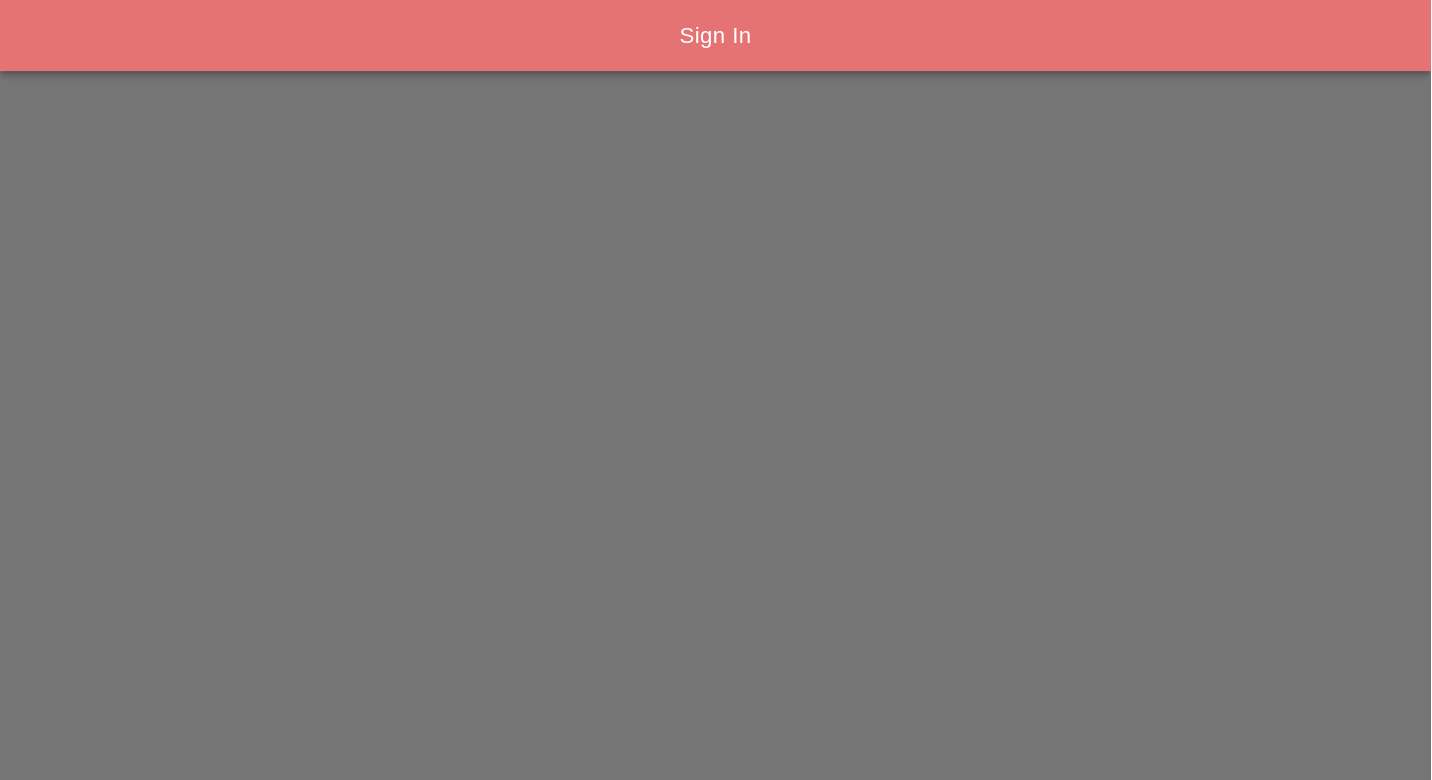 scroll, scrollTop: 0, scrollLeft: 0, axis: both 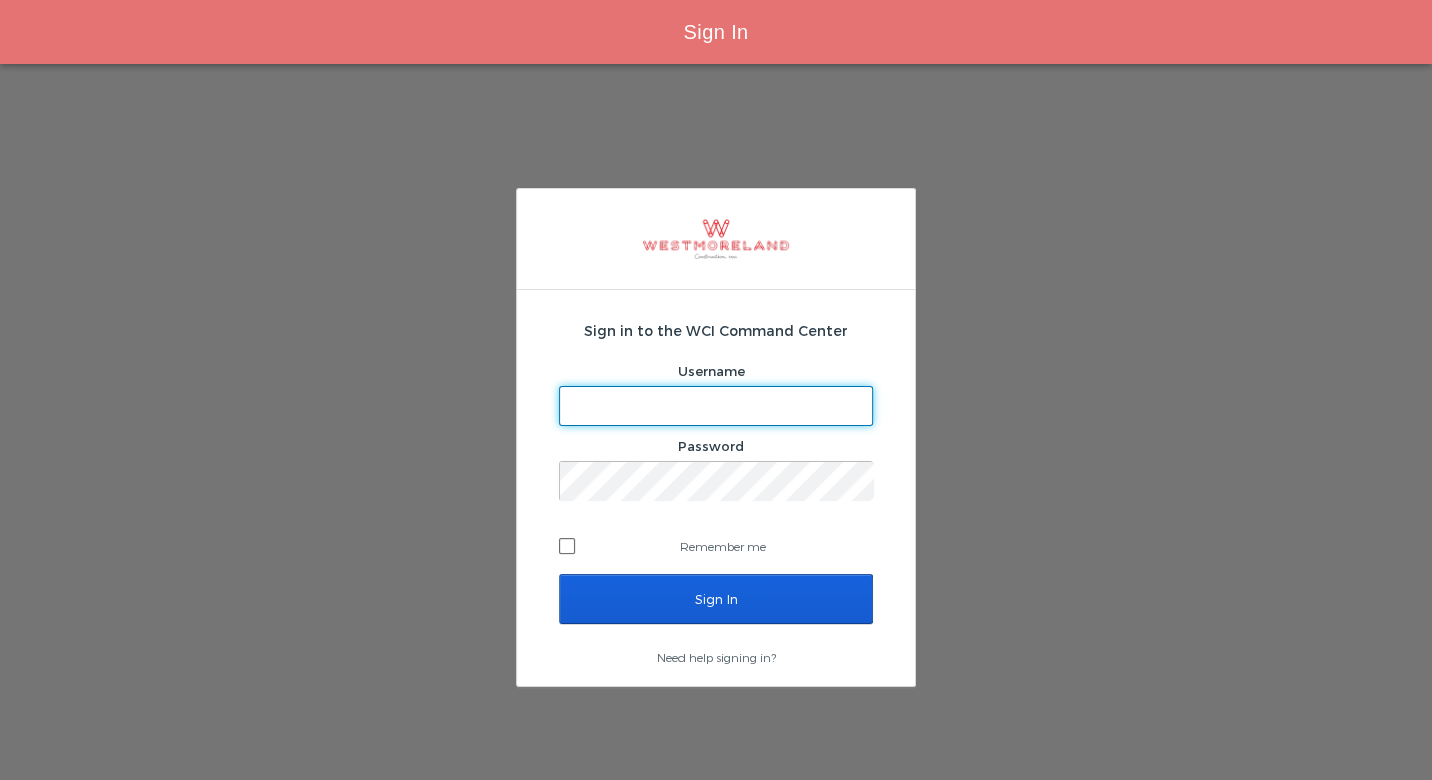 type on "[USERNAME]@example.com" 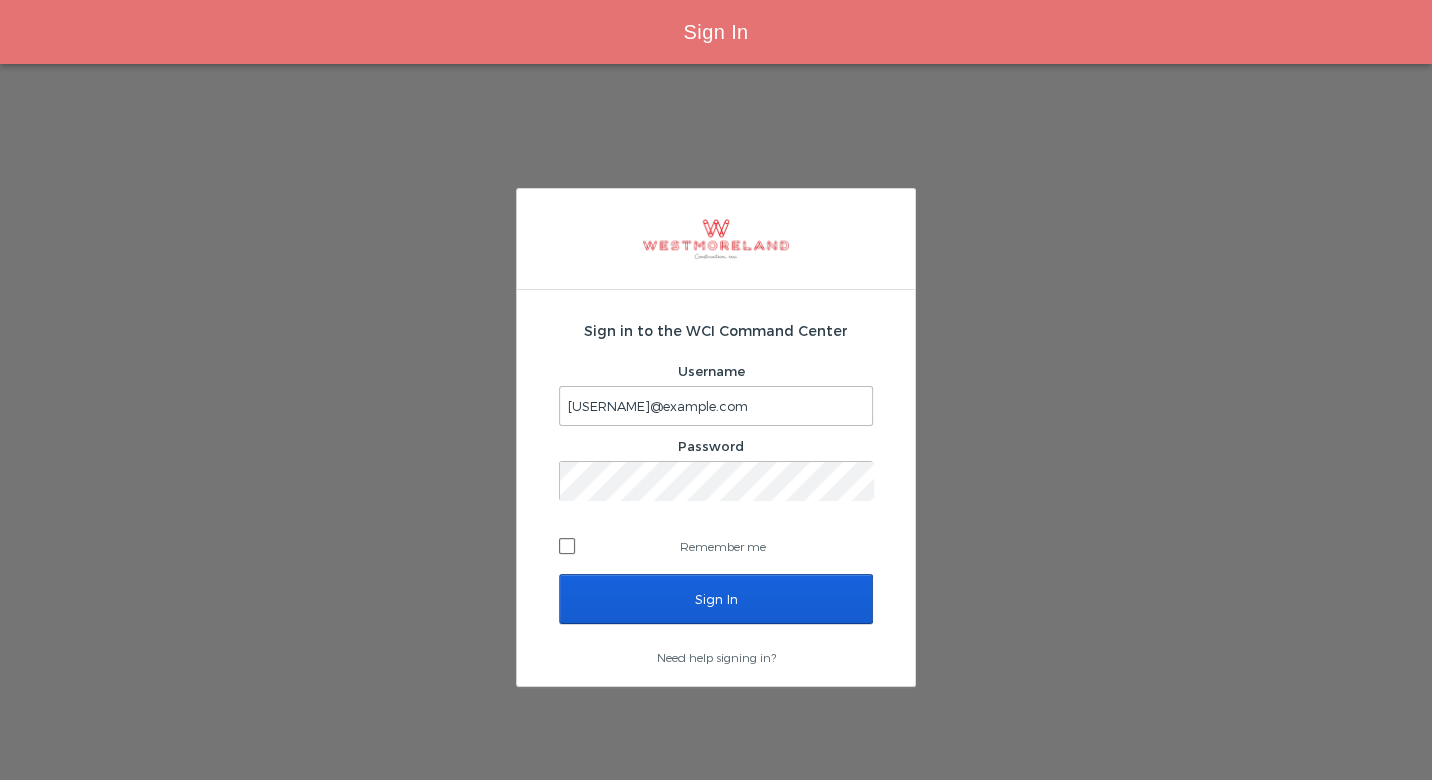 drag, startPoint x: 567, startPoint y: 541, endPoint x: 572, endPoint y: 556, distance: 15.811388 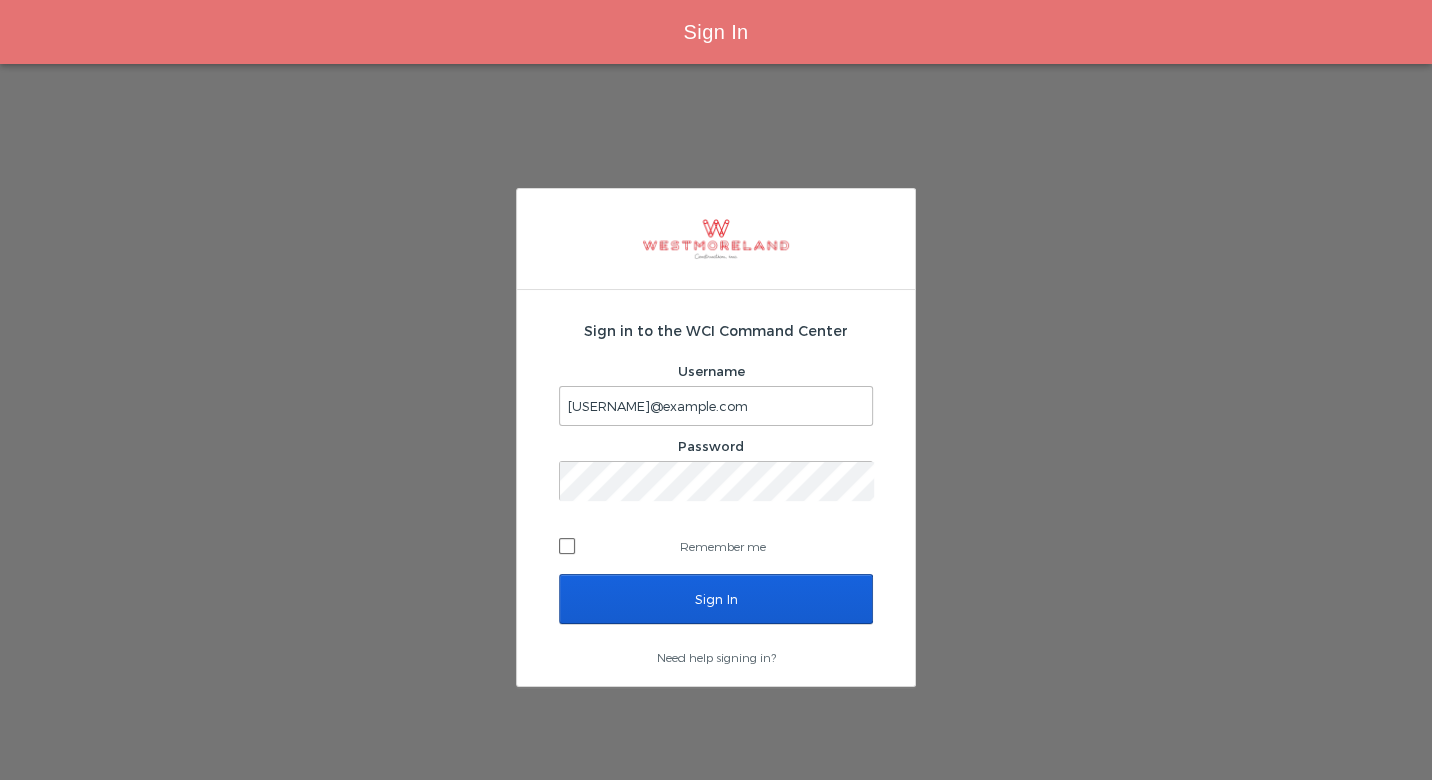 click on "Remember me" at bounding box center [716, 546] 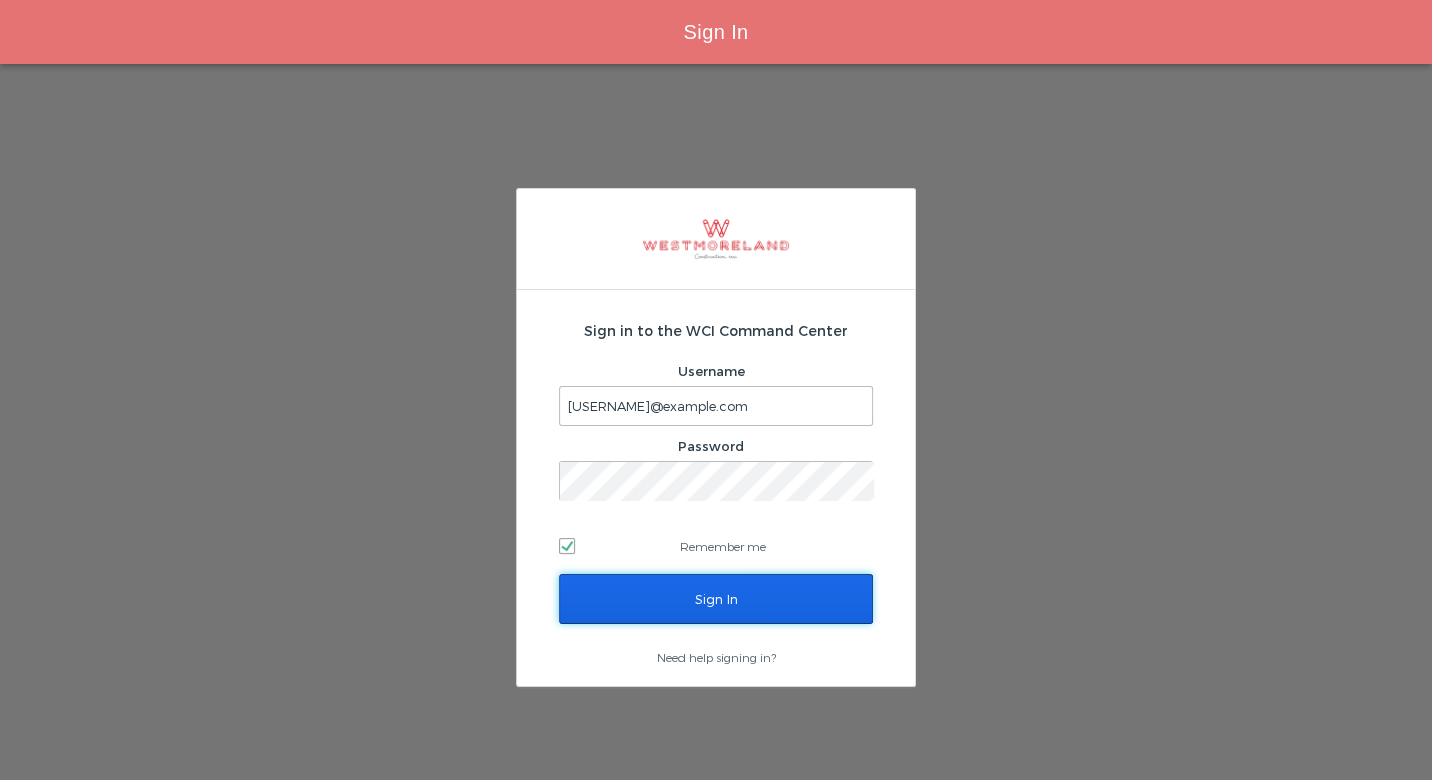 click on "Sign In" at bounding box center [716, 599] 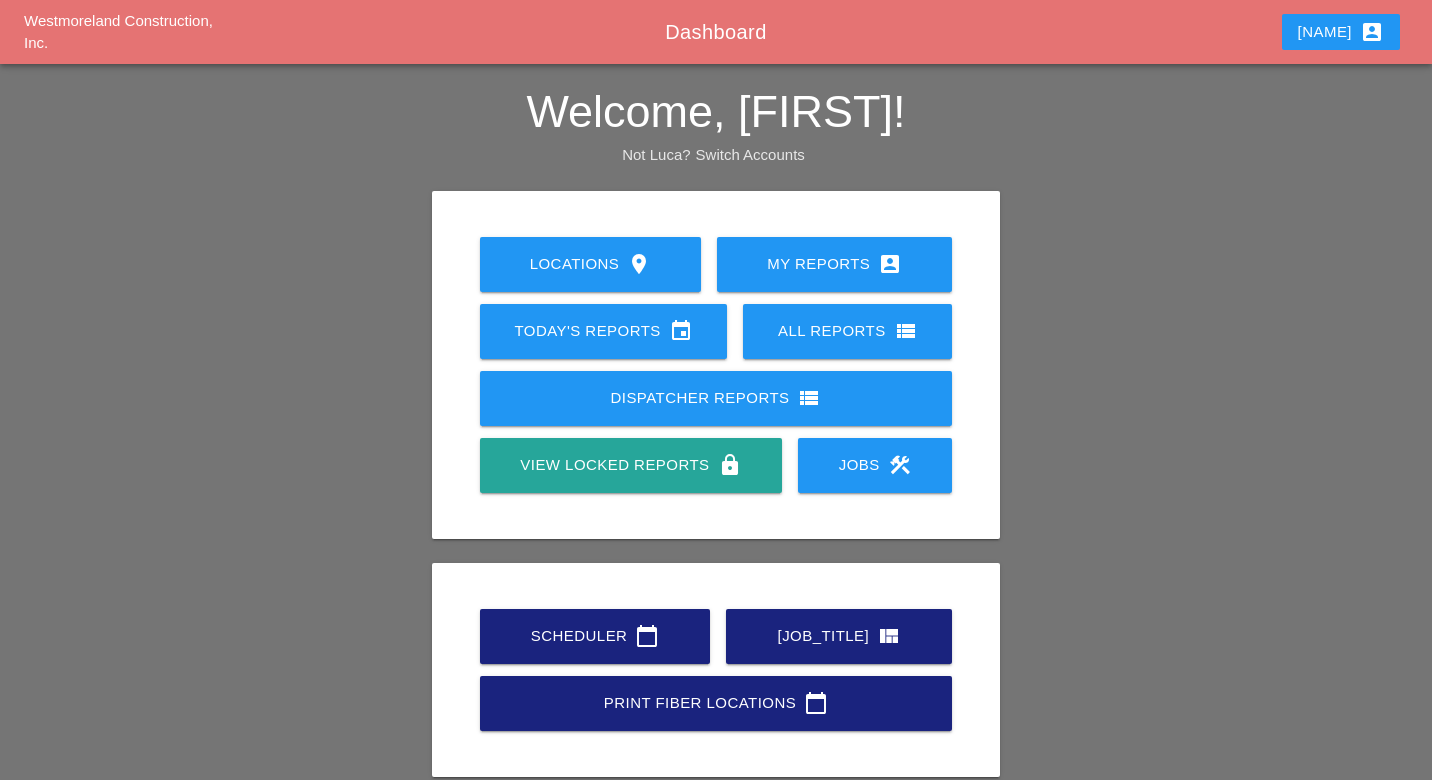 scroll, scrollTop: 0, scrollLeft: 0, axis: both 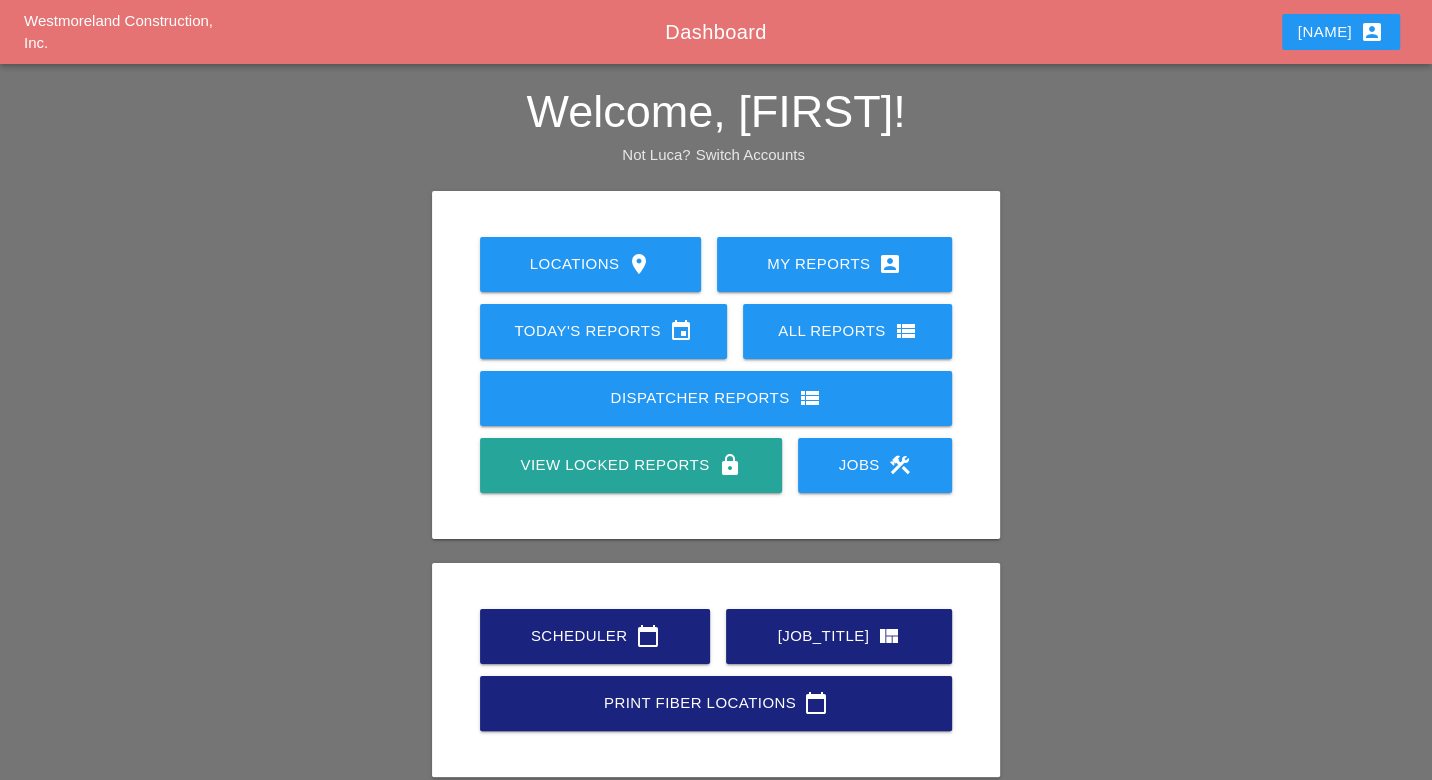 click on "Scheduler calendar_today" at bounding box center [595, 636] 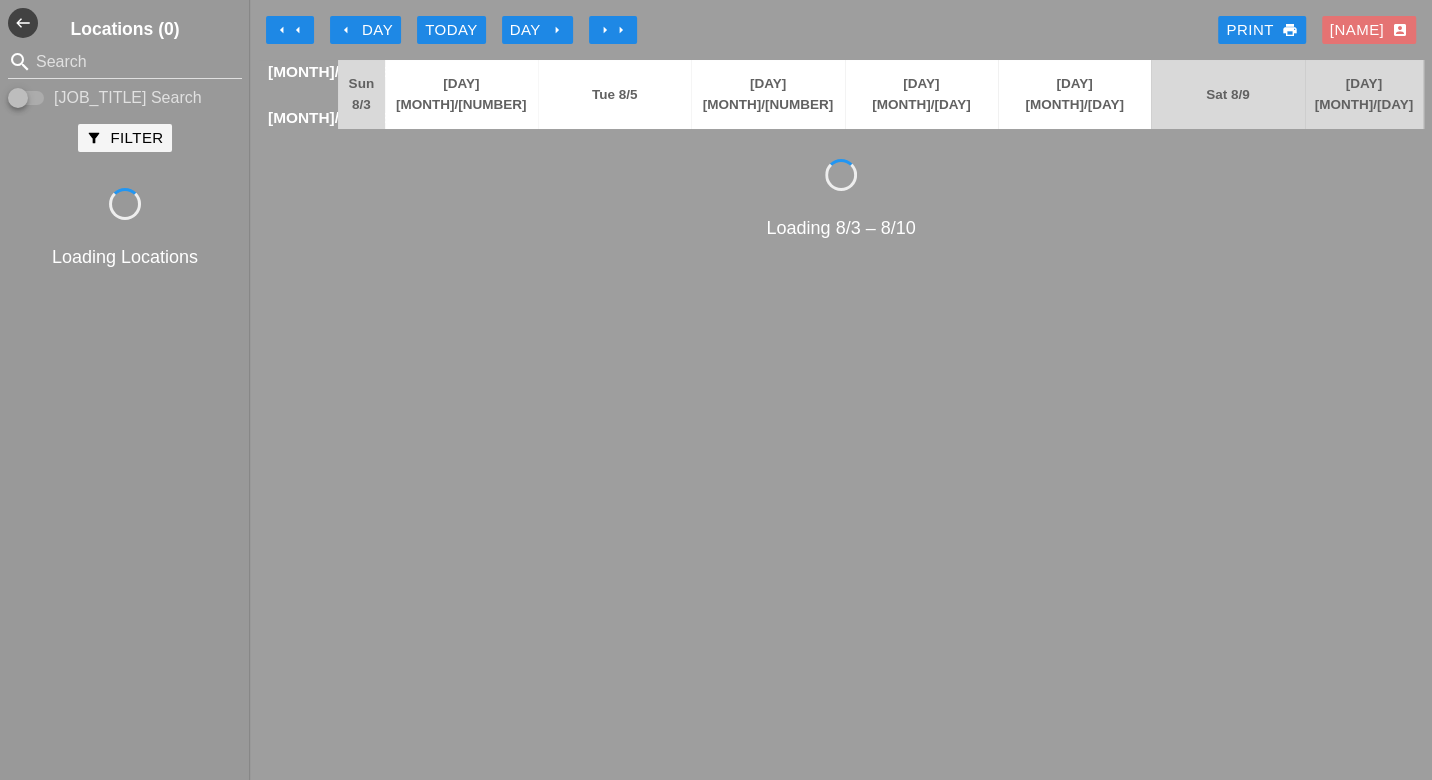 click on "arrow_left Day" at bounding box center (365, 30) 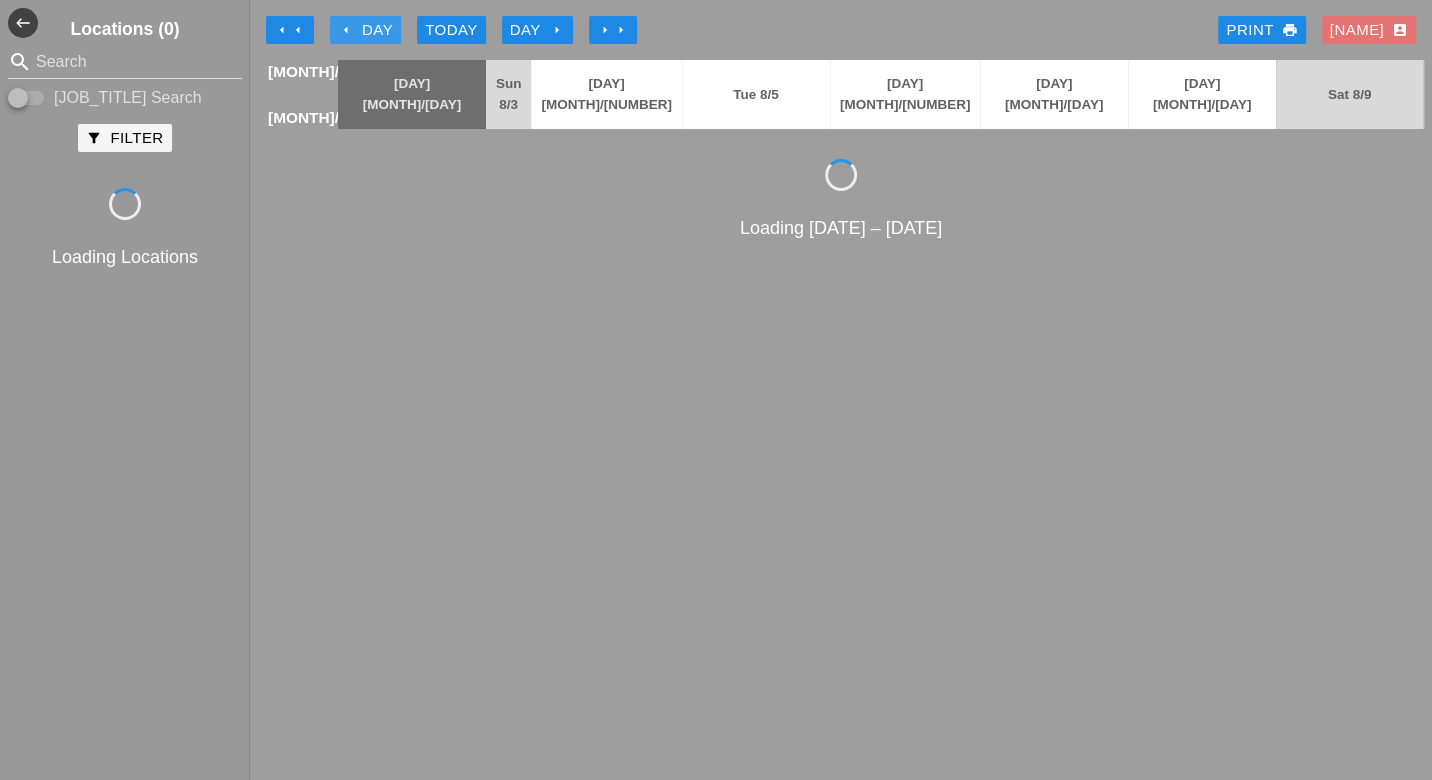 click on "arrow_left Day" at bounding box center (365, 30) 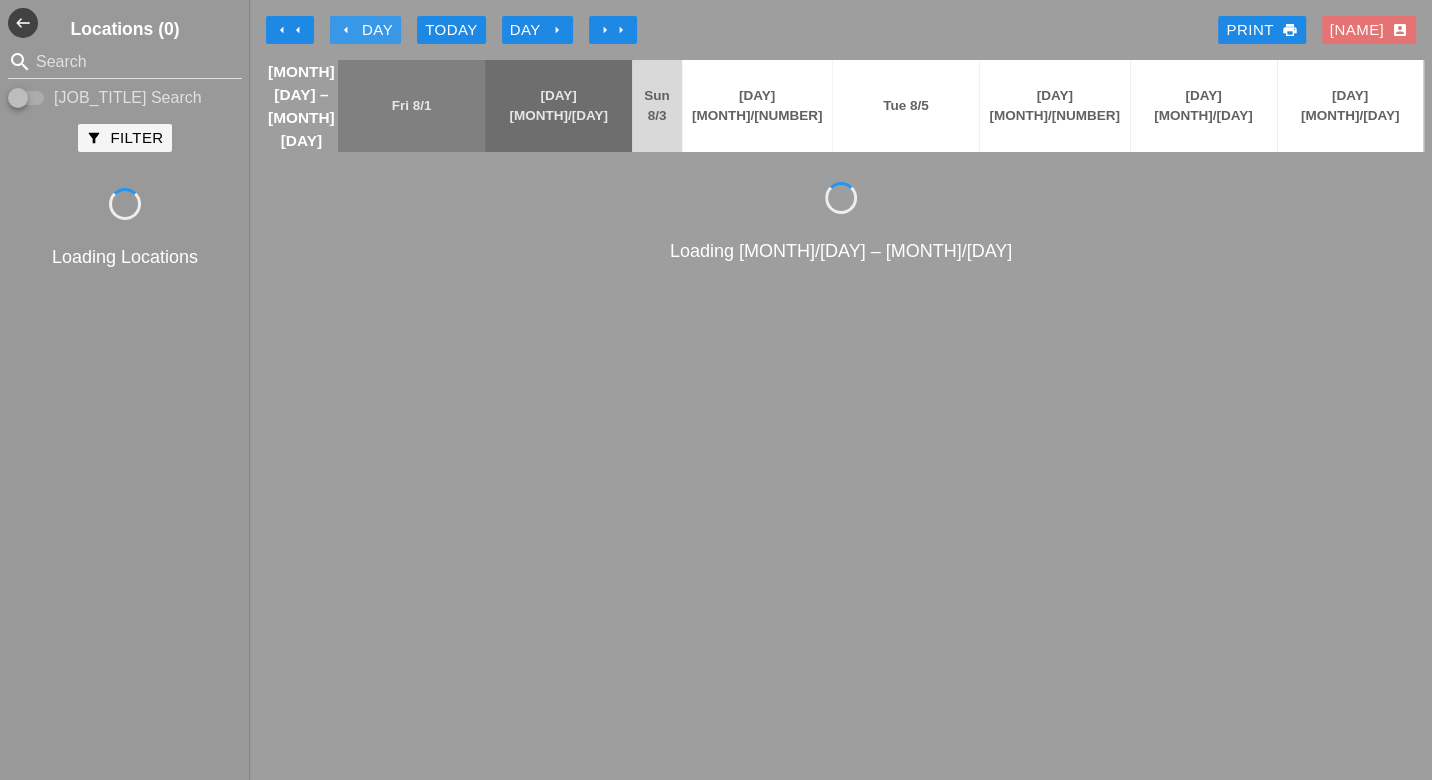 click on "arrow_left Day" at bounding box center [365, 30] 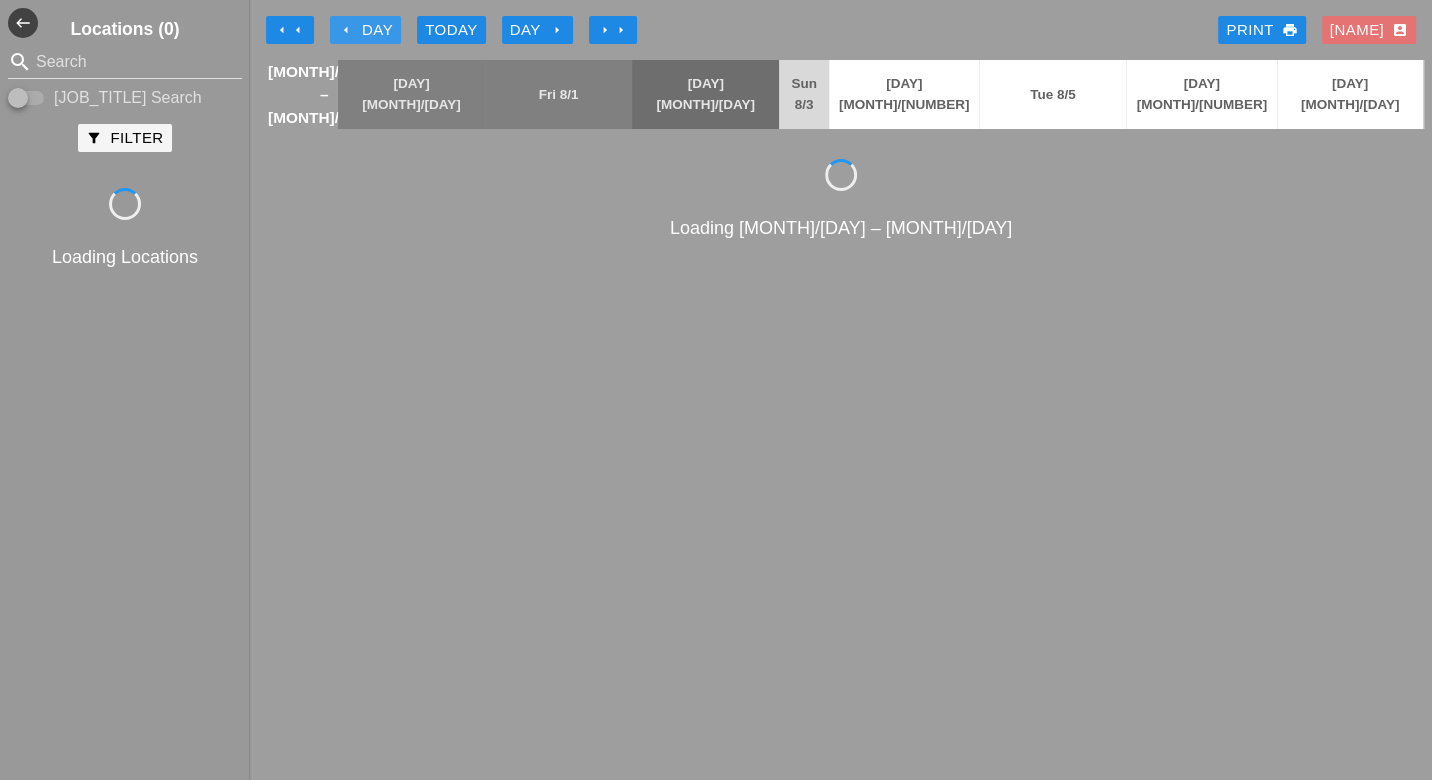 click on "arrow_left Day" at bounding box center [365, 30] 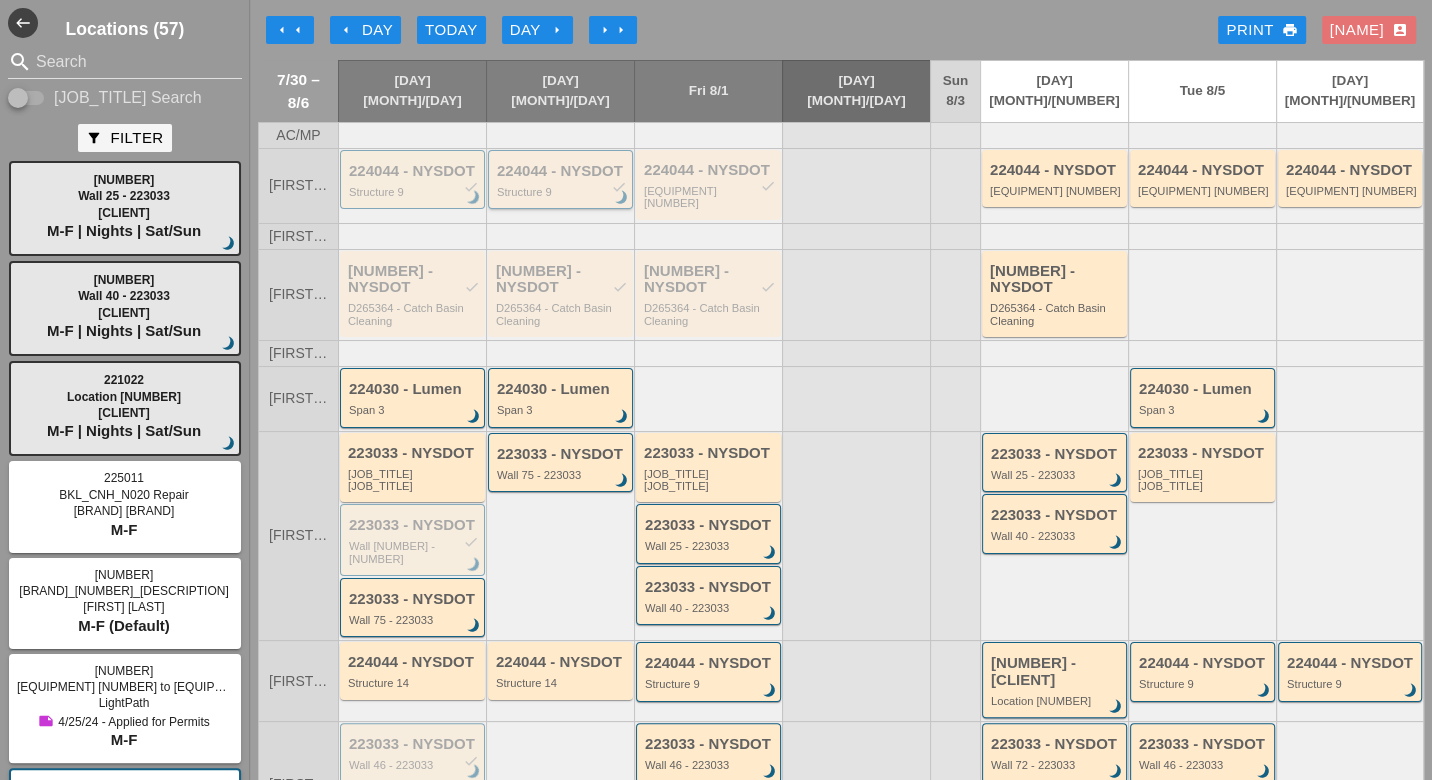 click on "224044 - NYSDOT  check" at bounding box center [562, 171] 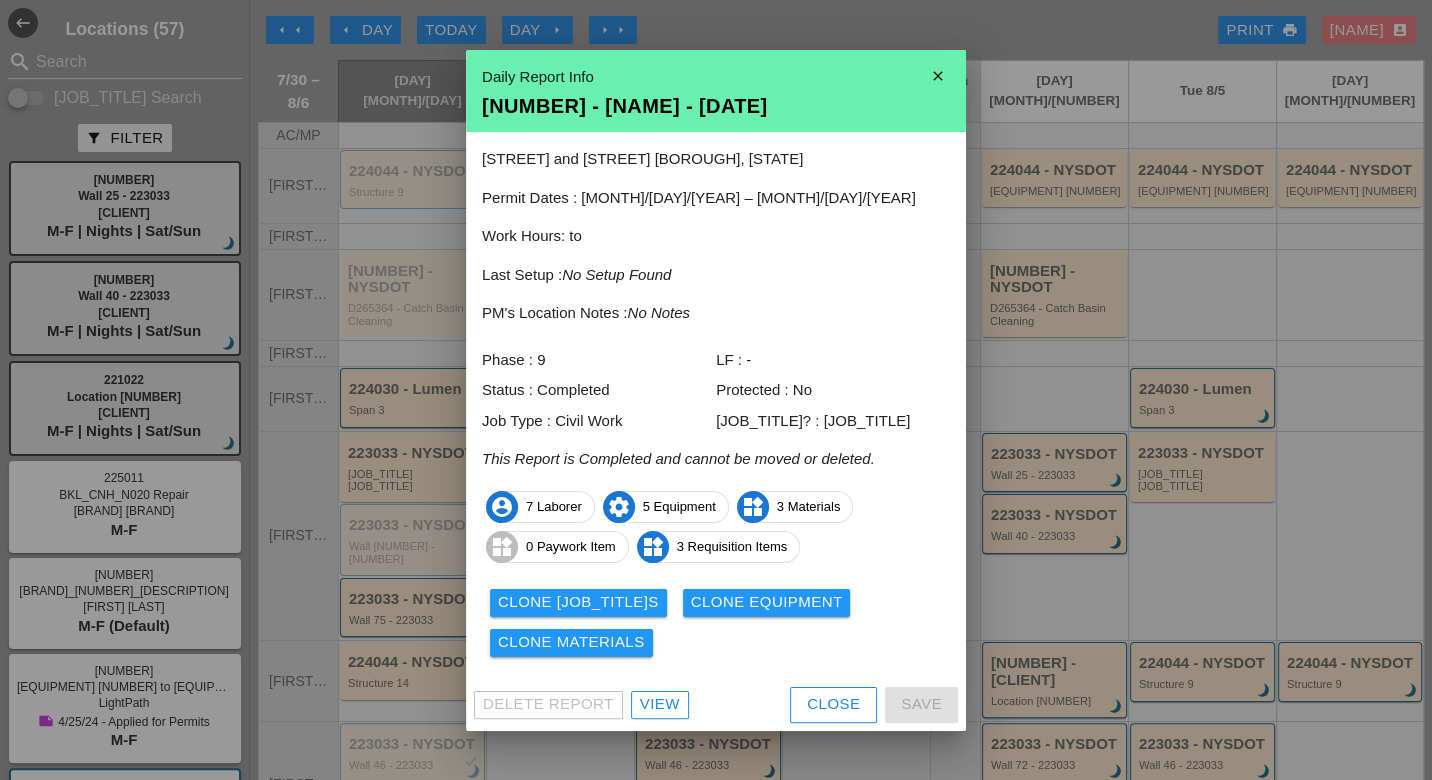 click on "View" at bounding box center (660, 704) 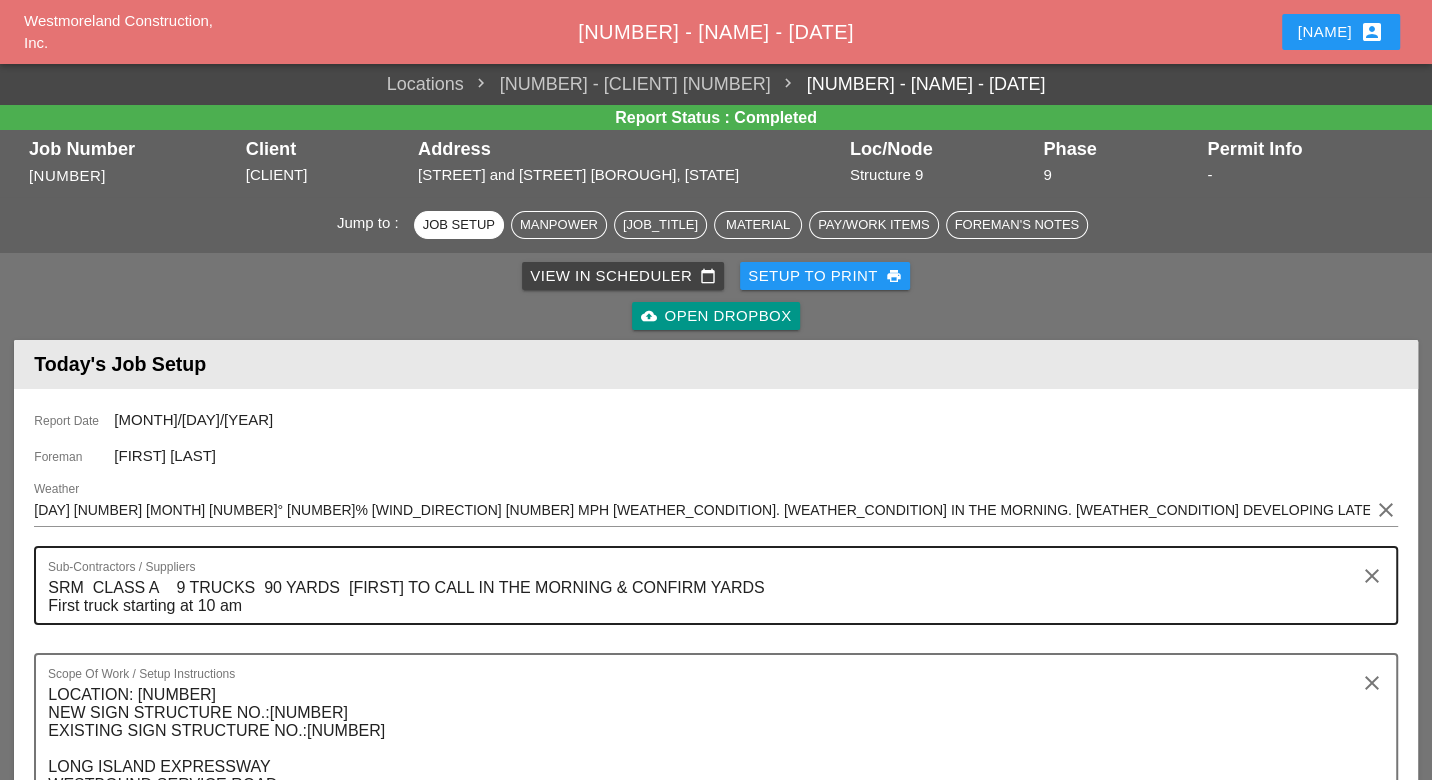scroll, scrollTop: 1111, scrollLeft: 0, axis: vertical 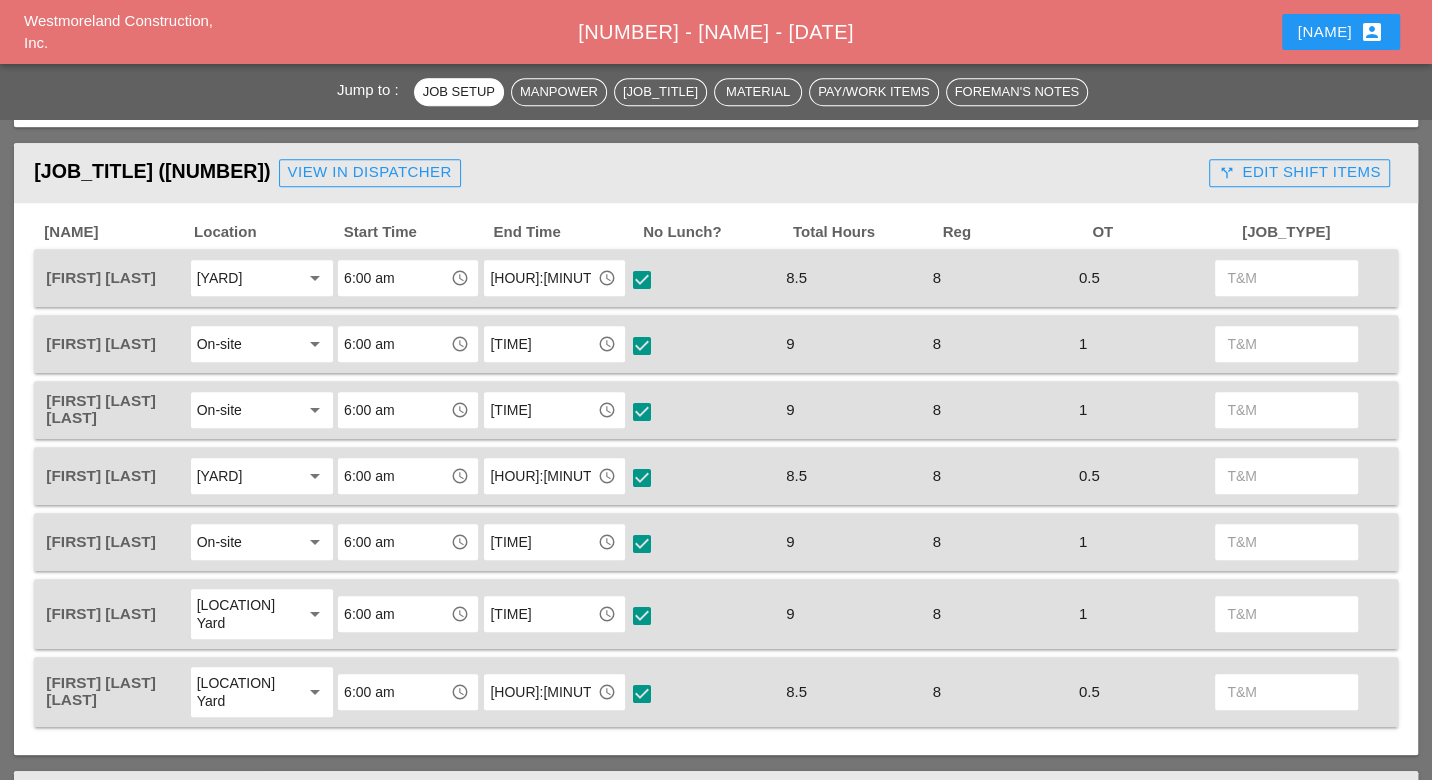 click on "call_split Edit Shift Items" at bounding box center [1299, 172] 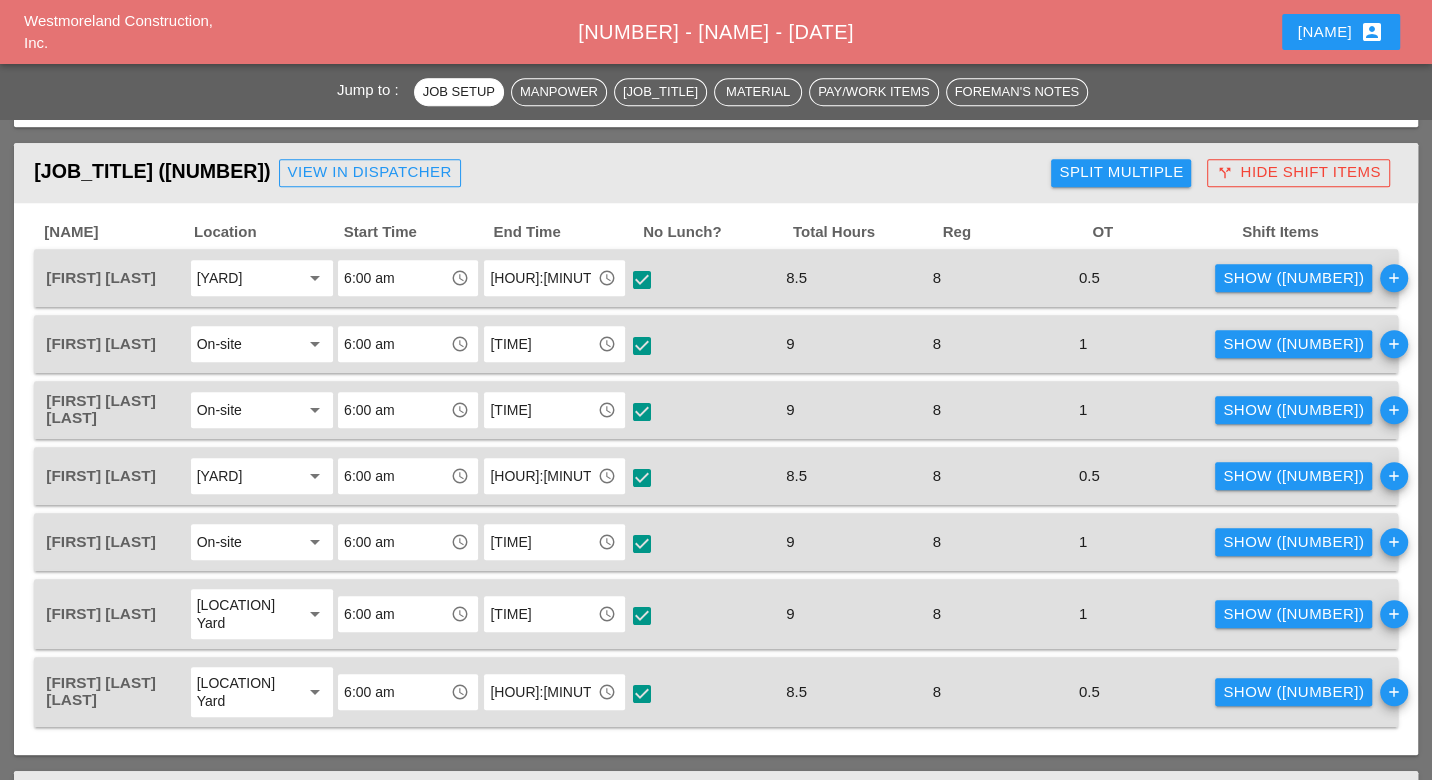 scroll, scrollTop: 0, scrollLeft: 0, axis: both 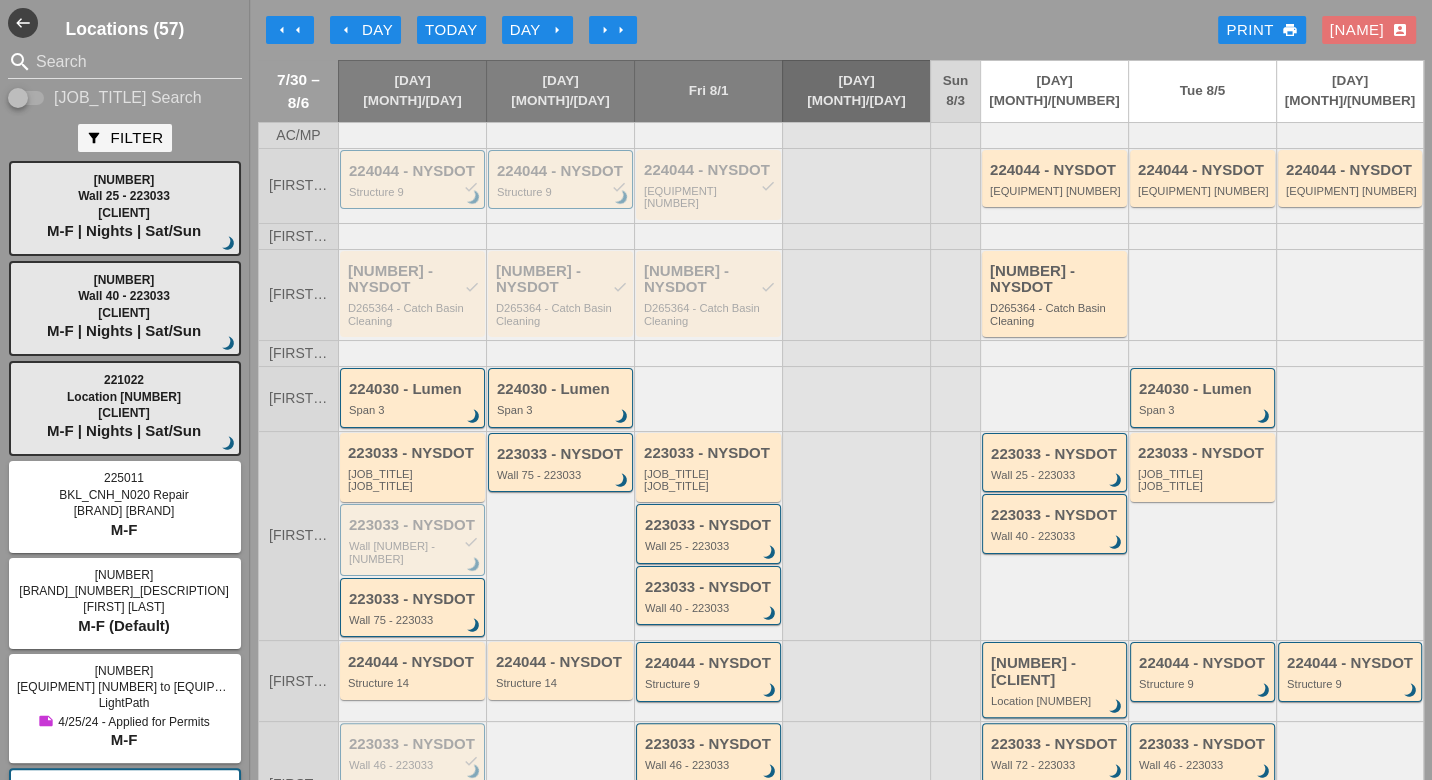click on "Day arrow_right" at bounding box center [537, 30] 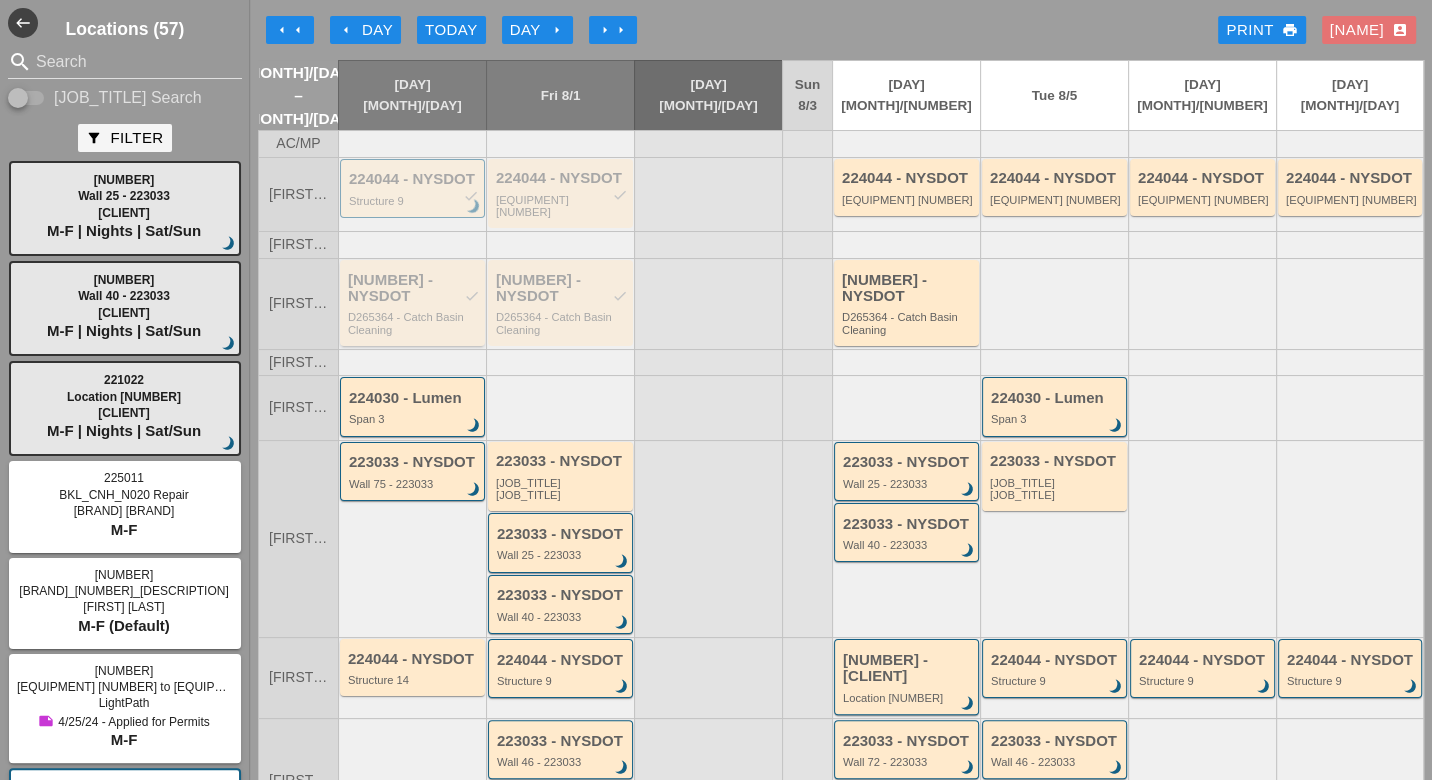 click on "D265364 - Catch Basin Cleaning" at bounding box center (414, 323) 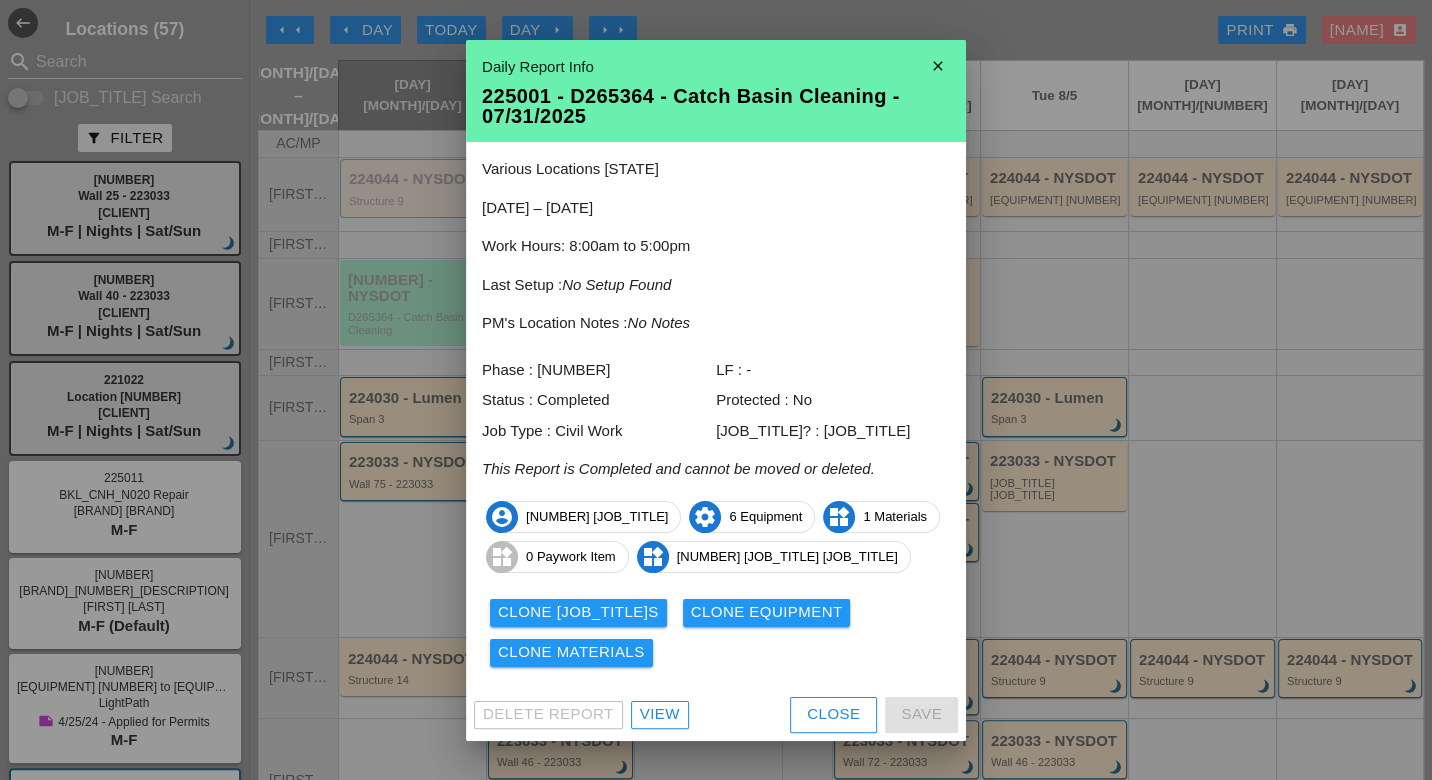 click on "View" at bounding box center [660, 714] 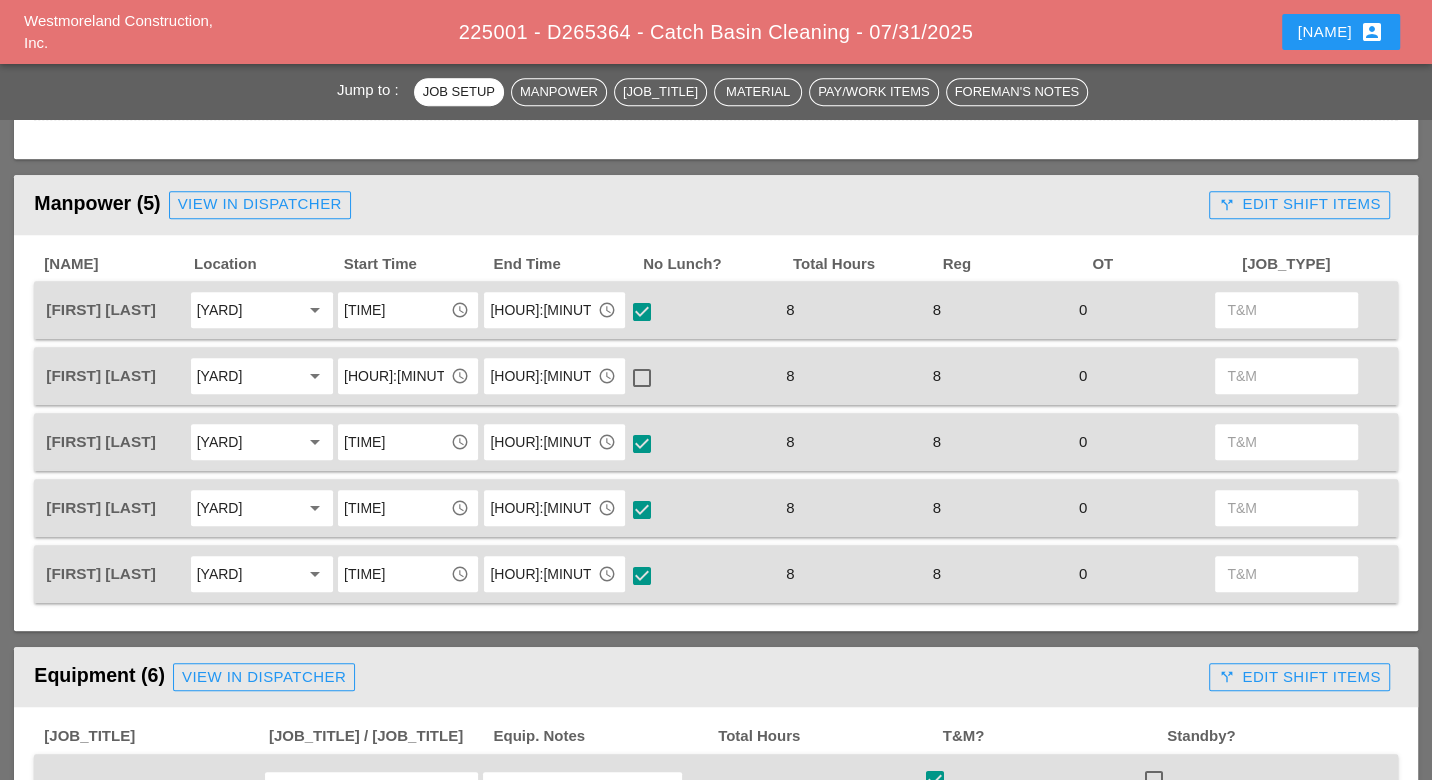 scroll, scrollTop: 777, scrollLeft: 0, axis: vertical 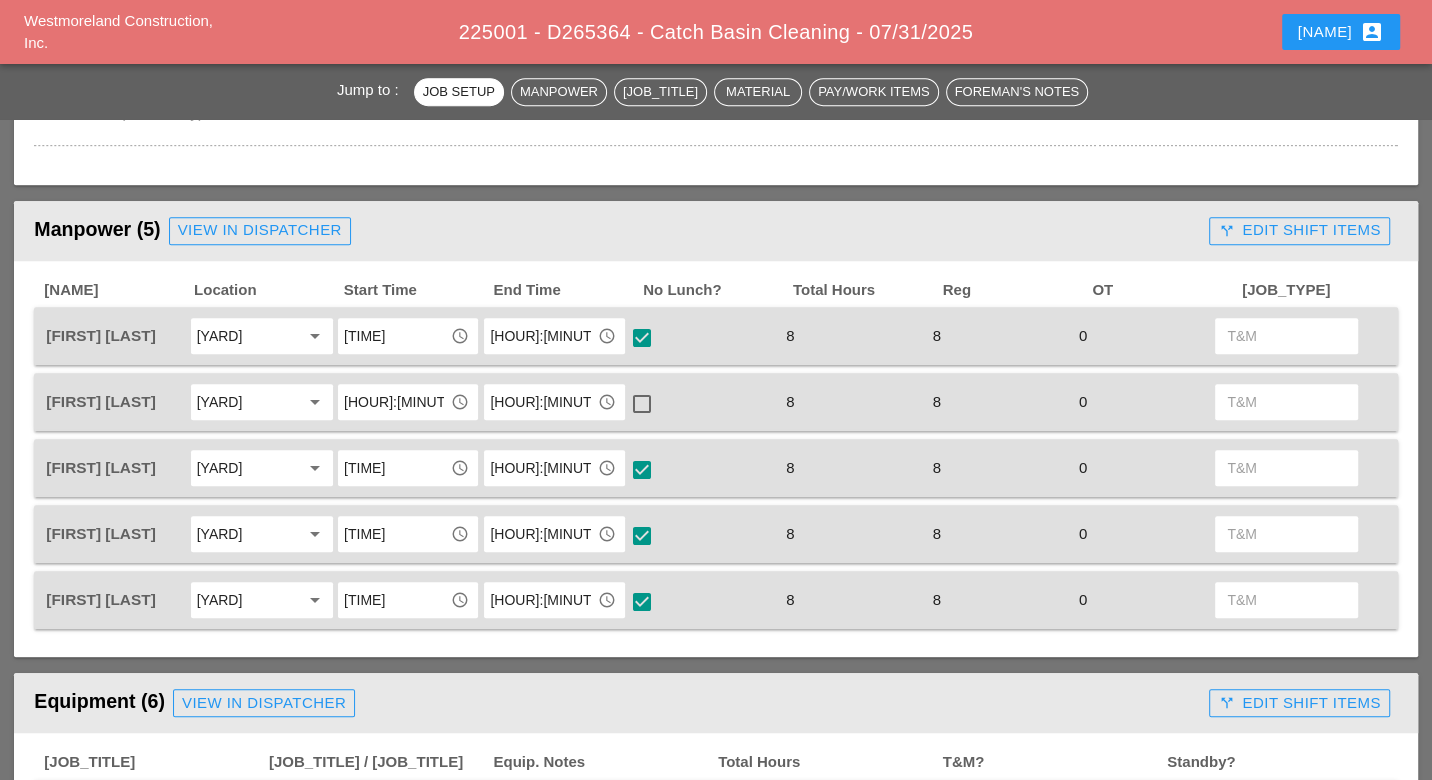 click on "call_split Edit Shift Items" at bounding box center (1299, 230) 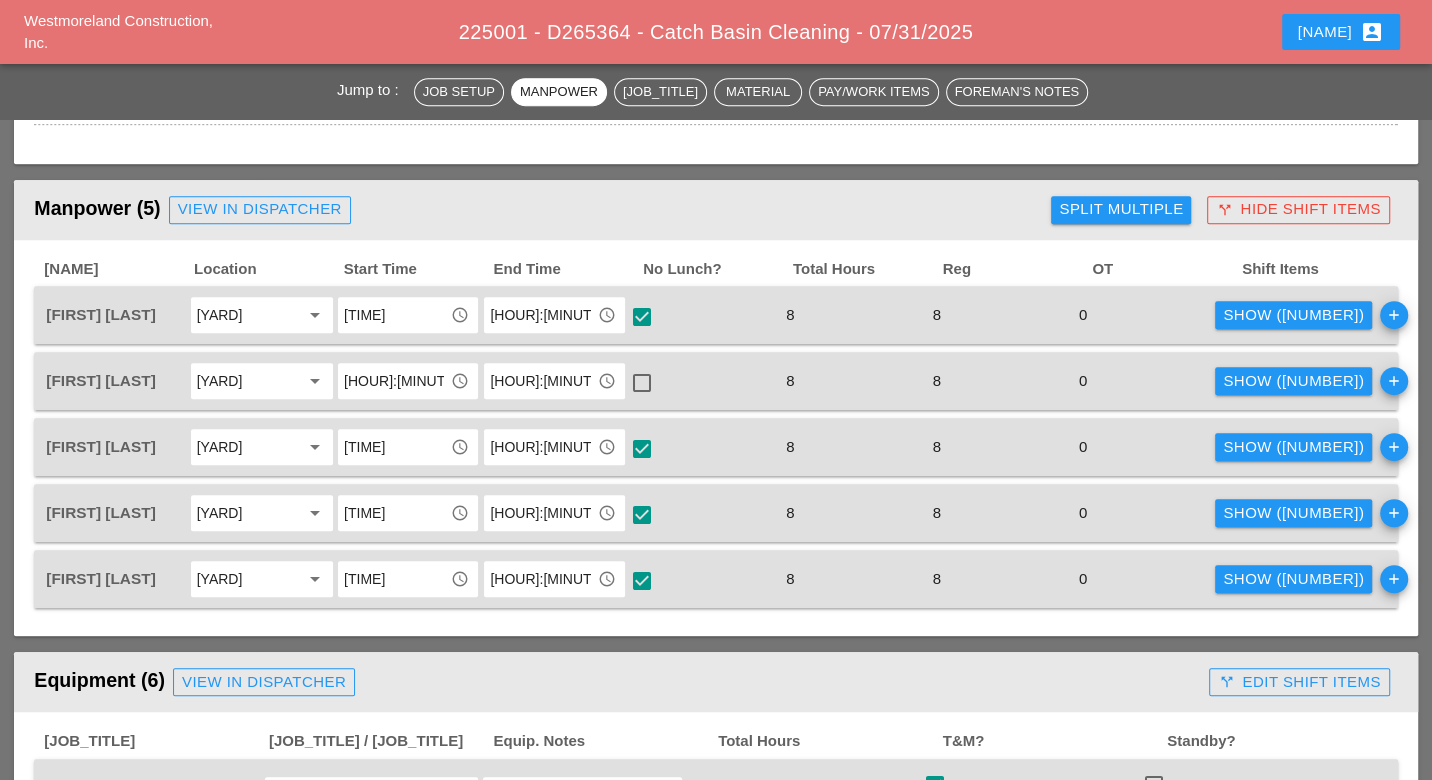 scroll, scrollTop: 777, scrollLeft: 0, axis: vertical 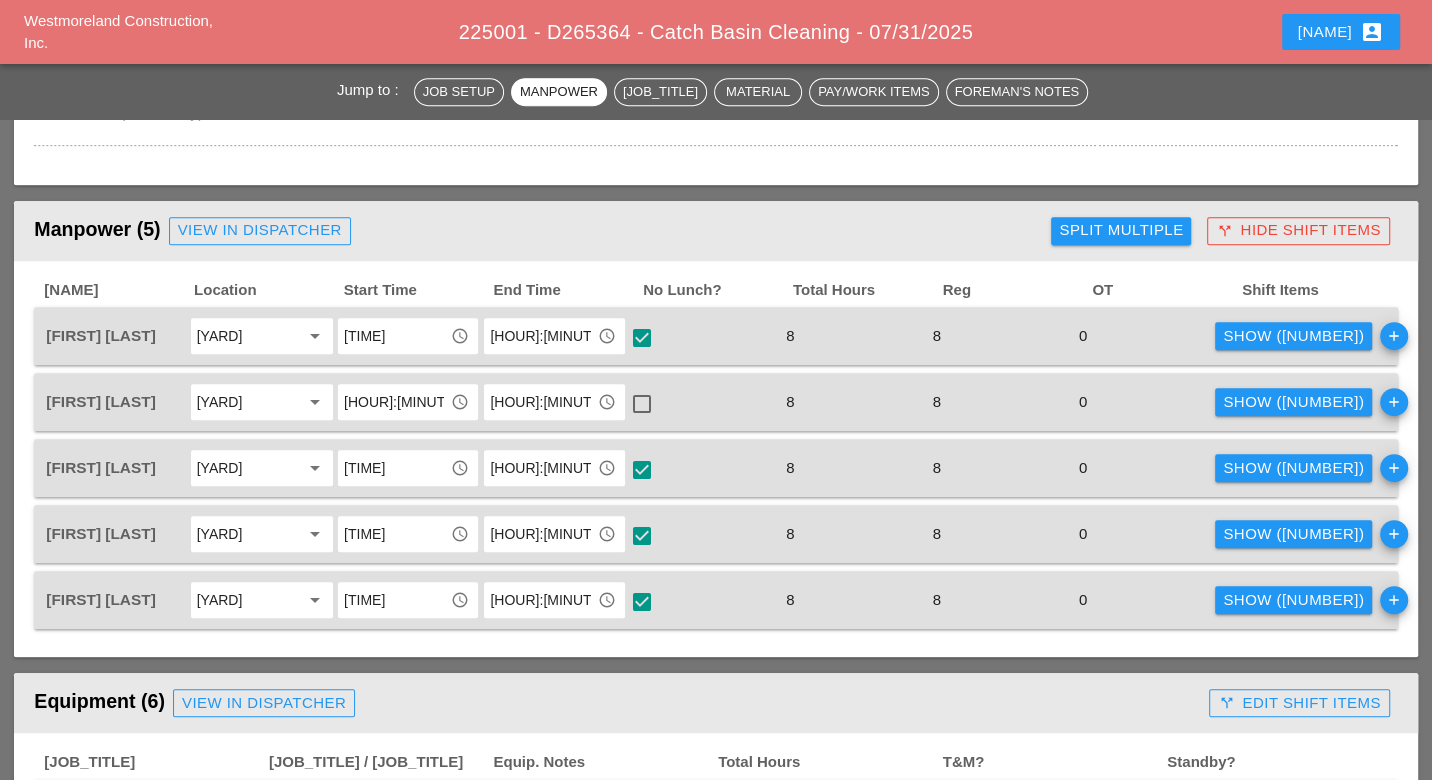 click on "Split Multiple" at bounding box center (1121, 230) 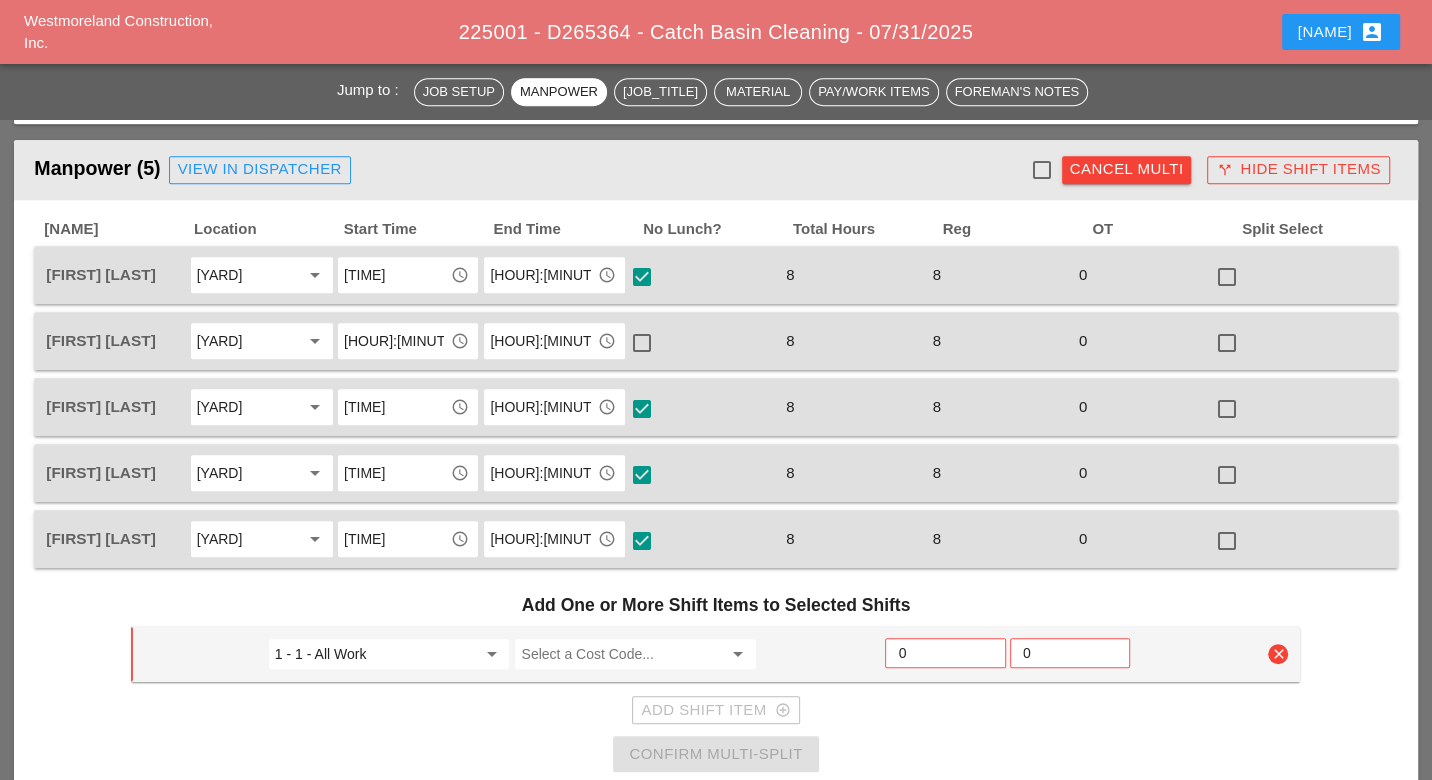 scroll, scrollTop: 777, scrollLeft: 0, axis: vertical 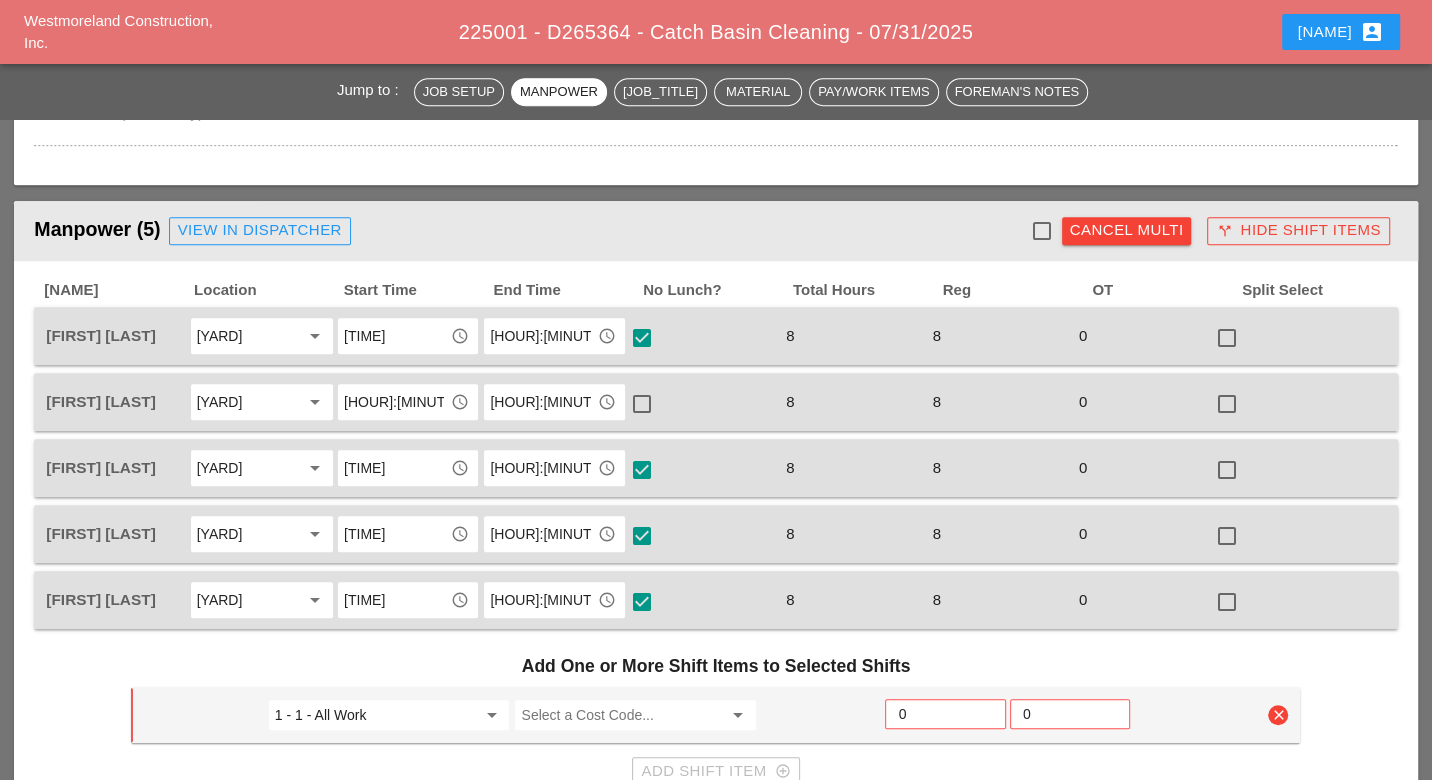 click on "Cancel Multi" at bounding box center (1127, 230) 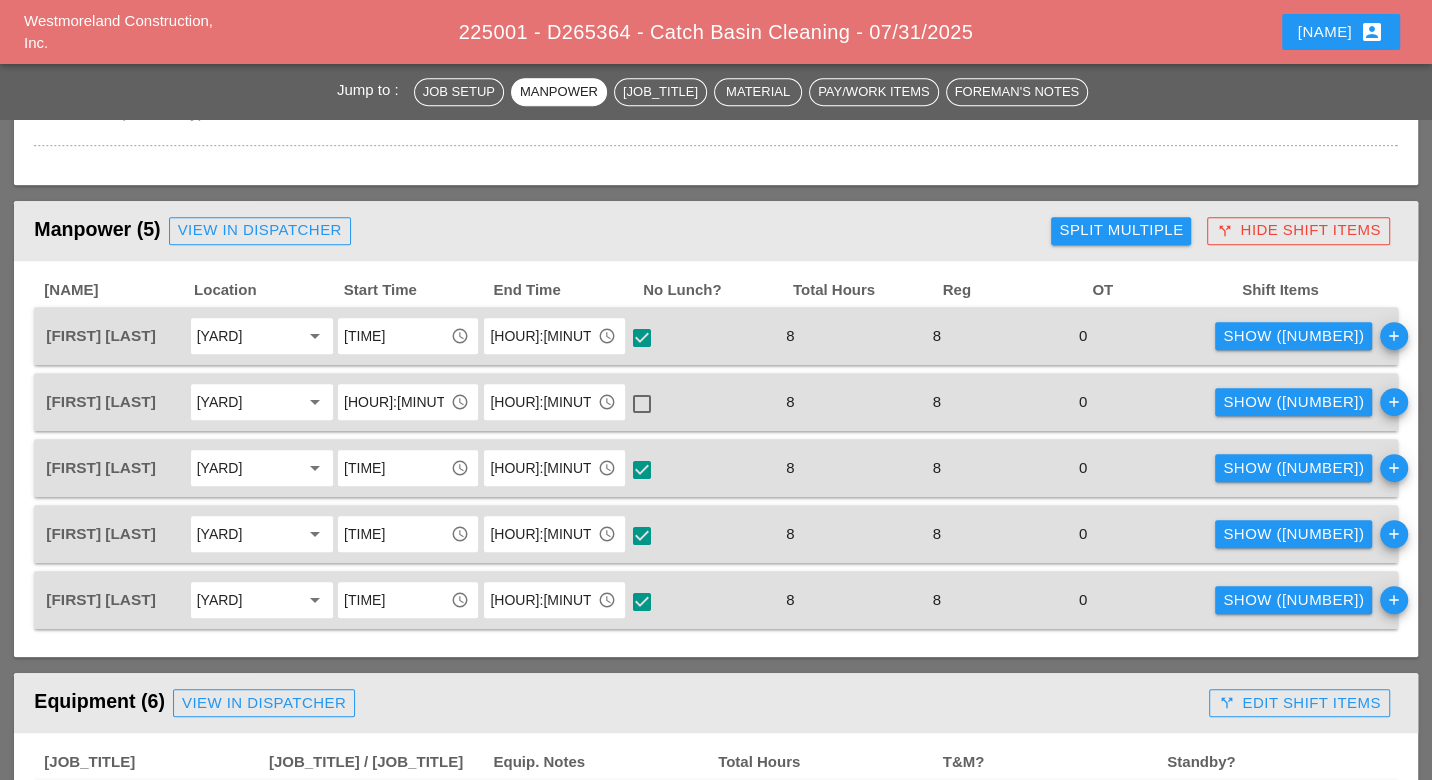click on "Show (2)" at bounding box center (1293, 336) 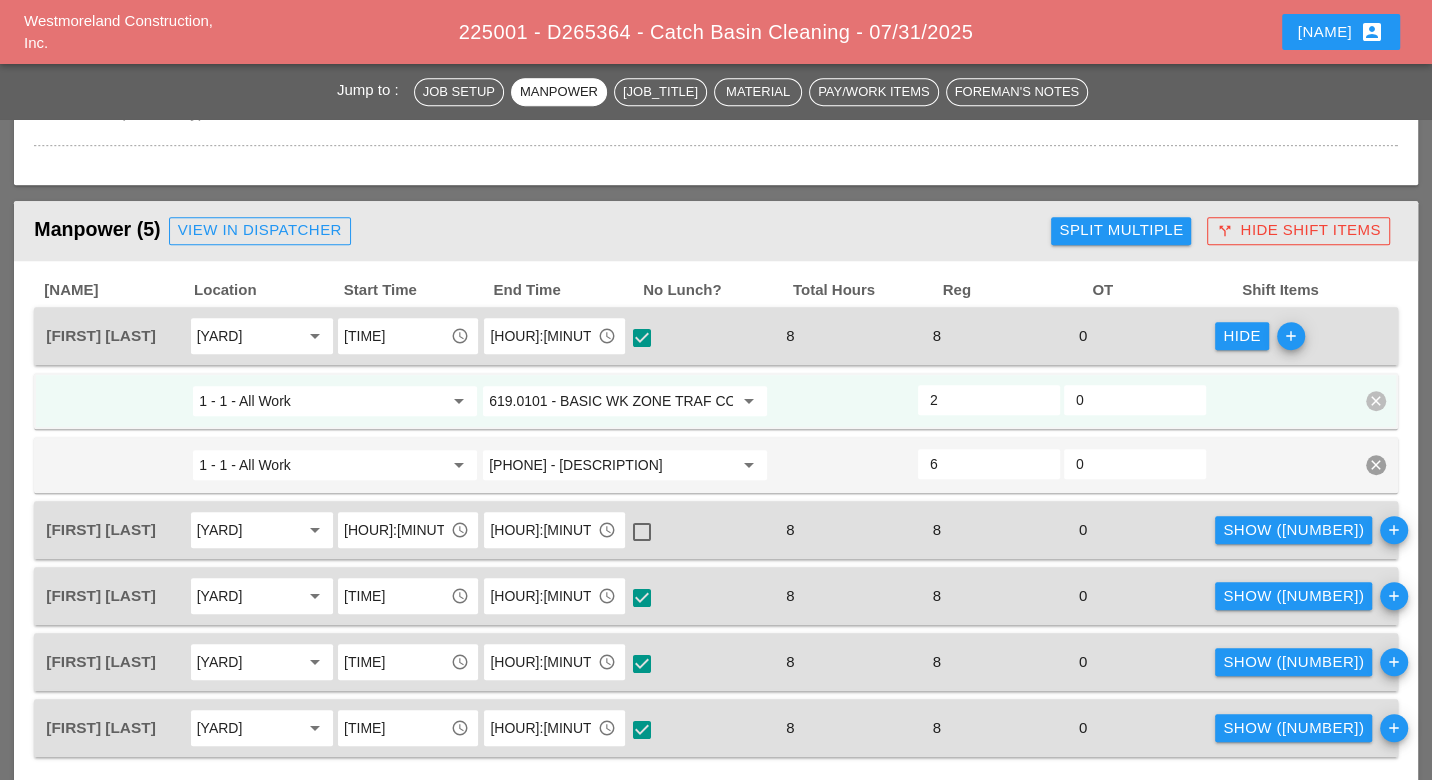 click on "Show (2)" at bounding box center [1293, 530] 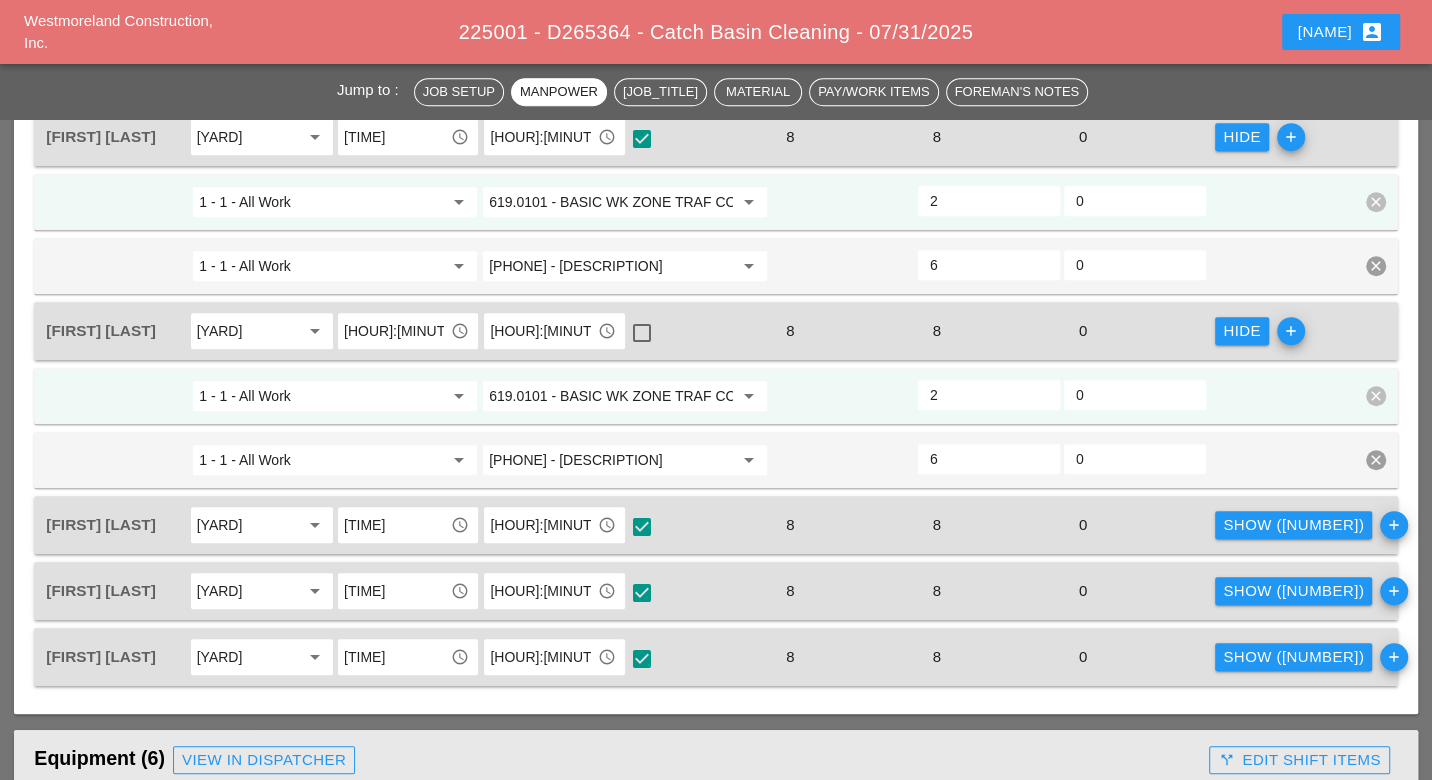scroll, scrollTop: 1000, scrollLeft: 0, axis: vertical 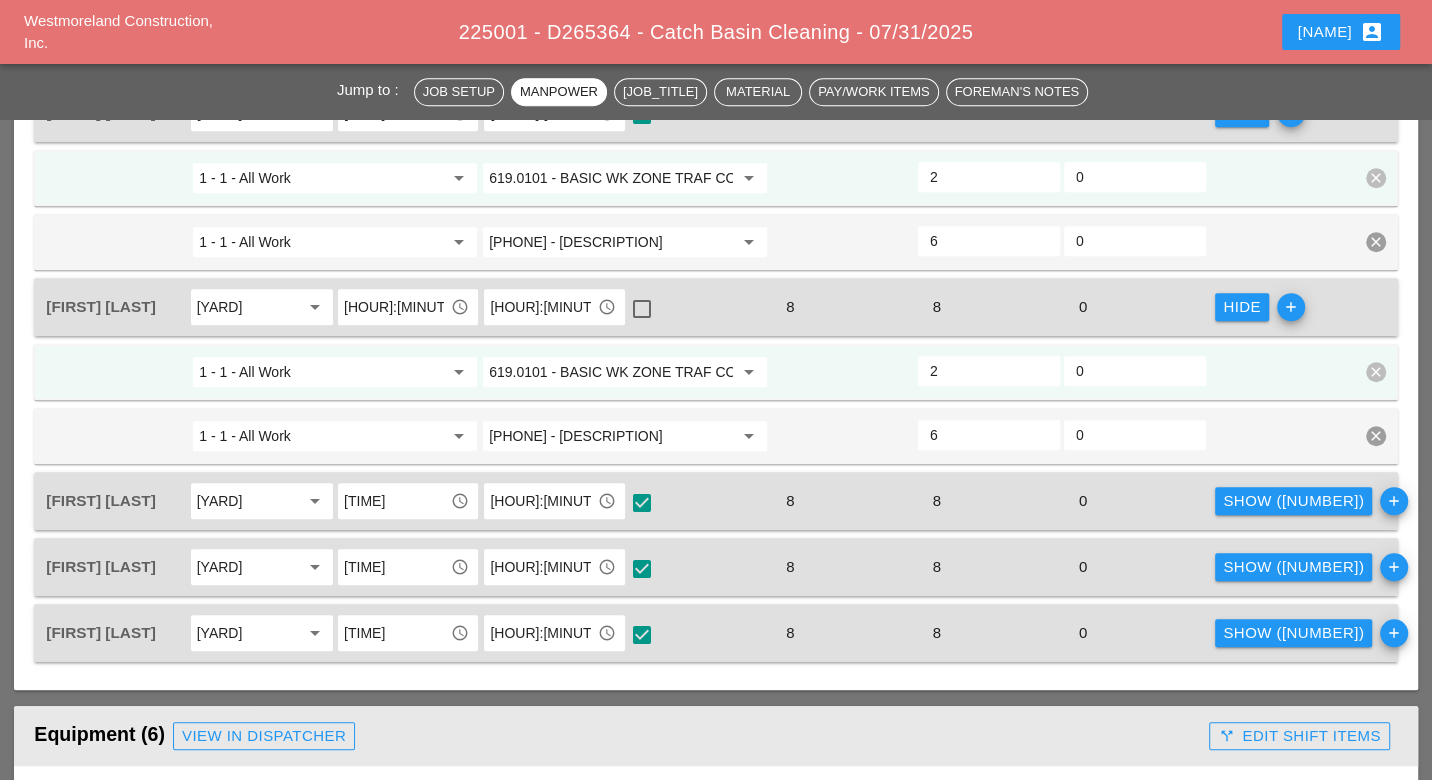 click on "Show (2)" at bounding box center (1293, 501) 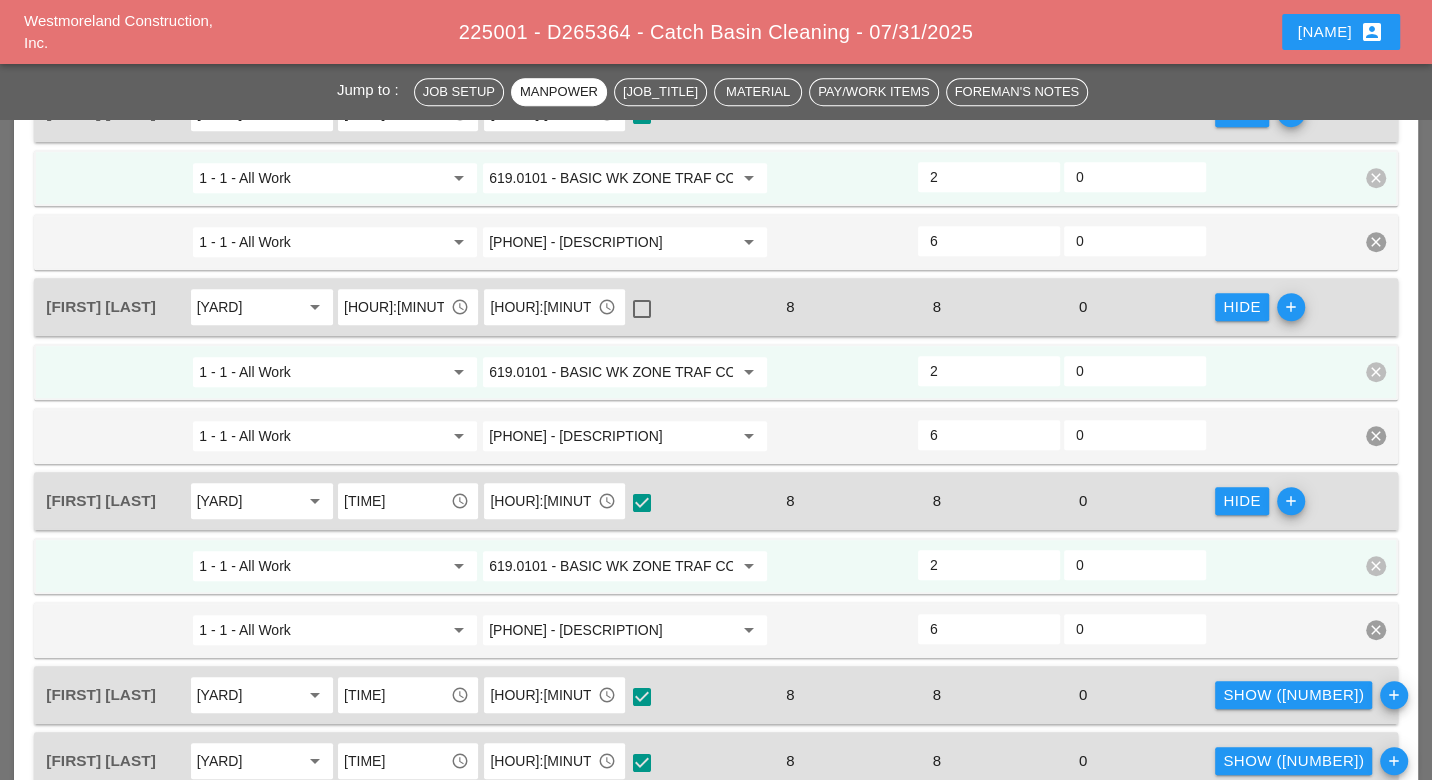 scroll, scrollTop: 1111, scrollLeft: 0, axis: vertical 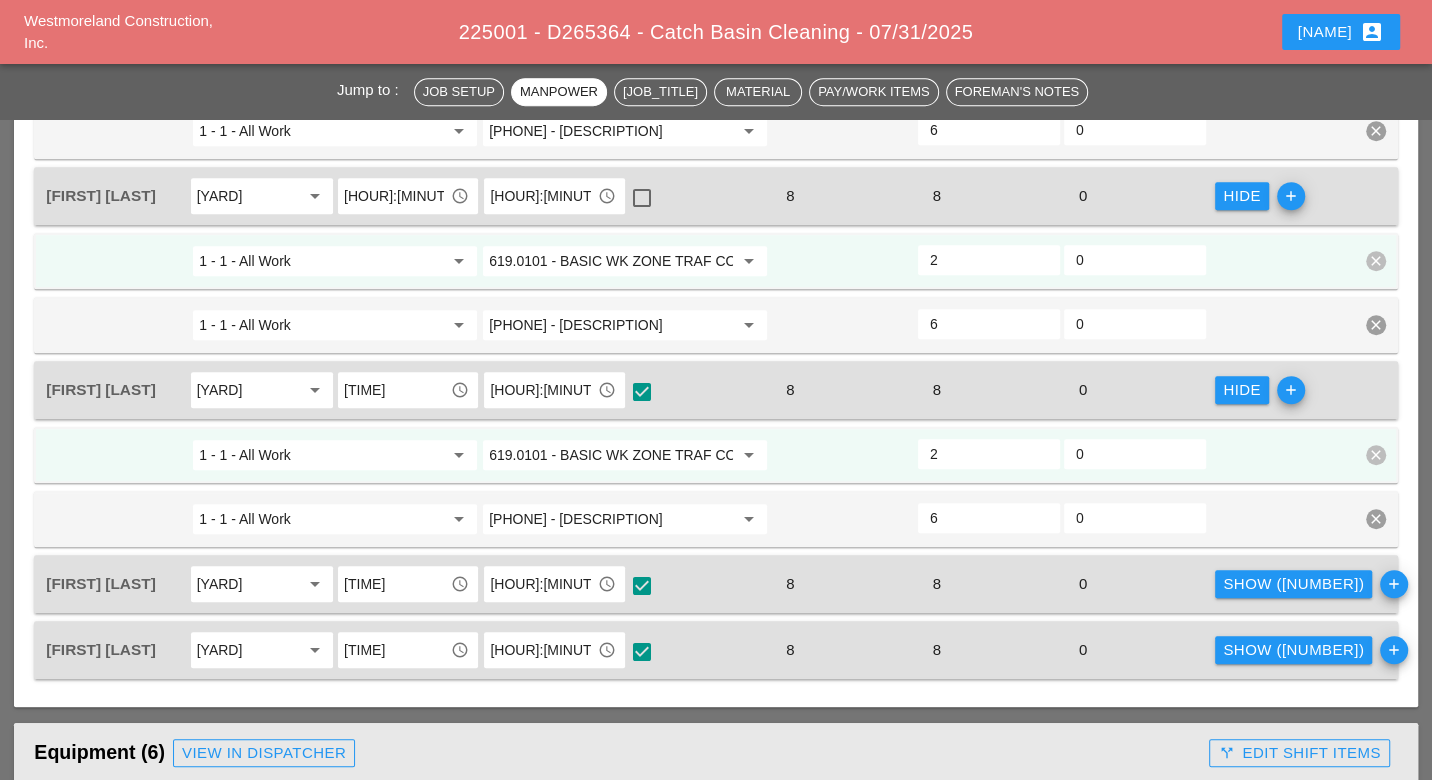 click on "Show (2)" at bounding box center [1293, 584] 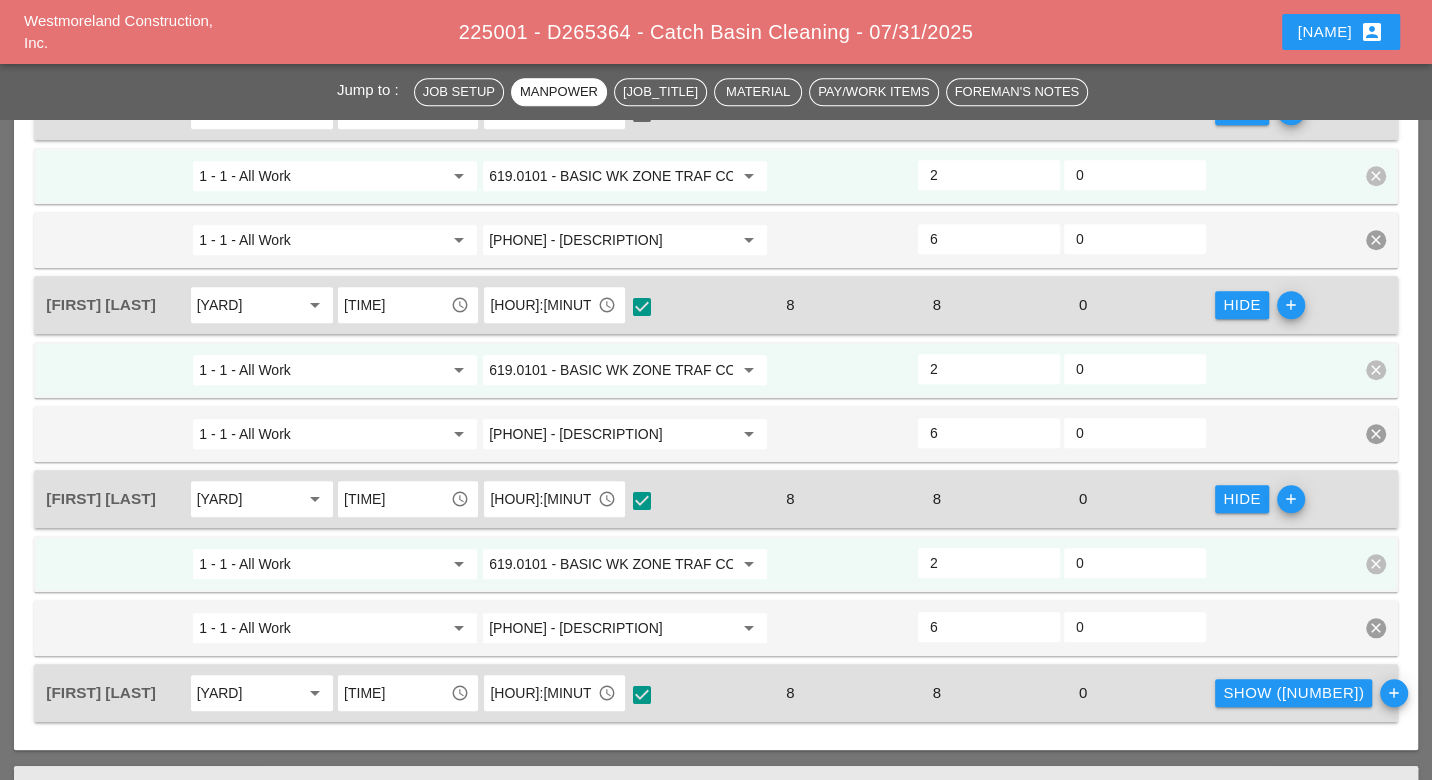 scroll, scrollTop: 1222, scrollLeft: 0, axis: vertical 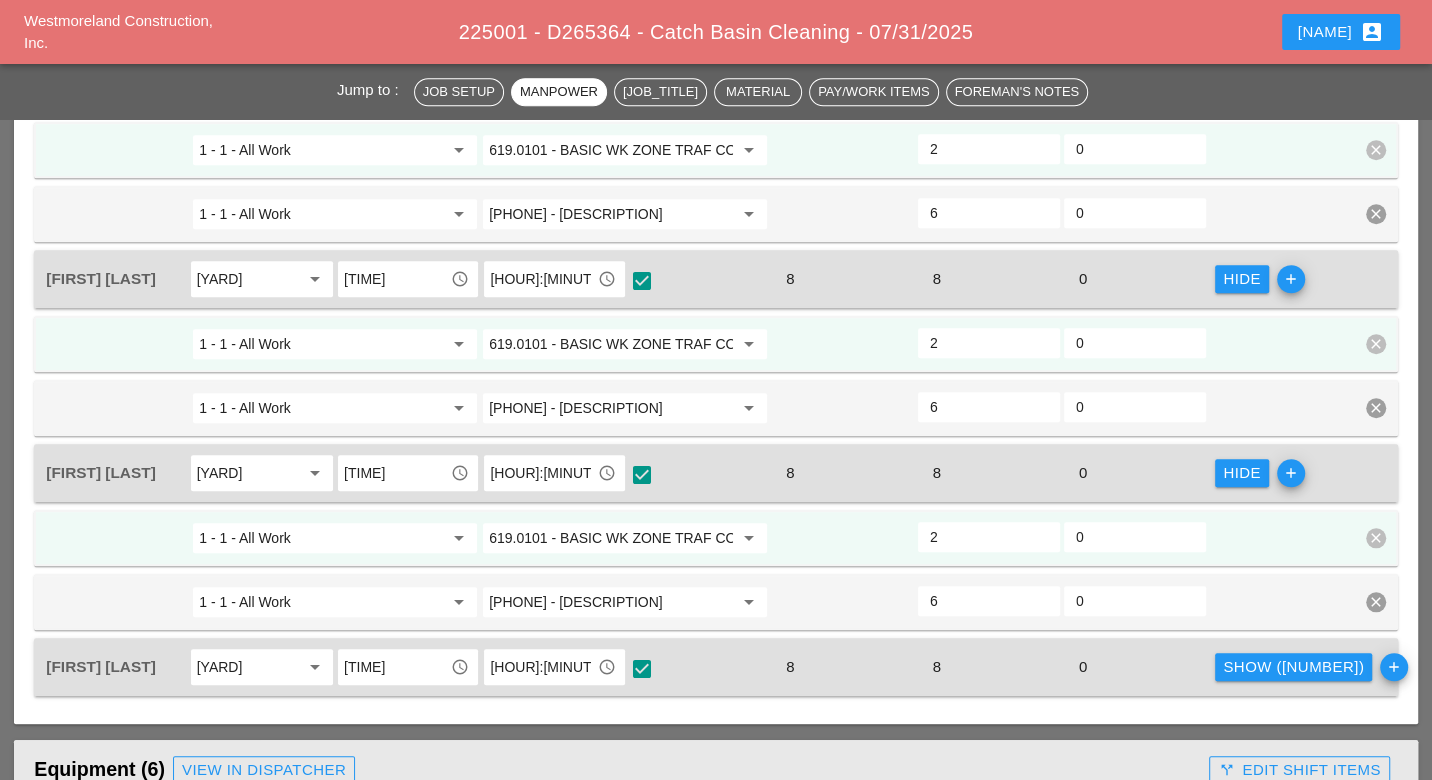 click on "Show (2)" at bounding box center (1293, 667) 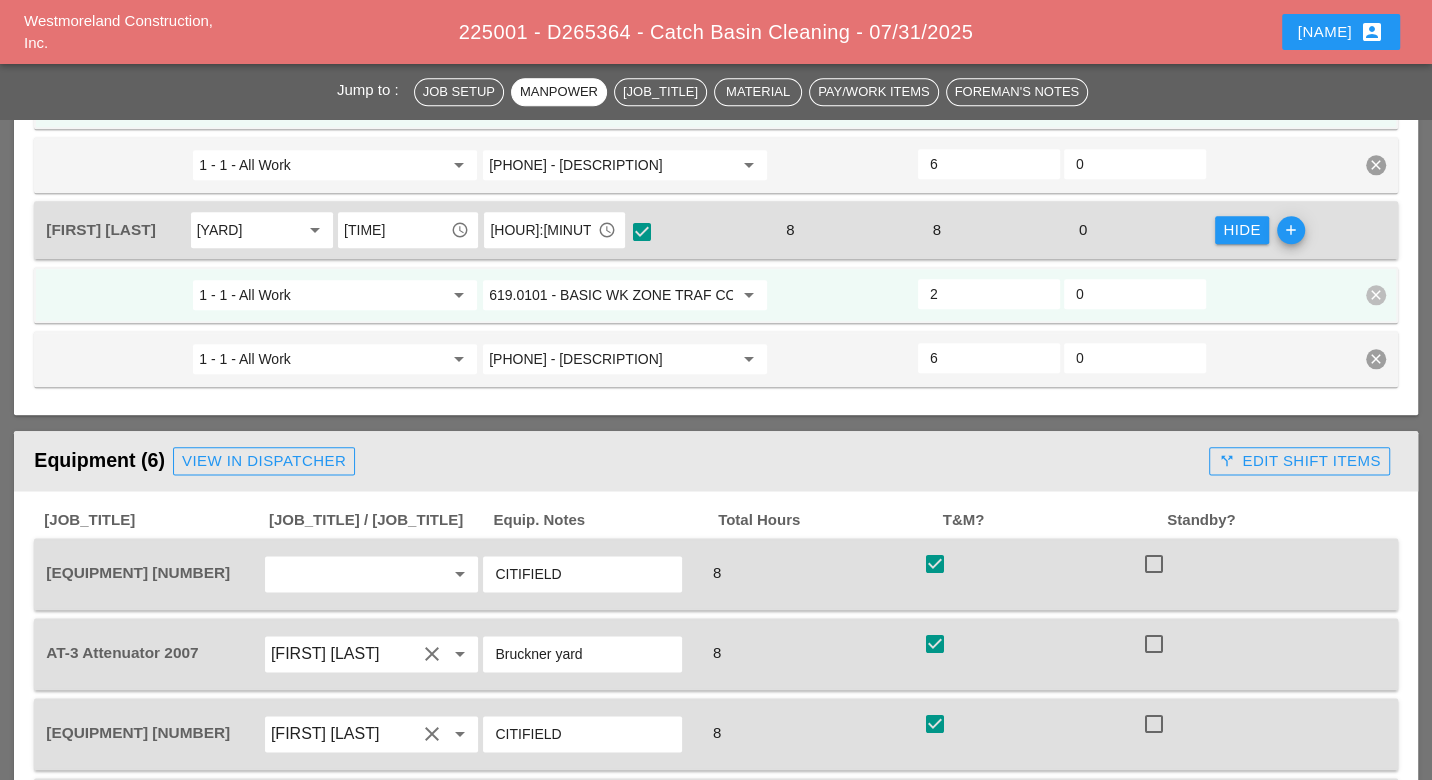 scroll, scrollTop: 1666, scrollLeft: 0, axis: vertical 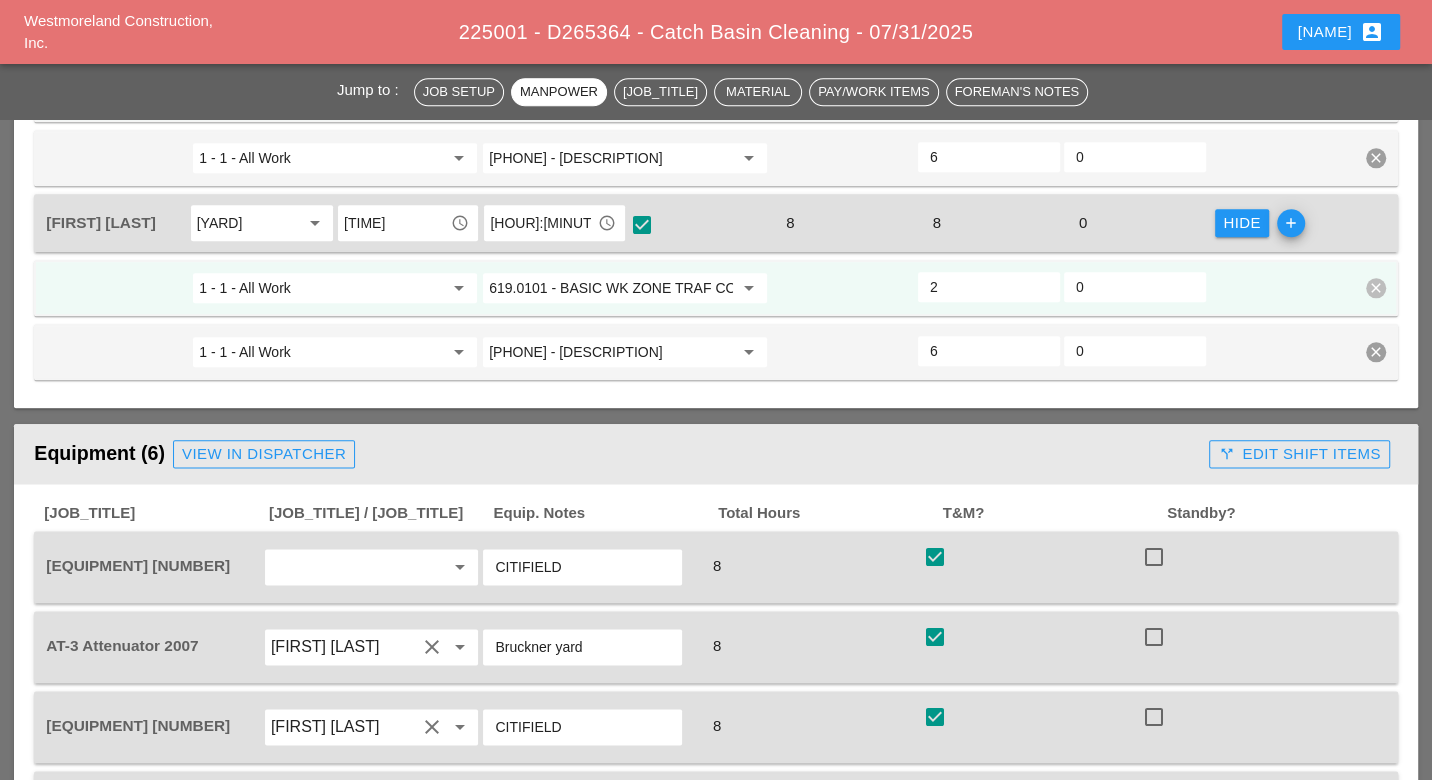 click on "call_split Edit Shift Items" at bounding box center (1299, 454) 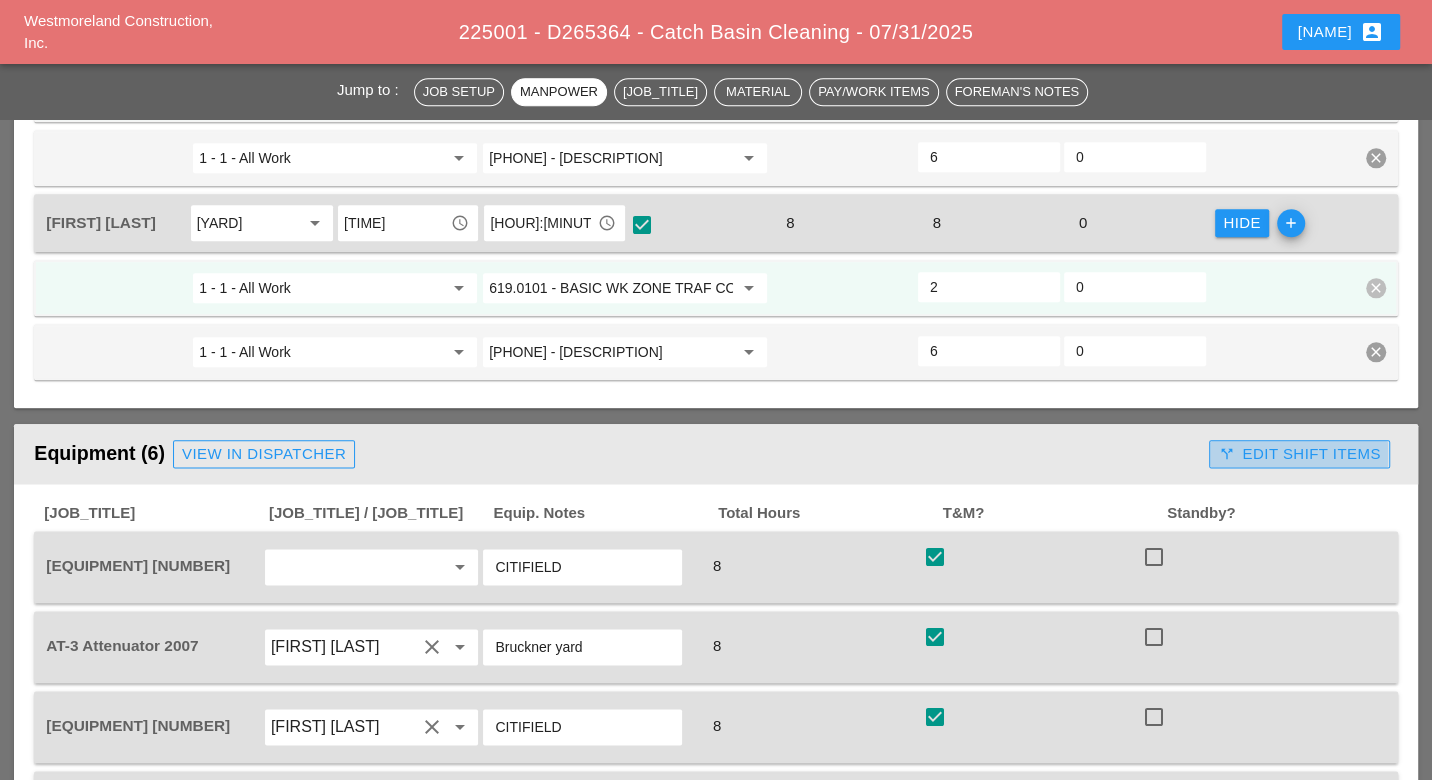 click on "call_split Edit Shift Items" at bounding box center [1299, 454] 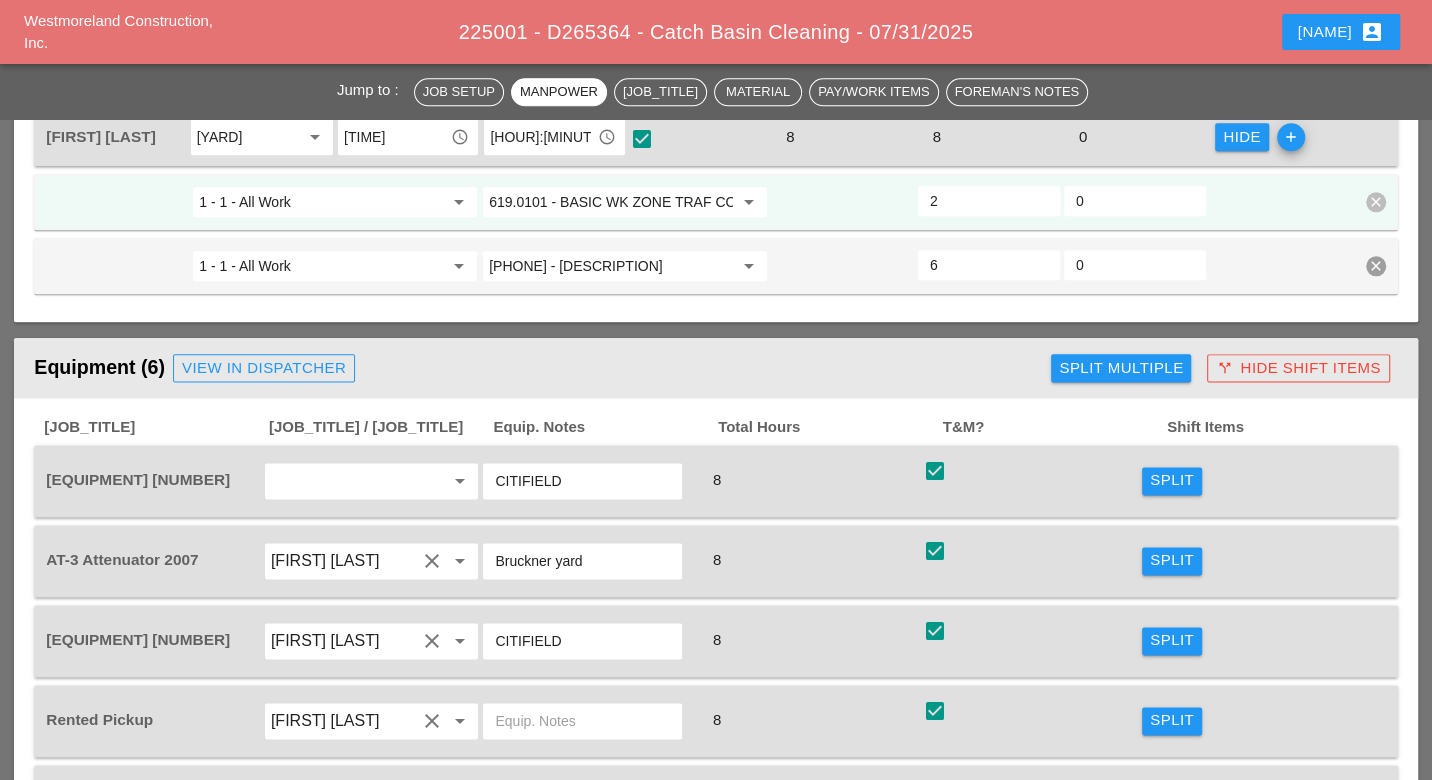 scroll, scrollTop: 1777, scrollLeft: 0, axis: vertical 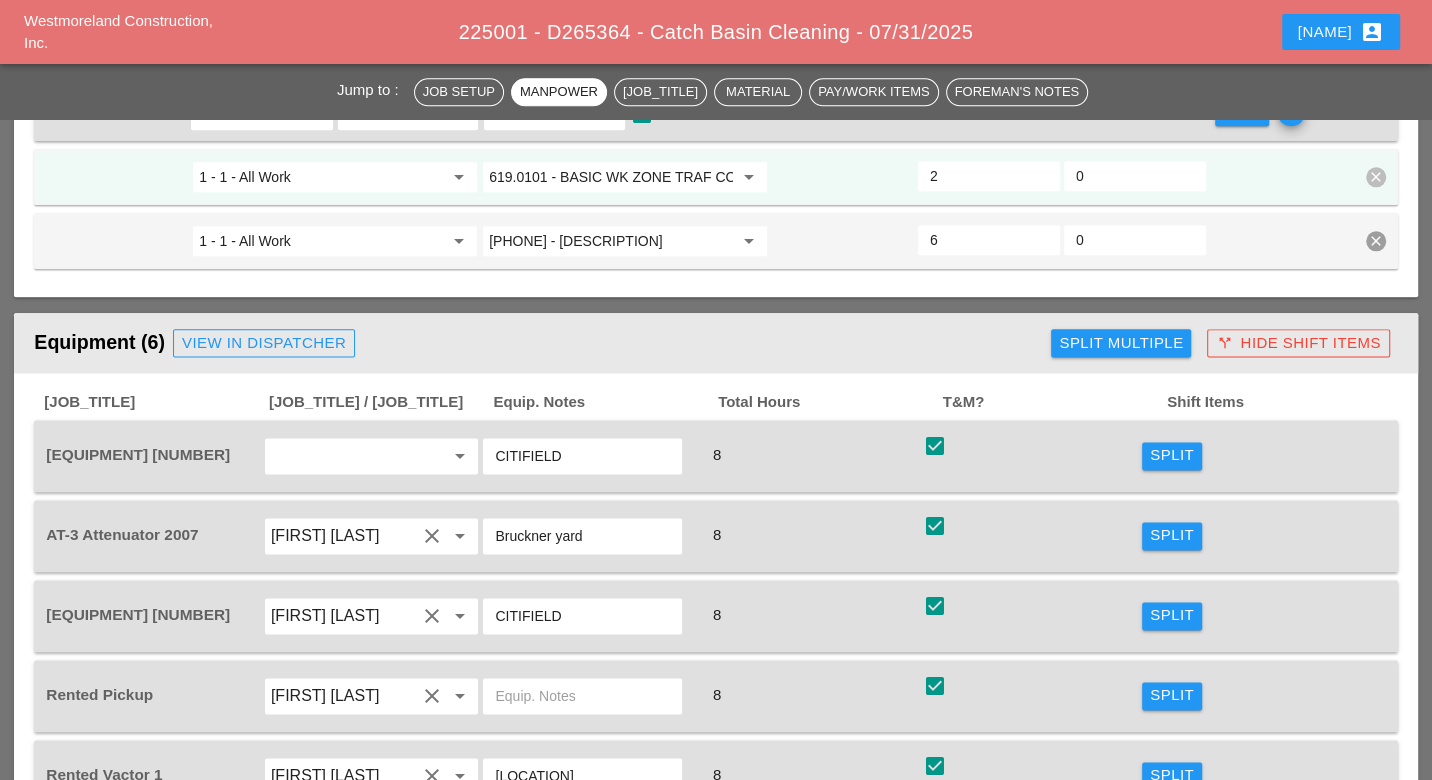 click on "Split" at bounding box center (1172, 455) 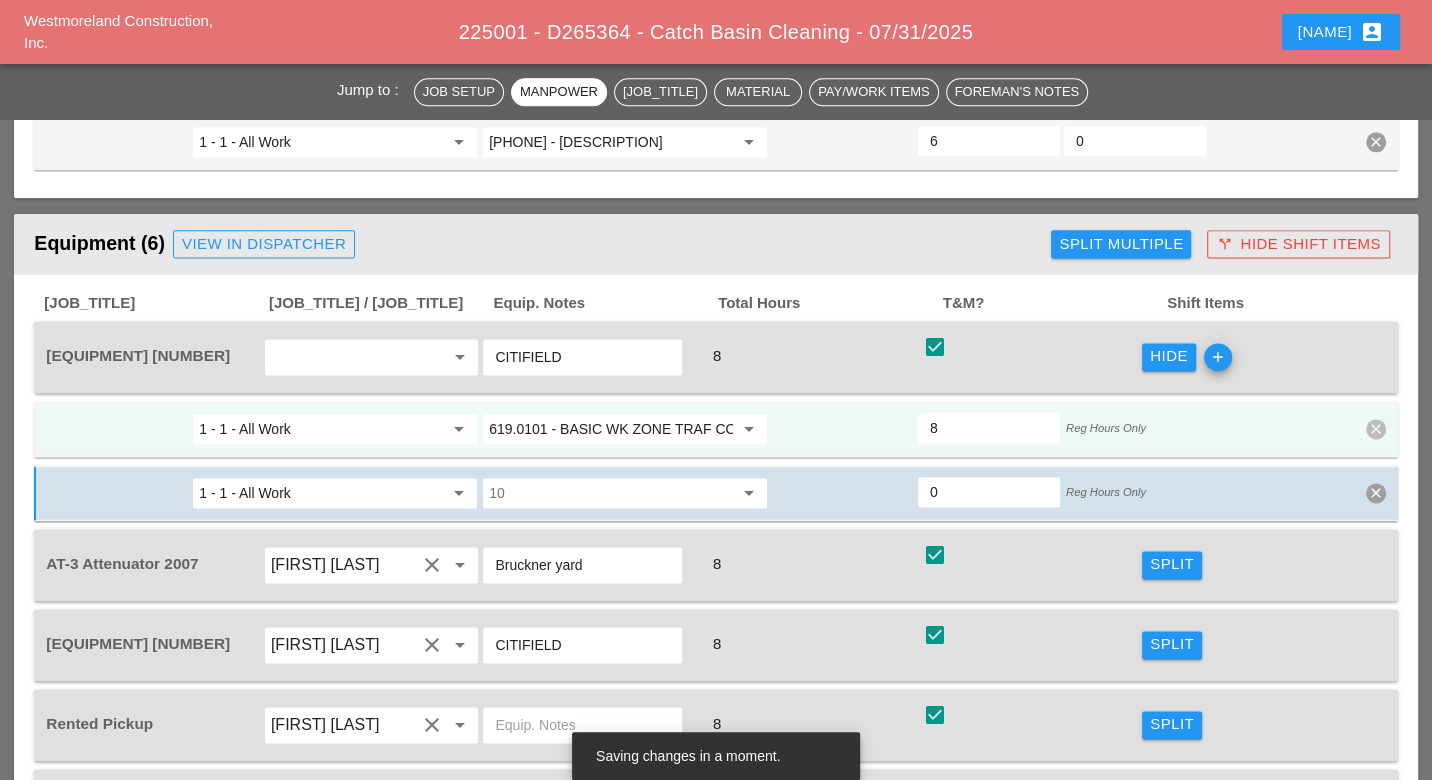 scroll, scrollTop: 1888, scrollLeft: 0, axis: vertical 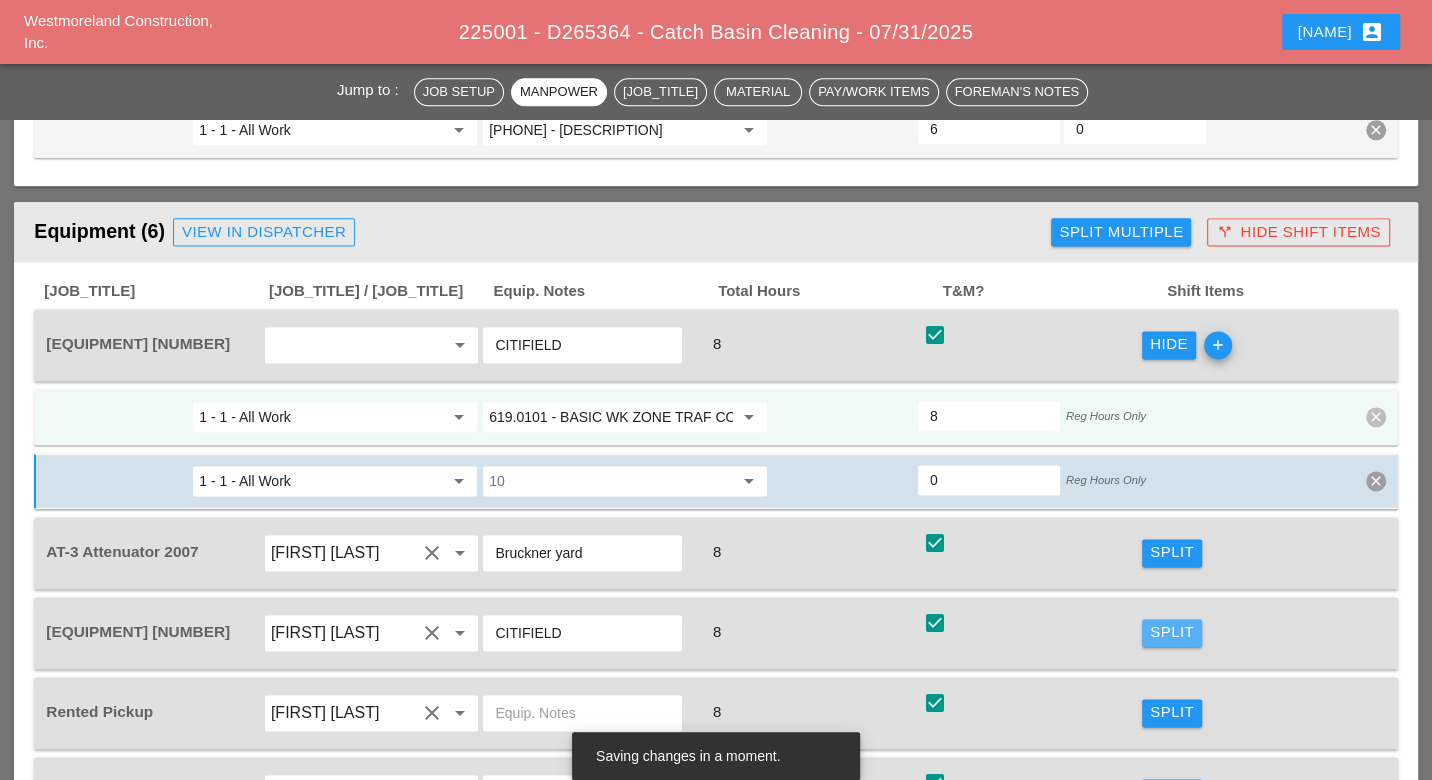 click on "Split" at bounding box center (1172, 632) 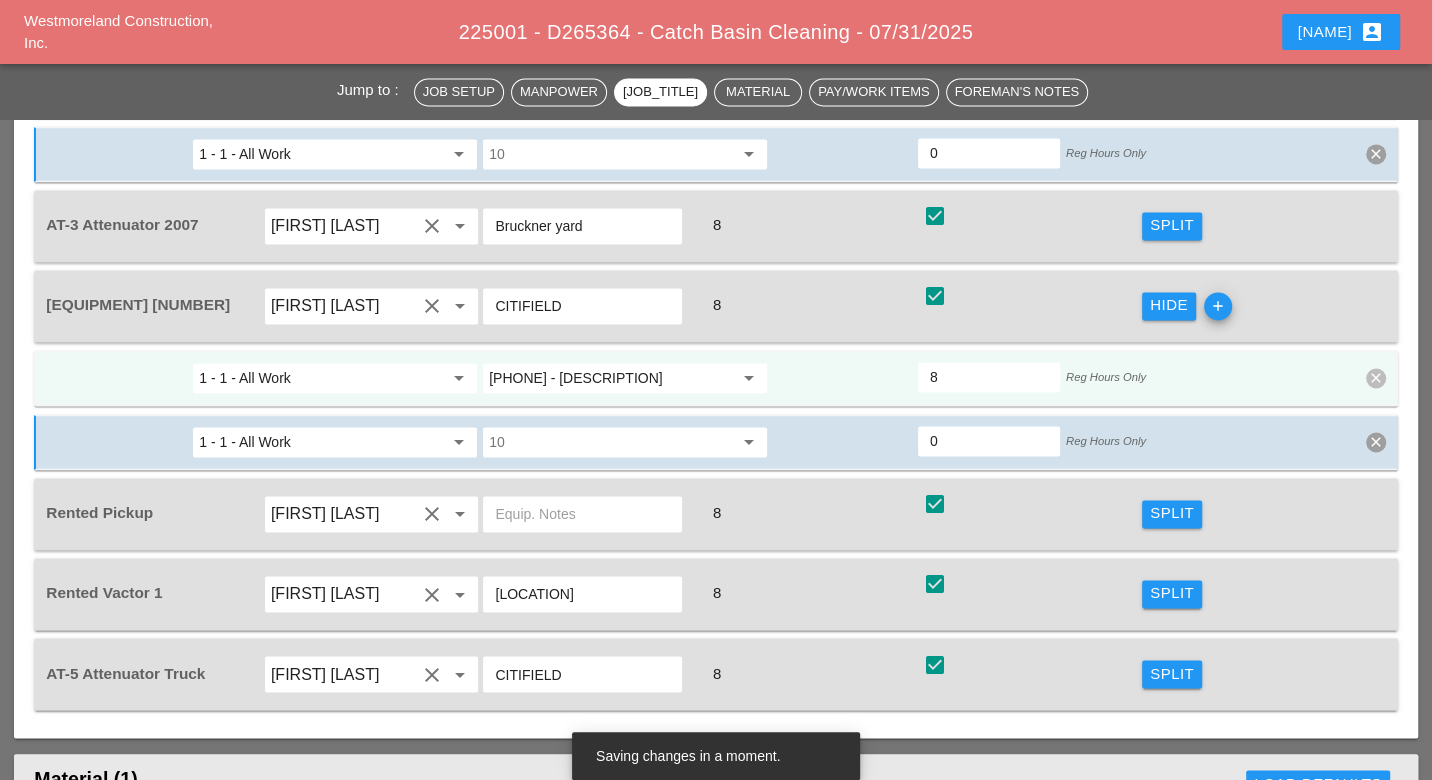 scroll, scrollTop: 2222, scrollLeft: 0, axis: vertical 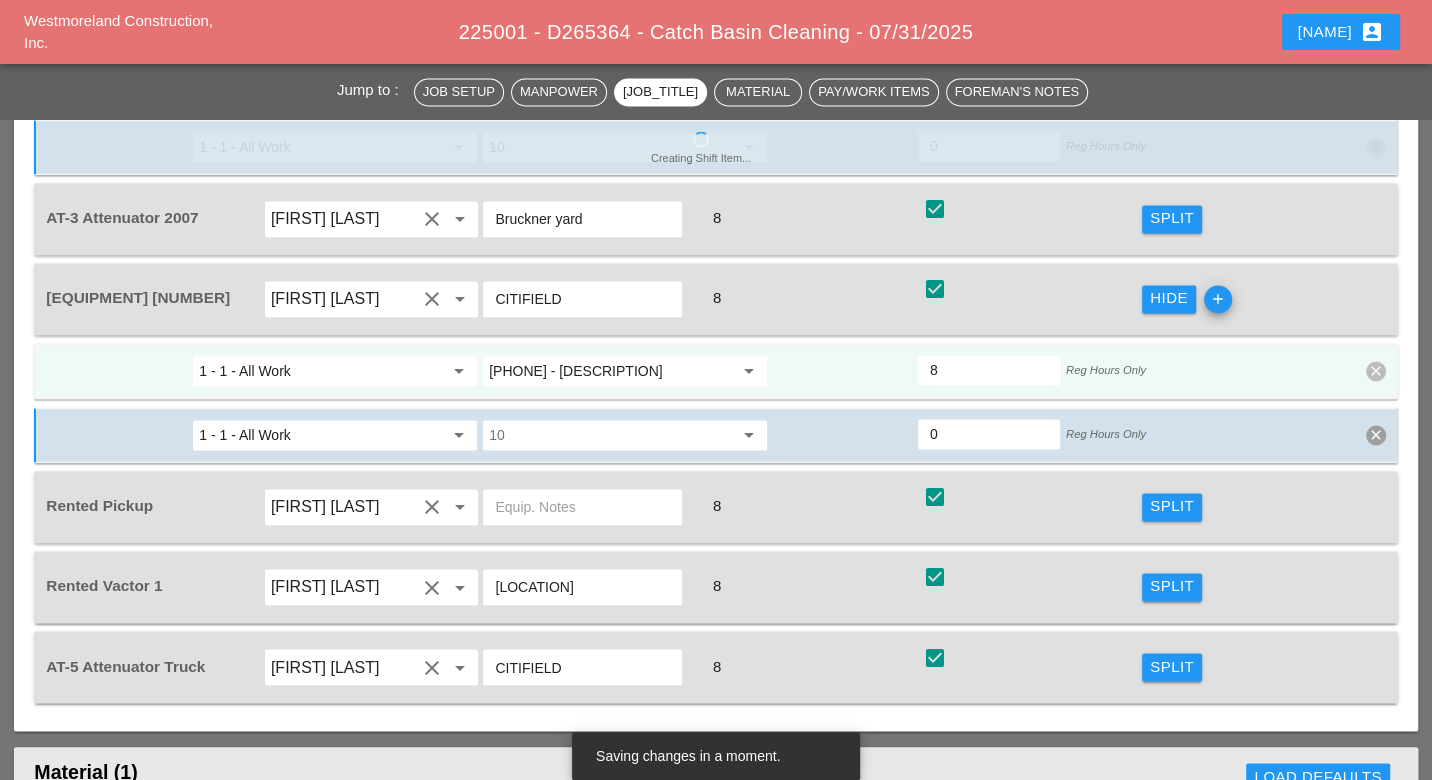 click on "Split" at bounding box center (1172, 666) 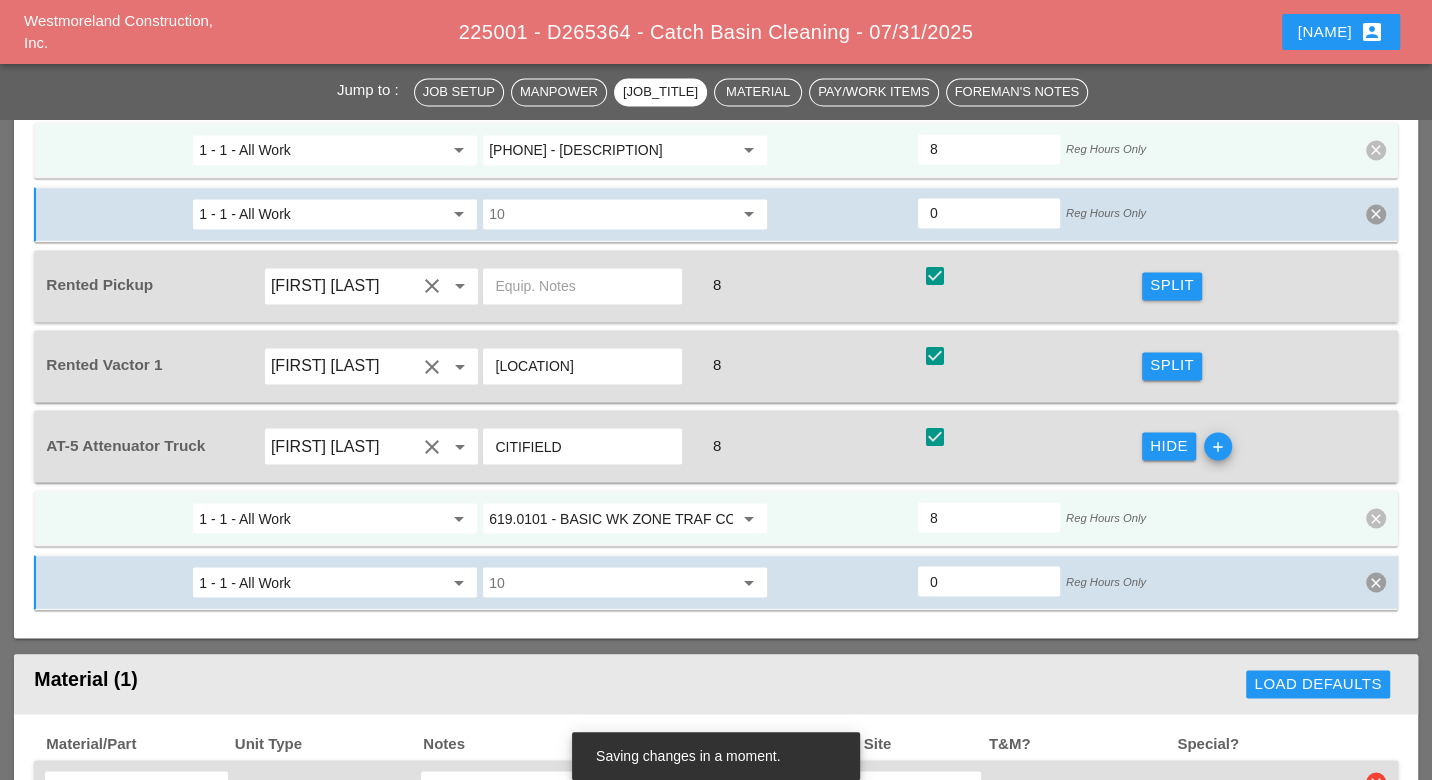 scroll, scrollTop: 2444, scrollLeft: 0, axis: vertical 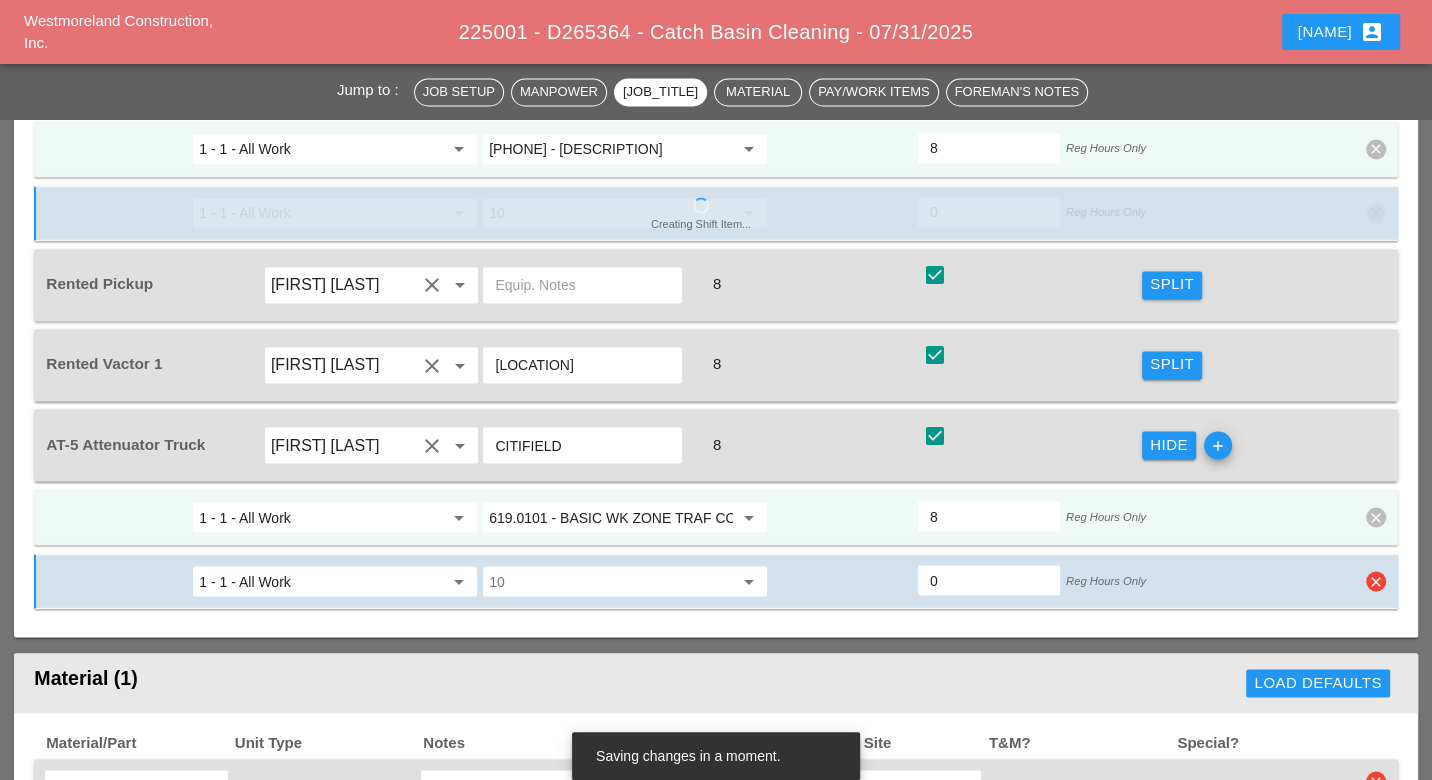 click on "clear" at bounding box center (1376, 581) 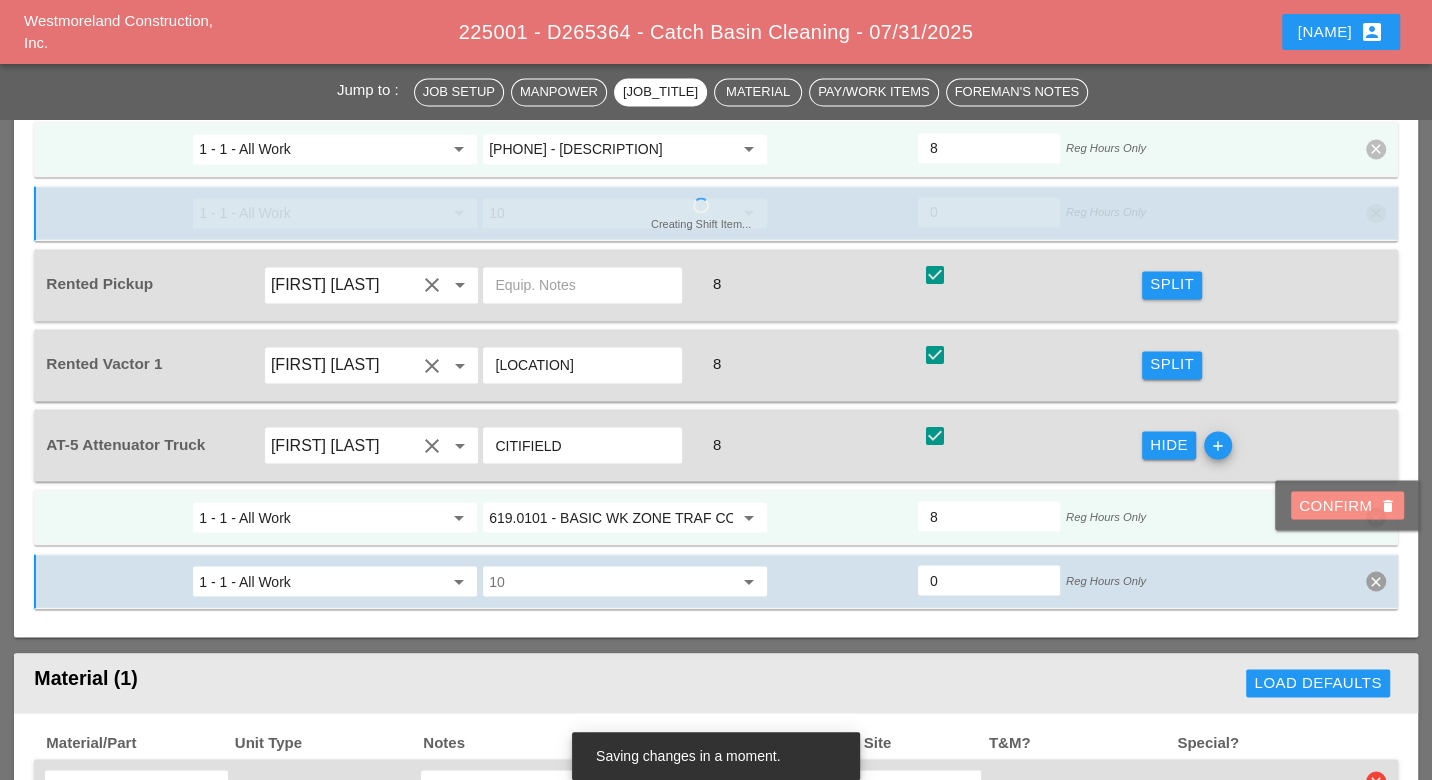 drag, startPoint x: 1368, startPoint y: 506, endPoint x: 1360, endPoint y: 277, distance: 229.1397 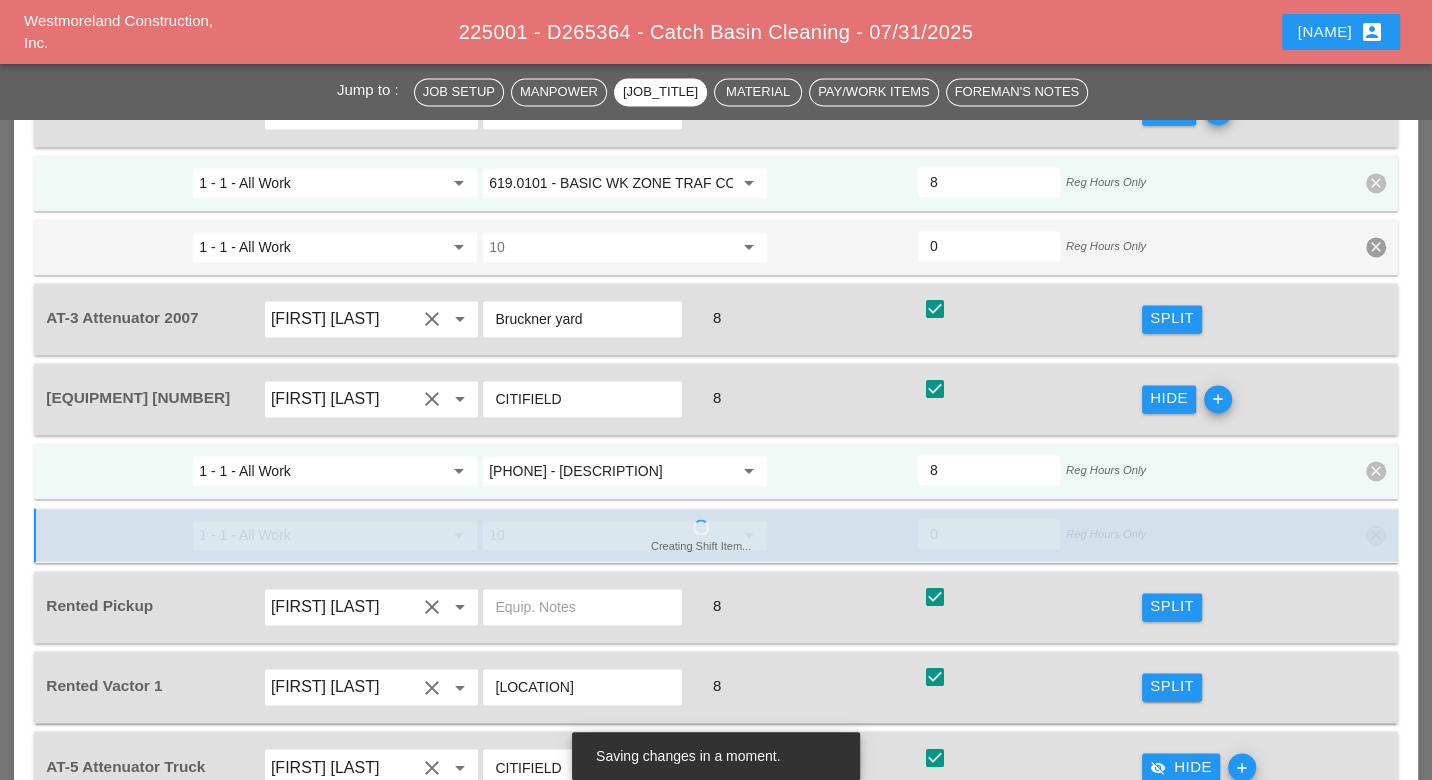scroll, scrollTop: 2111, scrollLeft: 0, axis: vertical 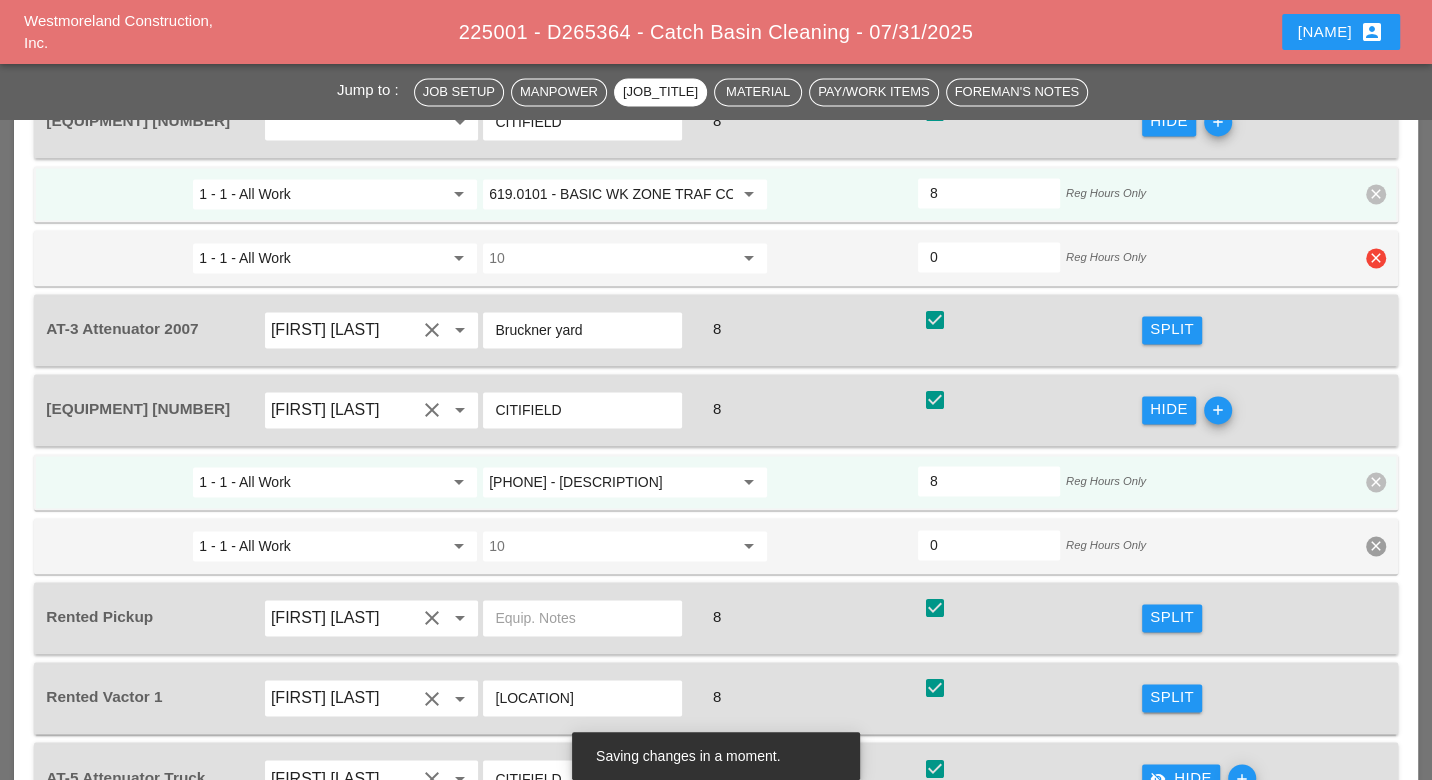 click on "clear" at bounding box center [1376, 258] 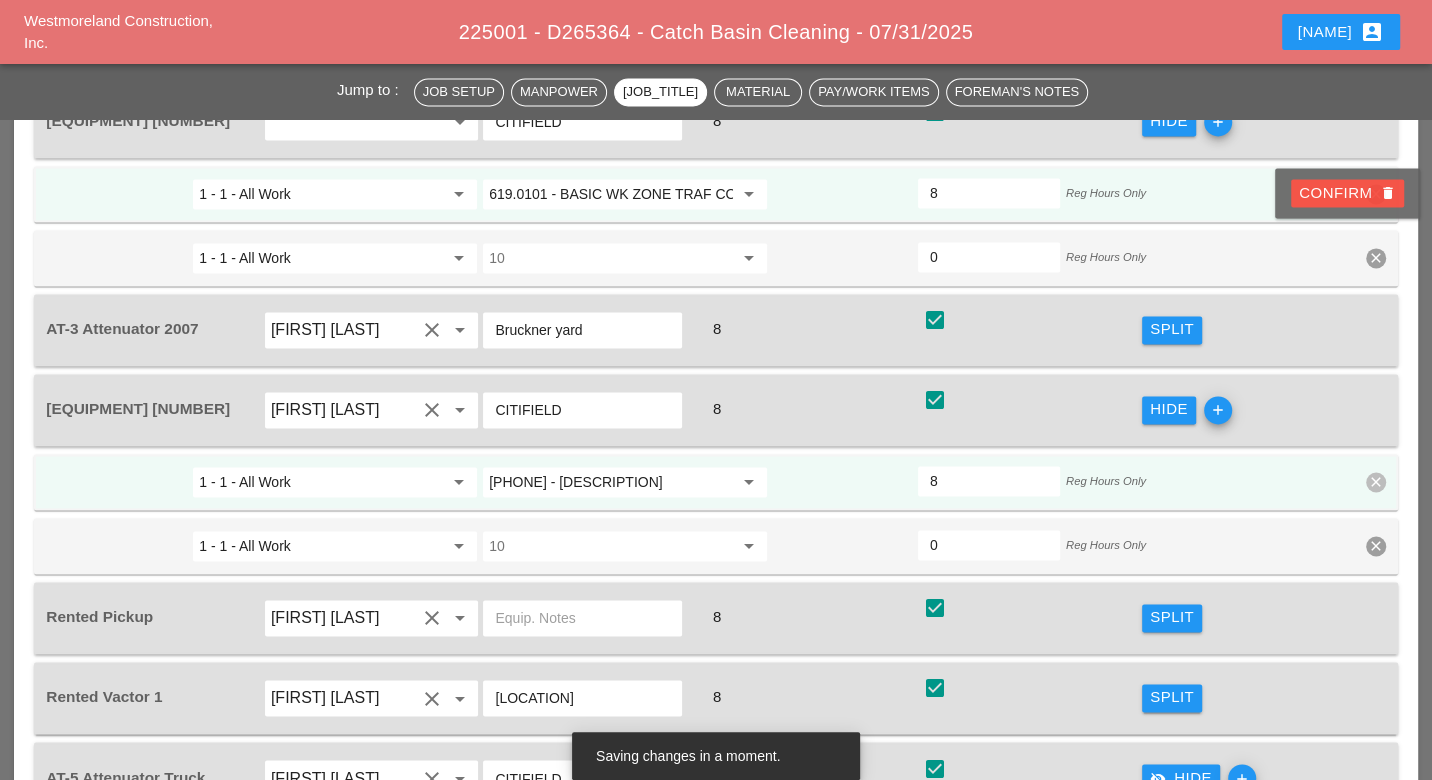 click on "Confirm delete" at bounding box center [1347, 193] 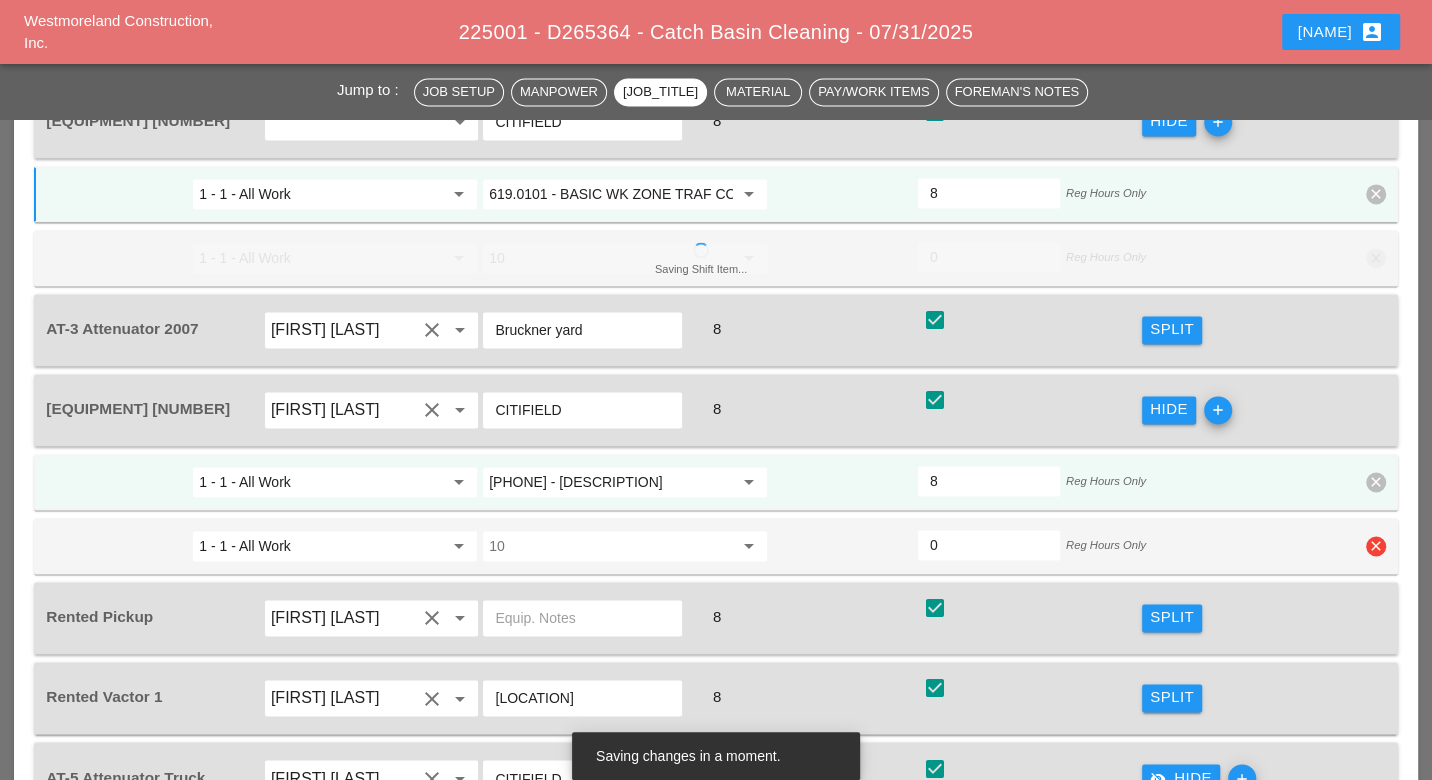 click on "1 - 1 - All Work arrow_drop_down 10 arrow_drop_down 0 Reg Hours Only clear" at bounding box center (715, 546) 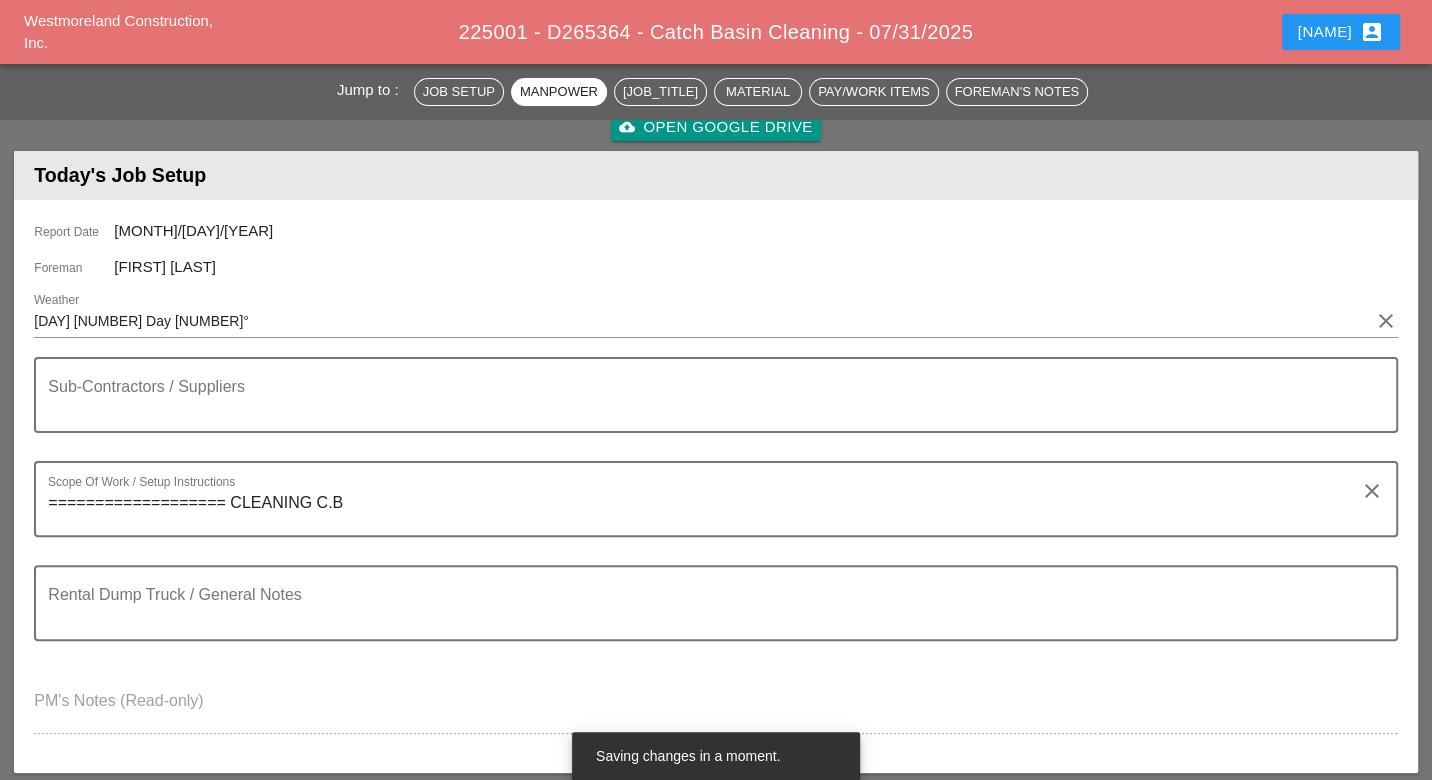 scroll, scrollTop: 0, scrollLeft: 0, axis: both 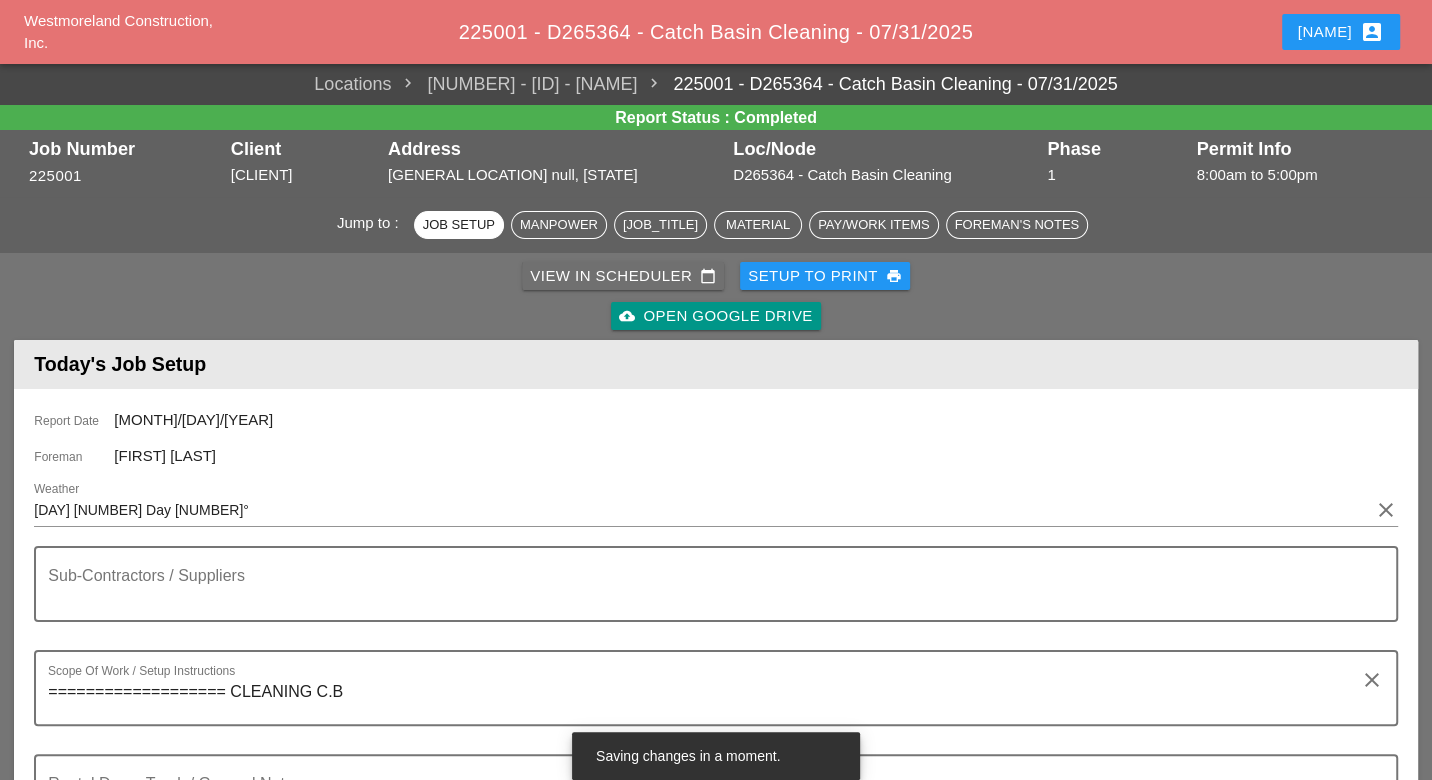 click on "View in Scheduler calendar_today" at bounding box center [623, 276] 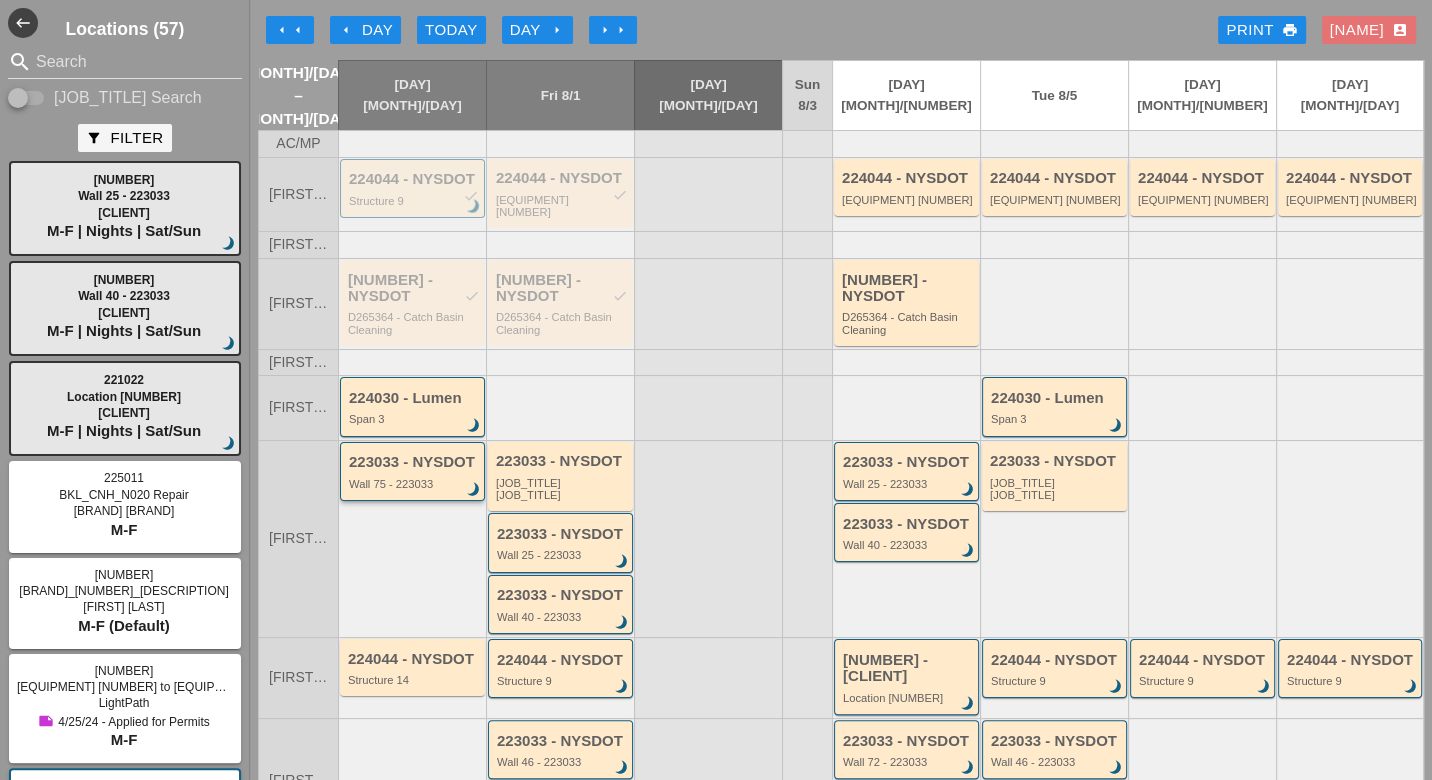 click on "Wall 75 - 223033" at bounding box center (414, 484) 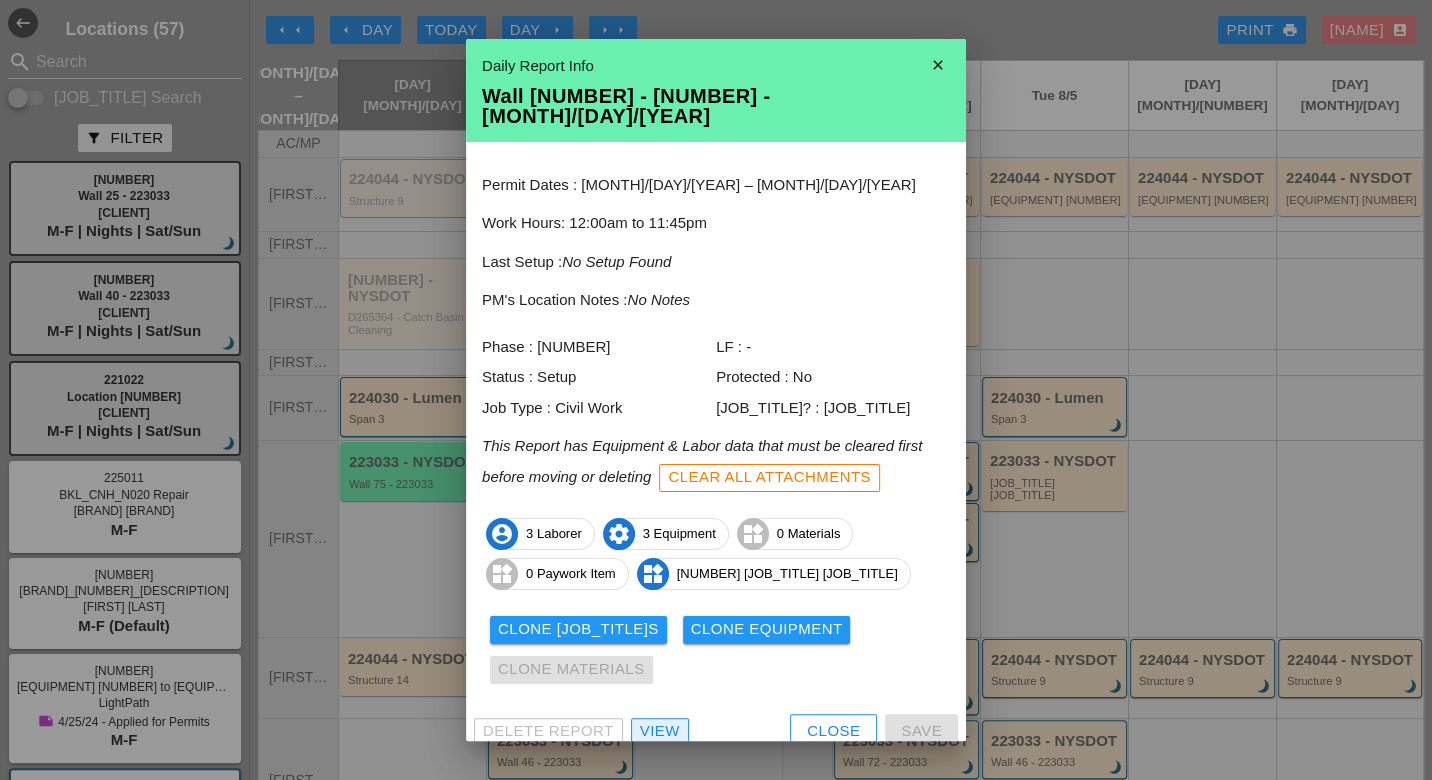 click on "View" at bounding box center [660, 731] 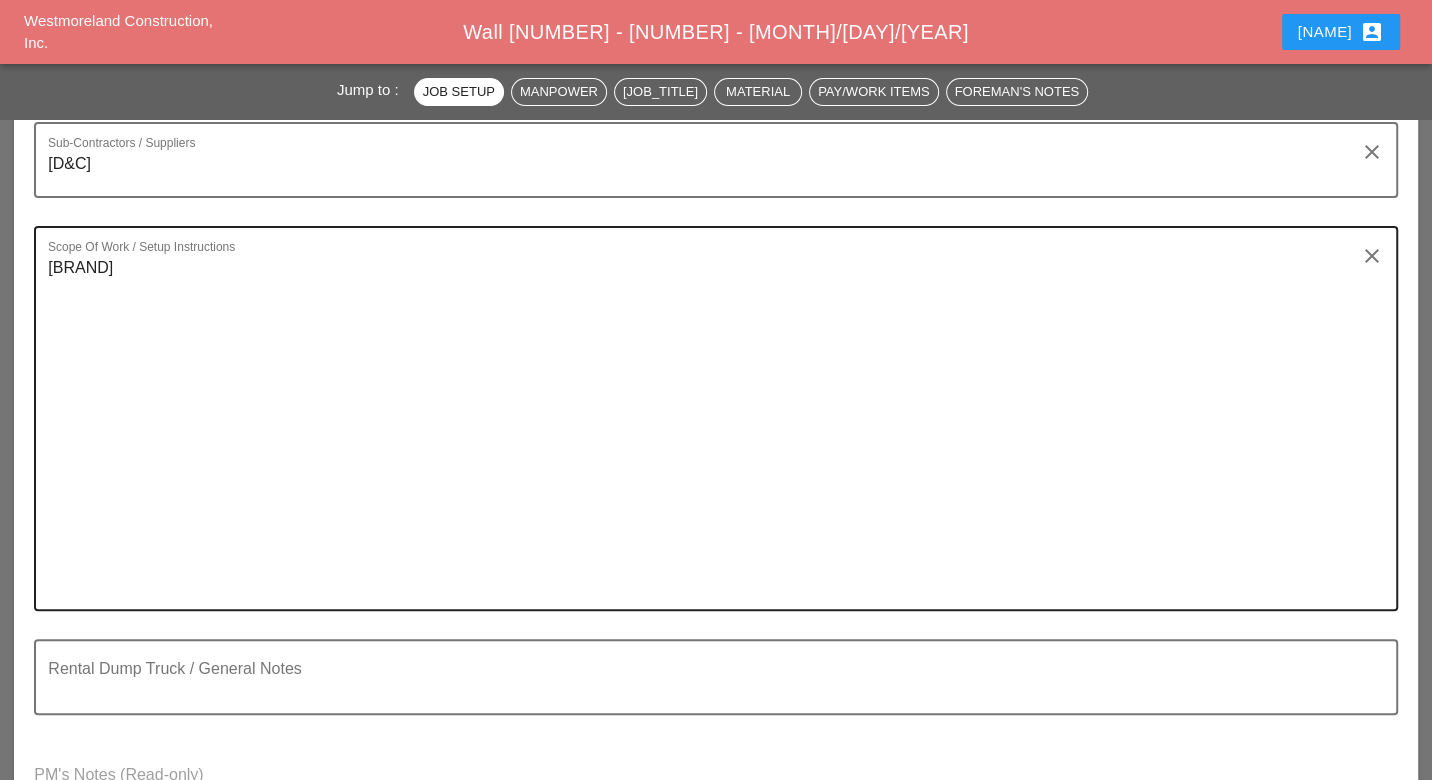 scroll, scrollTop: 888, scrollLeft: 0, axis: vertical 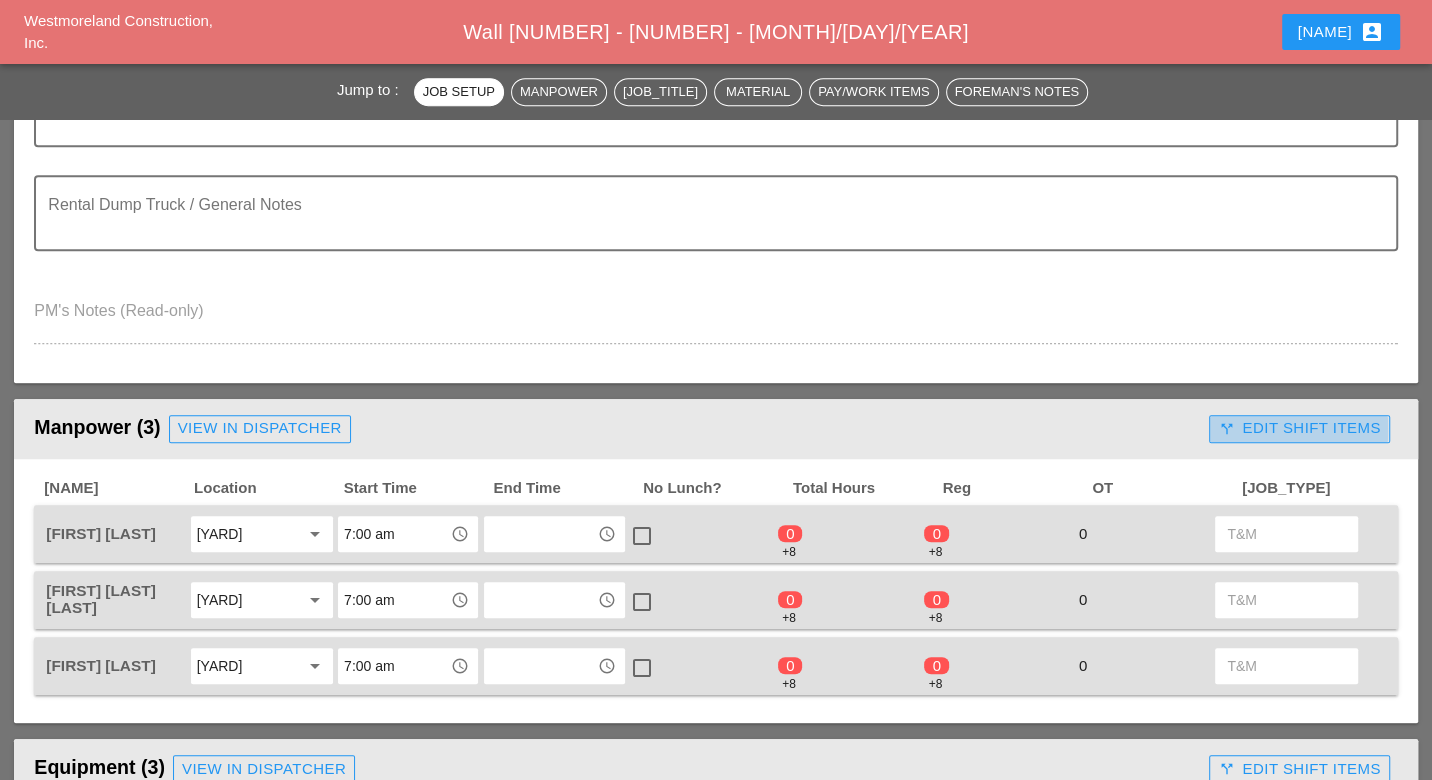 click on "call_split Edit Shift Items" at bounding box center (1299, 428) 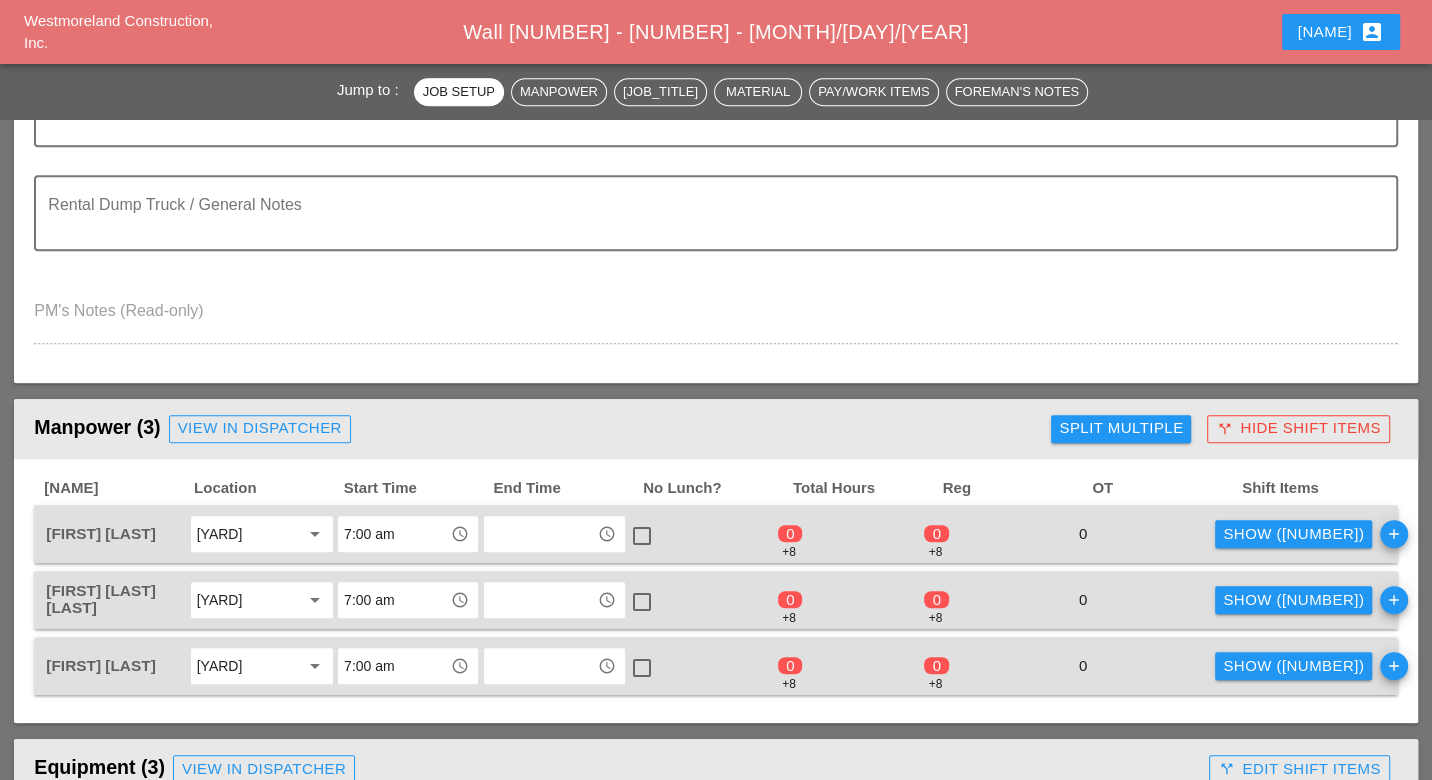 click on "Show (2)" at bounding box center (1293, 534) 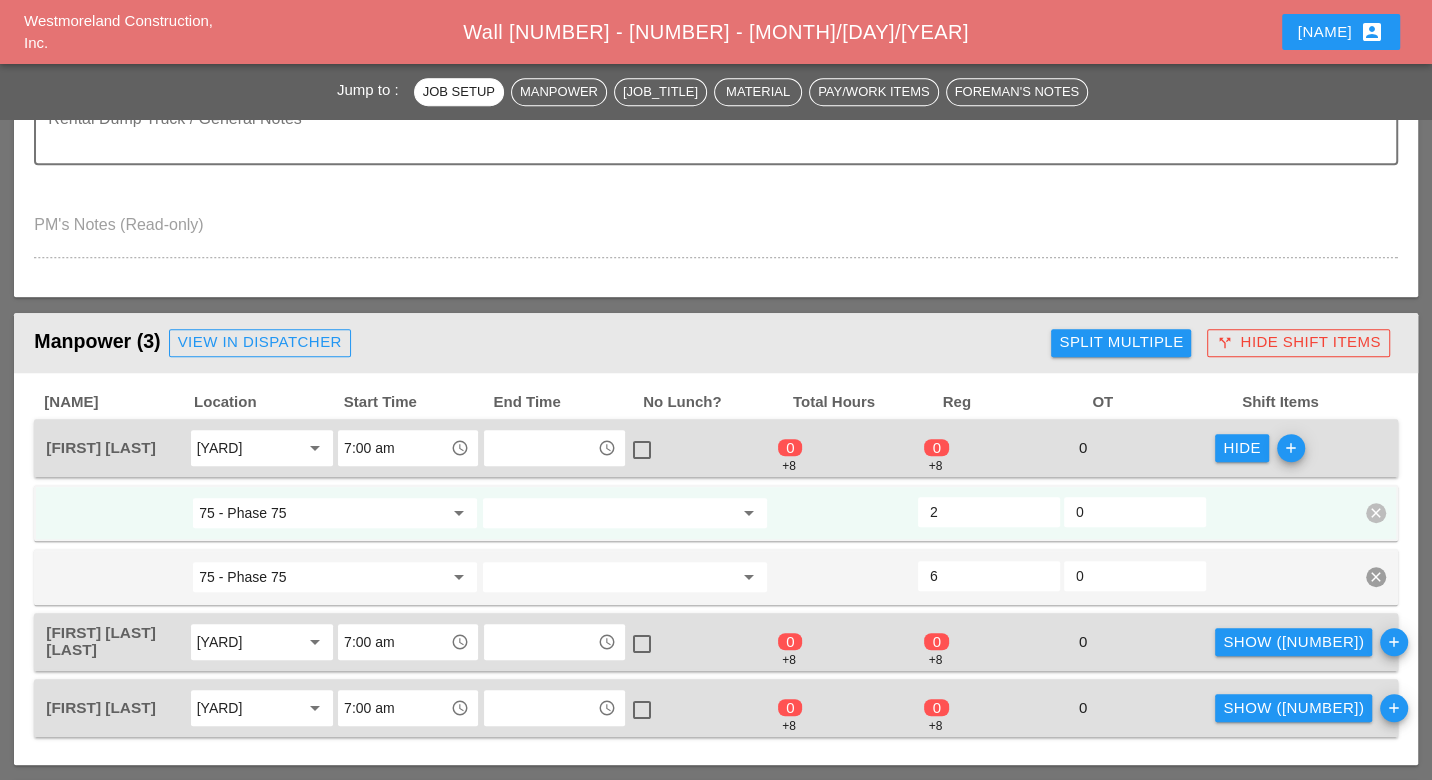 scroll, scrollTop: 1000, scrollLeft: 0, axis: vertical 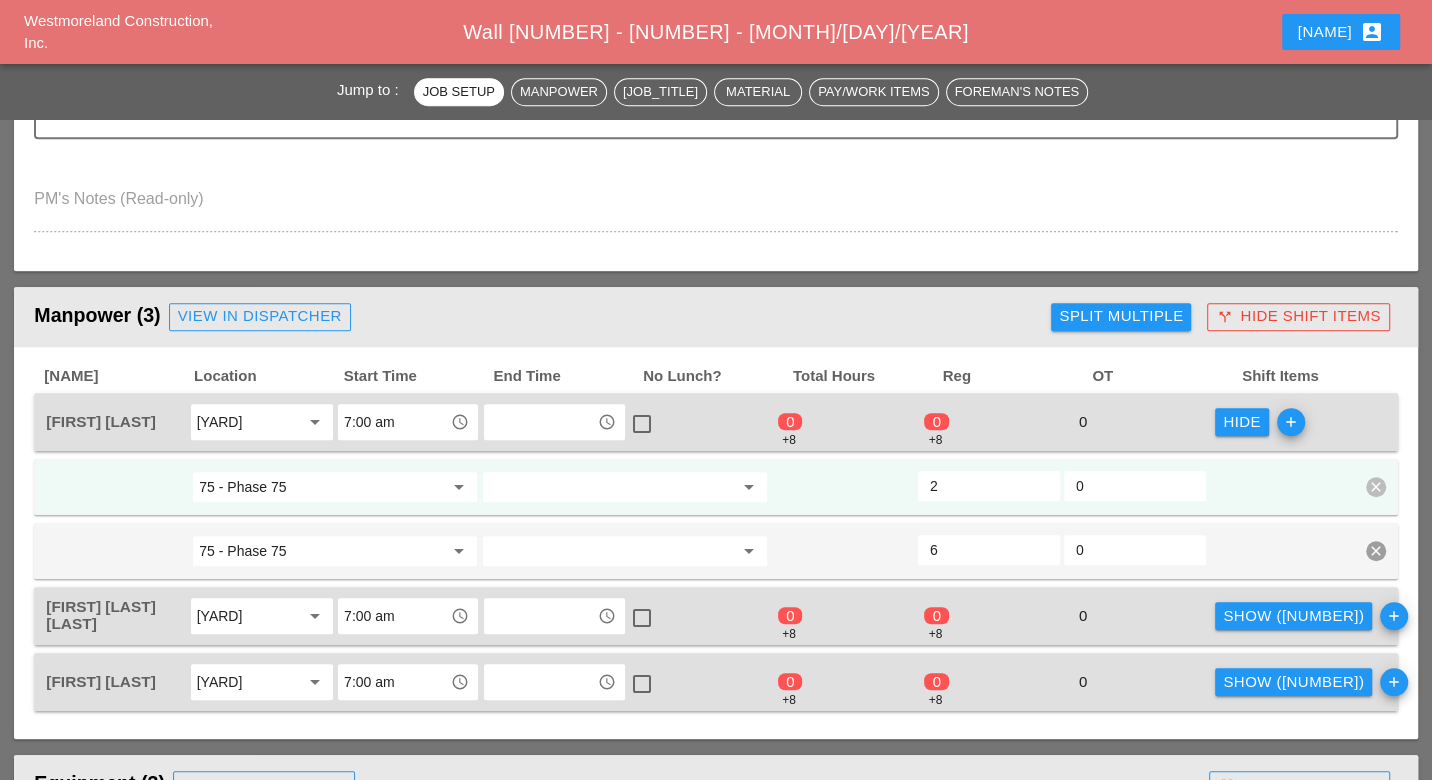 click on "Show (2)" at bounding box center [1293, 616] 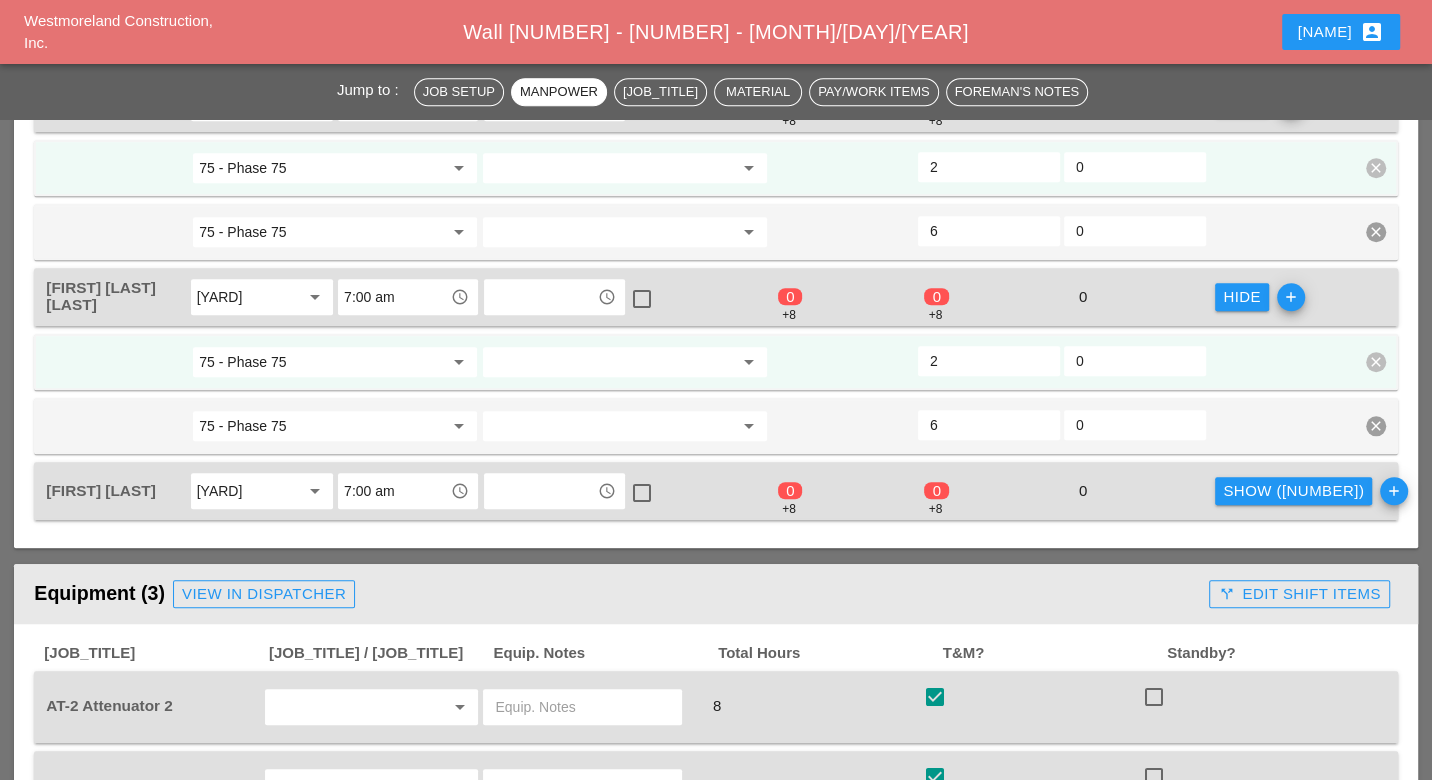 scroll, scrollTop: 1333, scrollLeft: 0, axis: vertical 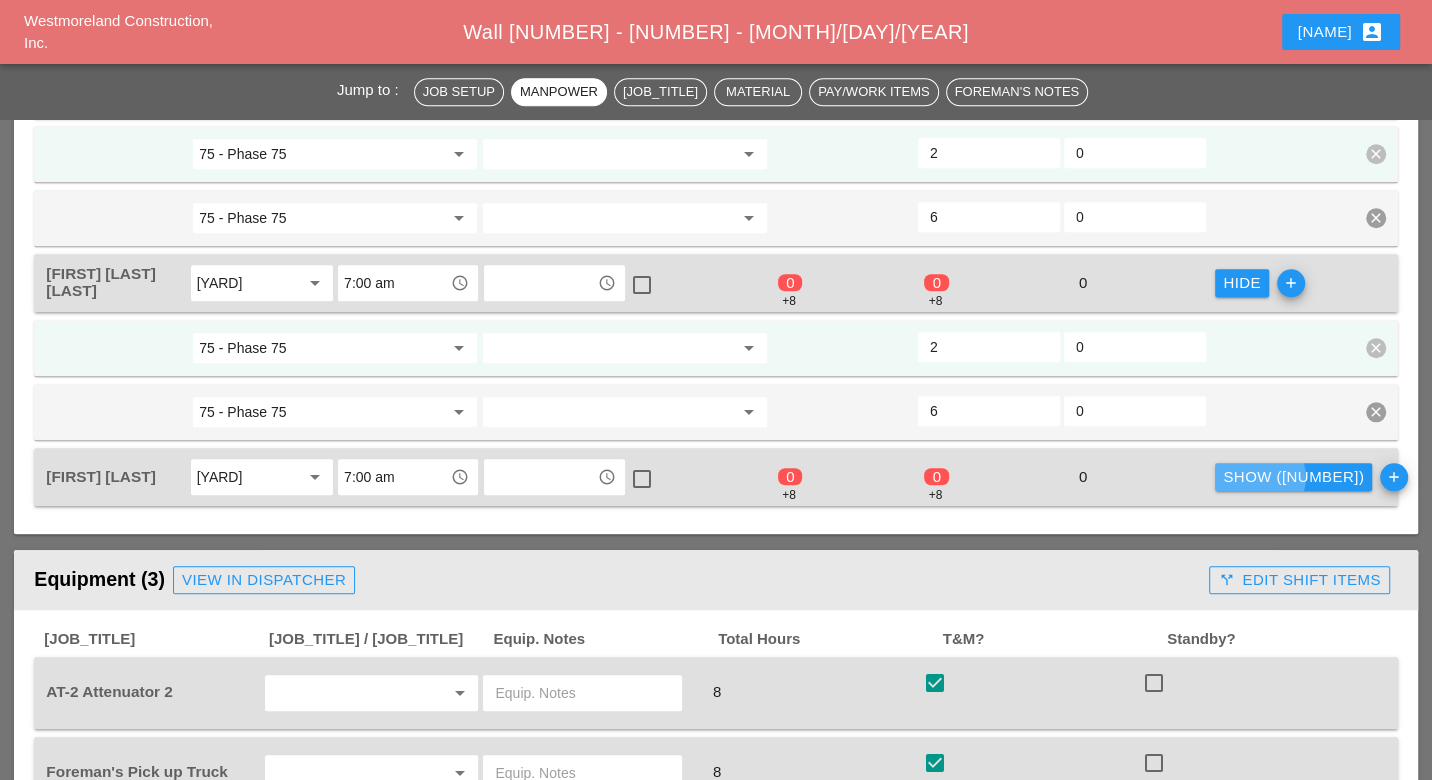 click on "Show (2)" at bounding box center [1293, 477] 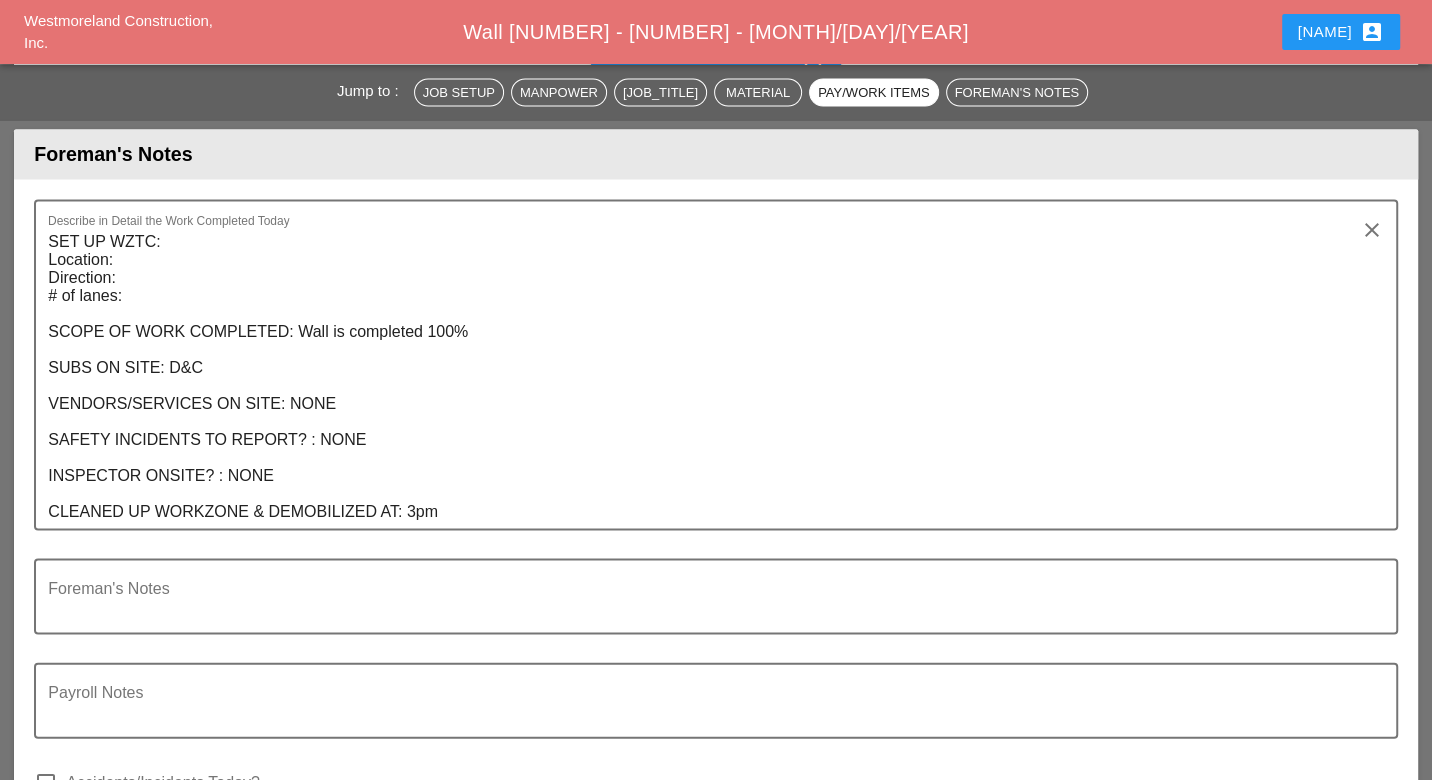 scroll, scrollTop: 2888, scrollLeft: 0, axis: vertical 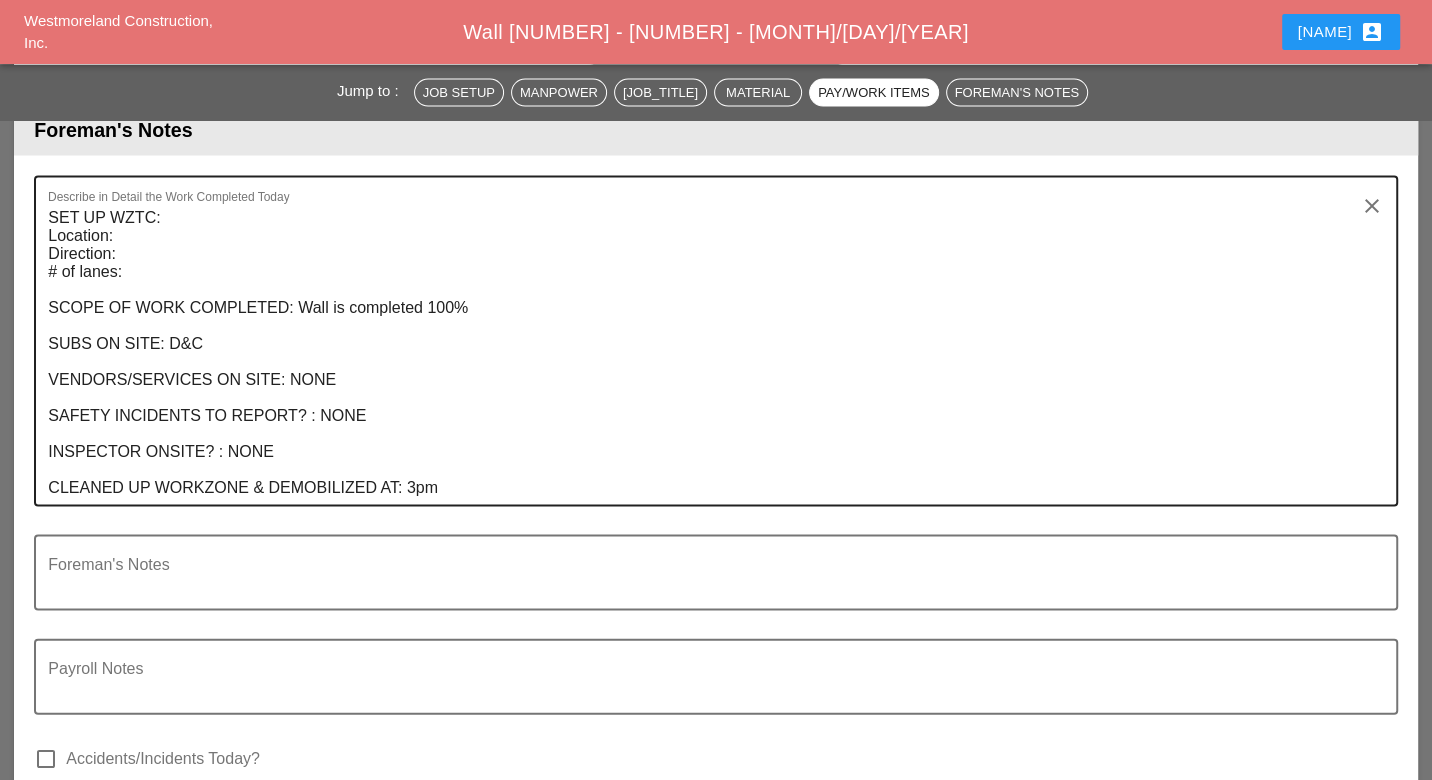 click on "SET UP WZTC:
Location:
Direction:
# of lanes:
SCOPE OF WORK COMPLETED: Wall is completed 100%
SUBS ON SITE: D&C
VENDORS/SERVICES ON SITE: NONE
SAFETY INCIDENTS TO REPORT? : NONE
INSPECTOR ONSITE? : NONE
CLEANED UP WORKZONE & DEMOBILIZED AT: 3pm" at bounding box center (707, 353) 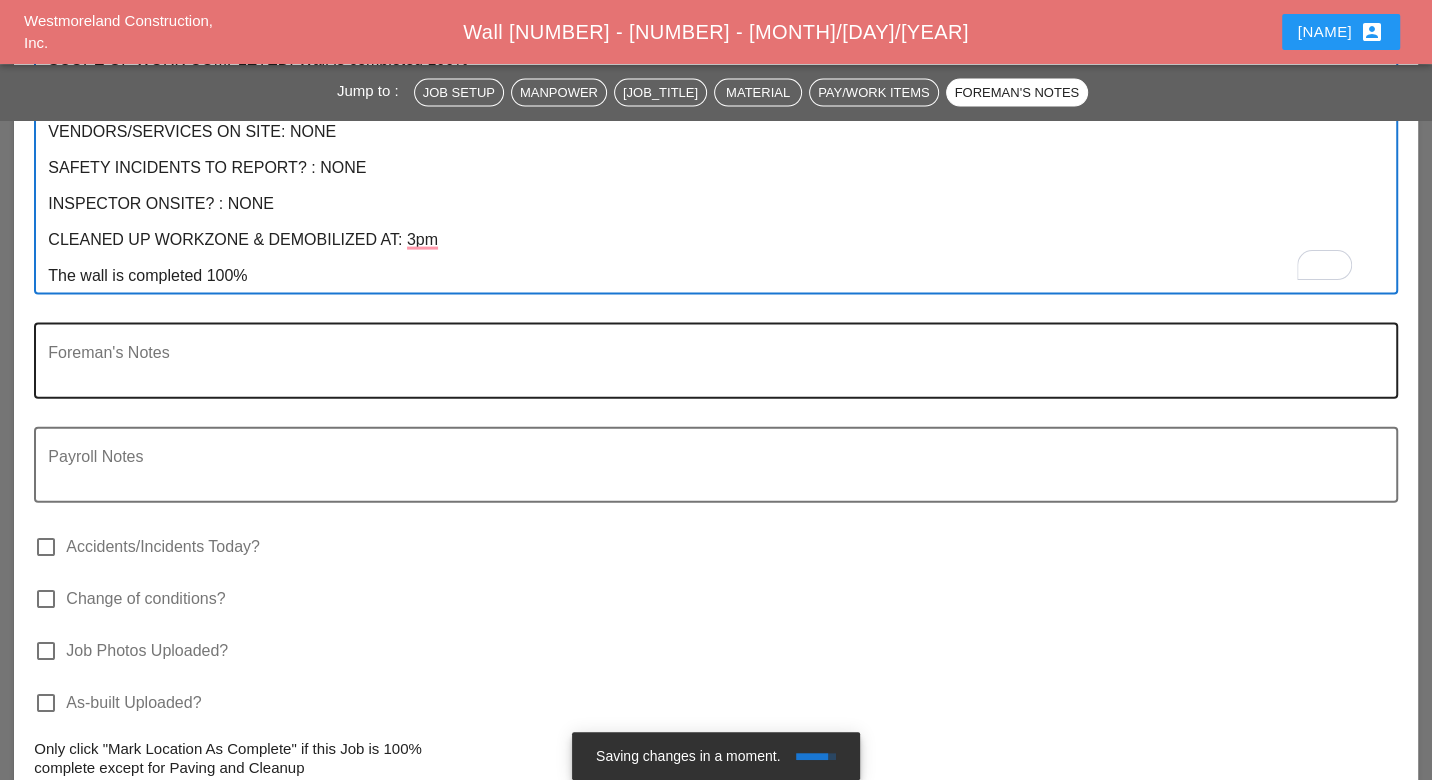 scroll, scrollTop: 3111, scrollLeft: 0, axis: vertical 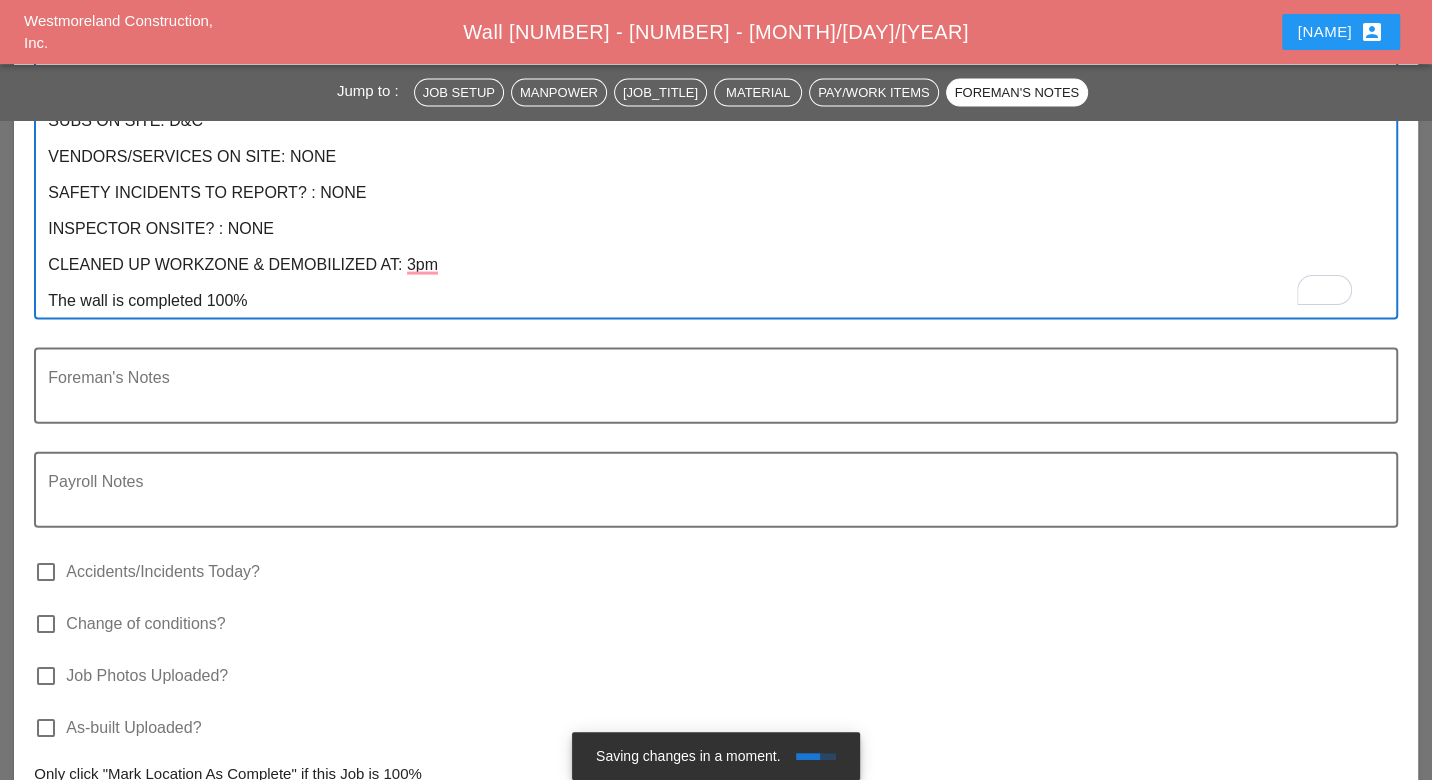 click on "SET UP WZTC:
Location:
Direction:
# of lanes:
SCOPE OF WORK COMPLETED: Wall is completed 100%
SUBS ON SITE: D&C
VENDORS/SERVICES ON SITE: NONE
SAFETY INCIDENTS TO REPORT? : NONE
INSPECTOR ONSITE? : NONE
CLEANED UP WORKZONE & DEMOBILIZED AT: 3pm
The wall is completed 100%" at bounding box center (707, 148) 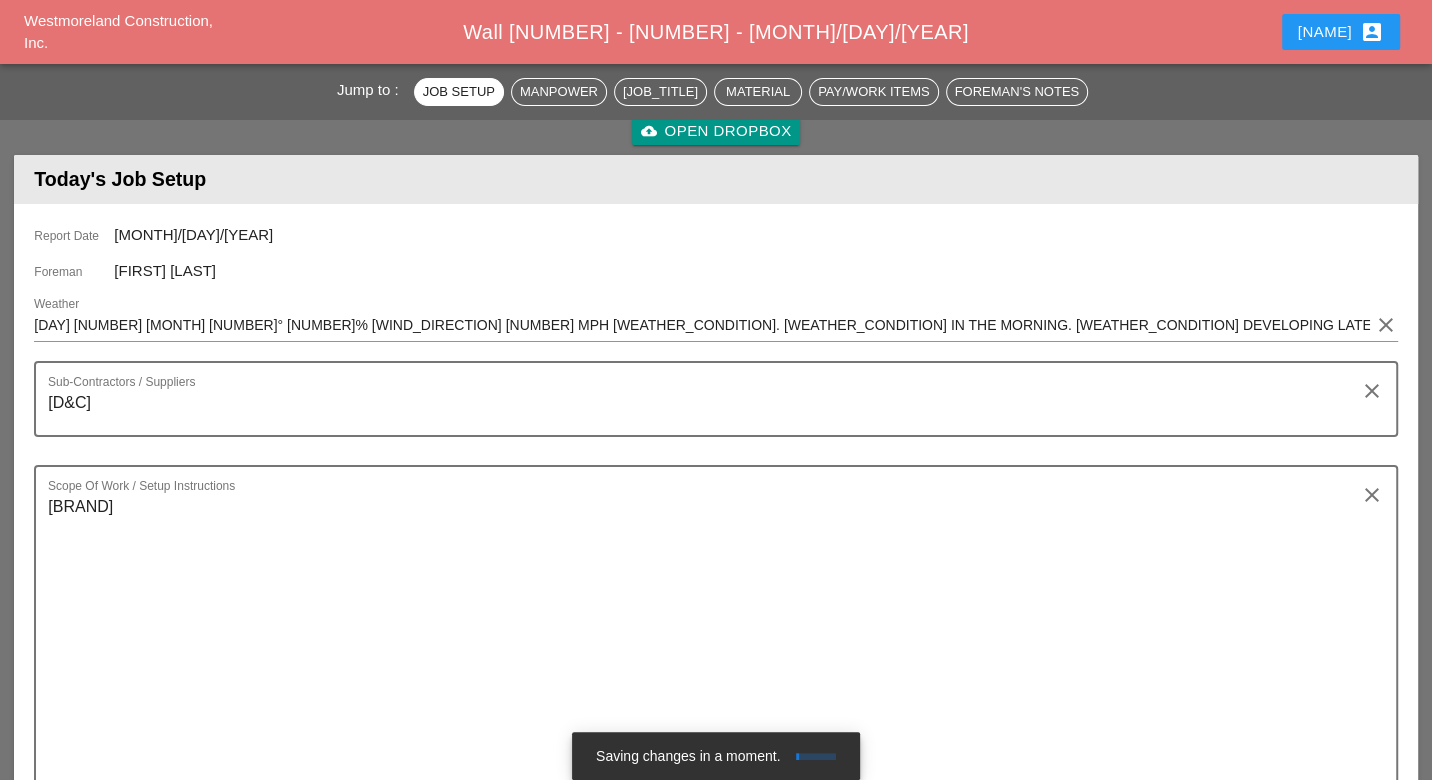 scroll, scrollTop: 0, scrollLeft: 0, axis: both 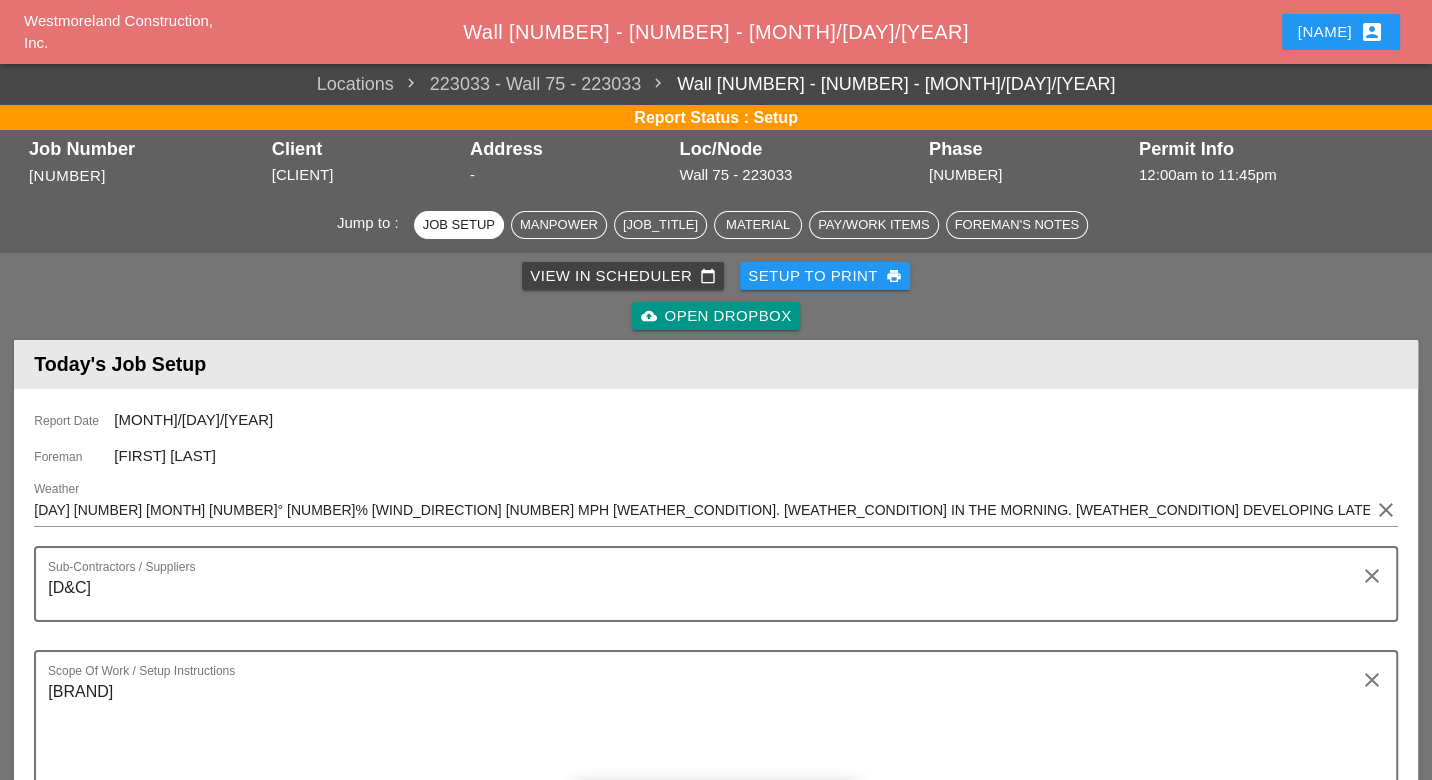 type on "SET UP WZTC:
Location:
Direction:
# of lanes:
SCOPE OF WORK COMPLETED: Wall is completed 100%
SUBS ON SITE: D&C
VENDORS/SERVICES ON SITE: NONE
SAFETY INCIDENTS TO REPORT? : NONE
INSPECTOR ONSITE? : NONE
CLEANED UP WORKZONE & DEMOBILIZED AT: 3pm
This wall is completed 100%" 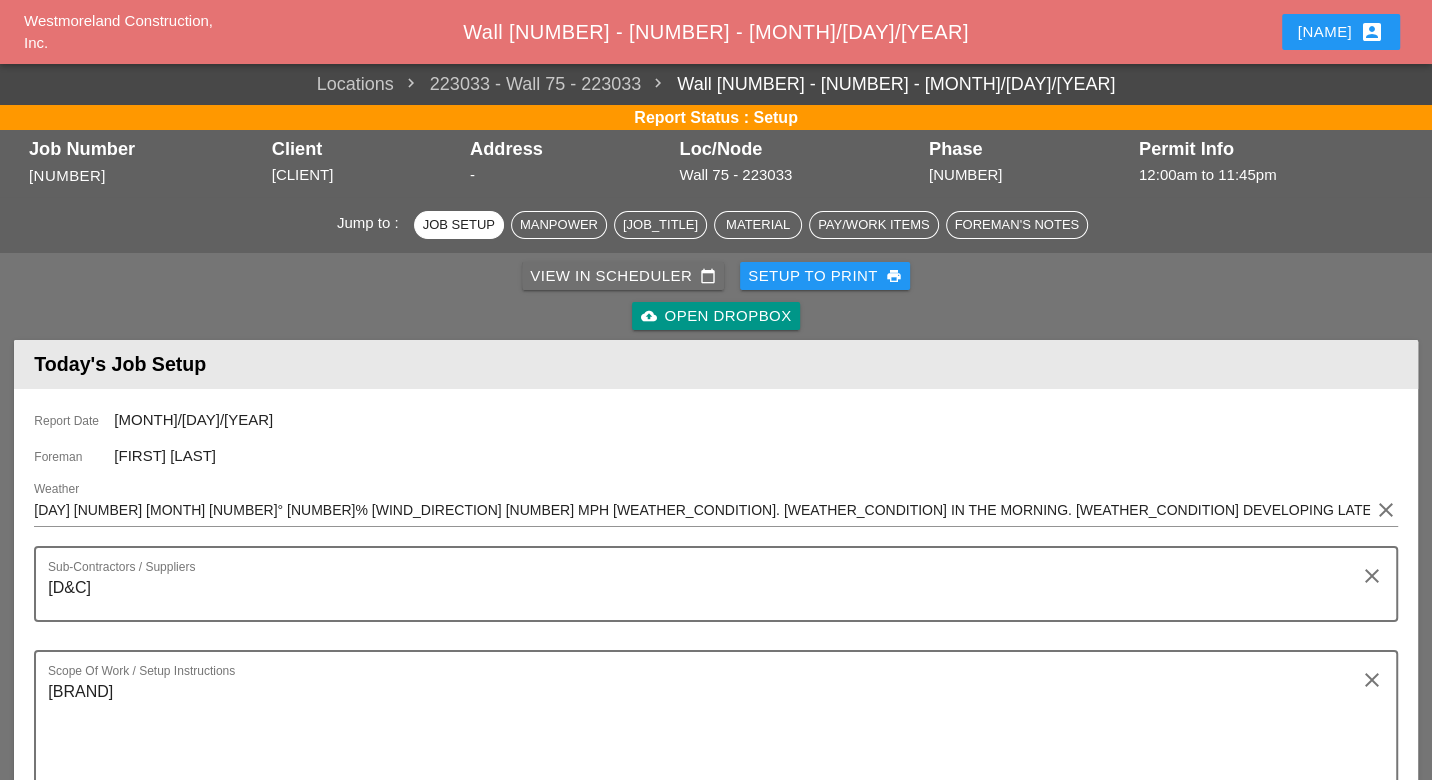 click on "View in Scheduler calendar_today" at bounding box center [623, 276] 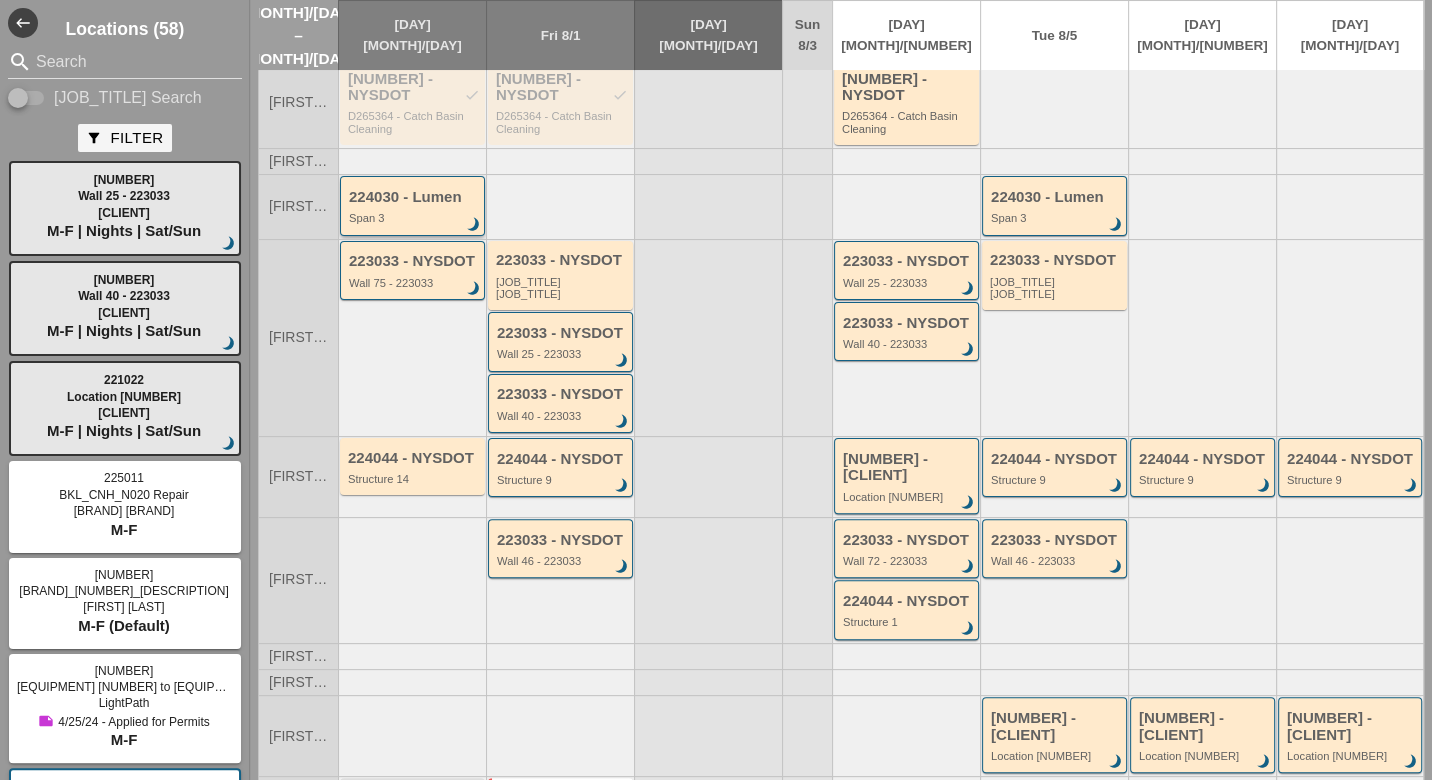 scroll, scrollTop: 222, scrollLeft: 0, axis: vertical 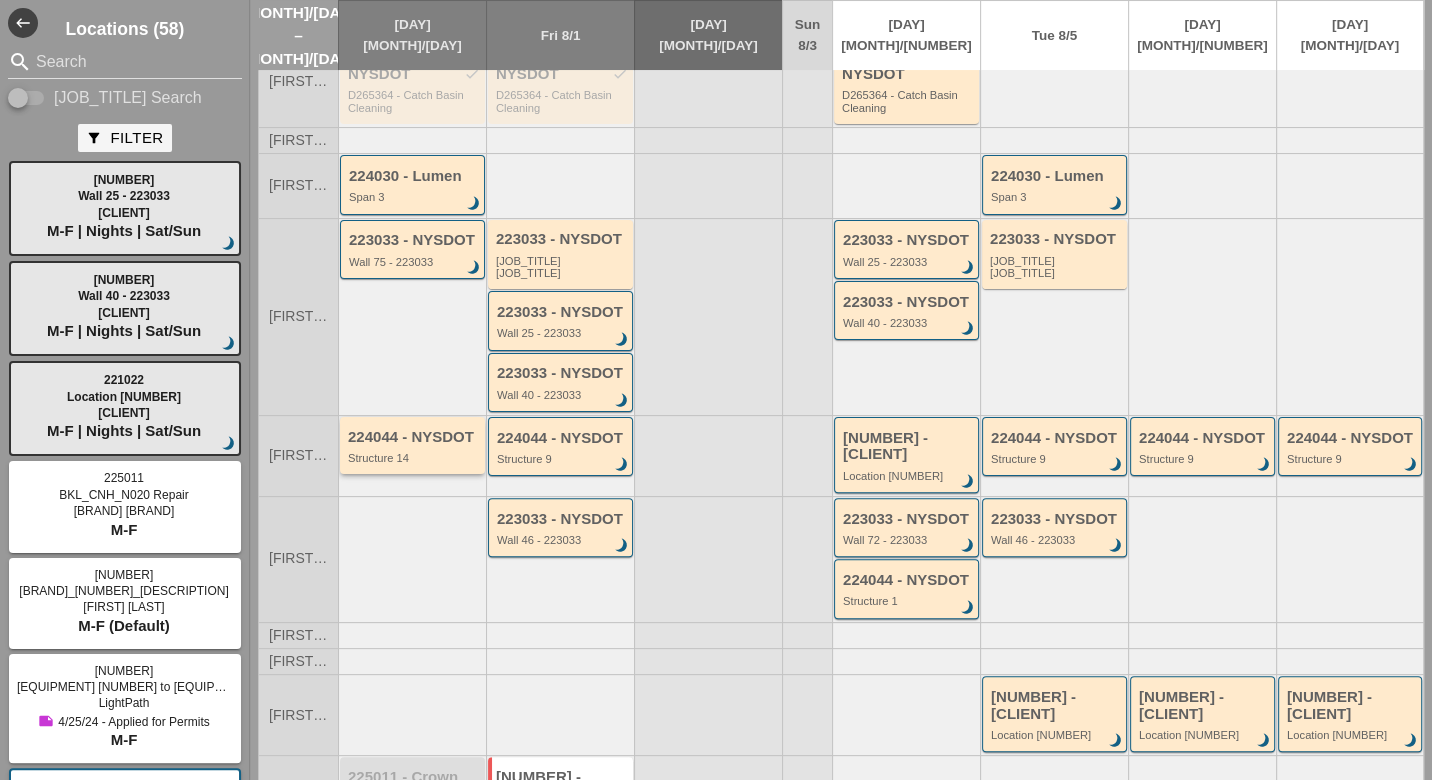 click on "Structure 14" at bounding box center [414, 458] 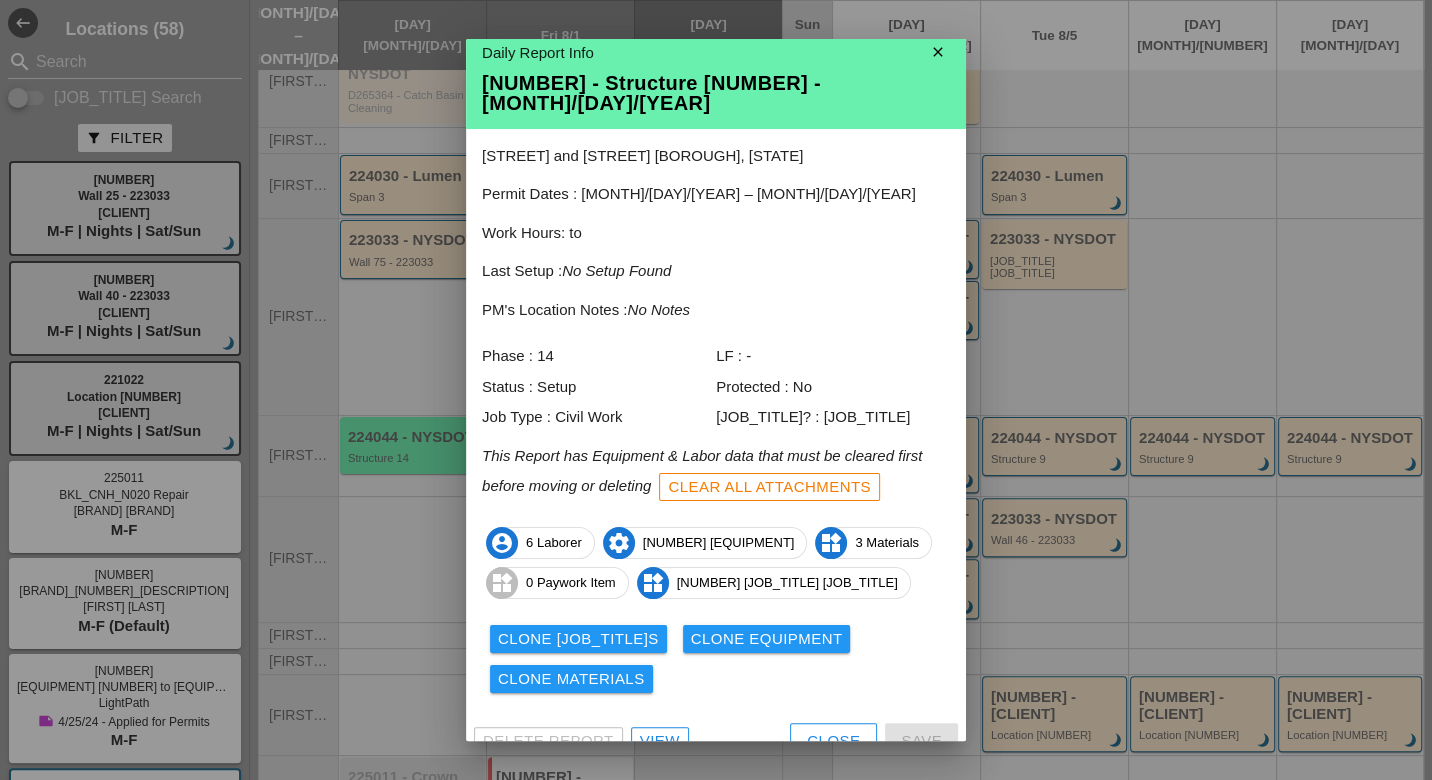 scroll, scrollTop: 17, scrollLeft: 0, axis: vertical 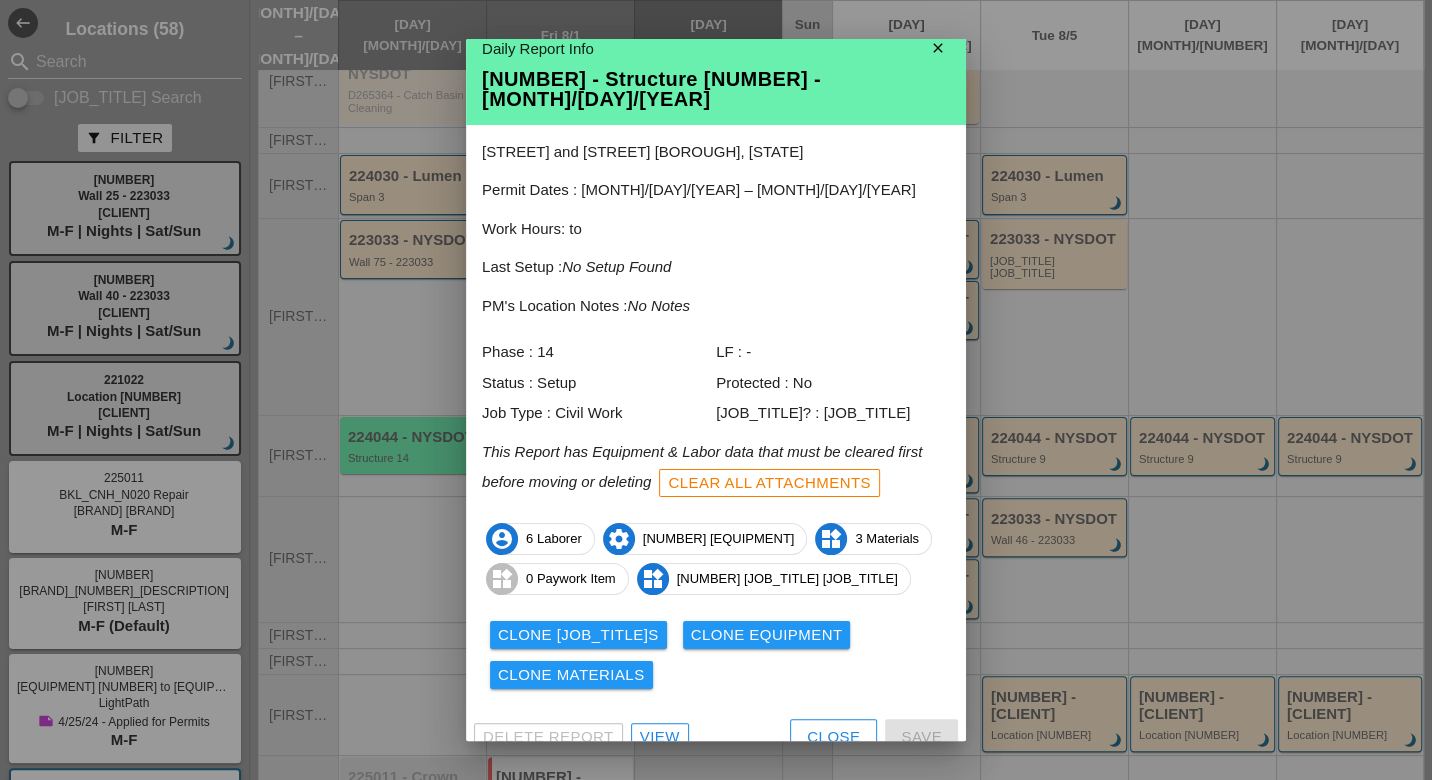 click on "View" at bounding box center [660, 737] 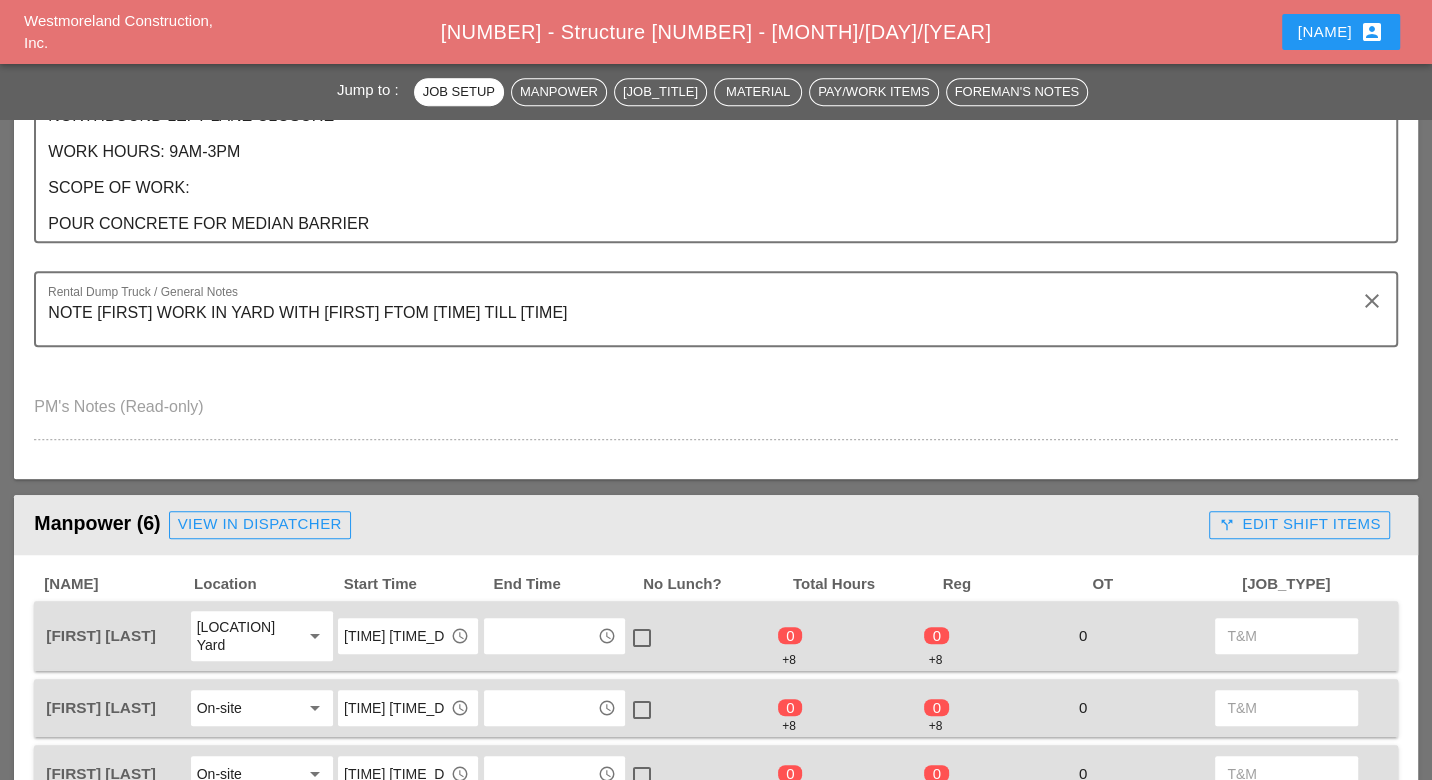 scroll, scrollTop: 888, scrollLeft: 0, axis: vertical 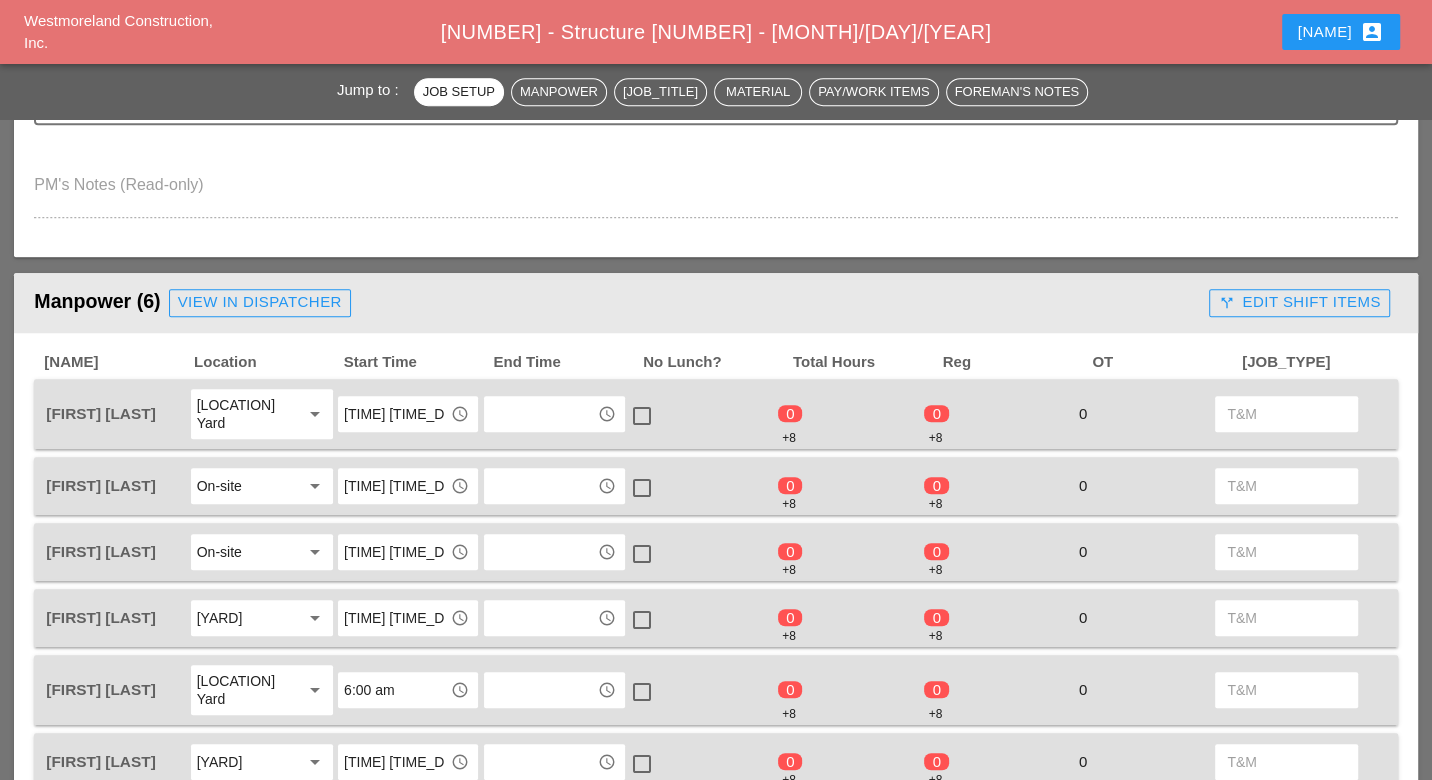 click on "call_split Edit Shift Items" at bounding box center (1299, 302) 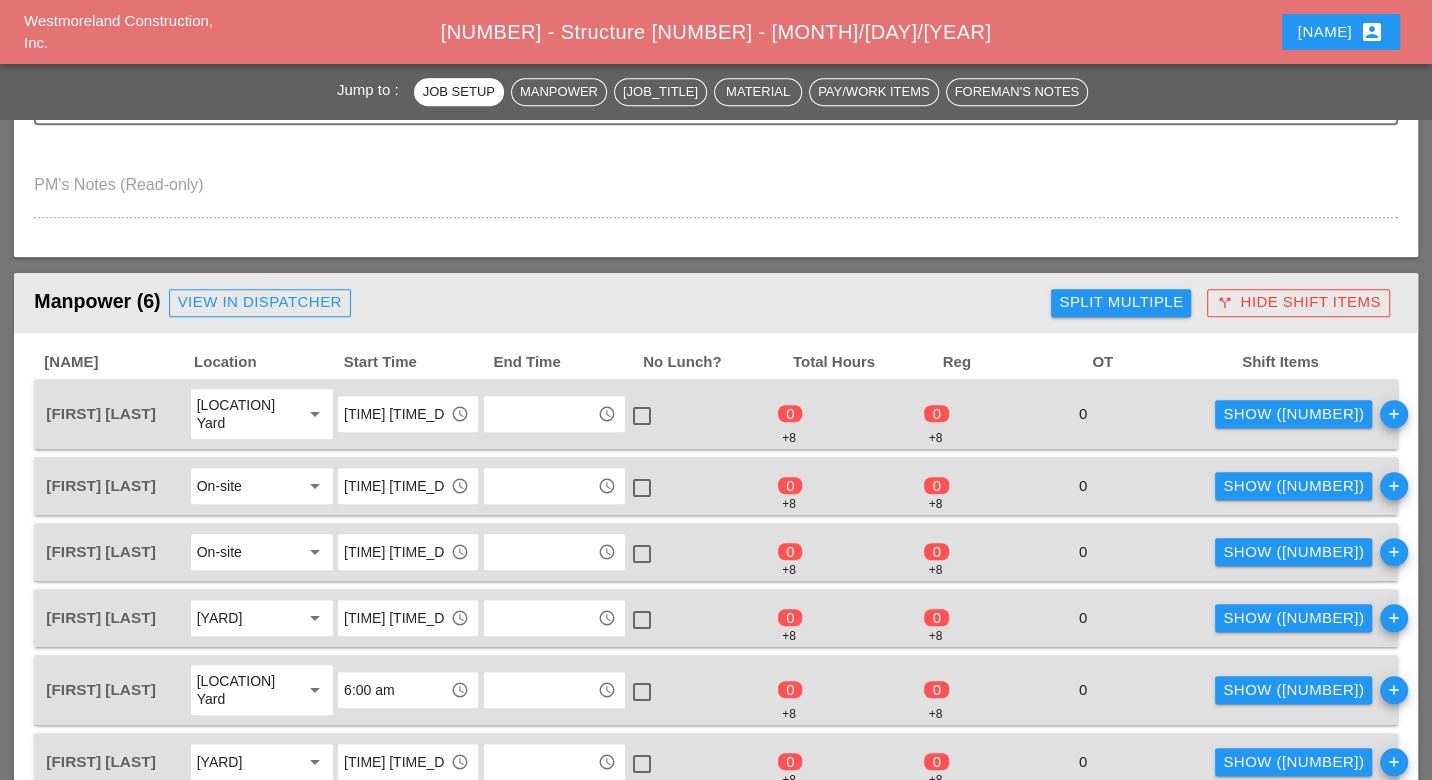 scroll, scrollTop: 1000, scrollLeft: 0, axis: vertical 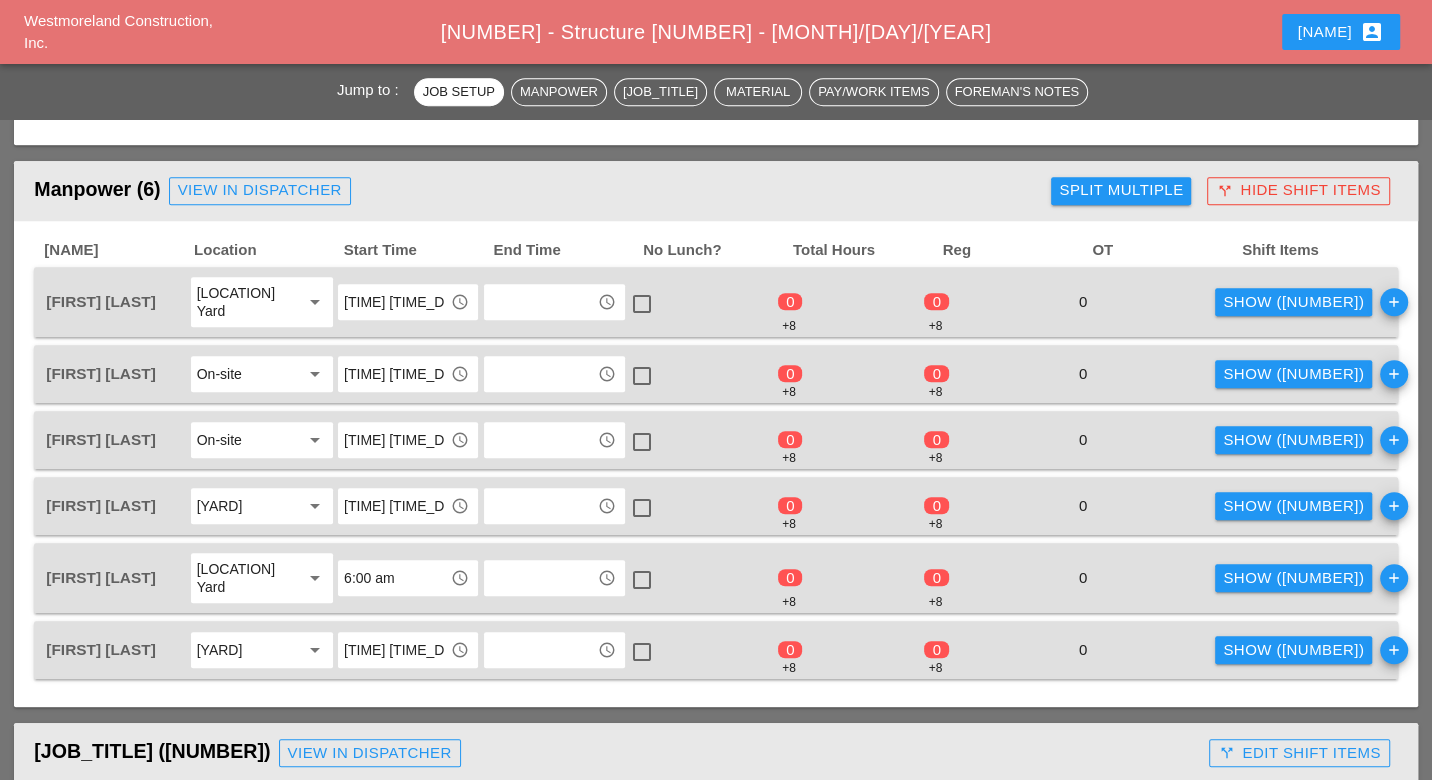 click on "Show (2)" at bounding box center (1293, 506) 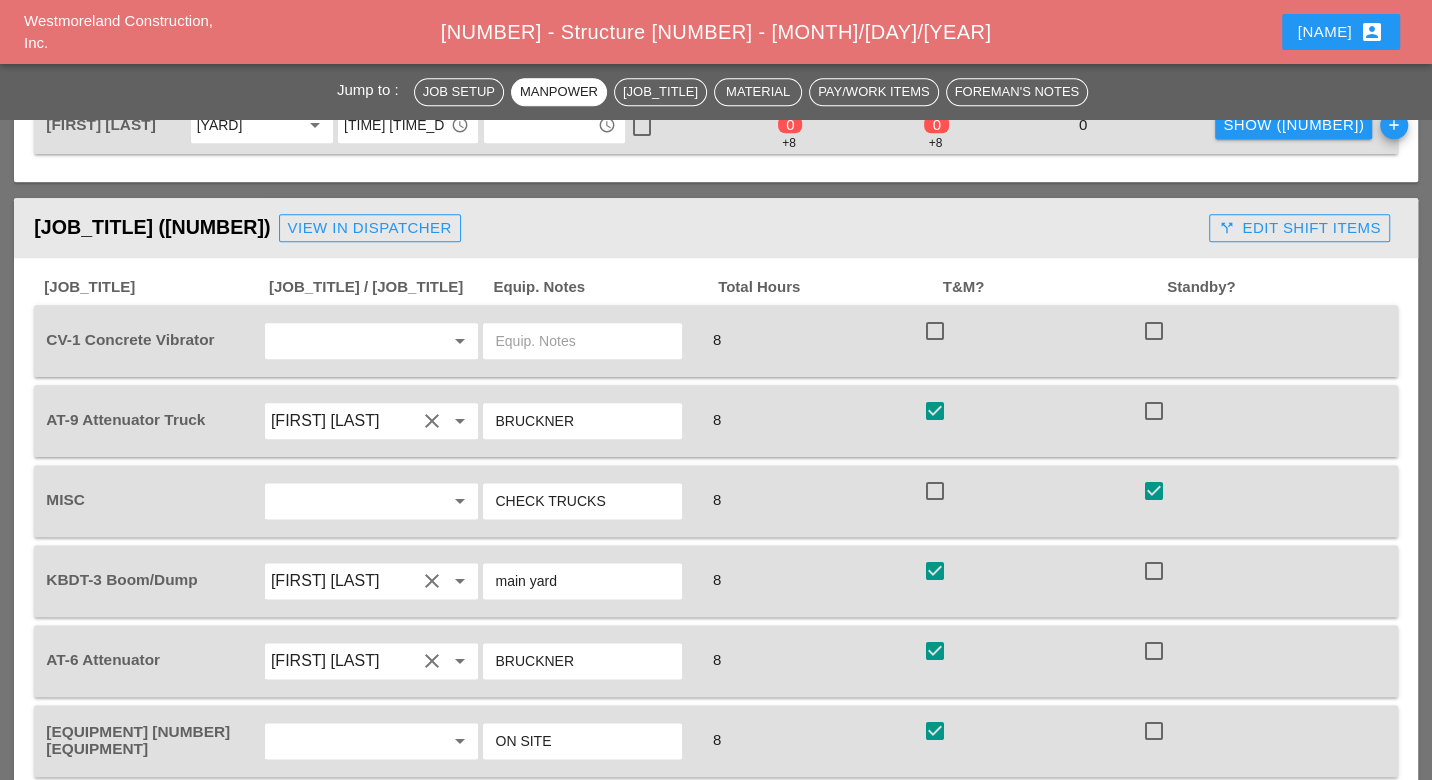 scroll, scrollTop: 1666, scrollLeft: 0, axis: vertical 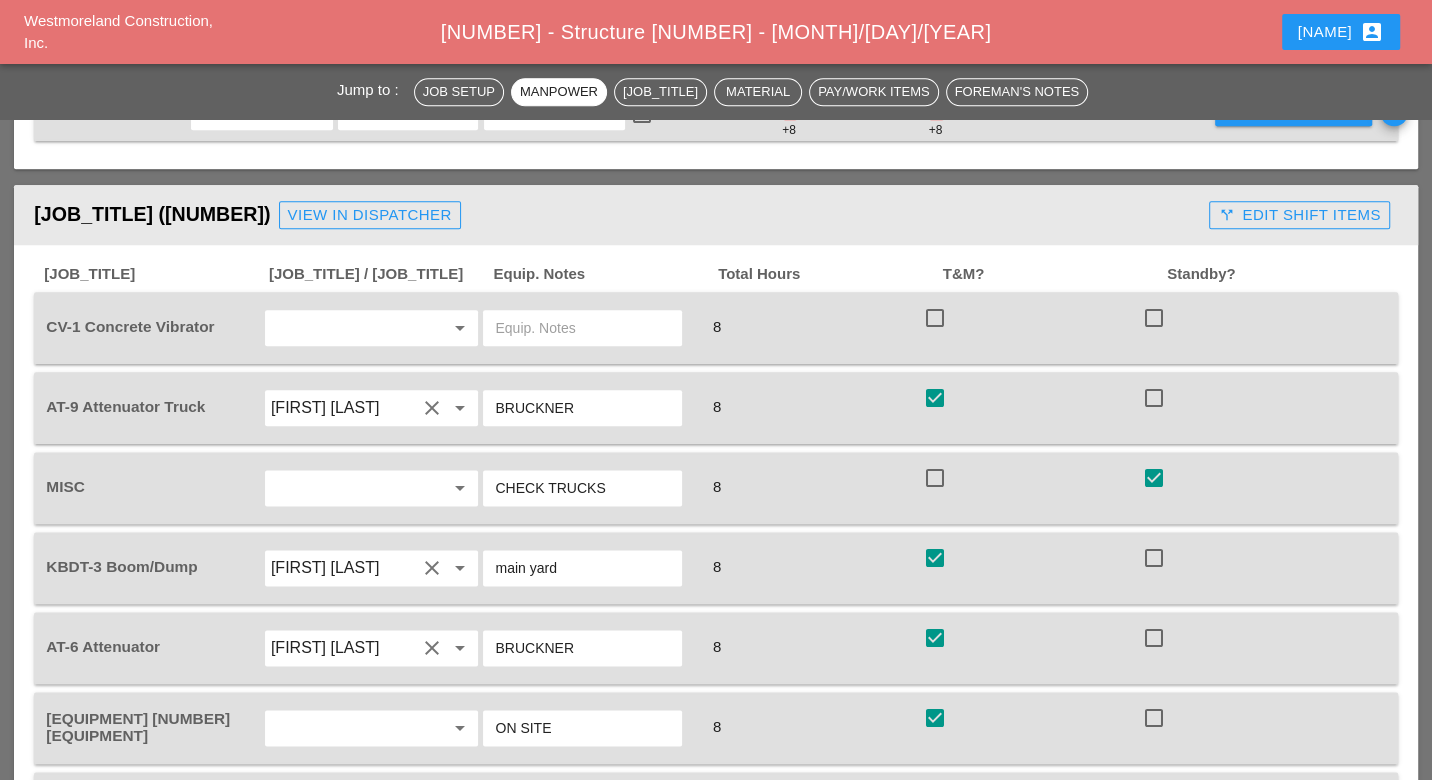 drag, startPoint x: 1304, startPoint y: 213, endPoint x: 1304, endPoint y: 225, distance: 12 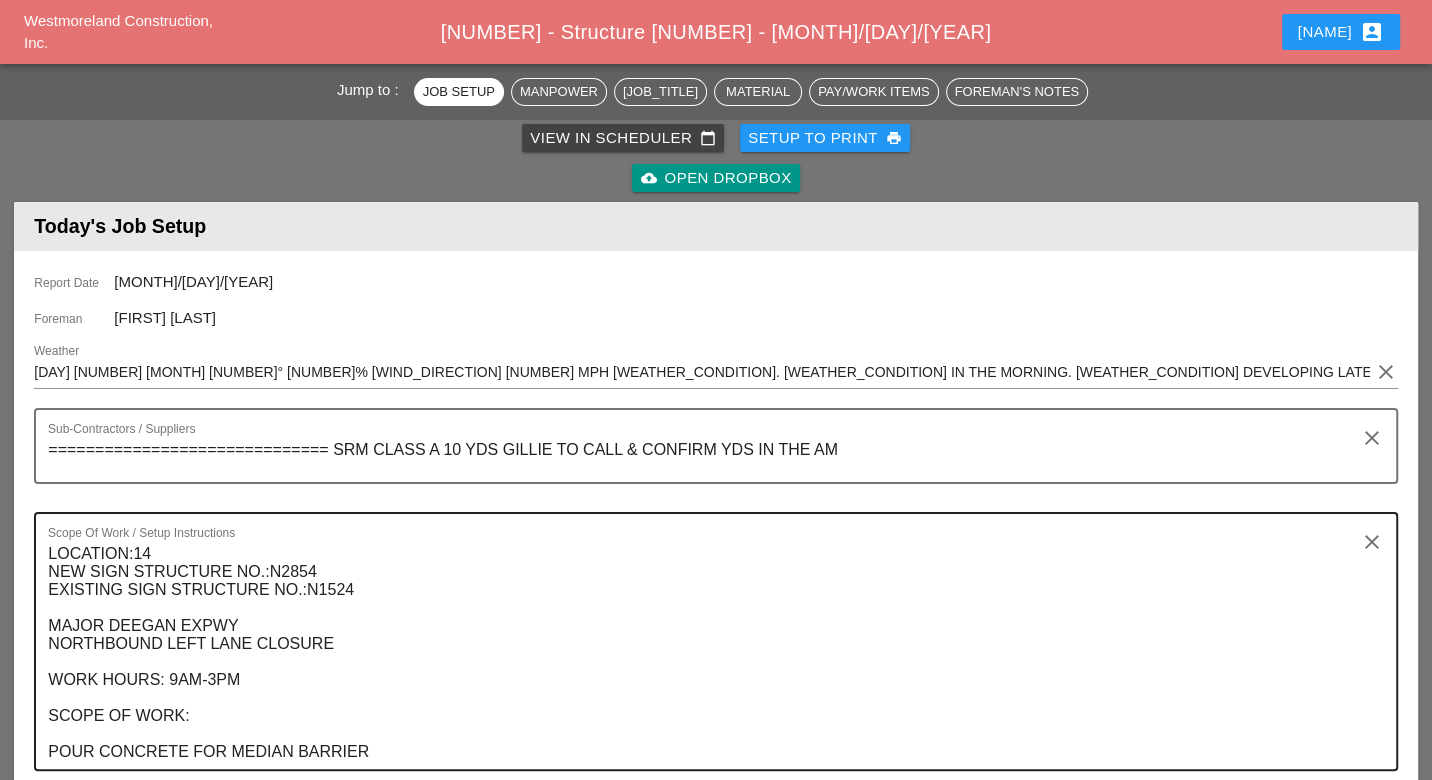 scroll, scrollTop: 0, scrollLeft: 0, axis: both 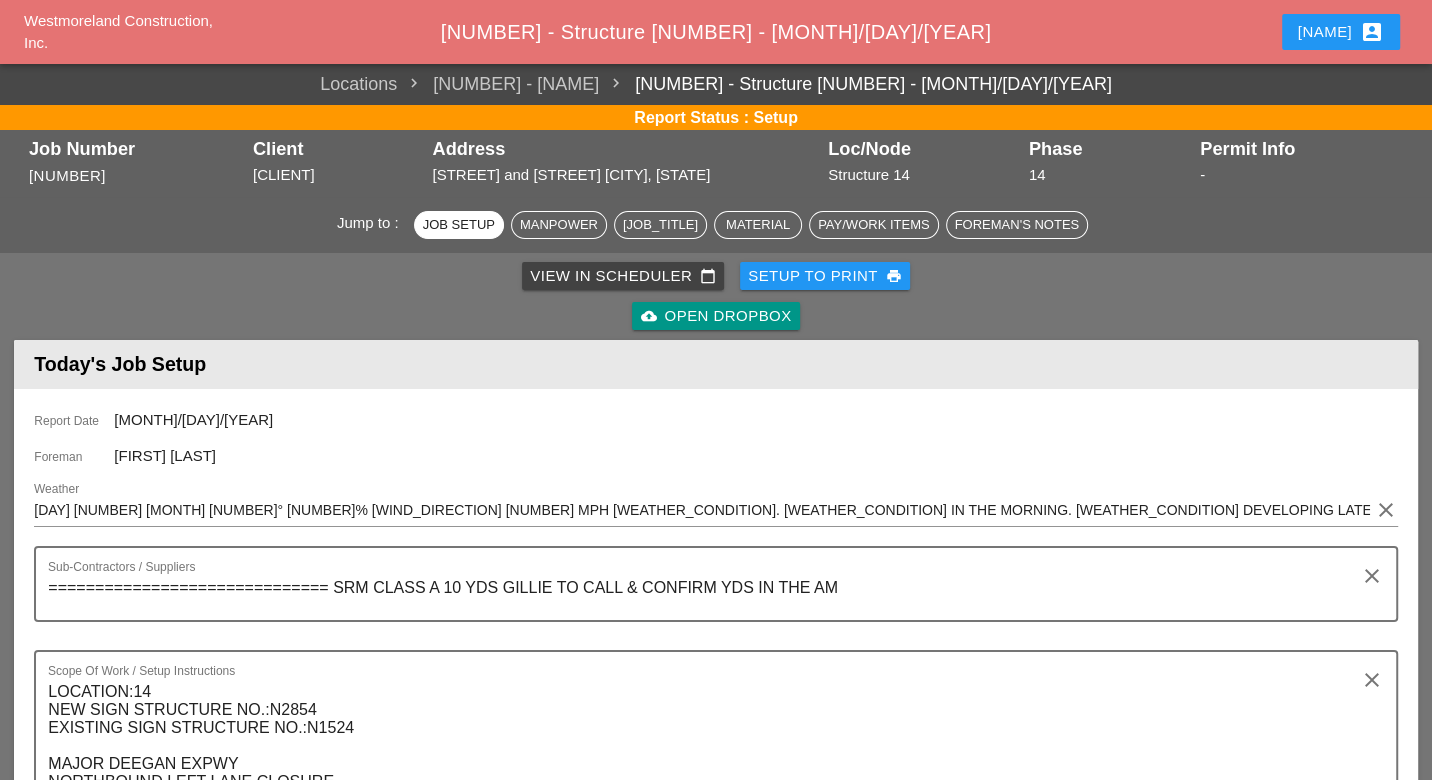 click on "View in Scheduler calendar_today" at bounding box center [623, 276] 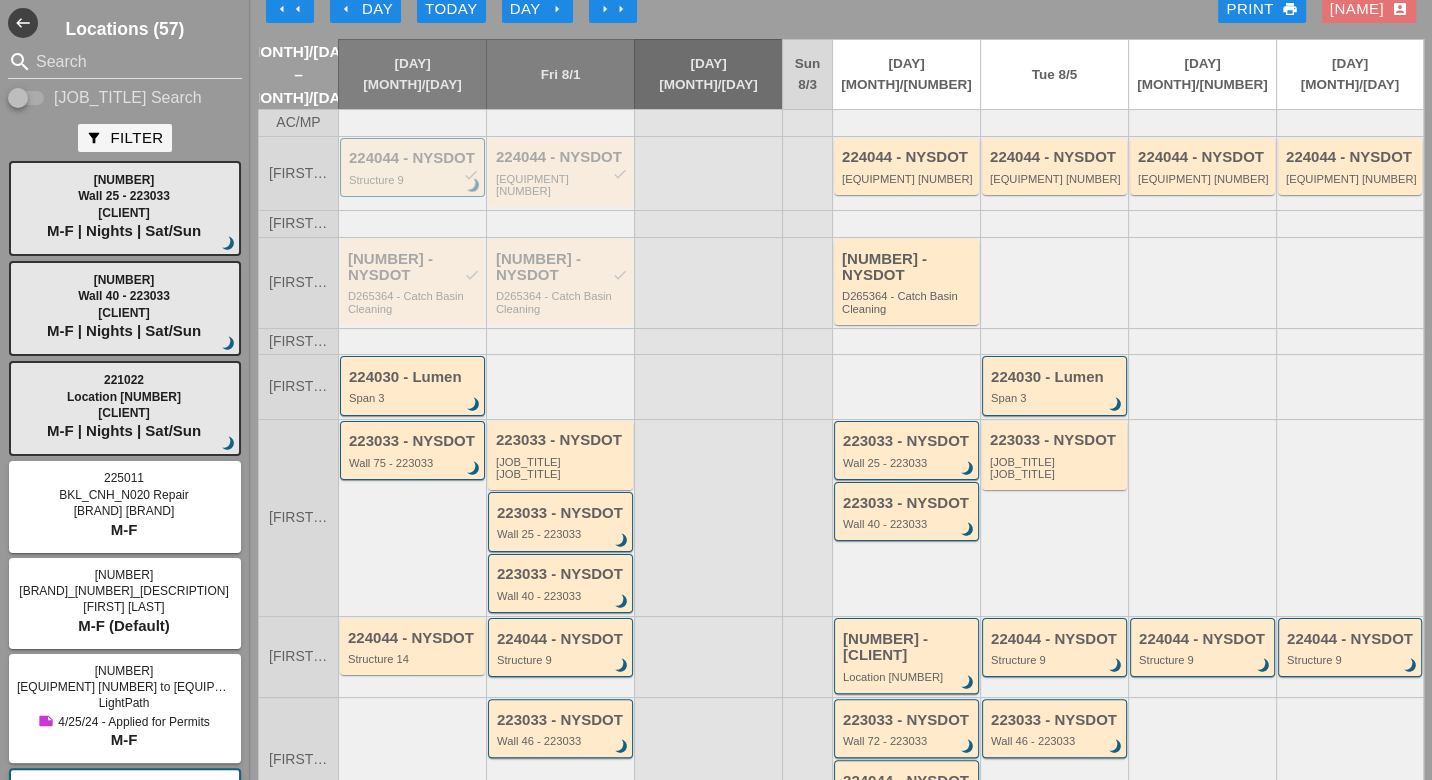 scroll, scrollTop: 0, scrollLeft: 0, axis: both 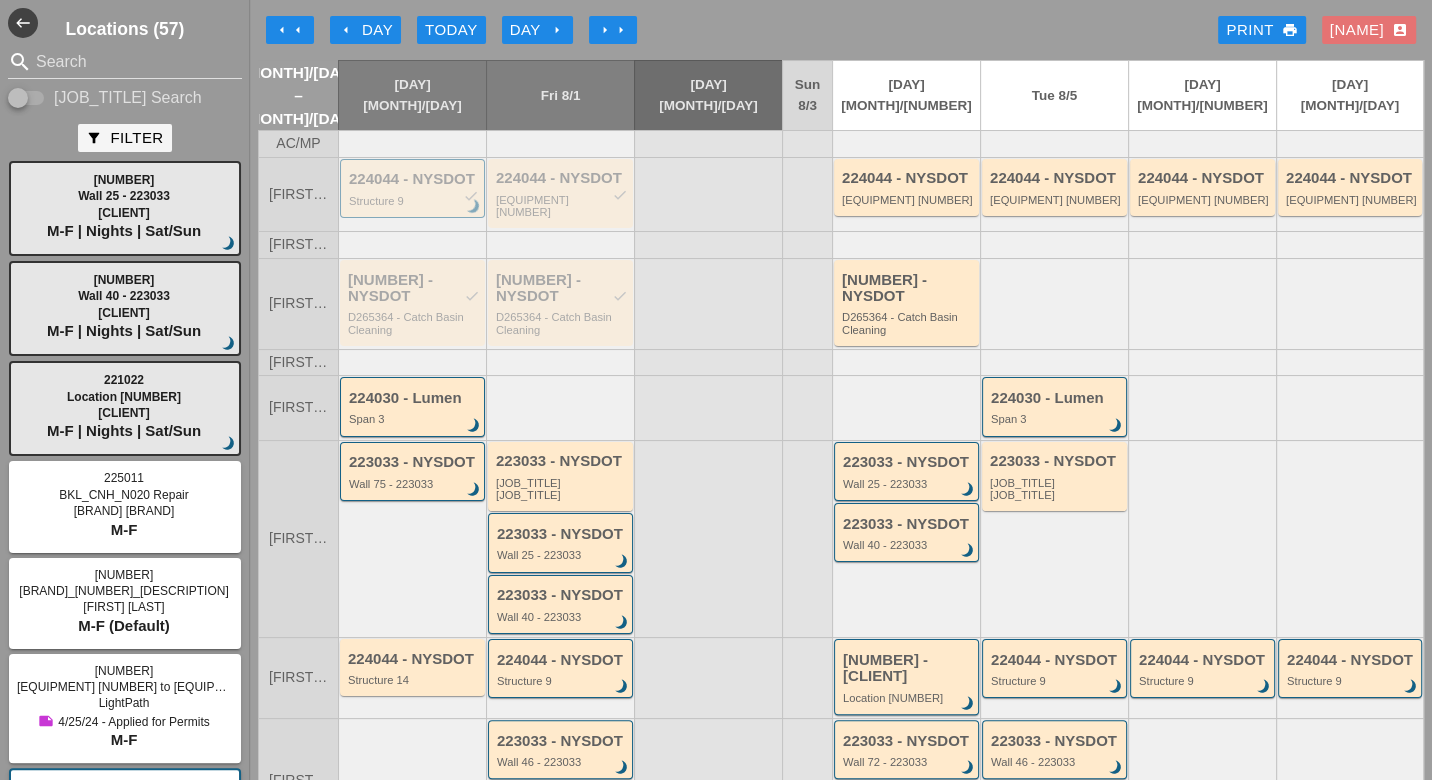 click on "Day arrow_right" at bounding box center (537, 30) 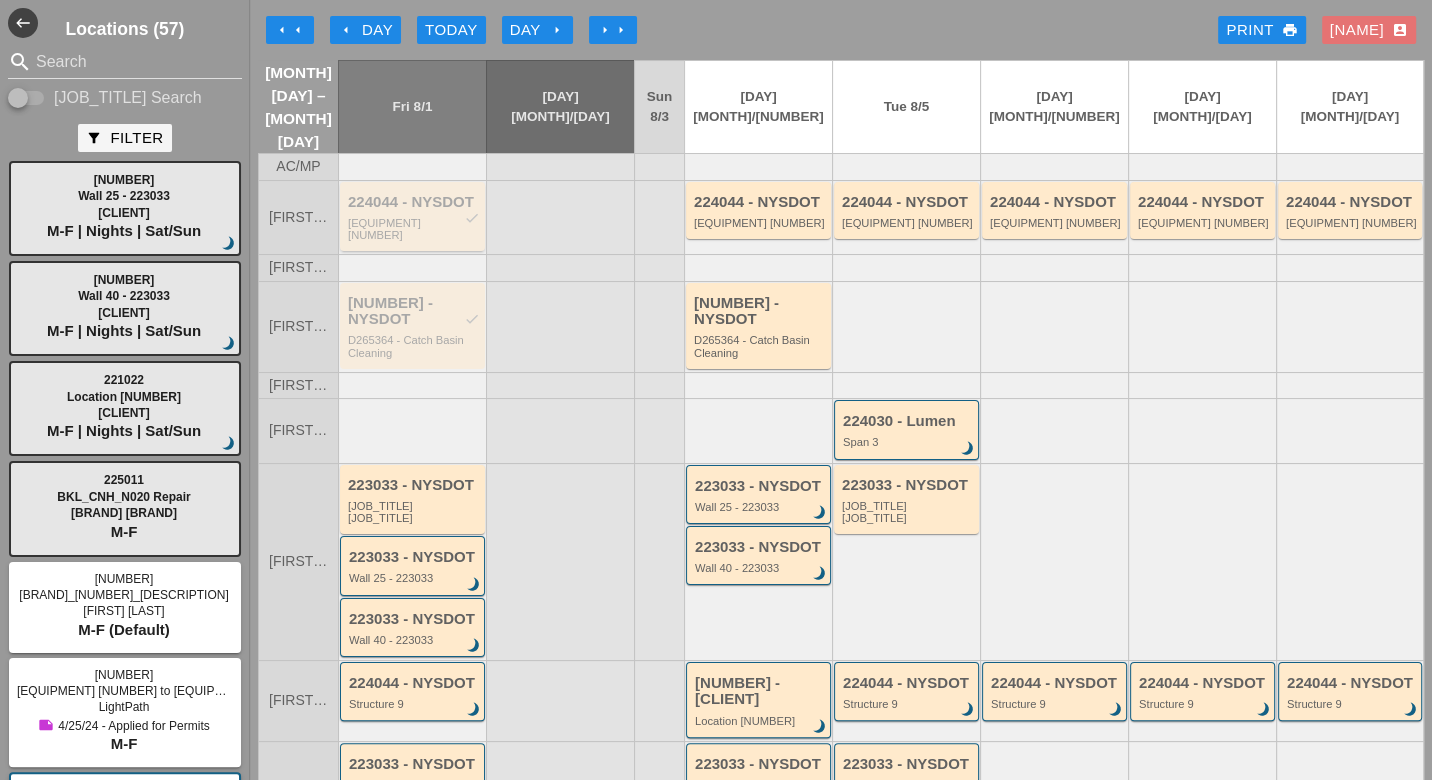 click on "224044 - NYSDOT  check" at bounding box center (414, 202) 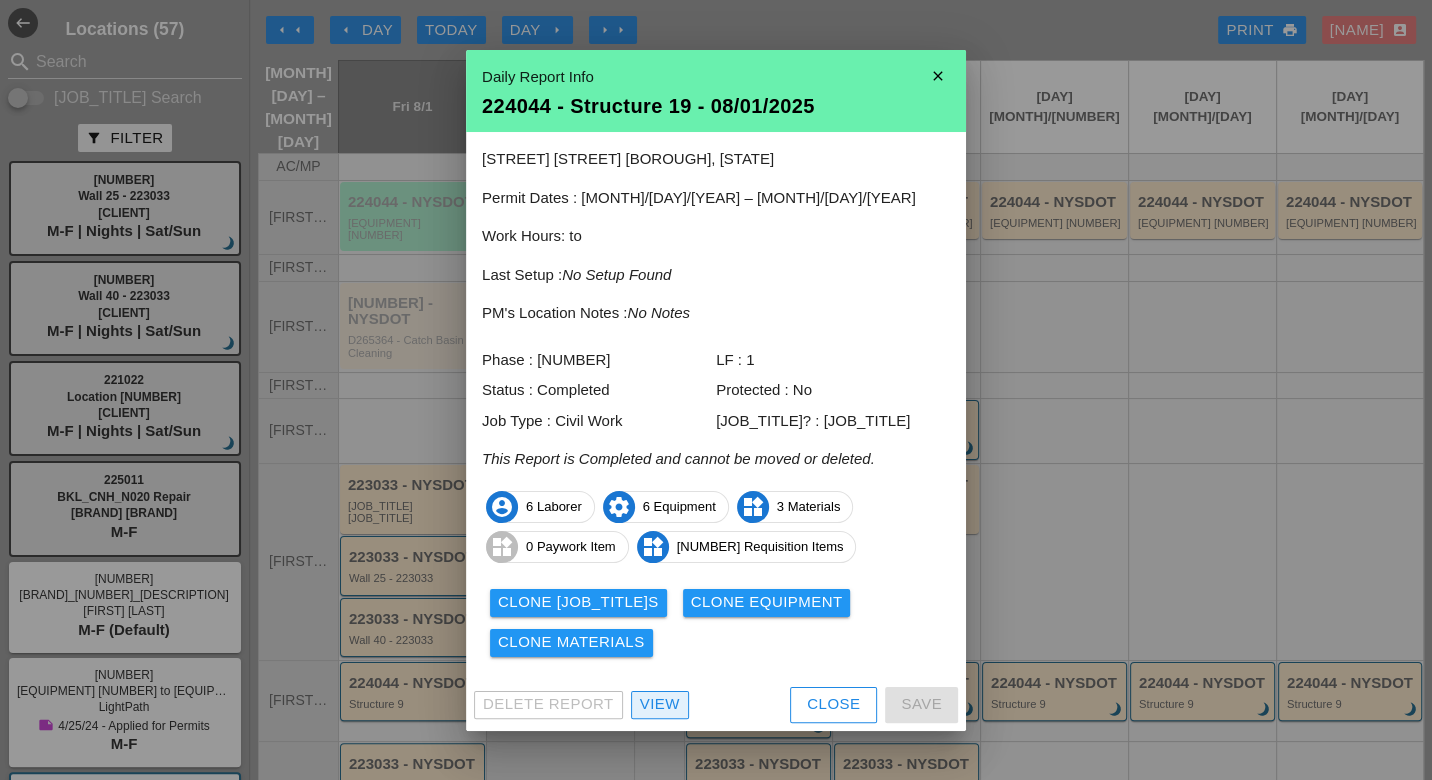 click on "View" at bounding box center [660, 704] 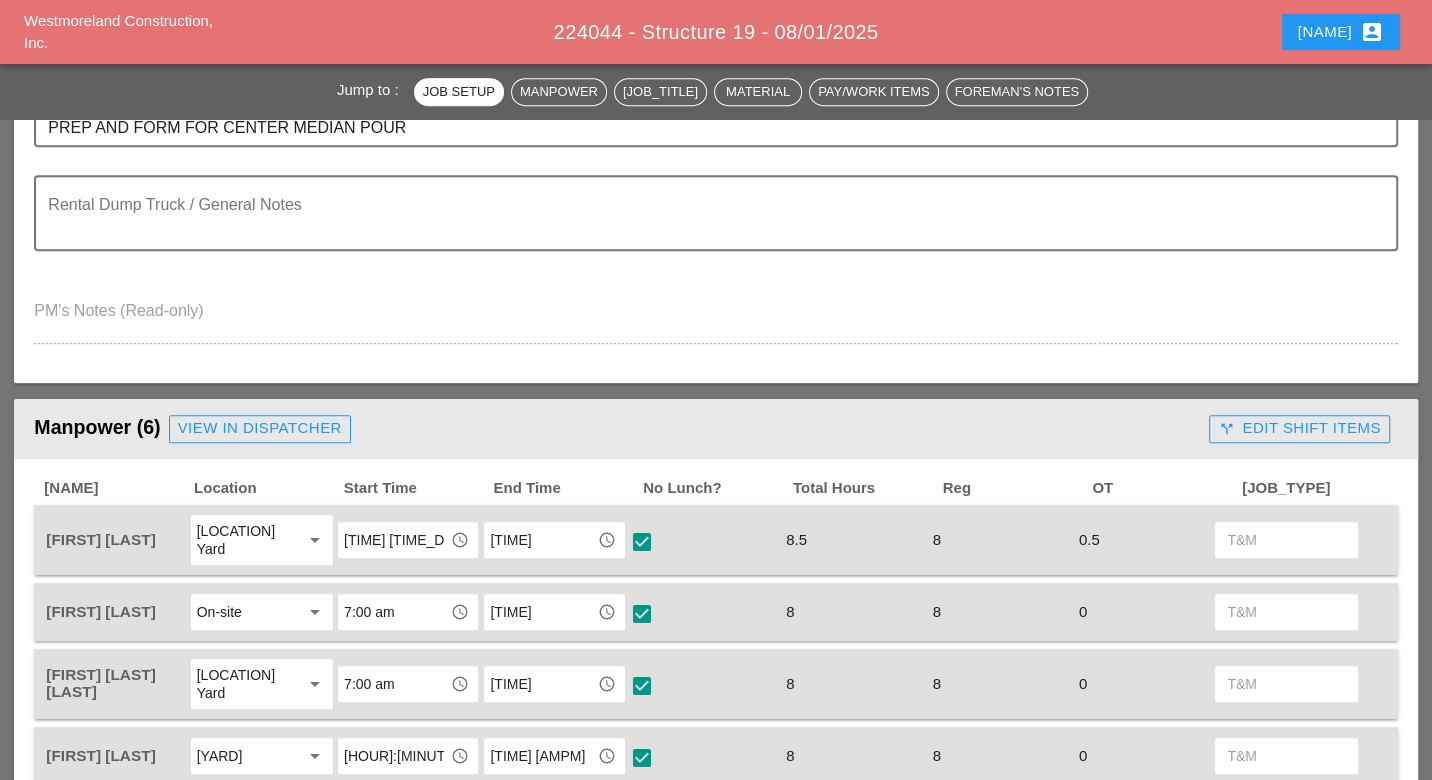 scroll, scrollTop: 777, scrollLeft: 0, axis: vertical 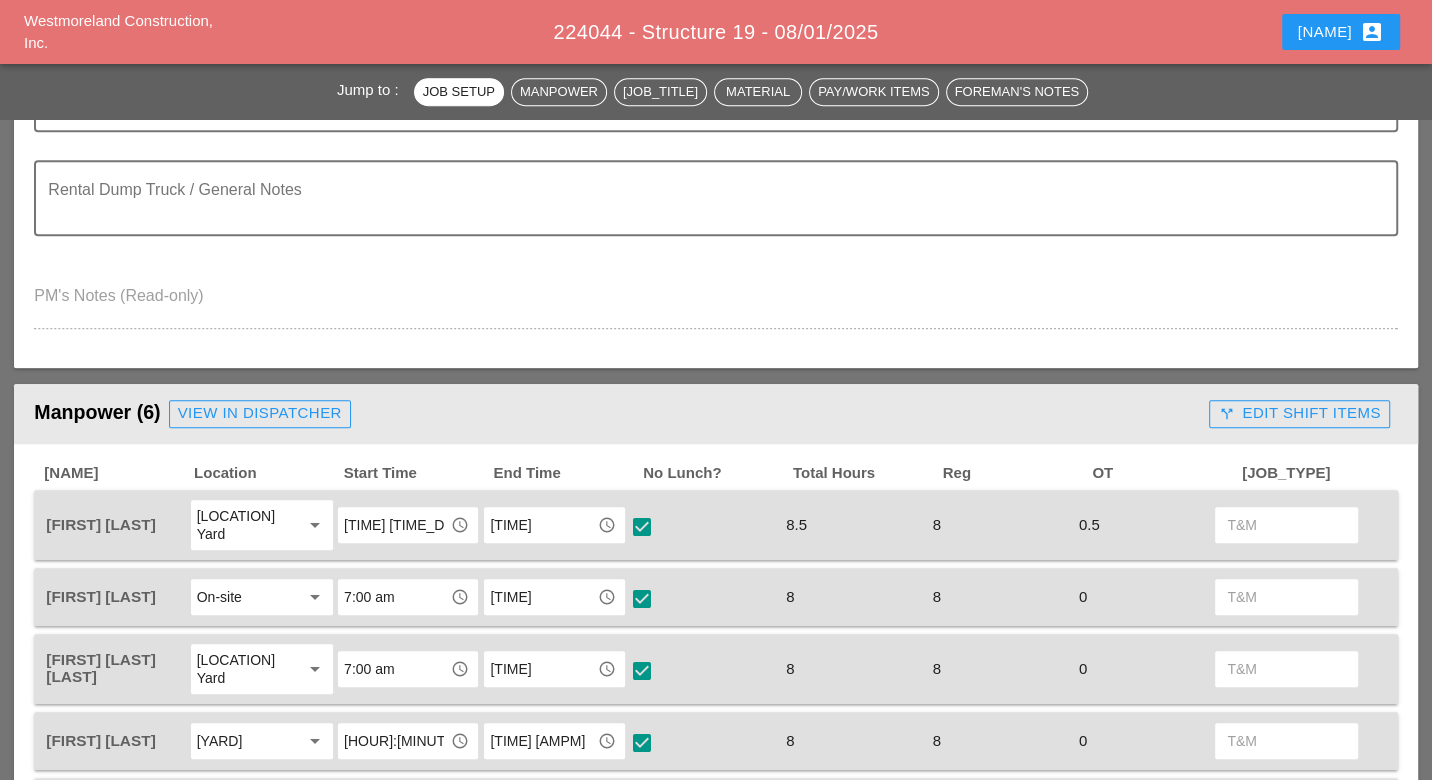 click on "call_split Edit Shift Items" at bounding box center (1299, 413) 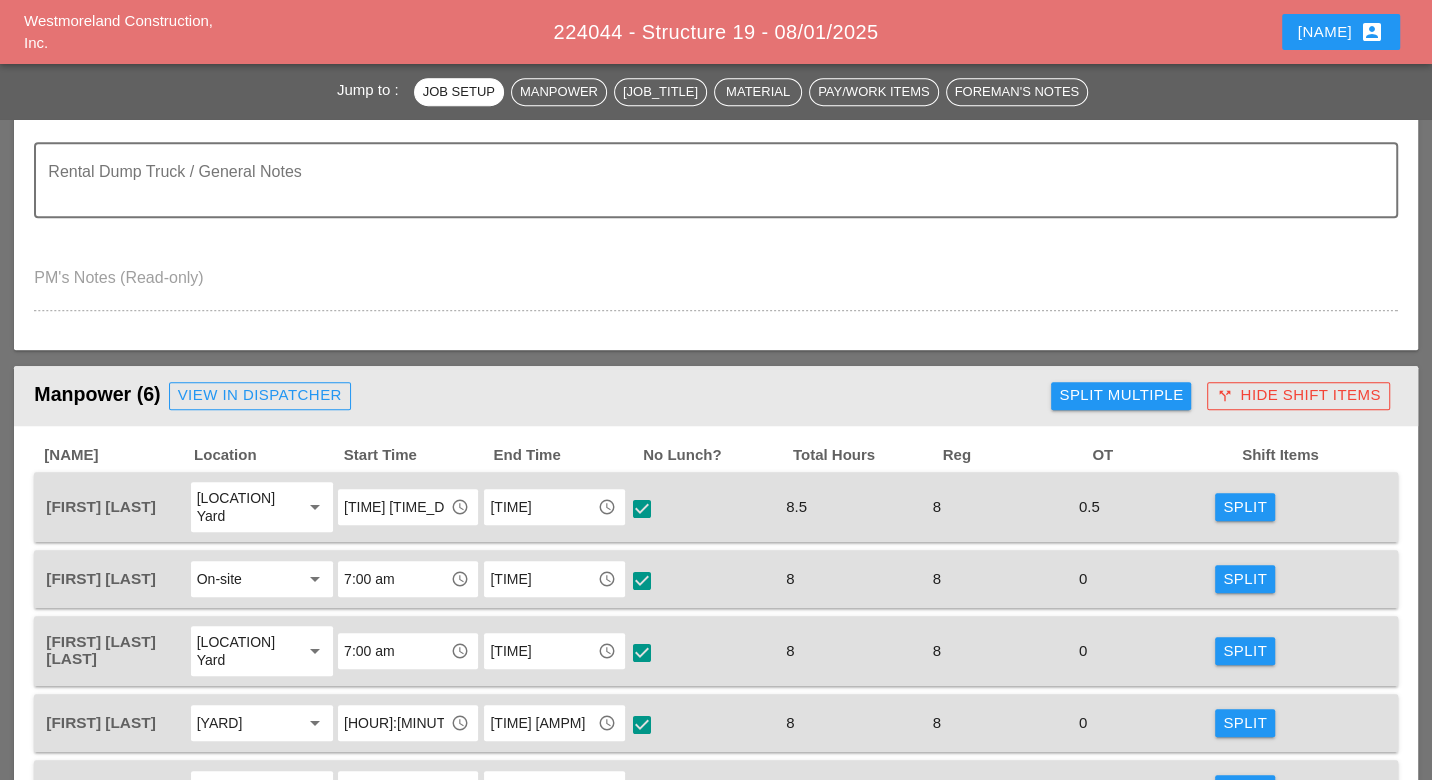scroll, scrollTop: 777, scrollLeft: 0, axis: vertical 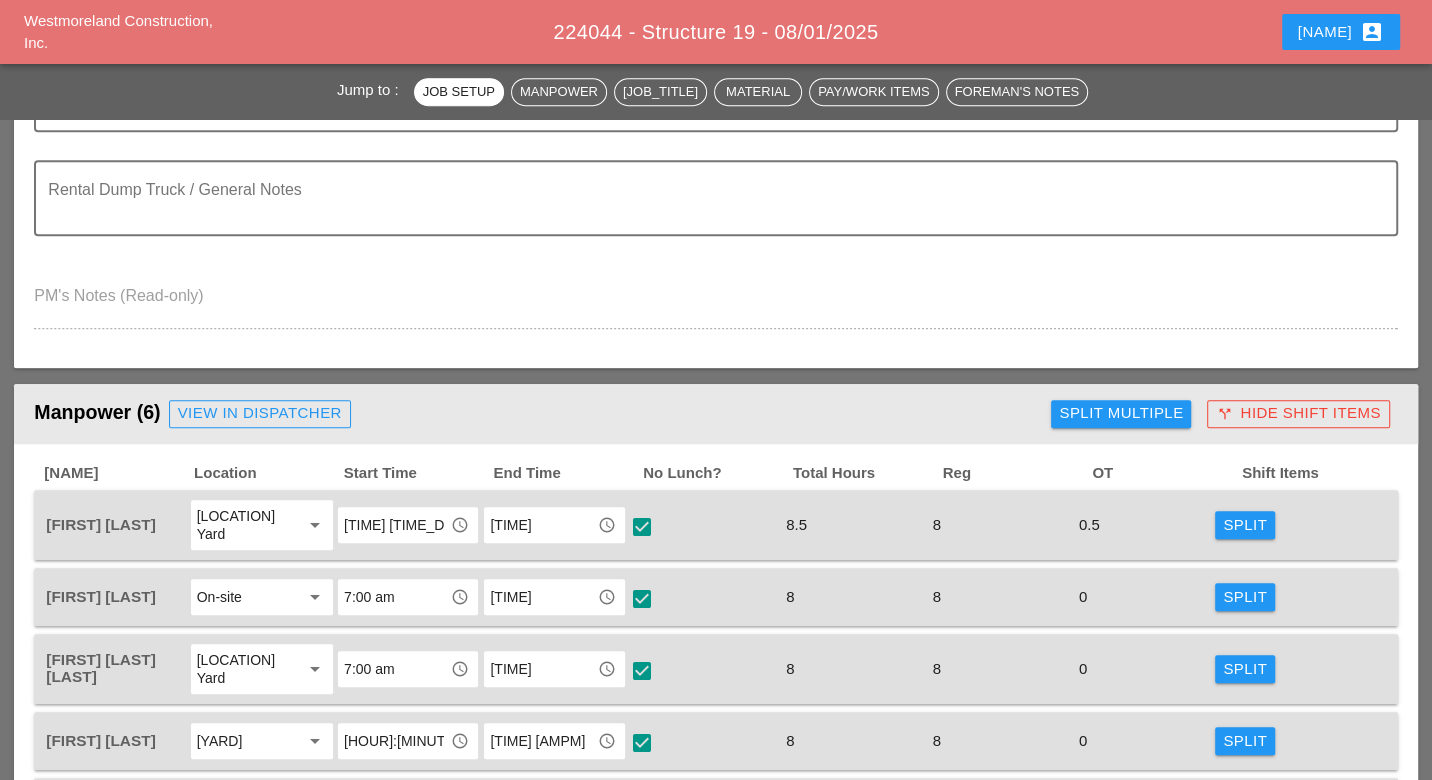 click on "Split Multiple" at bounding box center [1121, 413] 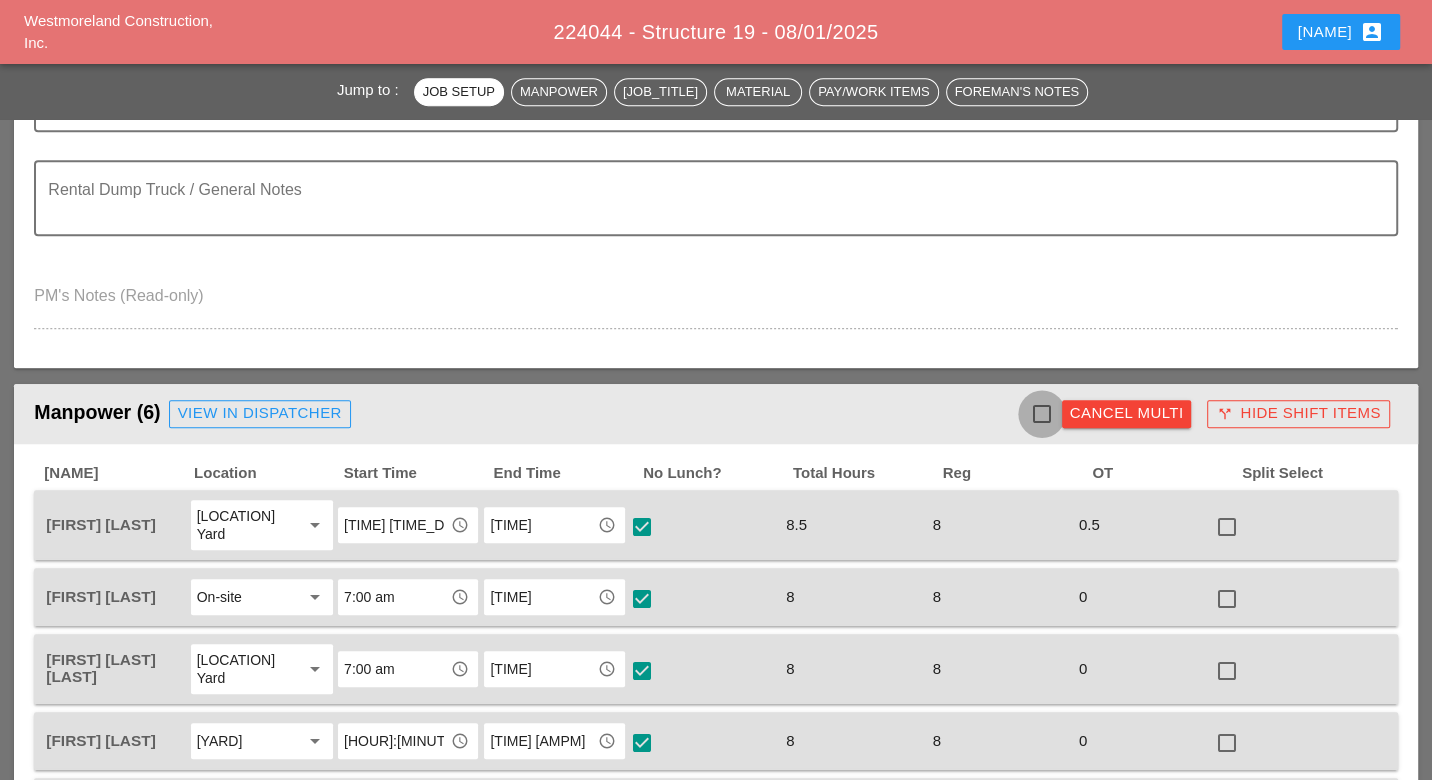 click at bounding box center [1042, 414] 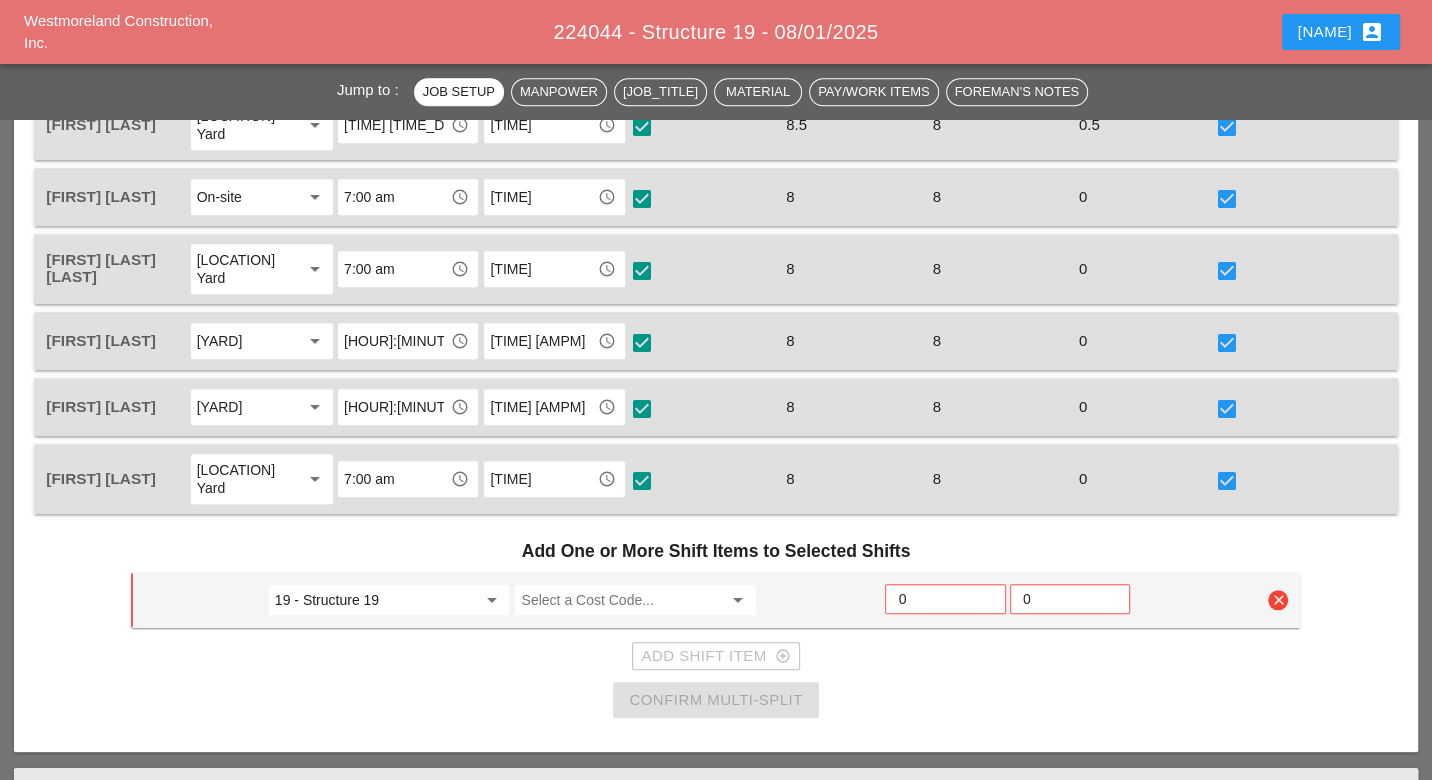 scroll, scrollTop: 1222, scrollLeft: 0, axis: vertical 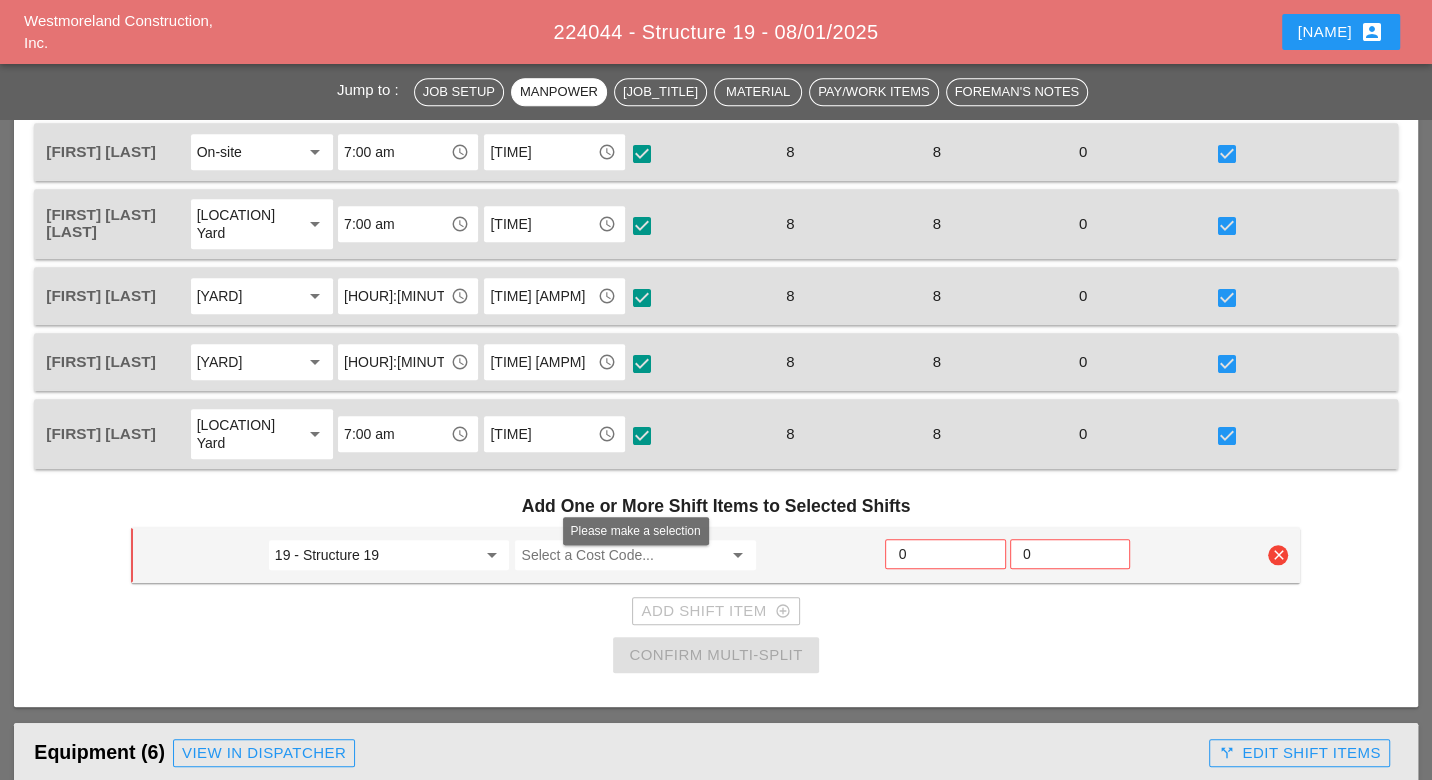 click at bounding box center [621, 555] 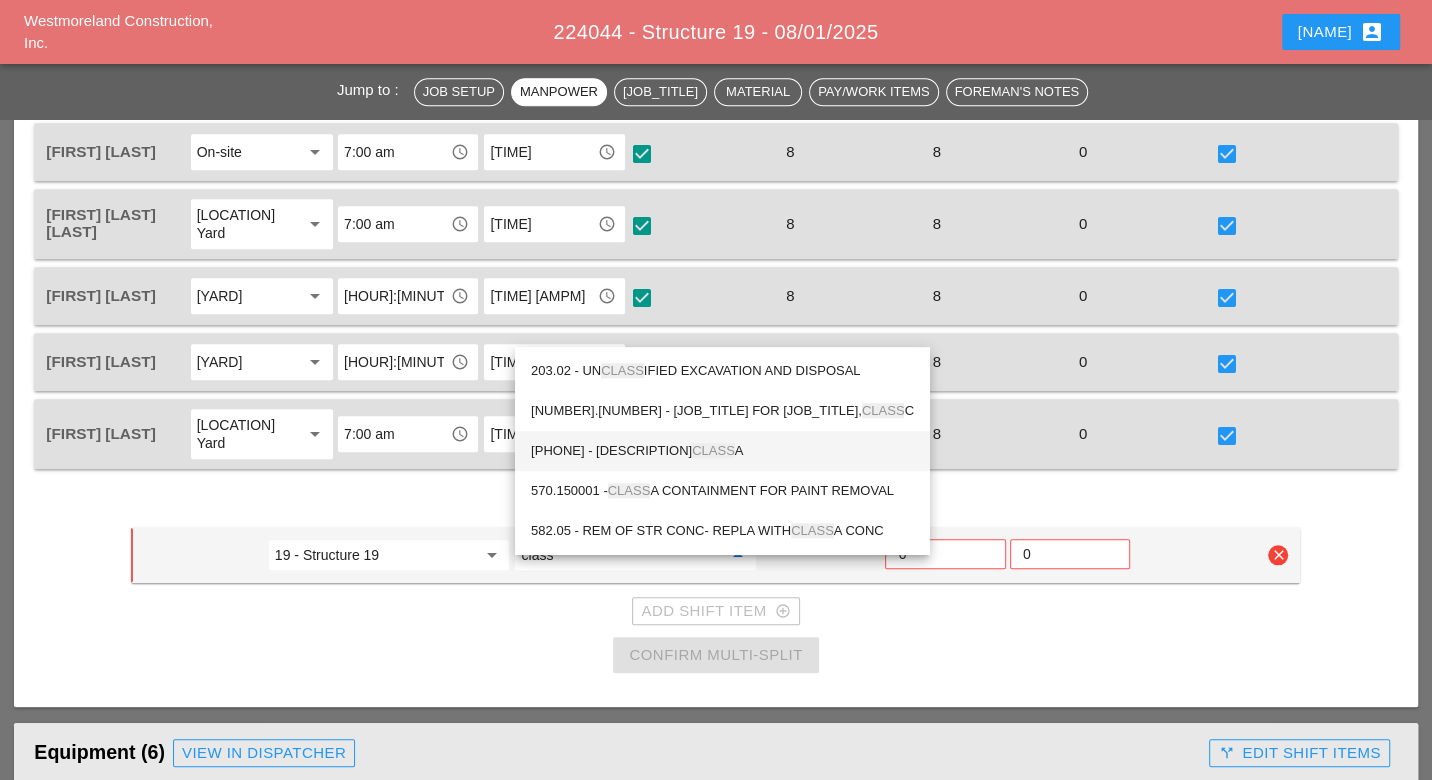click on "555.0105 - CONCRETE FOR STRUCTURES,  CLASS  A" at bounding box center (722, 451) 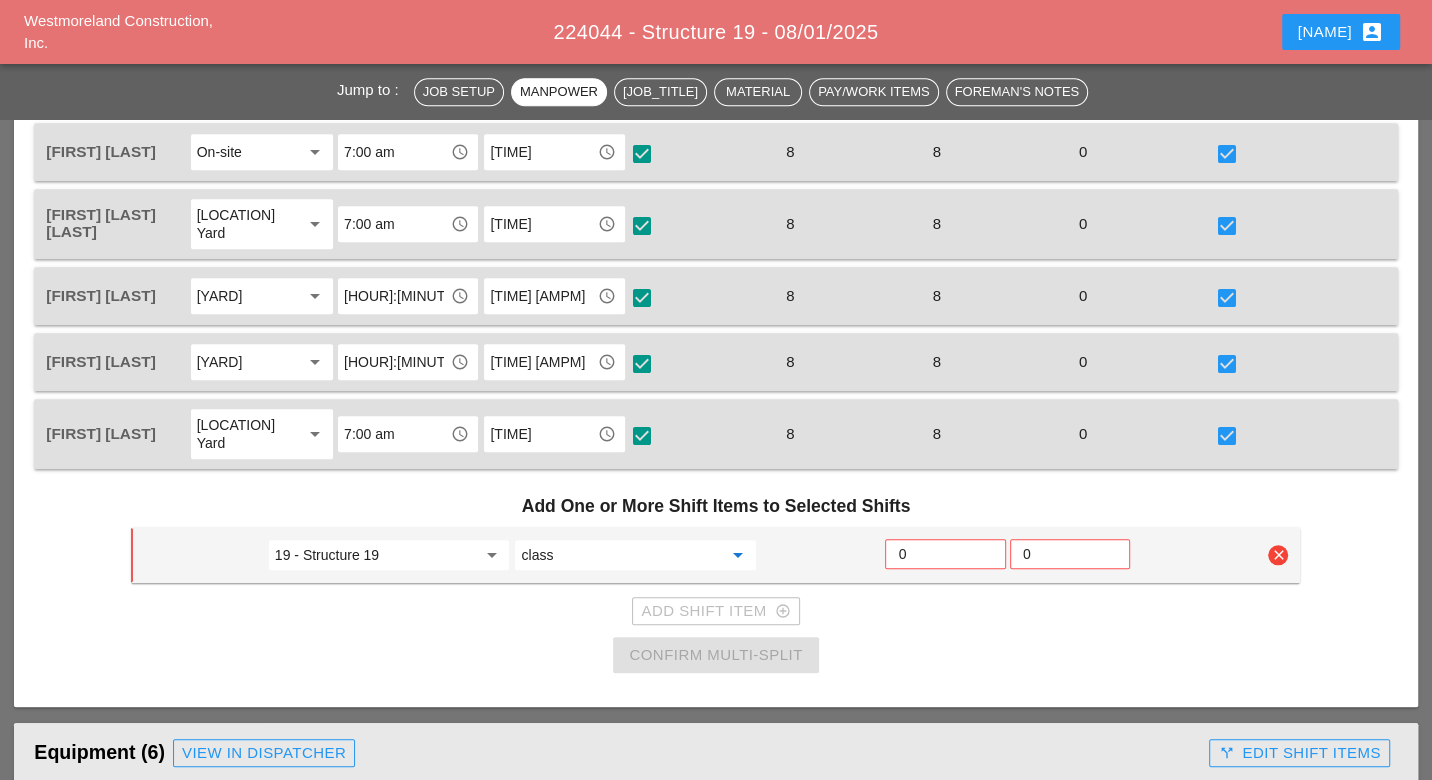 type on "555.0105 - CONCRETE FOR STRUCTURES, CLASS A" 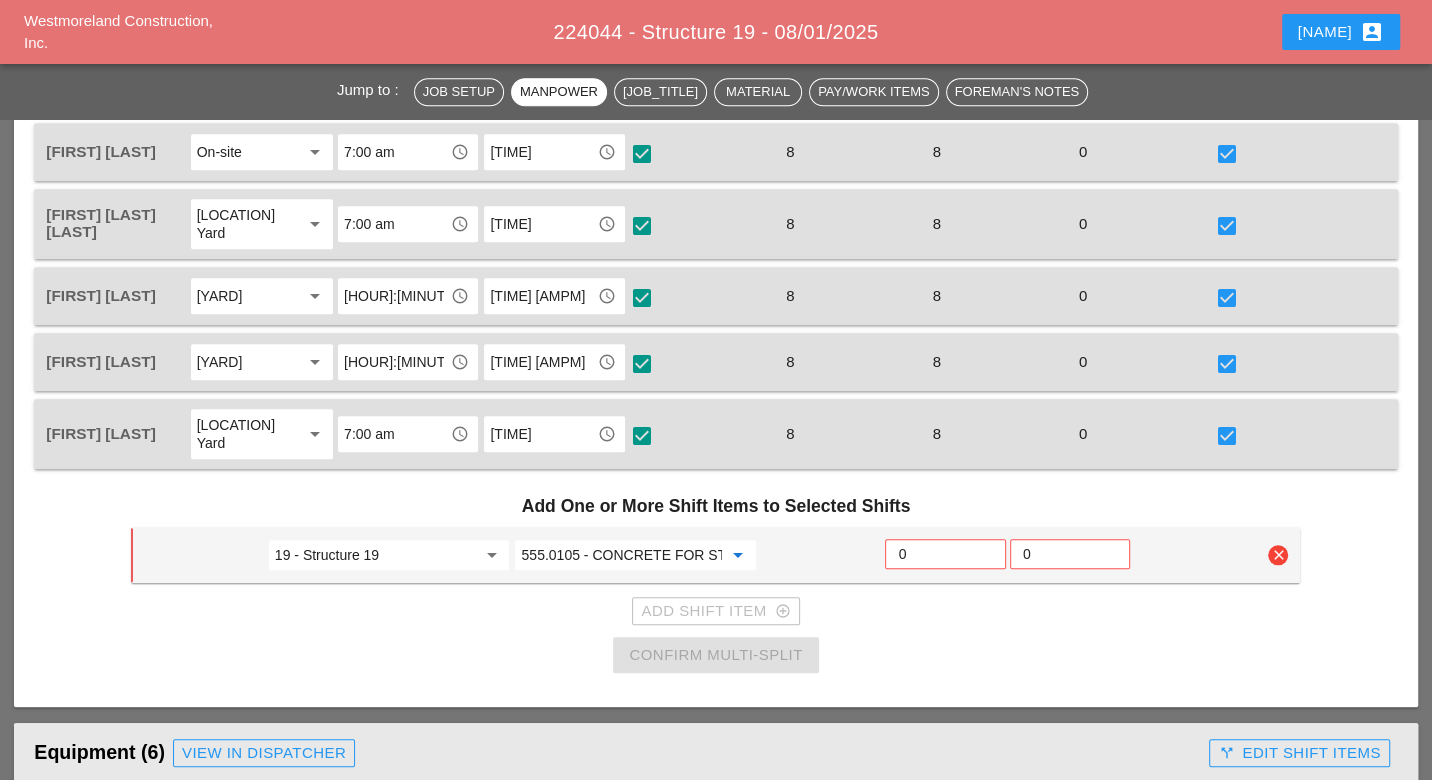 click on "0" at bounding box center [945, 554] 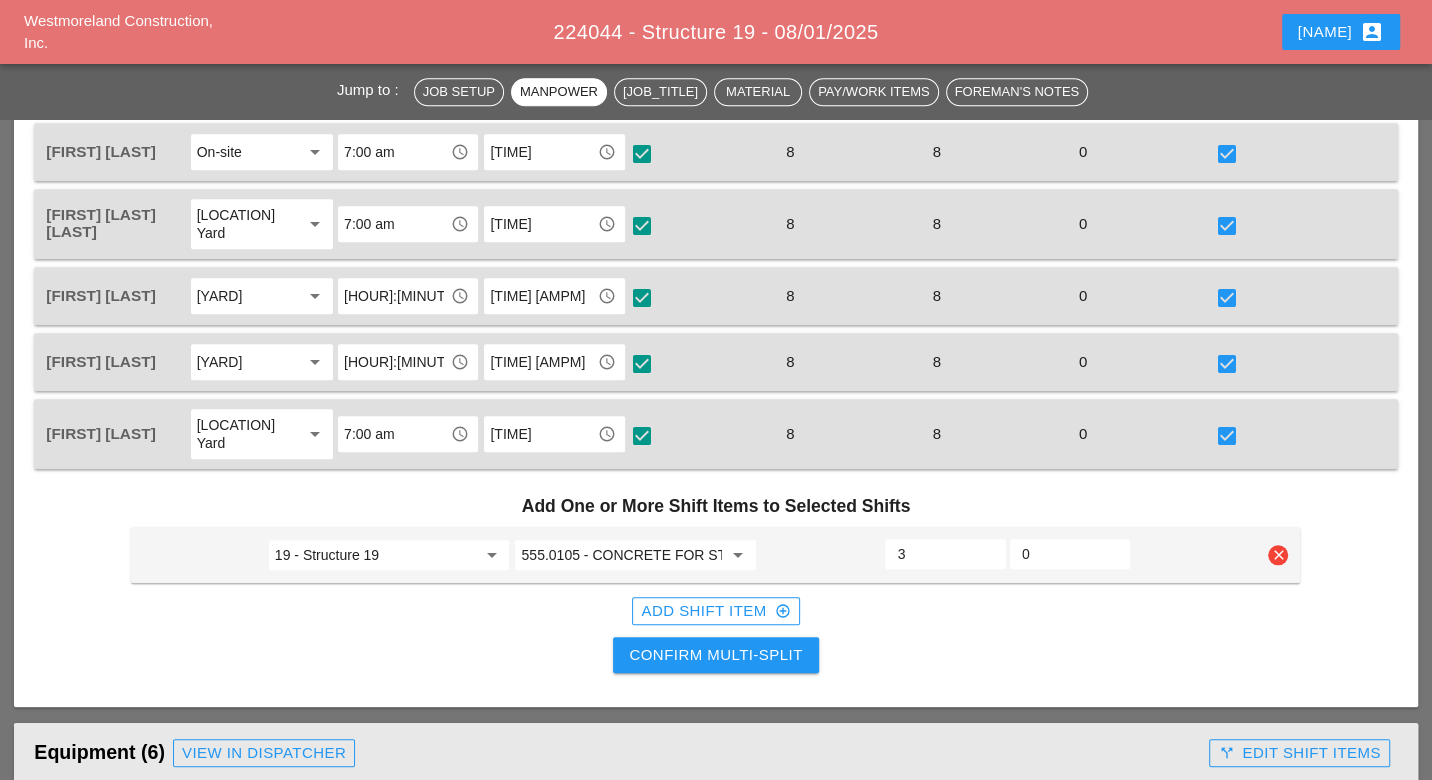 type on "3" 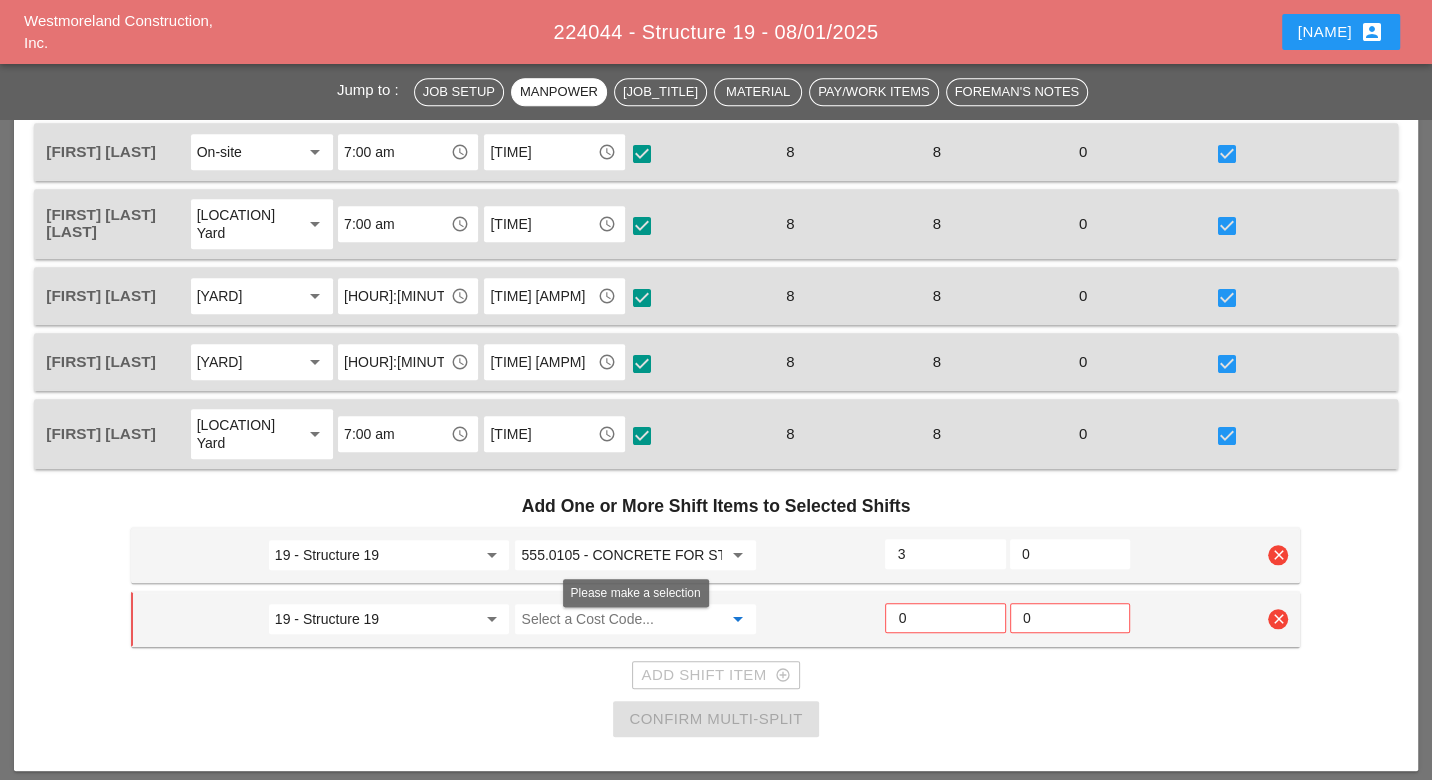 click at bounding box center (621, 619) 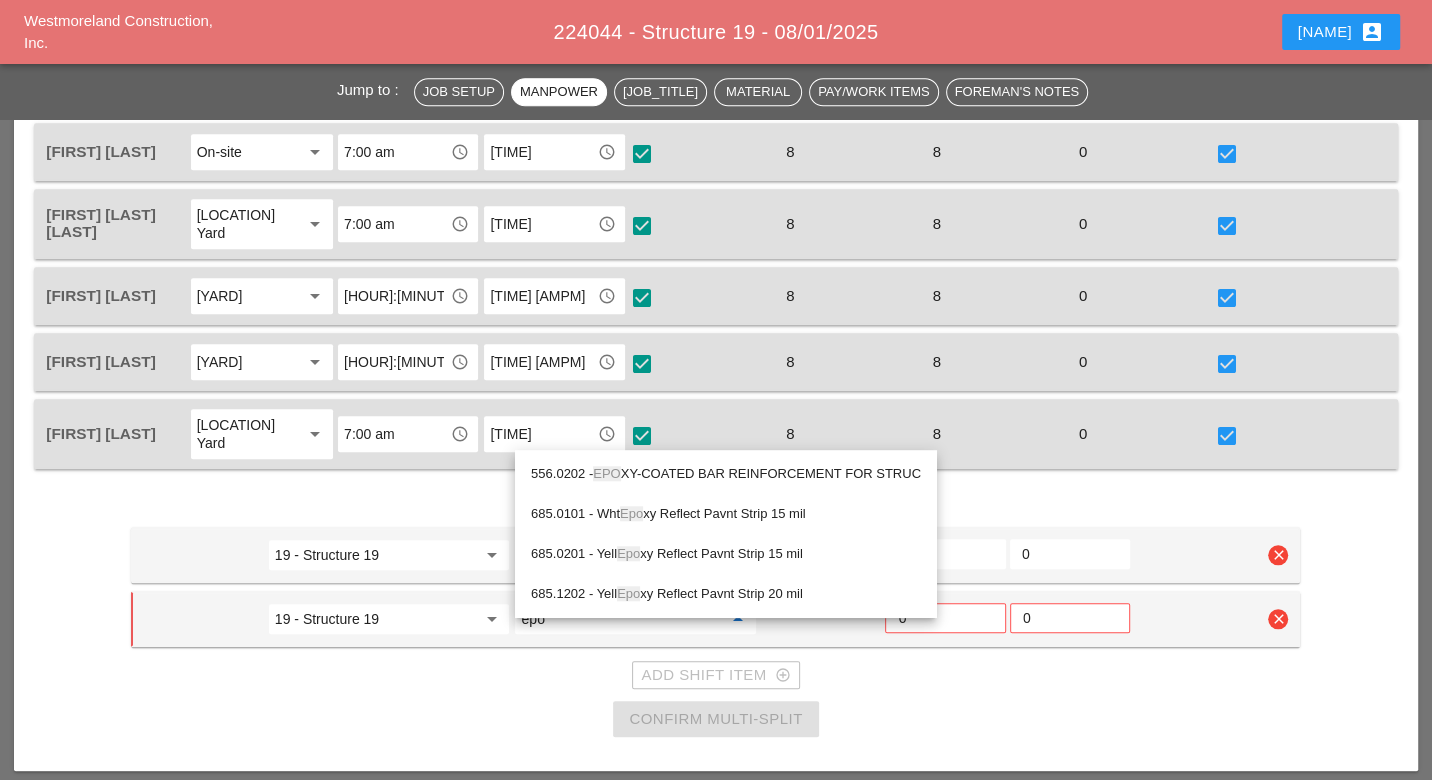 click on "556.0202 -  EPO XY-COATED BAR REINFORCEMENT FOR STRUC" at bounding box center (726, 474) 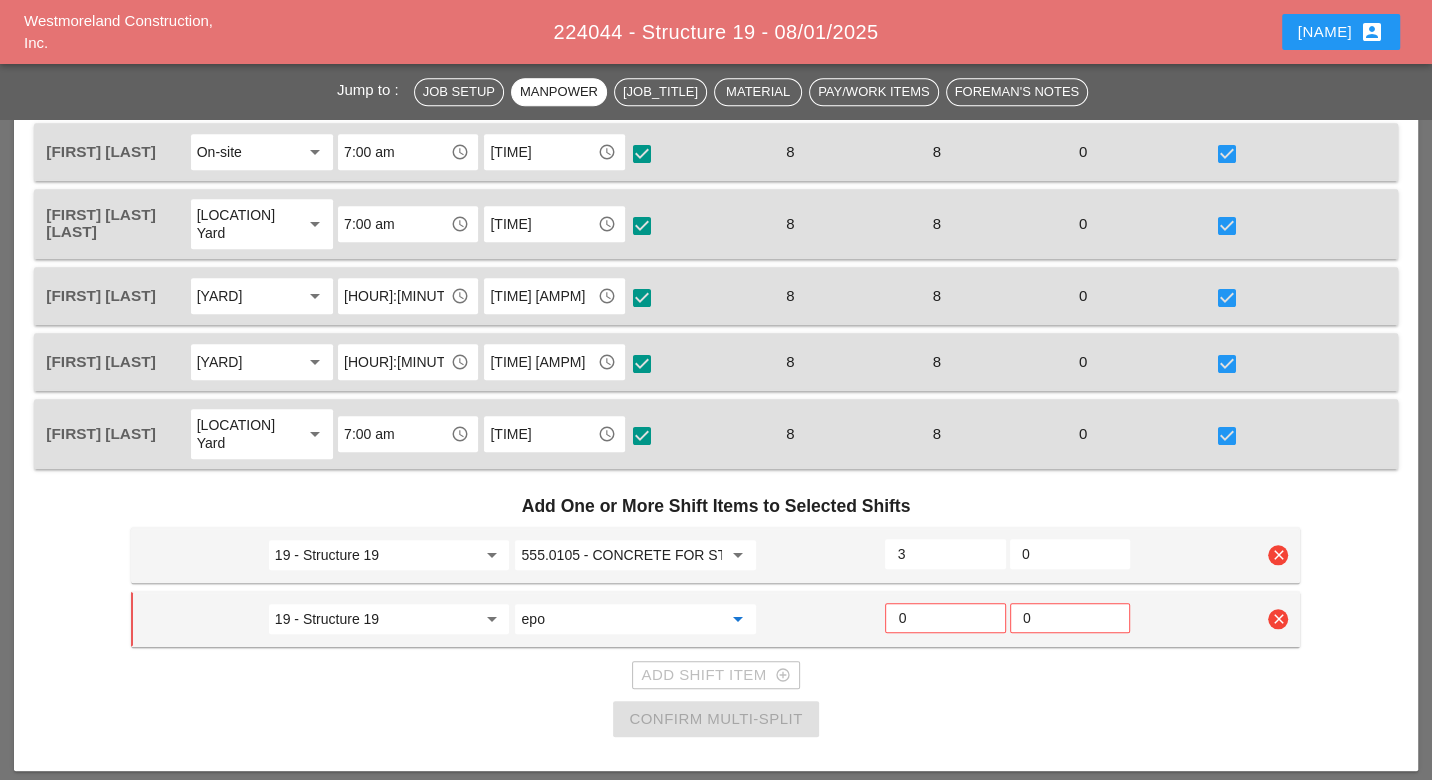 type on "556.0202 - EPOXY-COATED BAR REINFORCEMENT FOR STRUC" 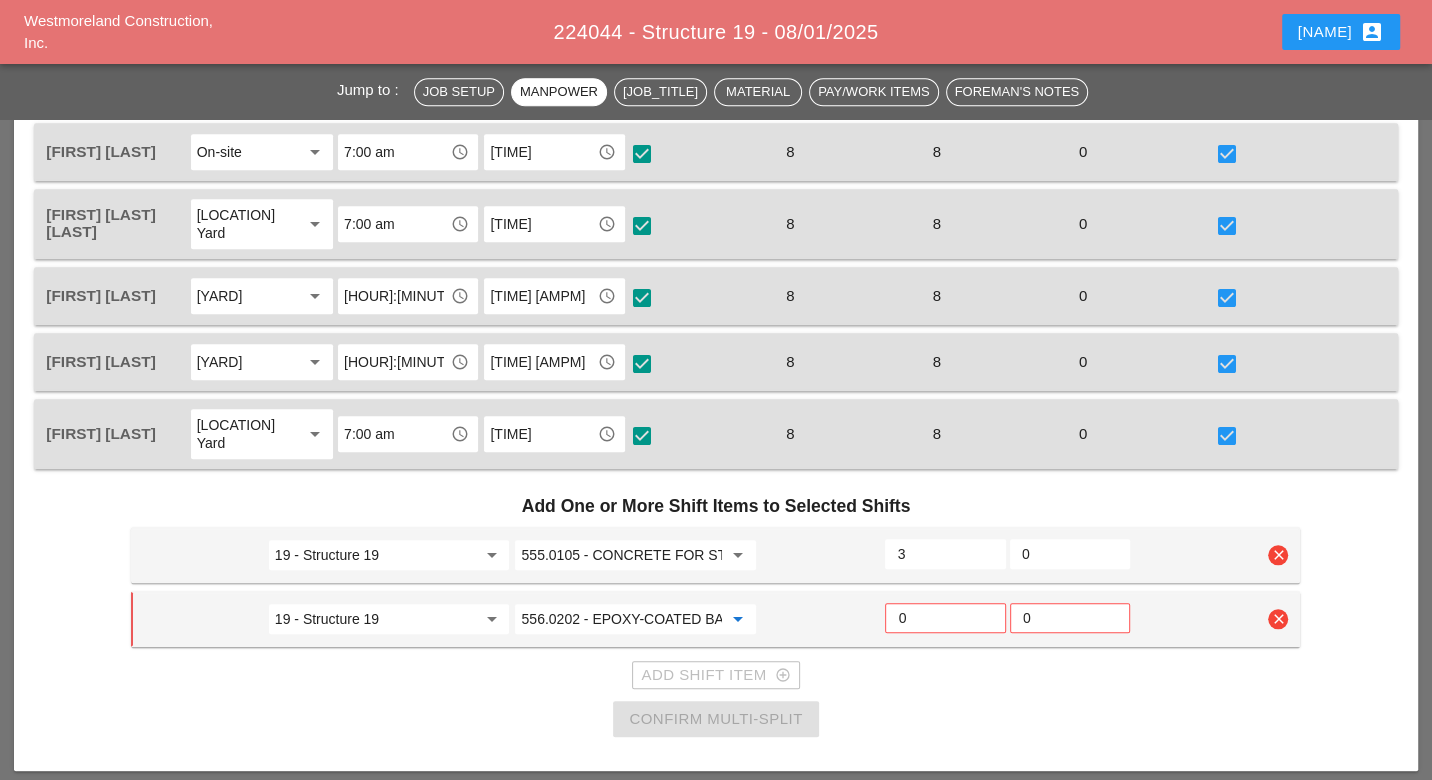 click on "0" at bounding box center [945, 618] 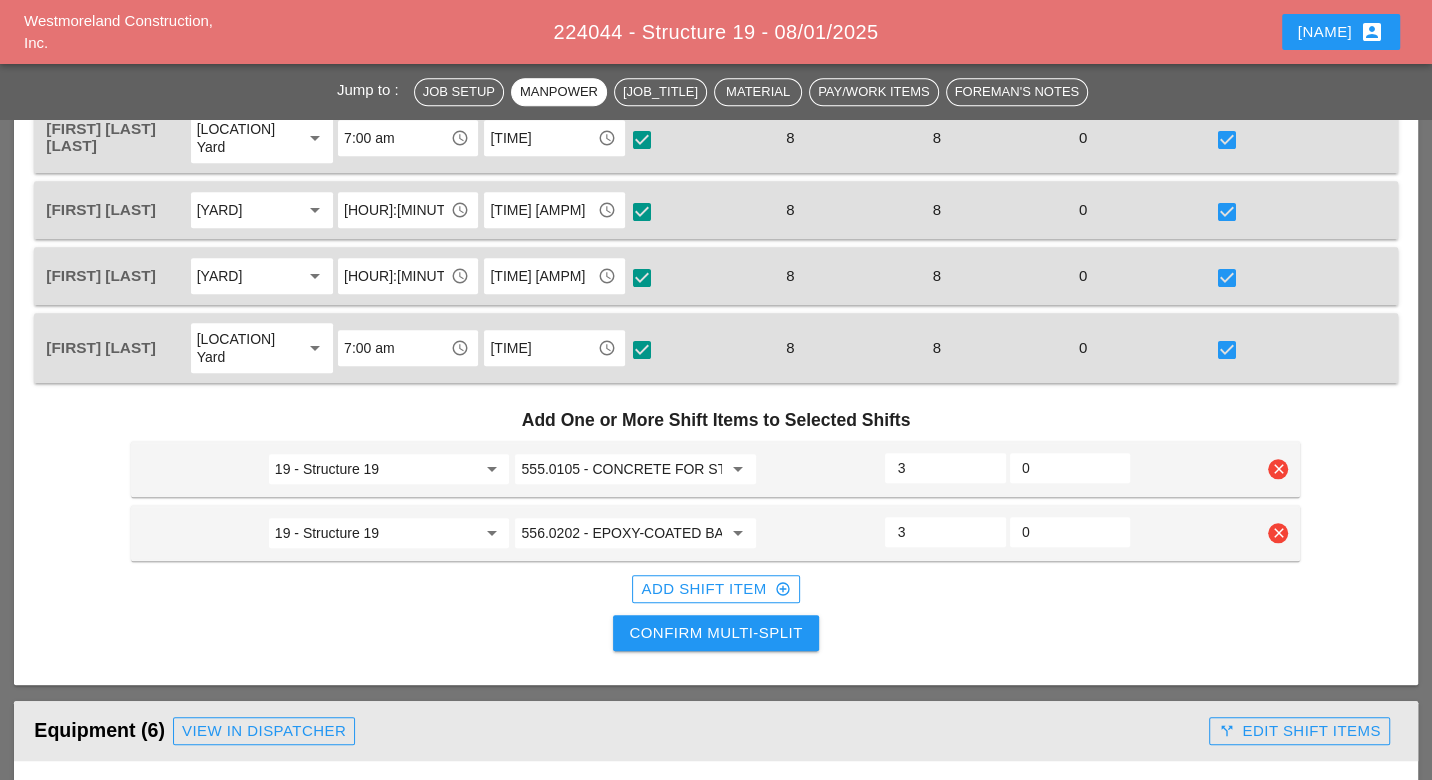 scroll, scrollTop: 1333, scrollLeft: 0, axis: vertical 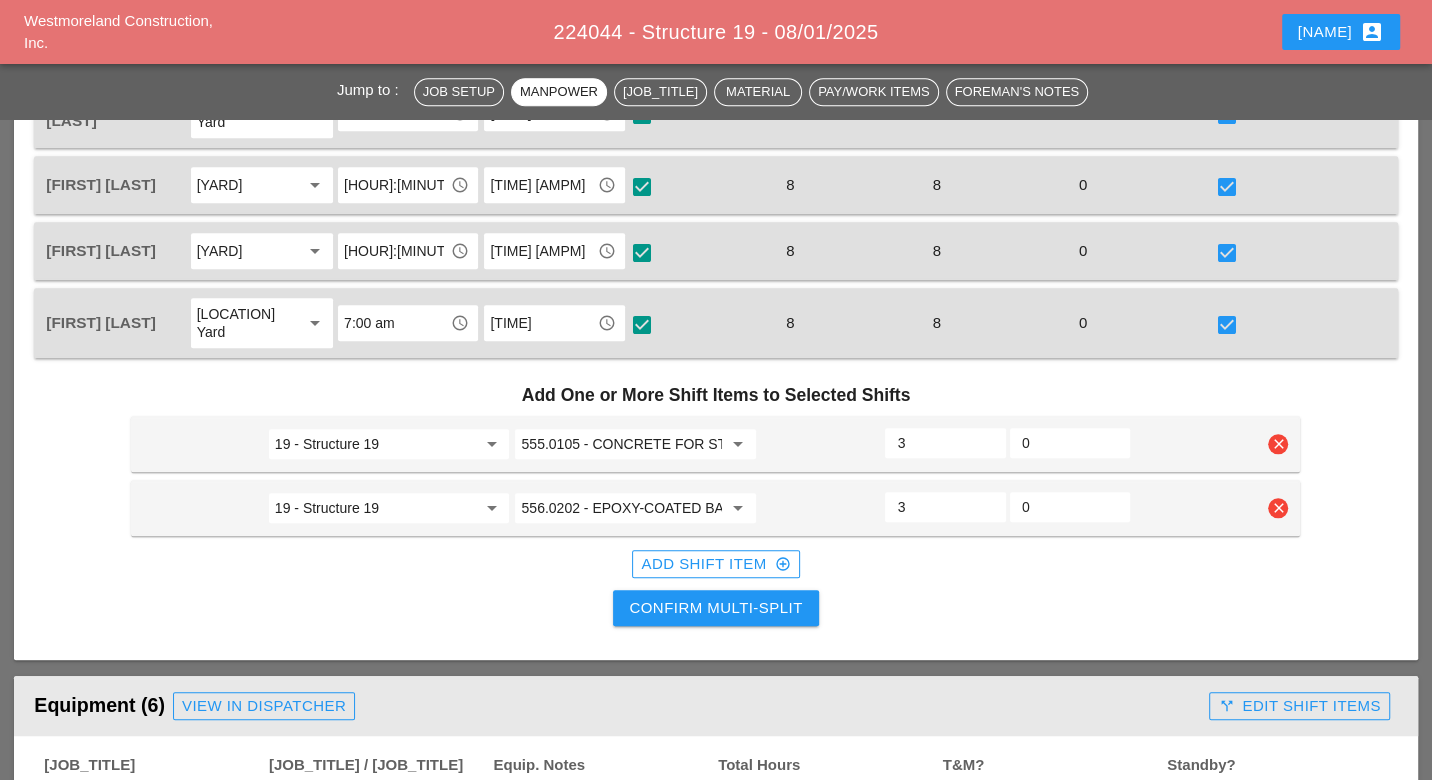 type on "3" 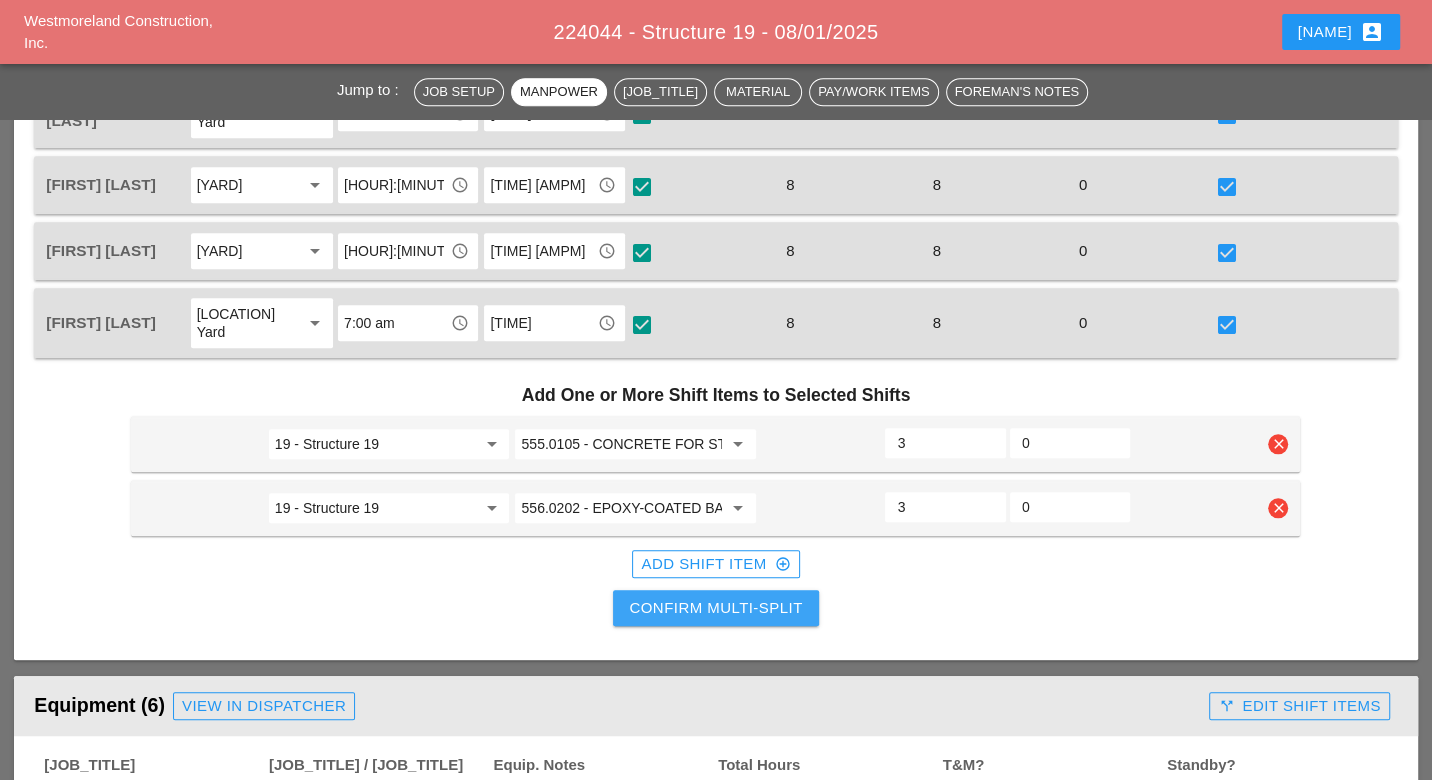click on "Confirm Multi-Split" at bounding box center (715, 608) 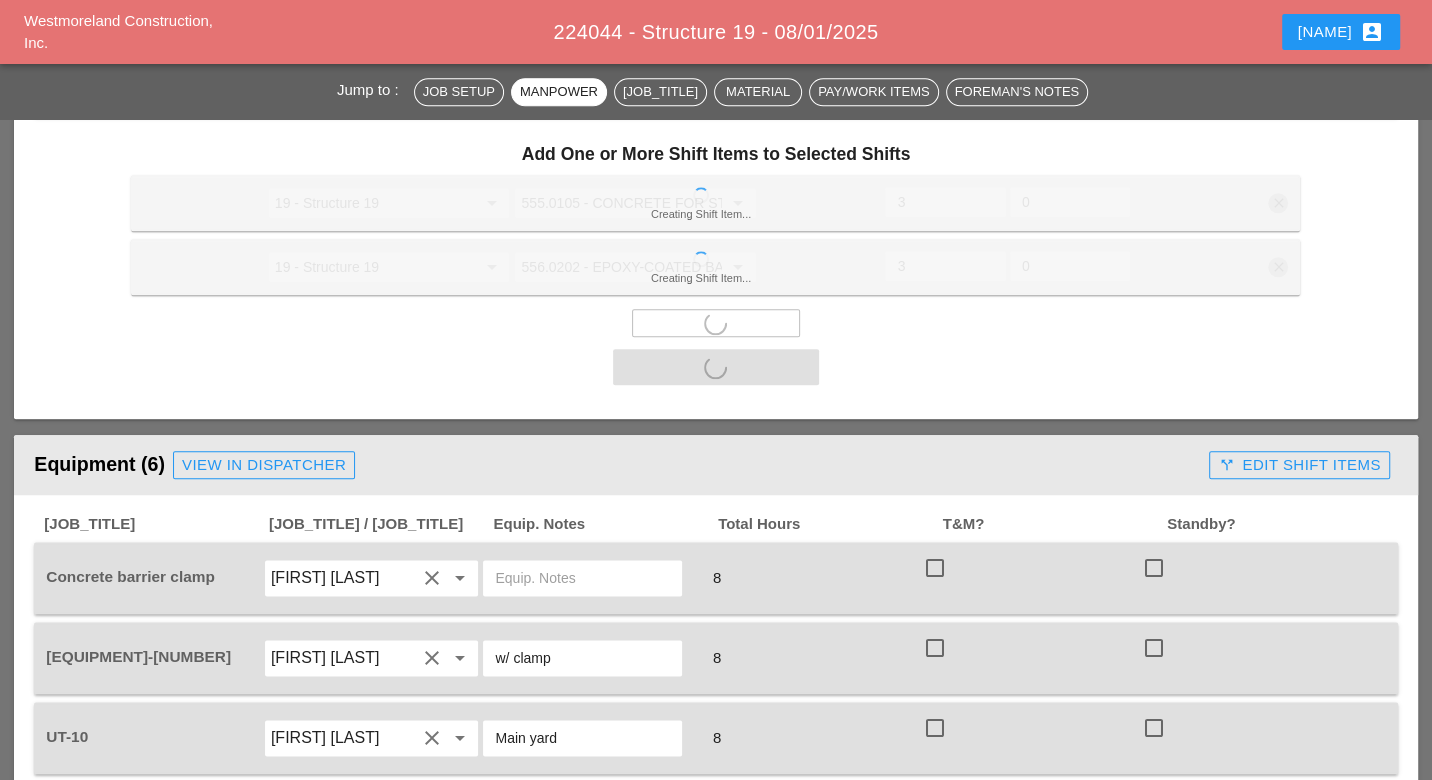 scroll, scrollTop: 1666, scrollLeft: 0, axis: vertical 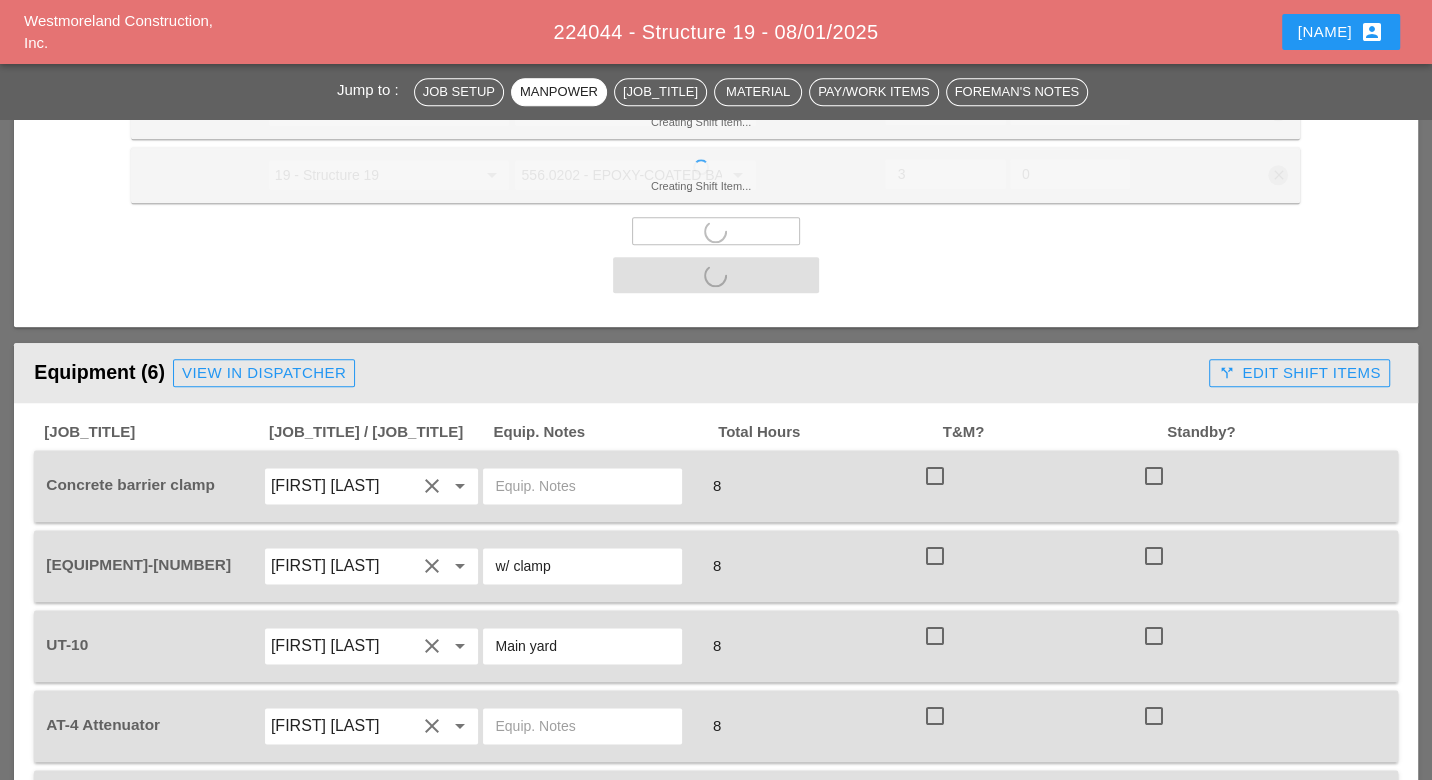 click at bounding box center [935, 476] 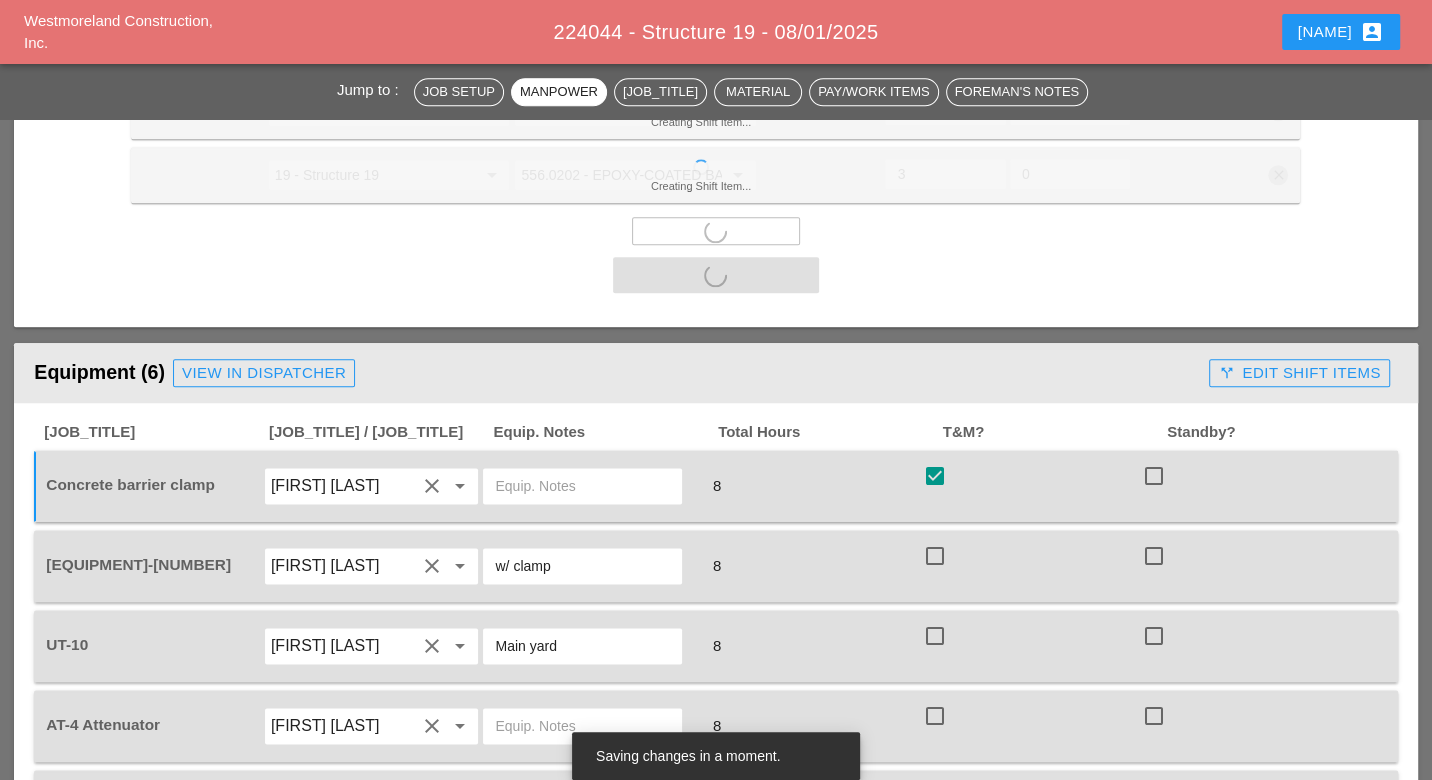 click at bounding box center [935, 556] 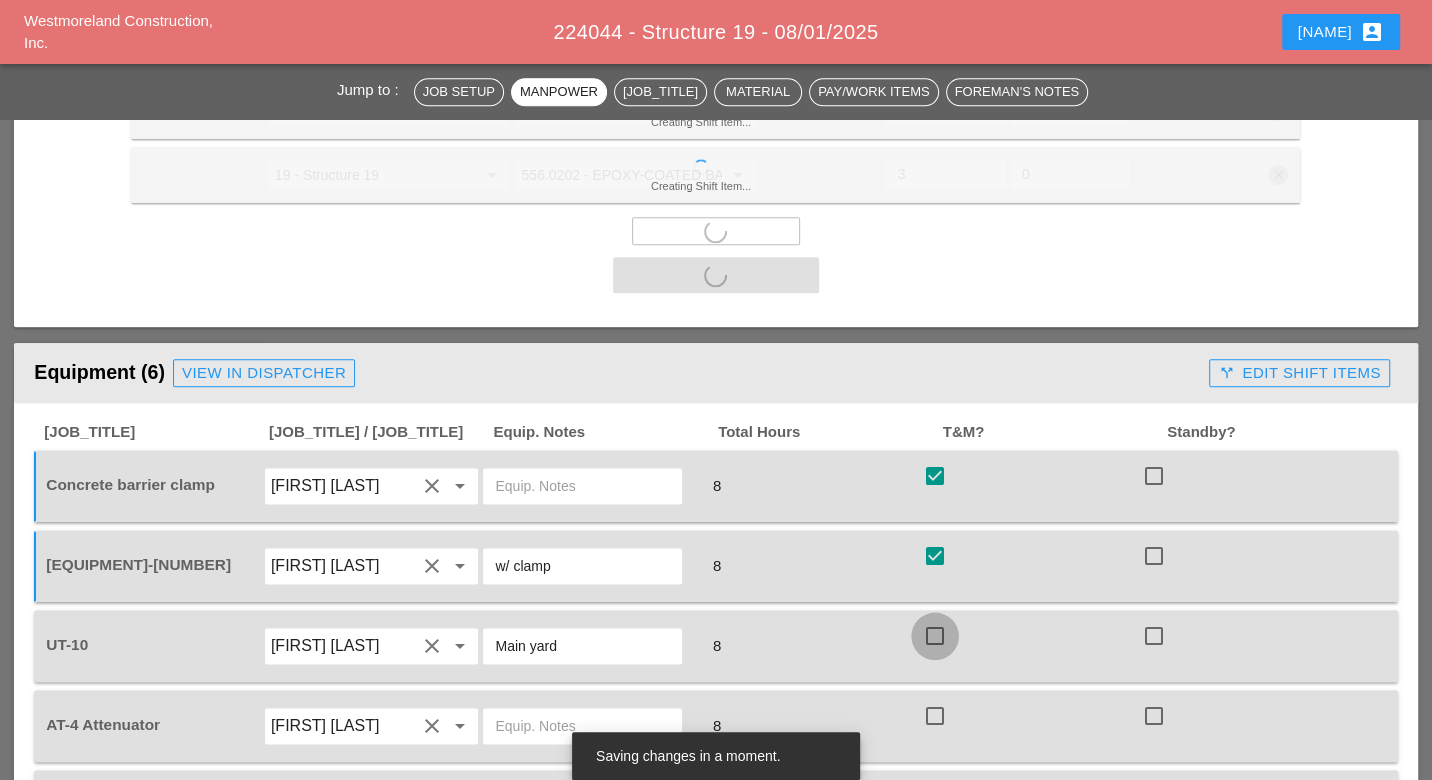 drag, startPoint x: 929, startPoint y: 642, endPoint x: 931, endPoint y: 653, distance: 11.18034 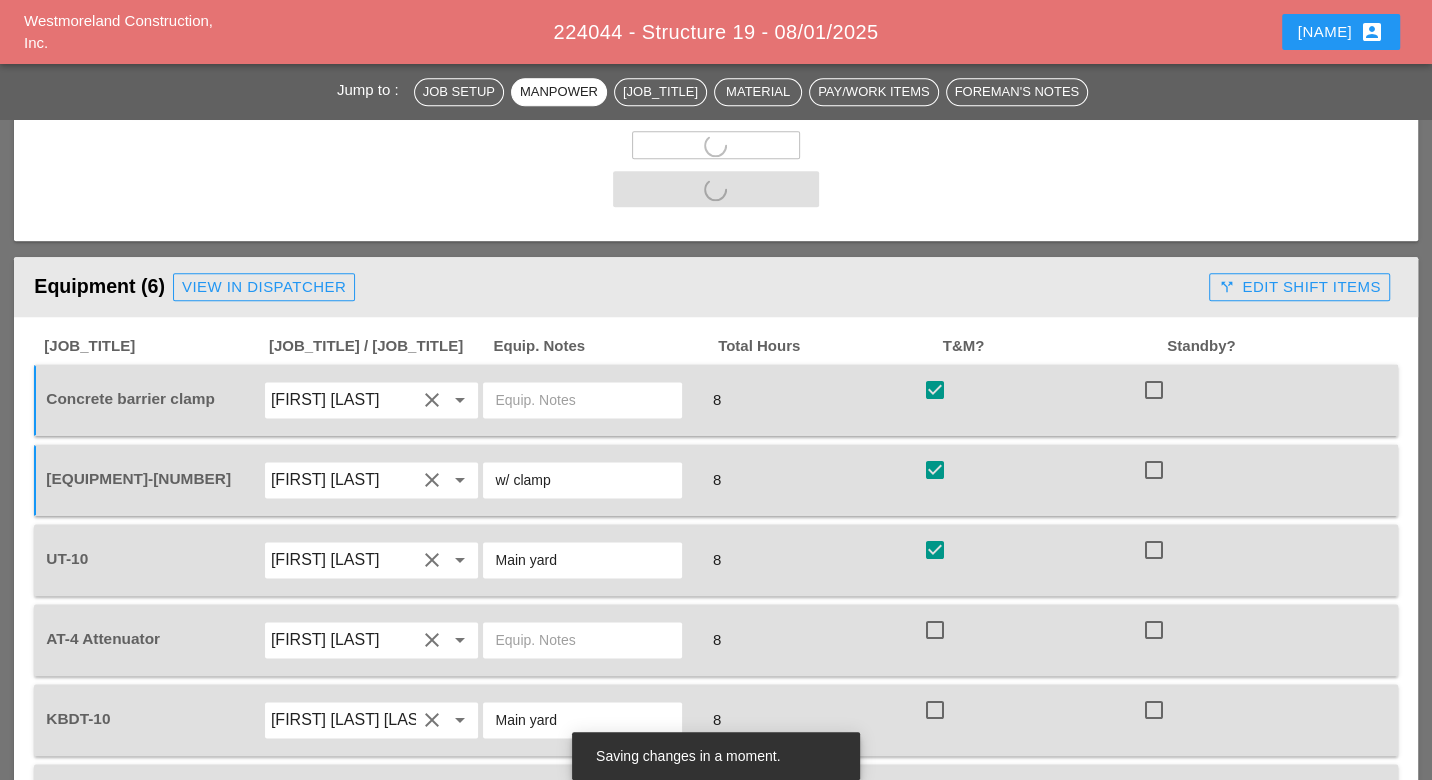 scroll, scrollTop: 1777, scrollLeft: 0, axis: vertical 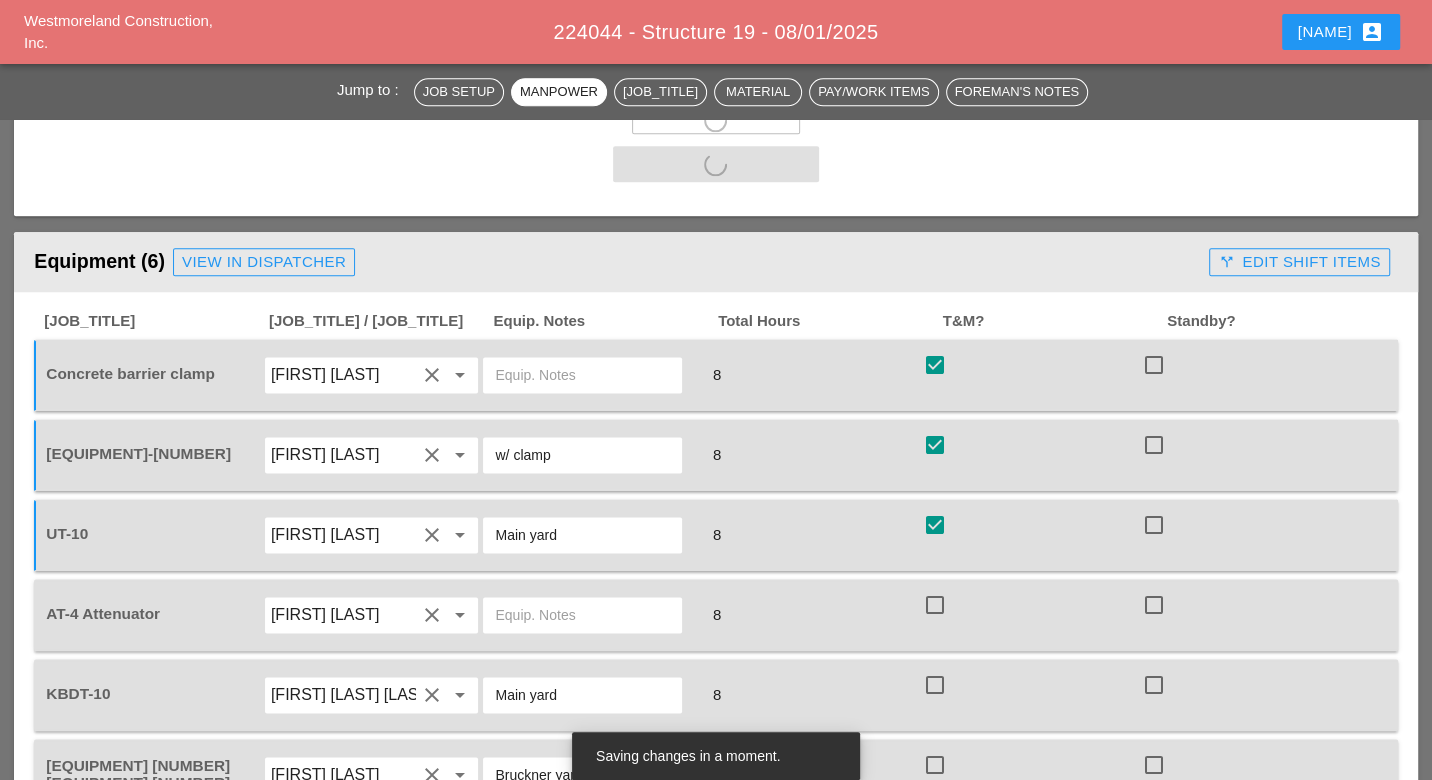 click at bounding box center (935, 605) 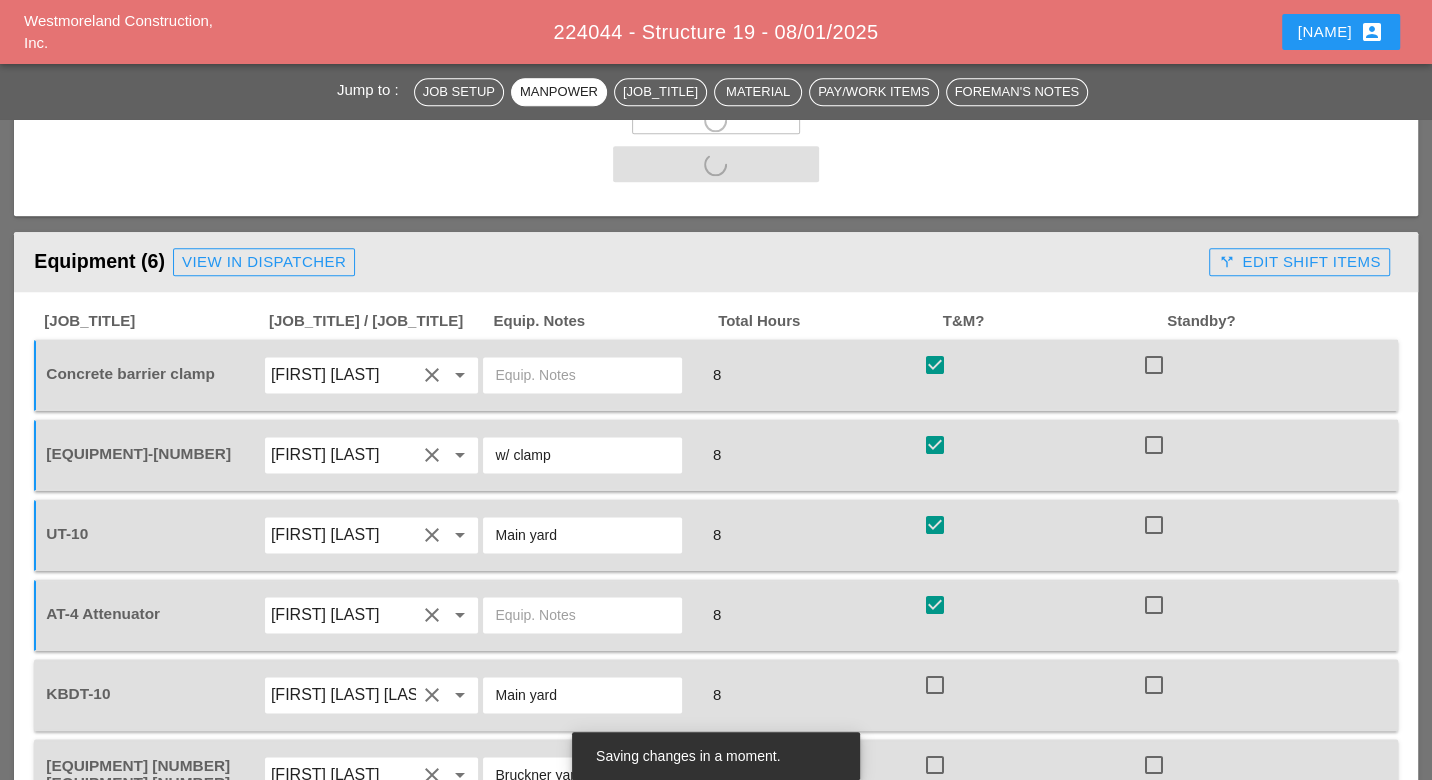 click at bounding box center (935, 685) 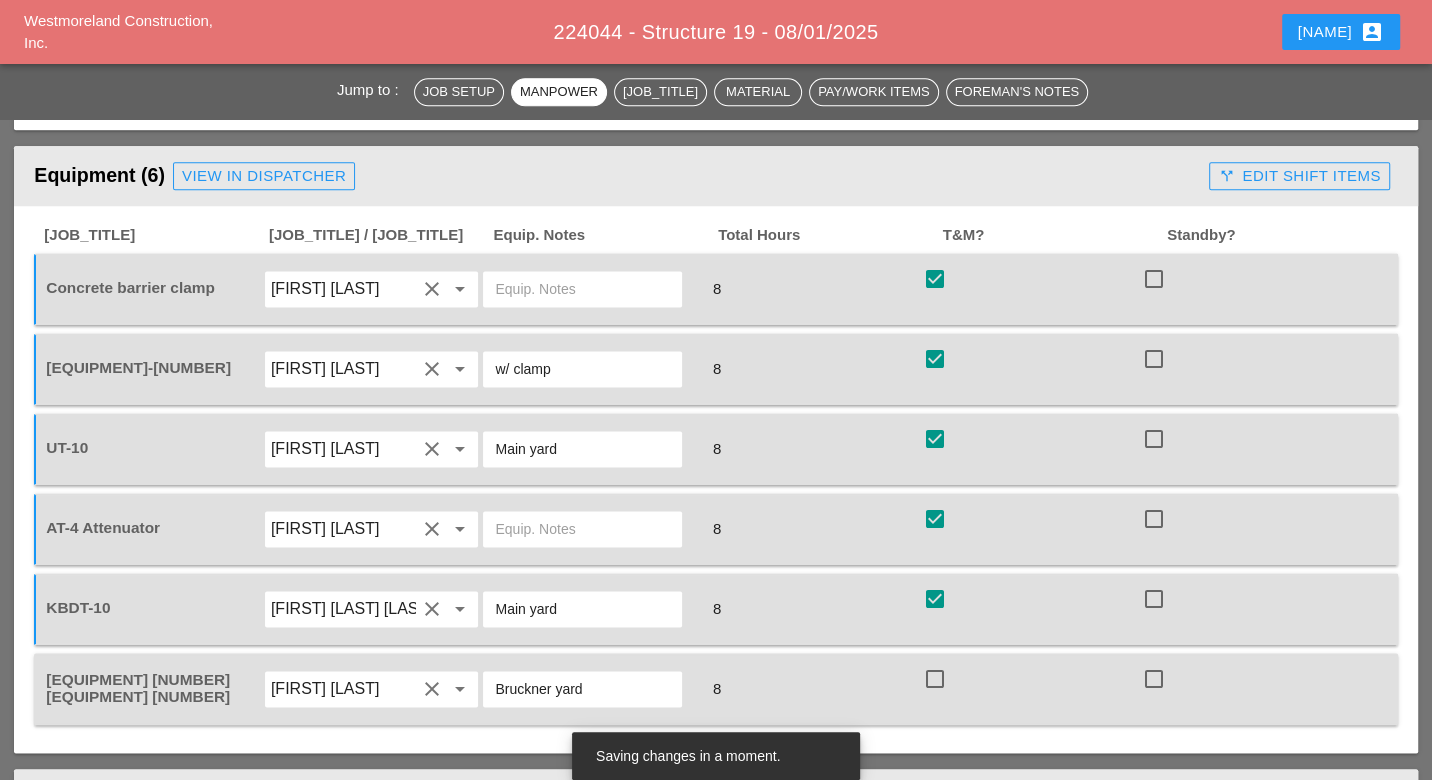 scroll, scrollTop: 1888, scrollLeft: 0, axis: vertical 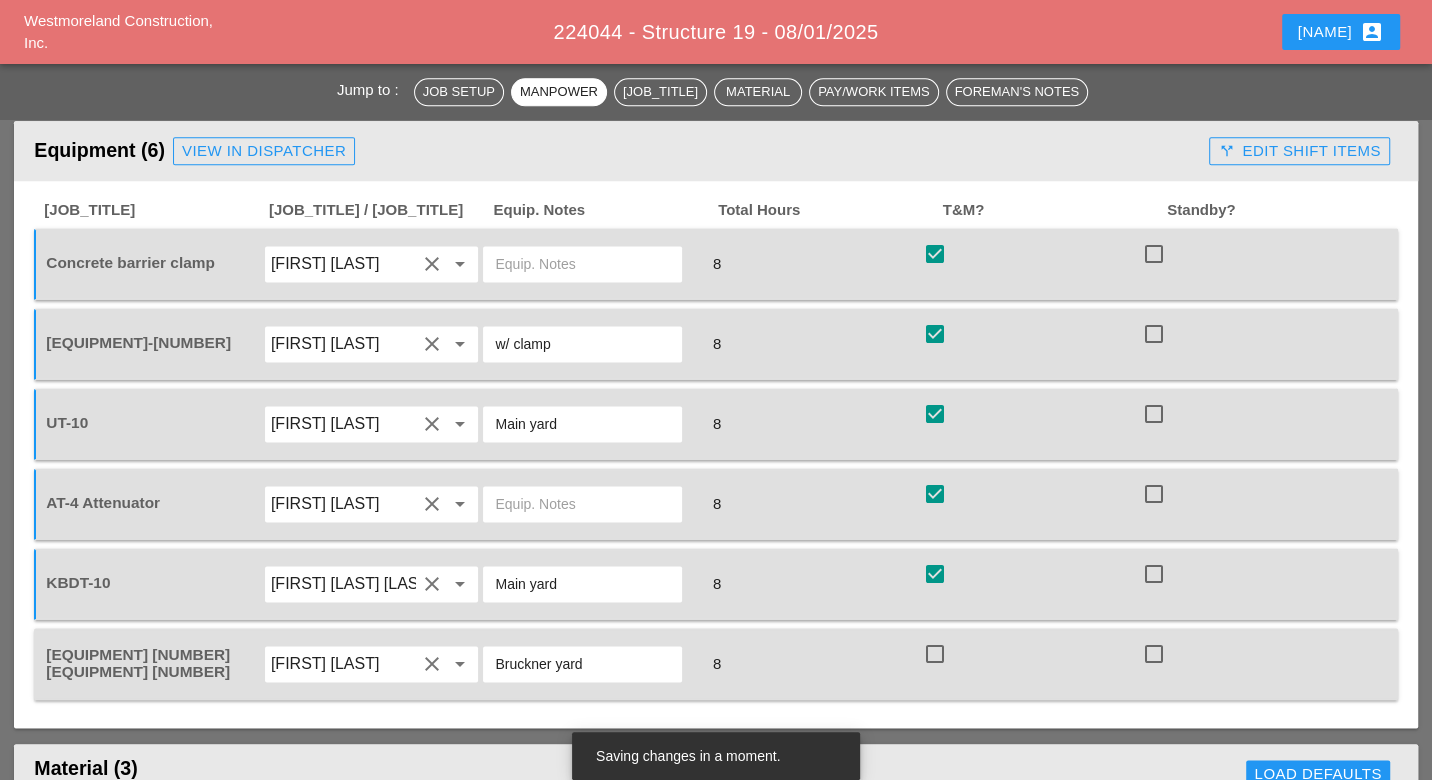 click at bounding box center [935, 654] 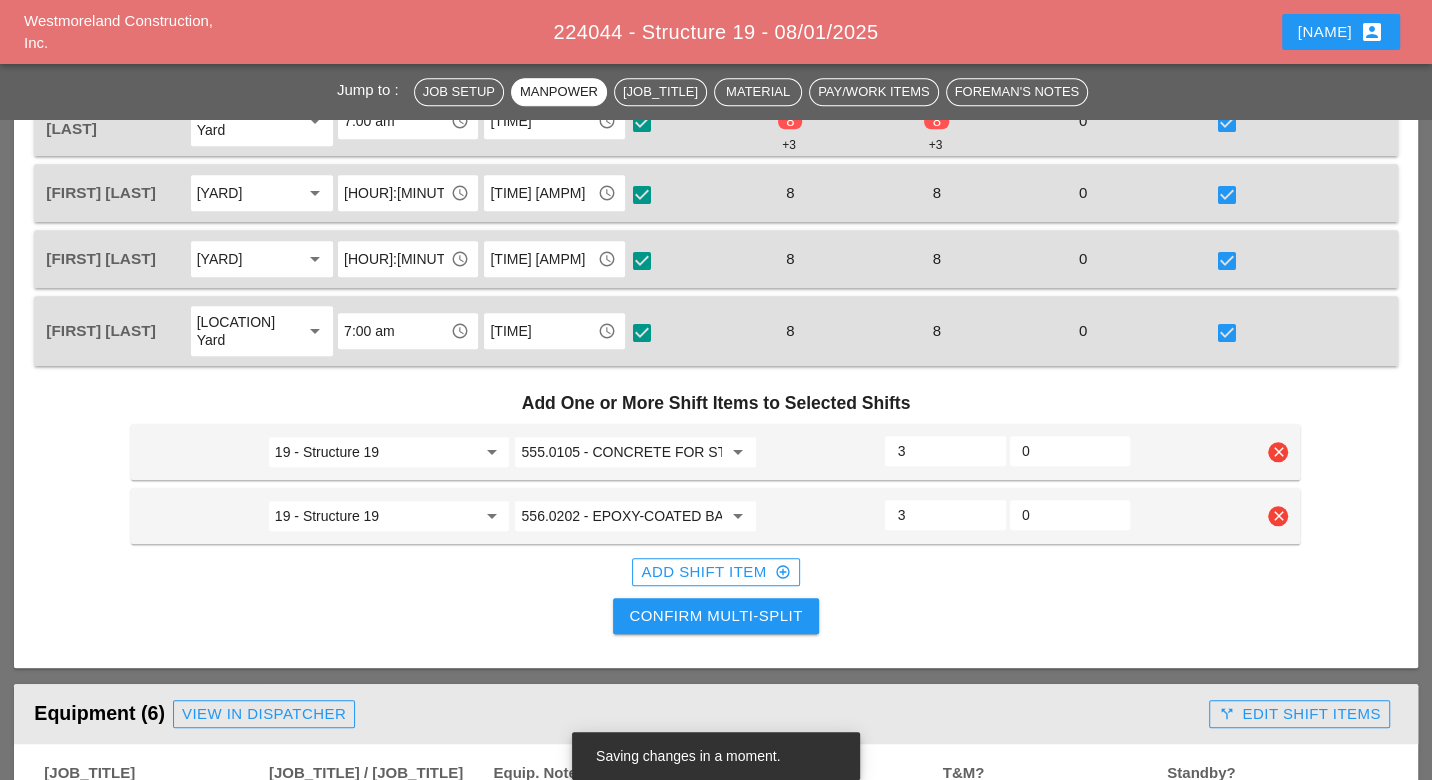 scroll, scrollTop: 1333, scrollLeft: 0, axis: vertical 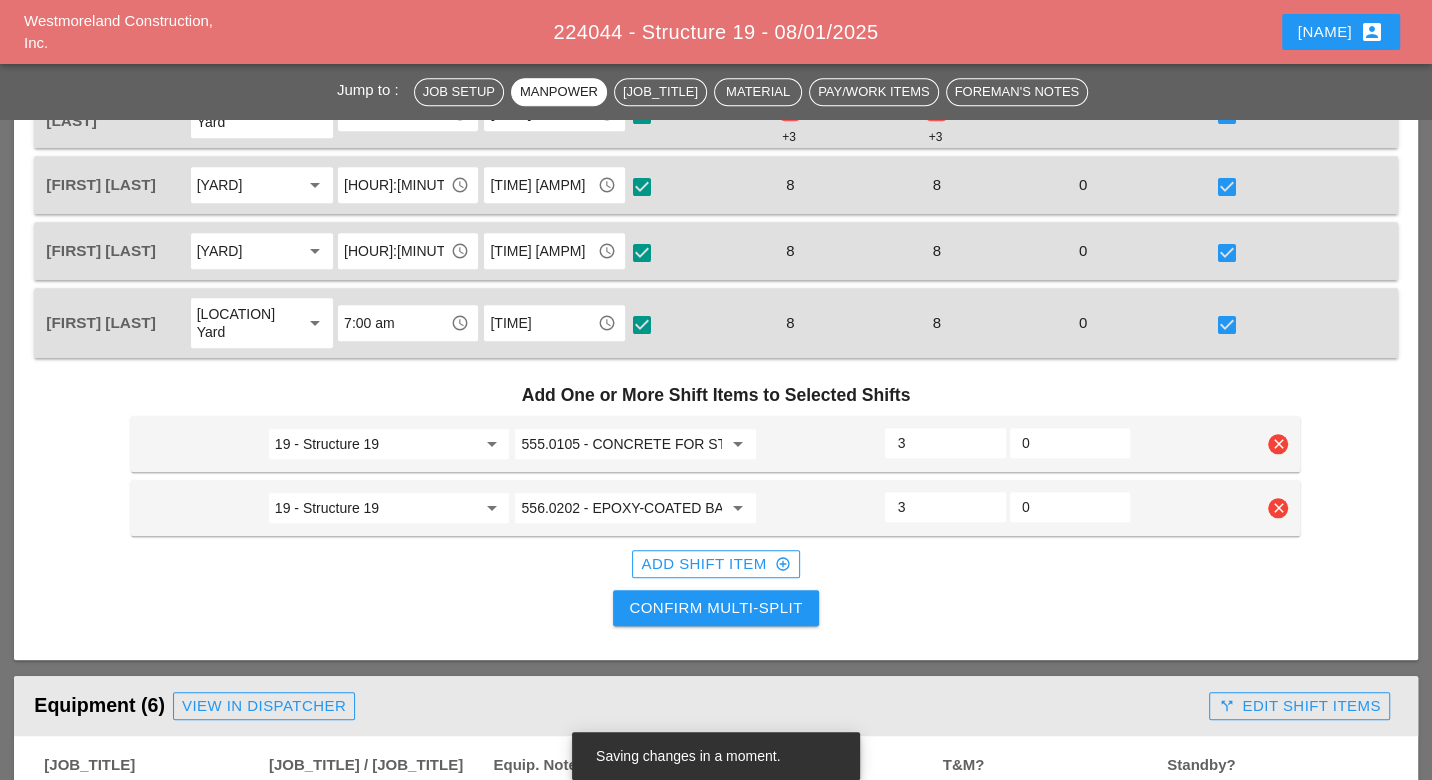 click on "clear" at bounding box center (1278, 508) 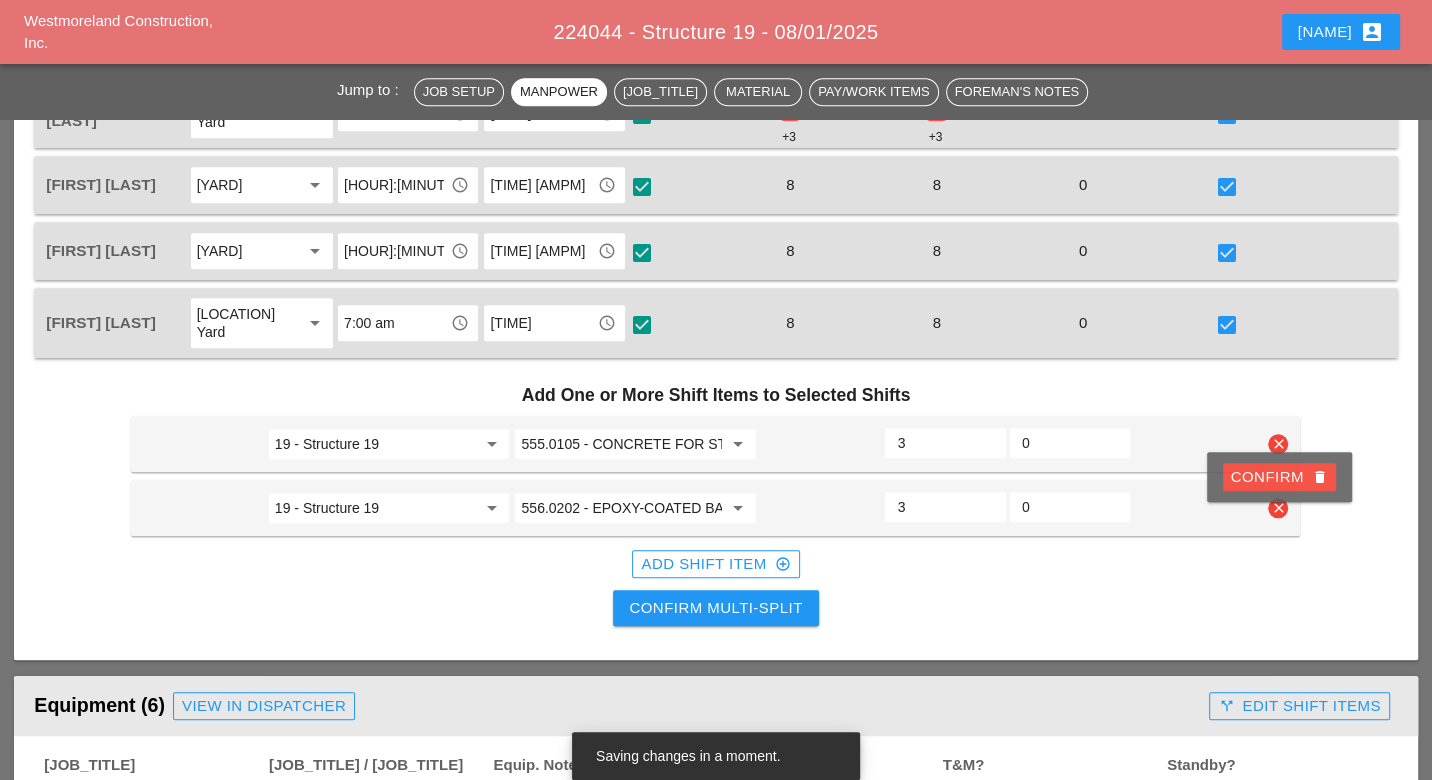 click on "Confirm delete" at bounding box center (1279, 477) 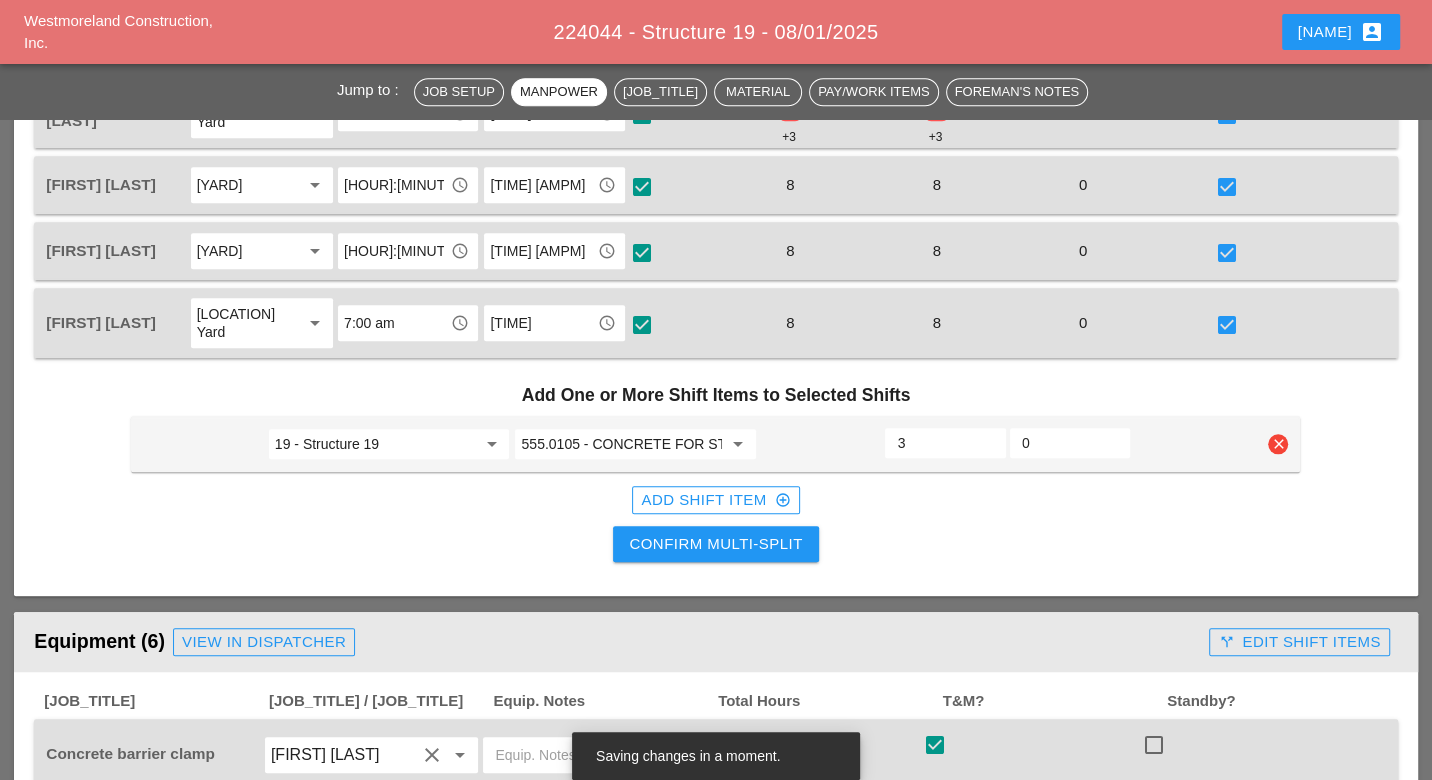 click on "clear" at bounding box center (1278, 444) 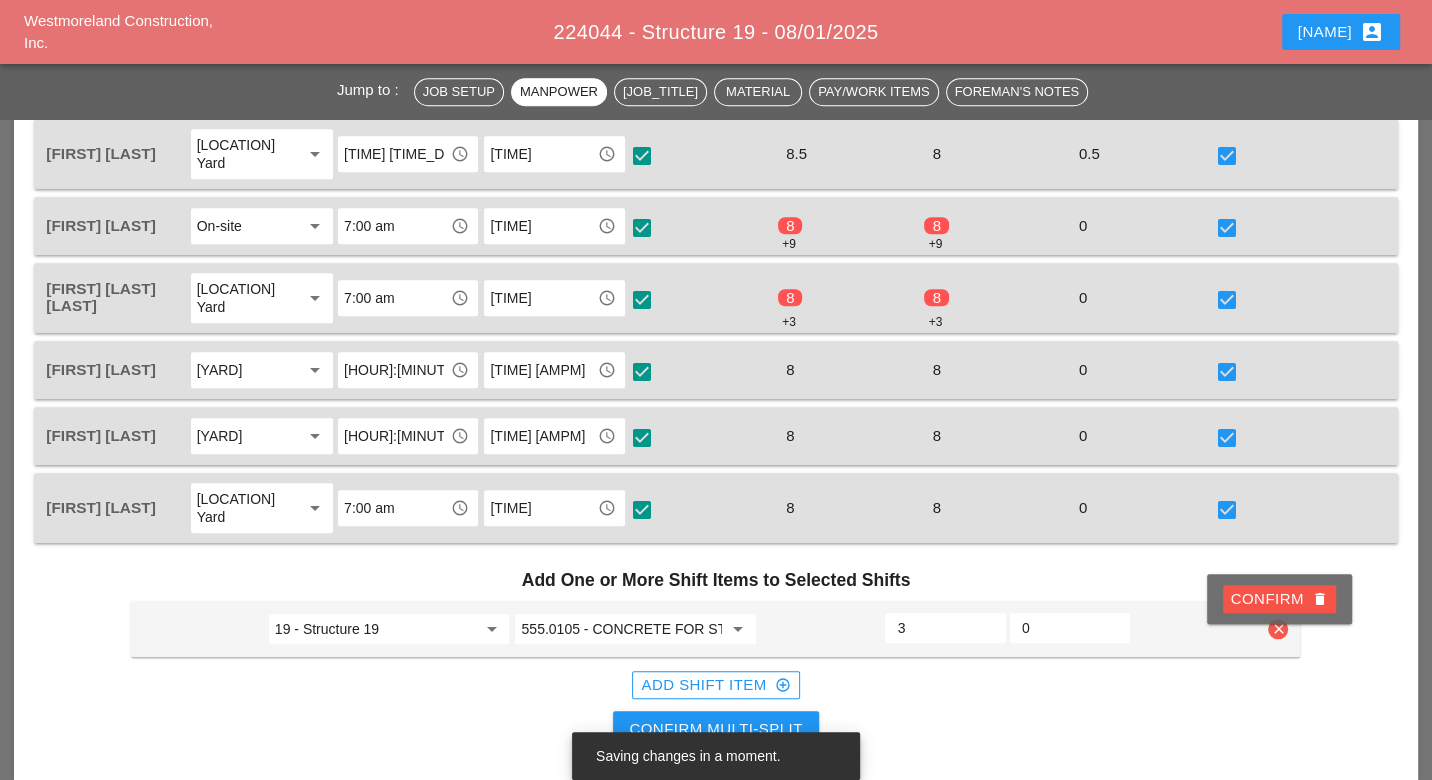 scroll, scrollTop: 1111, scrollLeft: 0, axis: vertical 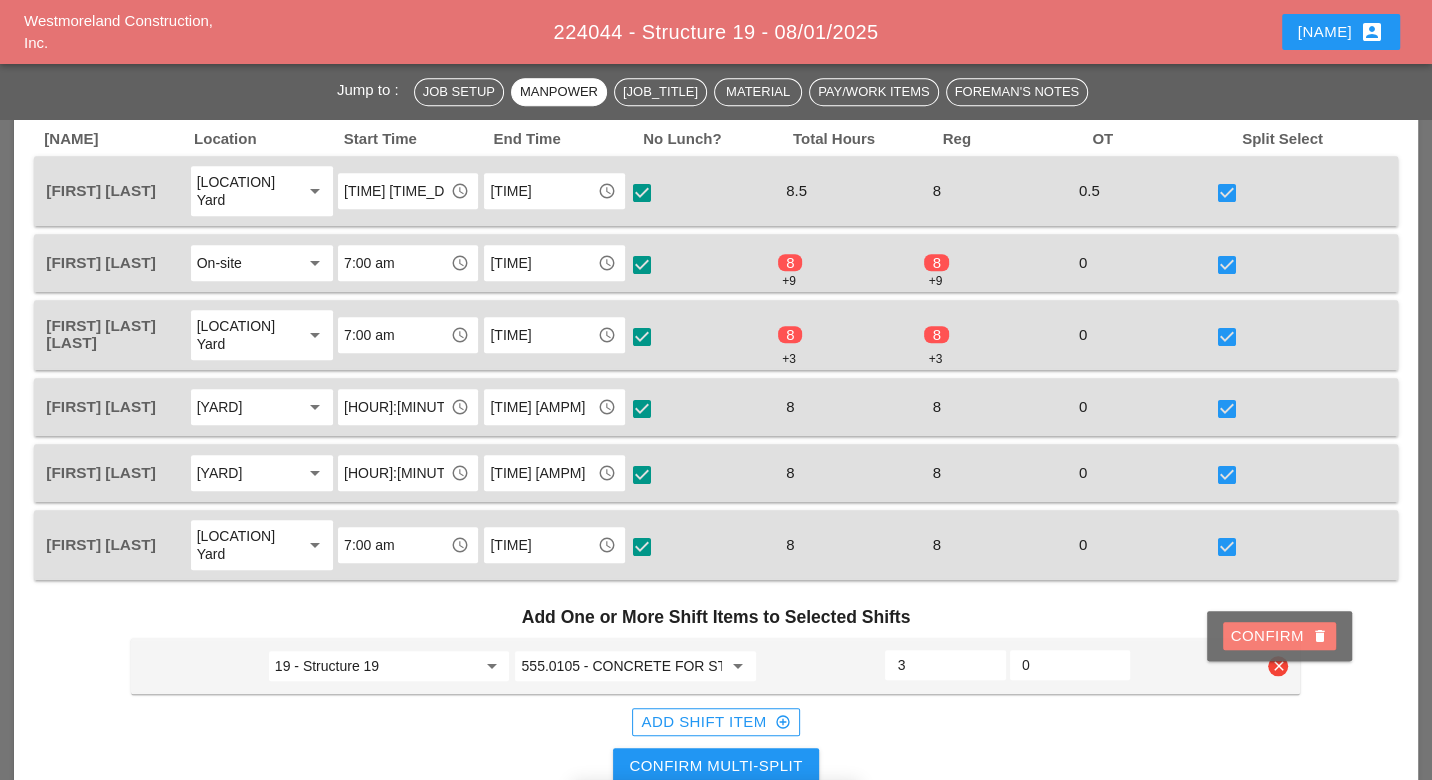 click on "Confirm delete" at bounding box center (1279, 636) 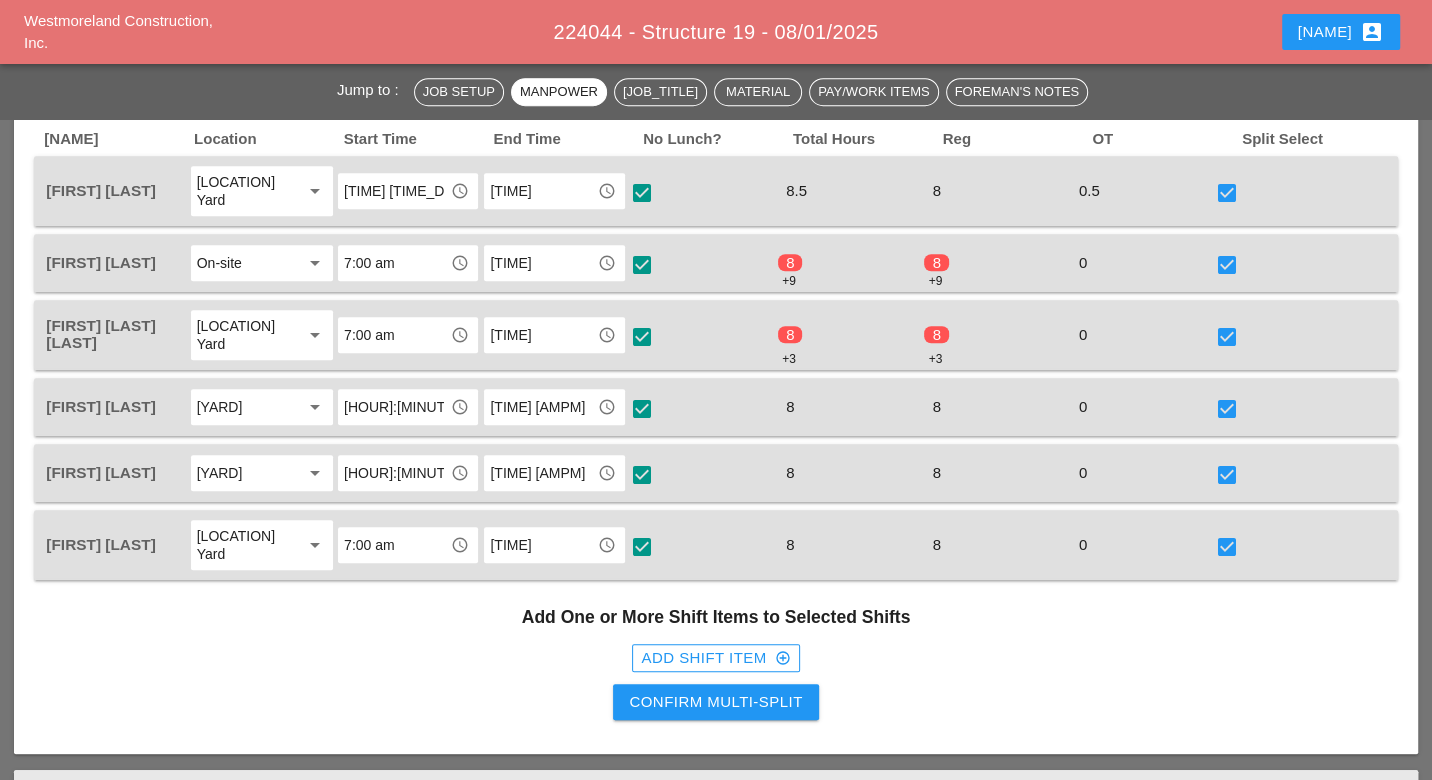 scroll, scrollTop: 777, scrollLeft: 0, axis: vertical 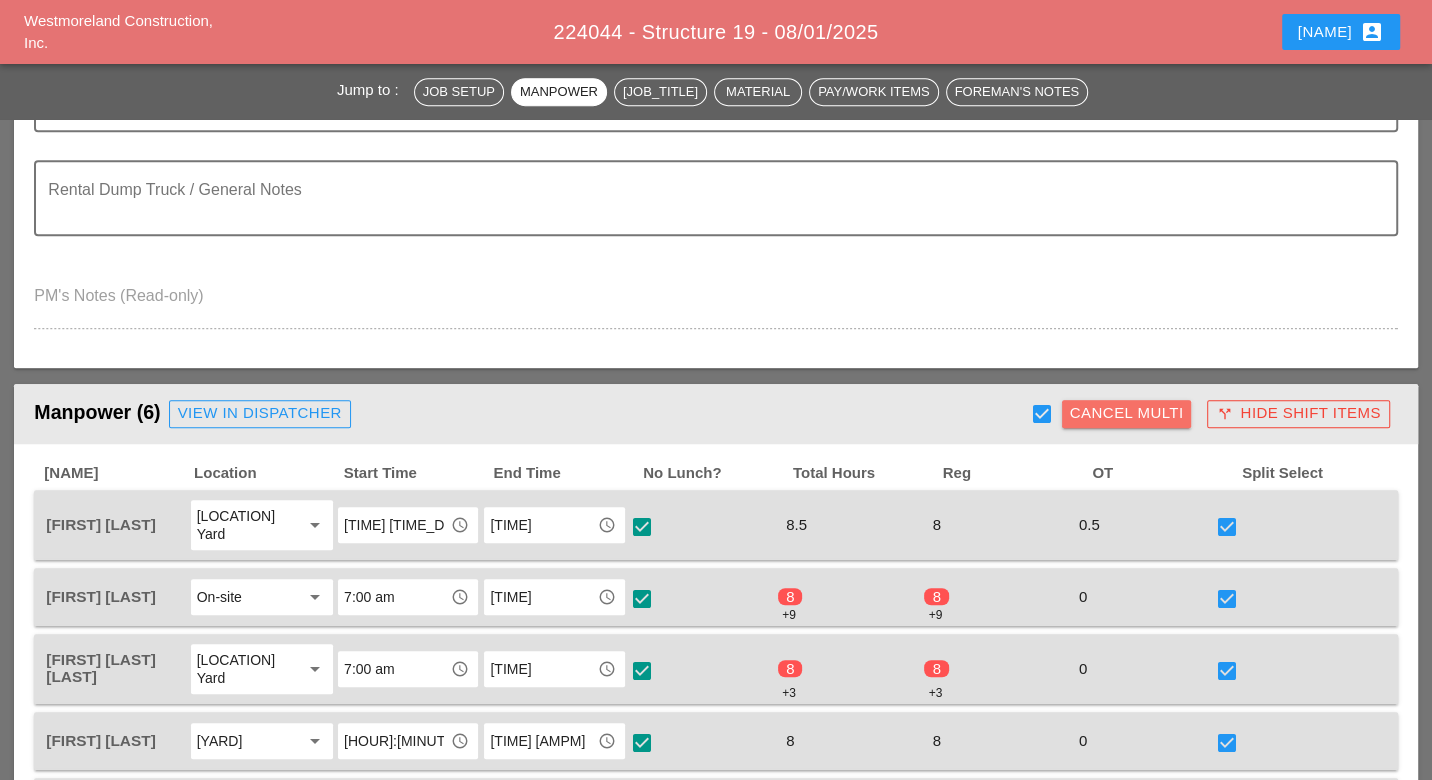click on "Cancel Multi" at bounding box center [1127, 413] 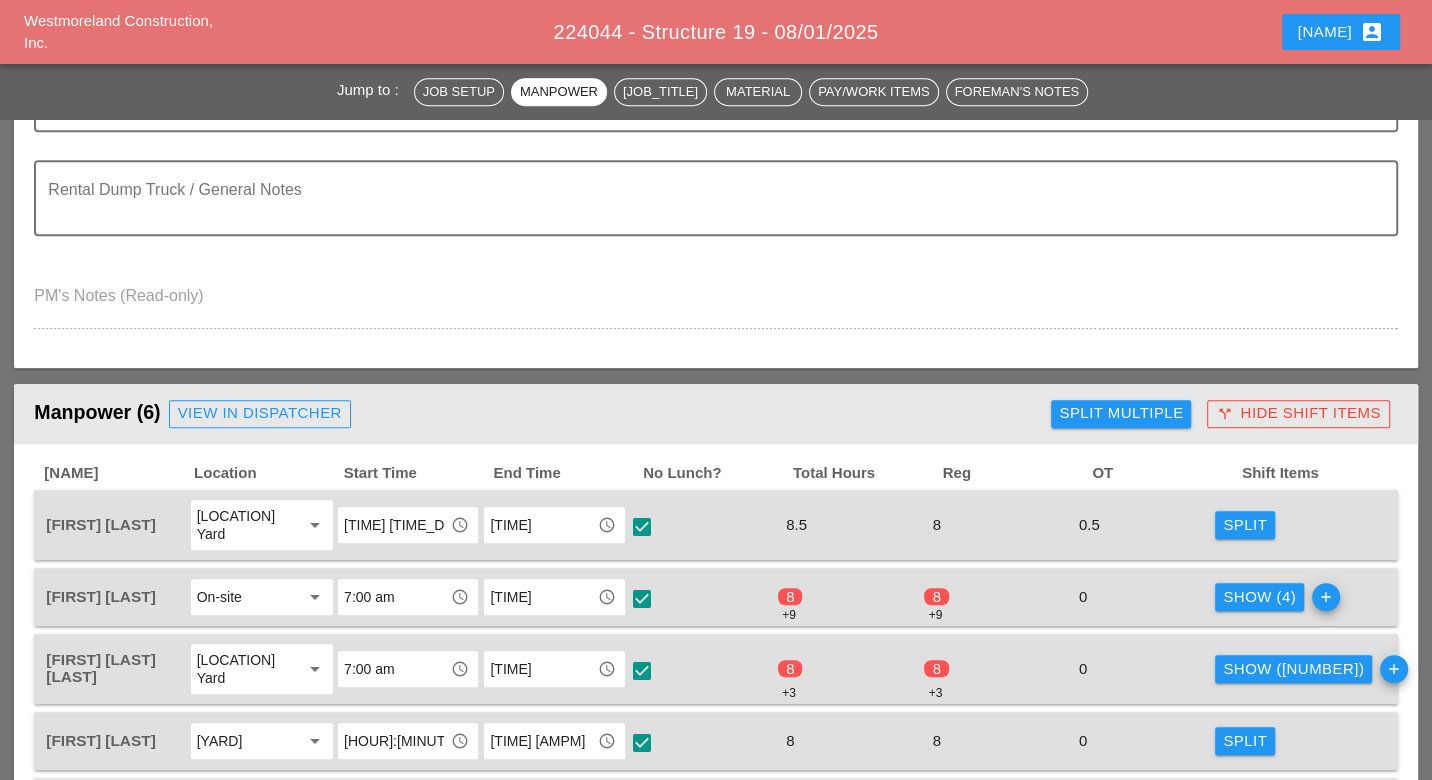 scroll, scrollTop: 888, scrollLeft: 0, axis: vertical 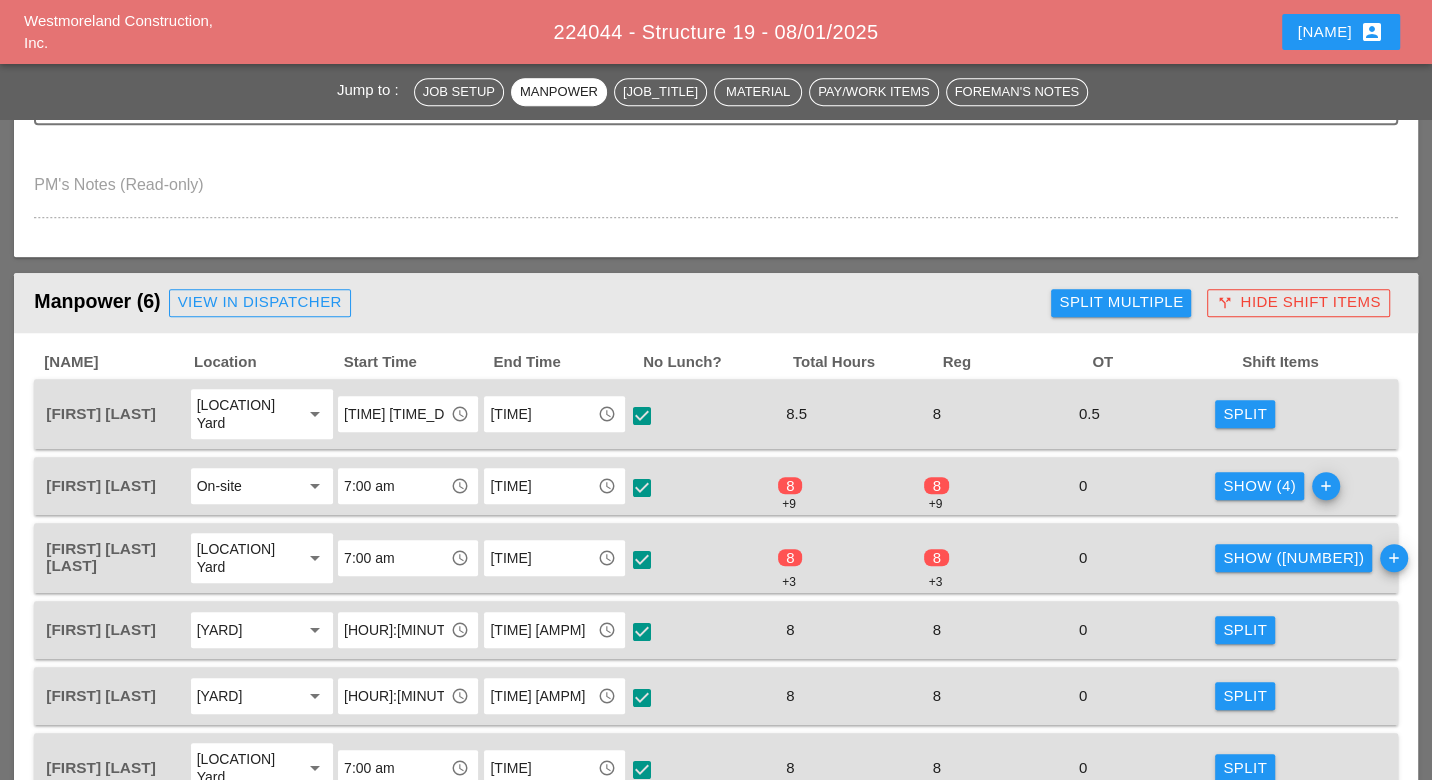 click on "Split" at bounding box center (1245, 414) 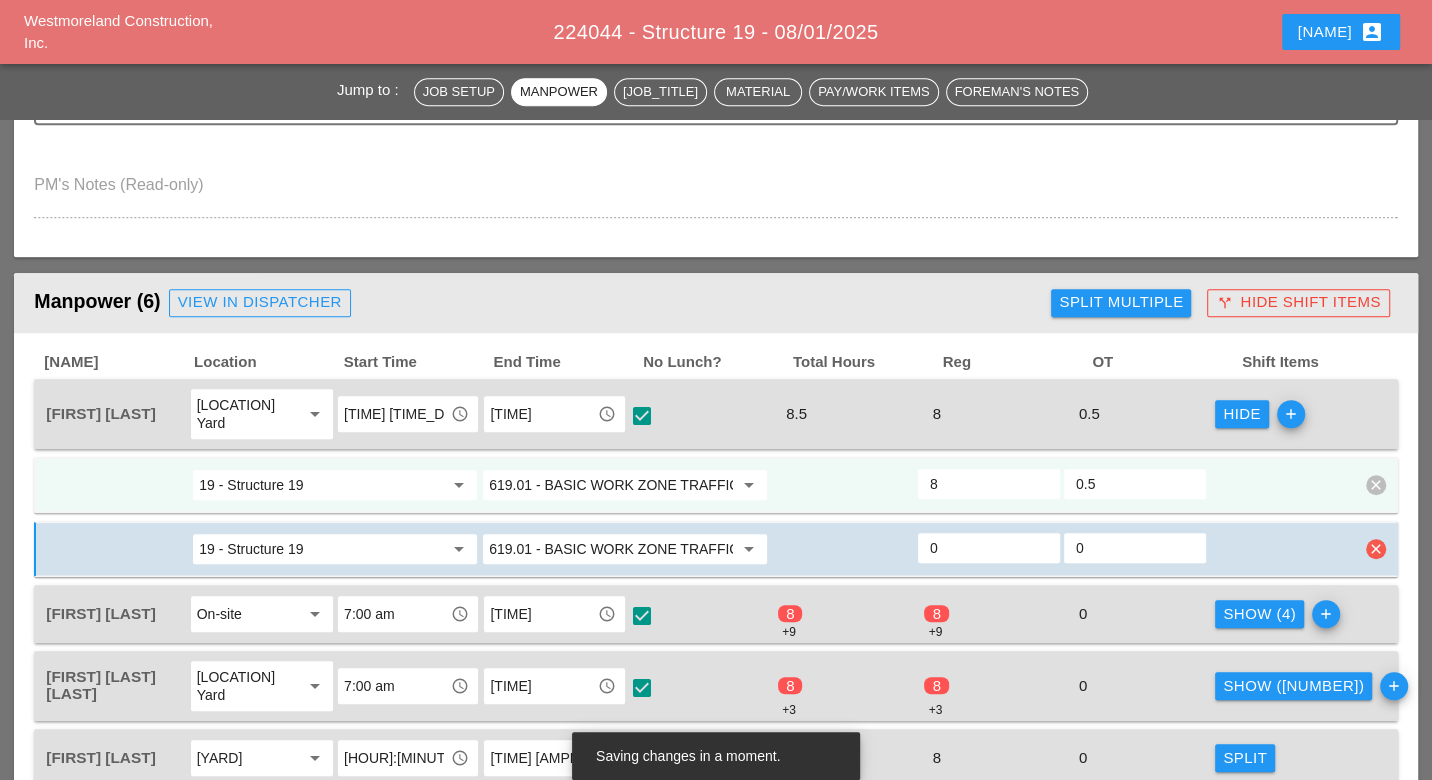 drag, startPoint x: 1373, startPoint y: 536, endPoint x: 1366, endPoint y: 517, distance: 20.248457 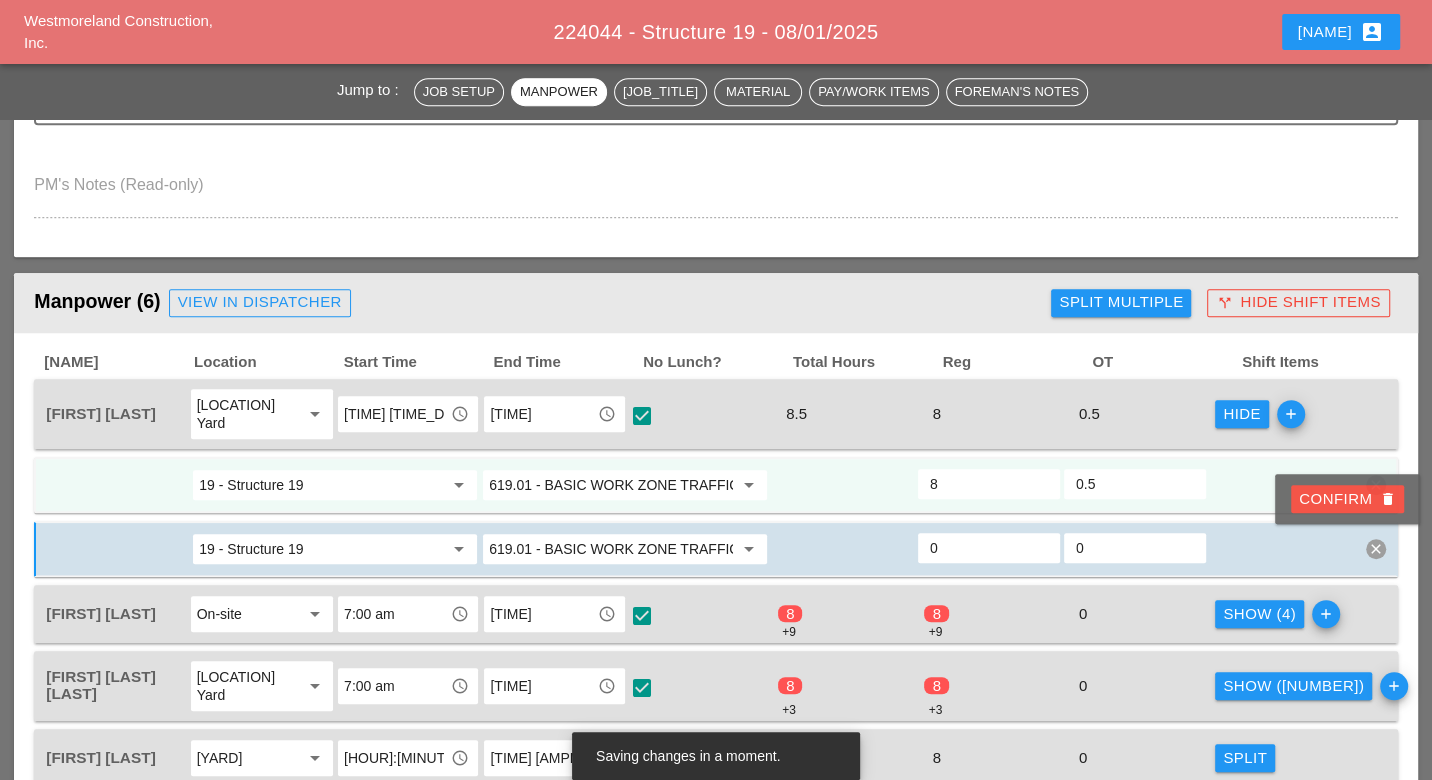 click on "Confirm delete" at bounding box center (1347, 499) 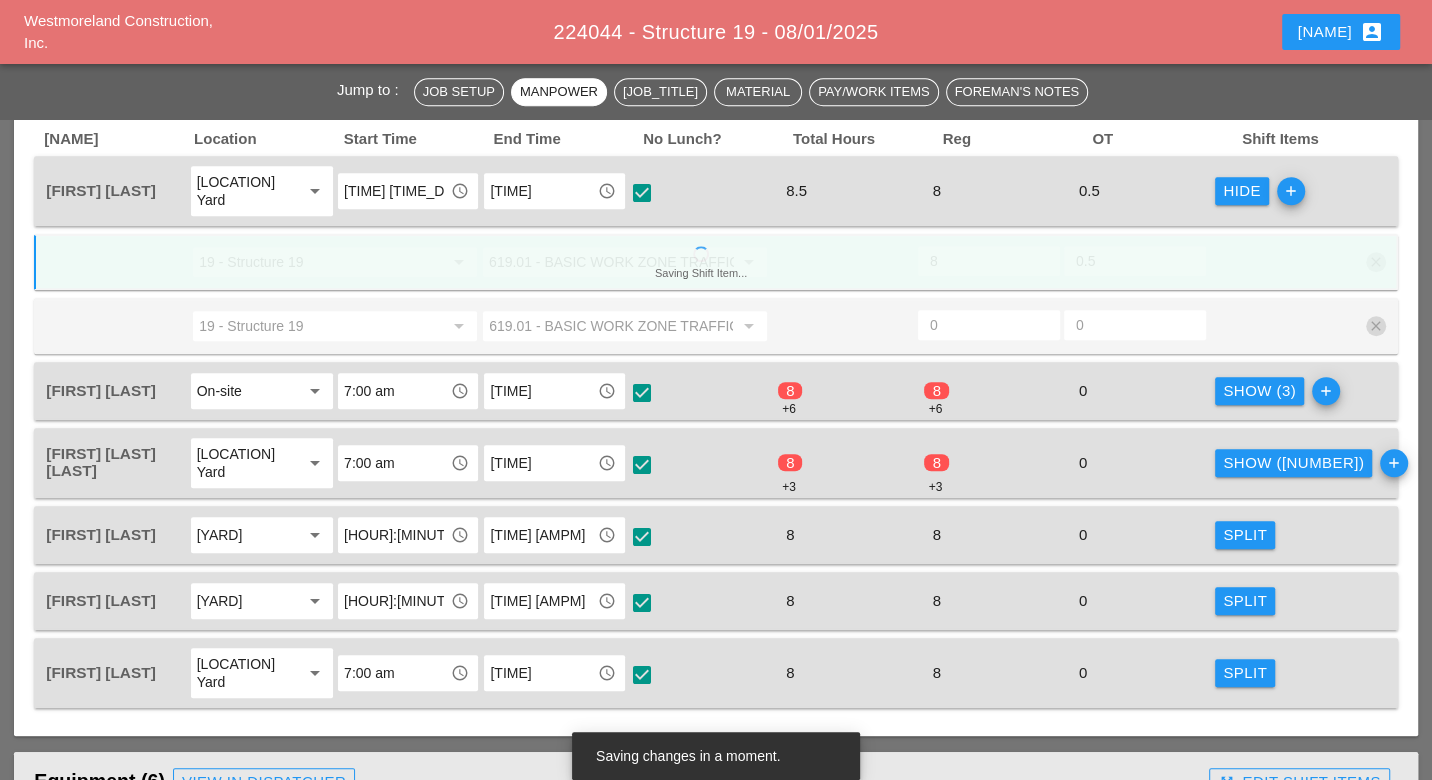 scroll, scrollTop: 888, scrollLeft: 0, axis: vertical 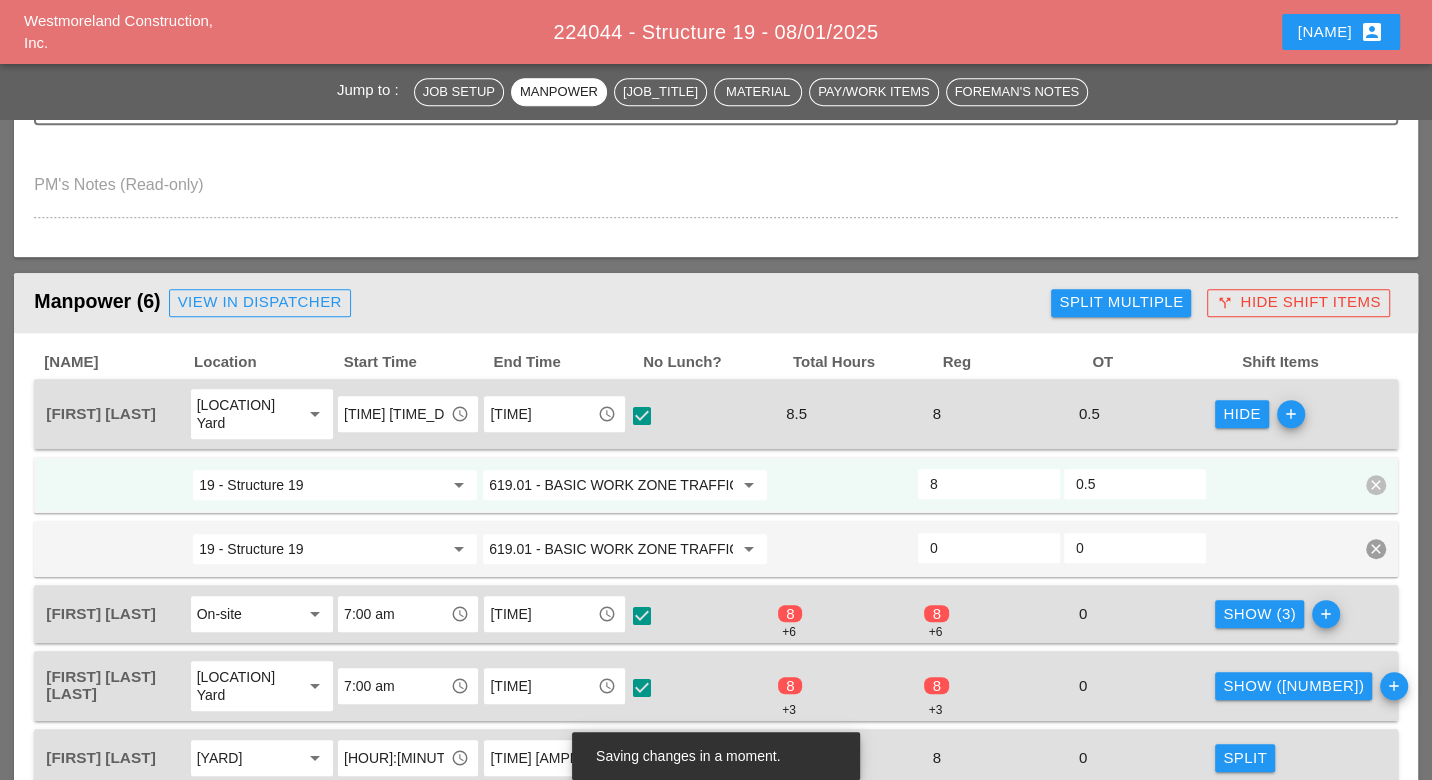 click on "Split Multiple" at bounding box center (1121, 302) 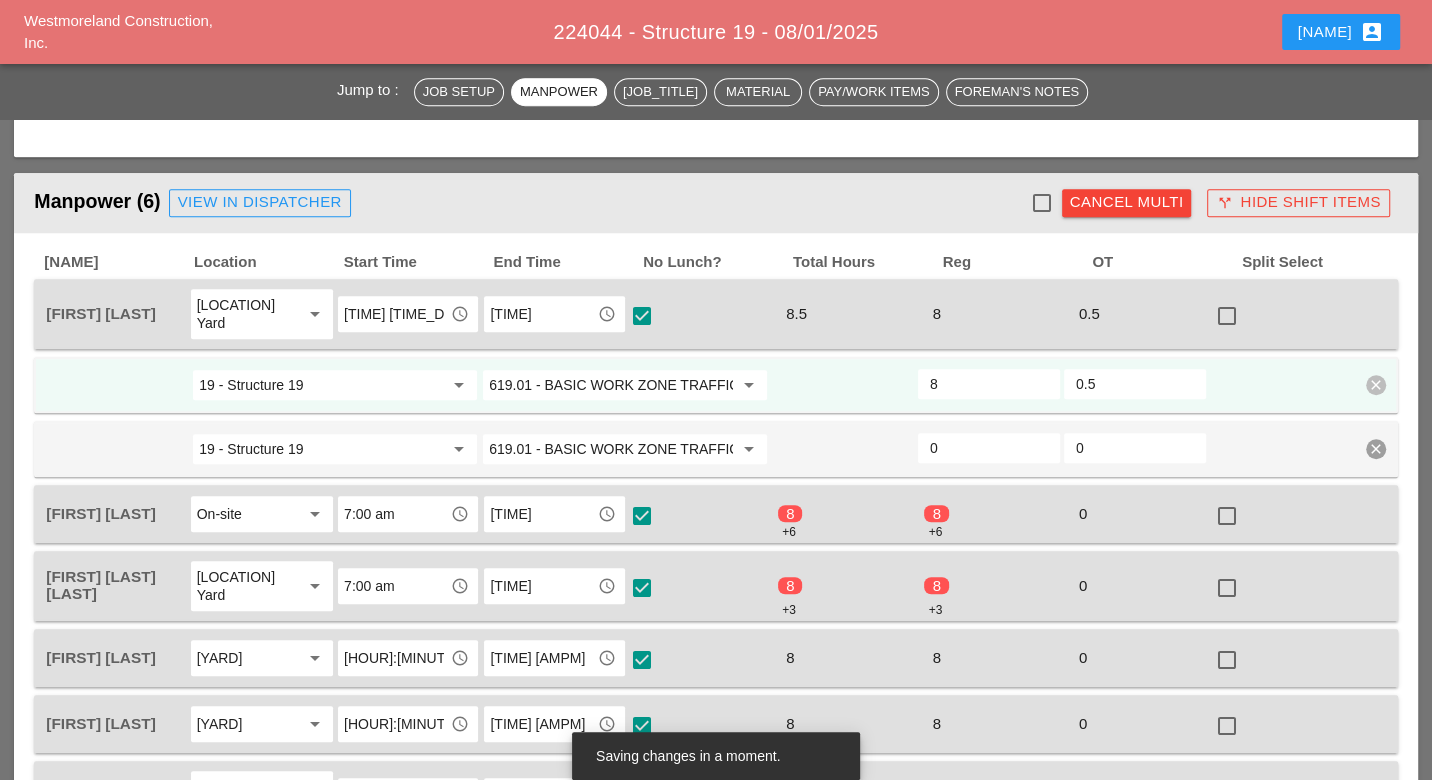 scroll, scrollTop: 1111, scrollLeft: 0, axis: vertical 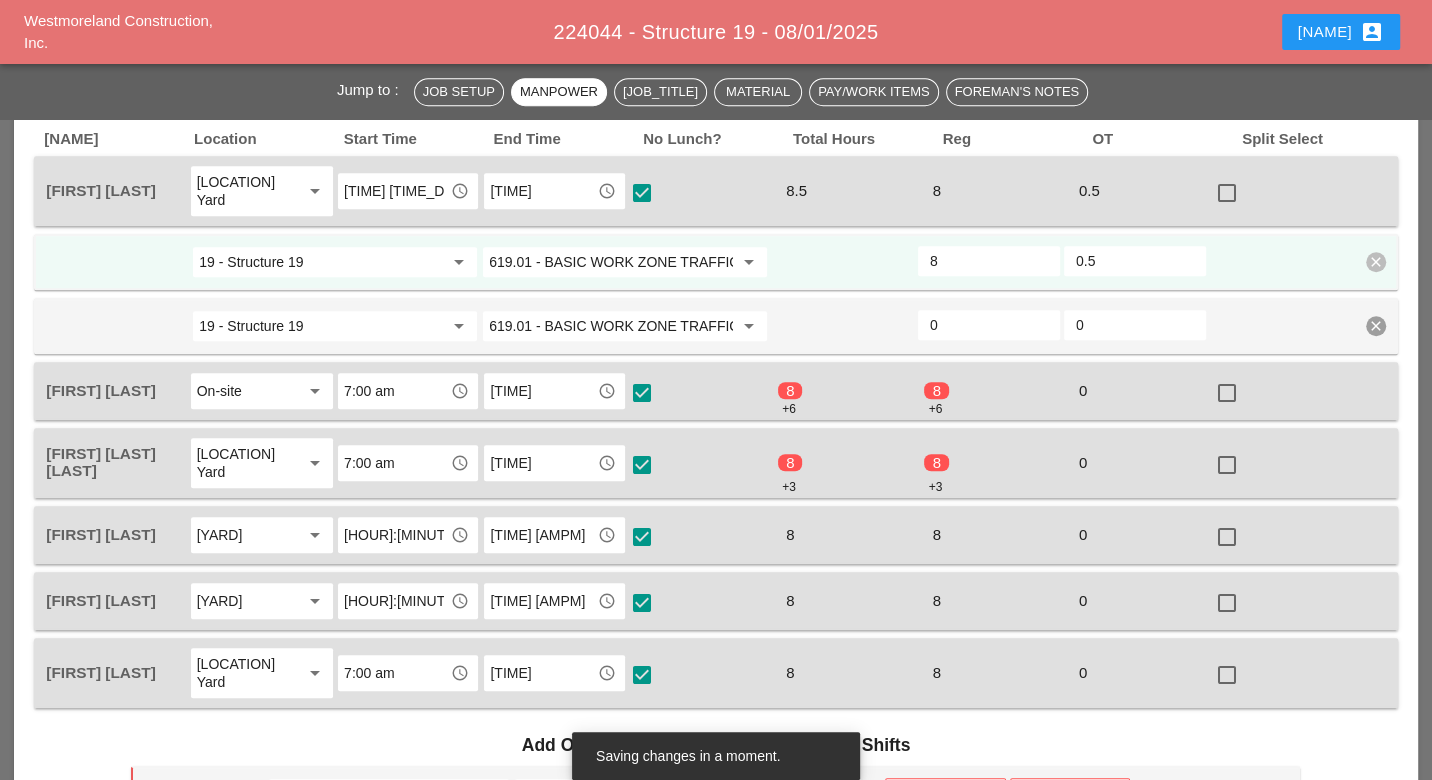 click at bounding box center [1227, 537] 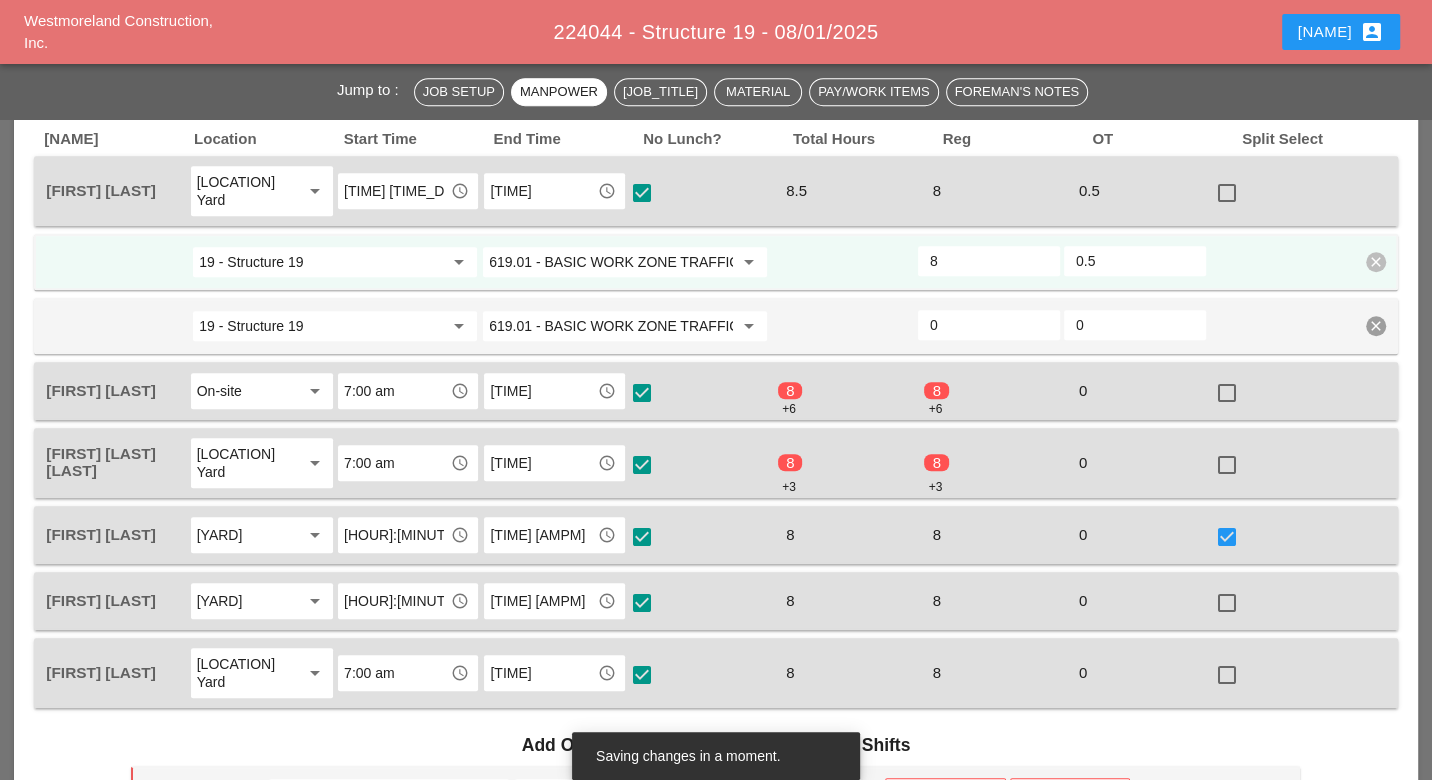 click at bounding box center [1227, 603] 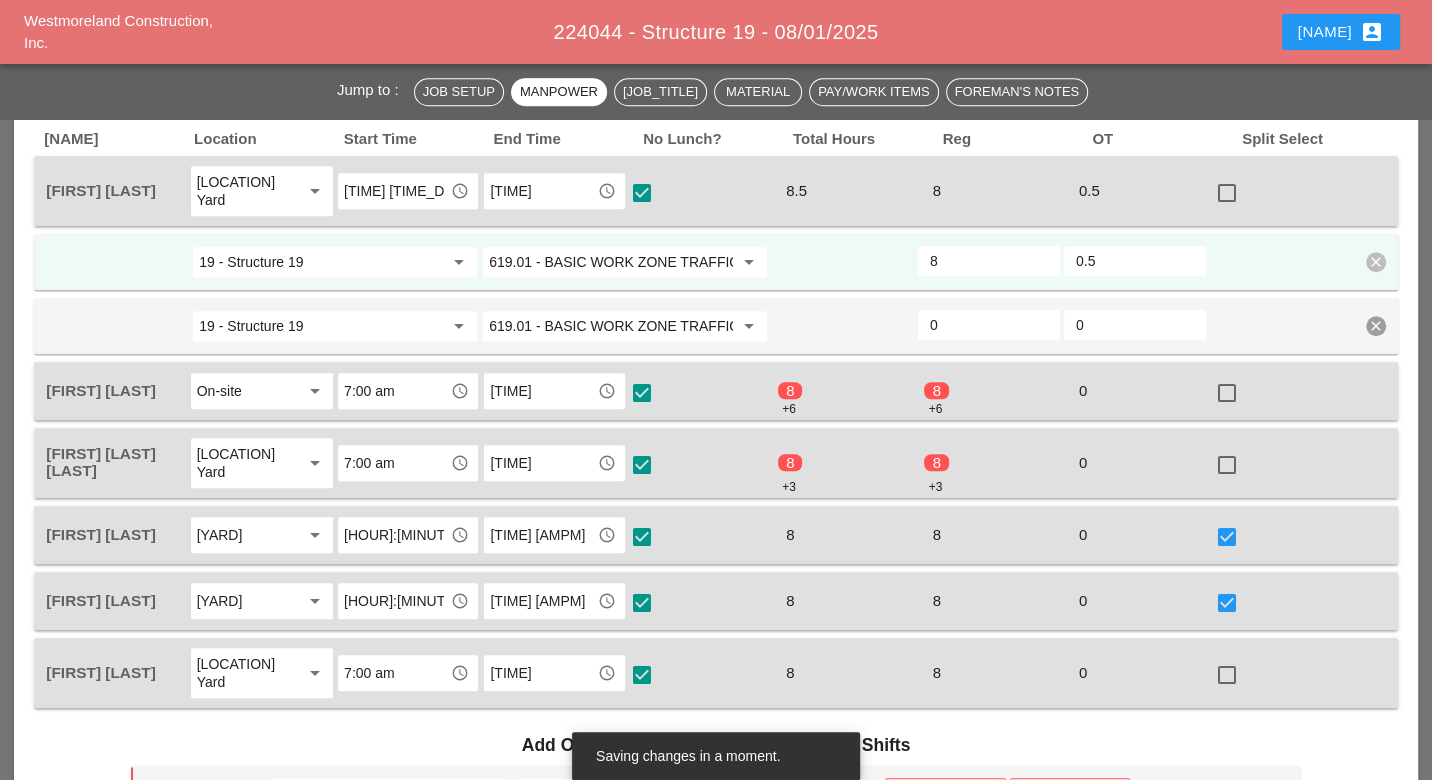 click at bounding box center (1227, 675) 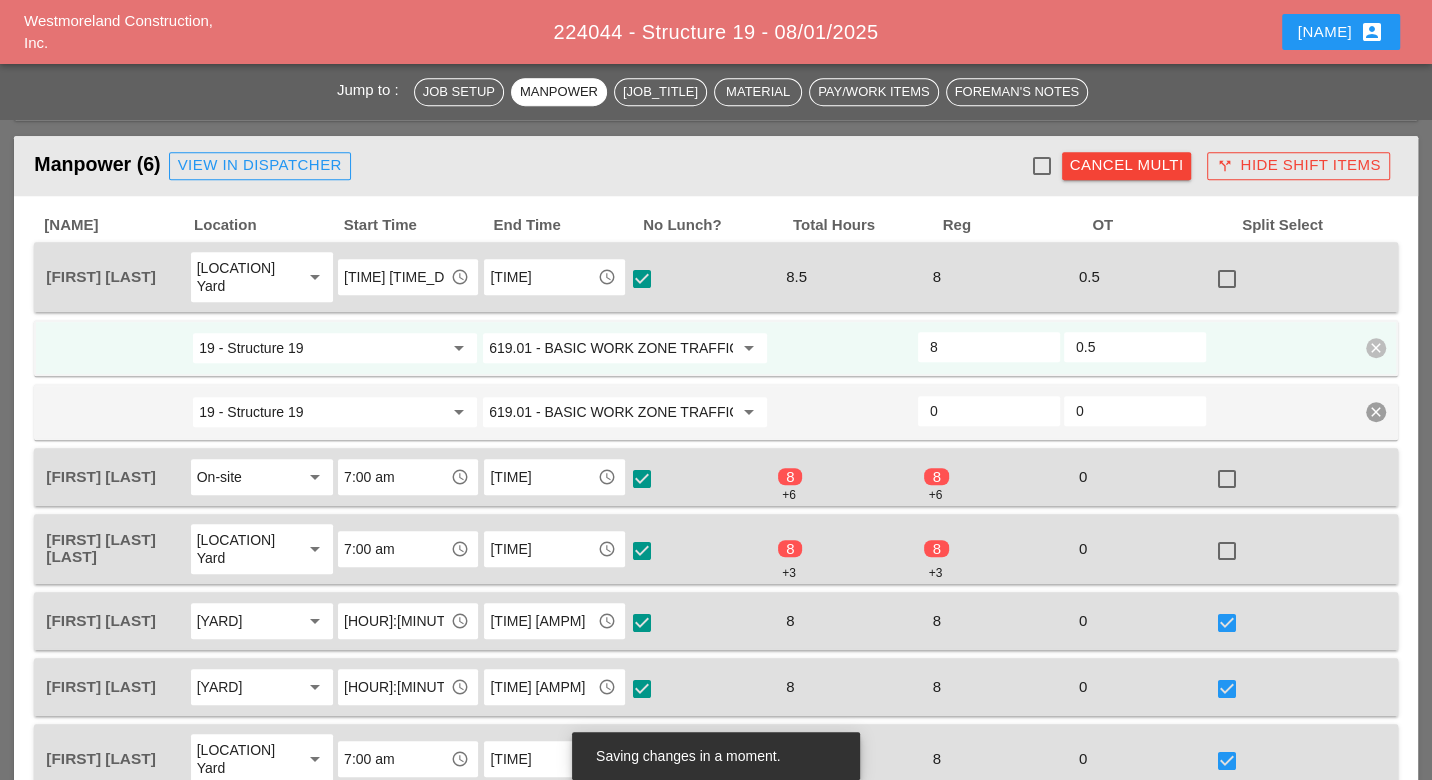 scroll, scrollTop: 1000, scrollLeft: 0, axis: vertical 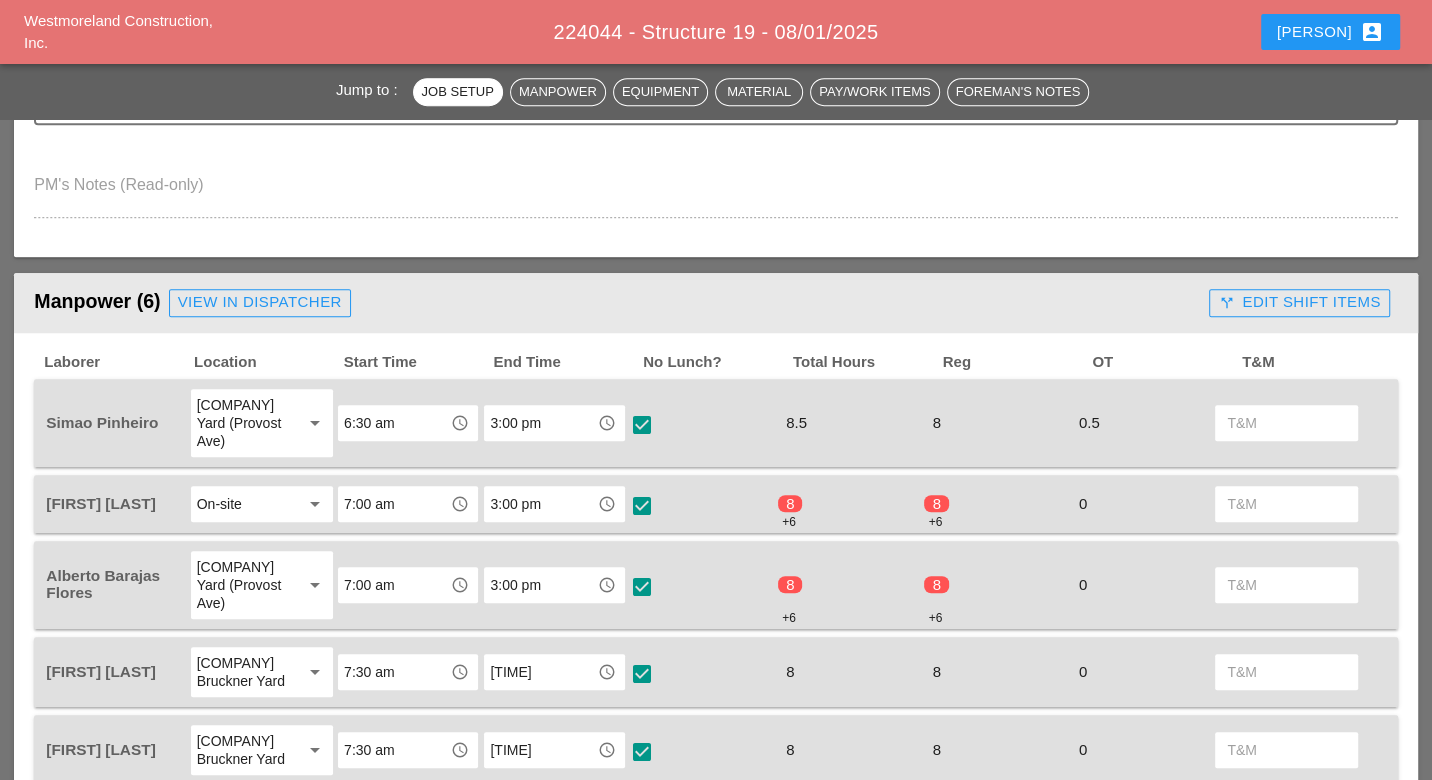 click on "call_split Edit Shift Items" at bounding box center (1299, 302) 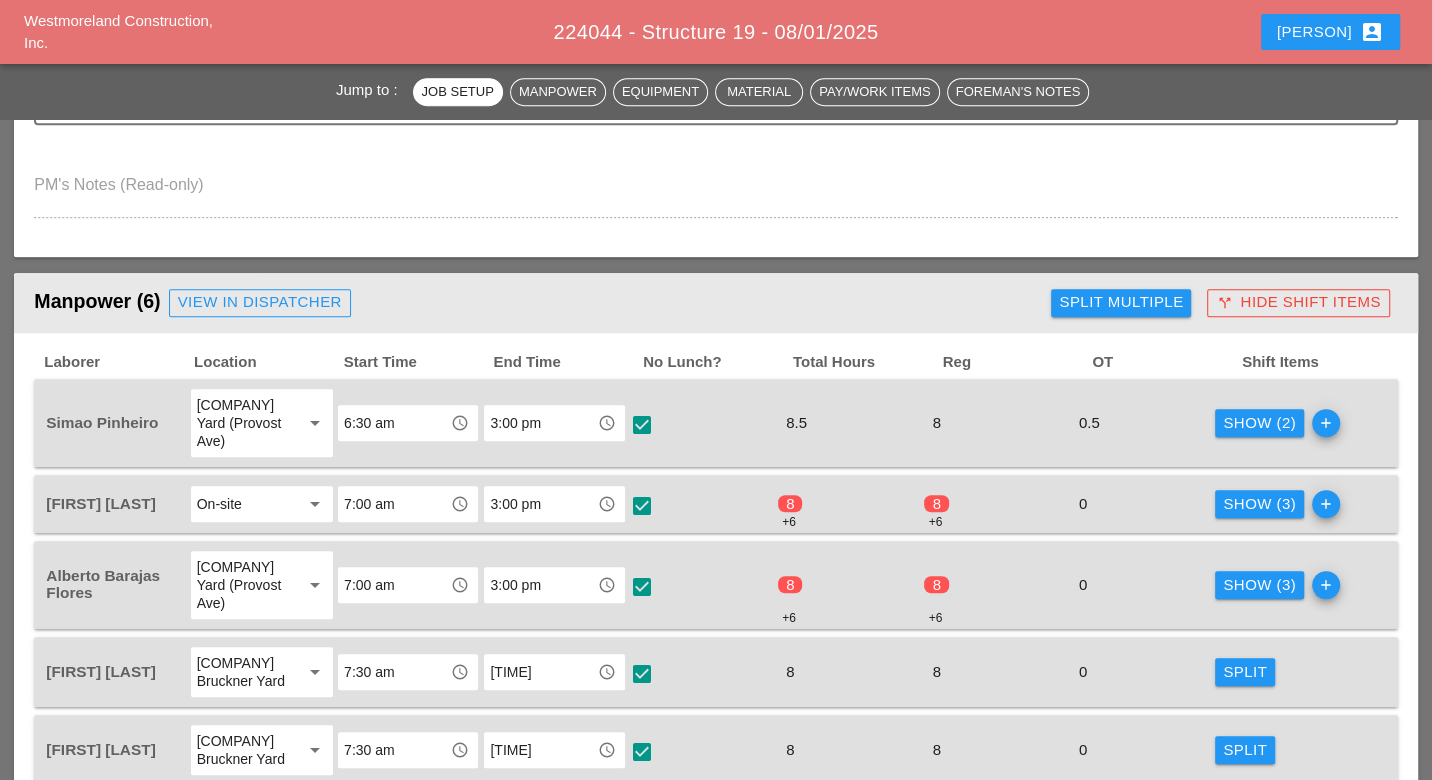 click on "Show (2)" at bounding box center (1259, 423) 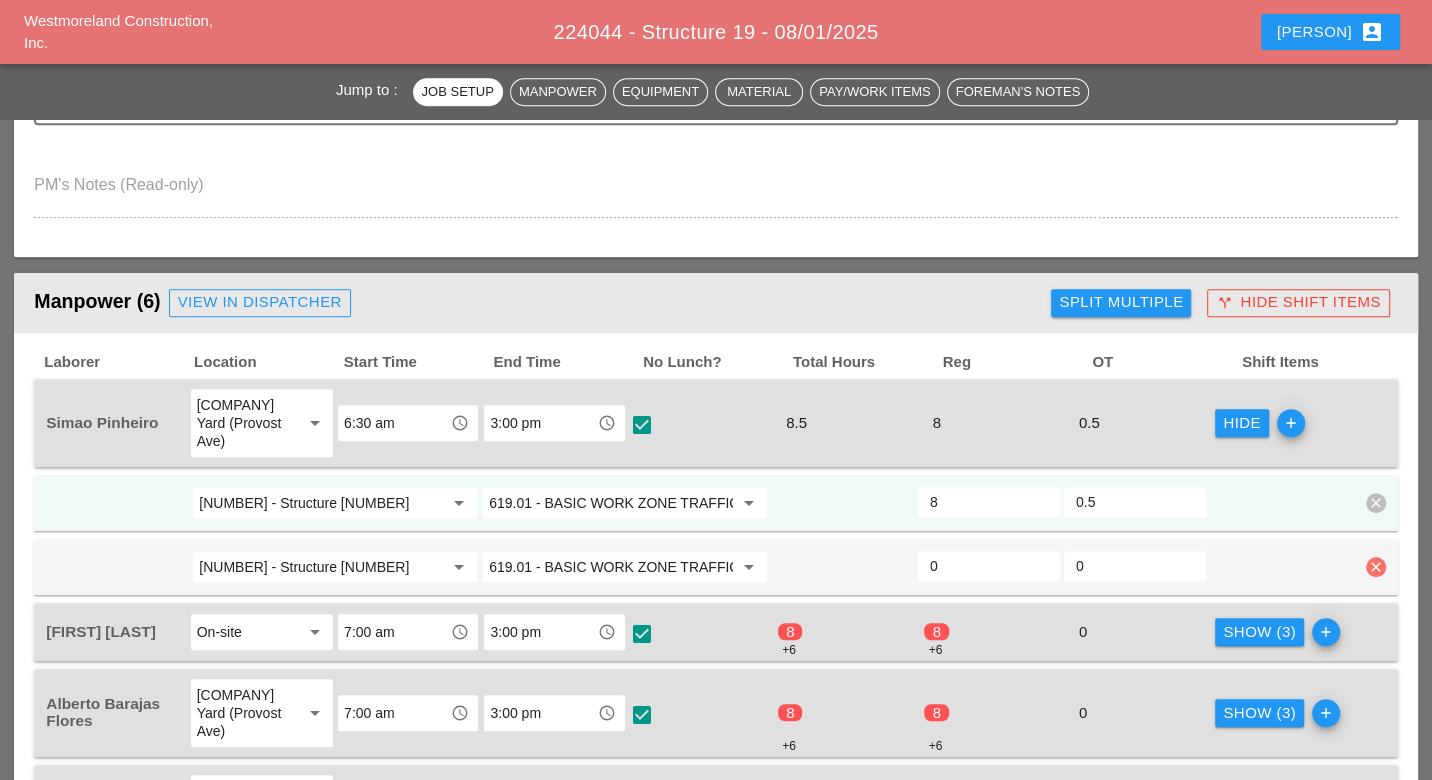 click on "clear" at bounding box center (1376, 567) 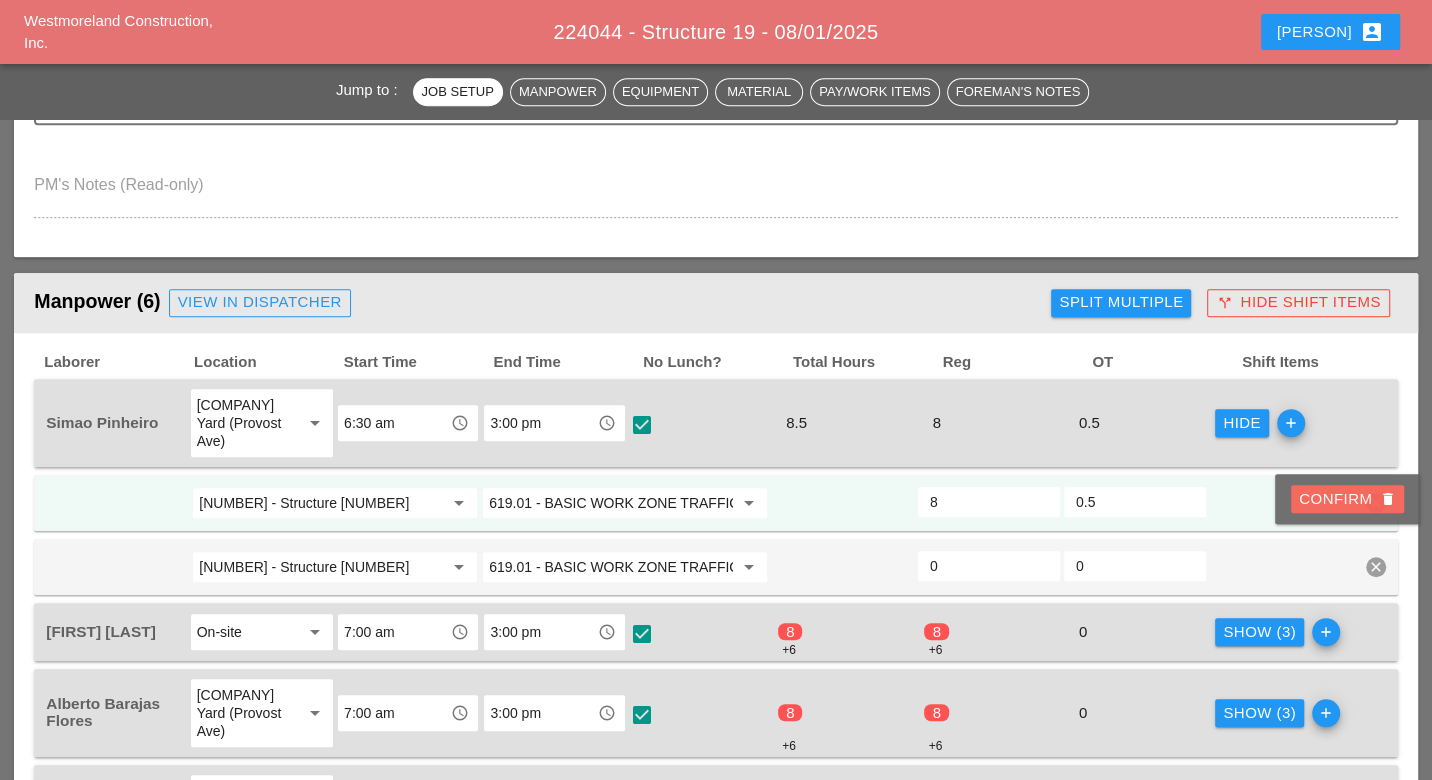 click on "Confirm delete" at bounding box center [1347, 499] 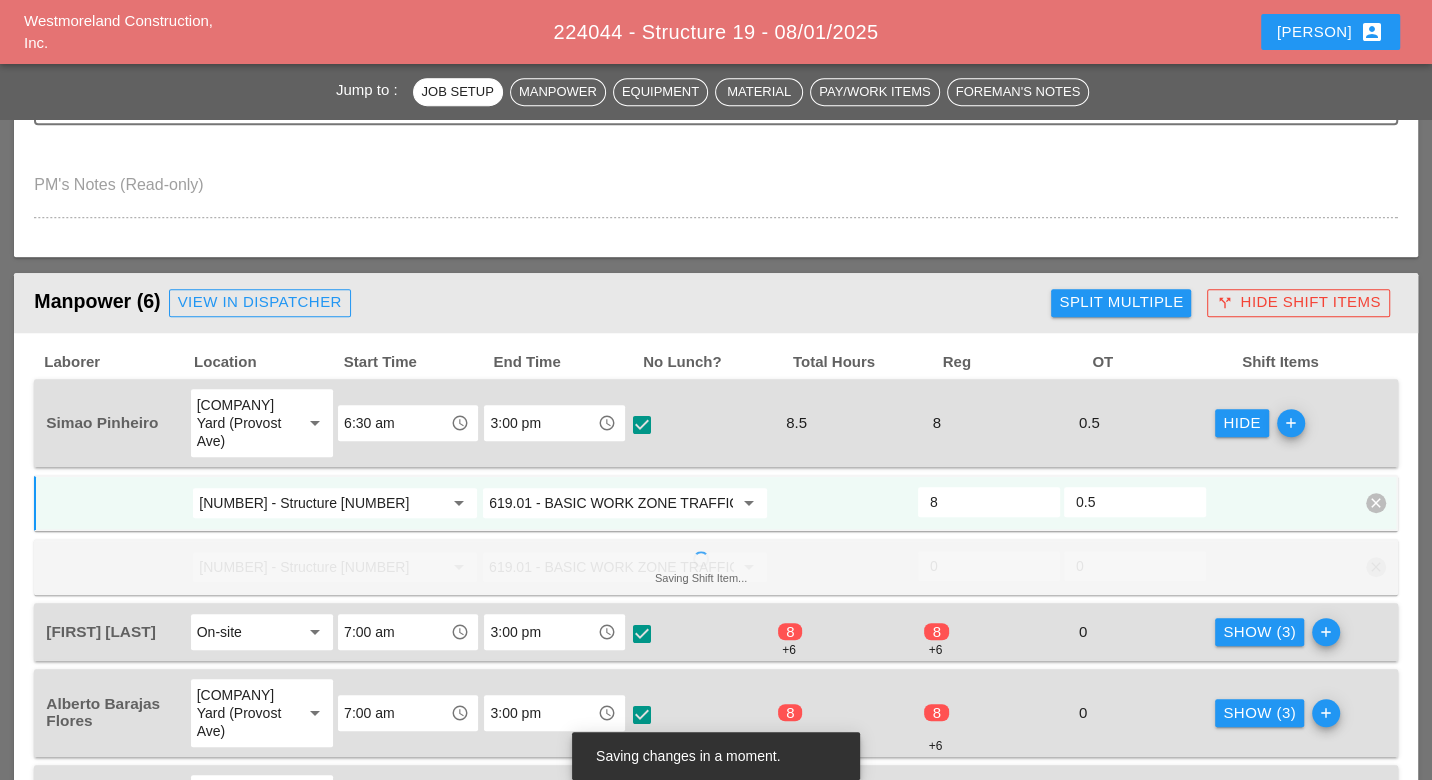click on "Split Multiple" at bounding box center [1121, 302] 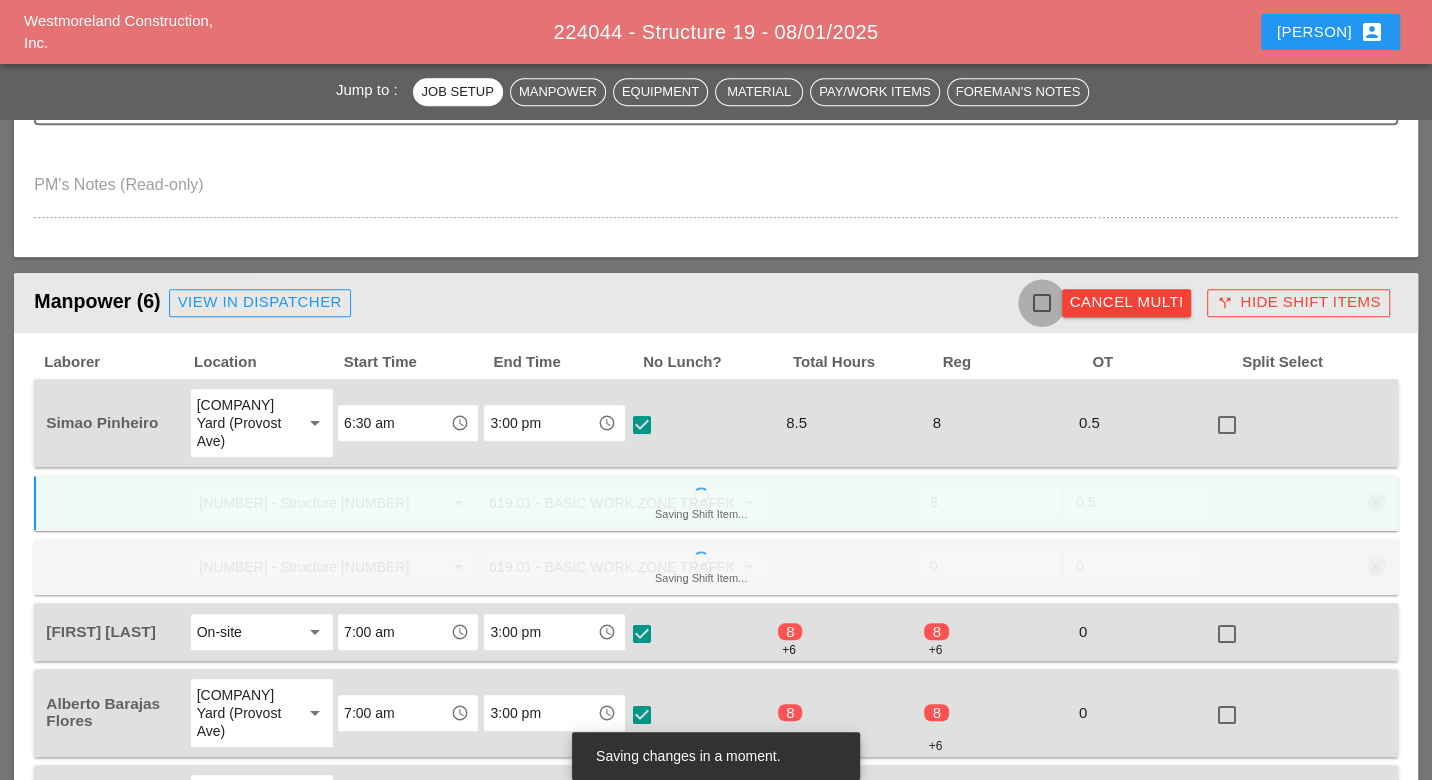 click at bounding box center [1042, 303] 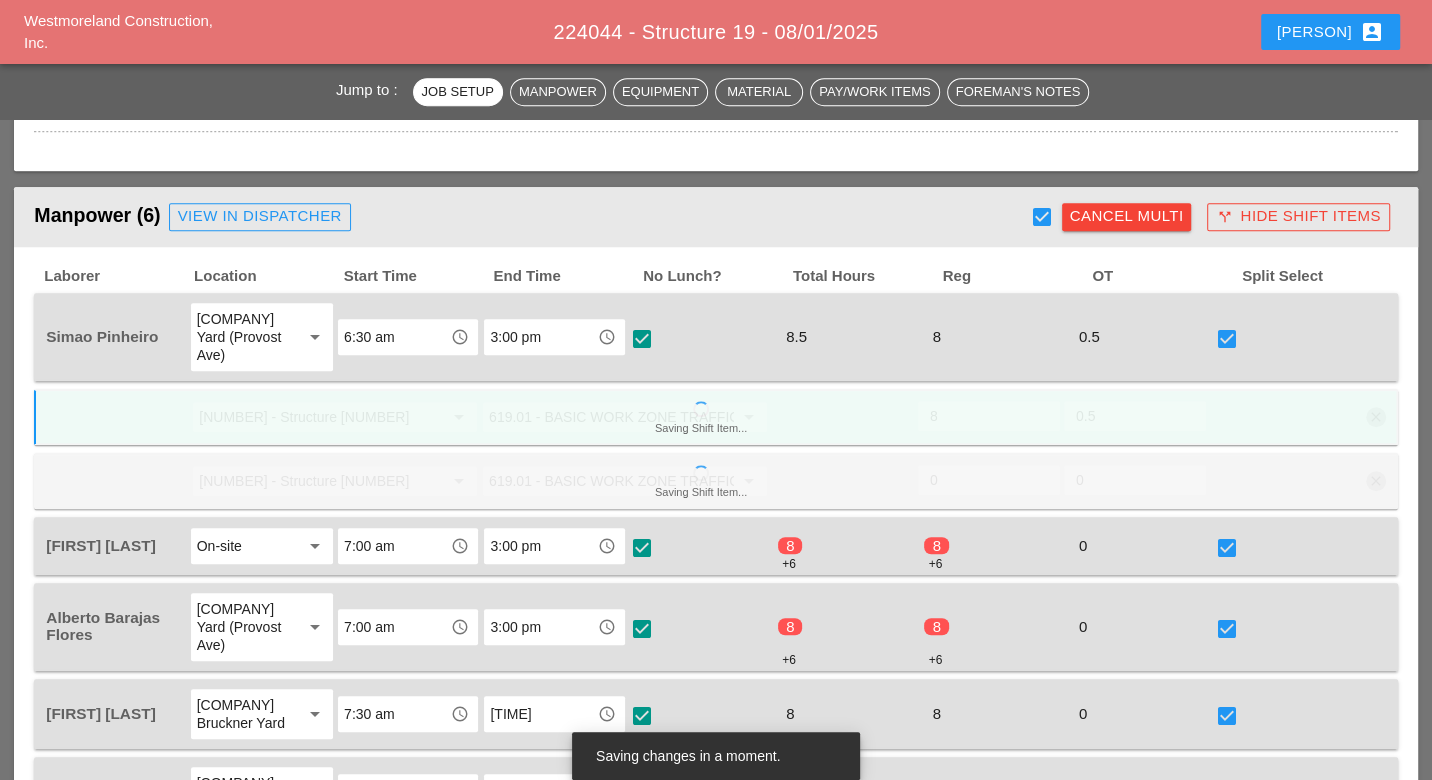 scroll, scrollTop: 1000, scrollLeft: 0, axis: vertical 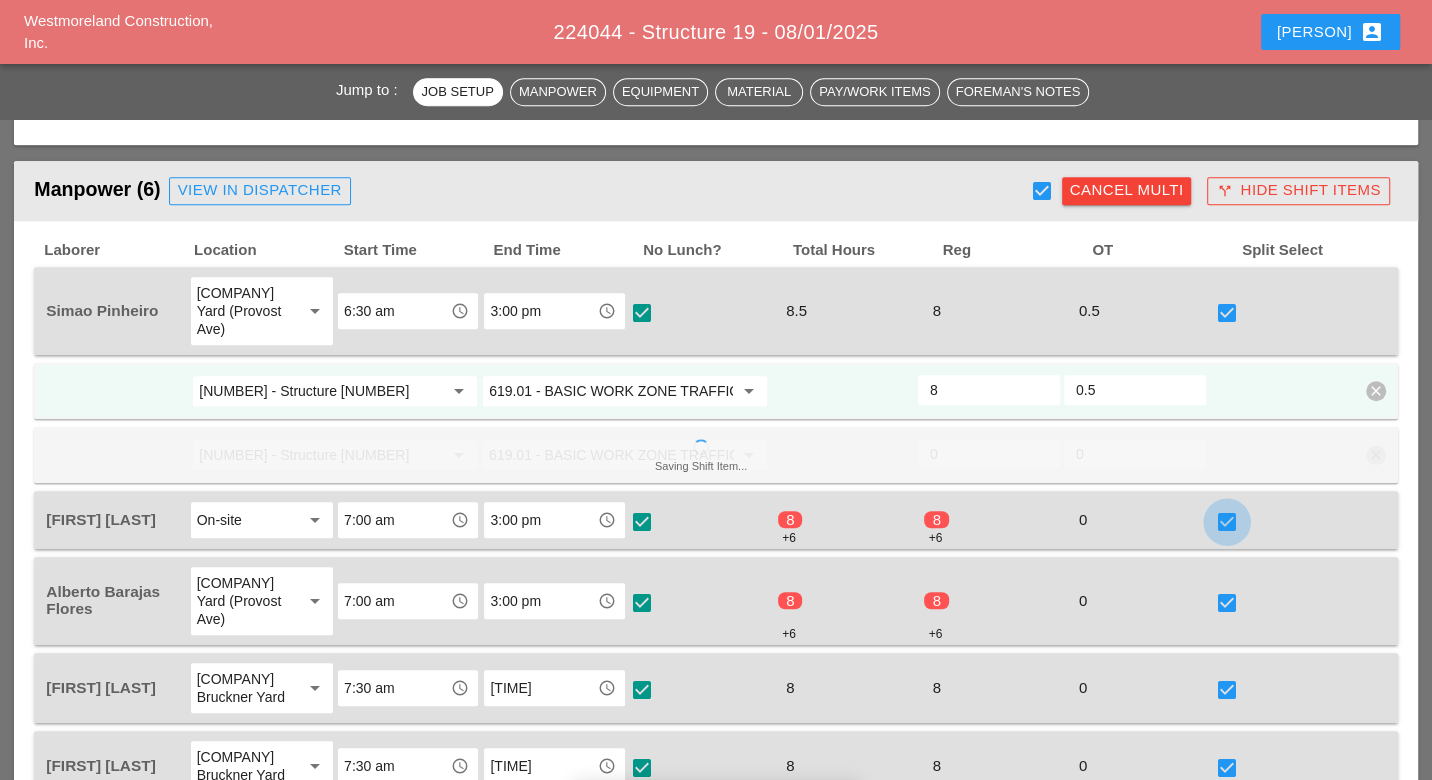 click at bounding box center (1227, 522) 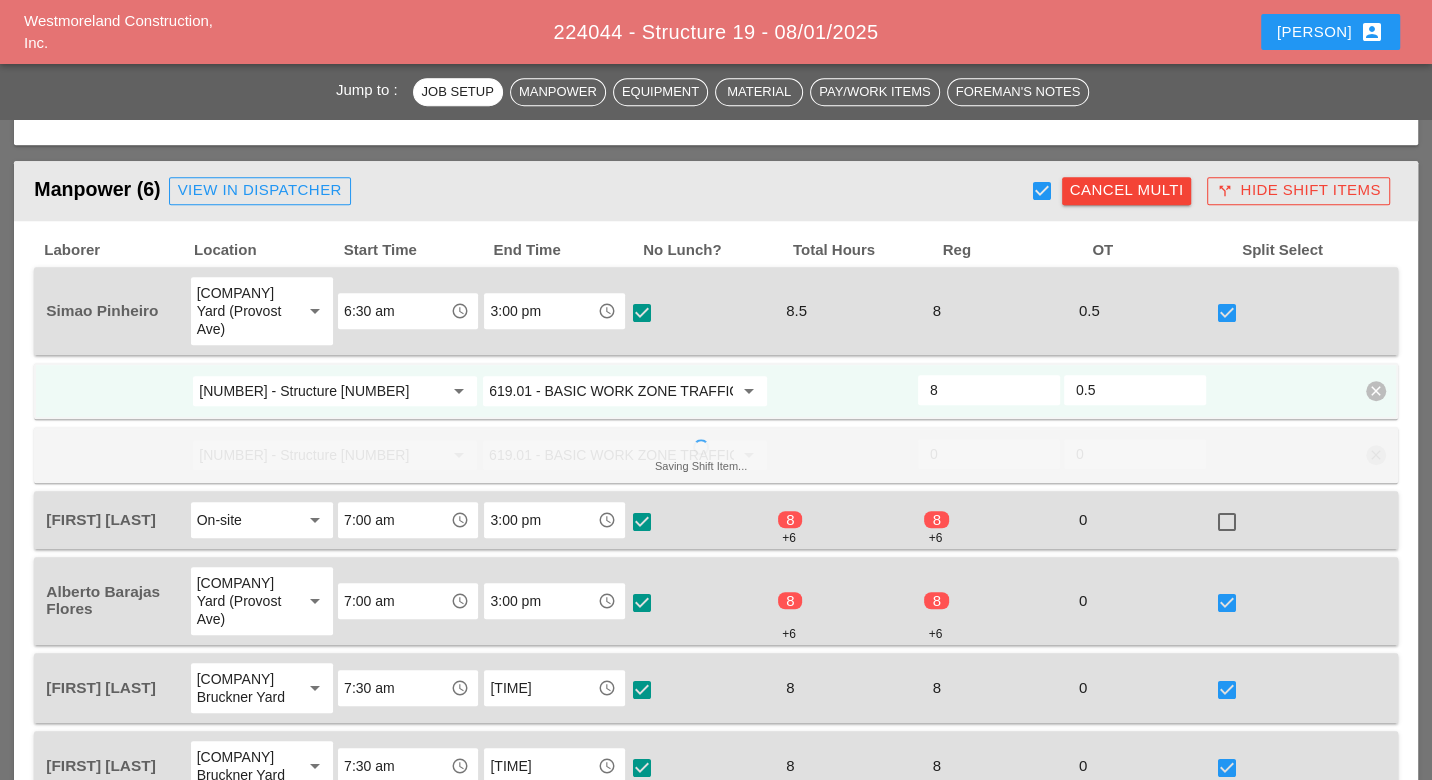 click at bounding box center (1227, 603) 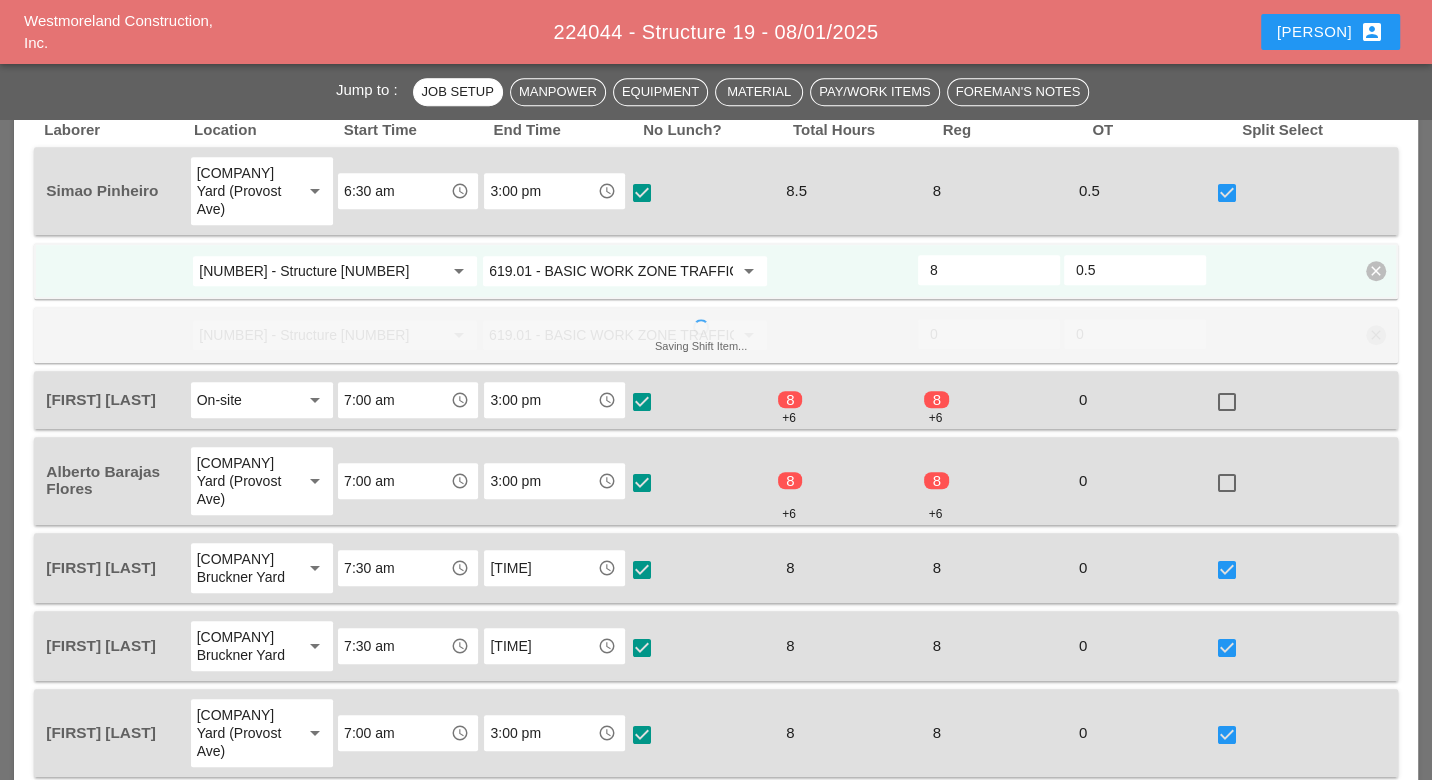 scroll, scrollTop: 1333, scrollLeft: 0, axis: vertical 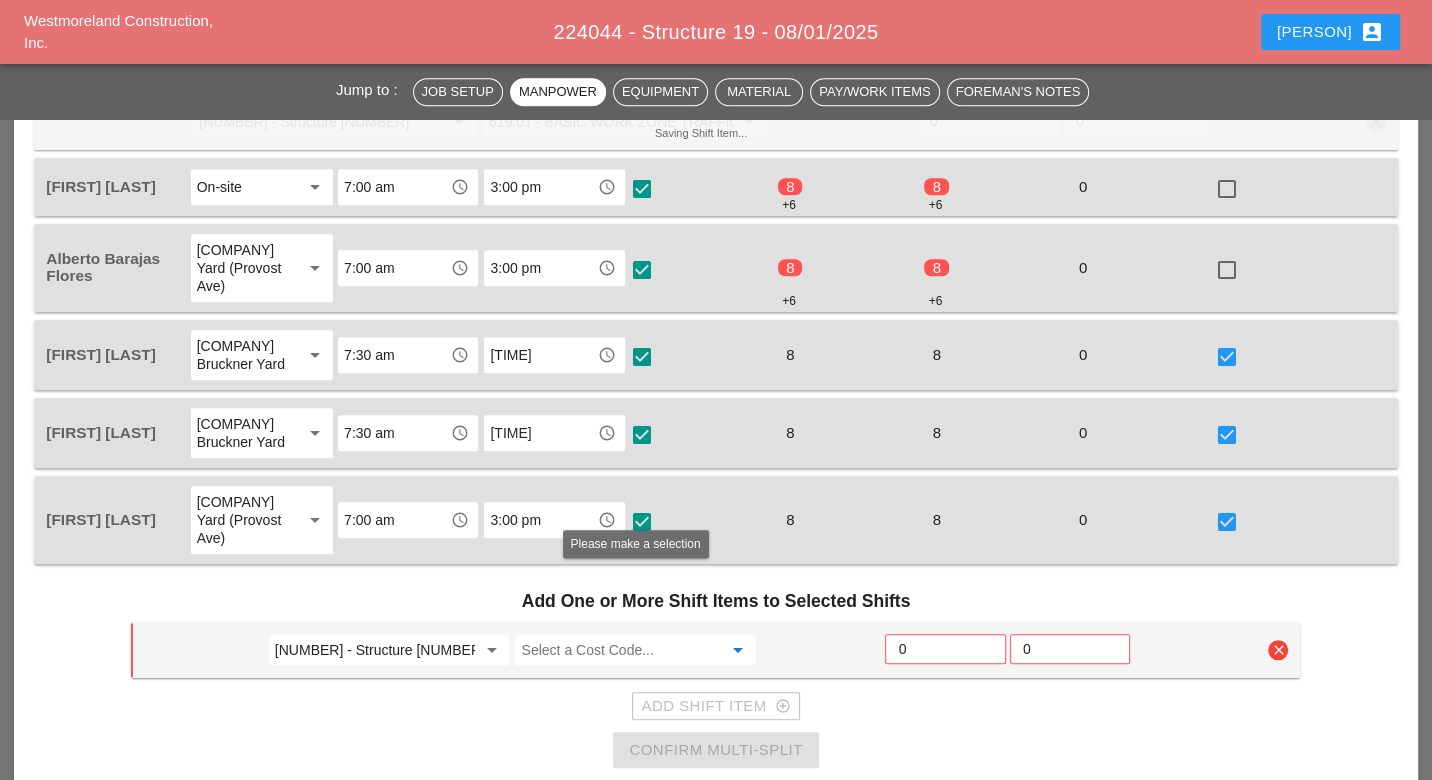 click at bounding box center (621, 650) 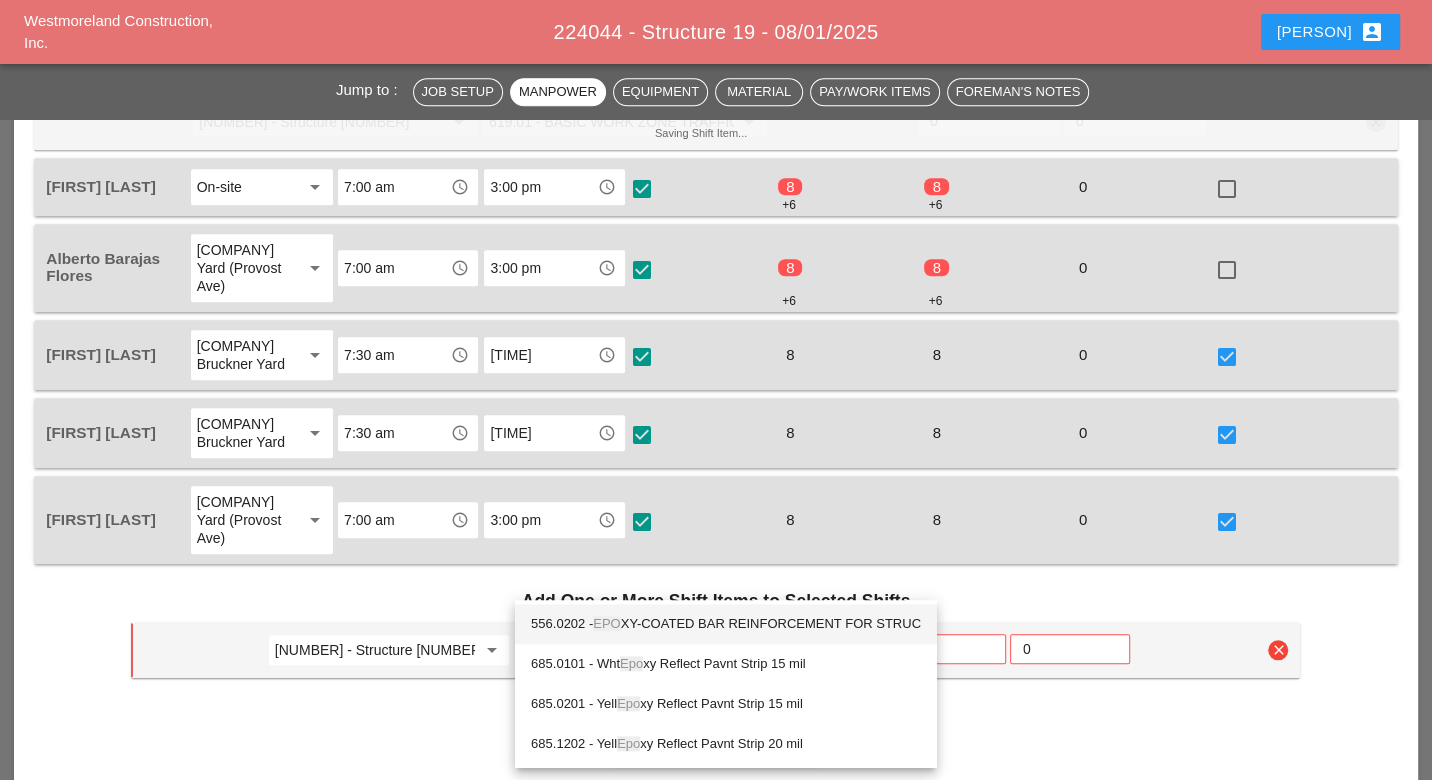 click on "556.0202 -  EPO XY-COATED BAR REINFORCEMENT FOR STRUC" at bounding box center [726, 624] 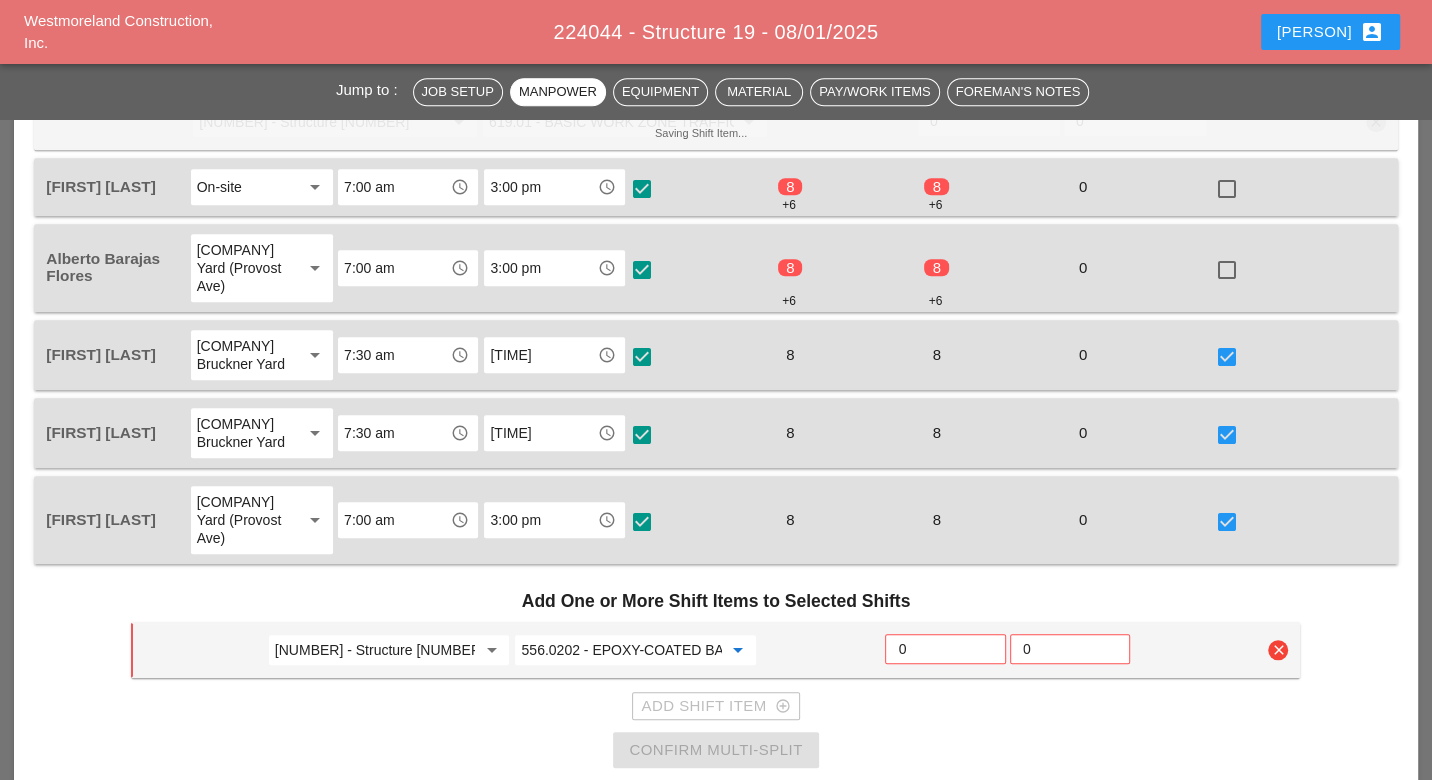 type on "556.0202 - EPOXY-COATED BAR REINFORCEMENT FOR STRUC" 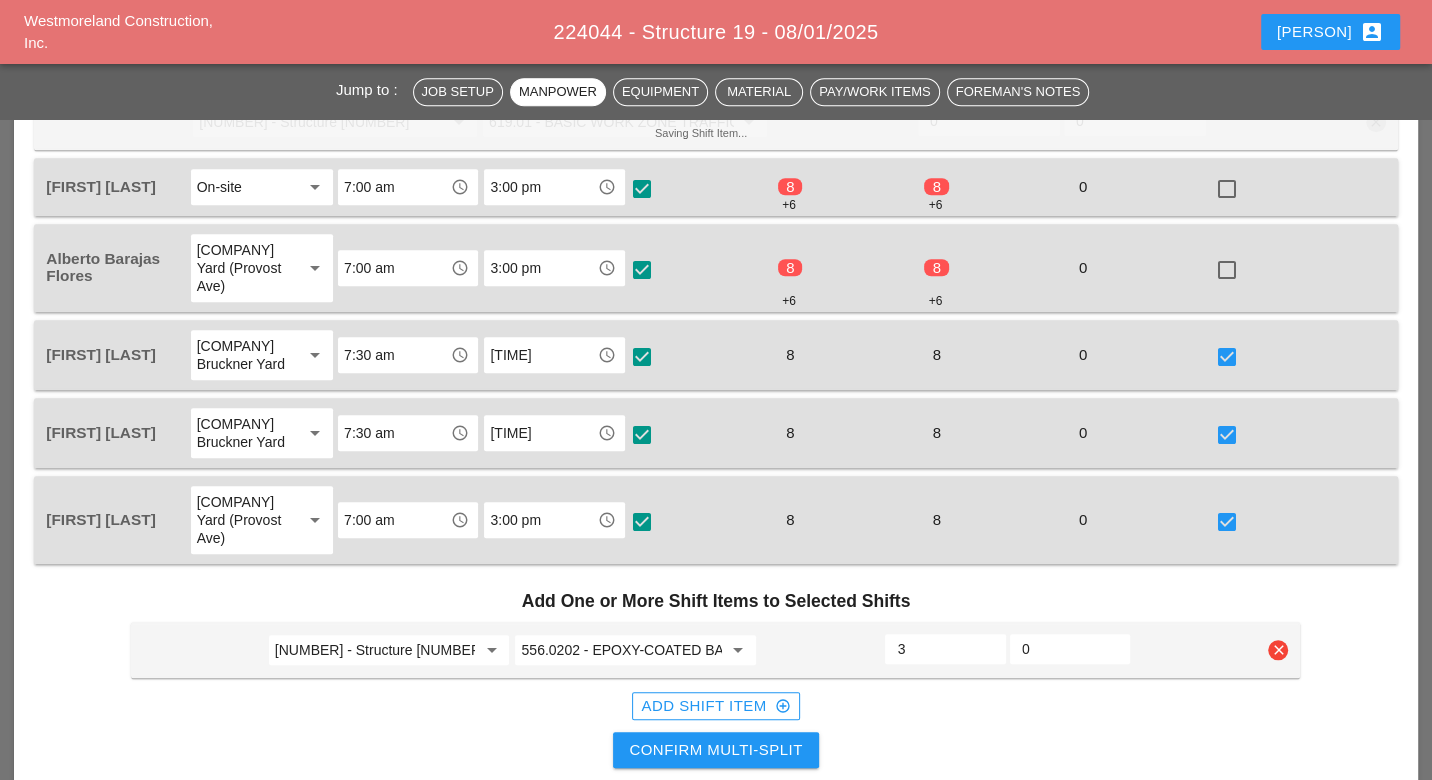 type on "3" 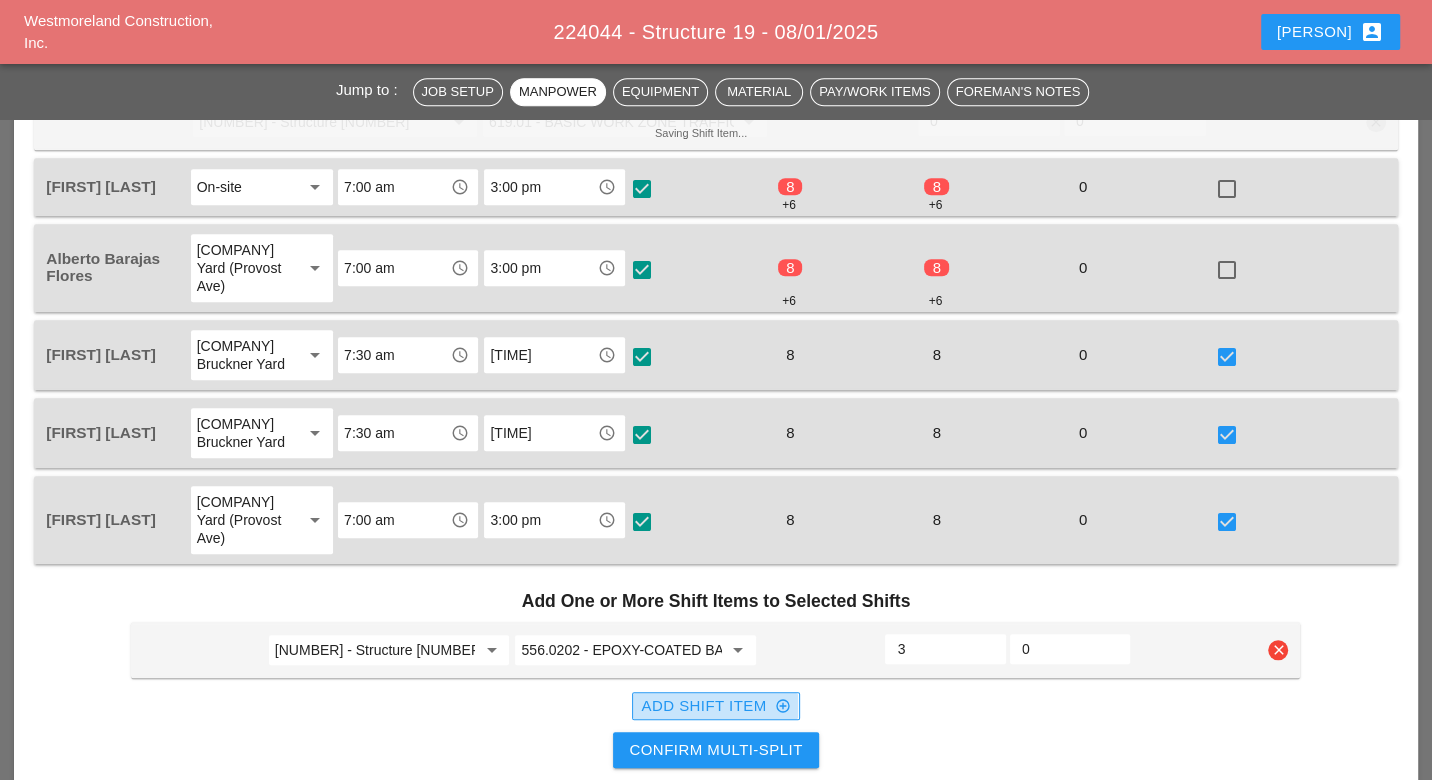 click on "Add Shift Item add_circle_outline" at bounding box center [715, 706] 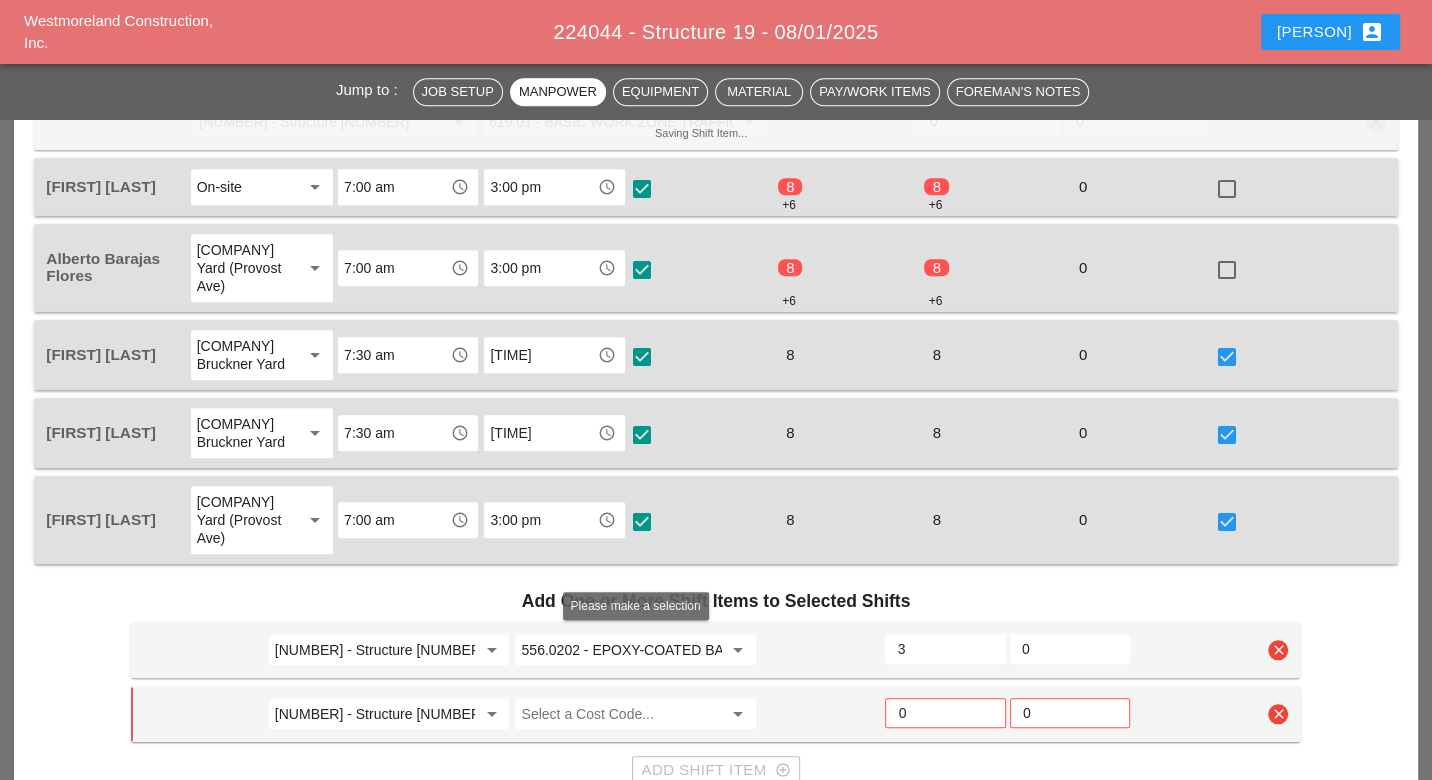 click at bounding box center (621, 714) 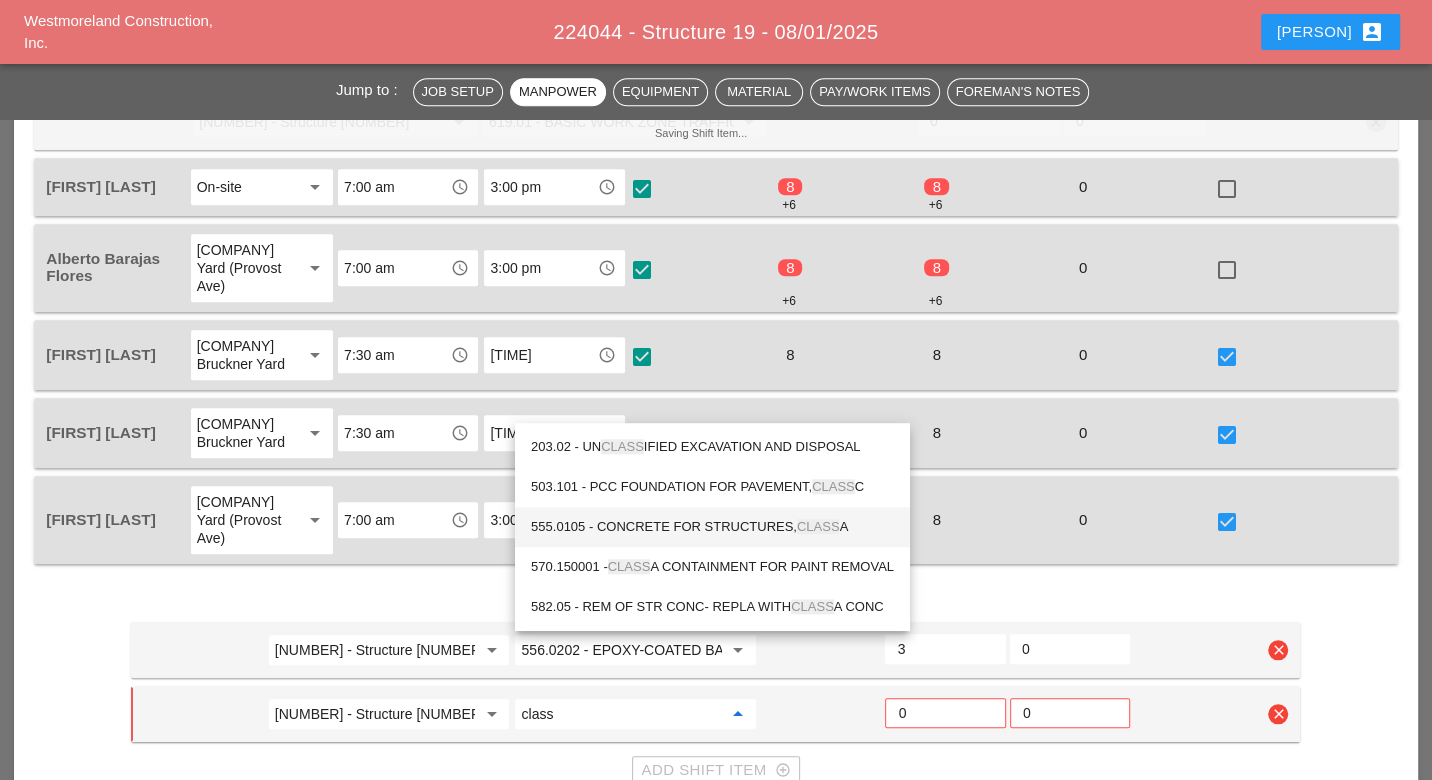 click on "555.0105 - CONCRETE FOR STRUCTURES,  CLASS  A" at bounding box center [712, 527] 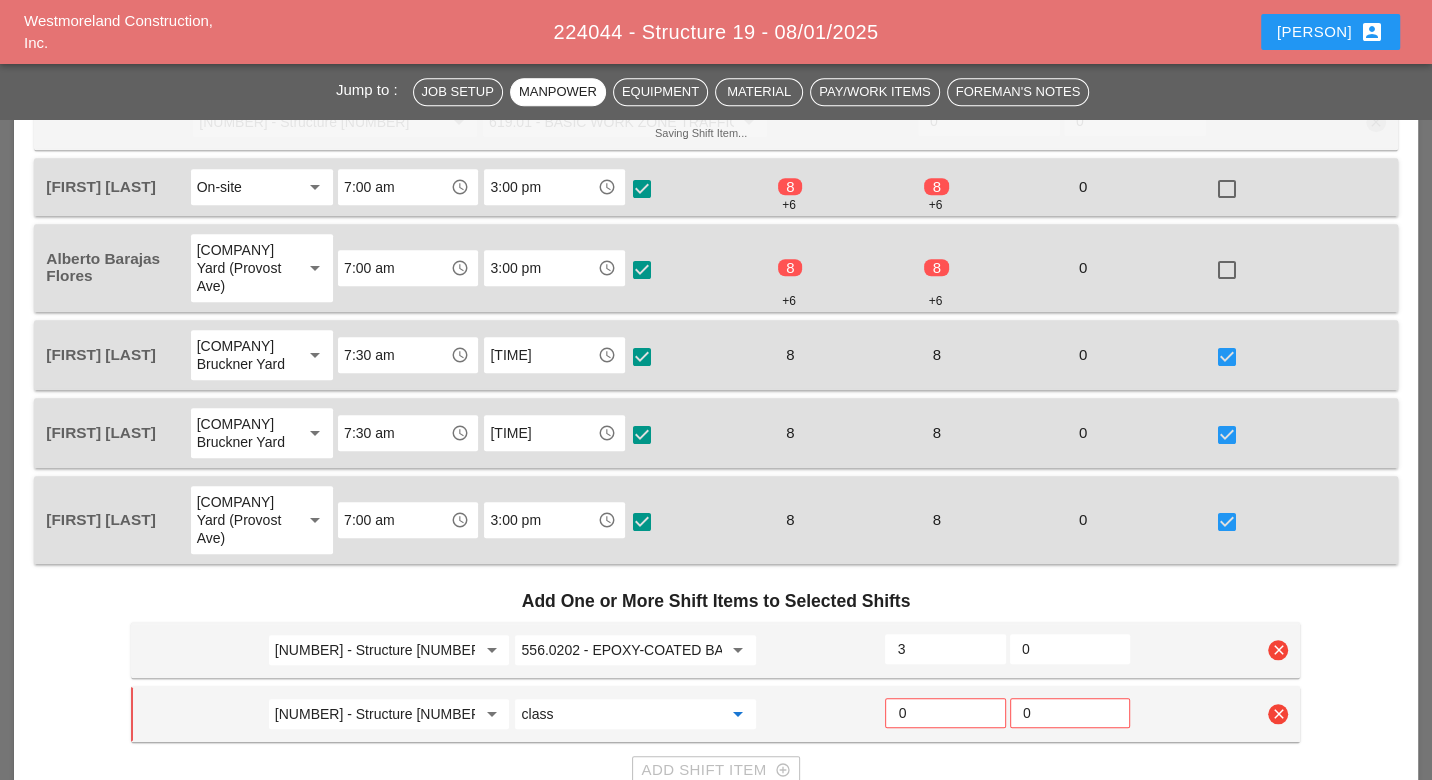 type on "555.0105 - CONCRETE FOR STRUCTURES, CLASS A" 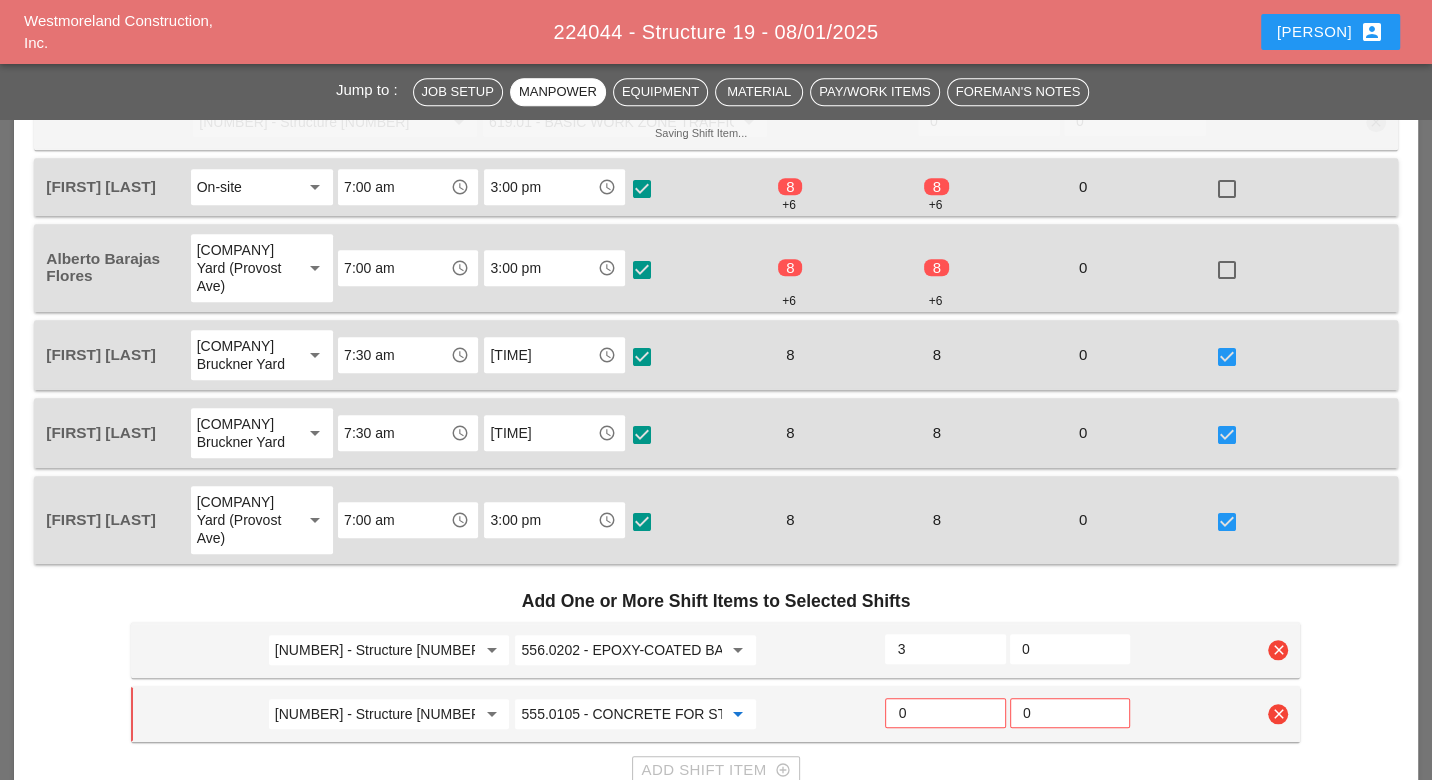 click on "0" at bounding box center [945, 713] 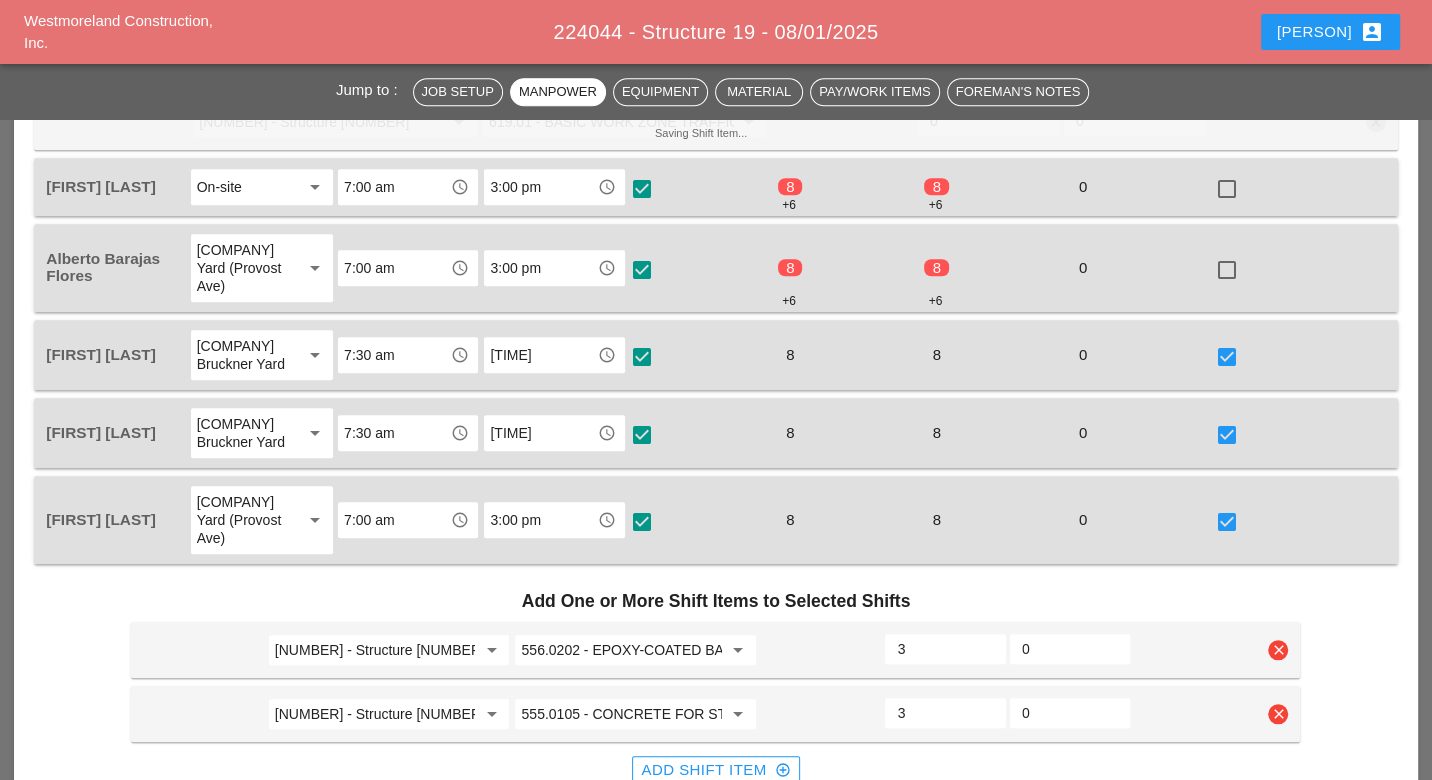 type on "3" 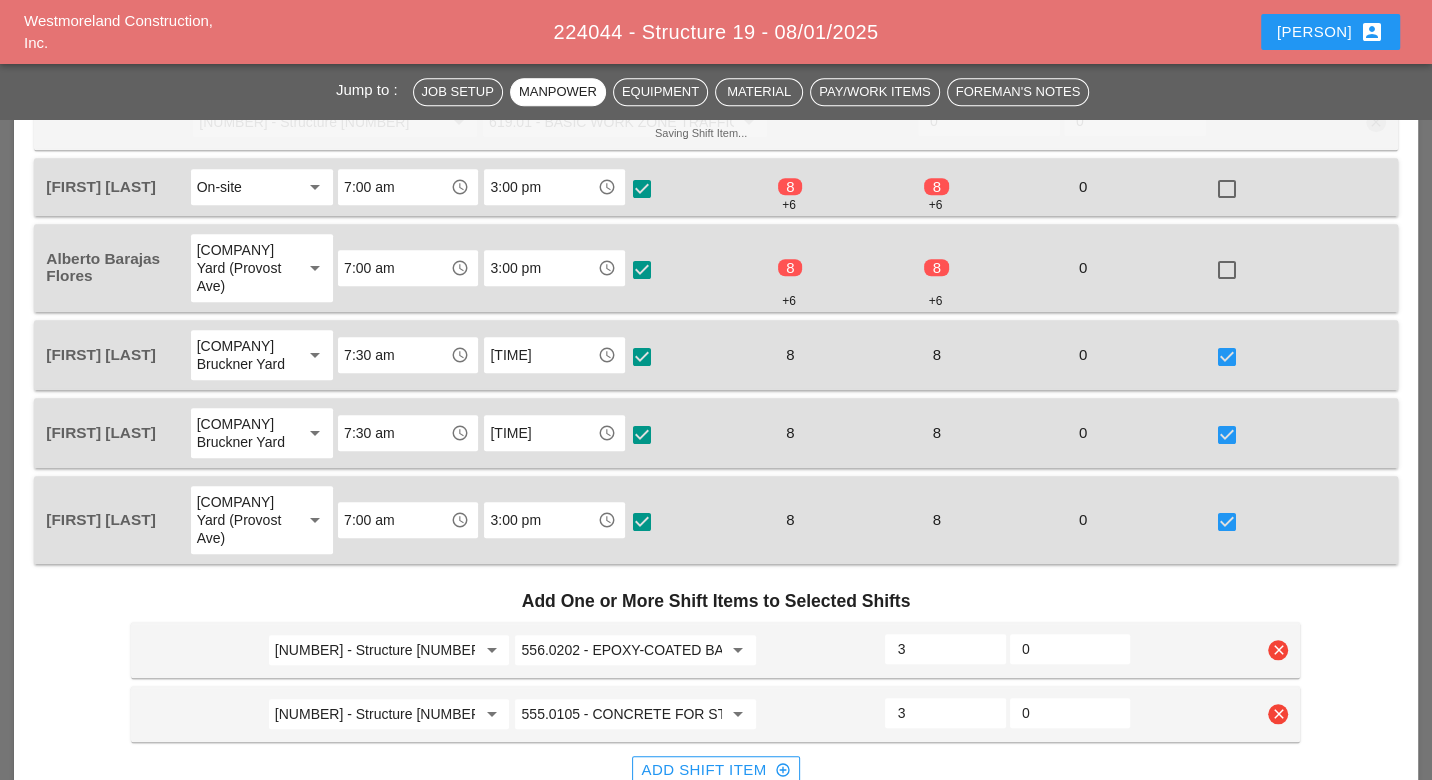 click on "Confirm Multi-Split" at bounding box center [715, 814] 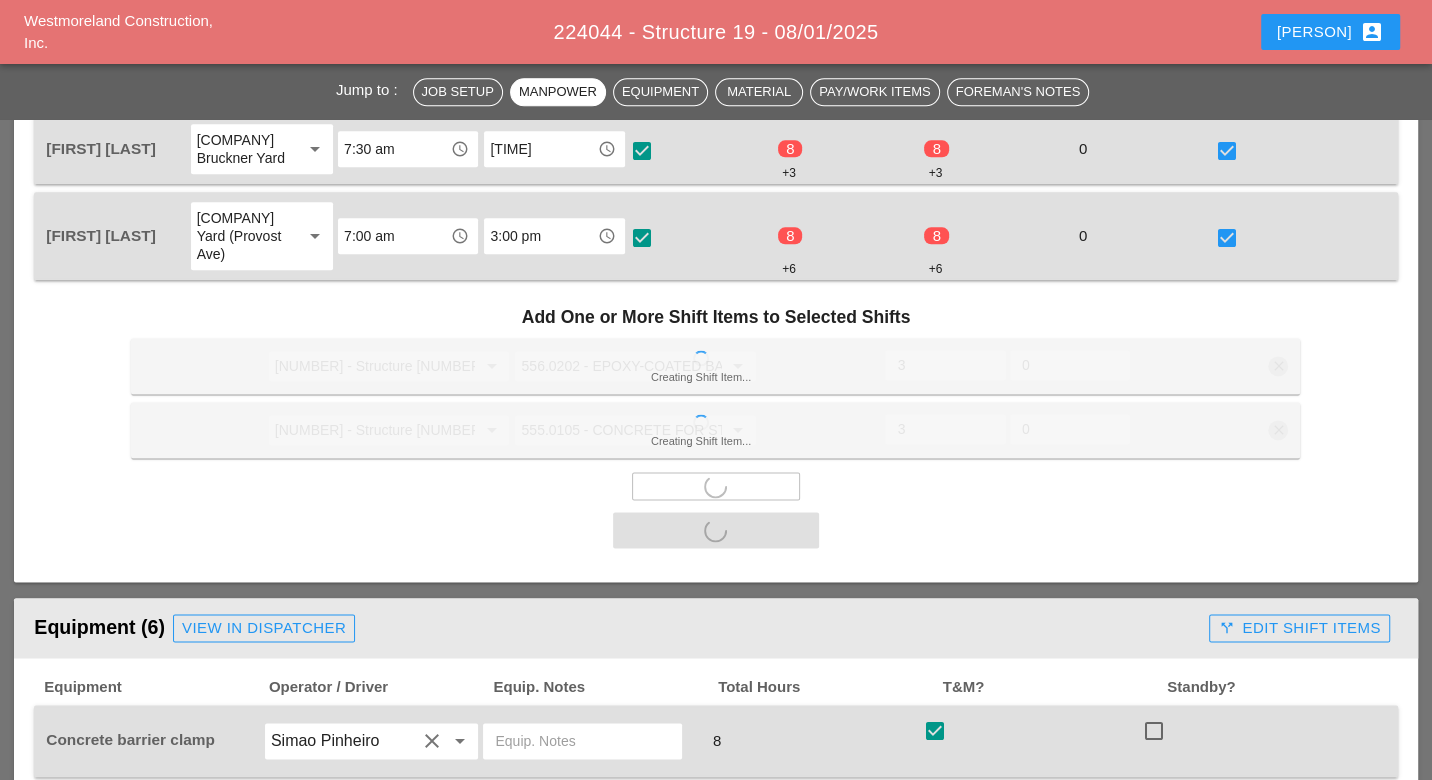 click on "call_split Edit Shift Items" at bounding box center [1299, 628] 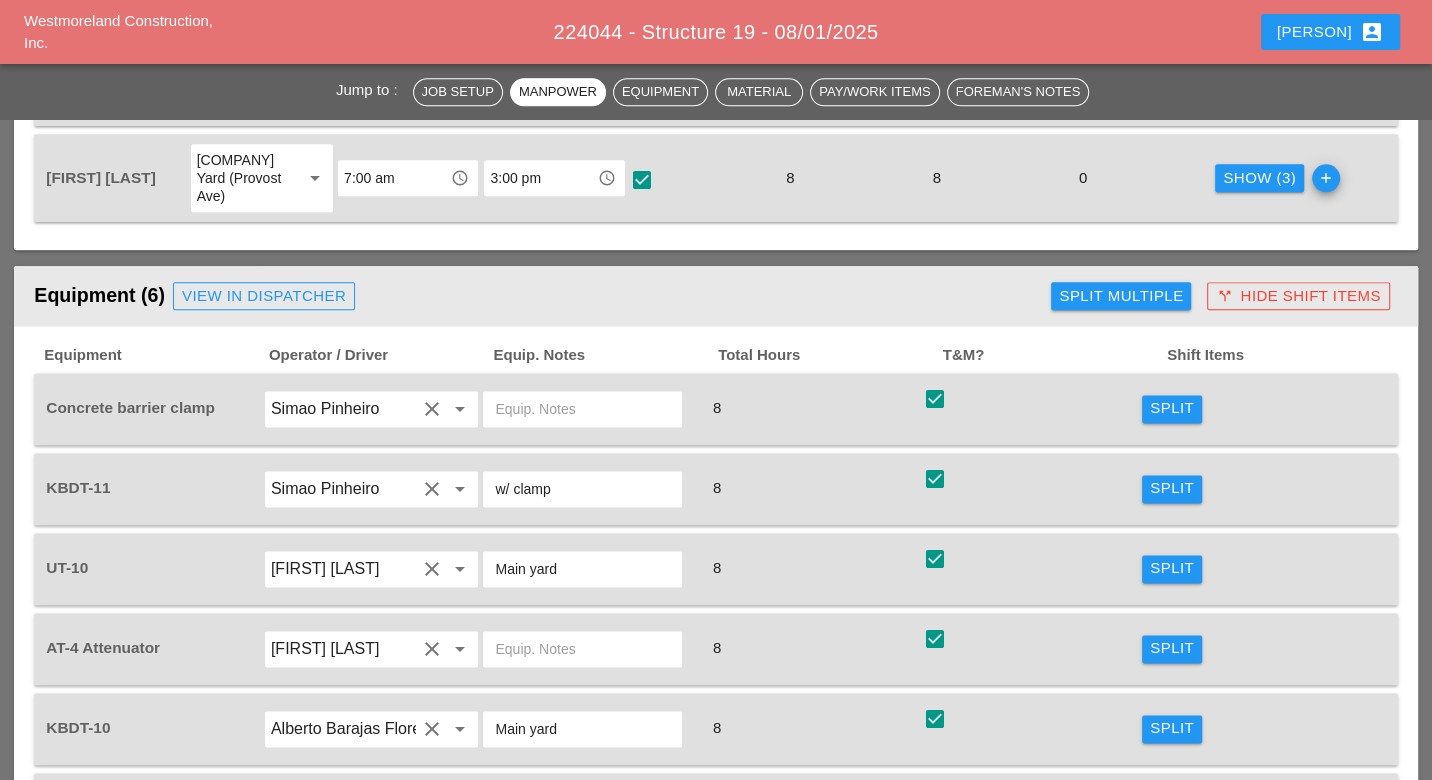 scroll, scrollTop: 1666, scrollLeft: 0, axis: vertical 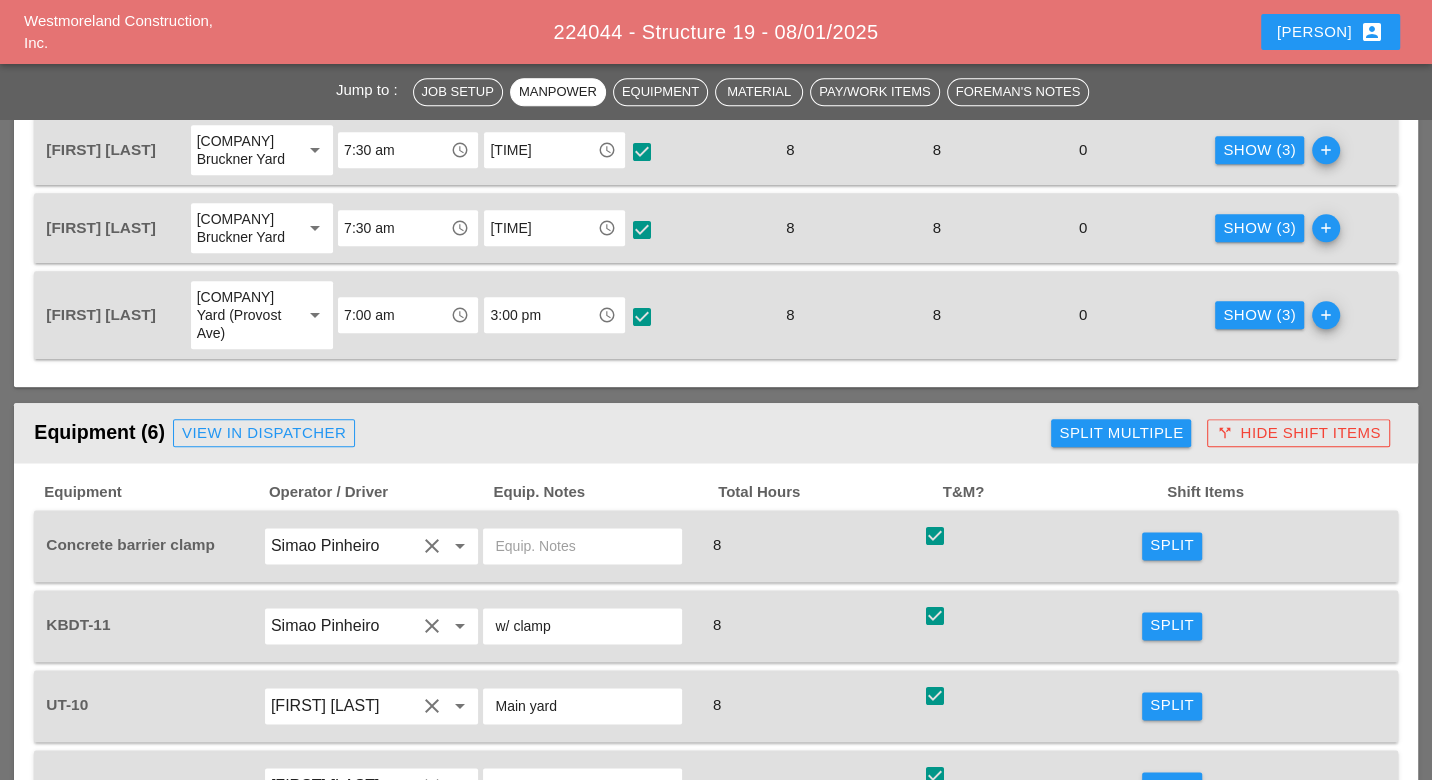 click on "Split Multiple" at bounding box center [1121, 433] 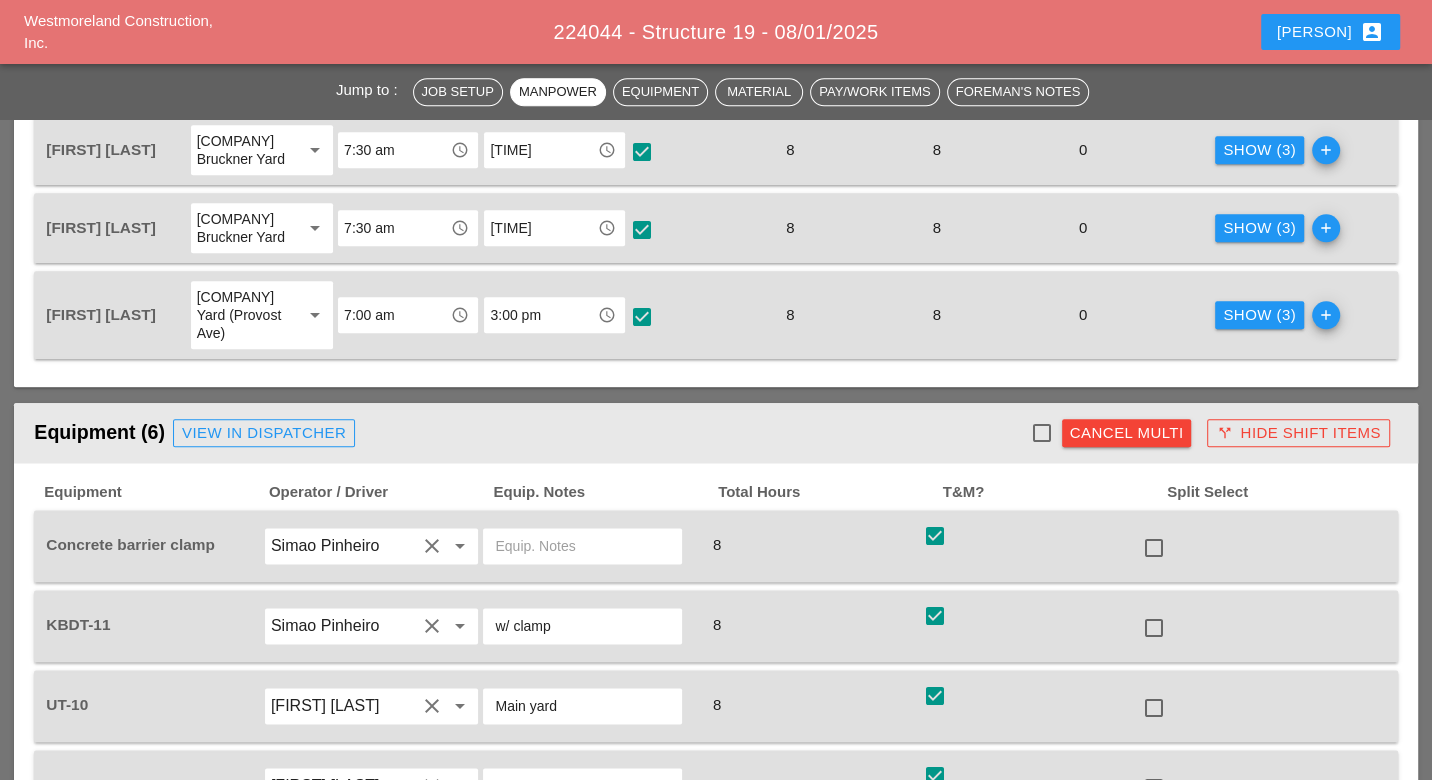 click at bounding box center [1042, 433] 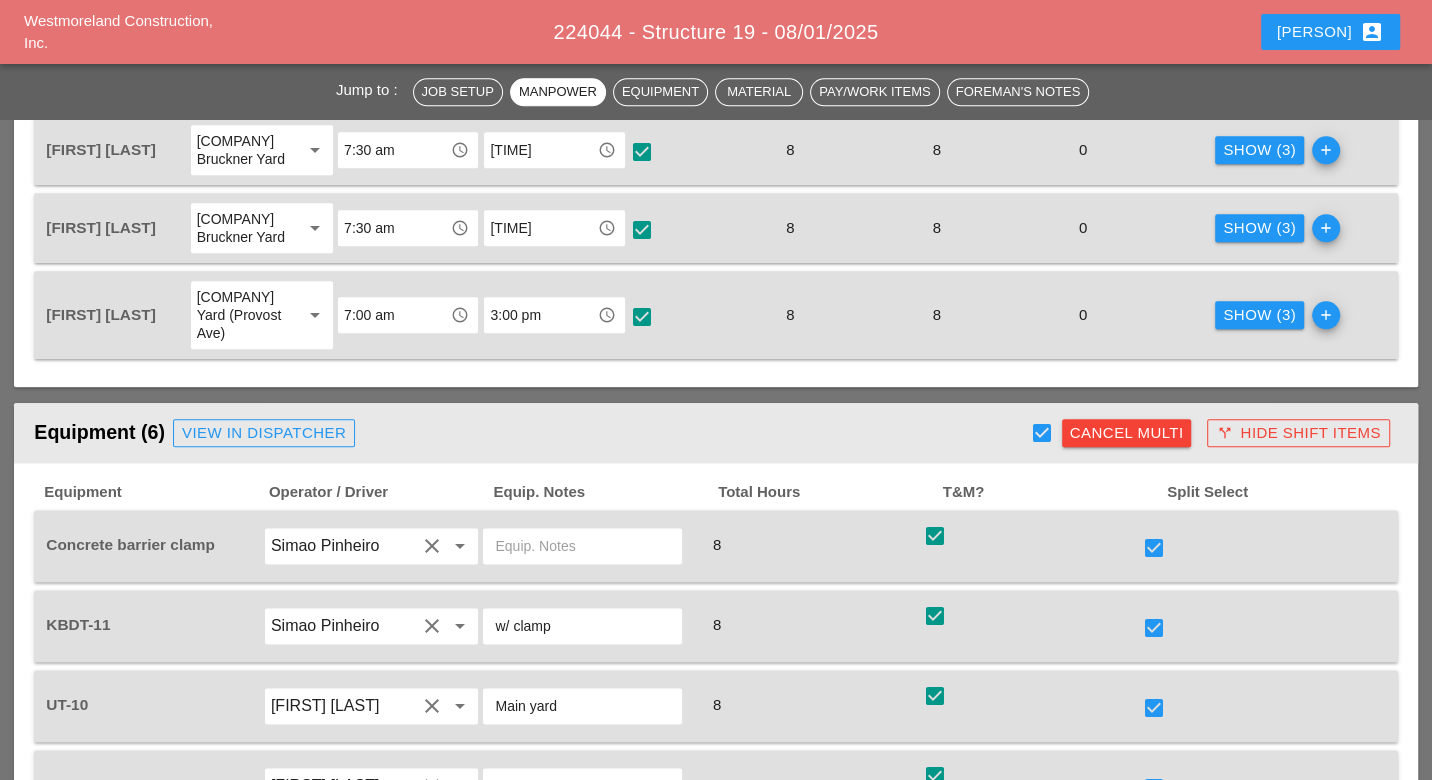 click at bounding box center (1154, 788) 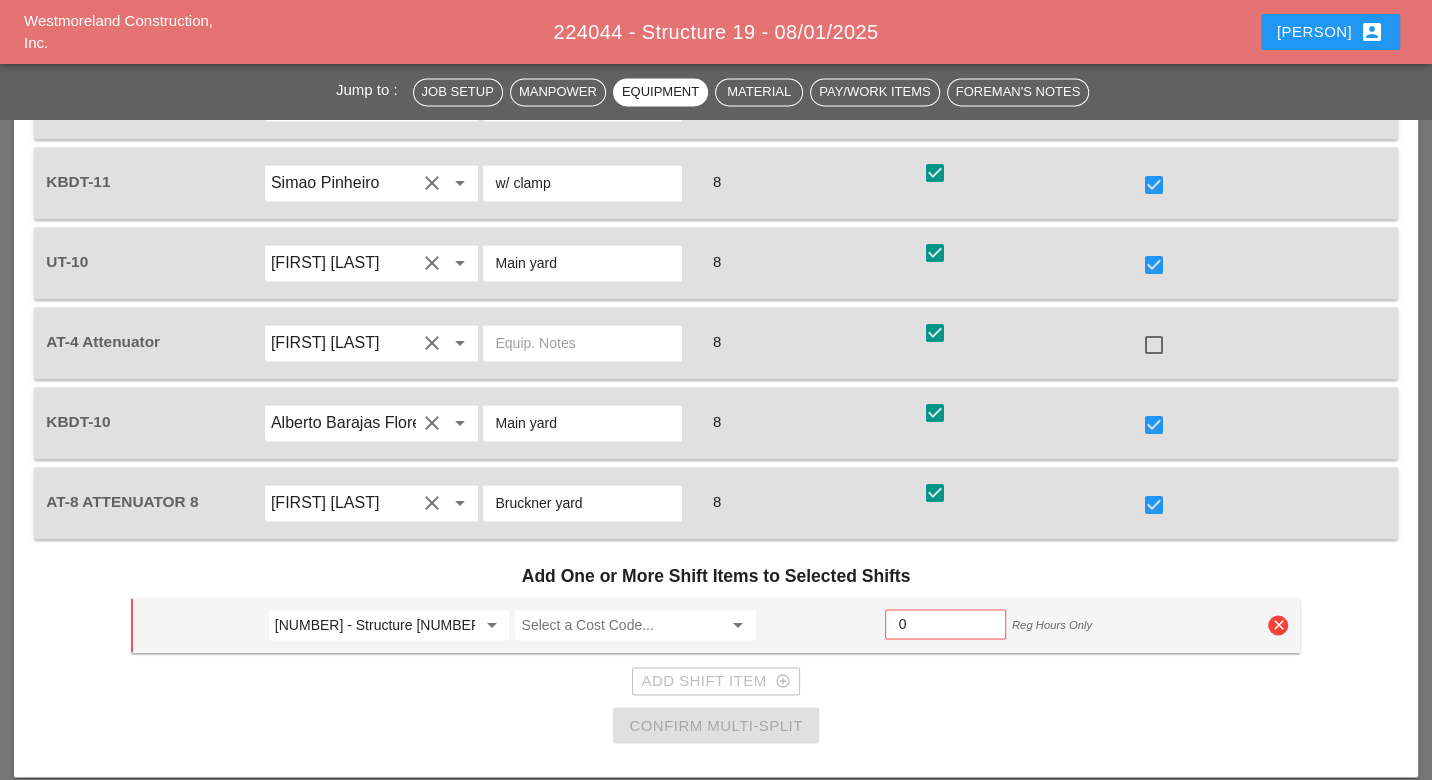 scroll, scrollTop: 2111, scrollLeft: 0, axis: vertical 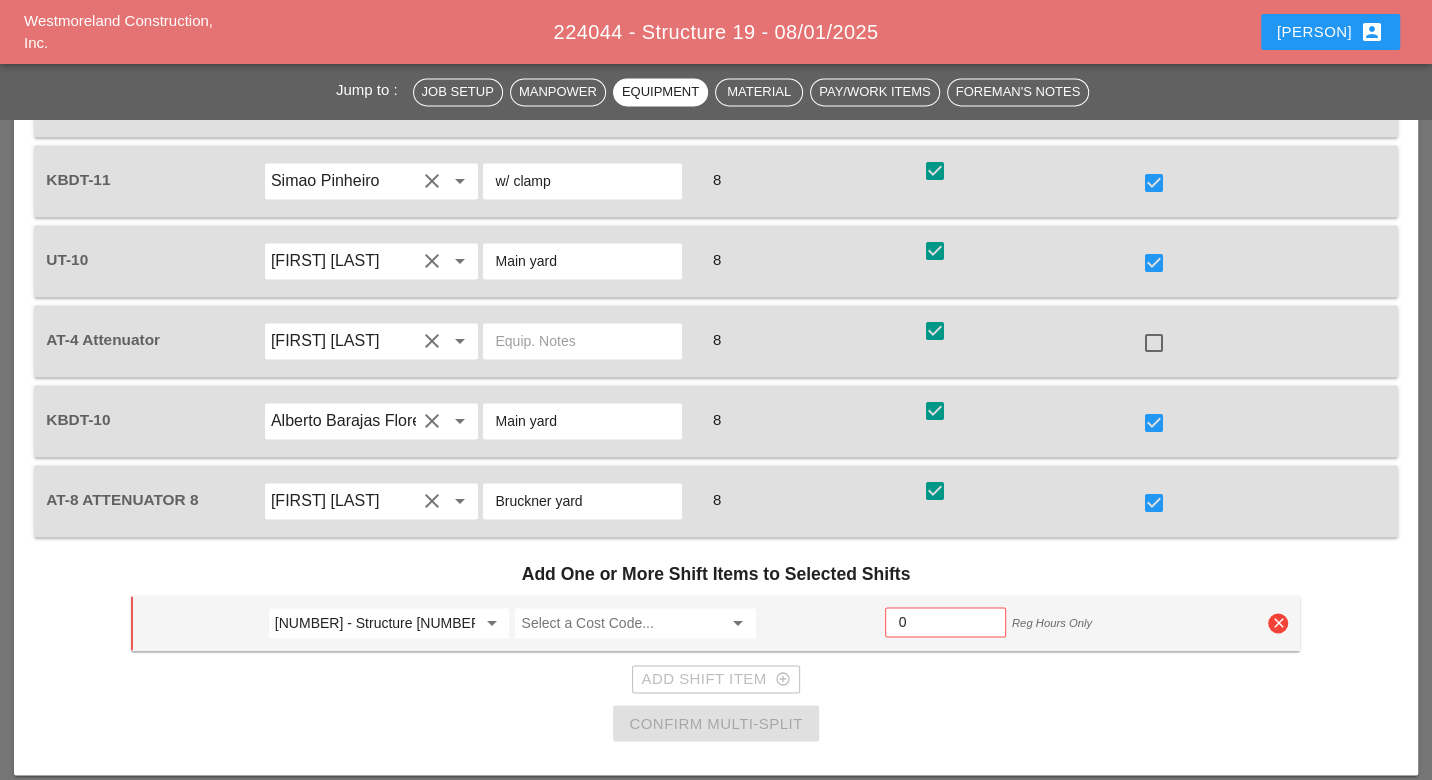 click at bounding box center (1154, 503) 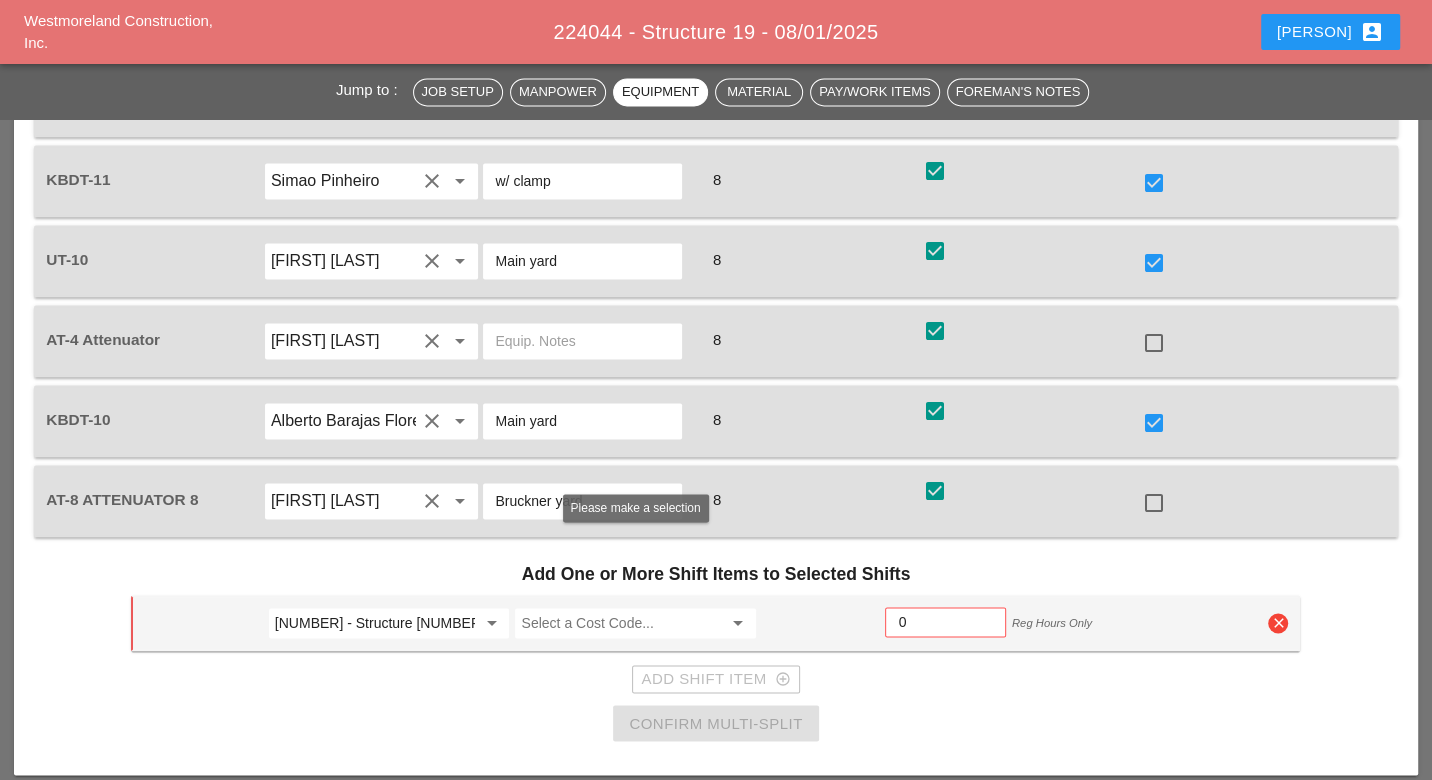 click at bounding box center [621, 623] 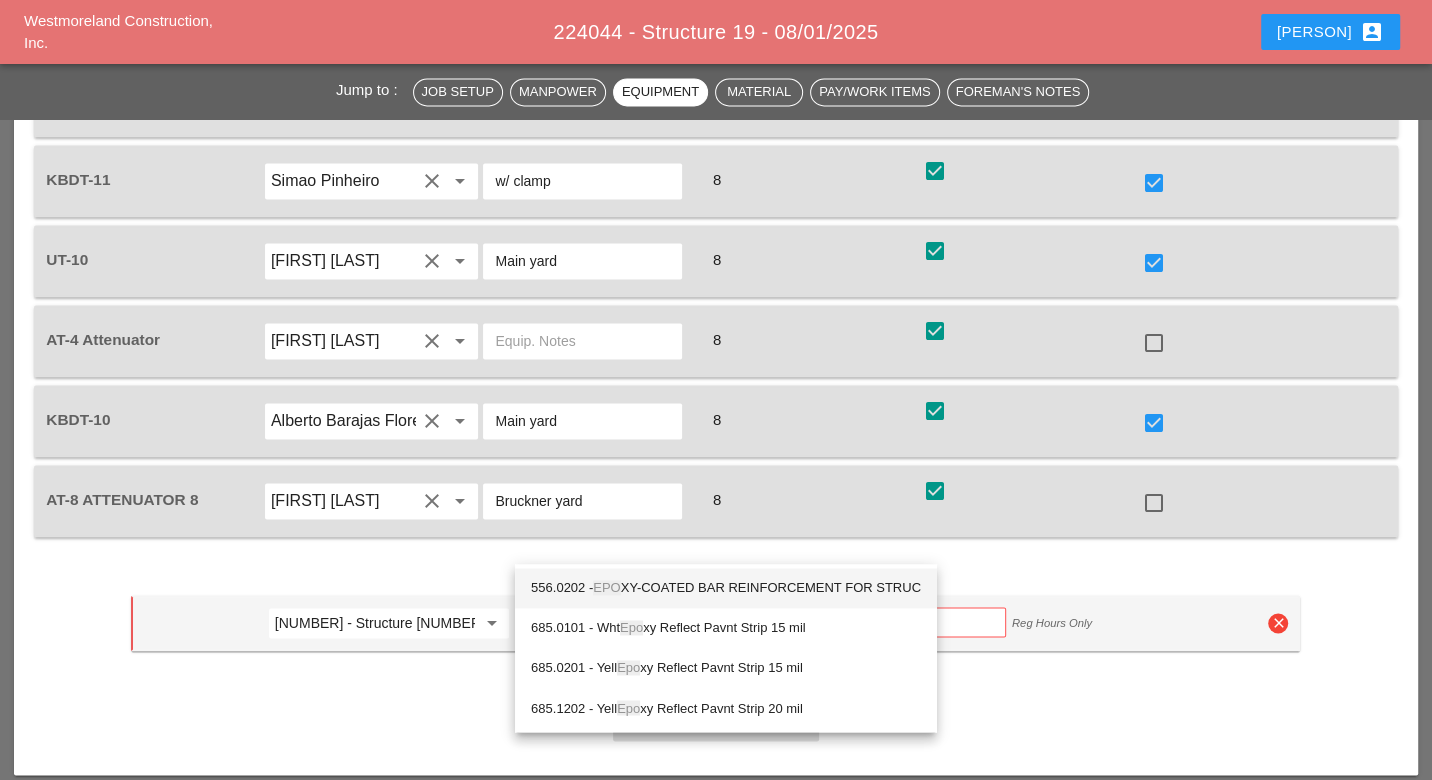click on "556.0202 -  EPO XY-COATED BAR REINFORCEMENT FOR STRUC" at bounding box center [726, 588] 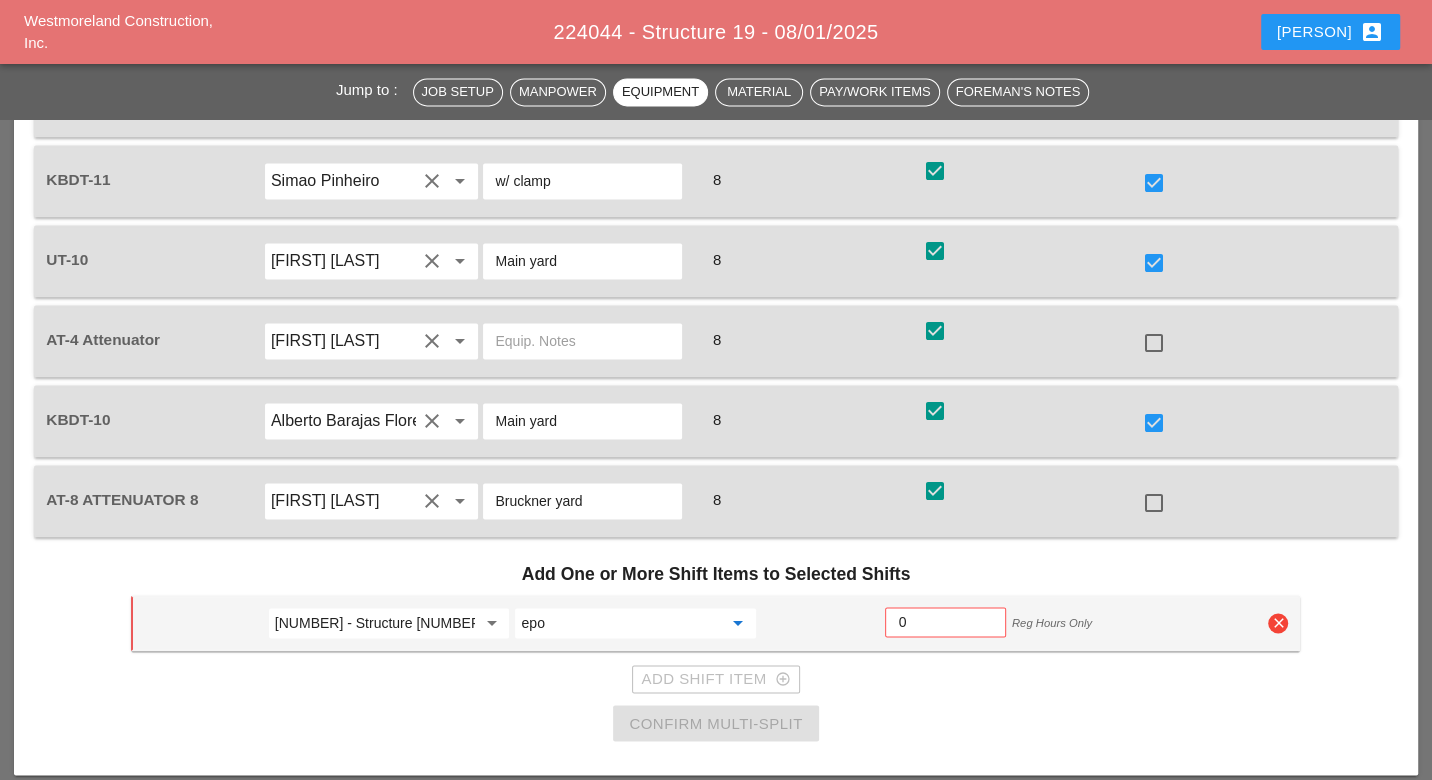 type on "556.0202 - EPOXY-COATED BAR REINFORCEMENT FOR STRUC" 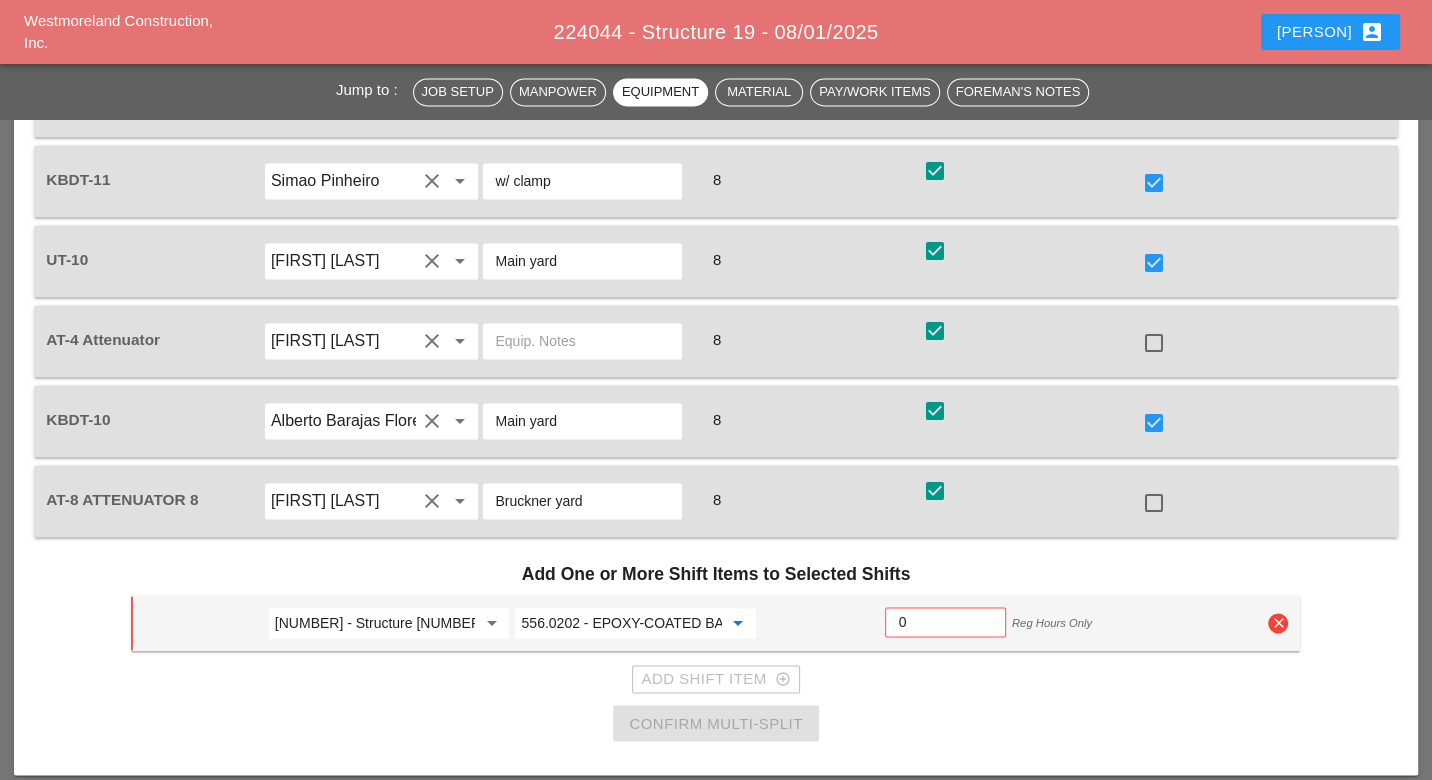 click on "0" at bounding box center [945, 622] 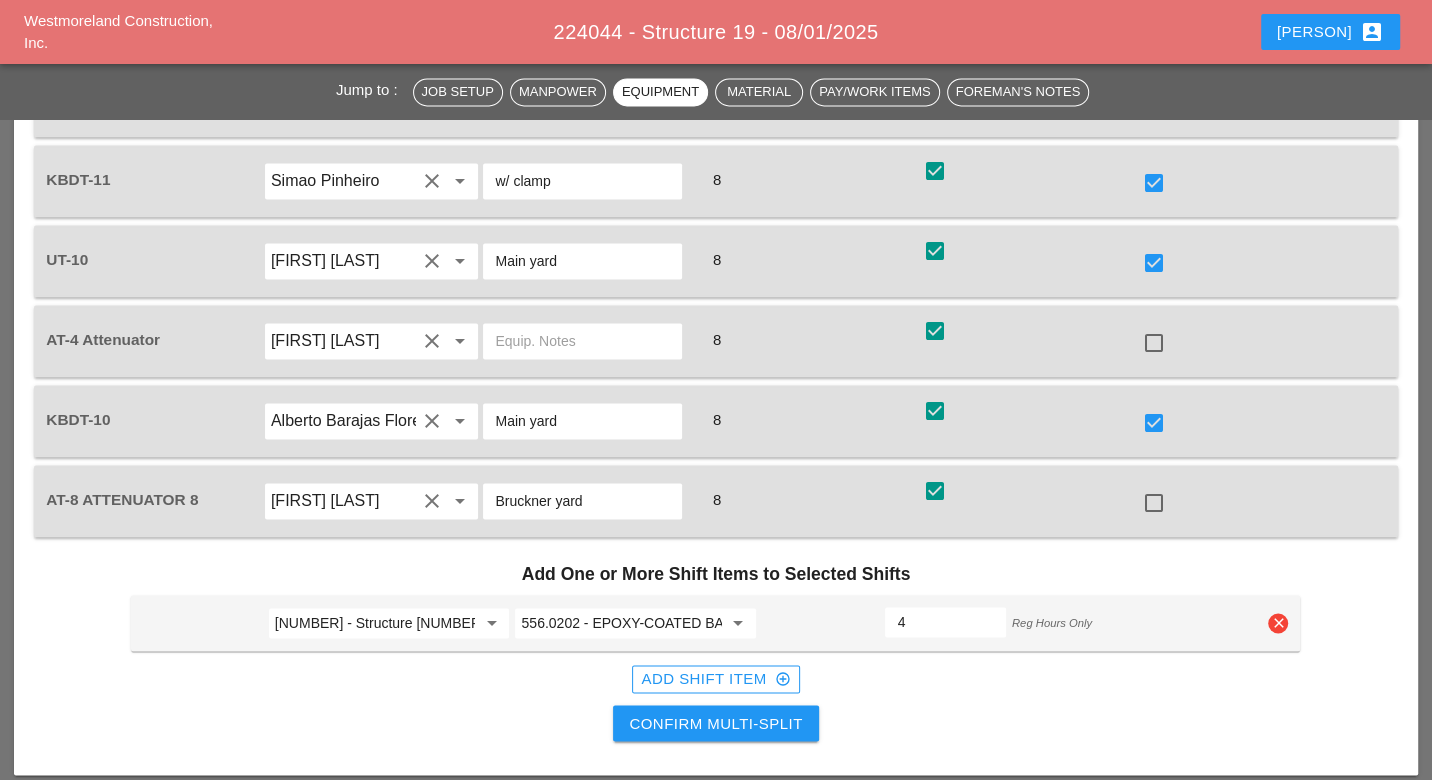 type on "4" 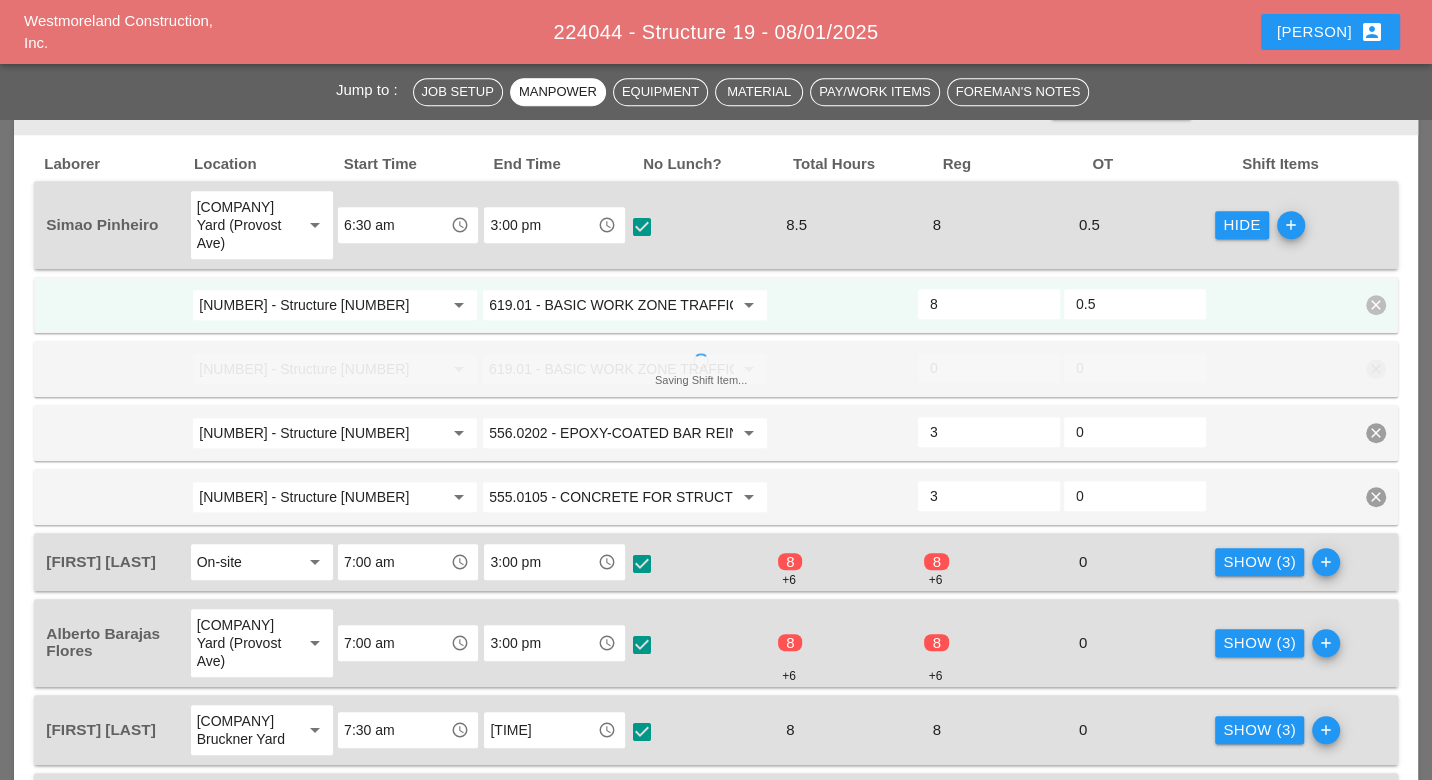 scroll, scrollTop: 1111, scrollLeft: 0, axis: vertical 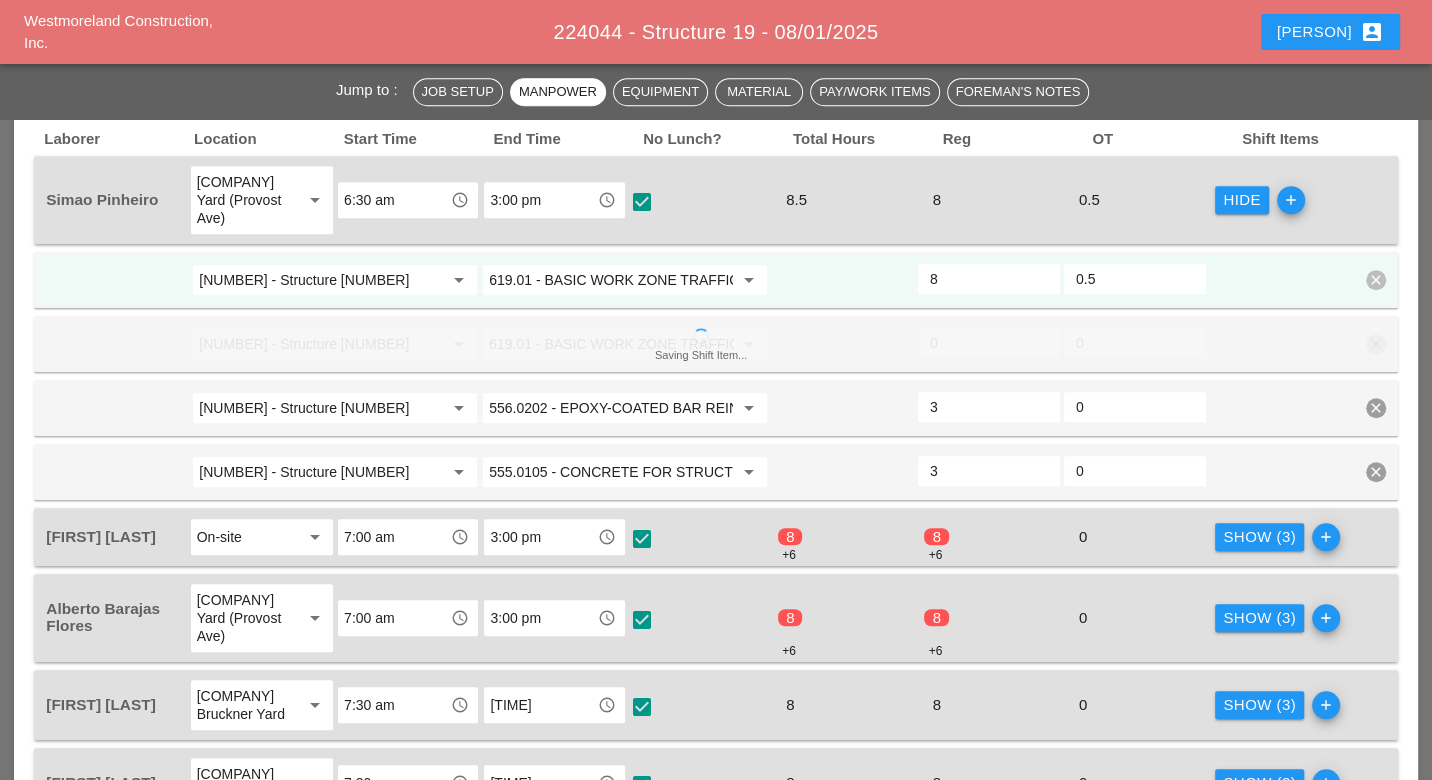 click on "Show (3)" at bounding box center [1259, 537] 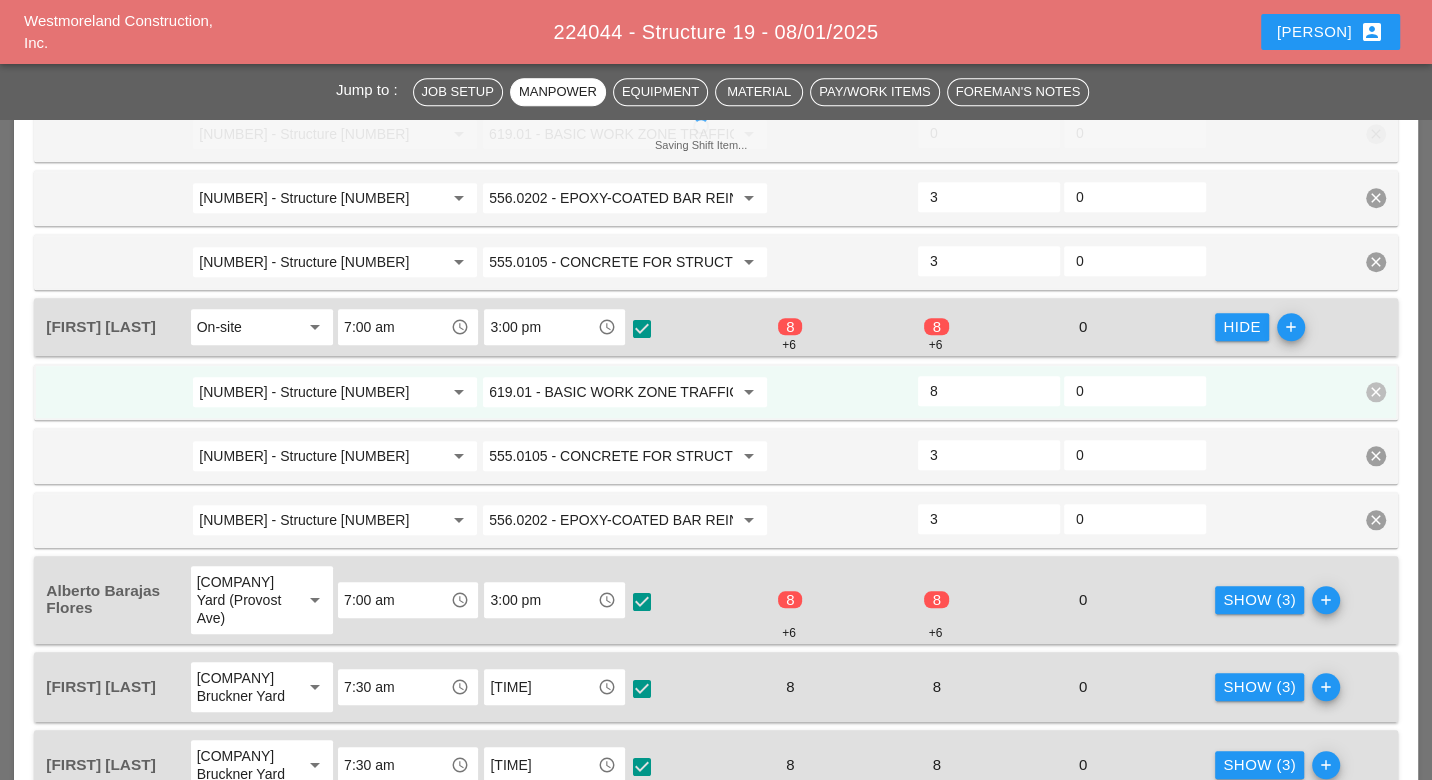 scroll, scrollTop: 1333, scrollLeft: 0, axis: vertical 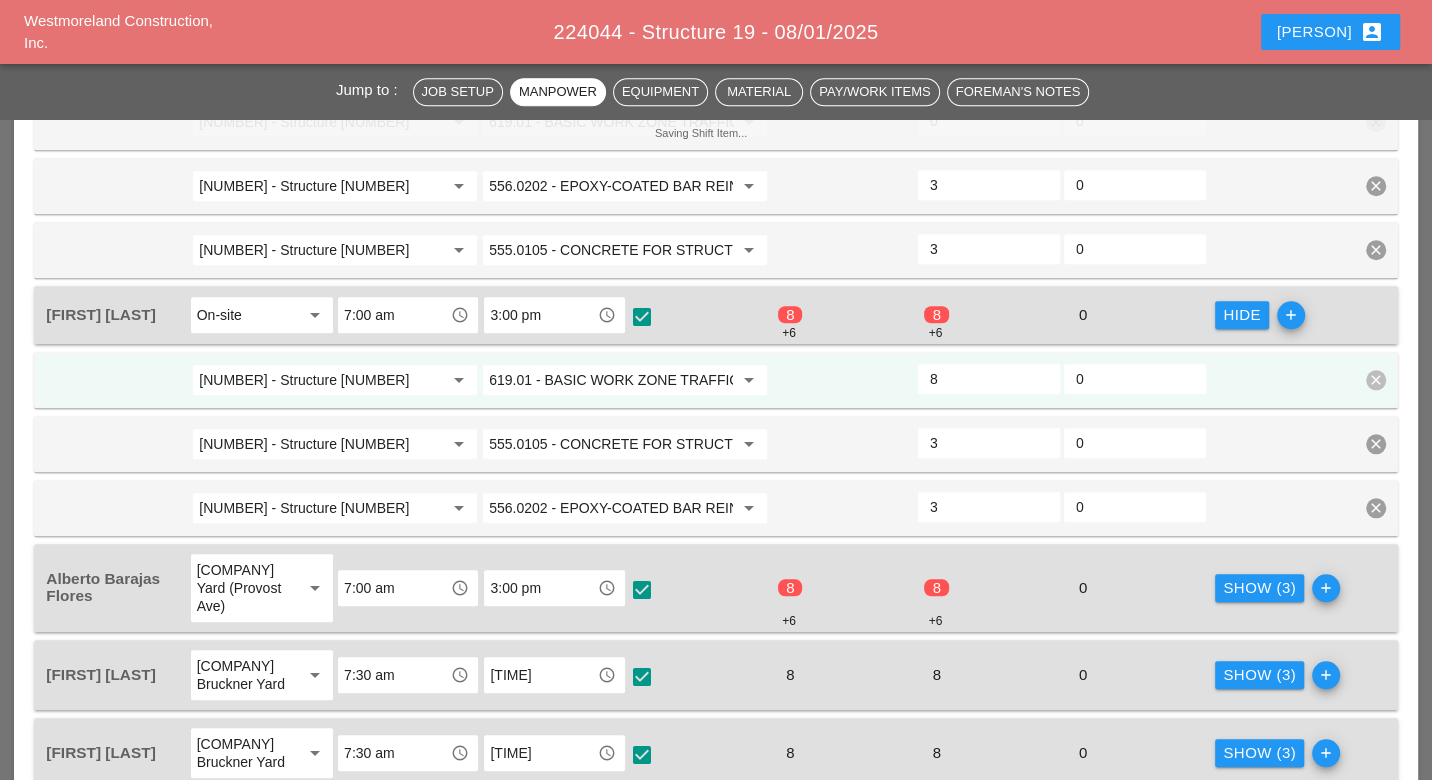 drag, startPoint x: 935, startPoint y: 346, endPoint x: 925, endPoint y: 347, distance: 10.049875 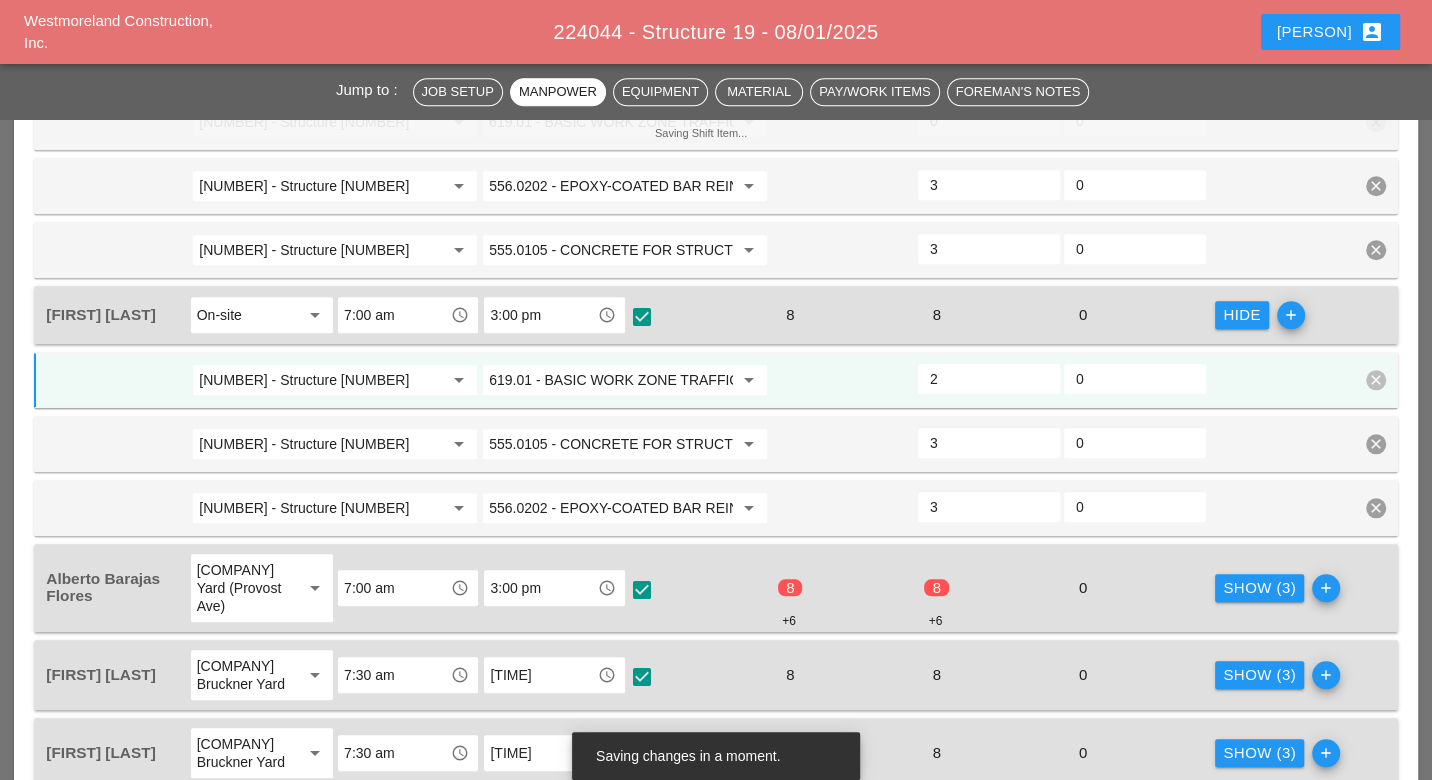 type on "2" 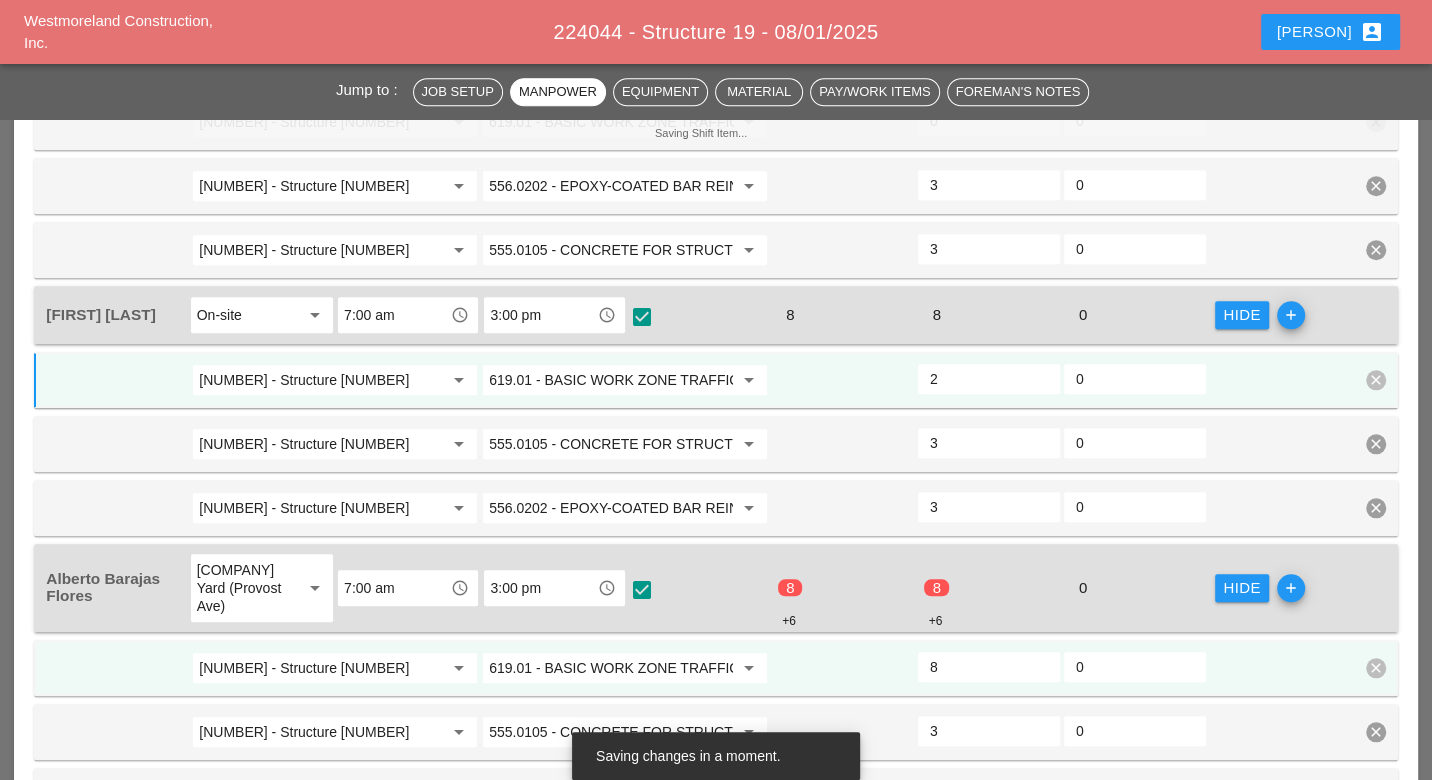 scroll, scrollTop: 1555, scrollLeft: 0, axis: vertical 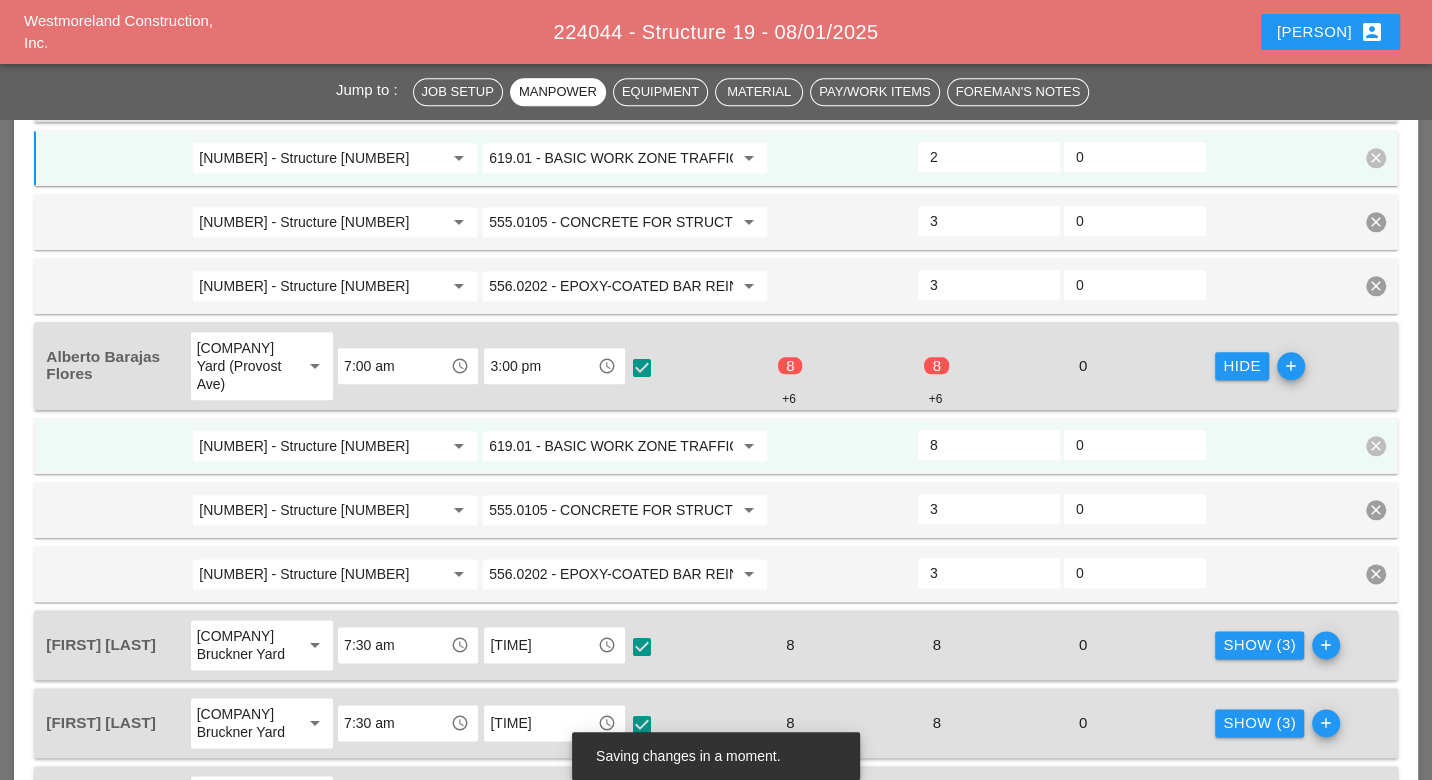 drag, startPoint x: 948, startPoint y: 390, endPoint x: 916, endPoint y: 388, distance: 32.06244 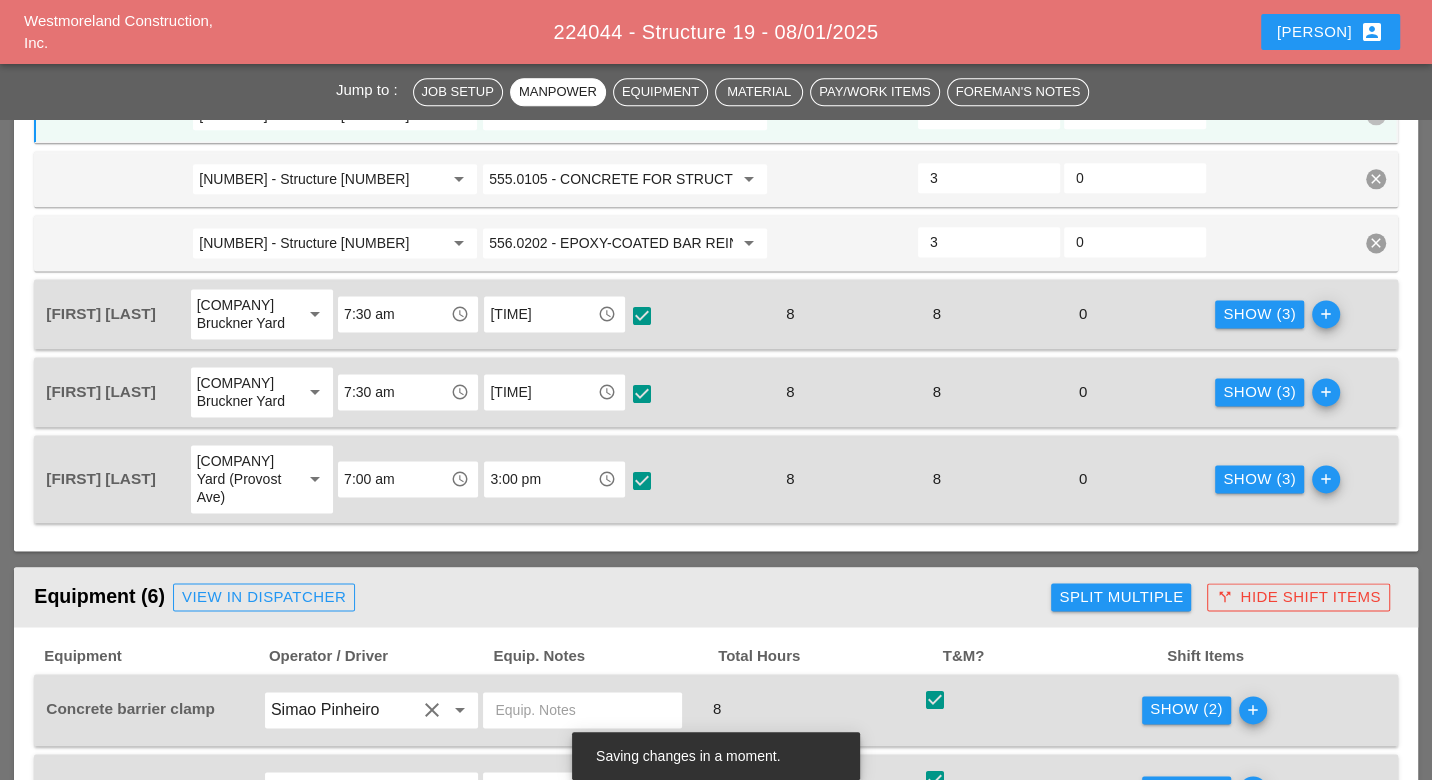 scroll, scrollTop: 1888, scrollLeft: 0, axis: vertical 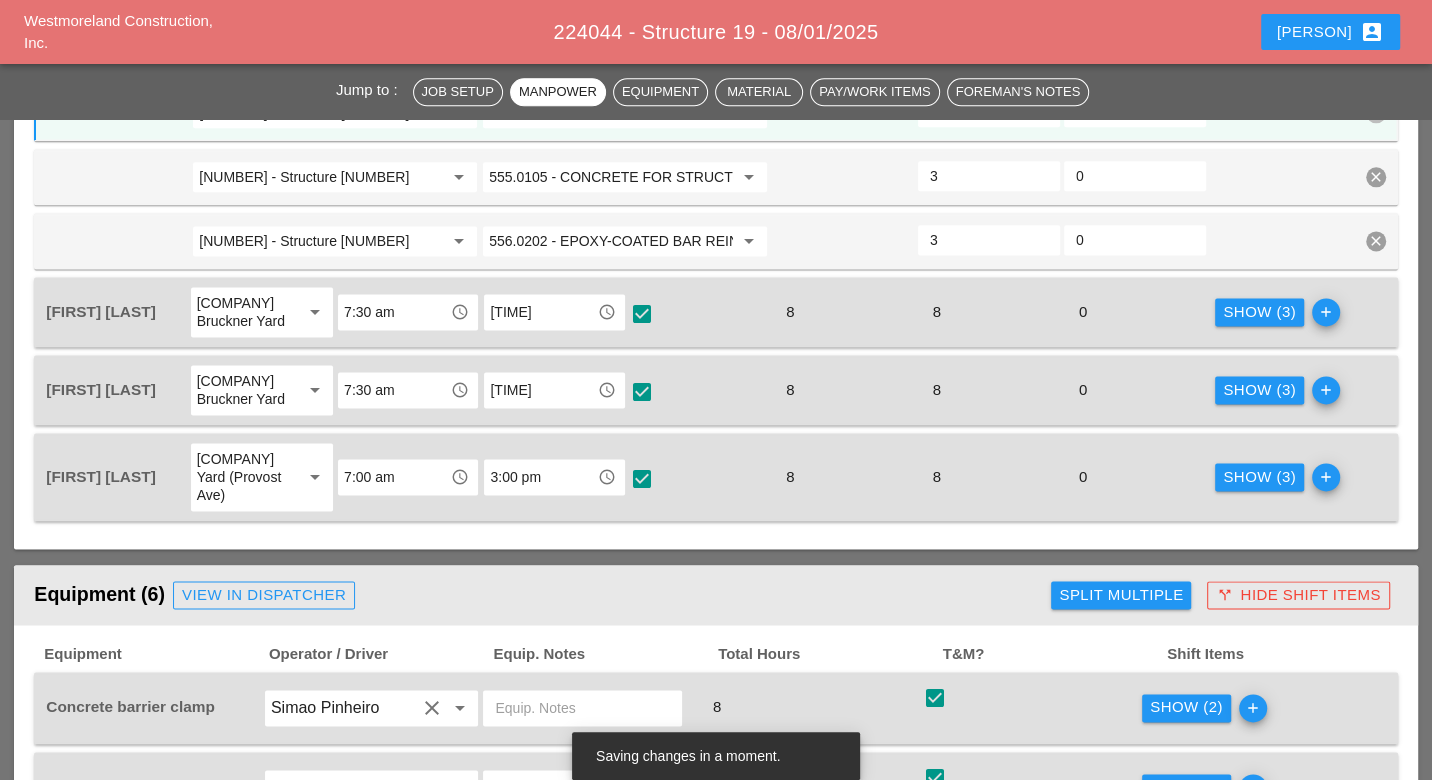 type on "2" 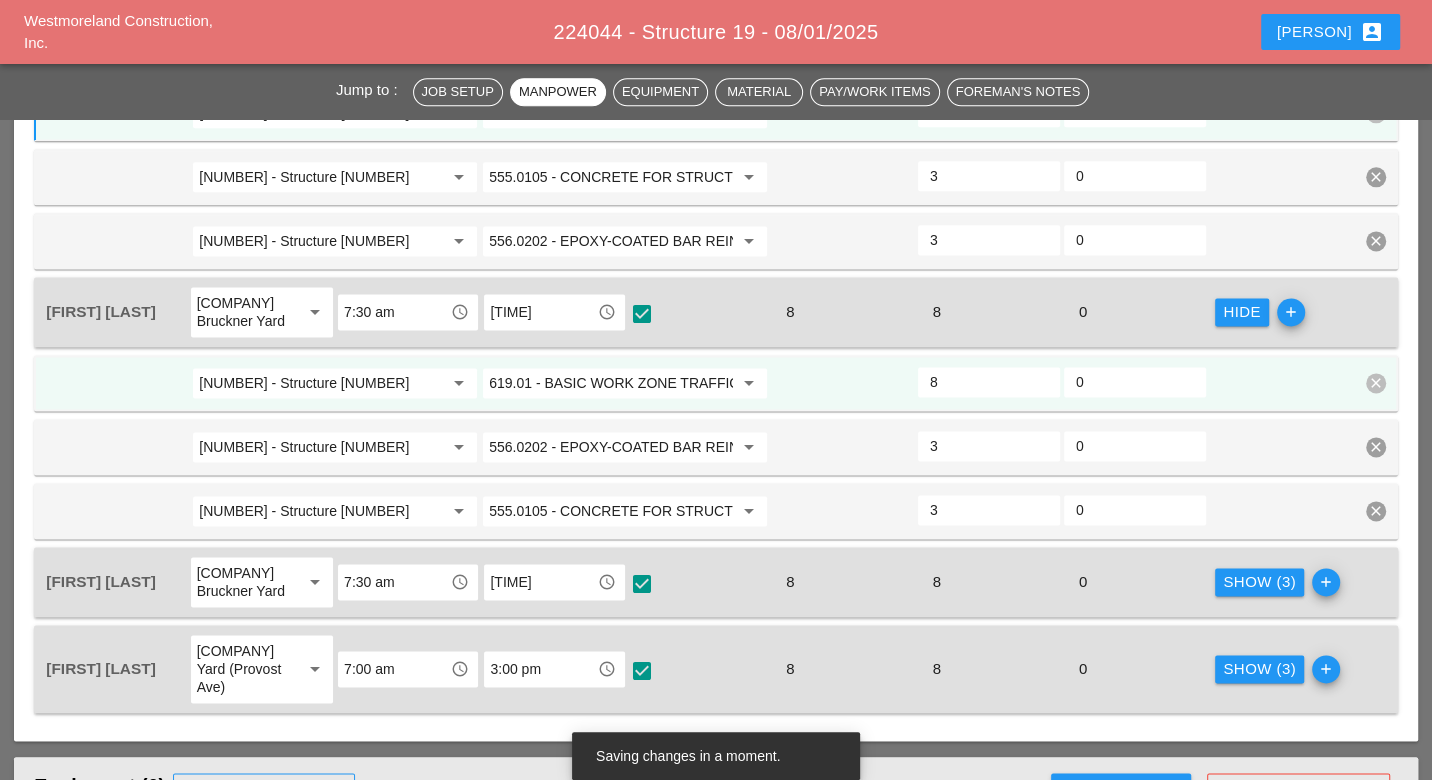 click on "Show (3)" at bounding box center [1259, 582] 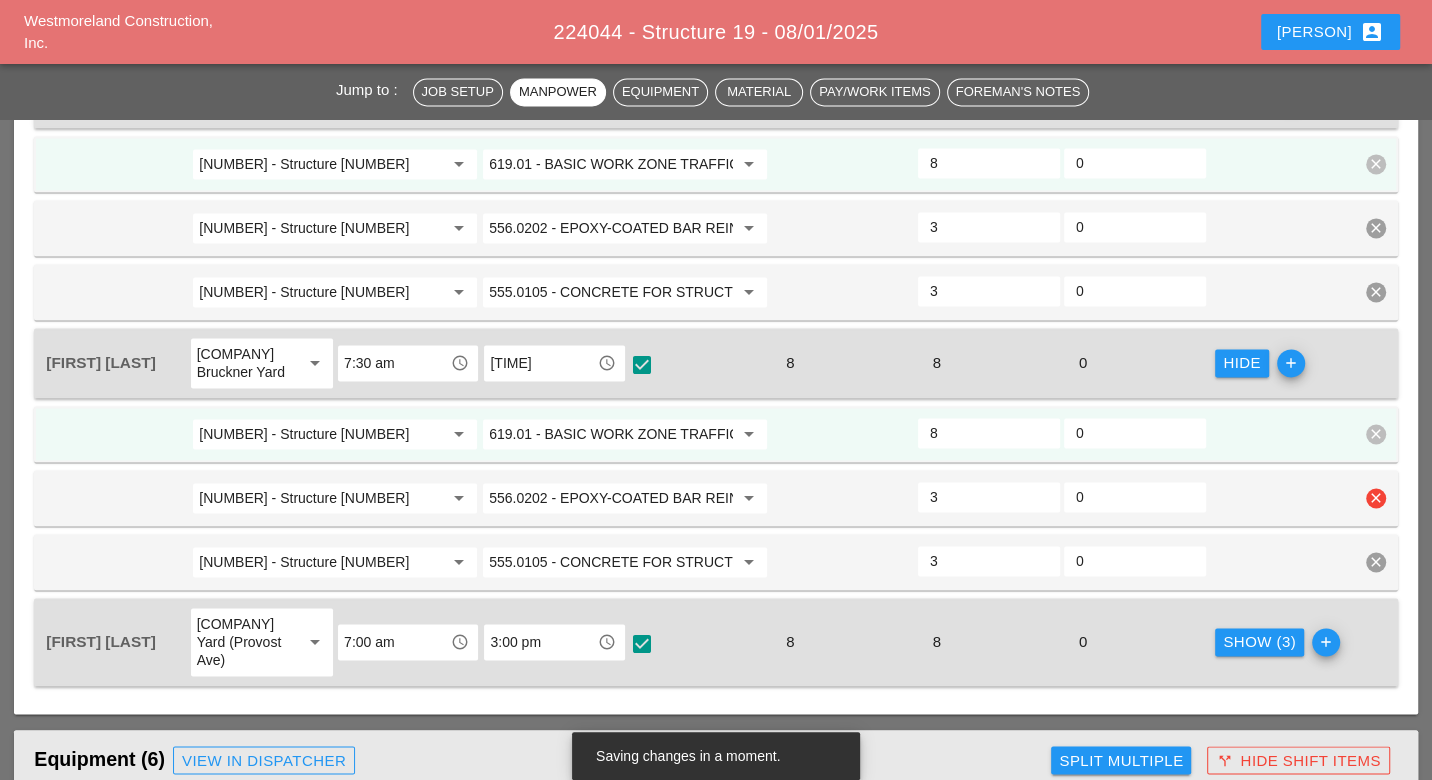 scroll, scrollTop: 2111, scrollLeft: 0, axis: vertical 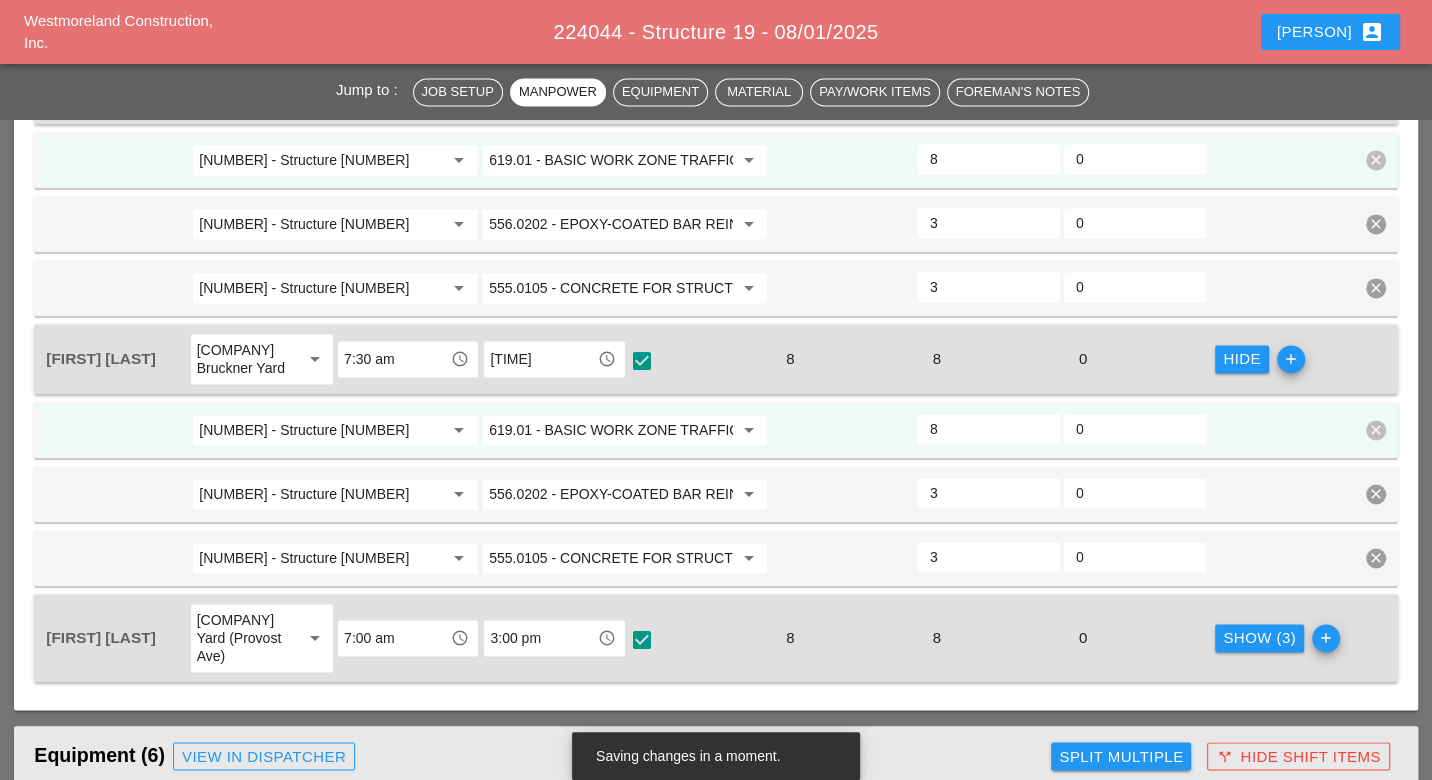 click on "Show (3)" at bounding box center (1259, 638) 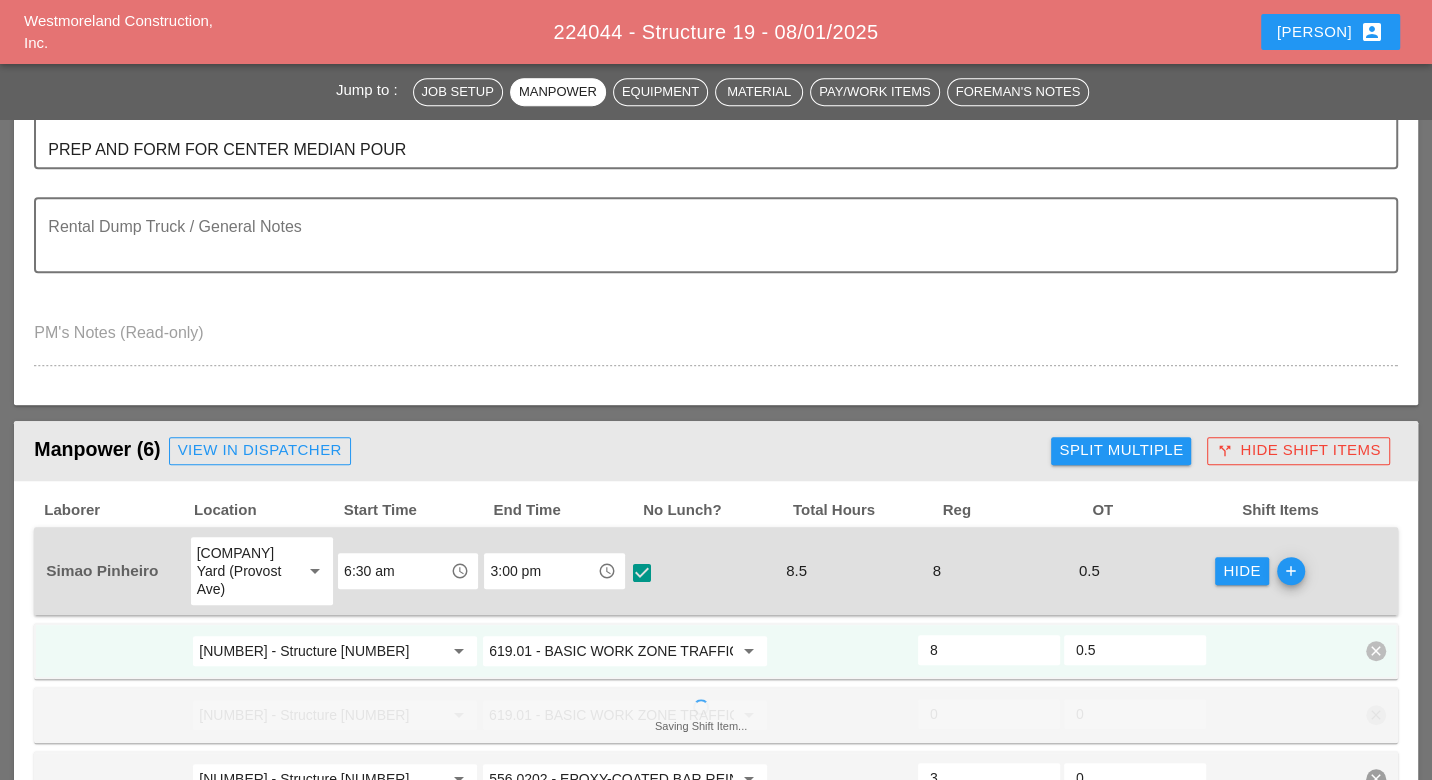 scroll, scrollTop: 666, scrollLeft: 0, axis: vertical 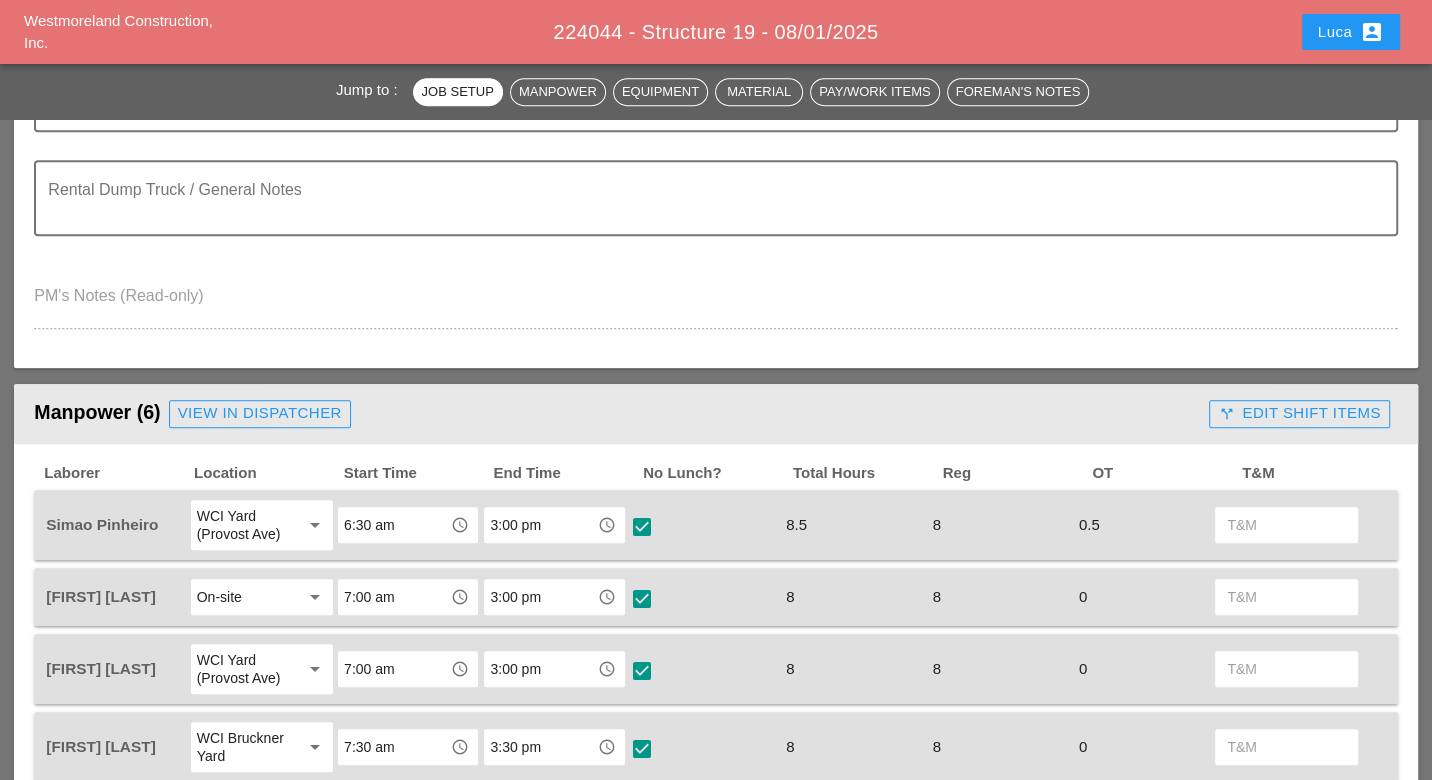 click on "call_split Edit Shift Items" at bounding box center (1299, 413) 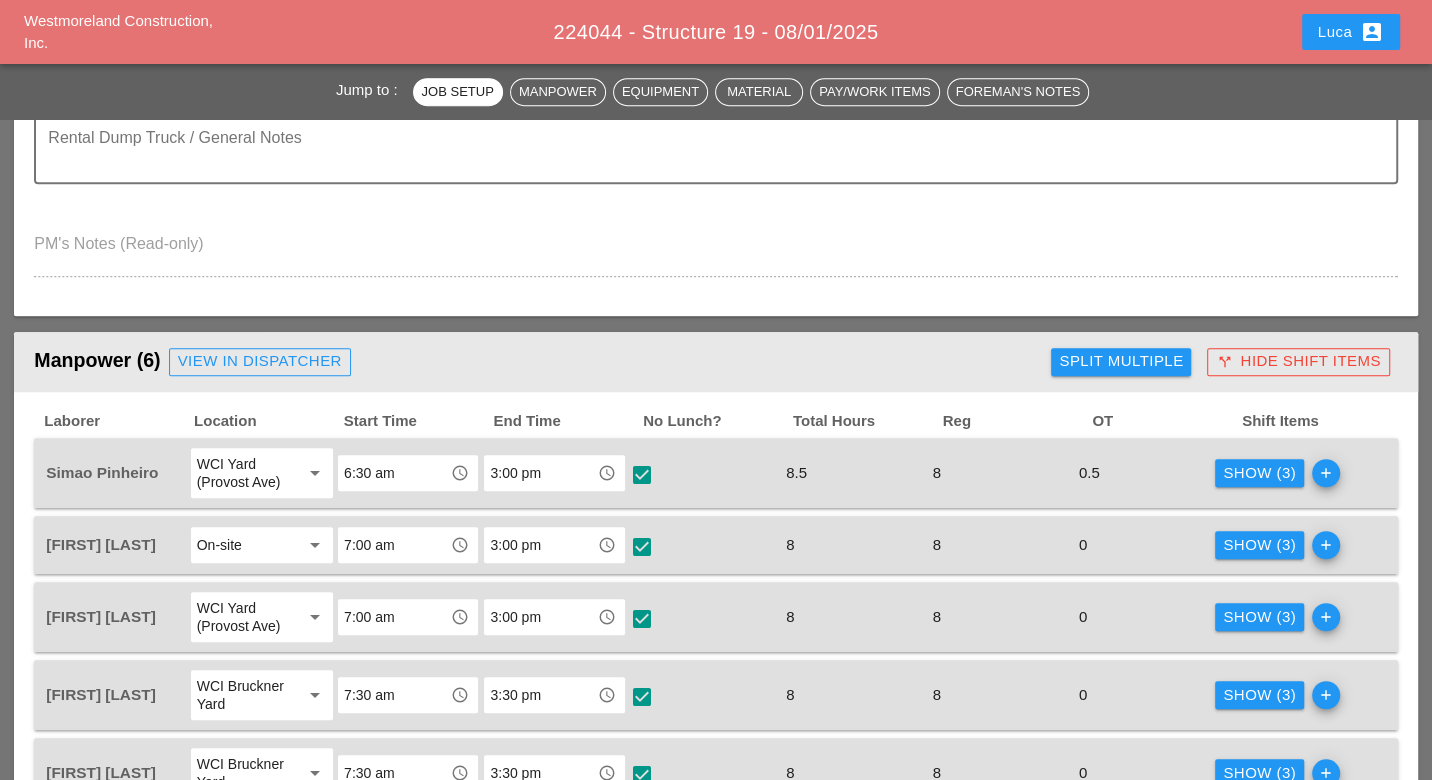 scroll, scrollTop: 888, scrollLeft: 0, axis: vertical 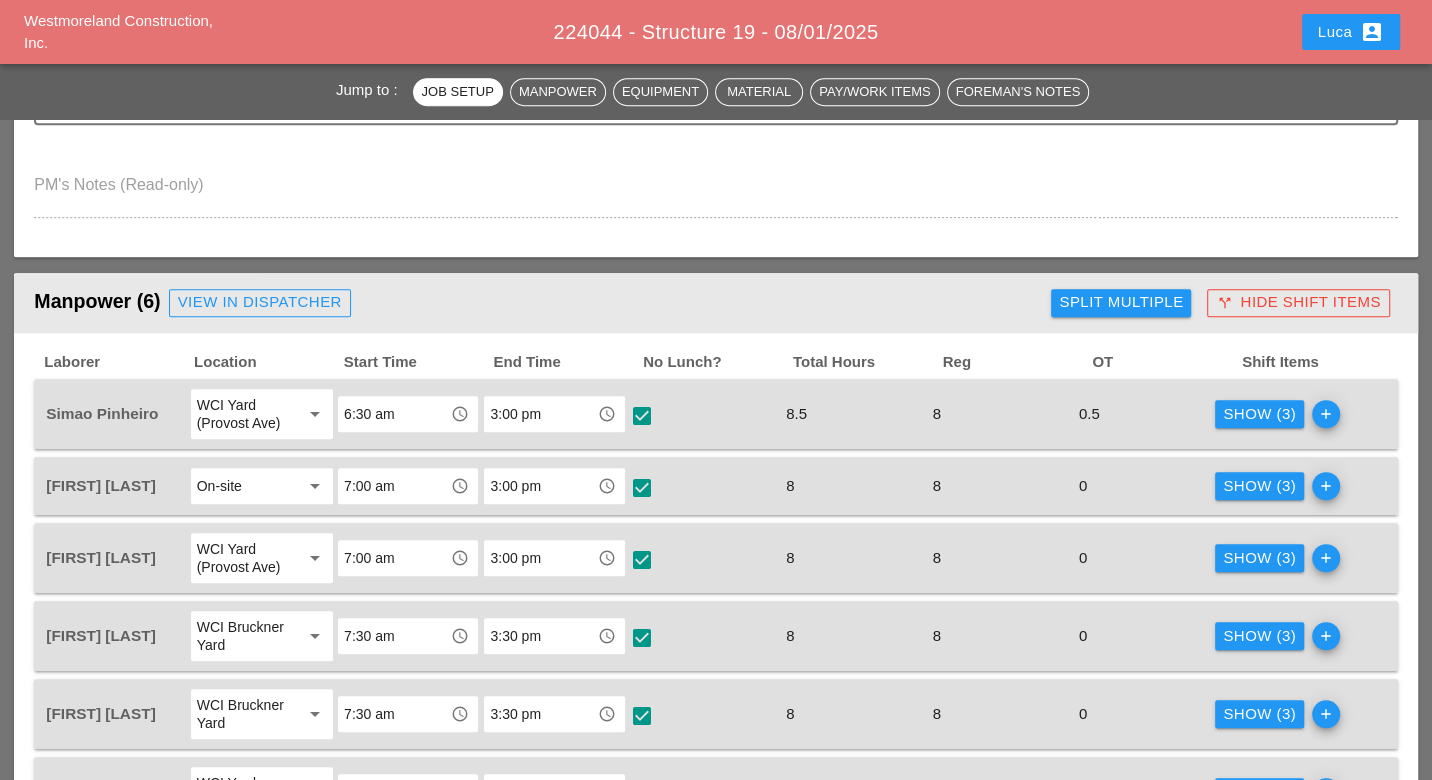 click on "Show (3)" at bounding box center [1259, 414] 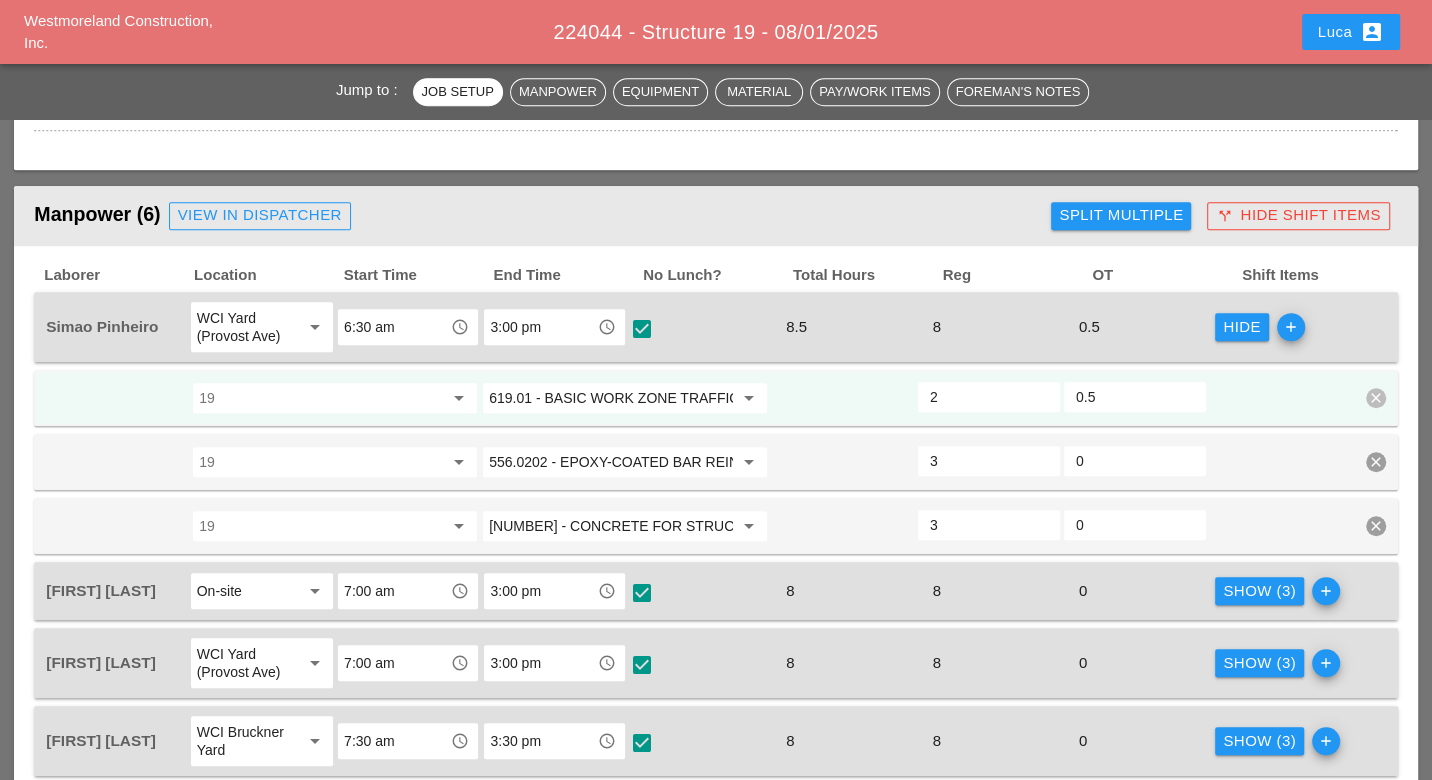 scroll, scrollTop: 1000, scrollLeft: 0, axis: vertical 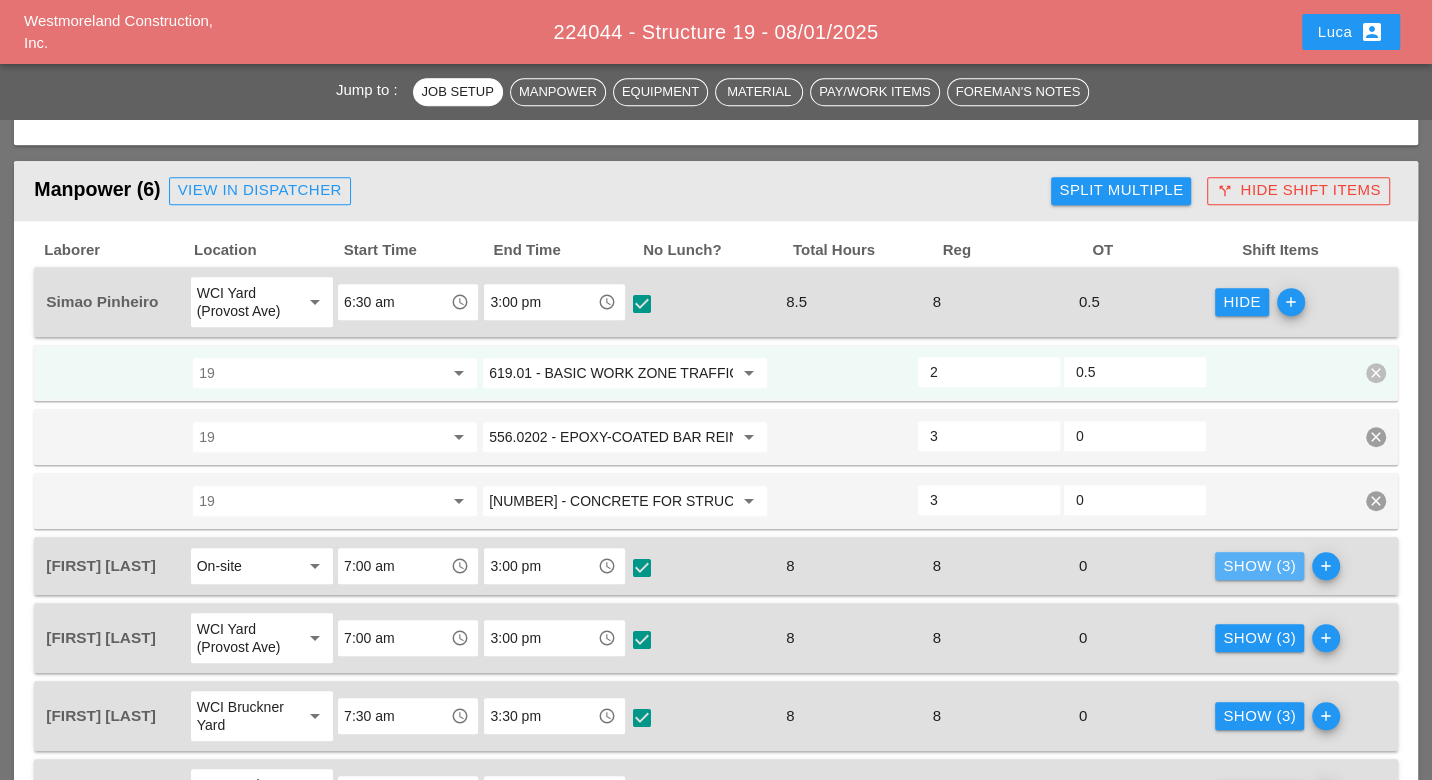 click on "Show (3)" at bounding box center [1259, 566] 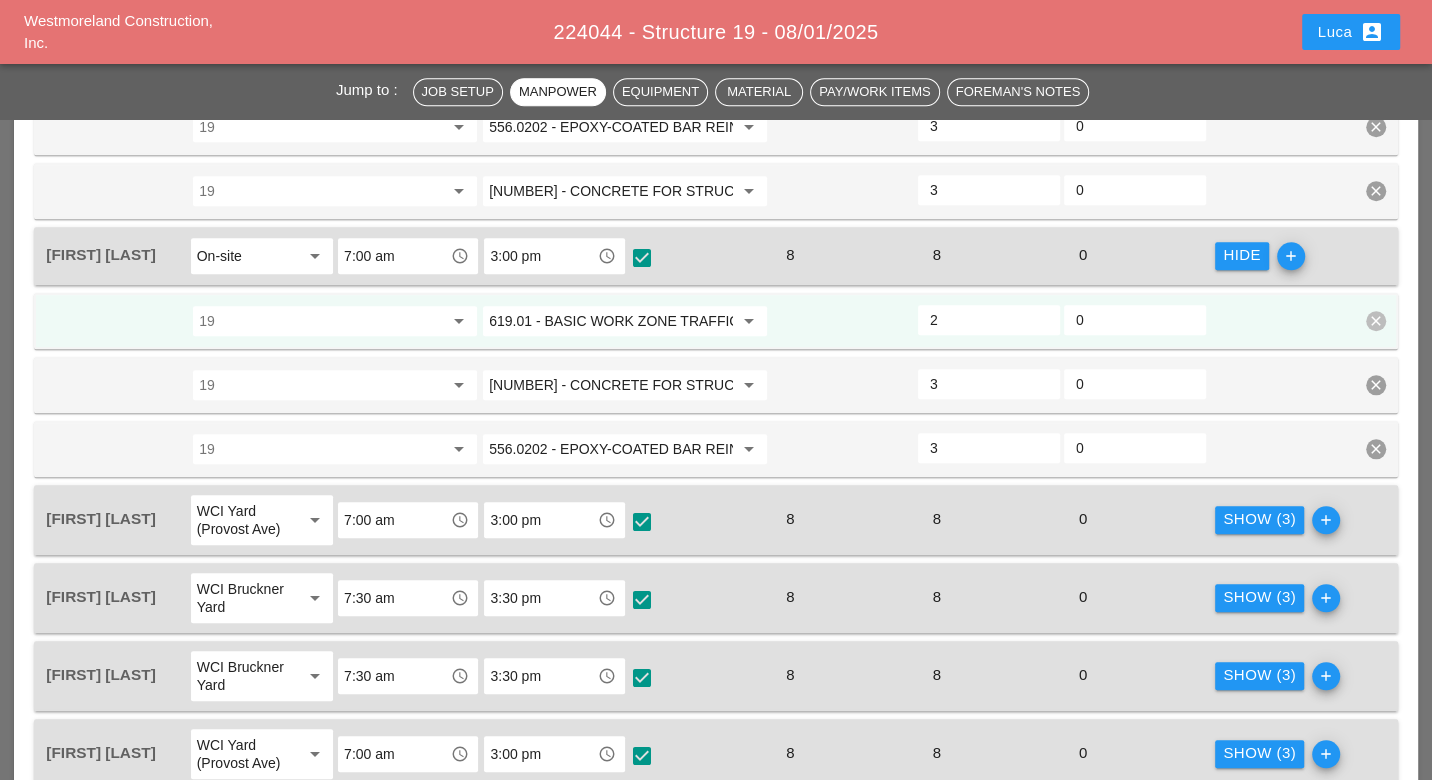 scroll, scrollTop: 1356, scrollLeft: 0, axis: vertical 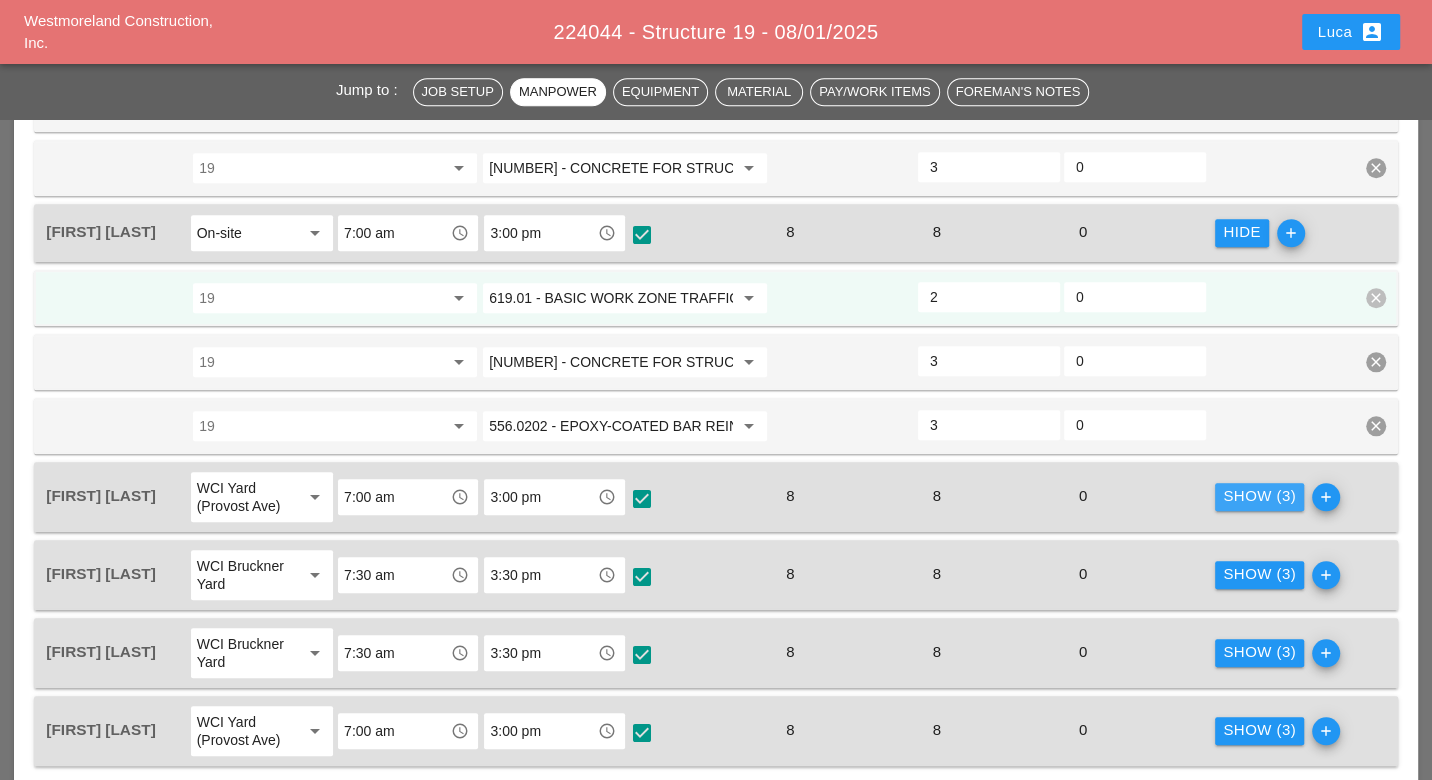 click on "Show (3)" at bounding box center [1259, 496] 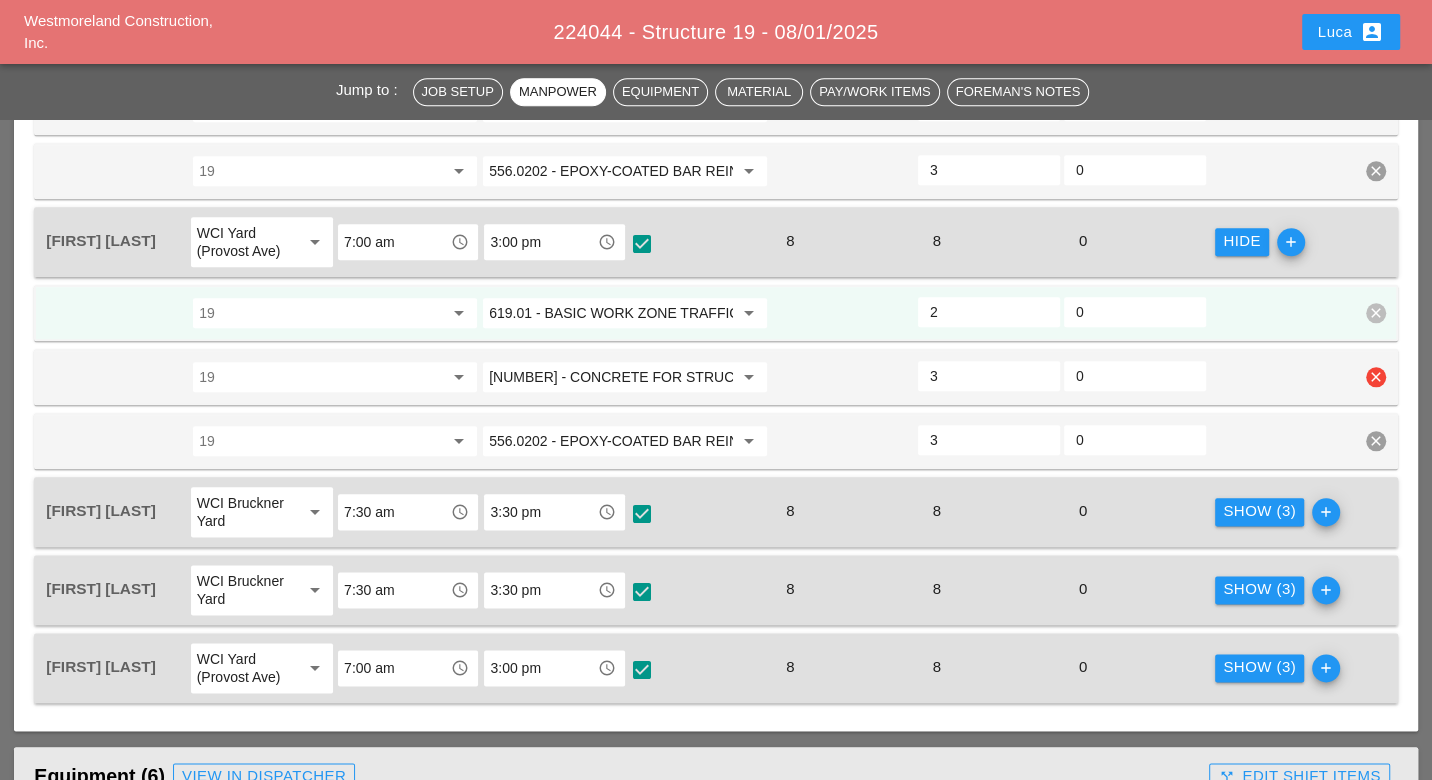 scroll, scrollTop: 1689, scrollLeft: 0, axis: vertical 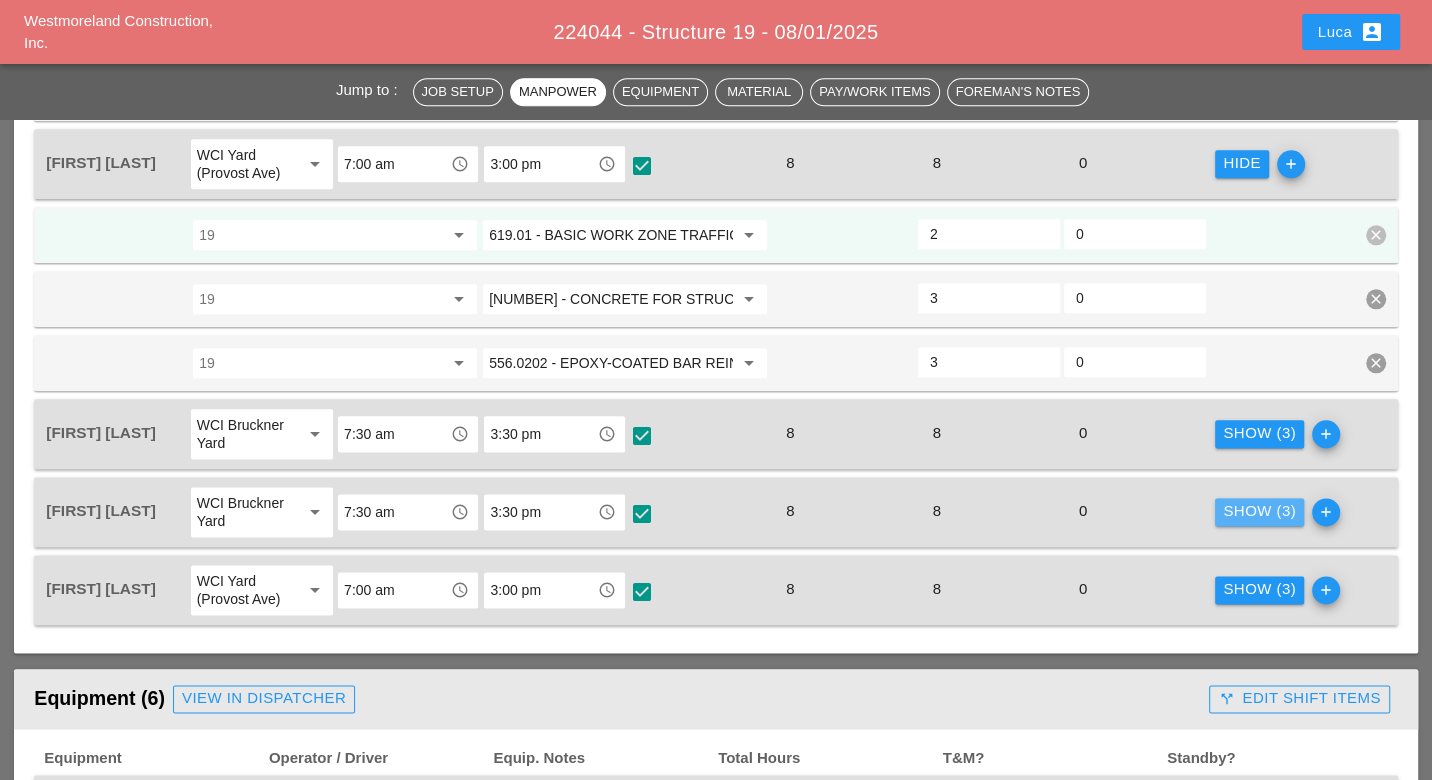 click on "Show (3)" at bounding box center [1259, 511] 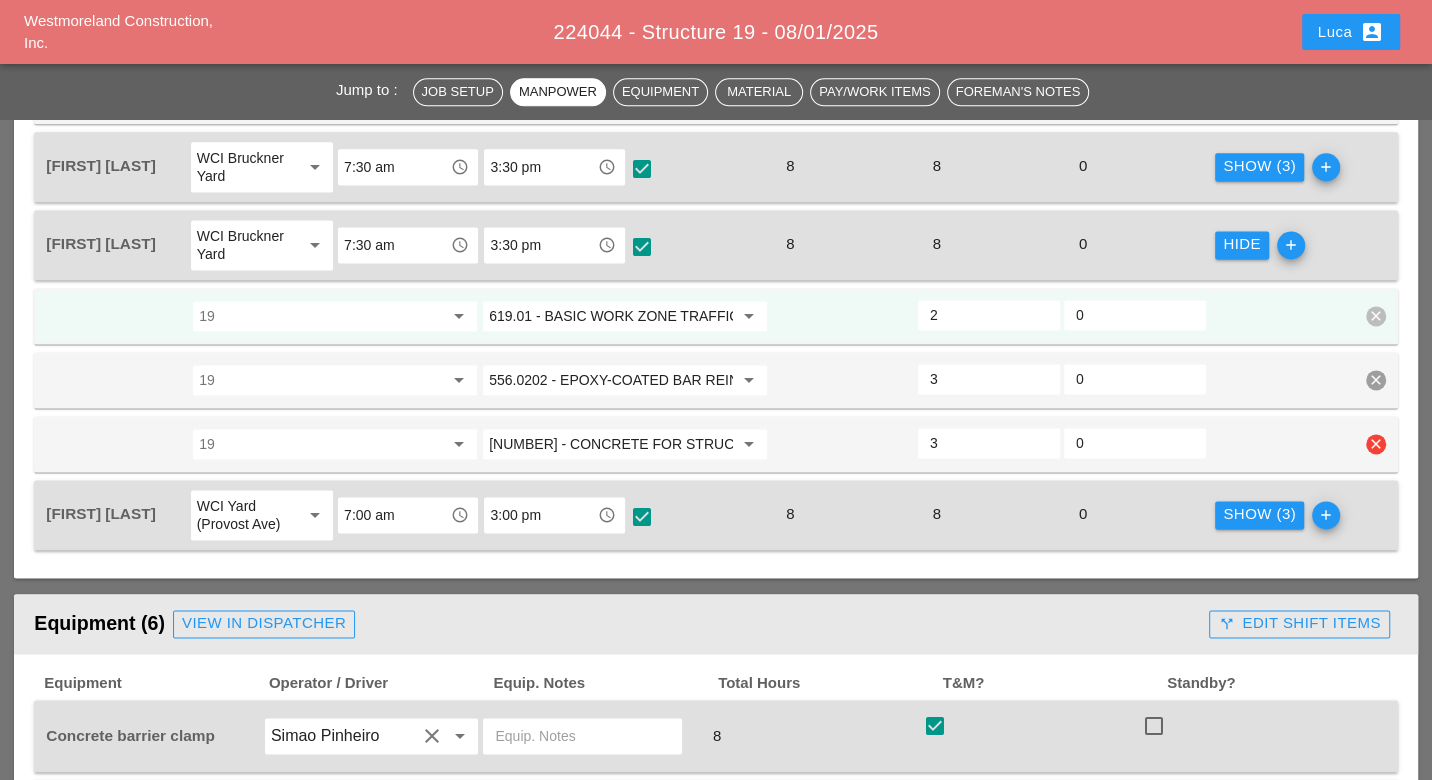 scroll, scrollTop: 2022, scrollLeft: 0, axis: vertical 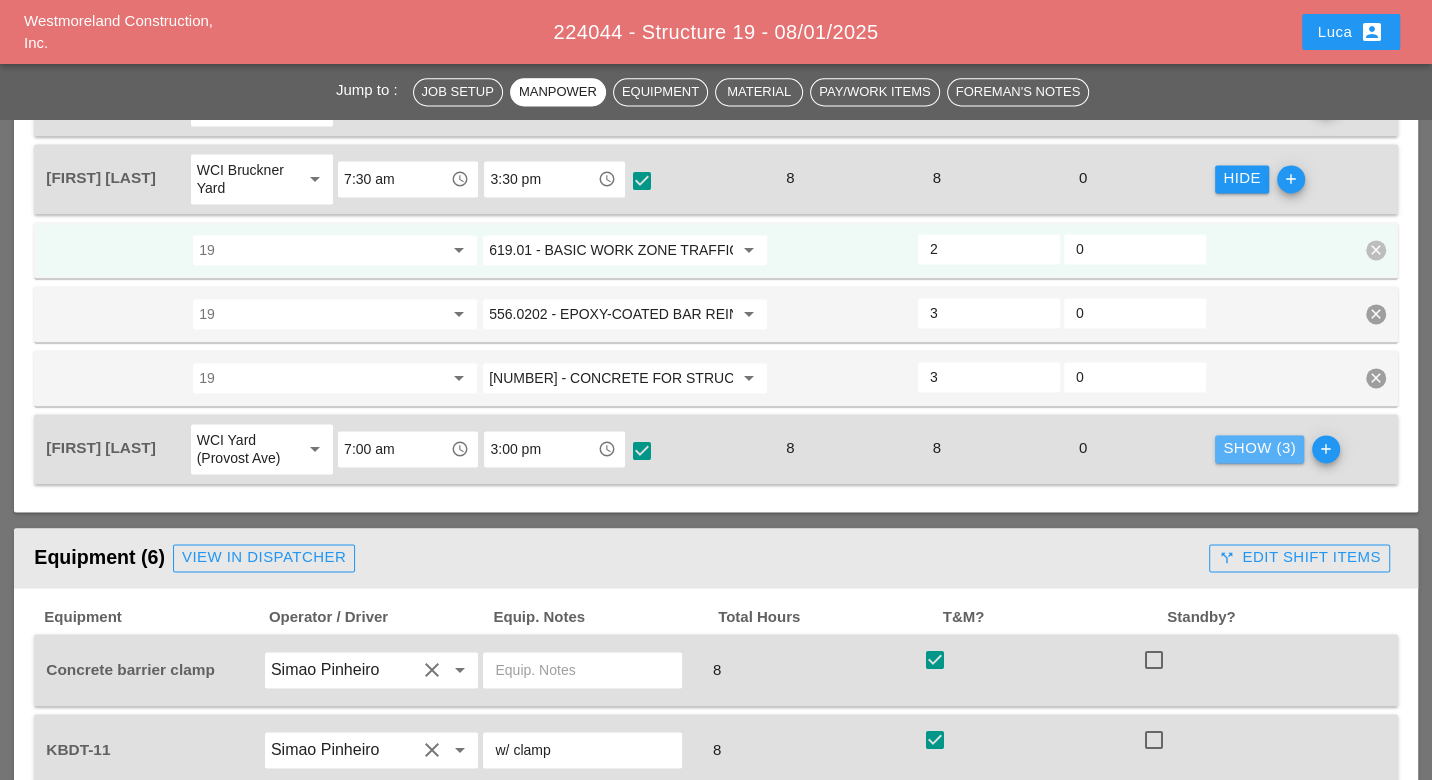 click on "Show (3)" at bounding box center (1259, 448) 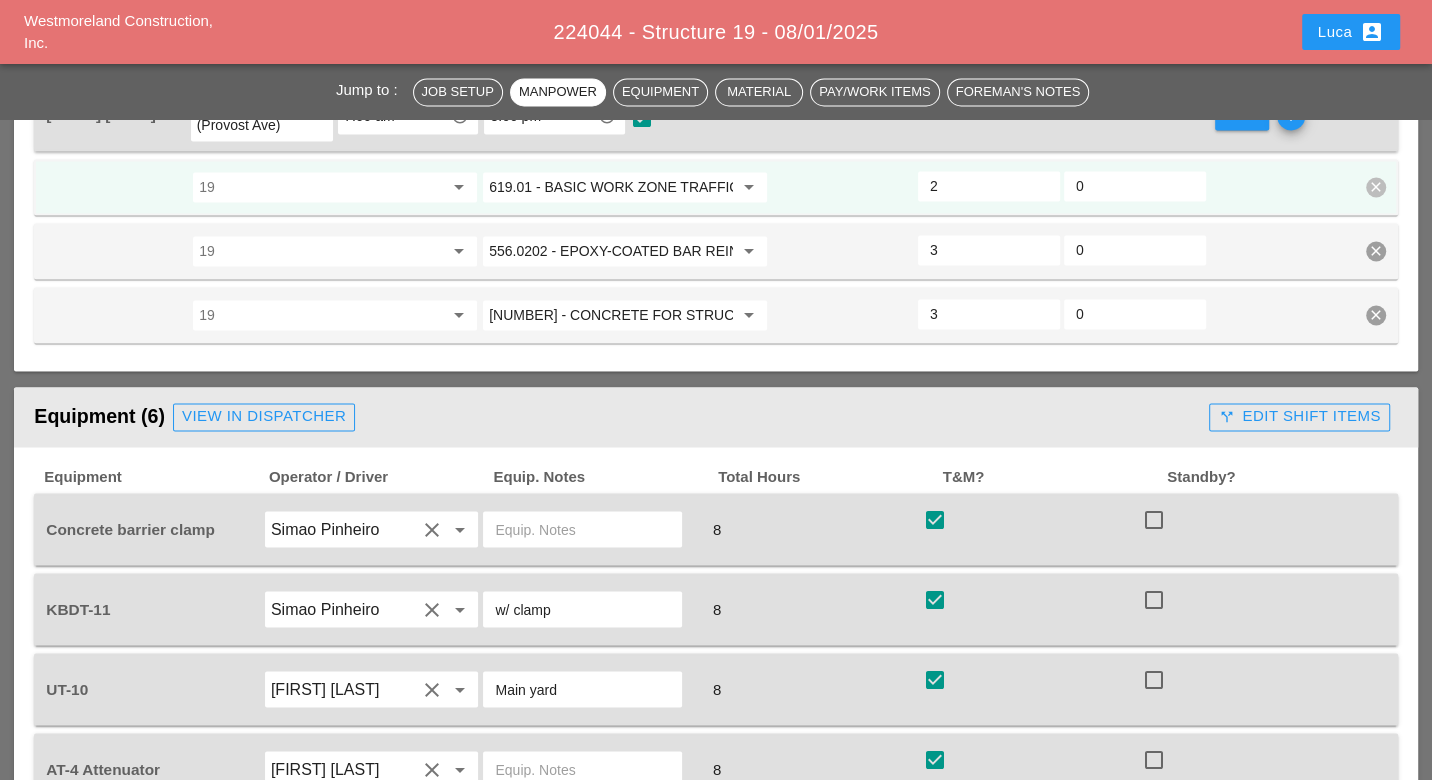 scroll, scrollTop: 2356, scrollLeft: 0, axis: vertical 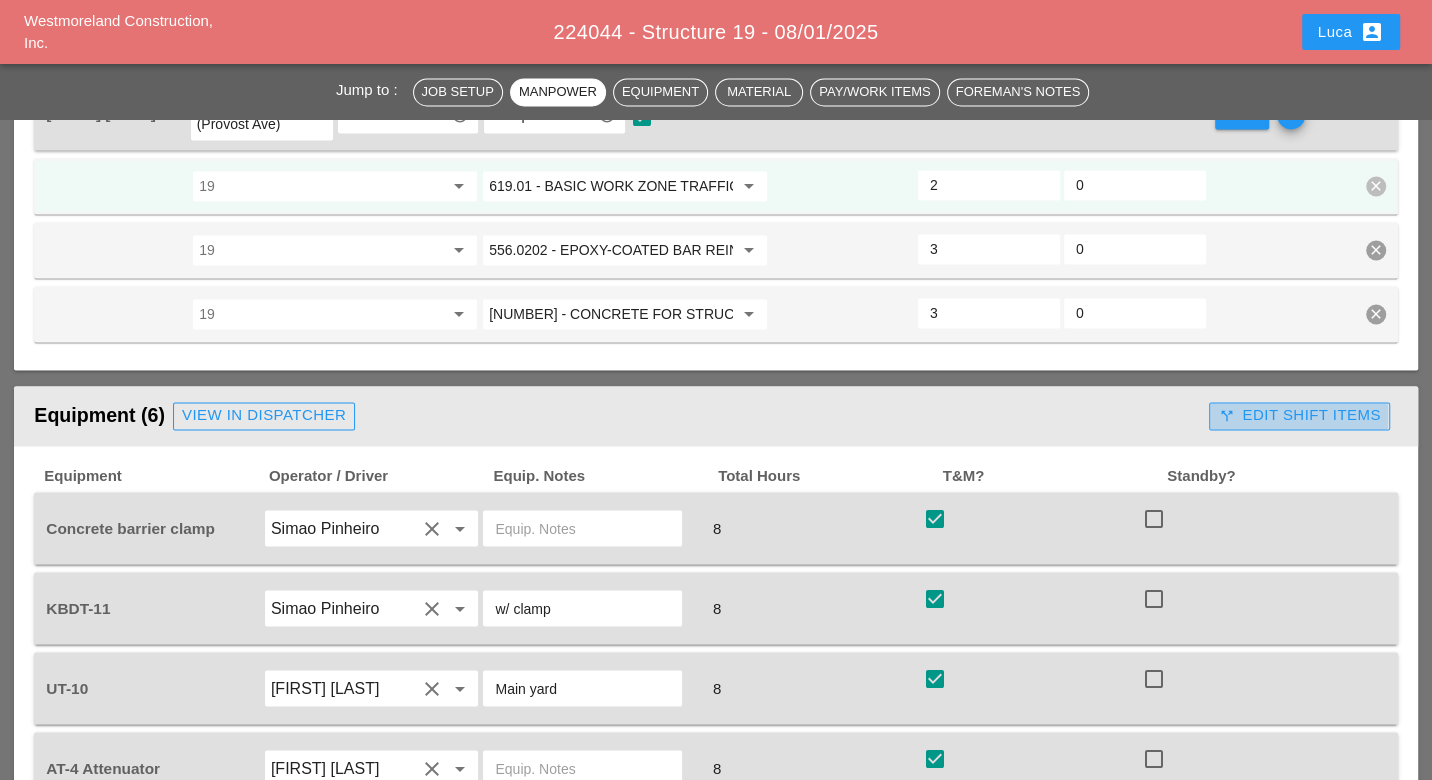 click on "call_split Edit Shift Items" at bounding box center [1299, 416] 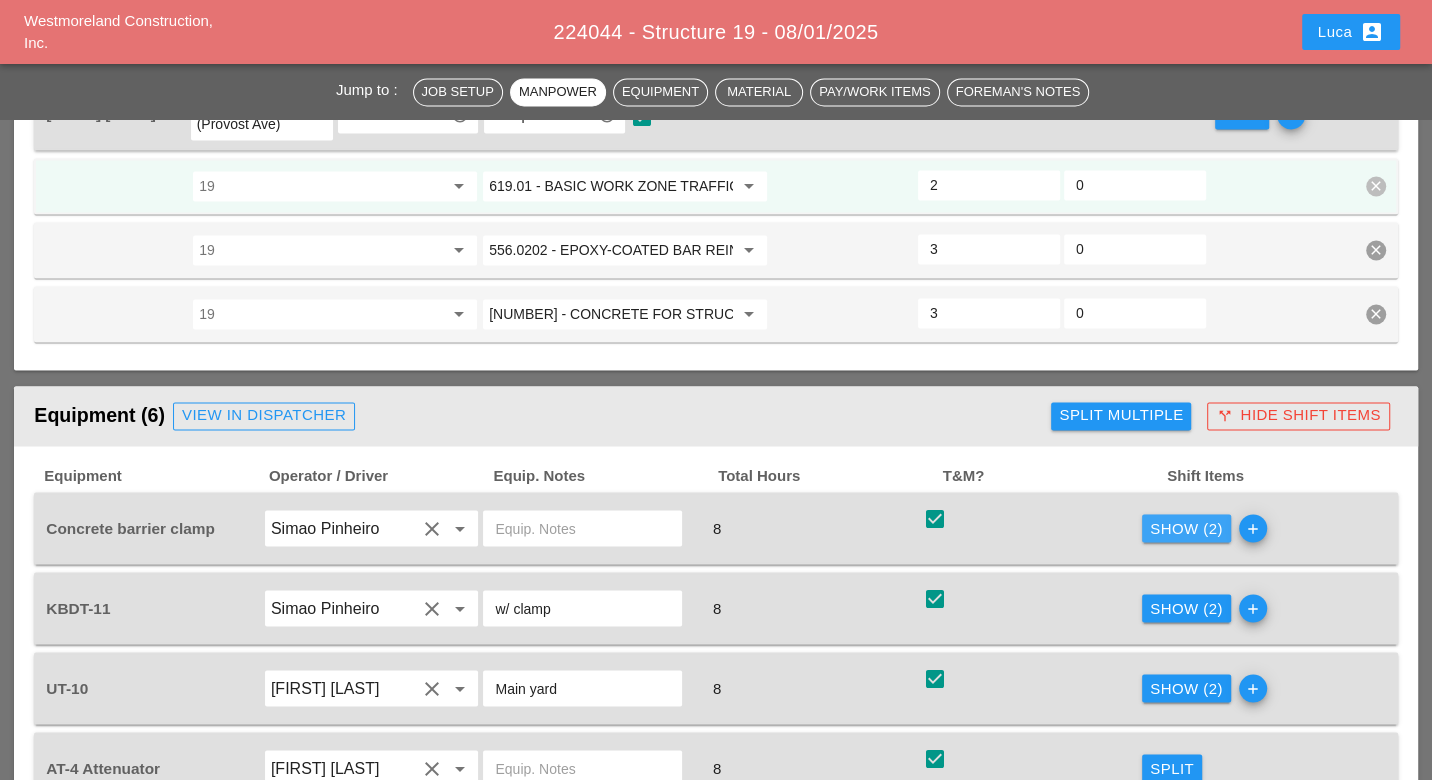 drag, startPoint x: 1183, startPoint y: 490, endPoint x: 1058, endPoint y: 509, distance: 126.43575 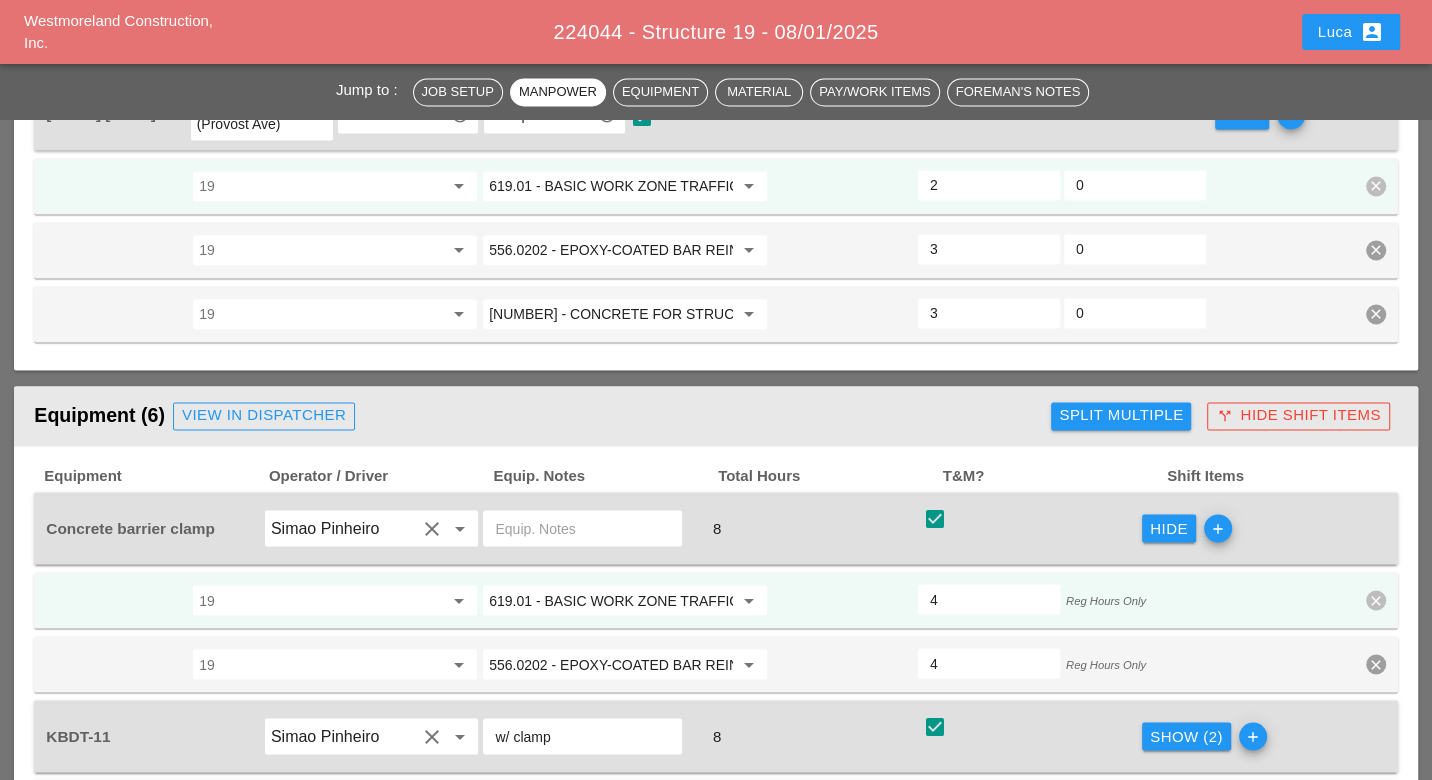 click on "619.01 - BASIC WORK ZONE TRAFFIC CONTROL" at bounding box center [611, 600] 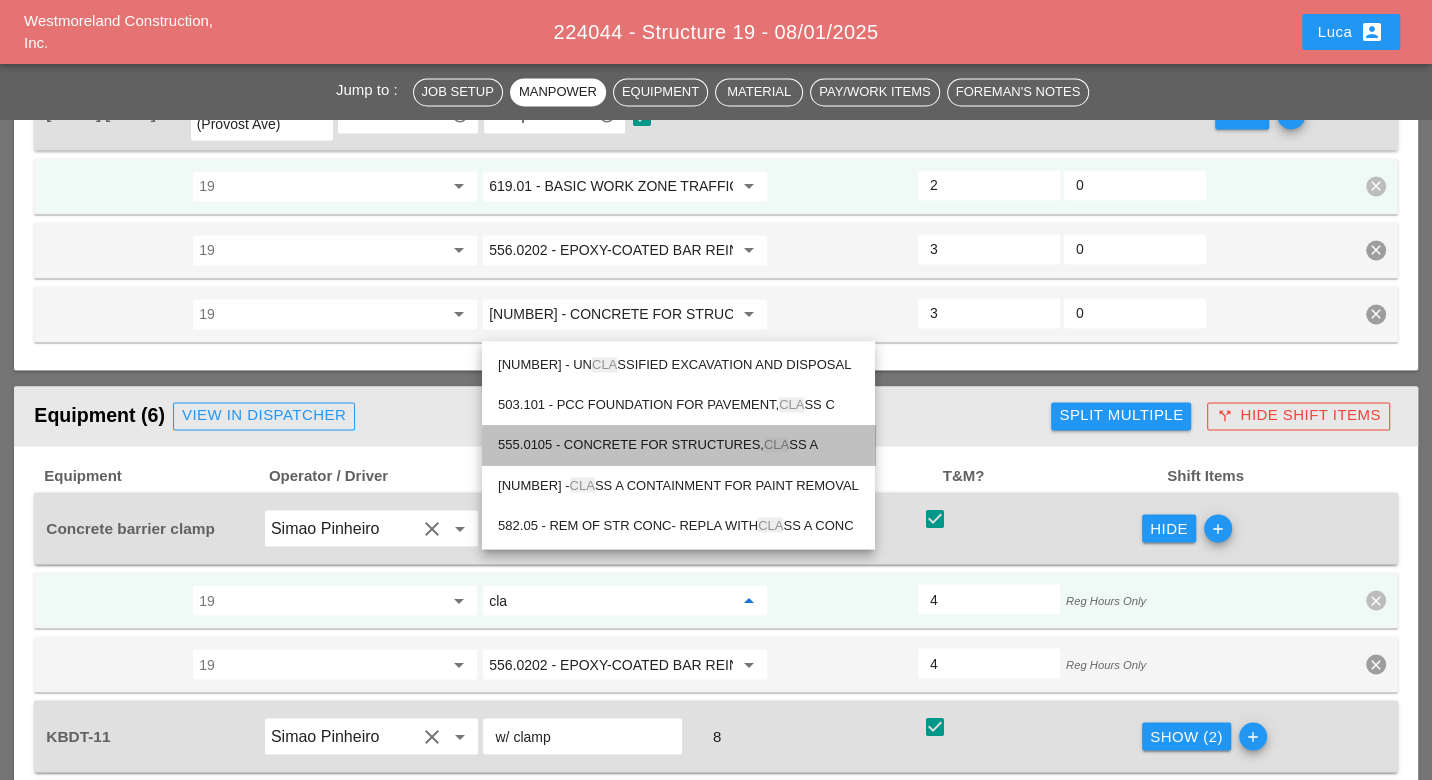 click on "555.0105 - CONCRETE FOR STRUCTURES,  CLA SS A" at bounding box center (678, 445) 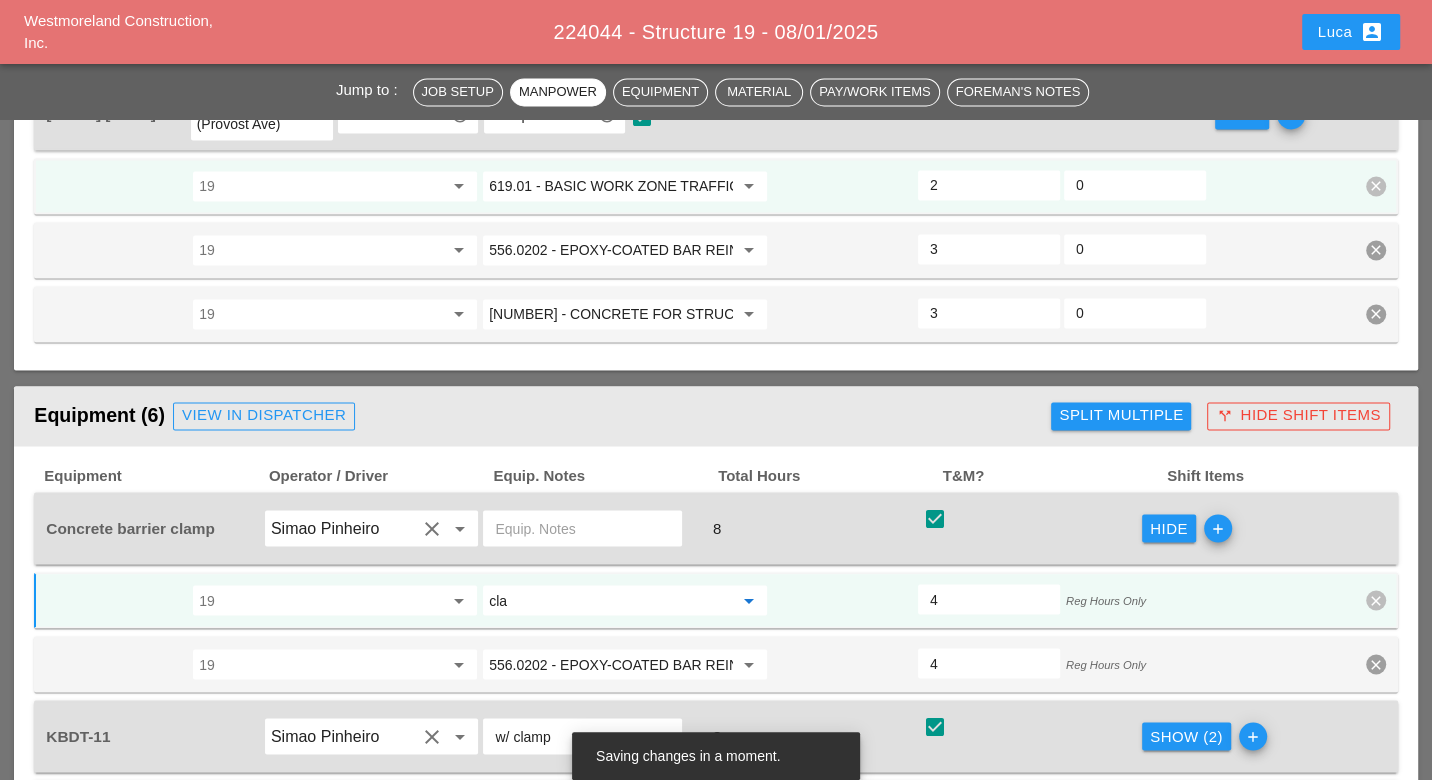 drag, startPoint x: 544, startPoint y: 562, endPoint x: 486, endPoint y: 558, distance: 58.137768 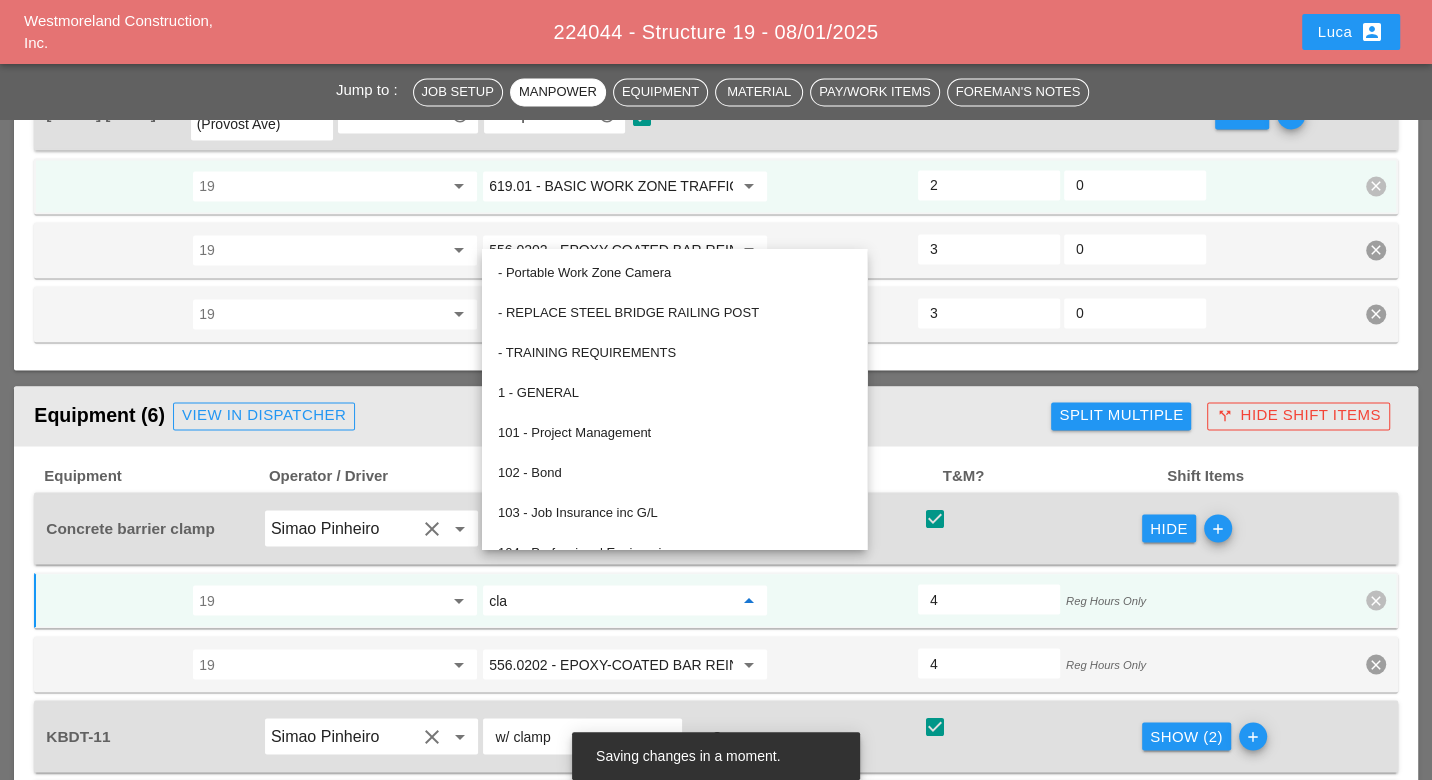type on "555.0105 - CONCRETE FOR STRUCTURES, CLASS A" 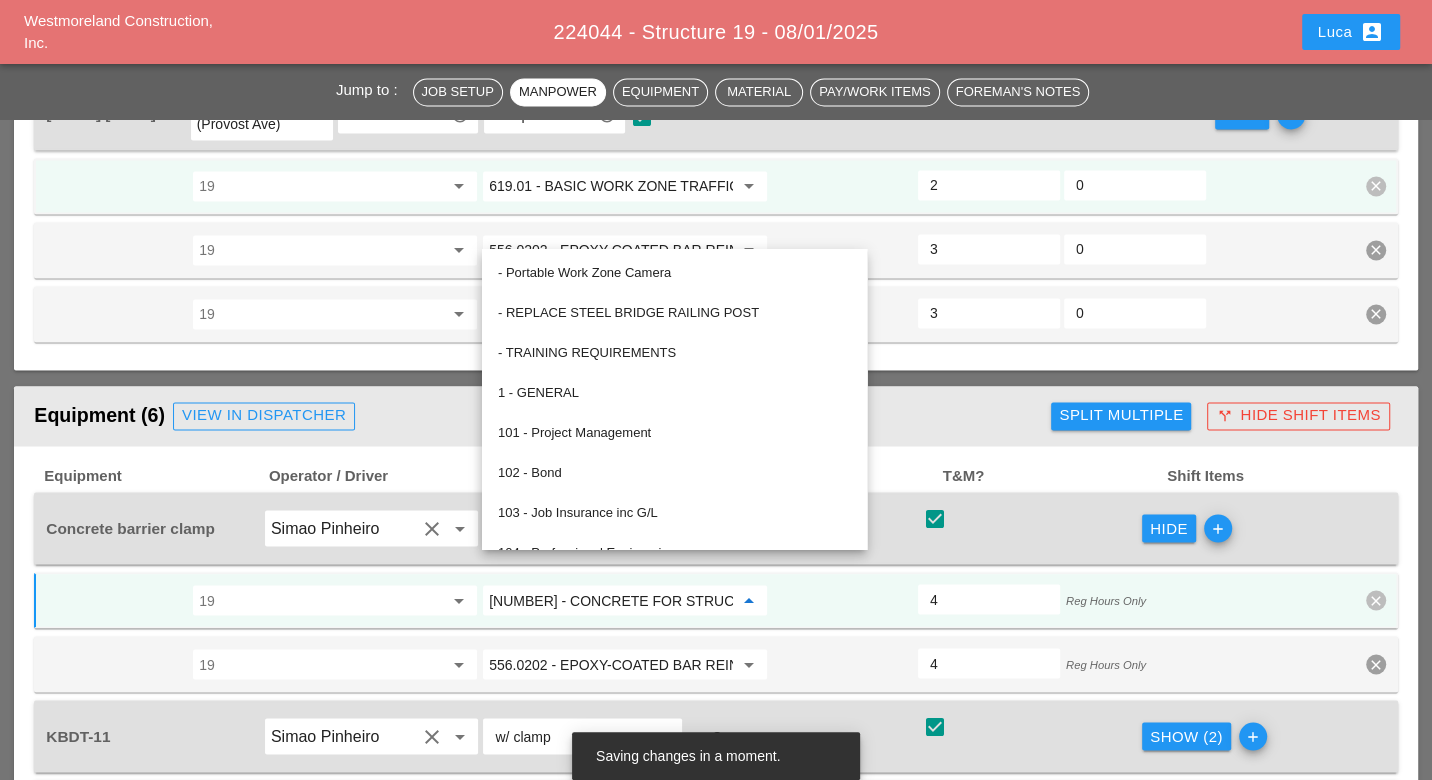 click at bounding box center [843, 600] 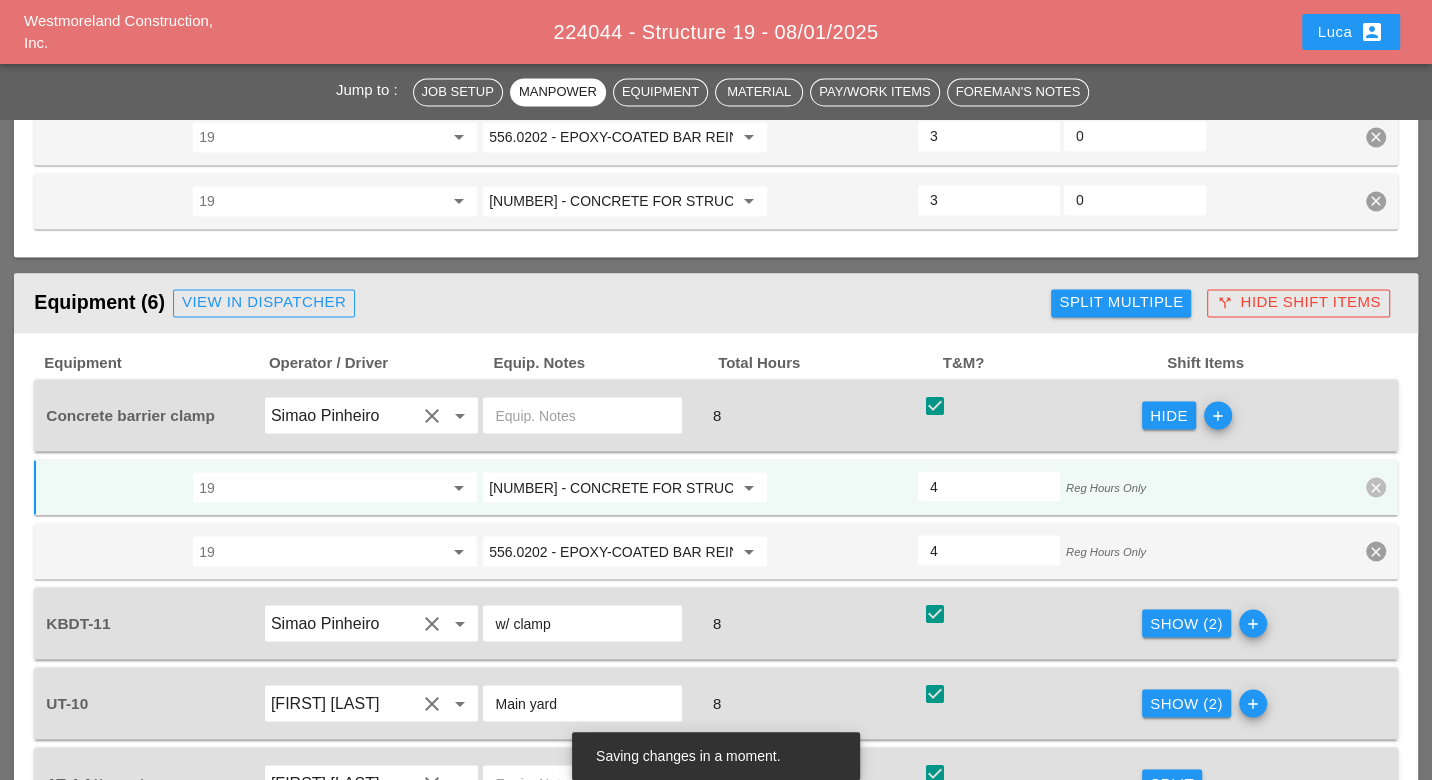 scroll, scrollTop: 2578, scrollLeft: 0, axis: vertical 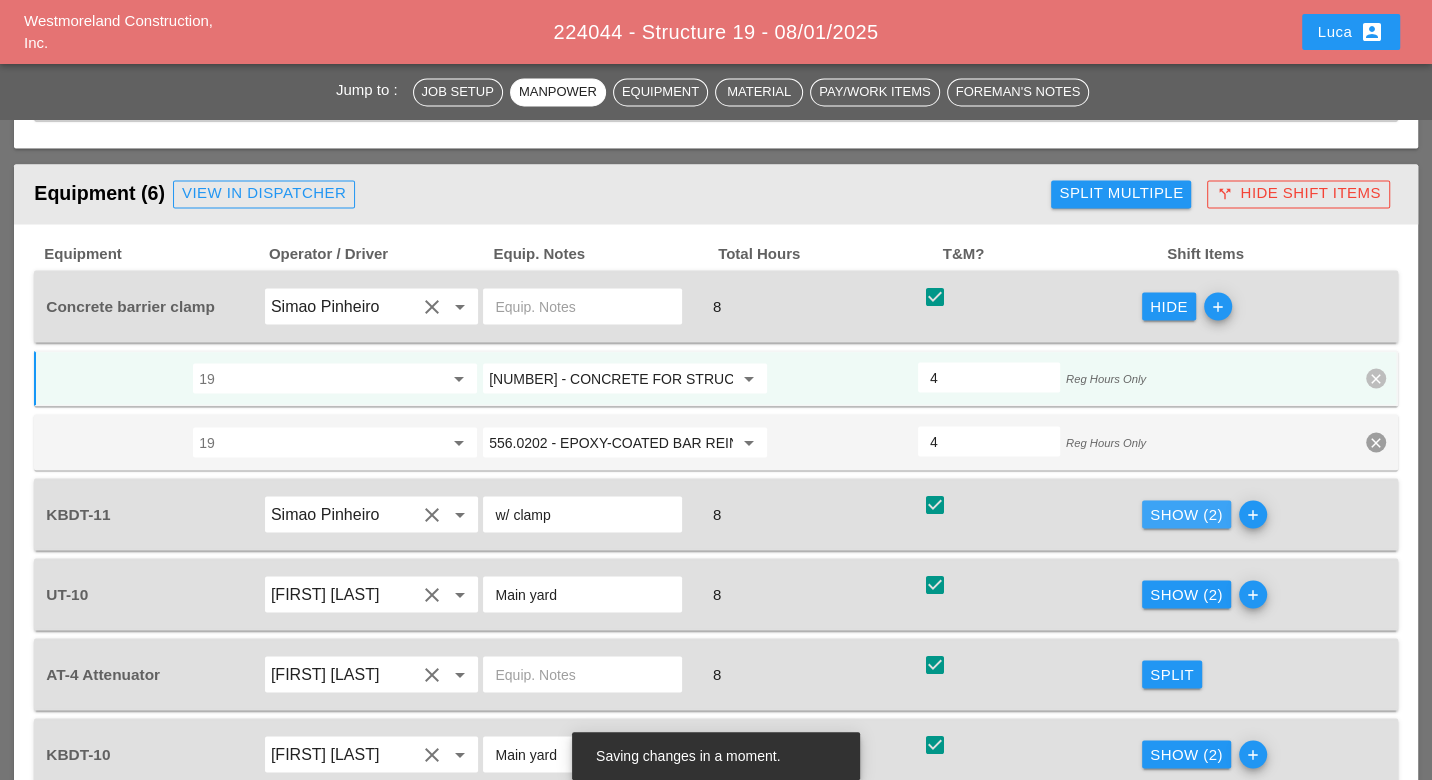 click on "Show (2)" at bounding box center (1186, 514) 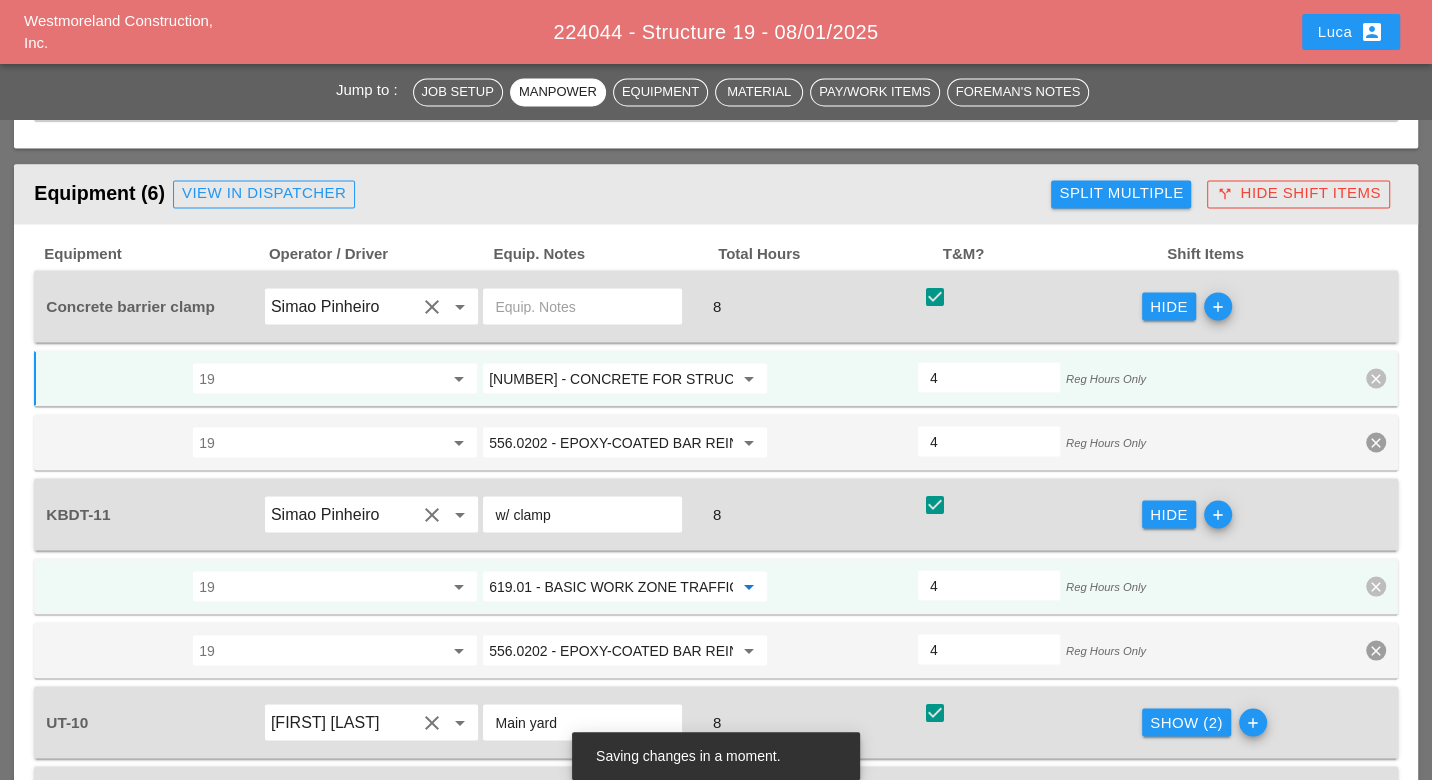 click on "619.01 - BASIC WORK ZONE TRAFFIC CONTROL" at bounding box center (611, 586) 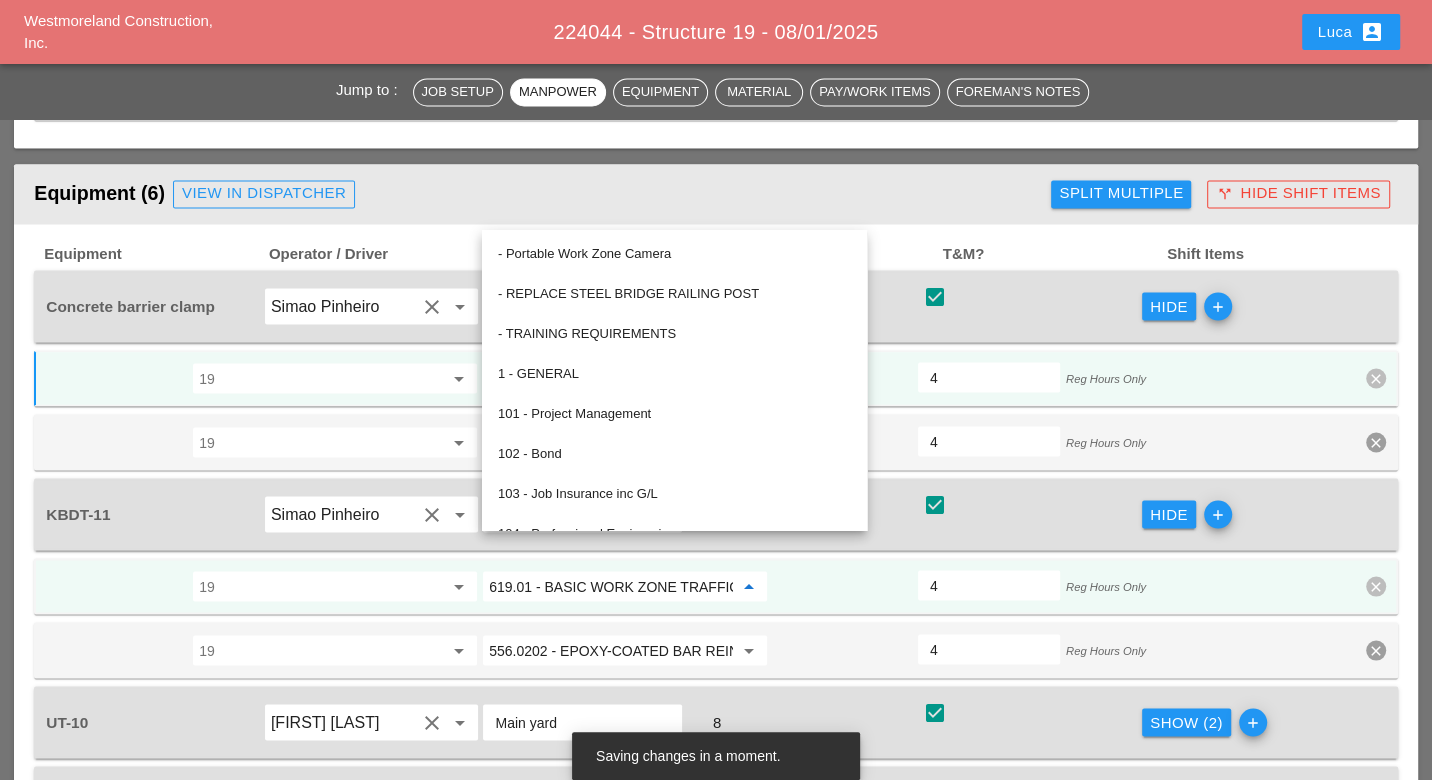 paste on "555.0105" 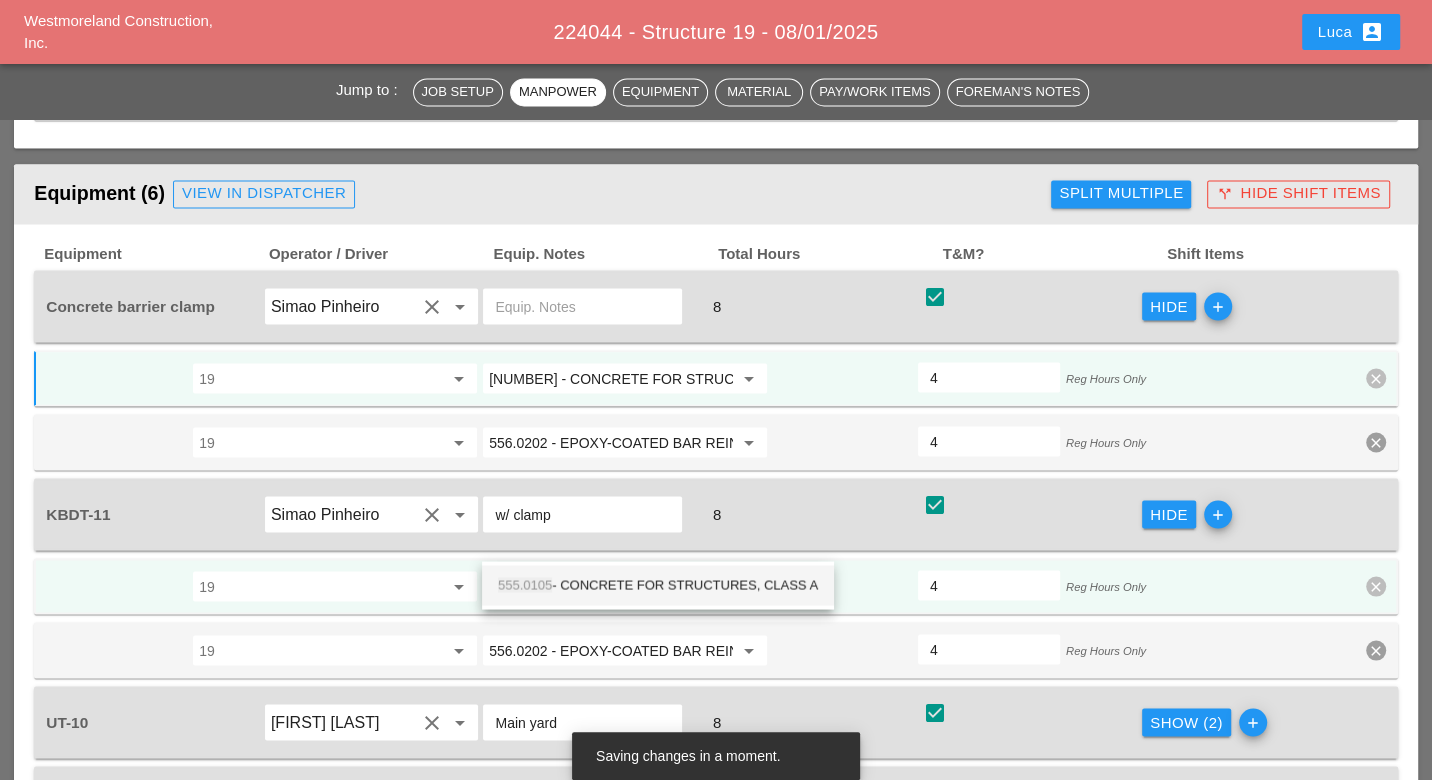 click on "555.0105  - CONCRETE FOR STRUCTURES, CLASS A" at bounding box center (658, 585) 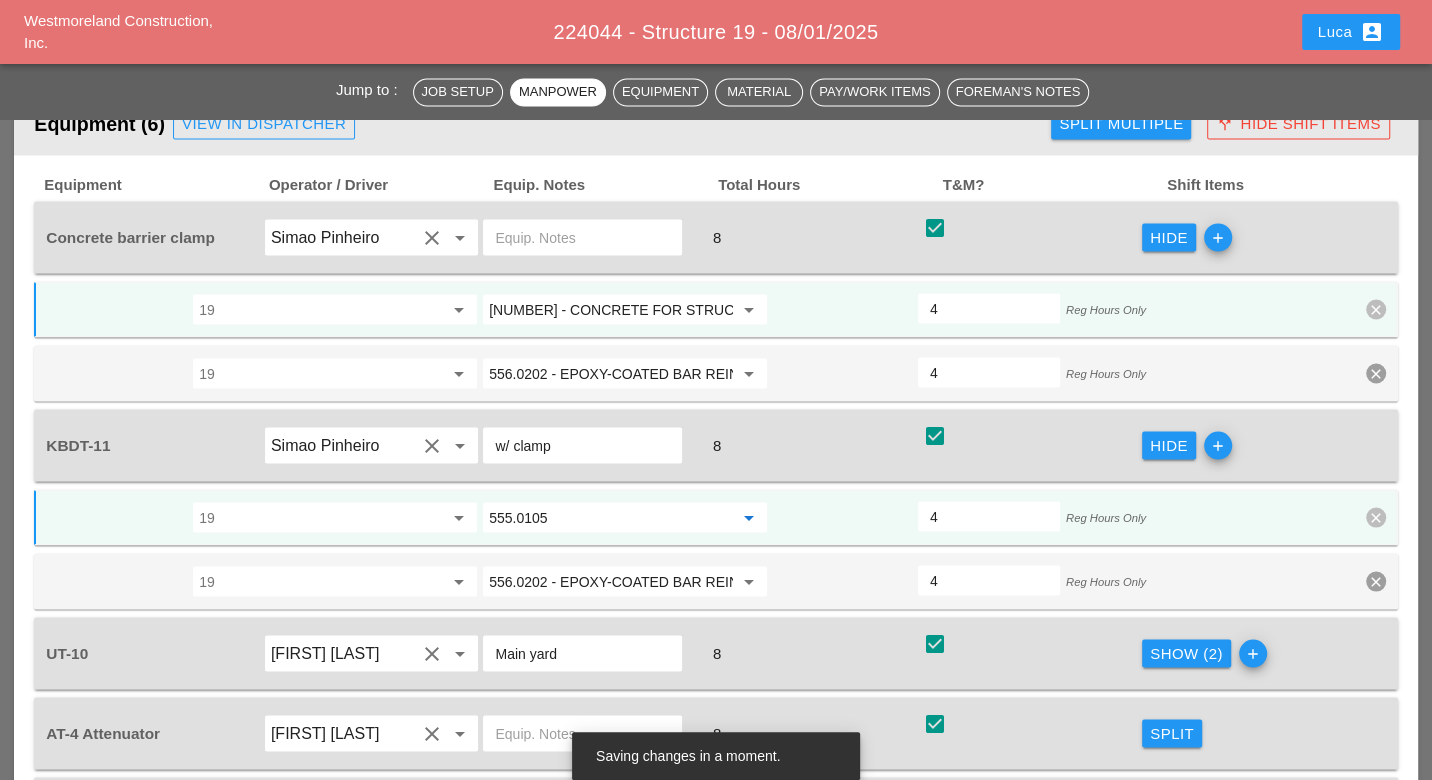 scroll, scrollTop: 2689, scrollLeft: 0, axis: vertical 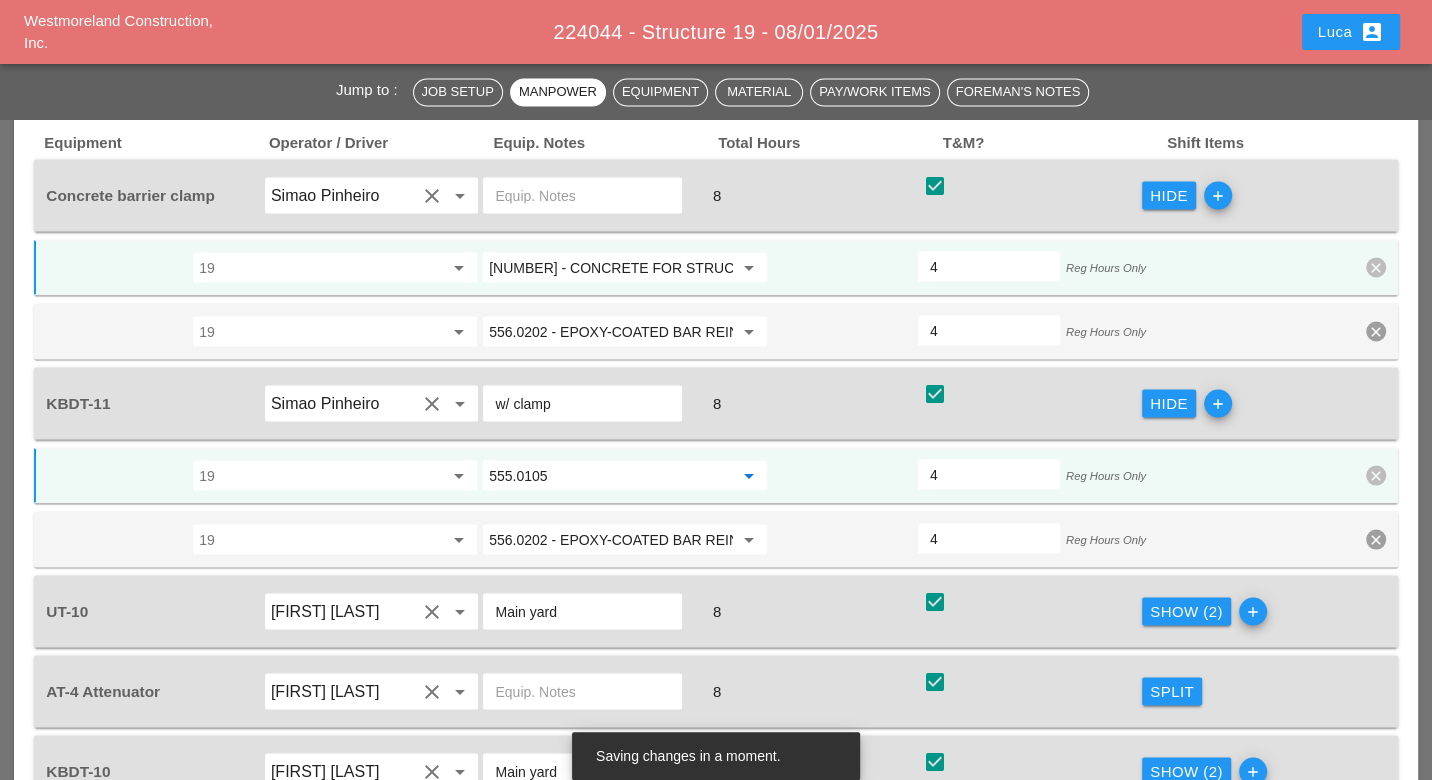 type on "555.0105 - CONCRETE FOR STRUCTURES, CLASS A" 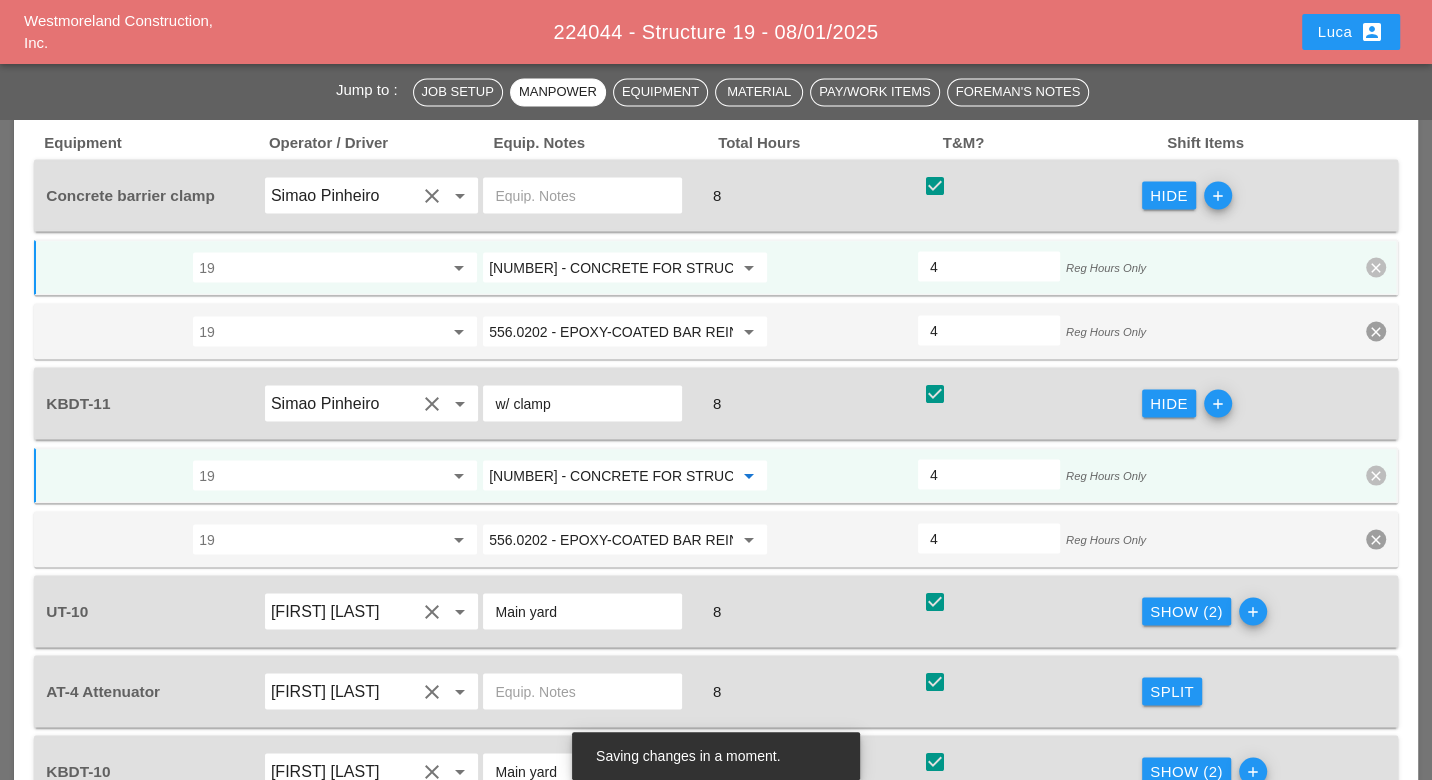 click on "Show (2)" at bounding box center (1186, 611) 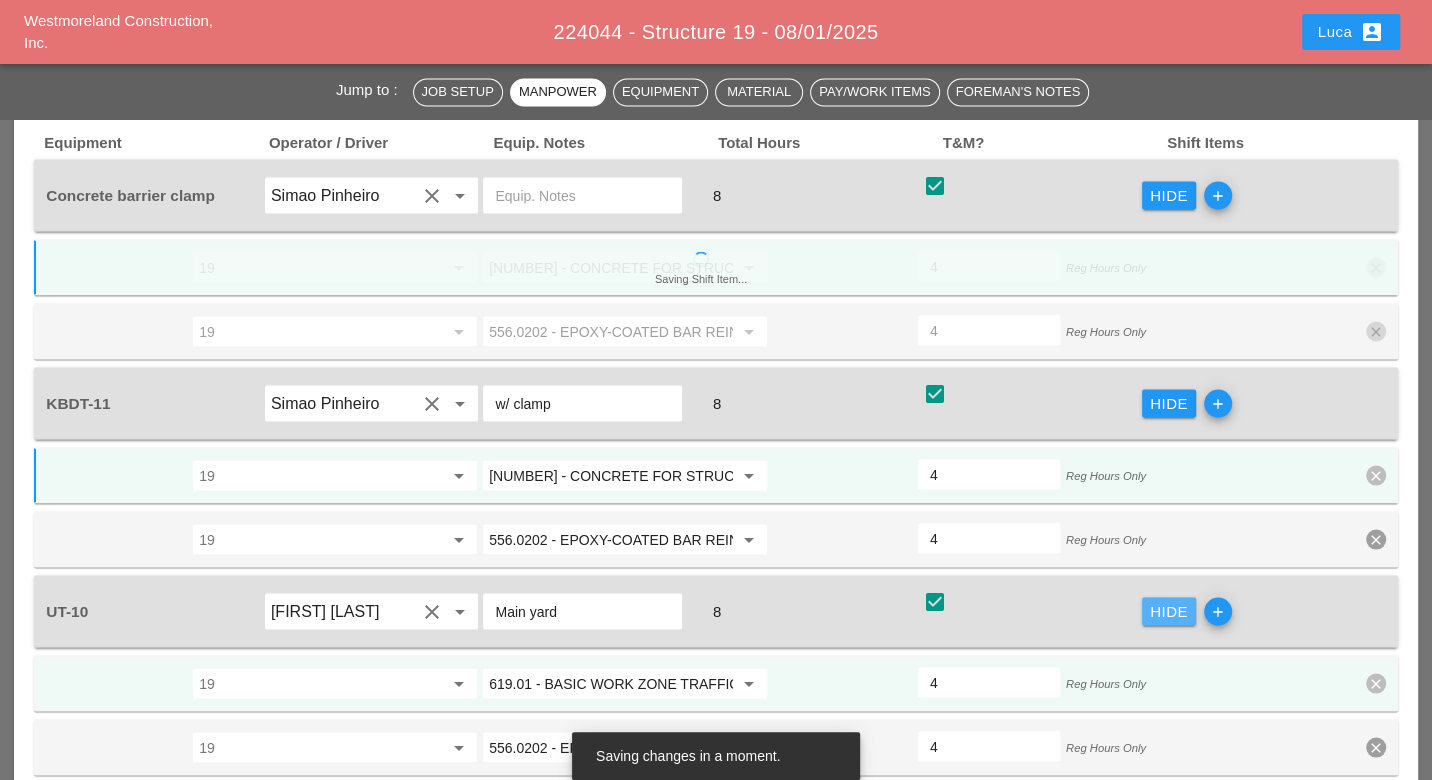click on "619.01 - BASIC WORK ZONE TRAFFIC CONTROL arrow_drop_down" at bounding box center [625, 683] 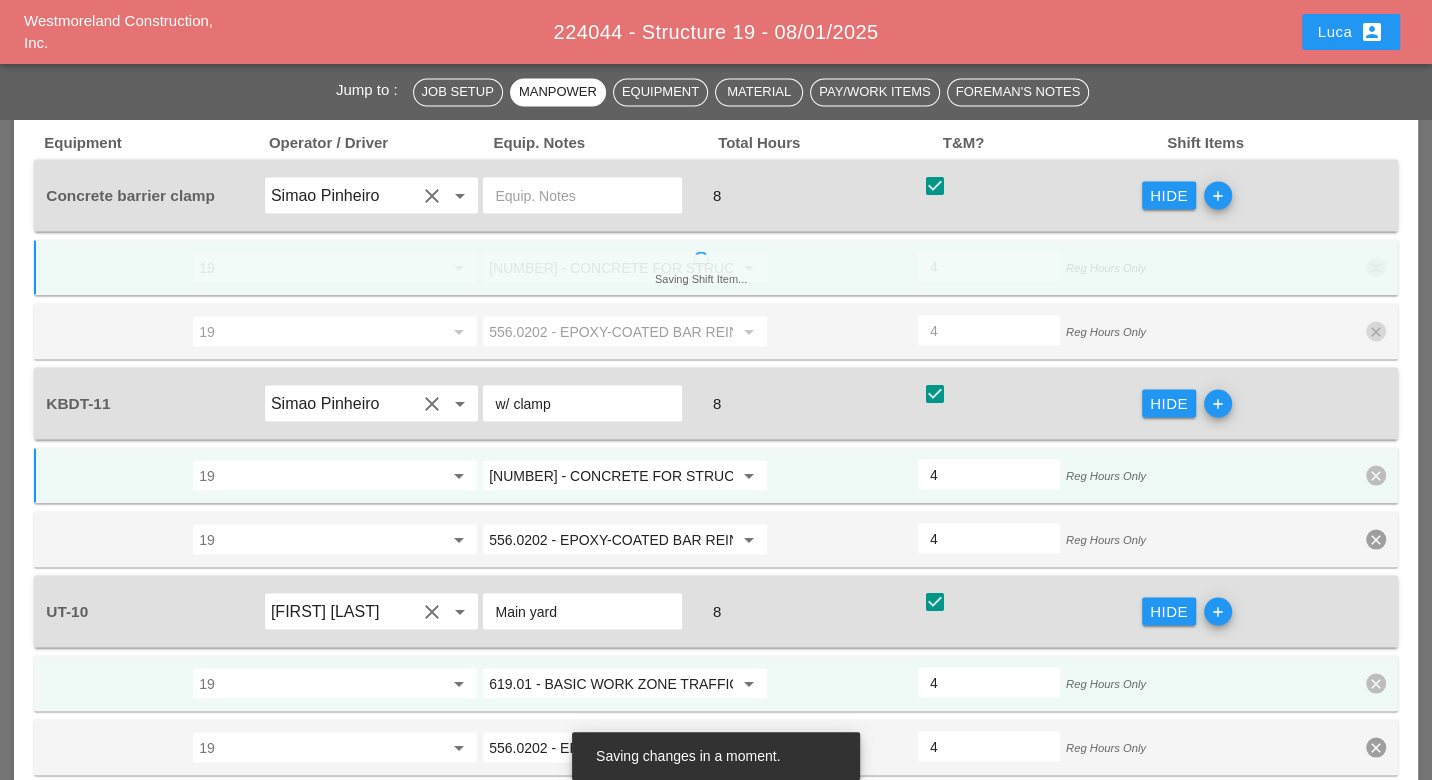 click on "619.01 - BASIC WORK ZONE TRAFFIC CONTROL" at bounding box center [611, 683] 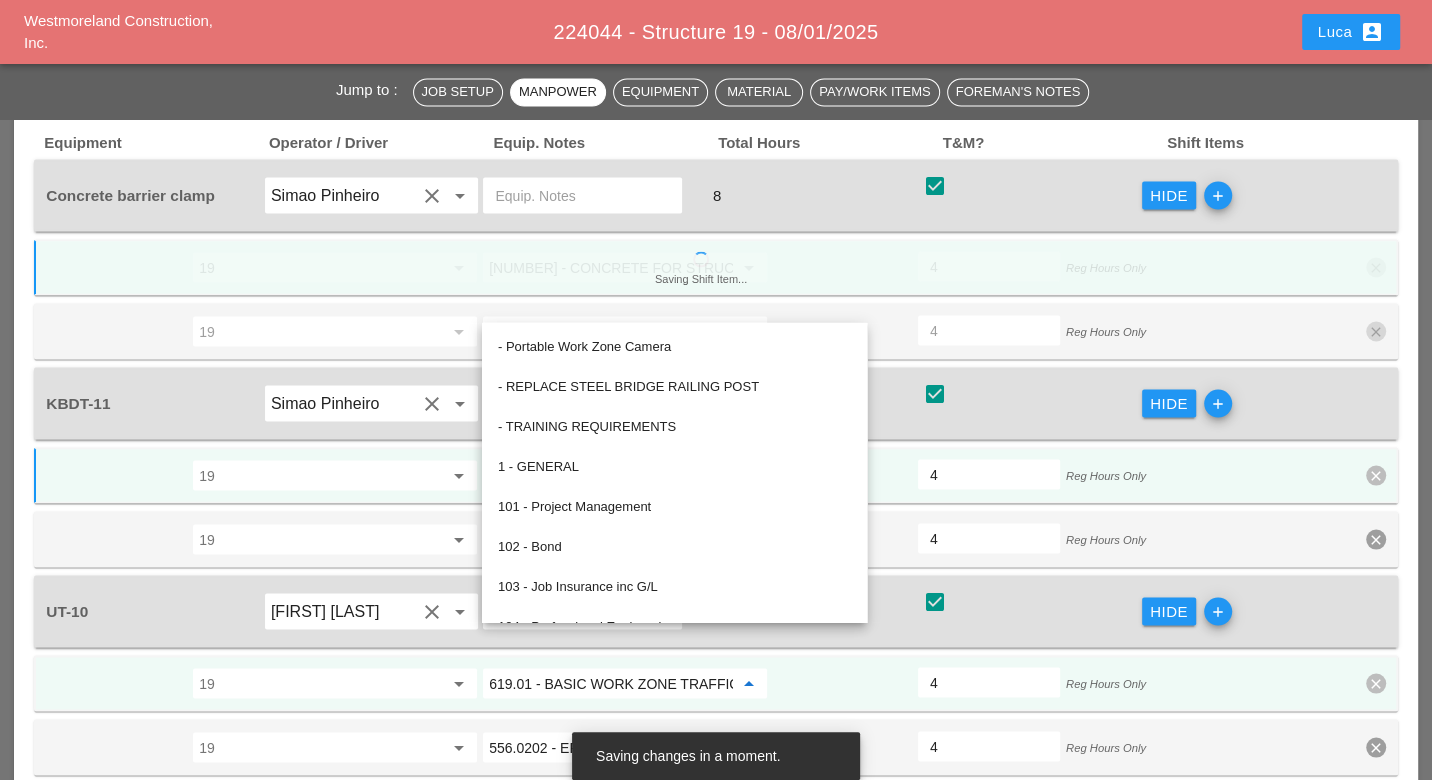 paste on "555.0105" 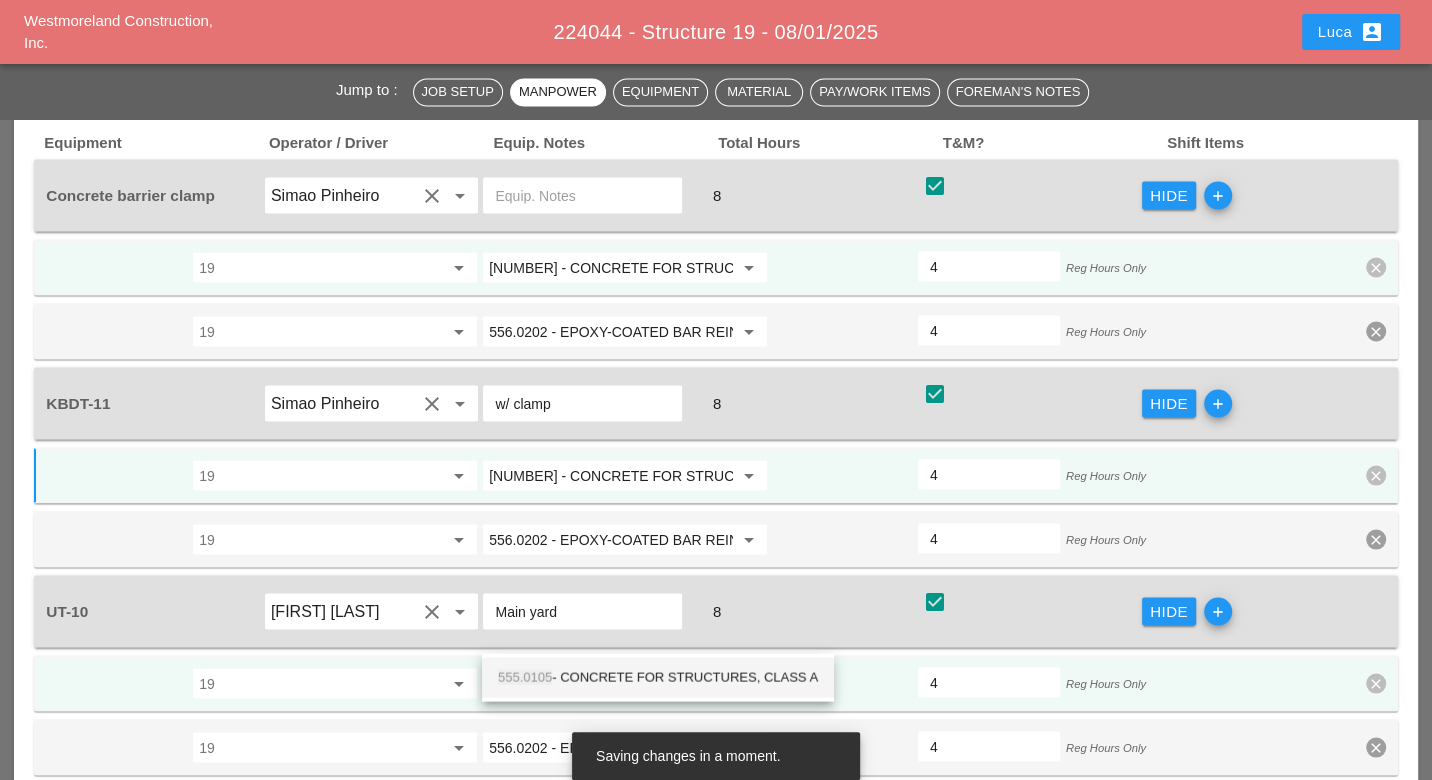 click on "555.0105  - CONCRETE FOR STRUCTURES, CLASS A" at bounding box center [658, 677] 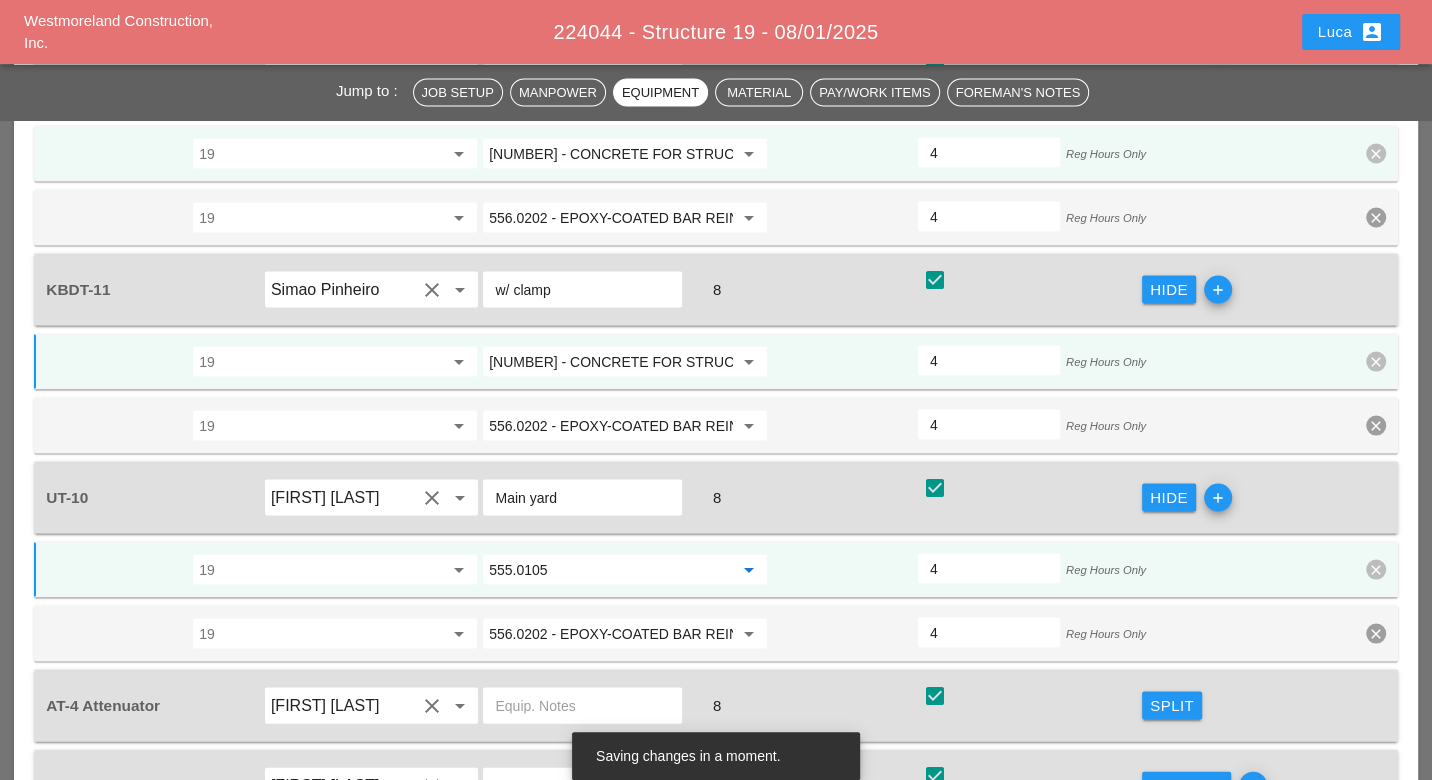 scroll, scrollTop: 2911, scrollLeft: 0, axis: vertical 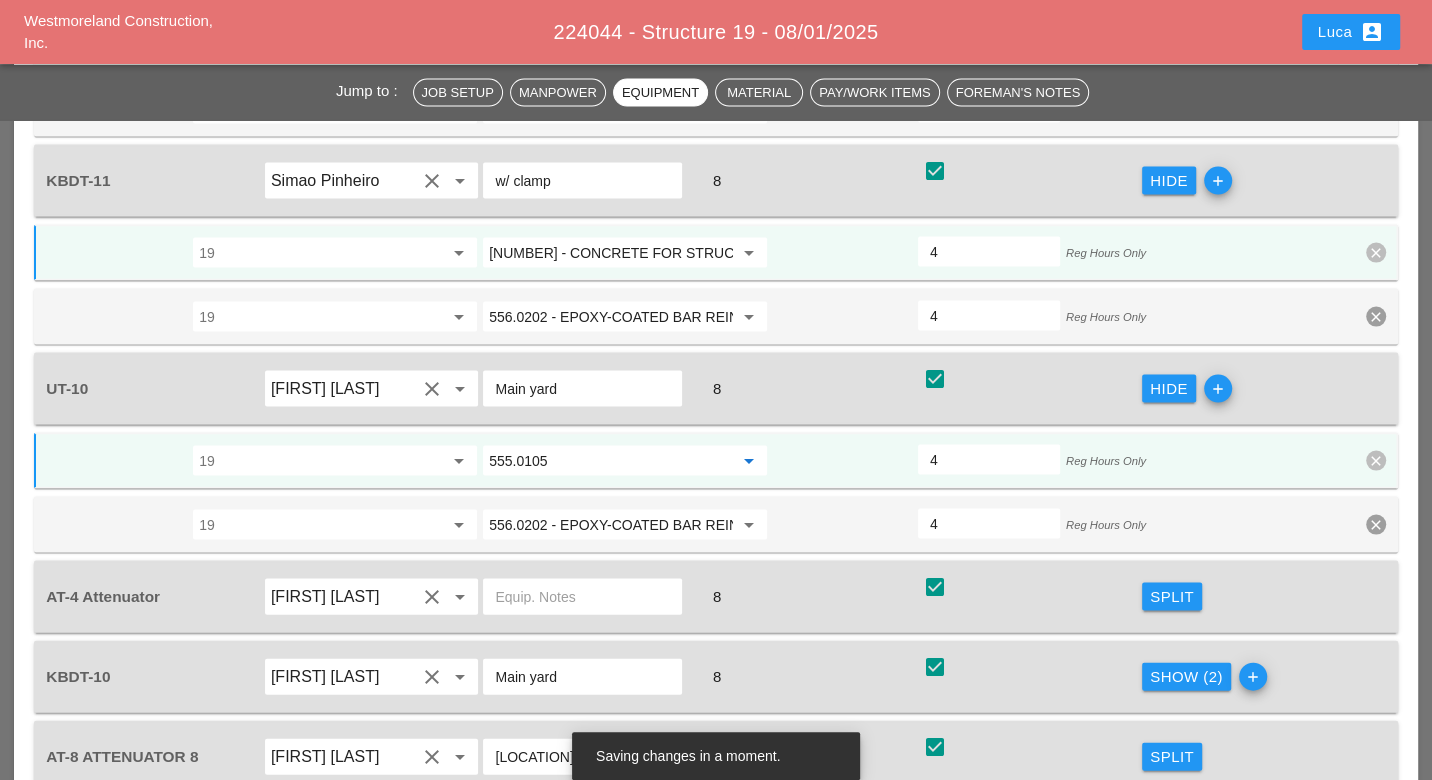 type on "555.0105 - CONCRETE FOR STRUCTURES, CLASS A" 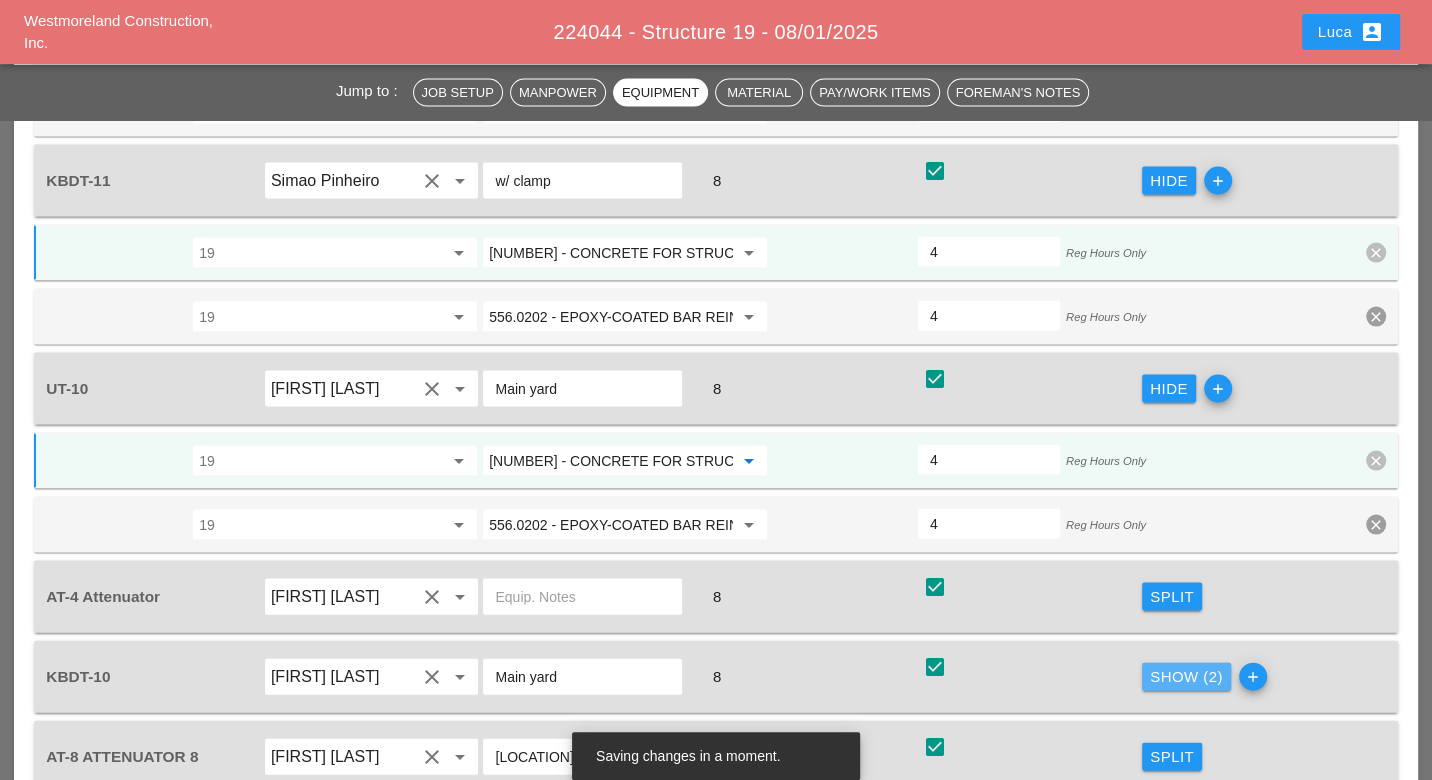 click on "Show (2)" at bounding box center [1186, 677] 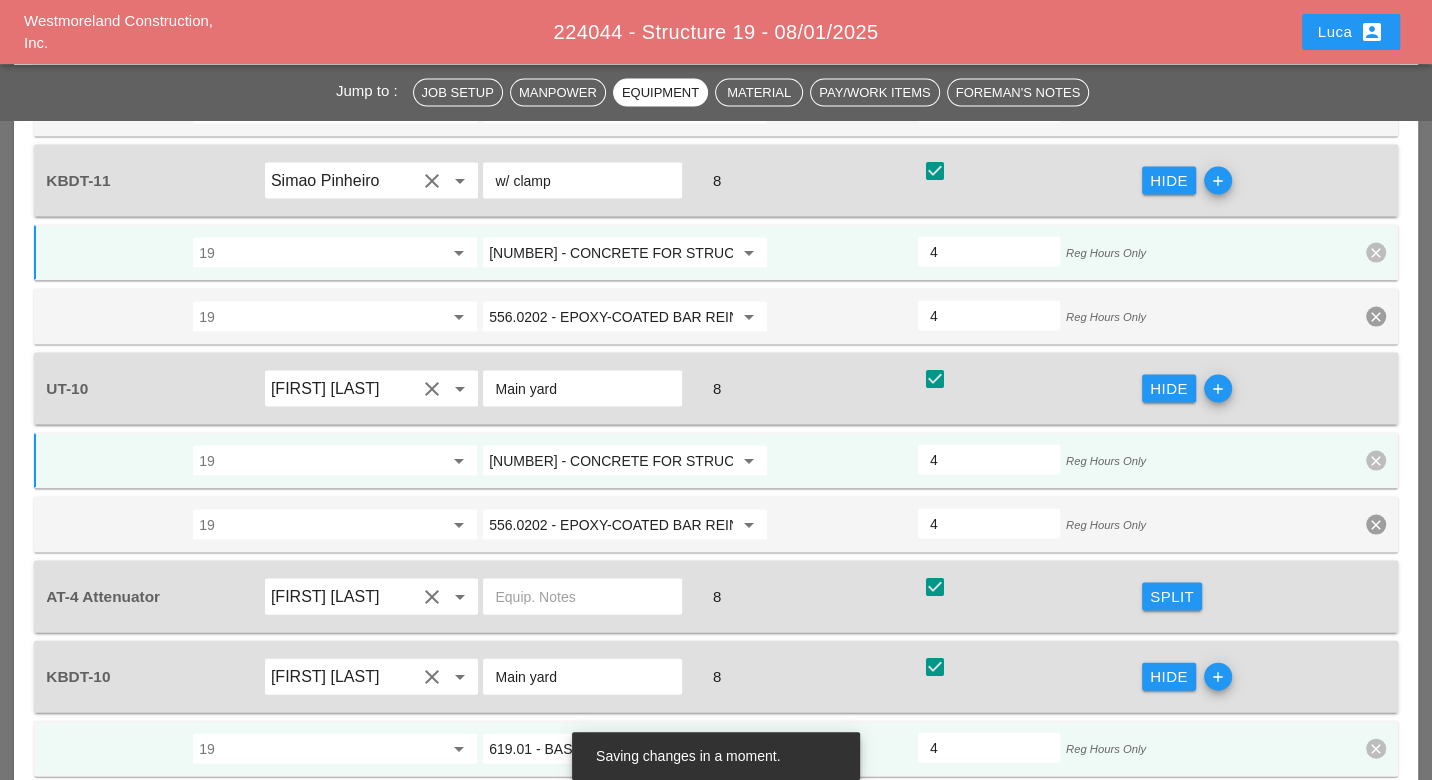 click on "619.01 - BASIC WORK ZONE TRAFFIC CONTROL" at bounding box center [611, 749] 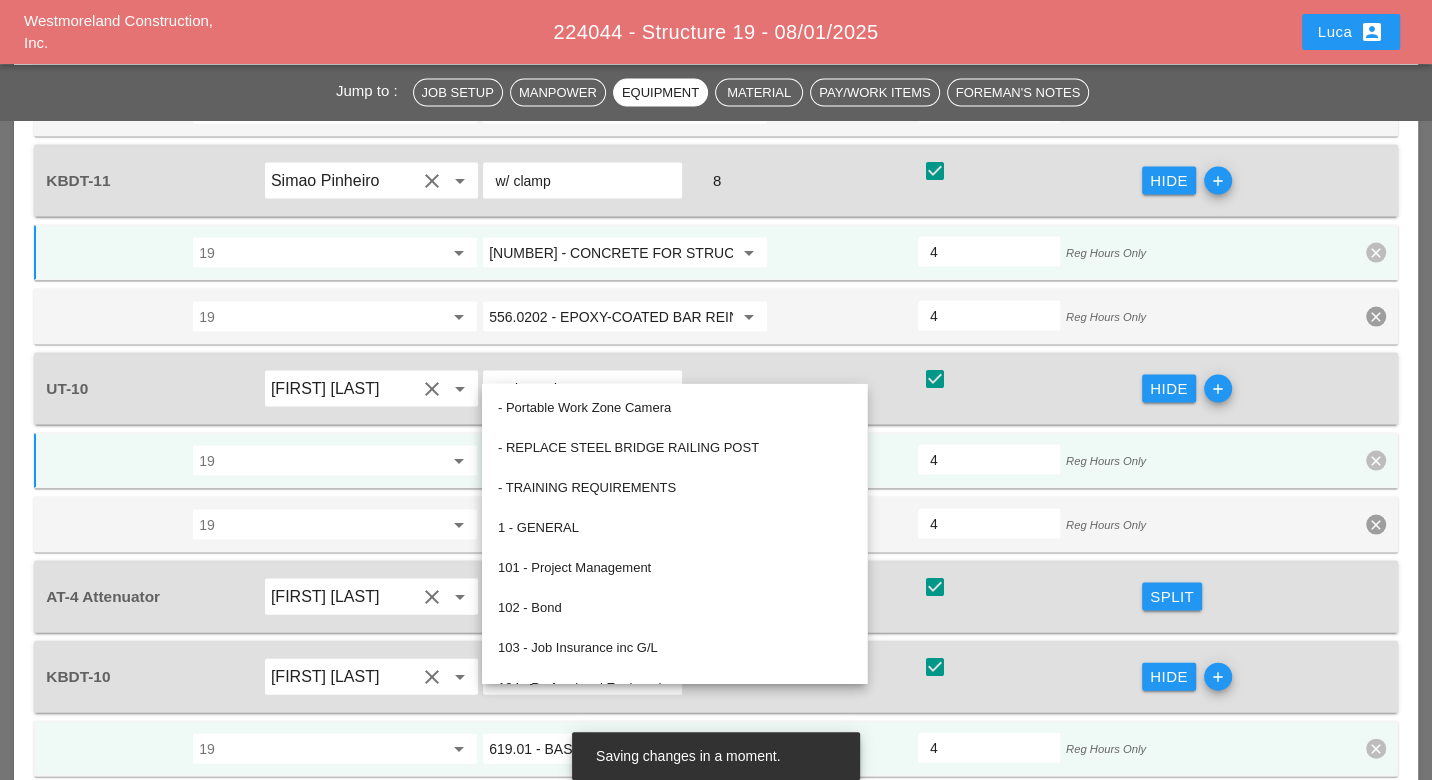 paste on "555.0105" 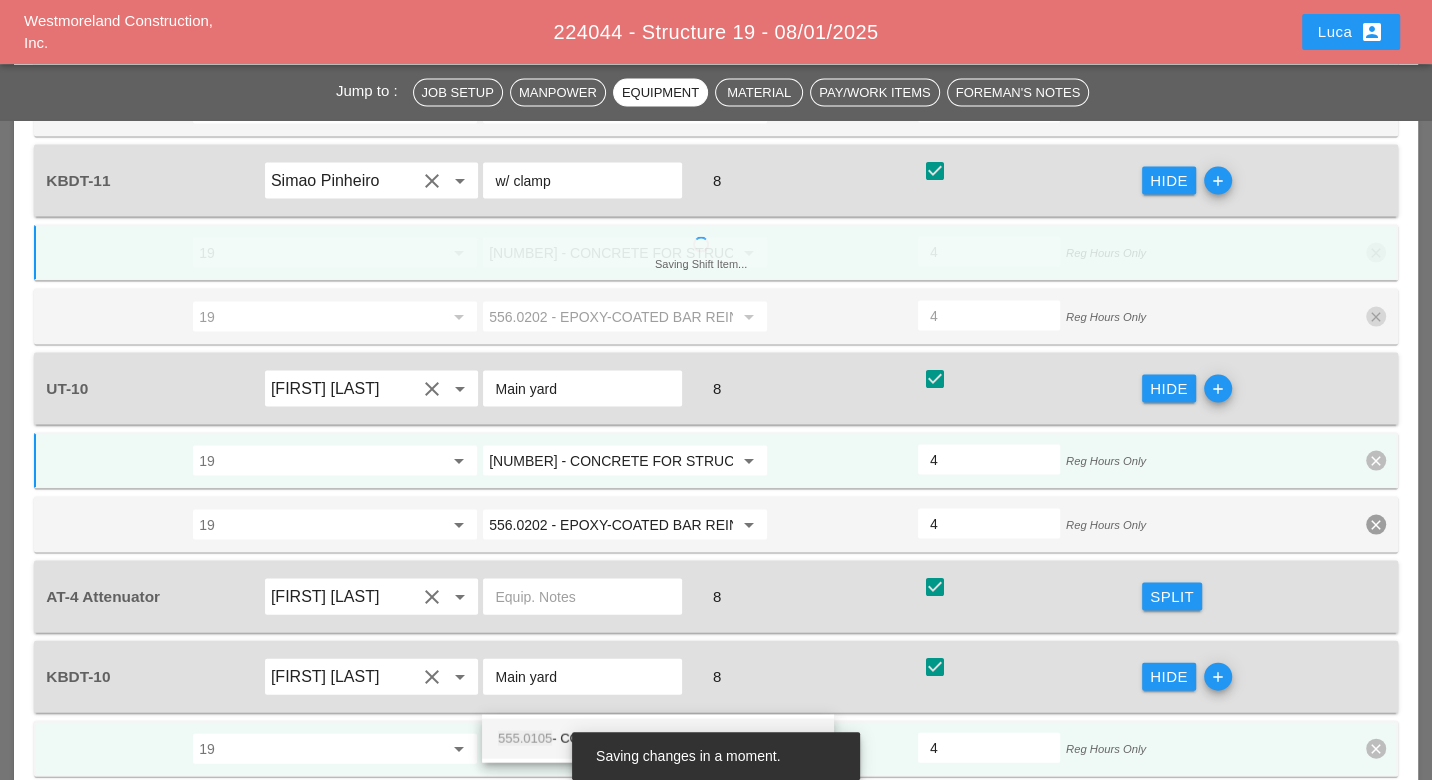 click on "555.0105" at bounding box center (525, 738) 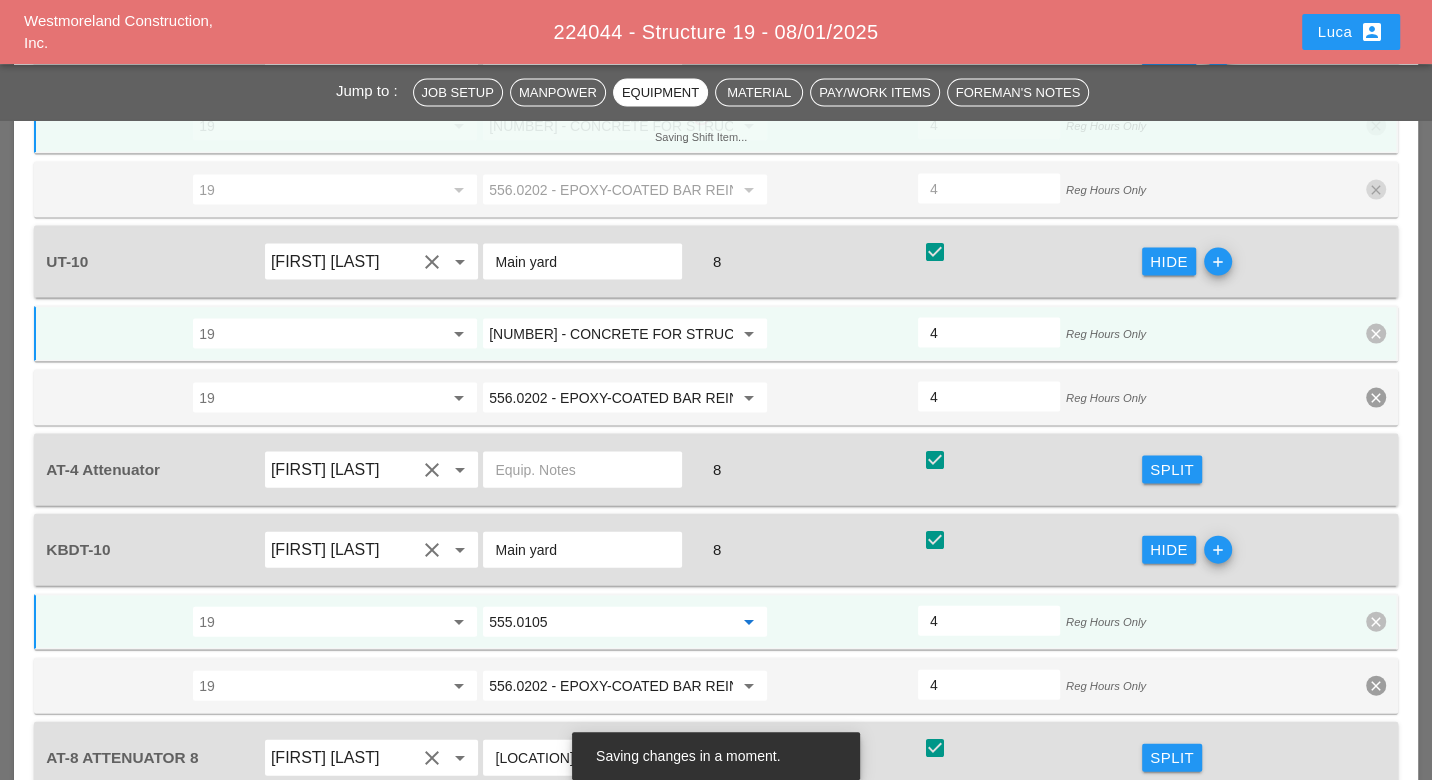 scroll, scrollTop: 3133, scrollLeft: 0, axis: vertical 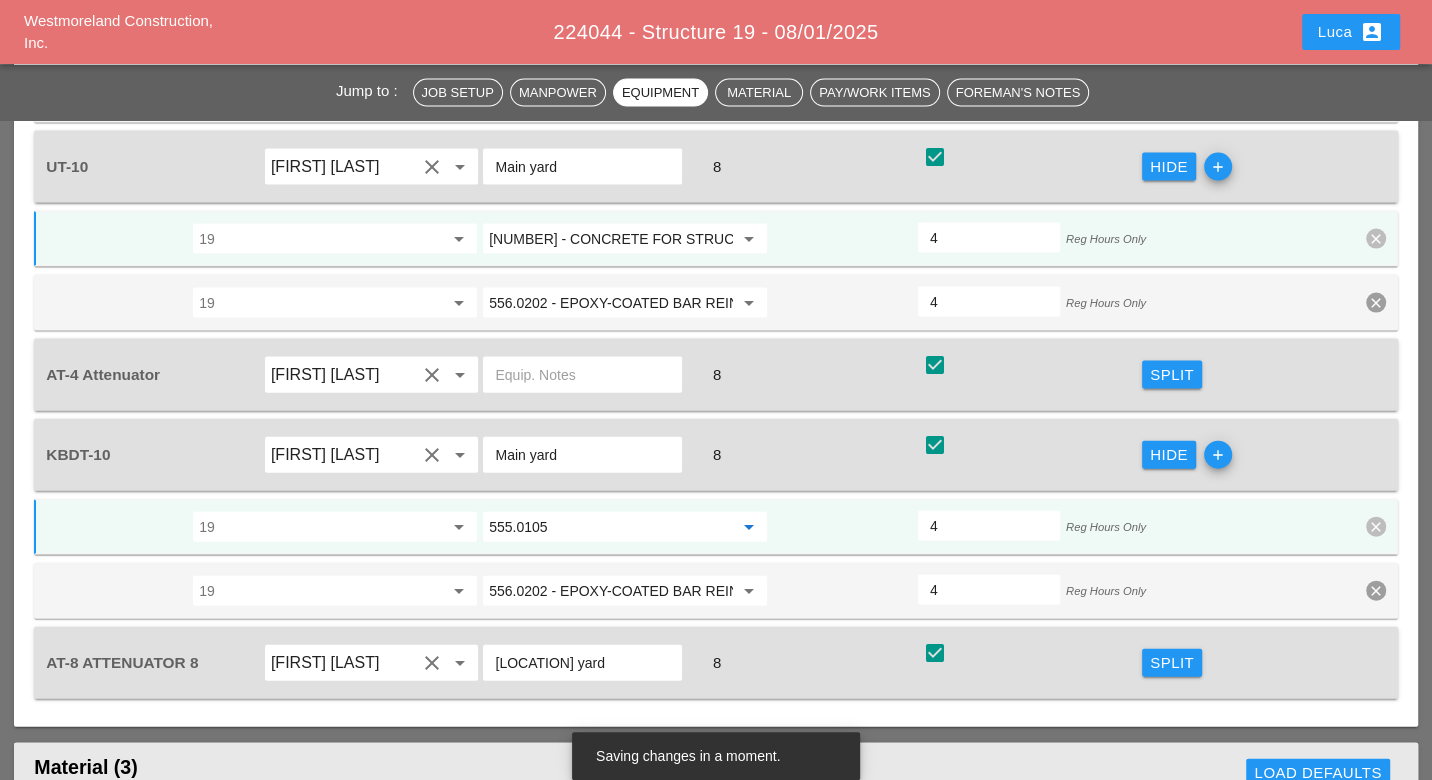 type on "555.0105 - CONCRETE FOR STRUCTURES, CLASS A" 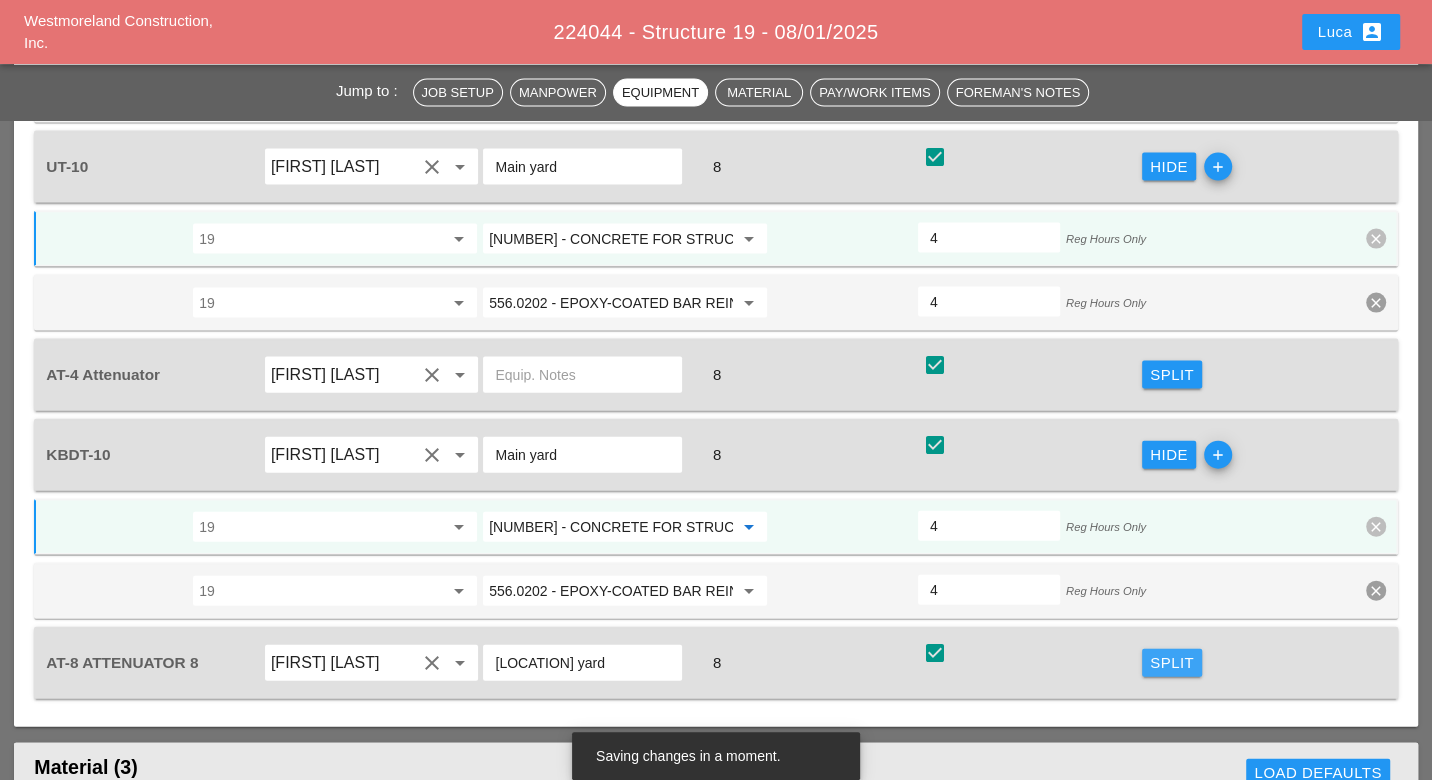 click on "Split" at bounding box center [1172, 663] 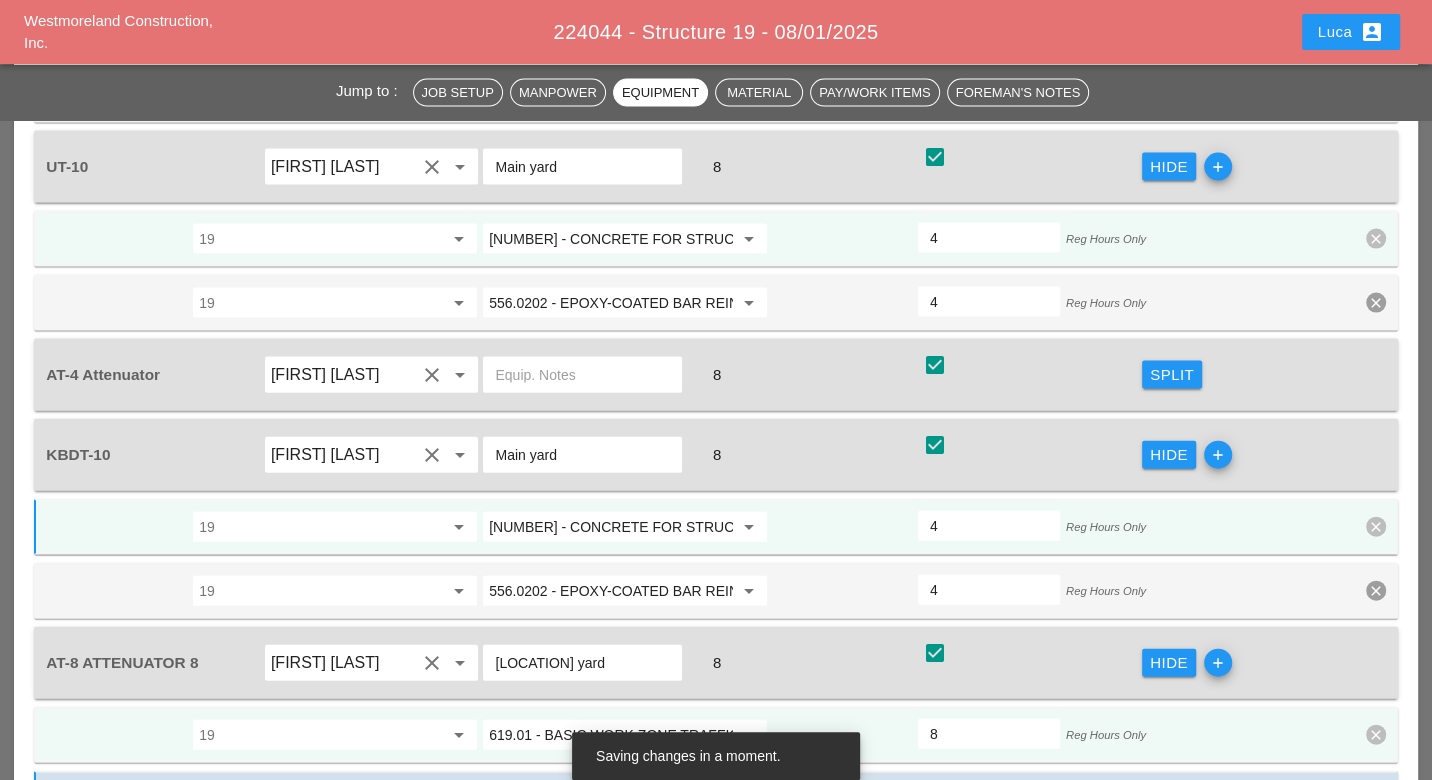 scroll, scrollTop: 3244, scrollLeft: 0, axis: vertical 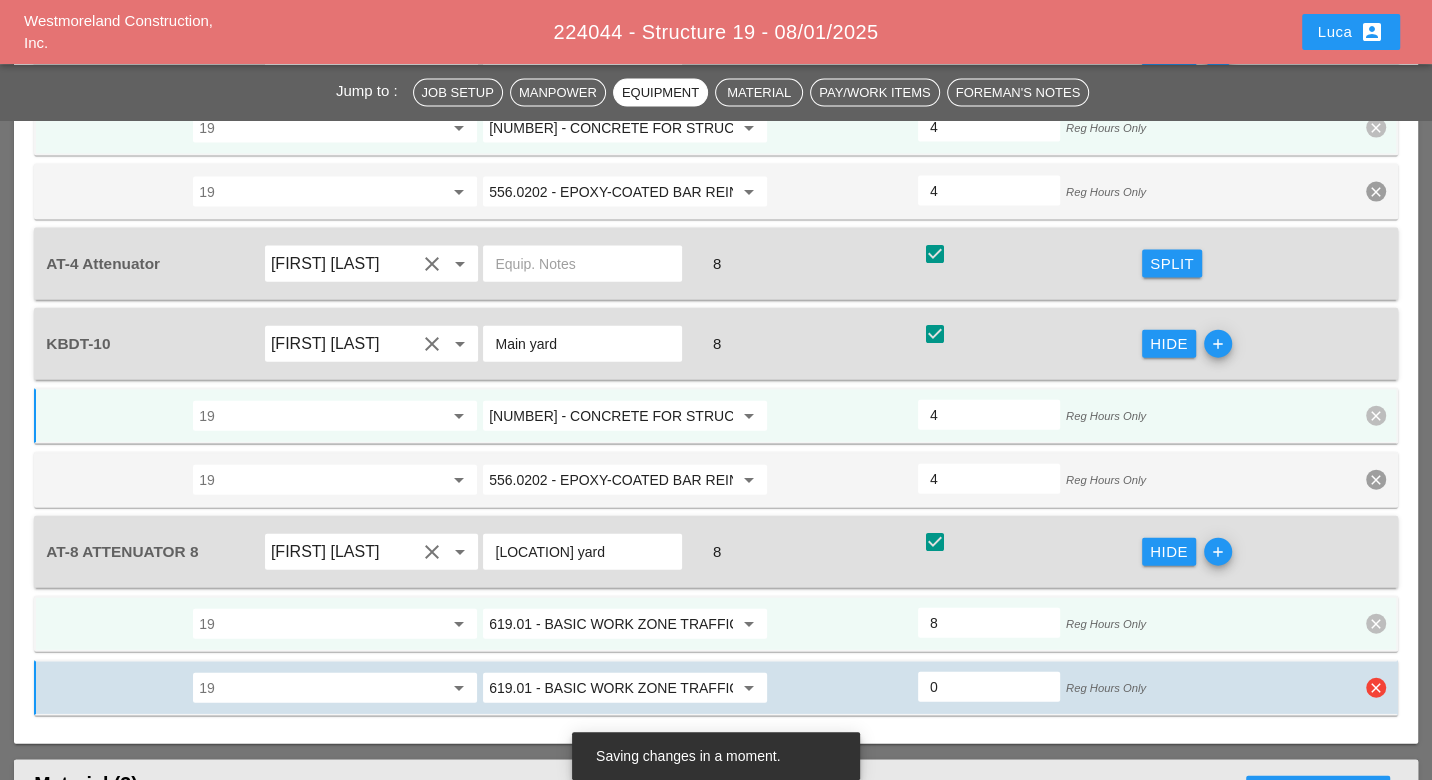 click on "19 arrow_drop_down 619.01 - BASIC WORK ZONE TRAFFIC CONTROL arrow_drop_down 0 Reg Hours Only clear" at bounding box center (715, 688) 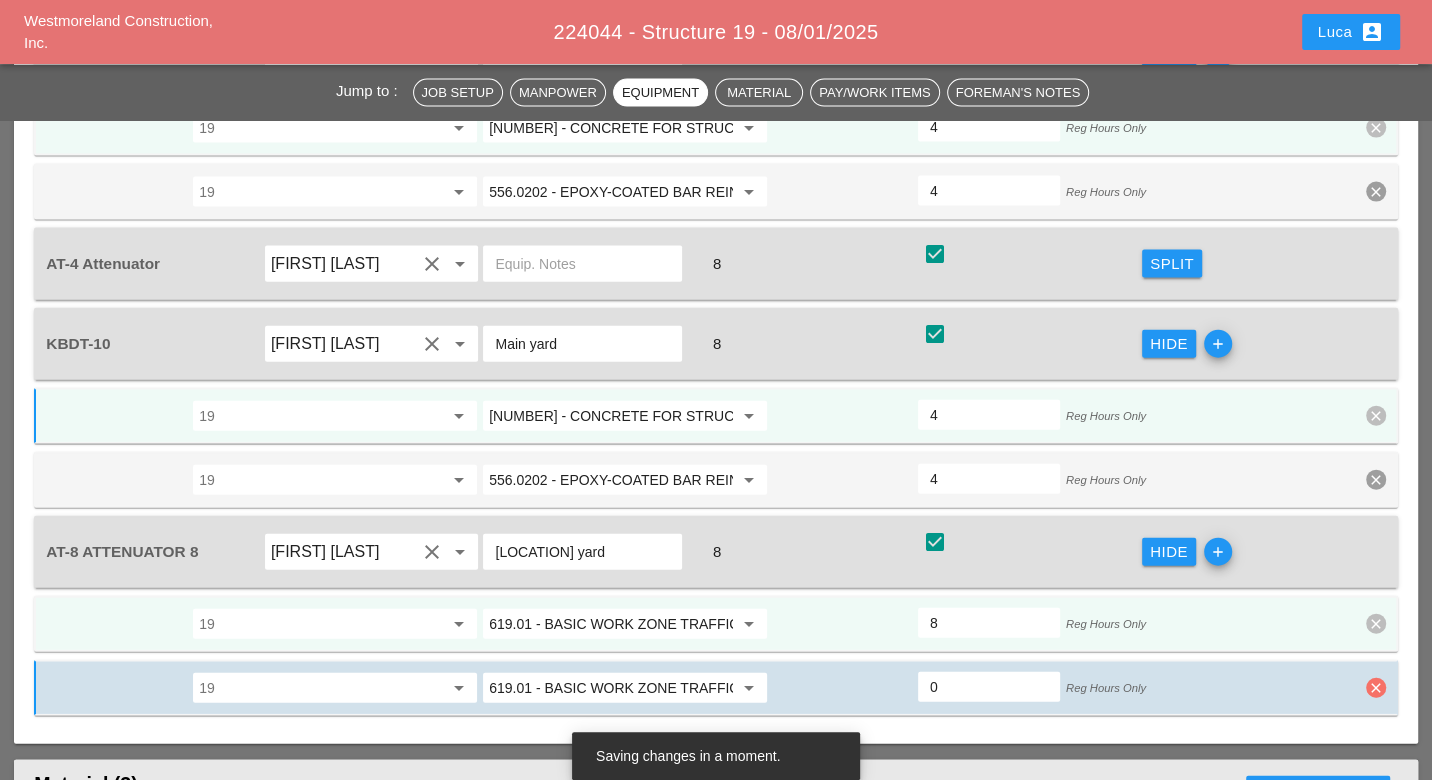 click on "clear" at bounding box center (1376, 688) 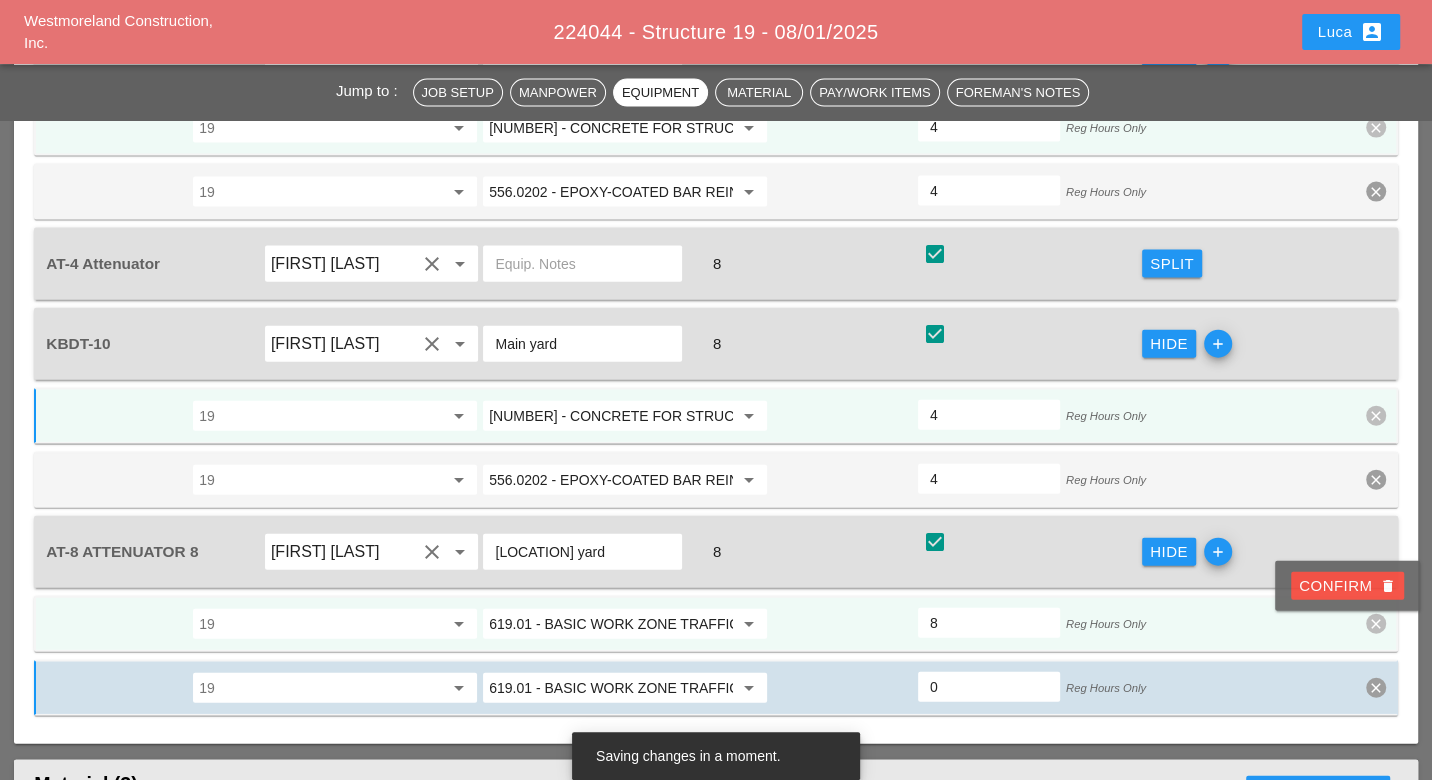 click on "Confirm delete" at bounding box center (1347, 586) 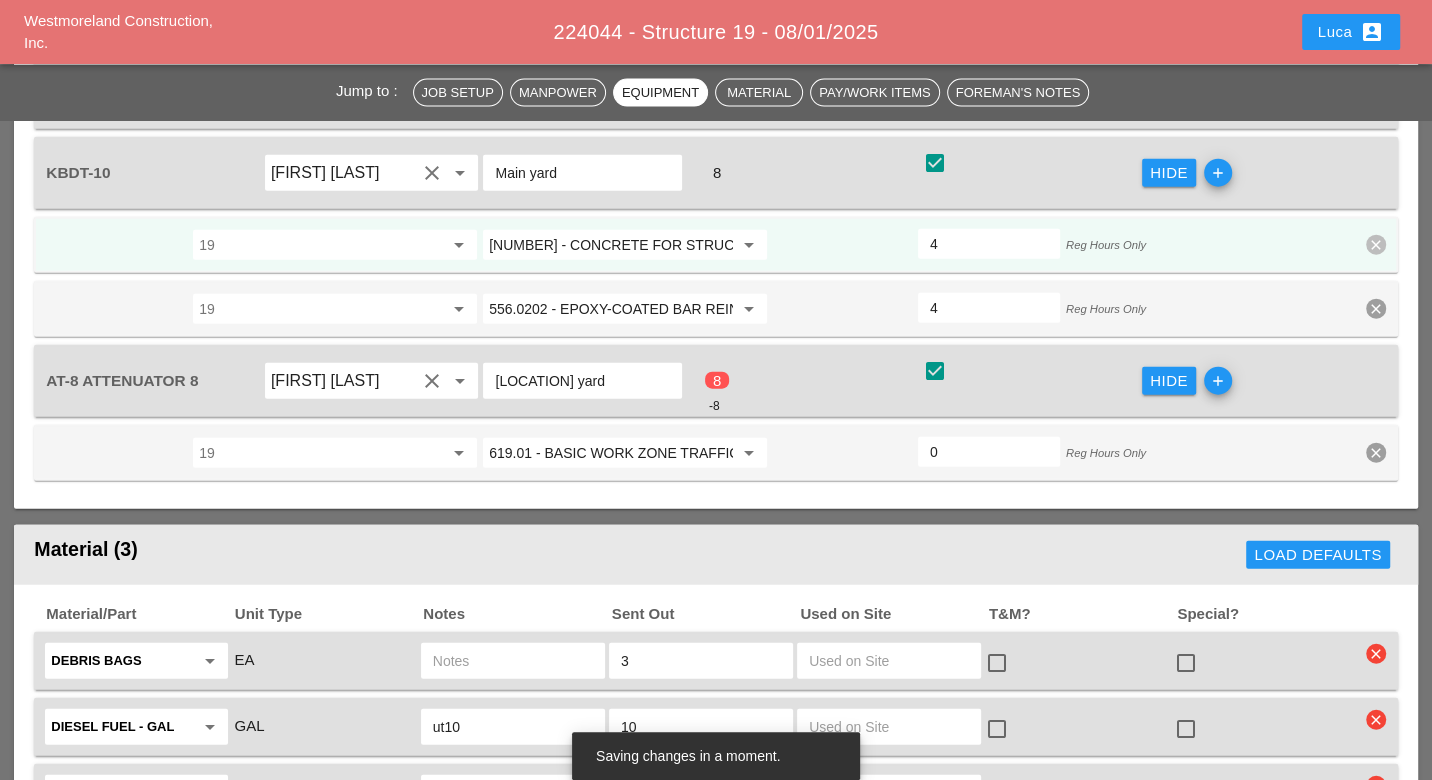 scroll, scrollTop: 3356, scrollLeft: 0, axis: vertical 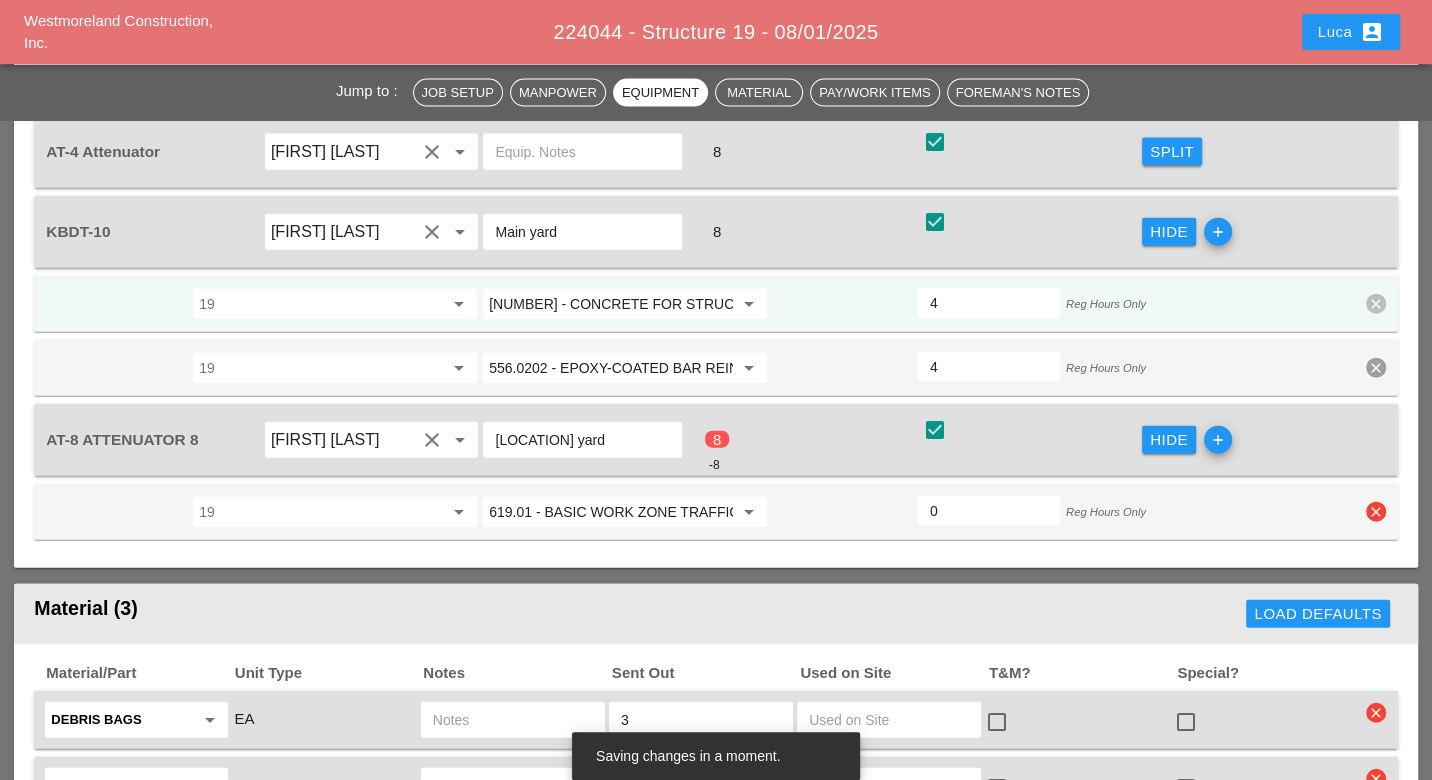 drag, startPoint x: 941, startPoint y: 456, endPoint x: 919, endPoint y: 458, distance: 22.090721 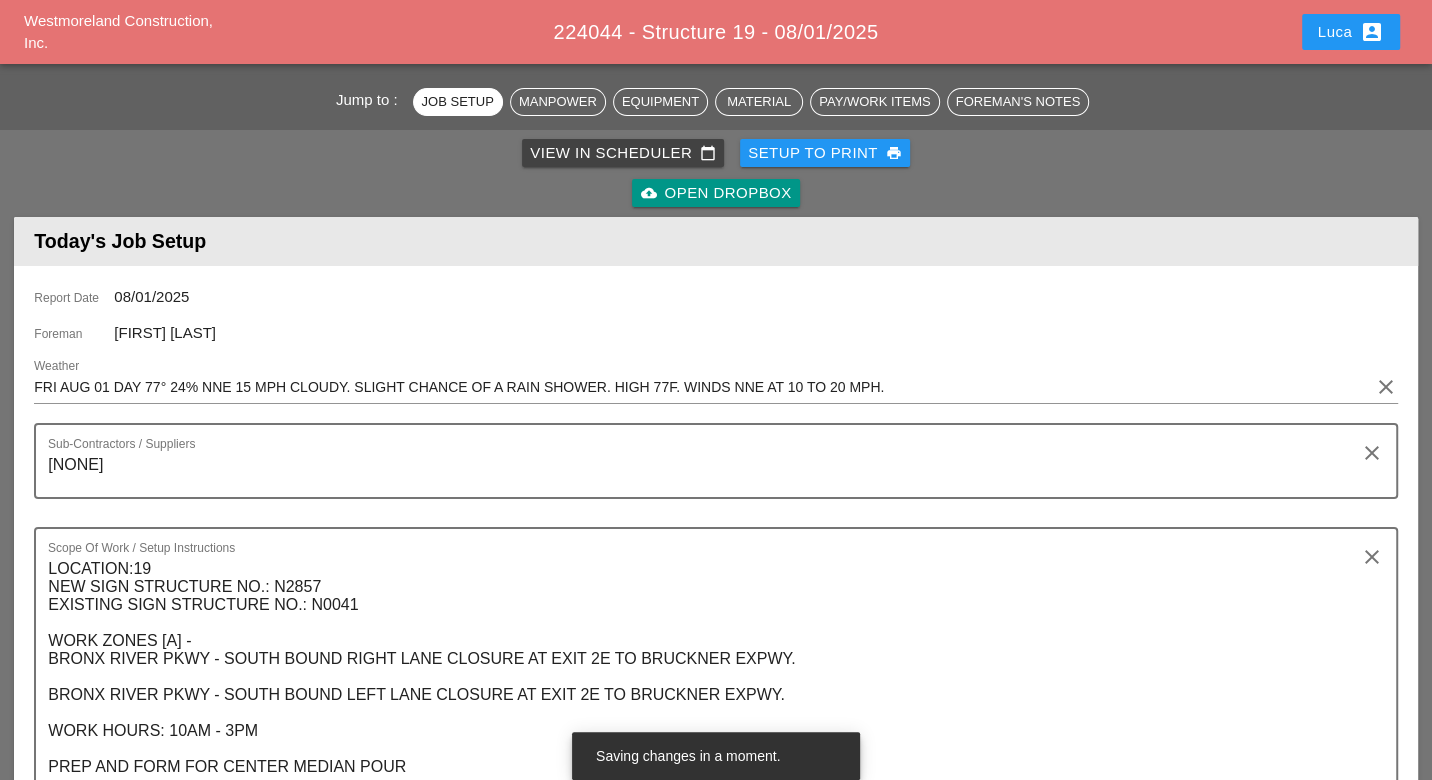 scroll, scrollTop: 0, scrollLeft: 0, axis: both 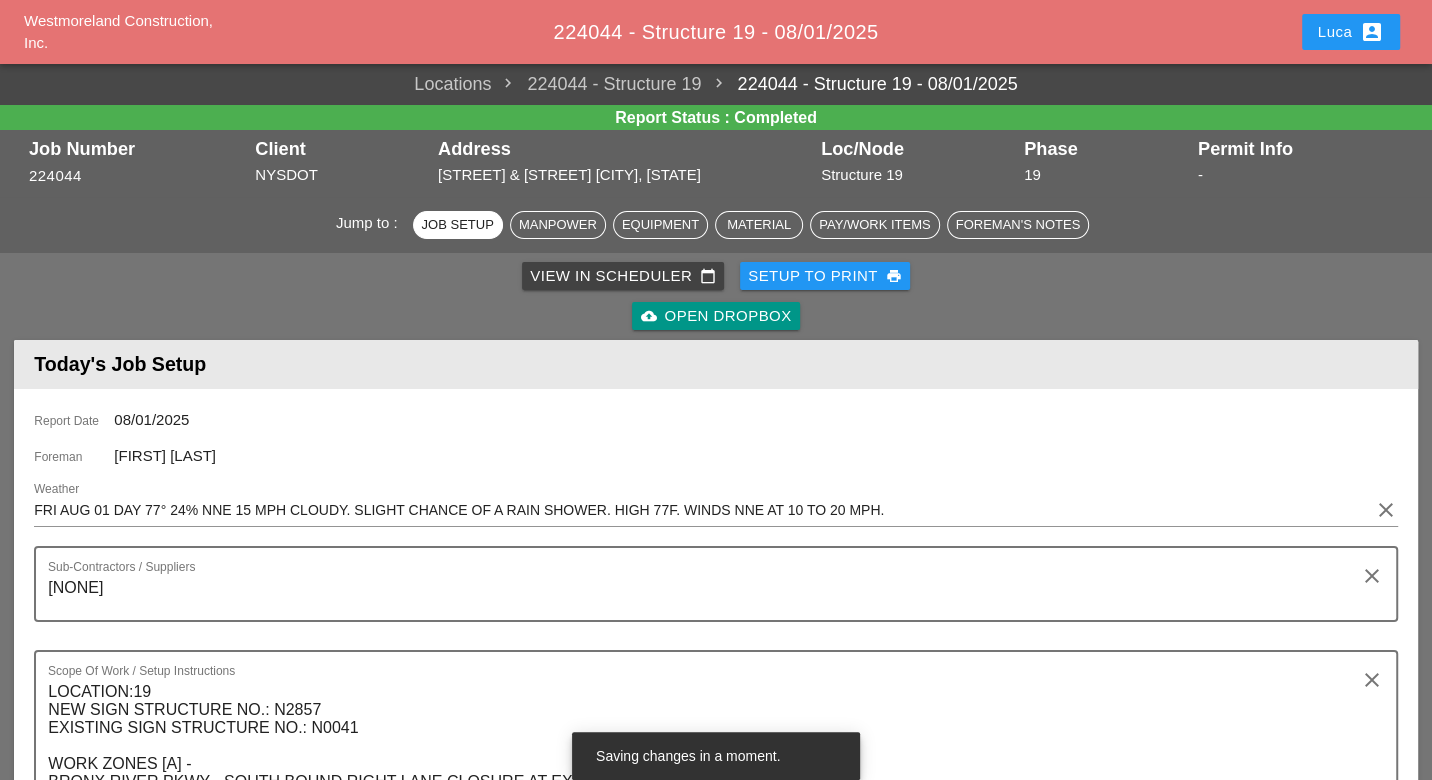 type on "8" 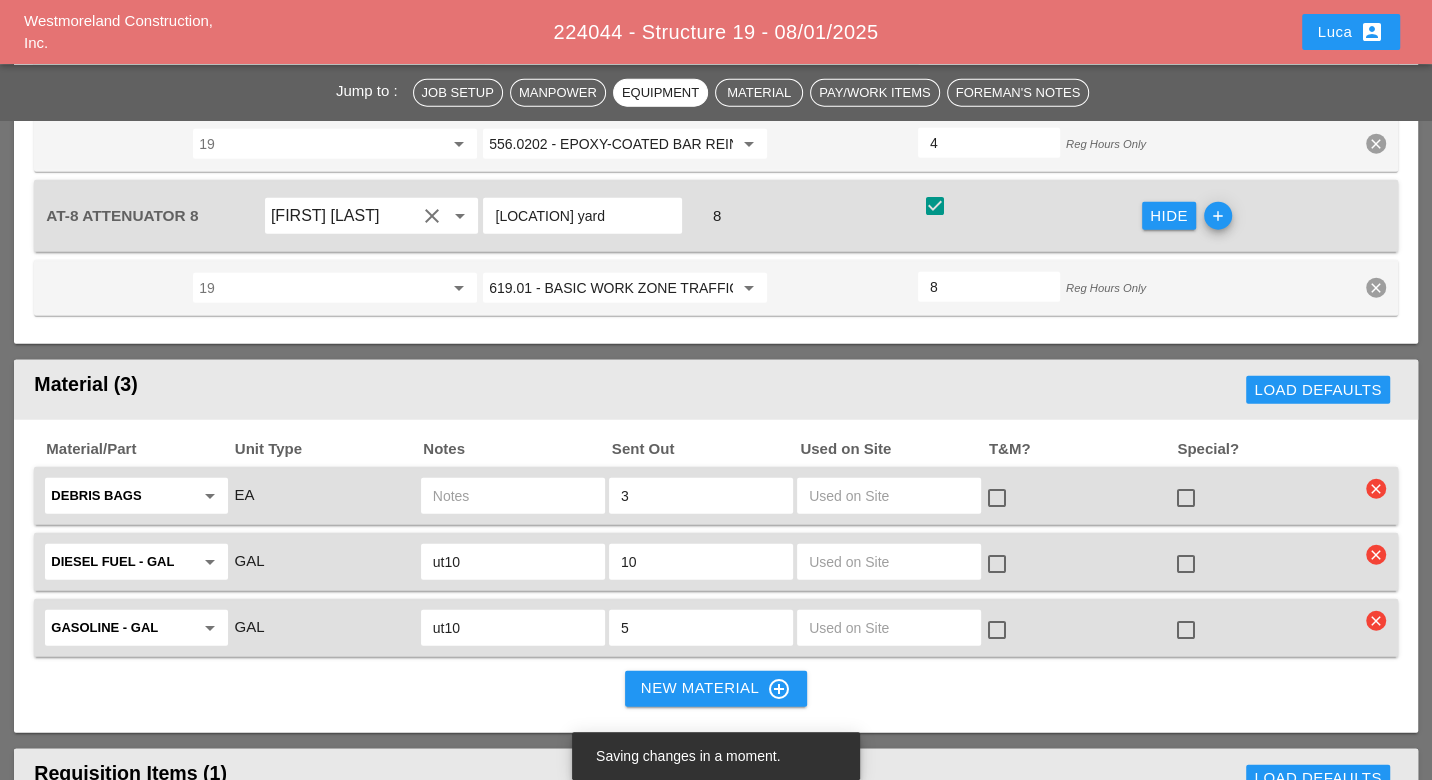 scroll, scrollTop: 3888, scrollLeft: 0, axis: vertical 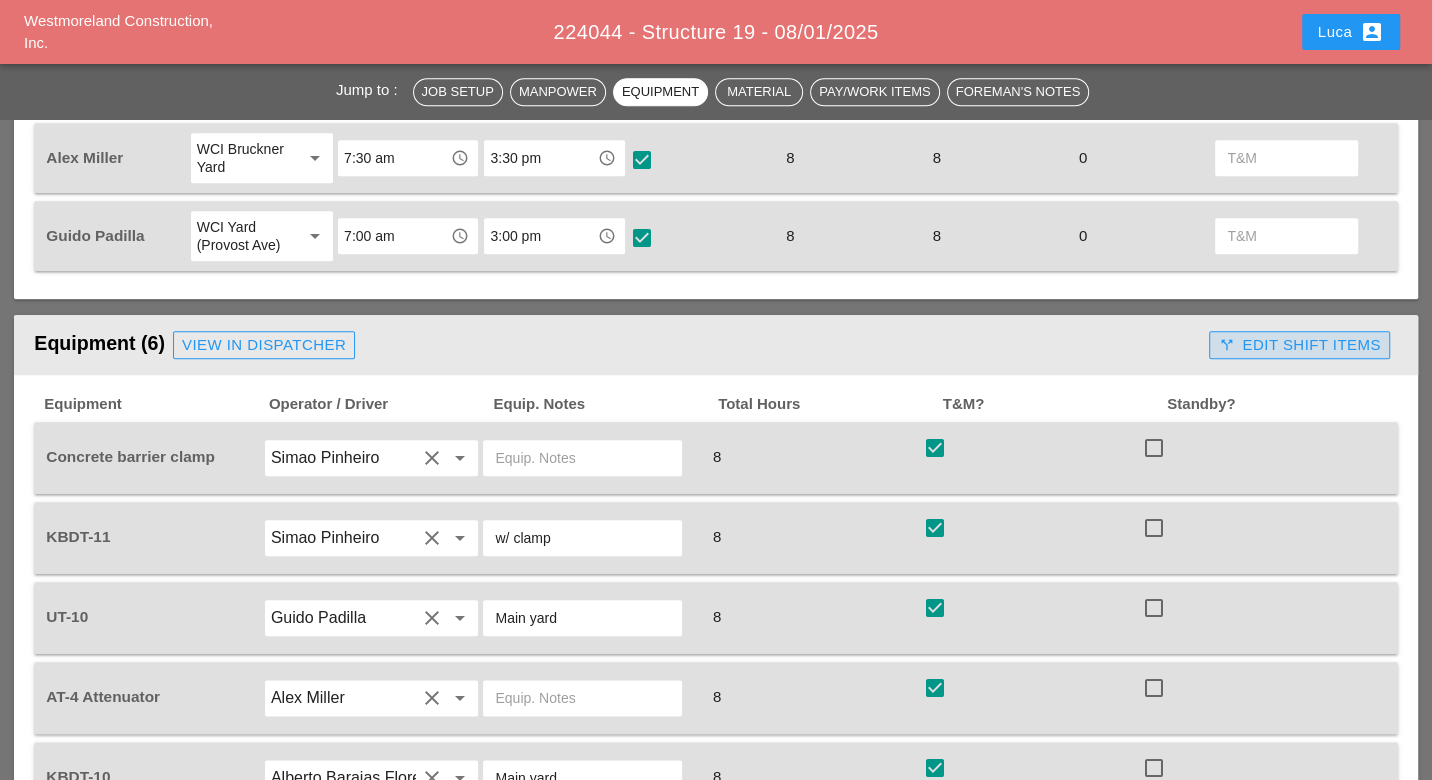 click on "call_split Edit Shift Items" at bounding box center (1299, 345) 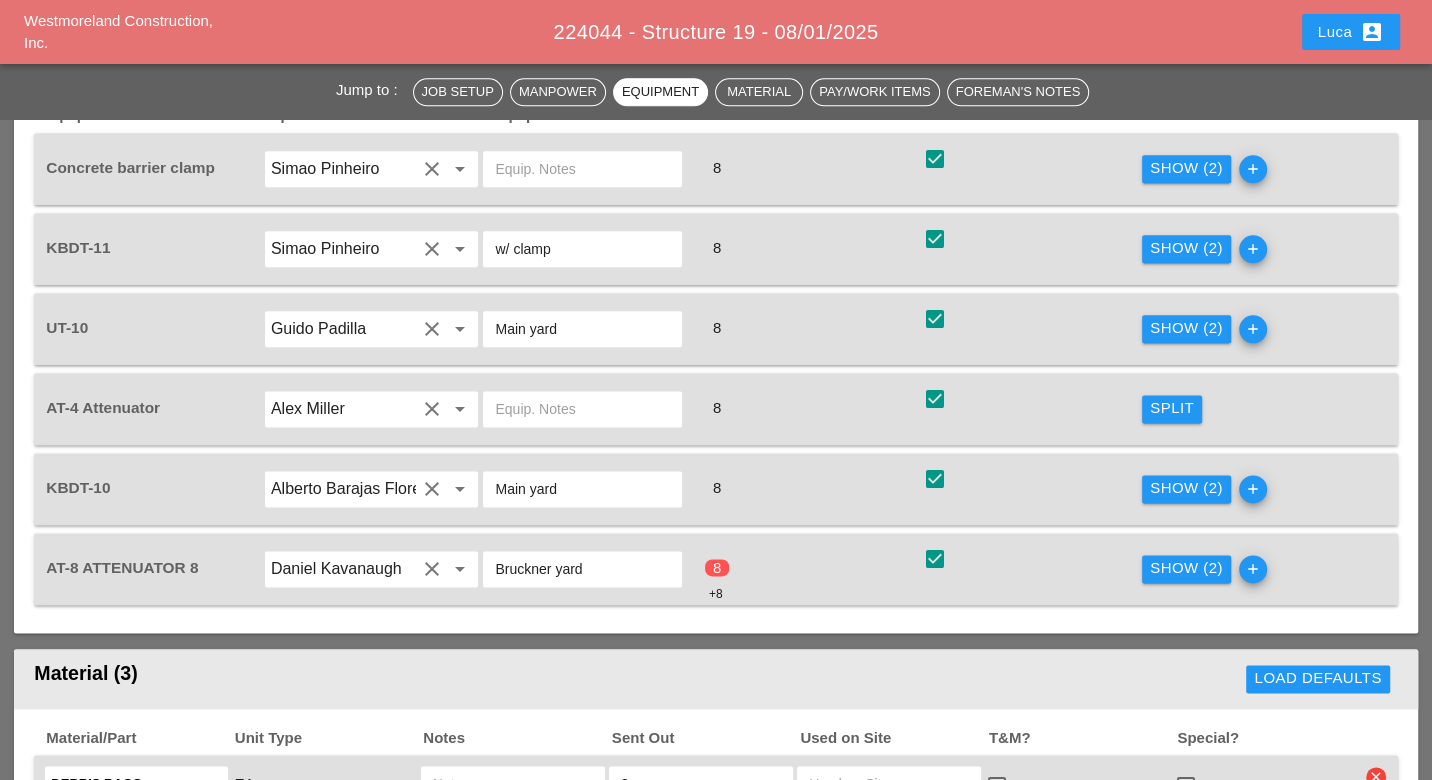 scroll, scrollTop: 1777, scrollLeft: 0, axis: vertical 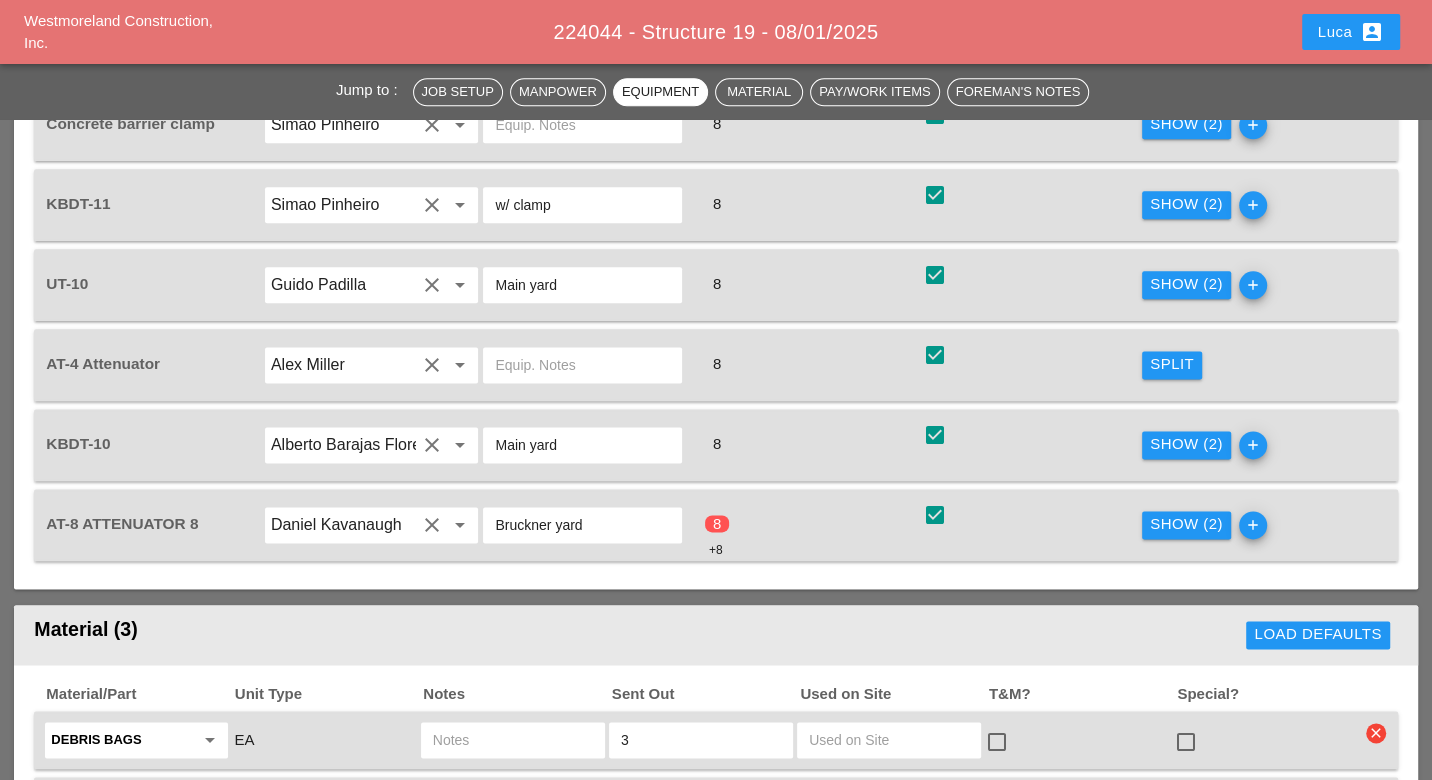 drag, startPoint x: 1171, startPoint y: 509, endPoint x: 1143, endPoint y: 514, distance: 28.442924 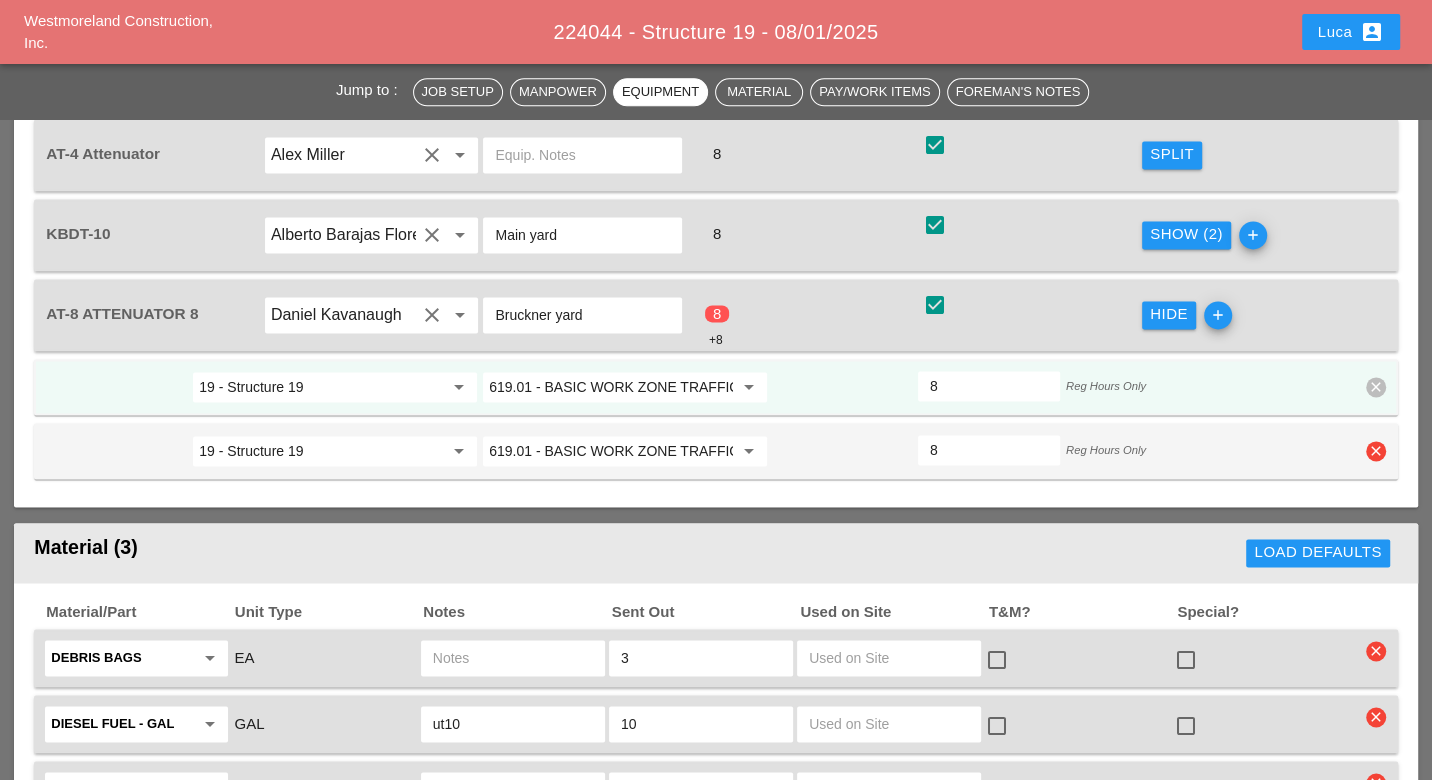 scroll, scrollTop: 2000, scrollLeft: 0, axis: vertical 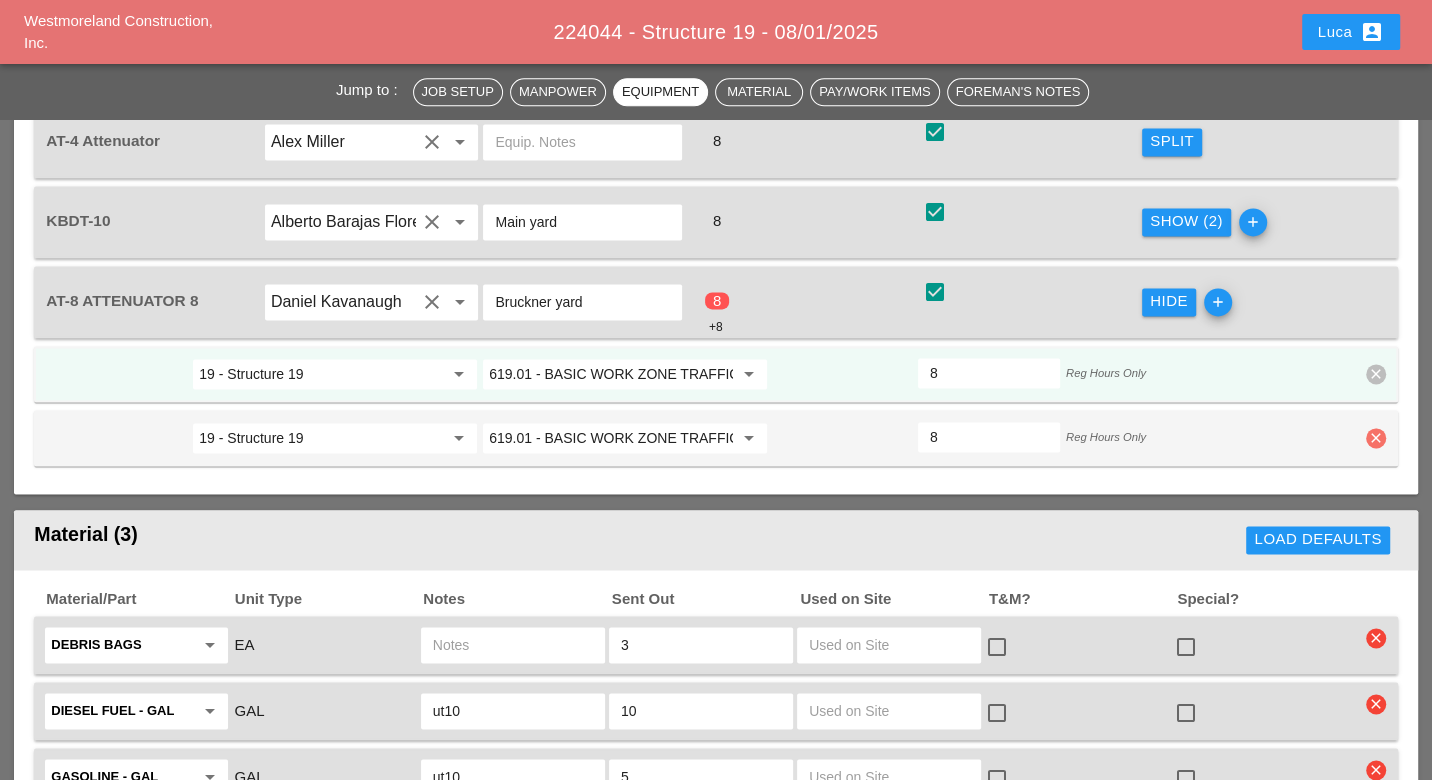 click on "clear" at bounding box center [1376, 438] 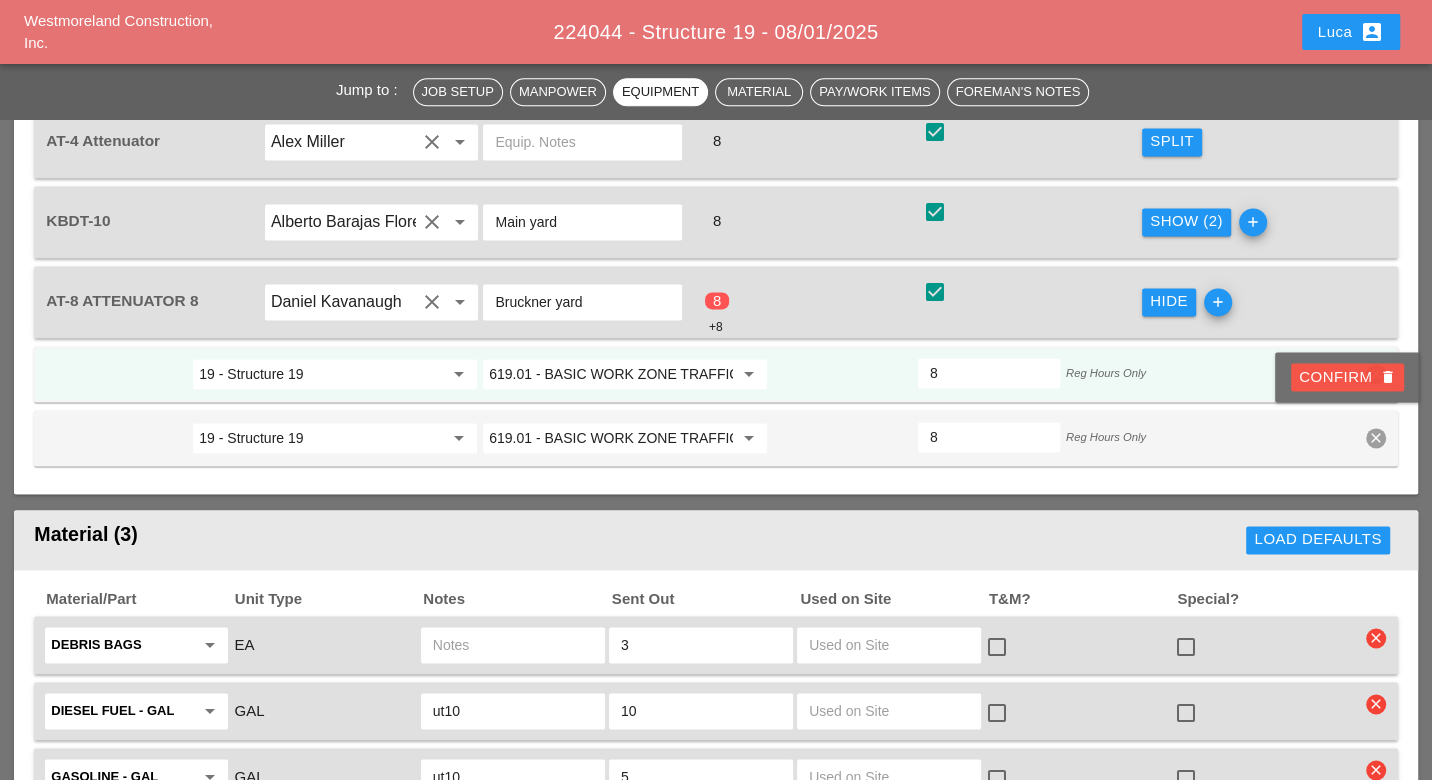 click on "Confirm delete" at bounding box center [1347, 377] 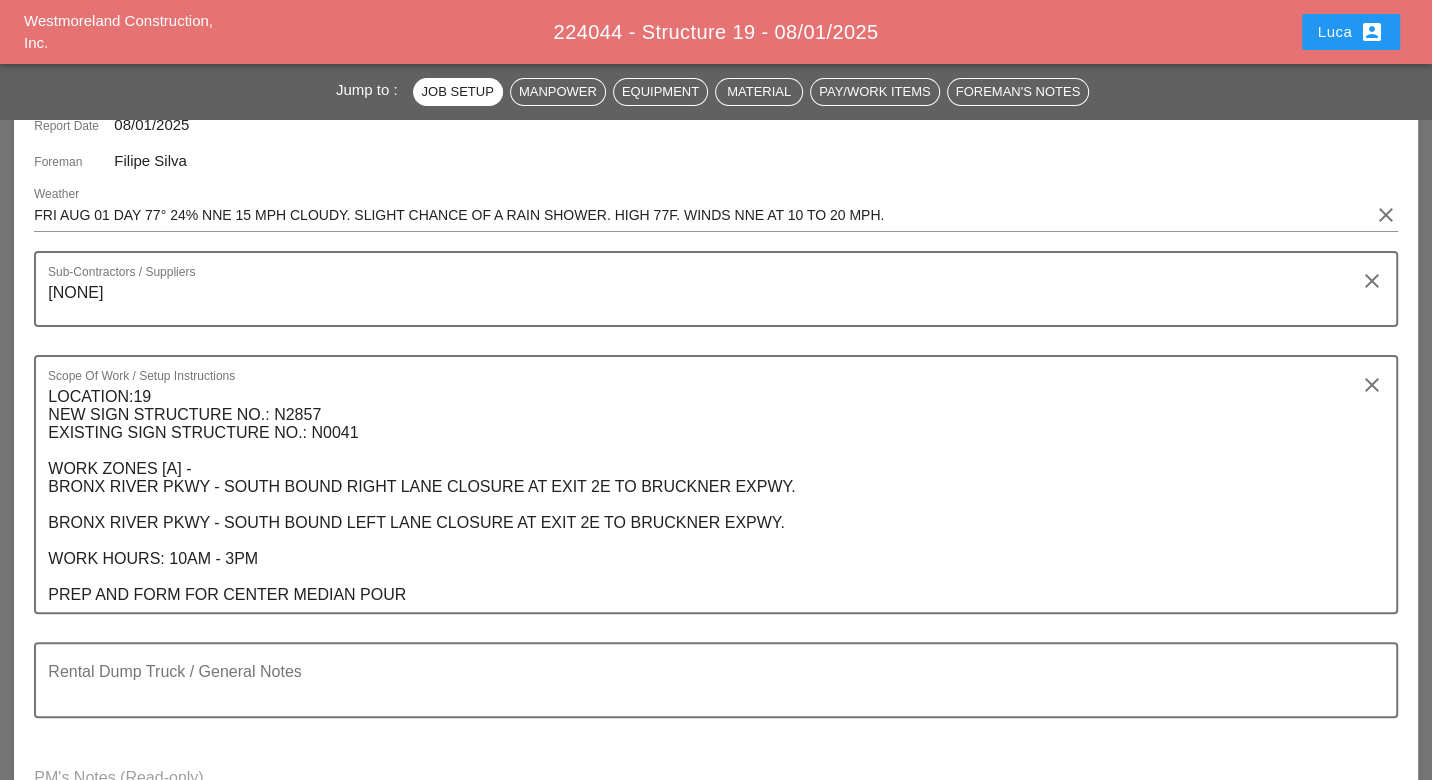 scroll, scrollTop: 111, scrollLeft: 0, axis: vertical 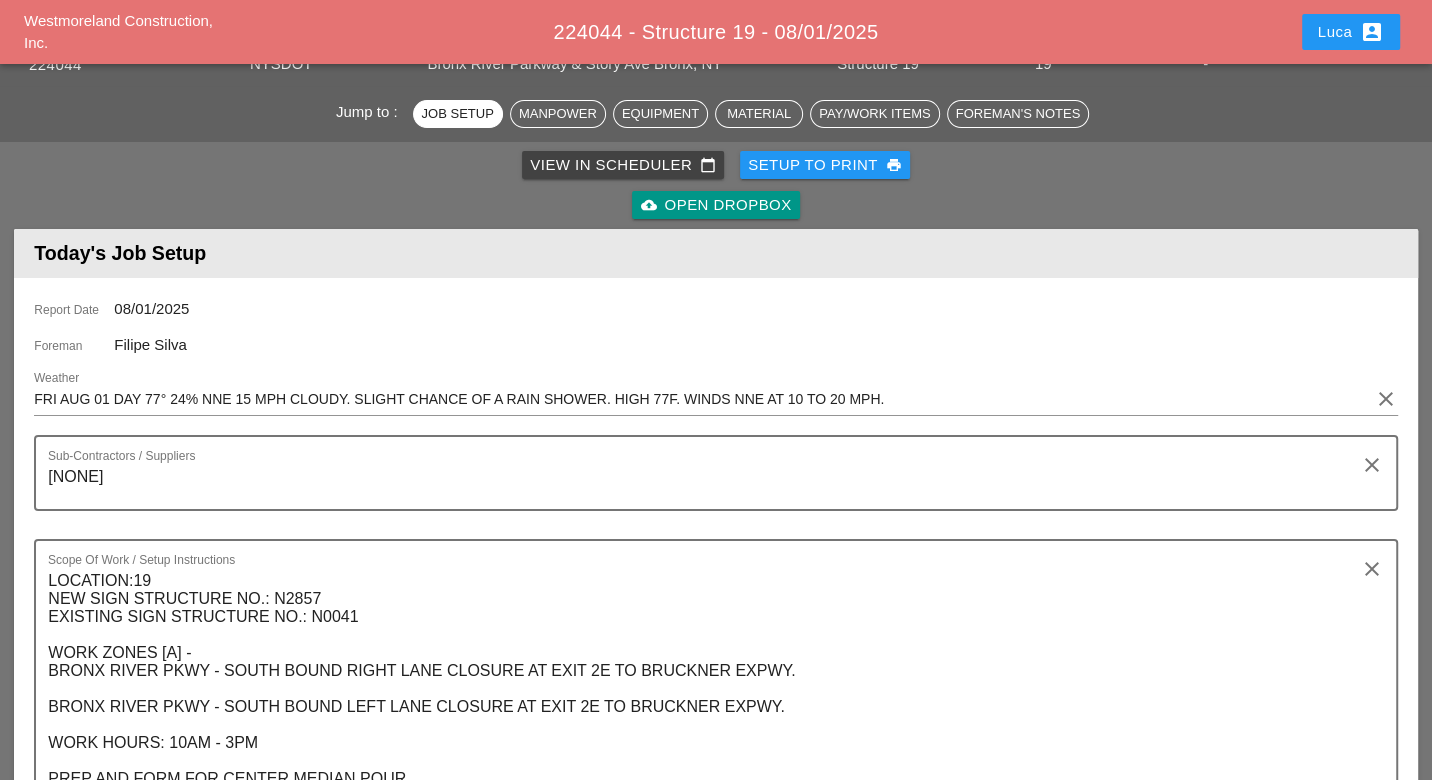 click on "View in Scheduler calendar_today" at bounding box center [623, 165] 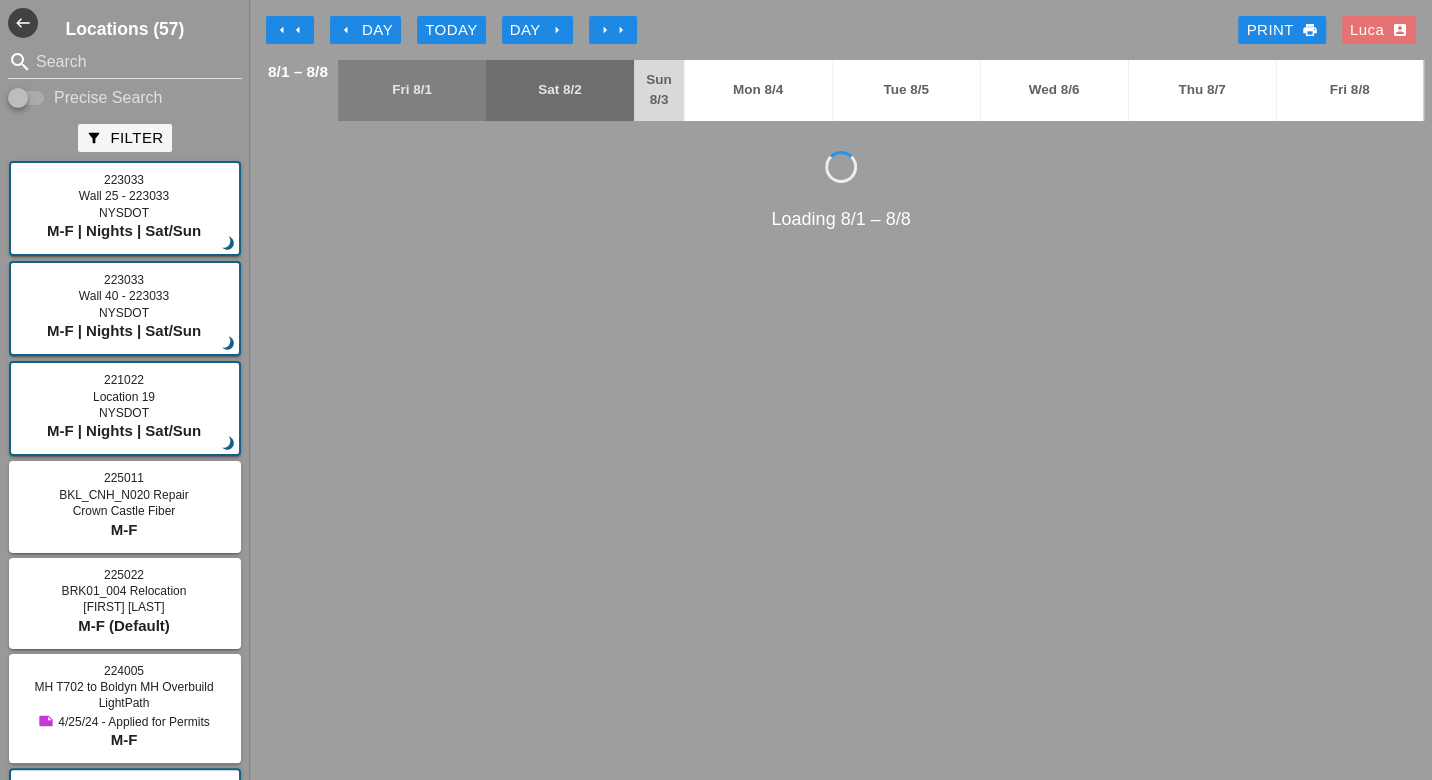 scroll, scrollTop: 0, scrollLeft: 0, axis: both 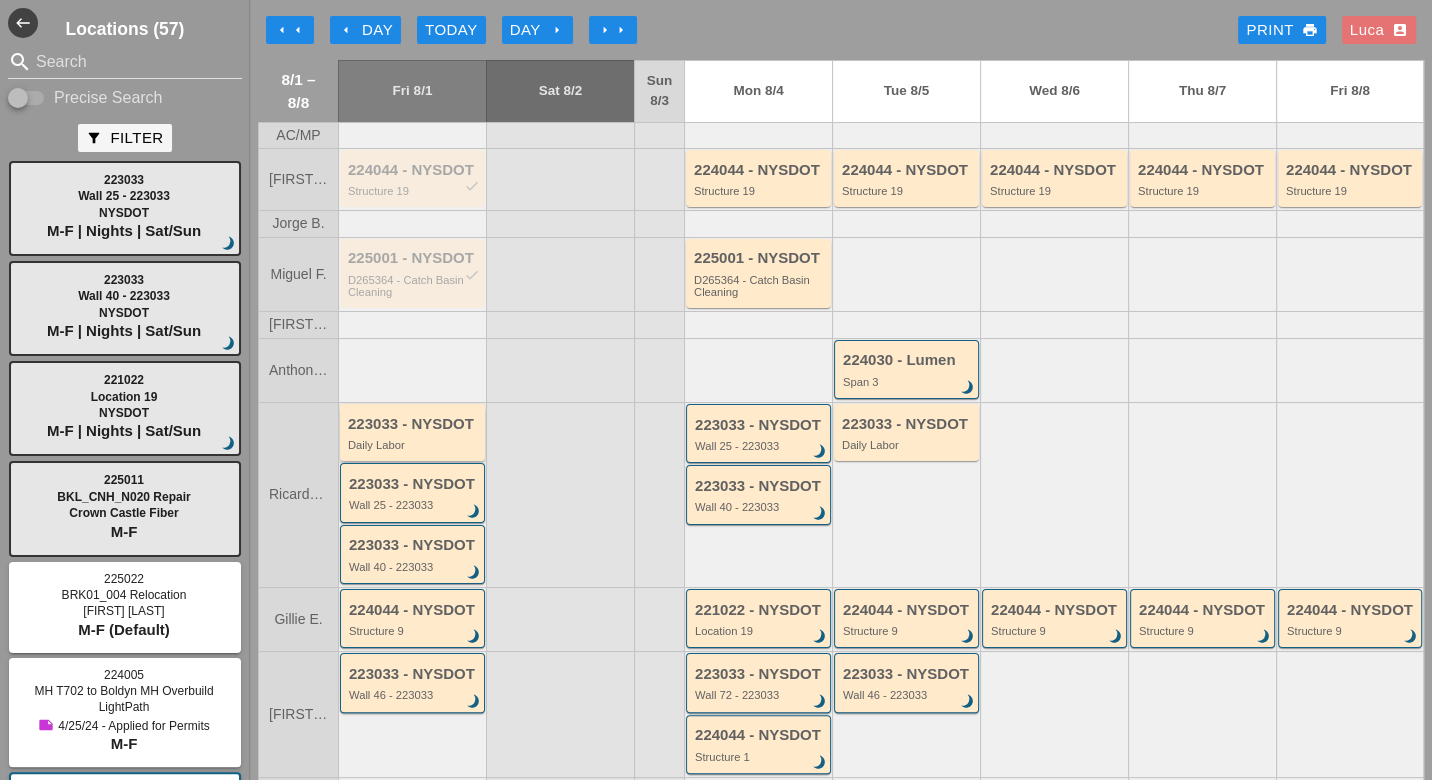 click on "Daily Labor" at bounding box center [414, 445] 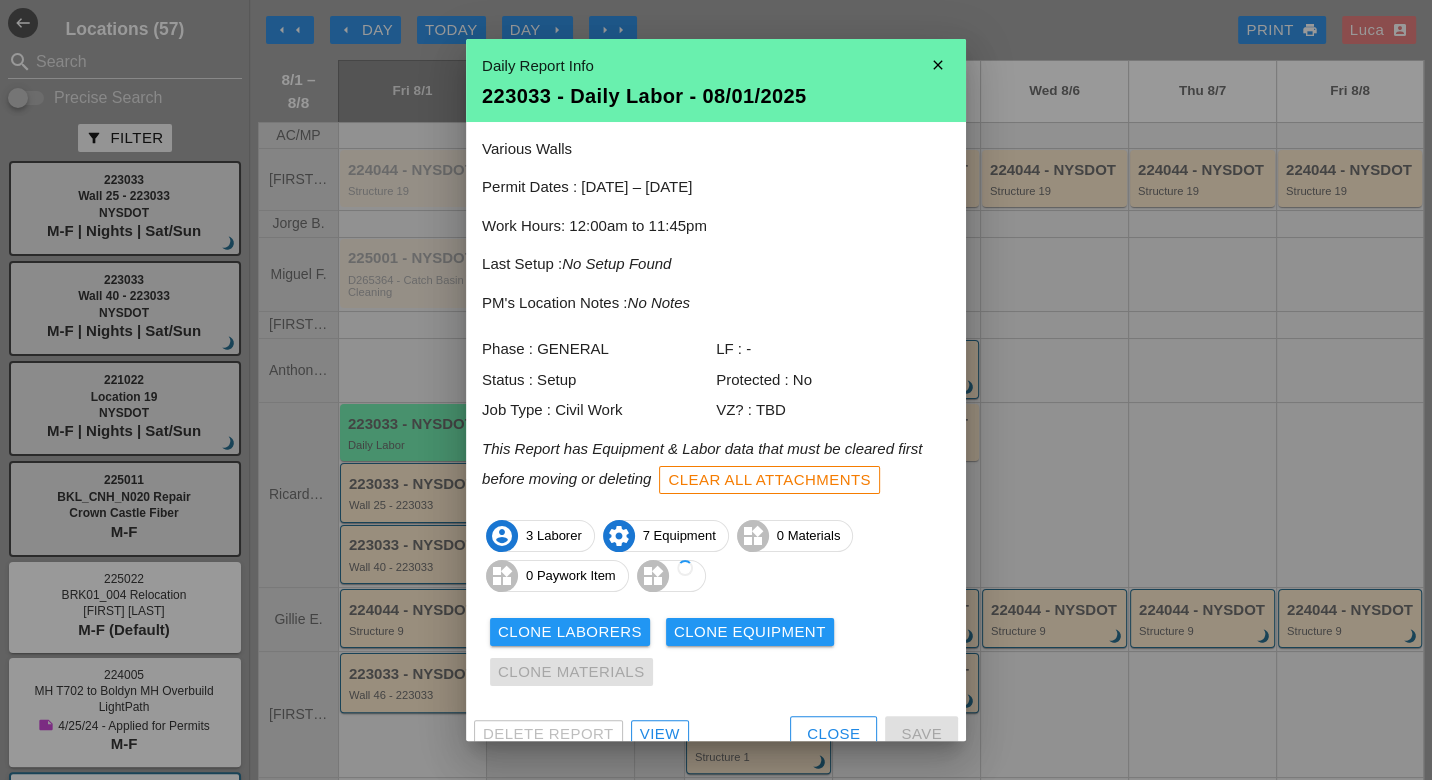 click on "View" at bounding box center [660, 734] 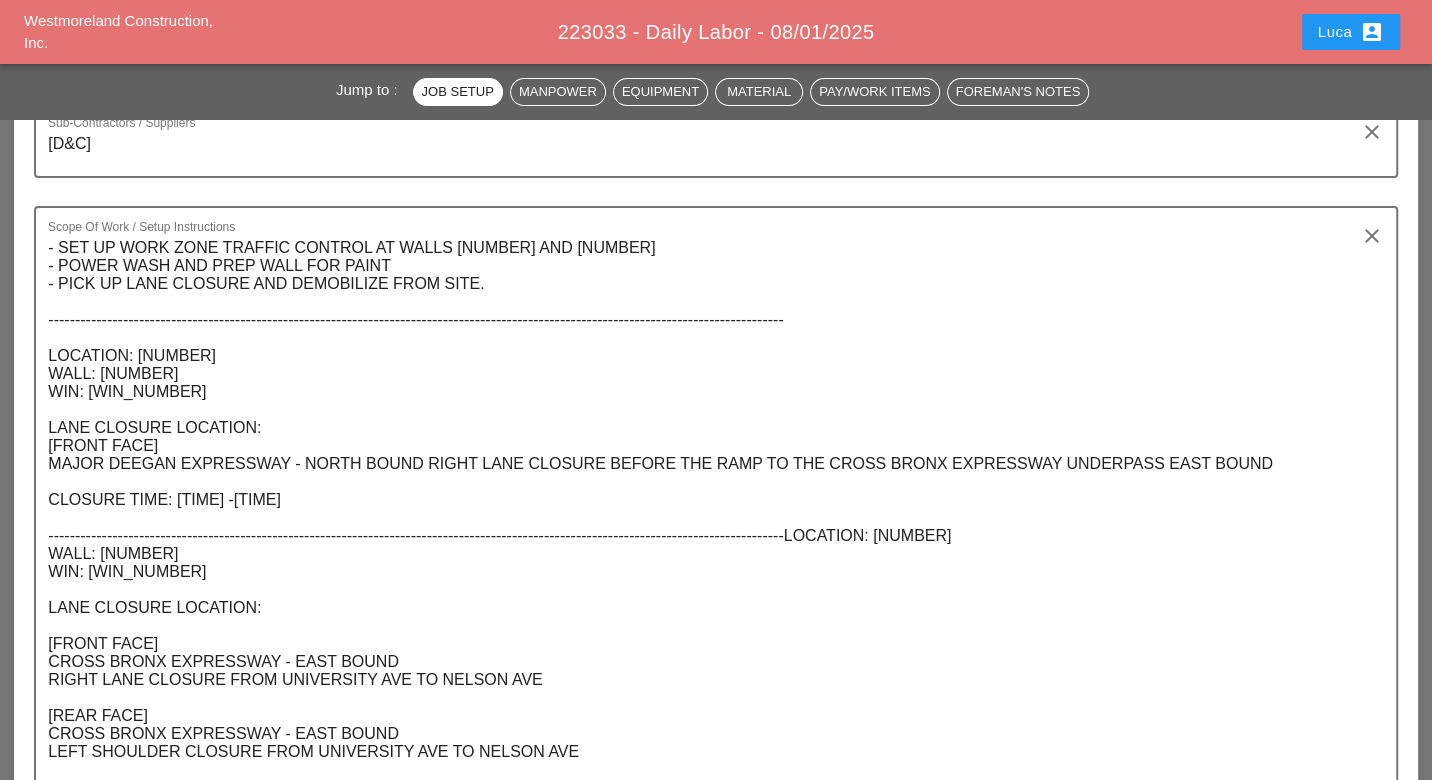 scroll, scrollTop: 1333, scrollLeft: 0, axis: vertical 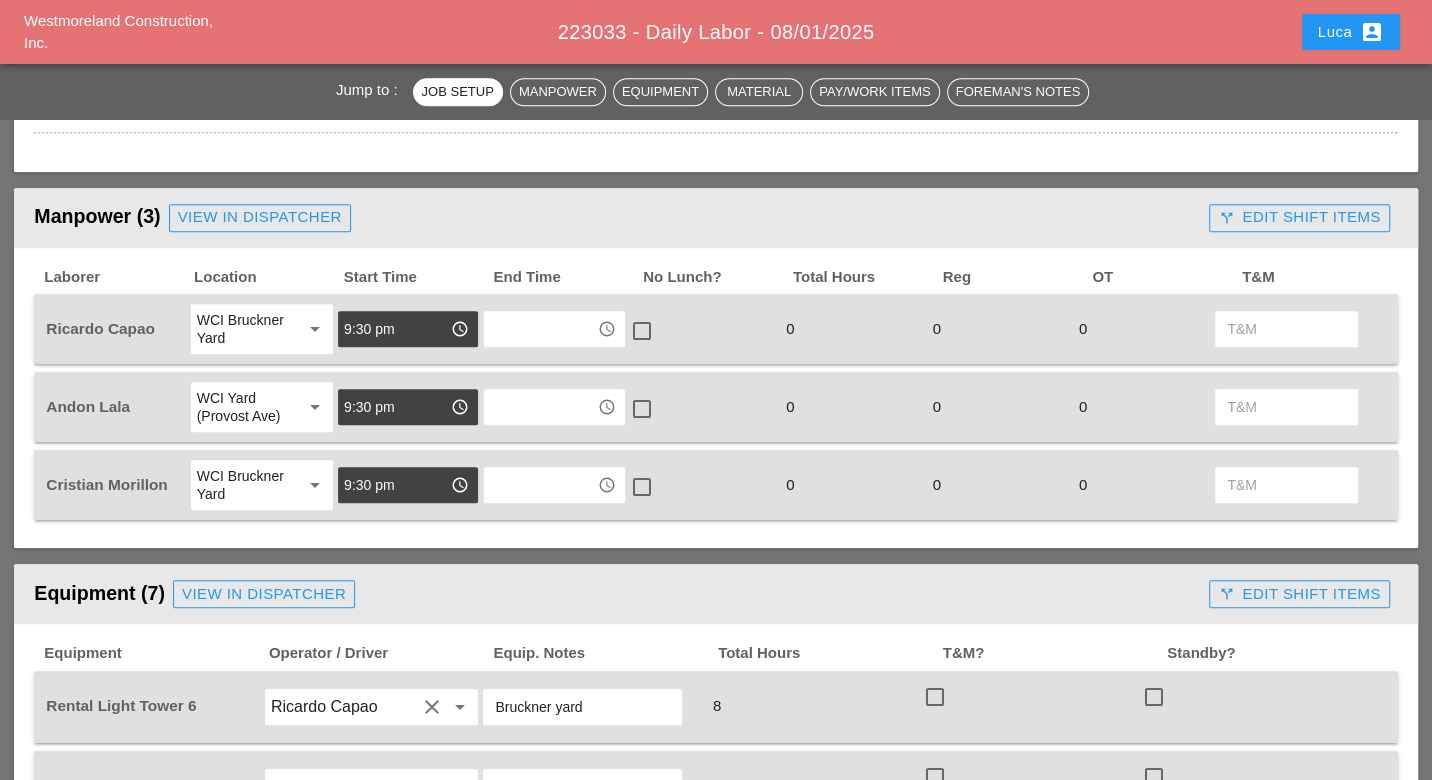 click on "call_split Edit Shift Items" at bounding box center [1299, 217] 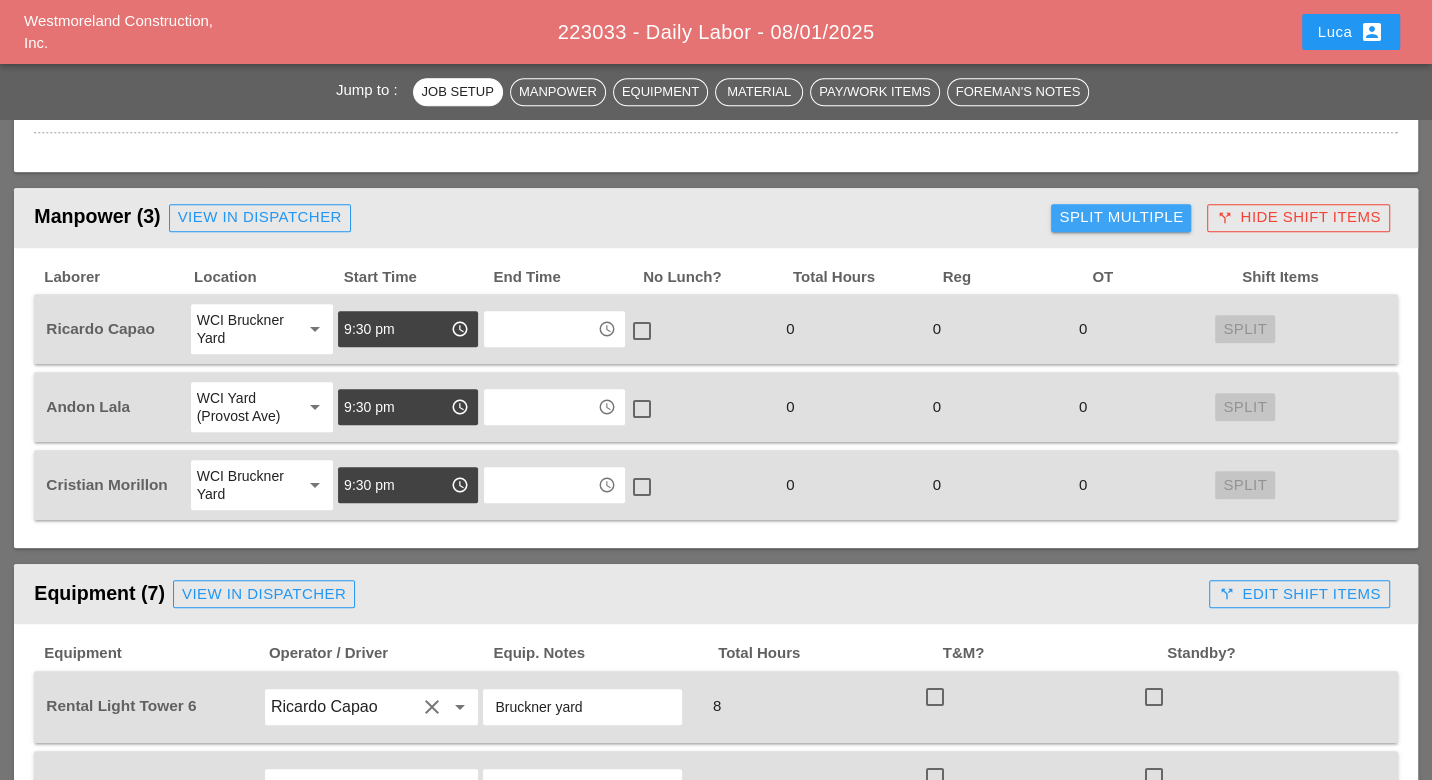 drag, startPoint x: 1167, startPoint y: 213, endPoint x: 1143, endPoint y: 231, distance: 30 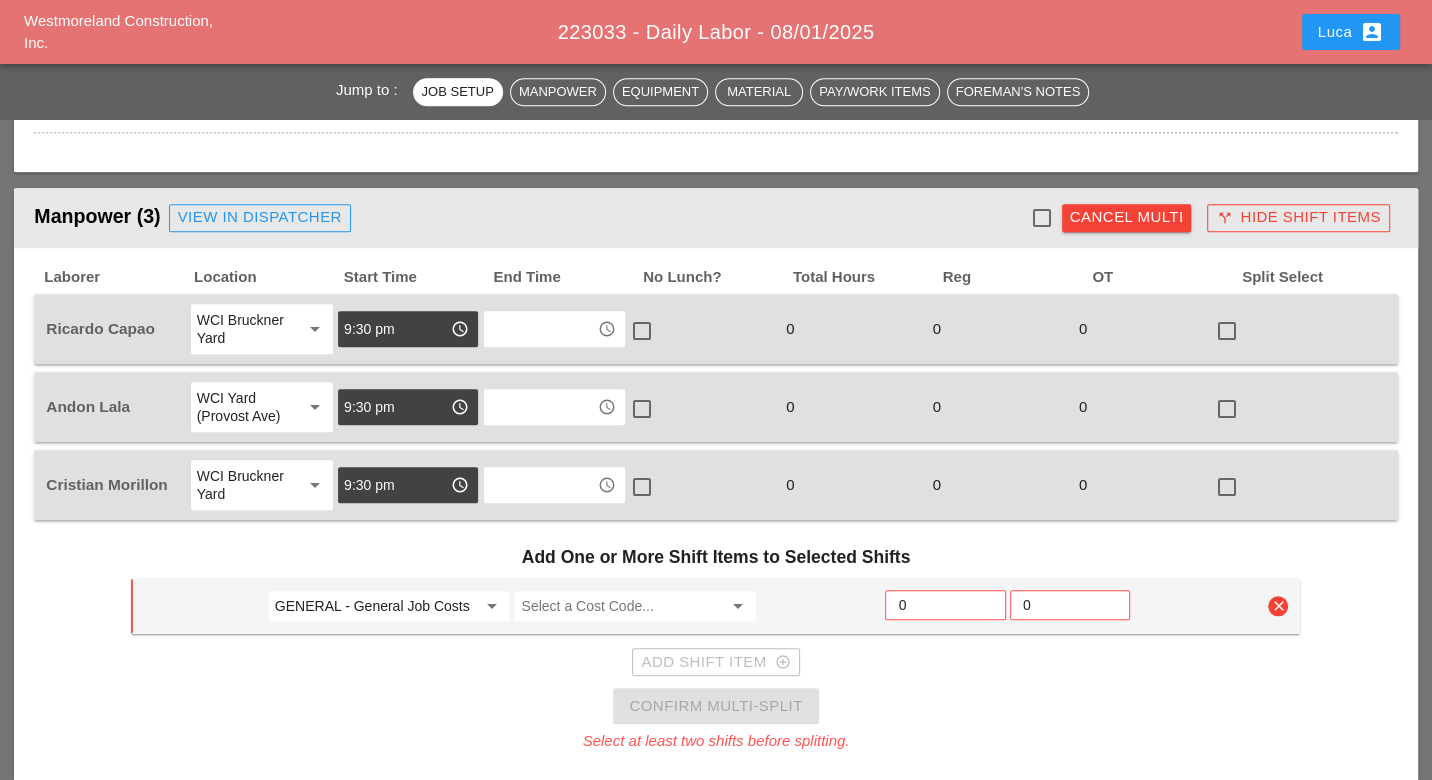 click at bounding box center (1042, 218) 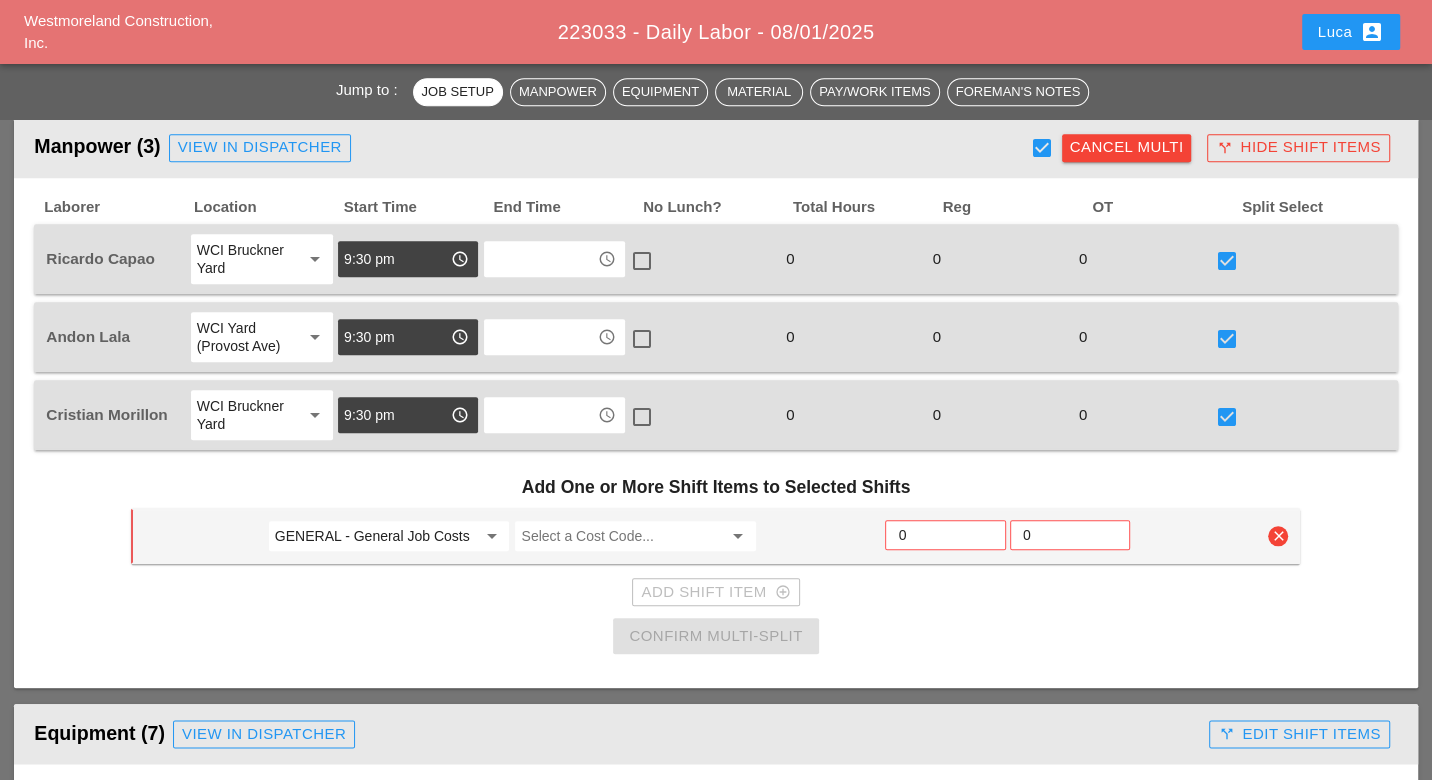 scroll, scrollTop: 1444, scrollLeft: 0, axis: vertical 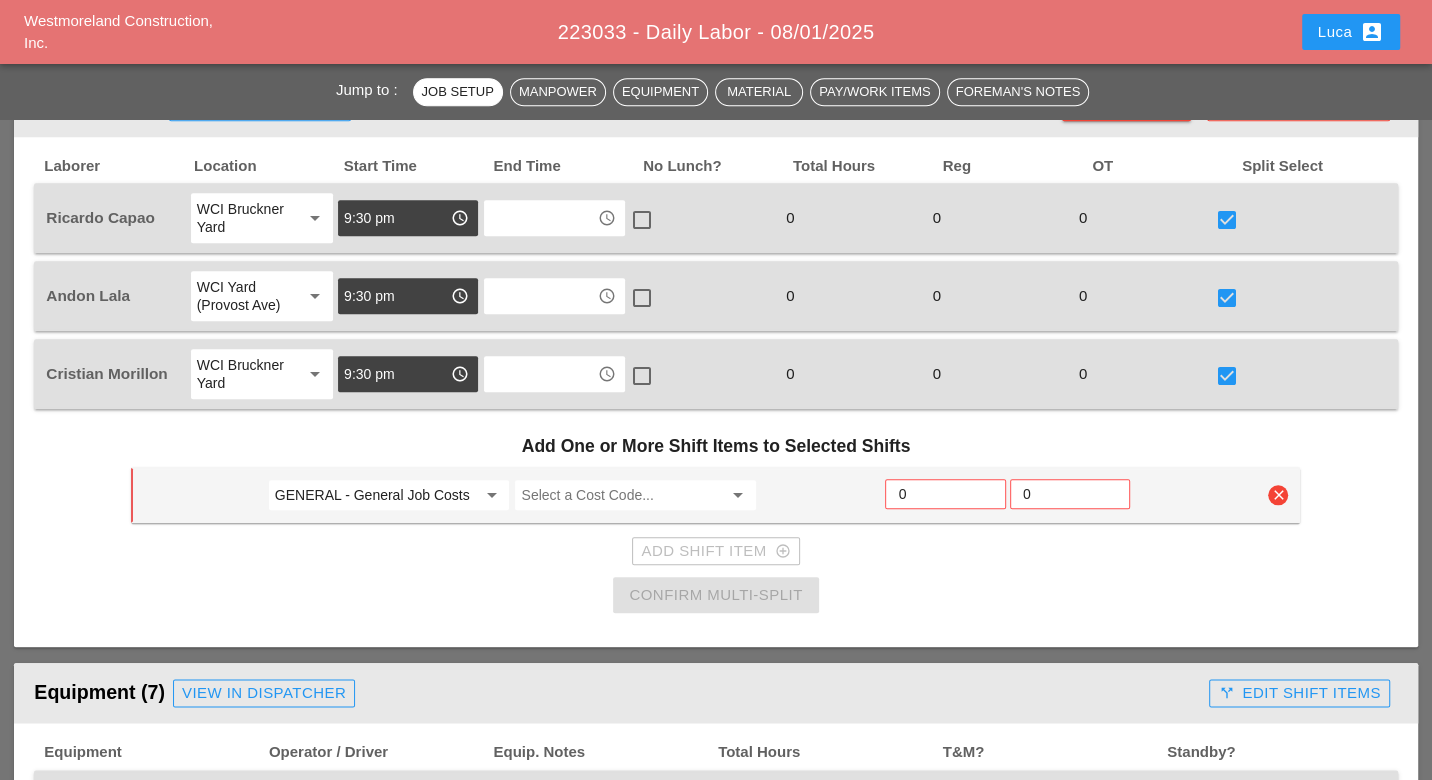 click on "GENERAL - General Job Costs" at bounding box center (375, 495) 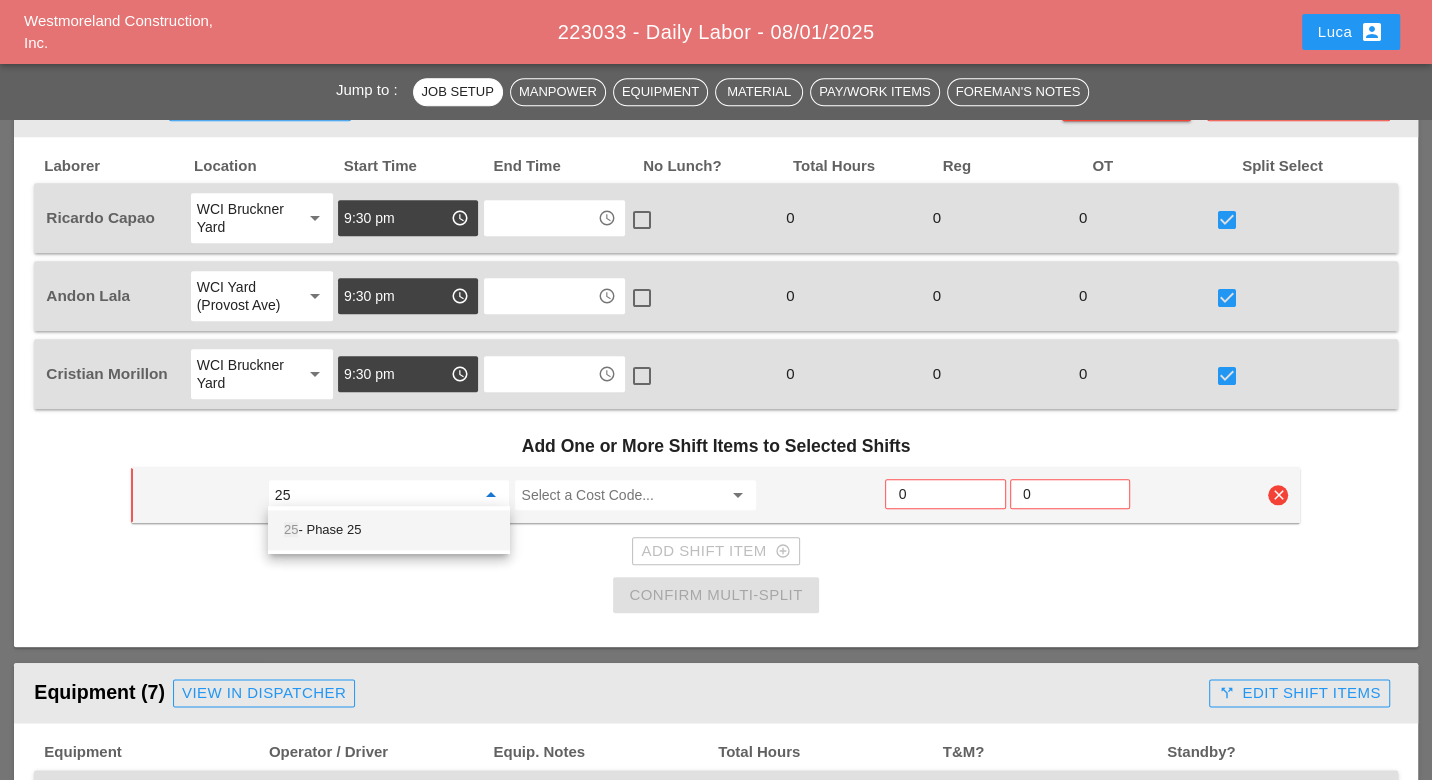 click on "25  - Phase 25" at bounding box center (389, 530) 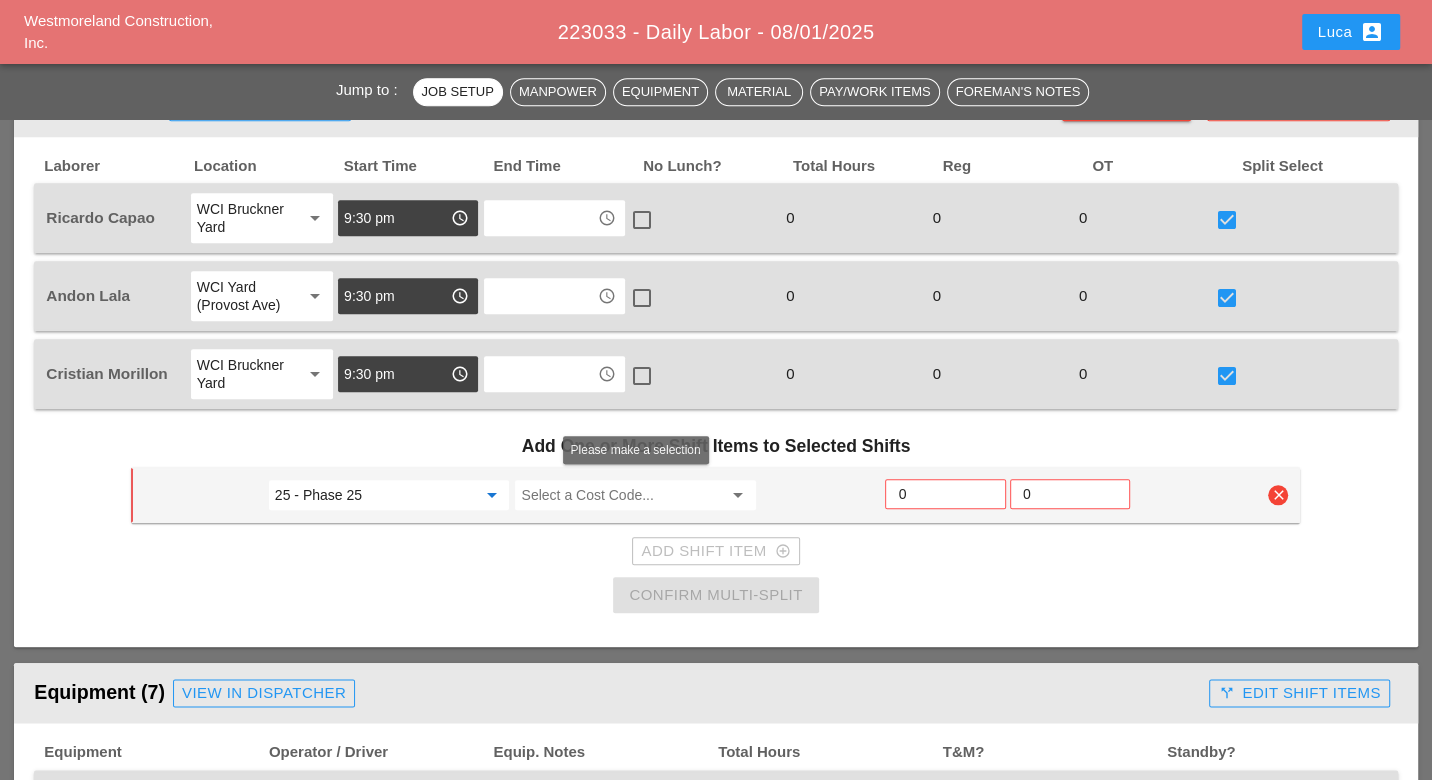 type on "25 - Phase 25" 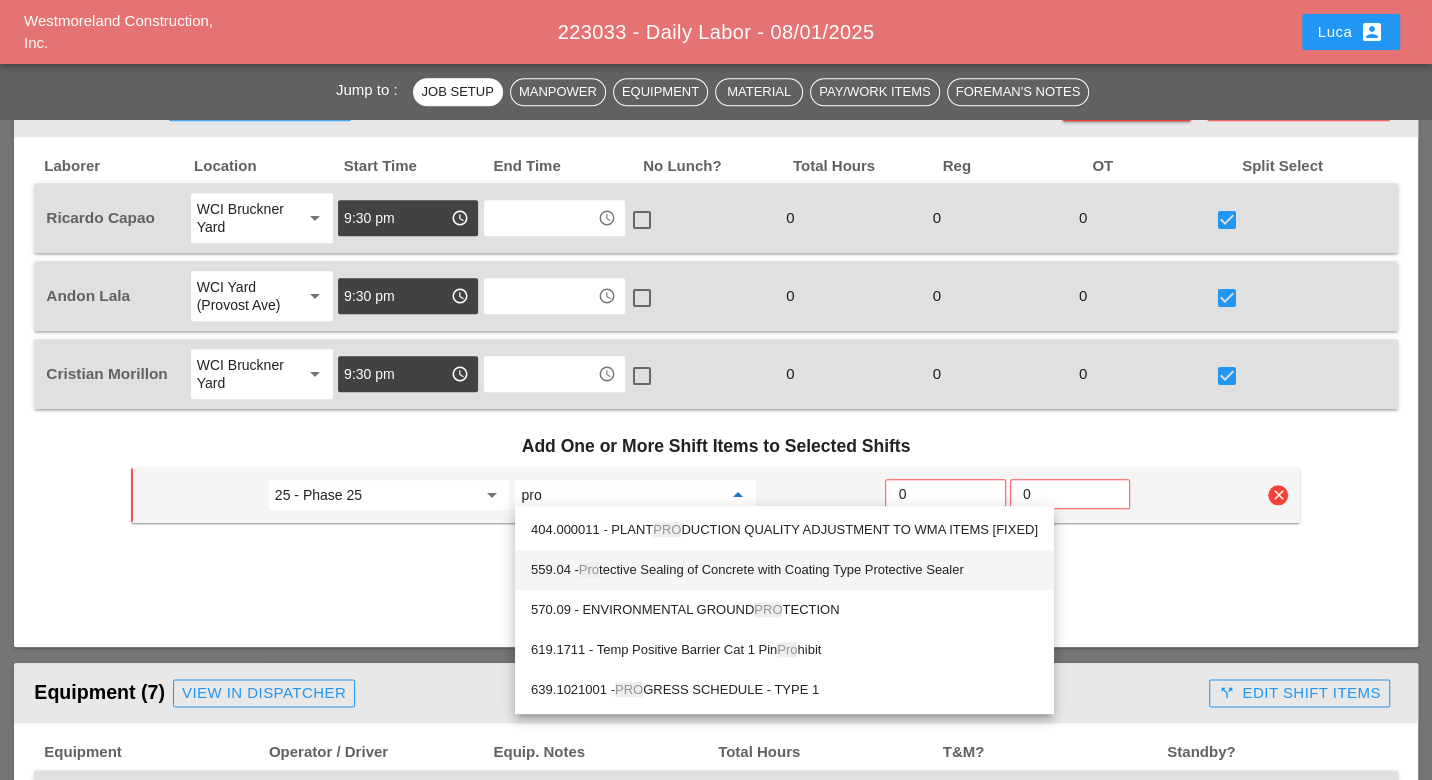 click on "559.04 -  Pro tective Sealing of Concrete with Coating Type Protective Sealer" at bounding box center [784, 570] 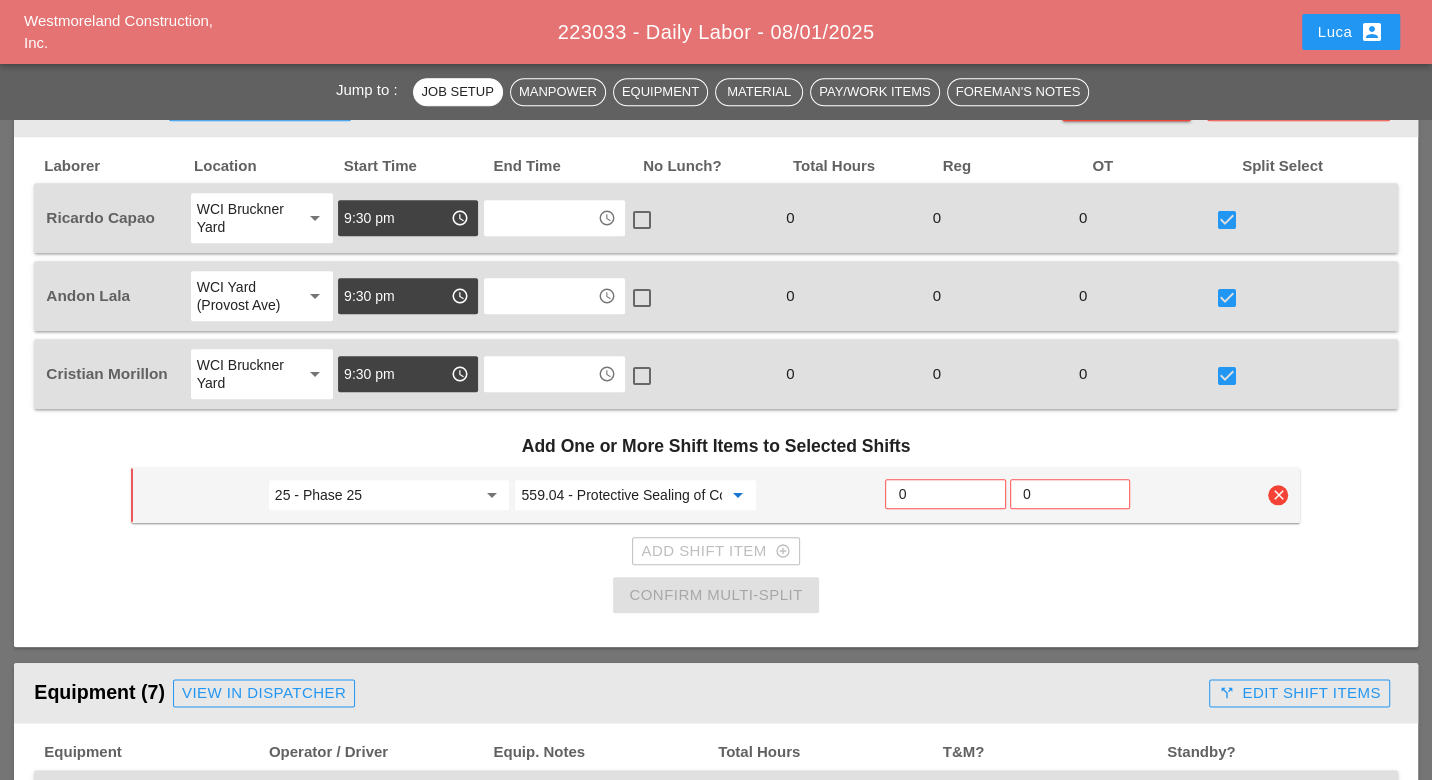 type on "559.04 - Protective Sealing of Concrete with Coating Type Protective Sealer" 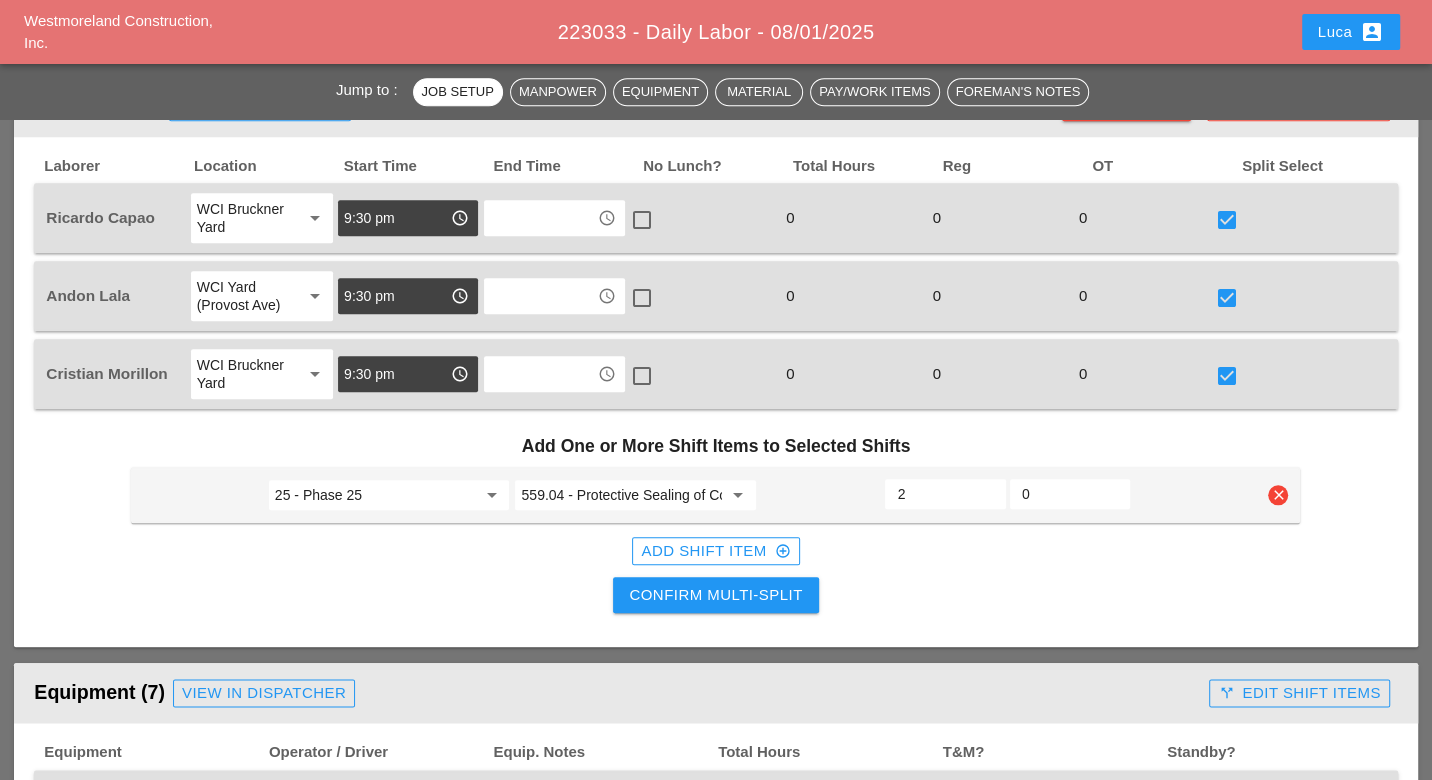type on "2" 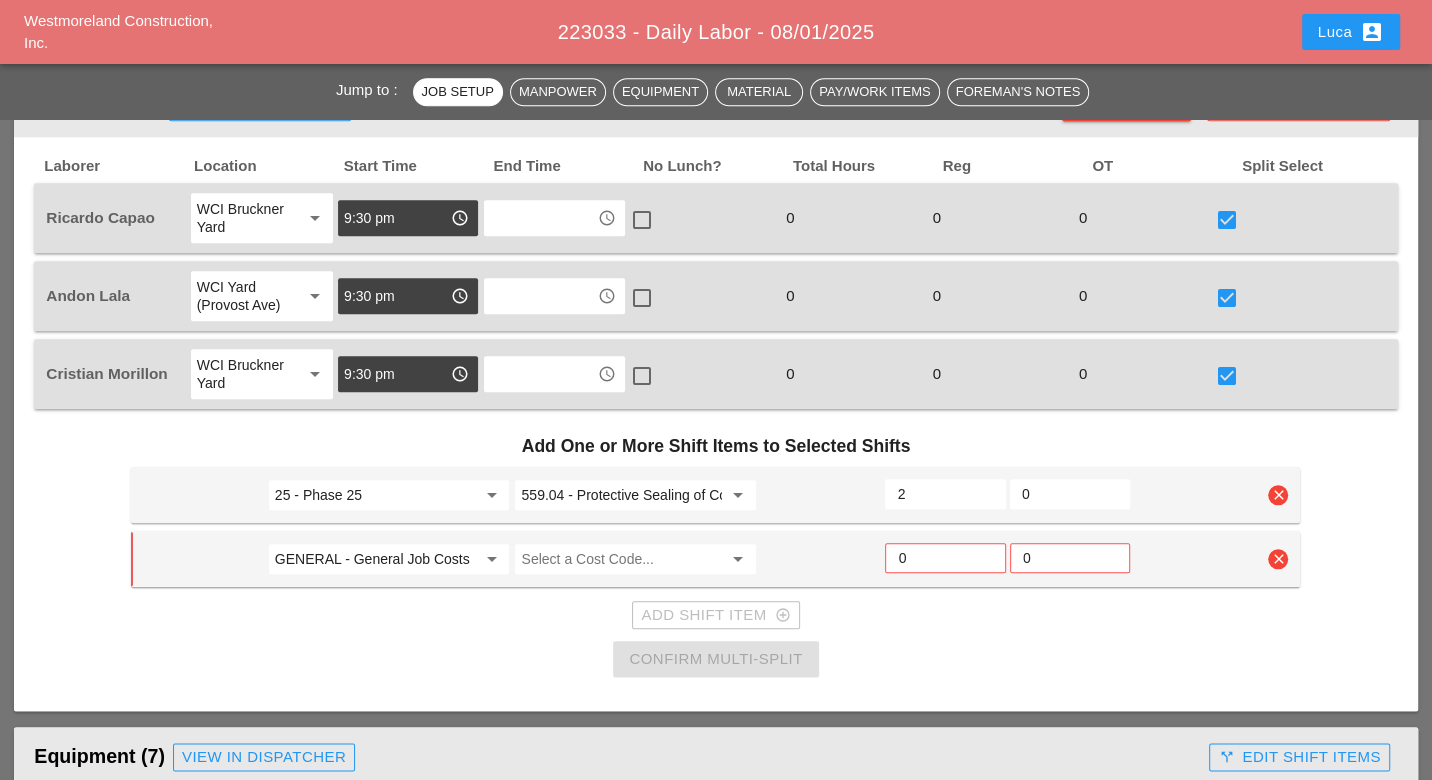click on "GENERAL - General Job Costs" at bounding box center (375, 559) 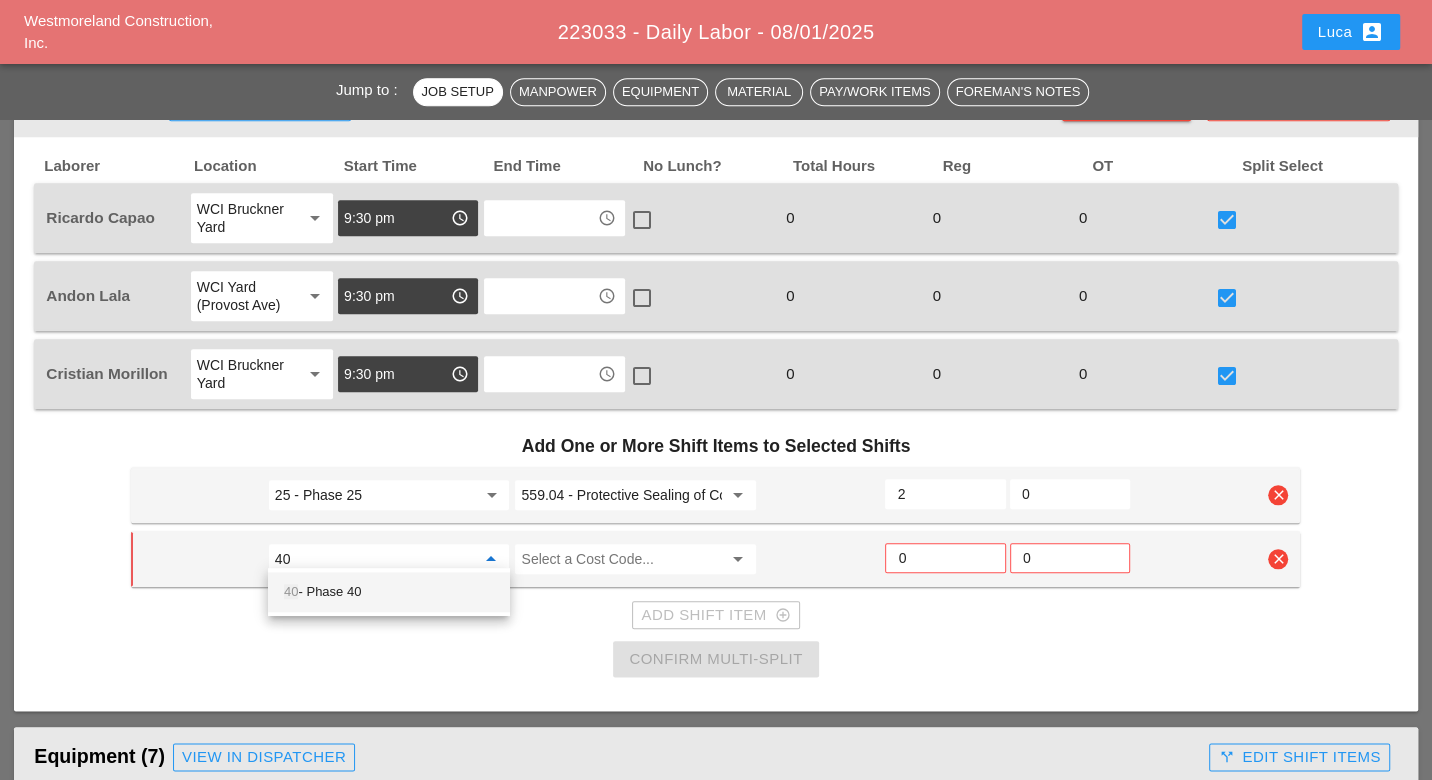 click on "40  - Phase 40" at bounding box center (389, 592) 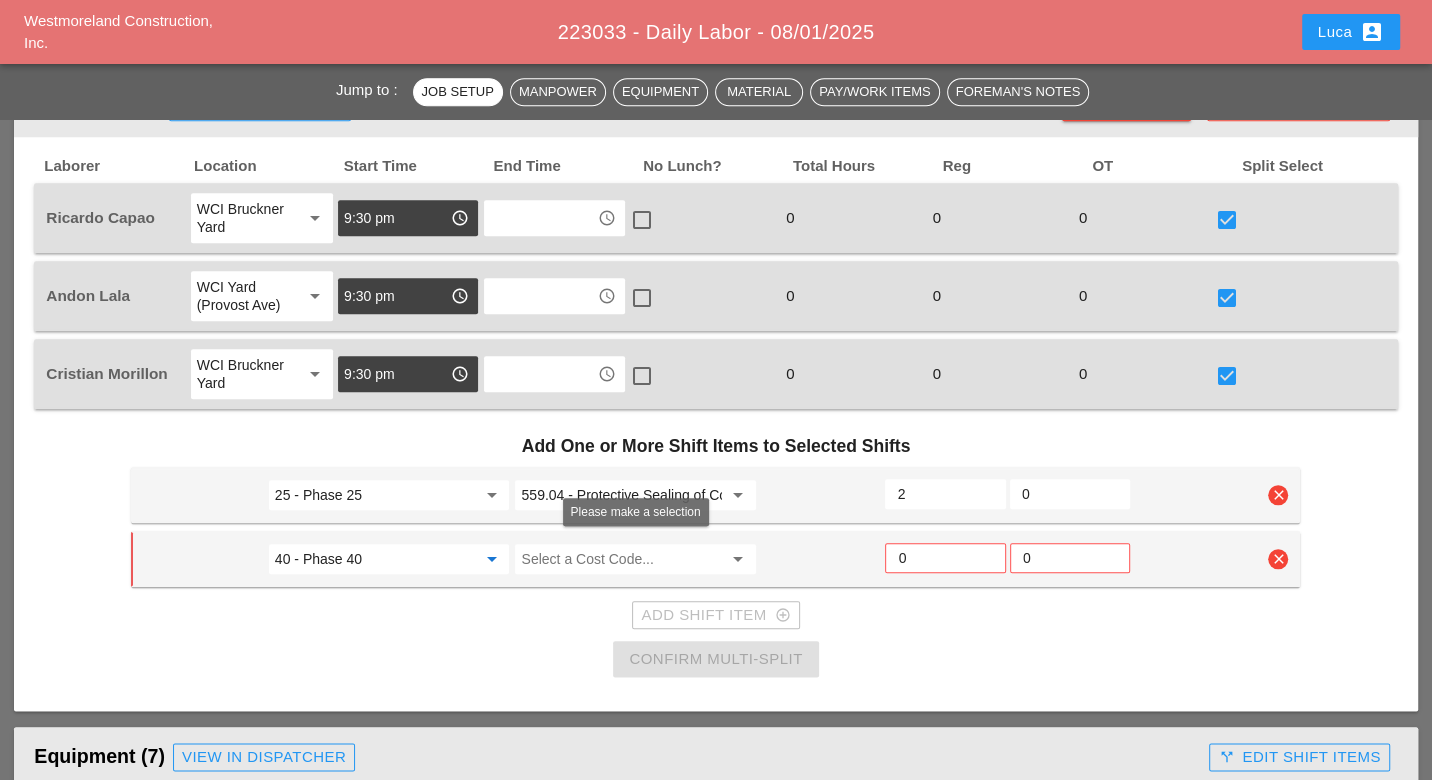 type on "40 - Phase 40" 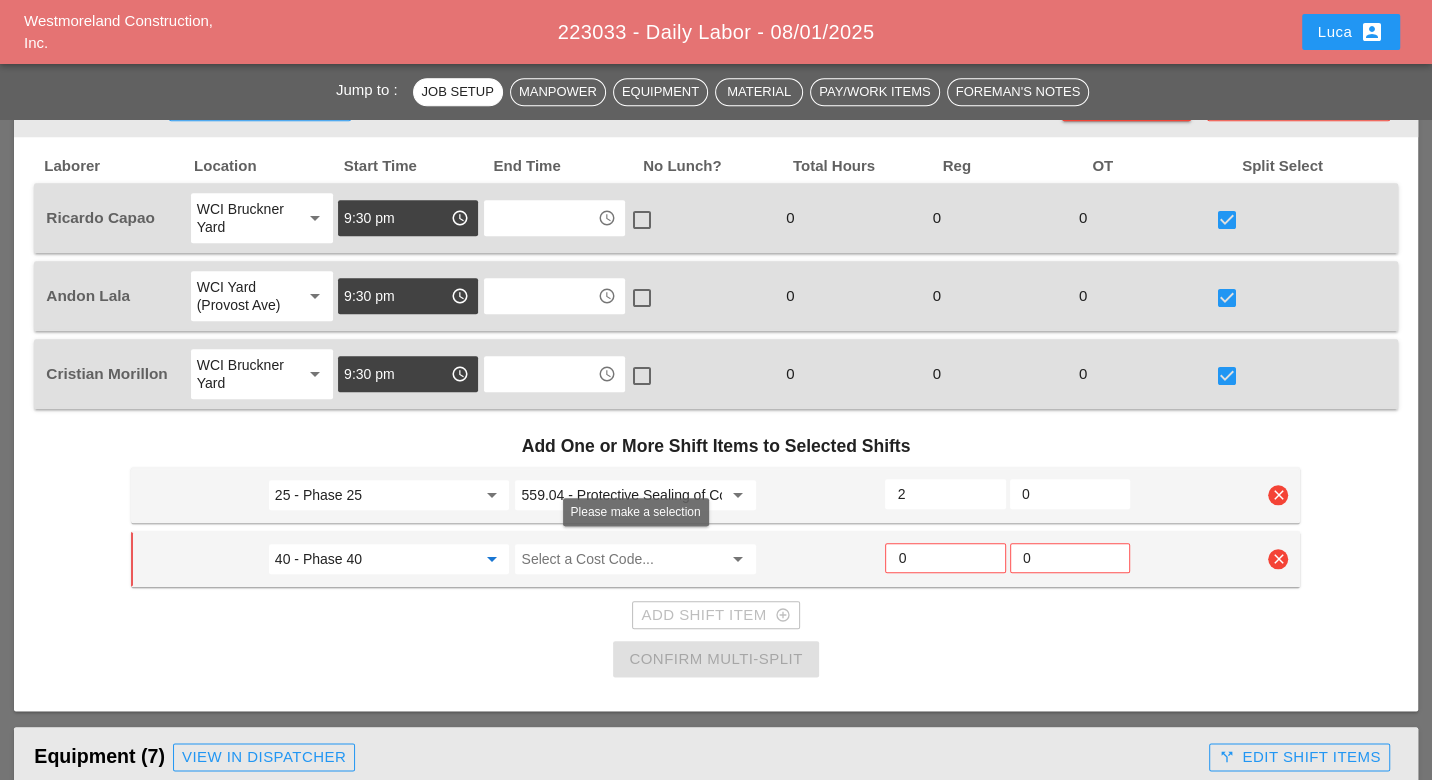 click at bounding box center (621, 559) 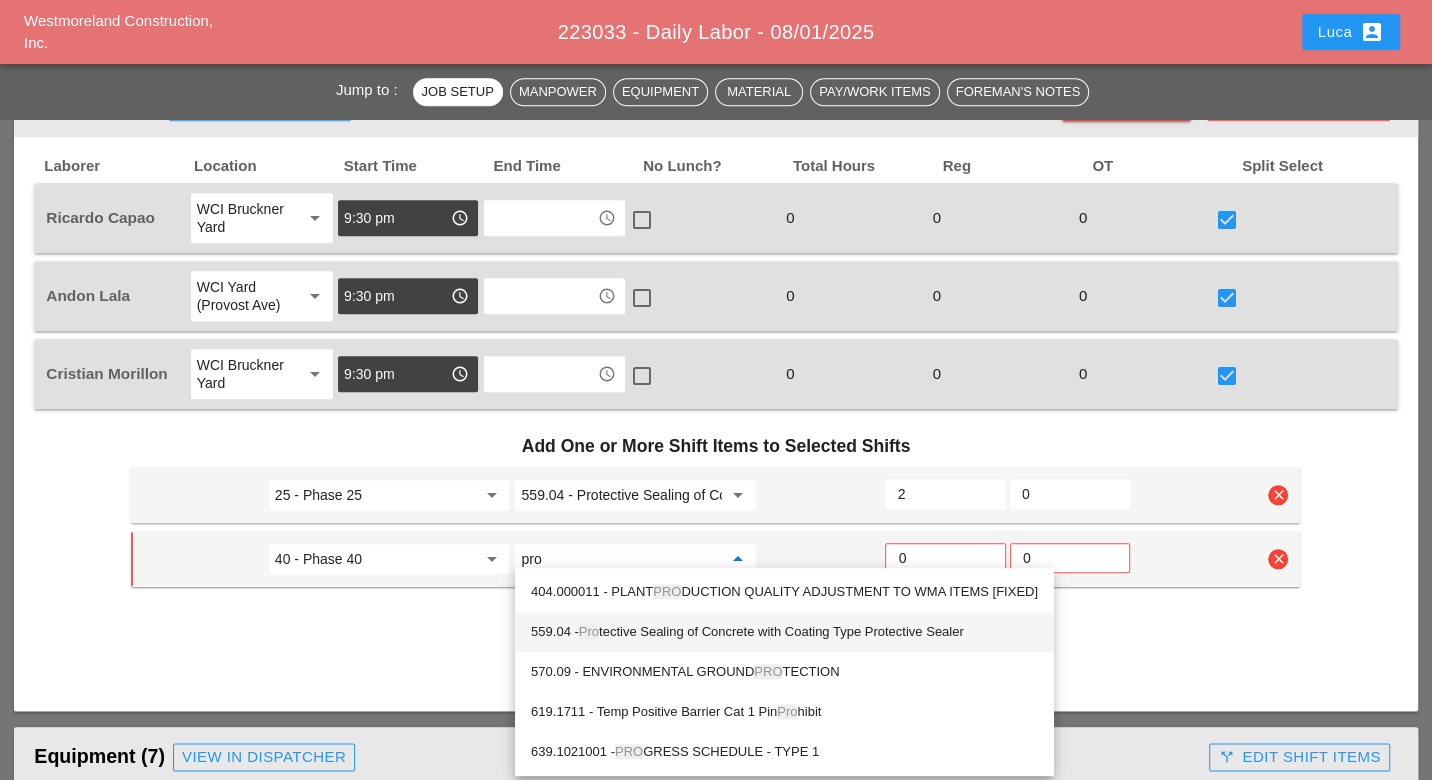 click on "559.04 -  Pro tective Sealing of Concrete with Coating Type Protective Sealer" at bounding box center (784, 632) 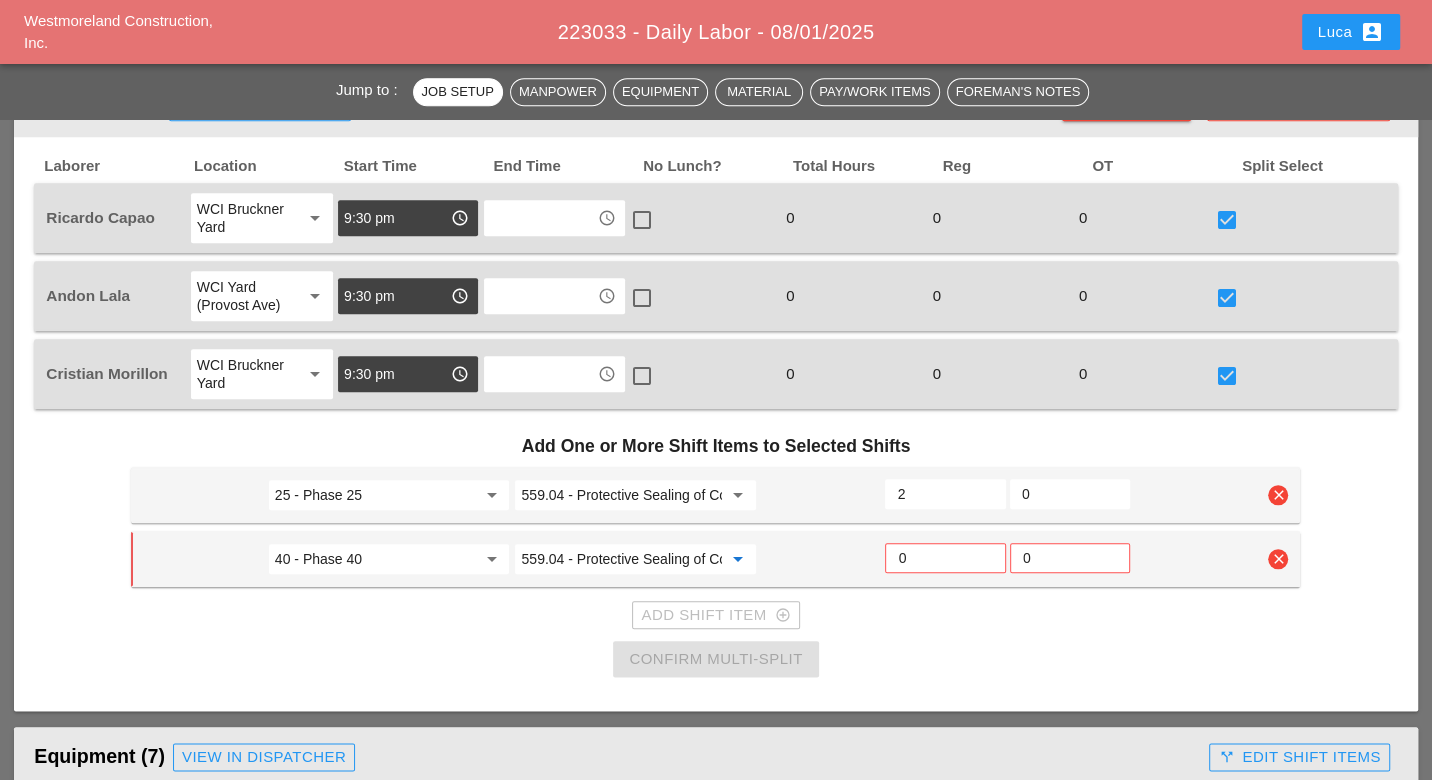type on "559.04 - Protective Sealing of Concrete with Coating Type Protective Sealer" 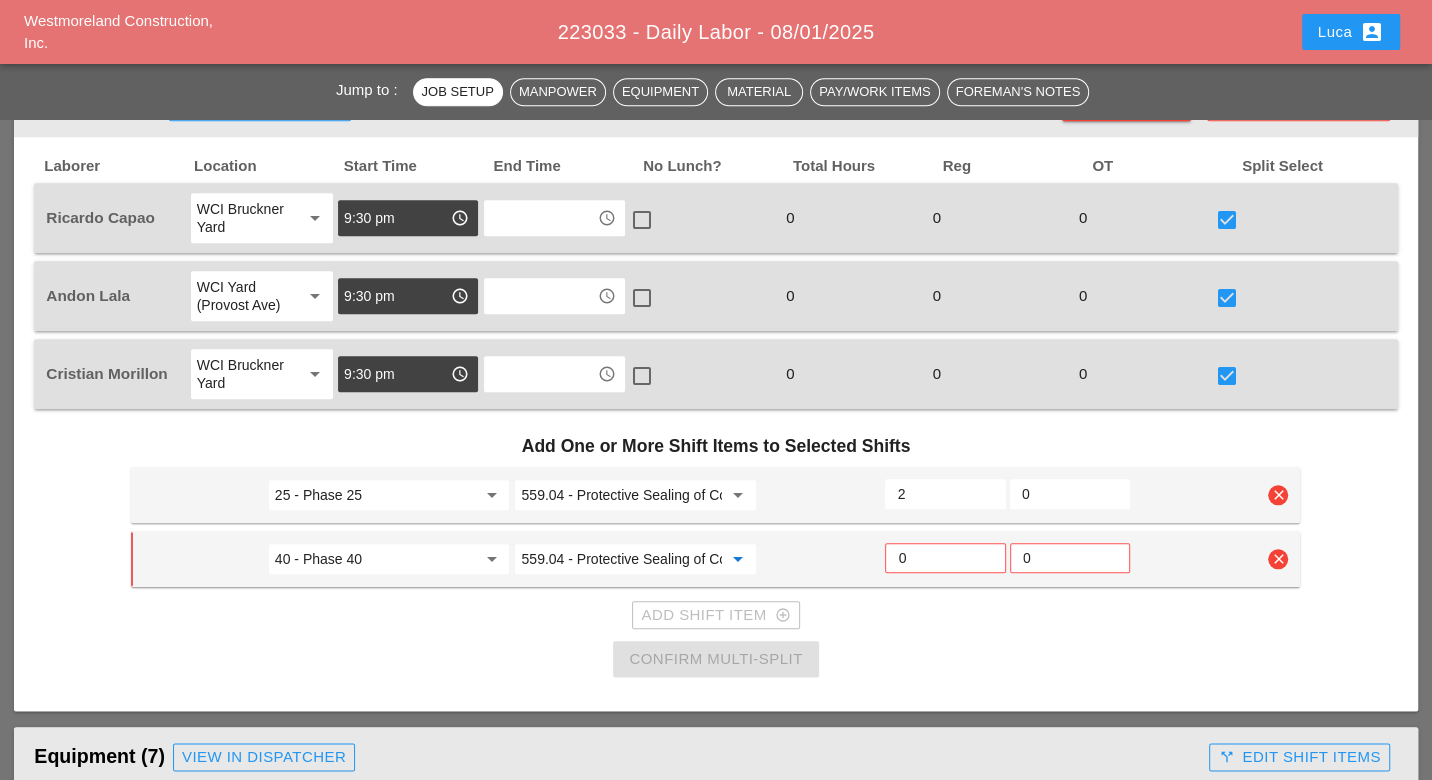 click on "0" at bounding box center [945, 558] 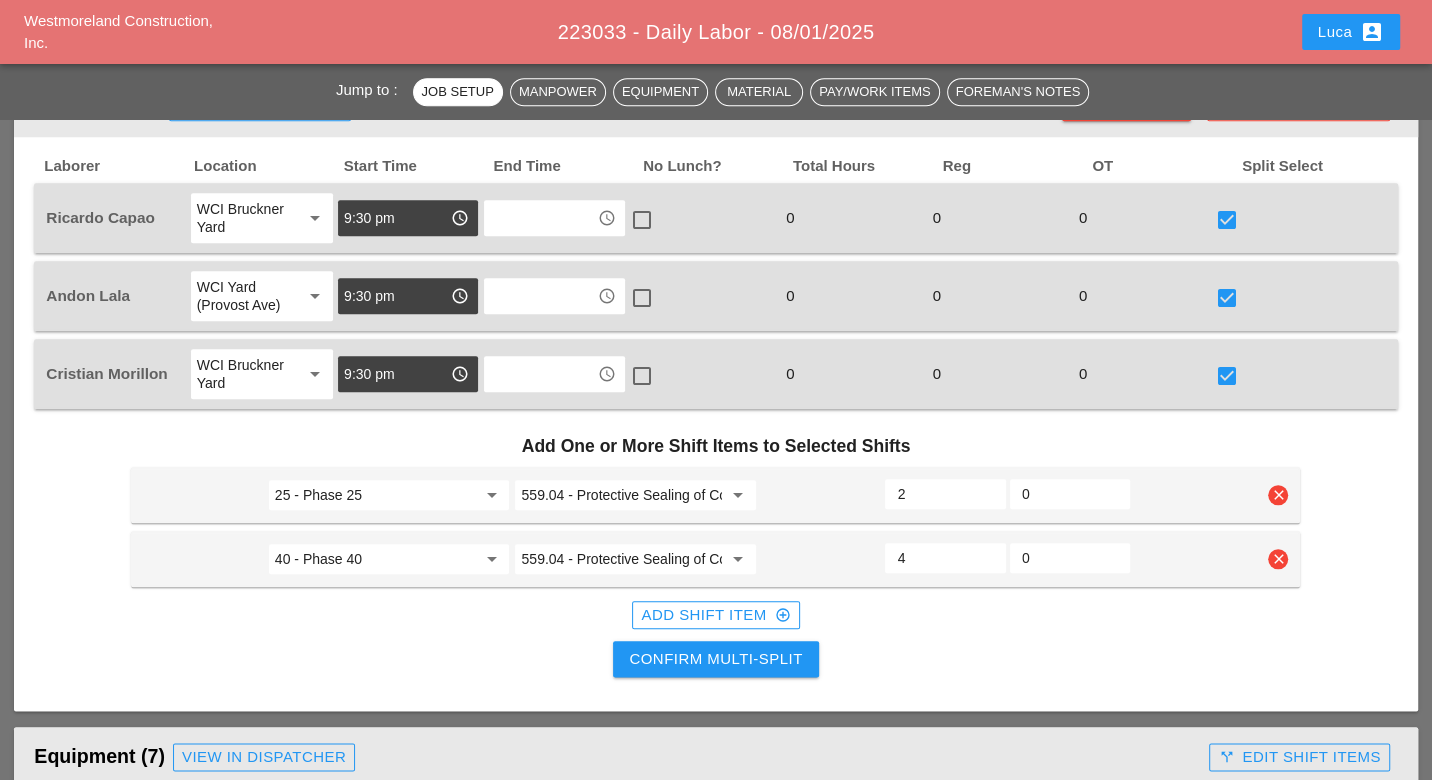 type on "4" 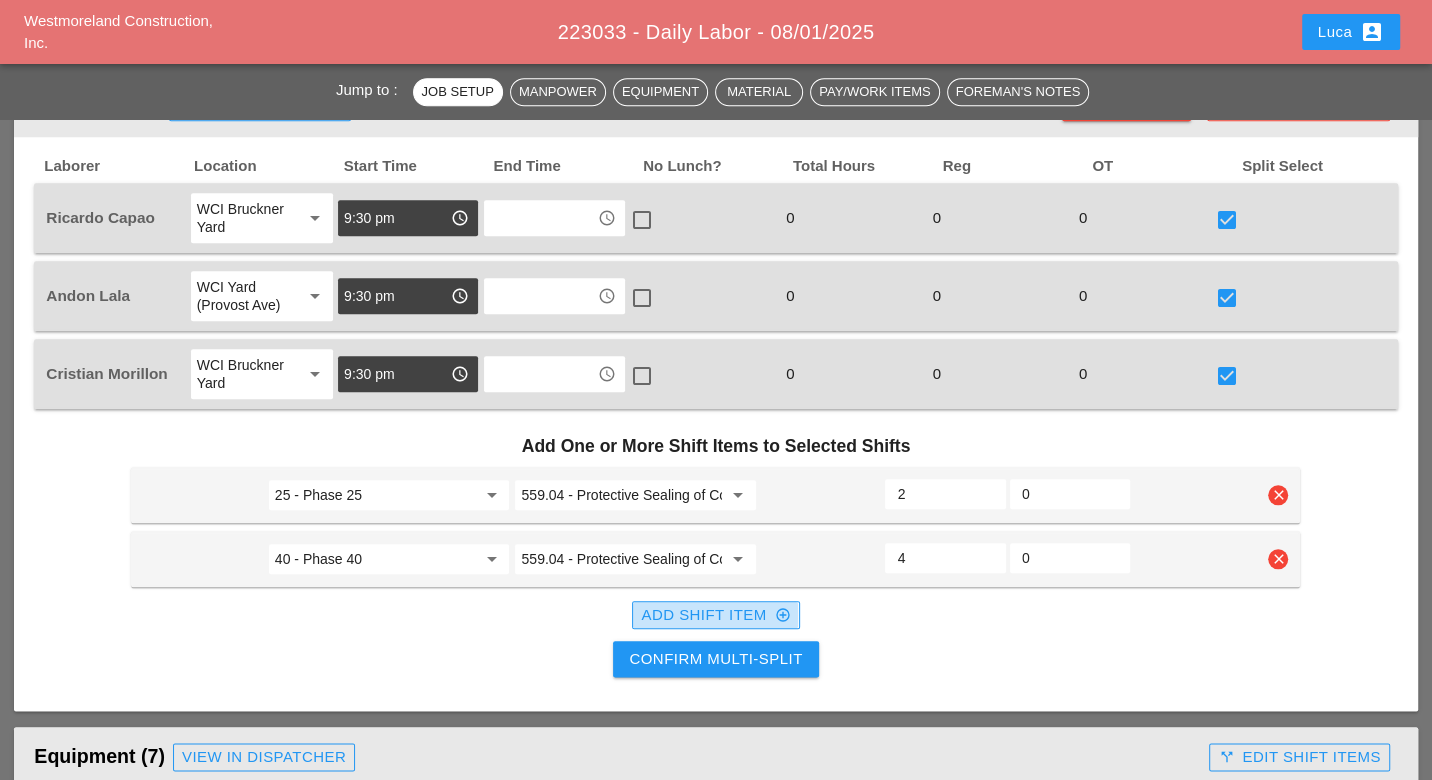 click on "Add Shift Item add_circle_outline" at bounding box center [715, 615] 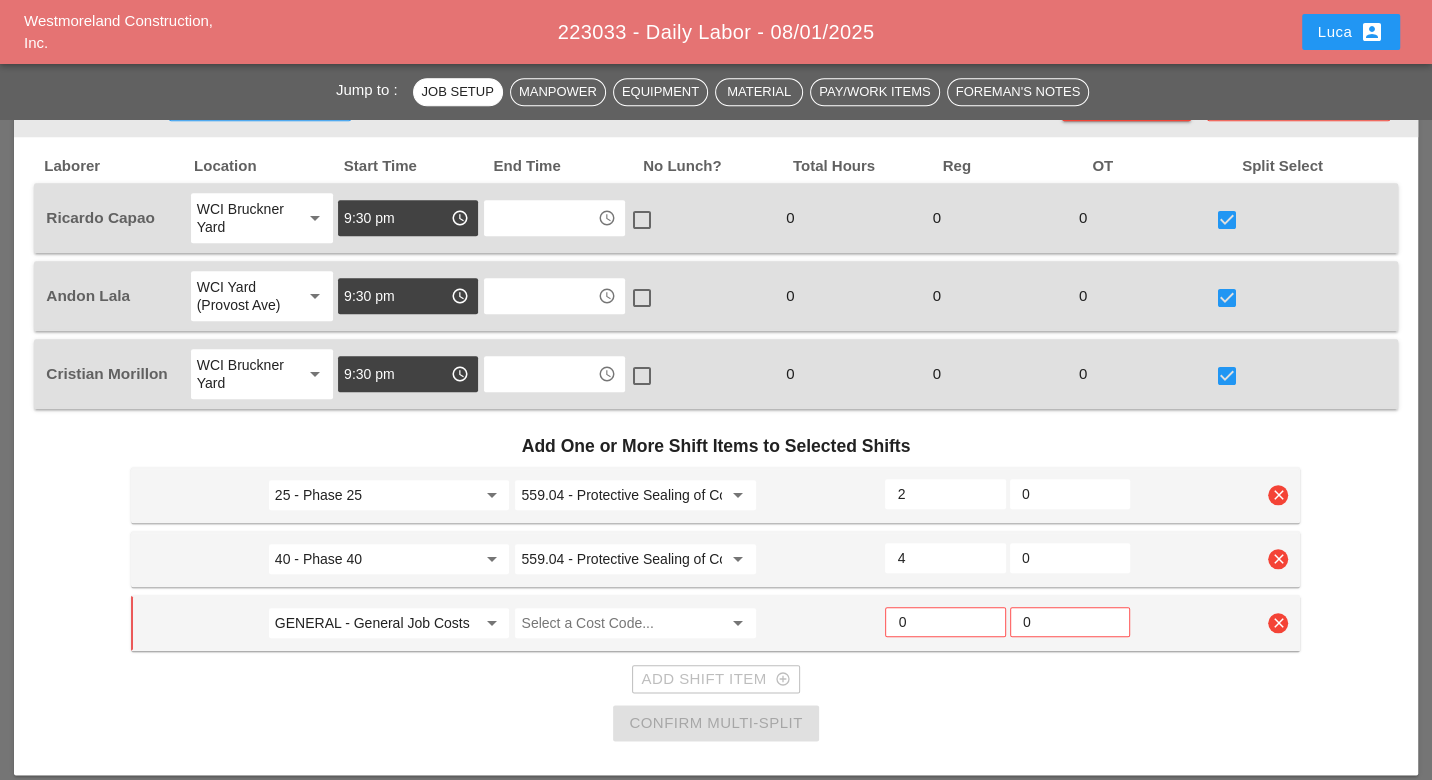 click on "GENERAL - General Job Costs arrow_drop_down Select a Cost Code... arrow_drop_down 0 0 clear" at bounding box center (715, 623) 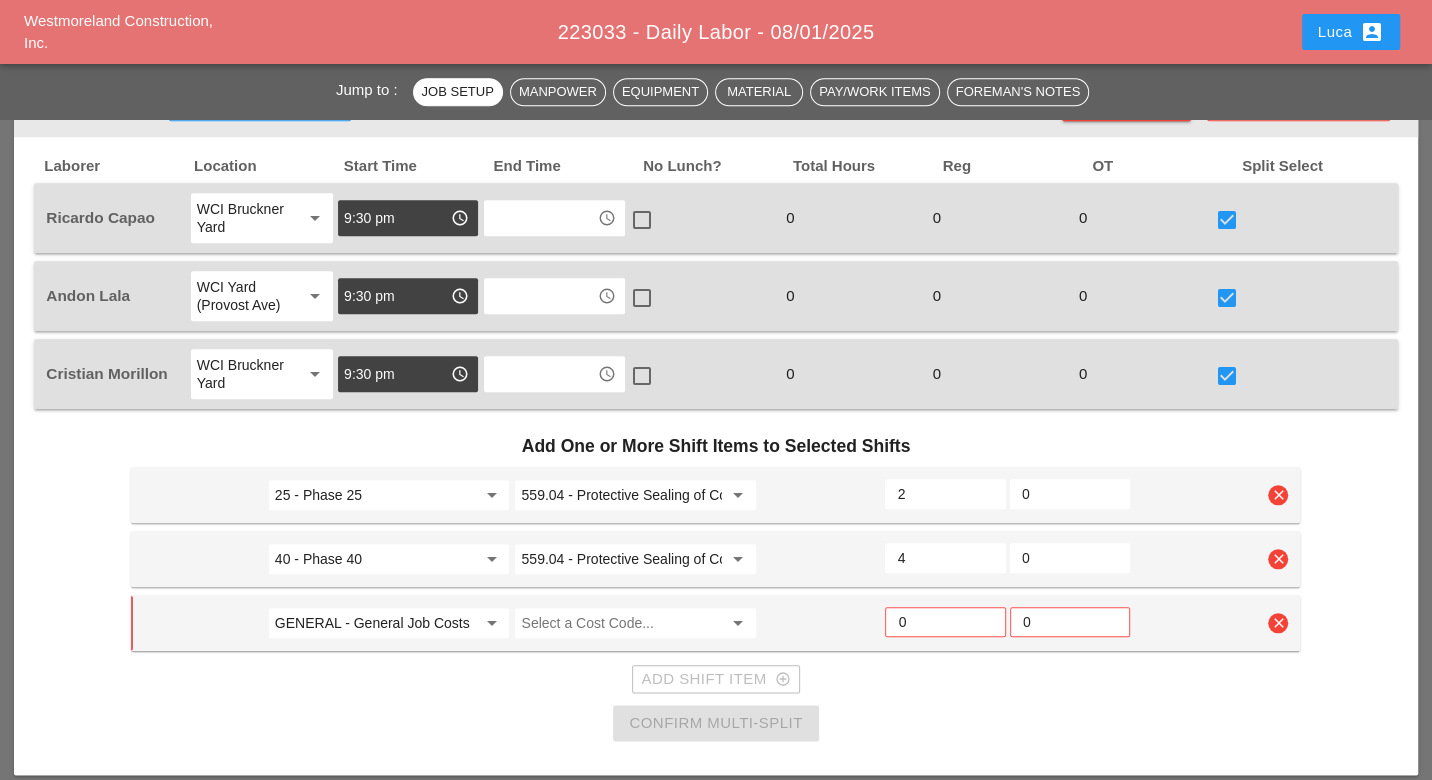 click on "GENERAL - General Job Costs" at bounding box center (375, 623) 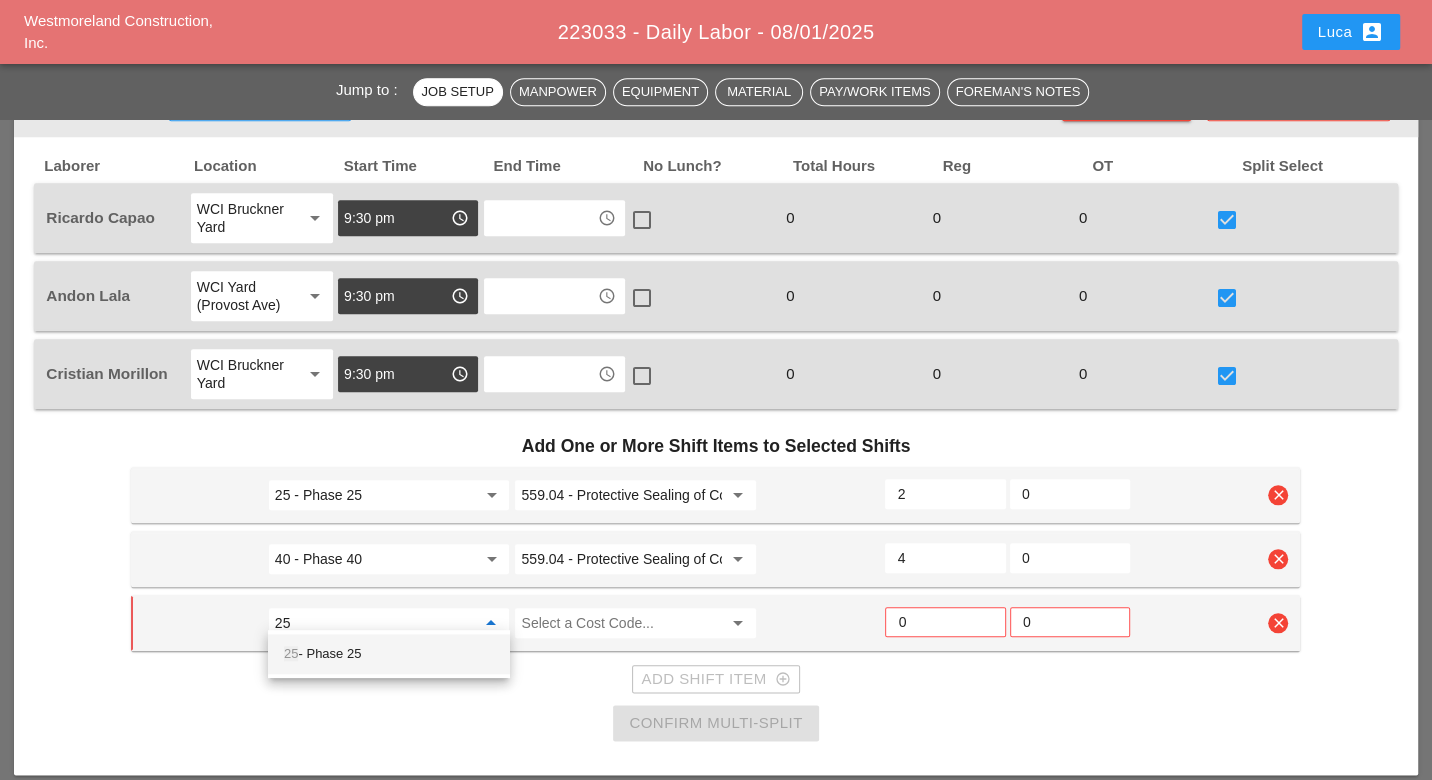 drag, startPoint x: 365, startPoint y: 643, endPoint x: 409, endPoint y: 648, distance: 44.28318 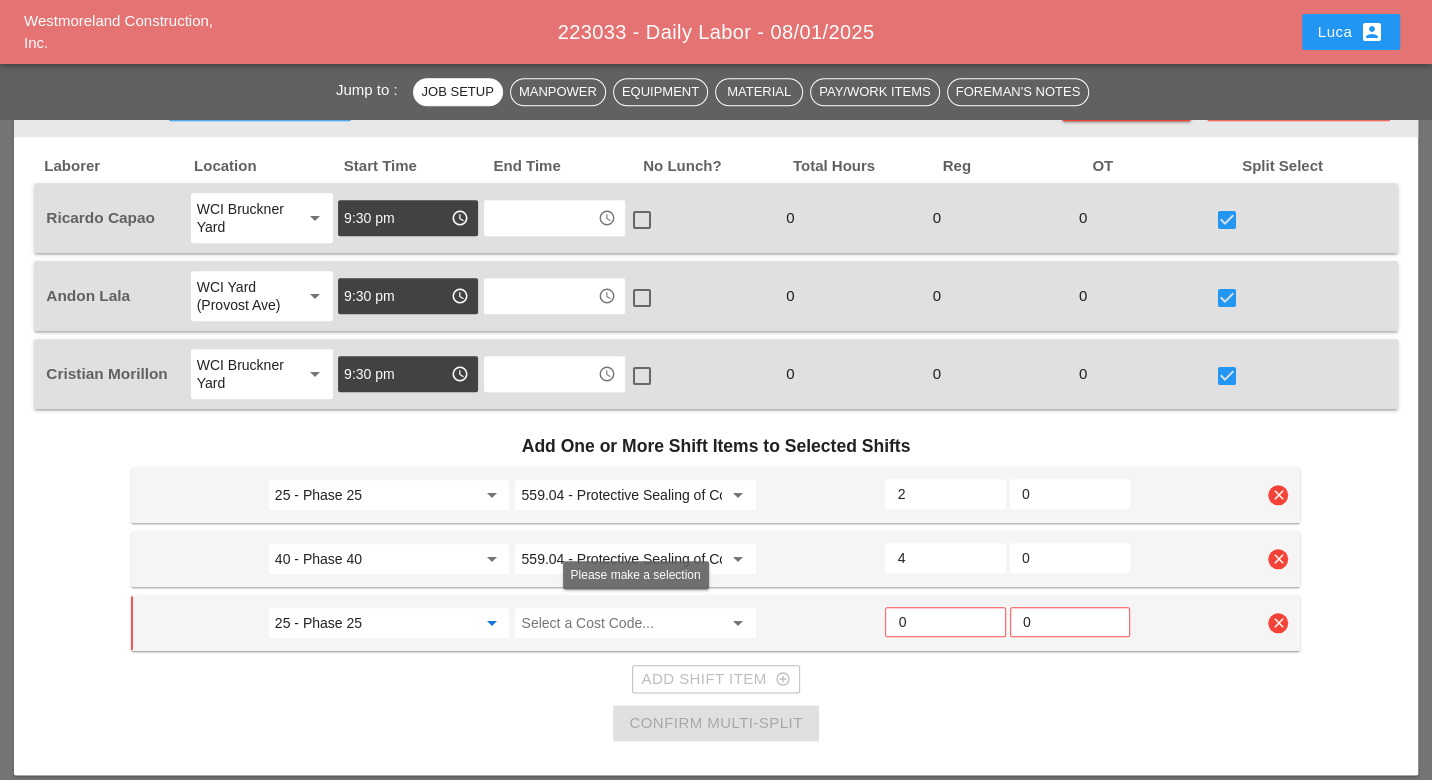 type on "25 - Phase 25" 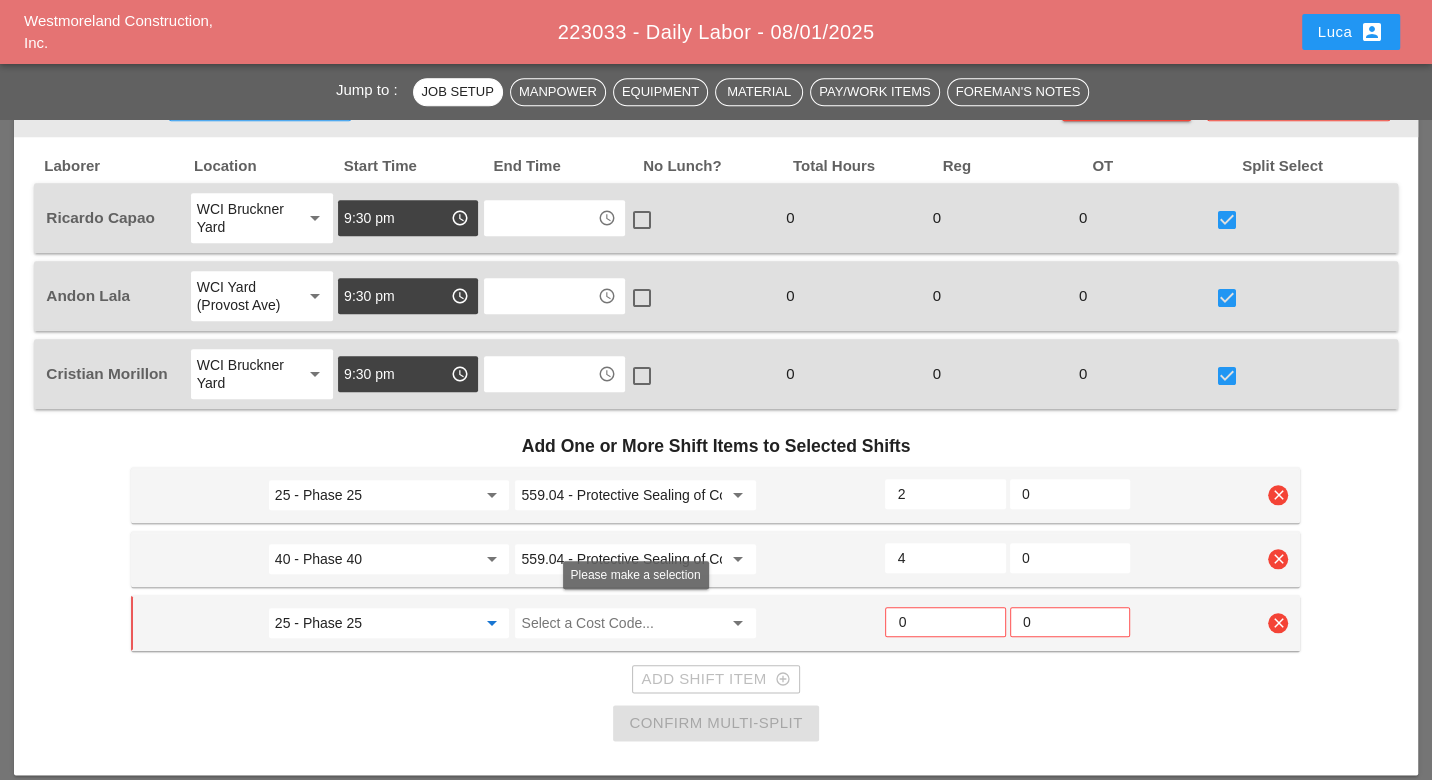 click at bounding box center [621, 623] 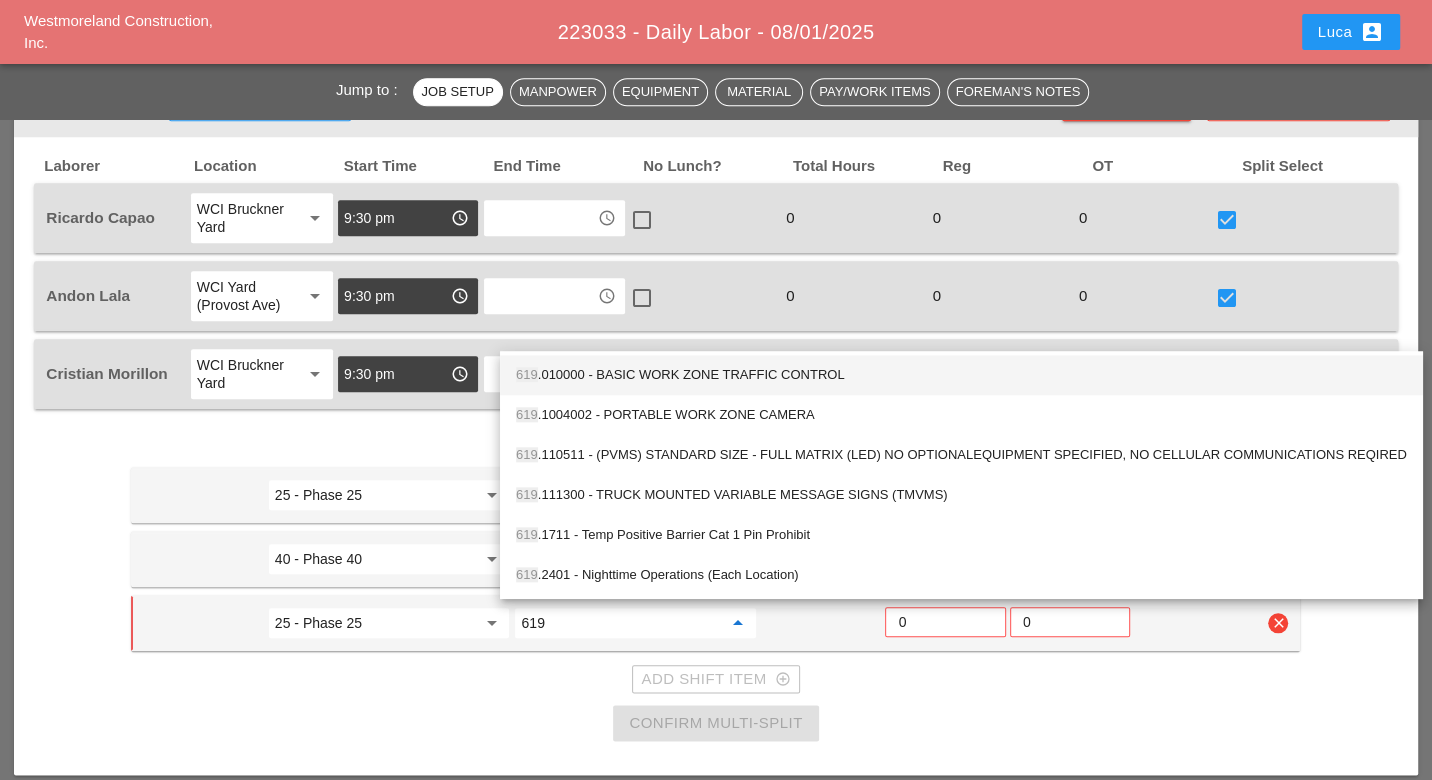 click on "619 .010000 - BASIC WORK ZONE TRAFFIC CONTROL" at bounding box center [961, 375] 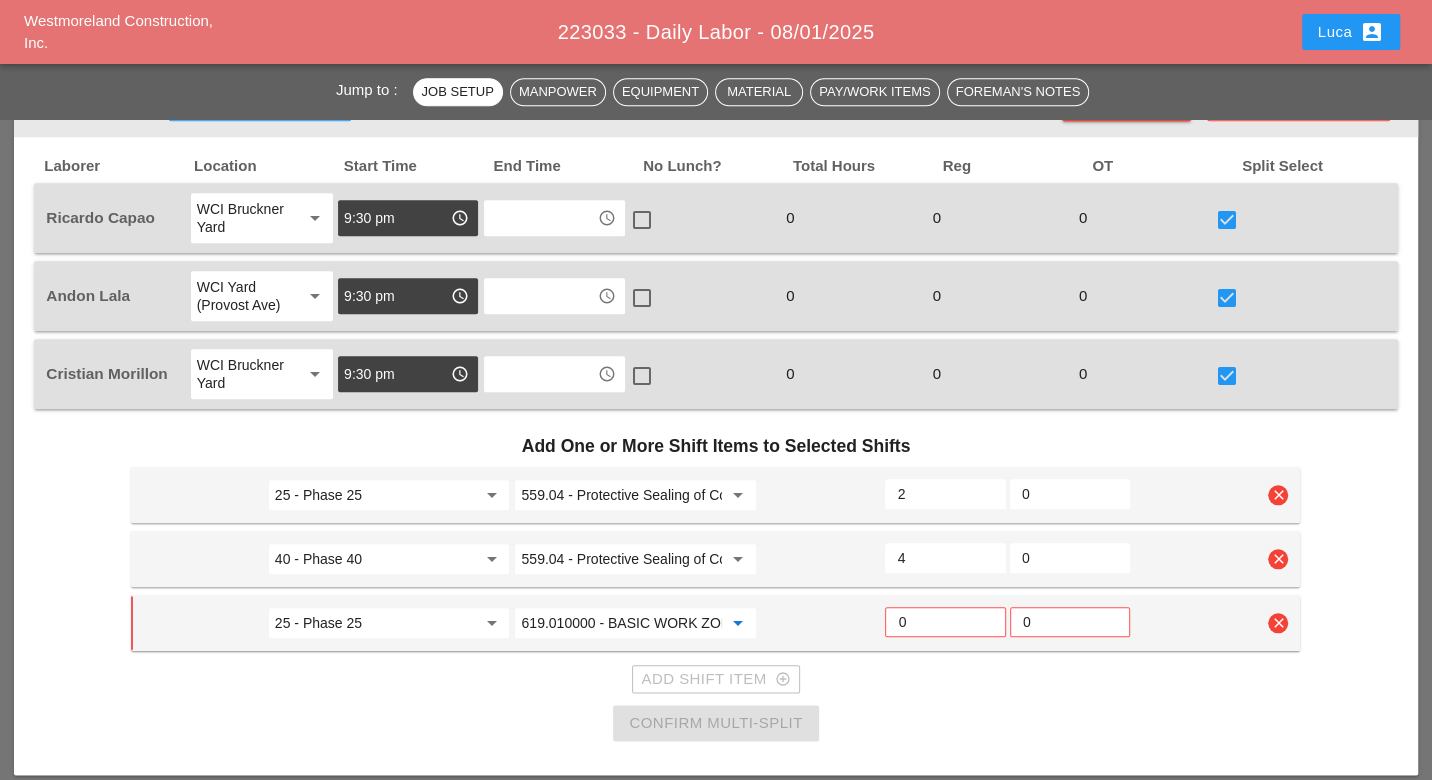 type on "619.010000 - BASIC WORK ZONE TRAFFIC CONTROL" 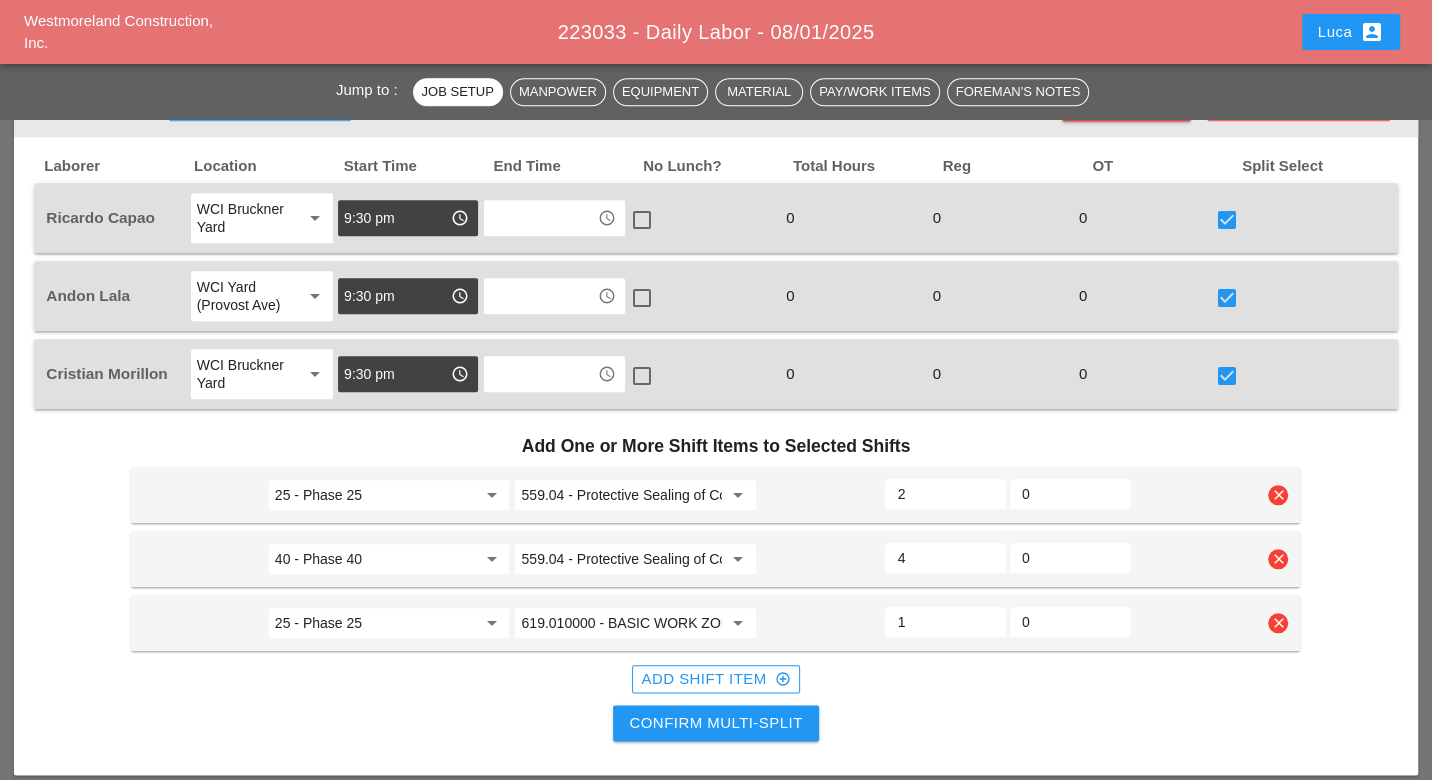 type on "1" 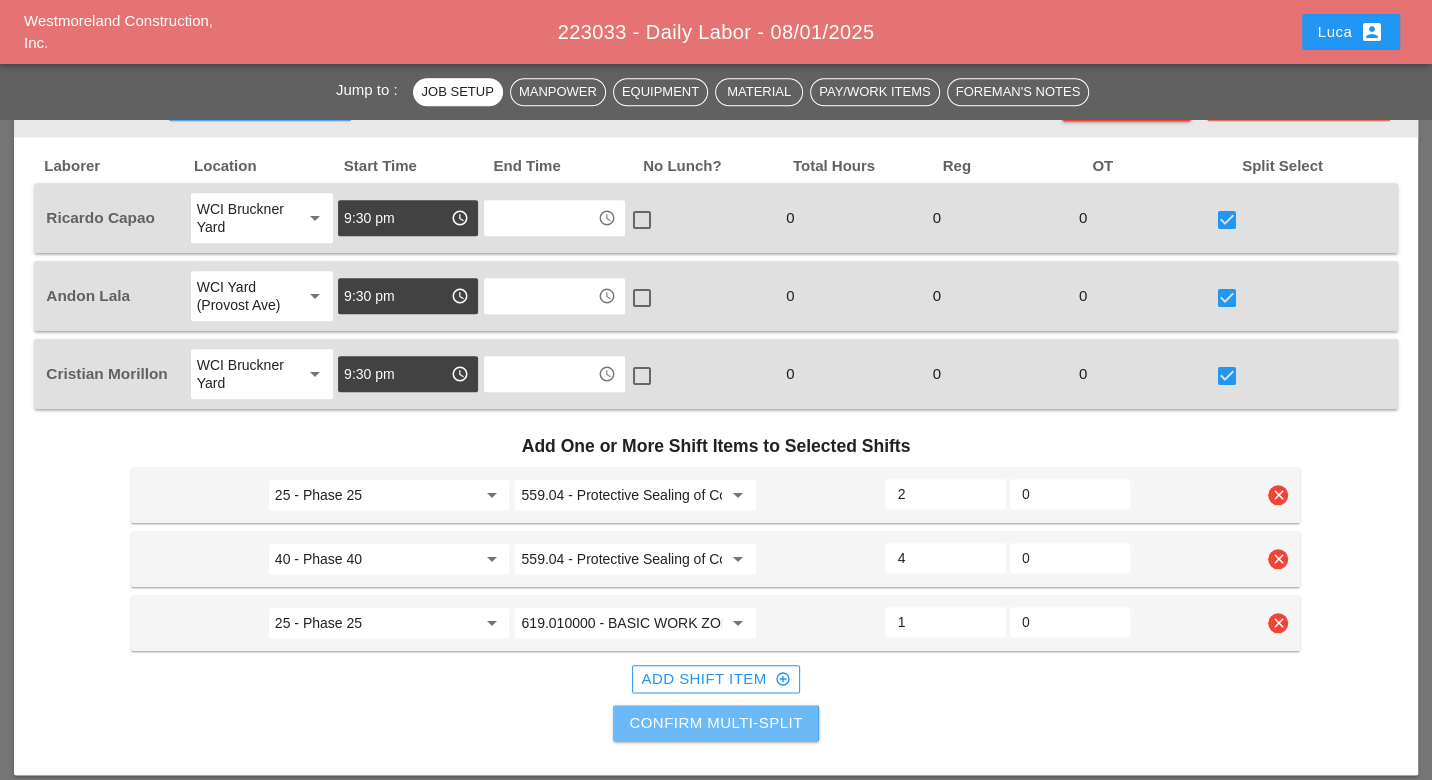 drag, startPoint x: 743, startPoint y: 714, endPoint x: 760, endPoint y: 710, distance: 17.464249 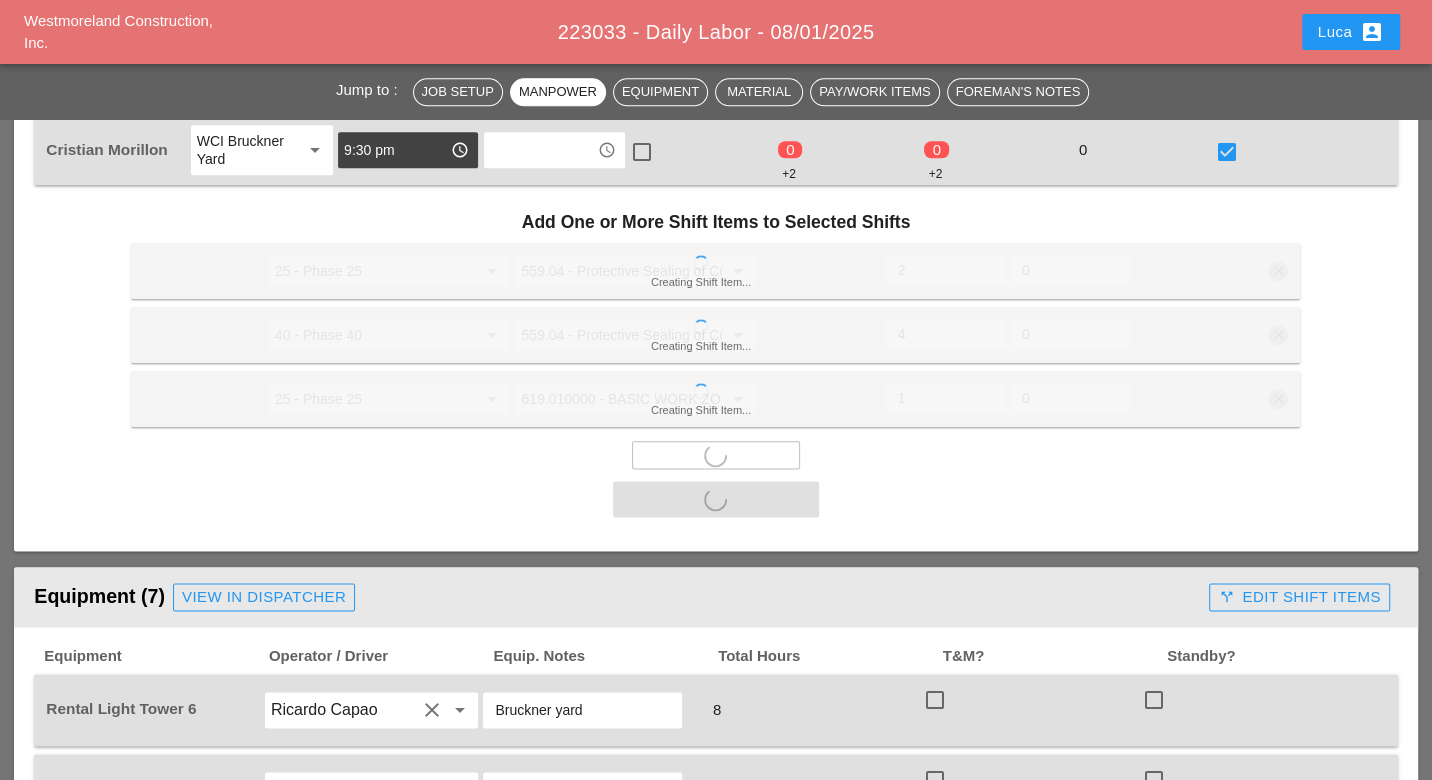 scroll, scrollTop: 1888, scrollLeft: 0, axis: vertical 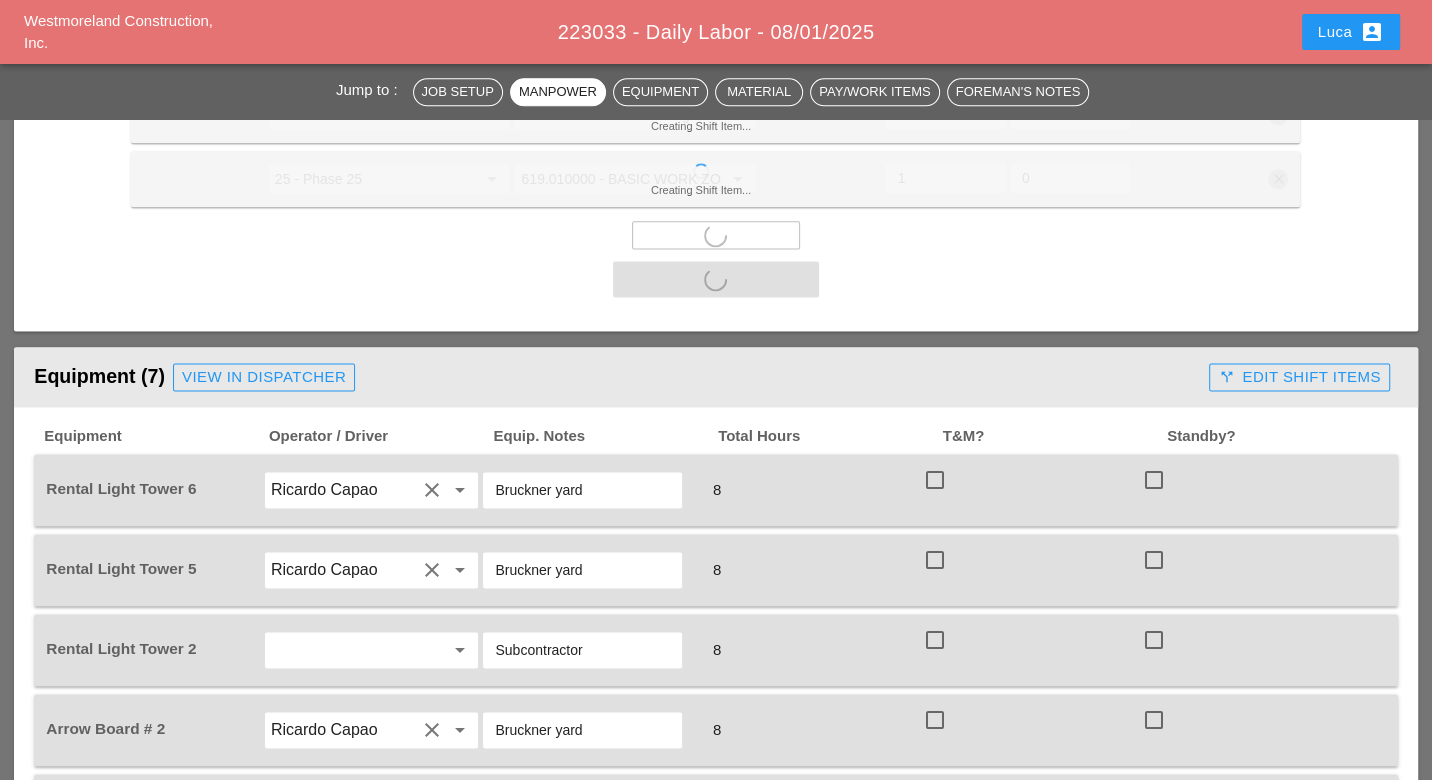 checkbox on "false" 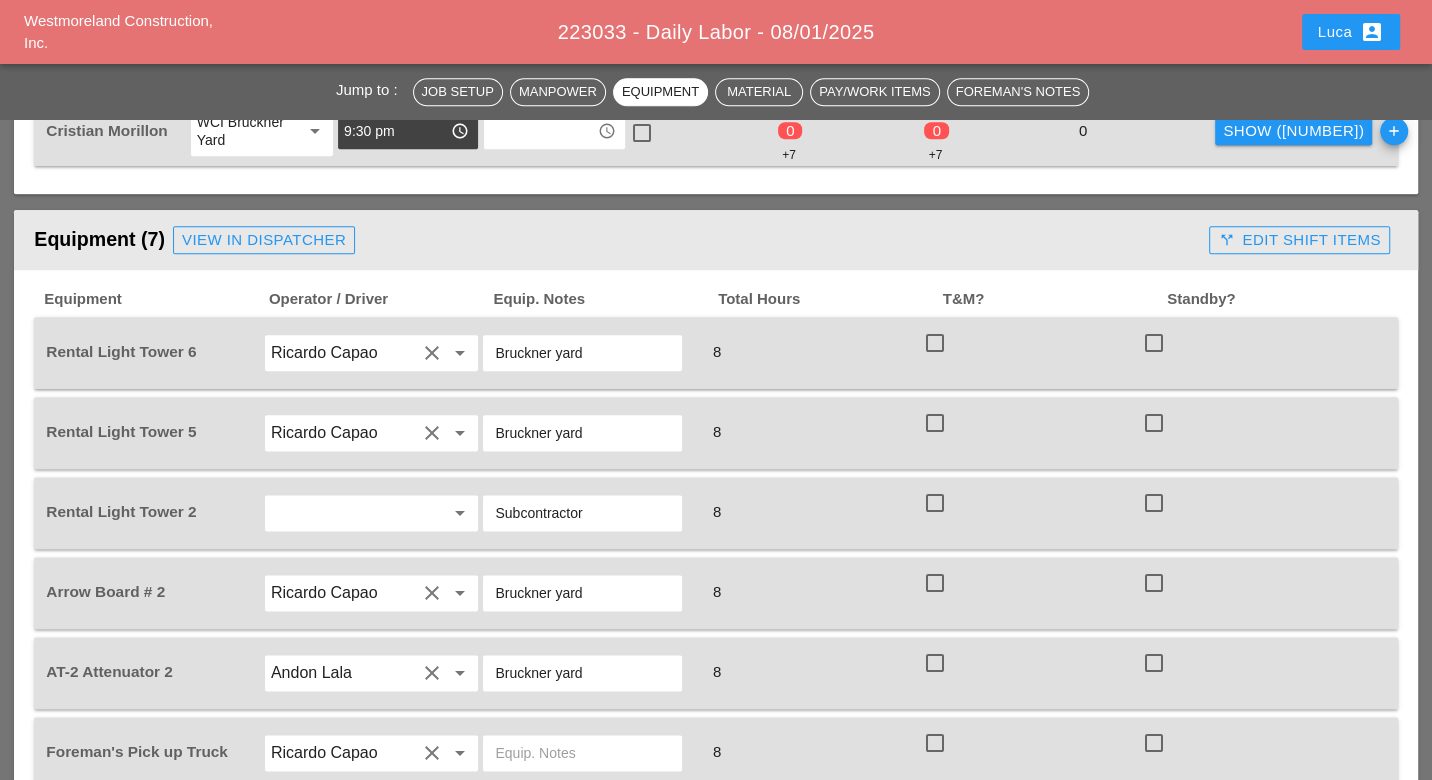 scroll, scrollTop: 1666, scrollLeft: 0, axis: vertical 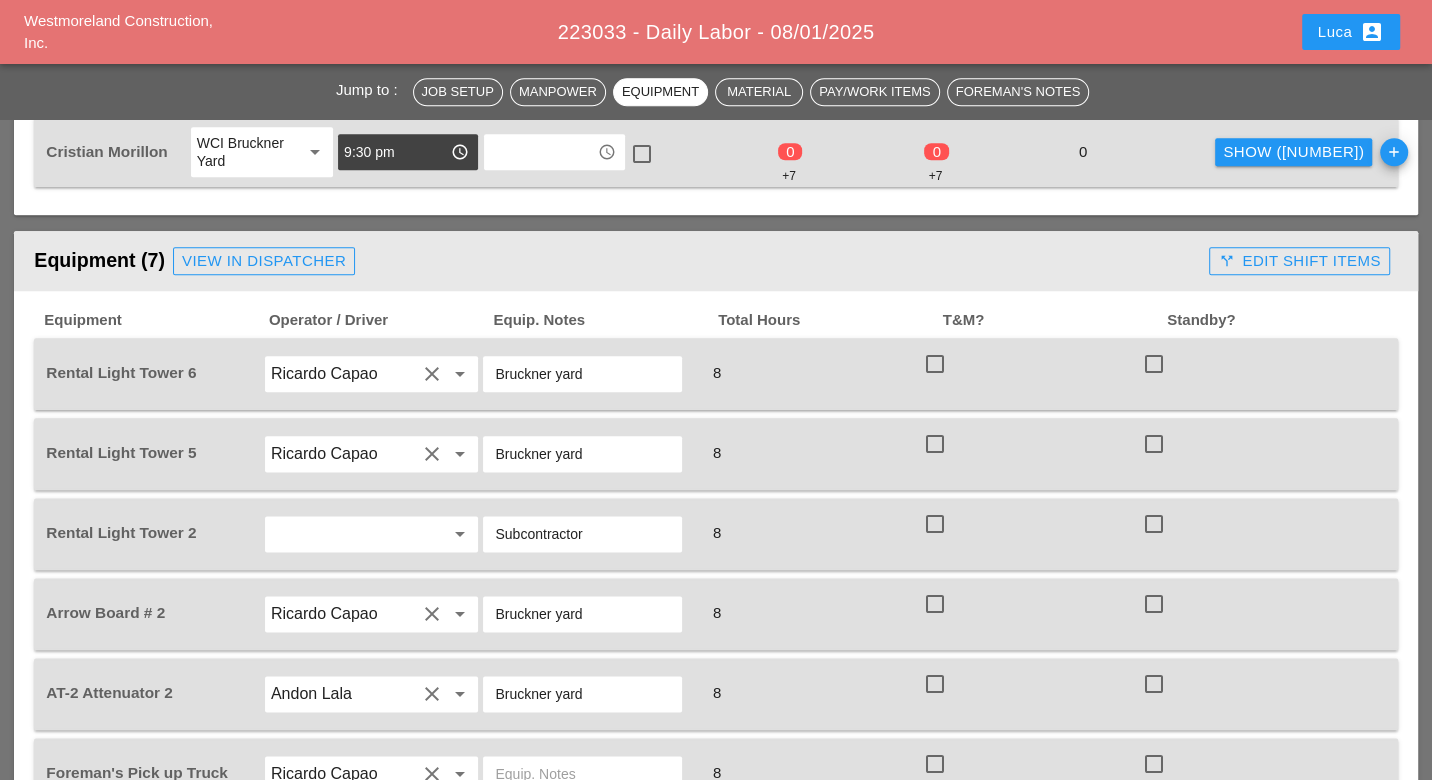 click at bounding box center (935, 364) 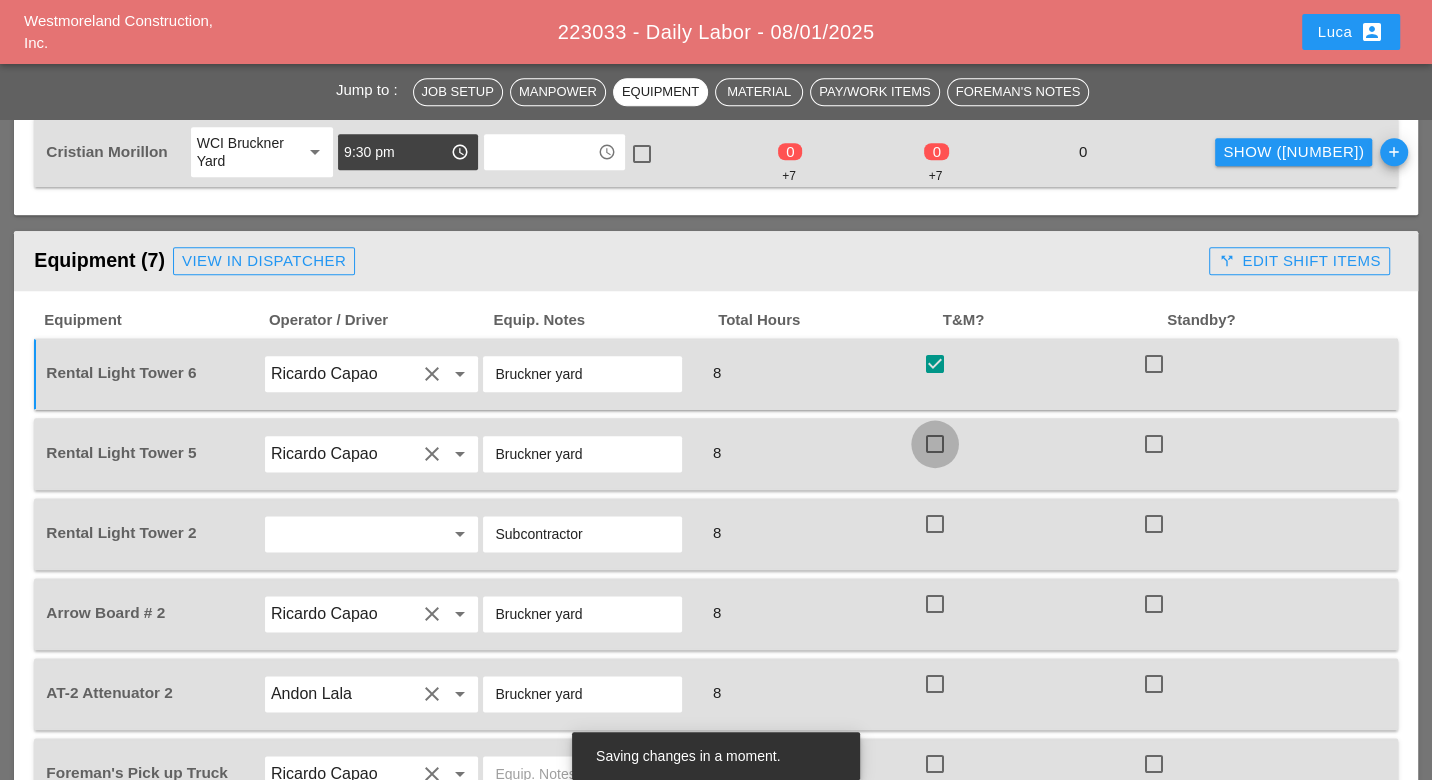 click at bounding box center (935, 444) 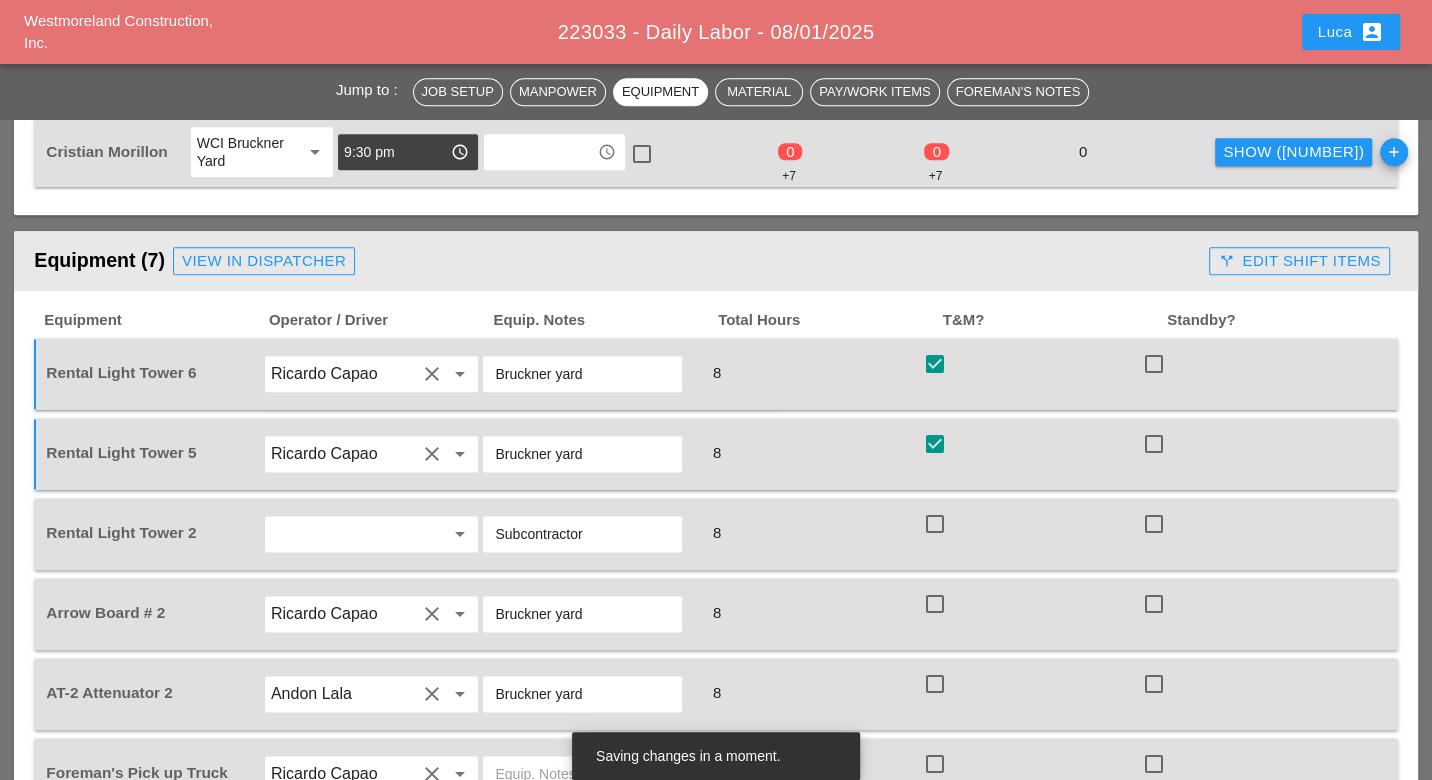 click at bounding box center [935, 524] 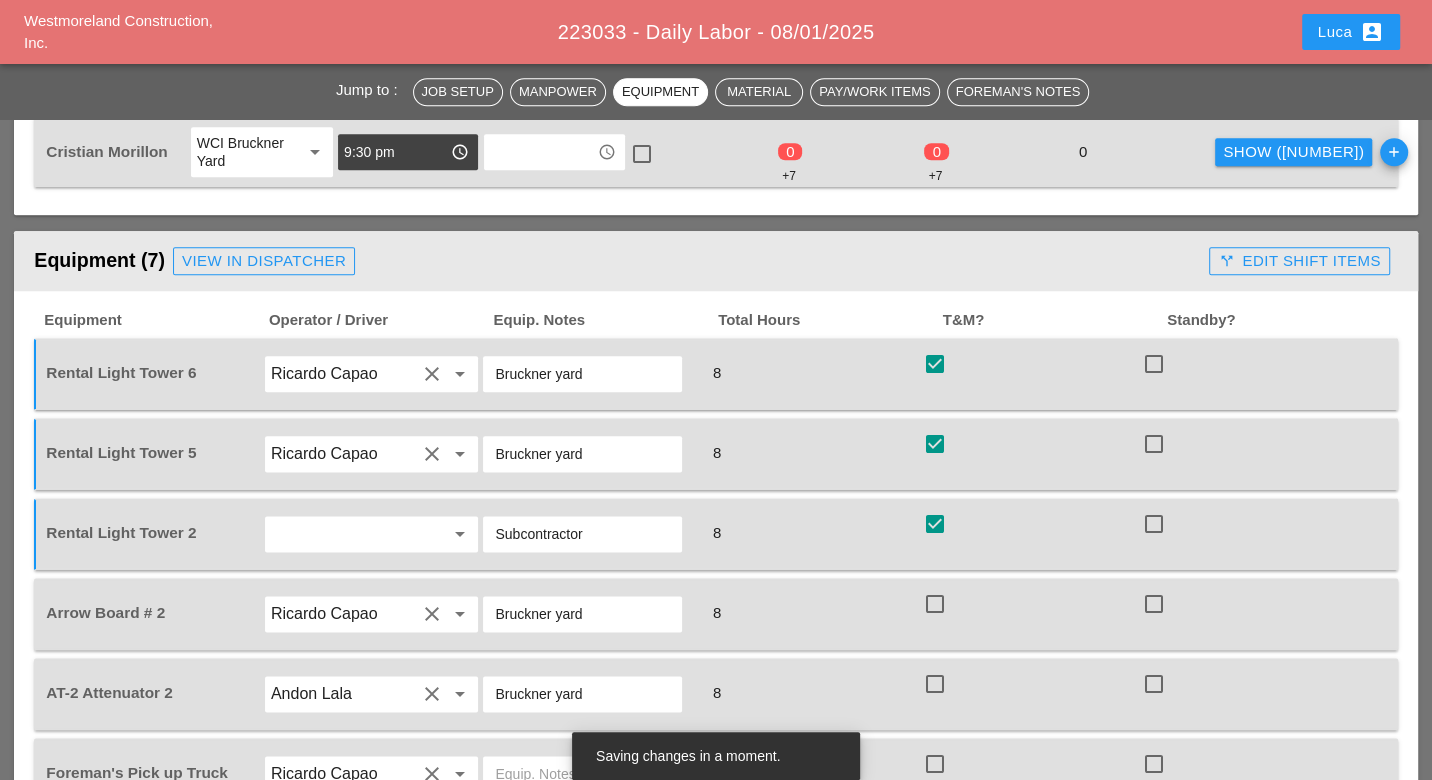 click at bounding box center (935, 604) 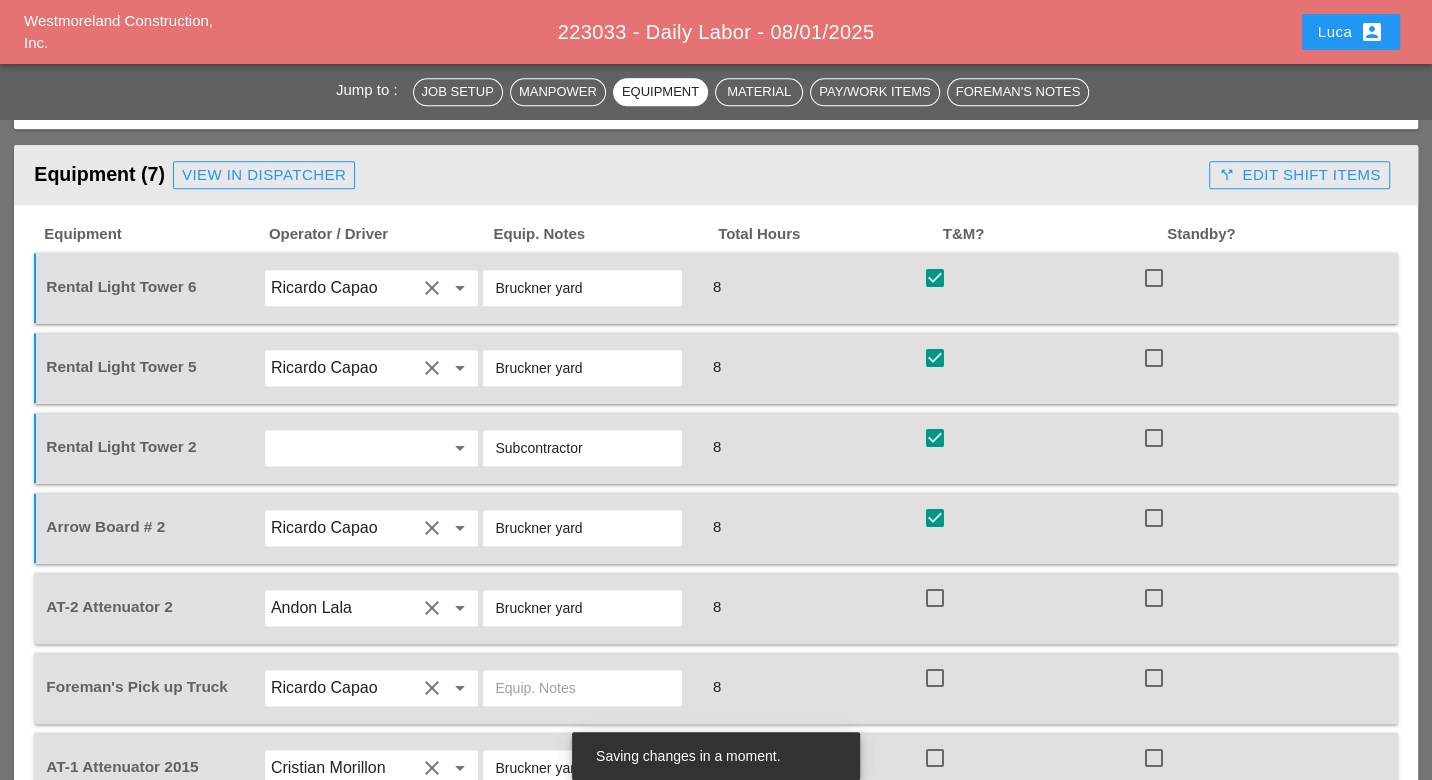 scroll, scrollTop: 1777, scrollLeft: 0, axis: vertical 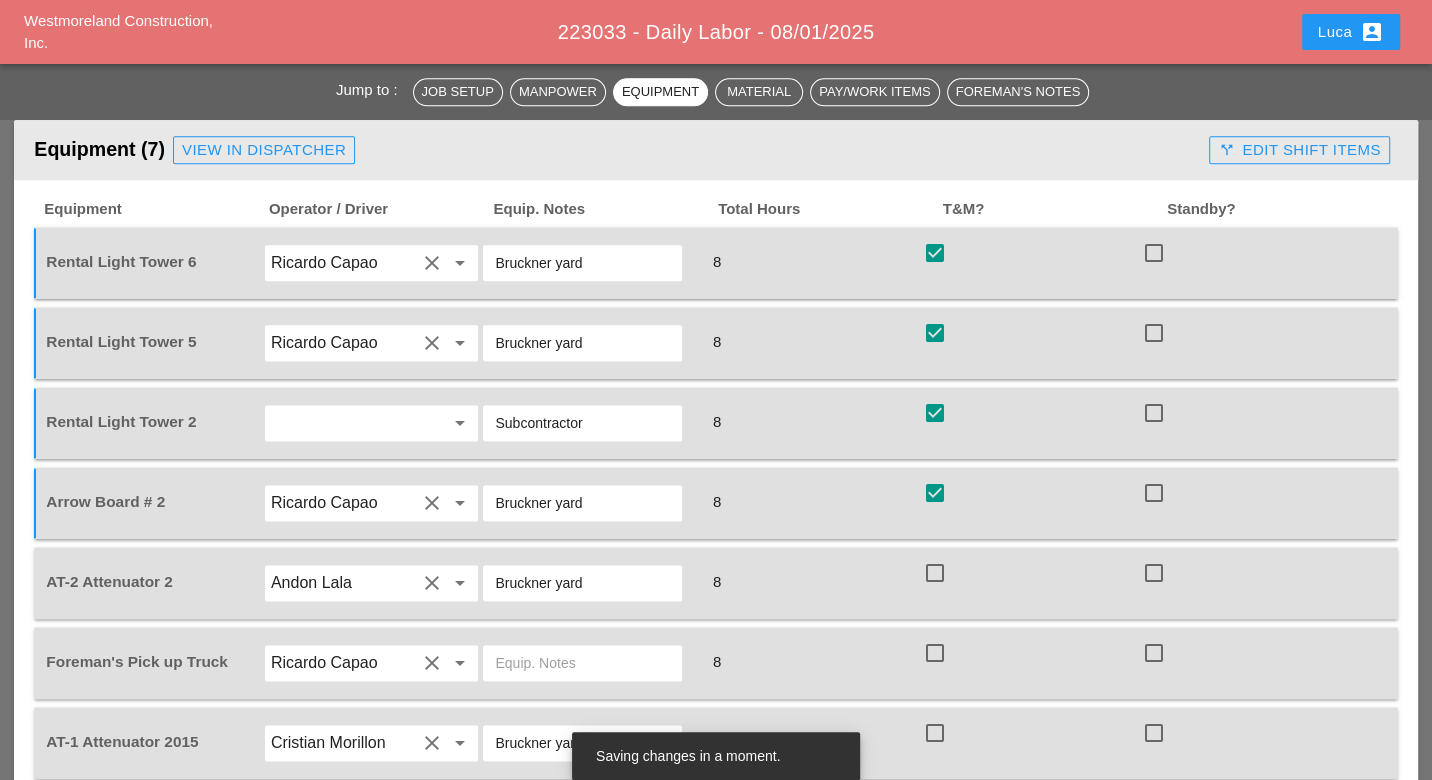 click at bounding box center [935, 573] 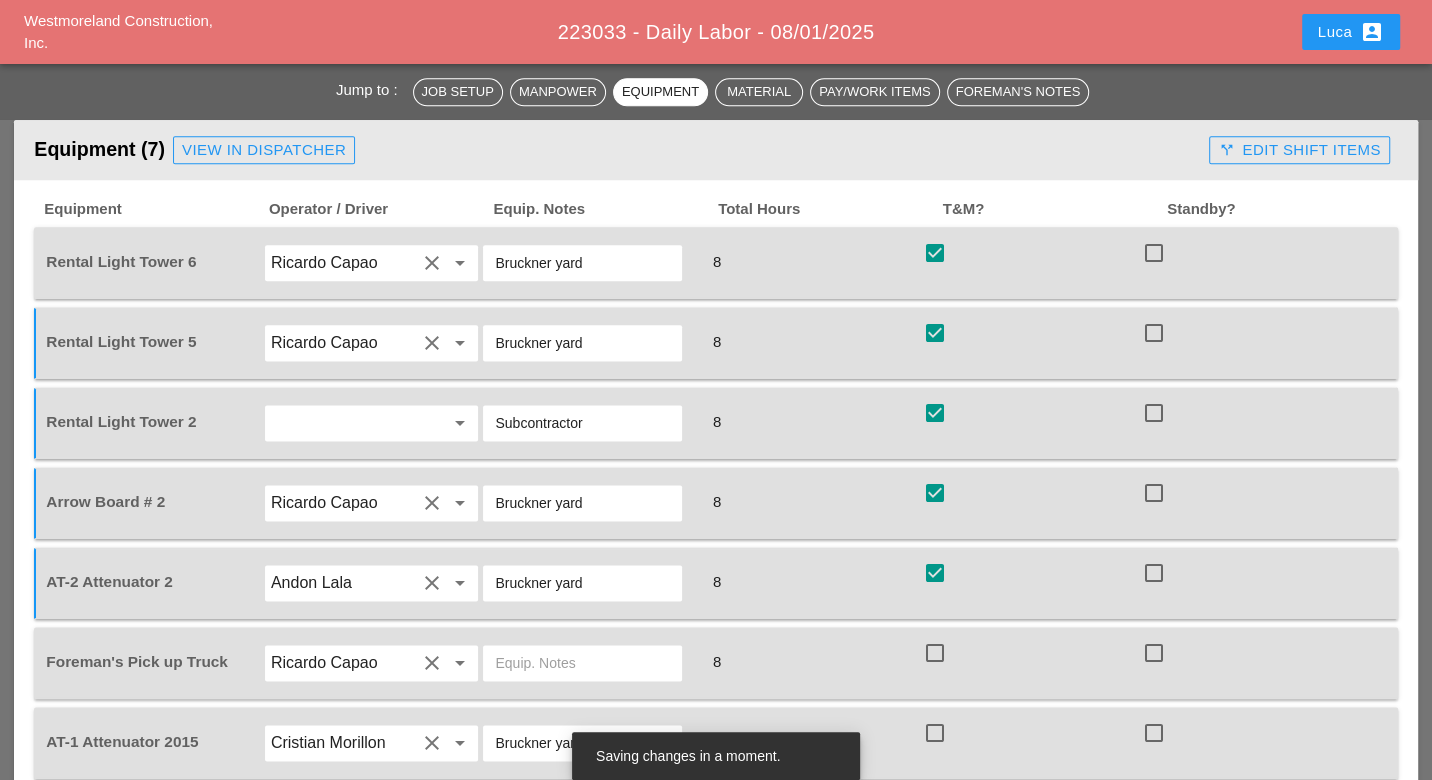 click at bounding box center [935, 653] 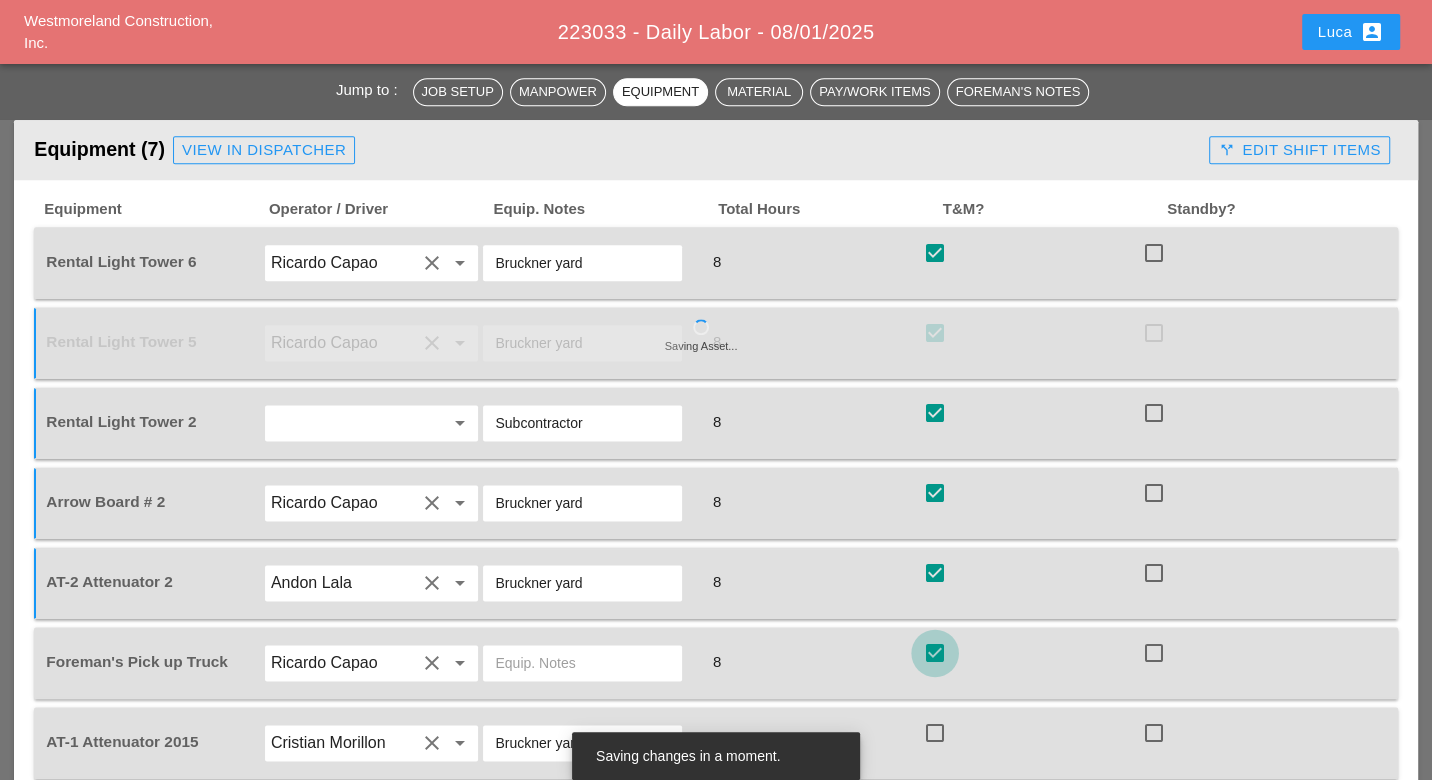 checkbox on "true" 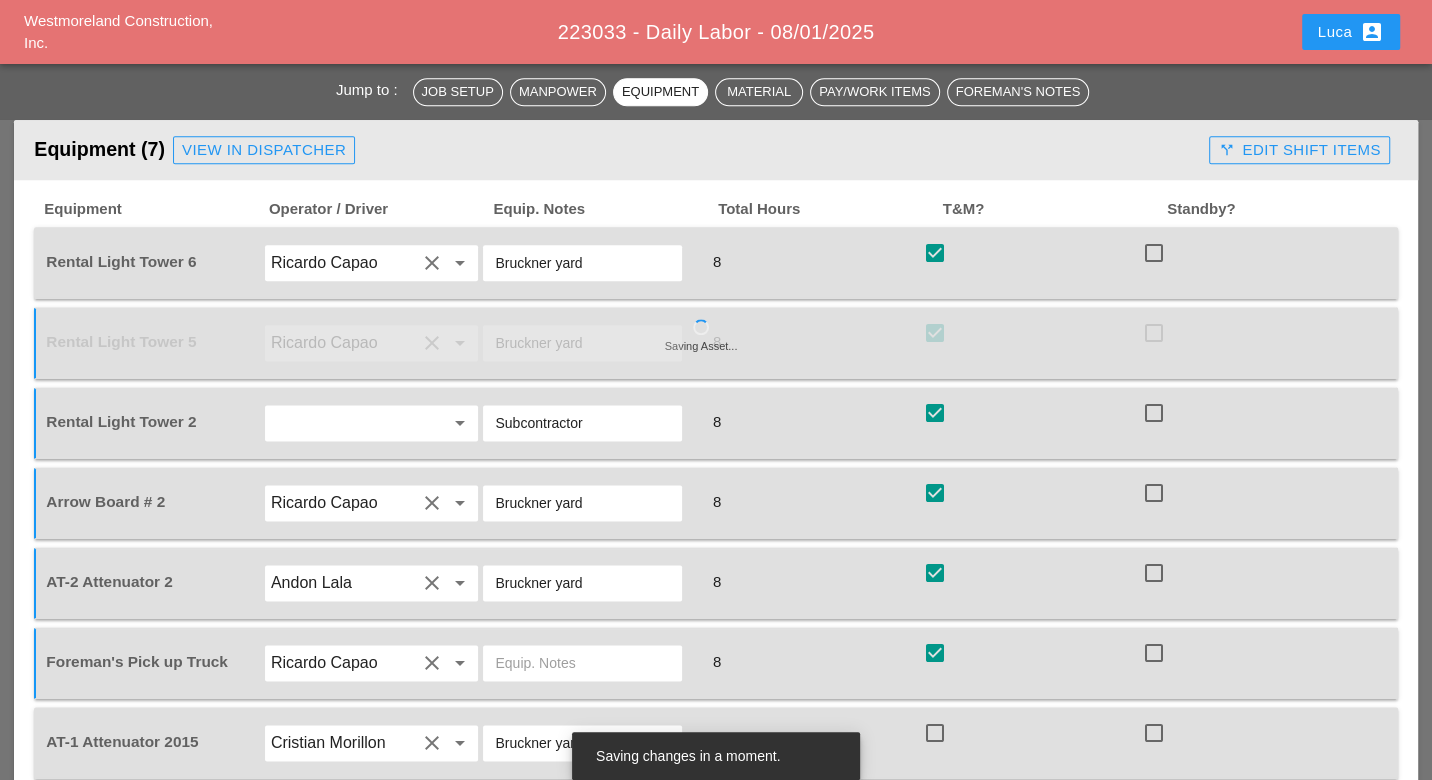 drag, startPoint x: 937, startPoint y: 714, endPoint x: 983, endPoint y: 652, distance: 77.201035 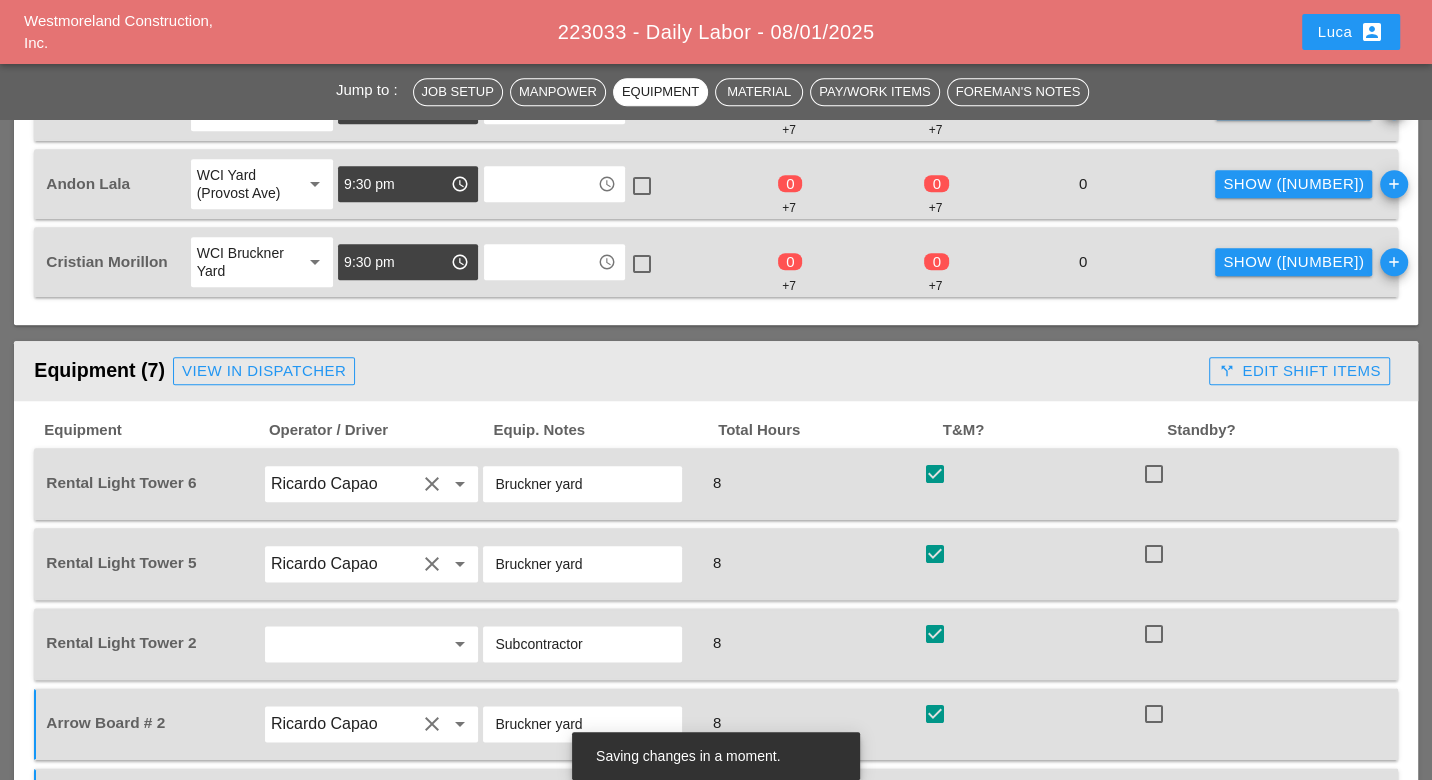 scroll, scrollTop: 1555, scrollLeft: 0, axis: vertical 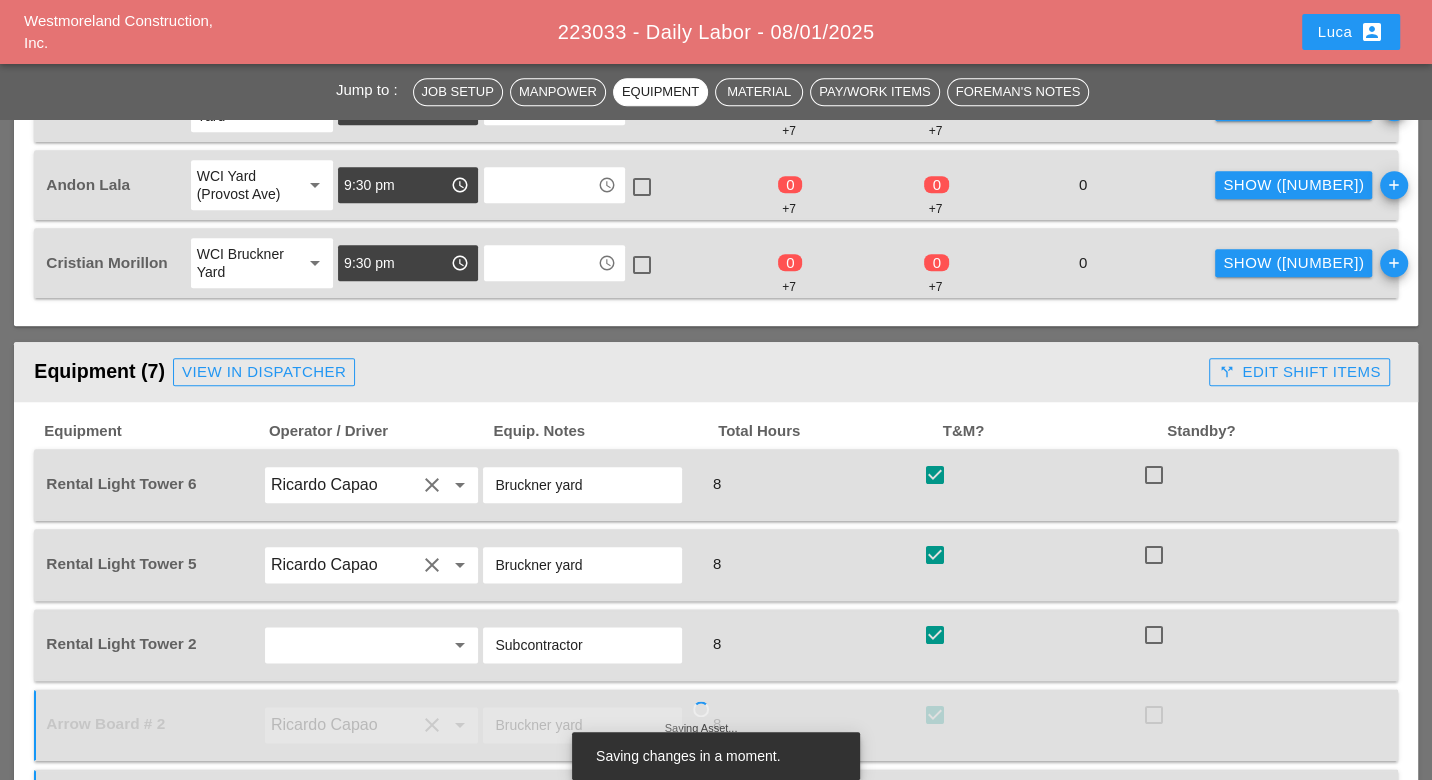 click on "call_split Edit Shift Items" at bounding box center [1299, 372] 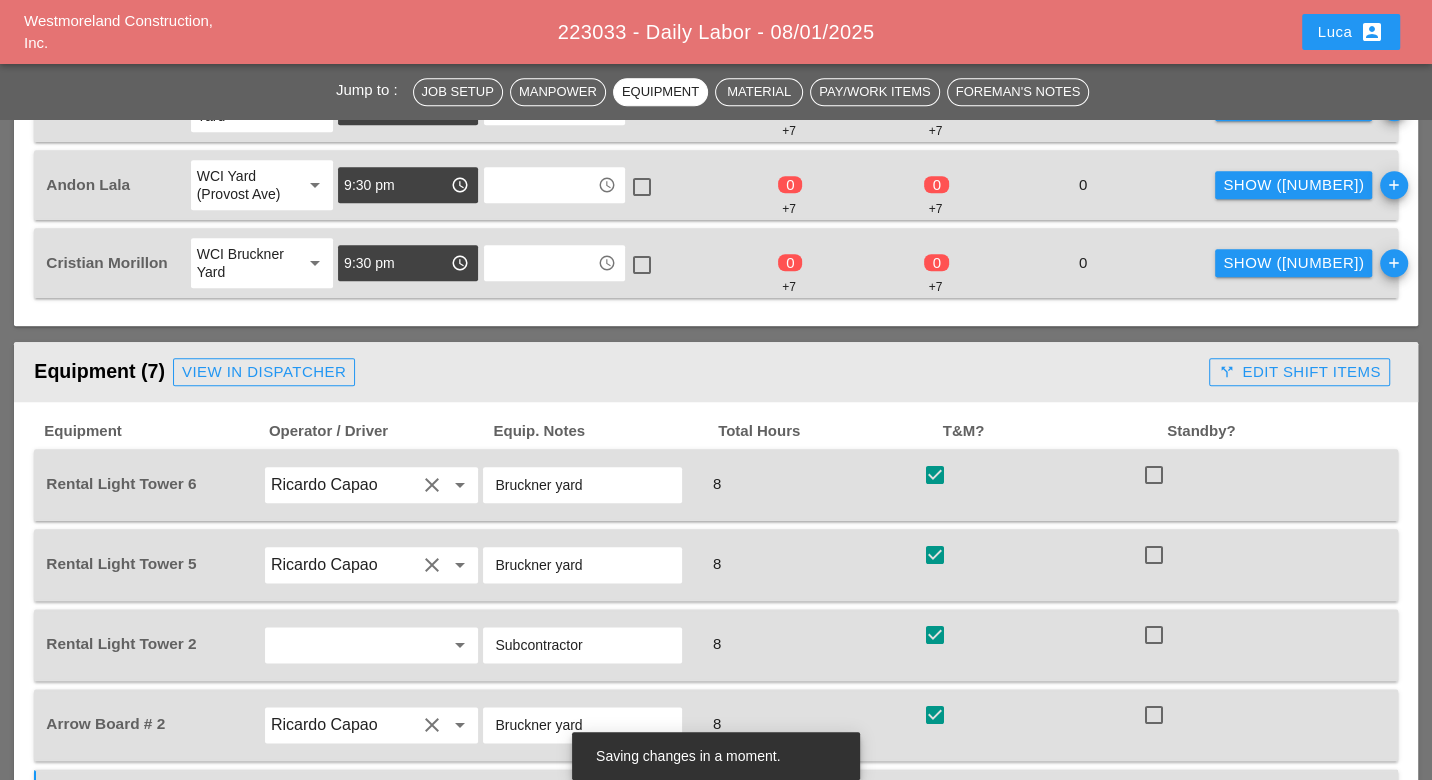 click on "call_split Edit Shift Items" at bounding box center (1299, 372) 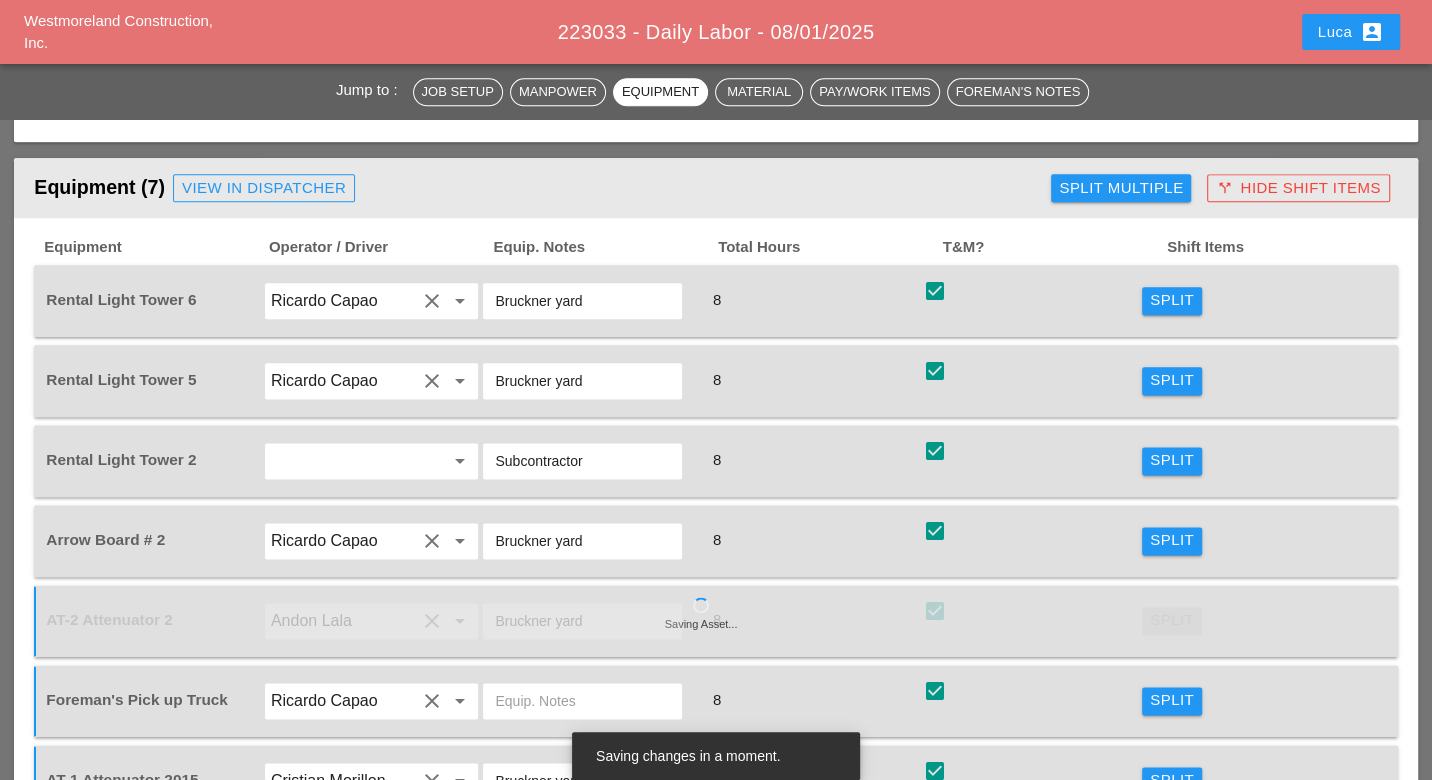 scroll, scrollTop: 1777, scrollLeft: 0, axis: vertical 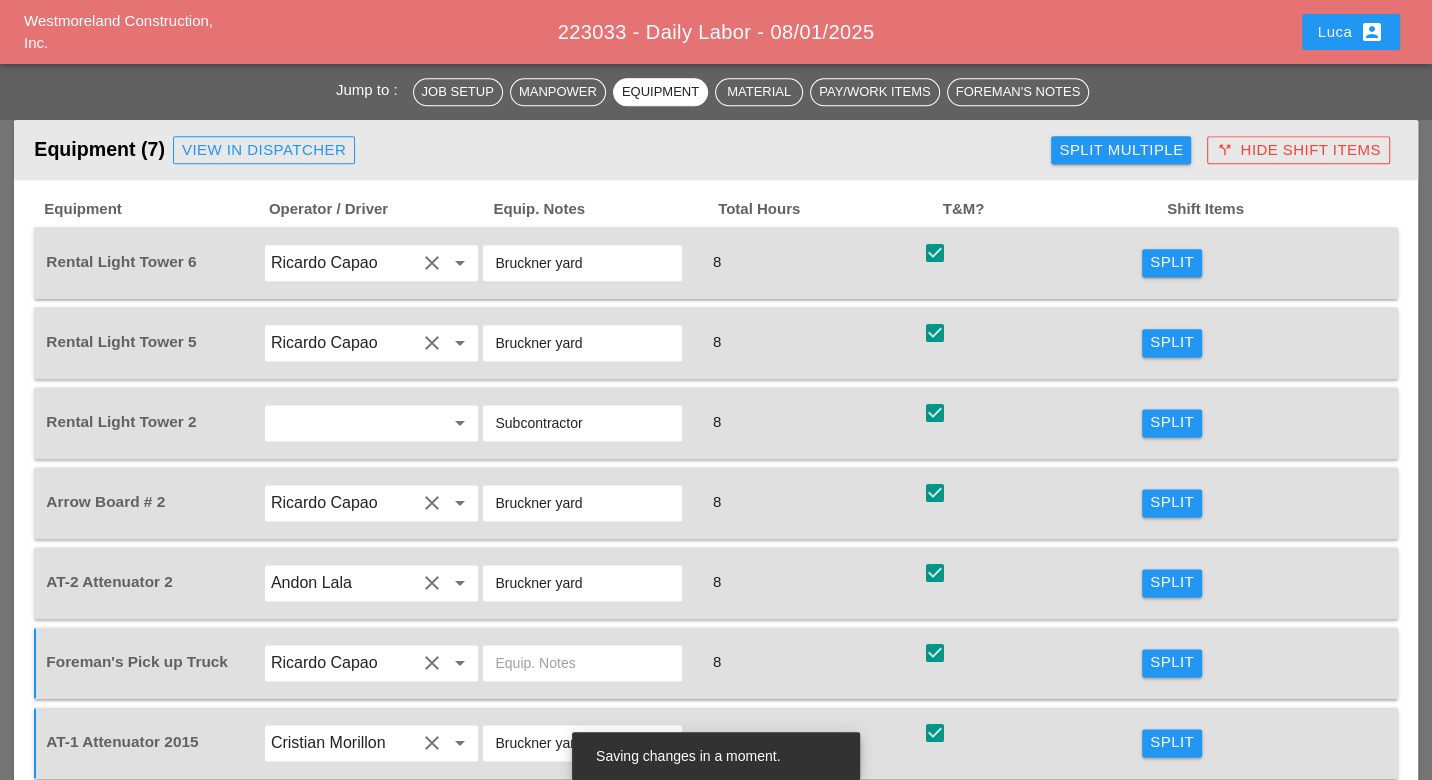 click on "Split Multiple" at bounding box center (1121, 150) 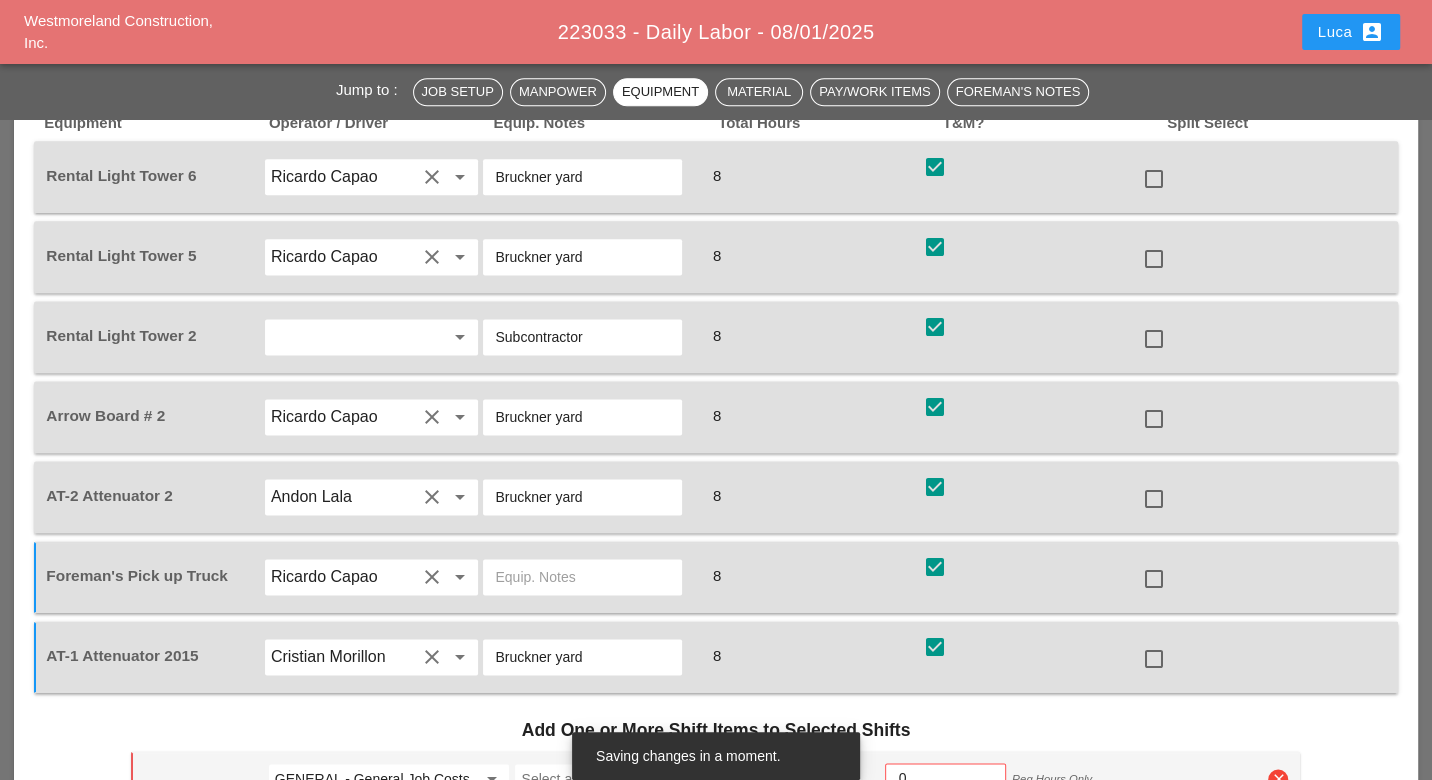 scroll, scrollTop: 1888, scrollLeft: 0, axis: vertical 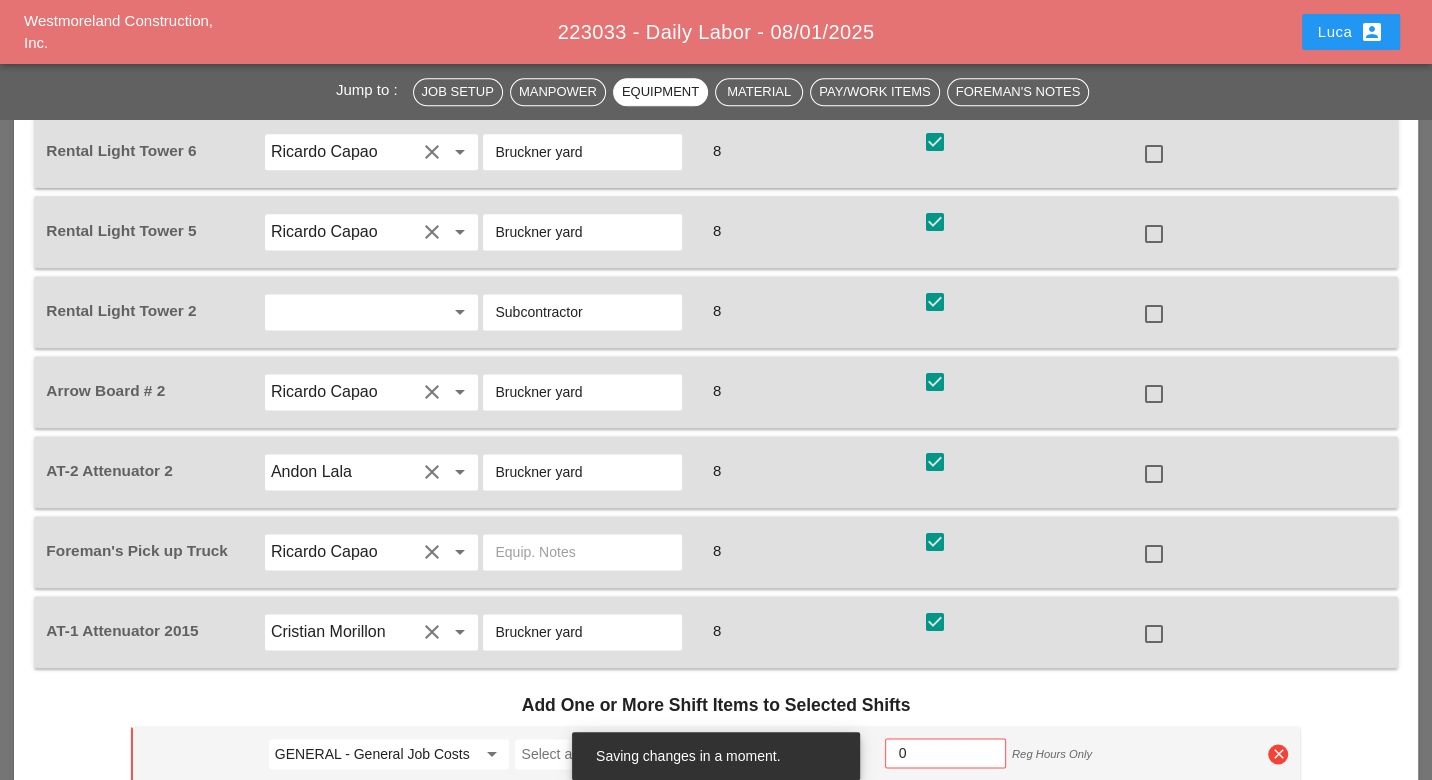 click at bounding box center [1154, 634] 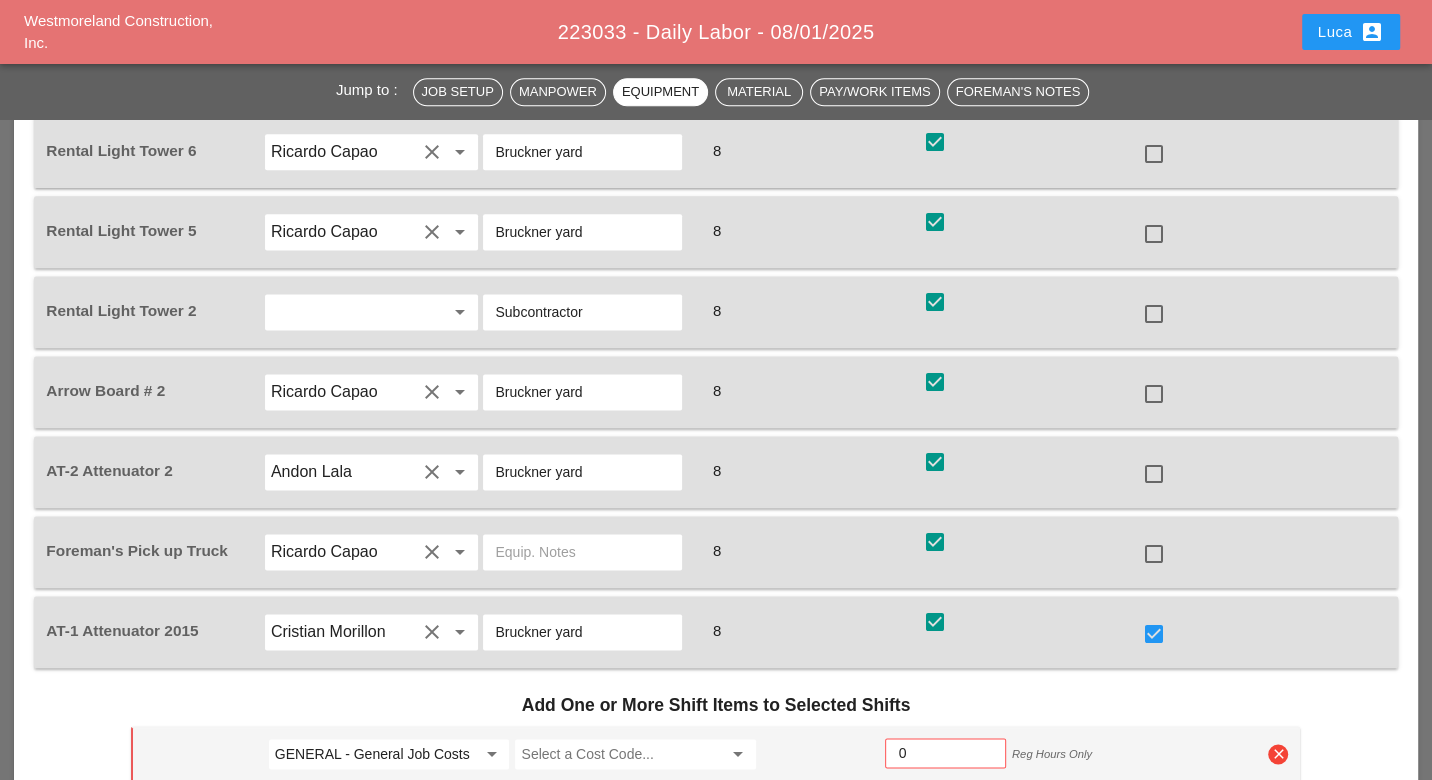 click at bounding box center (1154, 554) 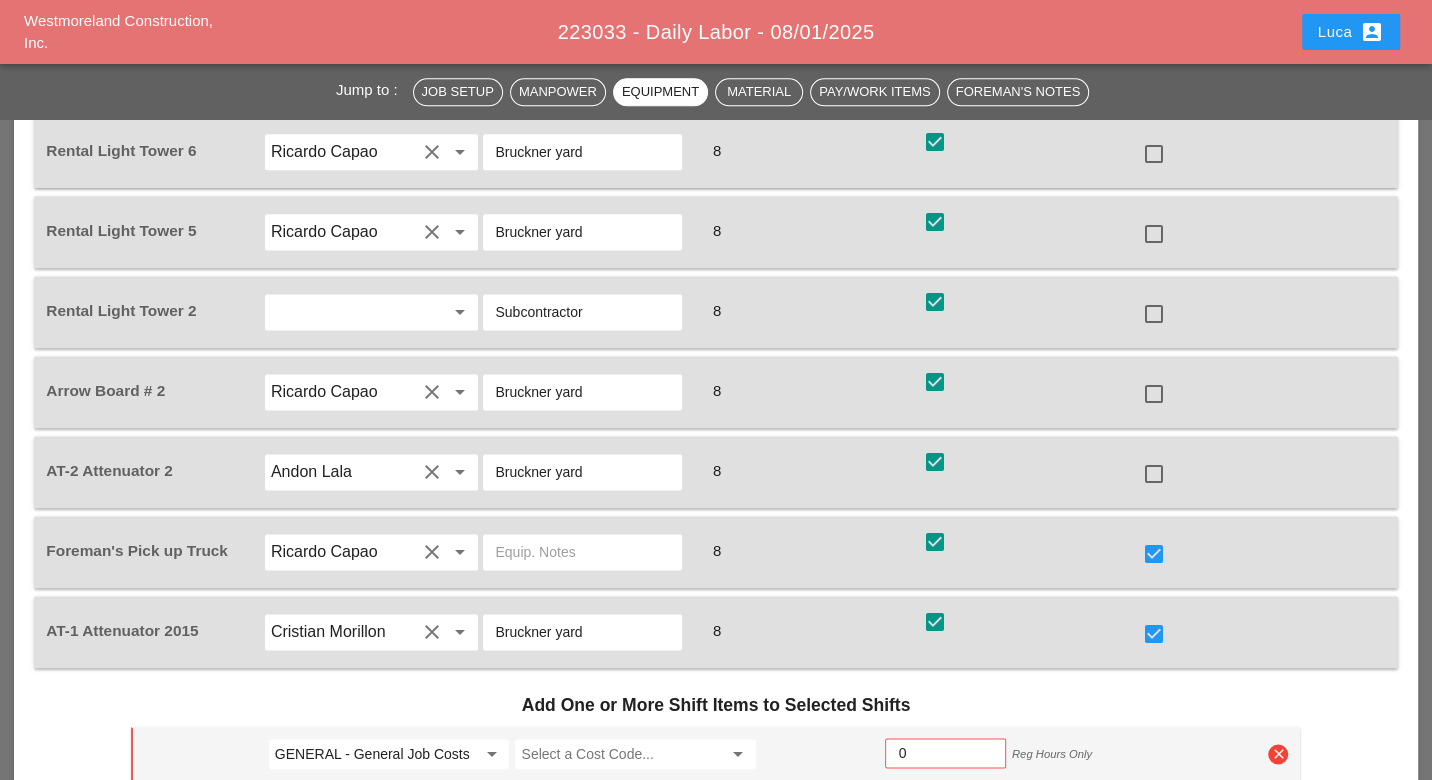 click at bounding box center [1154, 474] 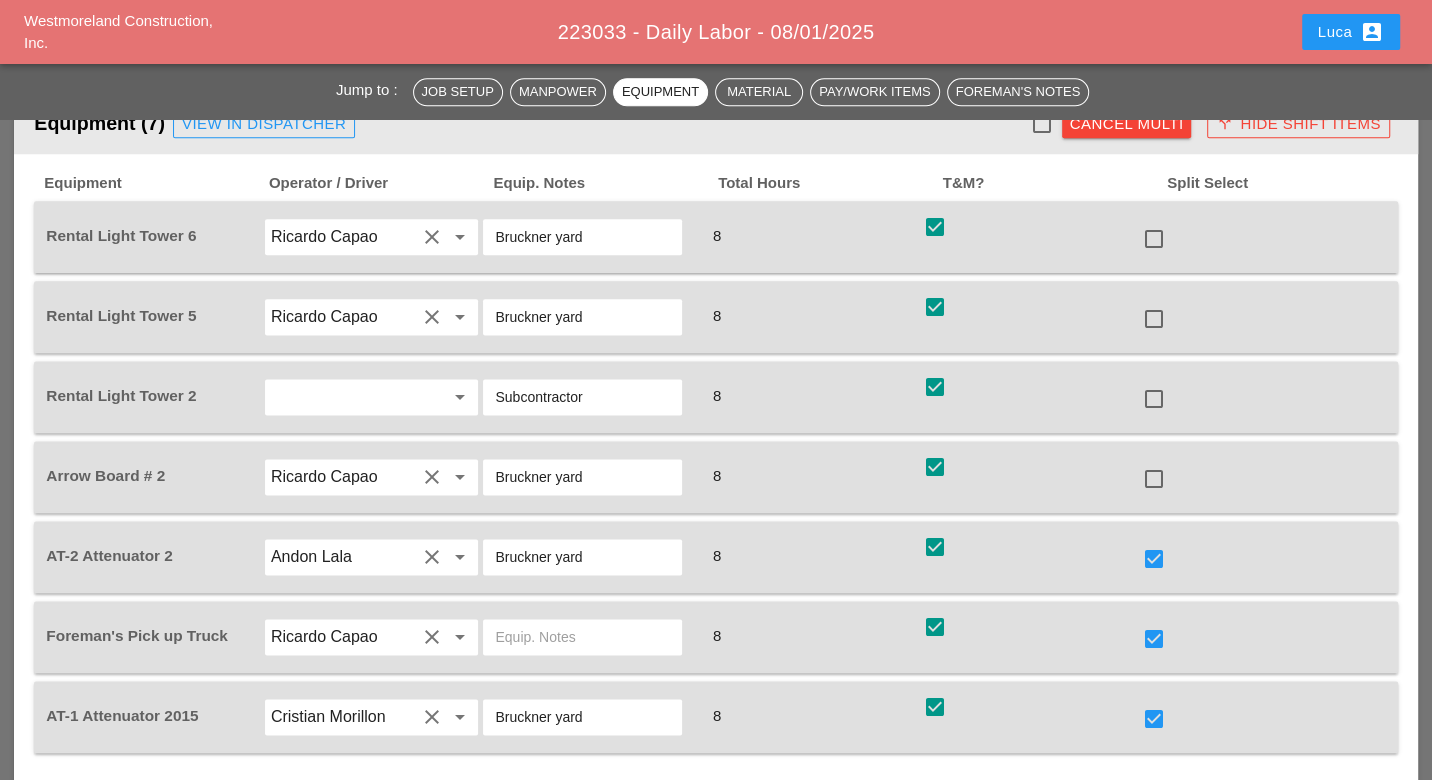 scroll, scrollTop: 1777, scrollLeft: 0, axis: vertical 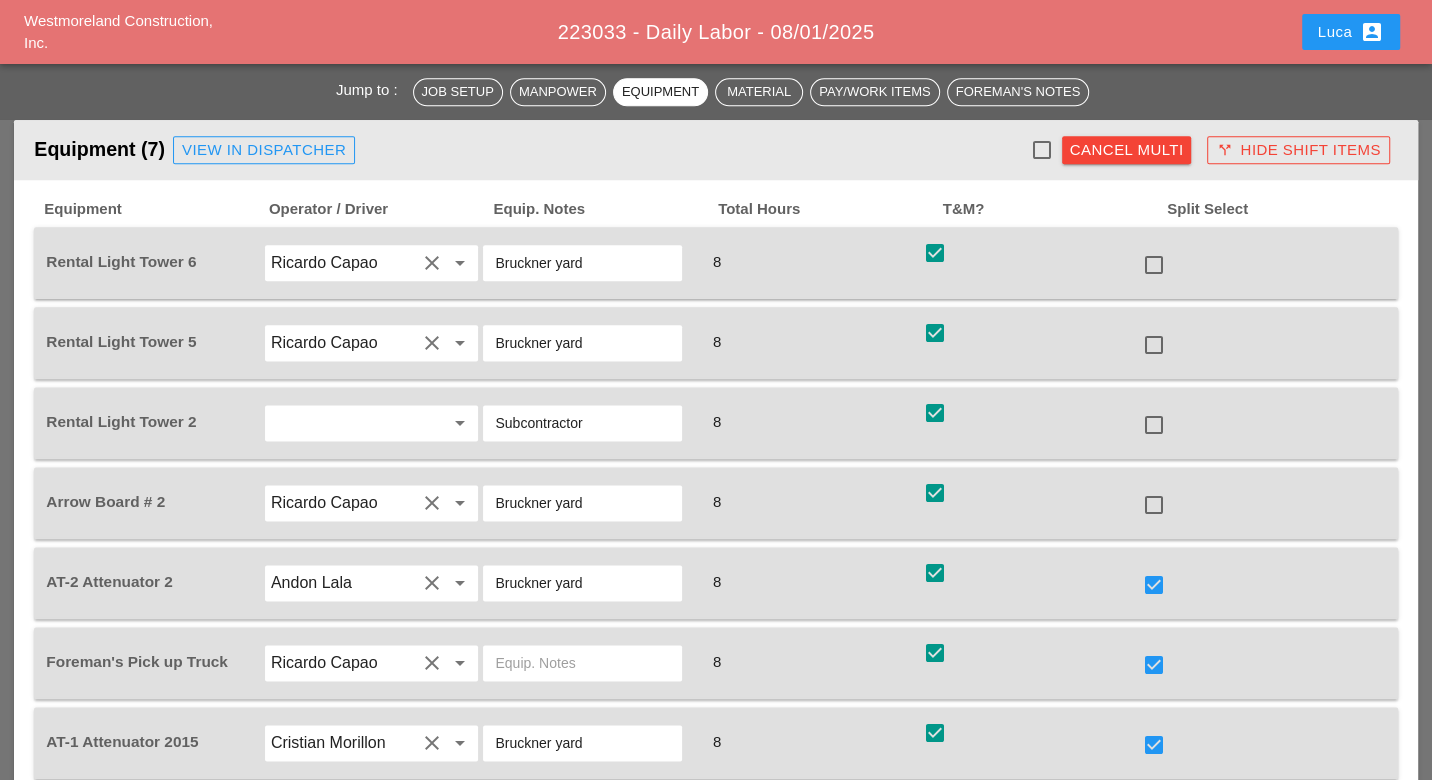 click at bounding box center (1154, 505) 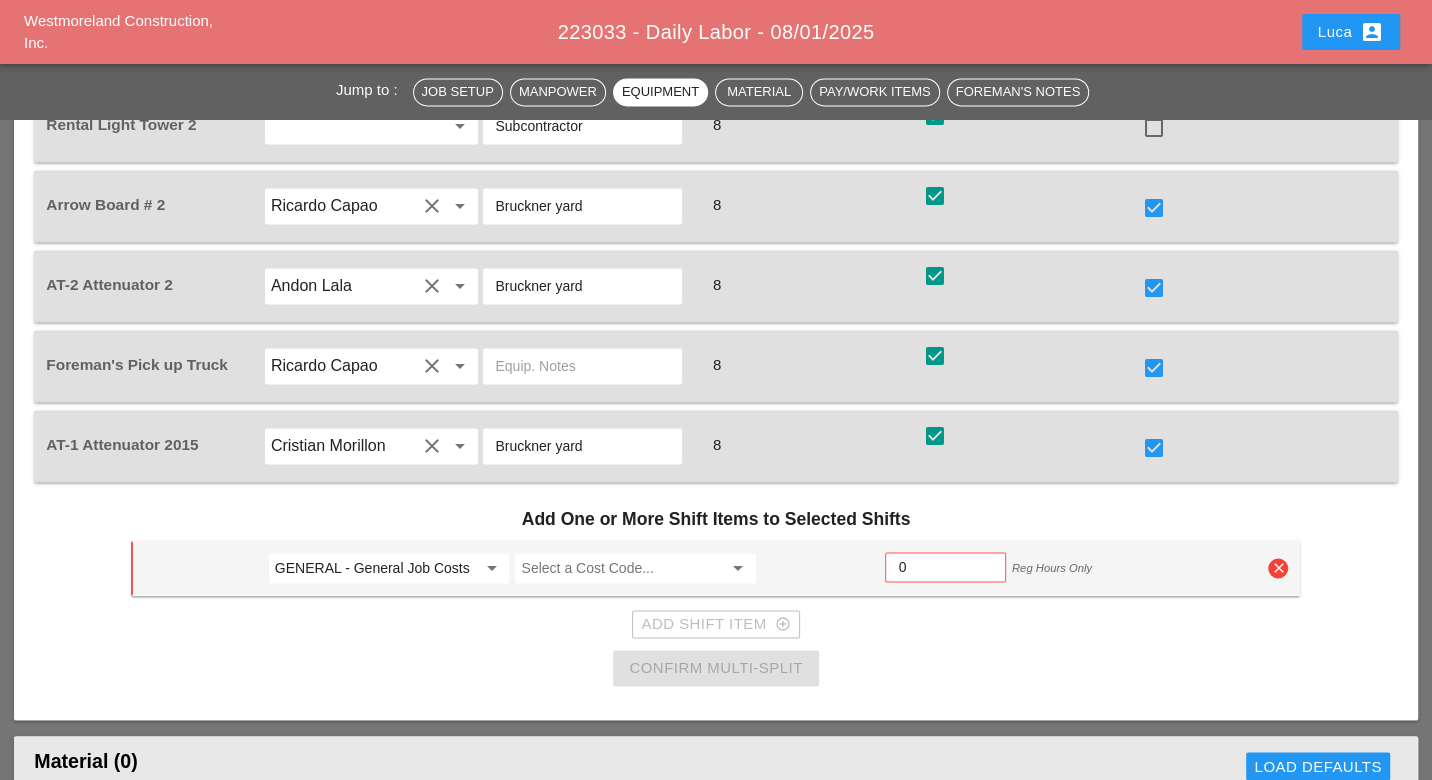 scroll, scrollTop: 2111, scrollLeft: 0, axis: vertical 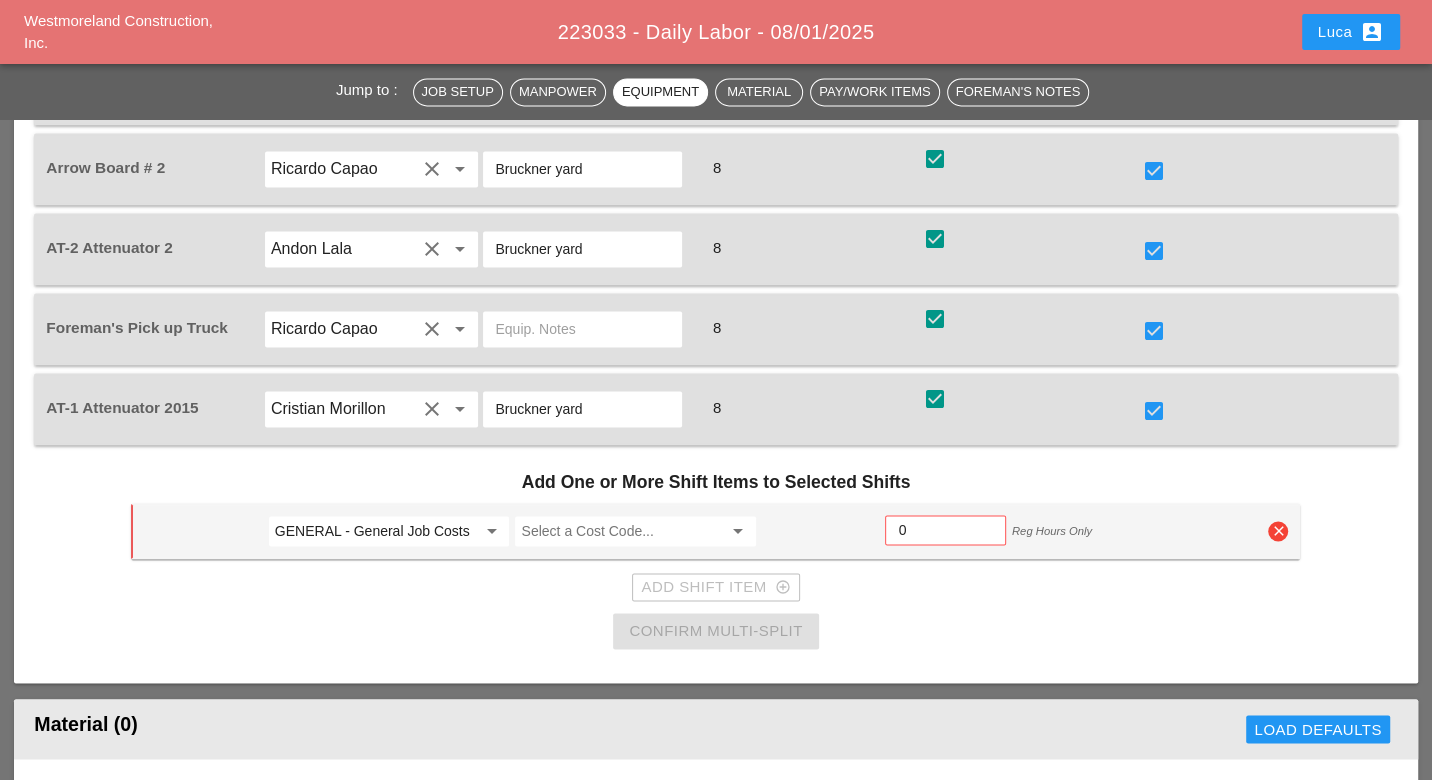 click on "GENERAL - General Job Costs" at bounding box center (375, 531) 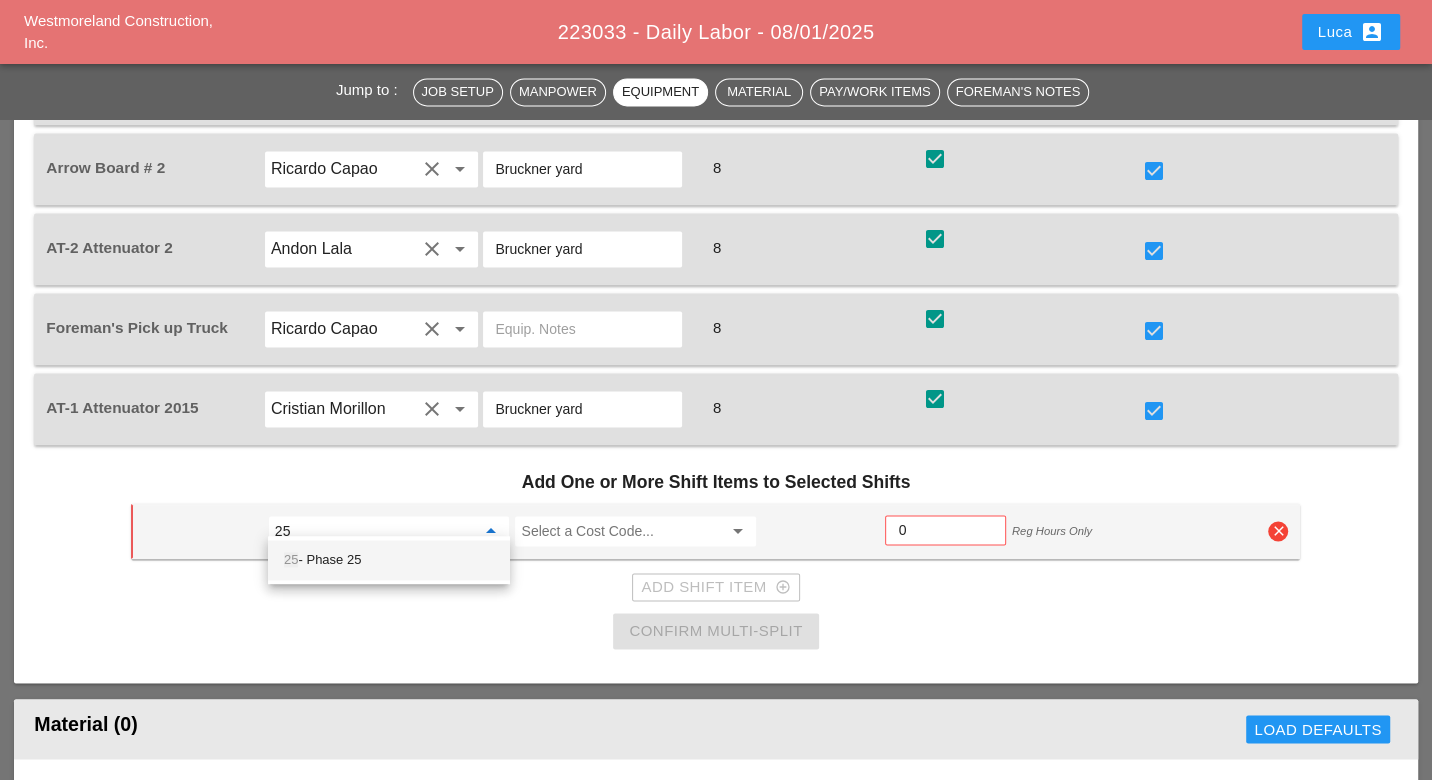 click on "25  - Phase 25" at bounding box center (389, 560) 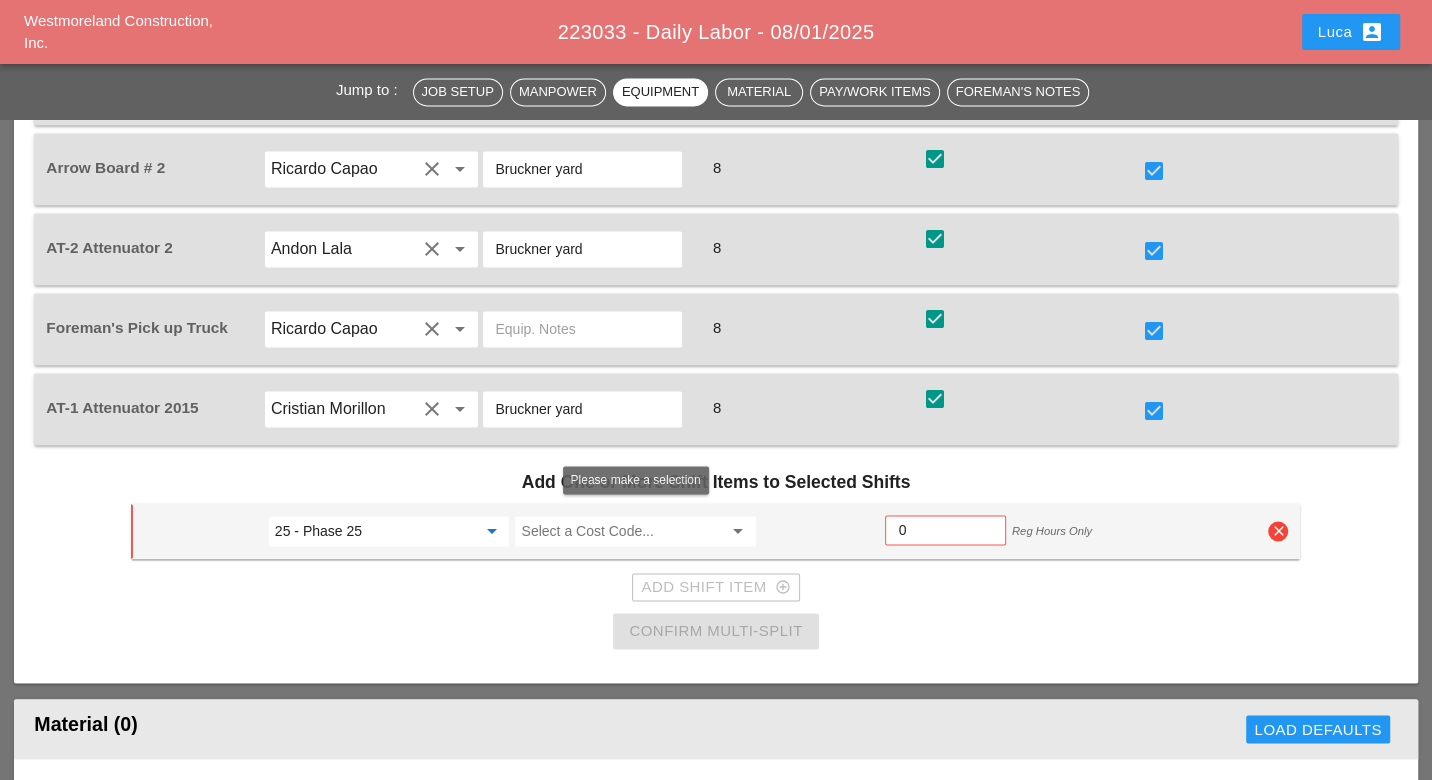 type on "25 - Phase 25" 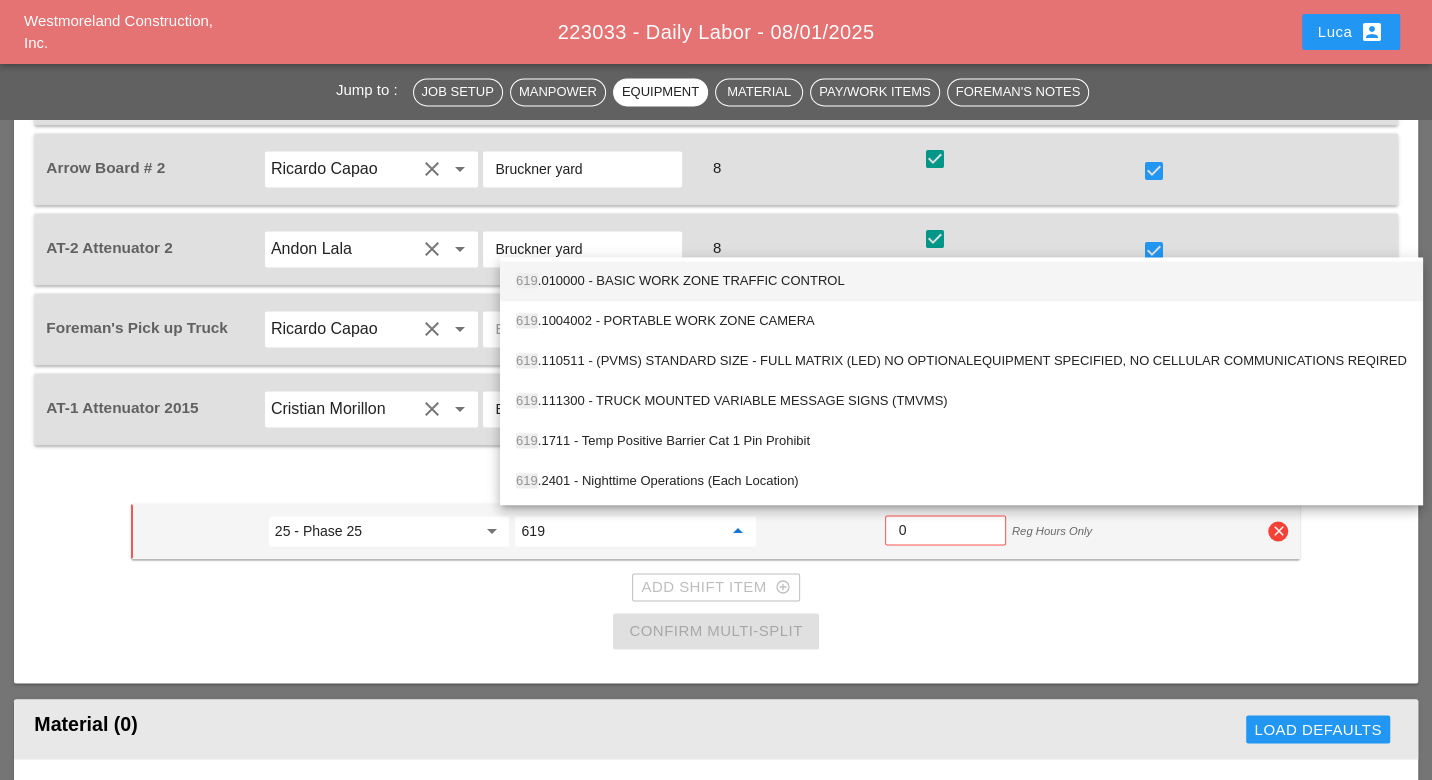 click on "619 .010000 - BASIC WORK ZONE TRAFFIC CONTROL" at bounding box center [961, 281] 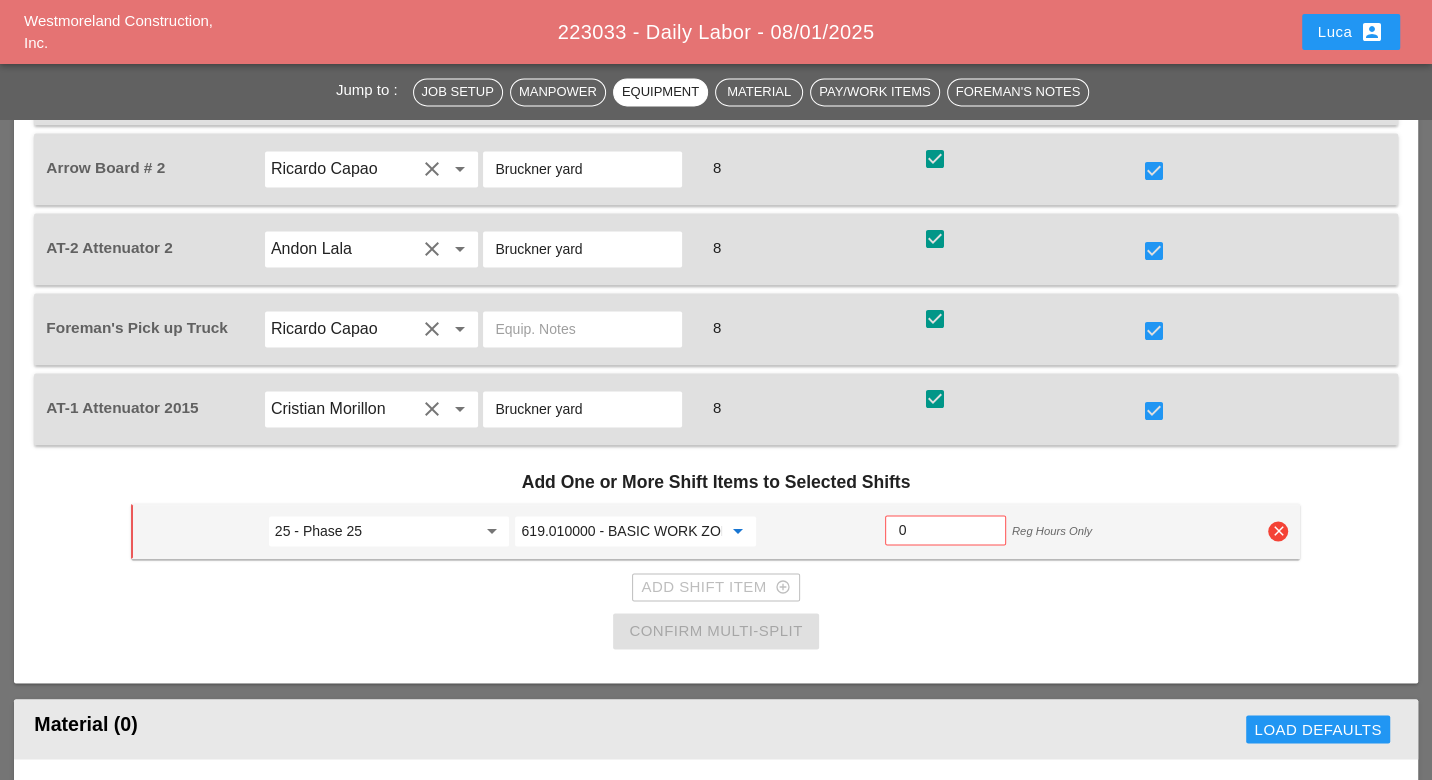 type on "619.010000 - BASIC WORK ZONE TRAFFIC CONTROL" 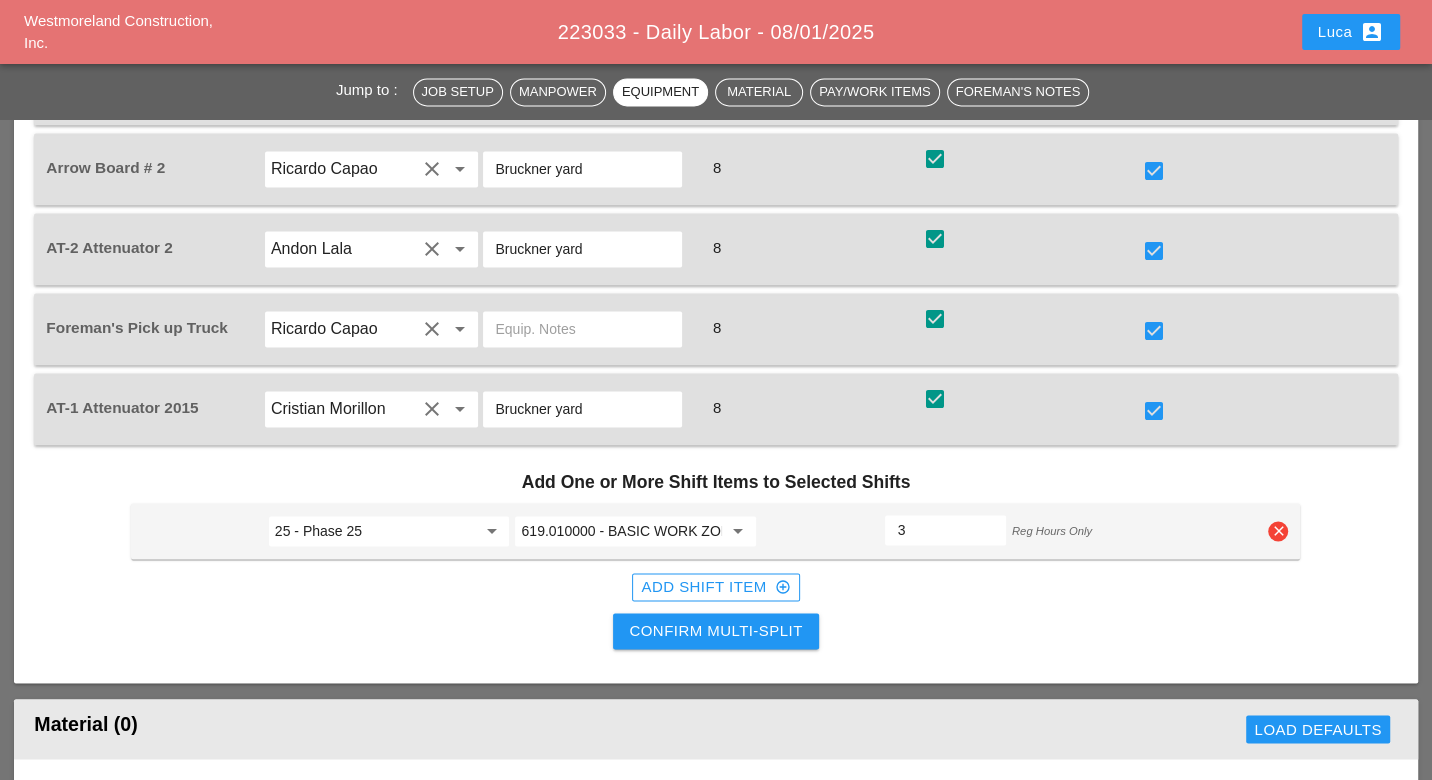 type on "3" 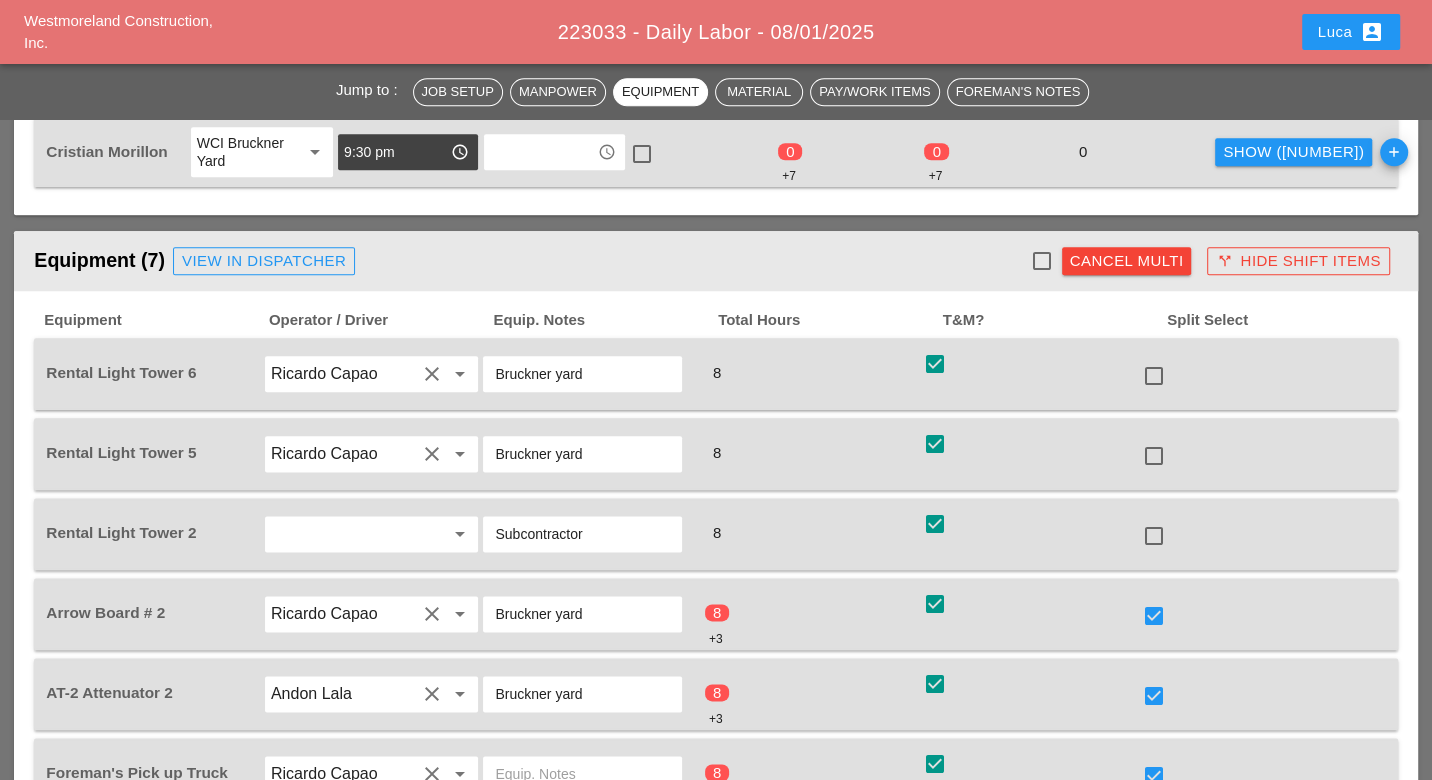 scroll, scrollTop: 1111, scrollLeft: 0, axis: vertical 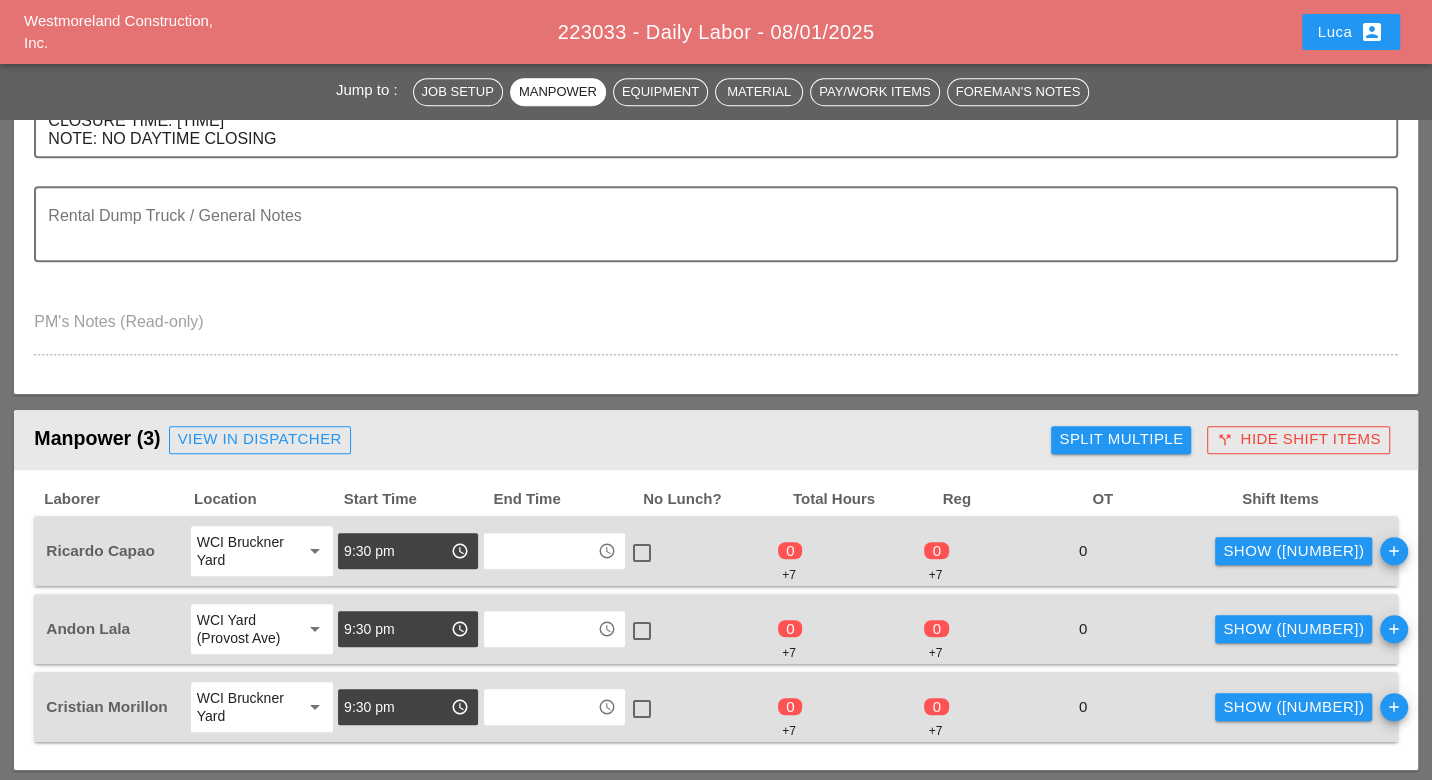 click on "Show (4)" at bounding box center [1293, 551] 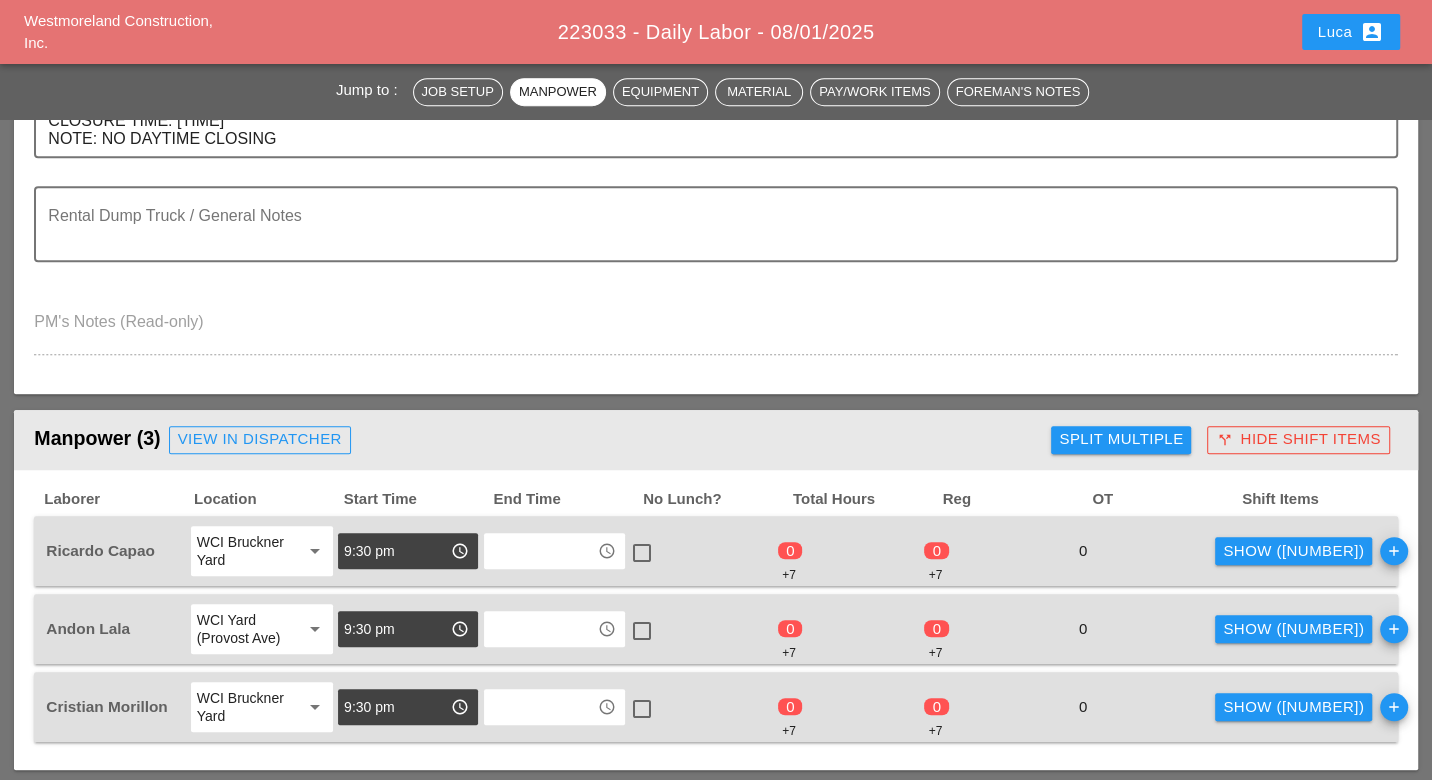 checkbox on "false" 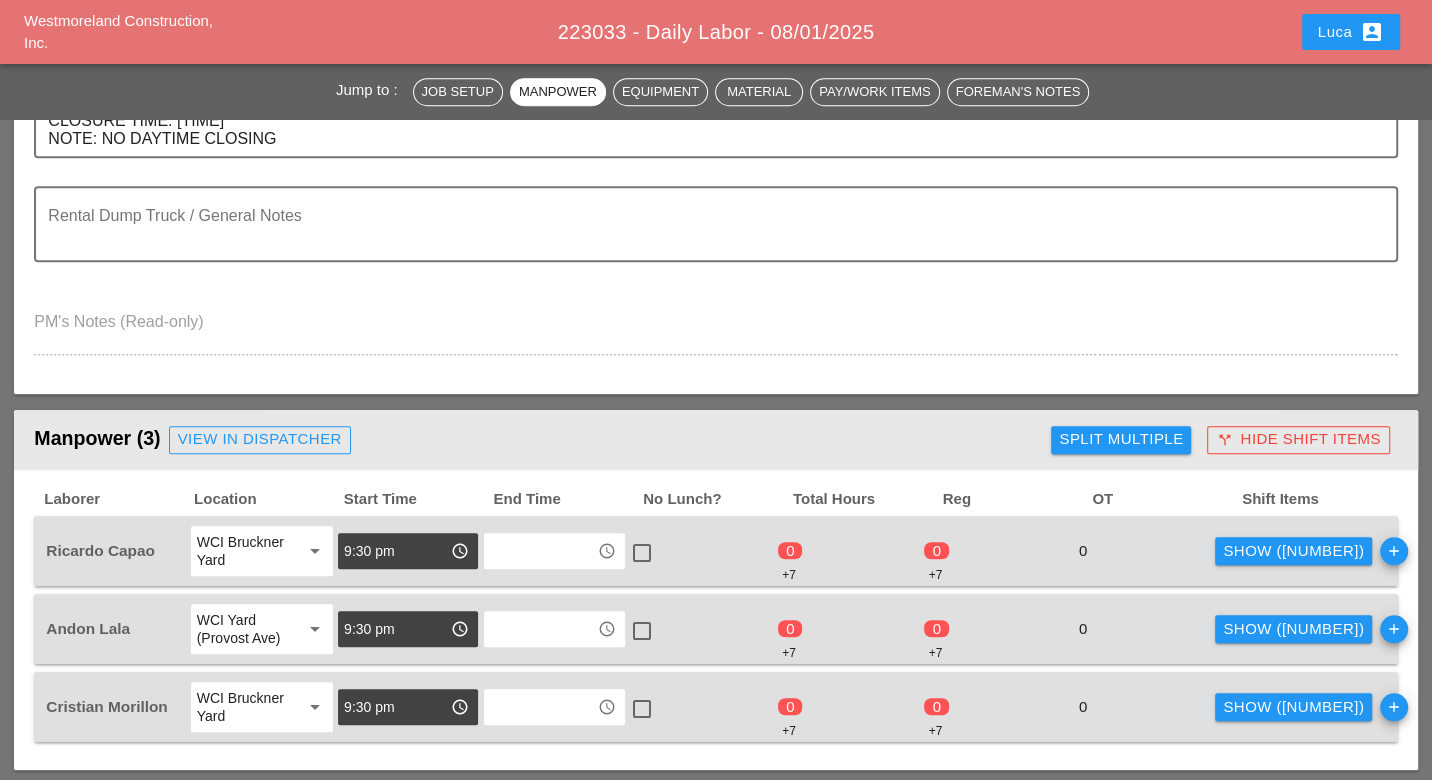 checkbox on "false" 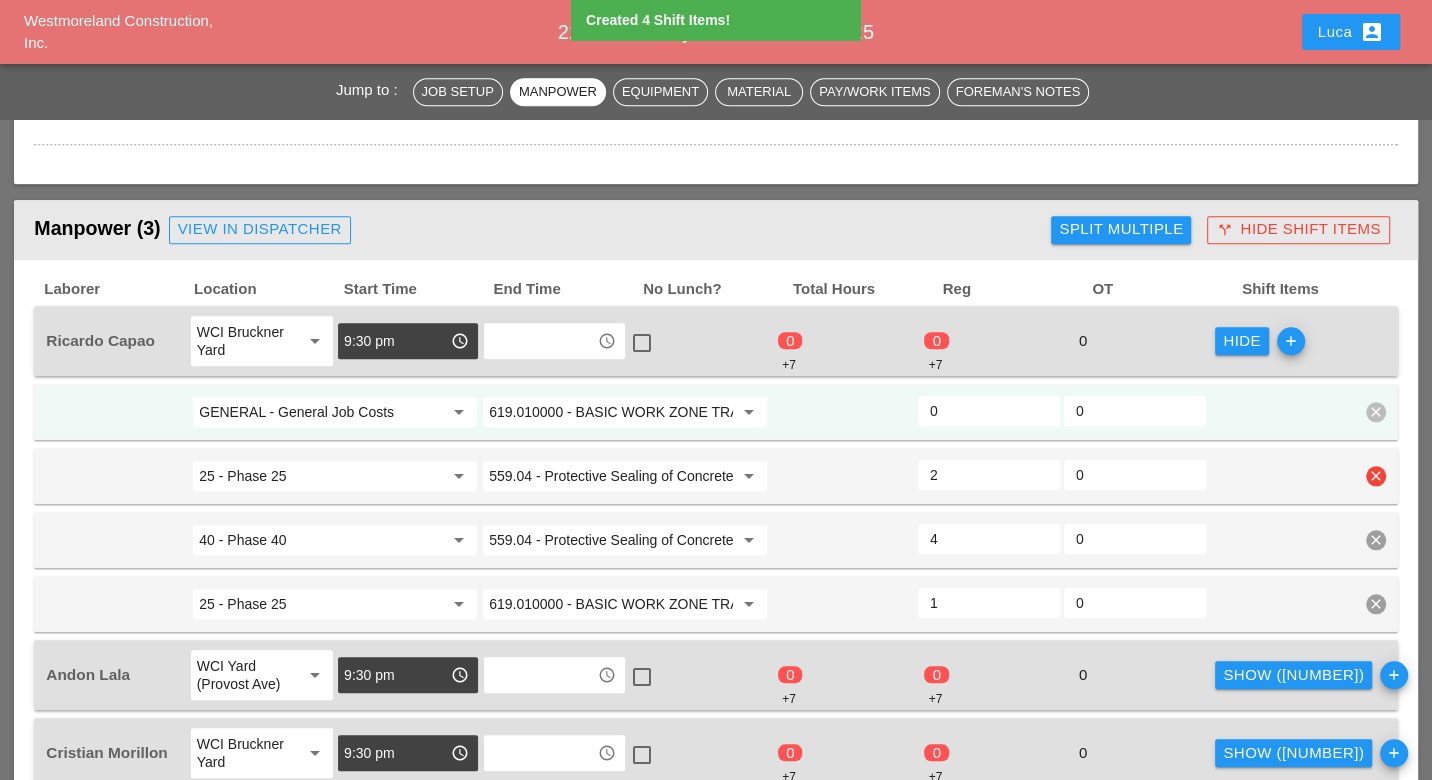 scroll, scrollTop: 1333, scrollLeft: 0, axis: vertical 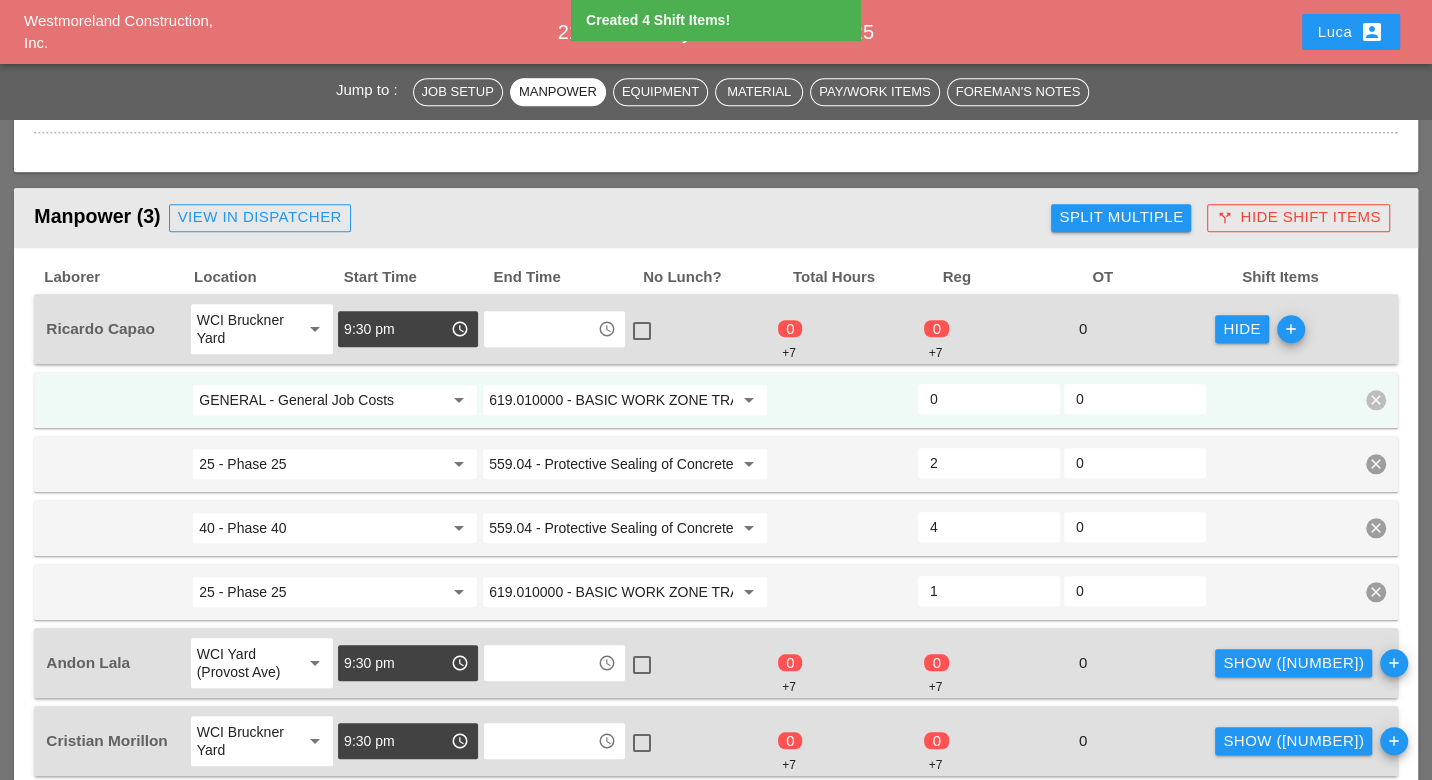 click on "GENERAL - General Job Costs" at bounding box center (321, 400) 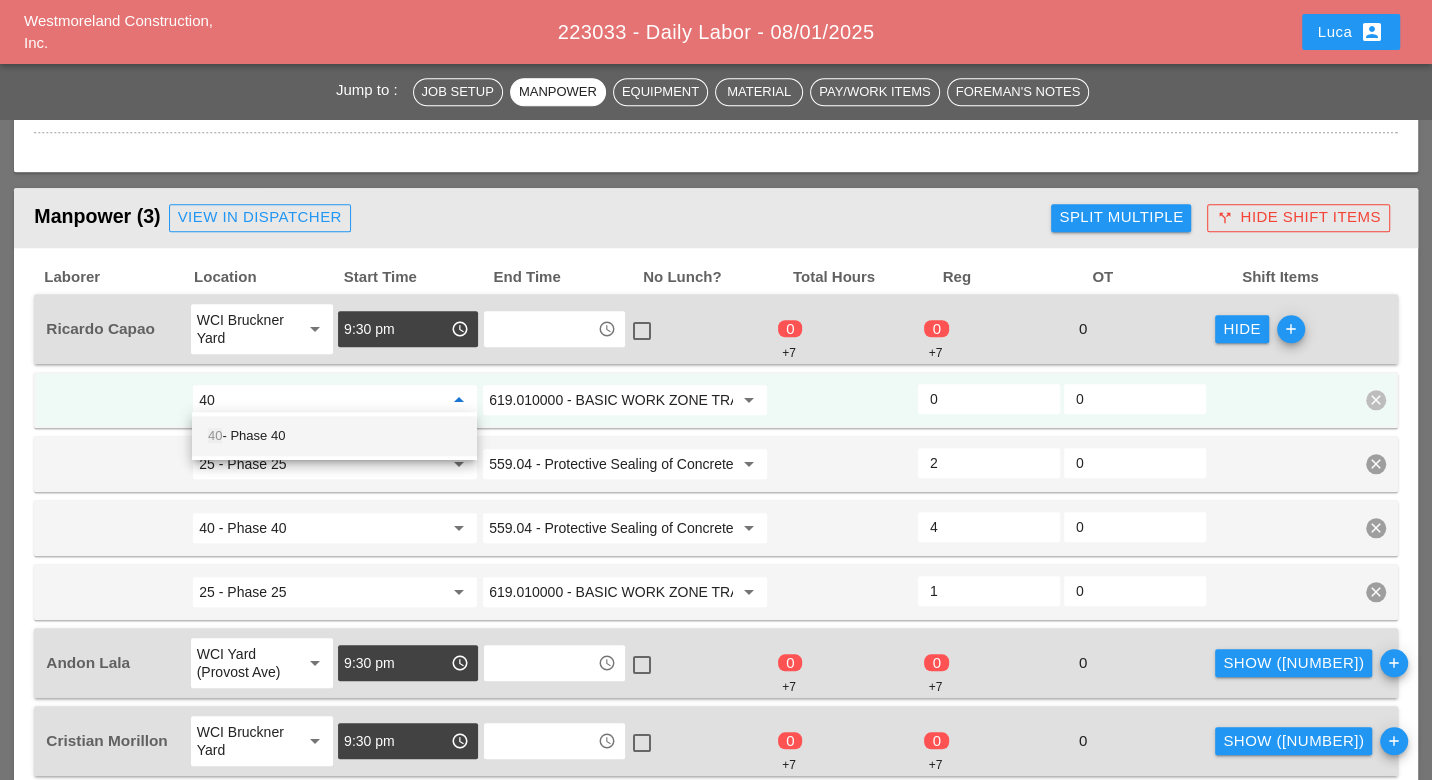 drag, startPoint x: 302, startPoint y: 428, endPoint x: 530, endPoint y: 444, distance: 228.56071 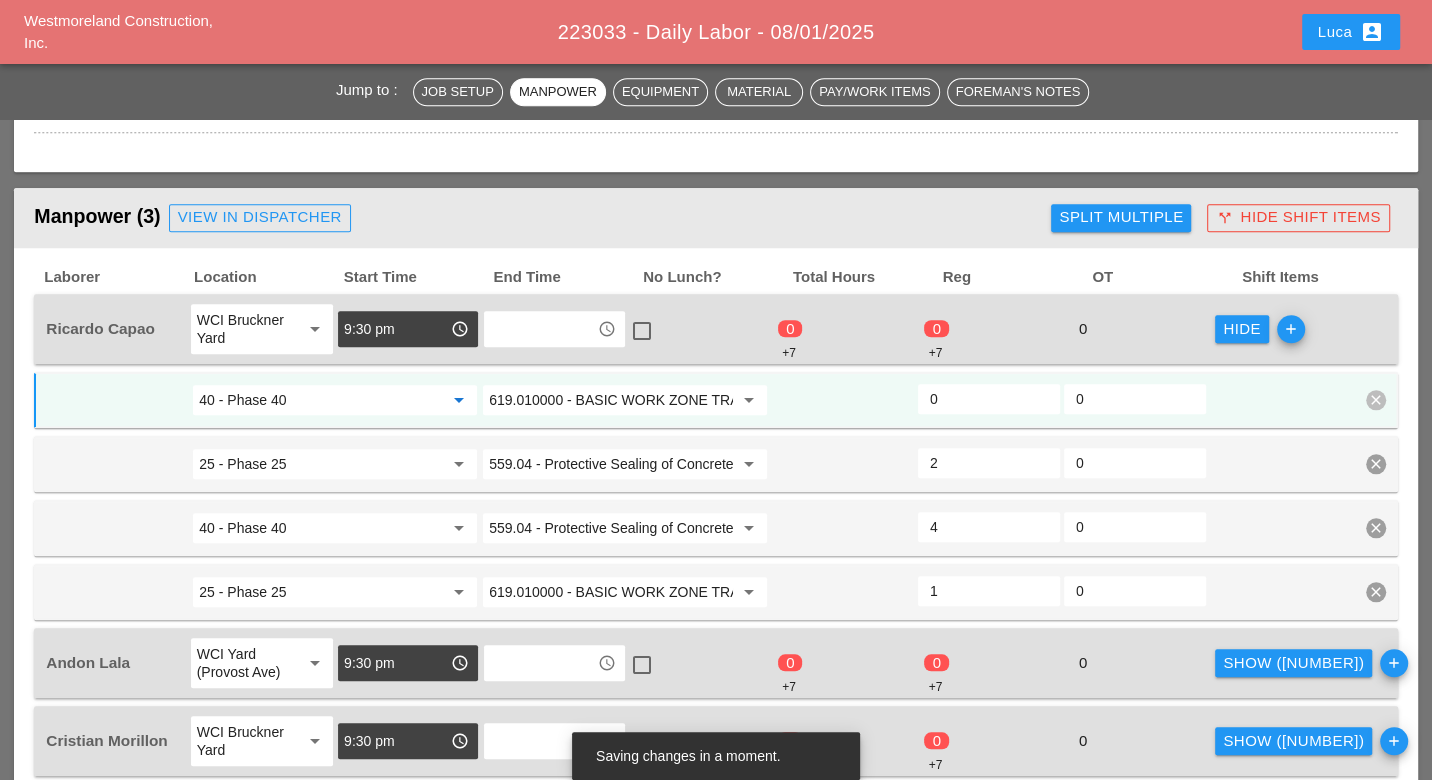 type on "40 - Phase 40" 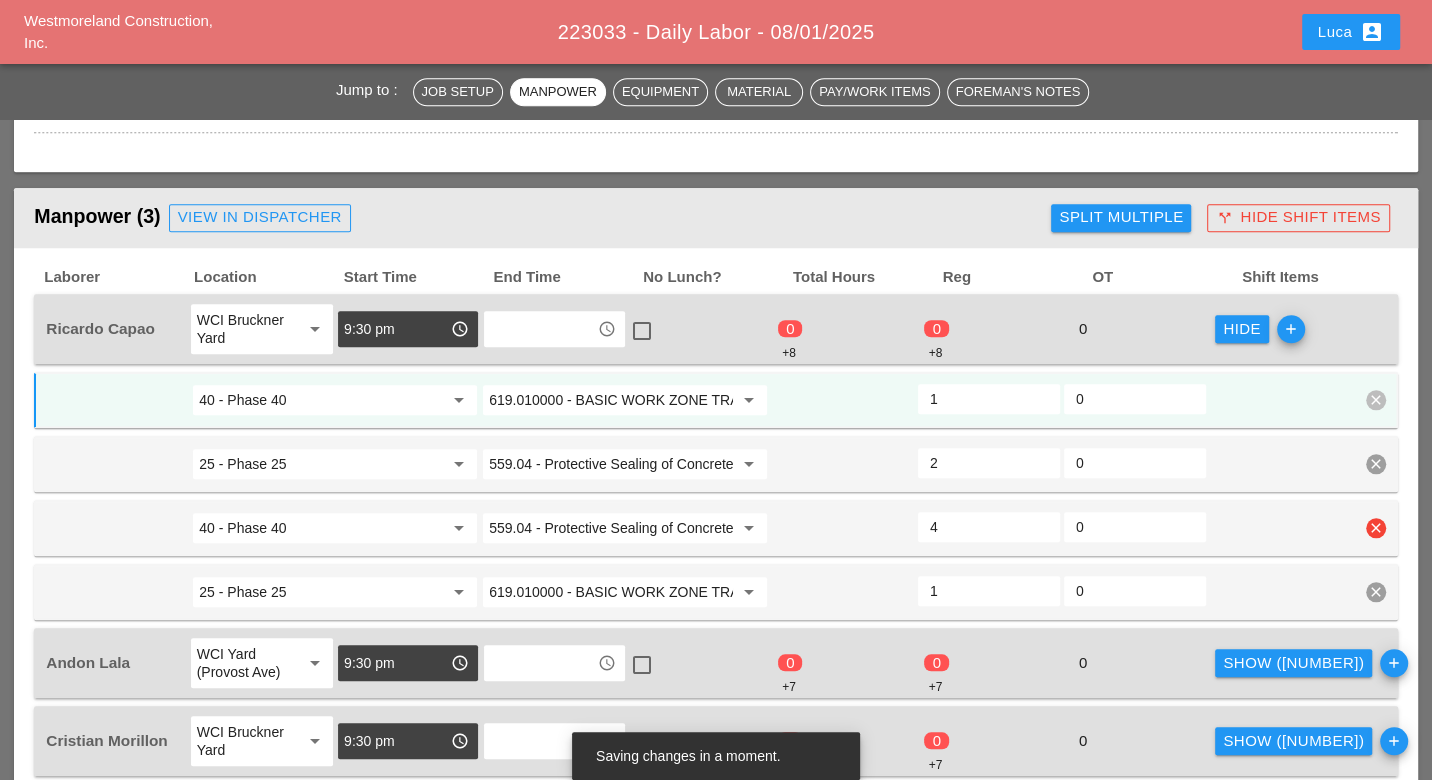 scroll, scrollTop: 1444, scrollLeft: 0, axis: vertical 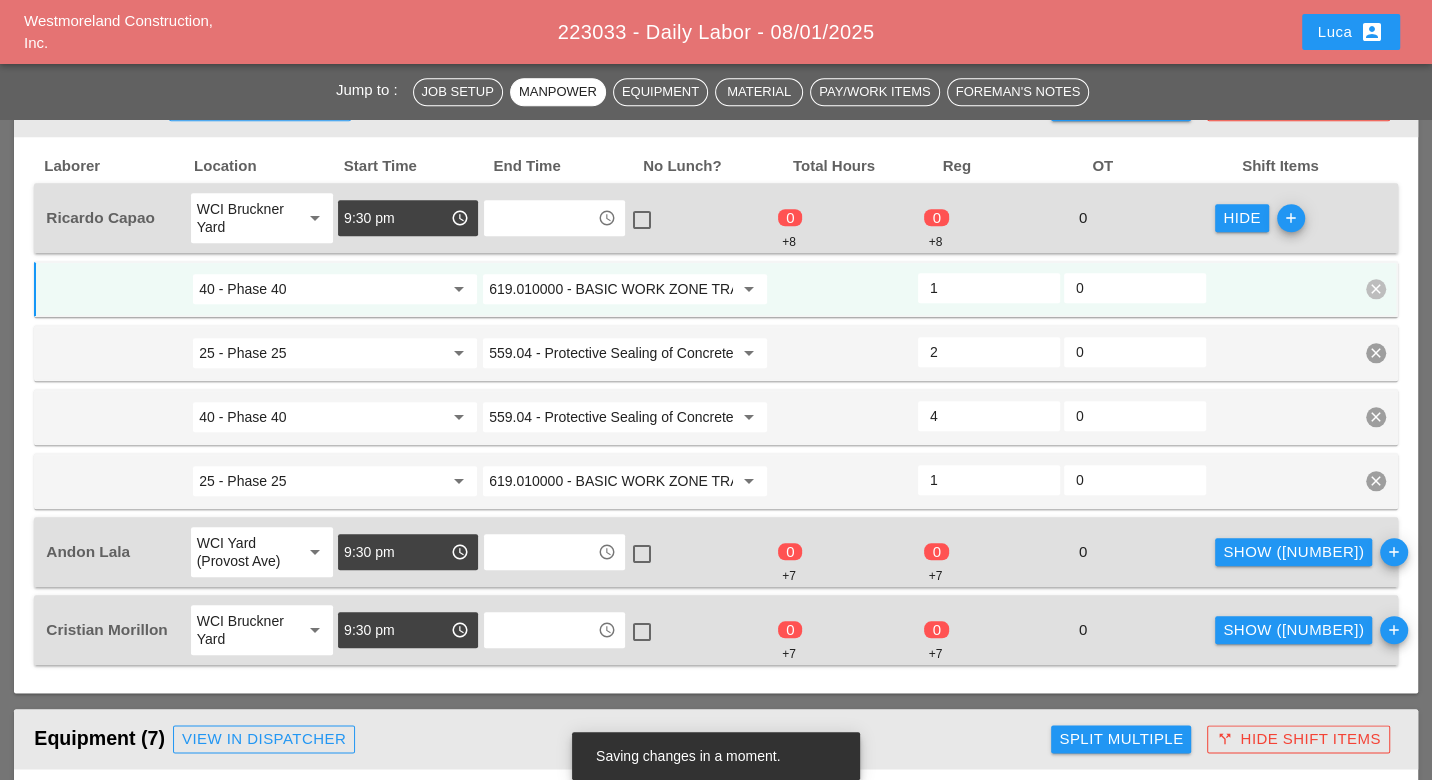 type on "1" 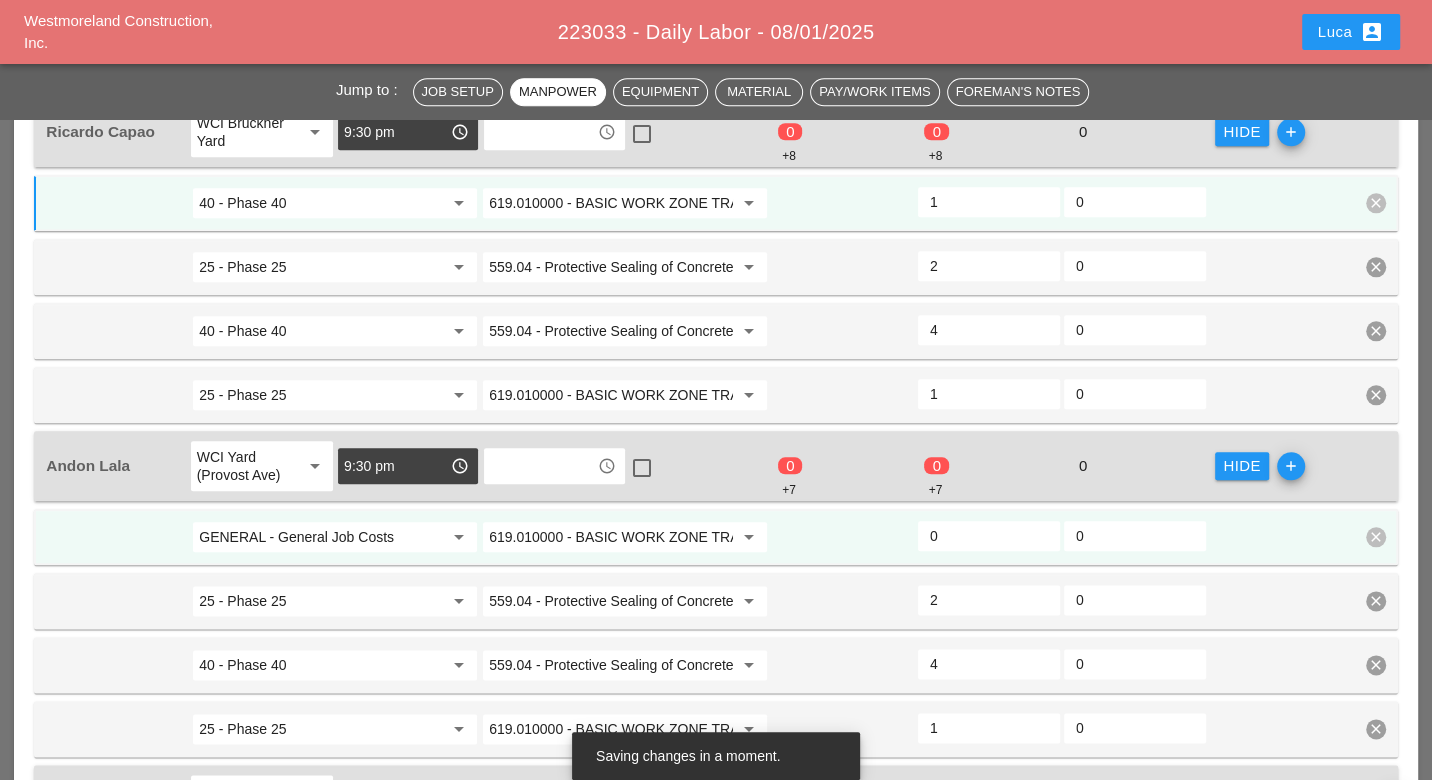 scroll, scrollTop: 1555, scrollLeft: 0, axis: vertical 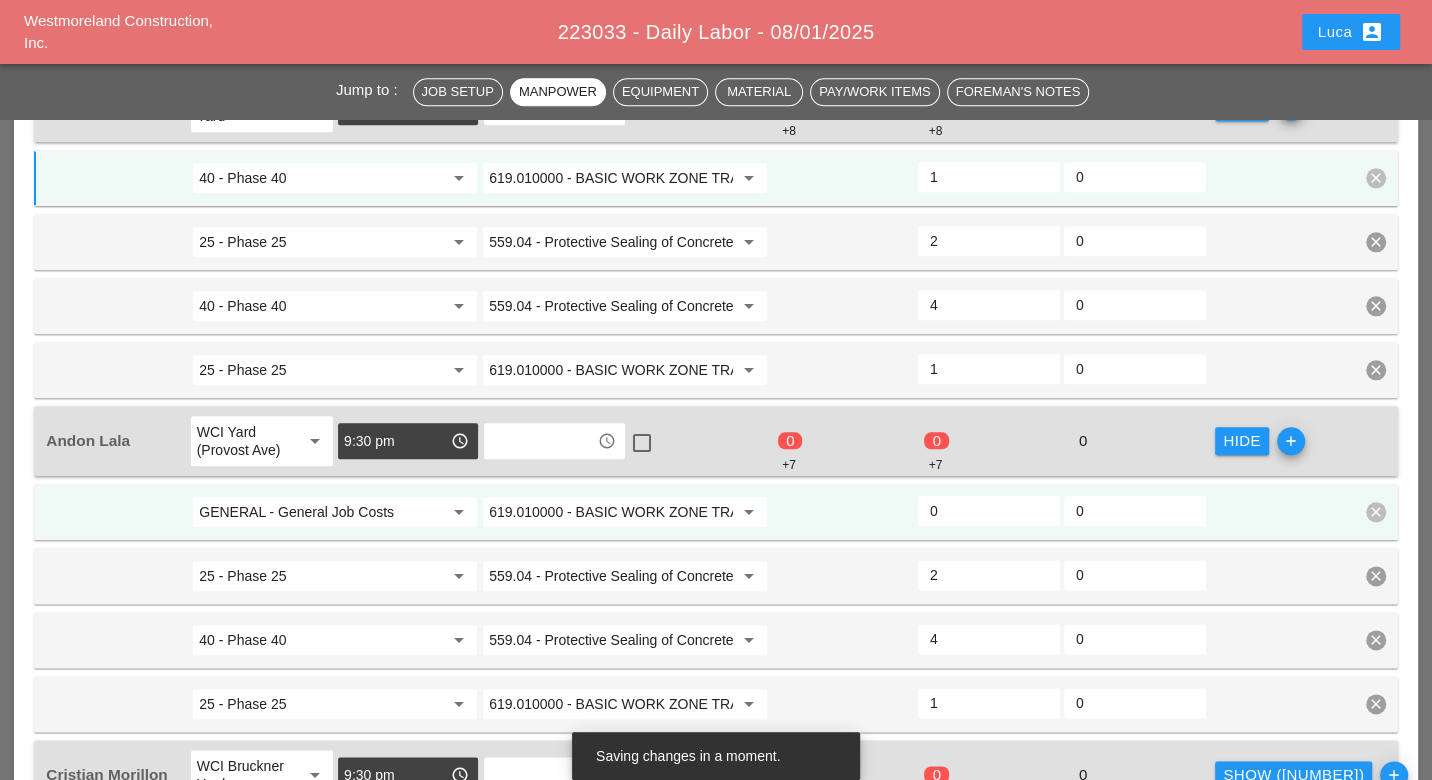 click on "0" at bounding box center (989, 511) 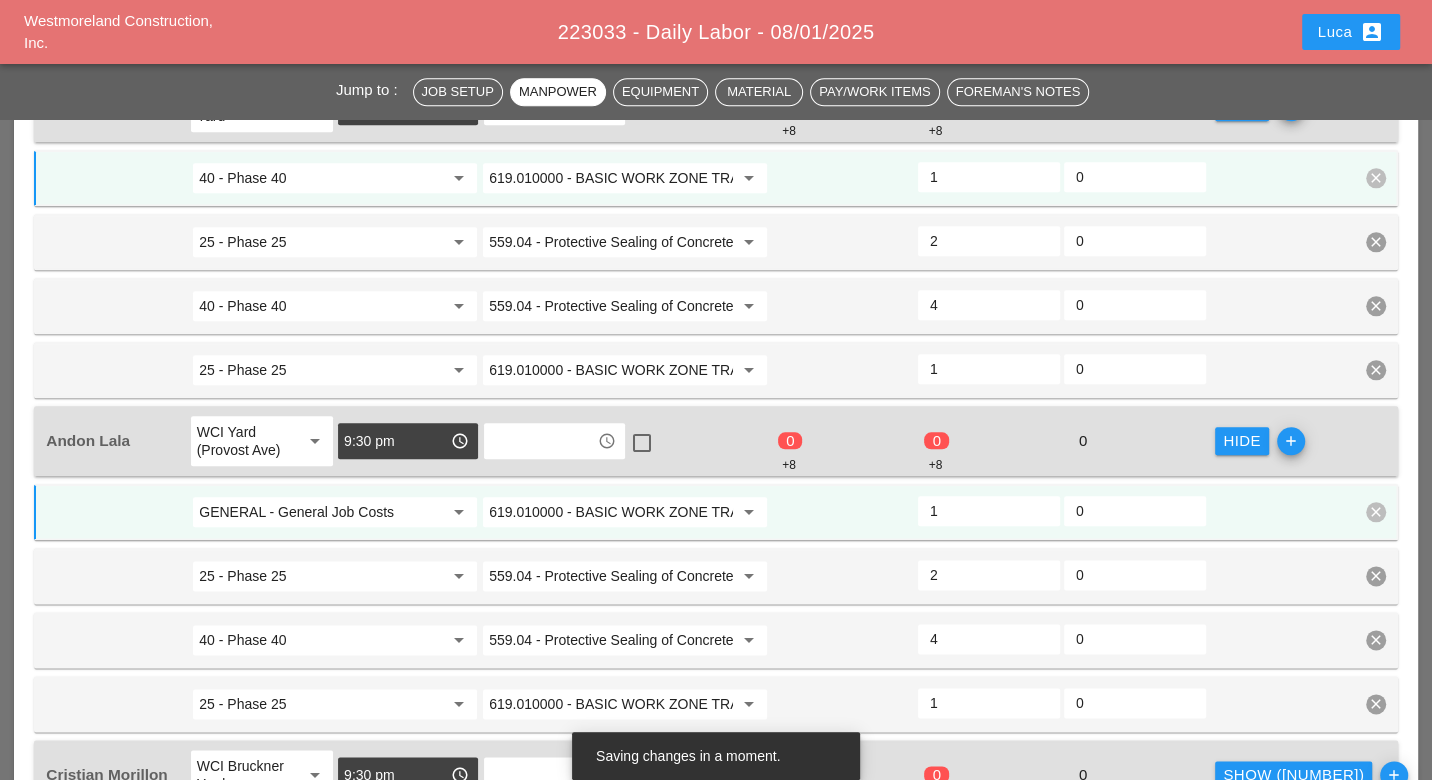 type on "1" 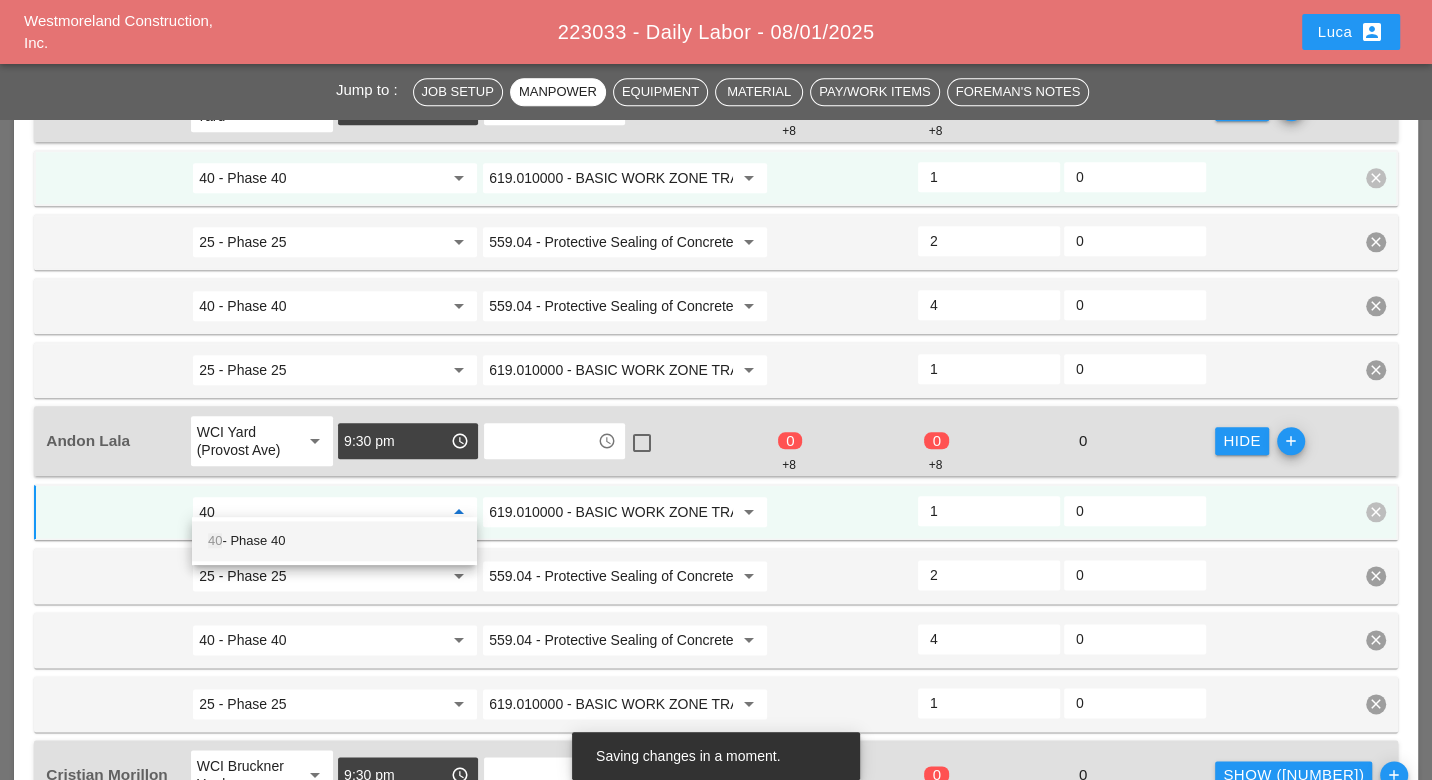 drag, startPoint x: 283, startPoint y: 530, endPoint x: 395, endPoint y: 538, distance: 112.28535 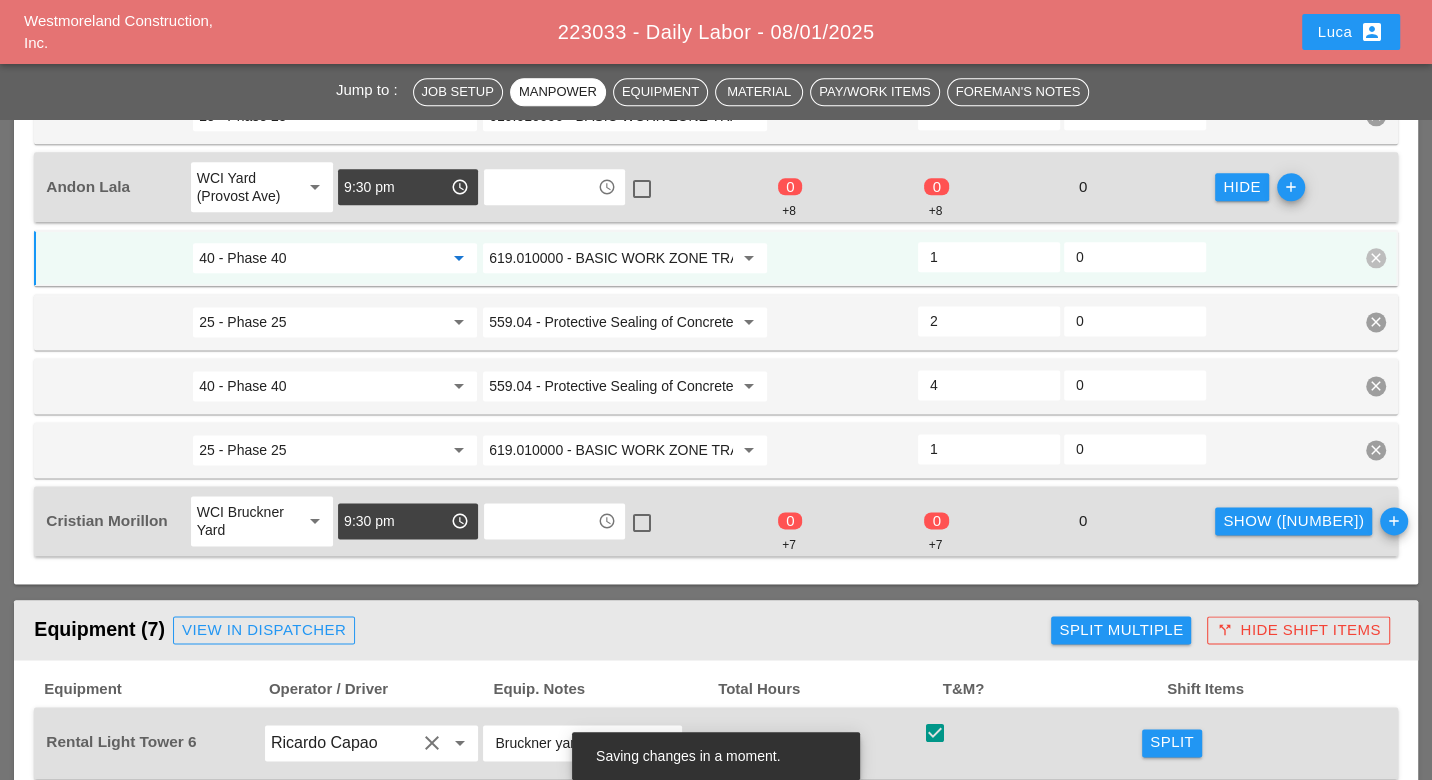 scroll, scrollTop: 1888, scrollLeft: 0, axis: vertical 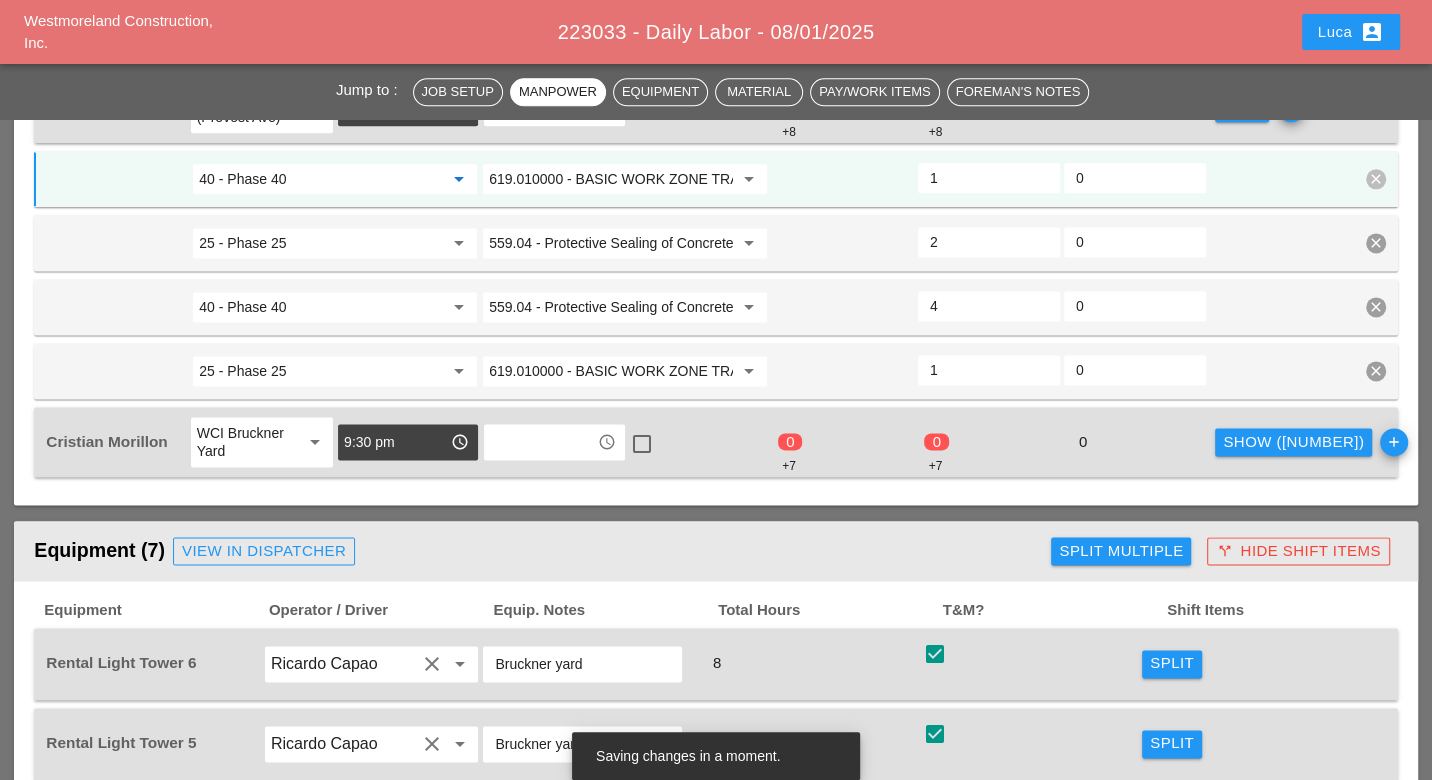 type on "40 - Phase 40" 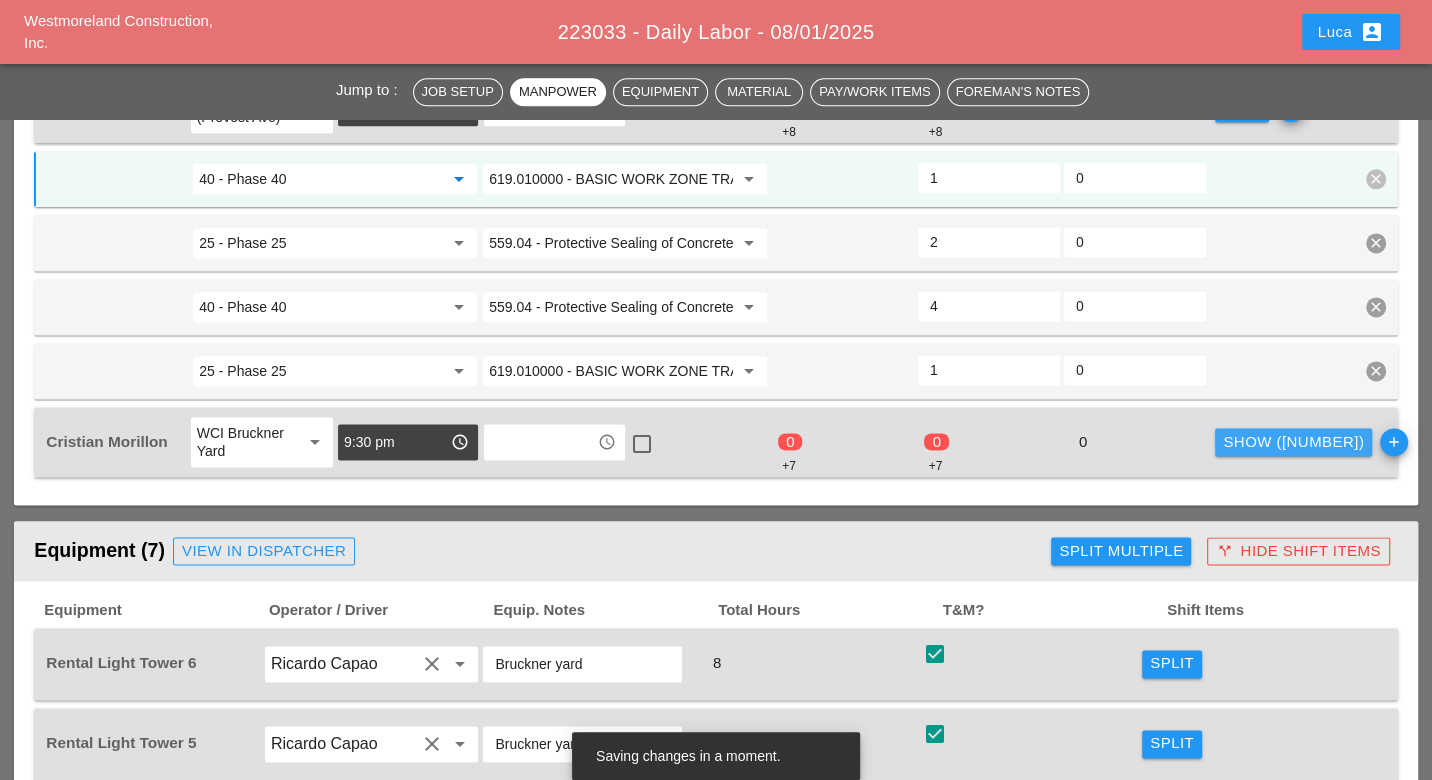 drag, startPoint x: 1259, startPoint y: 426, endPoint x: 712, endPoint y: 494, distance: 551.2105 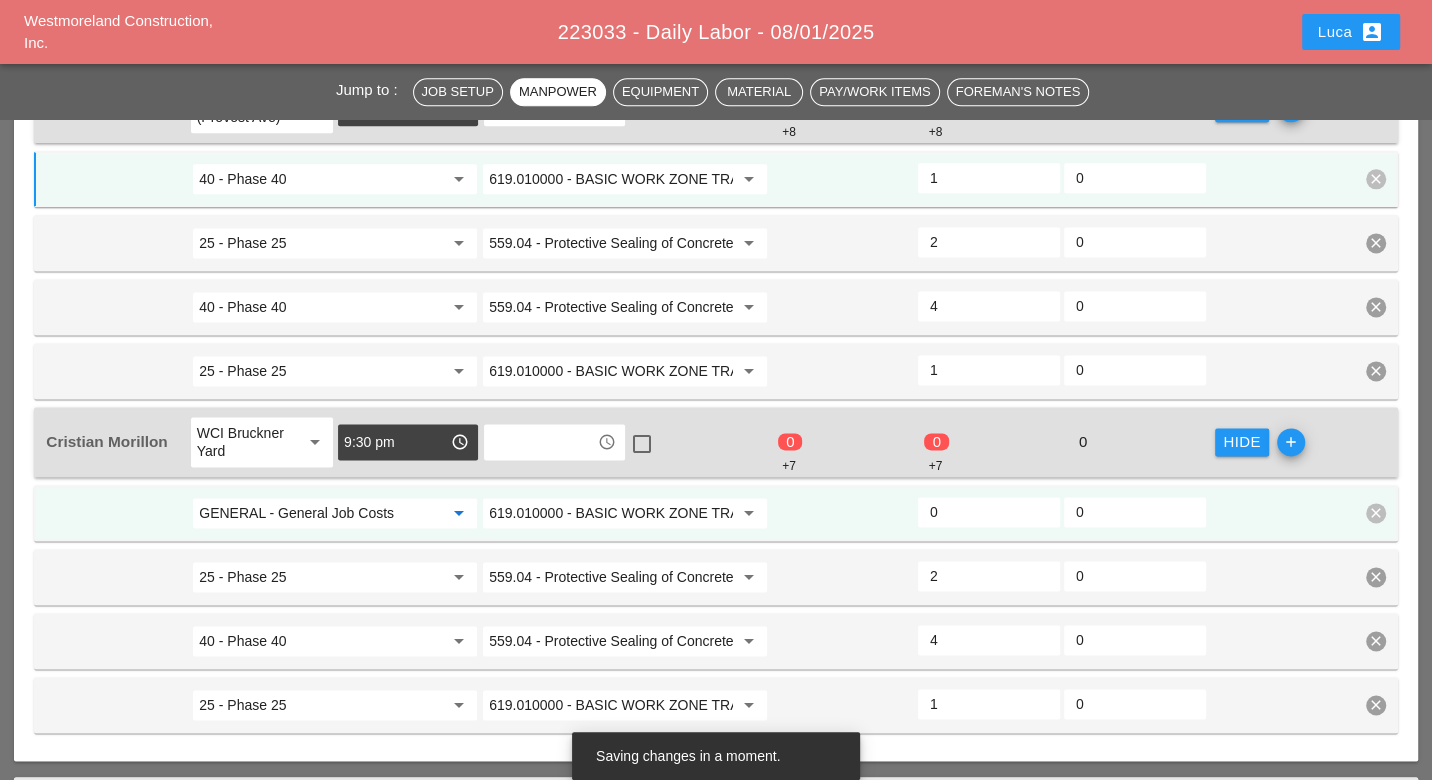 click on "GENERAL - General Job Costs" at bounding box center [321, 513] 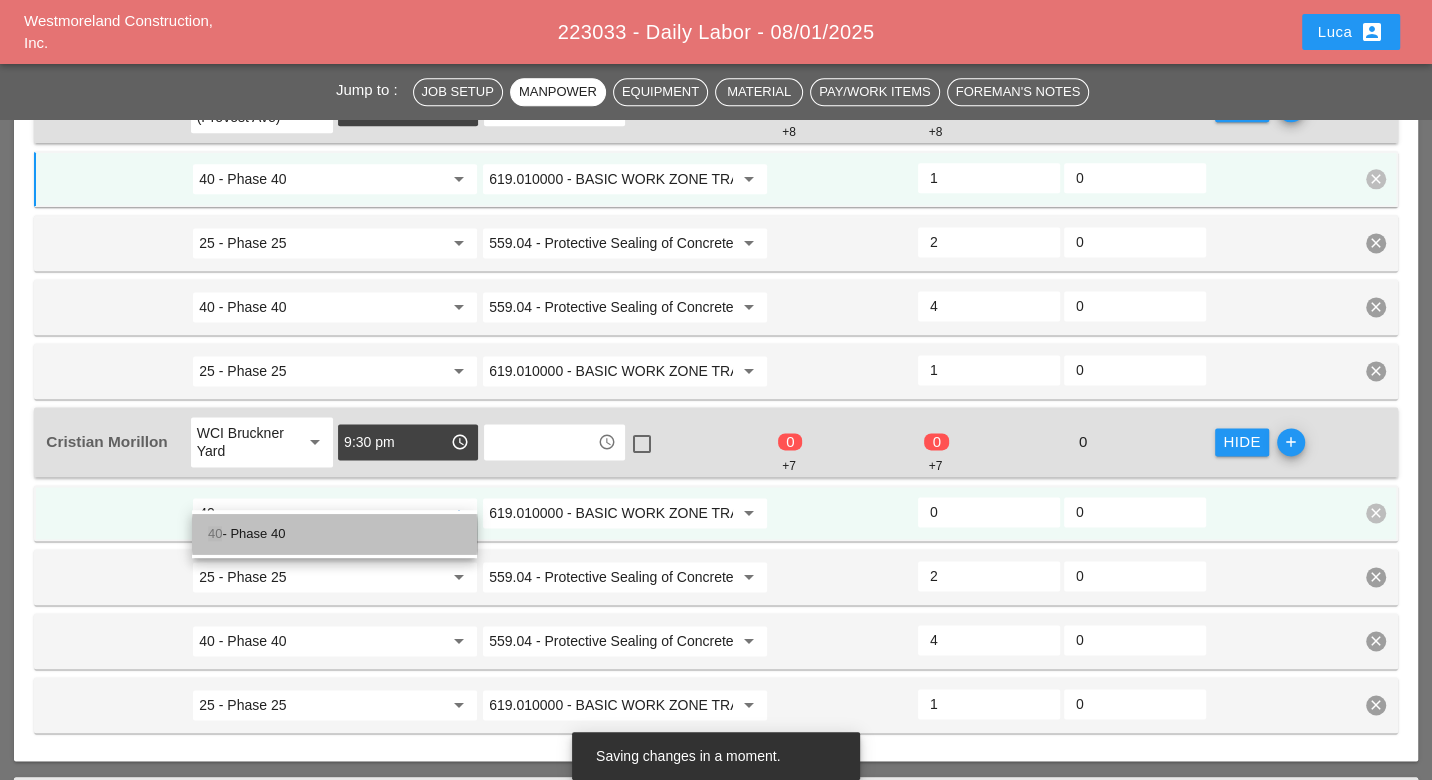 click on "40  - Phase 40" at bounding box center (334, 534) 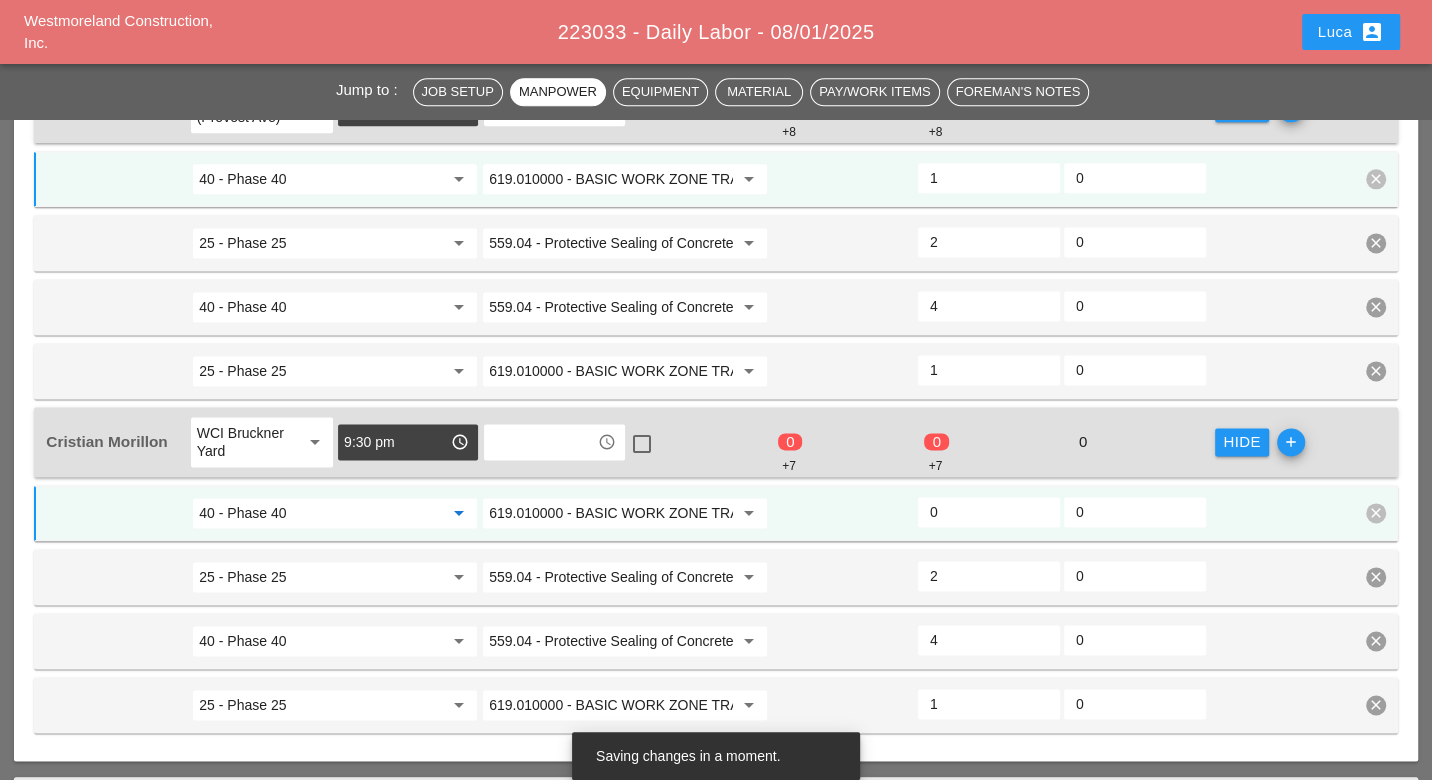 type on "40 - Phase 40" 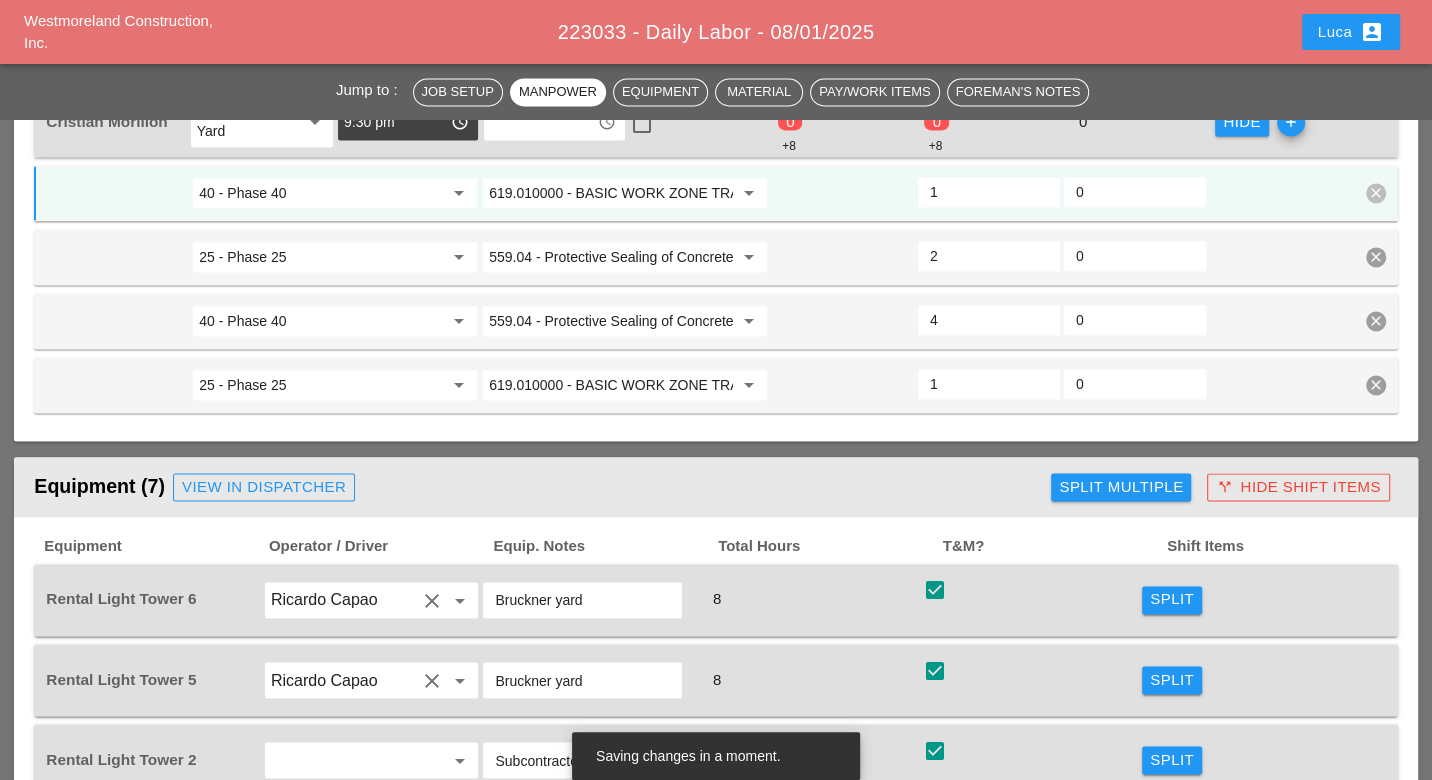 scroll, scrollTop: 2333, scrollLeft: 0, axis: vertical 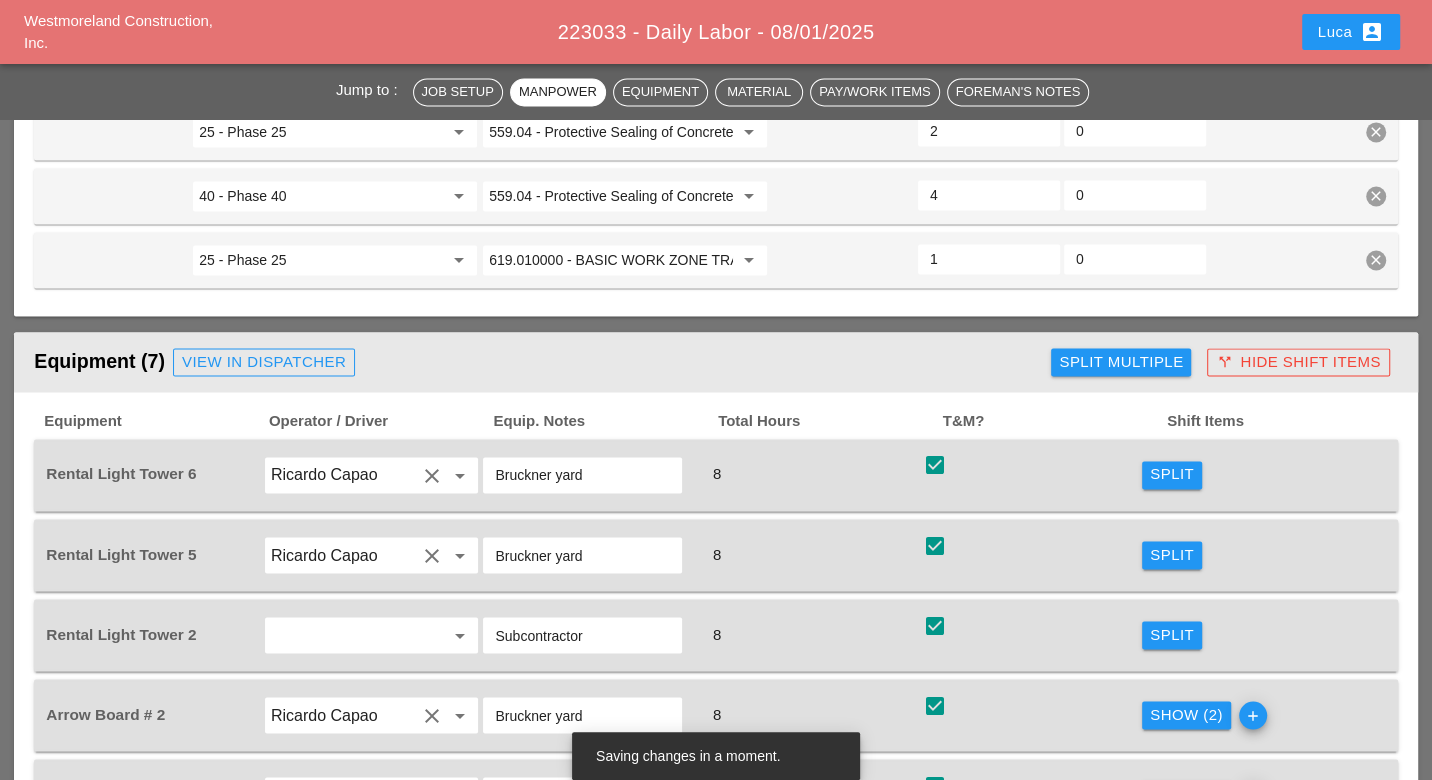 type on "1" 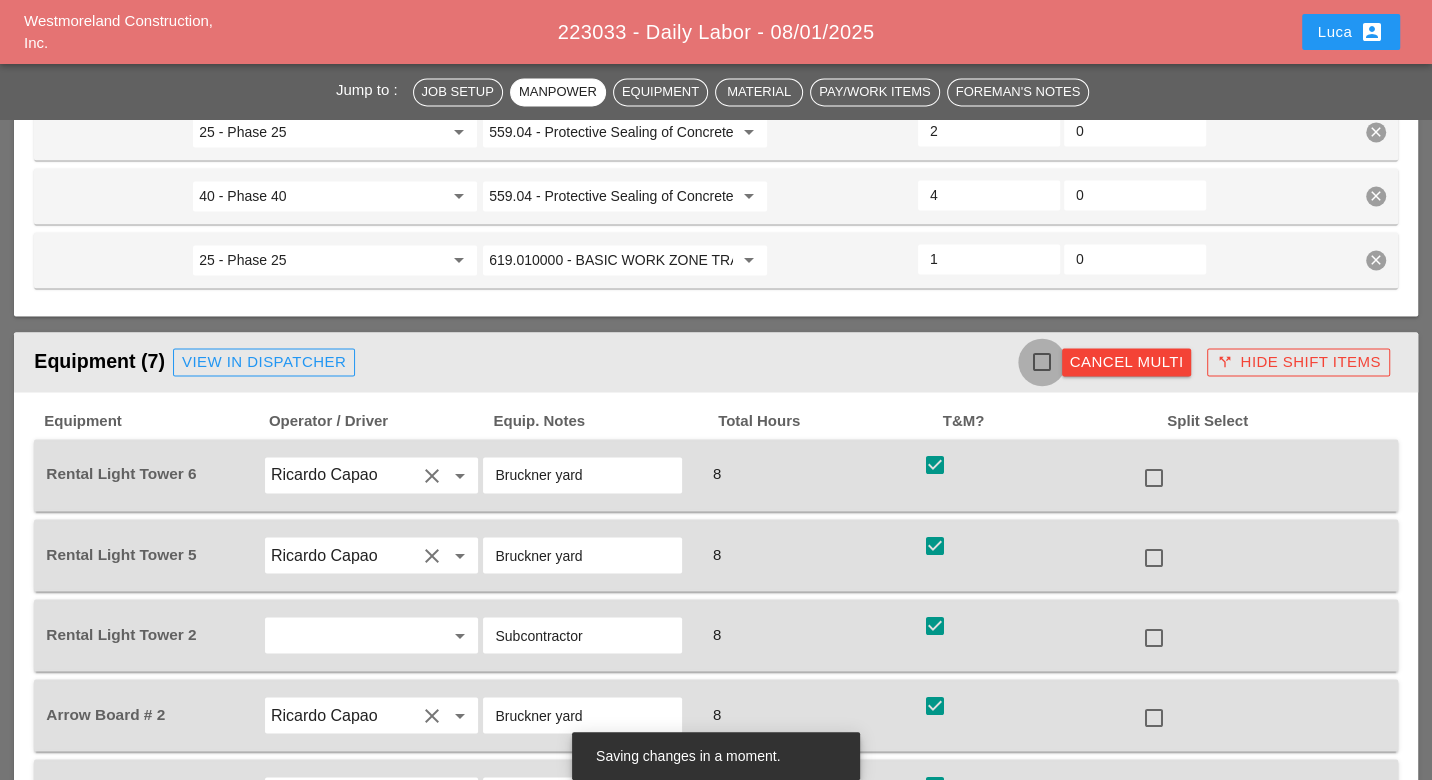 click at bounding box center [1042, 362] 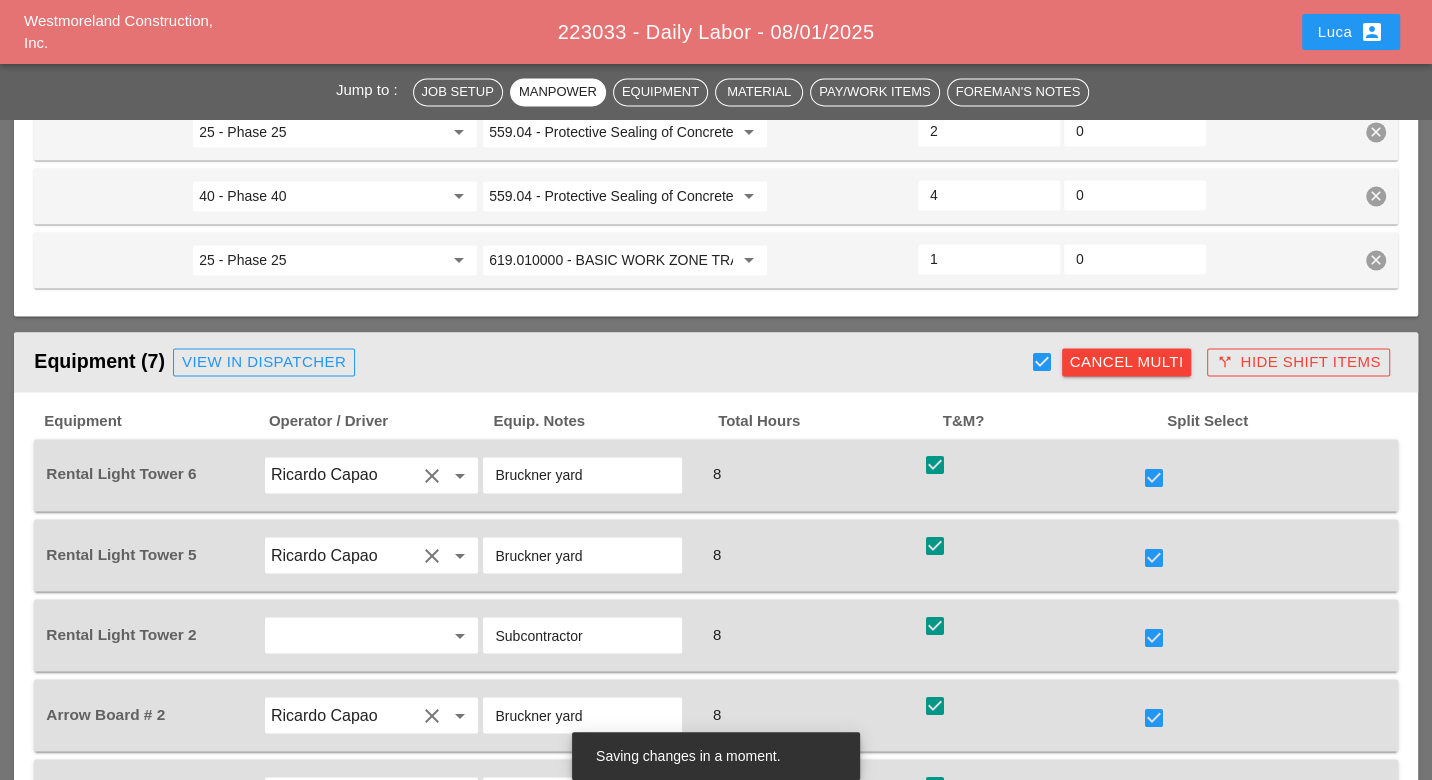 click at bounding box center [1042, 362] 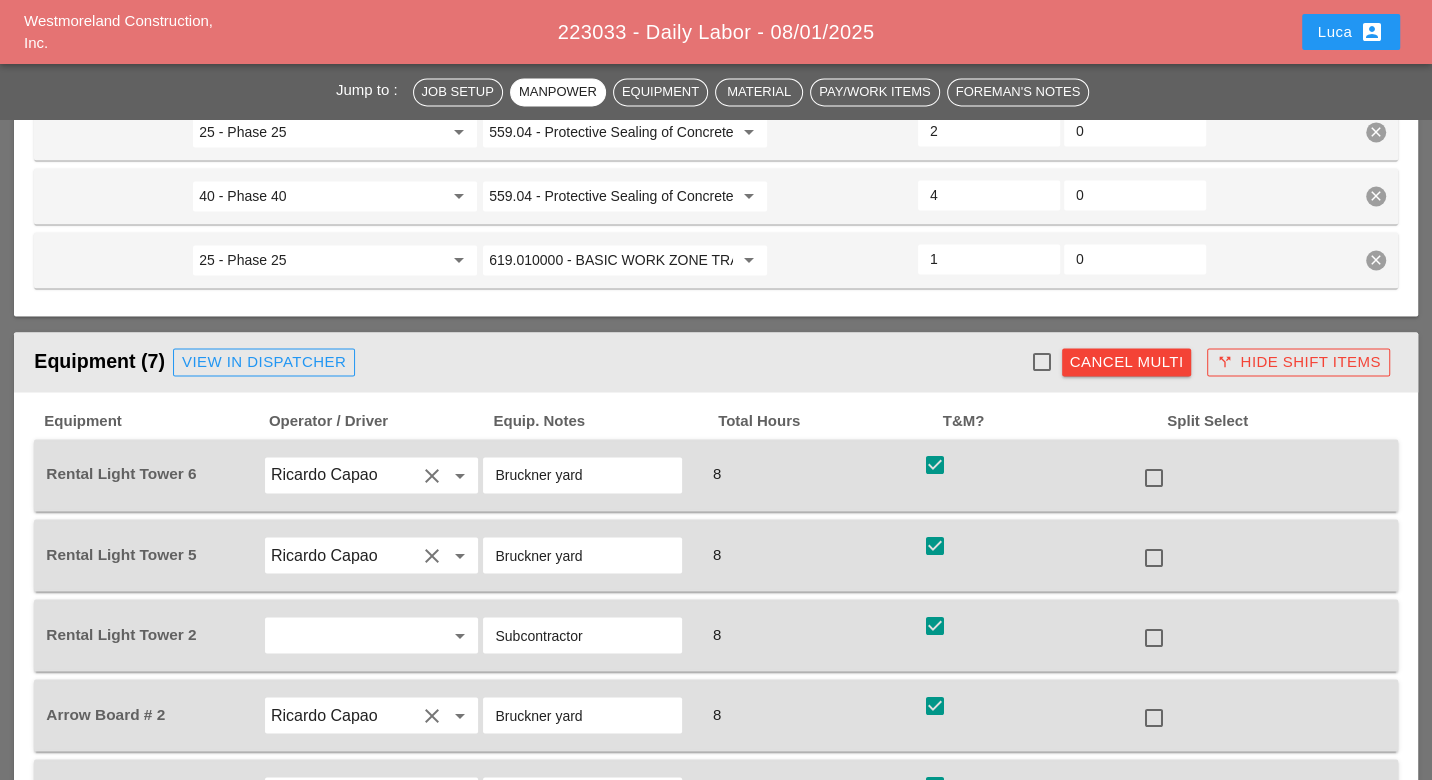 click at bounding box center [1154, 477] 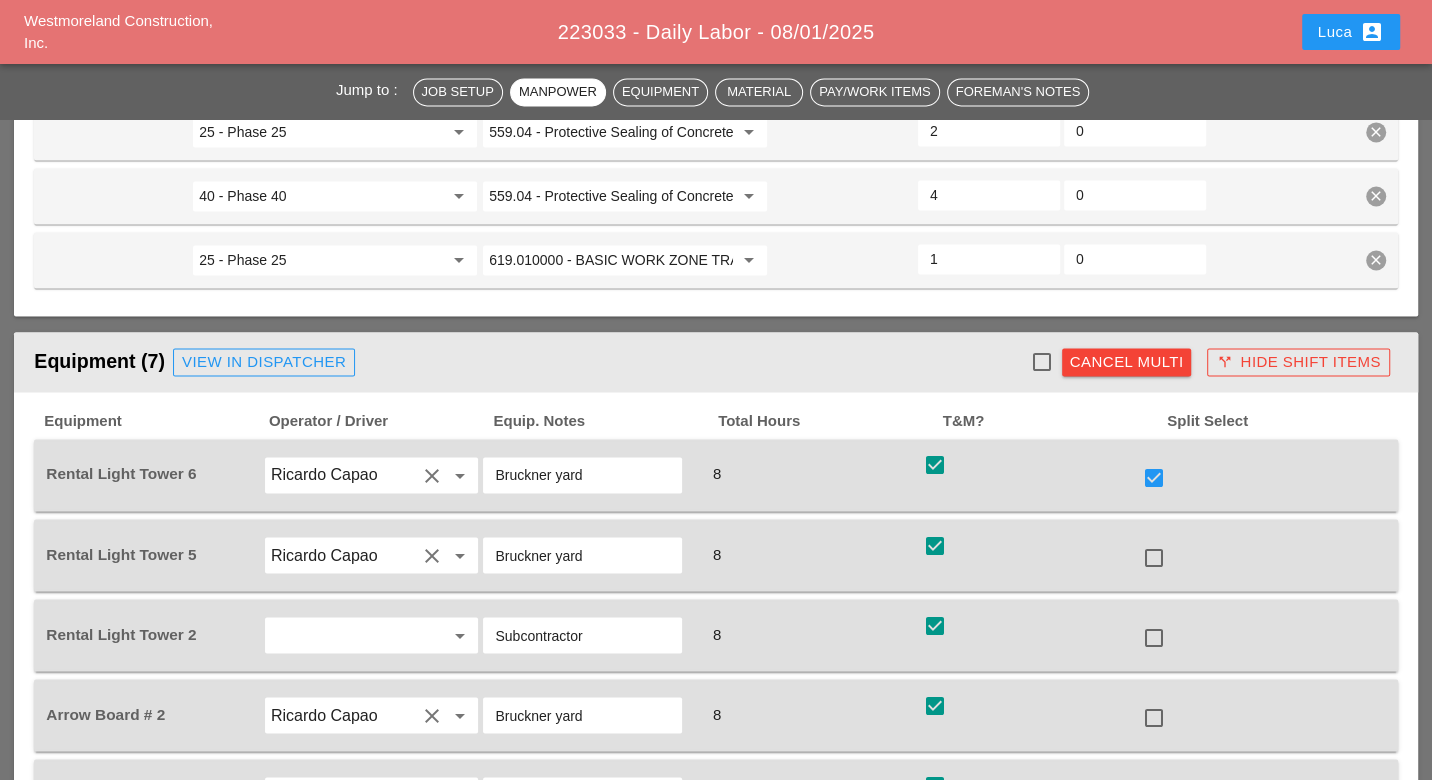 click at bounding box center [1154, 557] 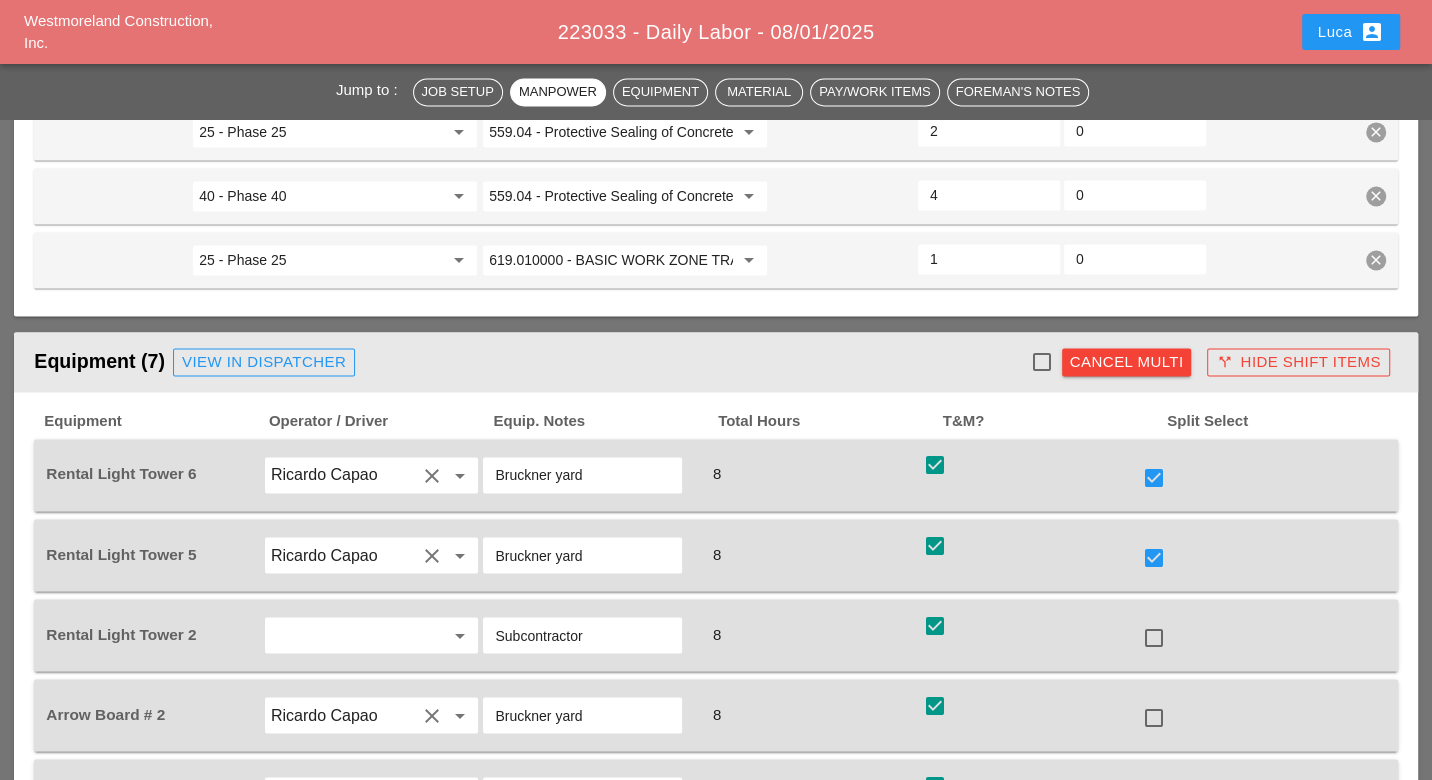 click at bounding box center (1154, 637) 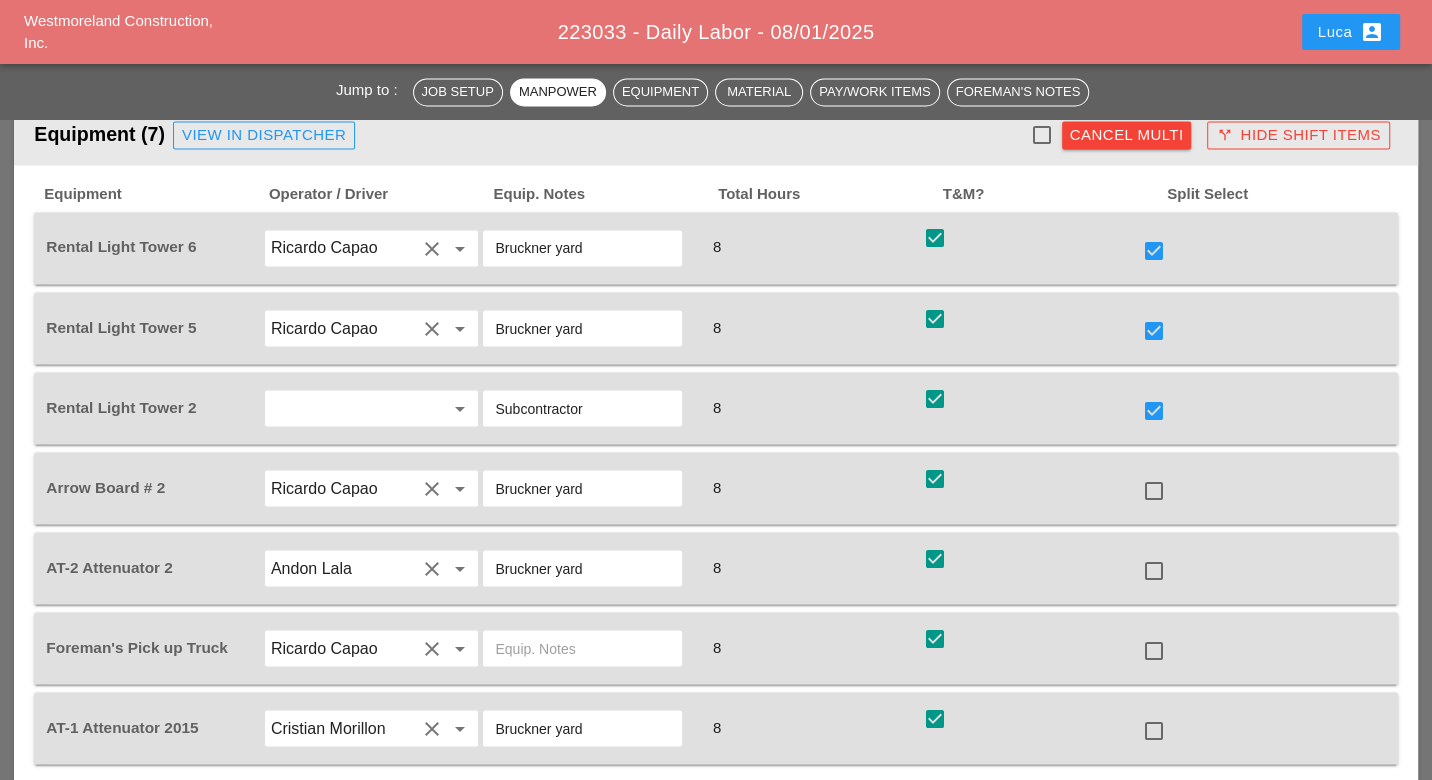 scroll, scrollTop: 2777, scrollLeft: 0, axis: vertical 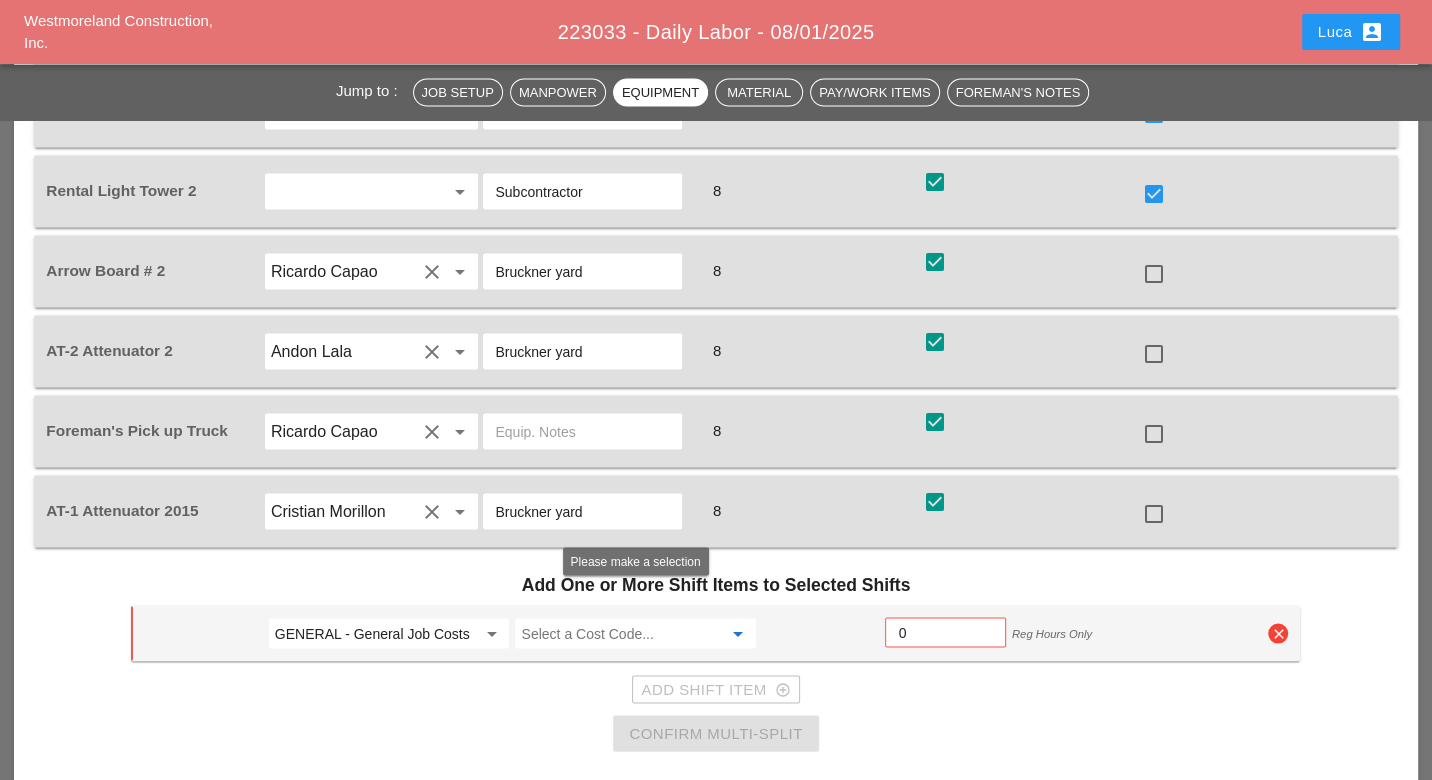 click at bounding box center (621, 633) 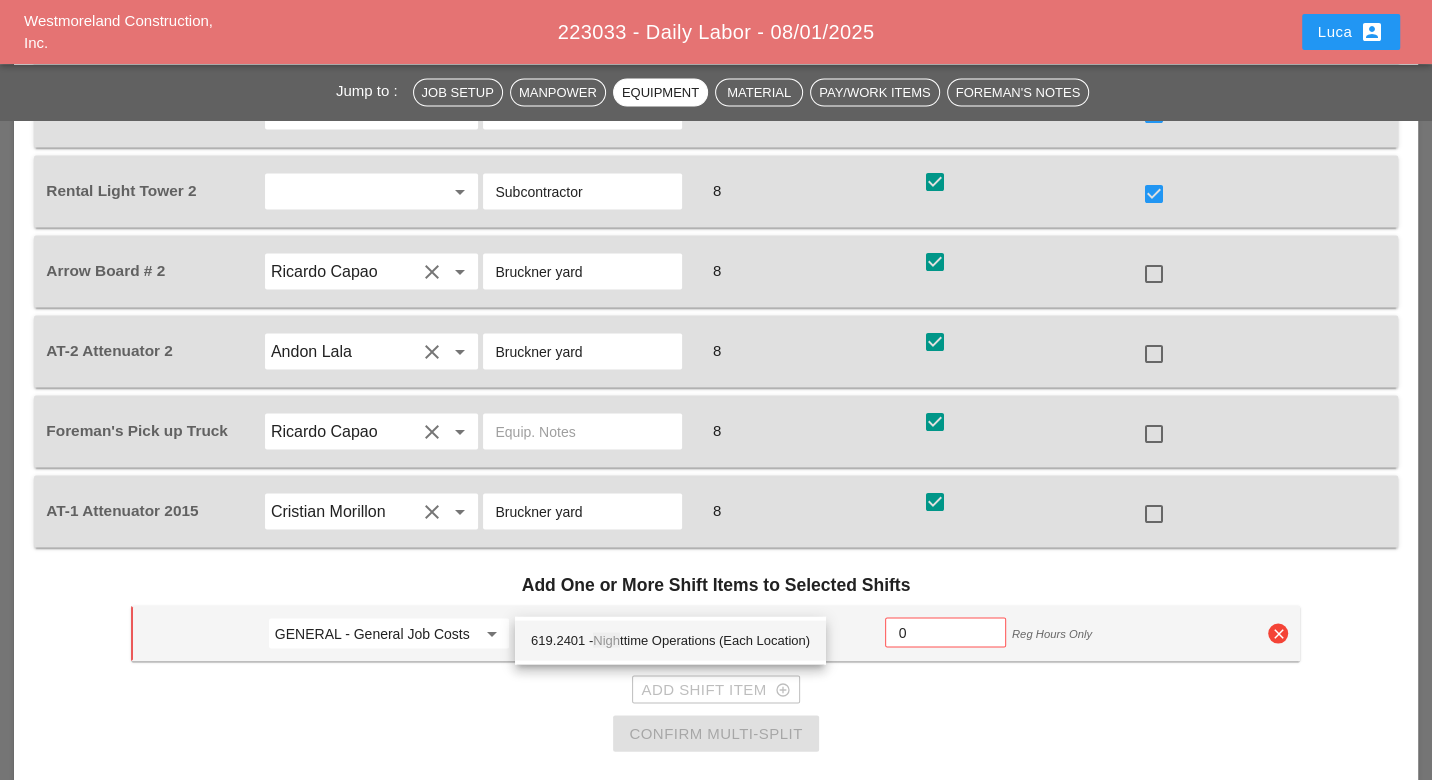 click on "Nigh" at bounding box center (606, 639) 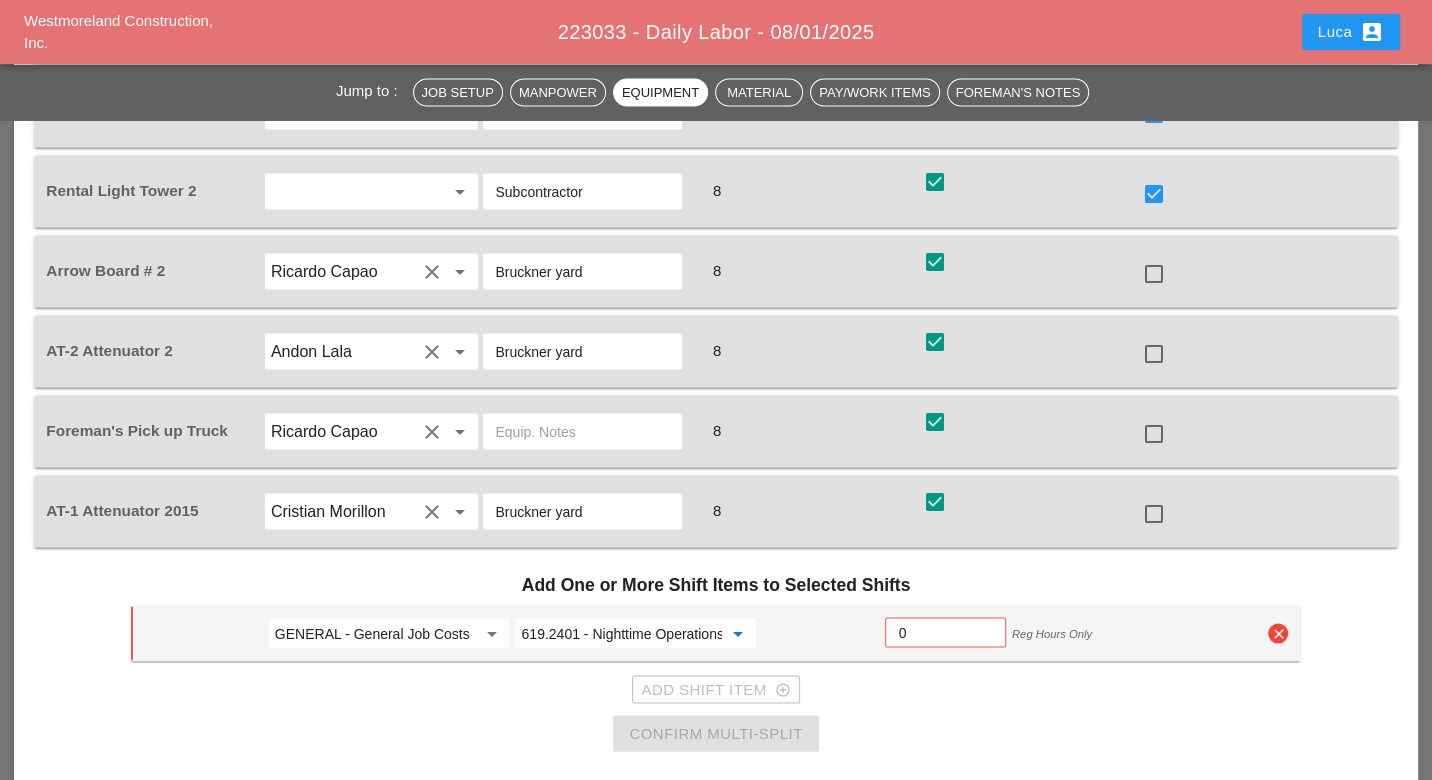 type on "619.2401 - Nighttime Operations (Each Location)" 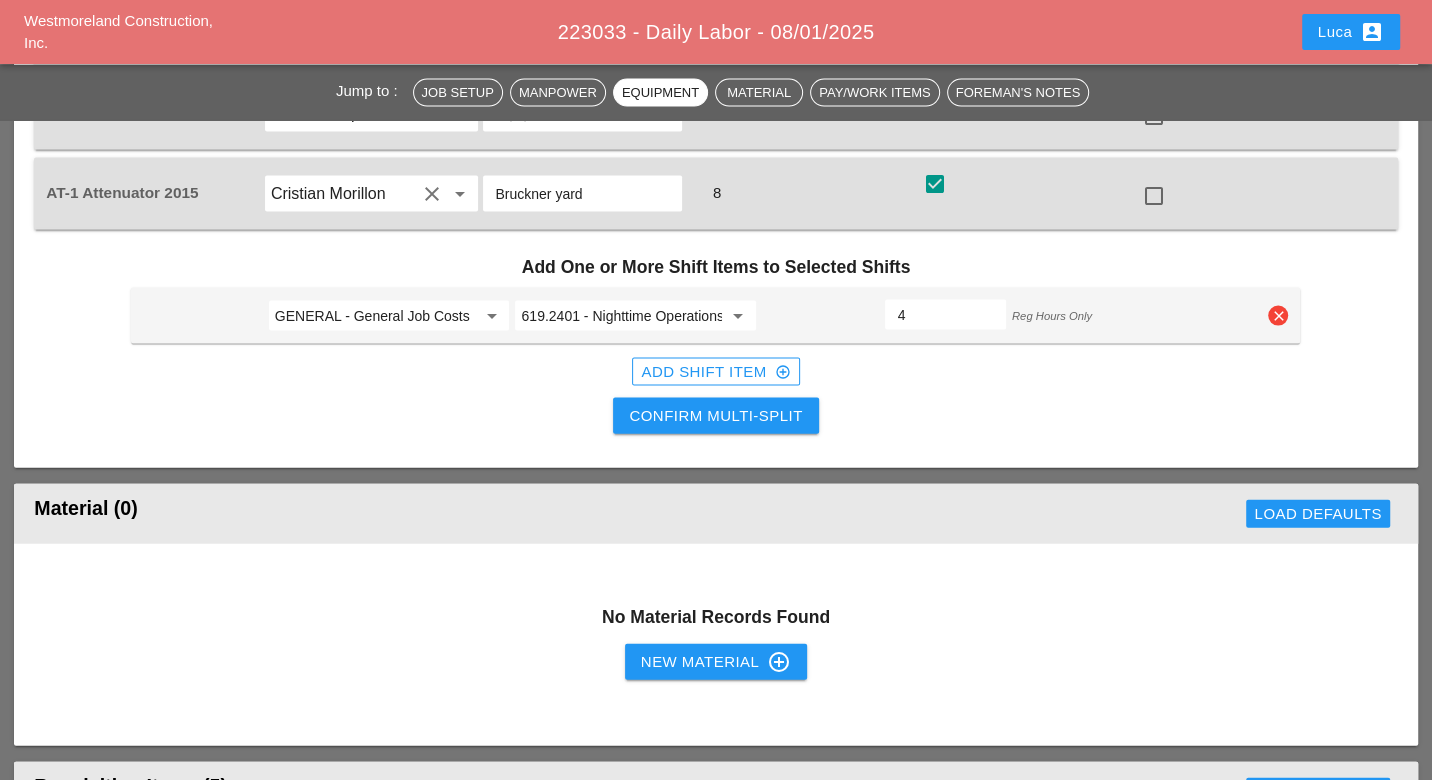 scroll, scrollTop: 3111, scrollLeft: 0, axis: vertical 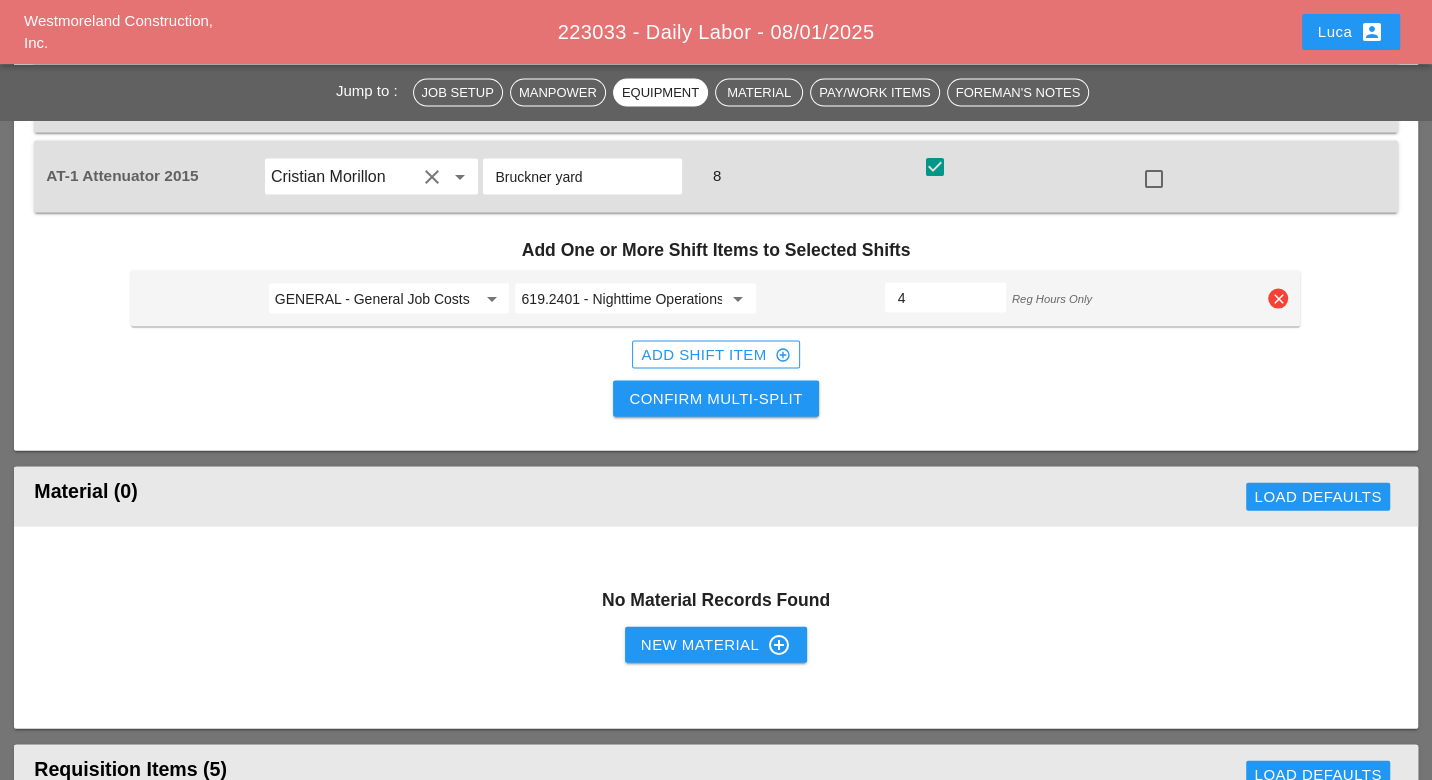 type on "4" 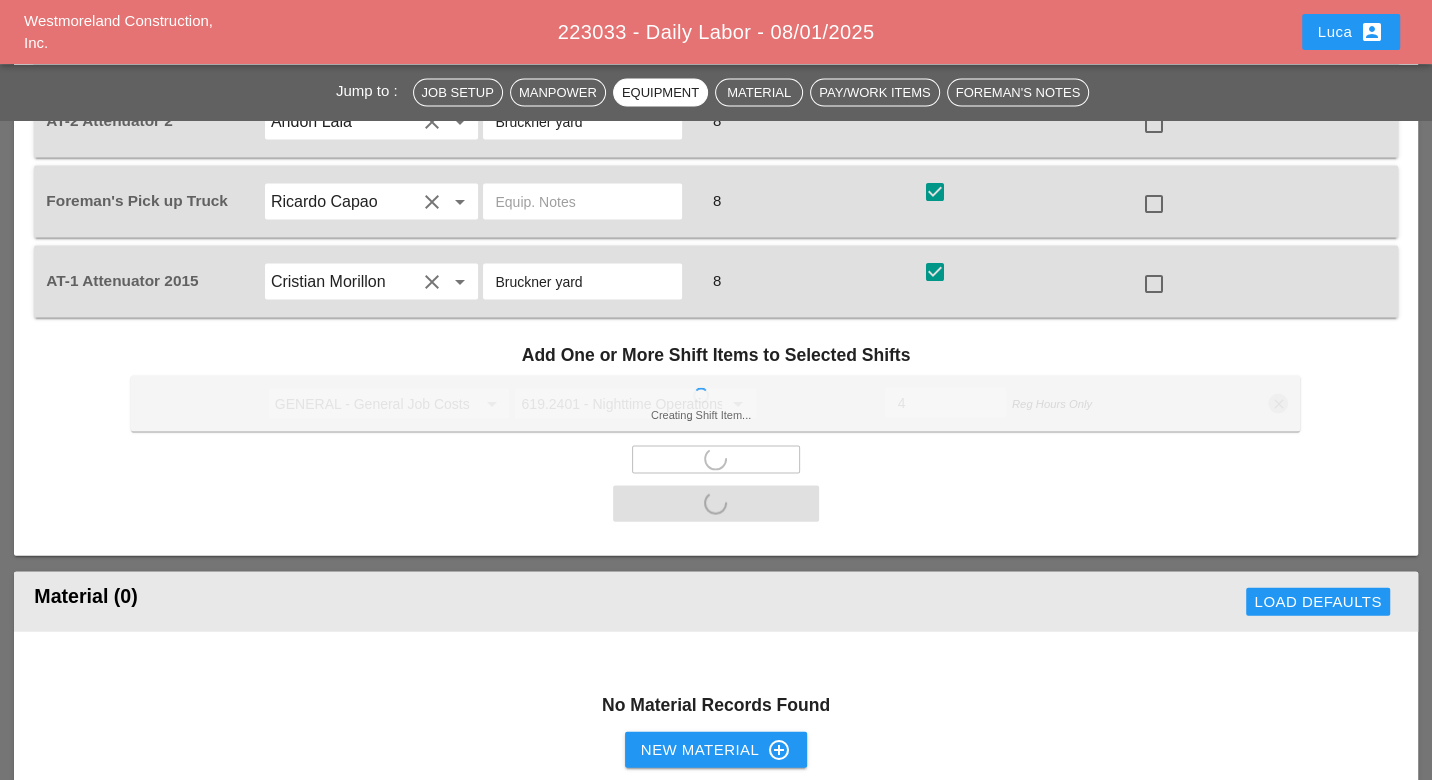 scroll, scrollTop: 2568, scrollLeft: 0, axis: vertical 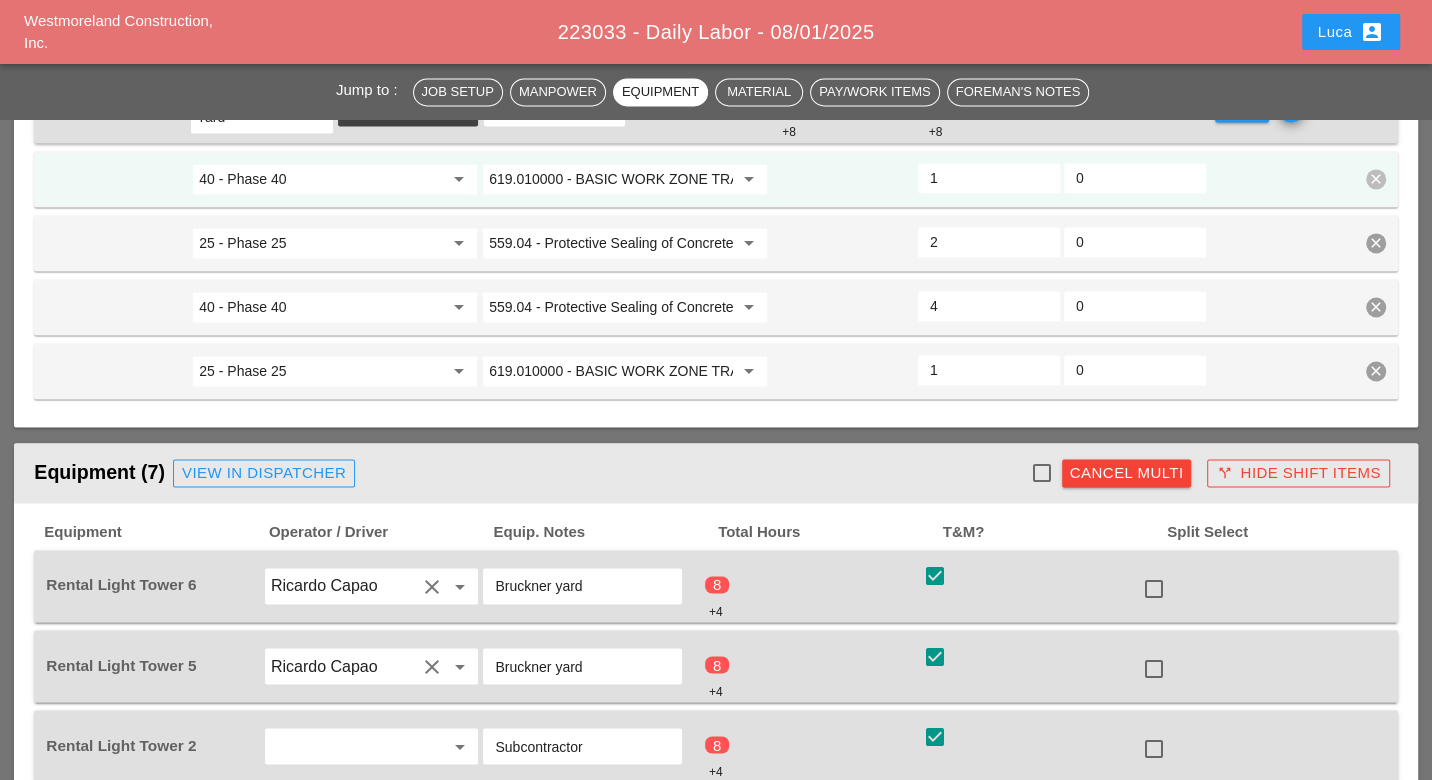 checkbox on "false" 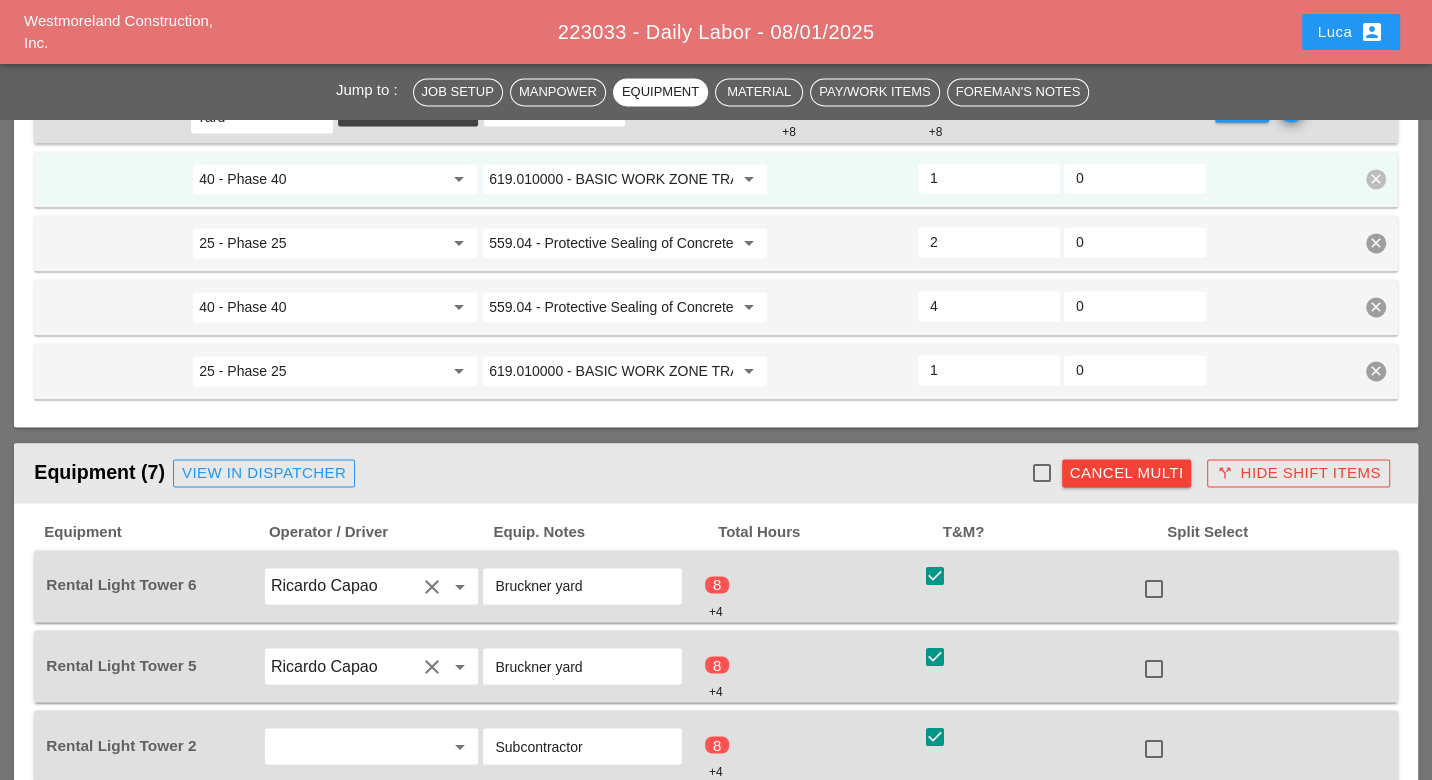 checkbox on "false" 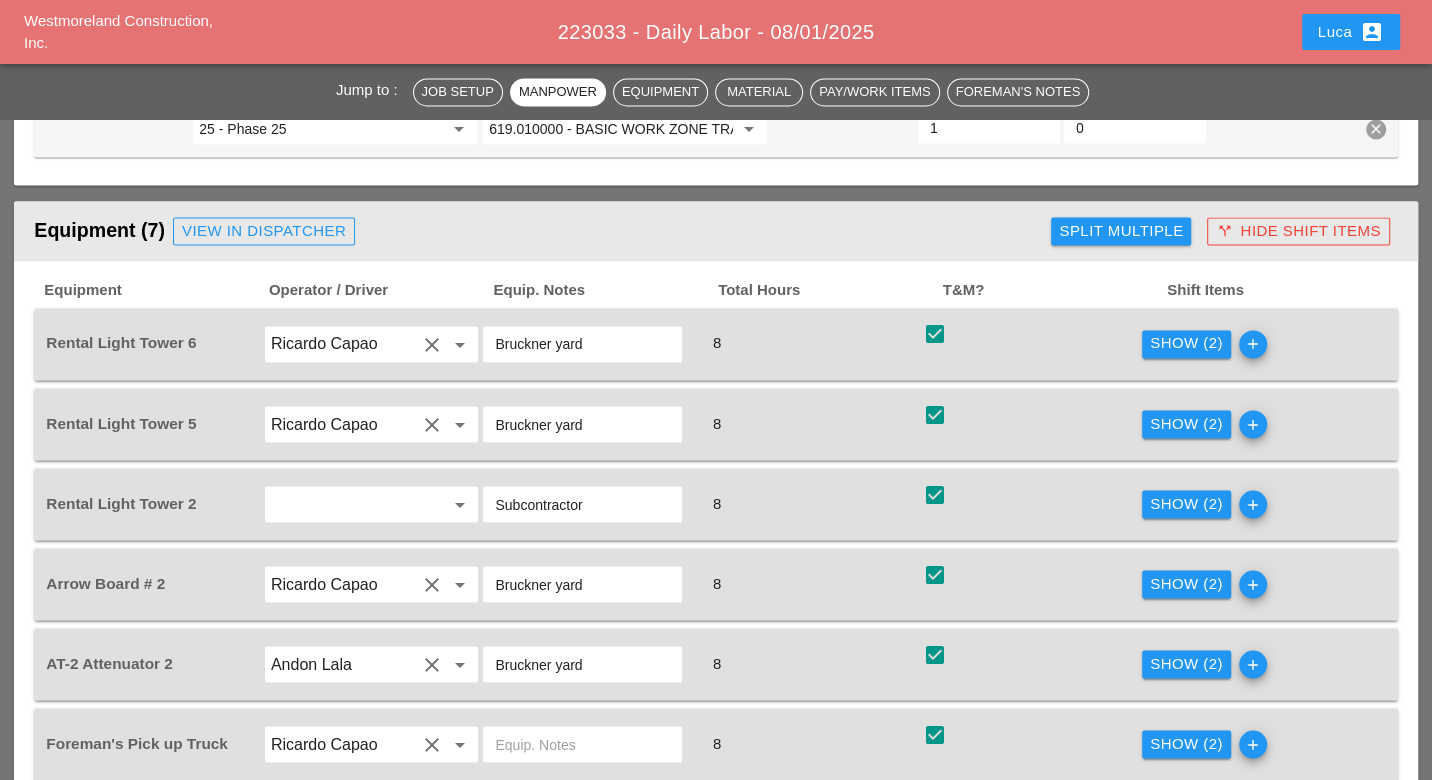 scroll, scrollTop: 2444, scrollLeft: 0, axis: vertical 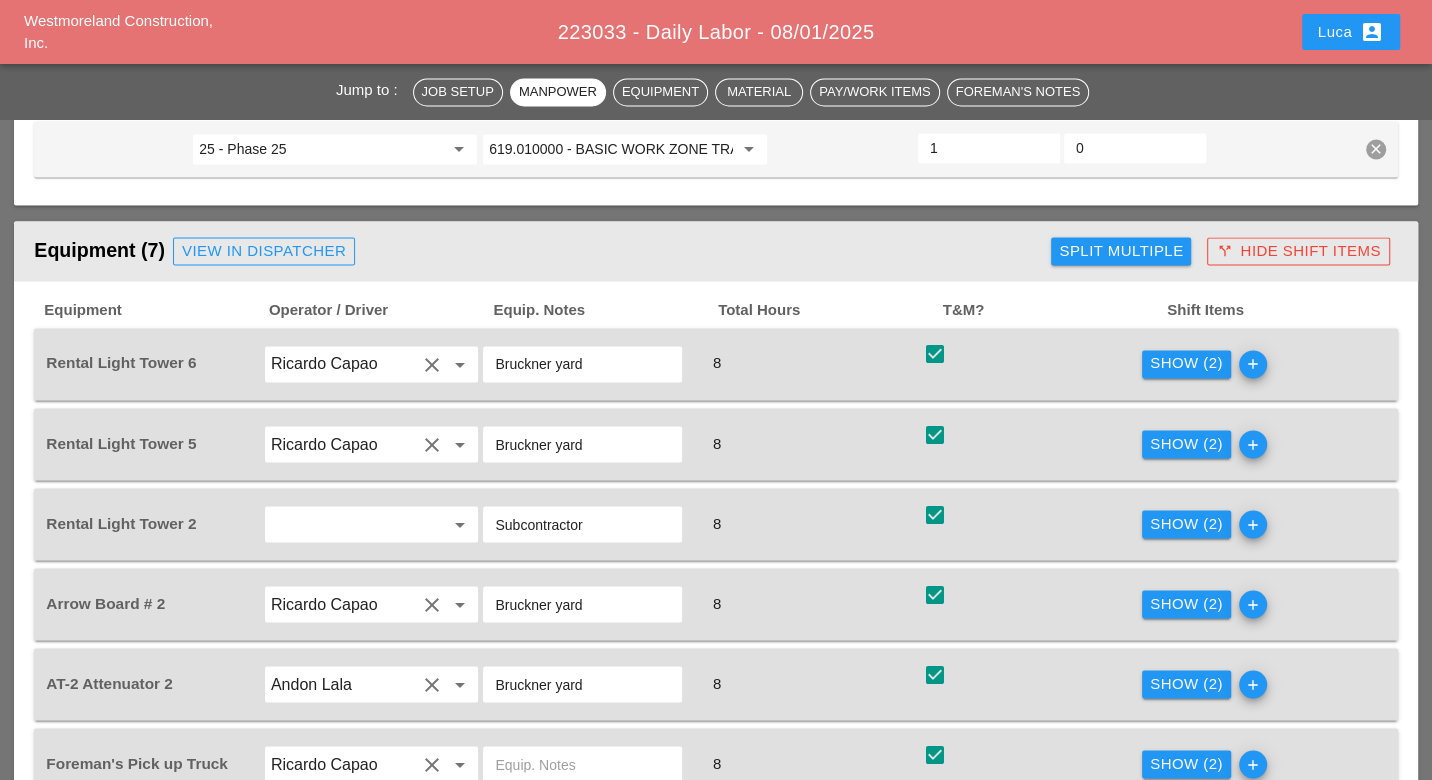 click on "Show (2)" at bounding box center (1186, 363) 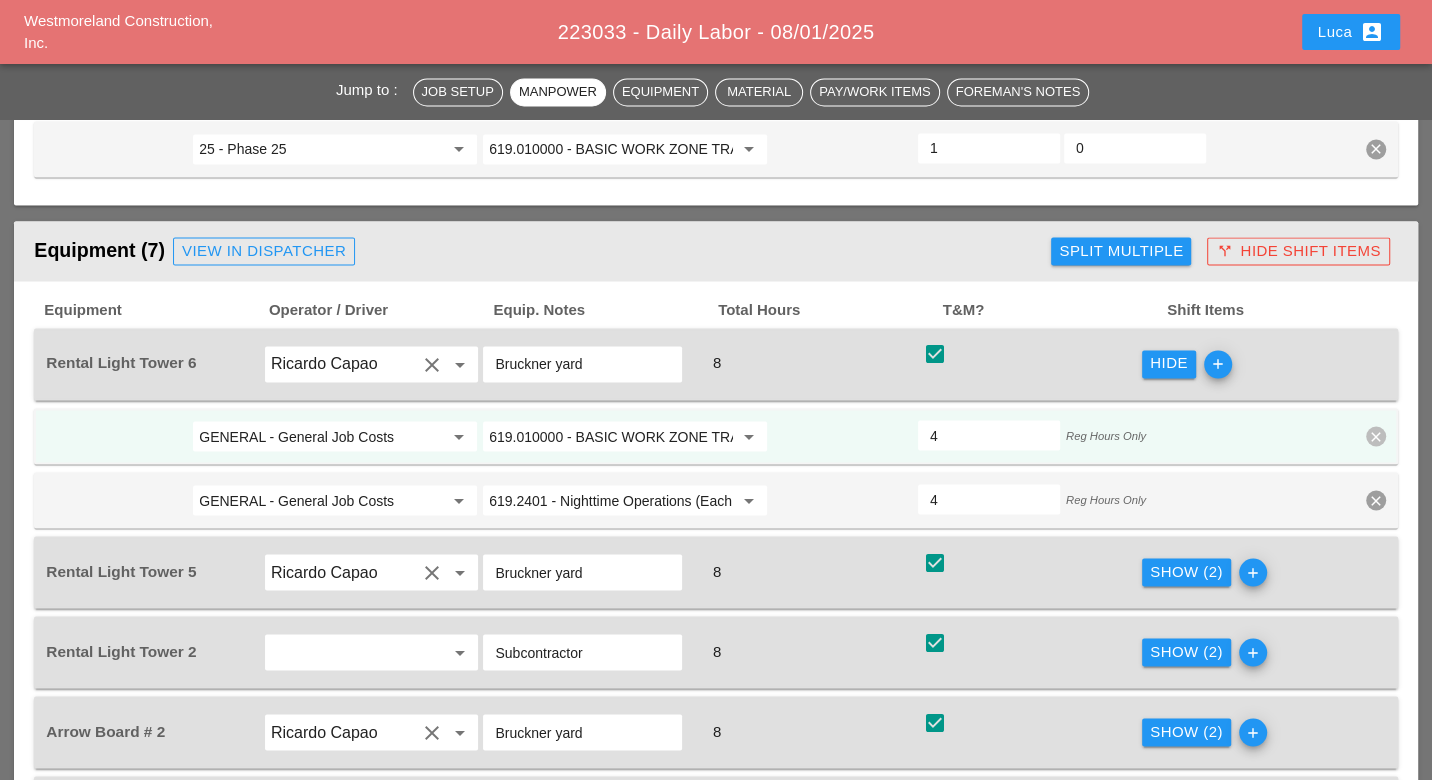 click on "GENERAL - General Job Costs" at bounding box center (321, 436) 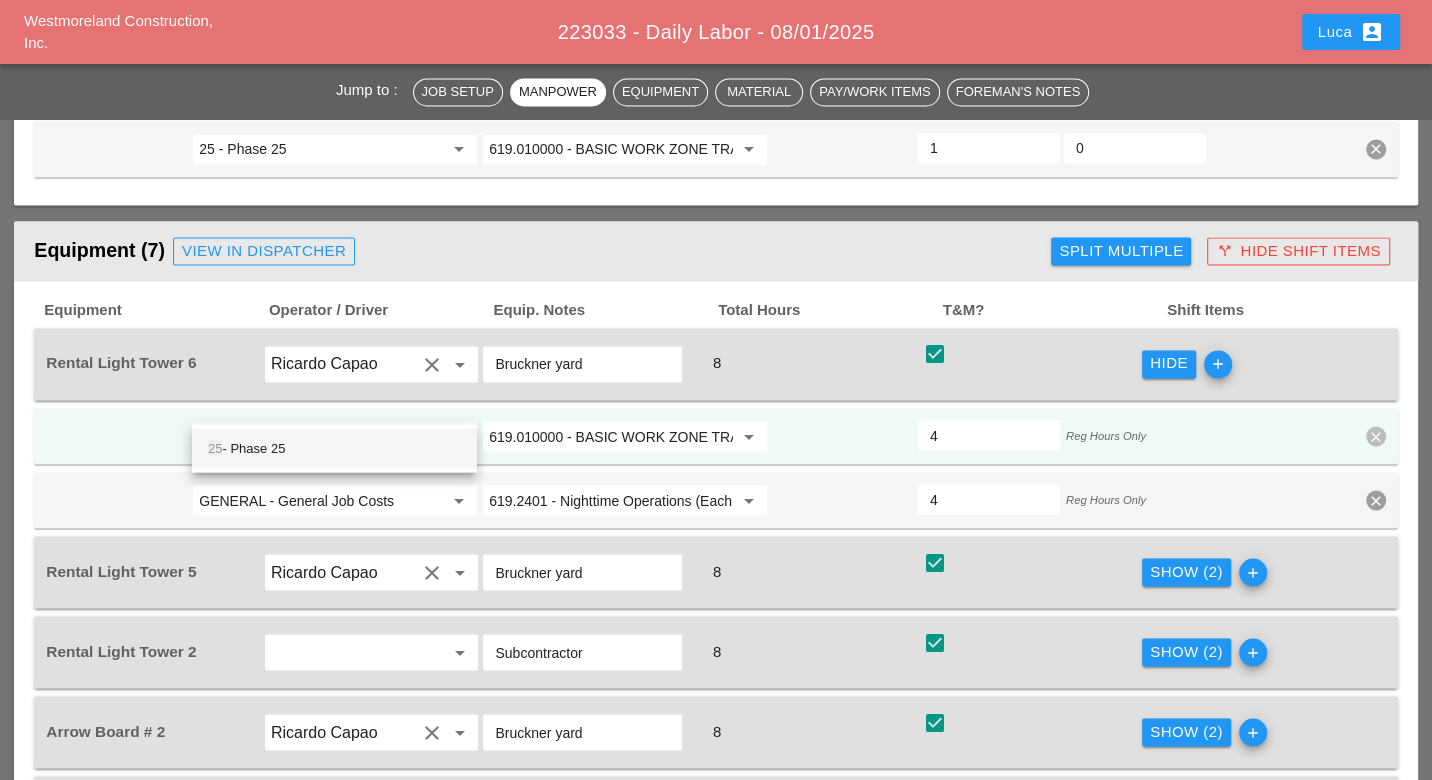 click on "25  - Phase 25" at bounding box center (334, 448) 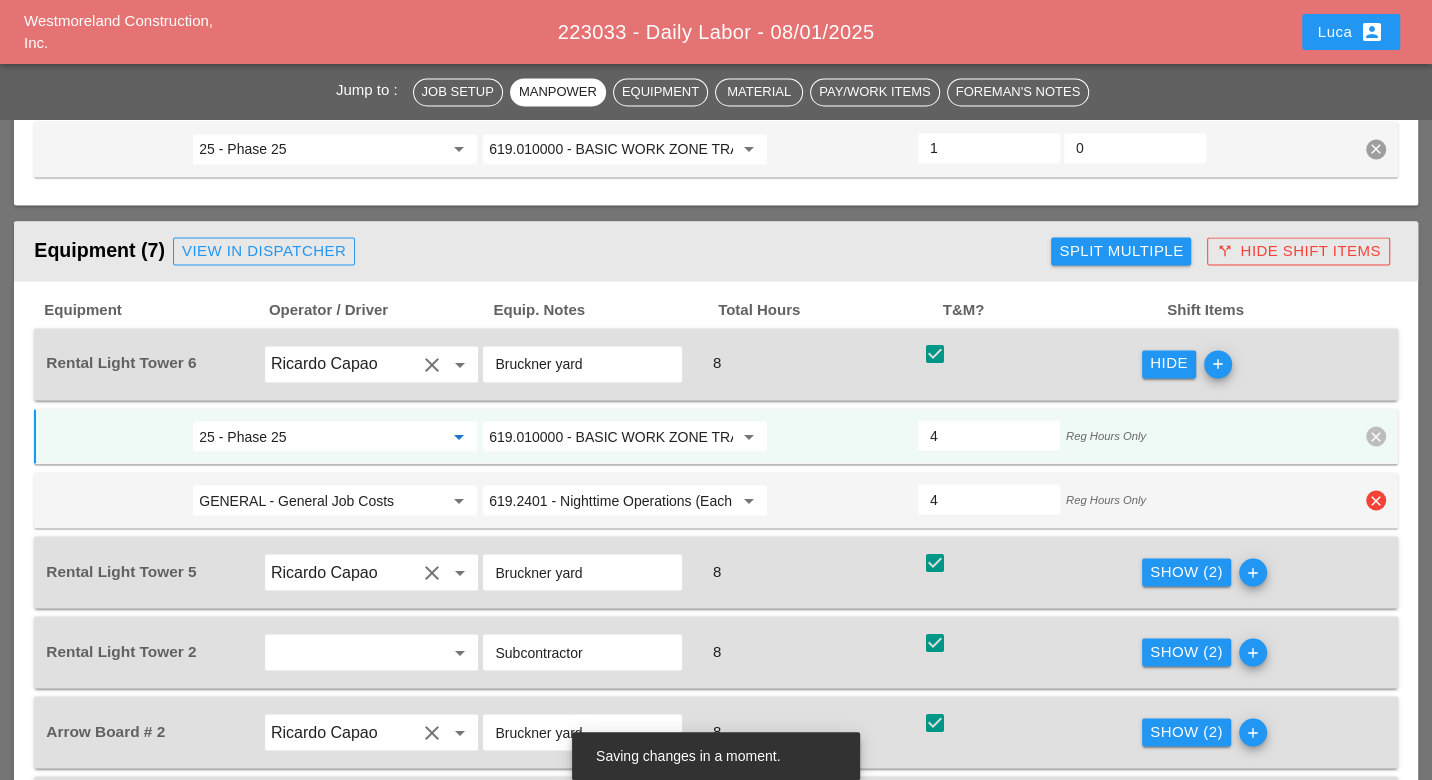 type on "25 - Phase 25" 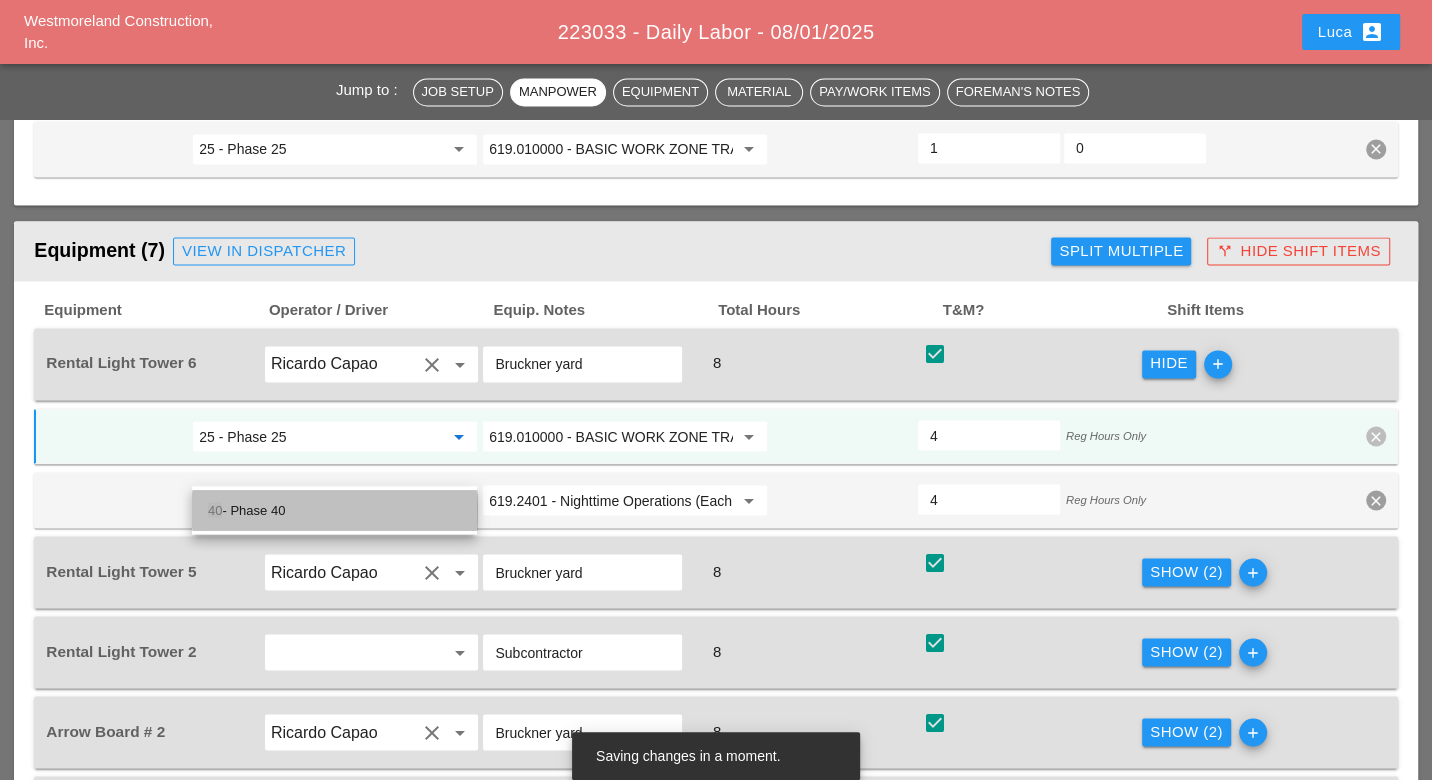 drag, startPoint x: 291, startPoint y: 515, endPoint x: 302, endPoint y: 526, distance: 15.556349 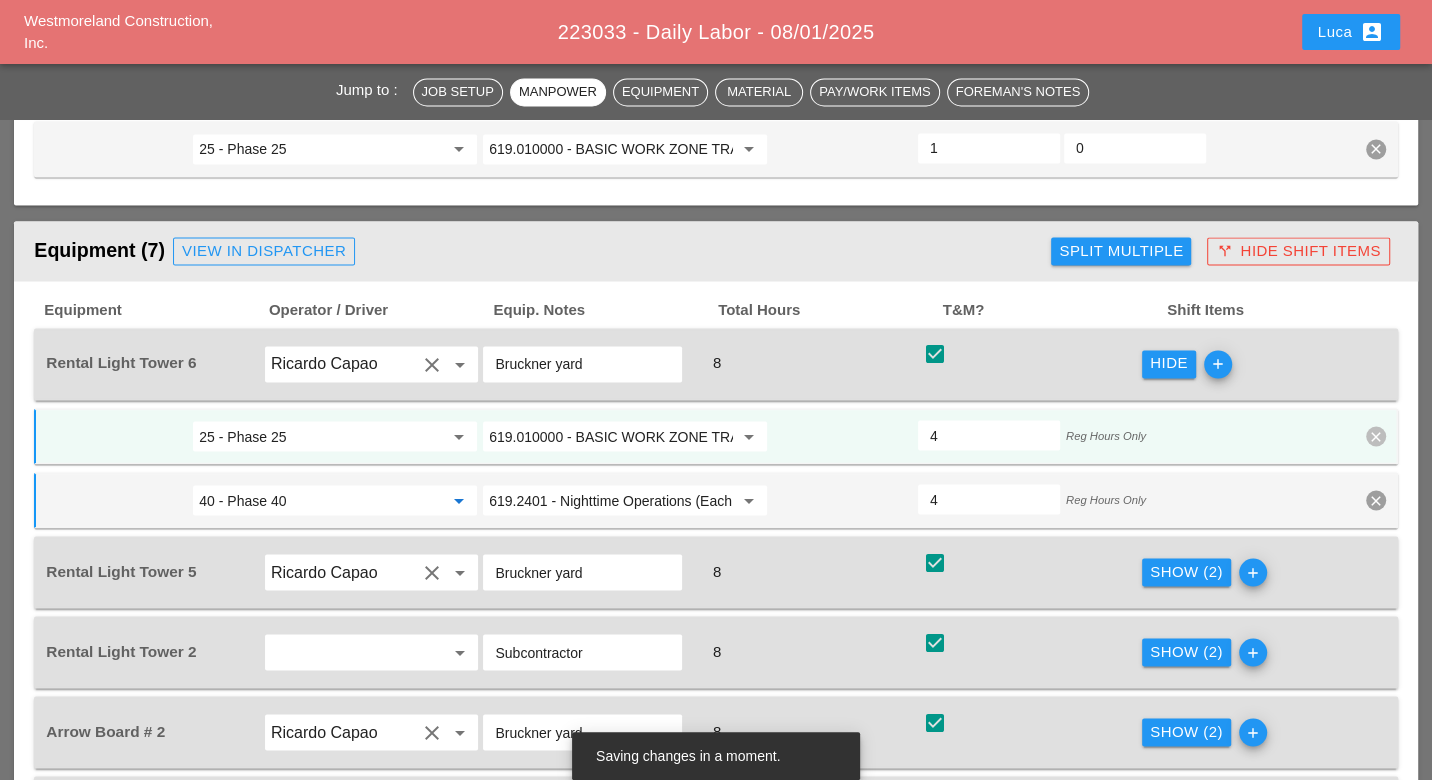 type on "40 - Phase 40" 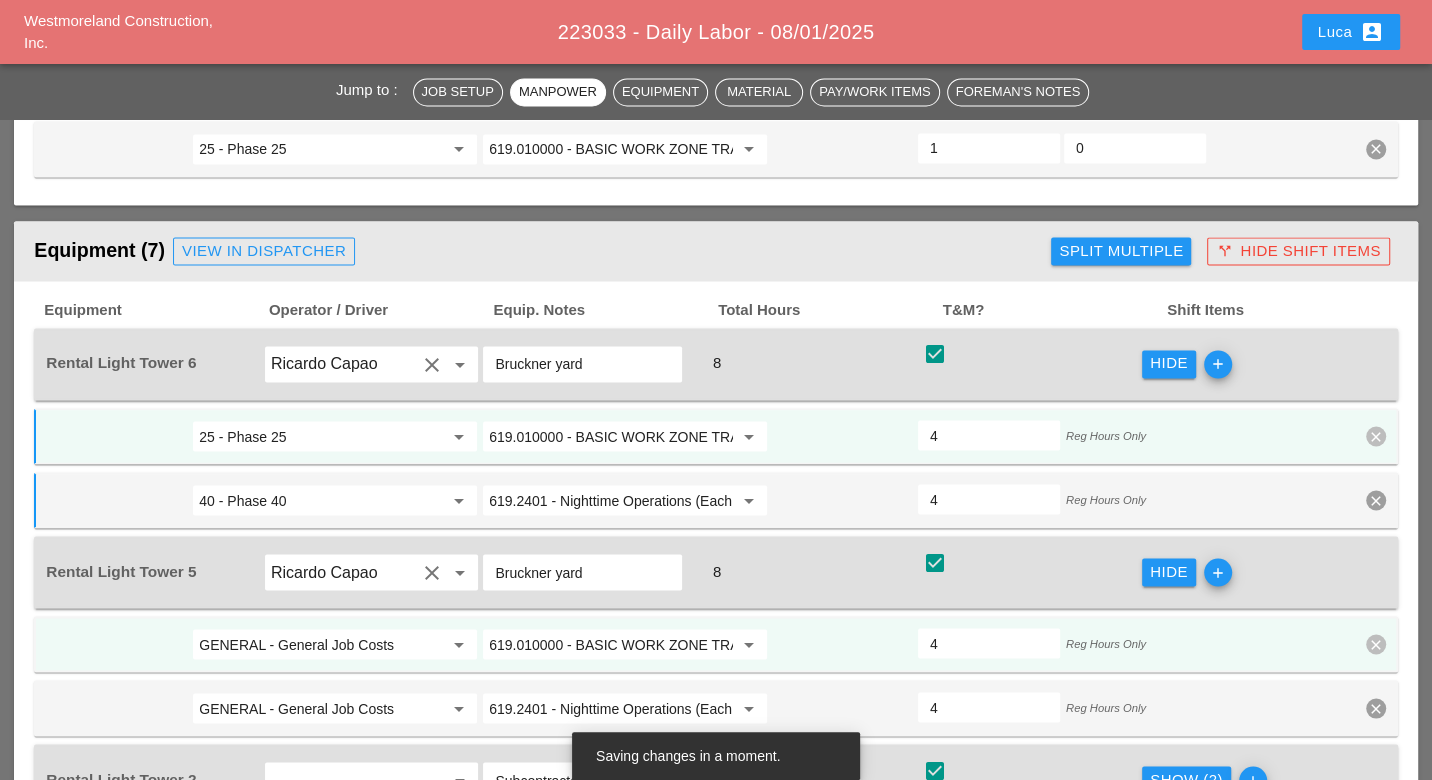 click on "GENERAL - General Job Costs" at bounding box center [321, 644] 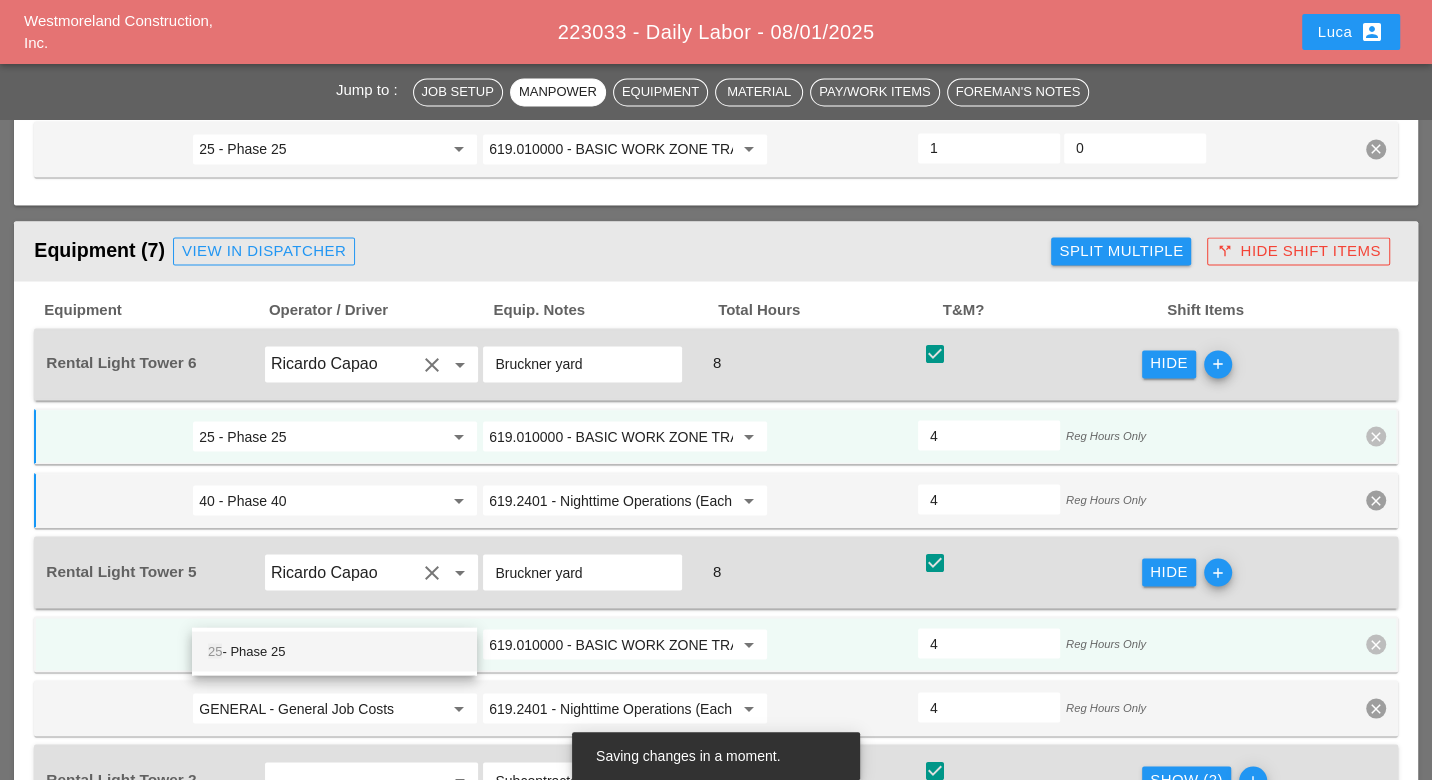 drag, startPoint x: 307, startPoint y: 642, endPoint x: 314, endPoint y: 664, distance: 23.086792 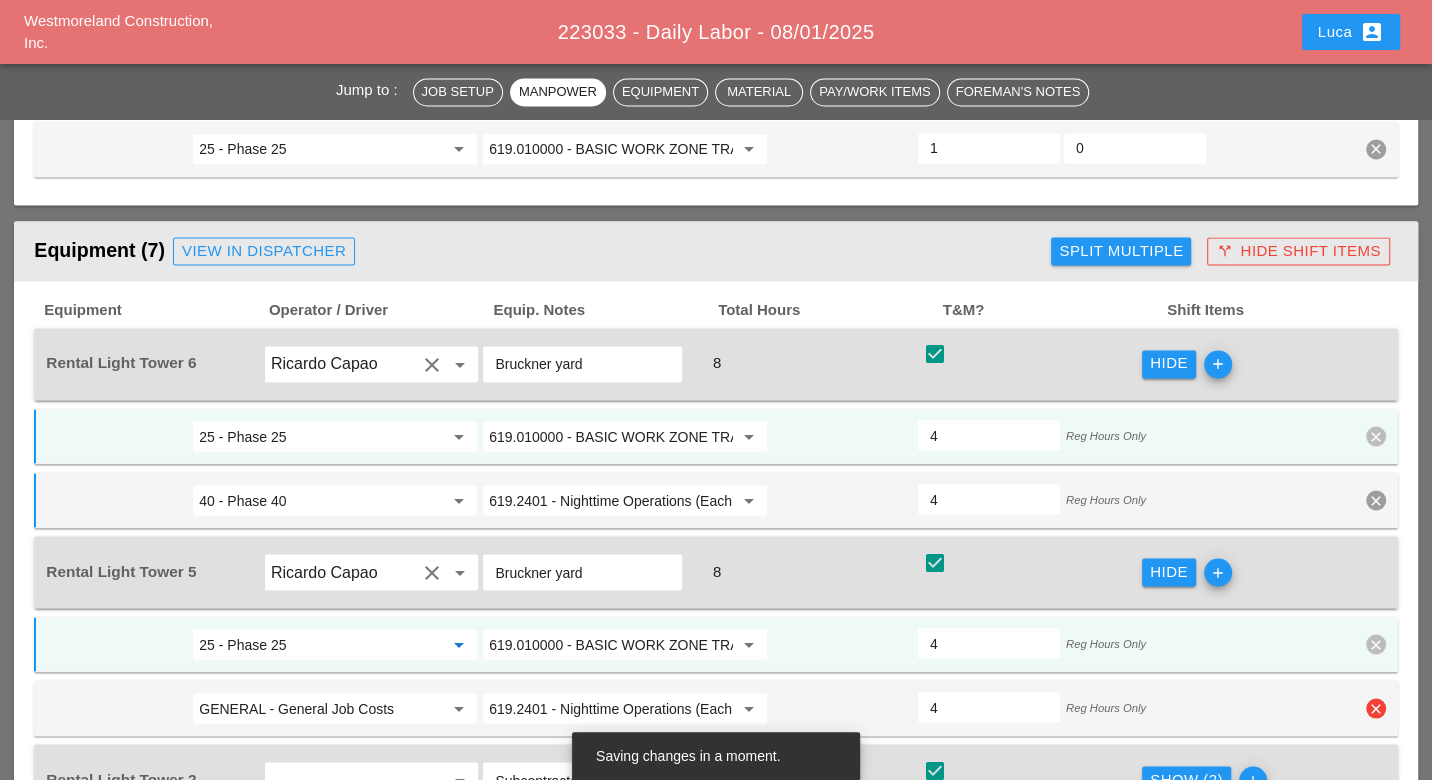 type on "25 - Phase 25" 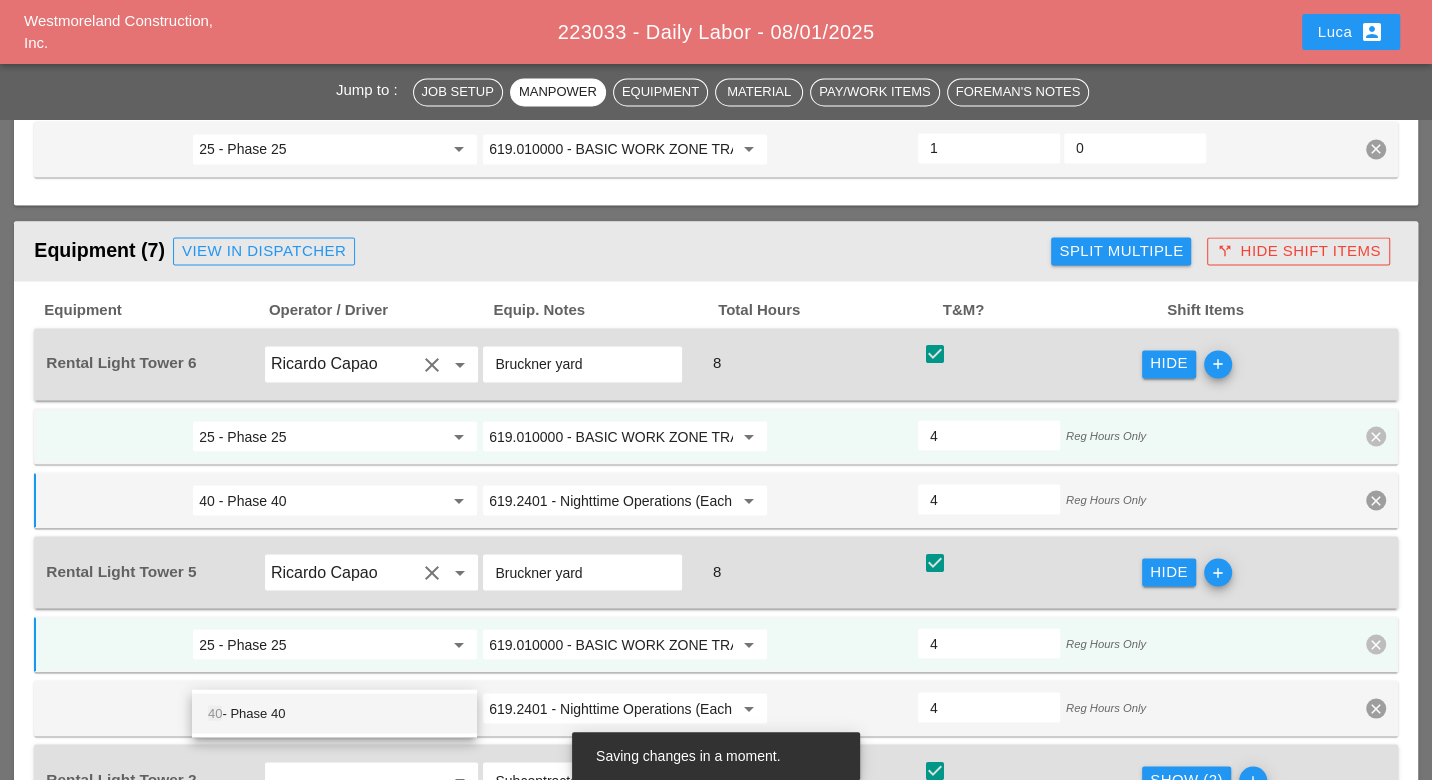 click on "40  - Phase 40" at bounding box center (334, 713) 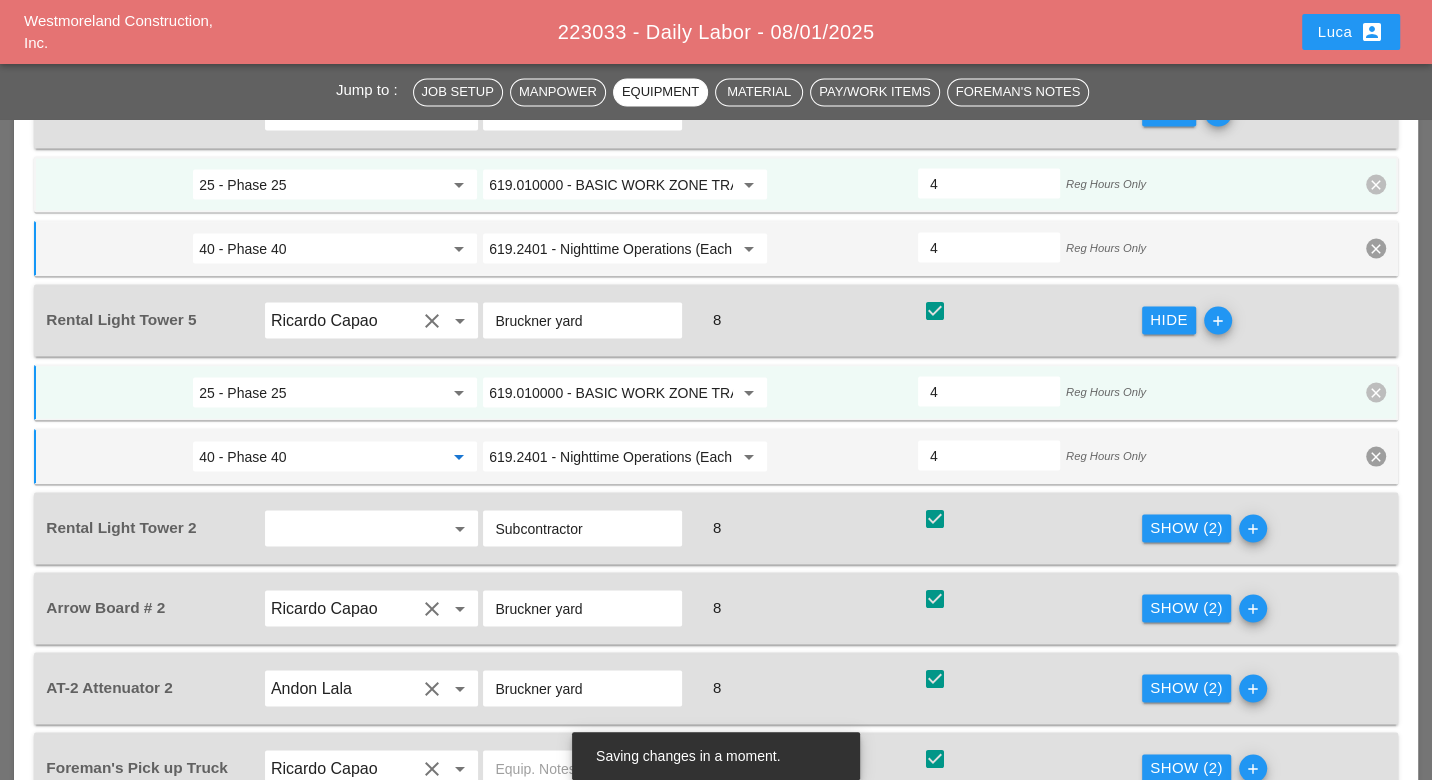 scroll, scrollTop: 2777, scrollLeft: 0, axis: vertical 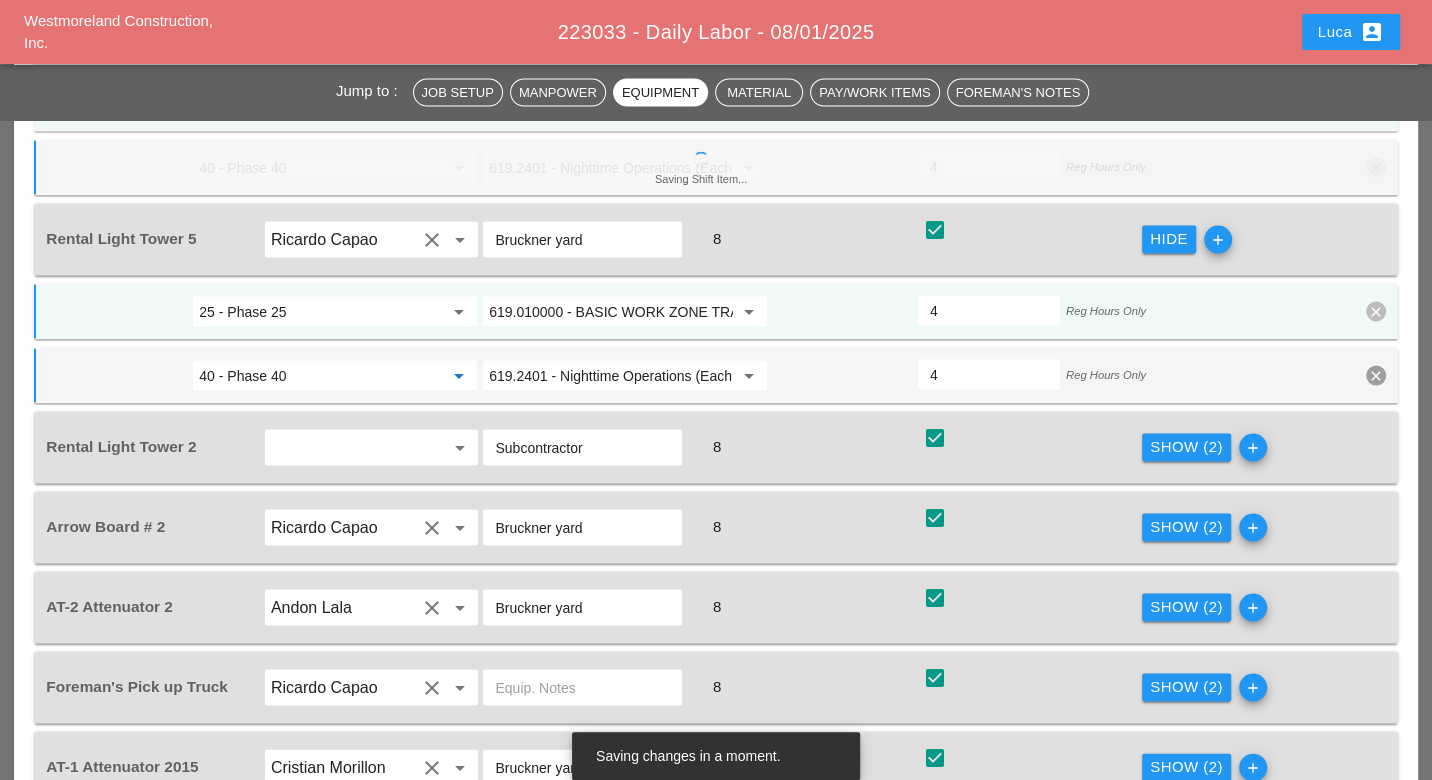 type on "40 - Phase 40" 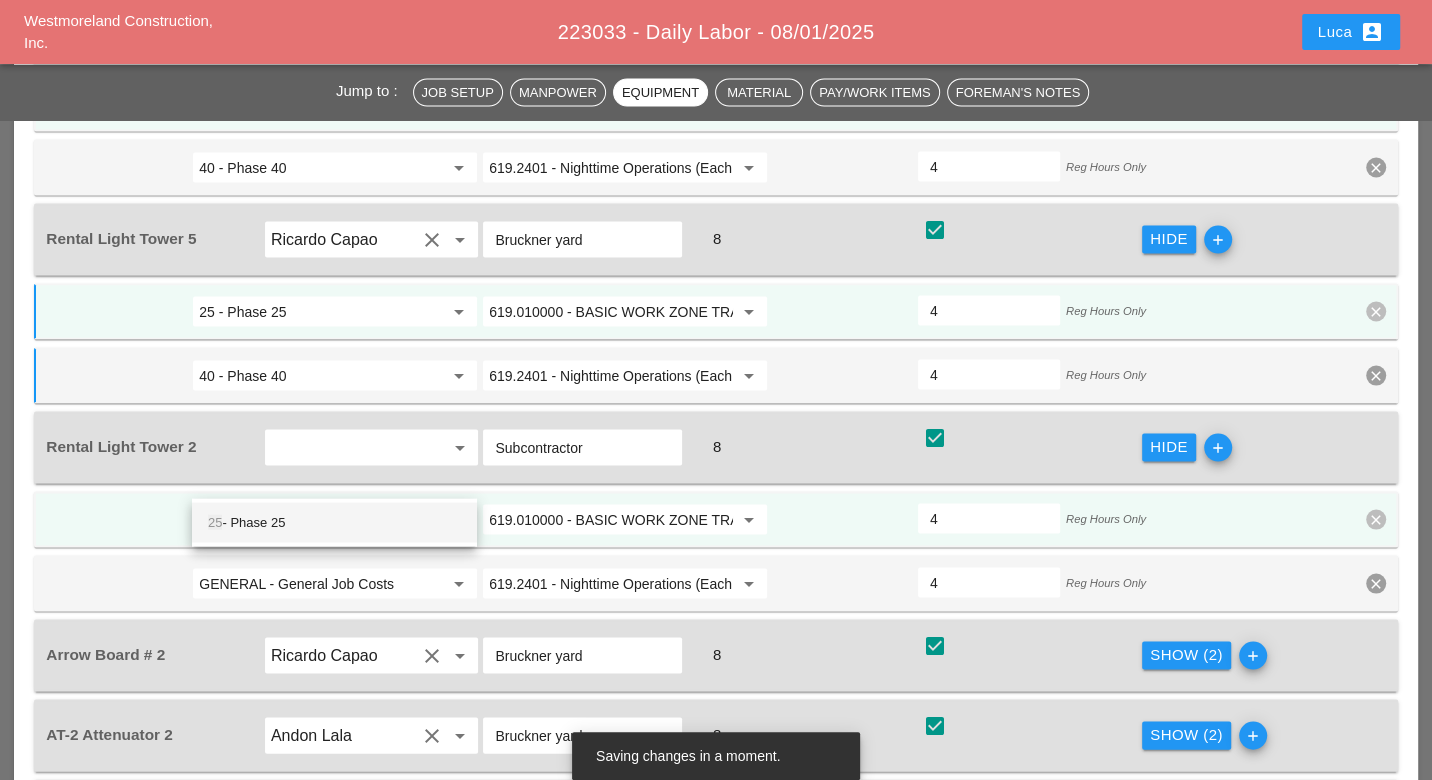 click on "25  - Phase 25" at bounding box center [334, 522] 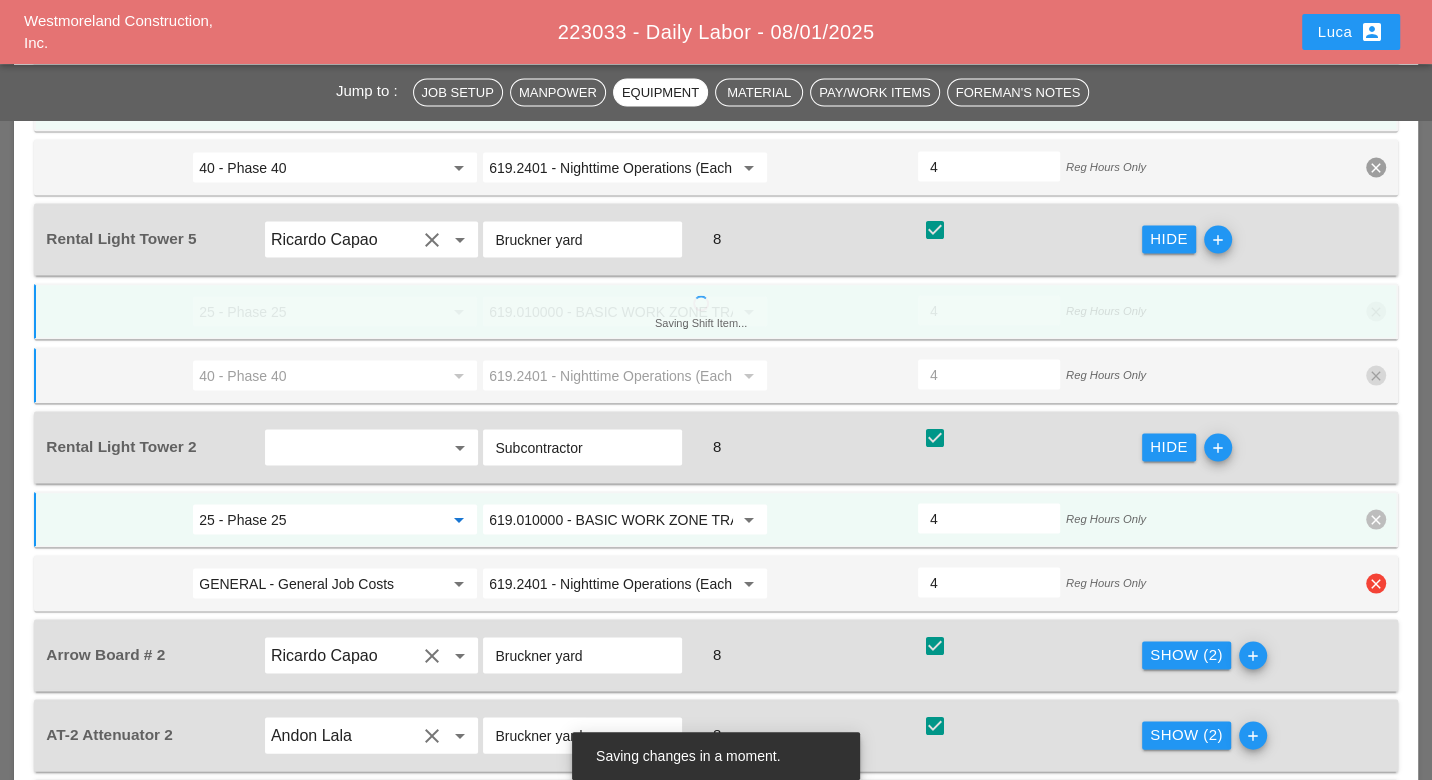 type on "25 - Phase 25" 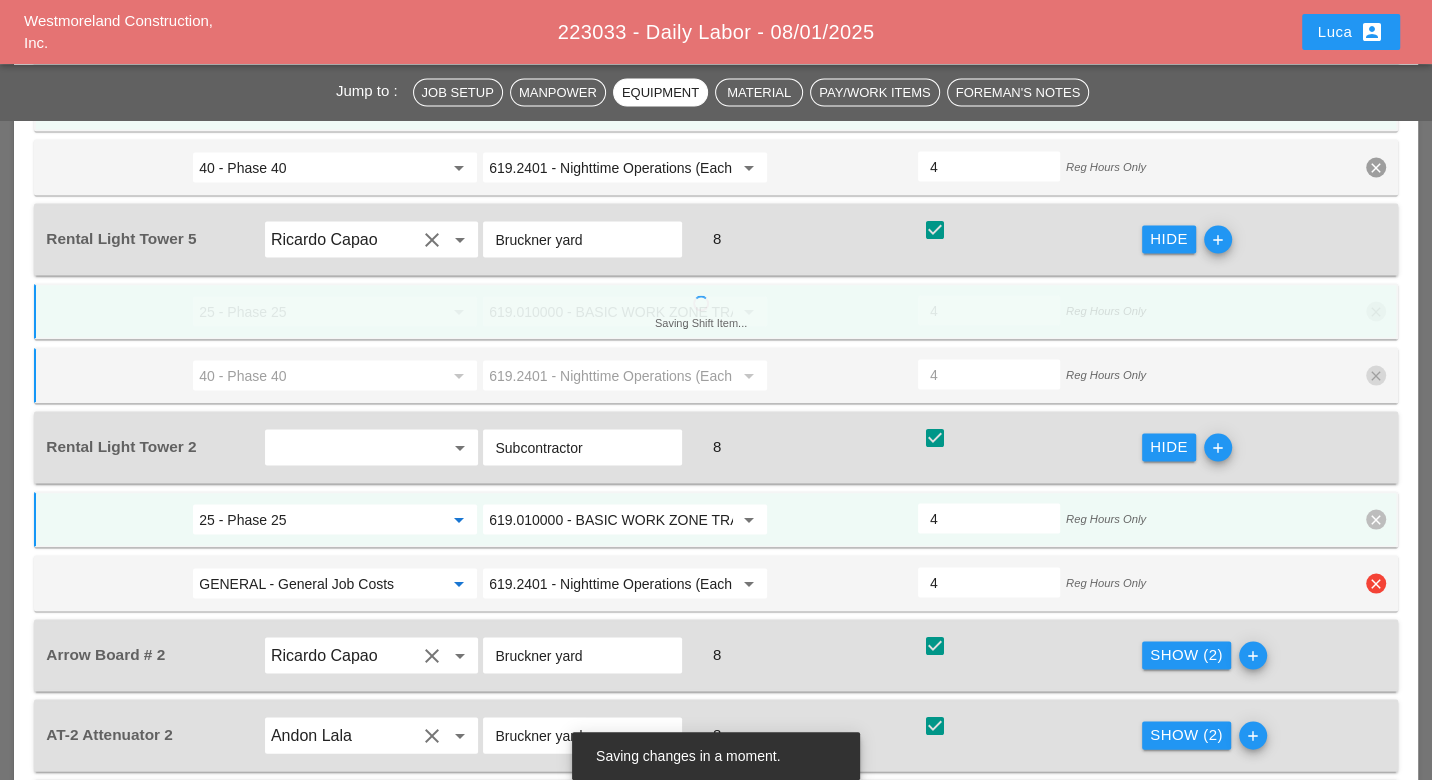 click on "GENERAL - General Job Costs" at bounding box center [321, 583] 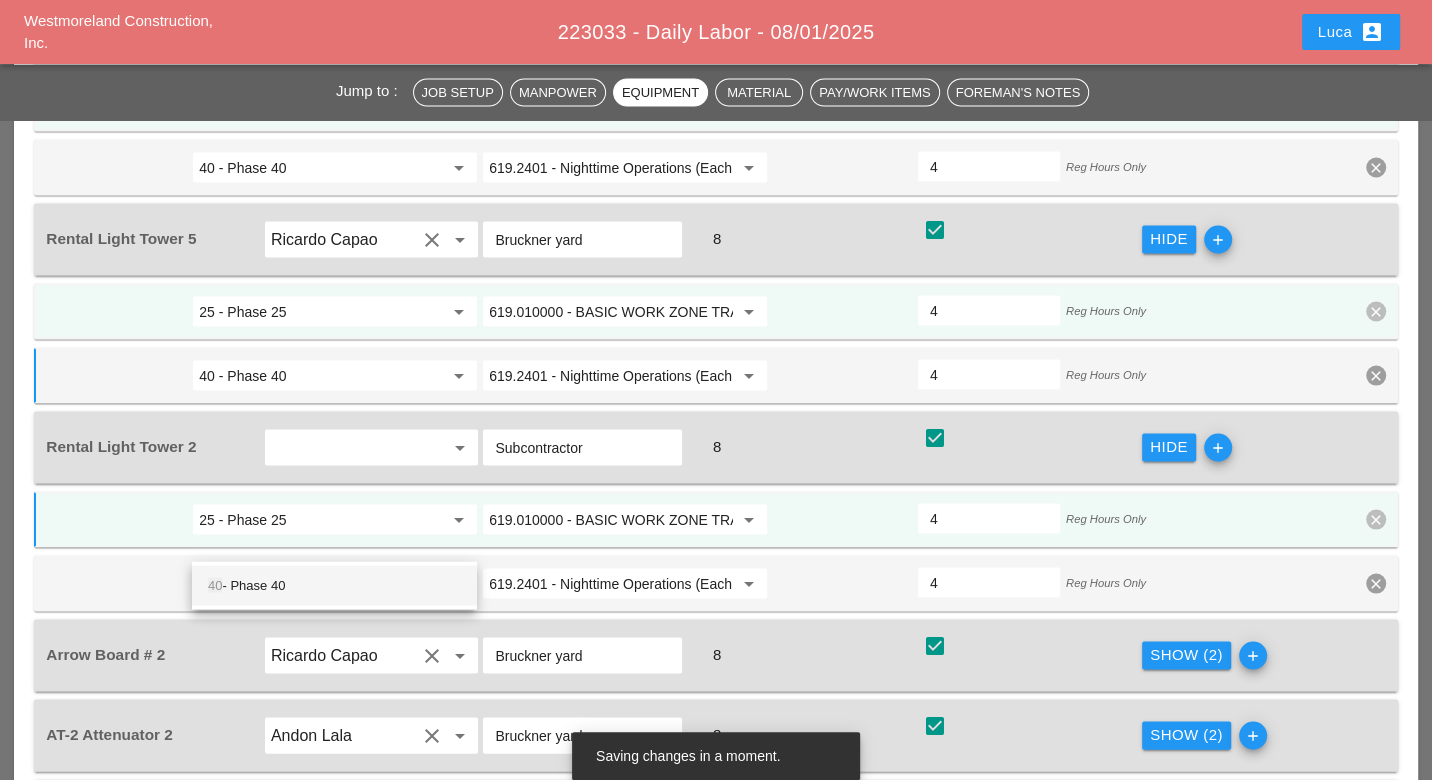 click on "40  - Phase 40" at bounding box center (334, 585) 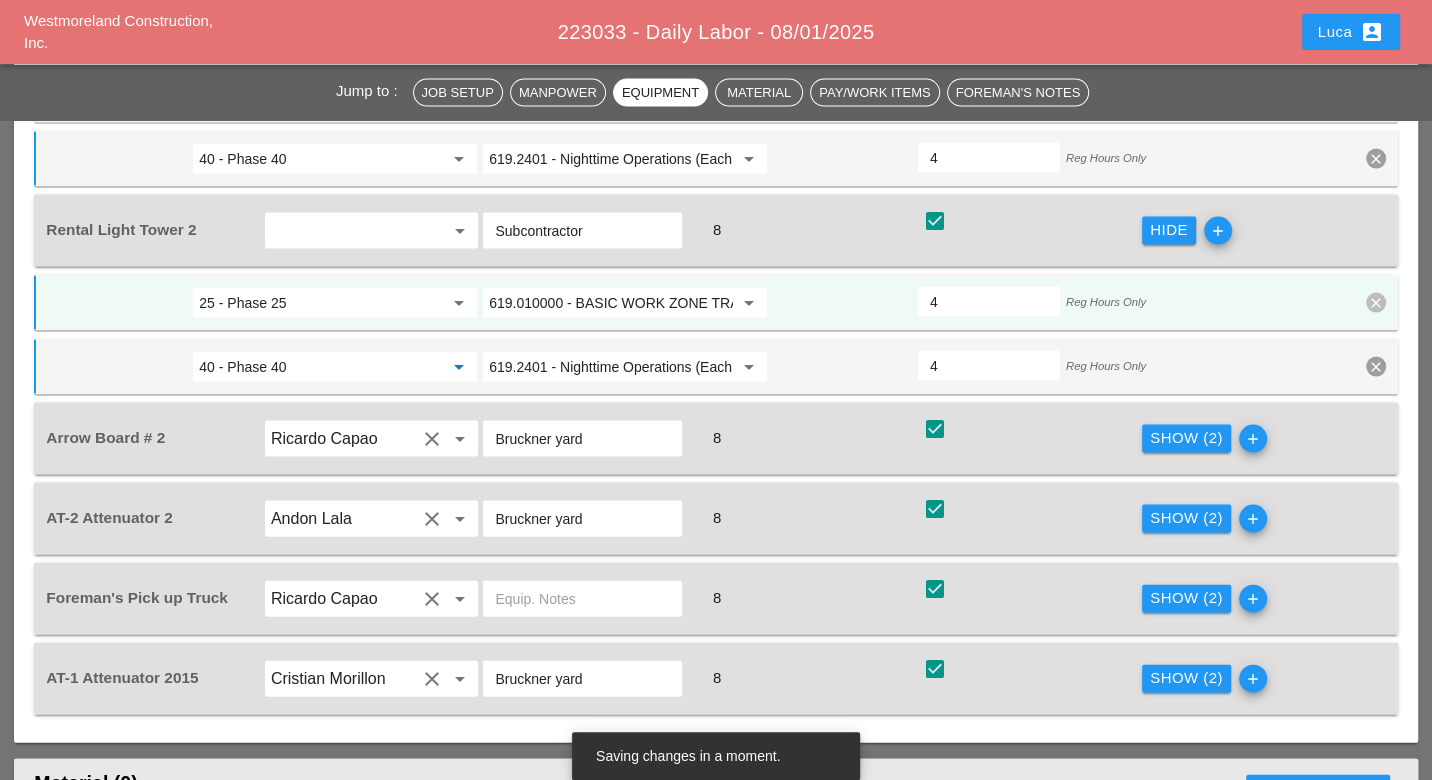 scroll, scrollTop: 3000, scrollLeft: 0, axis: vertical 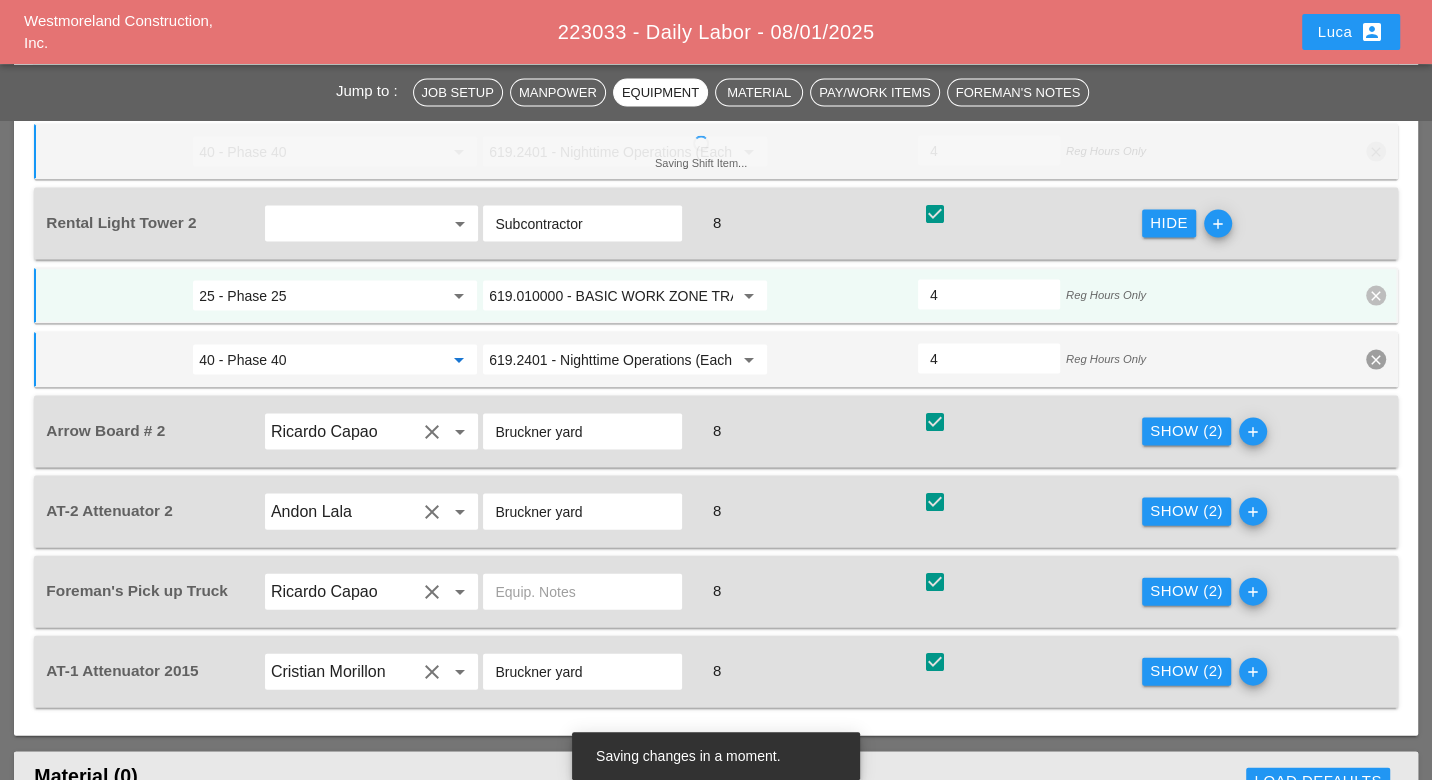 type on "40 - Phase 40" 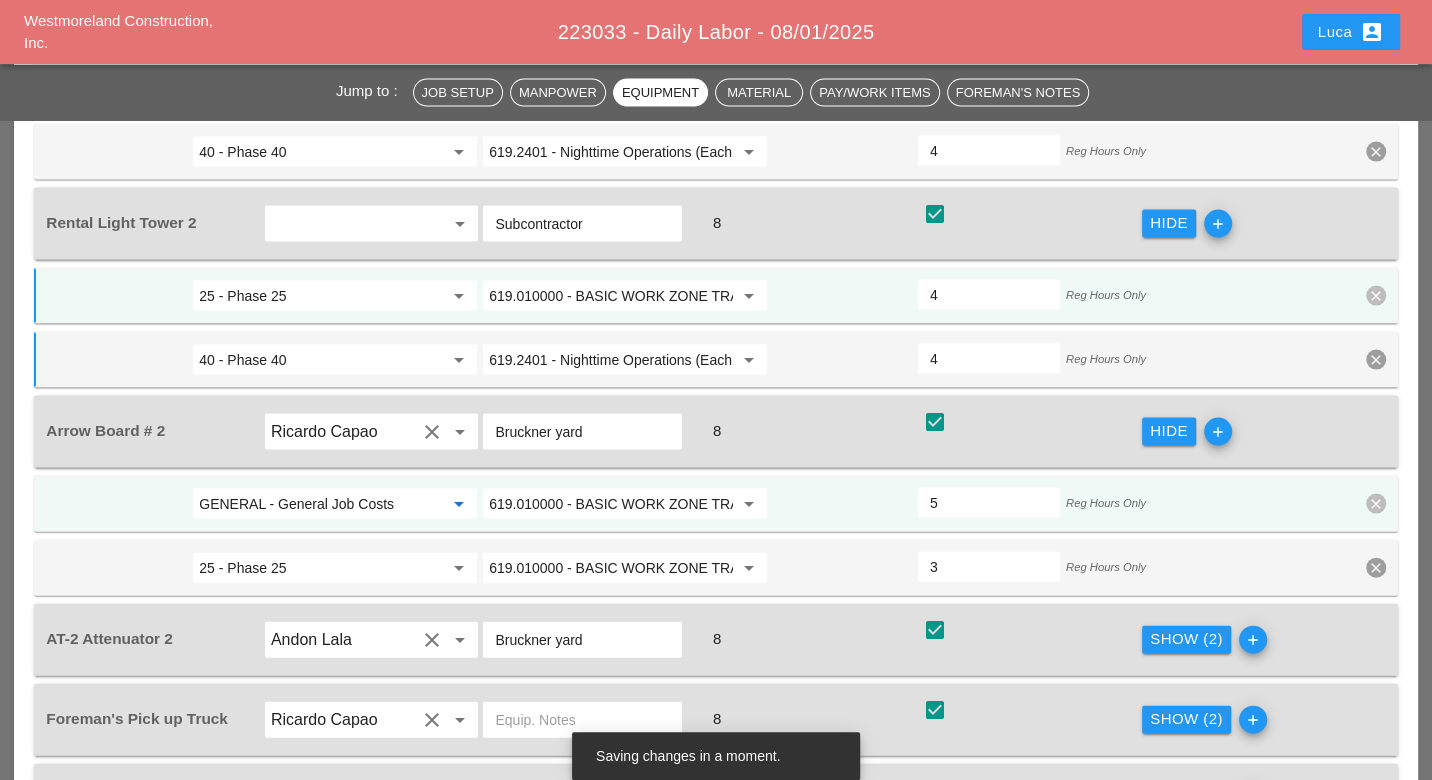 click on "GENERAL - General Job Costs" at bounding box center (321, 504) 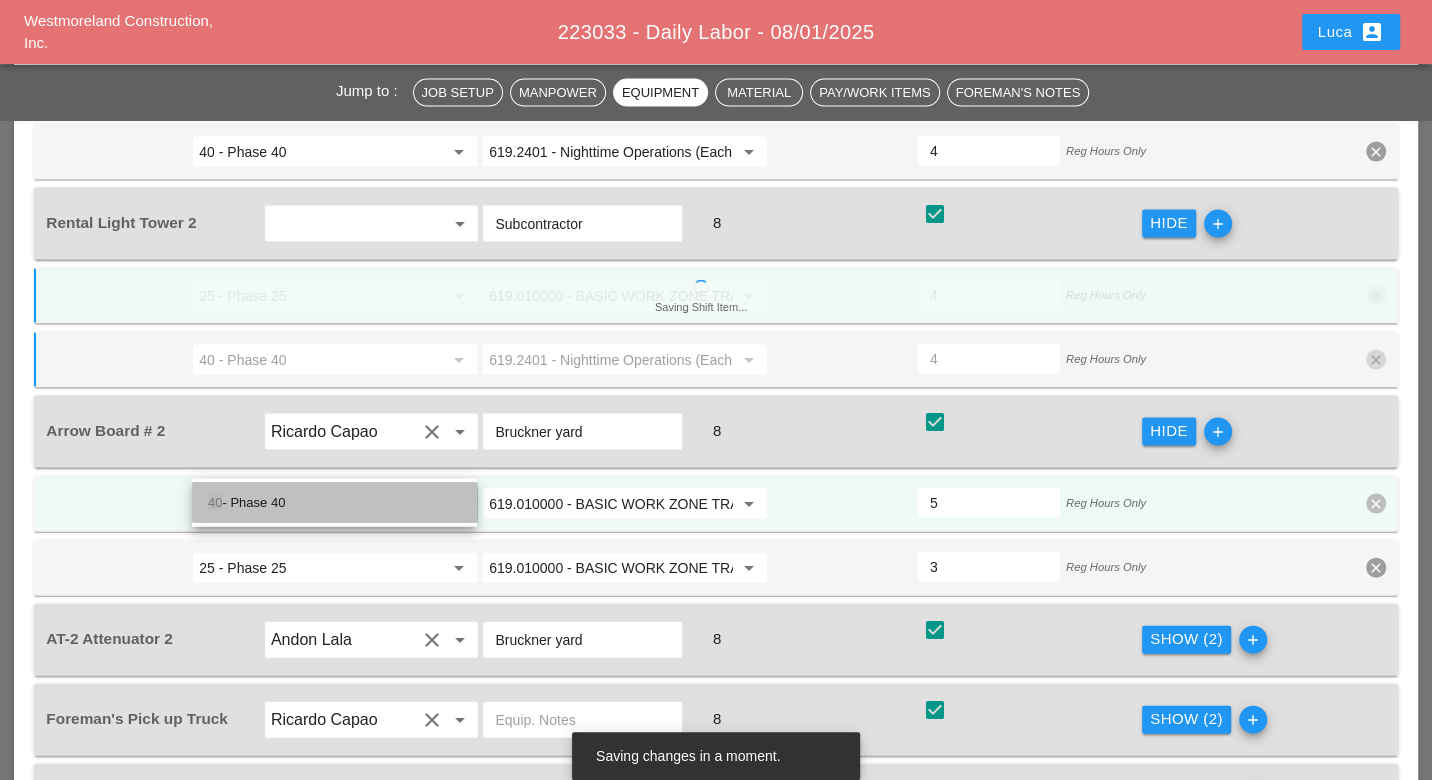 click on "40  - Phase 40" at bounding box center [334, 503] 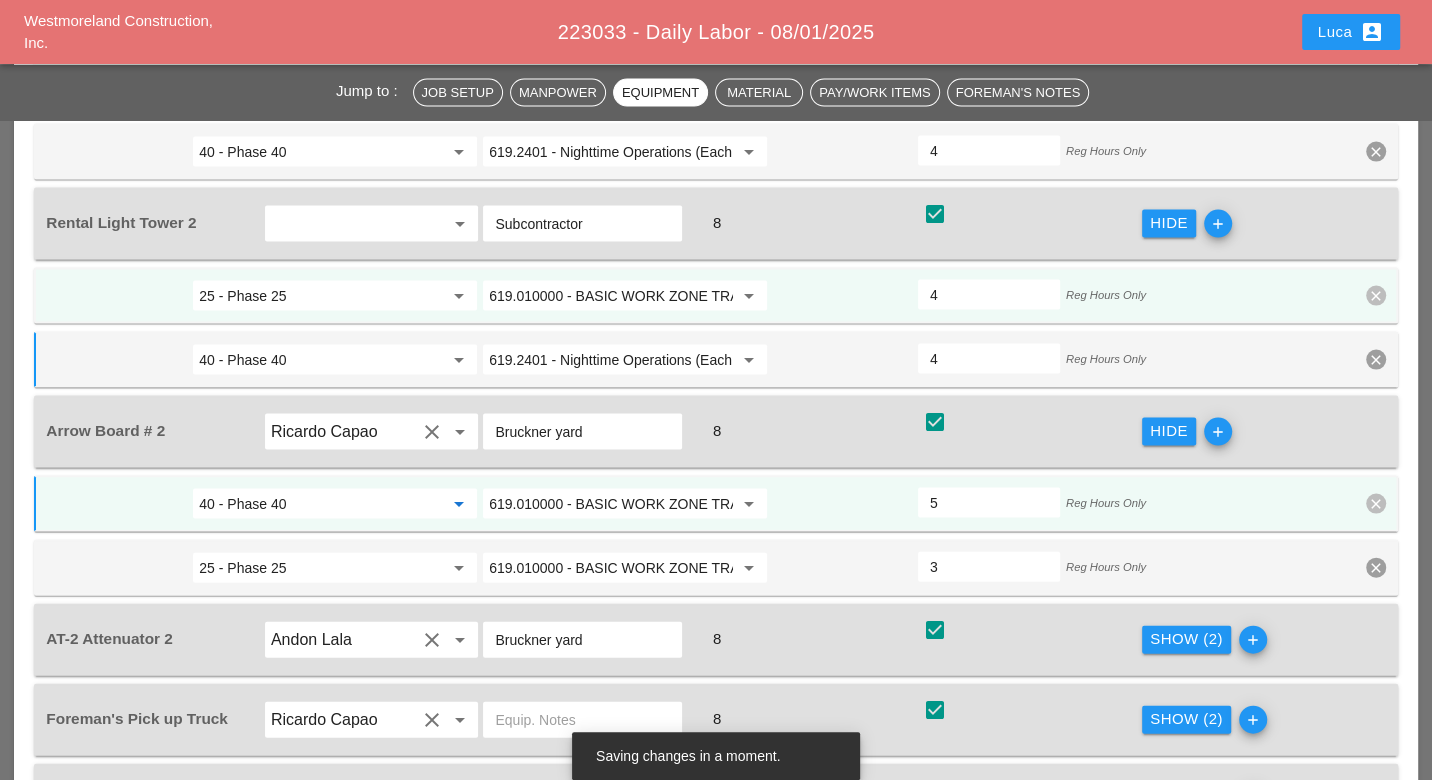 scroll, scrollTop: 3111, scrollLeft: 0, axis: vertical 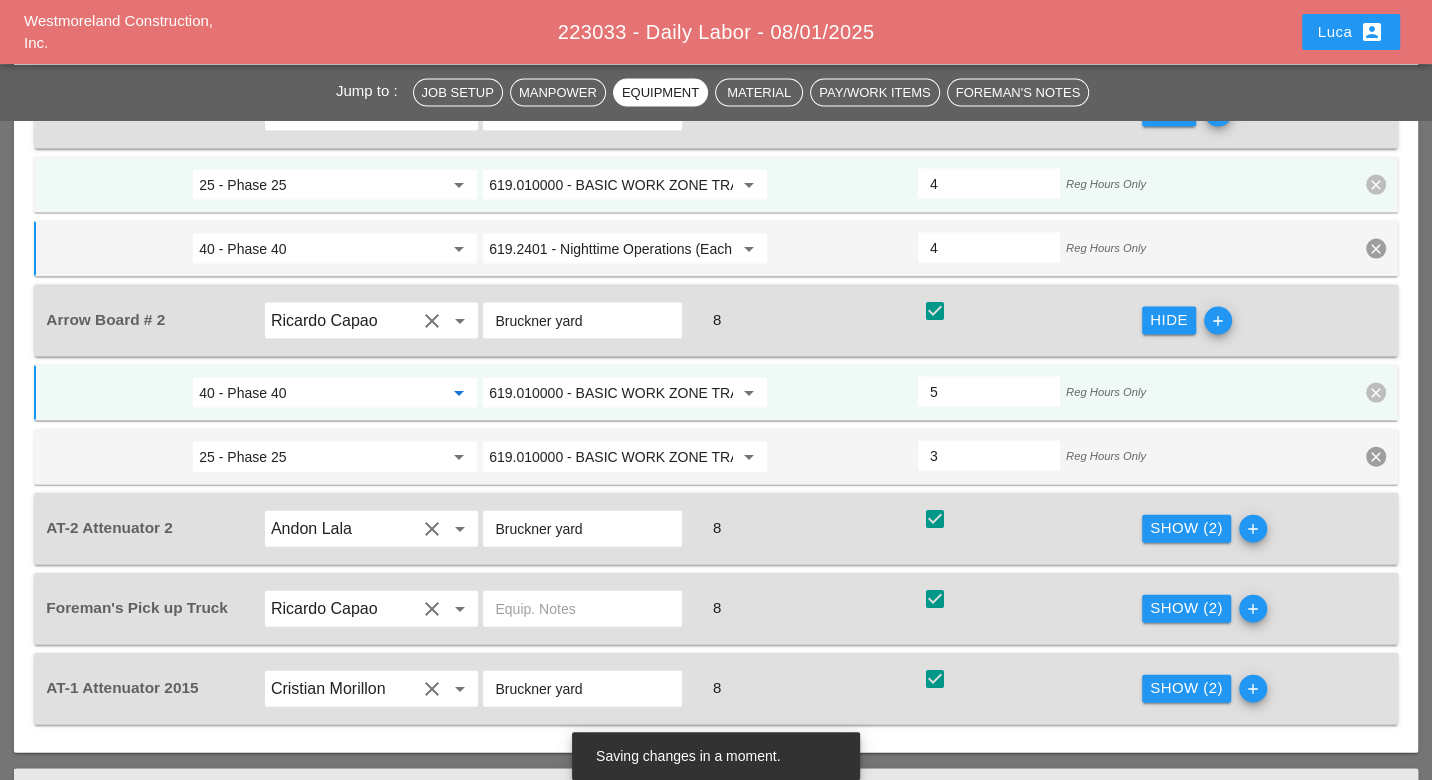 type on "40 - Phase 40" 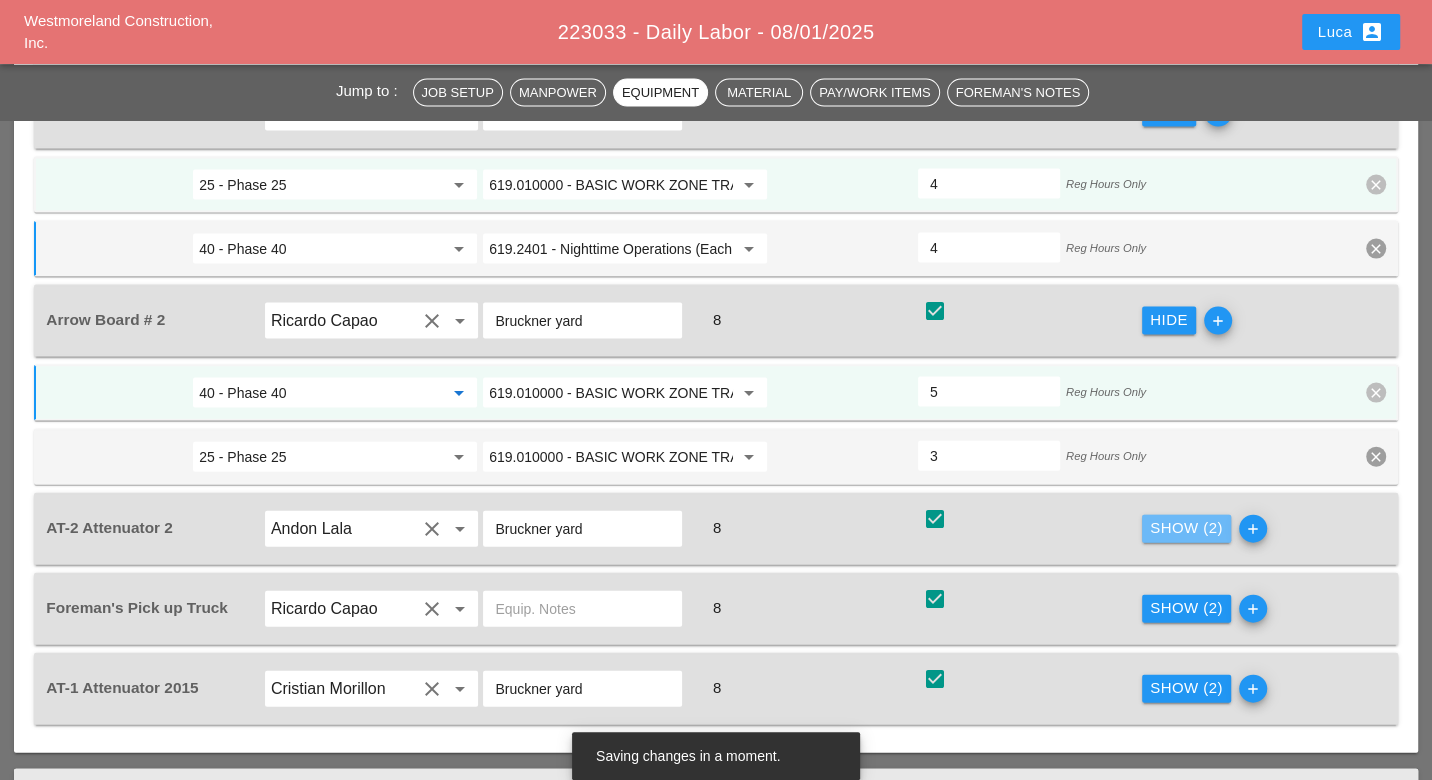 drag, startPoint x: 1165, startPoint y: 481, endPoint x: 909, endPoint y: 497, distance: 256.4995 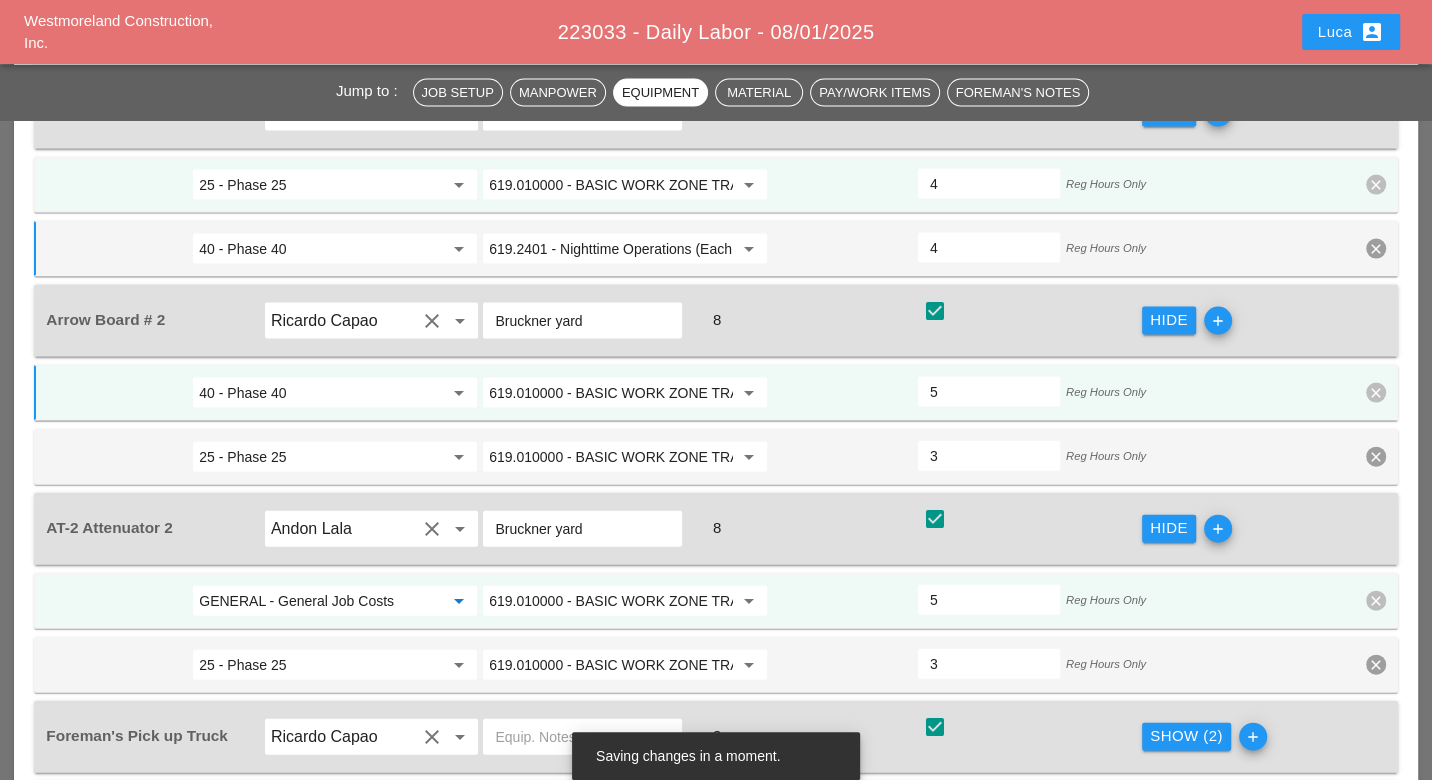 type on "3" 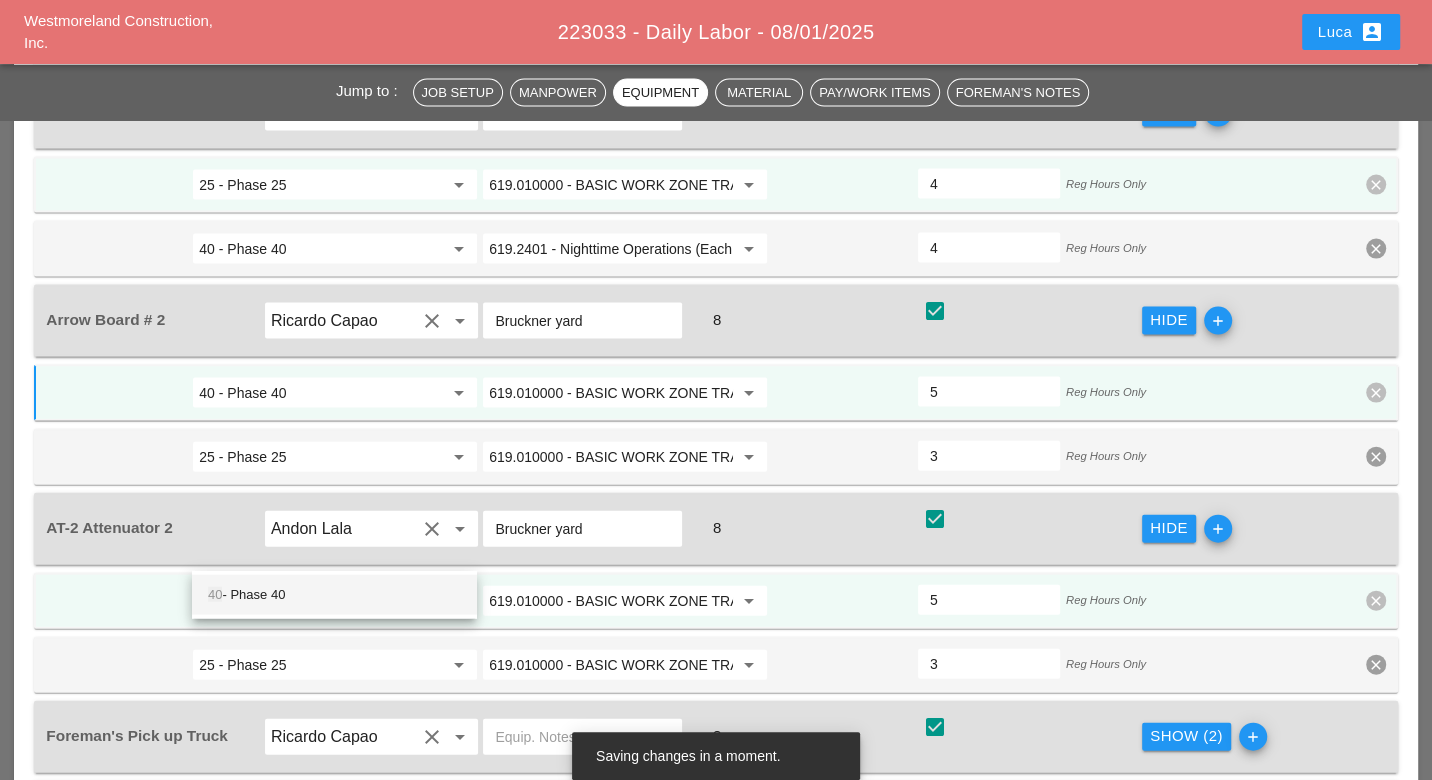 drag, startPoint x: 267, startPoint y: 591, endPoint x: 403, endPoint y: 554, distance: 140.94325 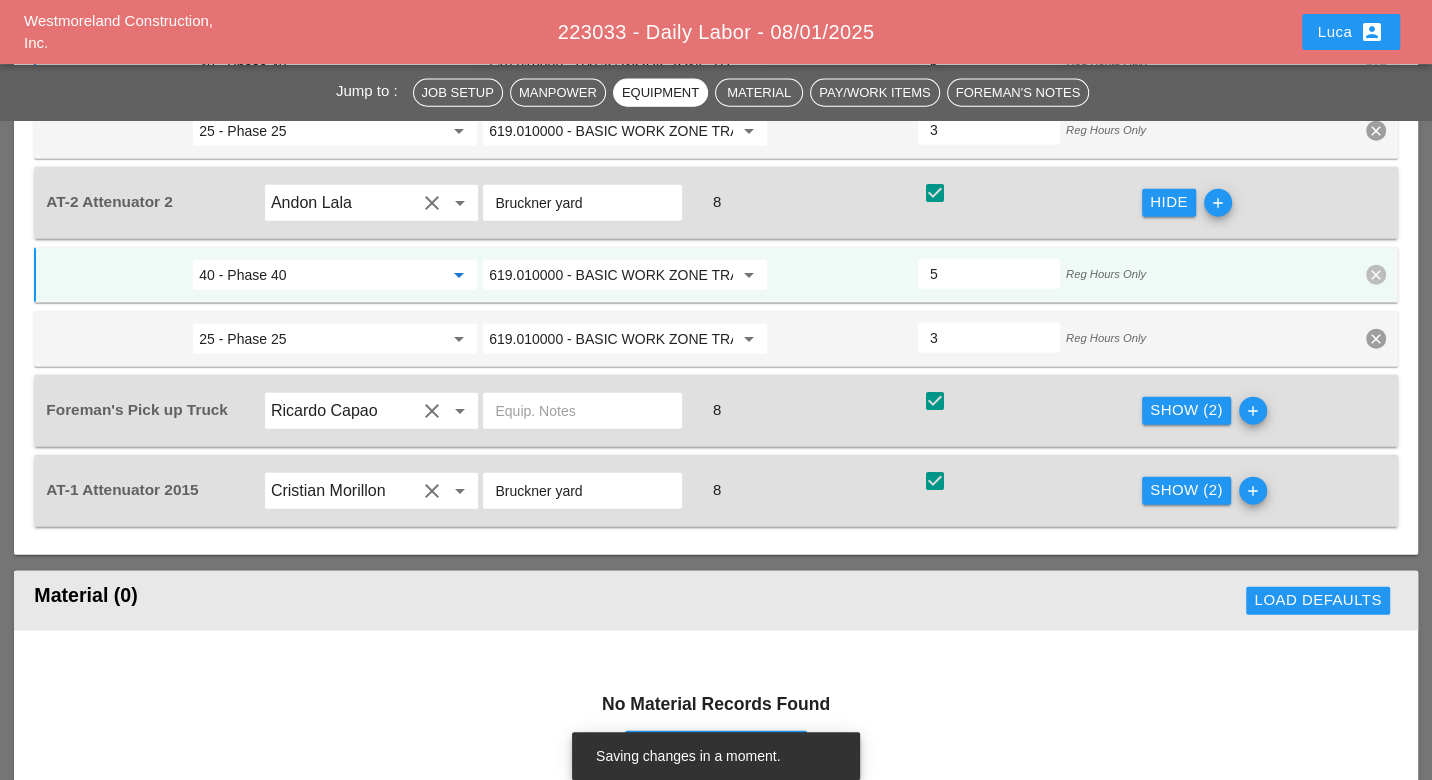 scroll, scrollTop: 3444, scrollLeft: 0, axis: vertical 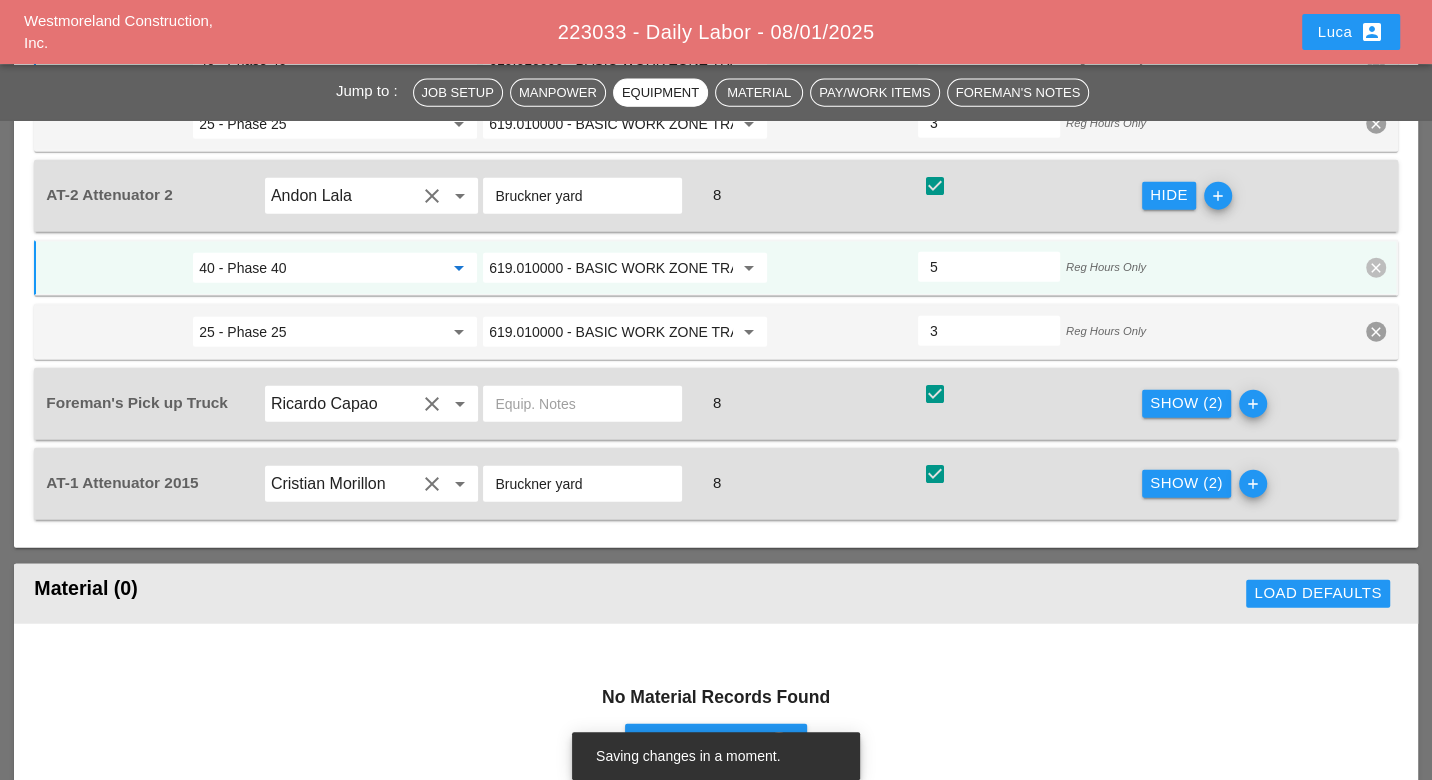type on "40 - Phase 40" 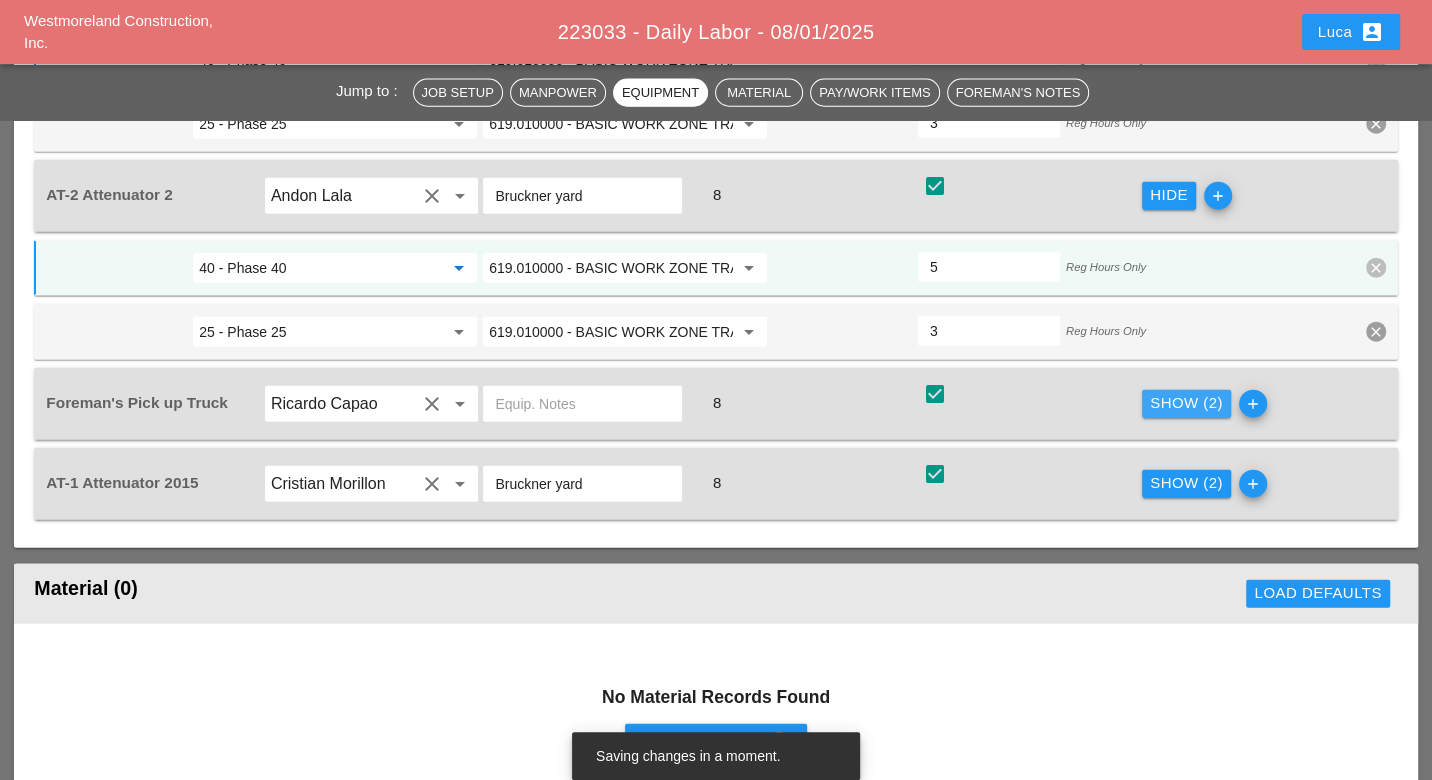 click on "Show (2)" at bounding box center [1186, 403] 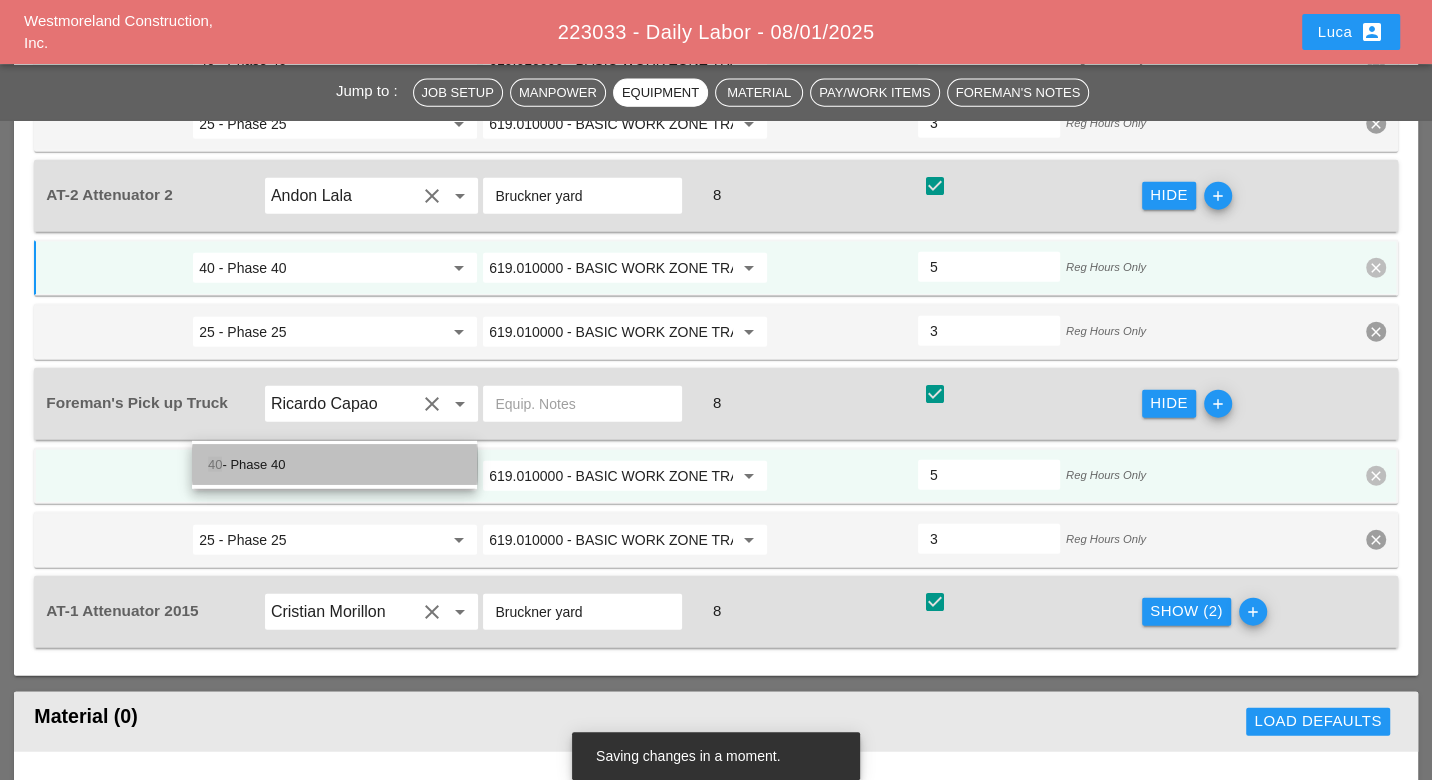 click on "40  - Phase 40" at bounding box center (334, 465) 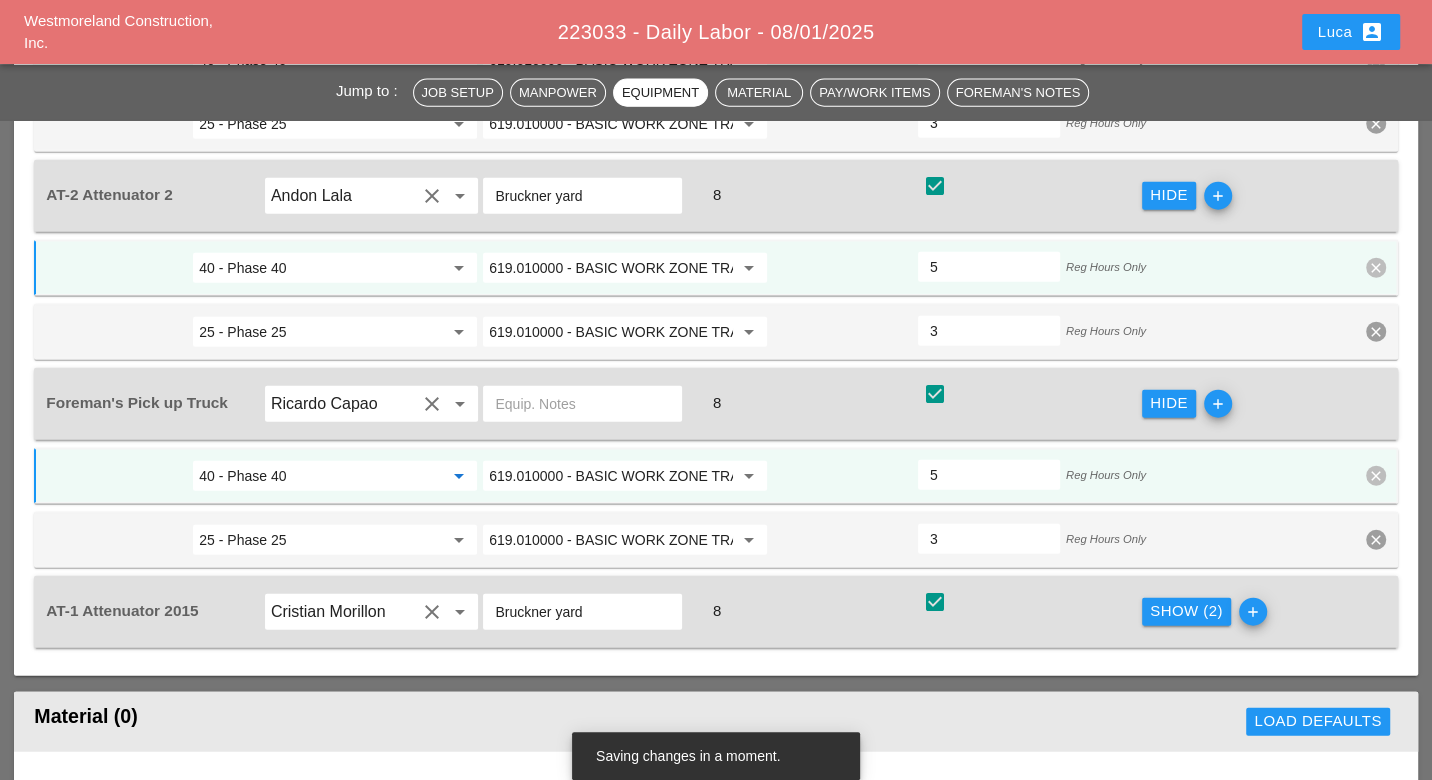 type on "40 - Phase 40" 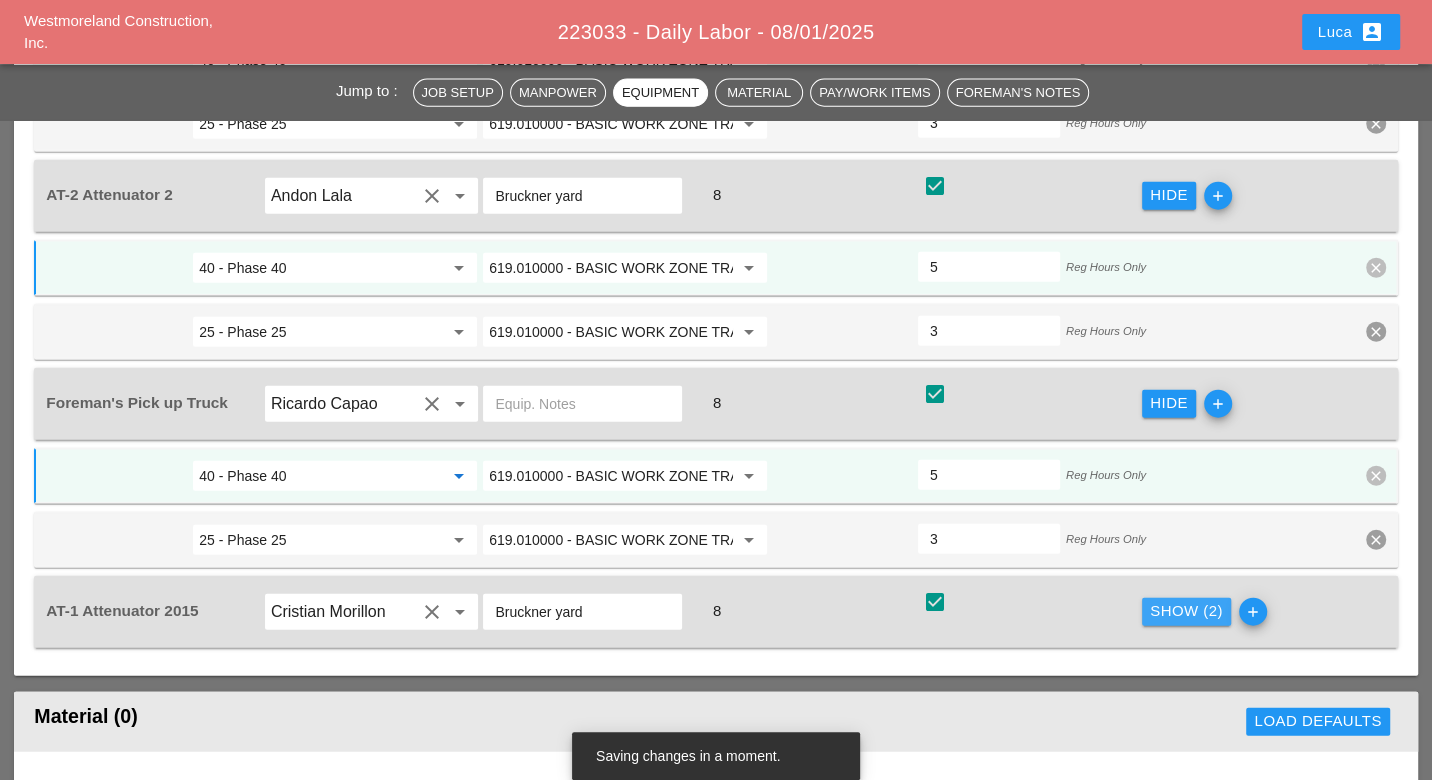 click on "Show (2)" at bounding box center [1186, 611] 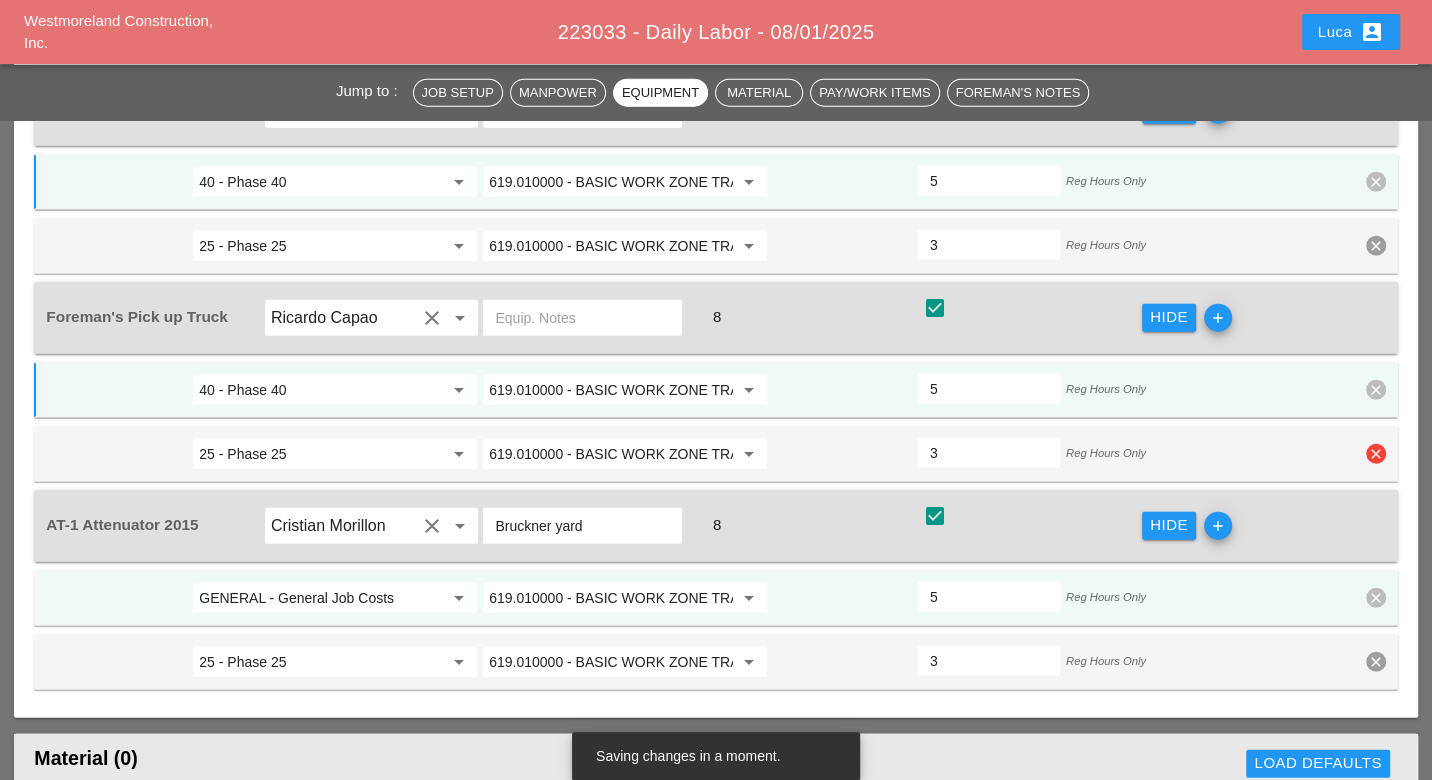 scroll, scrollTop: 3555, scrollLeft: 0, axis: vertical 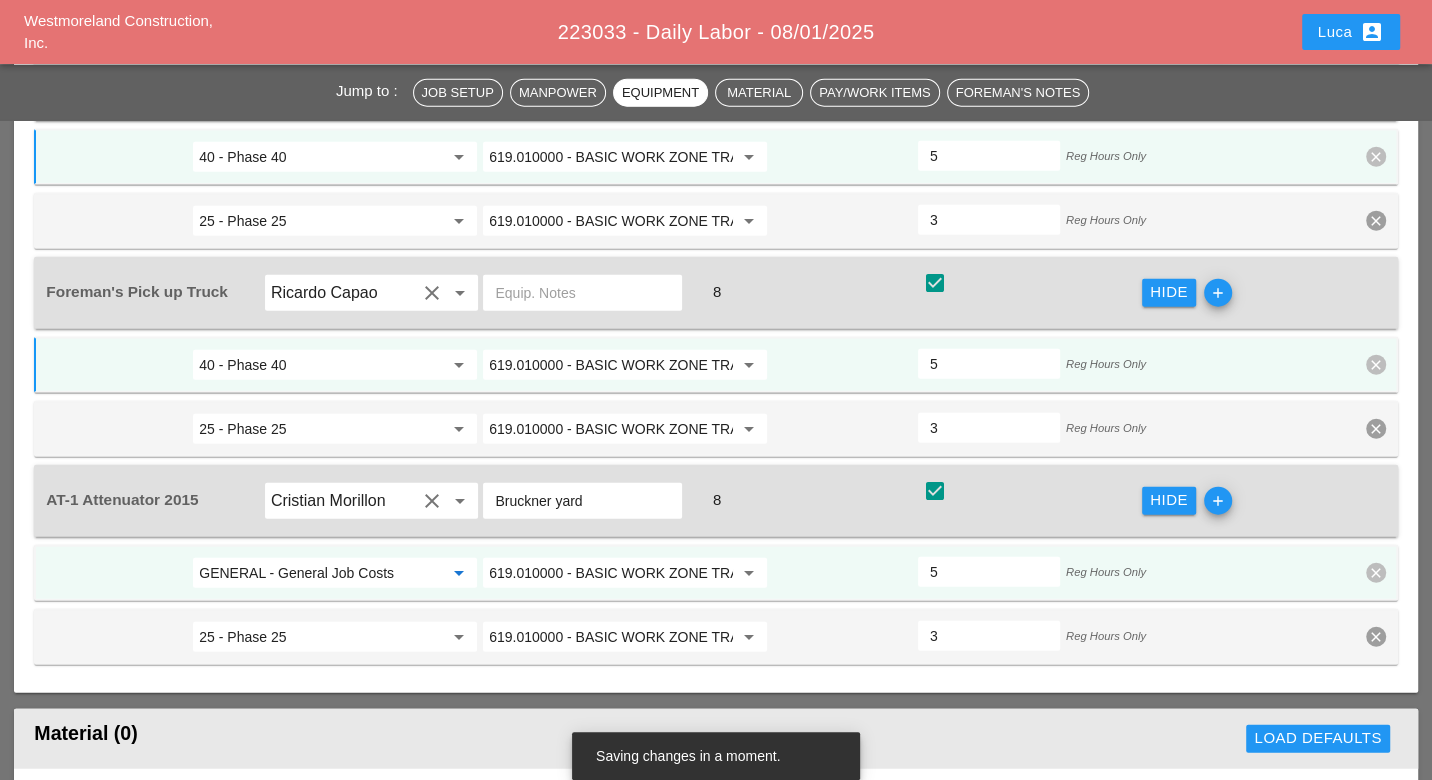 click on "GENERAL - General Job Costs" at bounding box center [321, 573] 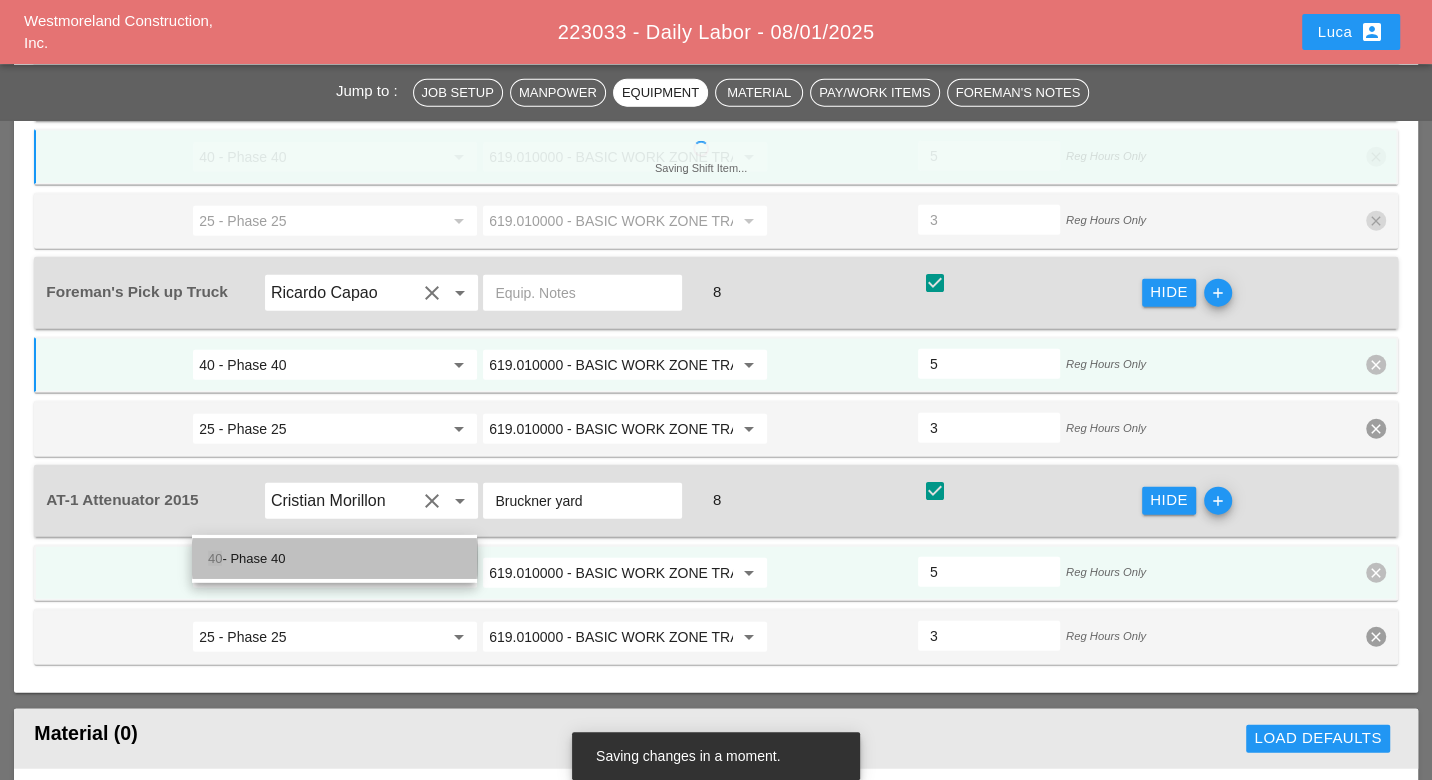 drag, startPoint x: 272, startPoint y: 561, endPoint x: 517, endPoint y: 497, distance: 253.22125 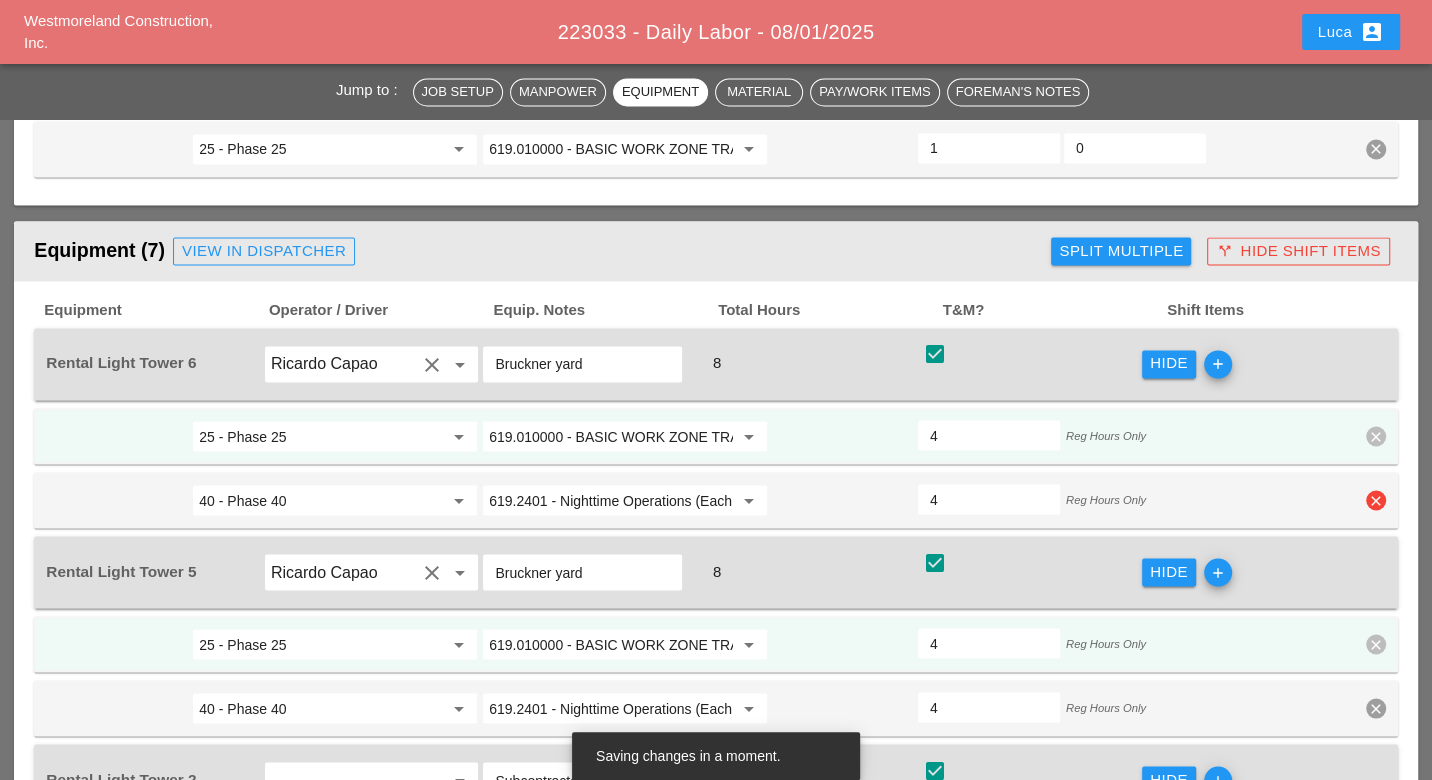 scroll, scrollTop: 2222, scrollLeft: 0, axis: vertical 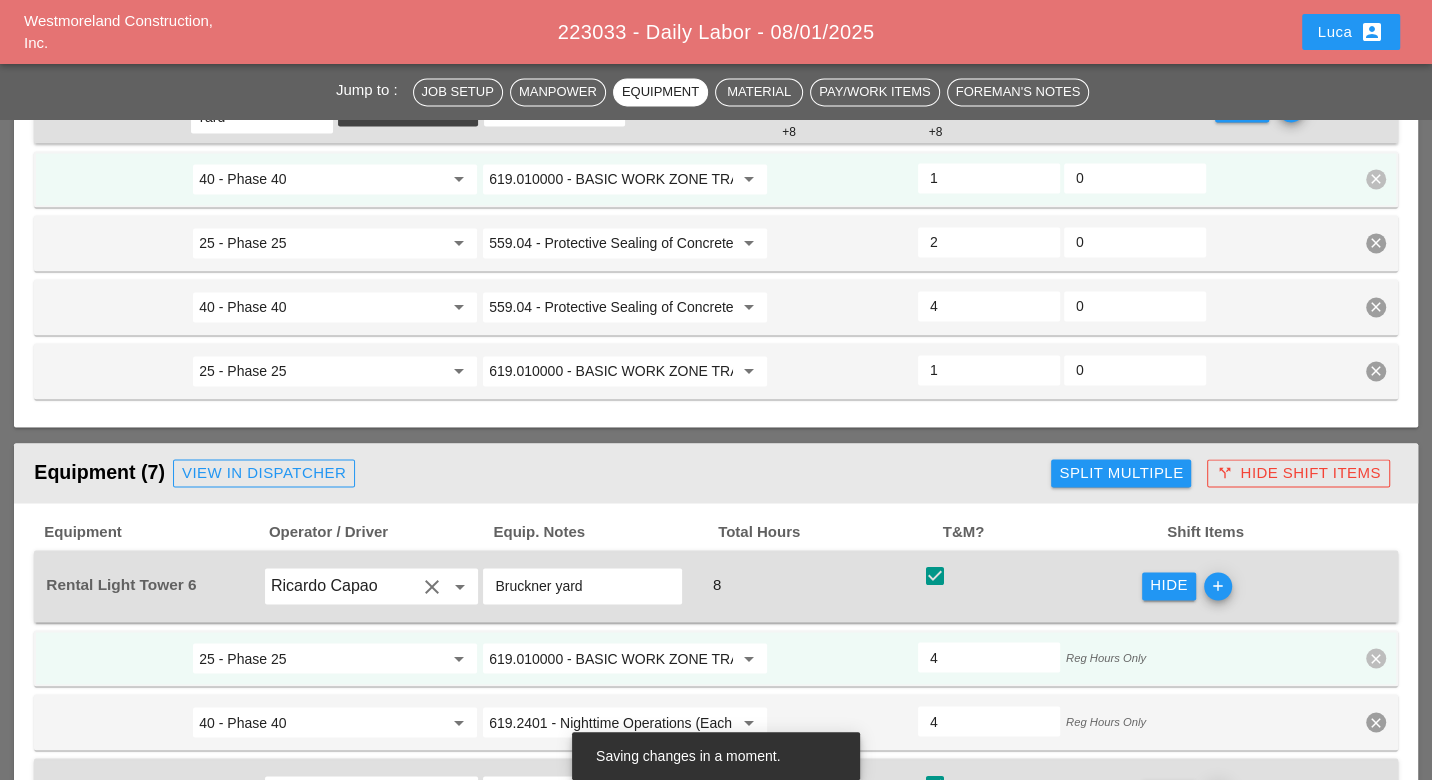type on "40 - Phase 40" 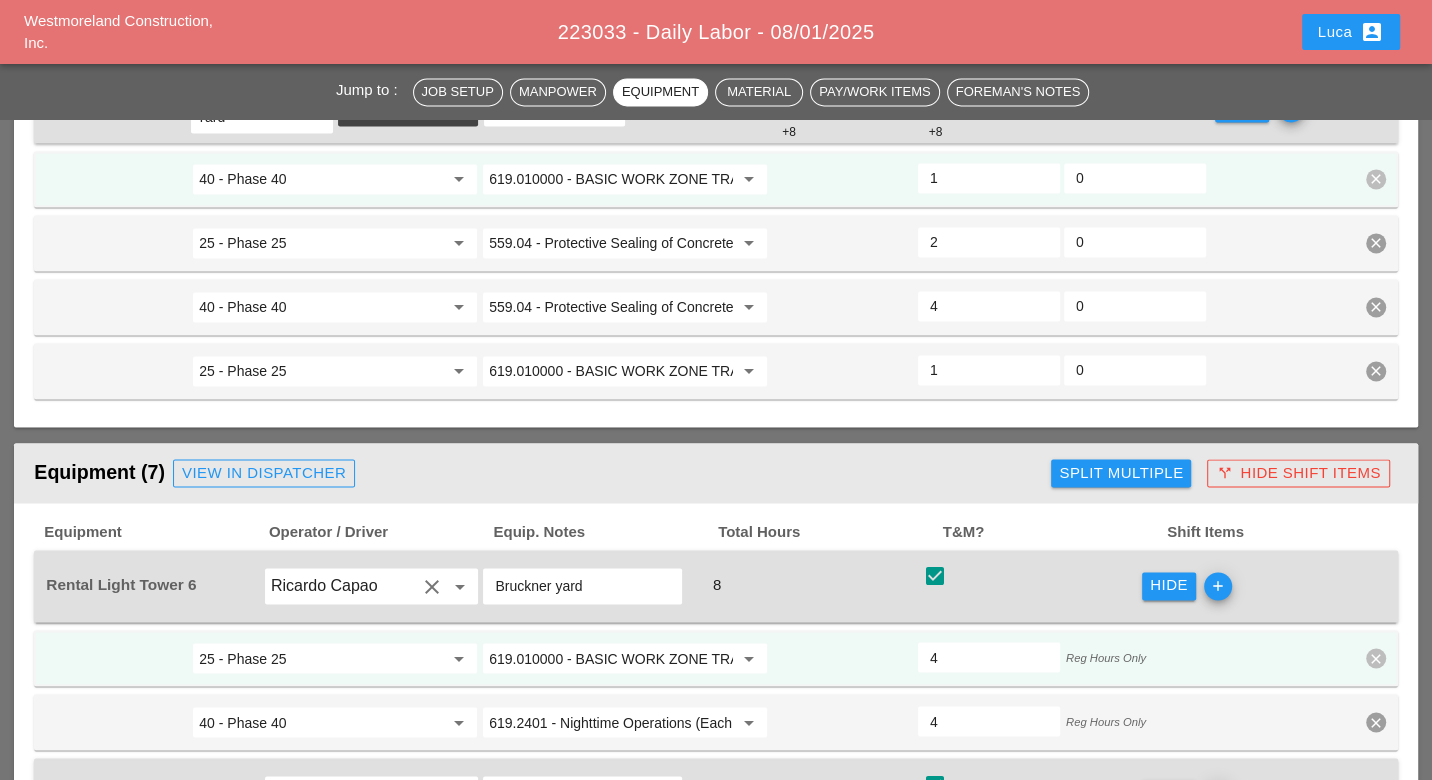 click on "View in Dispatcher" at bounding box center [264, 473] 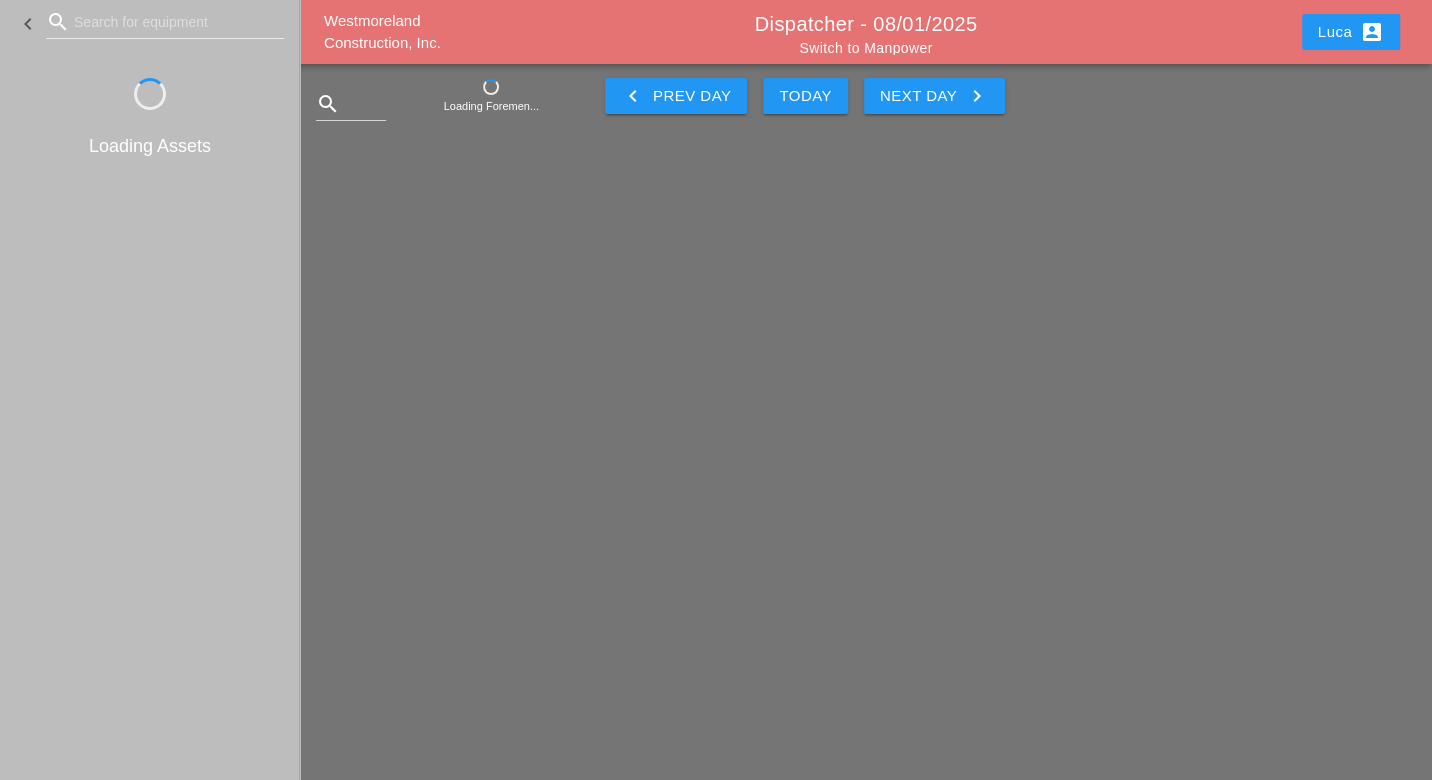 scroll, scrollTop: 0, scrollLeft: 0, axis: both 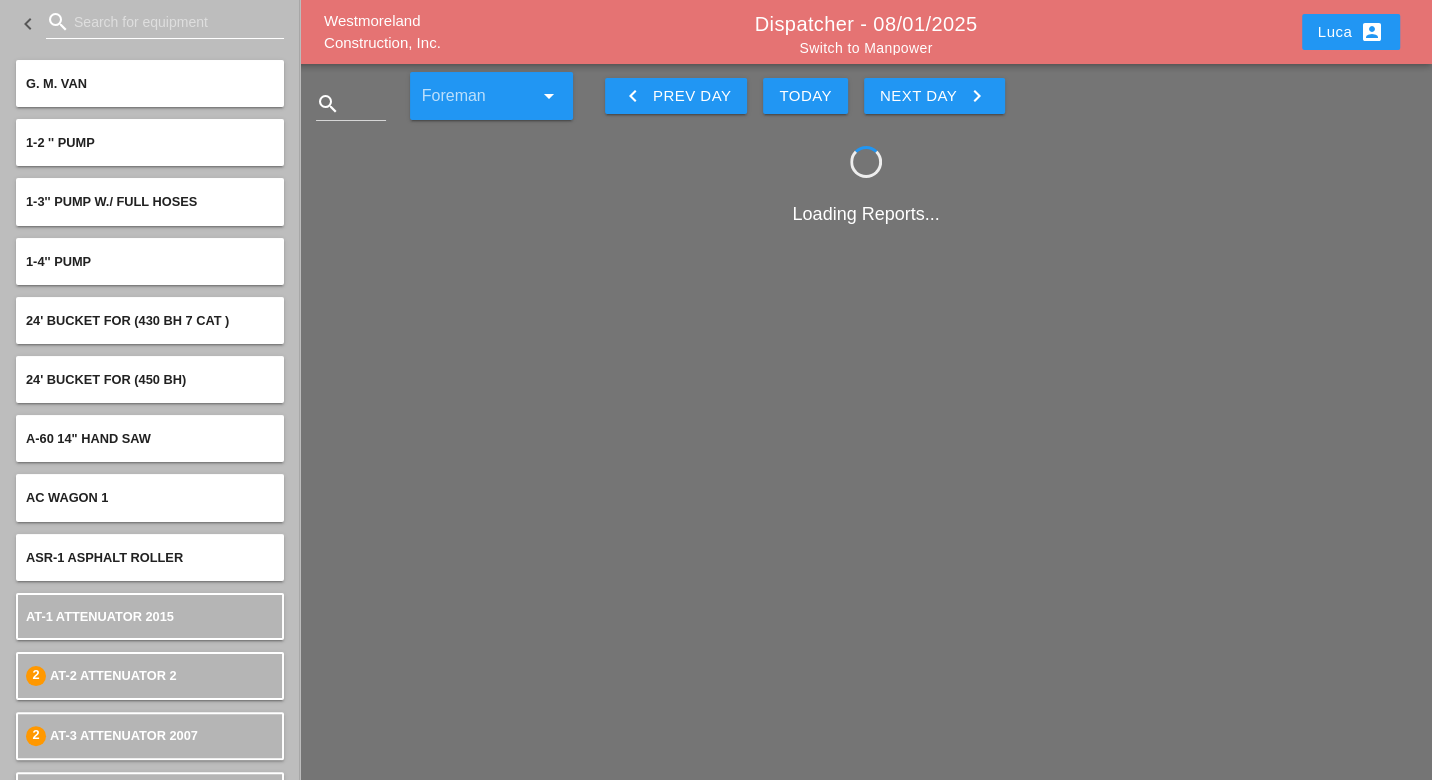 click at bounding box center [165, 22] 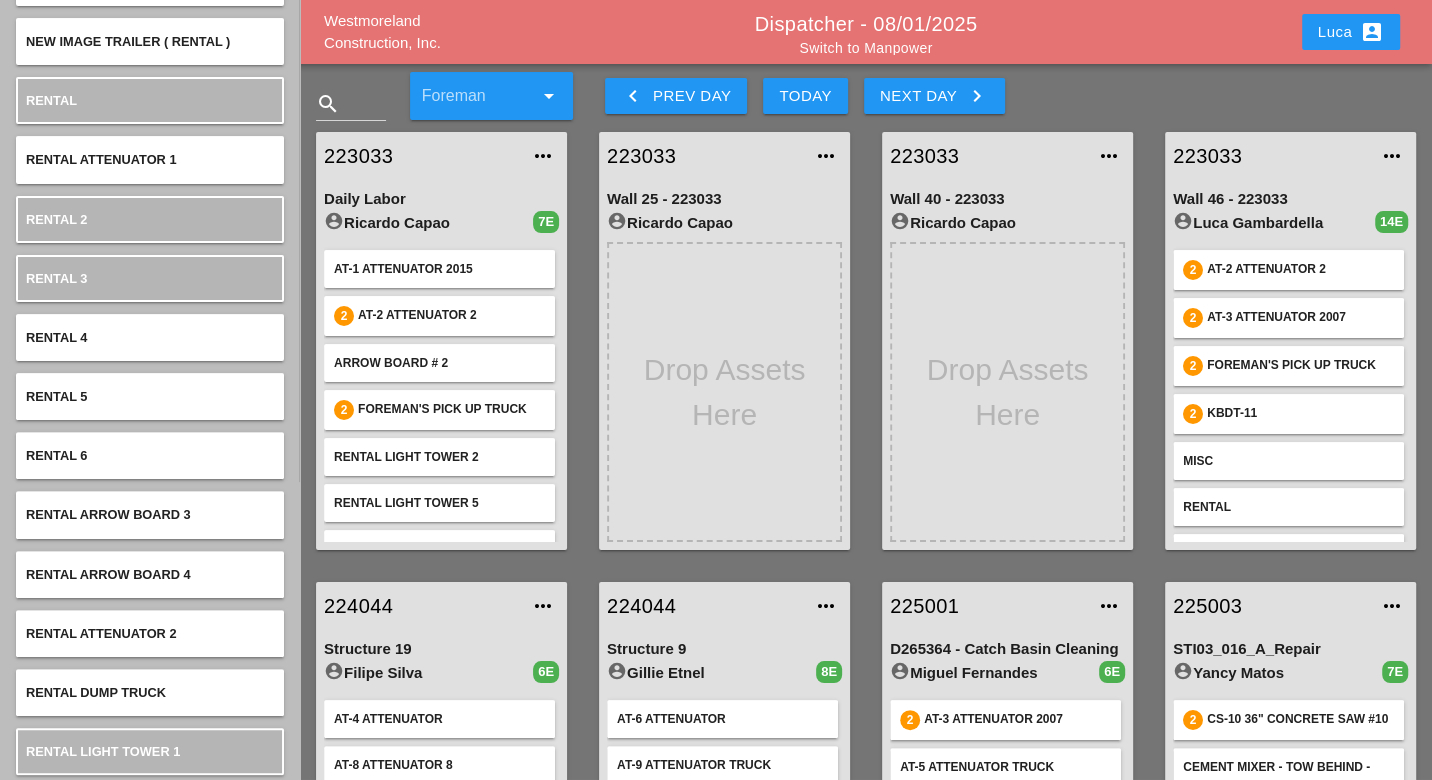 scroll, scrollTop: 333, scrollLeft: 0, axis: vertical 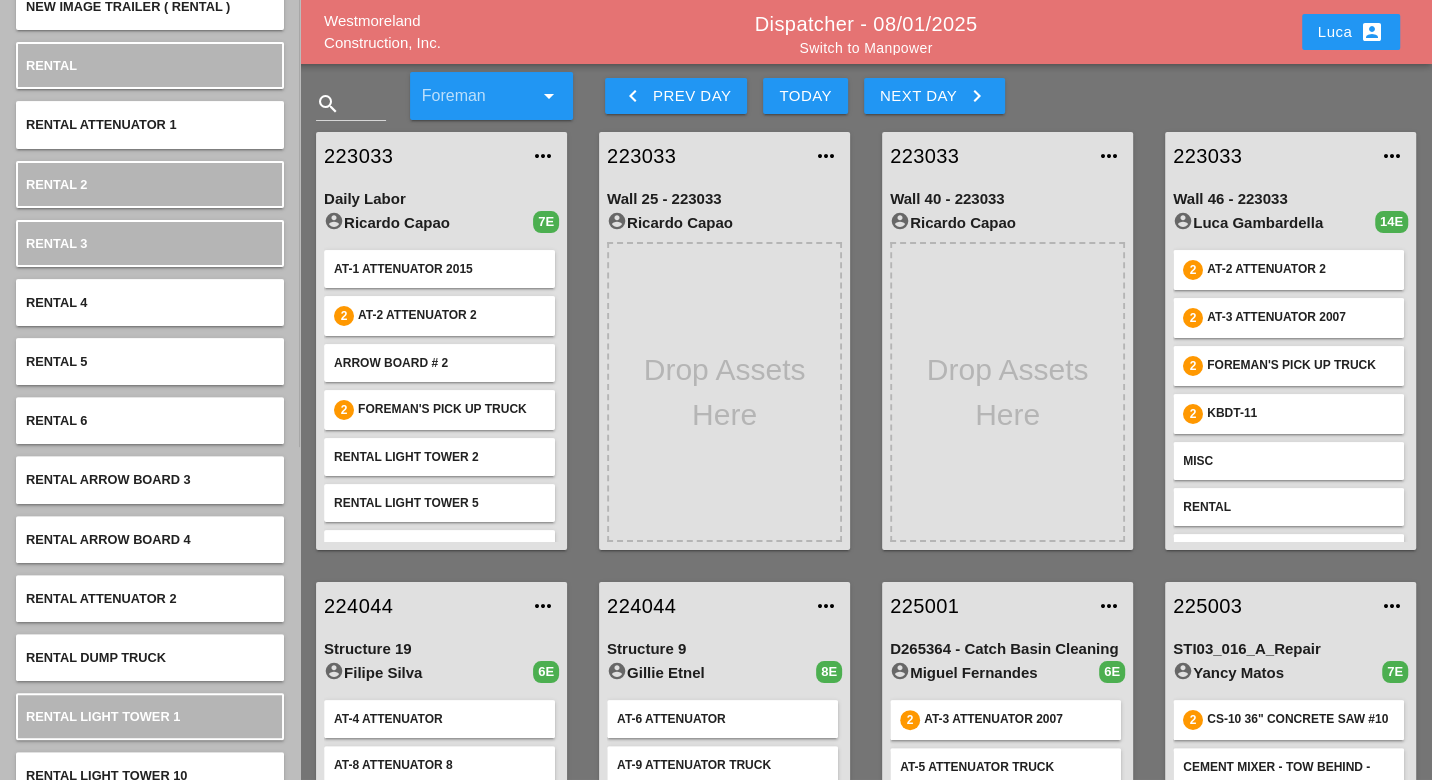 type on "rental" 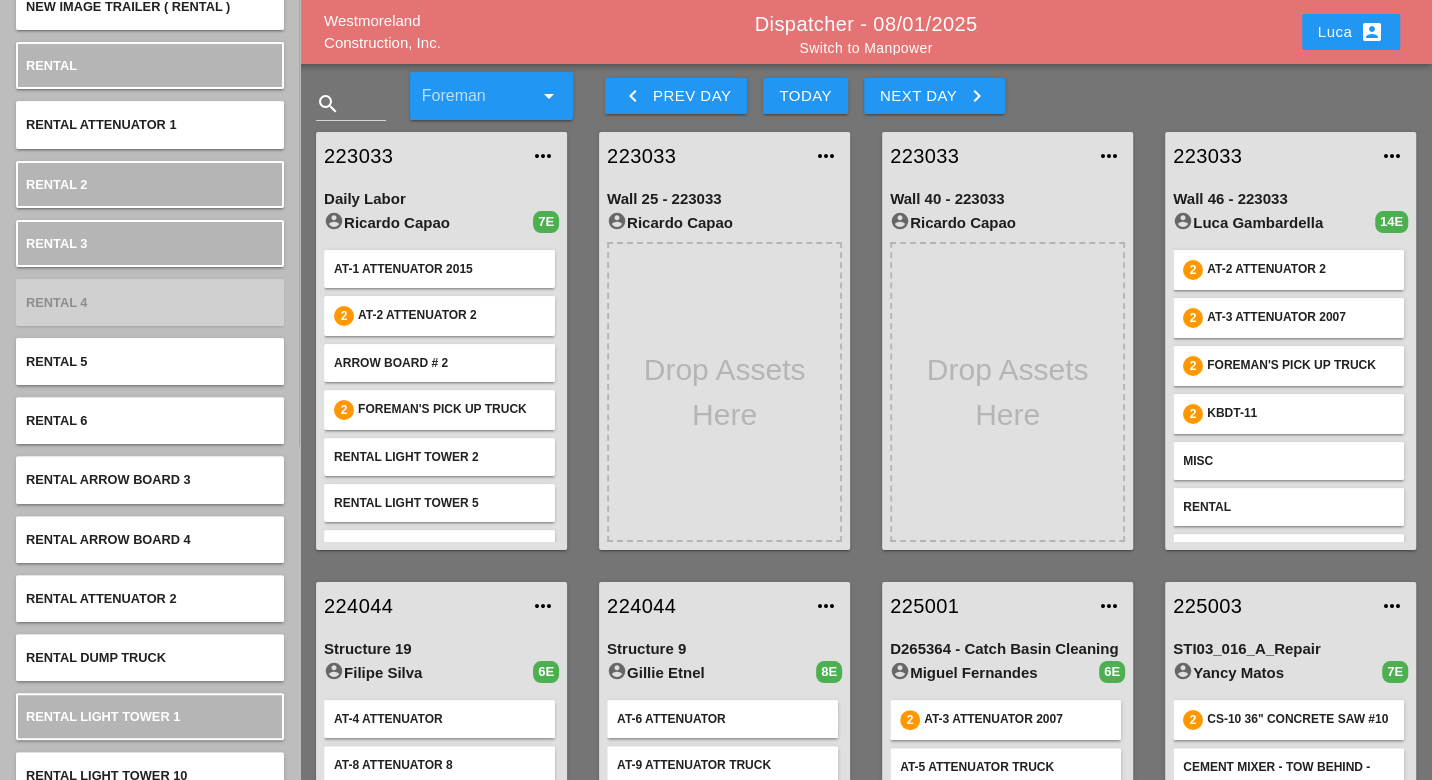type 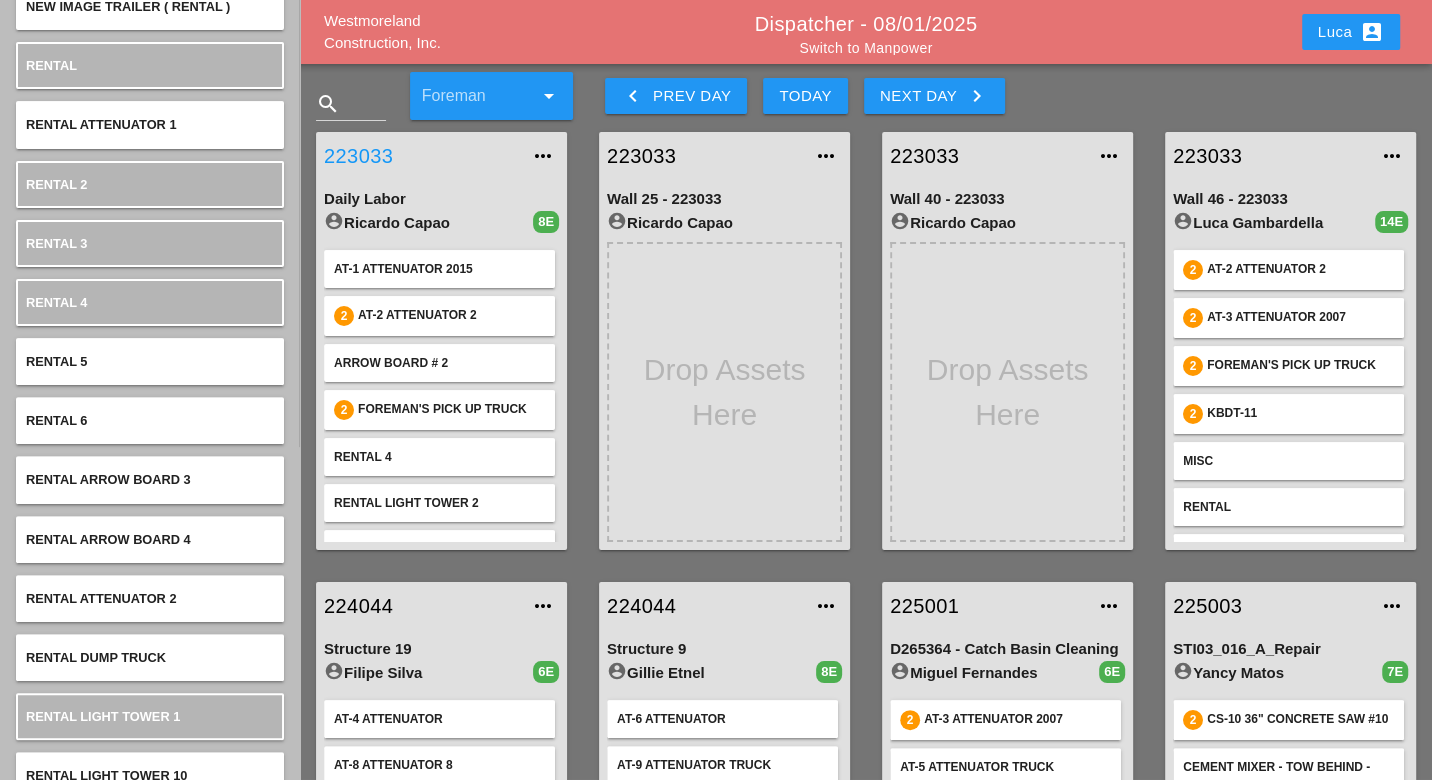 click on "223033" at bounding box center [421, 156] 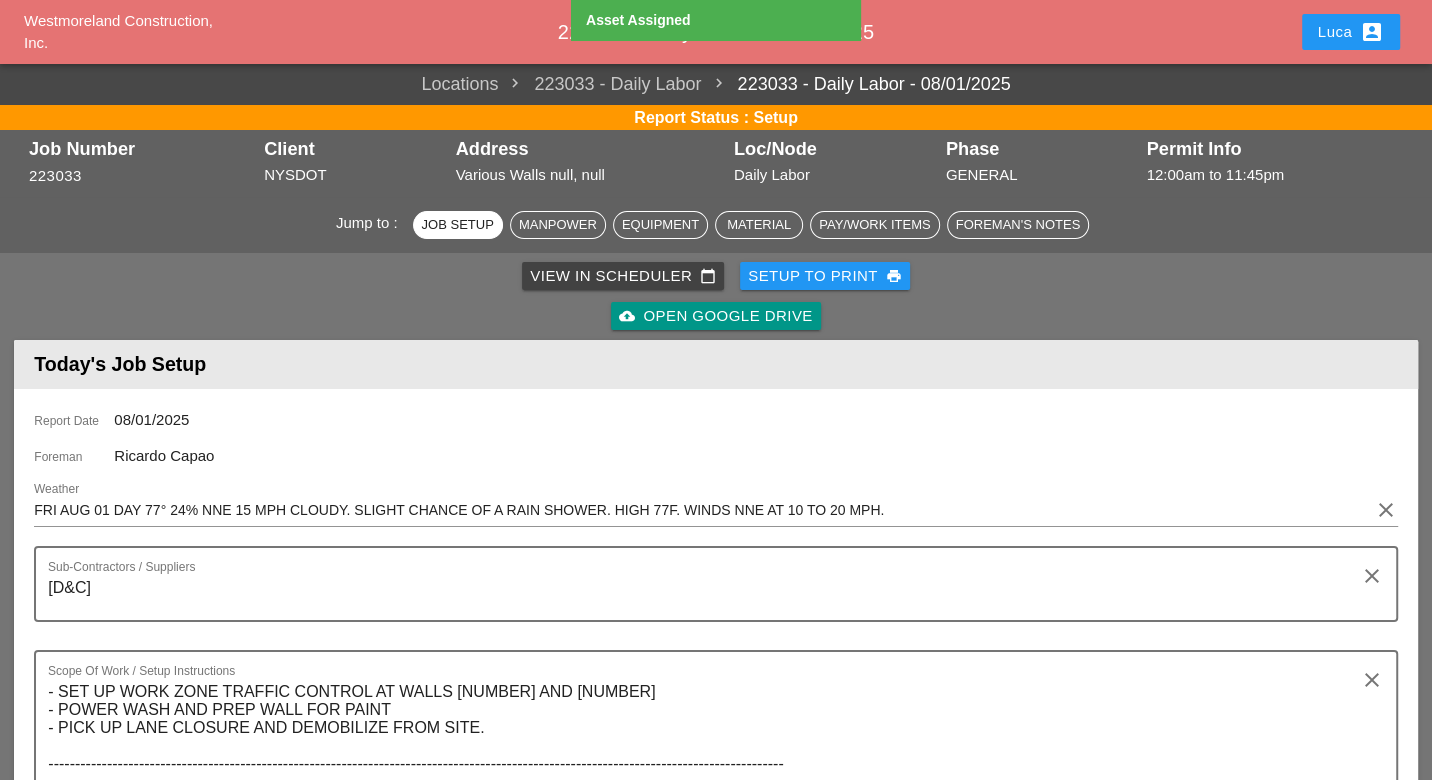click on "Equipment" at bounding box center [660, 225] 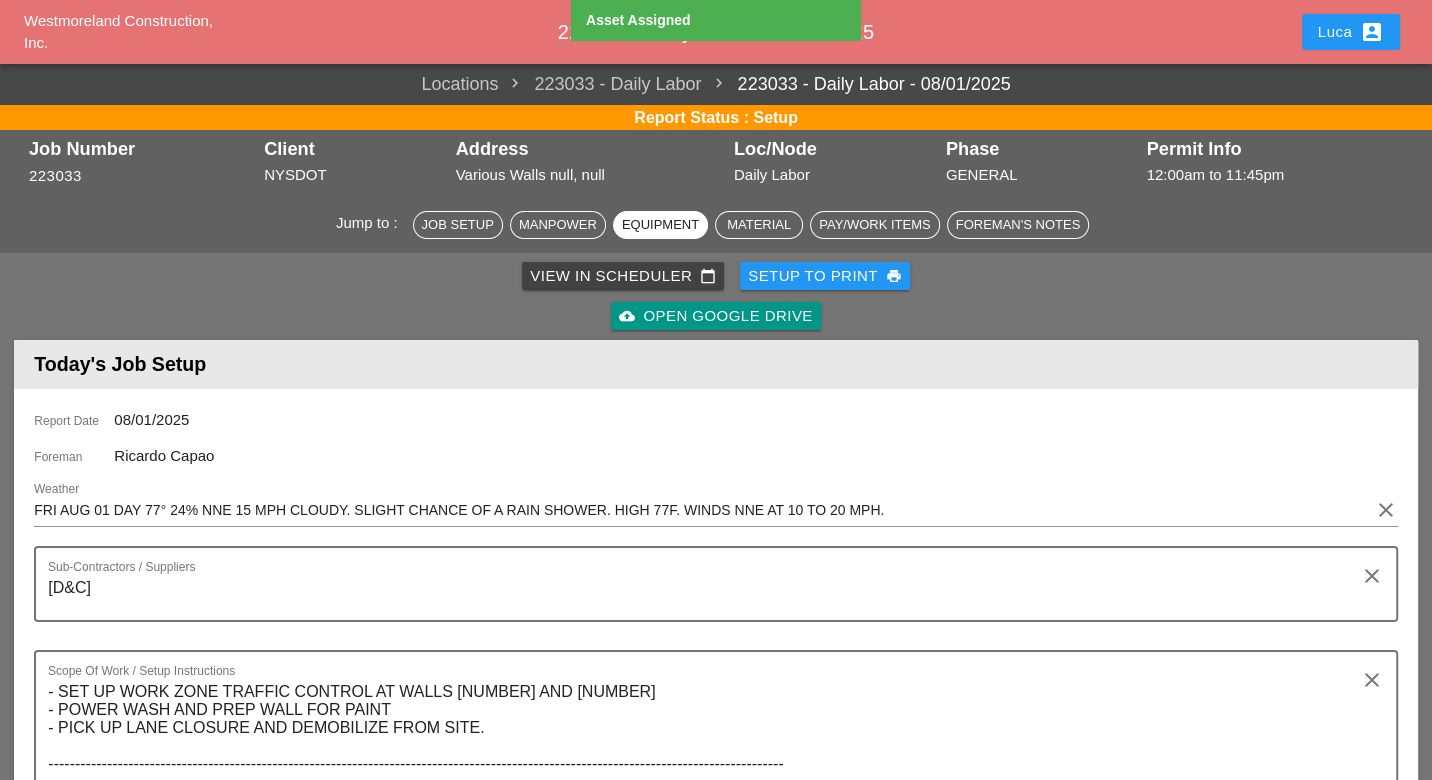 click on "Equipment" at bounding box center [660, 225] 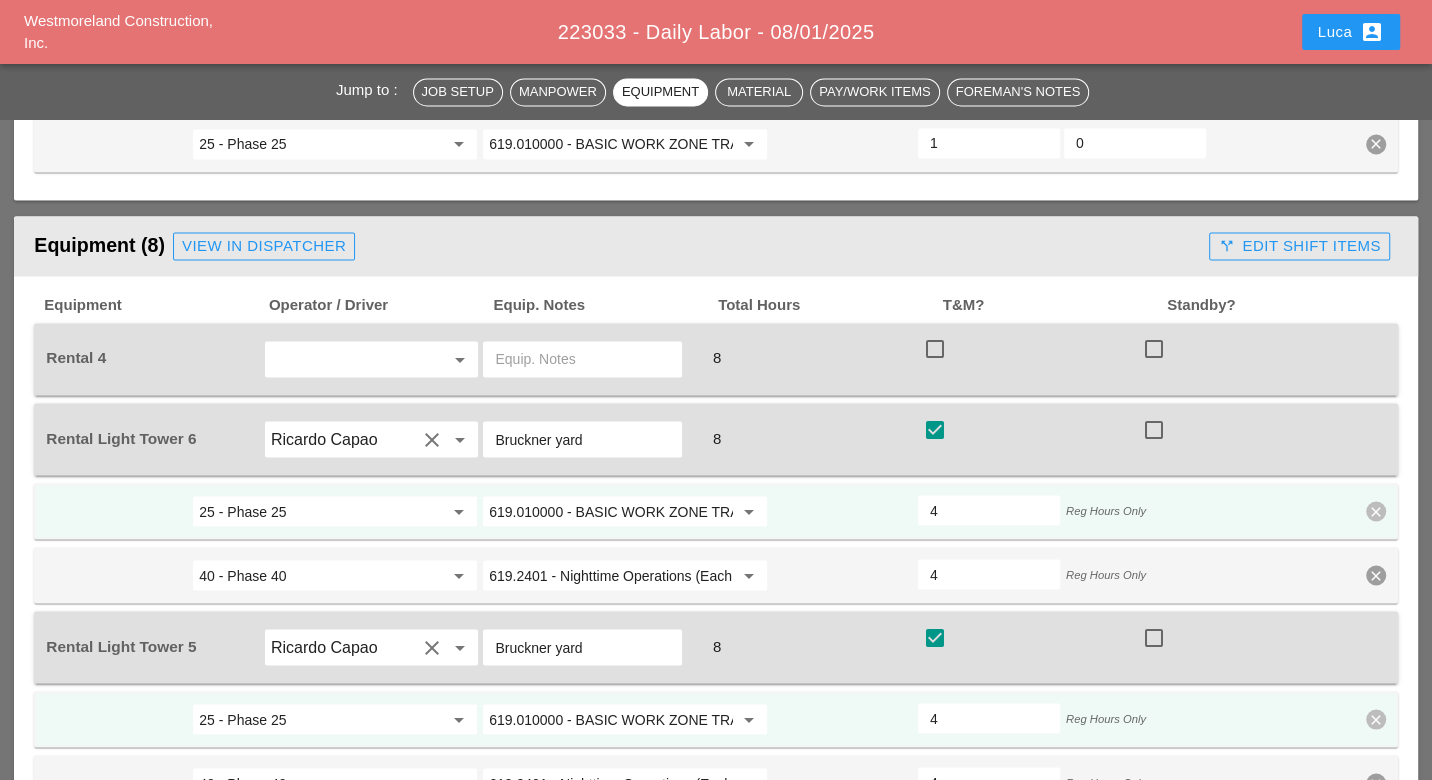 scroll, scrollTop: 2539, scrollLeft: 0, axis: vertical 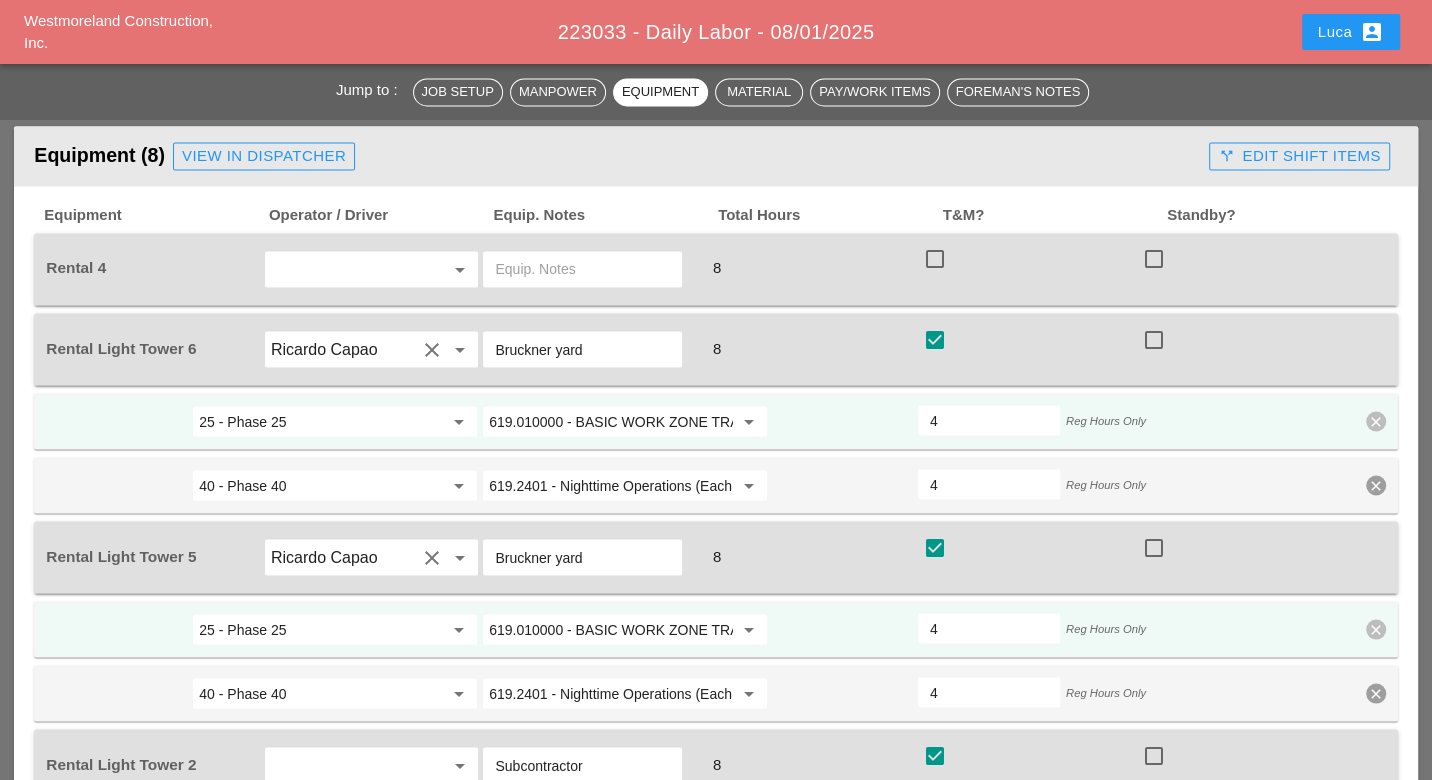 click at bounding box center [582, 269] 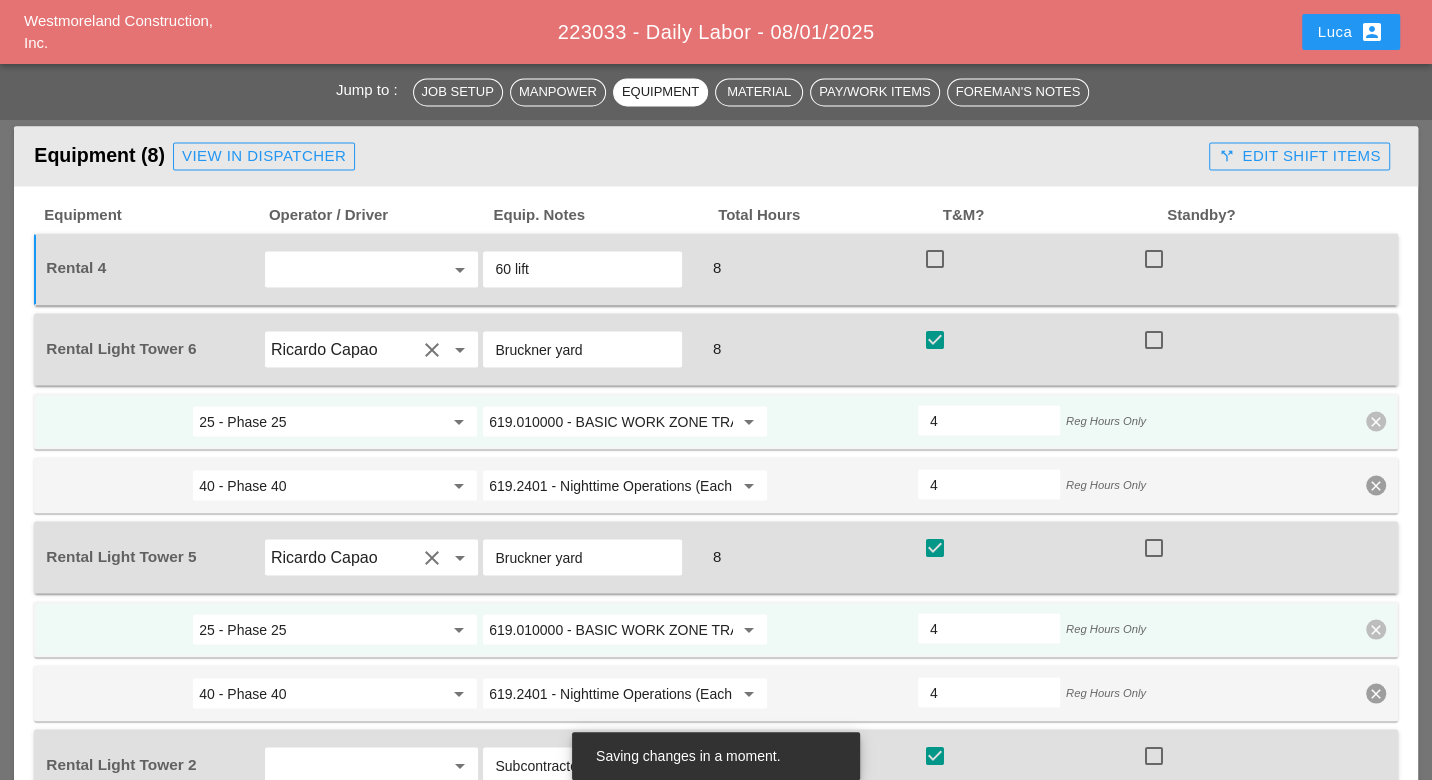 type on "60 lift" 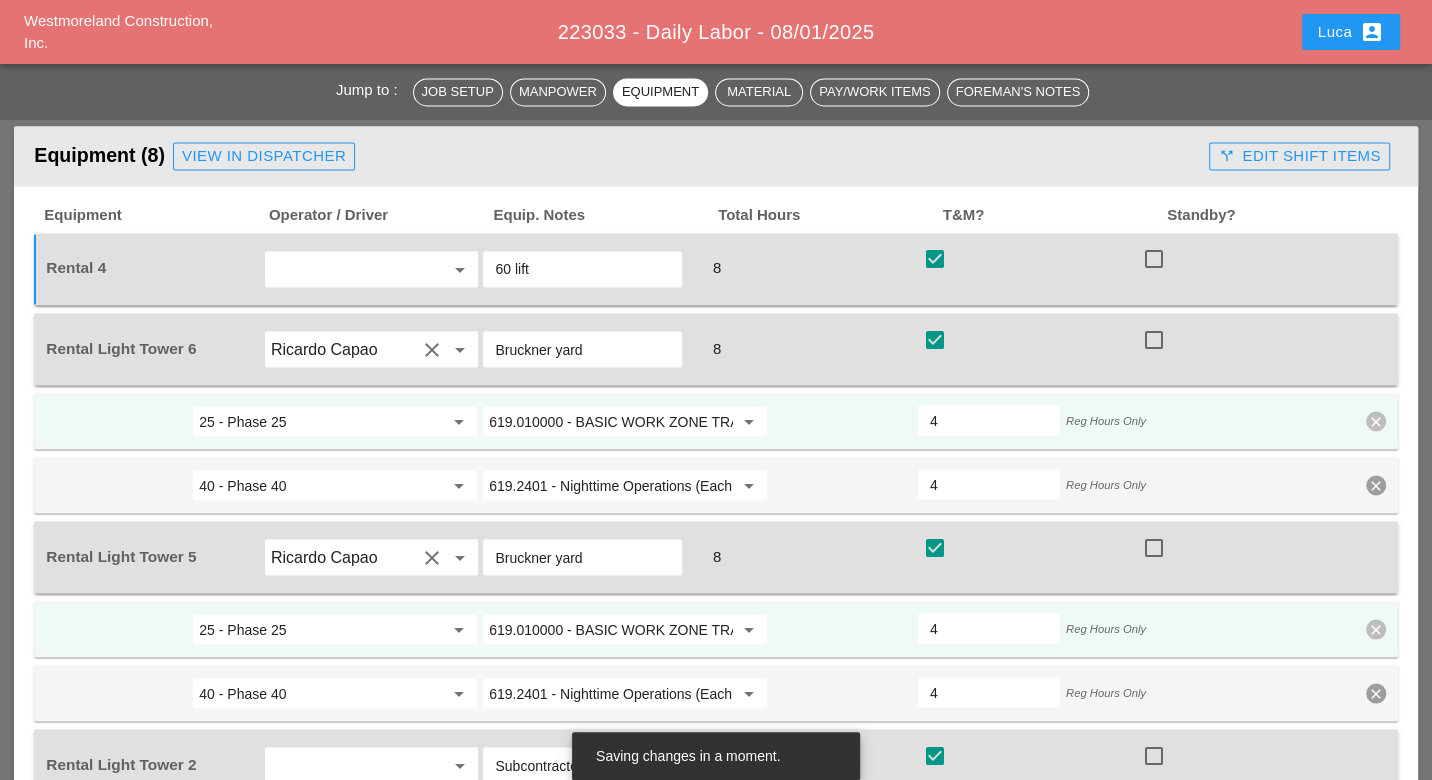 click on "call_split Edit Shift Items" at bounding box center [1299, 156] 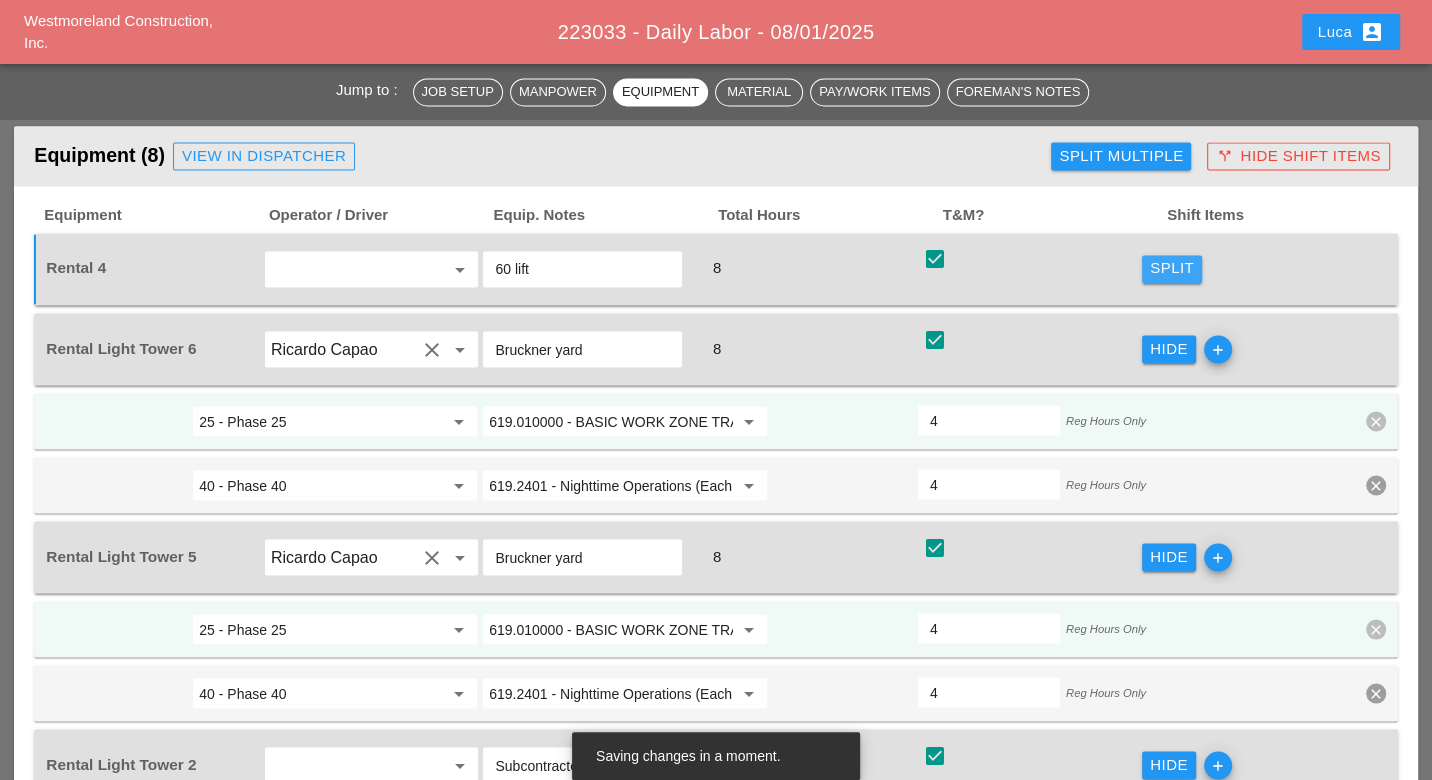 click on "Split" at bounding box center [1172, 268] 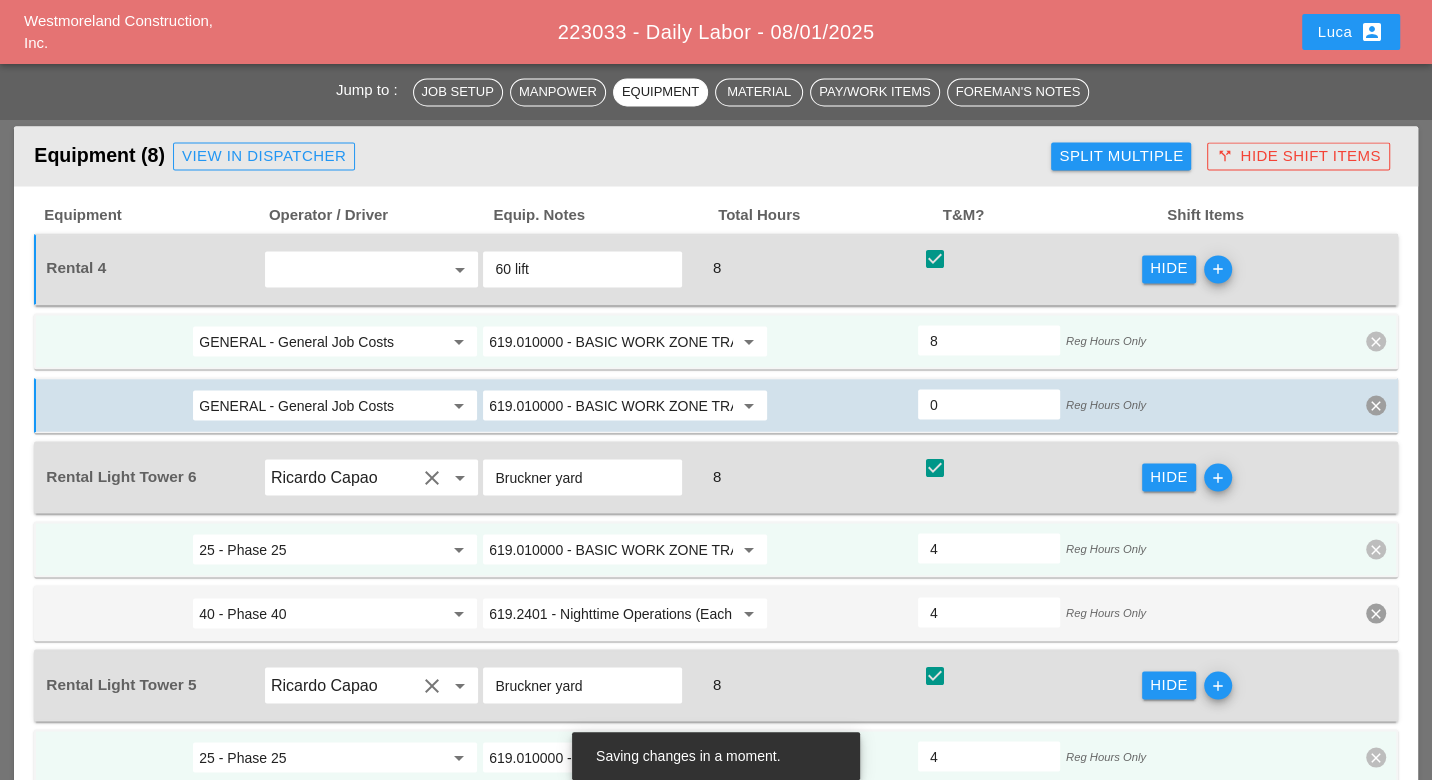 click on "GENERAL - General Job Costs" at bounding box center (321, 341) 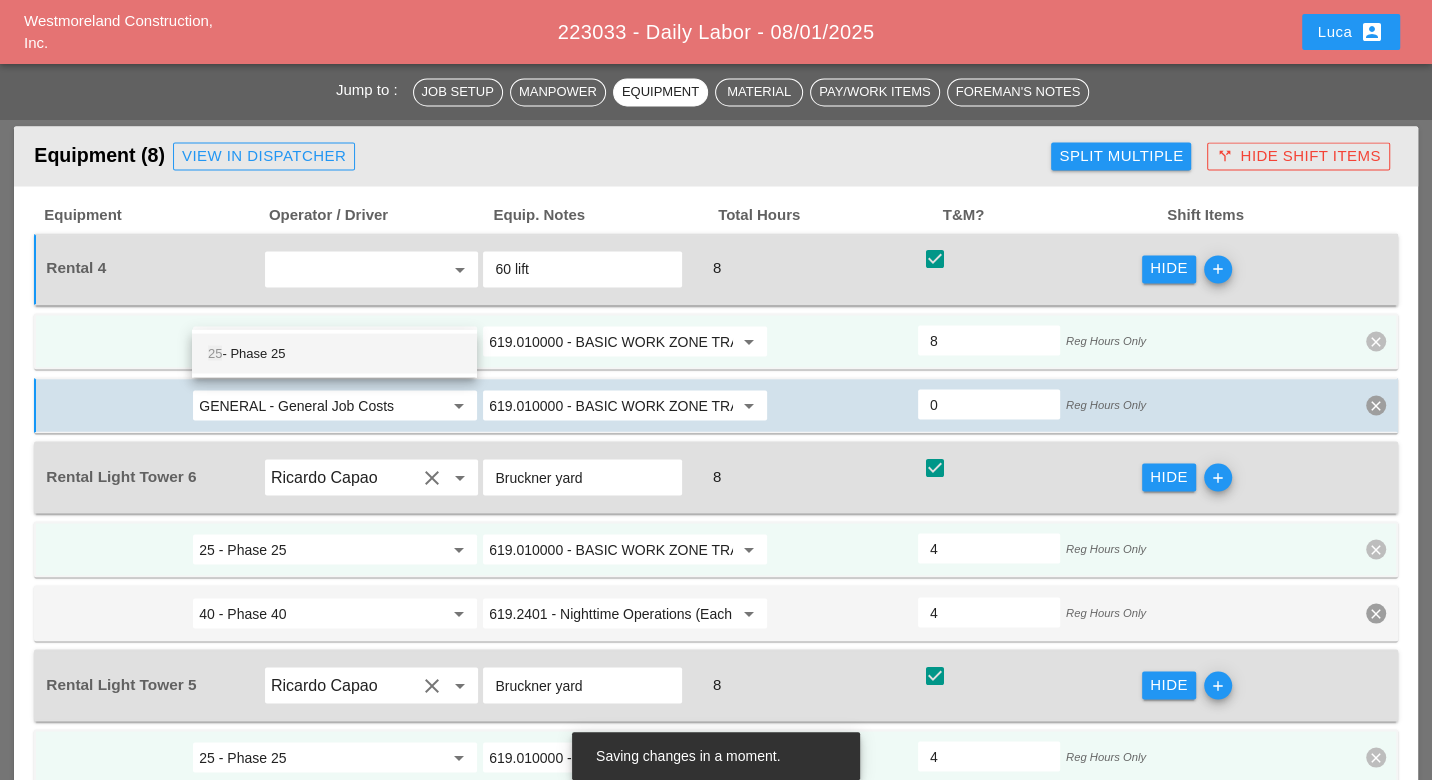 drag, startPoint x: 310, startPoint y: 348, endPoint x: 297, endPoint y: 376, distance: 30.870699 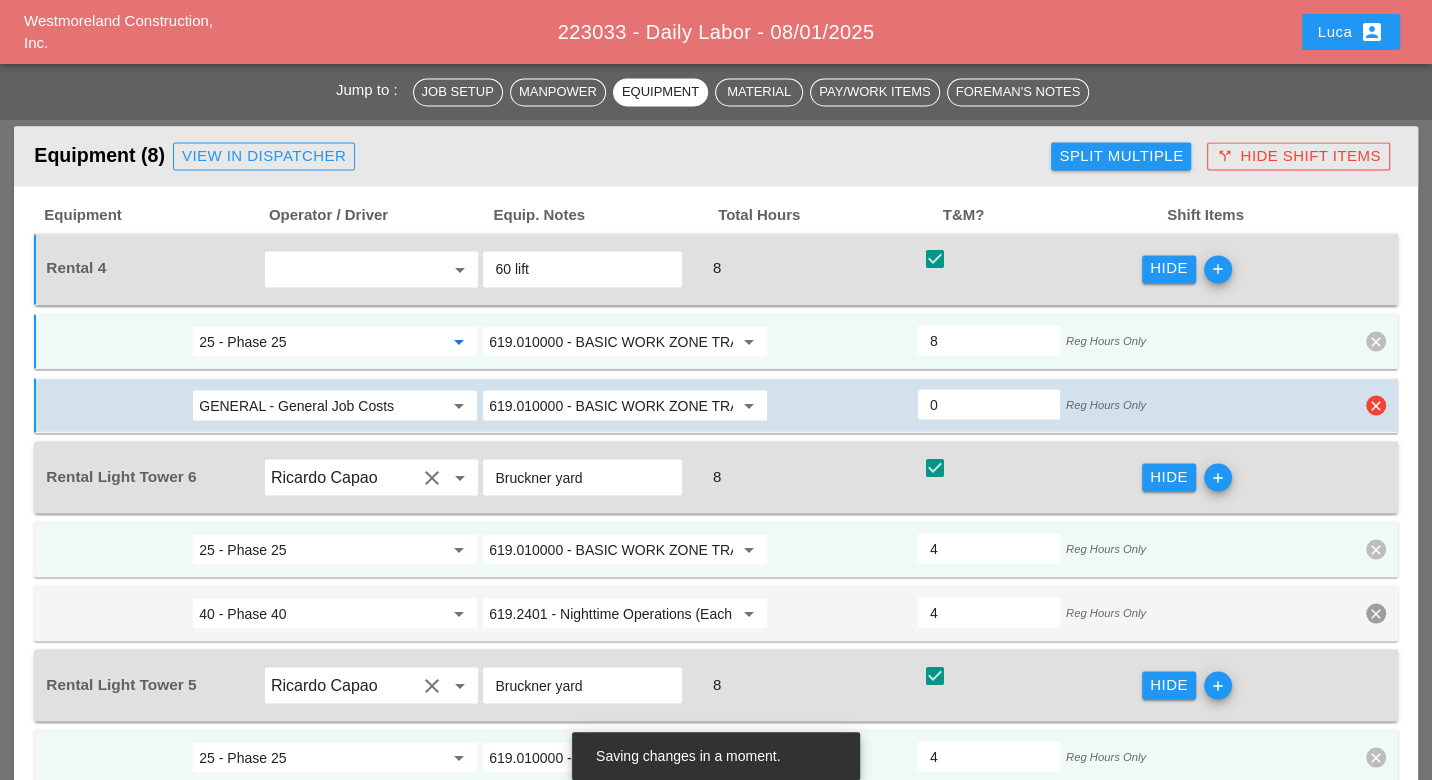 type on "25 - Phase 25" 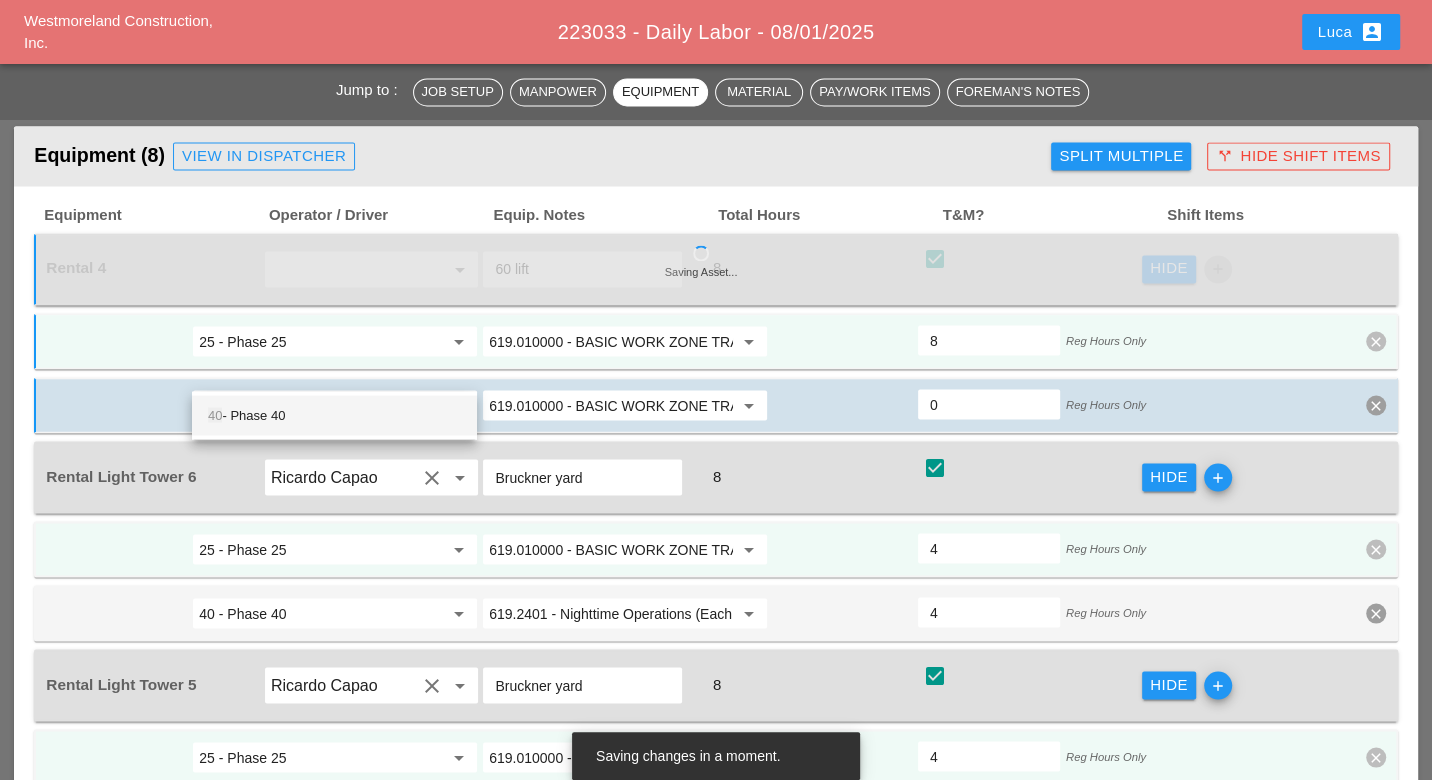 click on "40  - Phase 40" at bounding box center (334, 415) 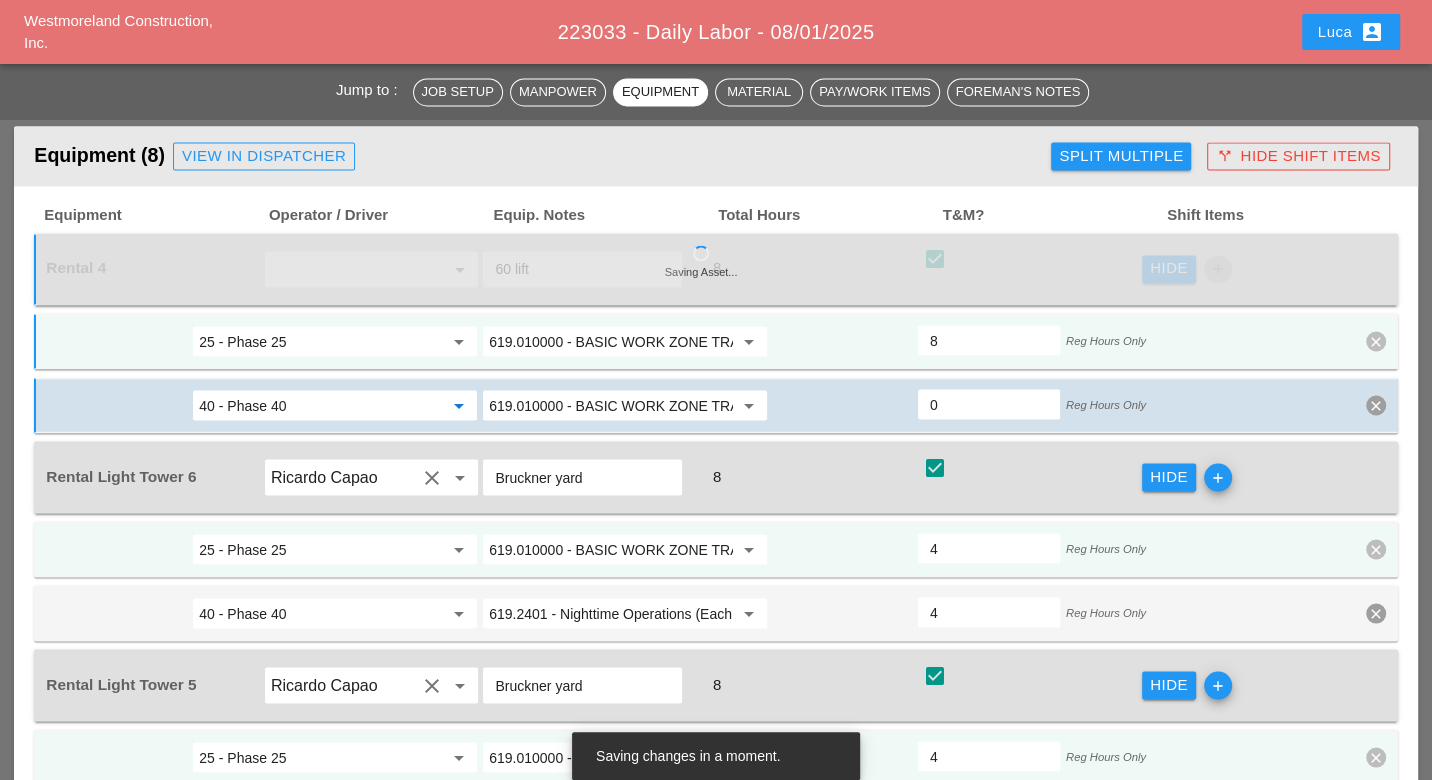 type on "40 - Phase 40" 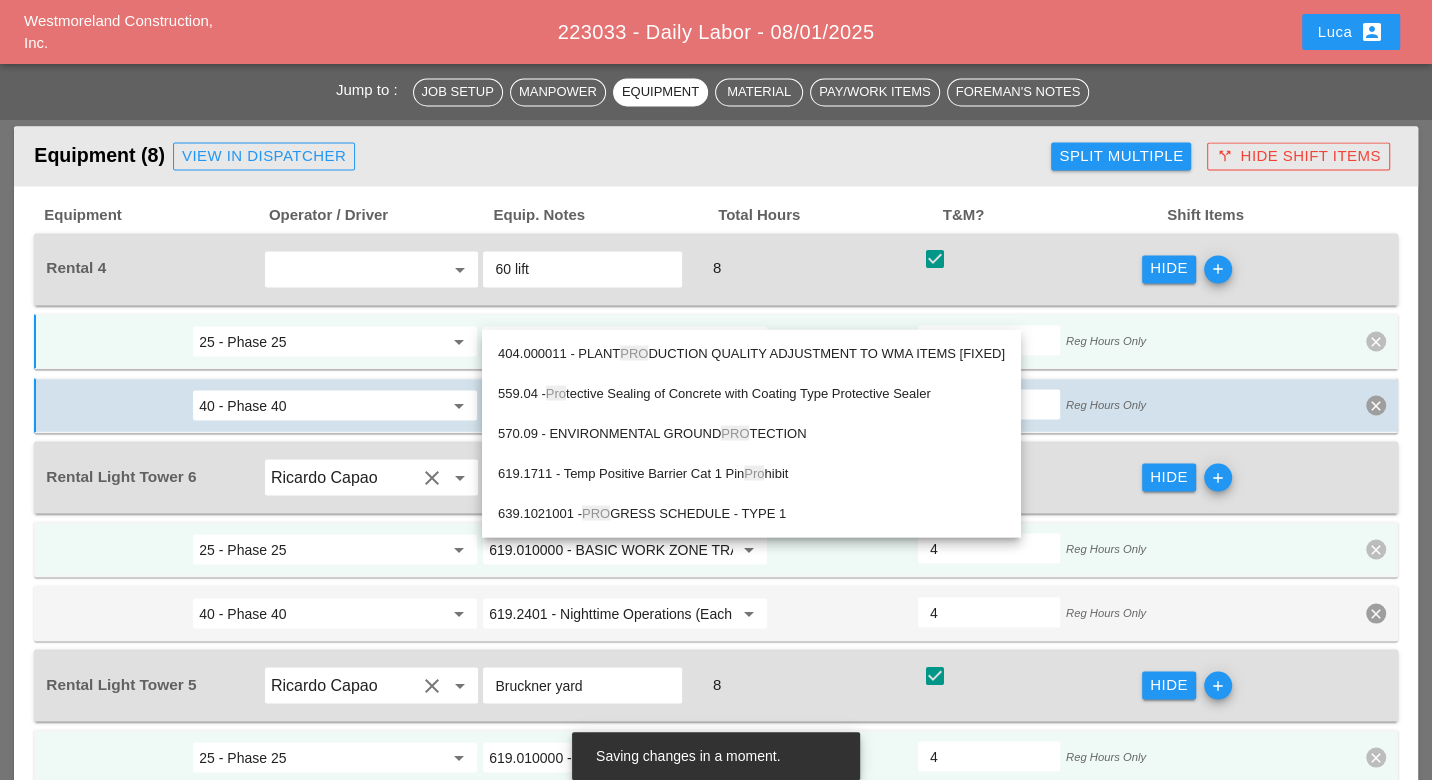 click on "559.04 -  Pro tective Sealing of Concrete with Coating Type Protective Sealer" at bounding box center (751, 393) 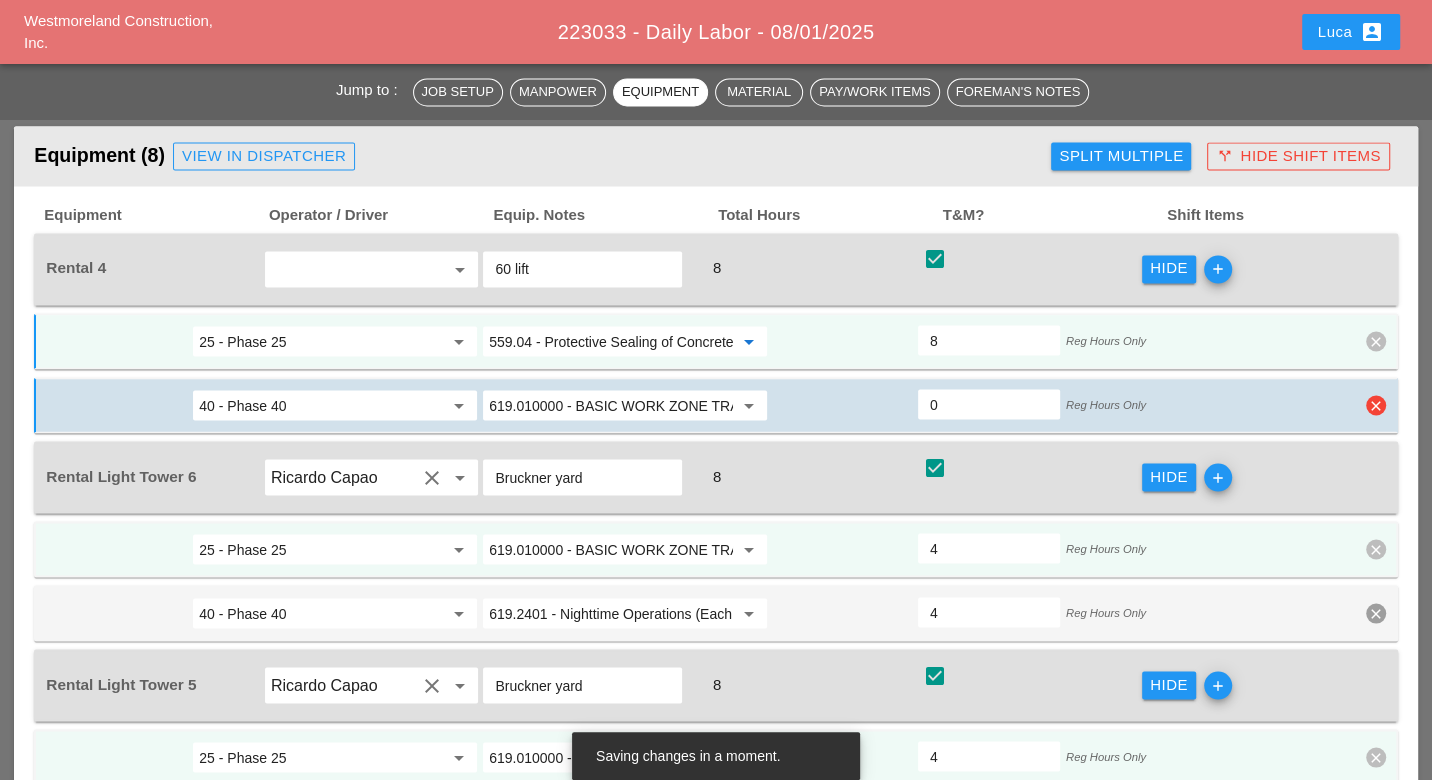 type on "559.04 - Protective Sealing of Concrete with Coating Type Protective Sealer" 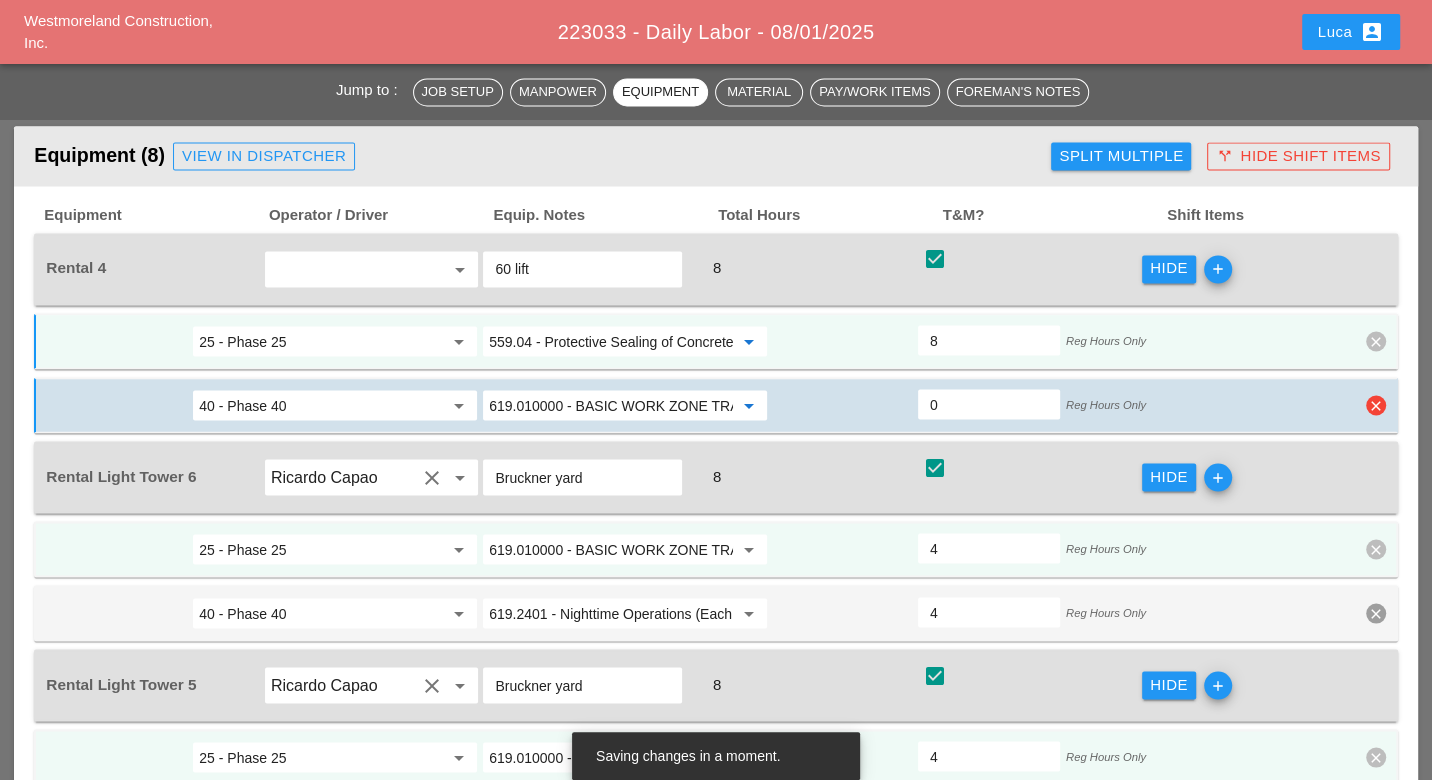click on "619.010000 - BASIC WORK ZONE TRAFFIC CONTROL" at bounding box center [611, 405] 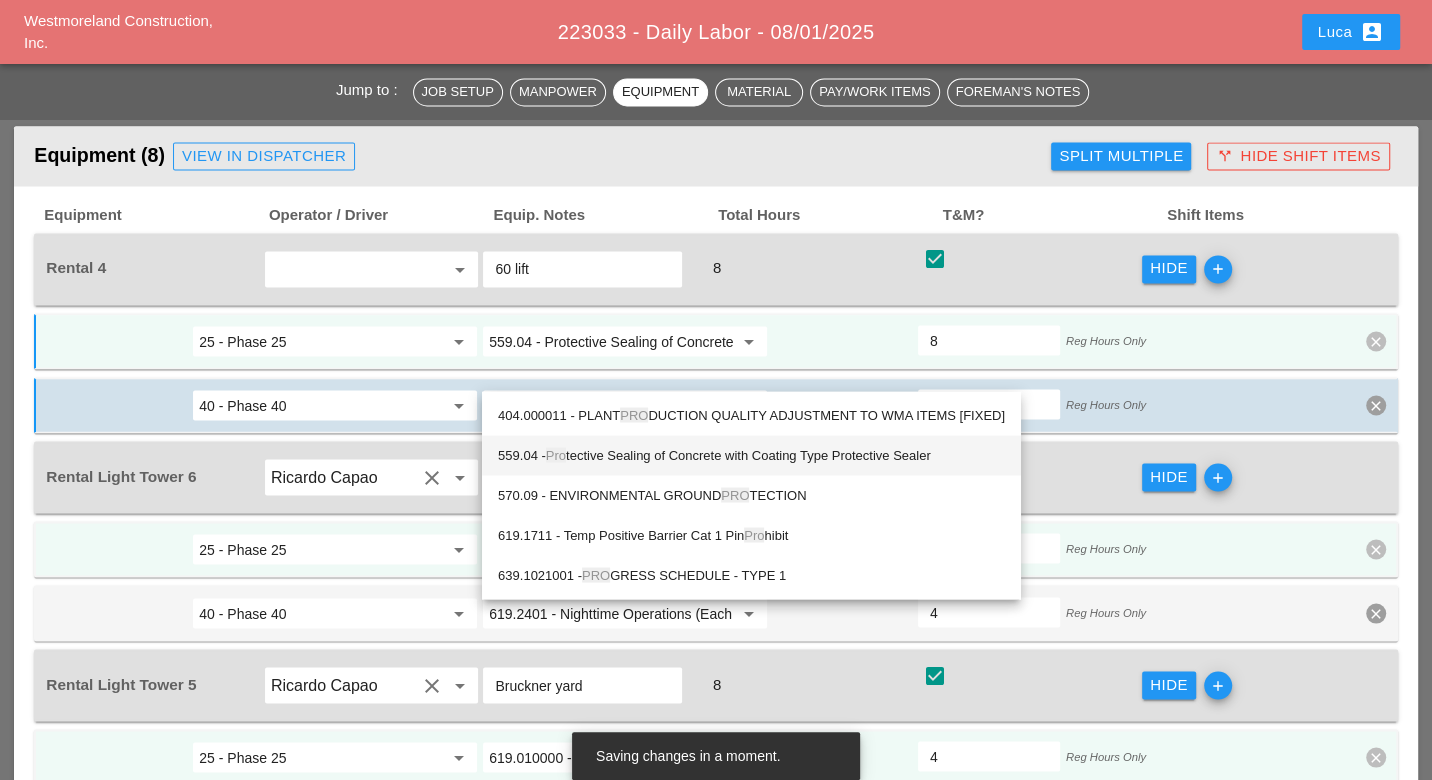 click on "559.04 -  Pro tective Sealing of Concrete with Coating Type Protective Sealer" at bounding box center [751, 455] 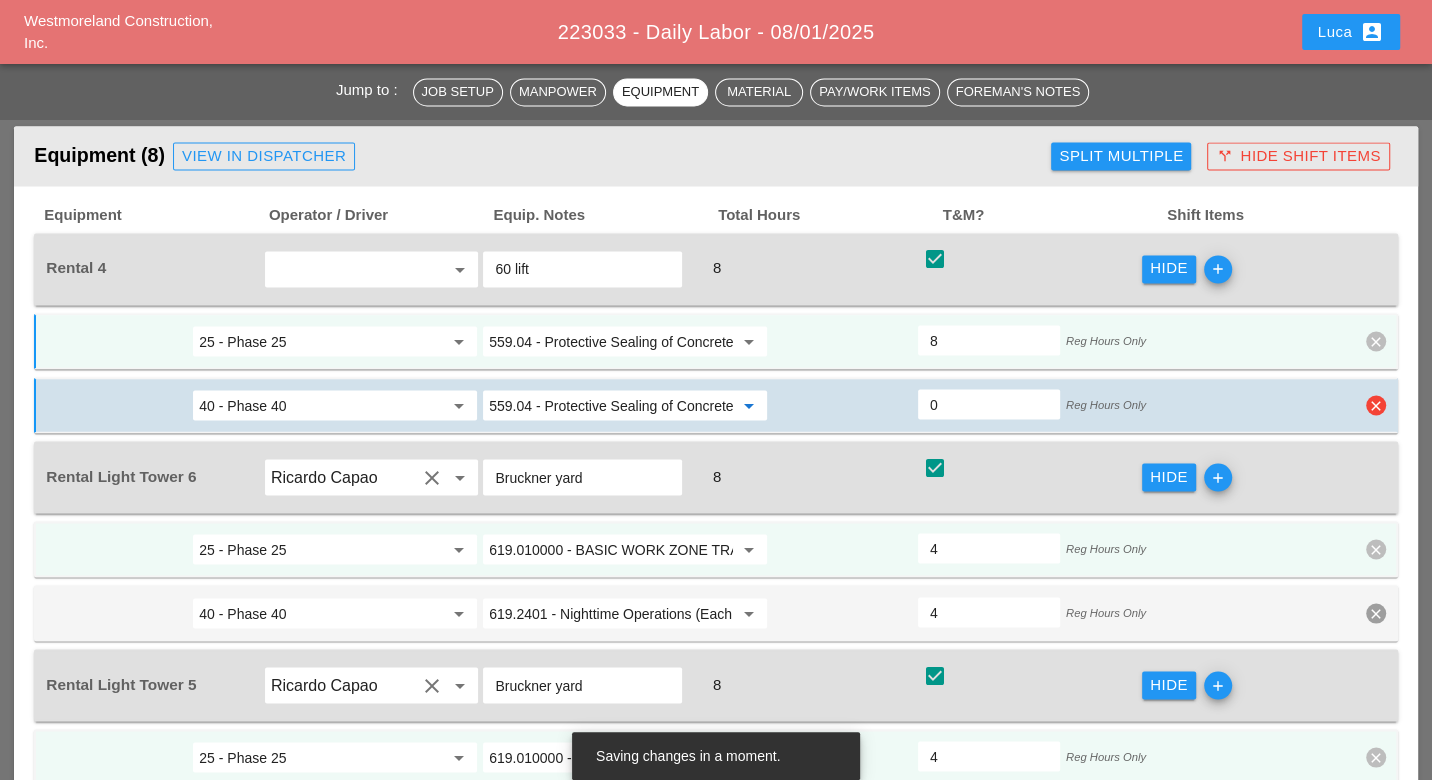 type on "559.04 - Protective Sealing of Concrete with Coating Type Protective Sealer" 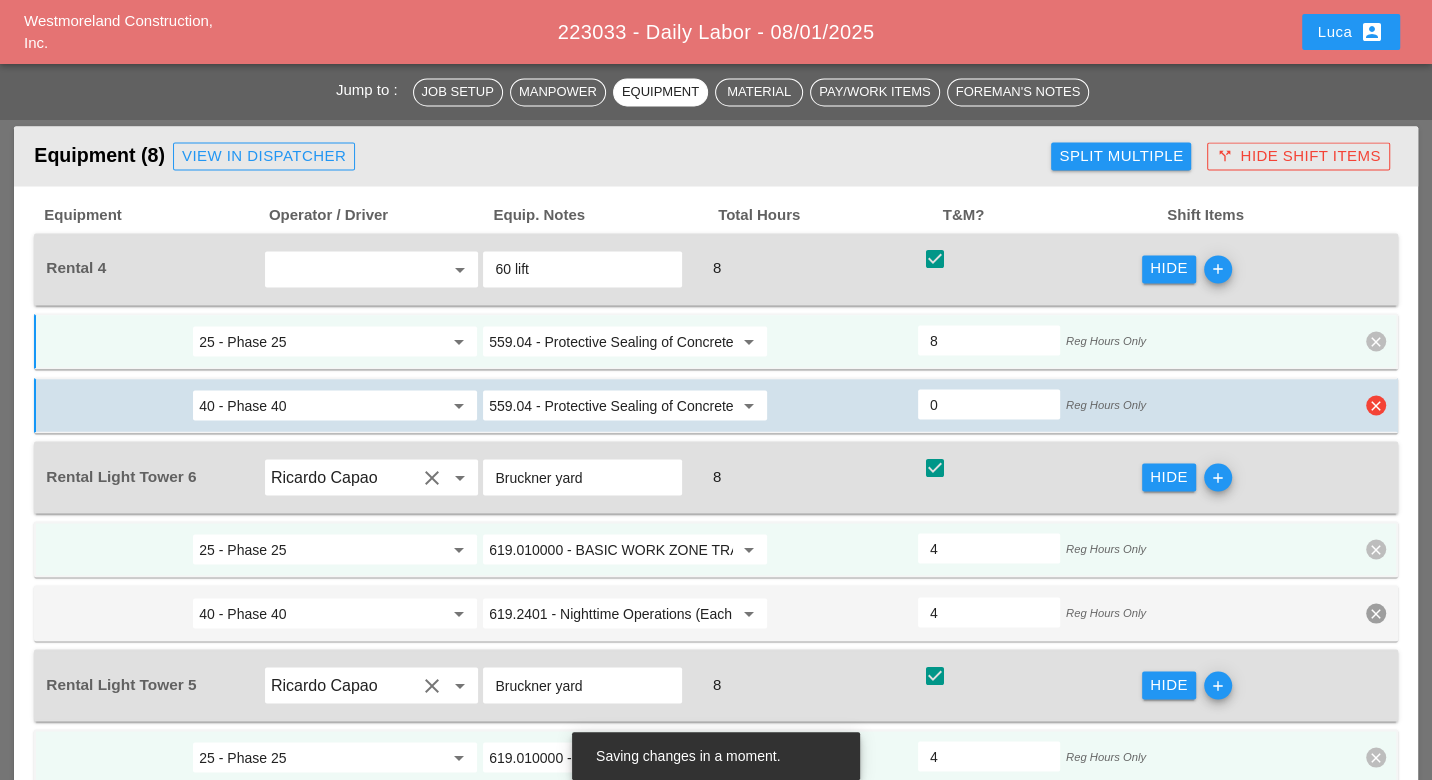 type on "4" 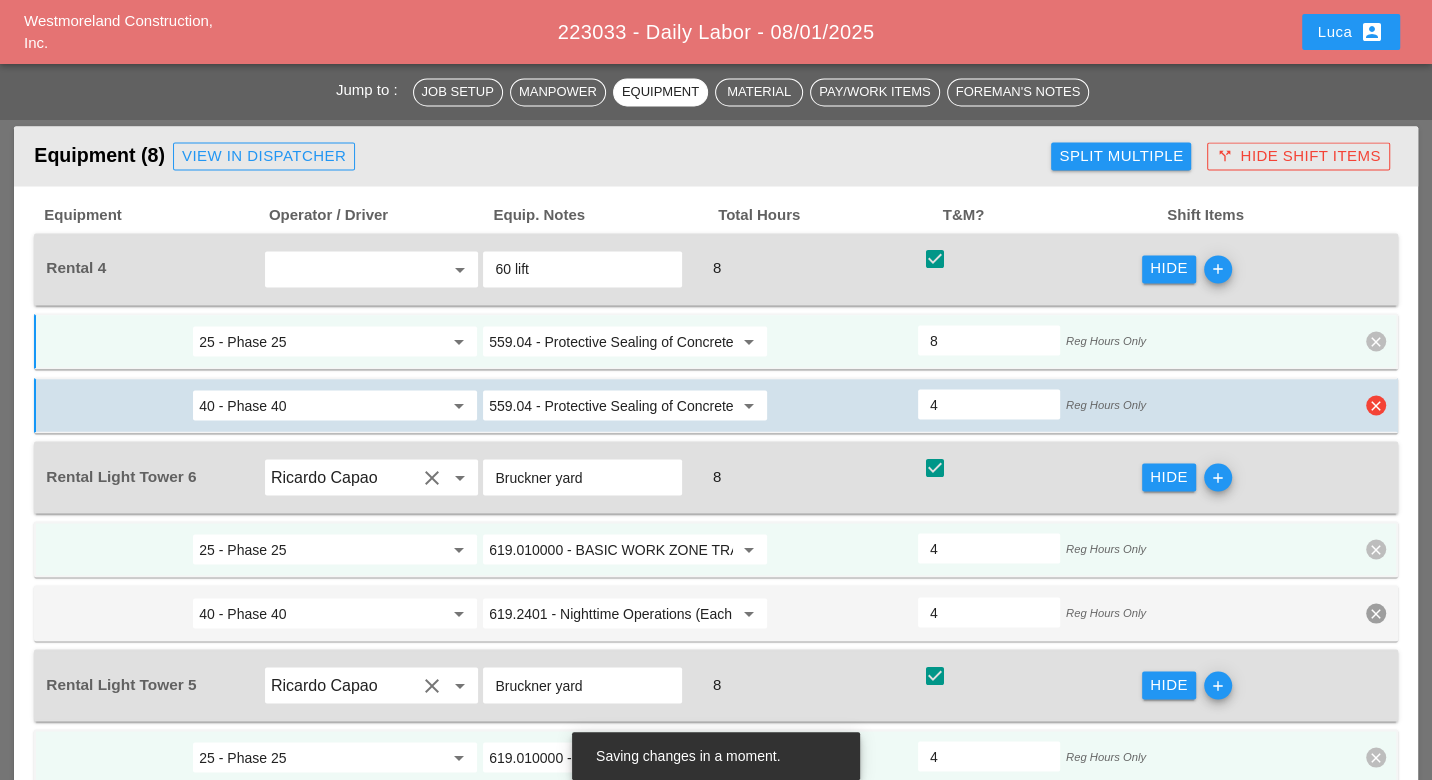 type on "4" 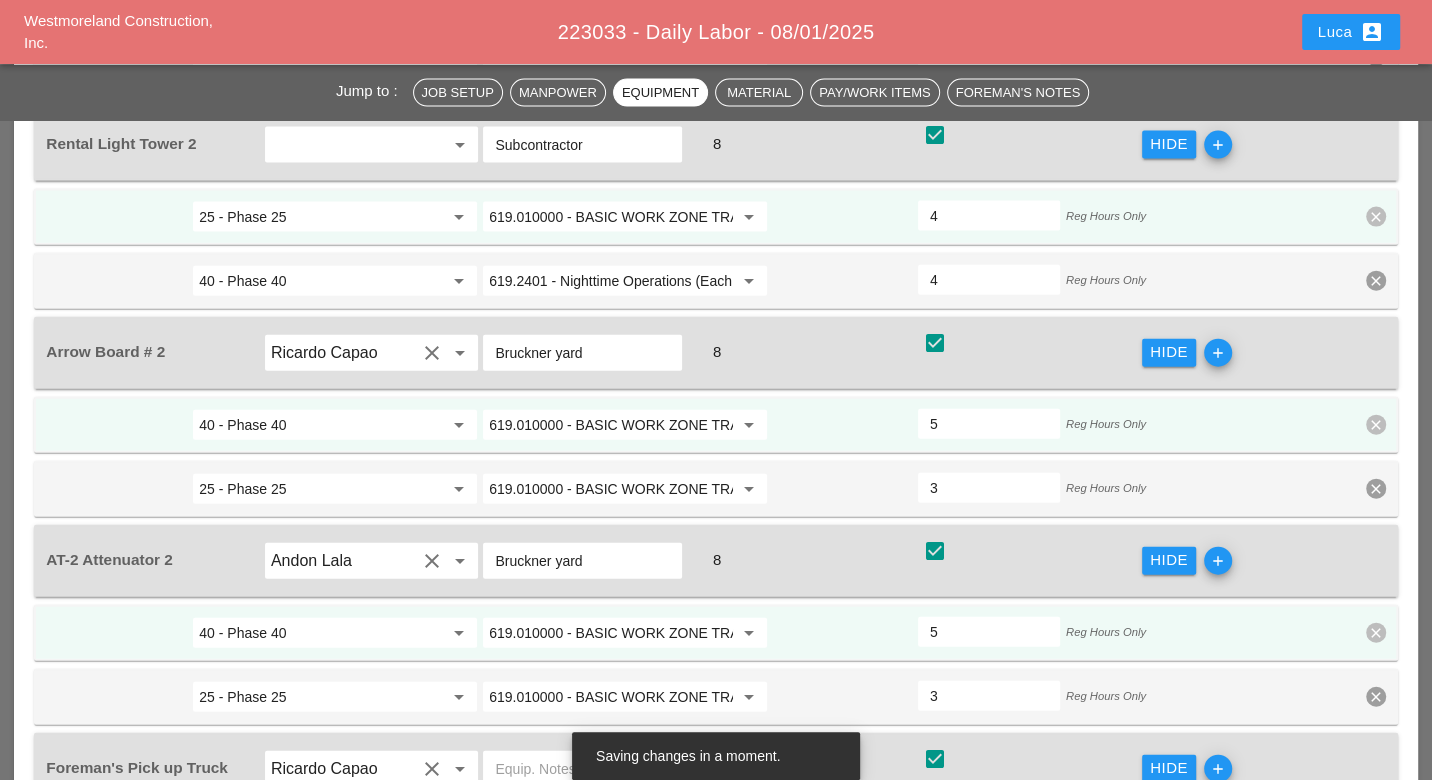 type on "4" 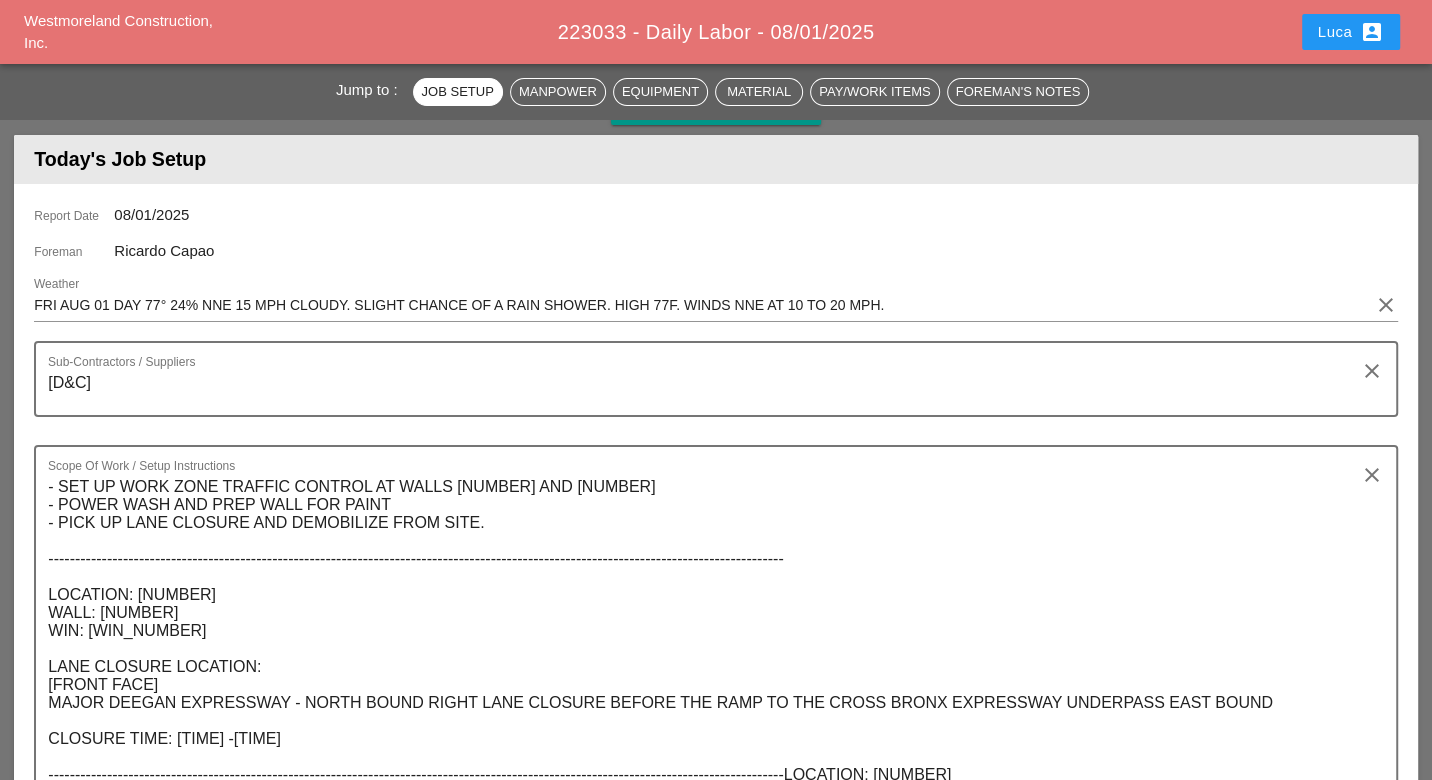 scroll, scrollTop: 0, scrollLeft: 0, axis: both 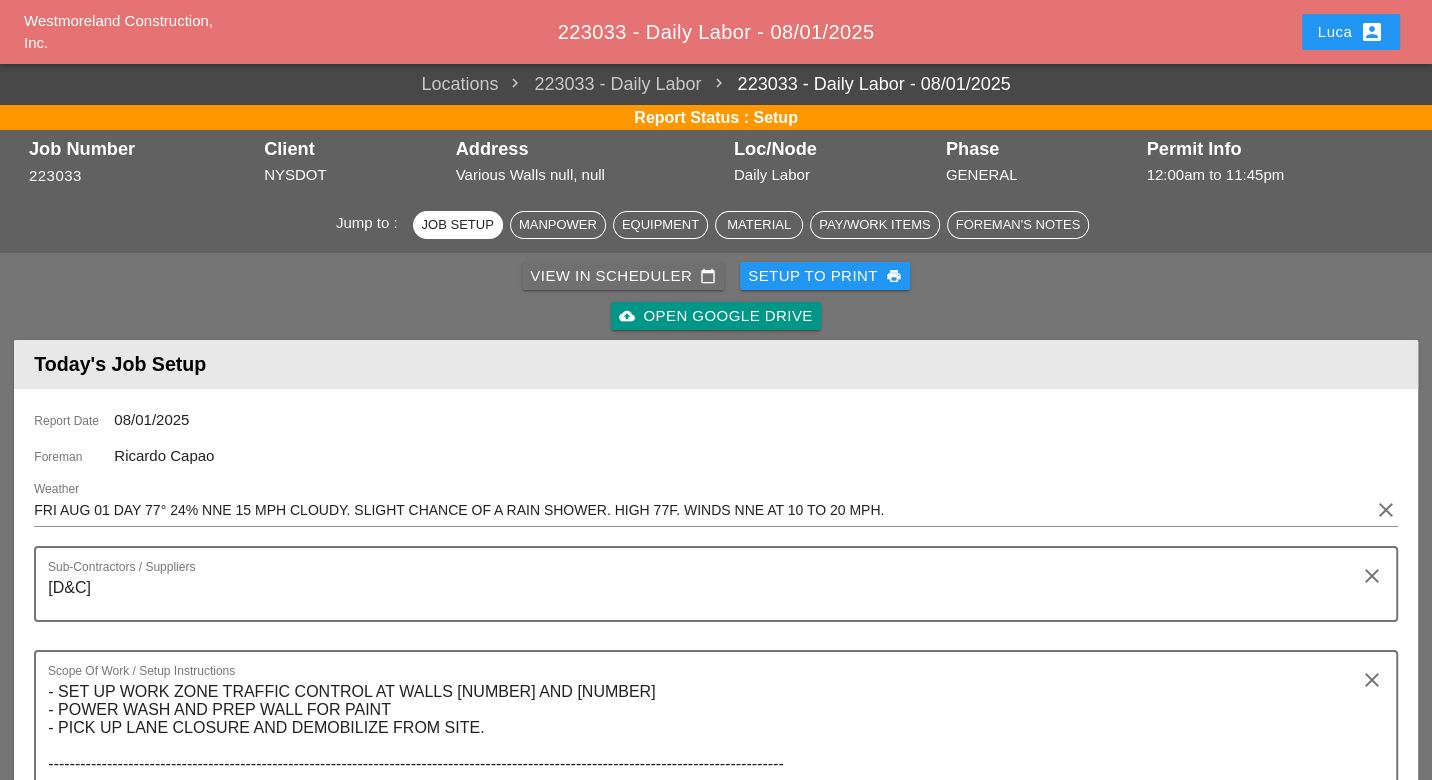 click on "View in Scheduler calendar_today" at bounding box center (623, 276) 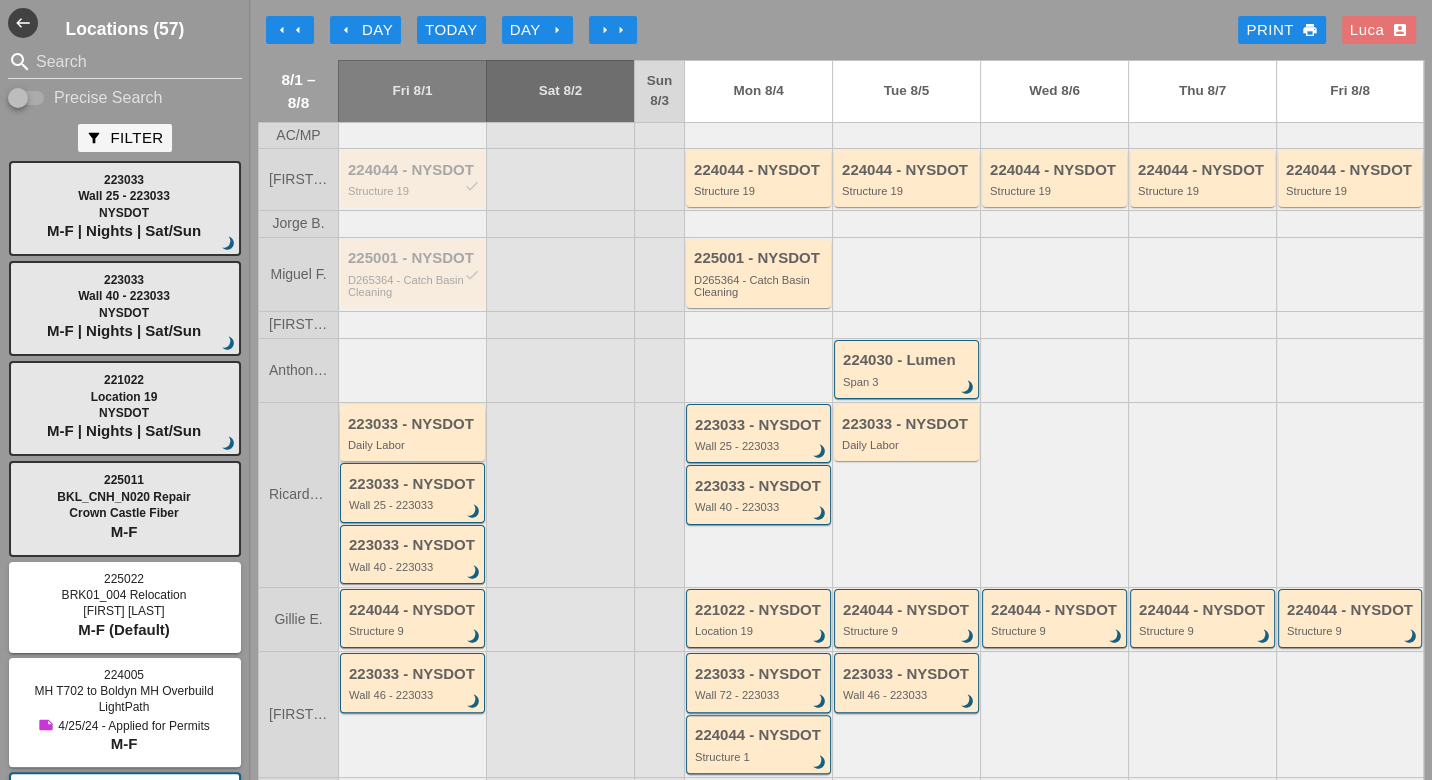 scroll, scrollTop: 222, scrollLeft: 0, axis: vertical 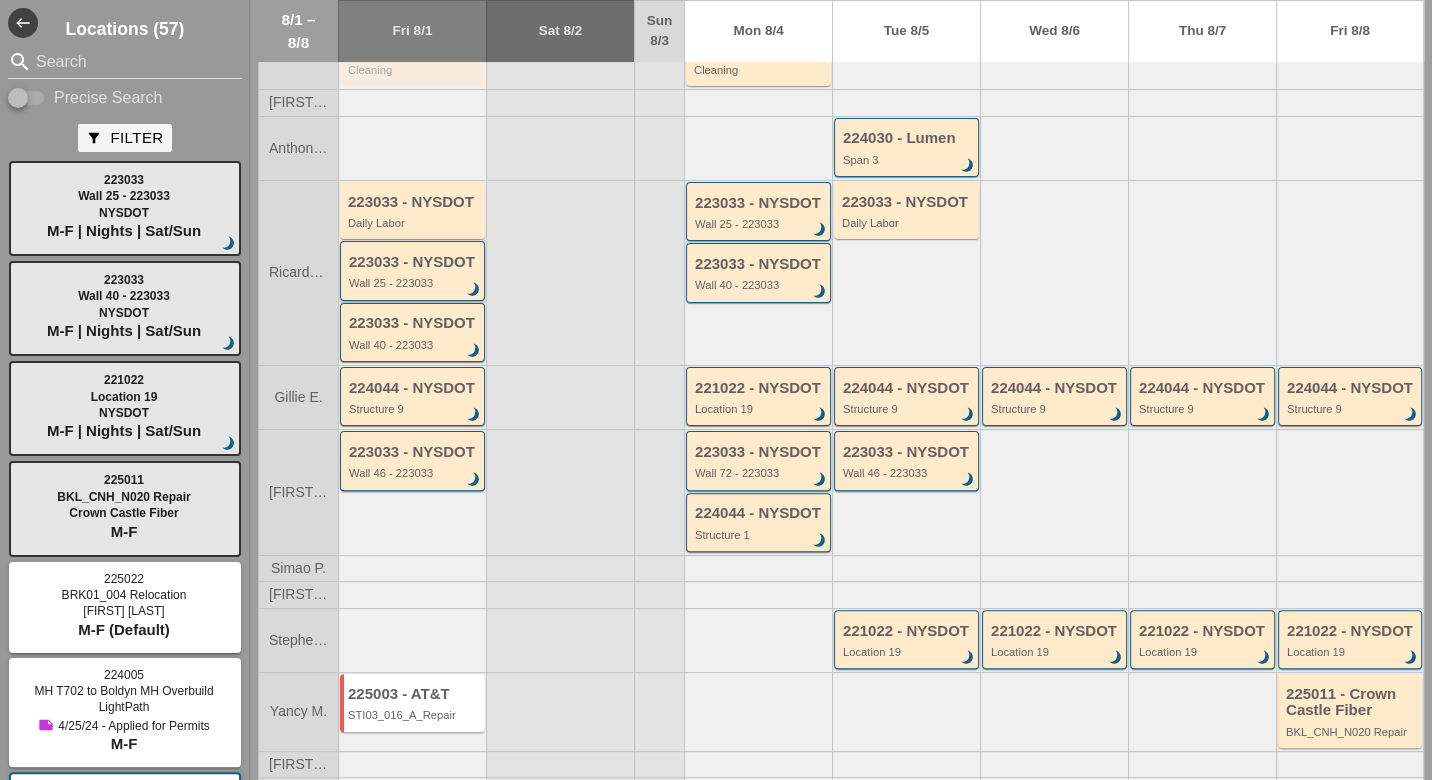 click on "Wall 25 - 223033" at bounding box center (414, 283) 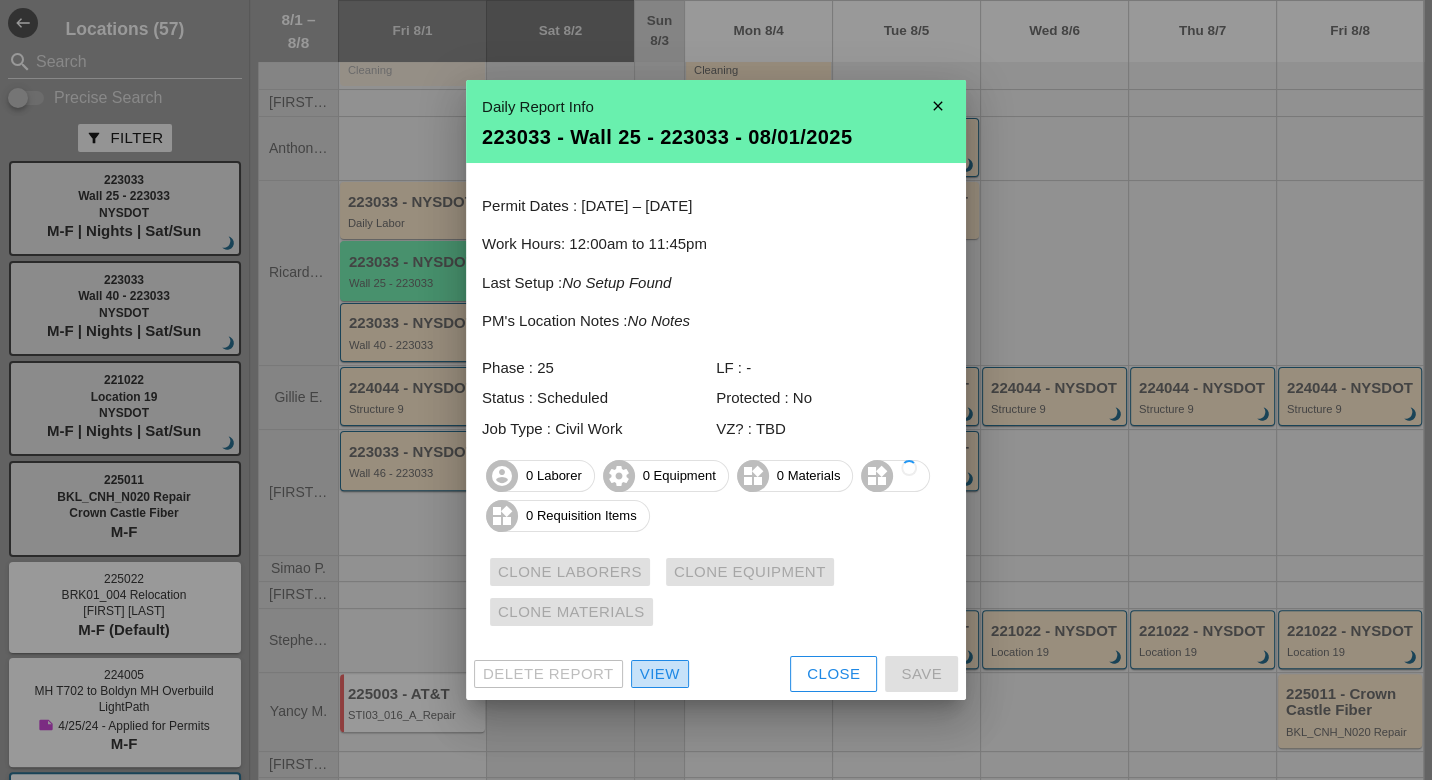 click on "View" at bounding box center (660, 674) 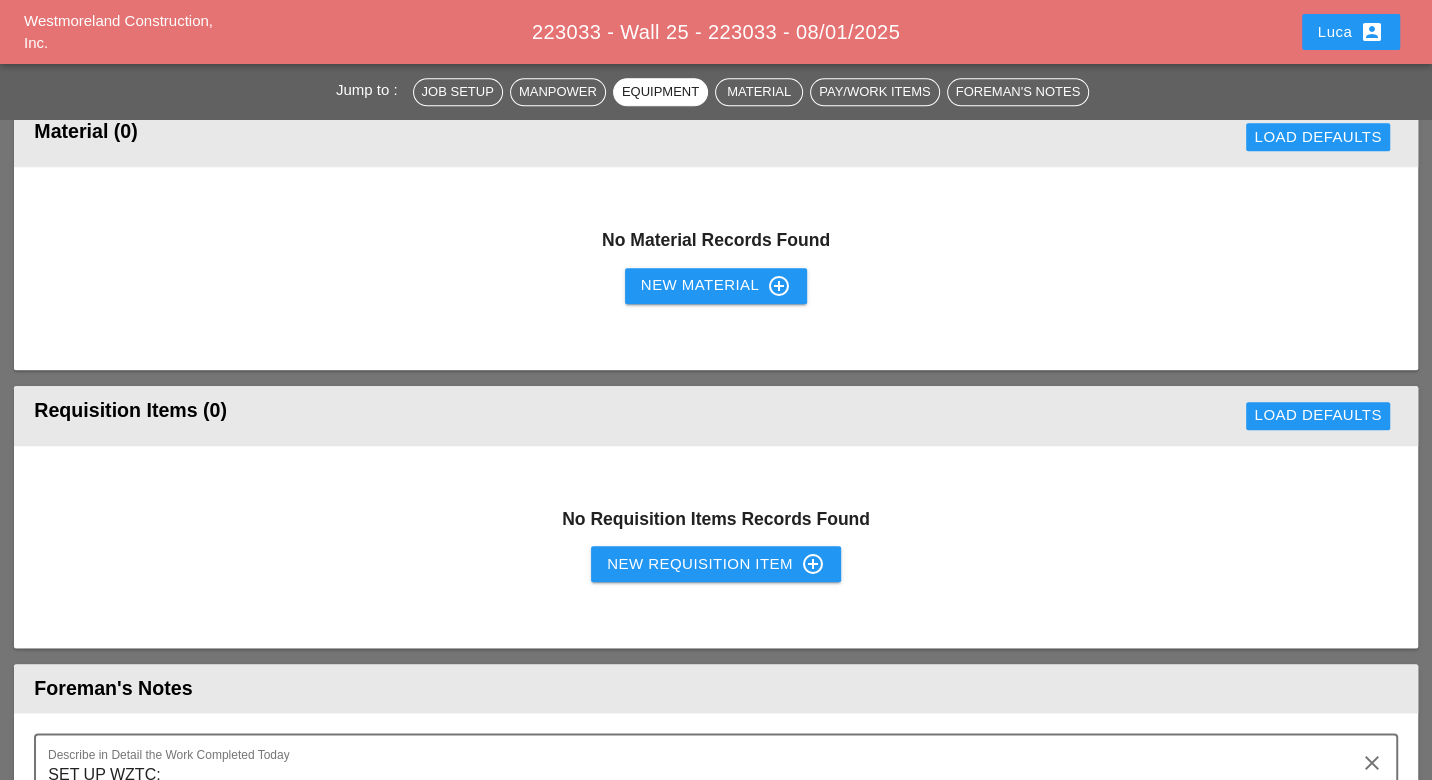 scroll, scrollTop: 1555, scrollLeft: 0, axis: vertical 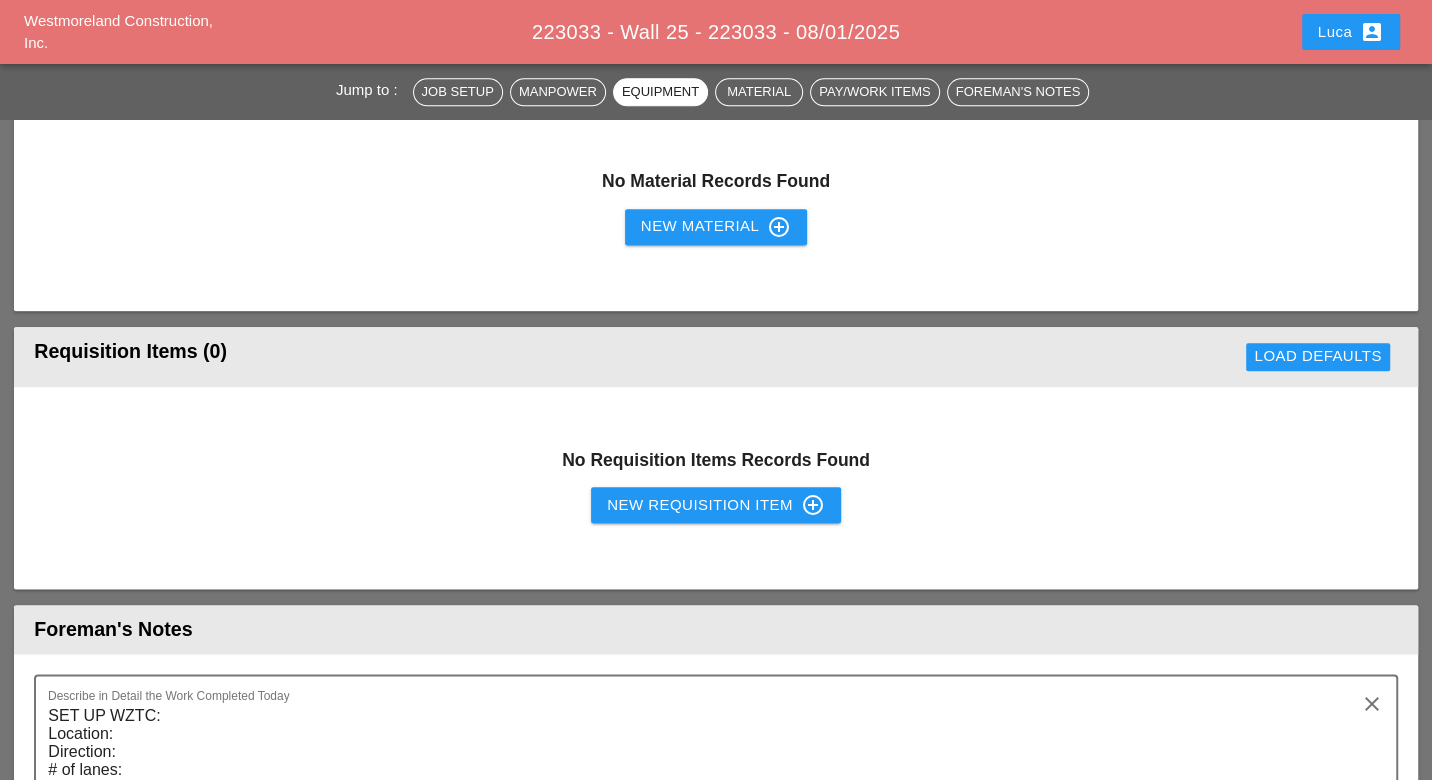 click on "New Requisition Item control_point" at bounding box center (716, 505) 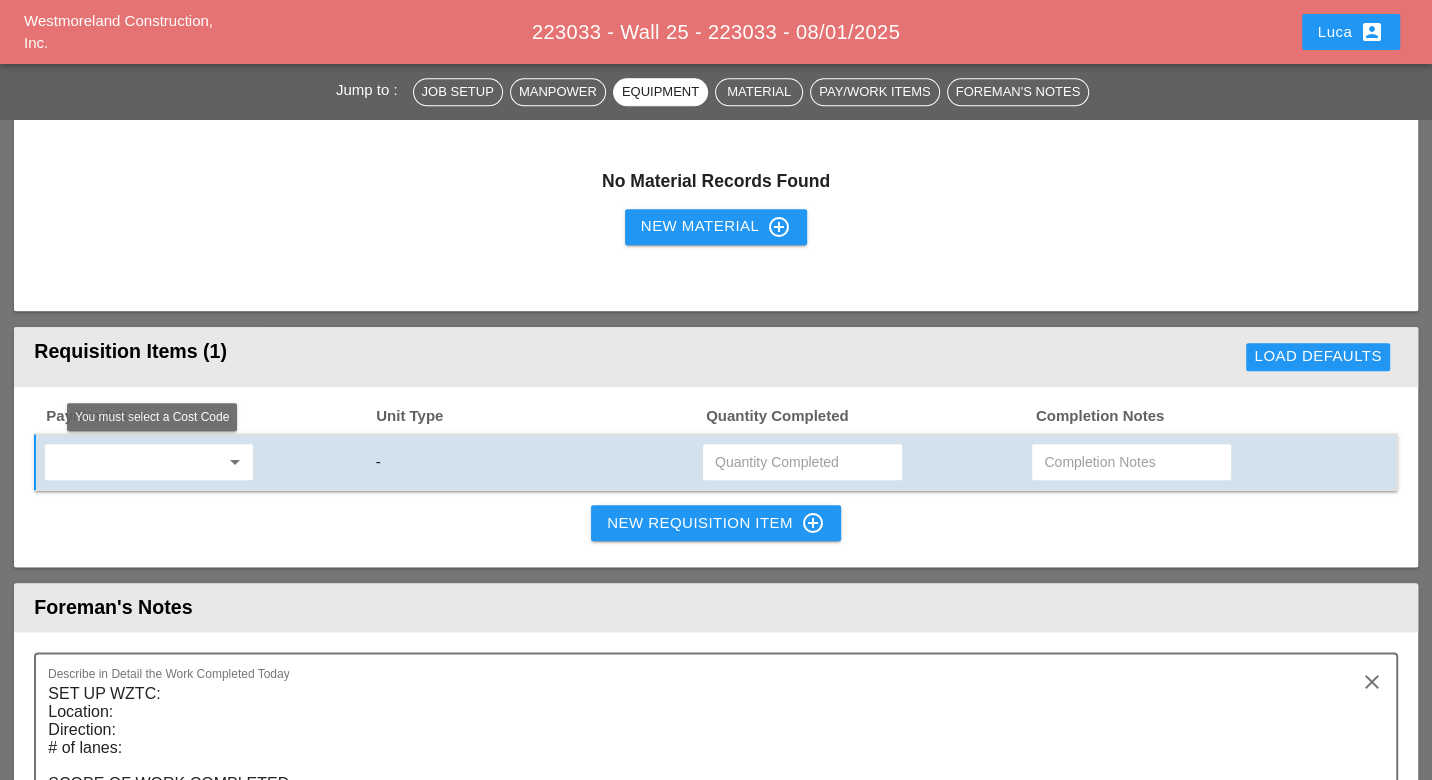 click at bounding box center (135, 462) 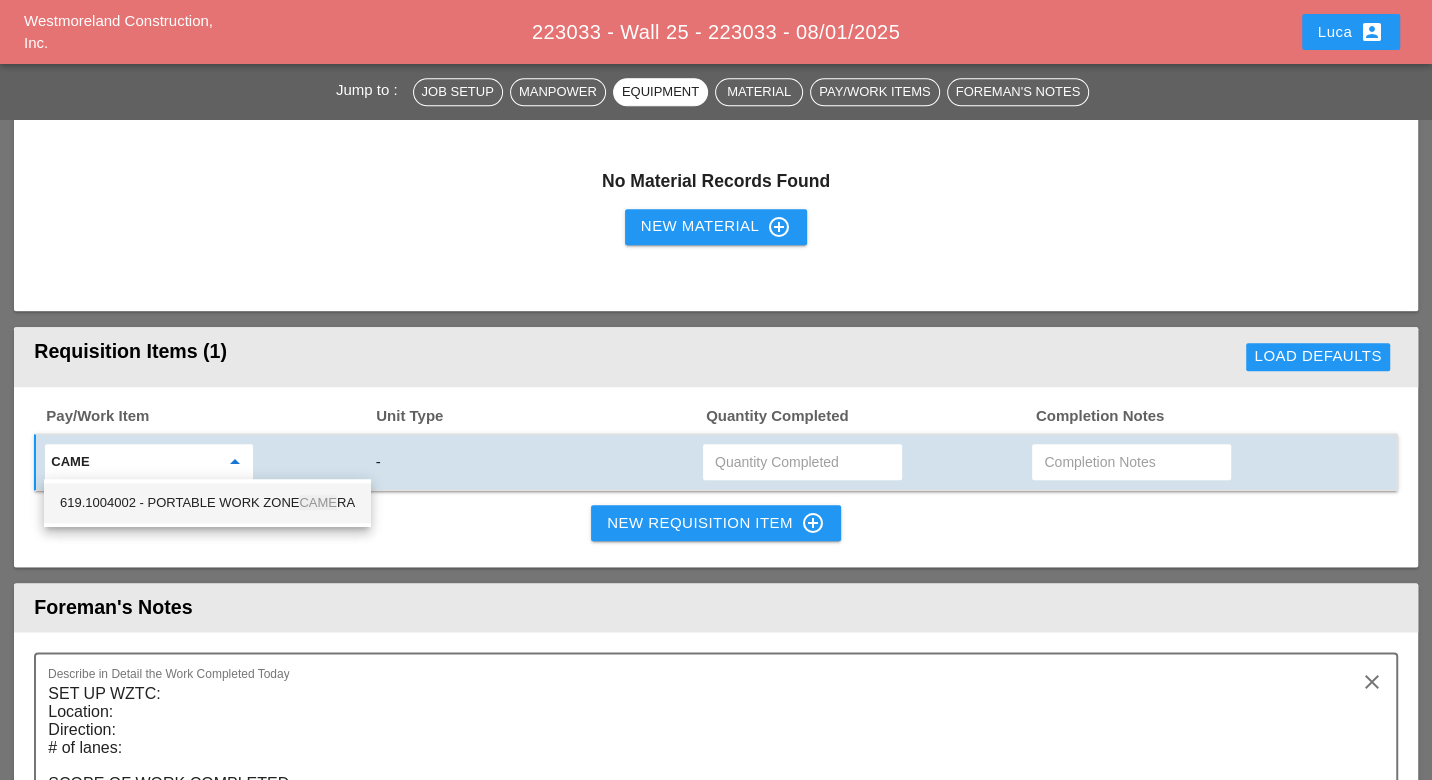 click on "619.1004002 - PORTABLE WORK ZONE  CAME RA" at bounding box center (207, 503) 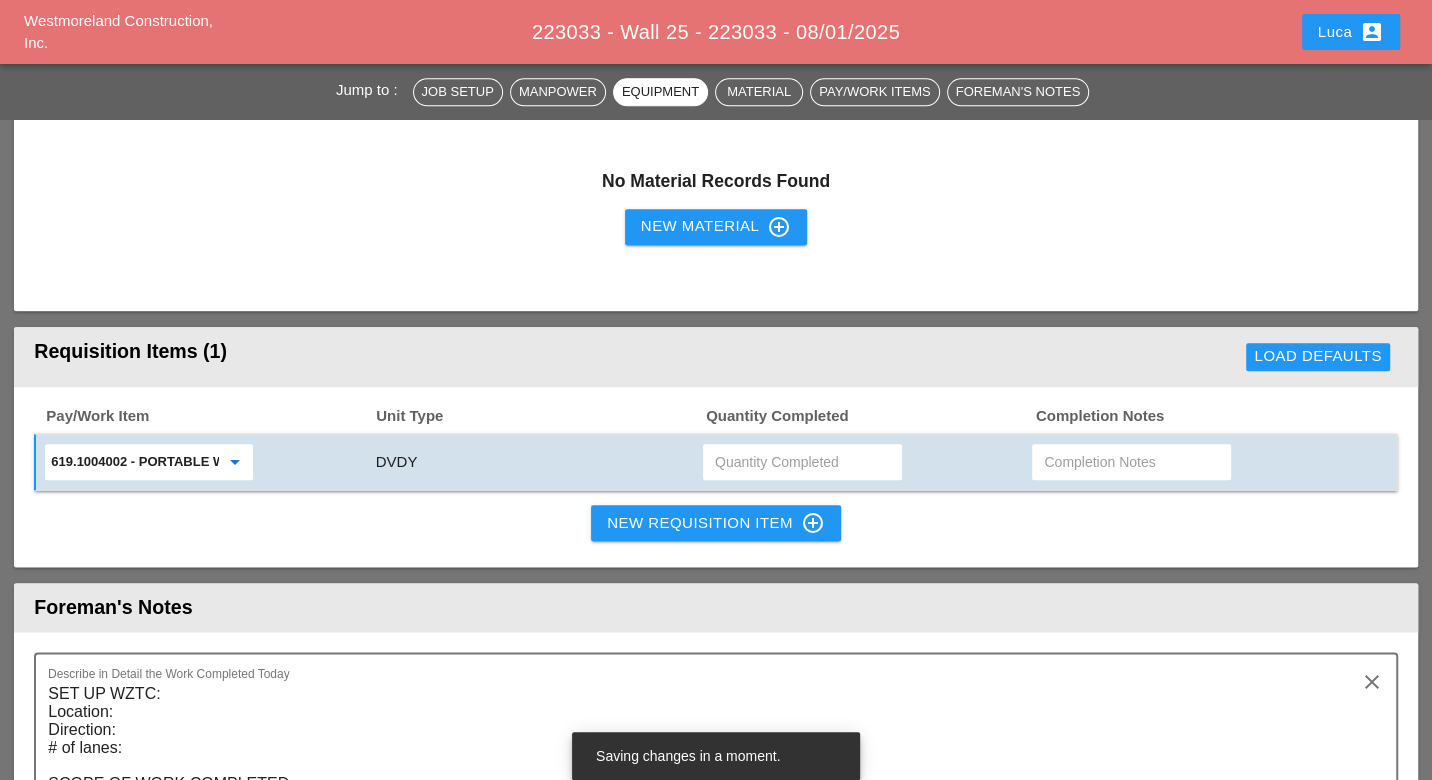 type on "619.1004002 - PORTABLE WORK ZONE CAMERA" 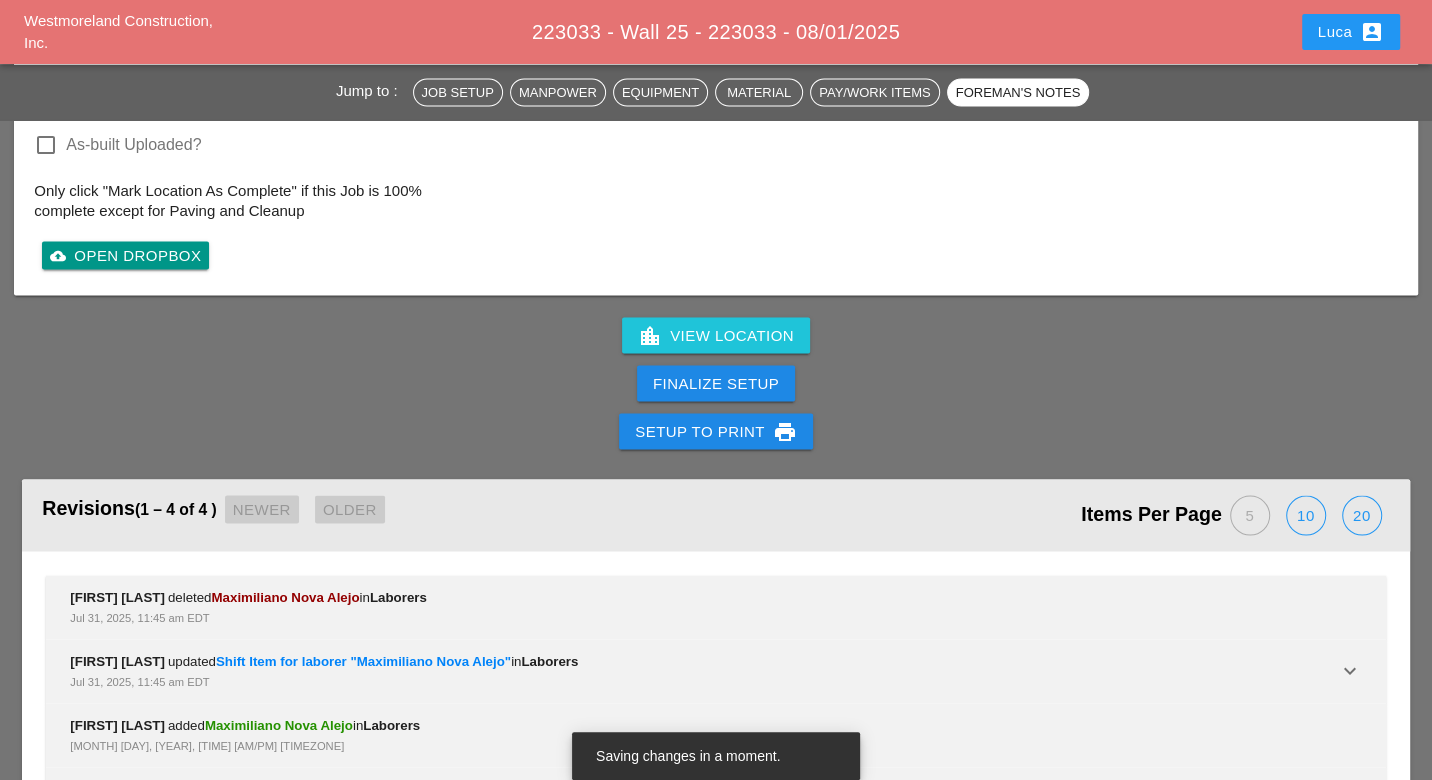 scroll, scrollTop: 2777, scrollLeft: 0, axis: vertical 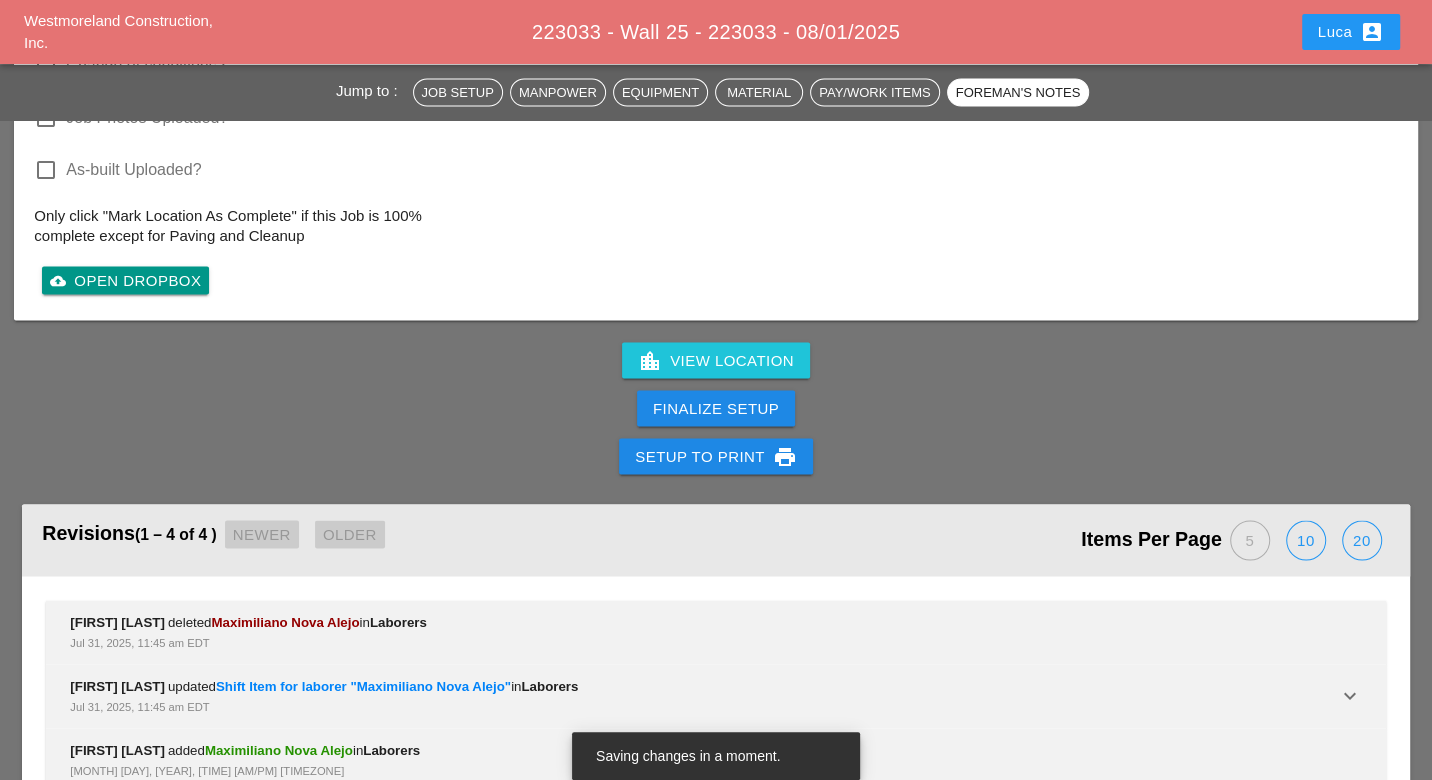 type on "2" 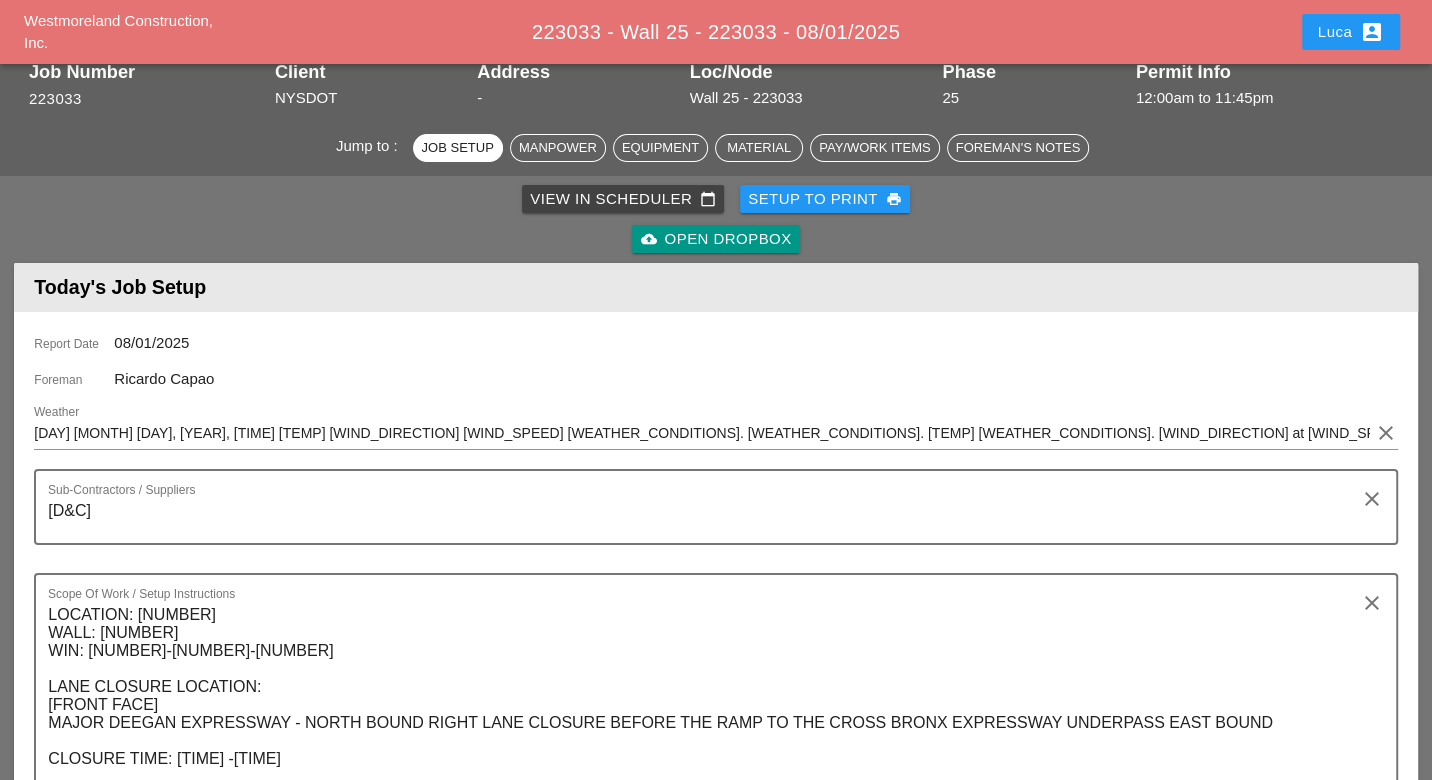 scroll, scrollTop: 0, scrollLeft: 0, axis: both 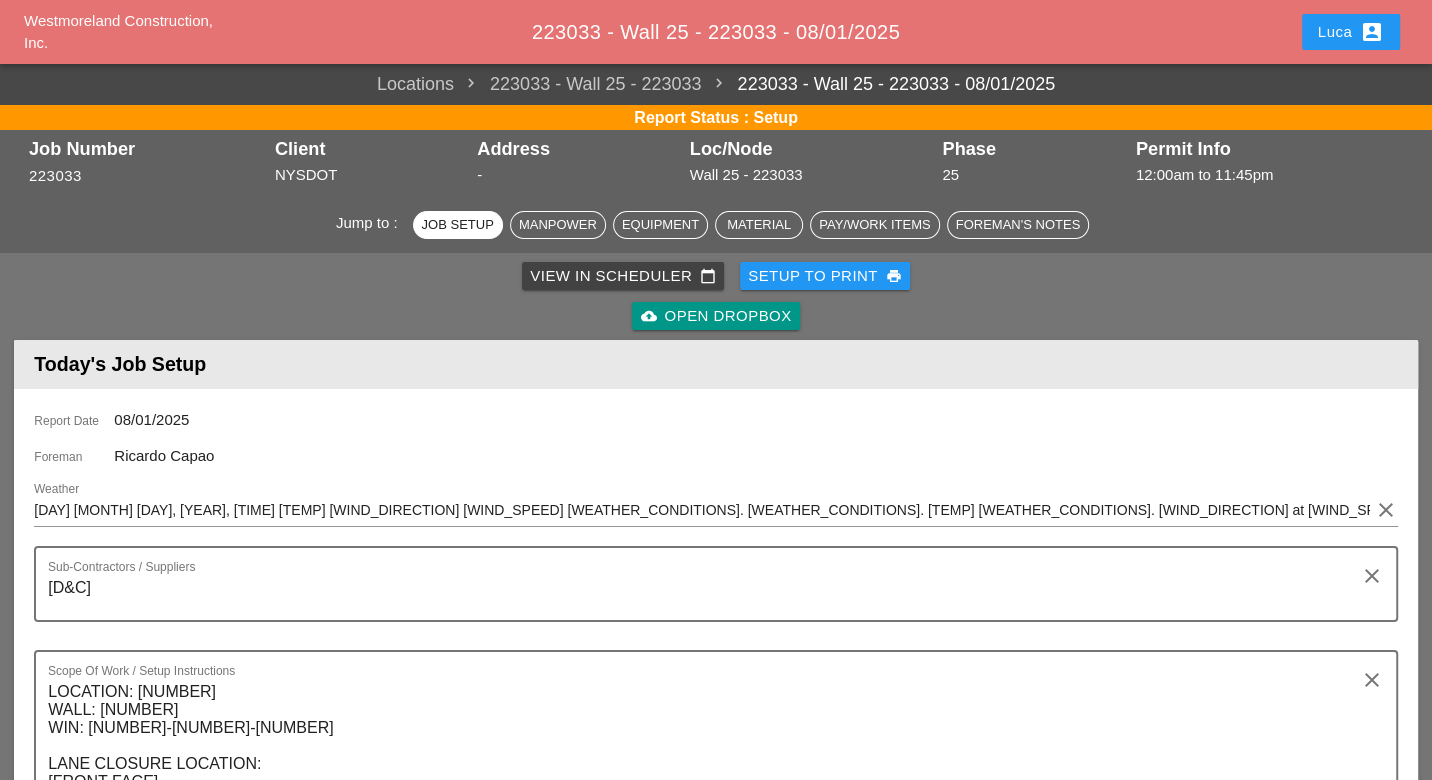 click on "View in Scheduler calendar_today" at bounding box center (623, 276) 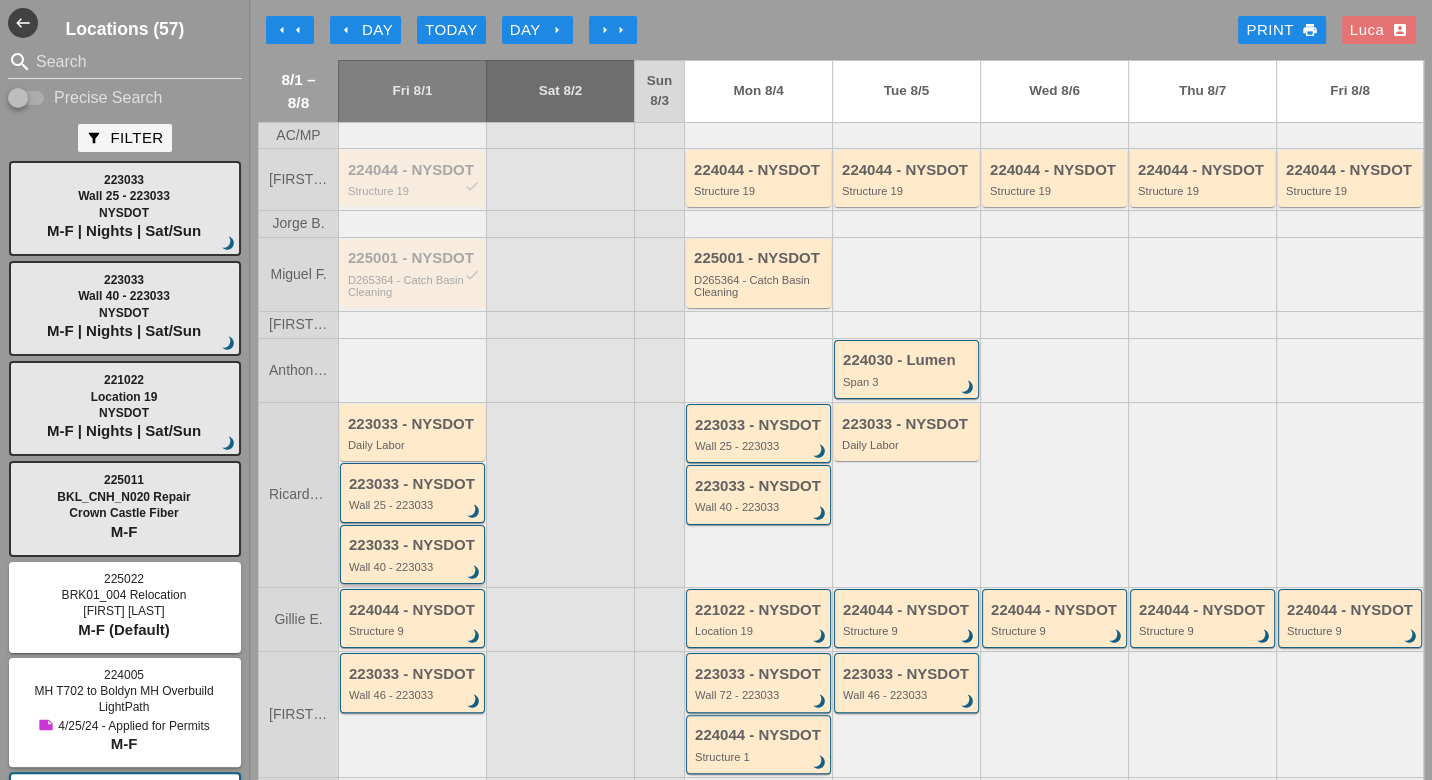 scroll, scrollTop: 111, scrollLeft: 0, axis: vertical 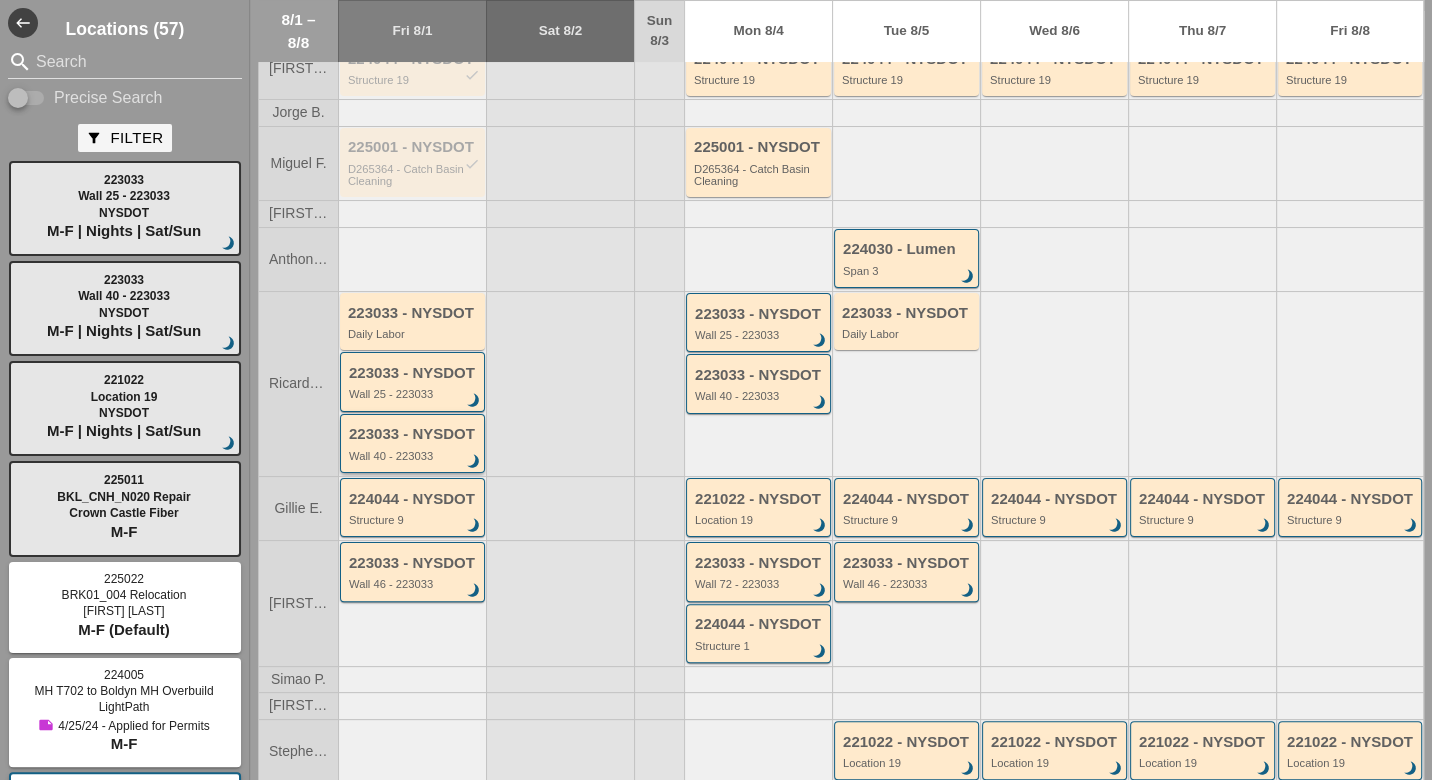 click on "Wall 40 - 223033" at bounding box center (414, 456) 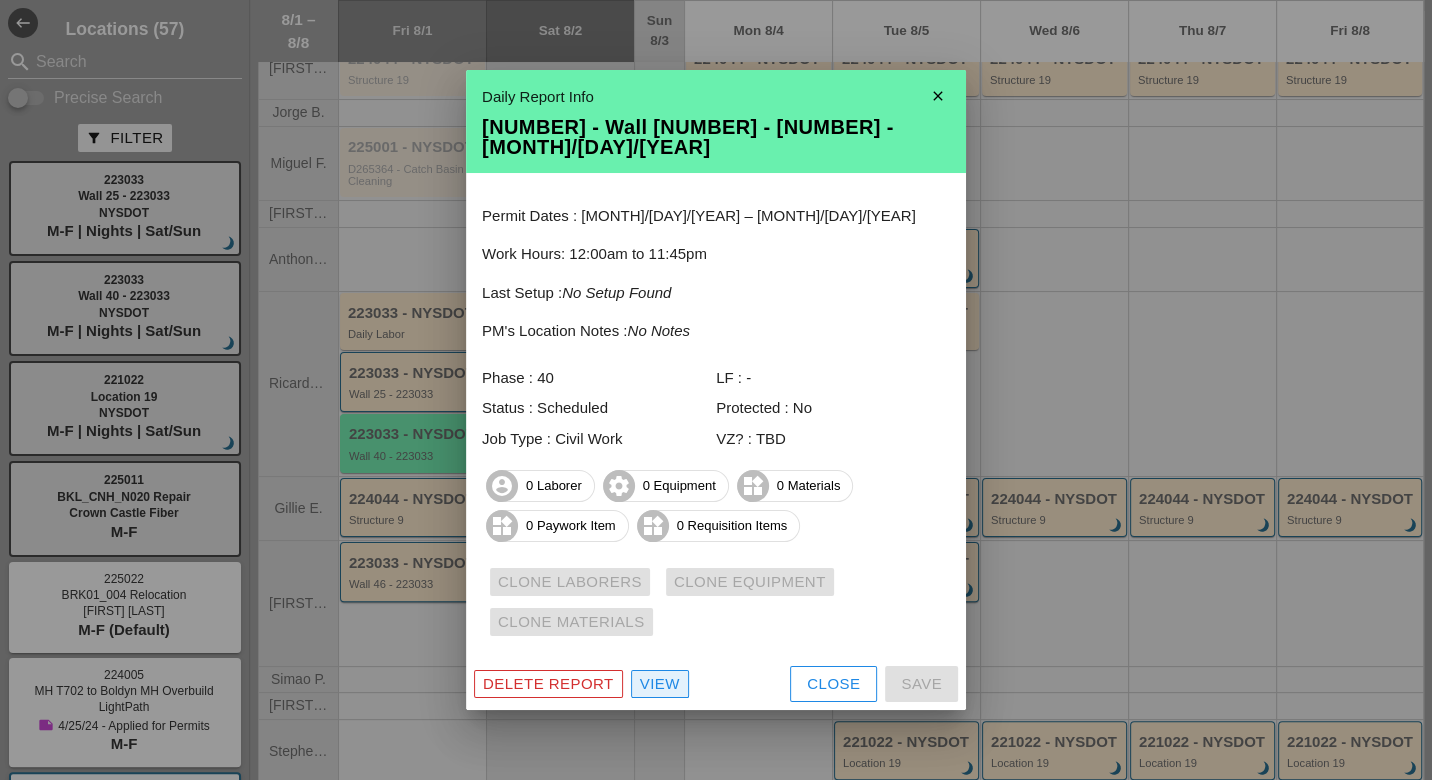 click on "View" at bounding box center (660, 684) 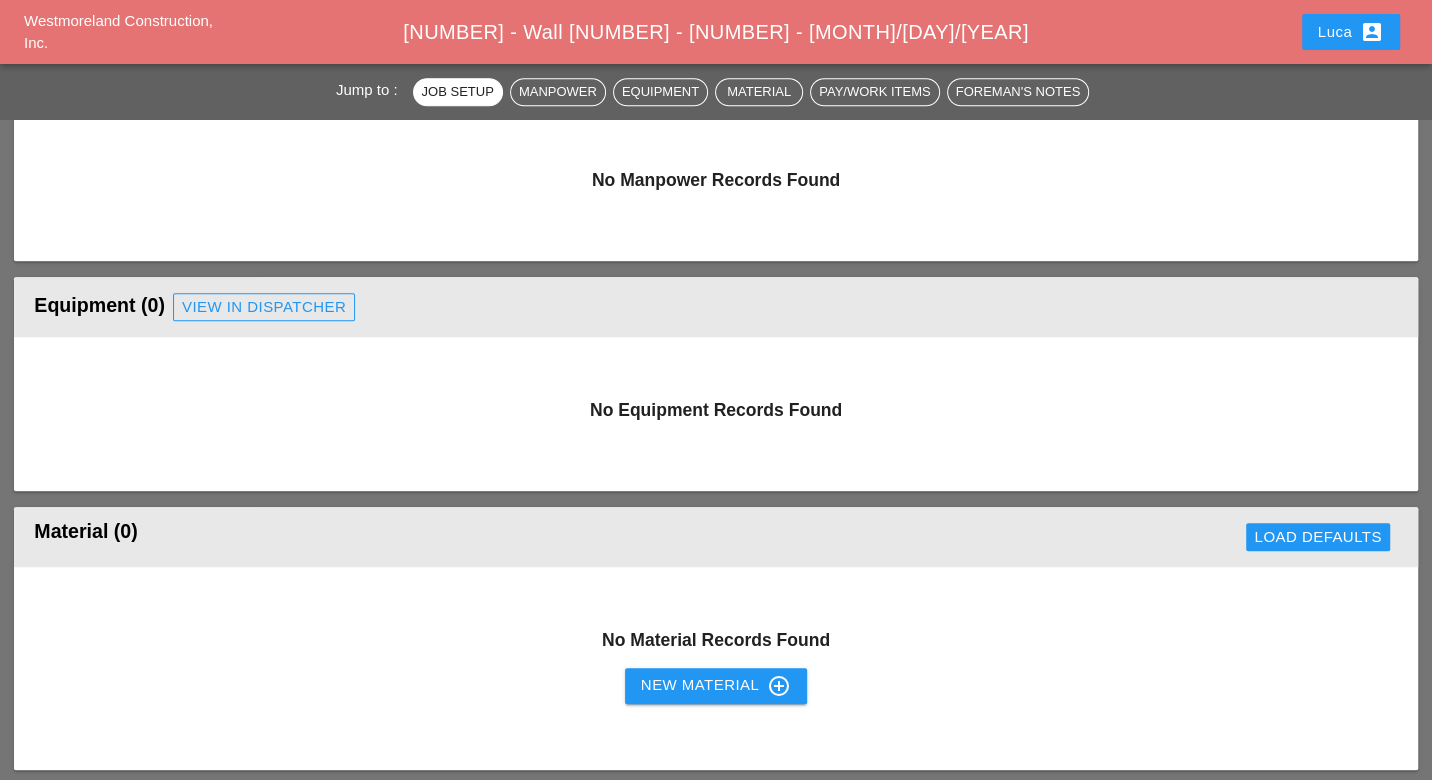 scroll, scrollTop: 1555, scrollLeft: 0, axis: vertical 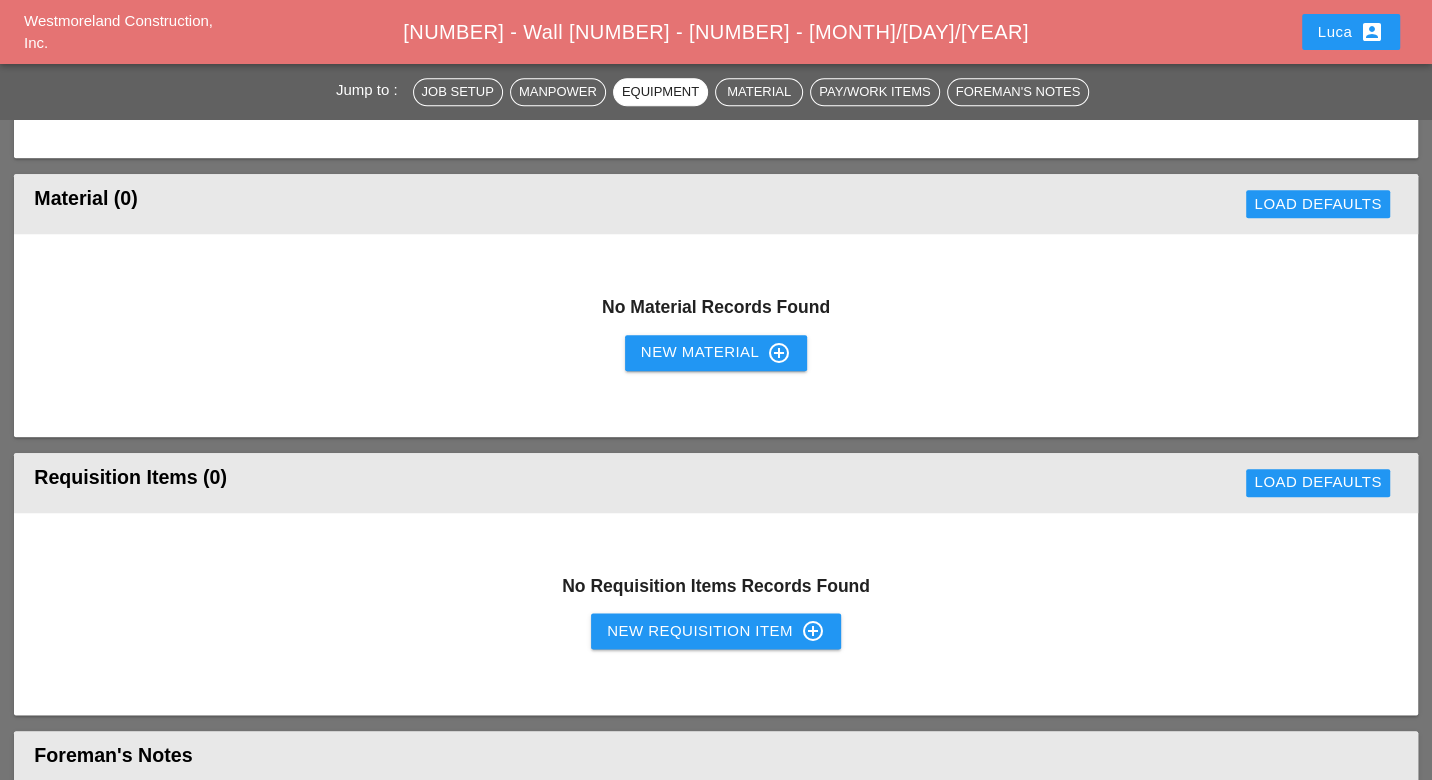 click on "New Requisition Item control_point" at bounding box center [716, 631] 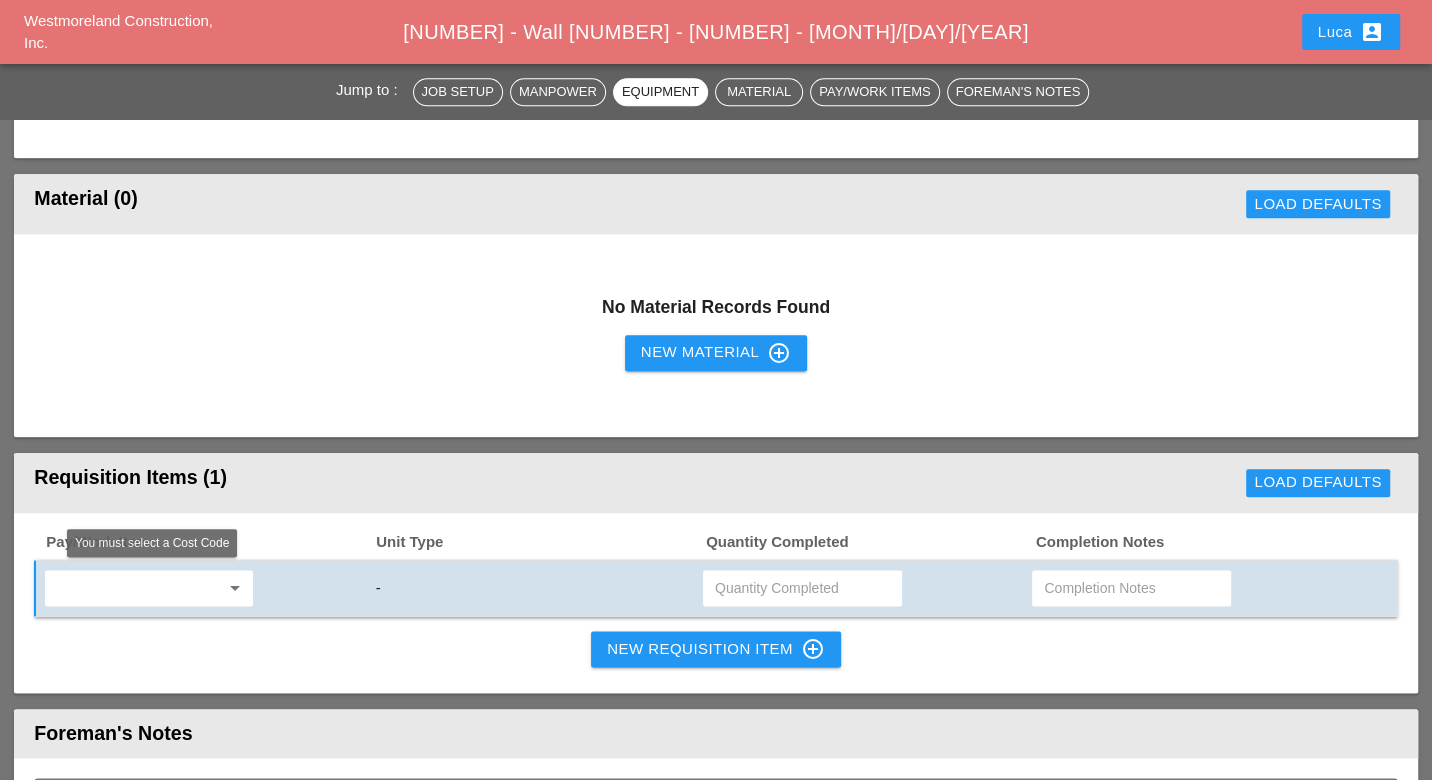click at bounding box center [135, 588] 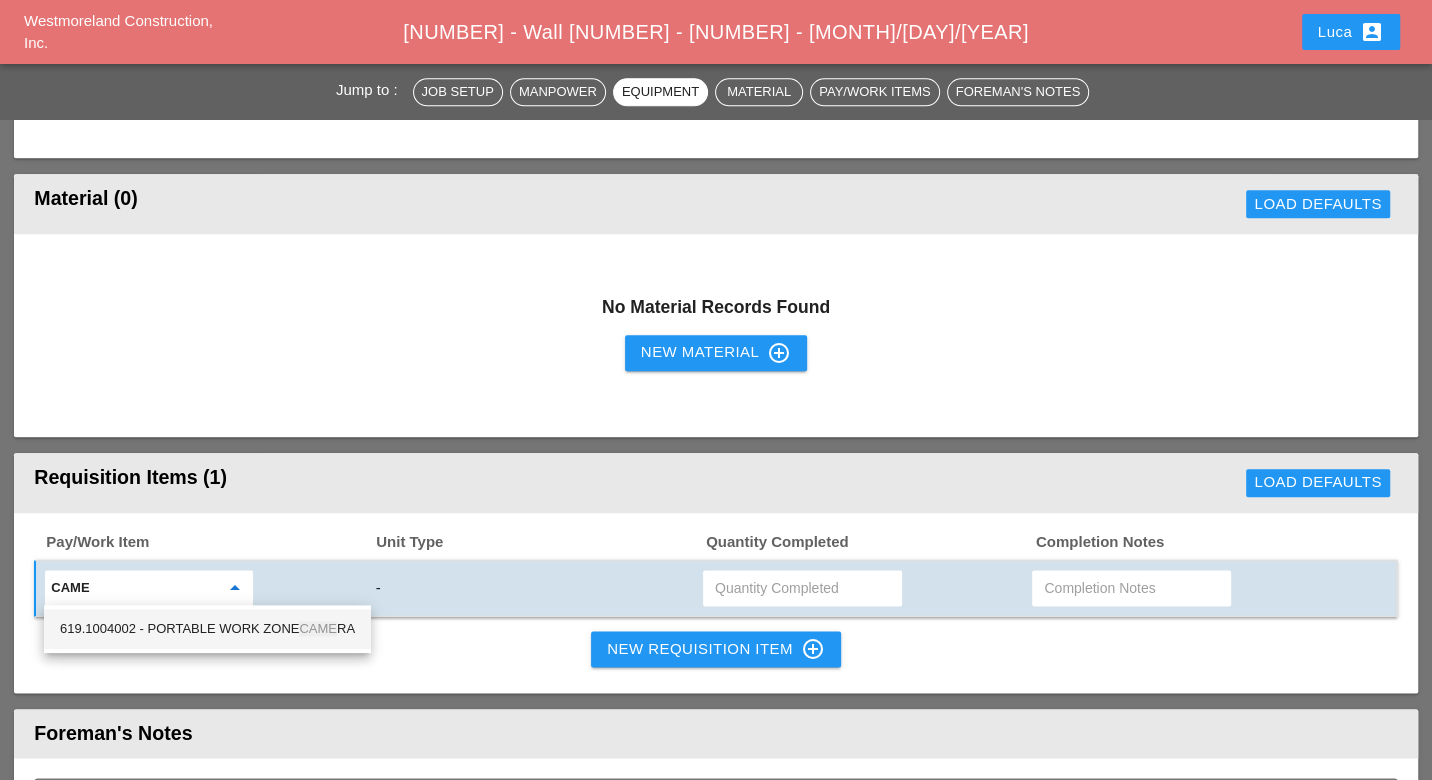 click on "619.1004002 - PORTABLE WORK ZONE  CAME RA" at bounding box center (207, 629) 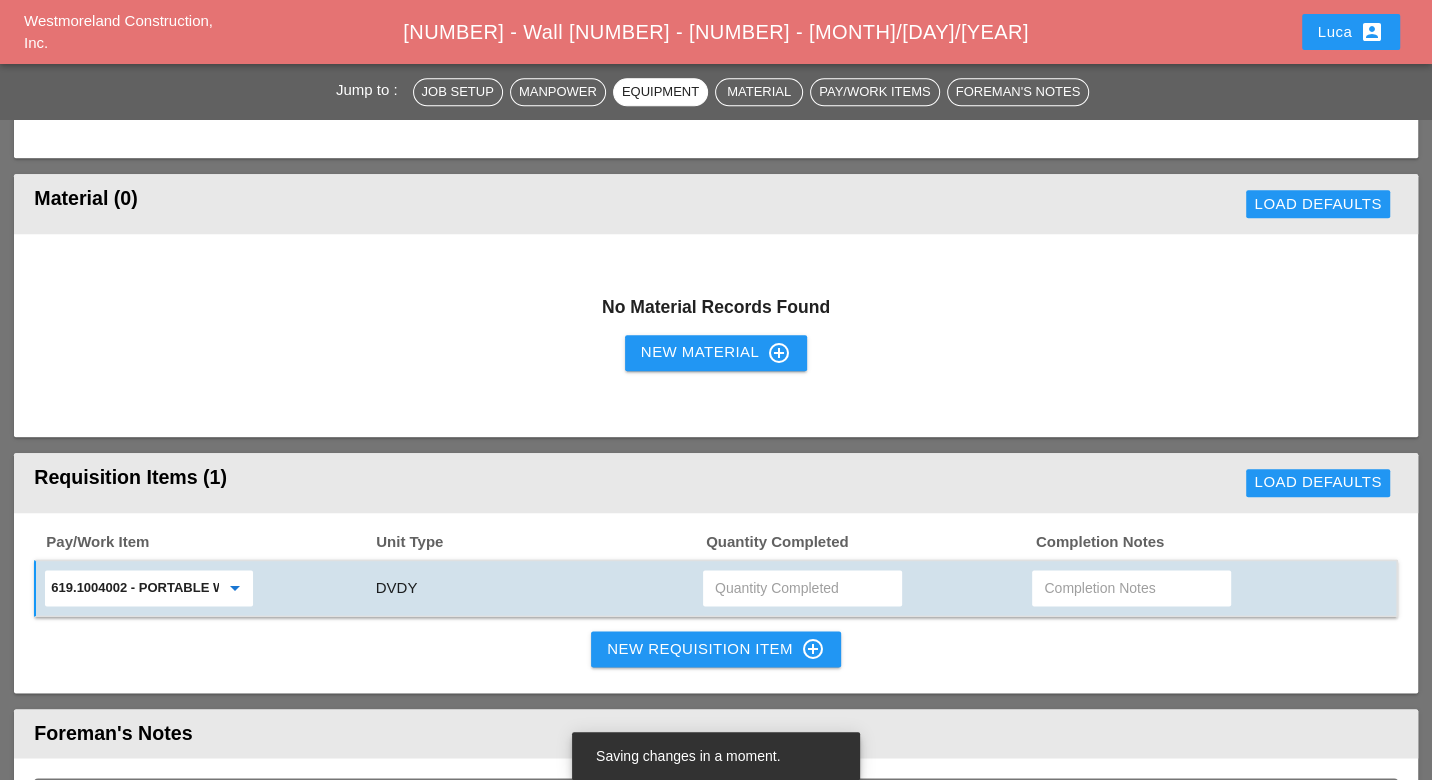 type on "619.1004002 - PORTABLE WORK ZONE CAMERA" 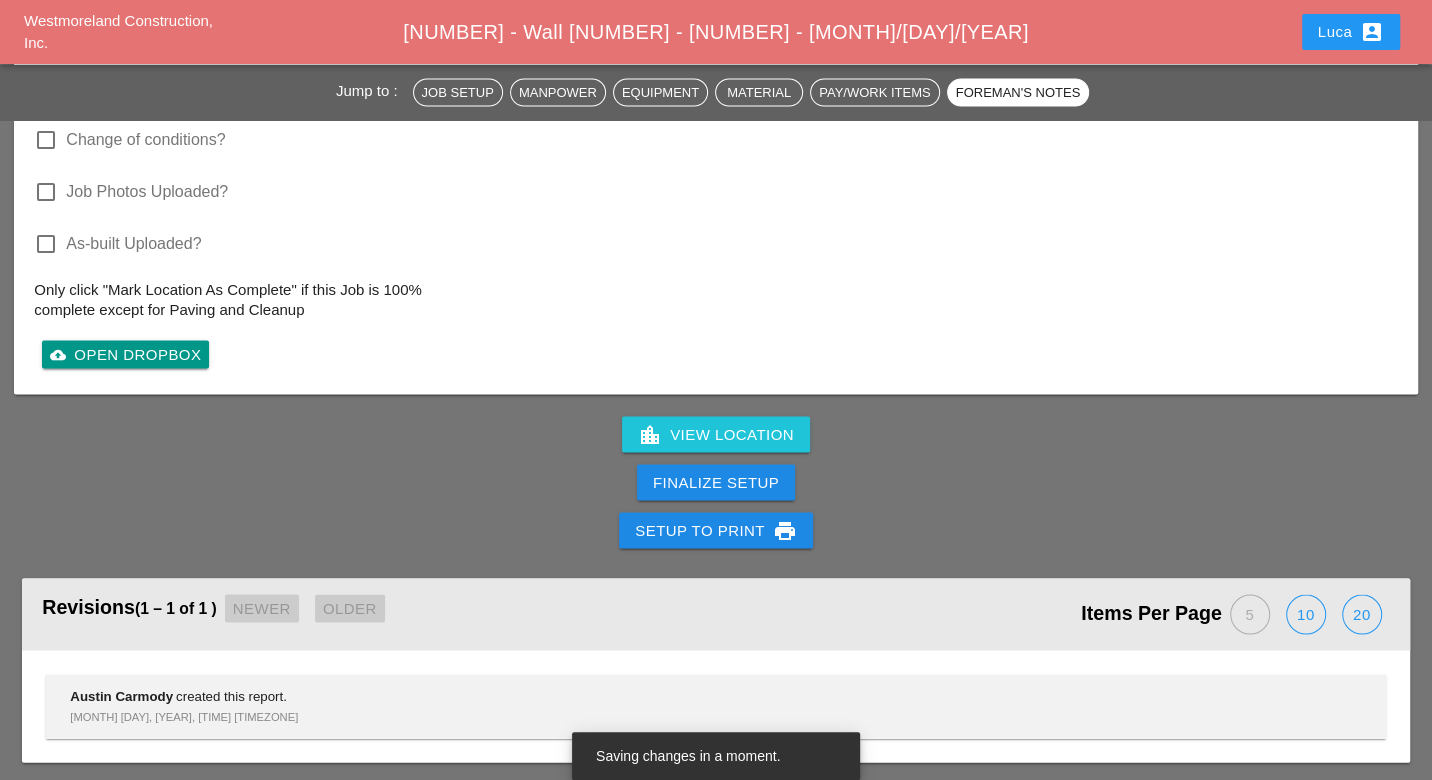 scroll, scrollTop: 2828, scrollLeft: 0, axis: vertical 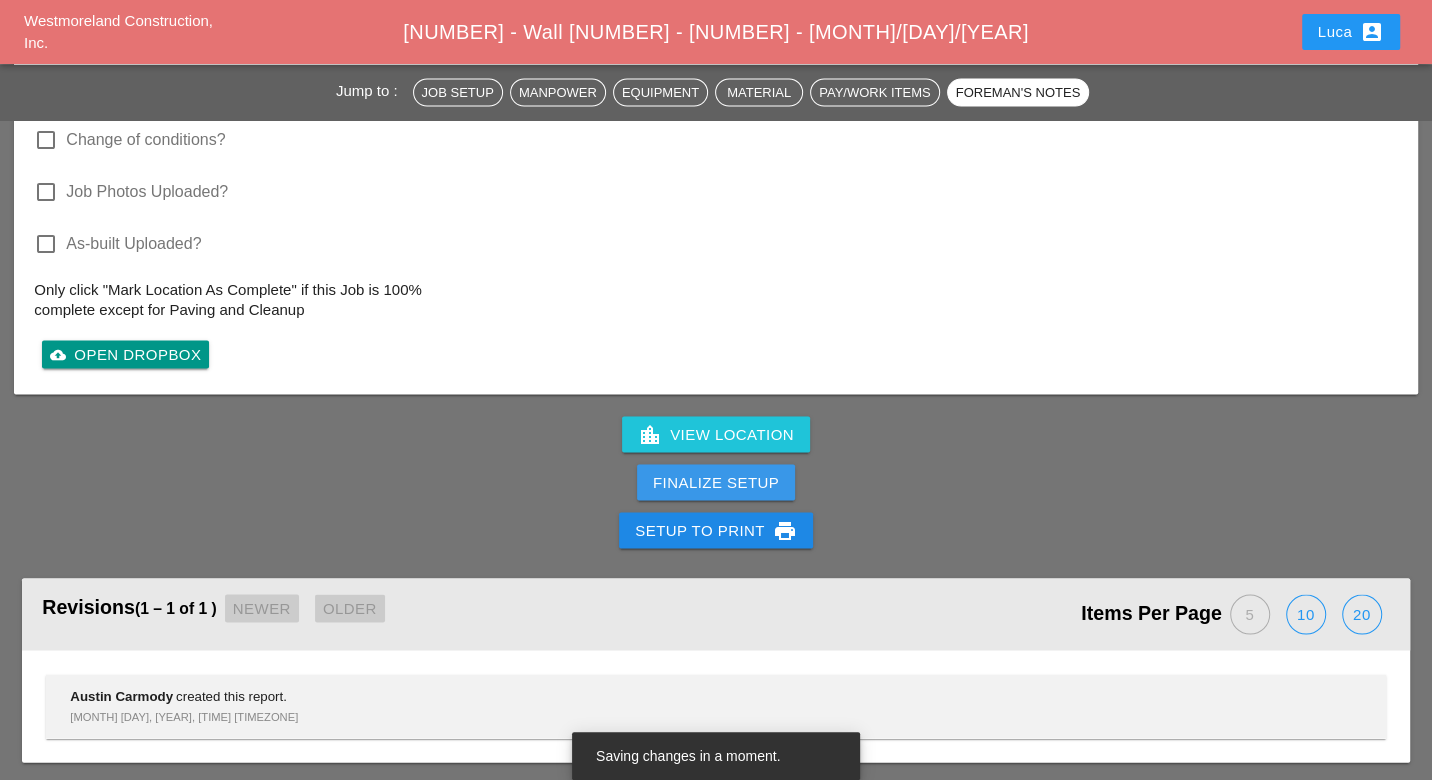 click on "Finalize Setup" at bounding box center [716, 483] 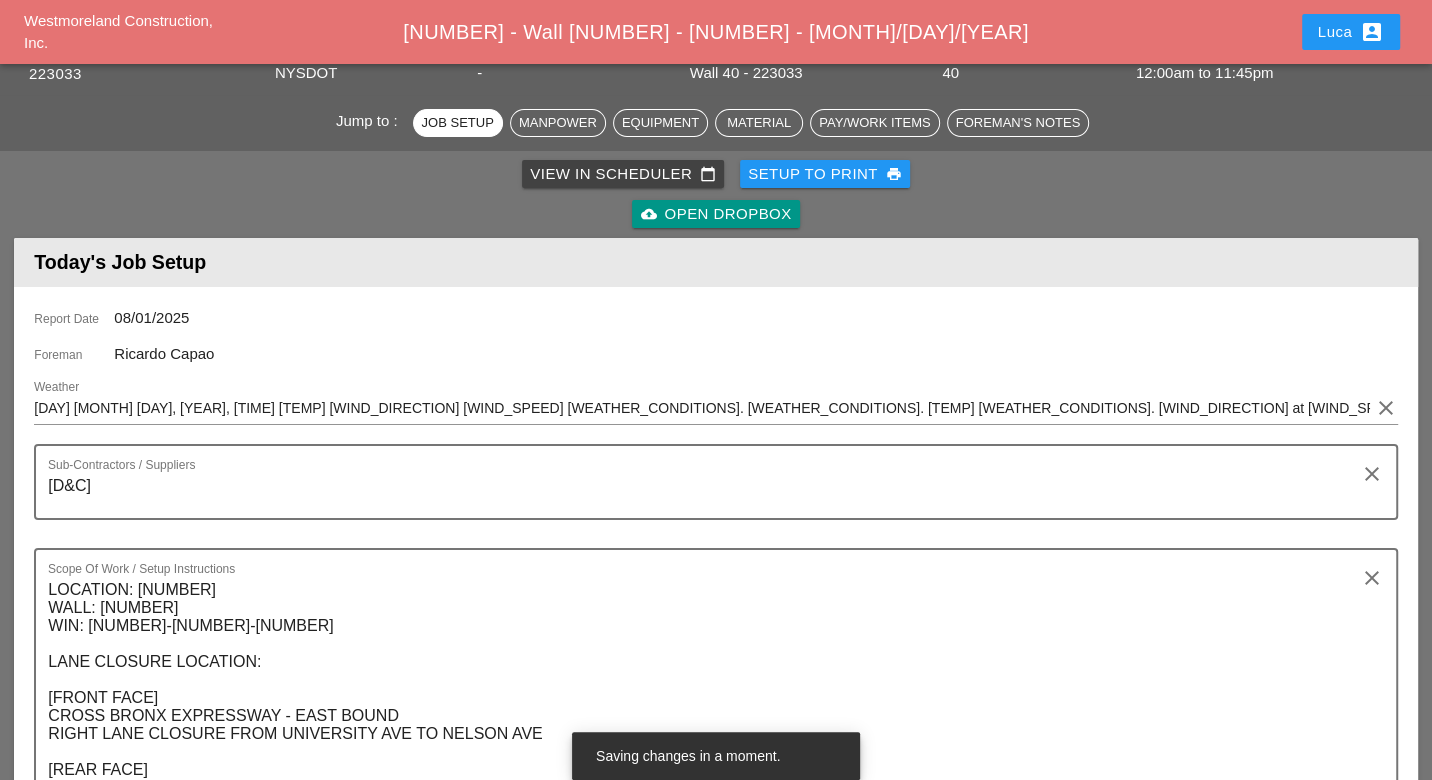 scroll, scrollTop: 0, scrollLeft: 0, axis: both 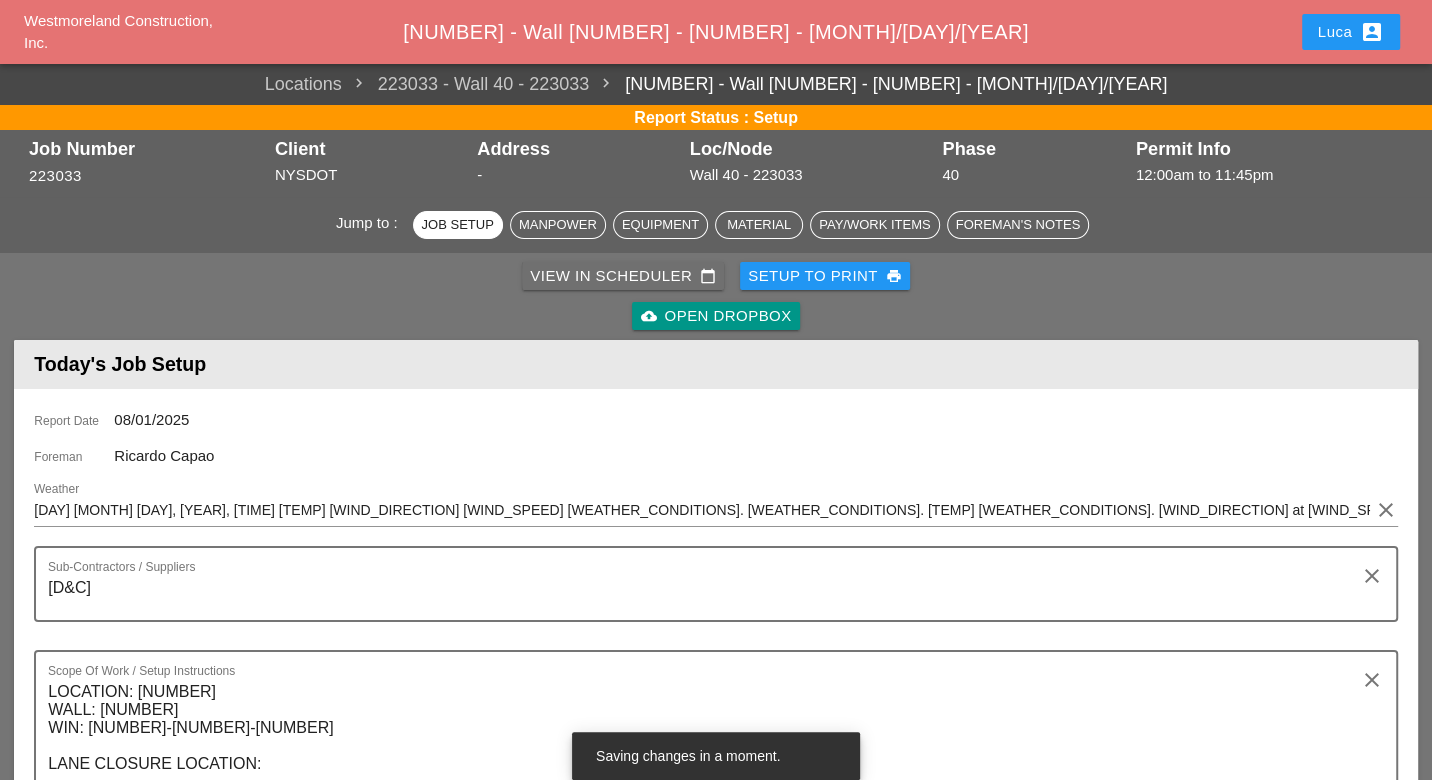 click on "View in Scheduler calendar_today" at bounding box center [623, 276] 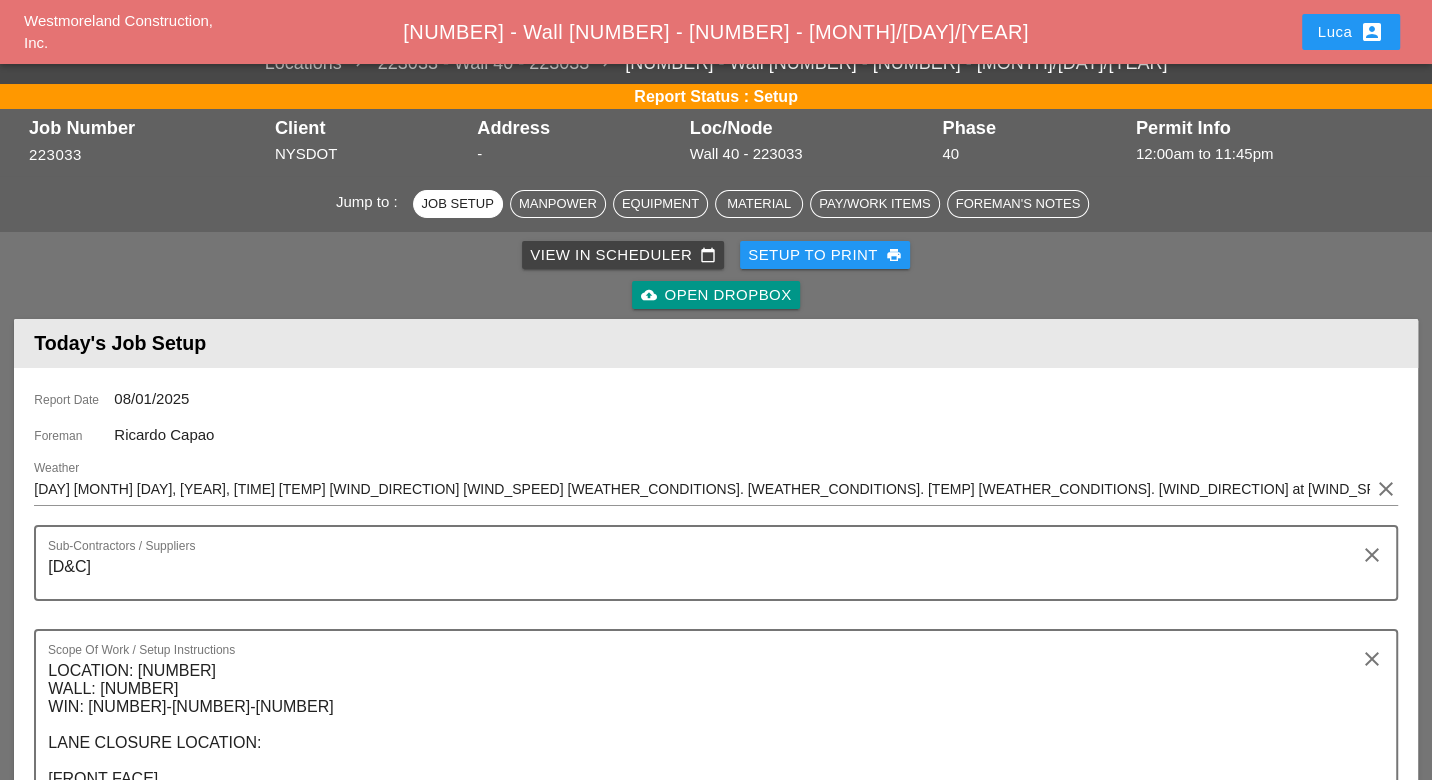 scroll, scrollTop: 0, scrollLeft: 0, axis: both 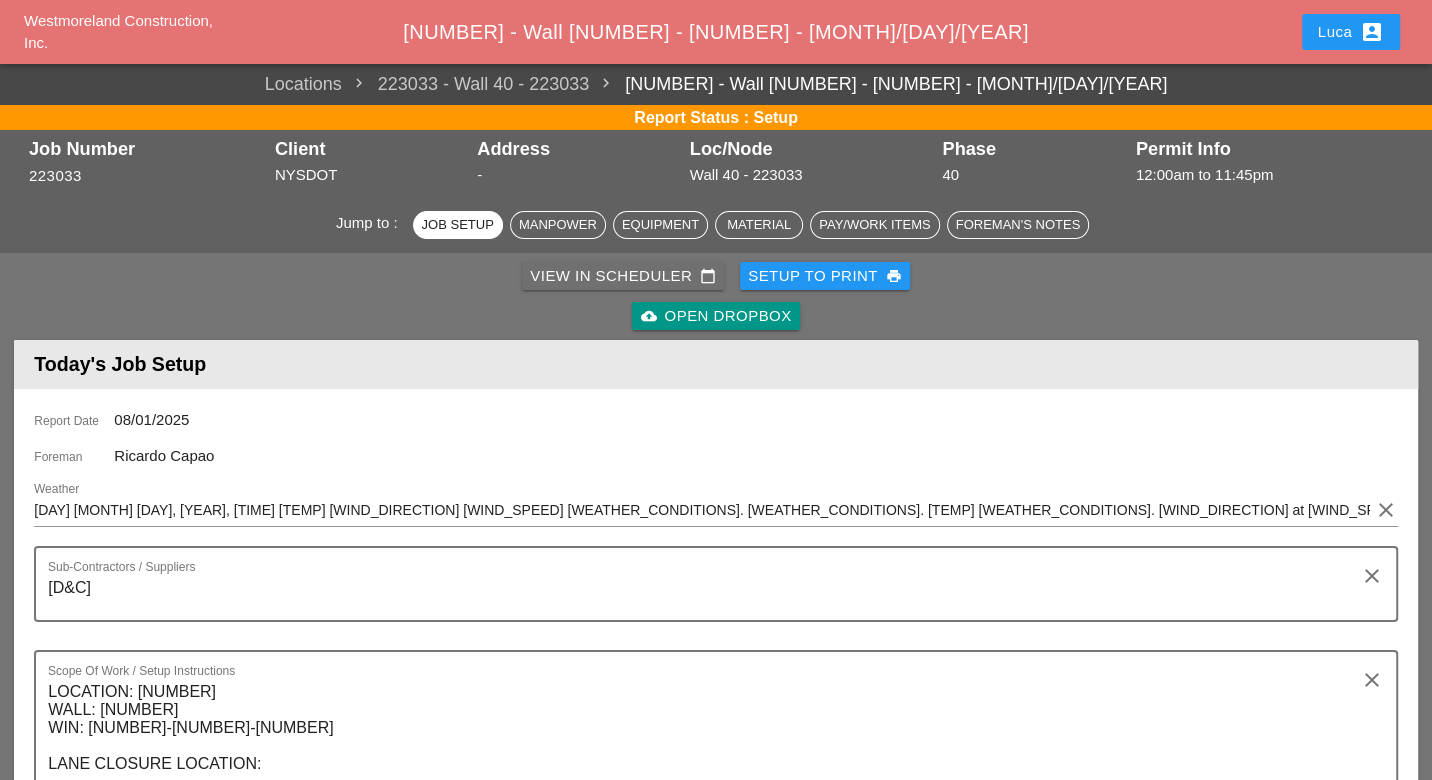 click on "View in Scheduler calendar_today" at bounding box center [623, 276] 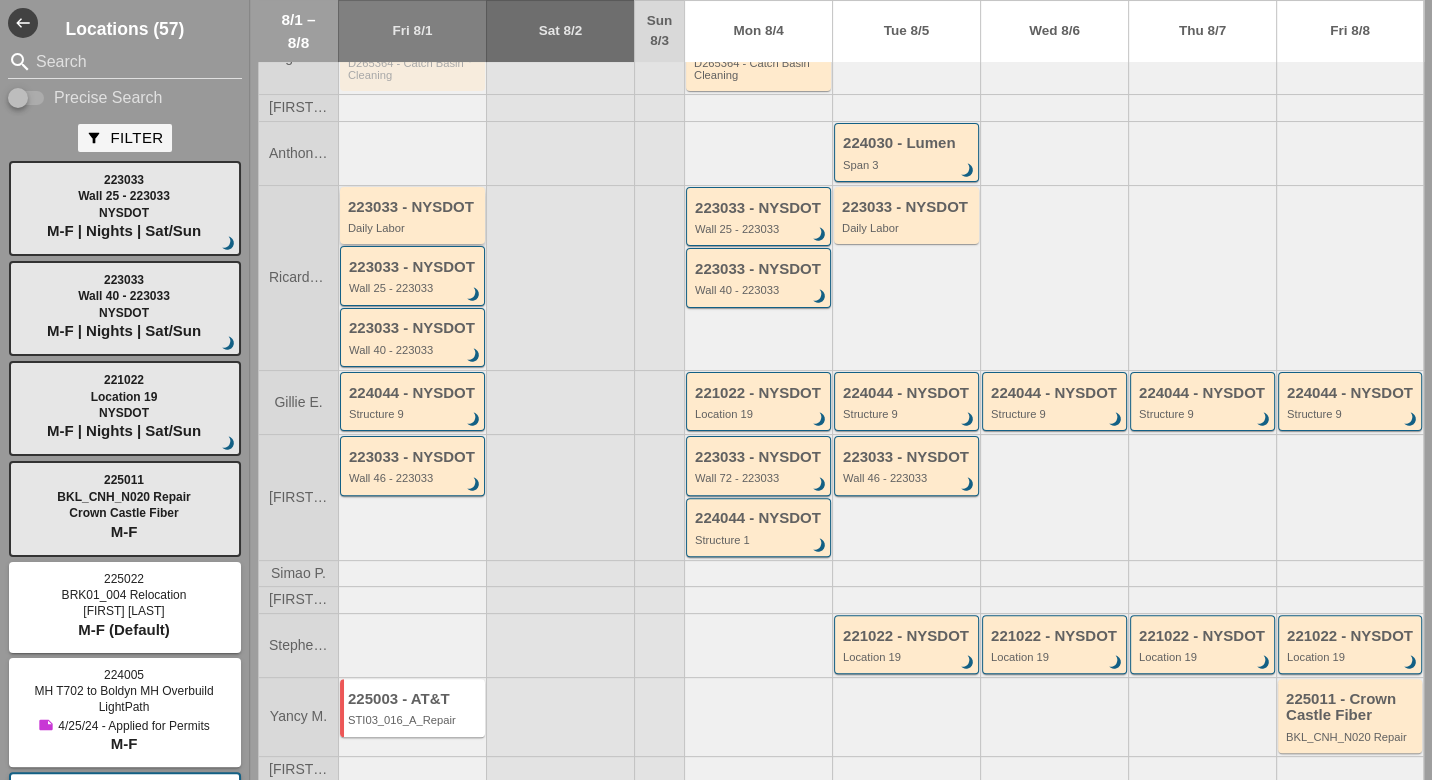 scroll, scrollTop: 230, scrollLeft: 0, axis: vertical 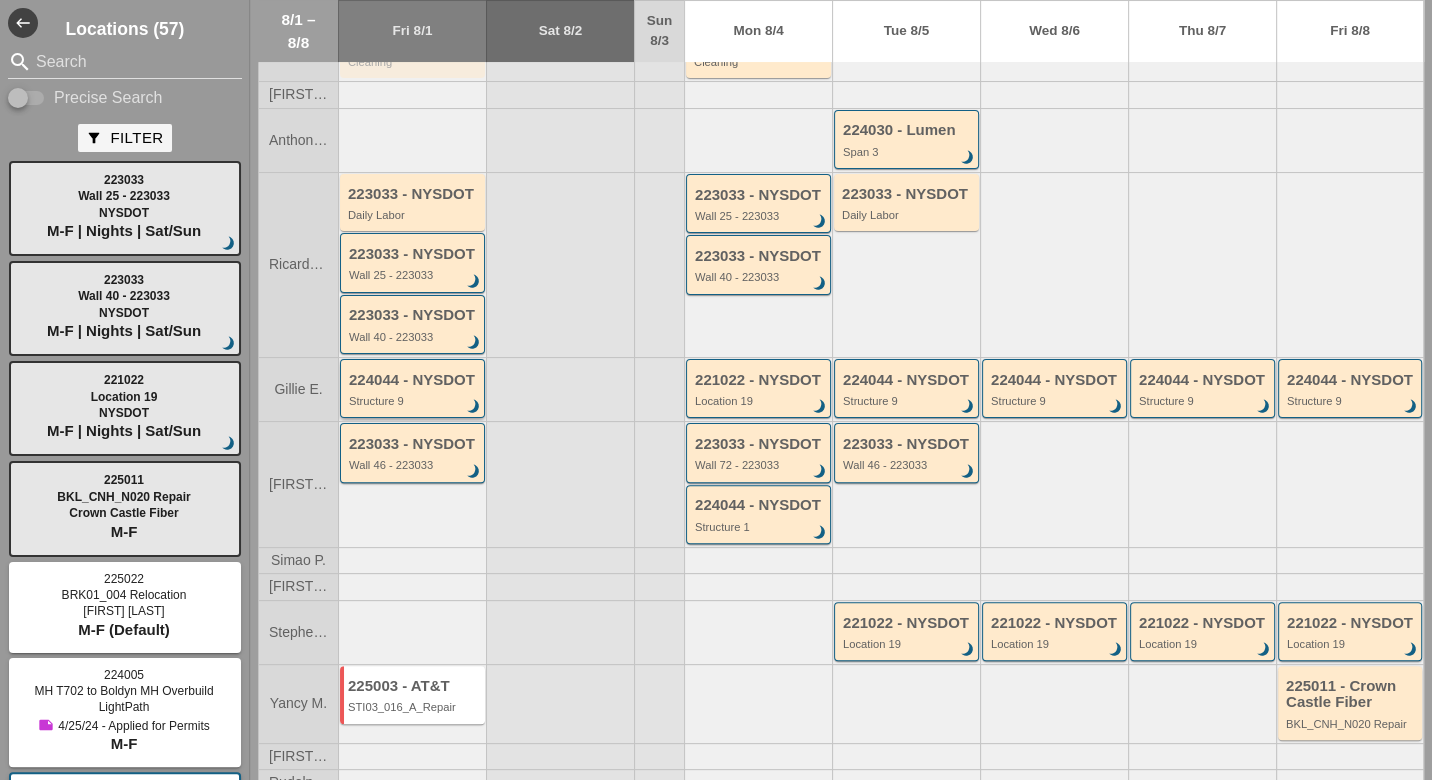 click on "Structure 9" at bounding box center [414, 401] 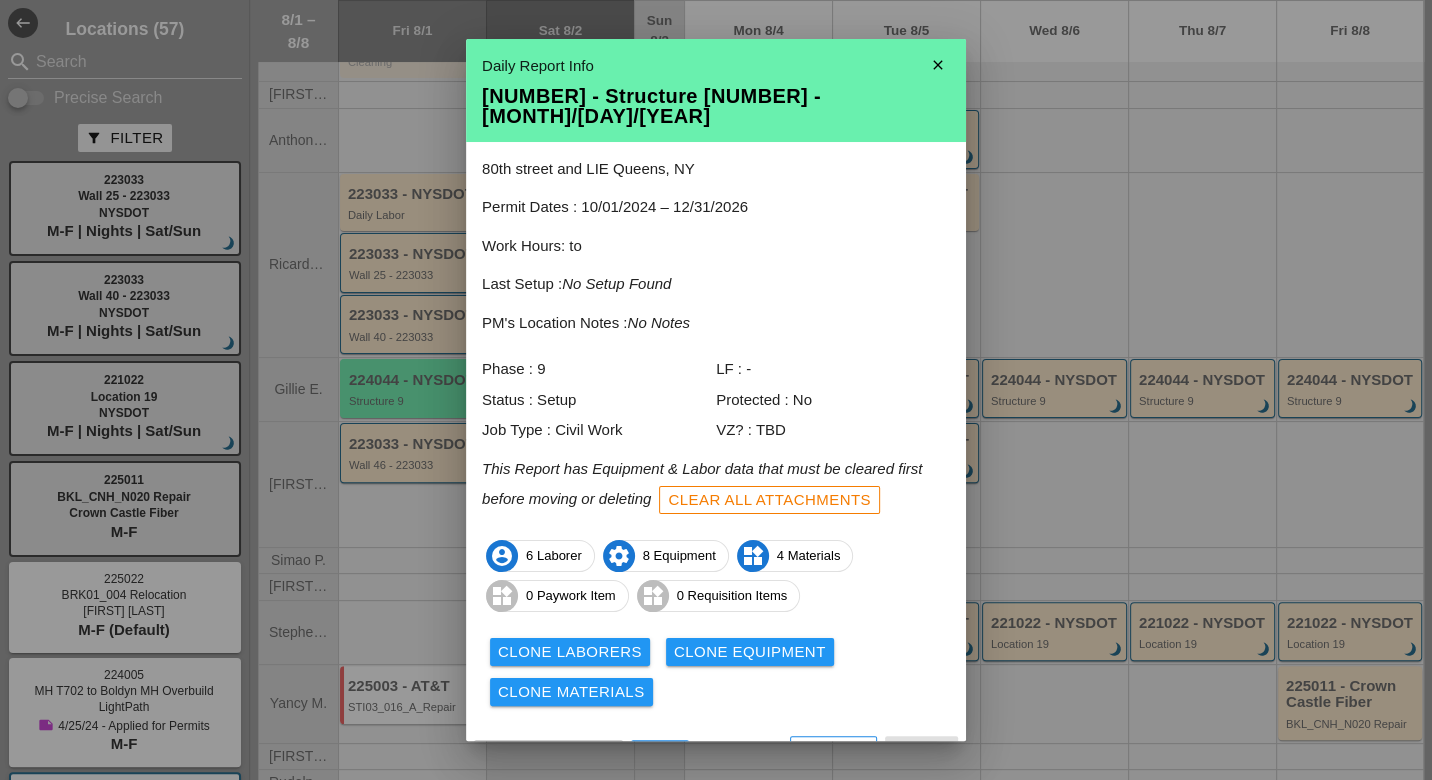 click on "View" at bounding box center [660, 754] 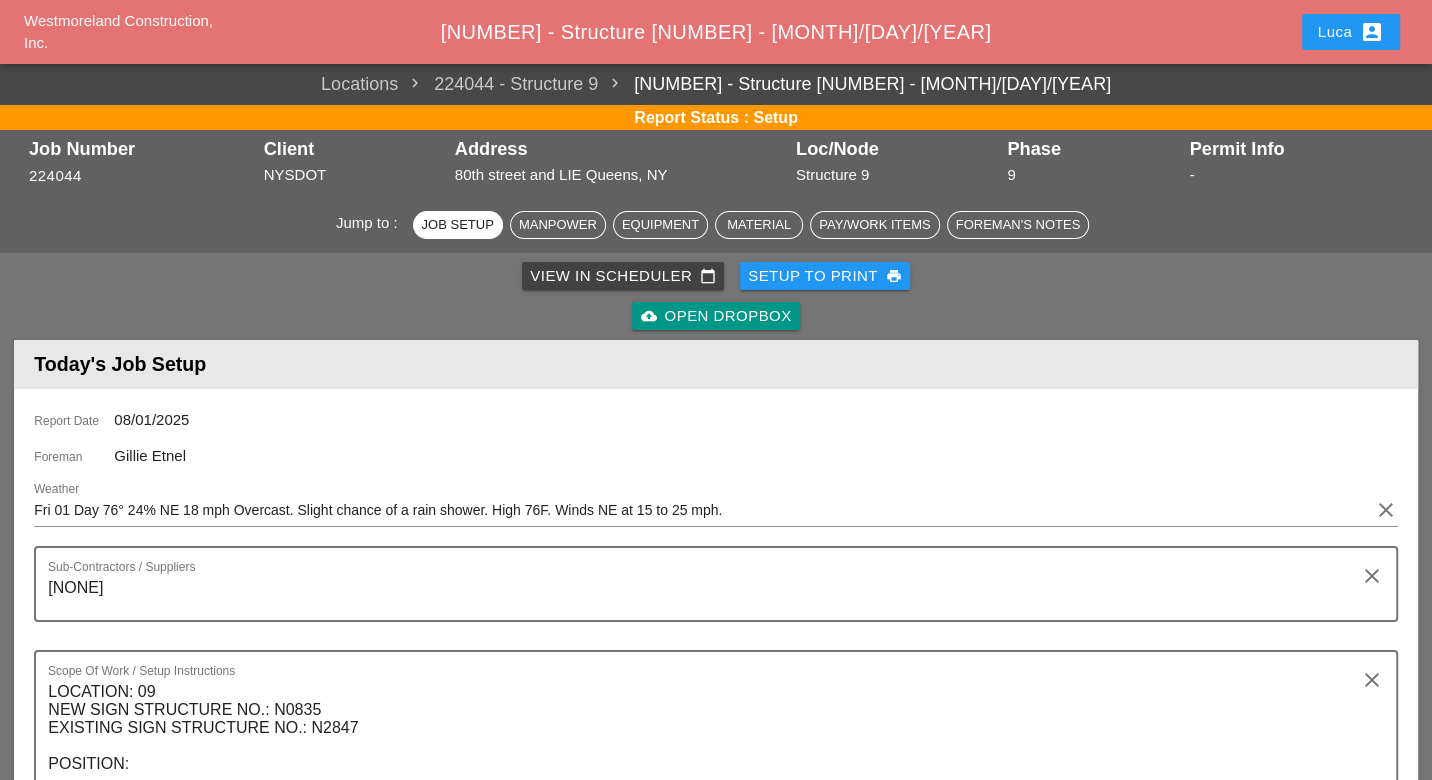click on "call_split Edit Shift Items" at bounding box center (1299, 1316) 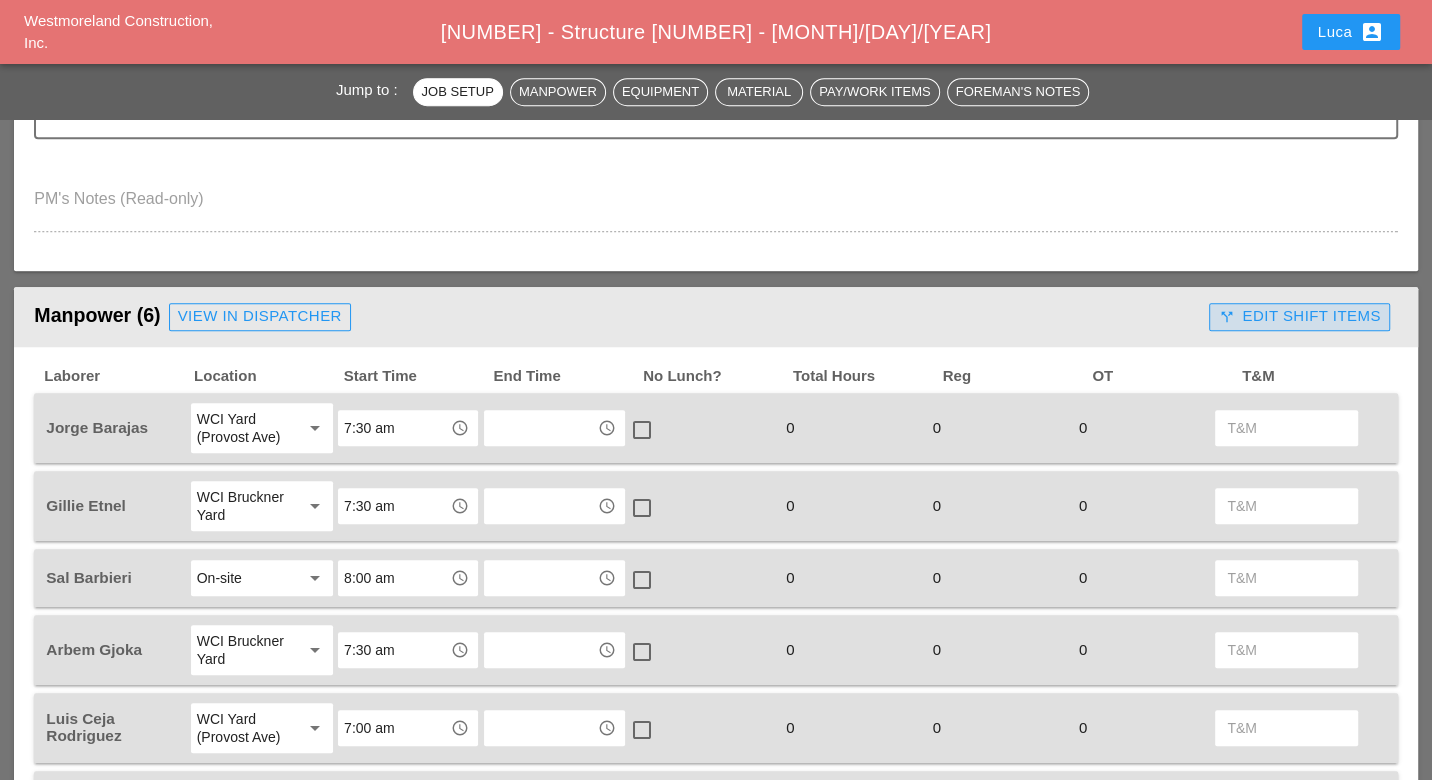 click on "call_split Edit Shift Items" at bounding box center [1299, 316] 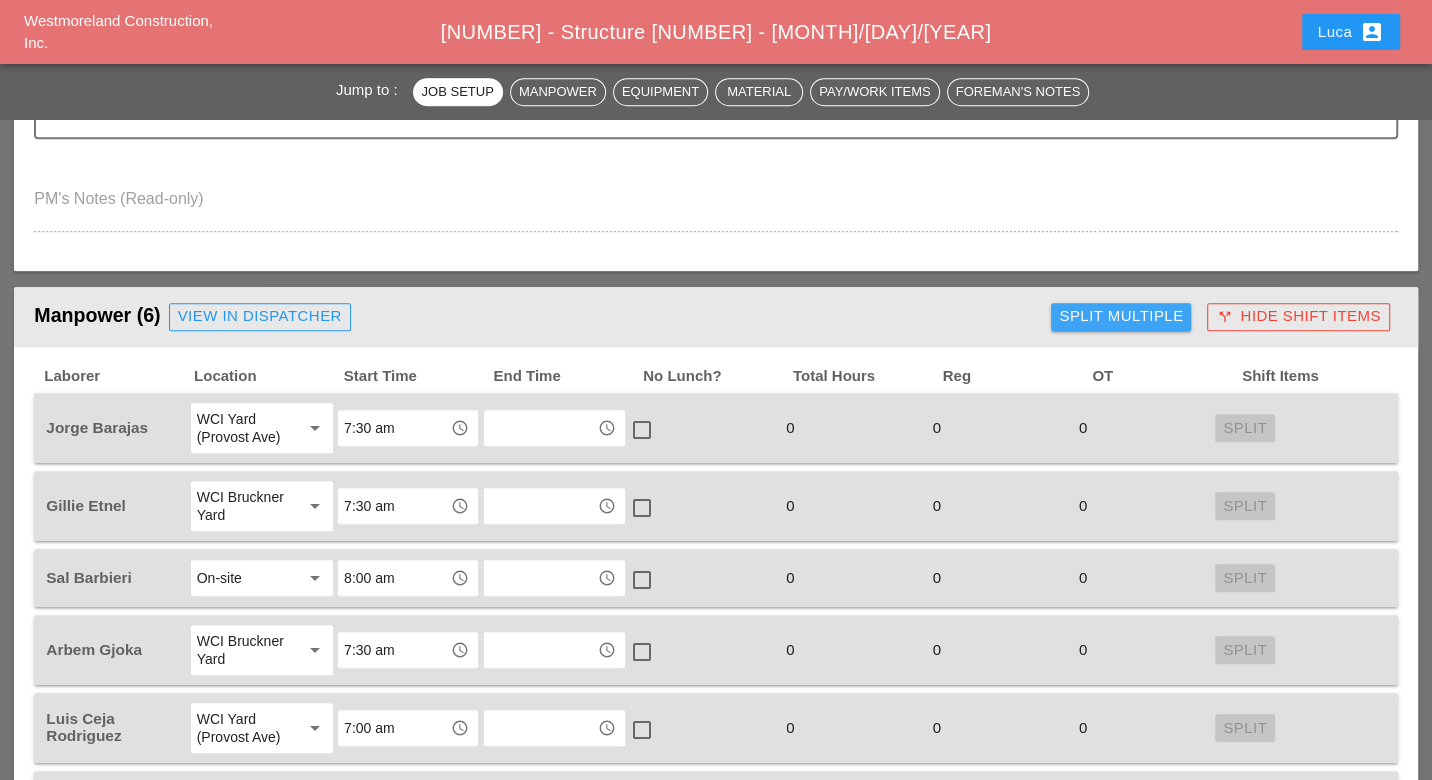 drag, startPoint x: 1149, startPoint y: 315, endPoint x: 1102, endPoint y: 359, distance: 64.381676 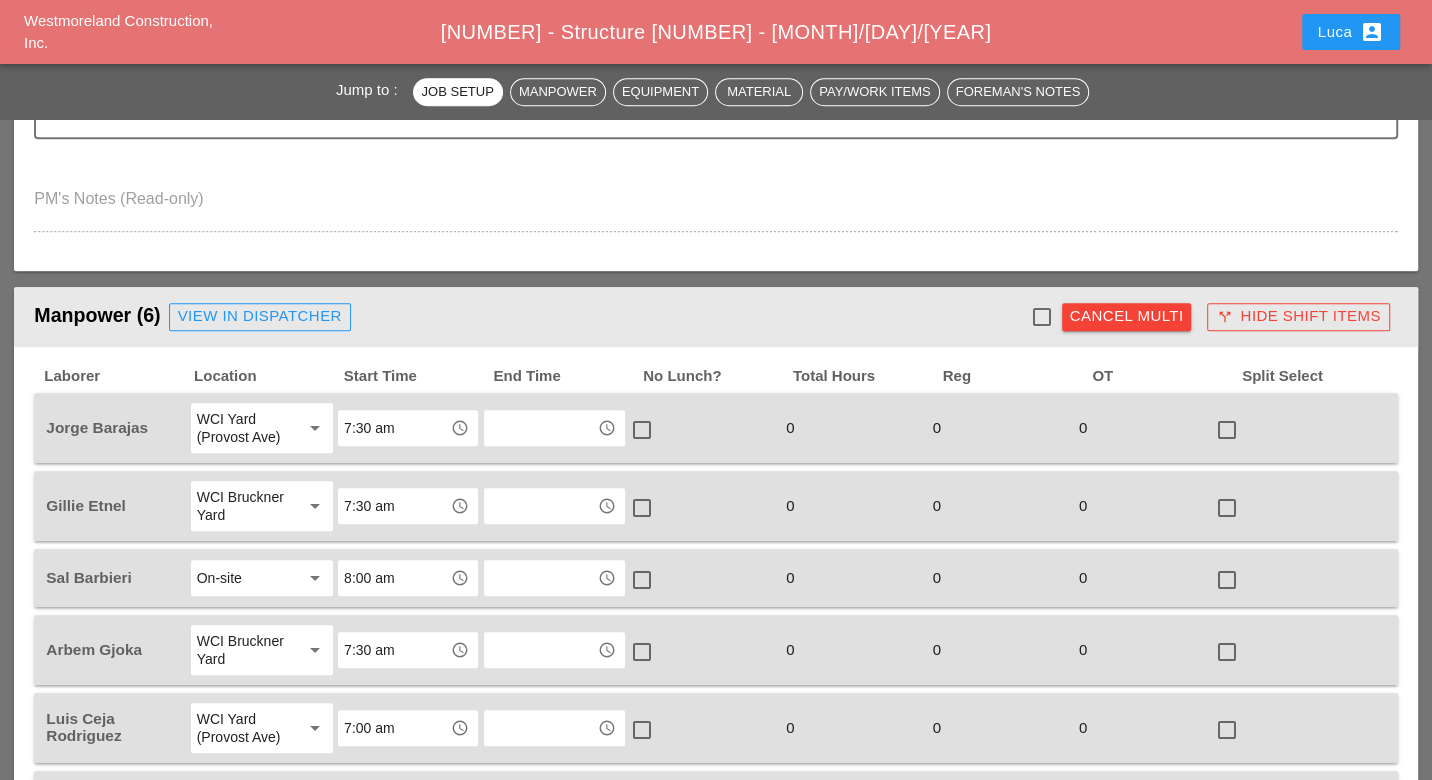click at bounding box center (1042, 317) 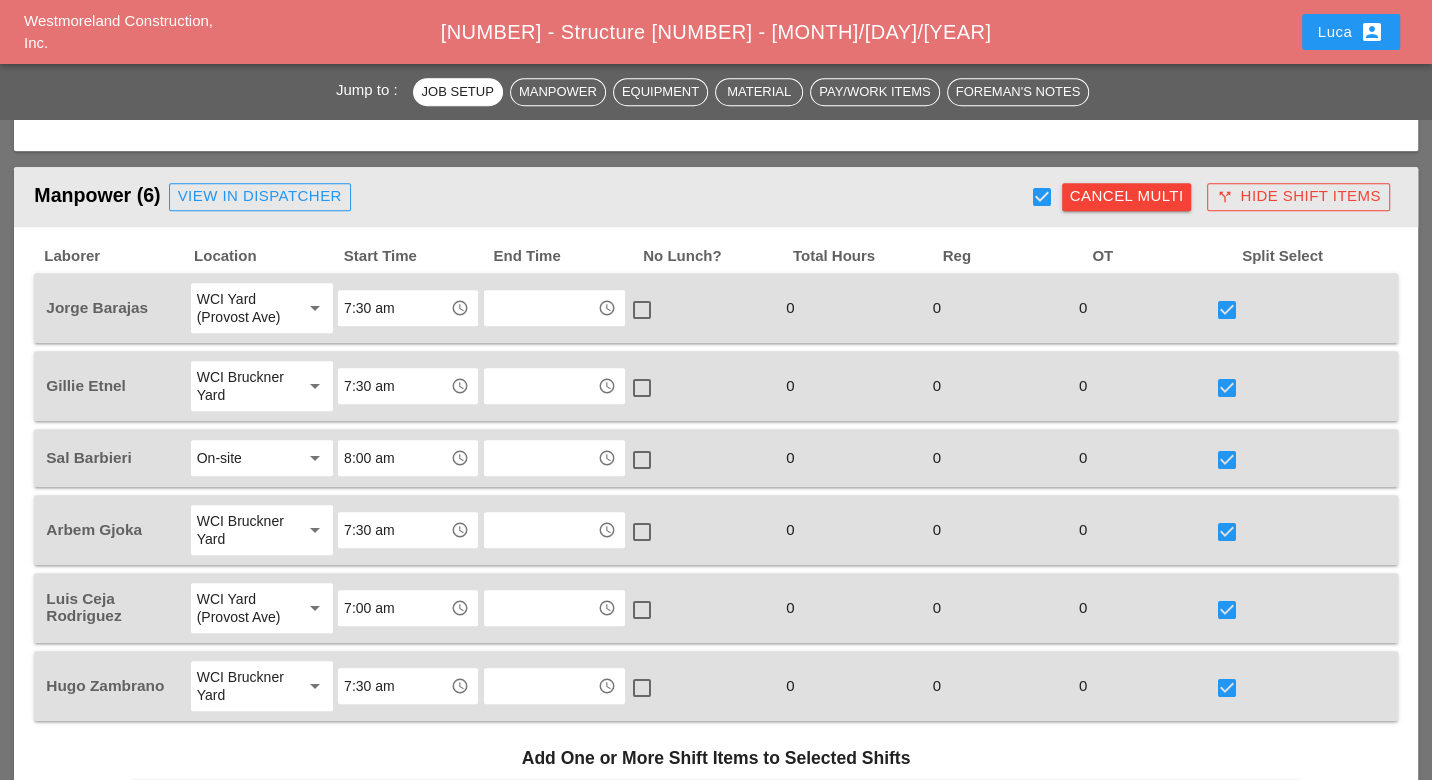 scroll, scrollTop: 1333, scrollLeft: 0, axis: vertical 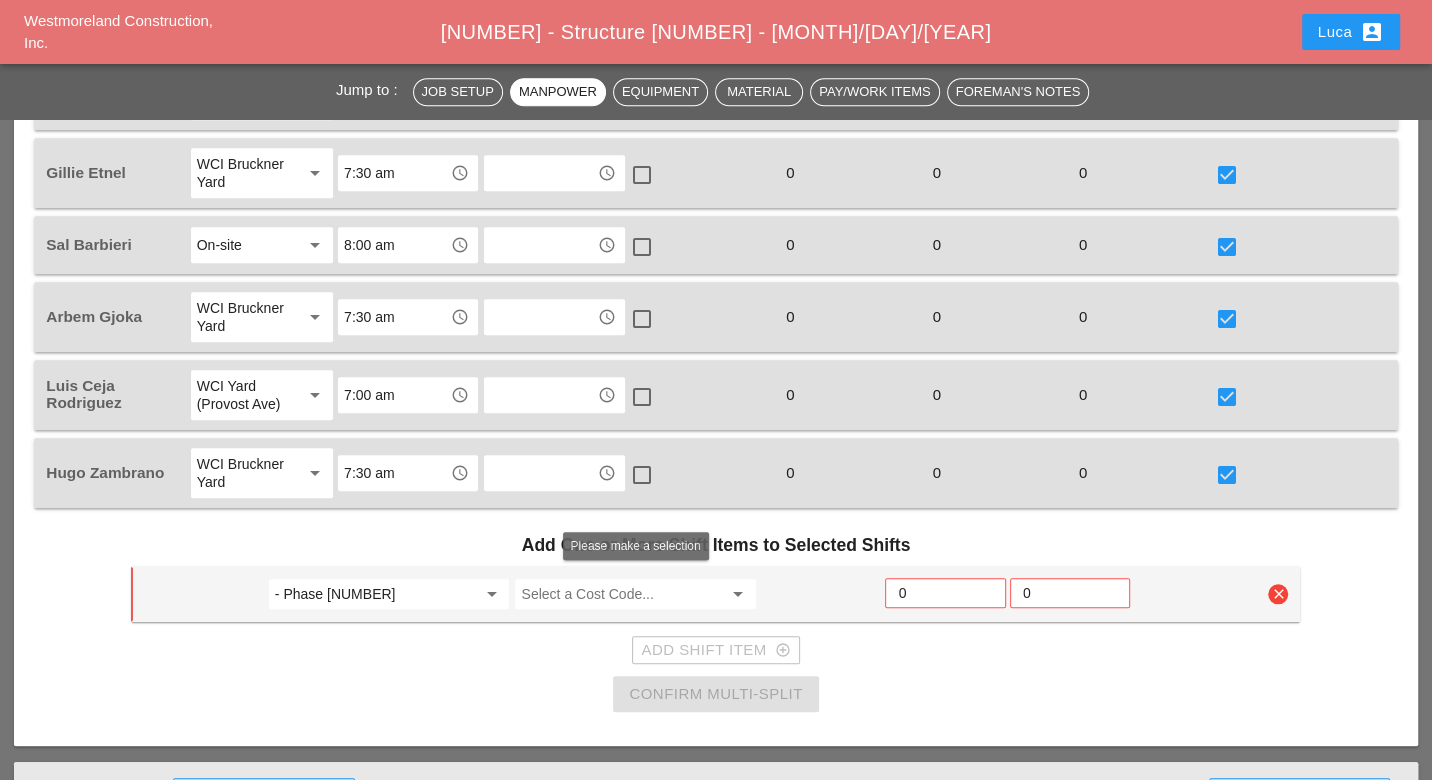 click at bounding box center (621, 594) 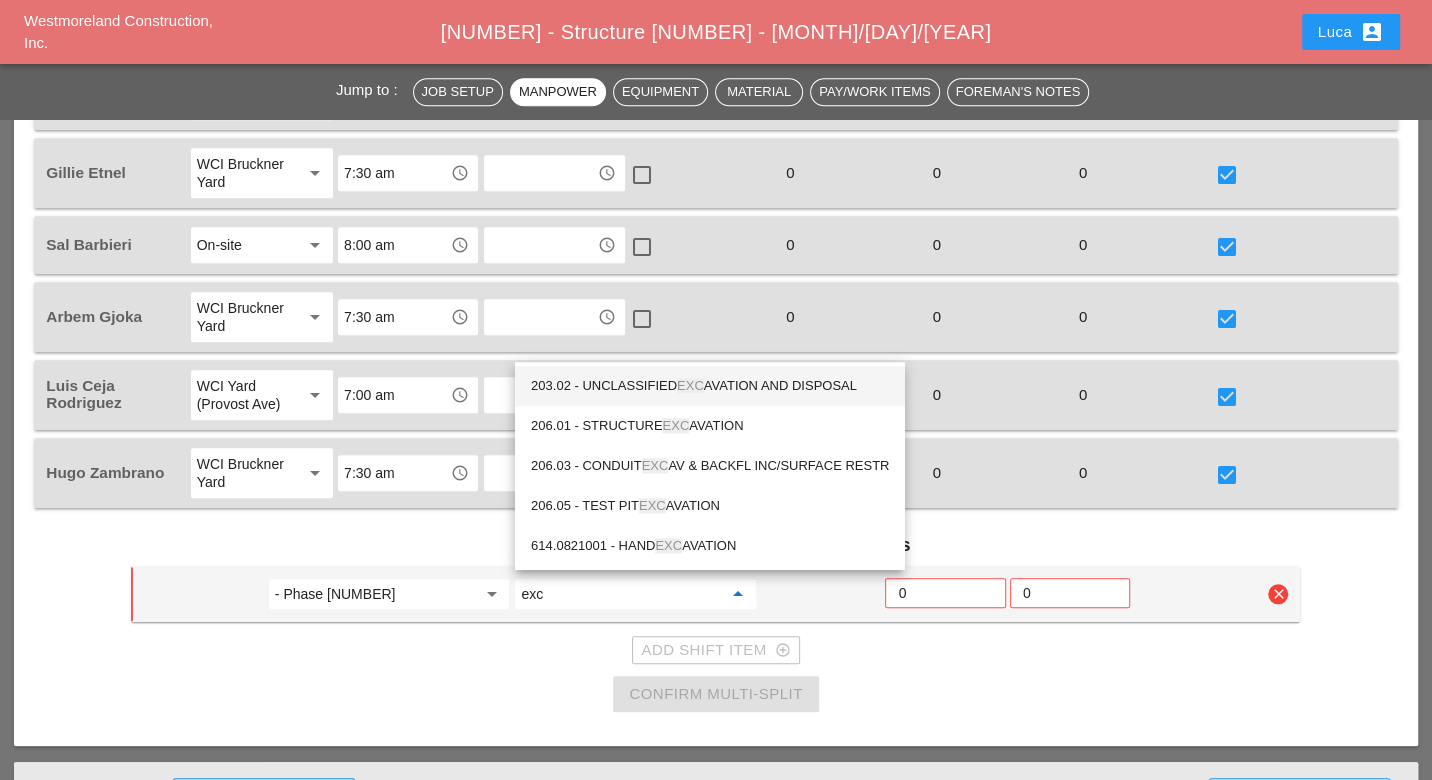click on "EXC" at bounding box center (690, 385) 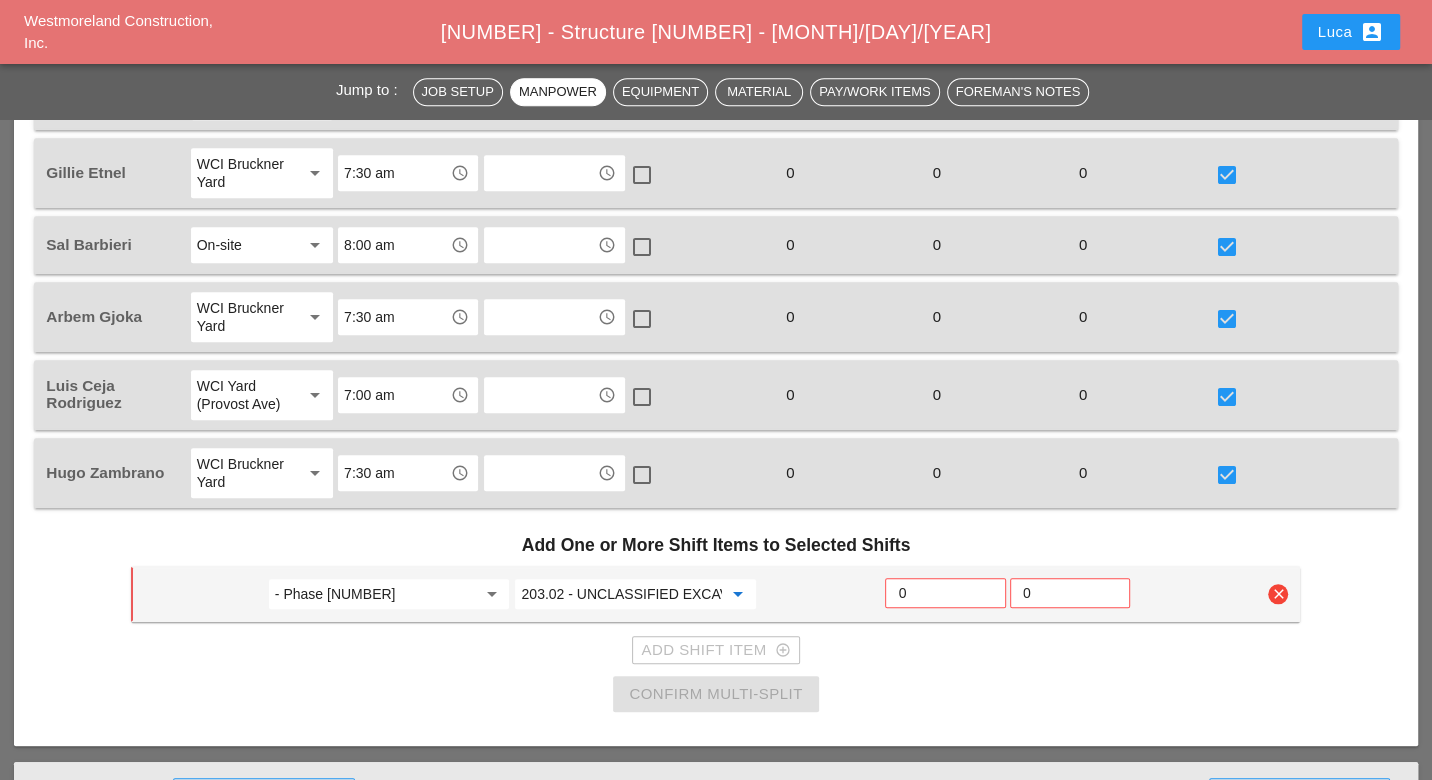 type on "203.02 - UNCLASSIFIED EXCAVATION AND DISPOSAL" 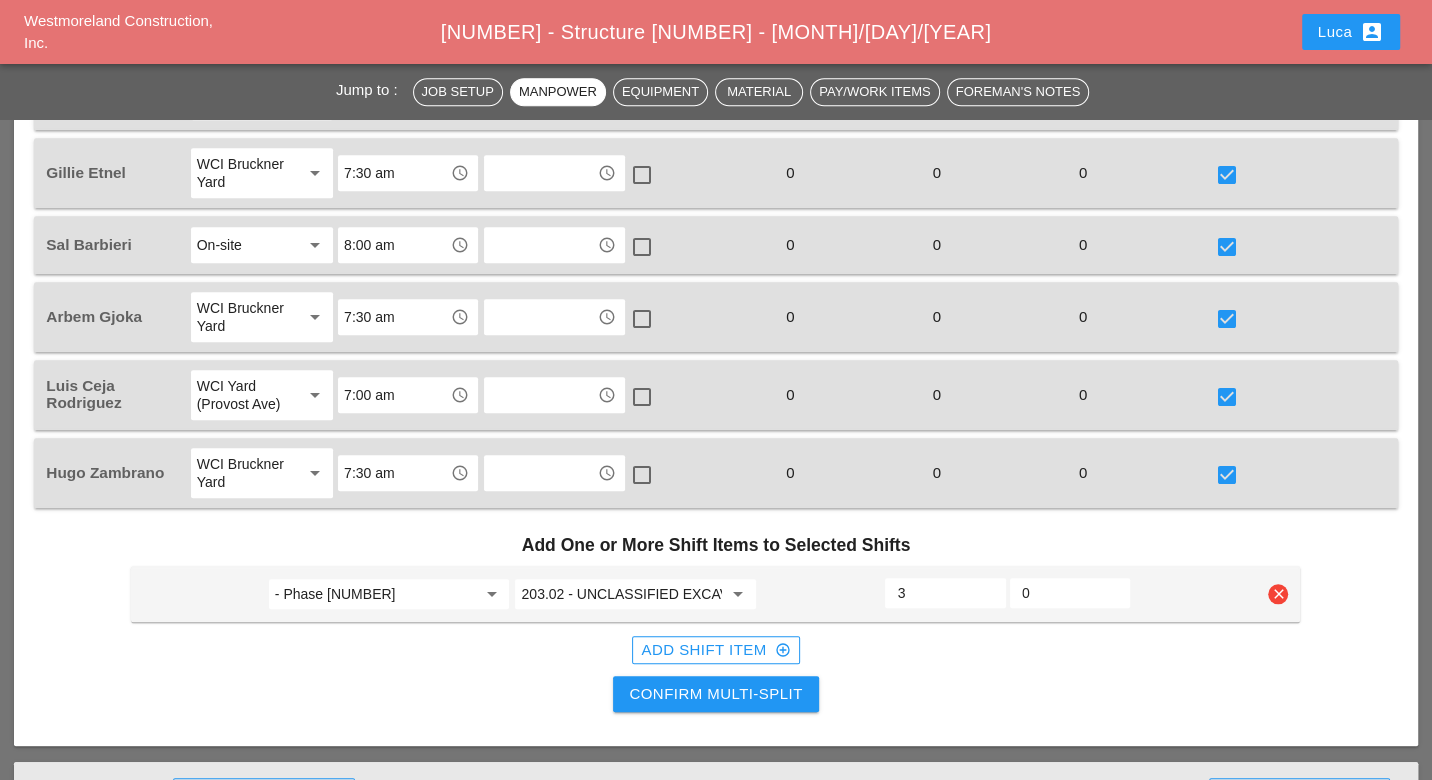 type on "3" 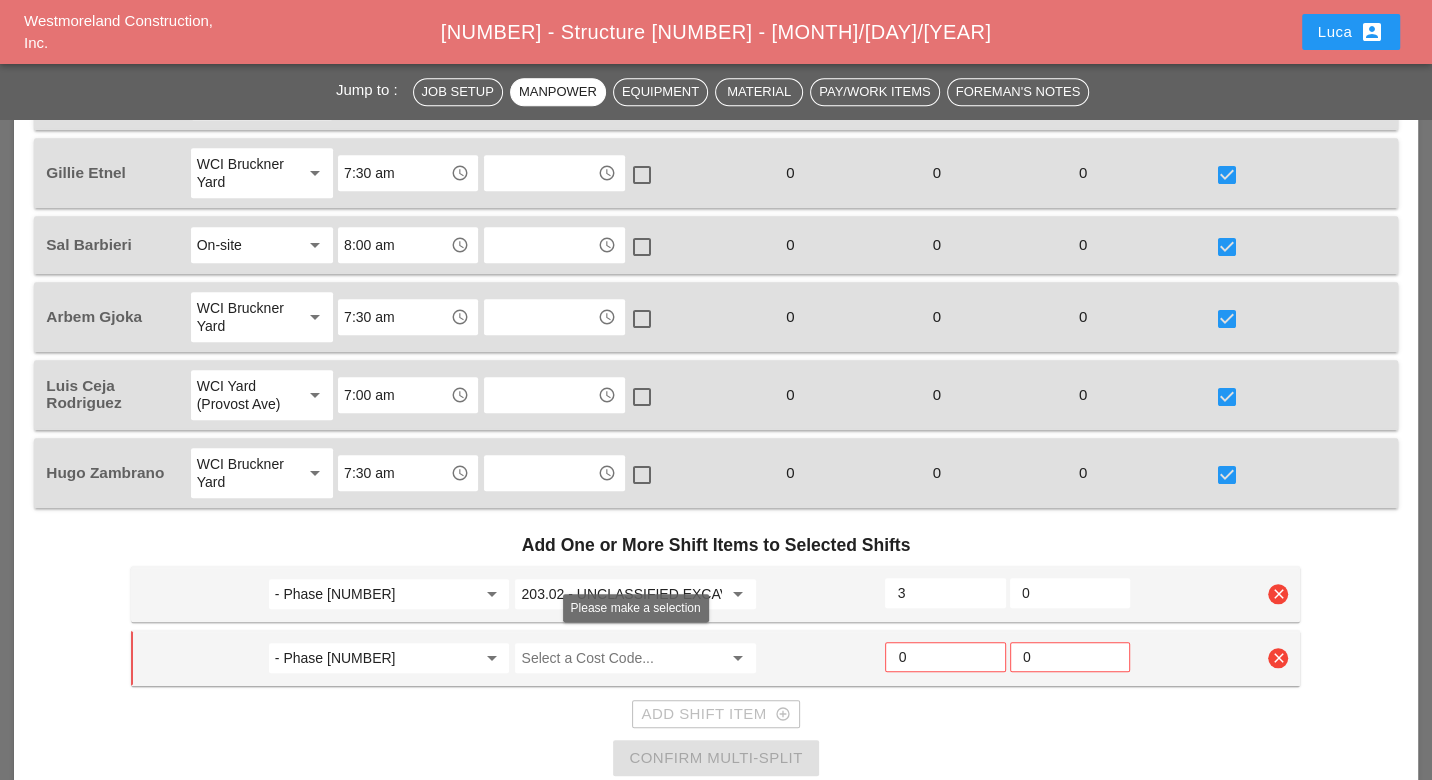 click at bounding box center (621, 658) 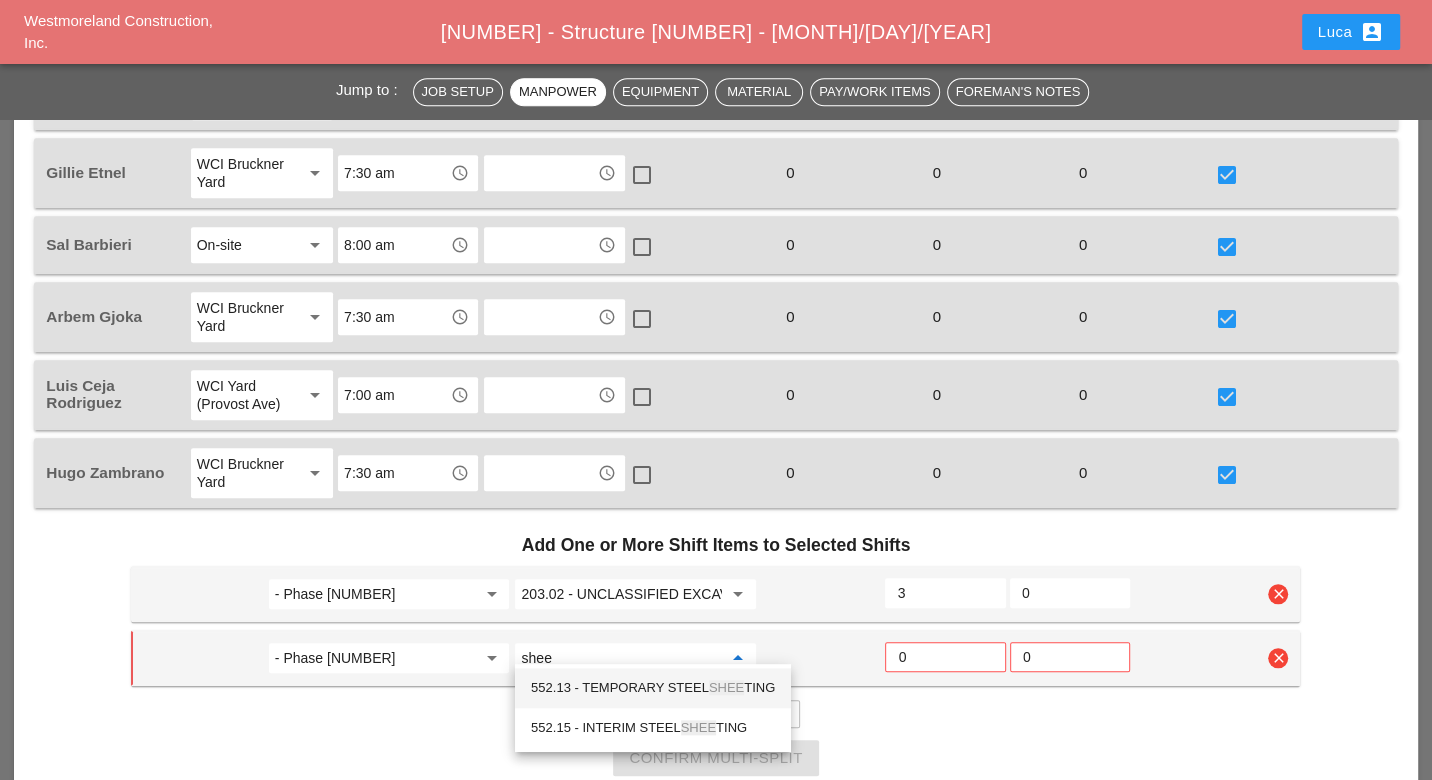 click on "552.13 - TEMPORARY STEEL  SHEE TING" at bounding box center (653, 688) 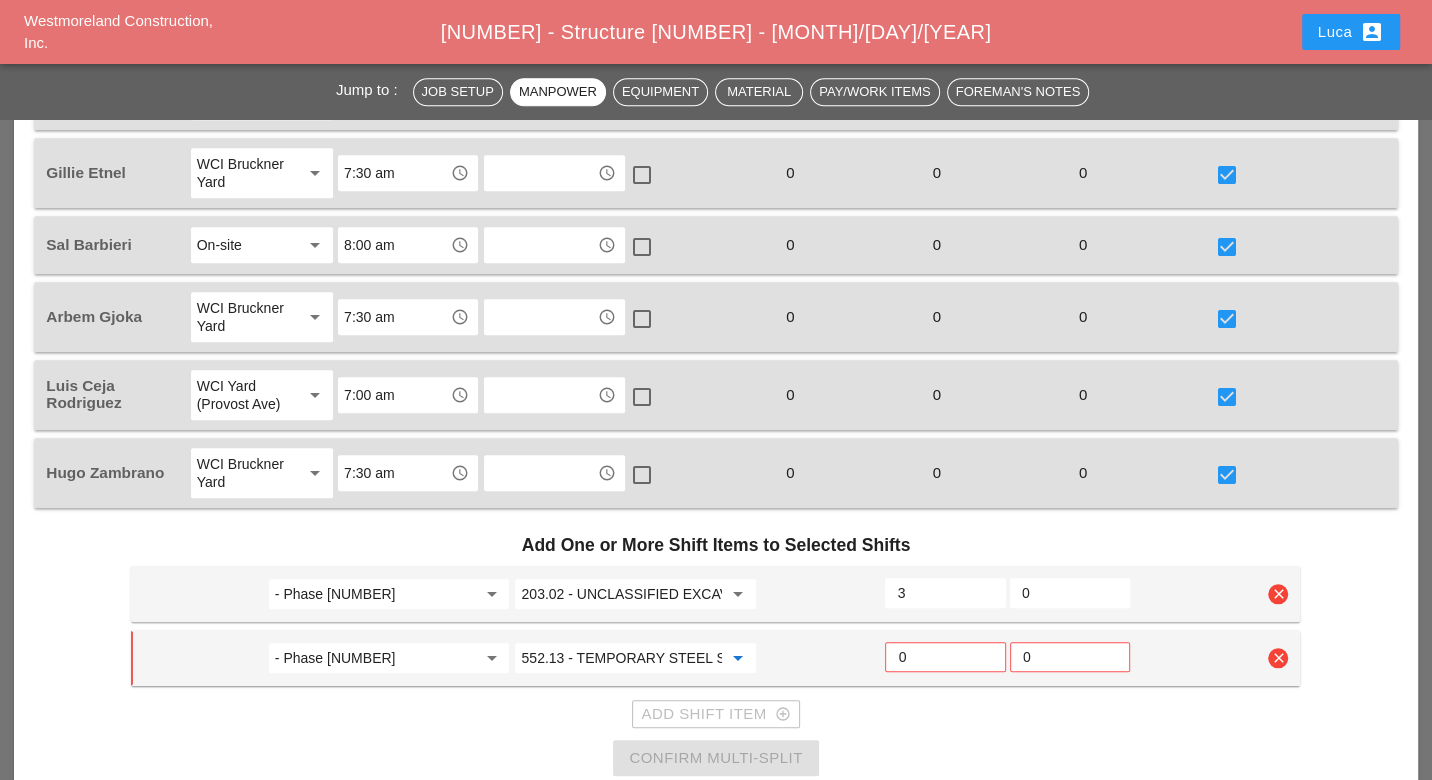 type on "552.13 - TEMPORARY STEEL SHEETING" 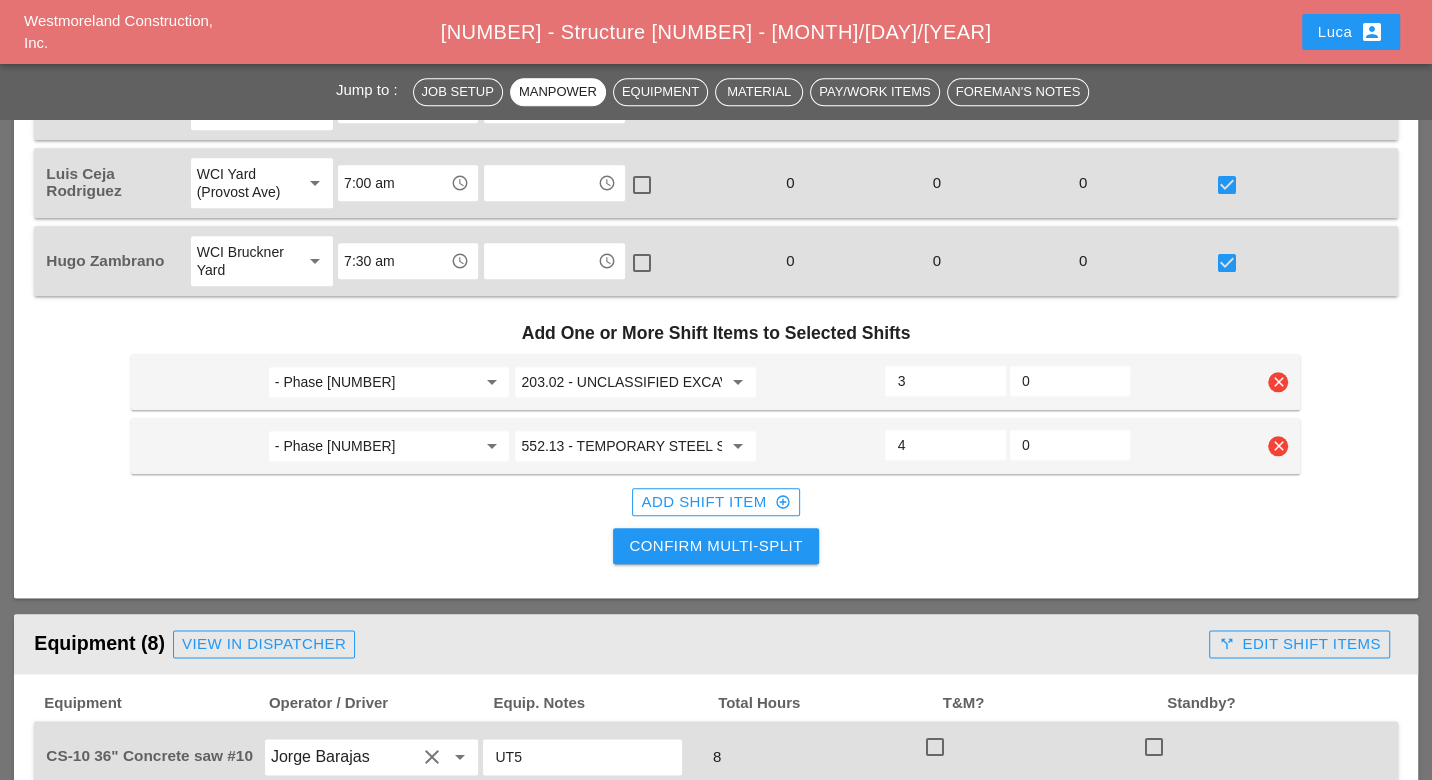 scroll, scrollTop: 1555, scrollLeft: 0, axis: vertical 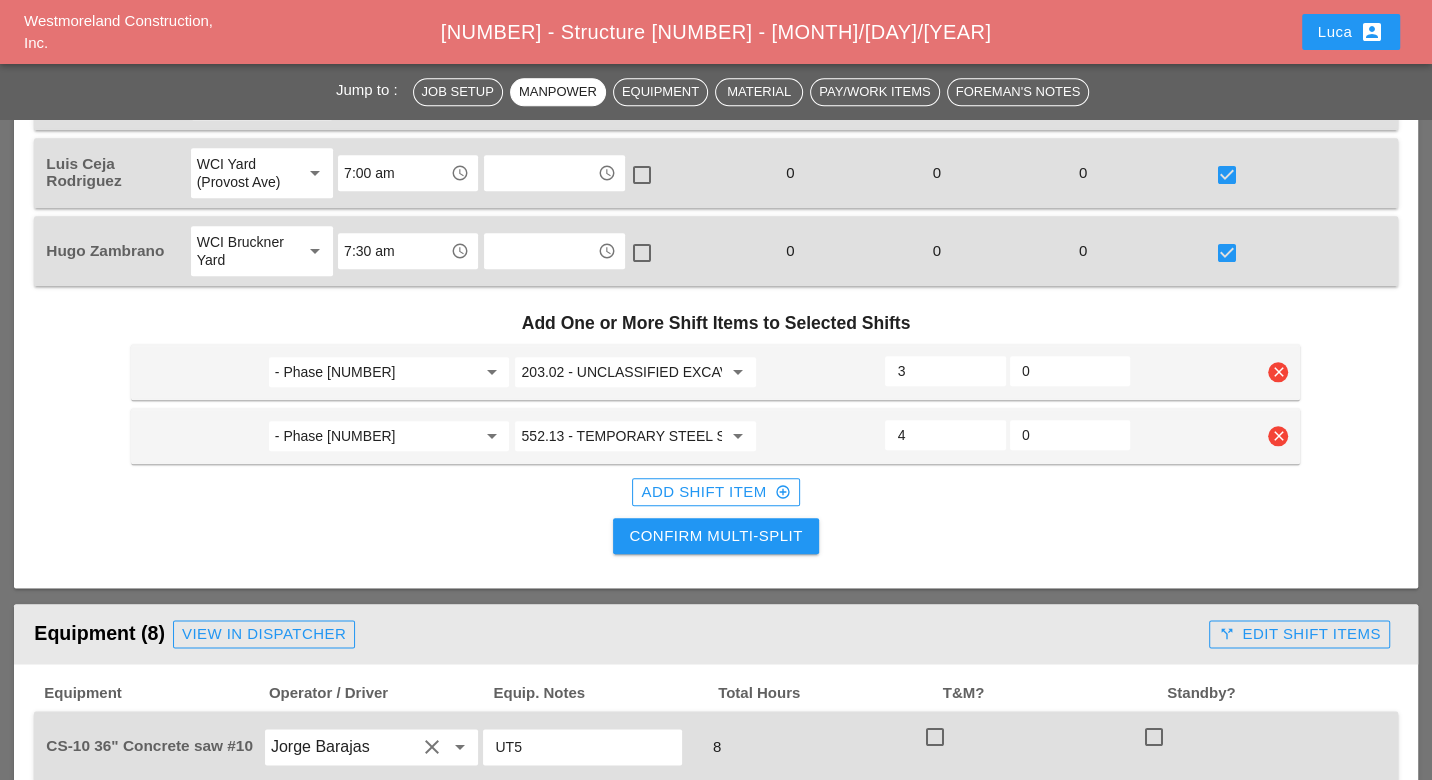 type on "4" 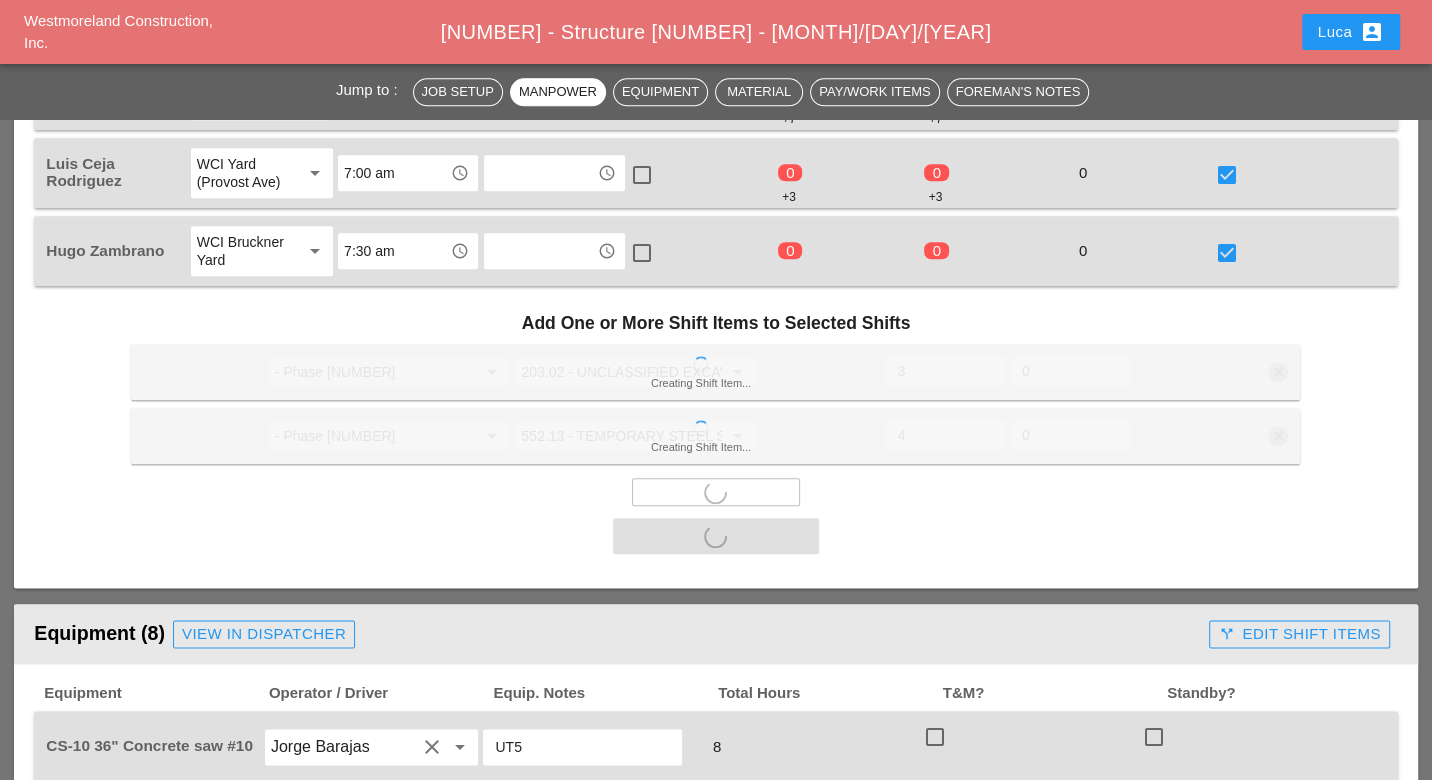 click at bounding box center [935, 737] 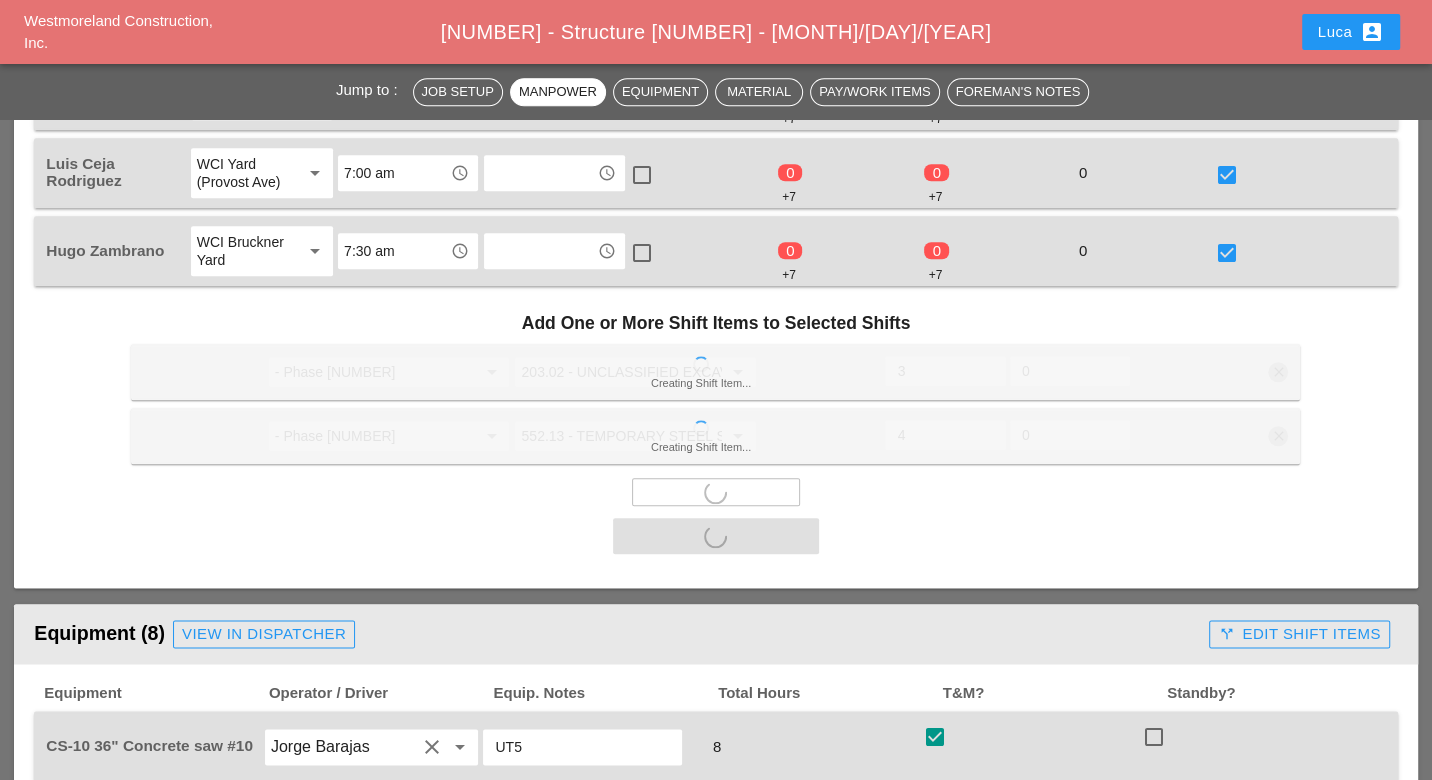 scroll, scrollTop: 1777, scrollLeft: 0, axis: vertical 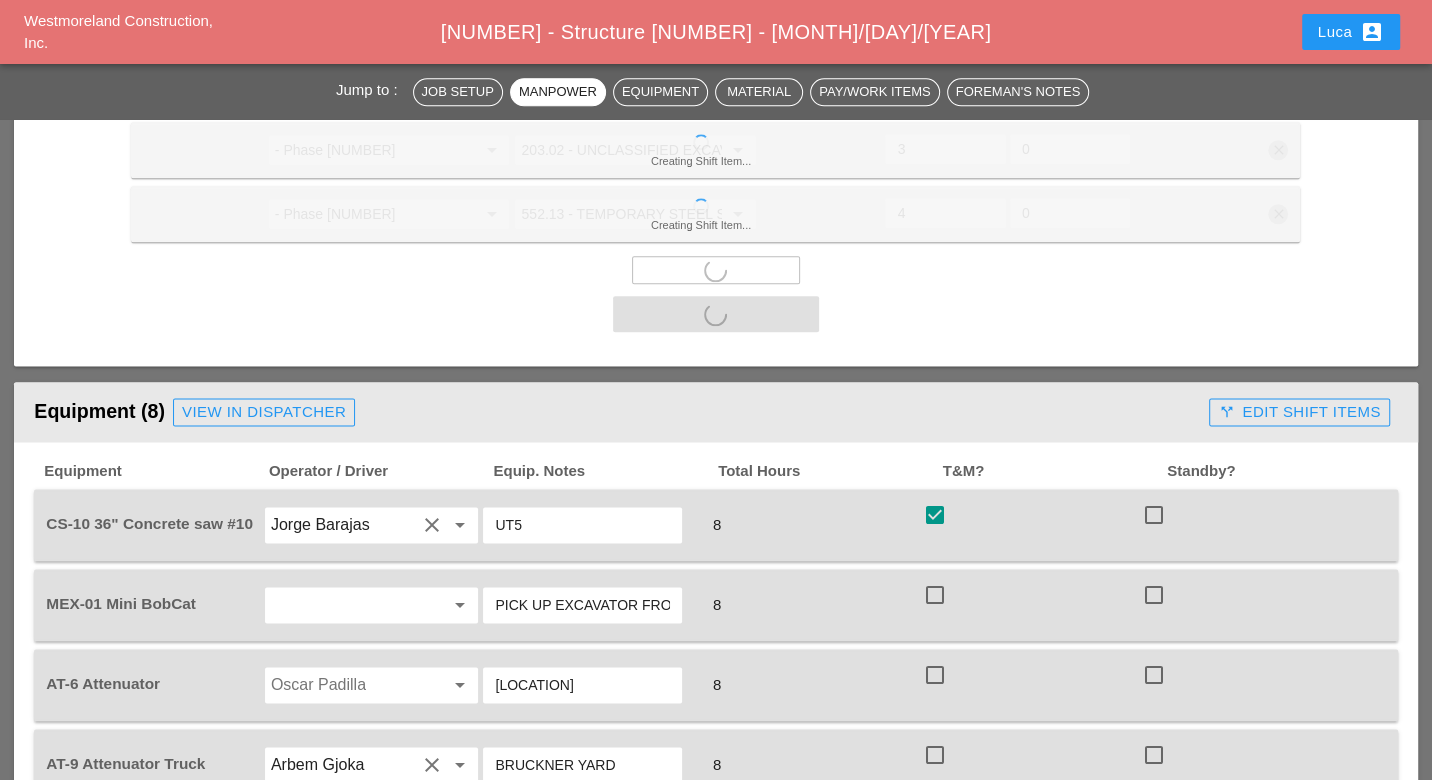 click at bounding box center (935, 595) 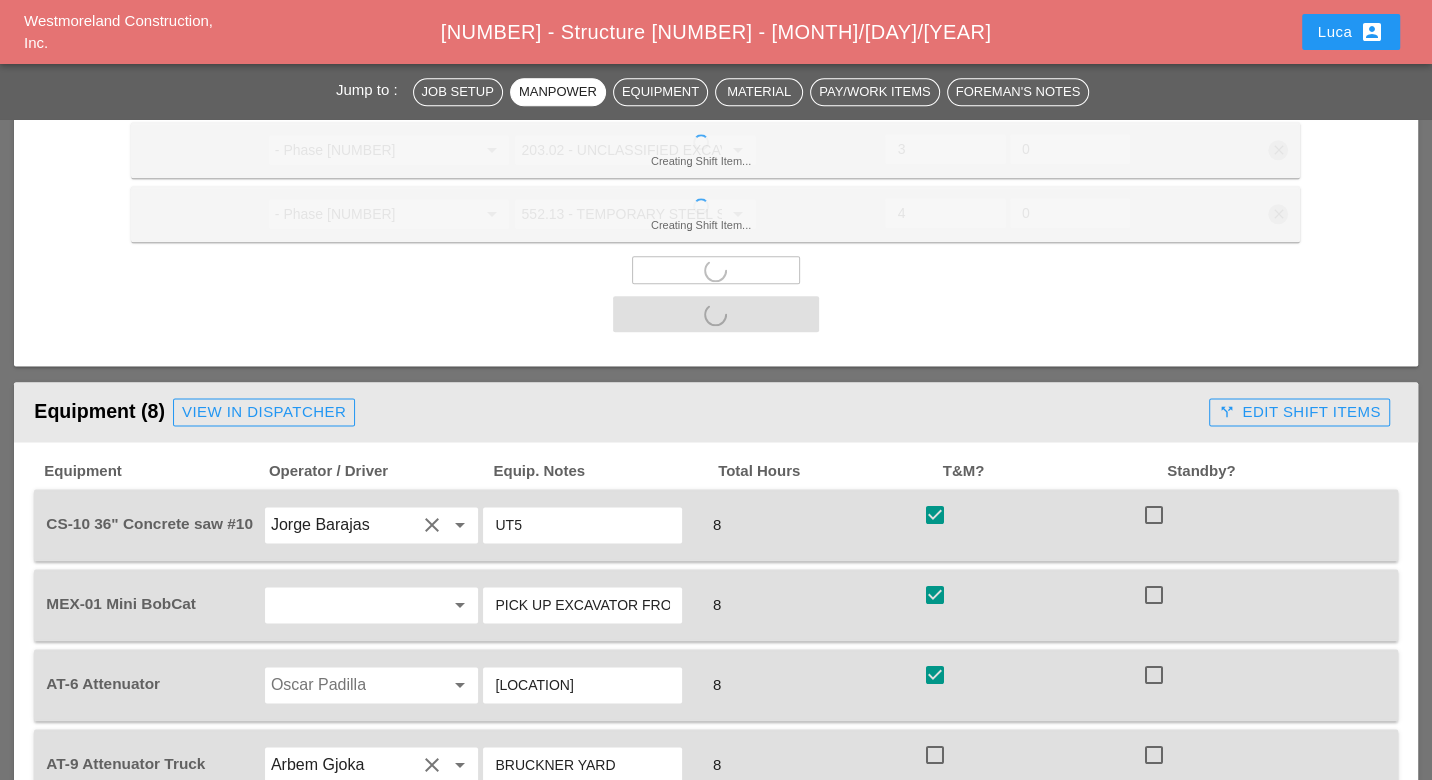 checkbox on "true" 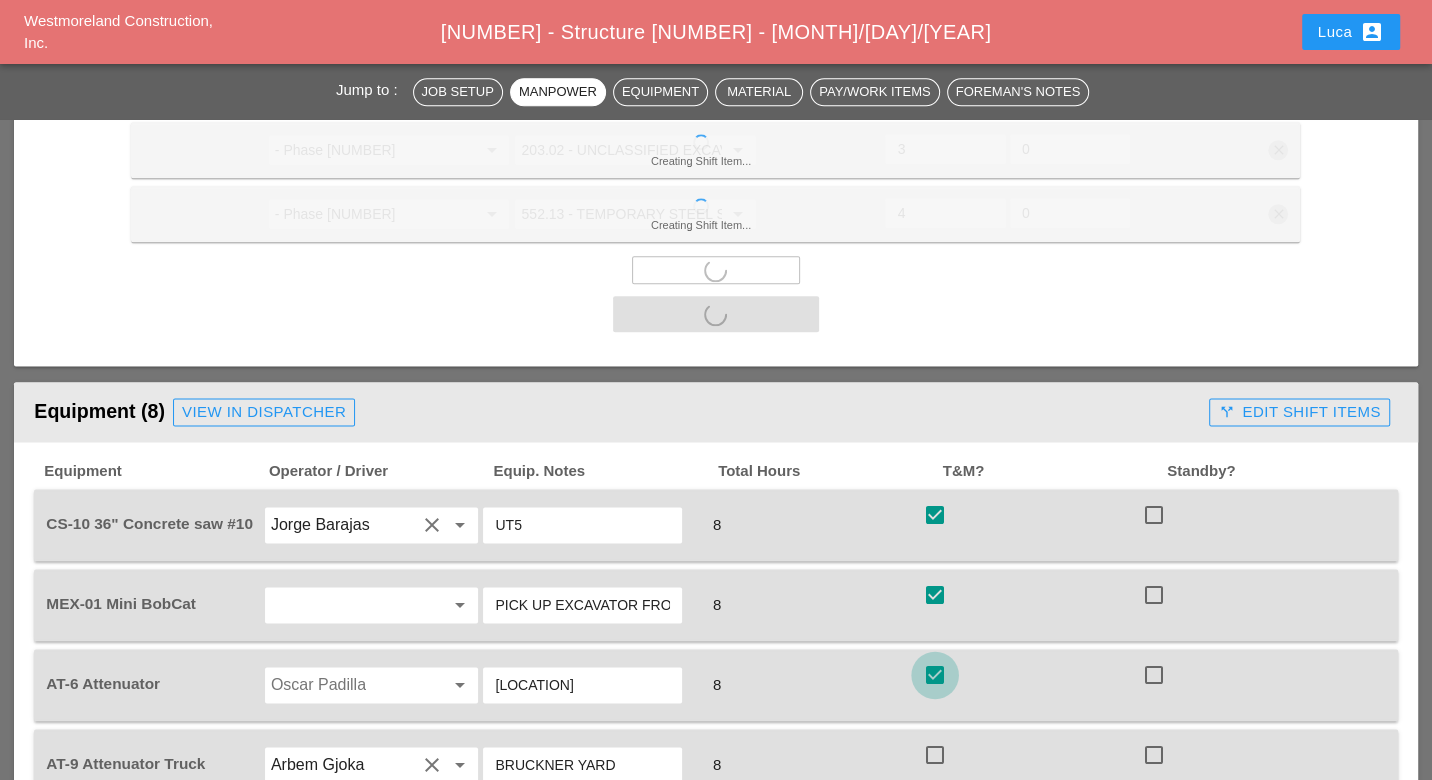 scroll, scrollTop: 2111, scrollLeft: 0, axis: vertical 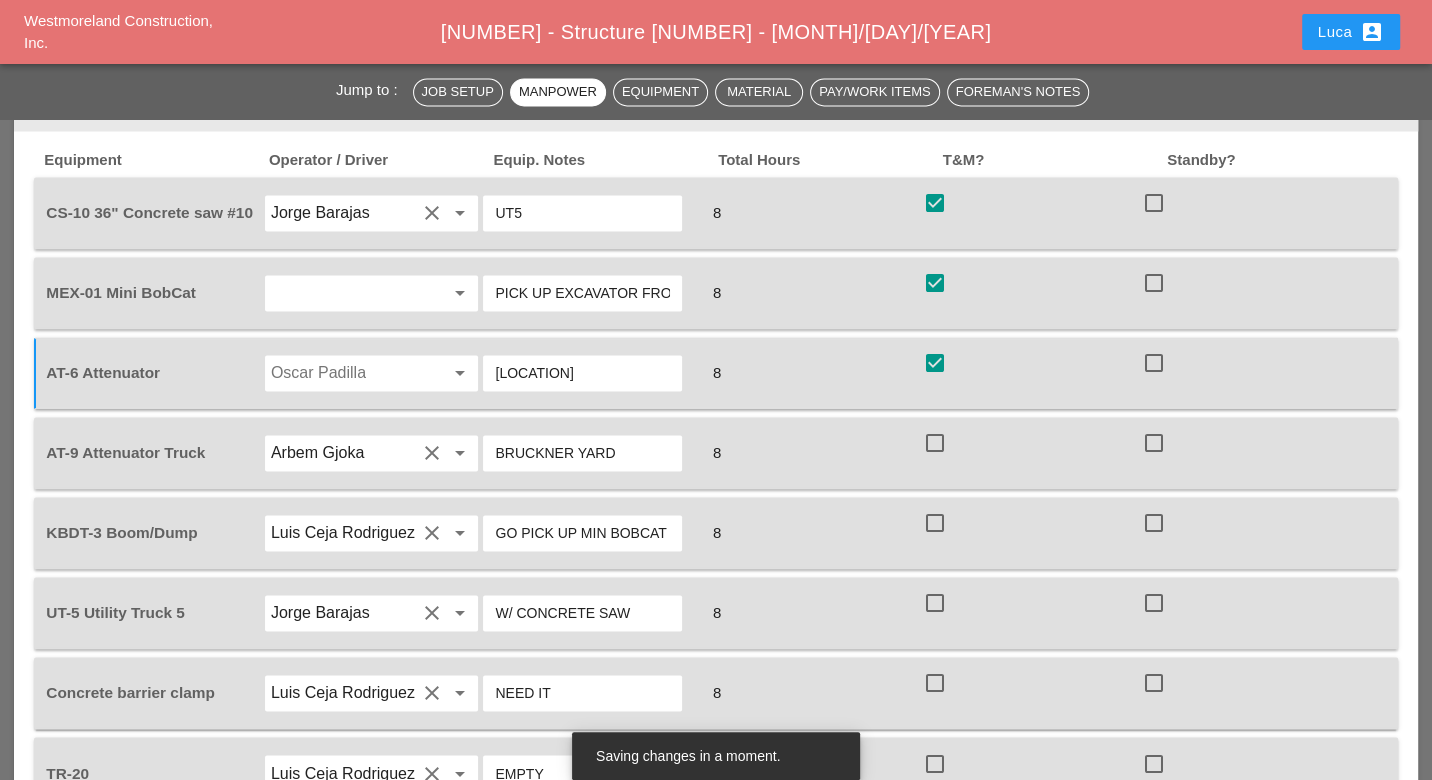 checkbox on "false" 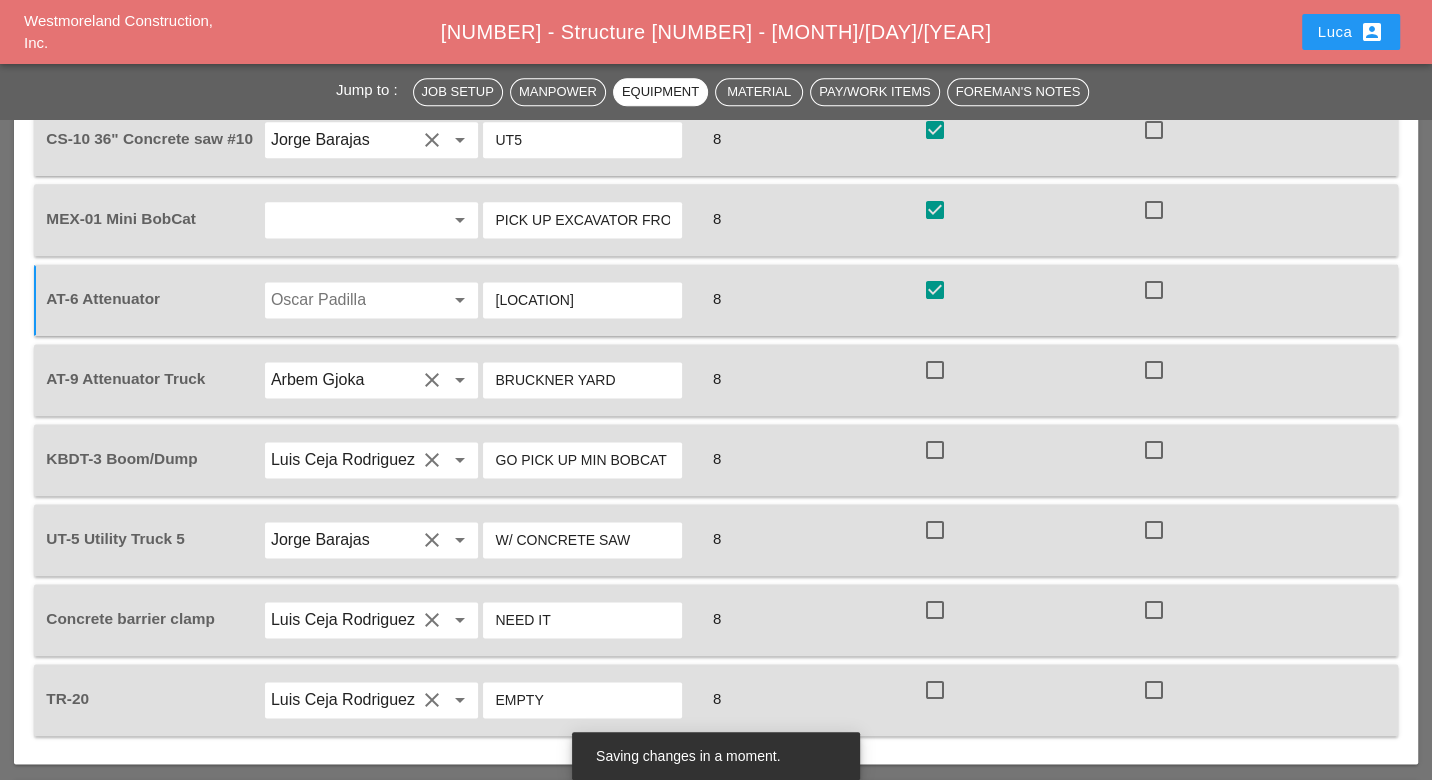 scroll, scrollTop: 2111, scrollLeft: 0, axis: vertical 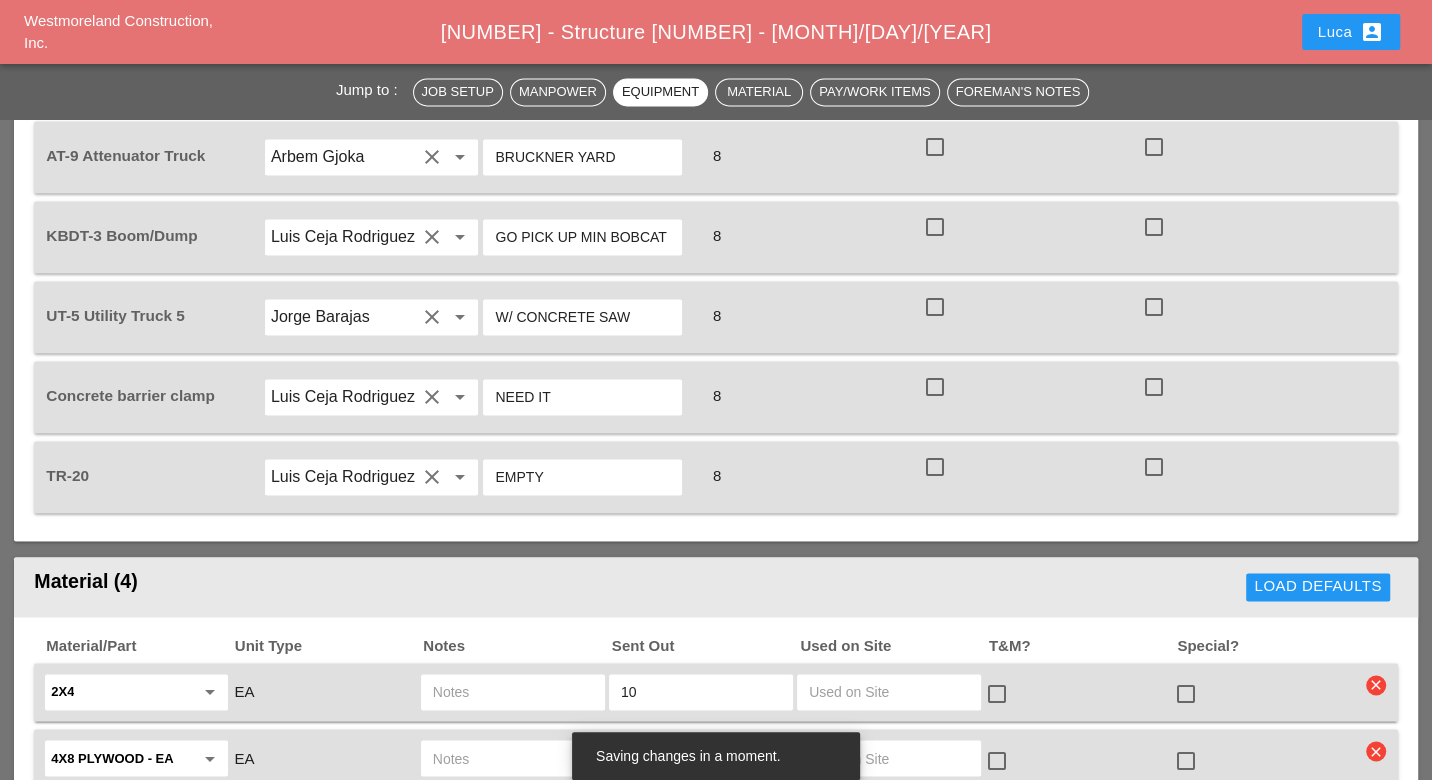 click at bounding box center [935, 467] 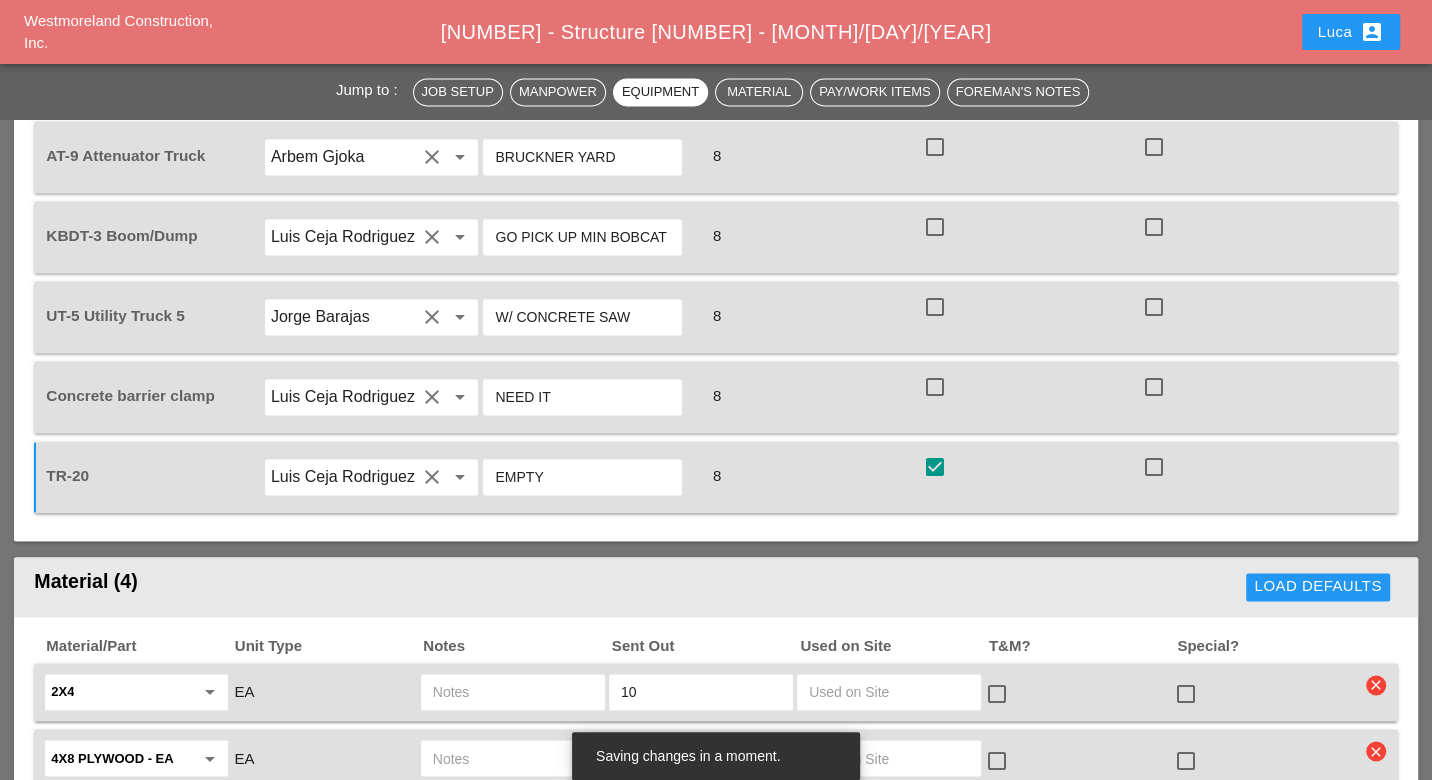 click at bounding box center (935, 387) 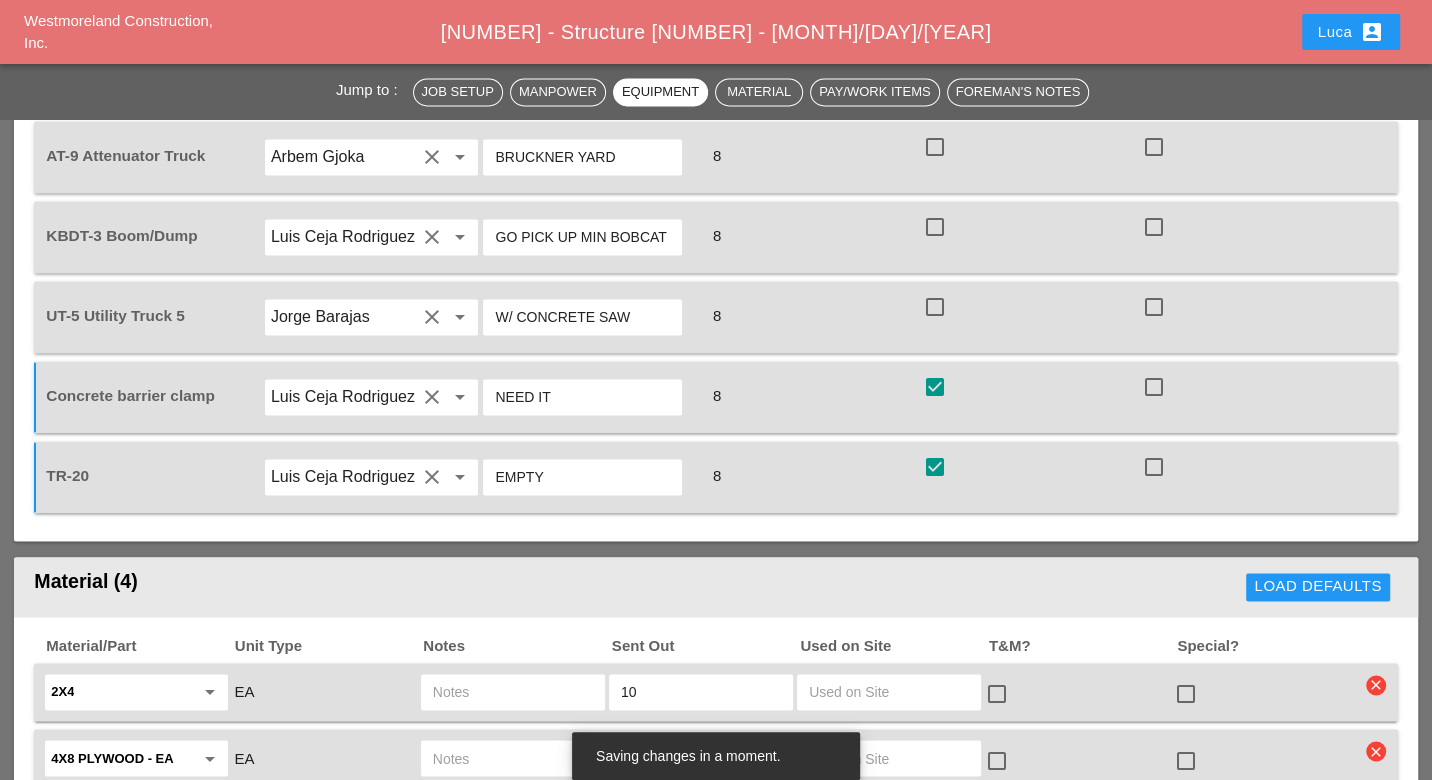 click at bounding box center (935, 307) 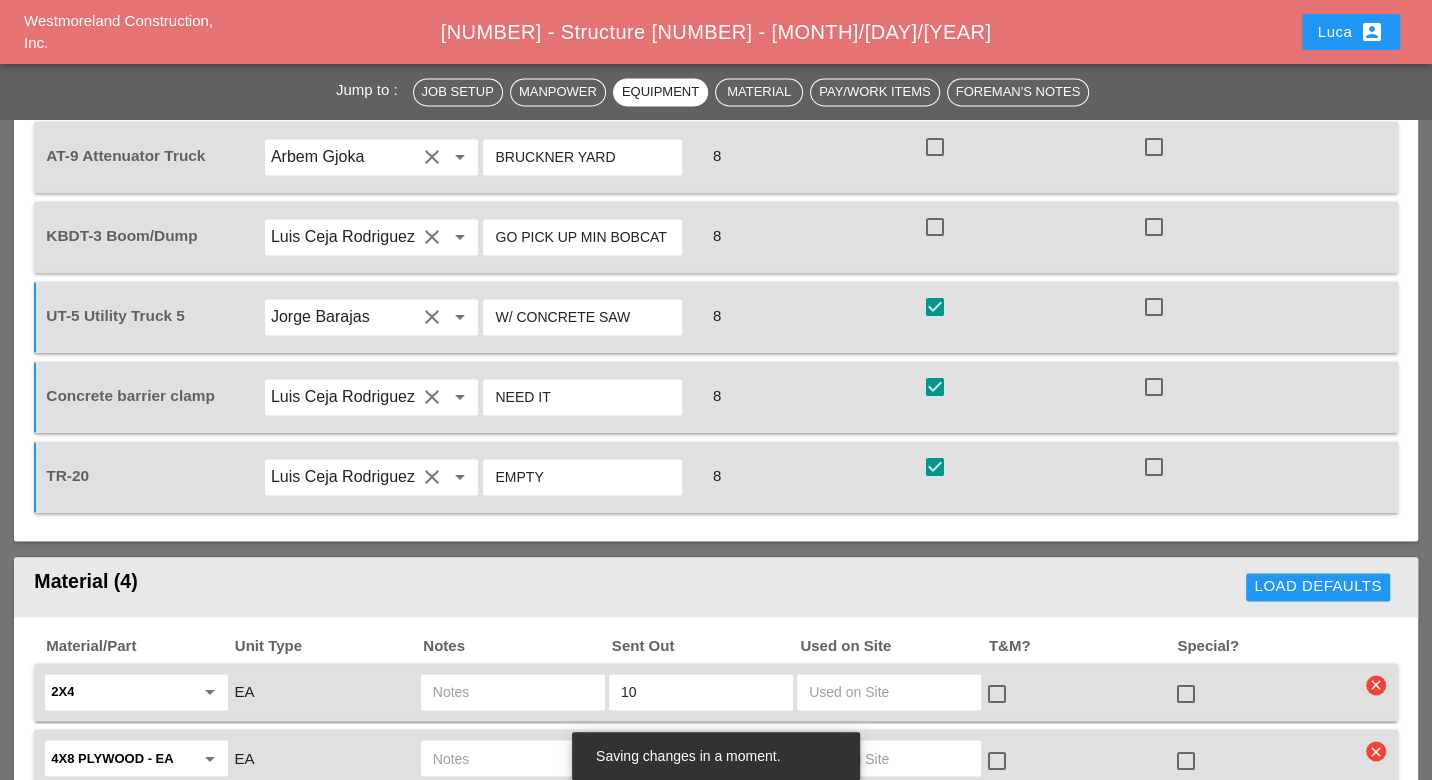 click at bounding box center [935, 227] 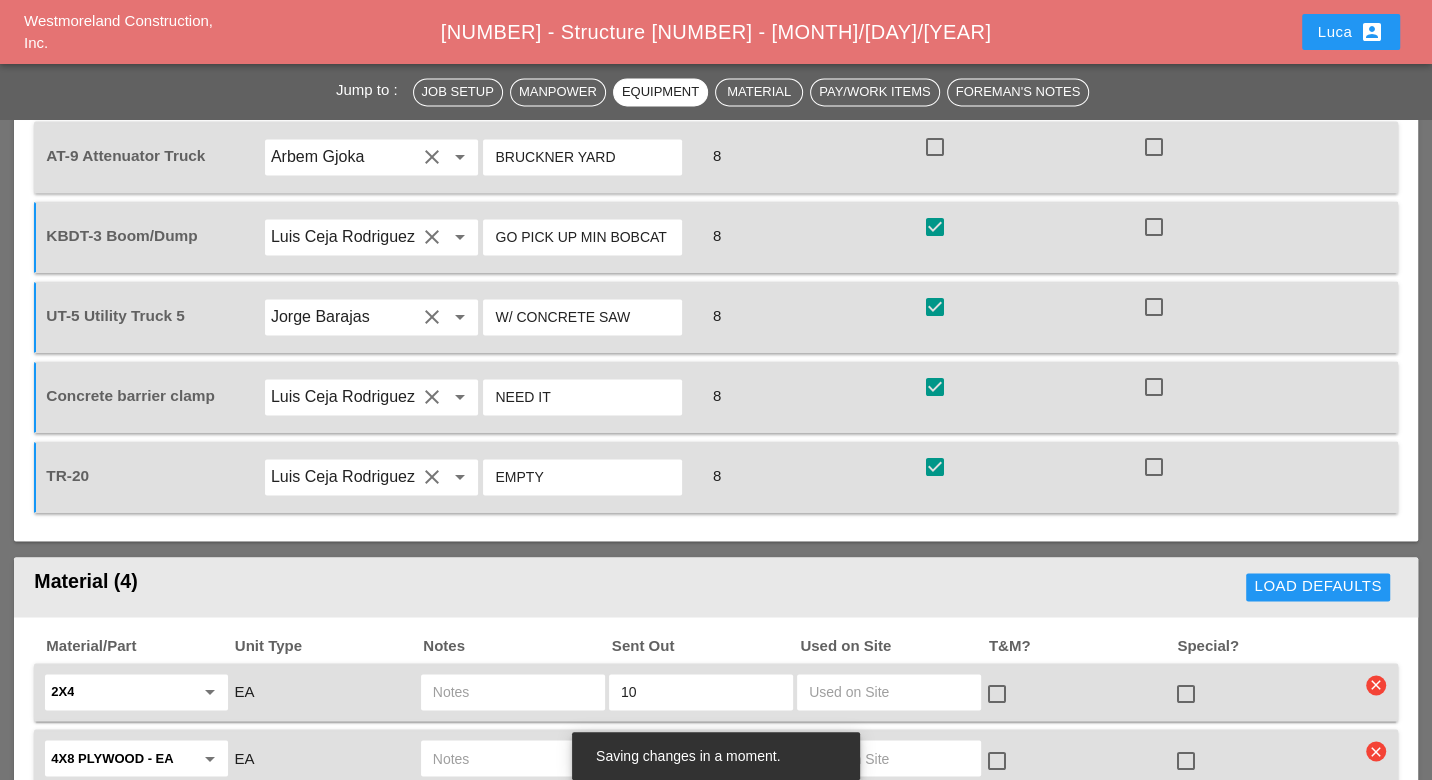 click at bounding box center [935, 147] 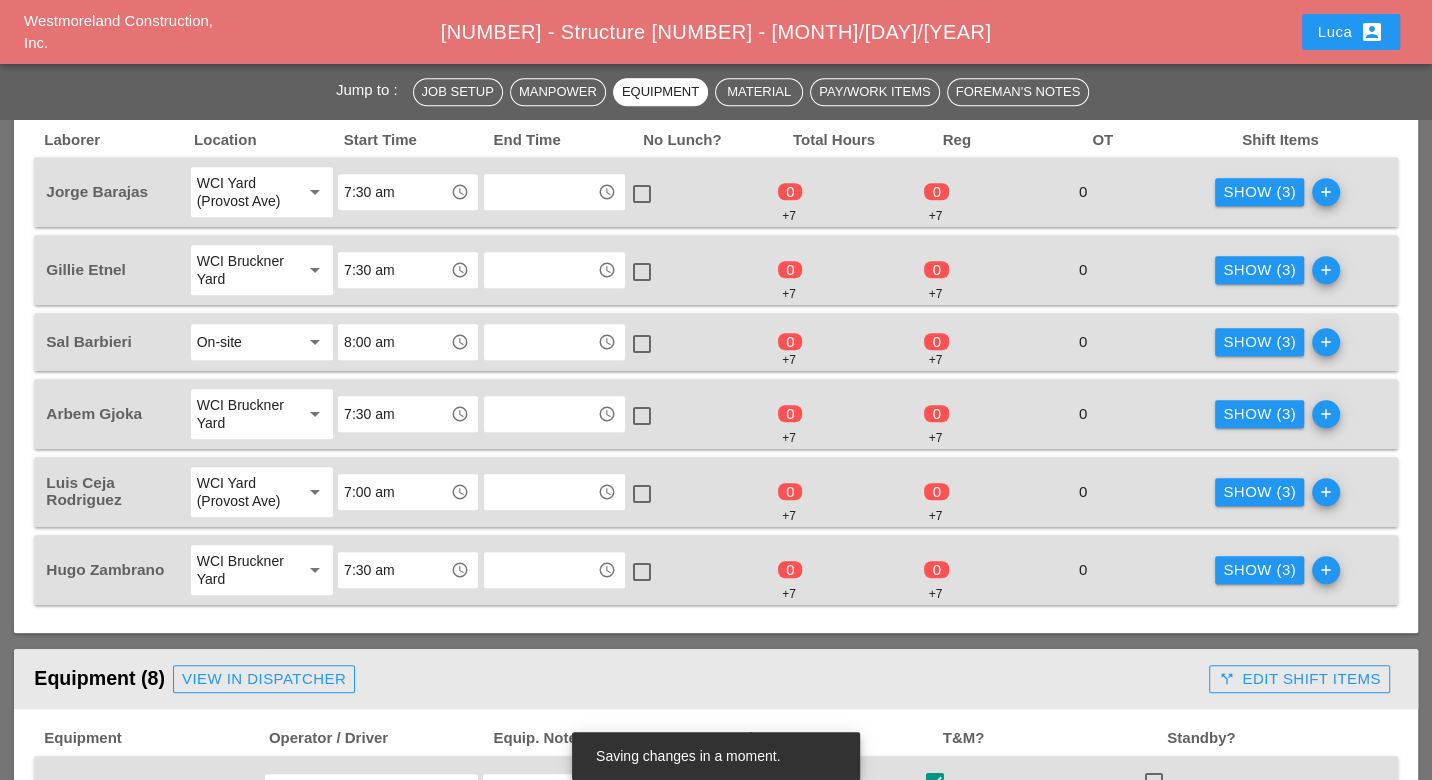 scroll, scrollTop: 1222, scrollLeft: 0, axis: vertical 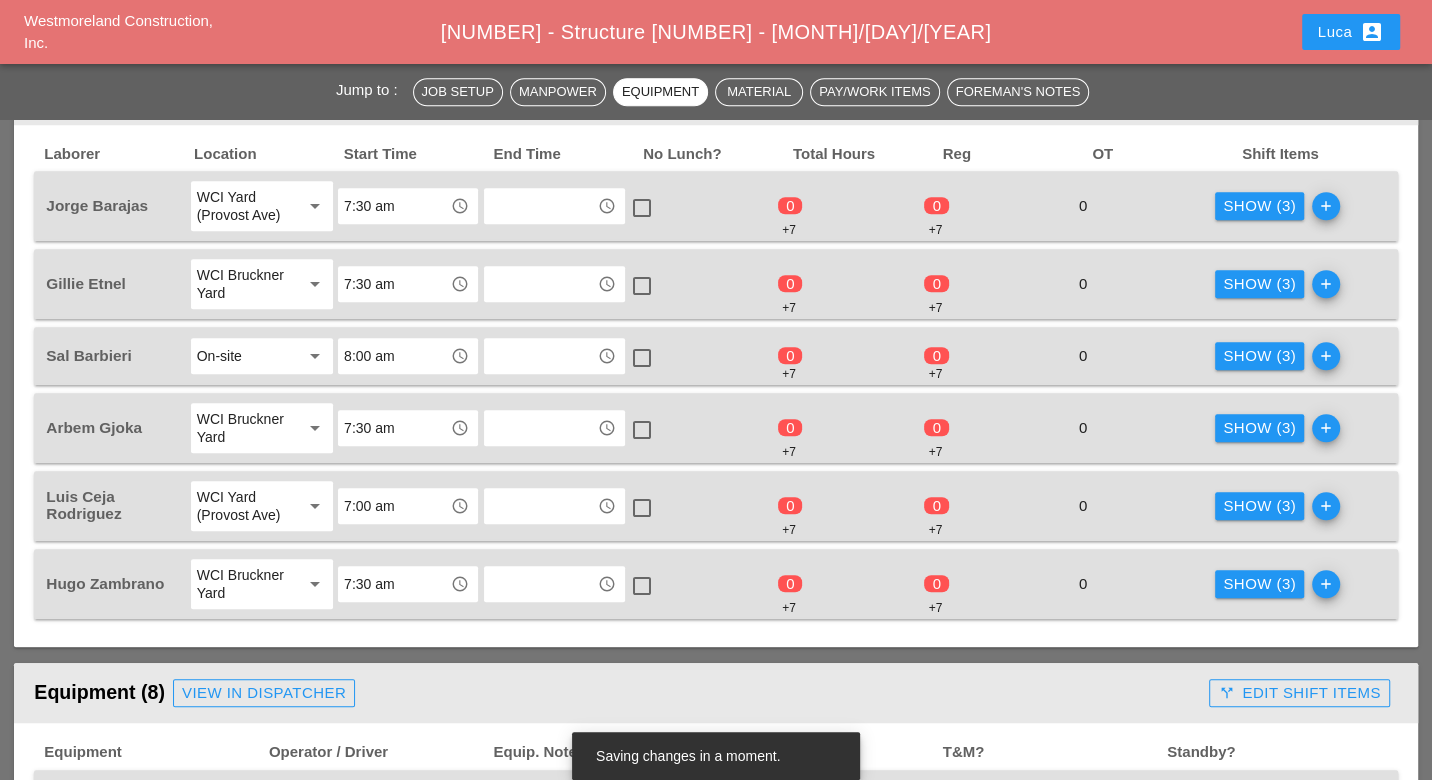 click on "Show (3)" at bounding box center (1259, 206) 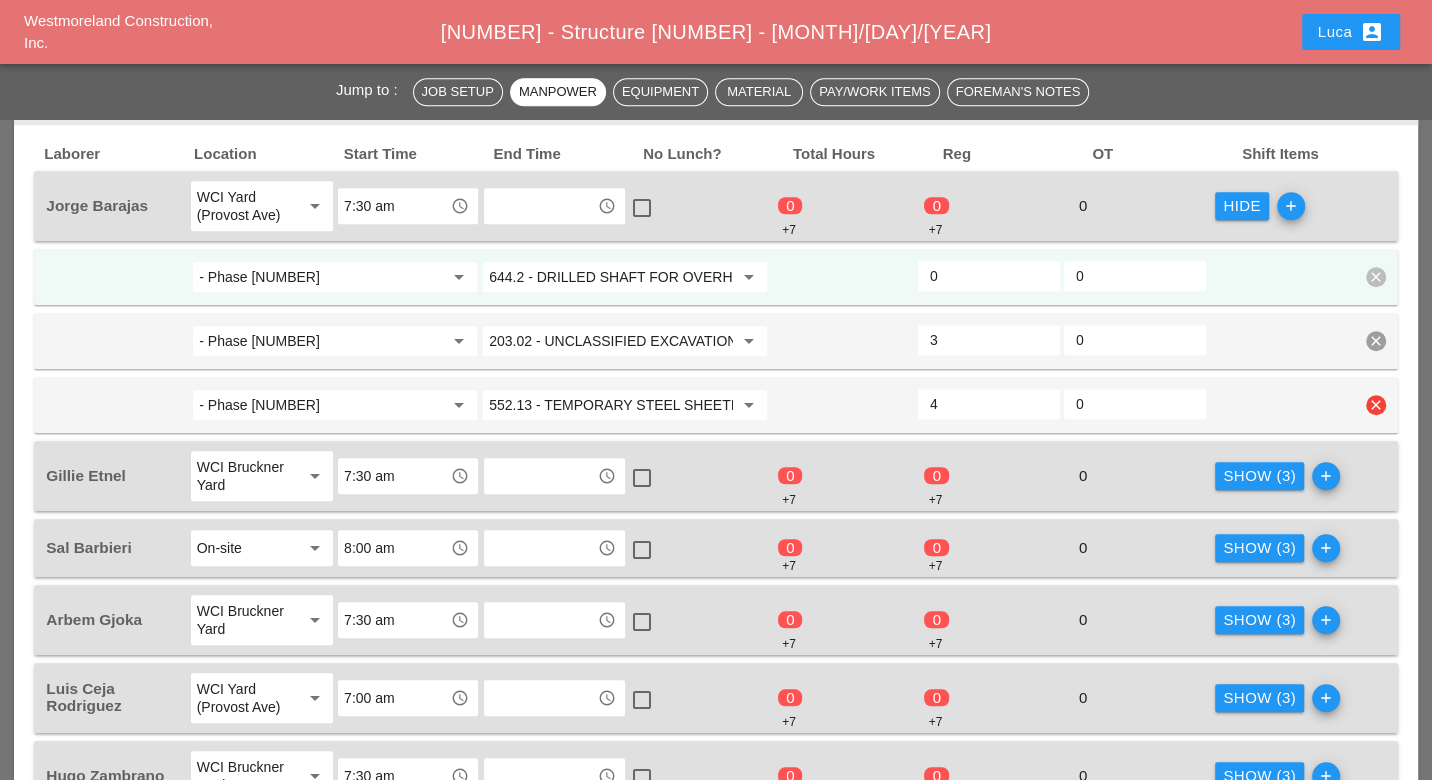 click on "4" at bounding box center [989, 404] 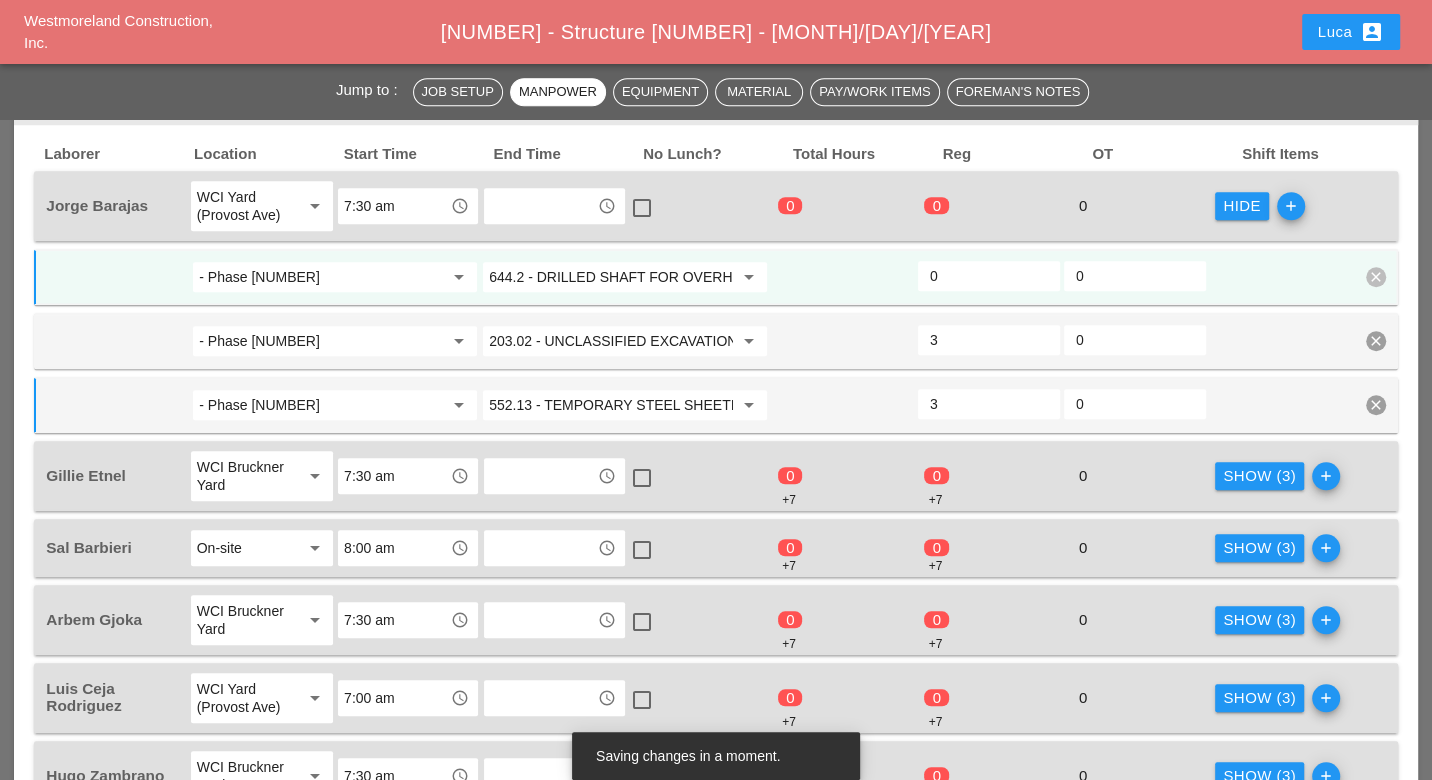 type on "3" 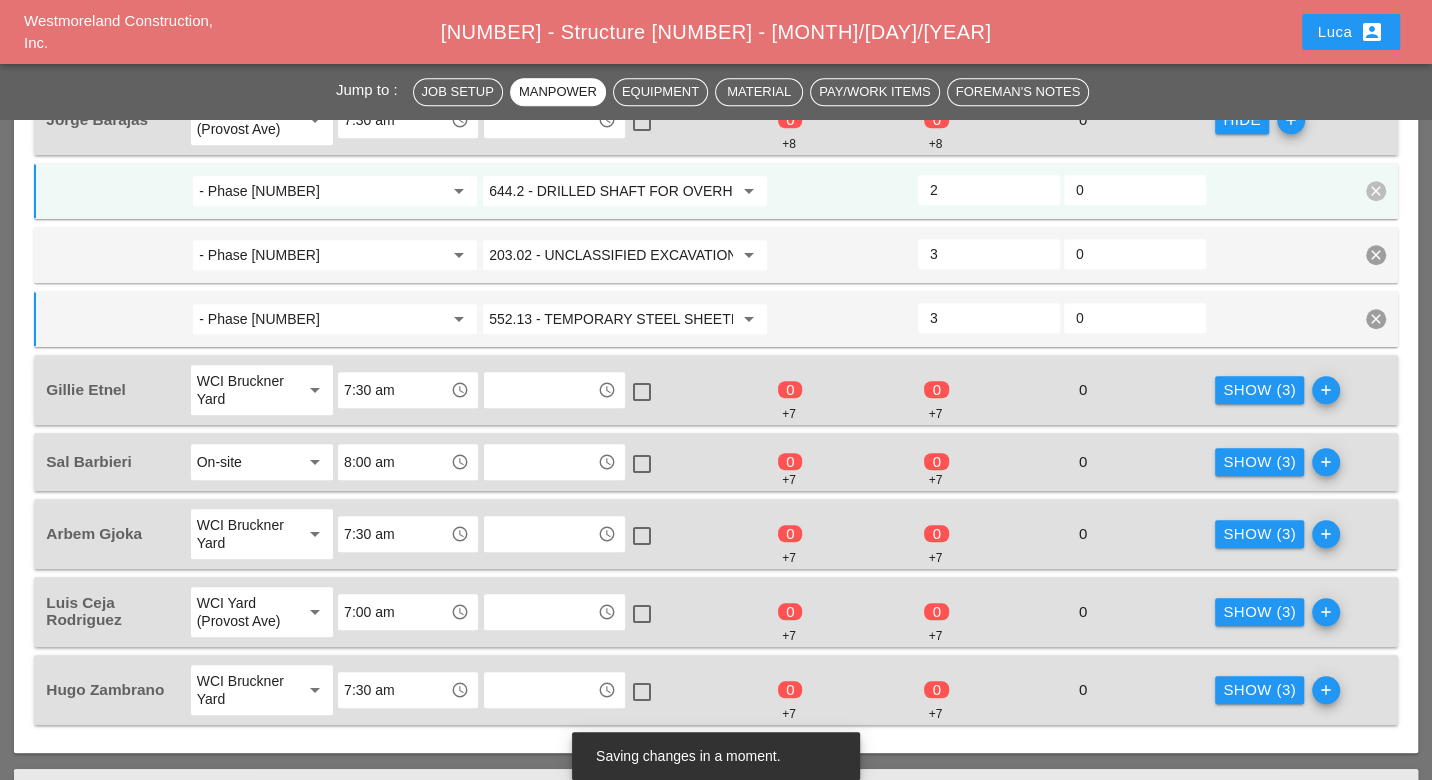 scroll, scrollTop: 1333, scrollLeft: 0, axis: vertical 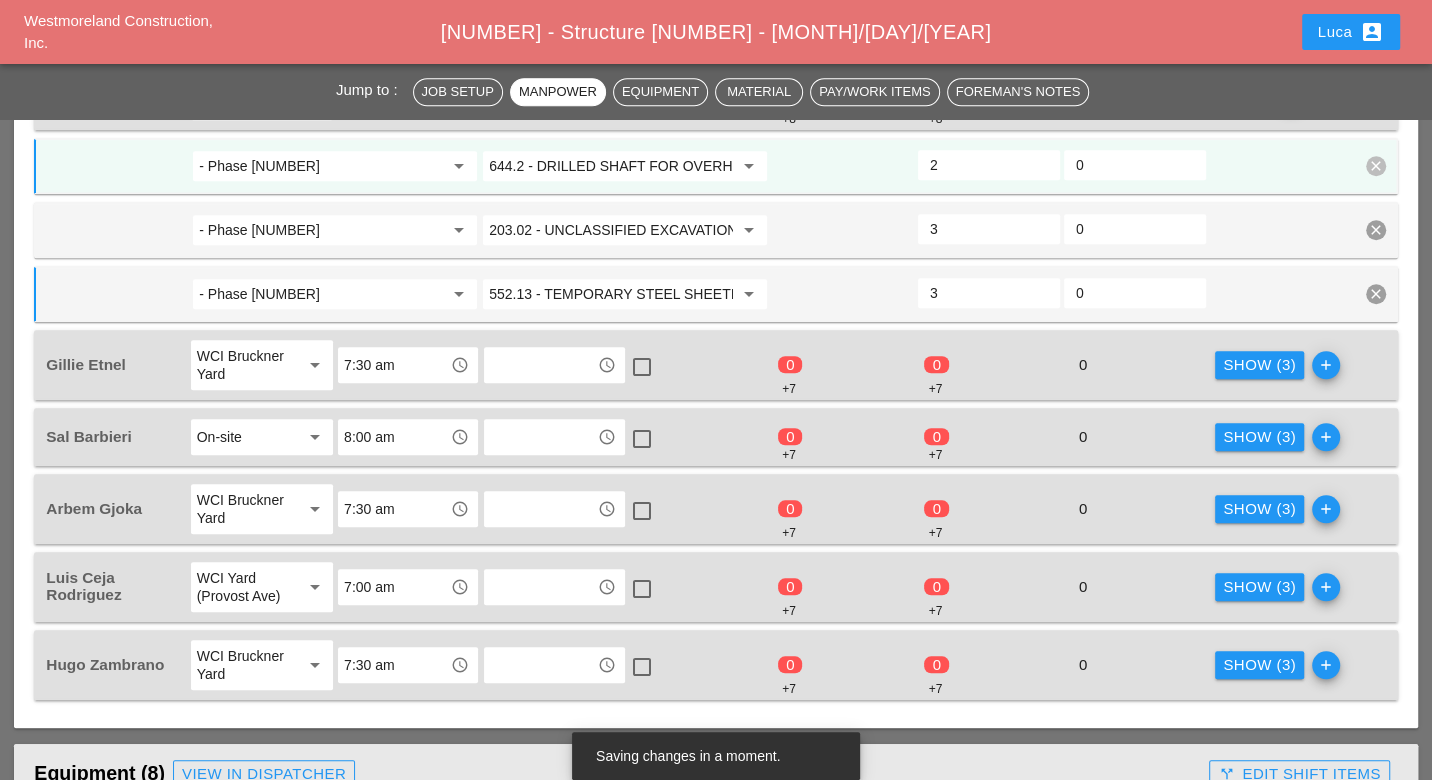 type on "2" 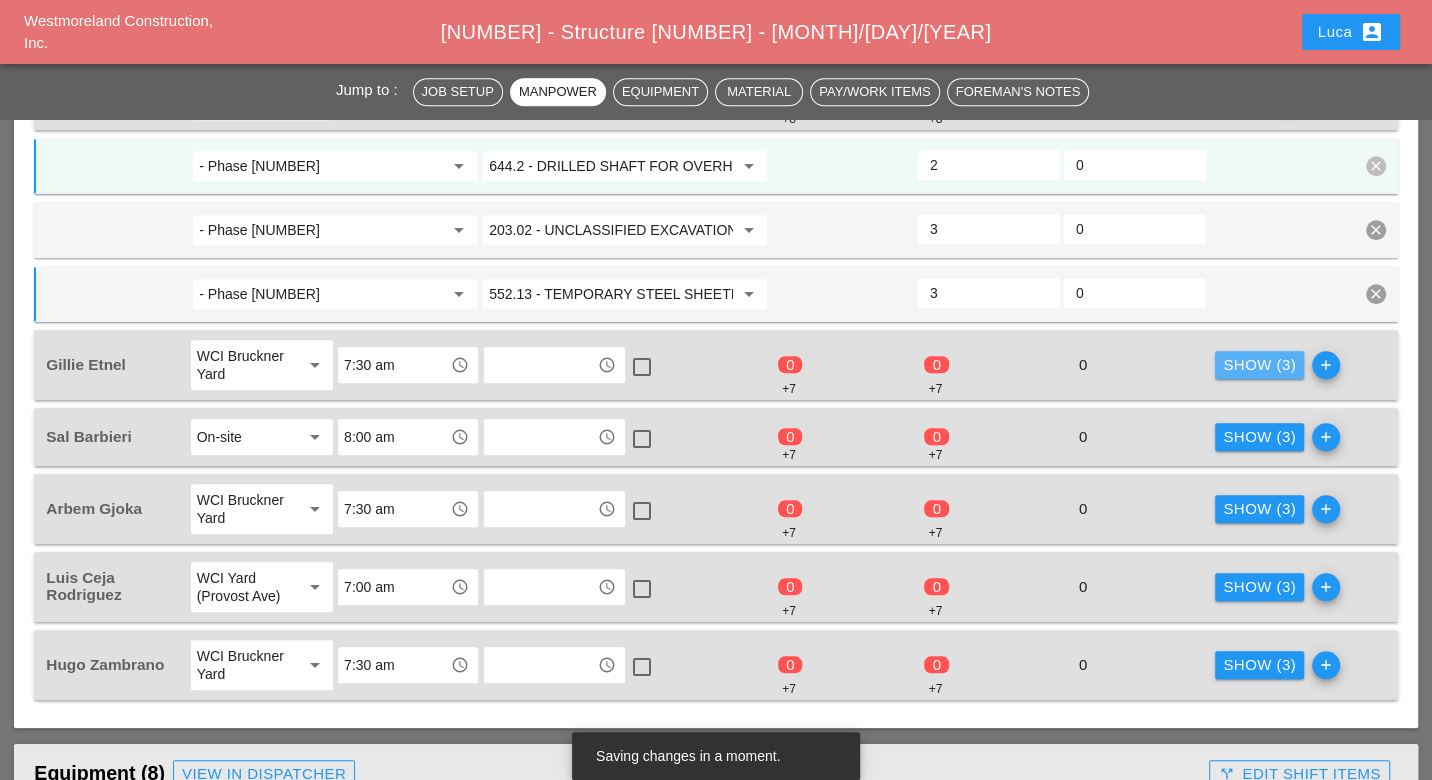 click on "Show (3)" at bounding box center (1259, 365) 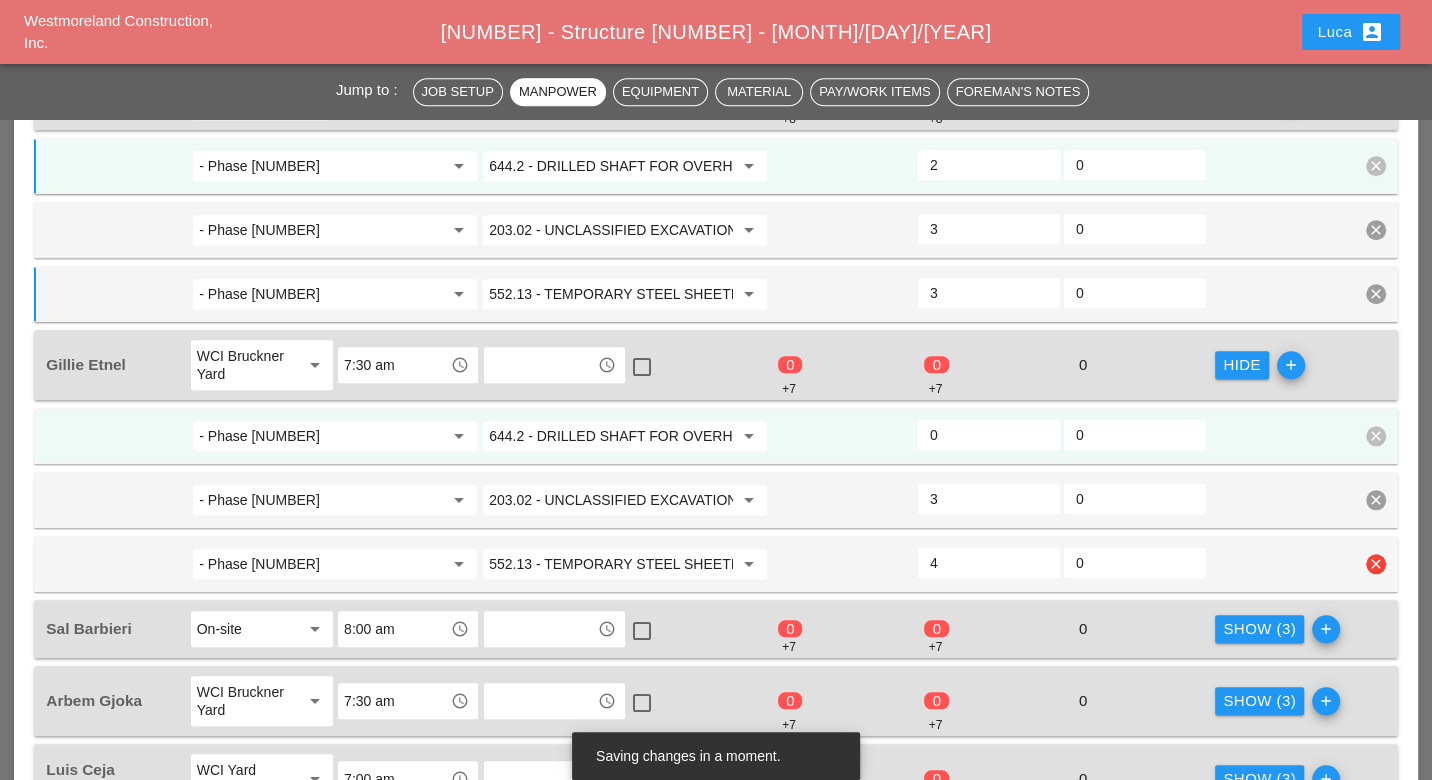 drag, startPoint x: 940, startPoint y: 548, endPoint x: 930, endPoint y: 546, distance: 10.198039 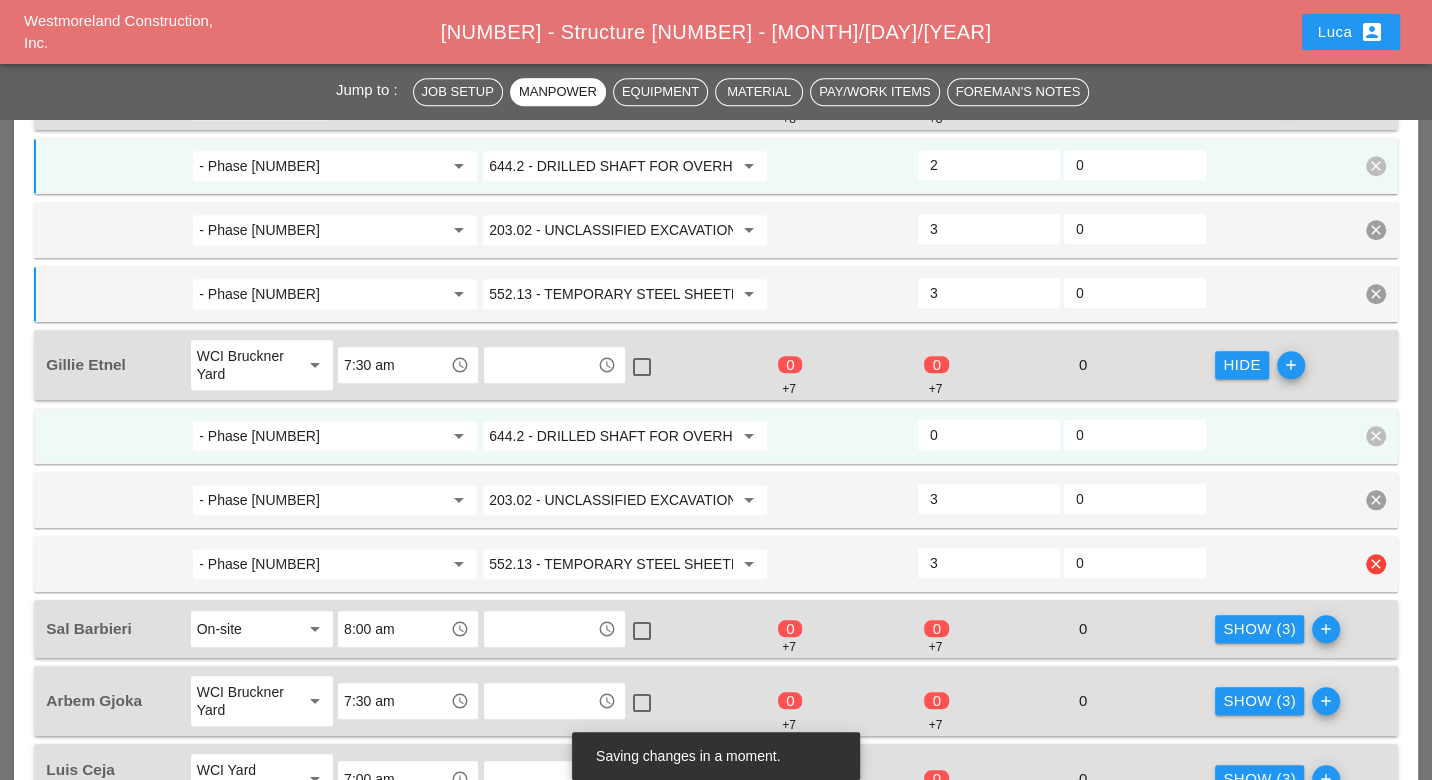 type on "3" 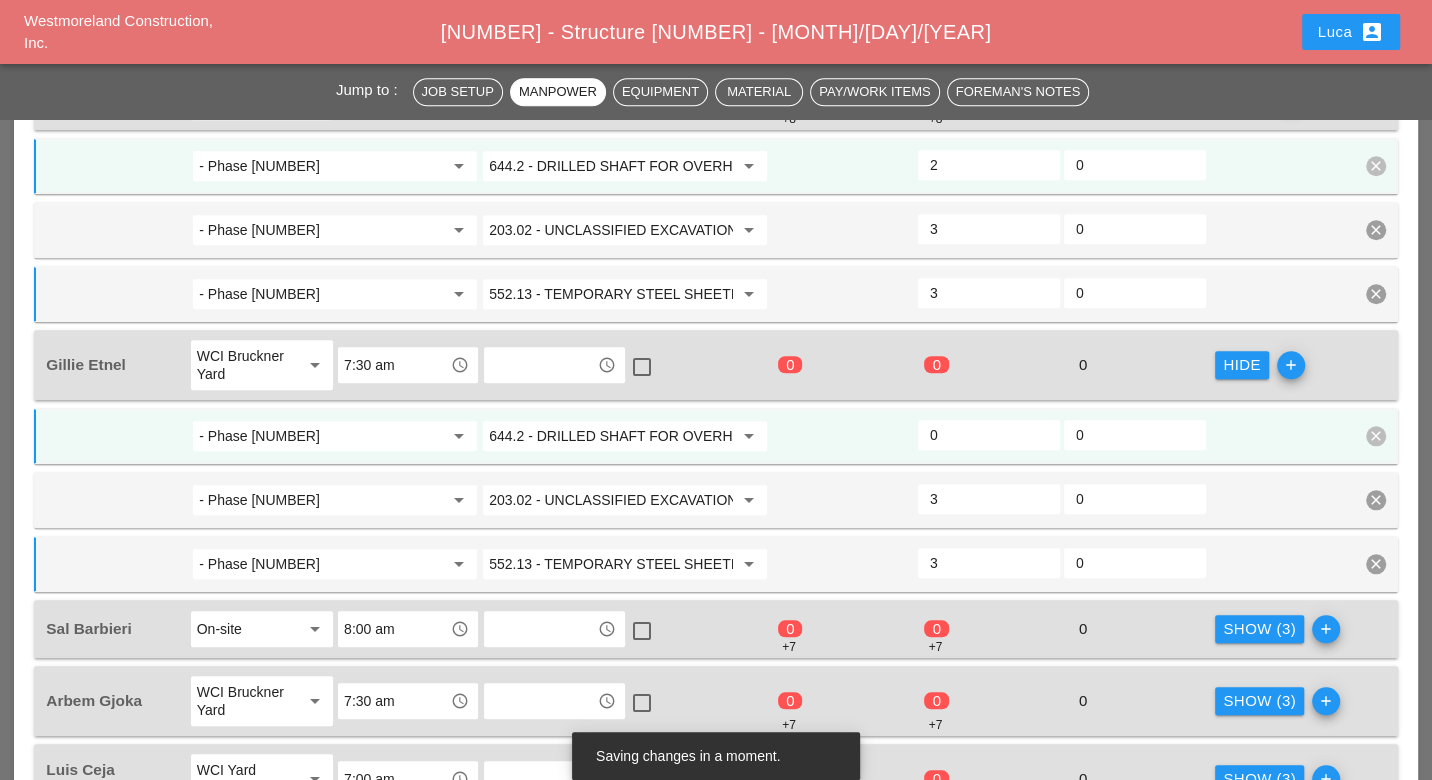 click on "0" at bounding box center (989, 435) 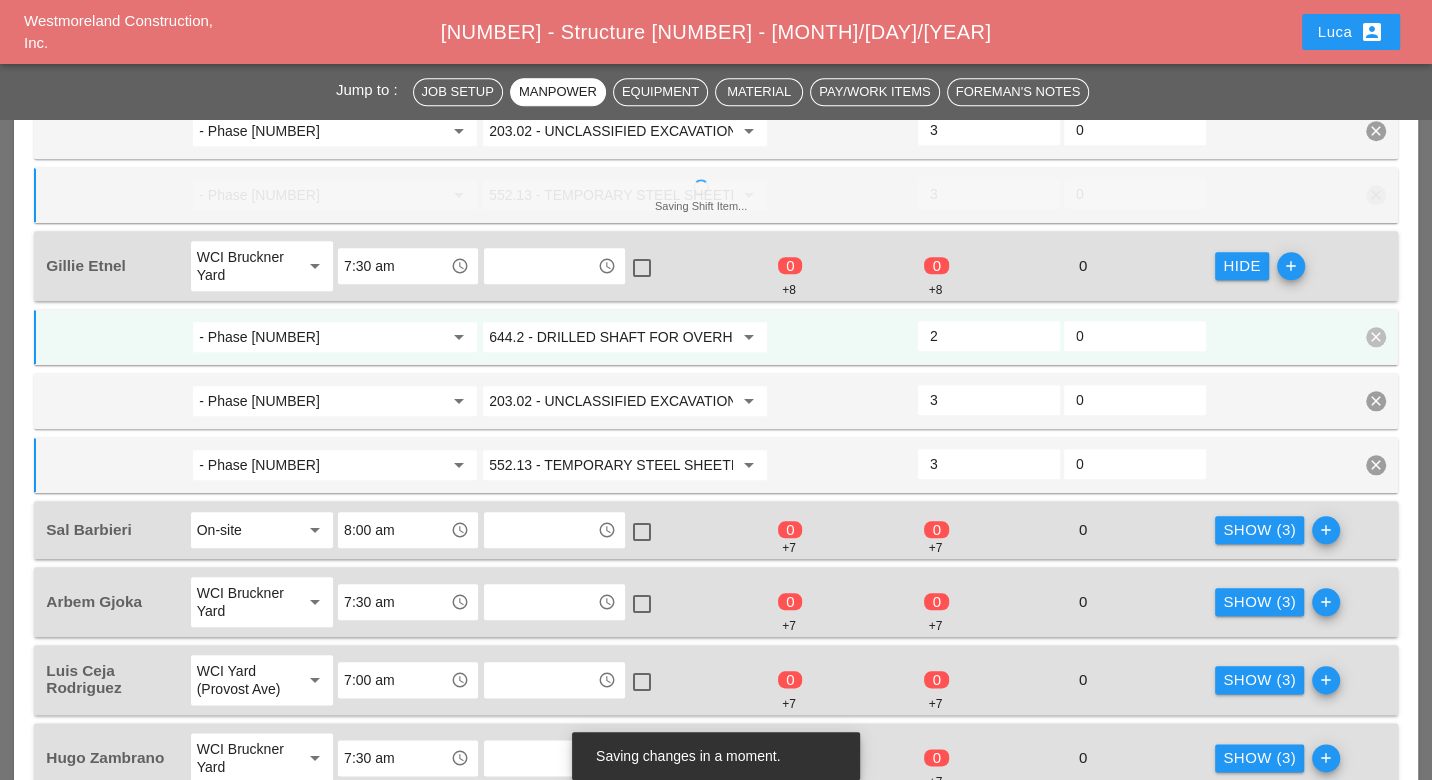 scroll, scrollTop: 1555, scrollLeft: 0, axis: vertical 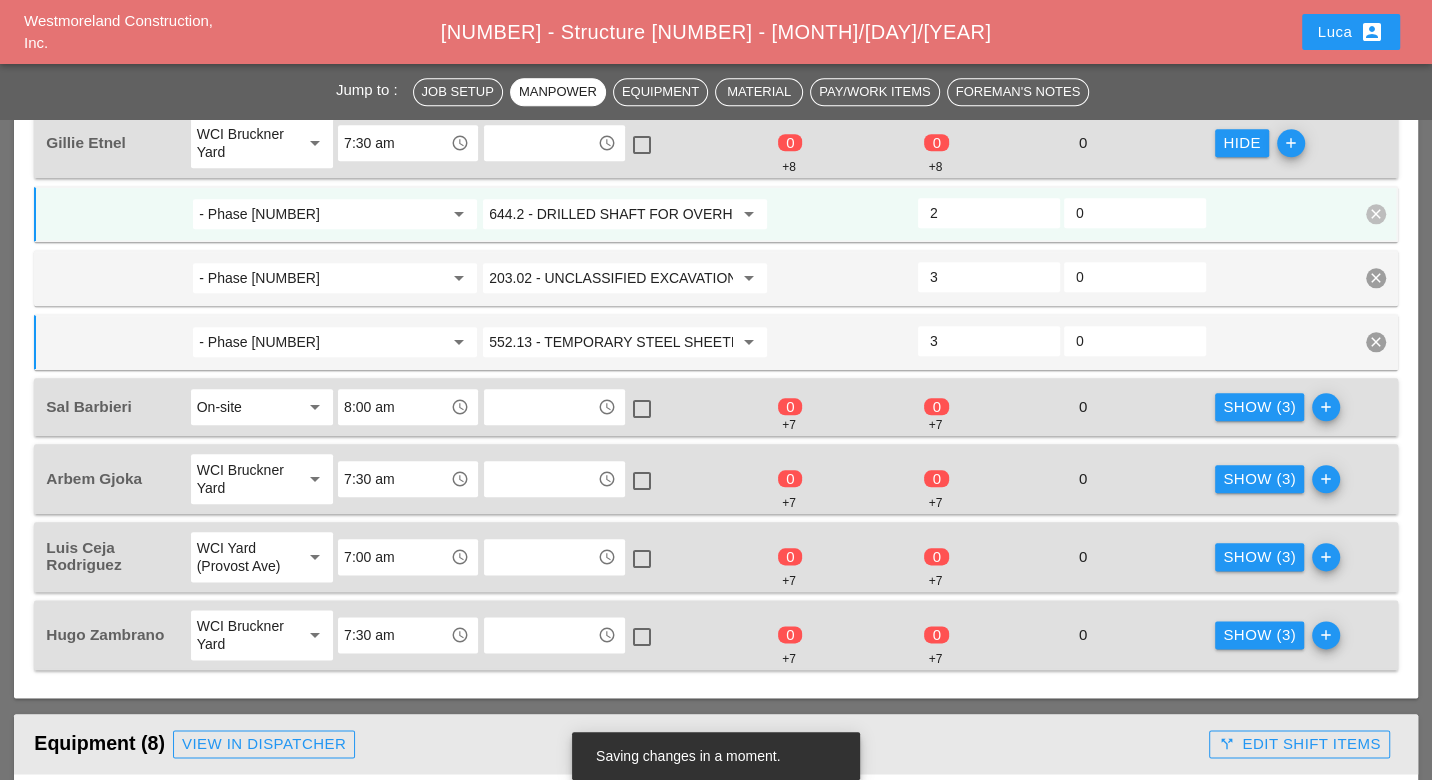 type on "2" 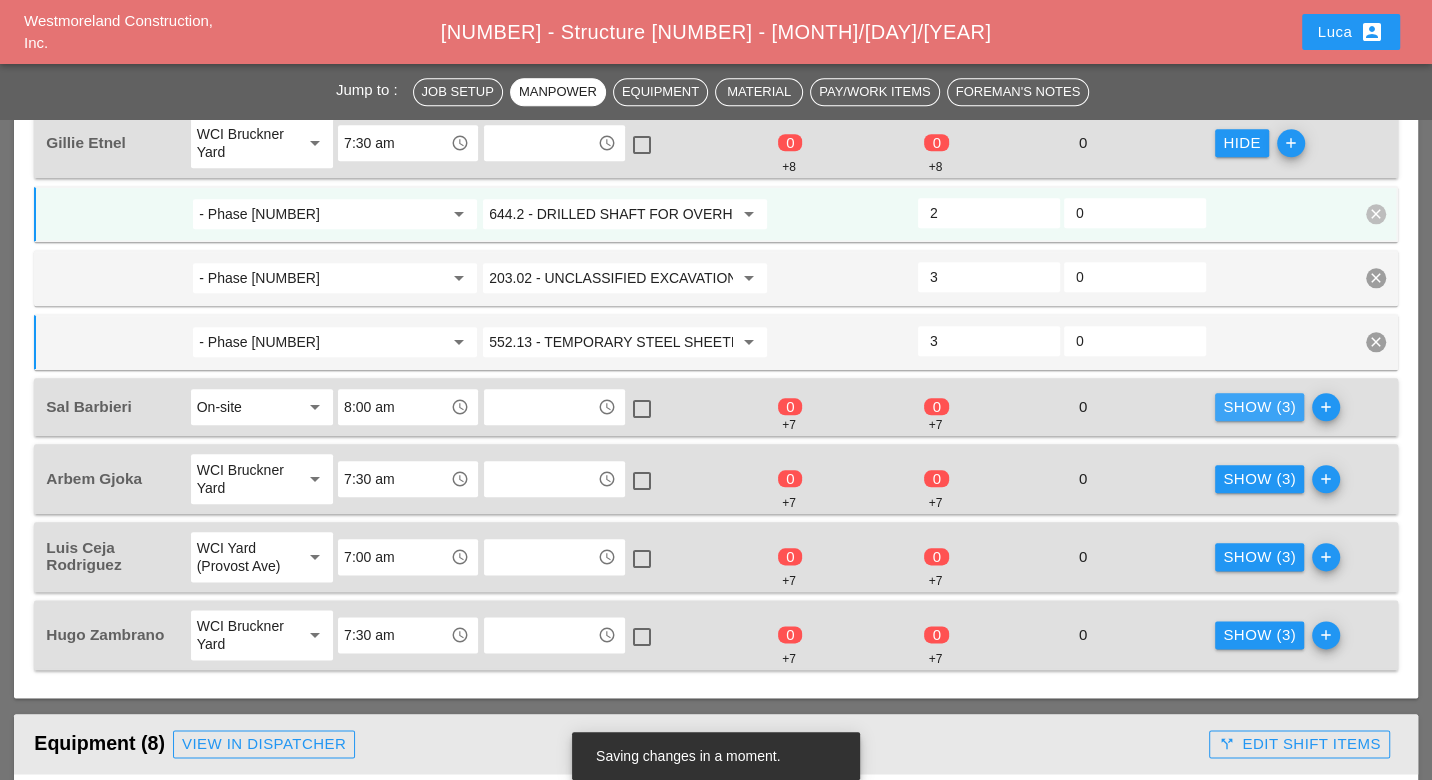 click on "Show (3)" at bounding box center [1259, 407] 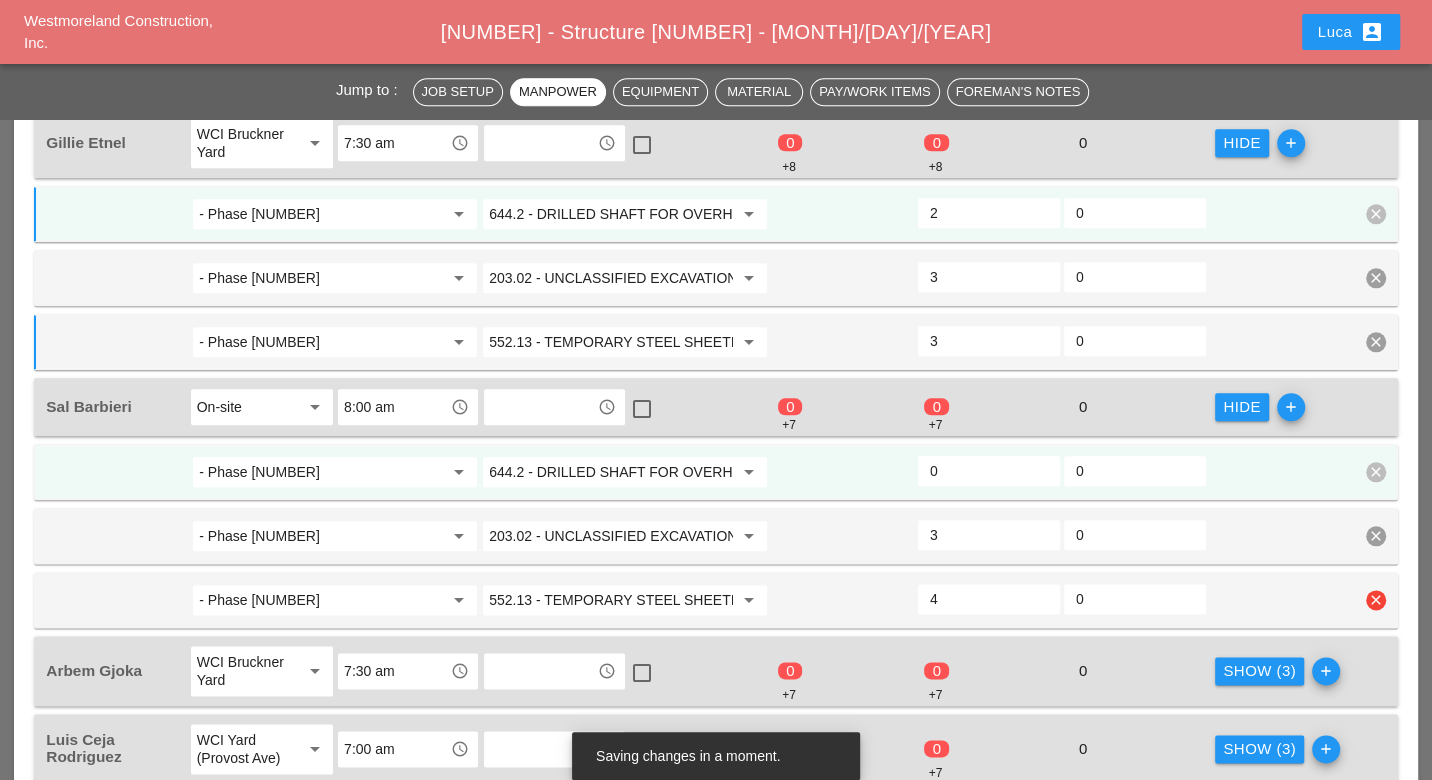 click on "4" at bounding box center (989, 599) 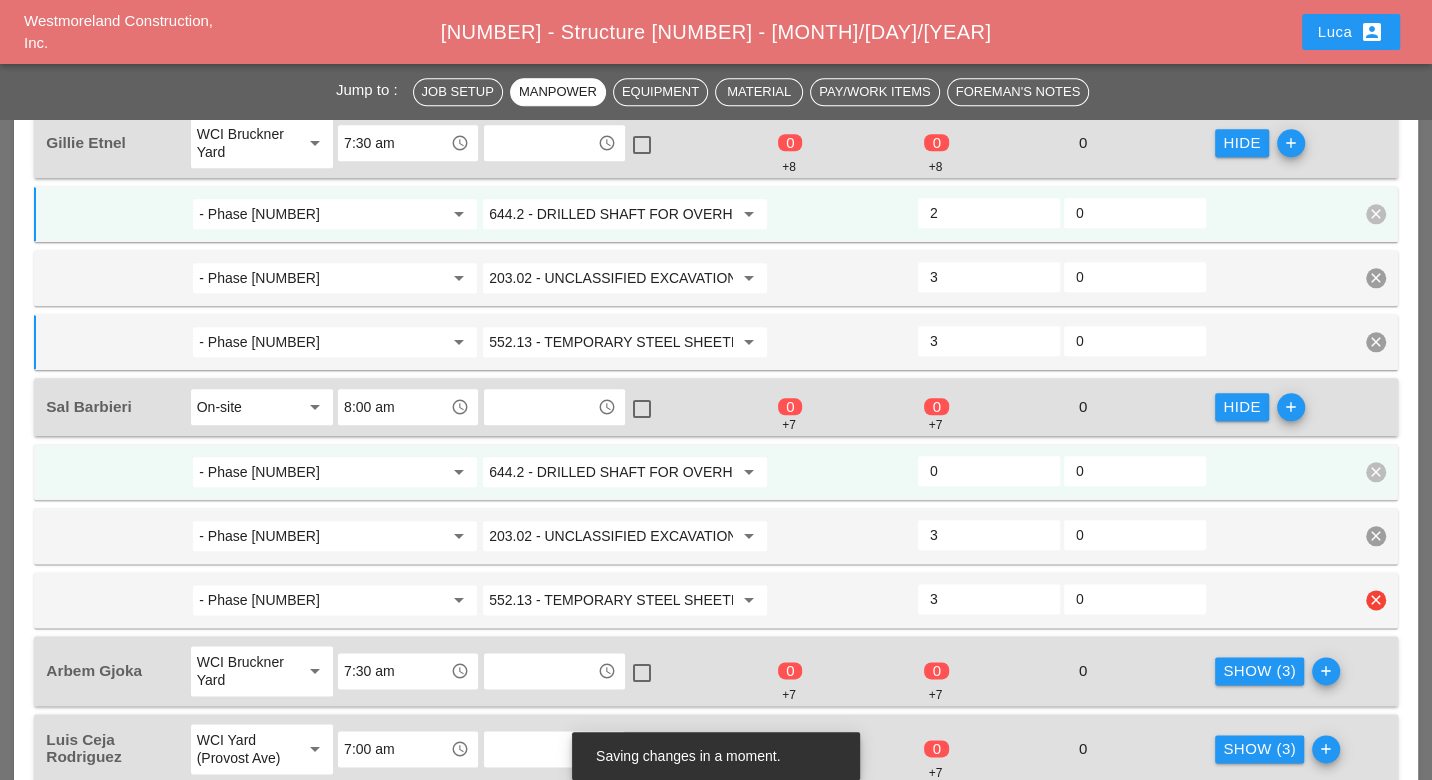 type on "3" 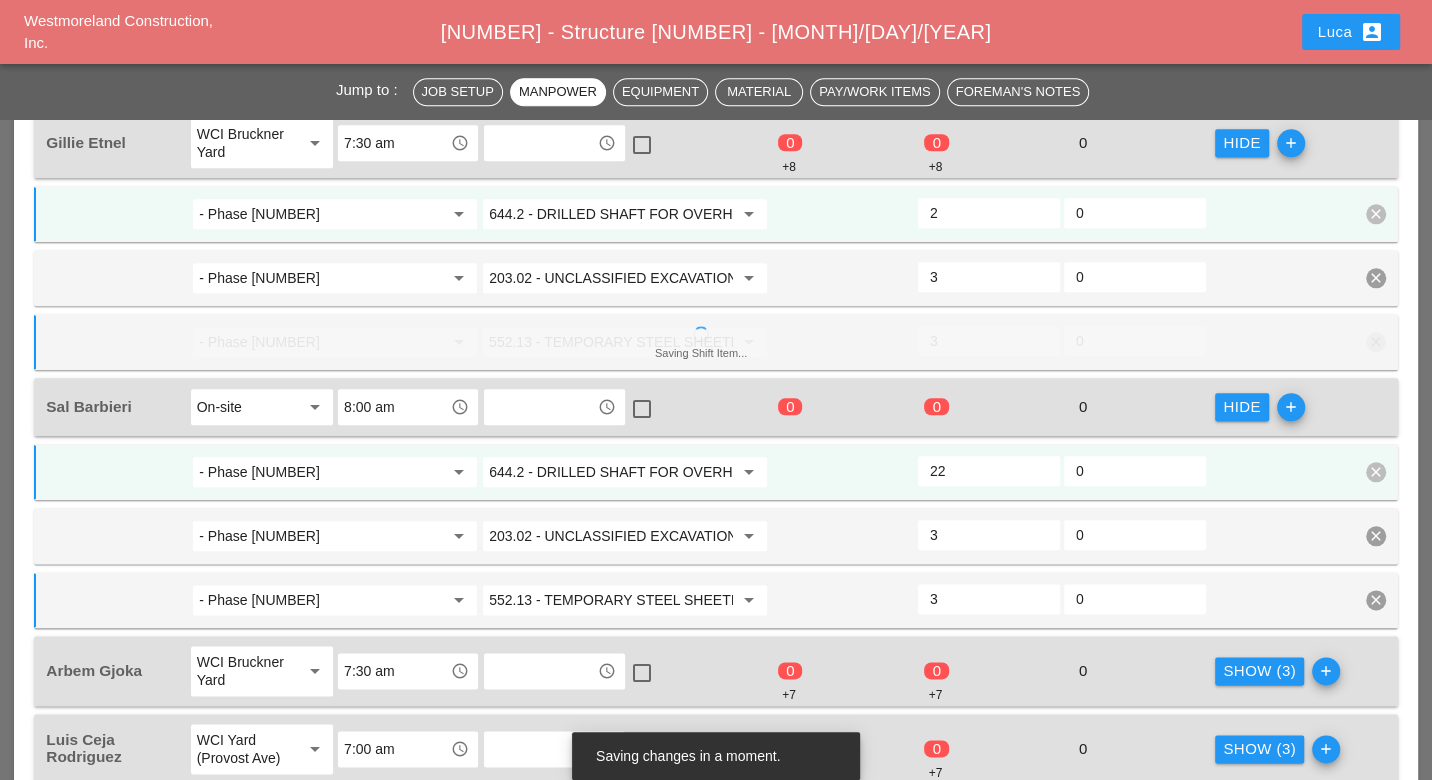 click on "22" at bounding box center [989, 471] 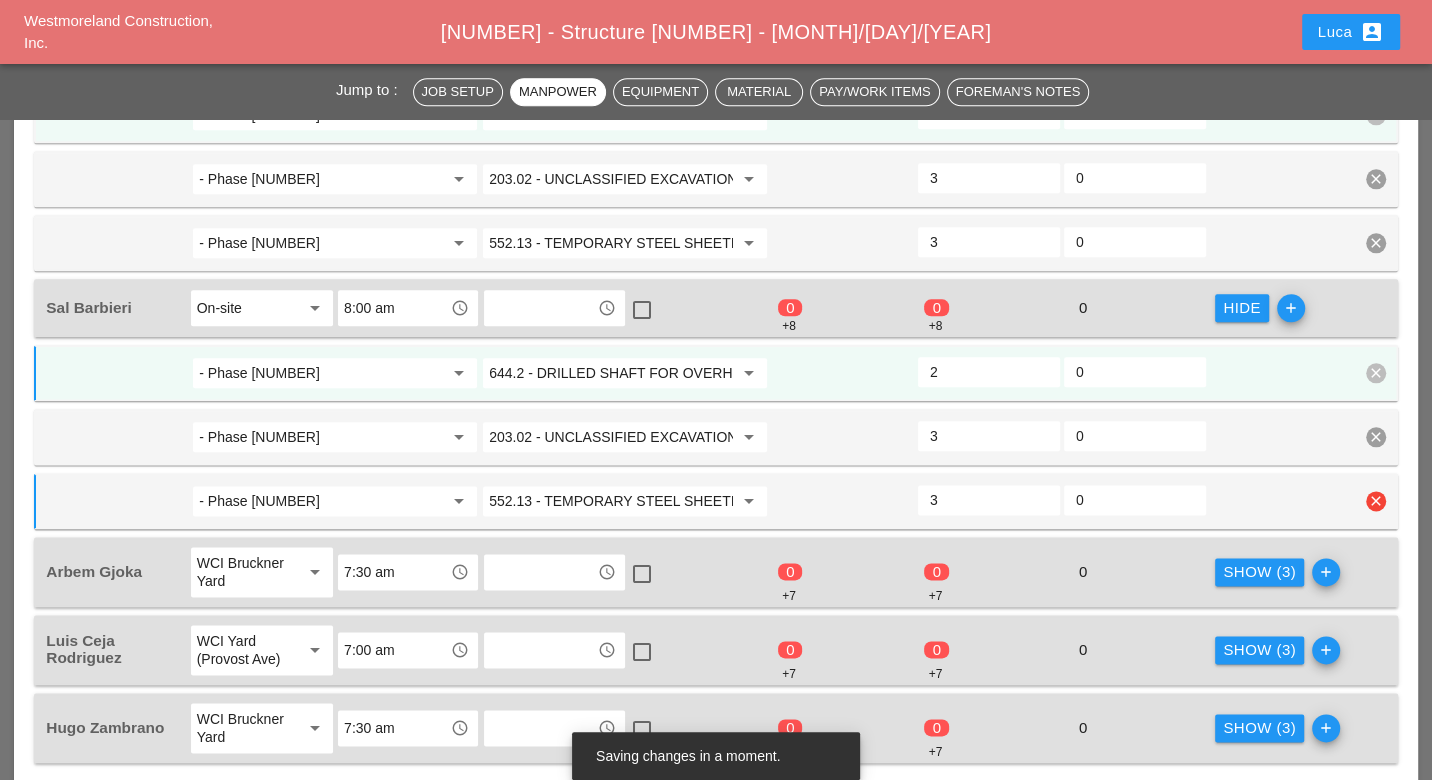 scroll, scrollTop: 1666, scrollLeft: 0, axis: vertical 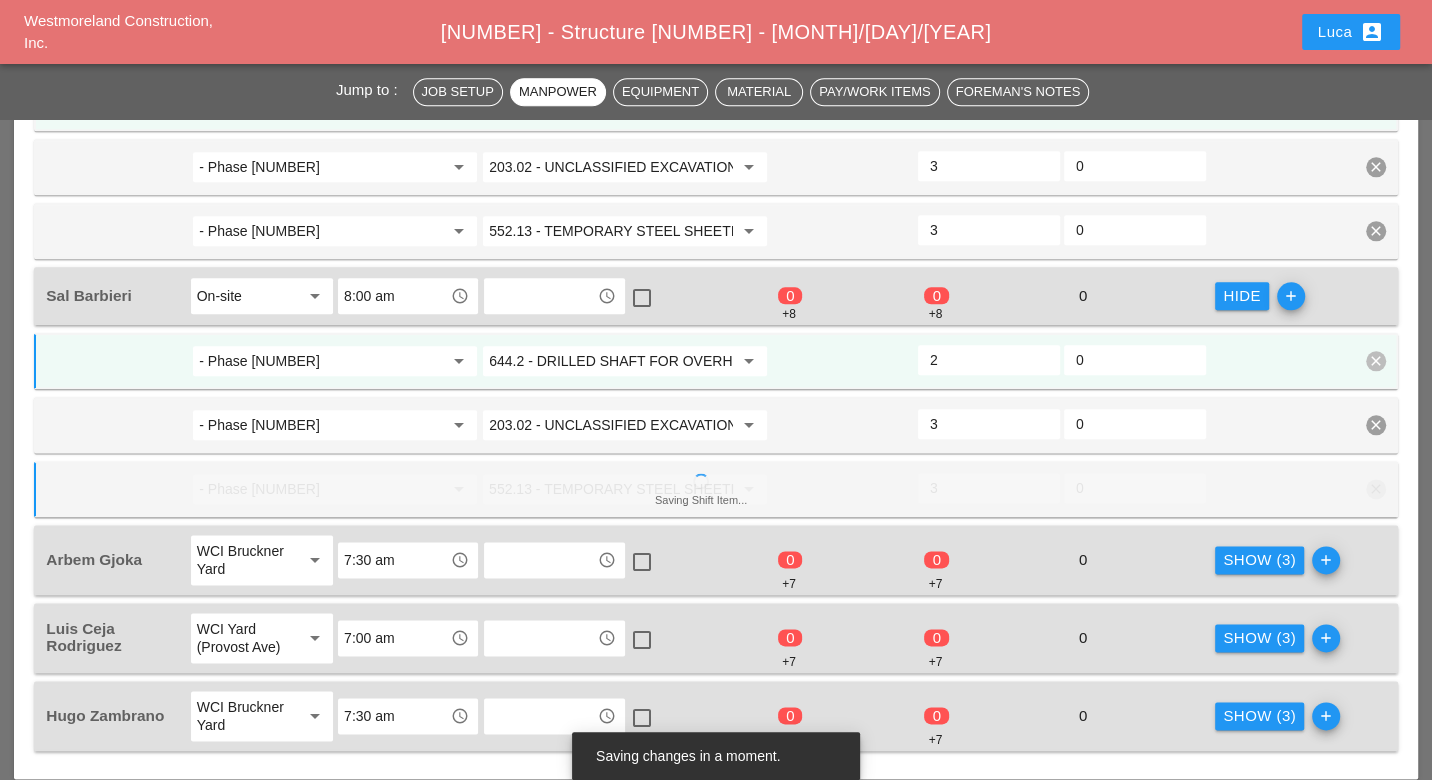 type on "2" 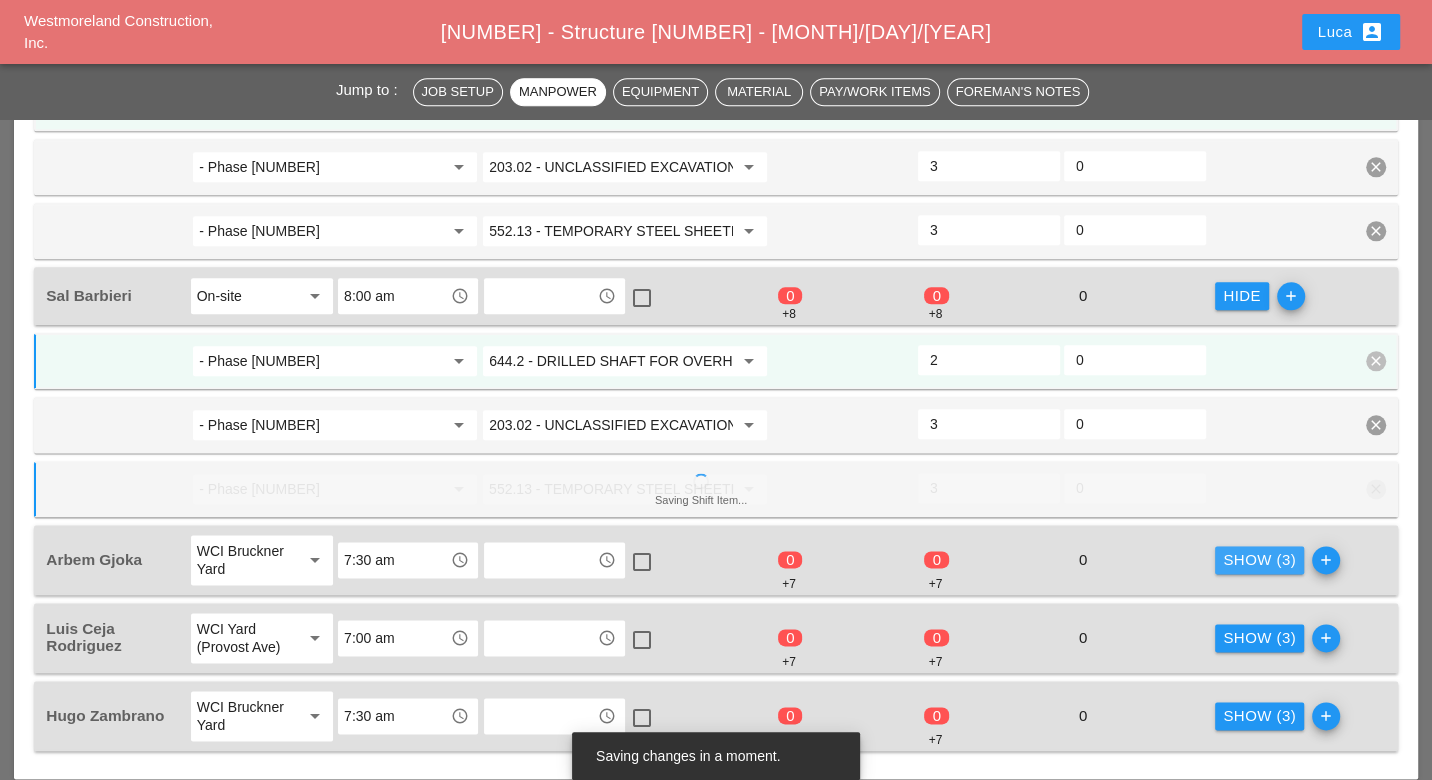 drag, startPoint x: 1261, startPoint y: 536, endPoint x: 1069, endPoint y: 552, distance: 192.66551 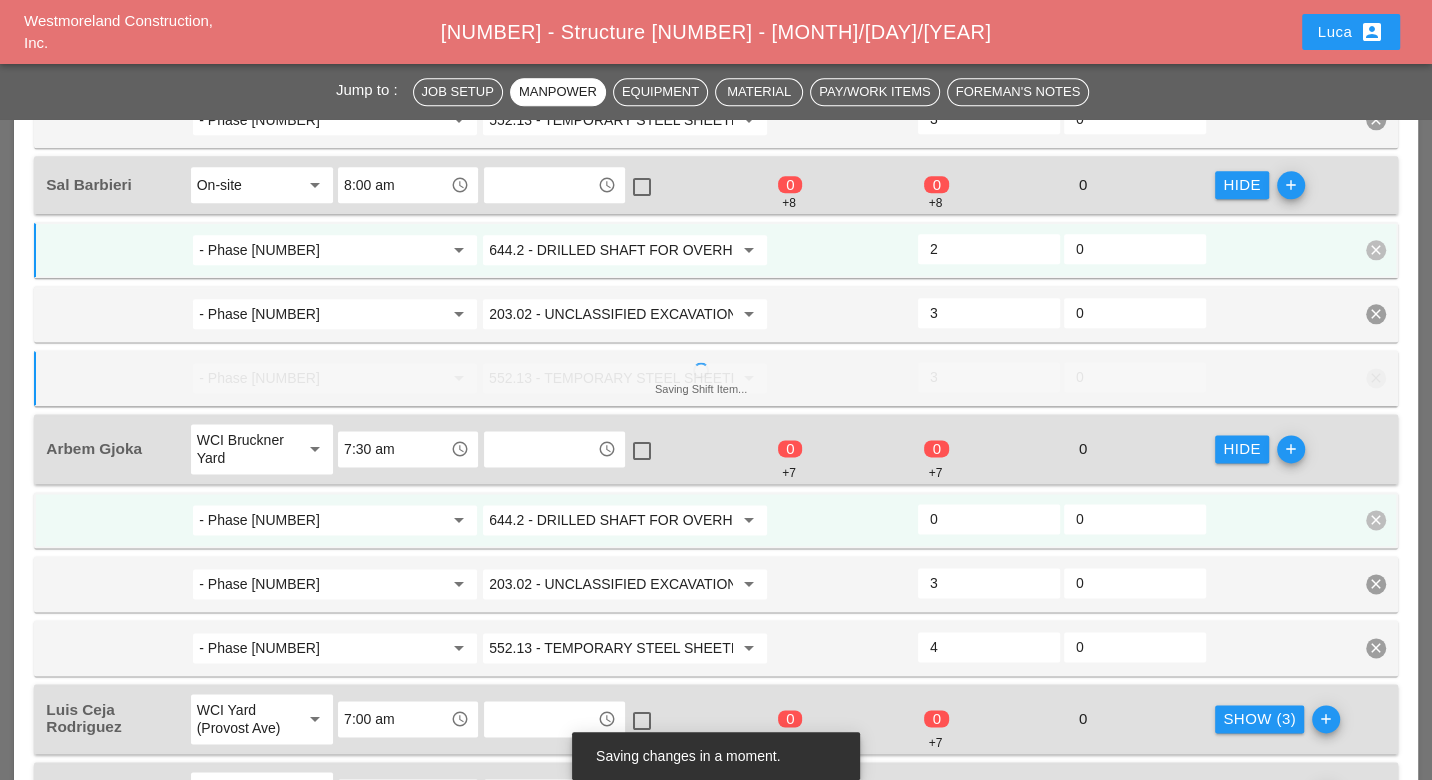 scroll, scrollTop: 1777, scrollLeft: 0, axis: vertical 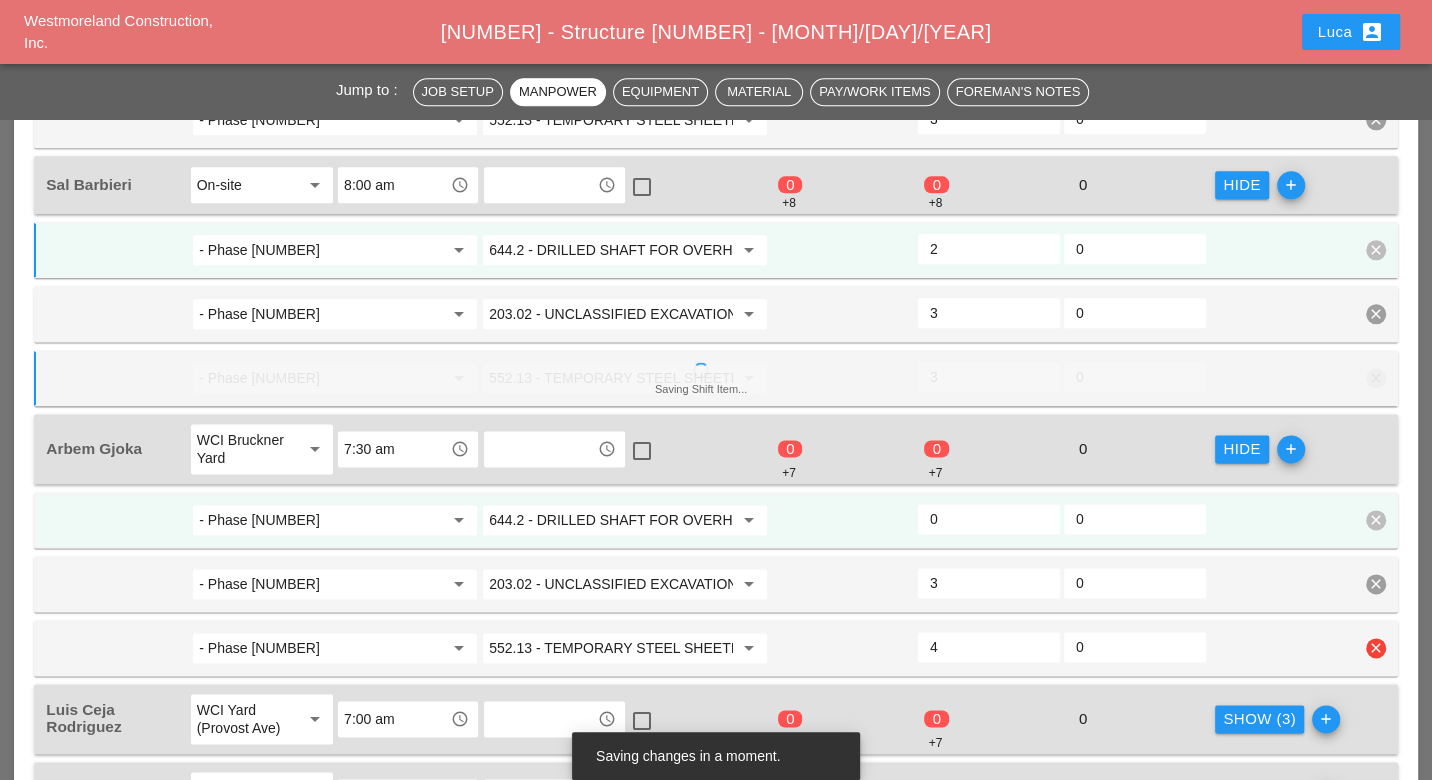 click on "4" at bounding box center [989, 647] 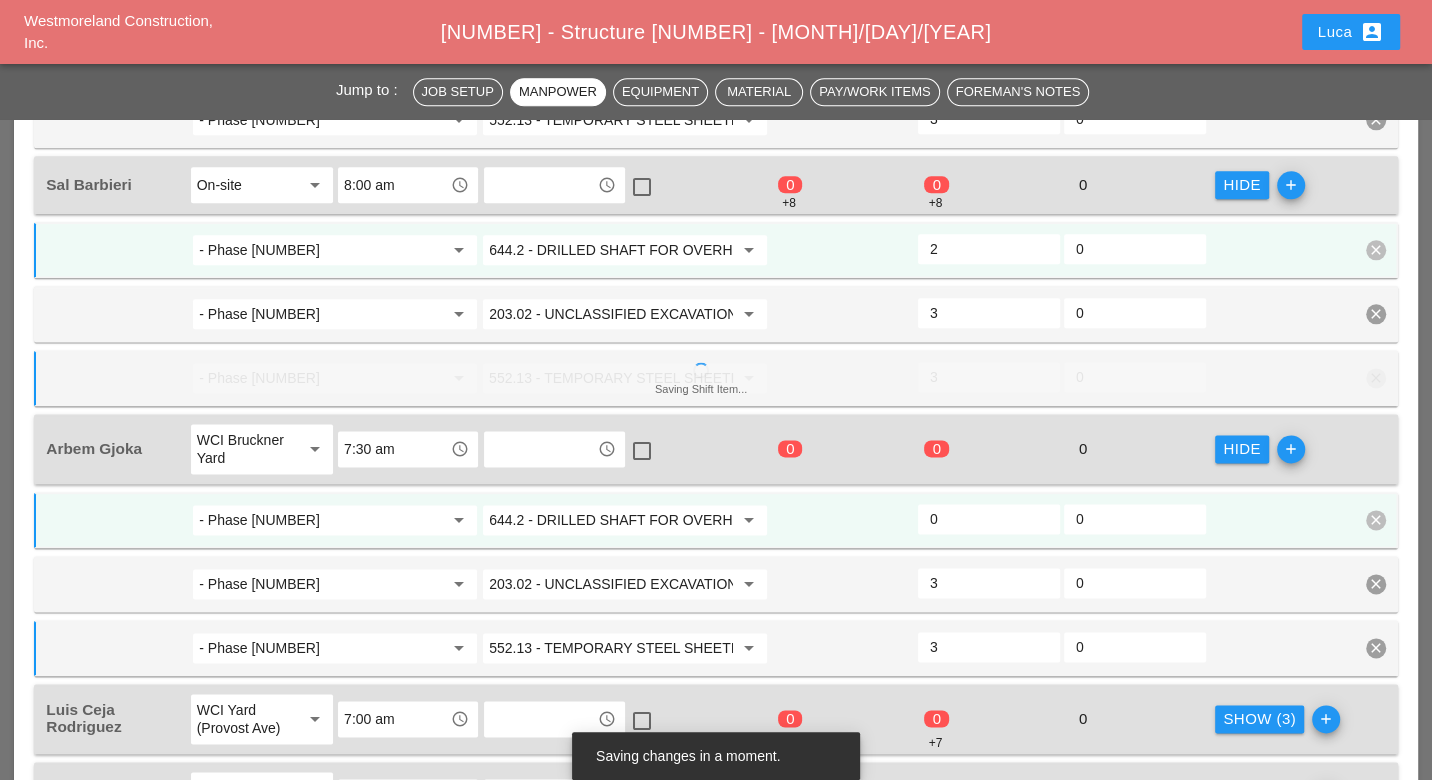 type on "3" 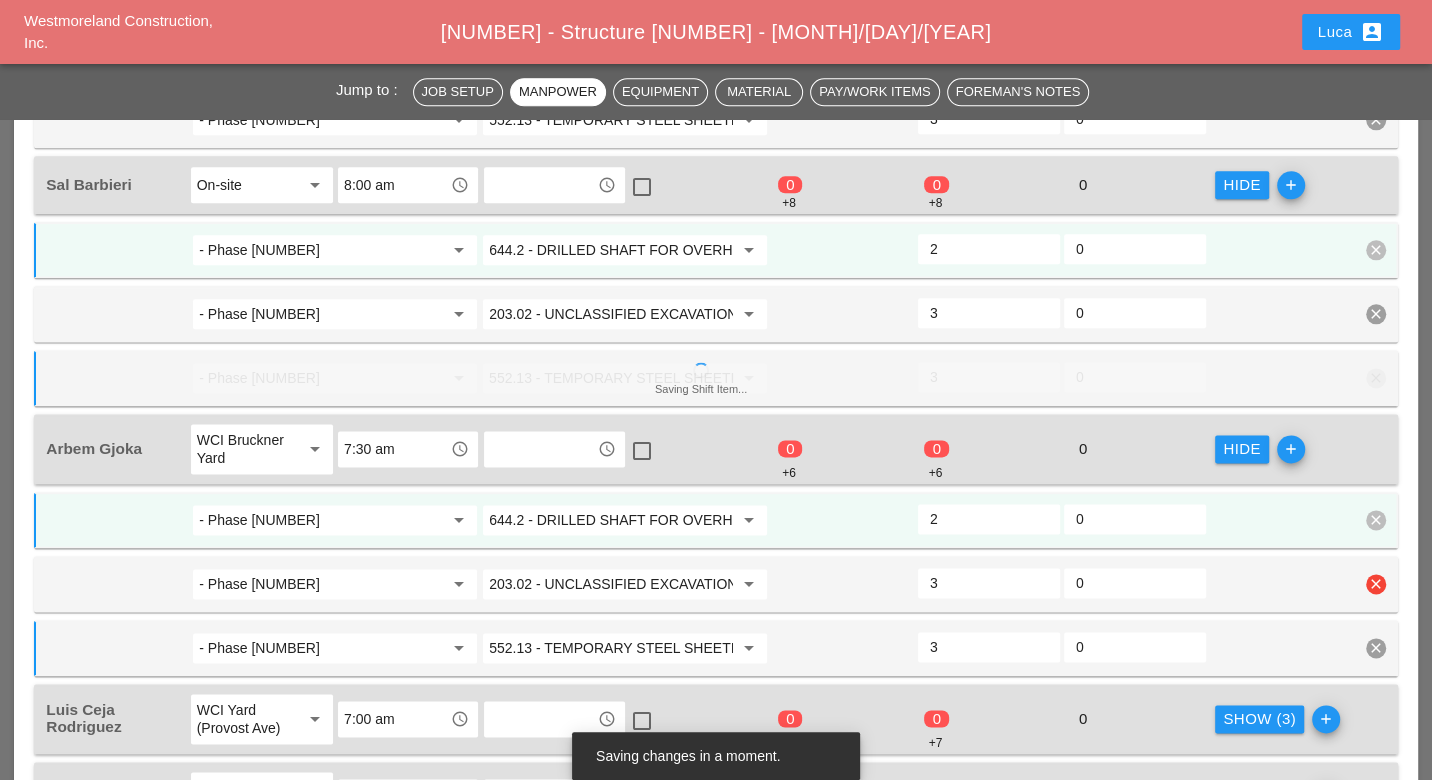 scroll, scrollTop: 2000, scrollLeft: 0, axis: vertical 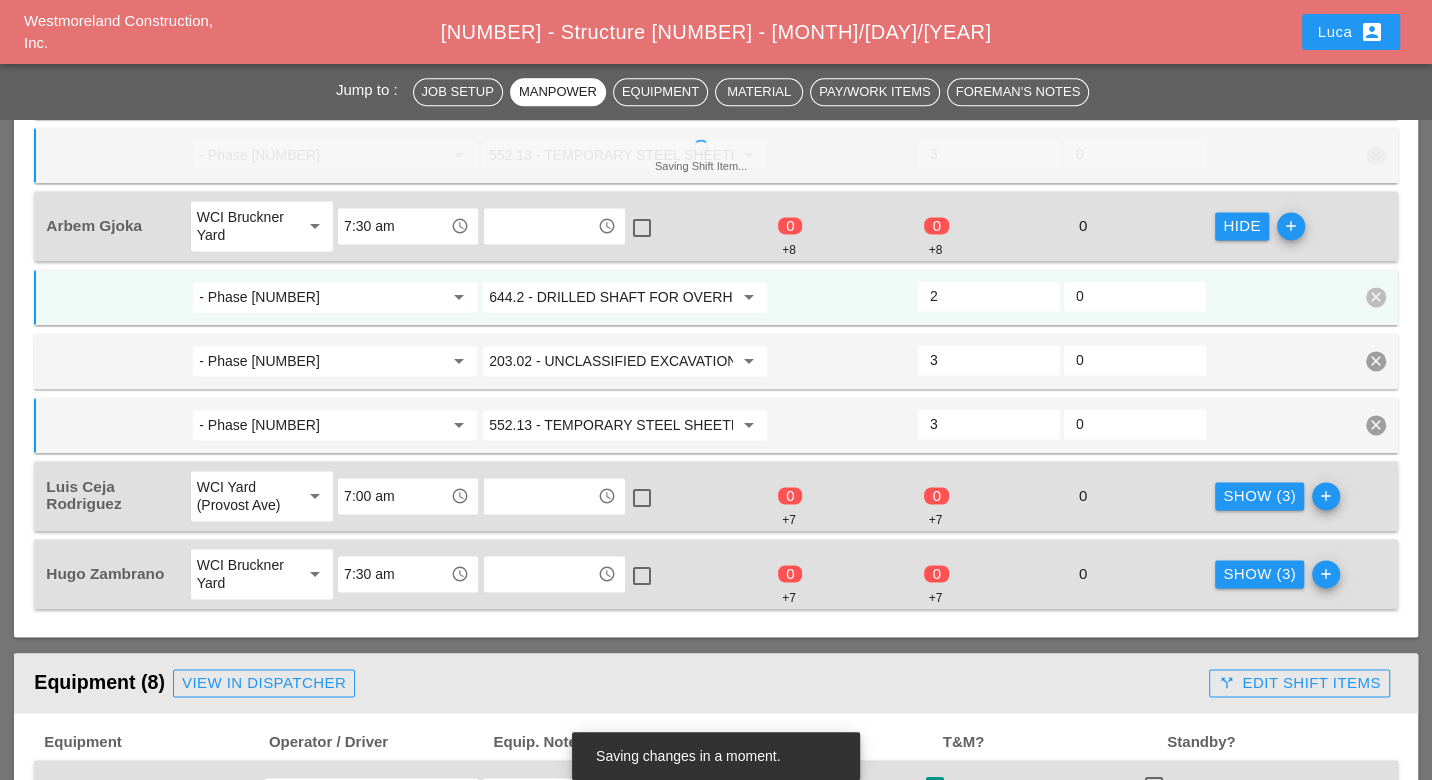 type on "2" 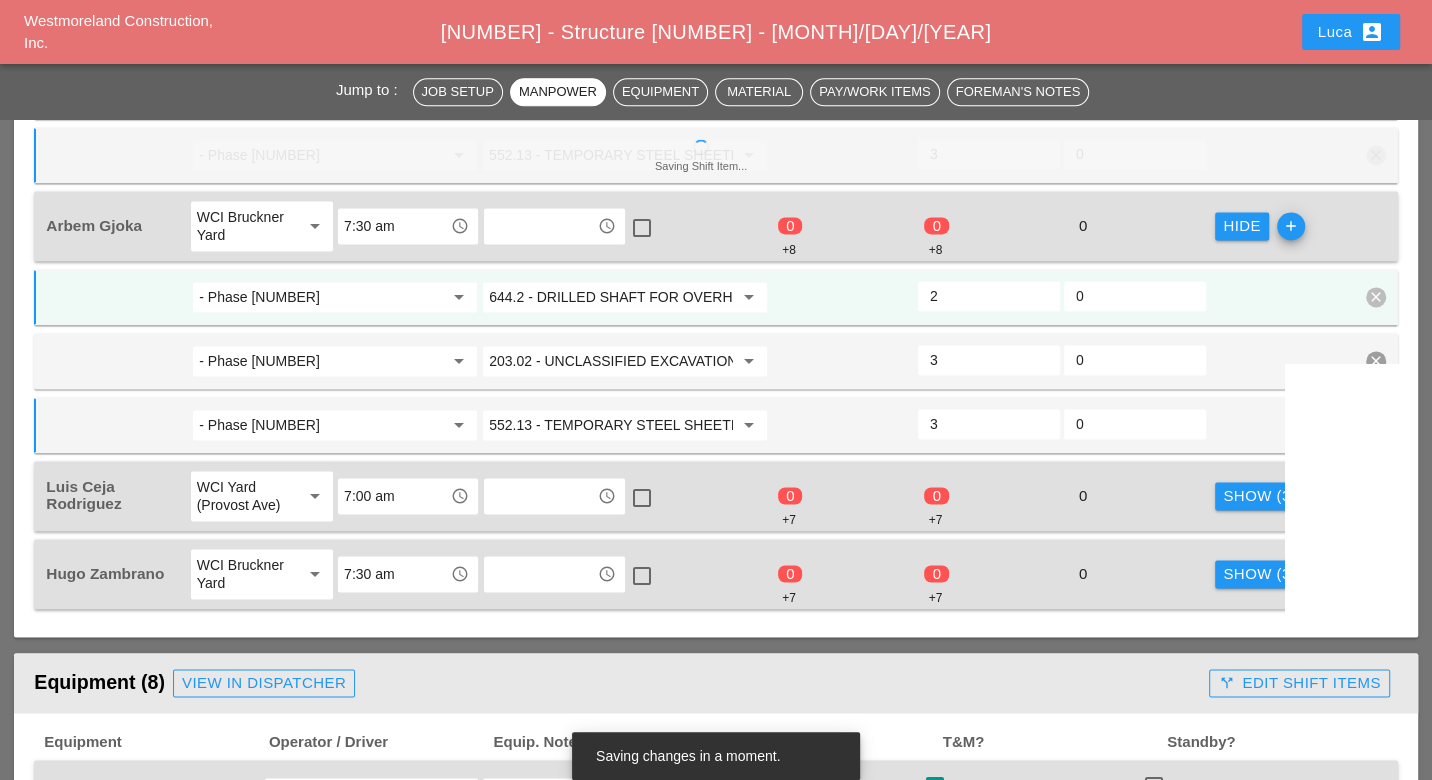 click on "Show (3)" at bounding box center [1259, 496] 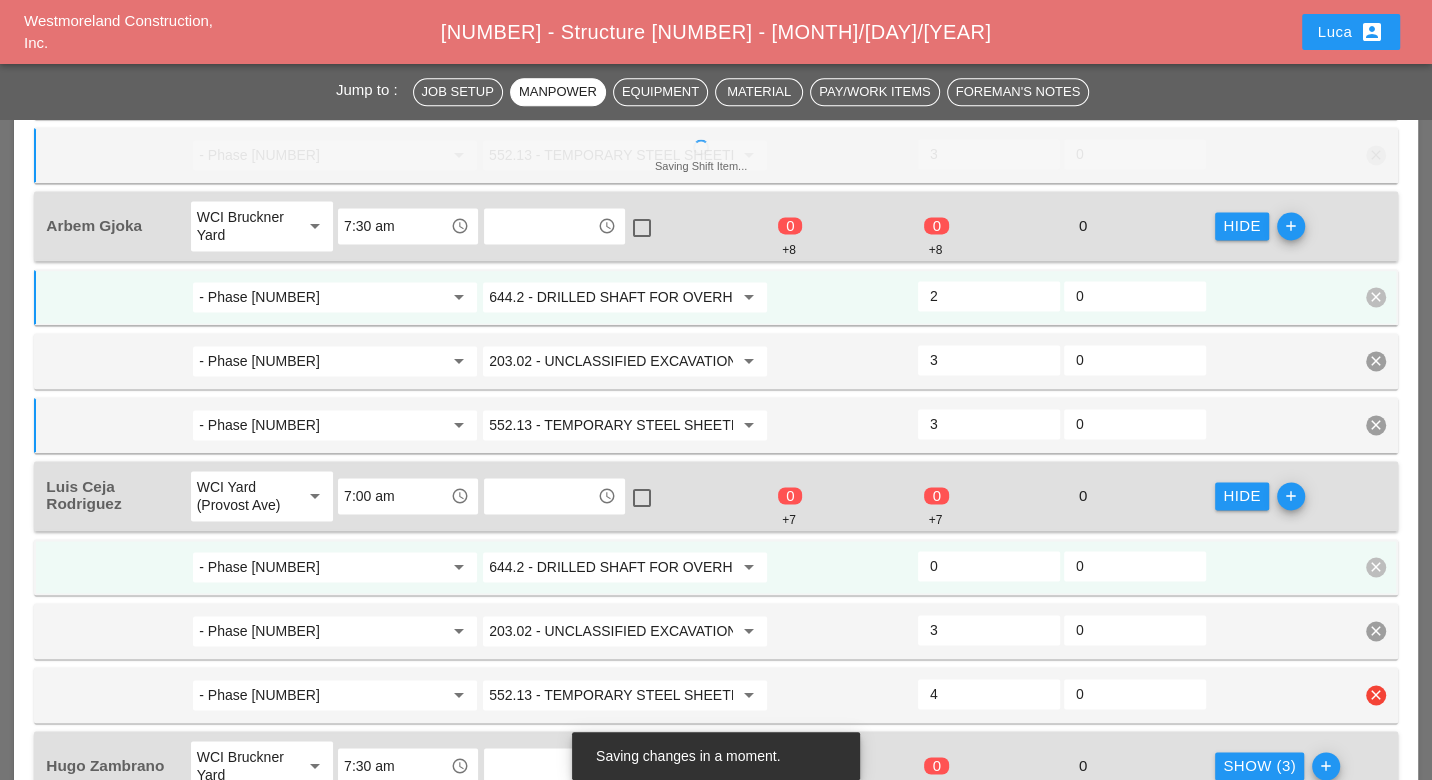 click on "4" at bounding box center [989, 694] 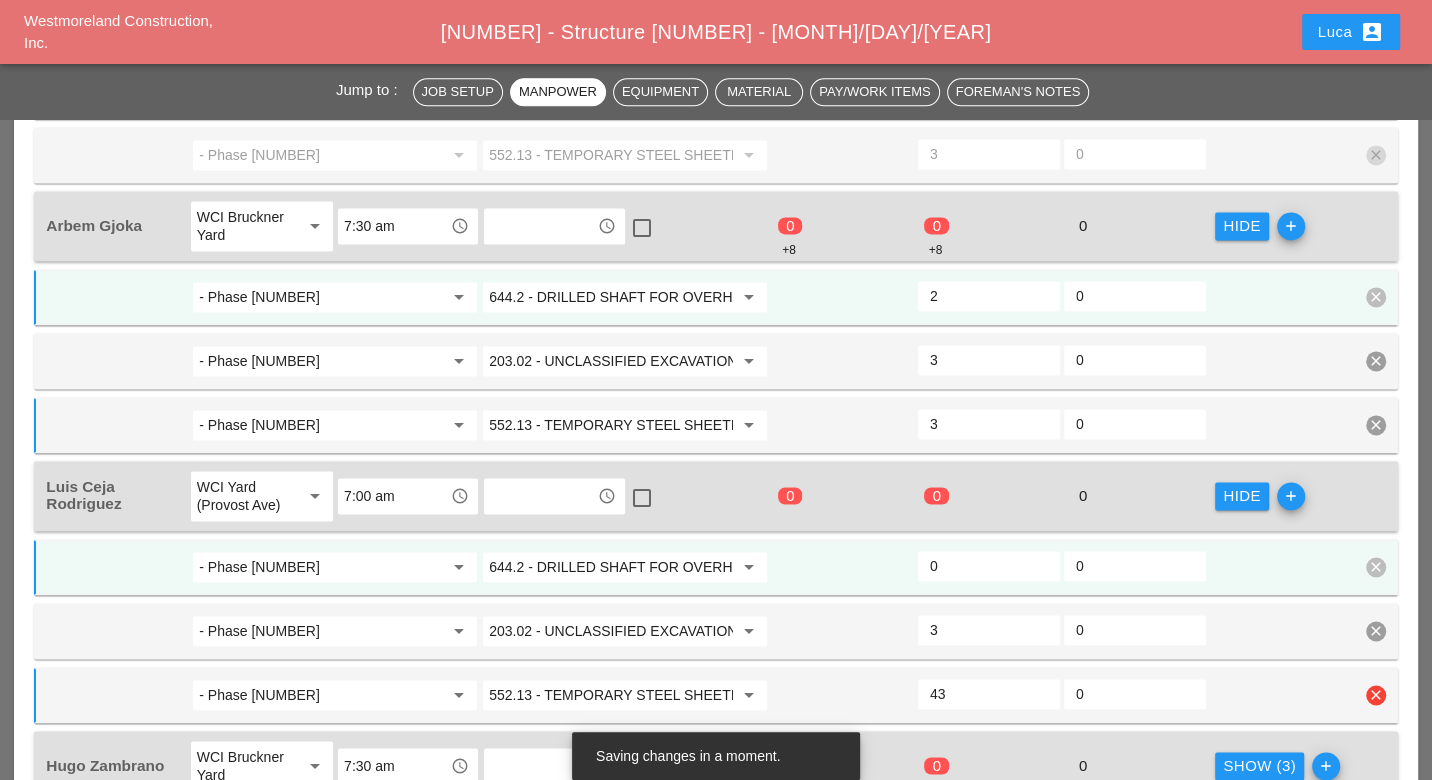 drag, startPoint x: 938, startPoint y: 658, endPoint x: 925, endPoint y: 658, distance: 13 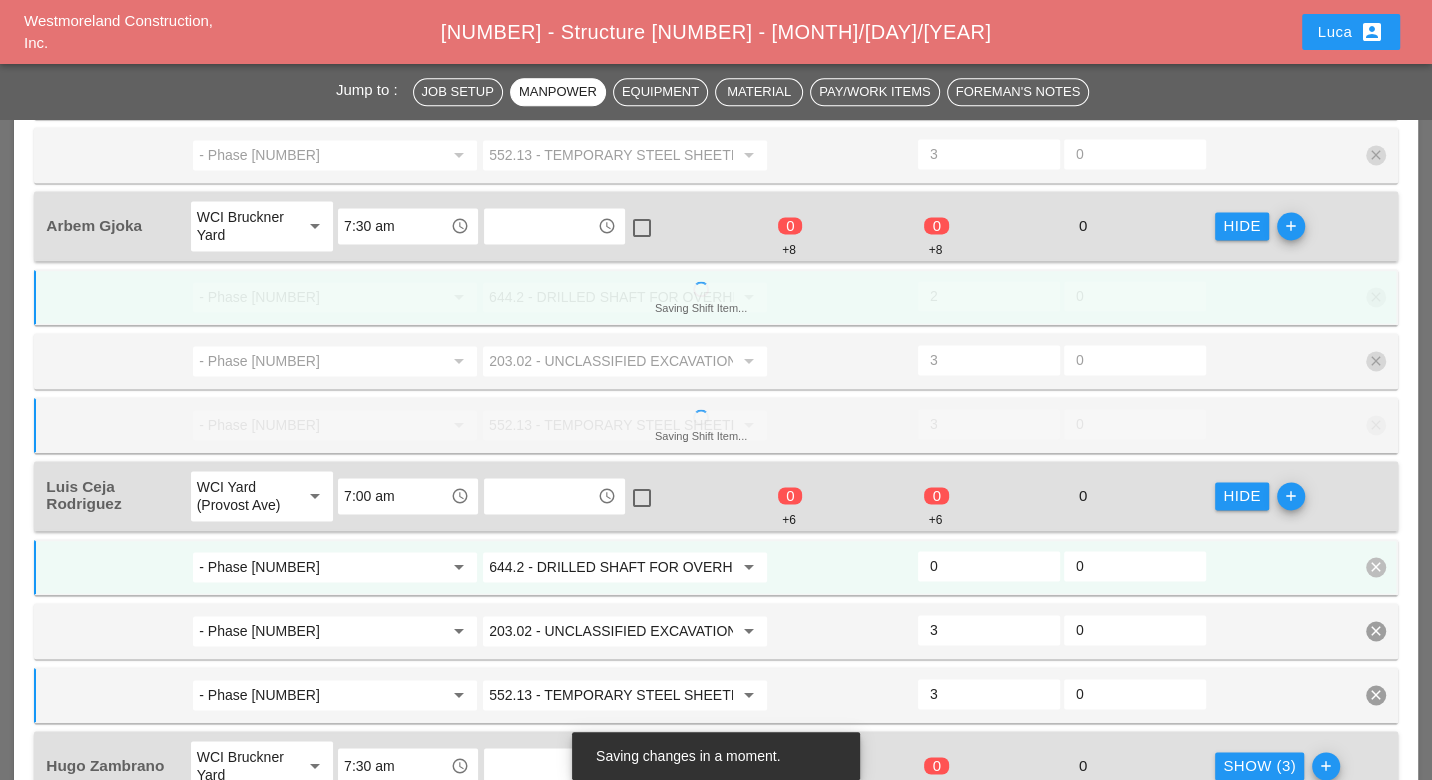 type on "3" 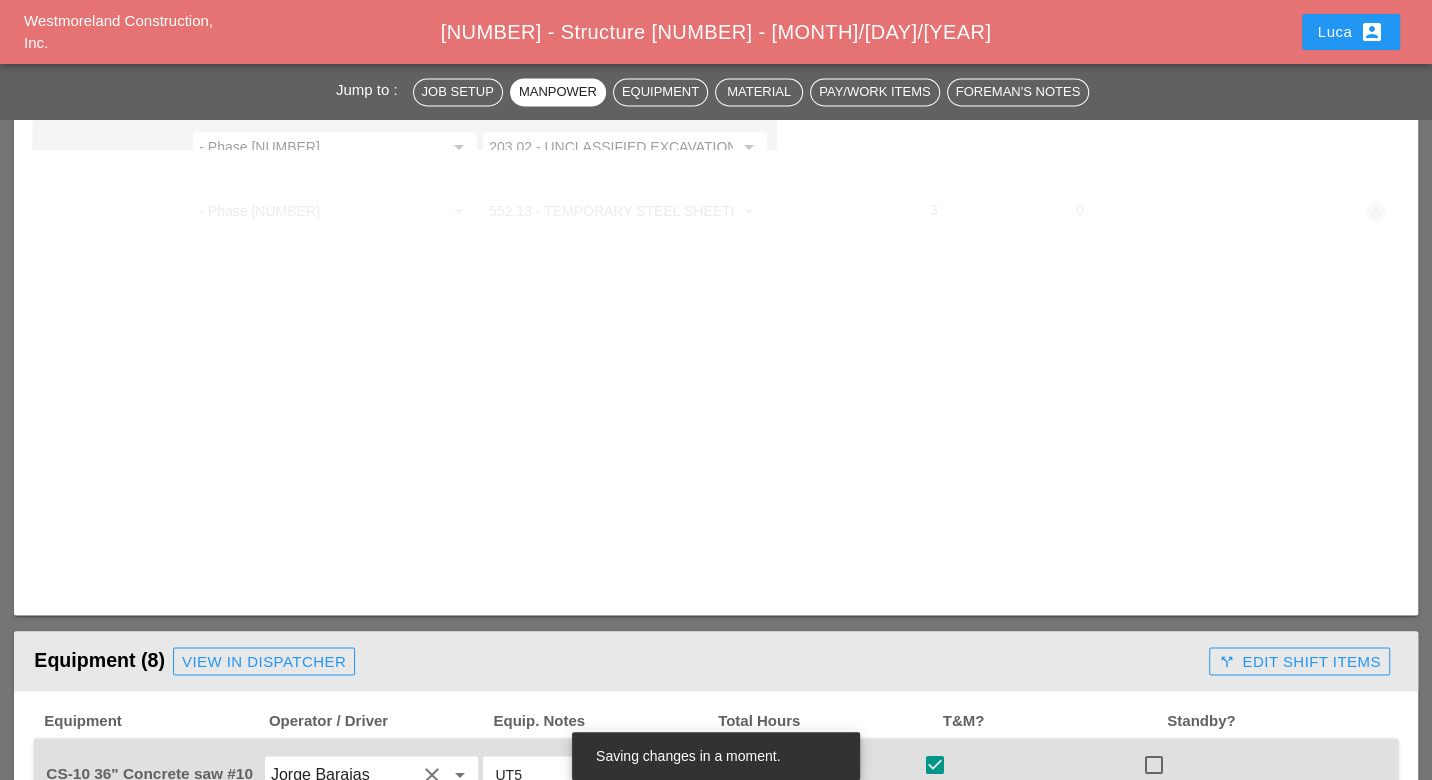 scroll, scrollTop: 2222, scrollLeft: 0, axis: vertical 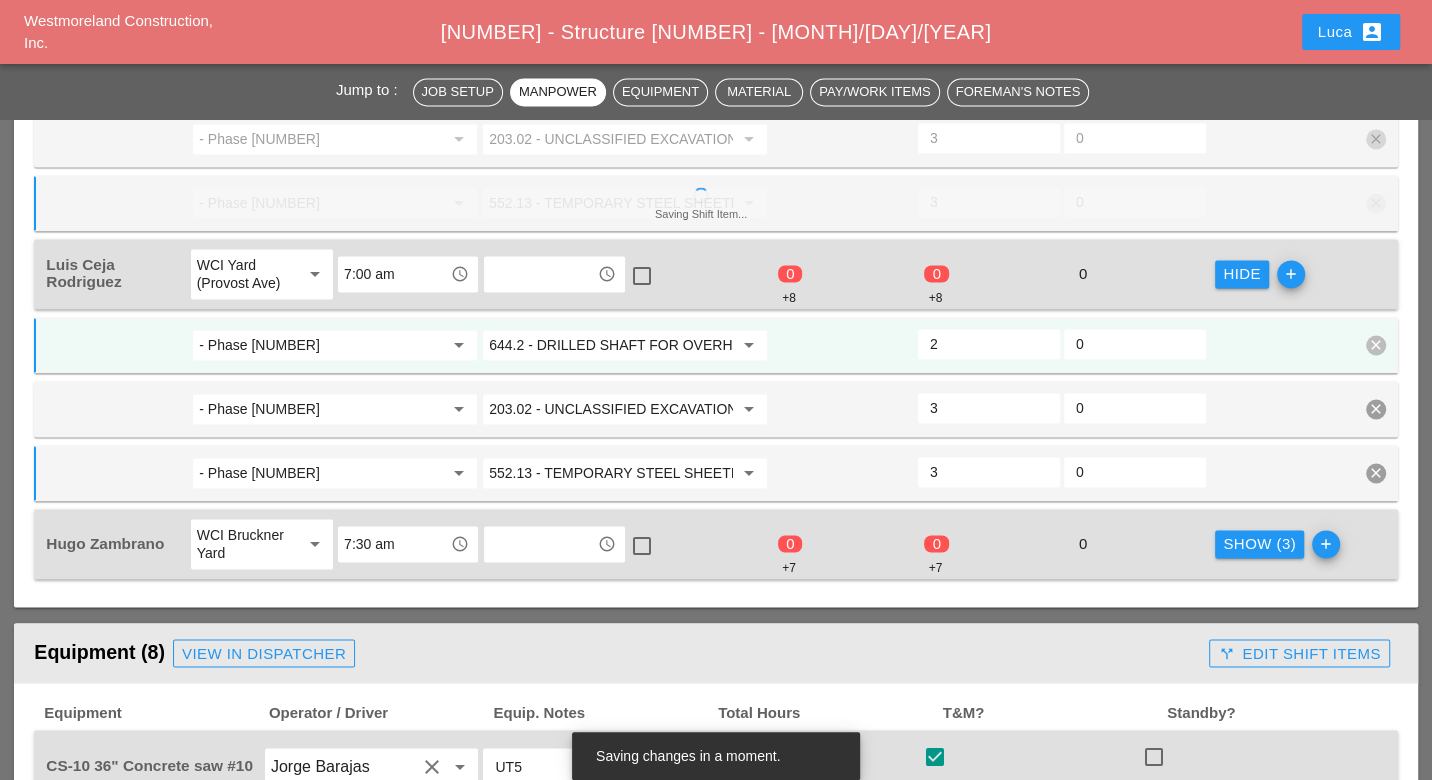 type on "2" 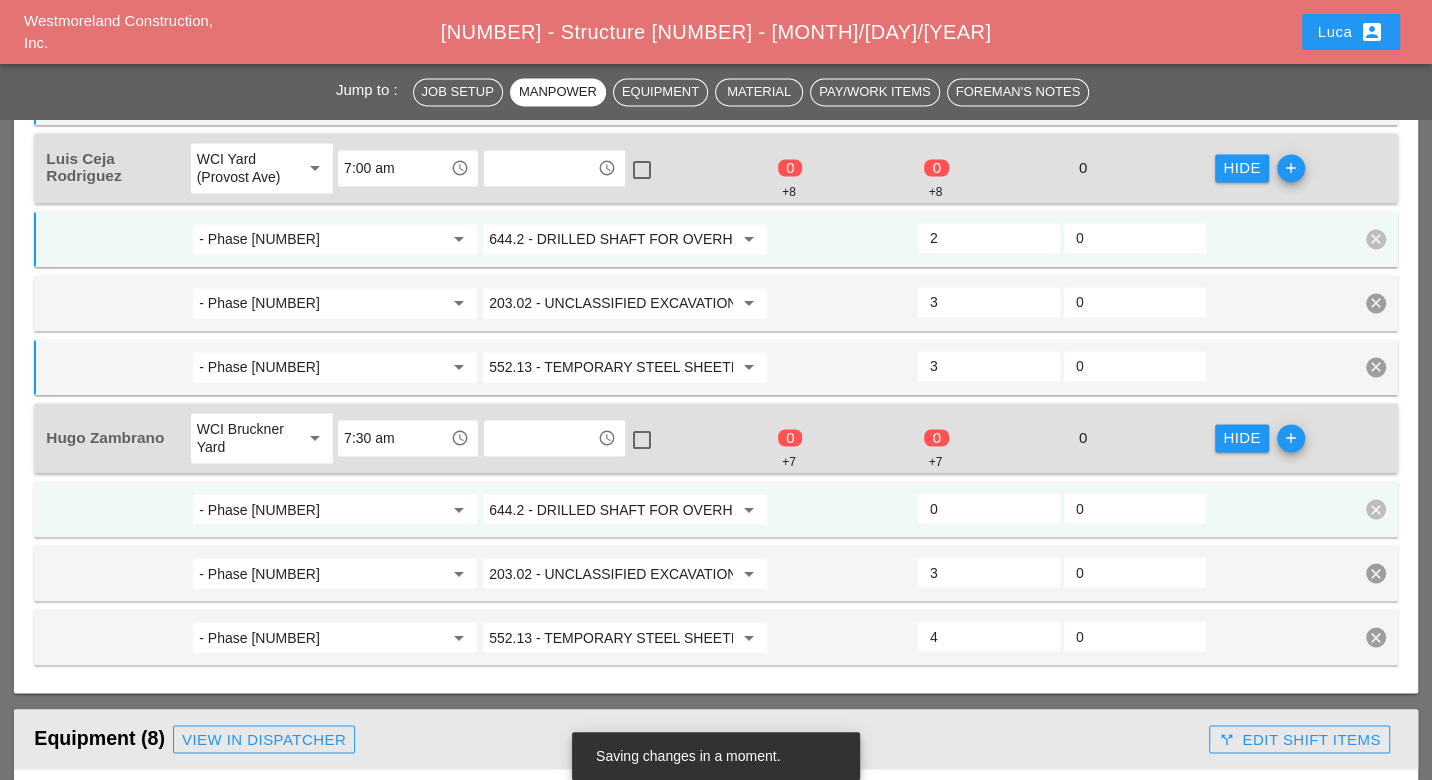 scroll, scrollTop: 2444, scrollLeft: 0, axis: vertical 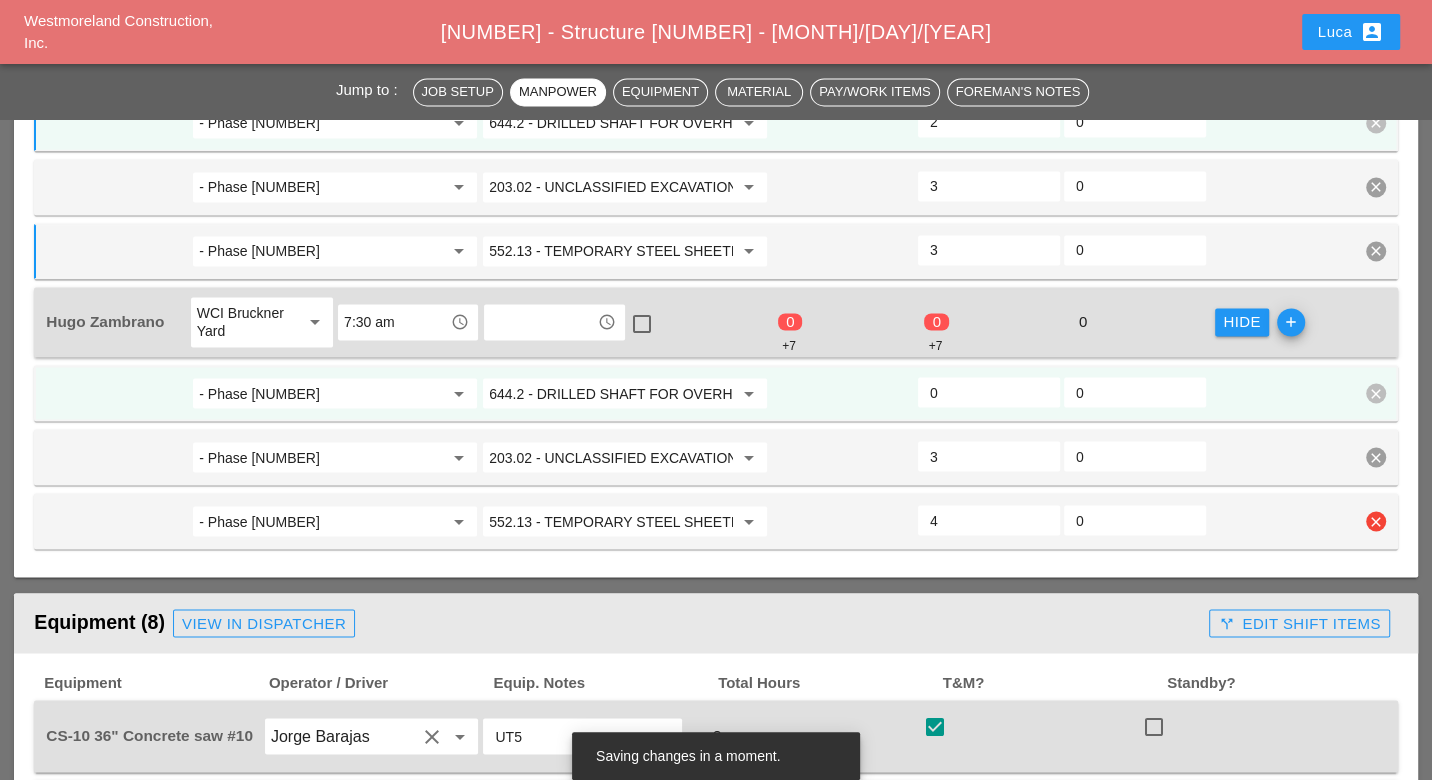 drag, startPoint x: 938, startPoint y: 481, endPoint x: 922, endPoint y: 480, distance: 16.03122 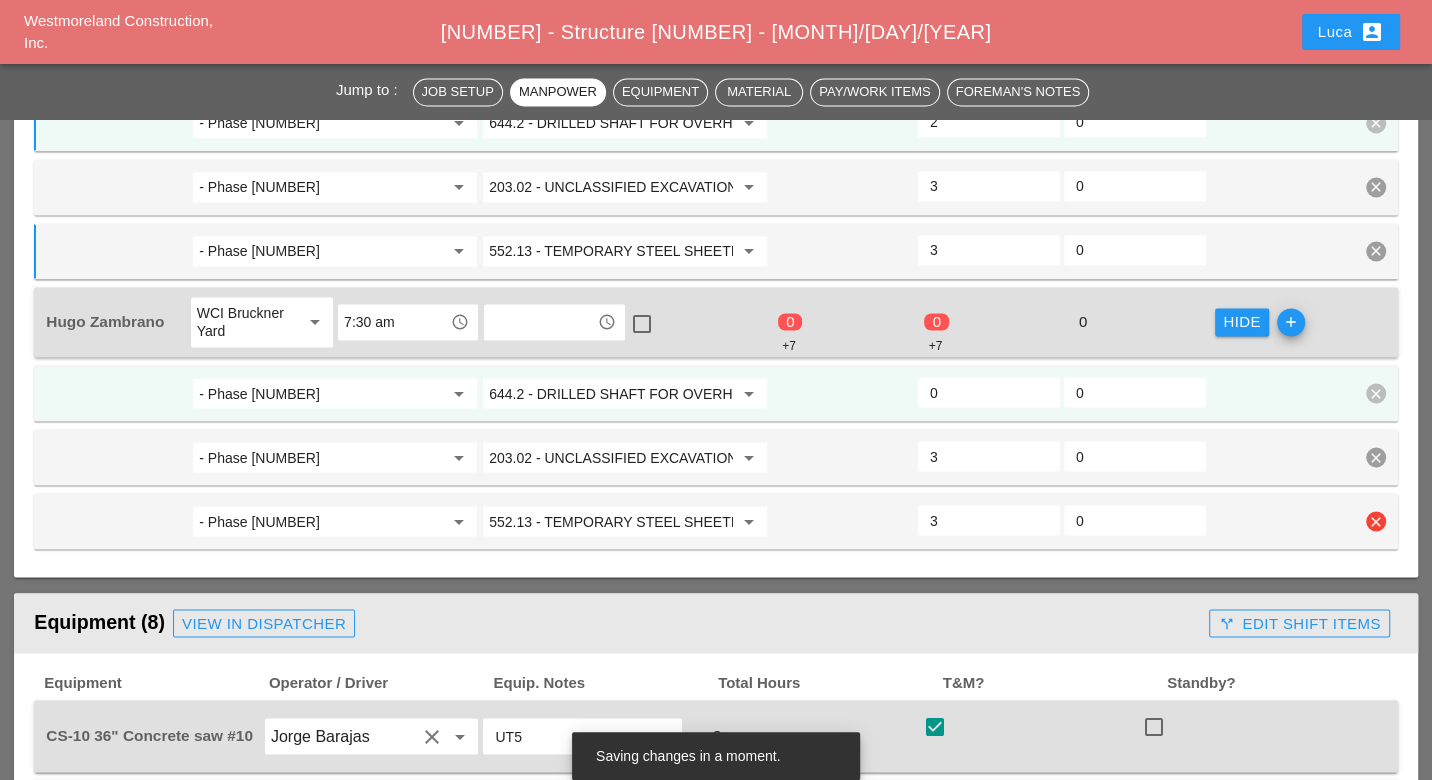 type on "3" 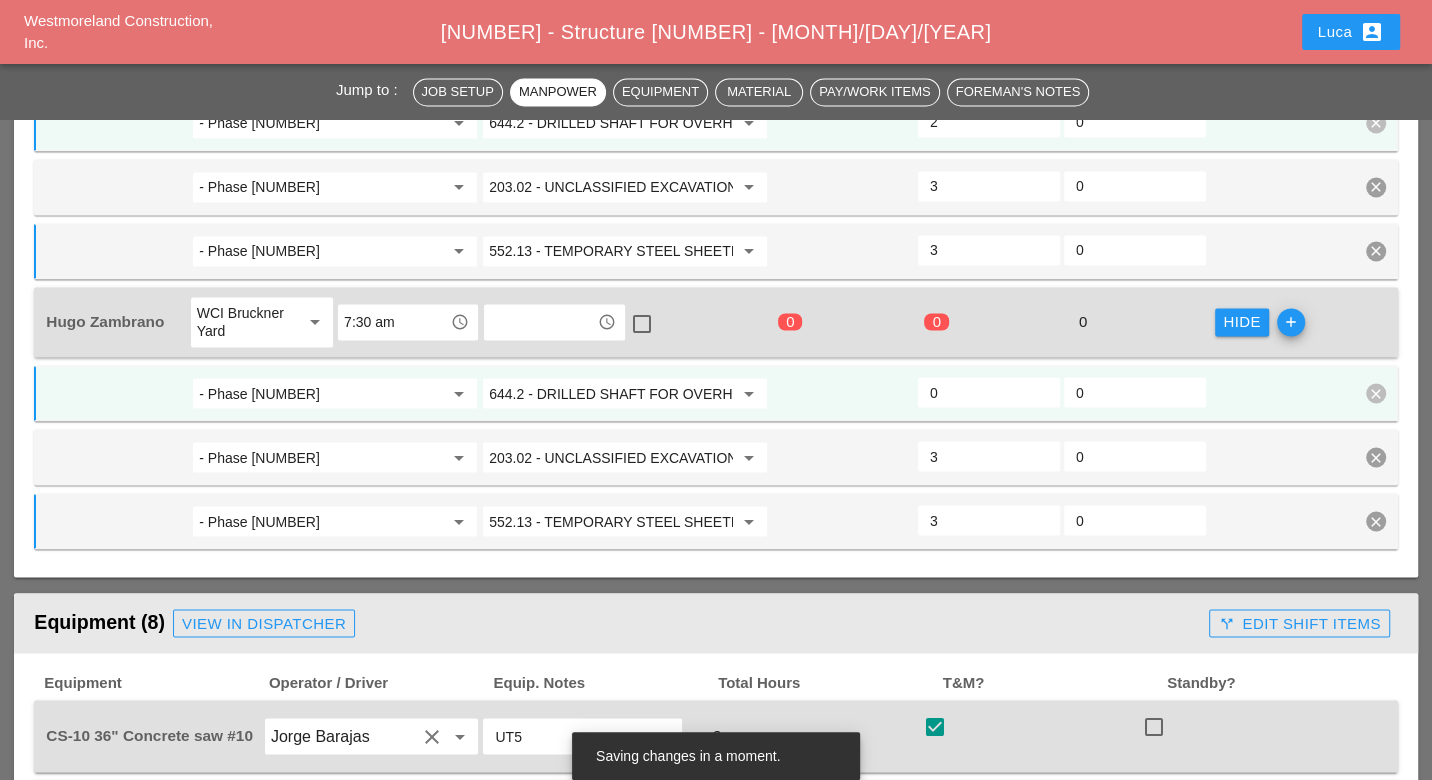 click on "0" at bounding box center (989, 392) 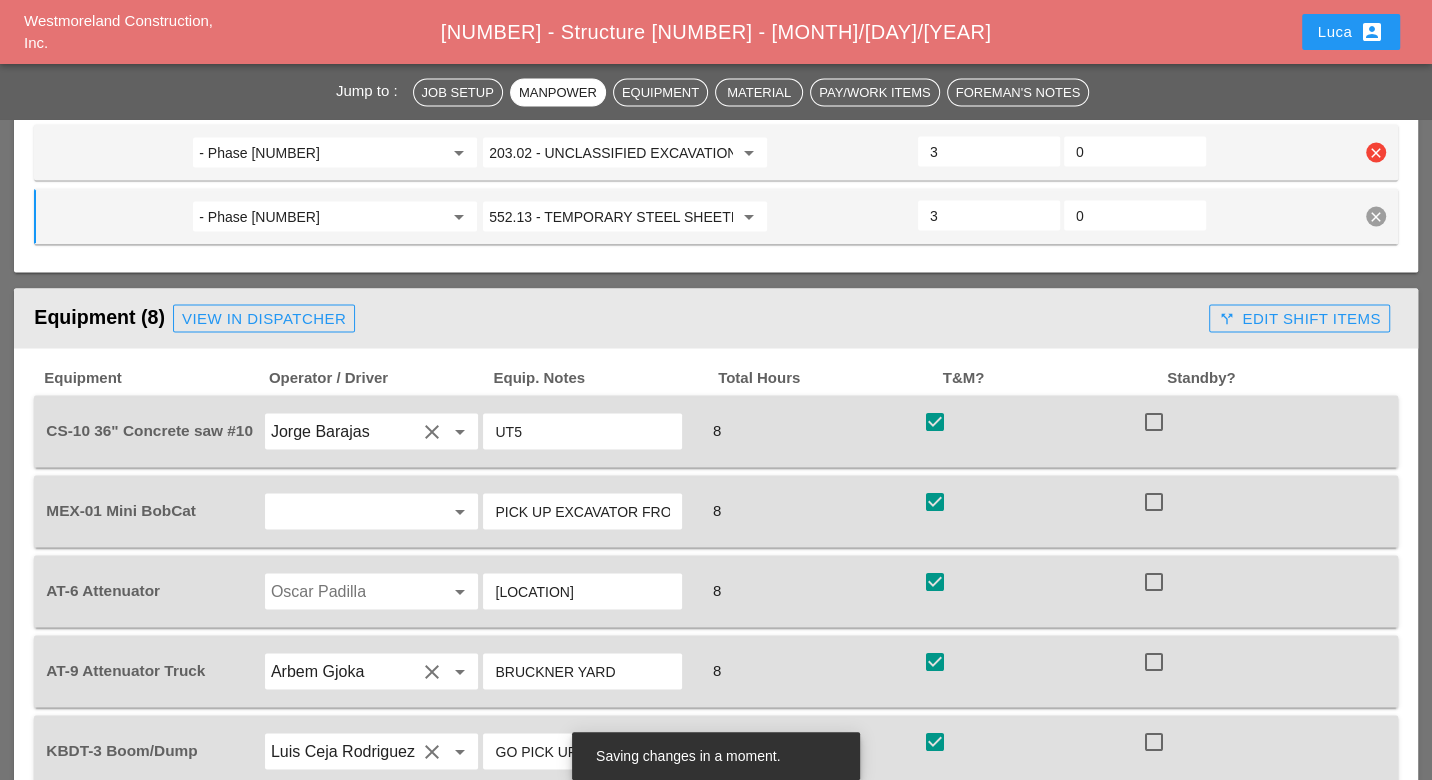 scroll, scrollTop: 2777, scrollLeft: 0, axis: vertical 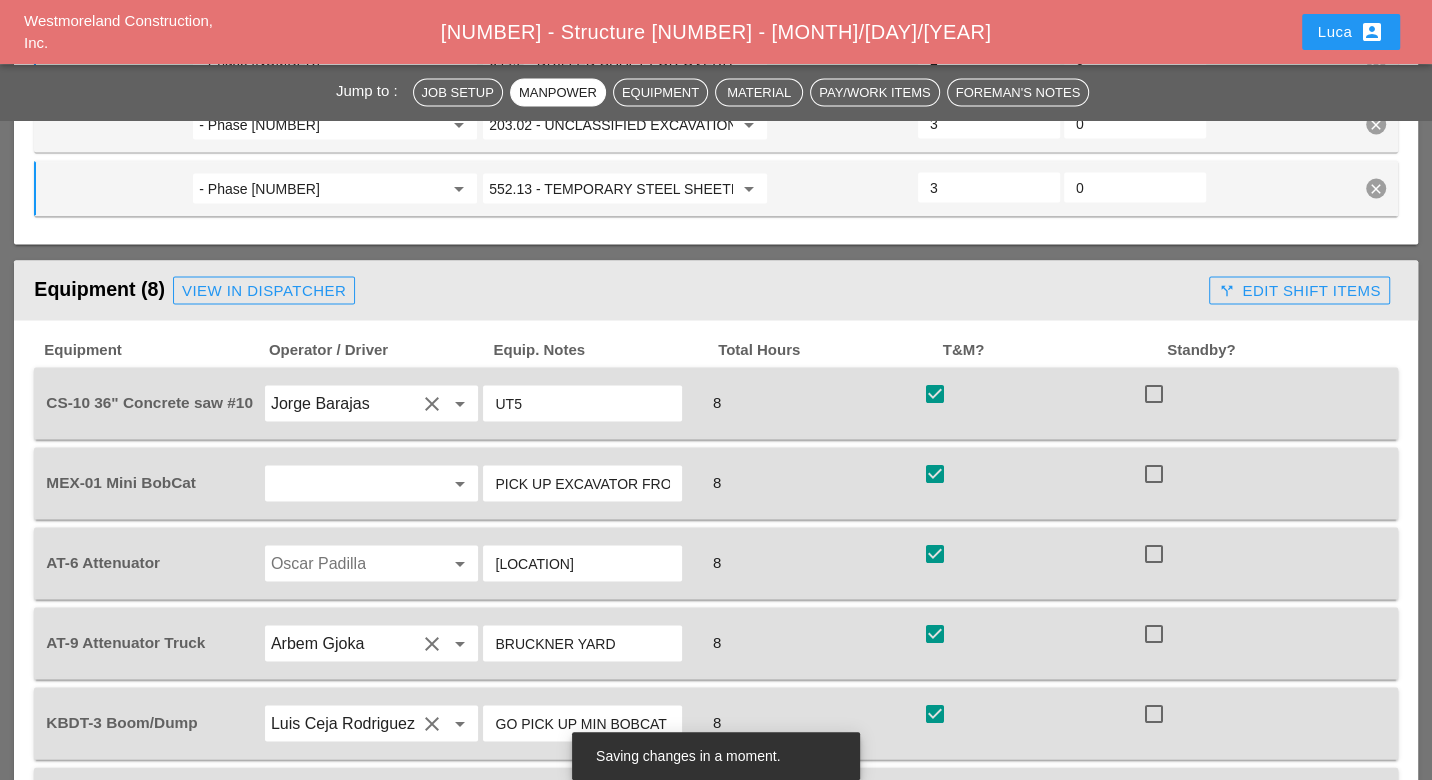 type on "2" 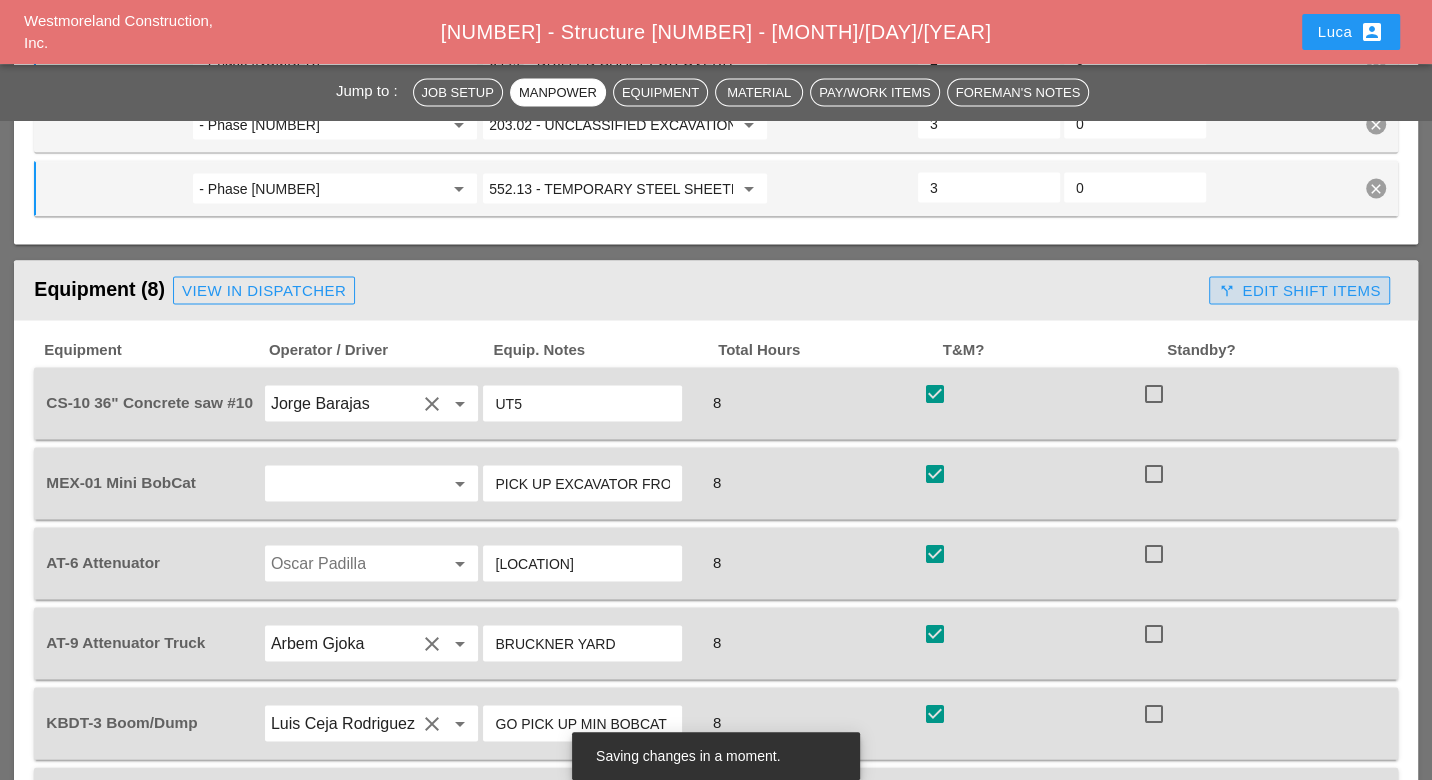 click on "call_split Edit Shift Items" at bounding box center [1299, 290] 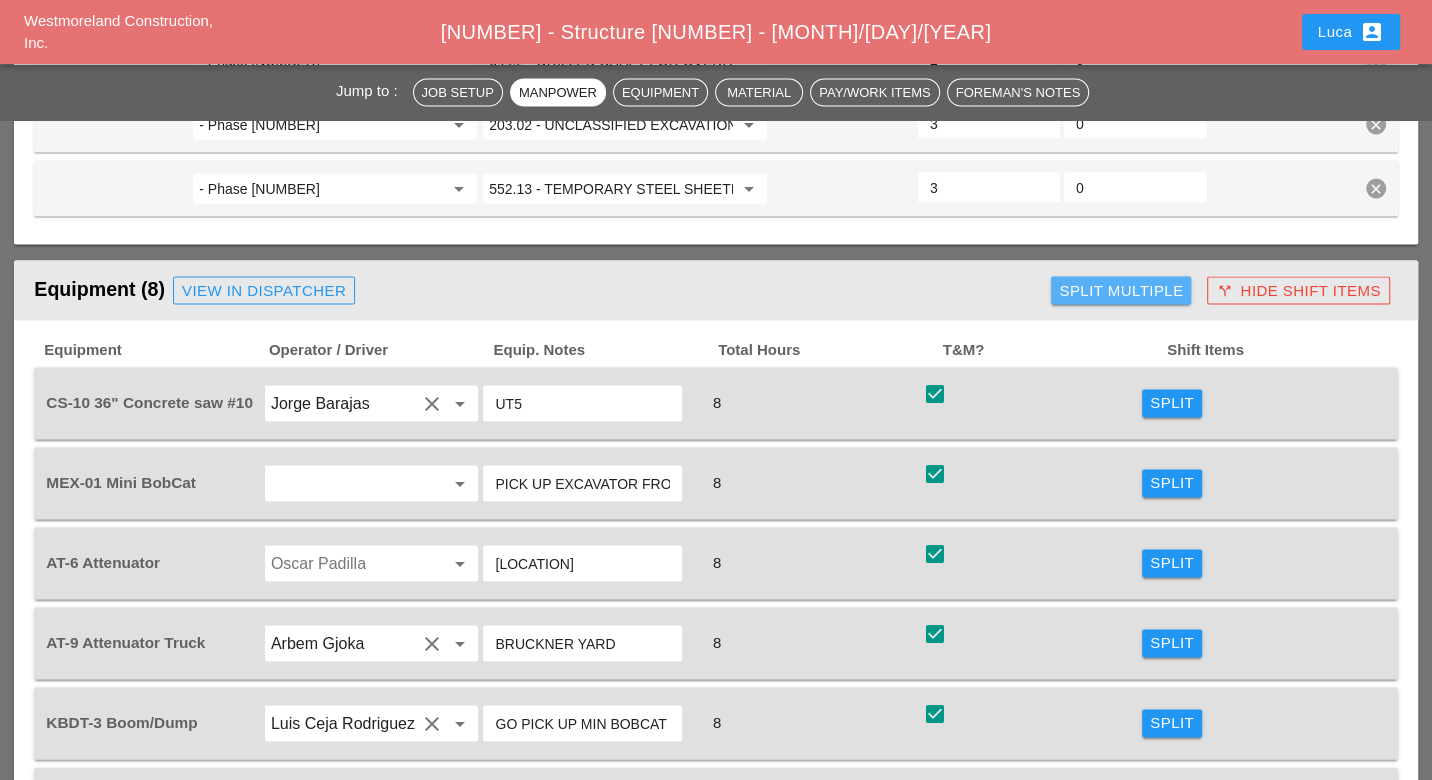 click on "Split Multiple" at bounding box center [1121, 290] 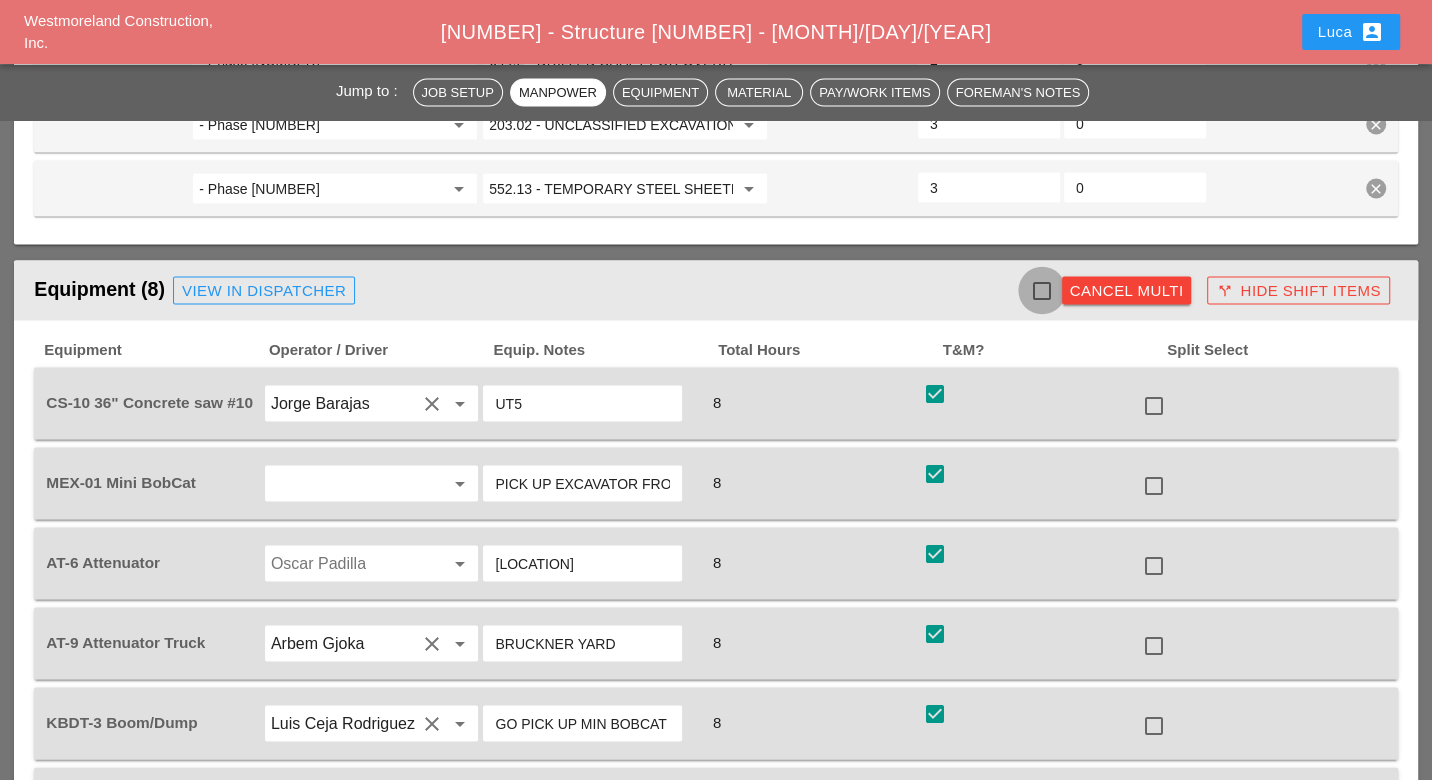 click at bounding box center (1042, 290) 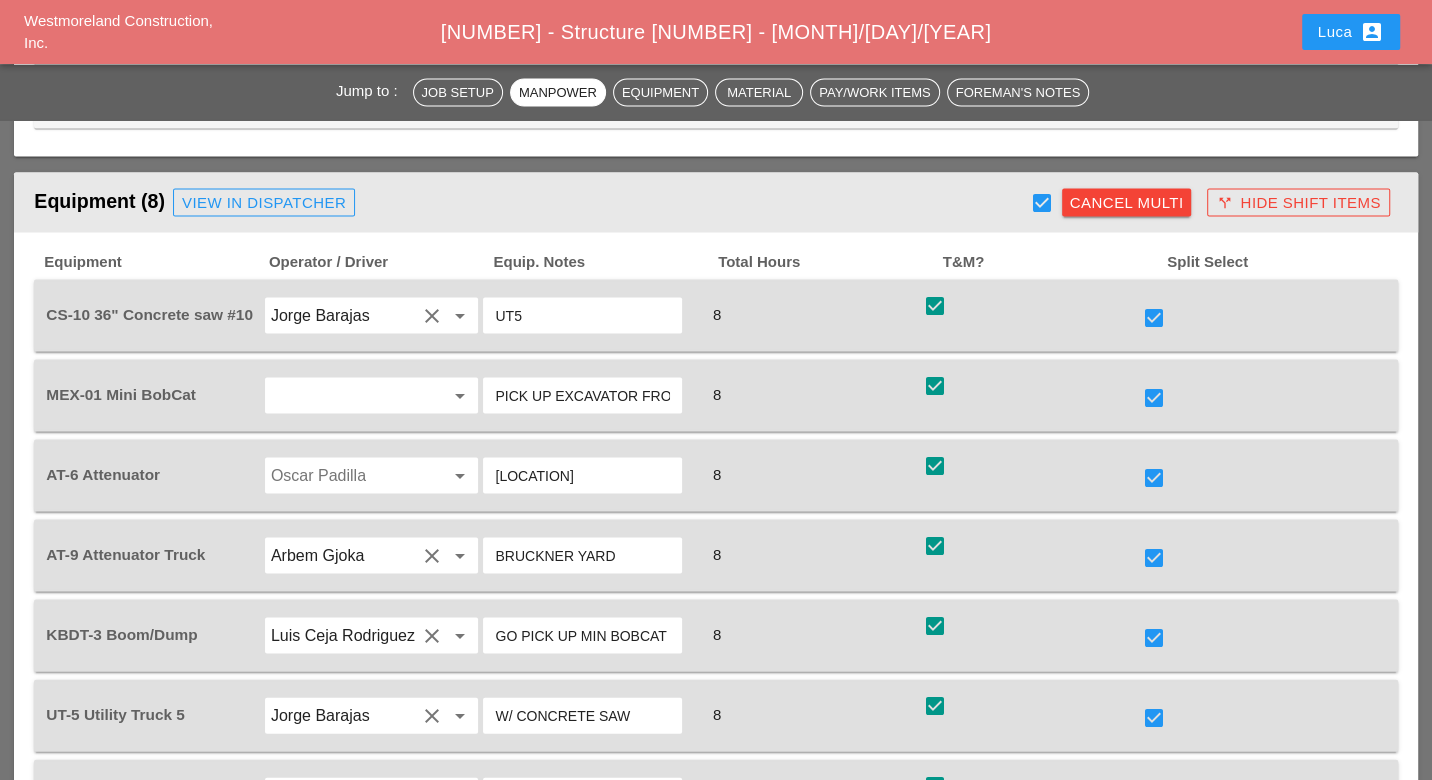 scroll, scrollTop: 2888, scrollLeft: 0, axis: vertical 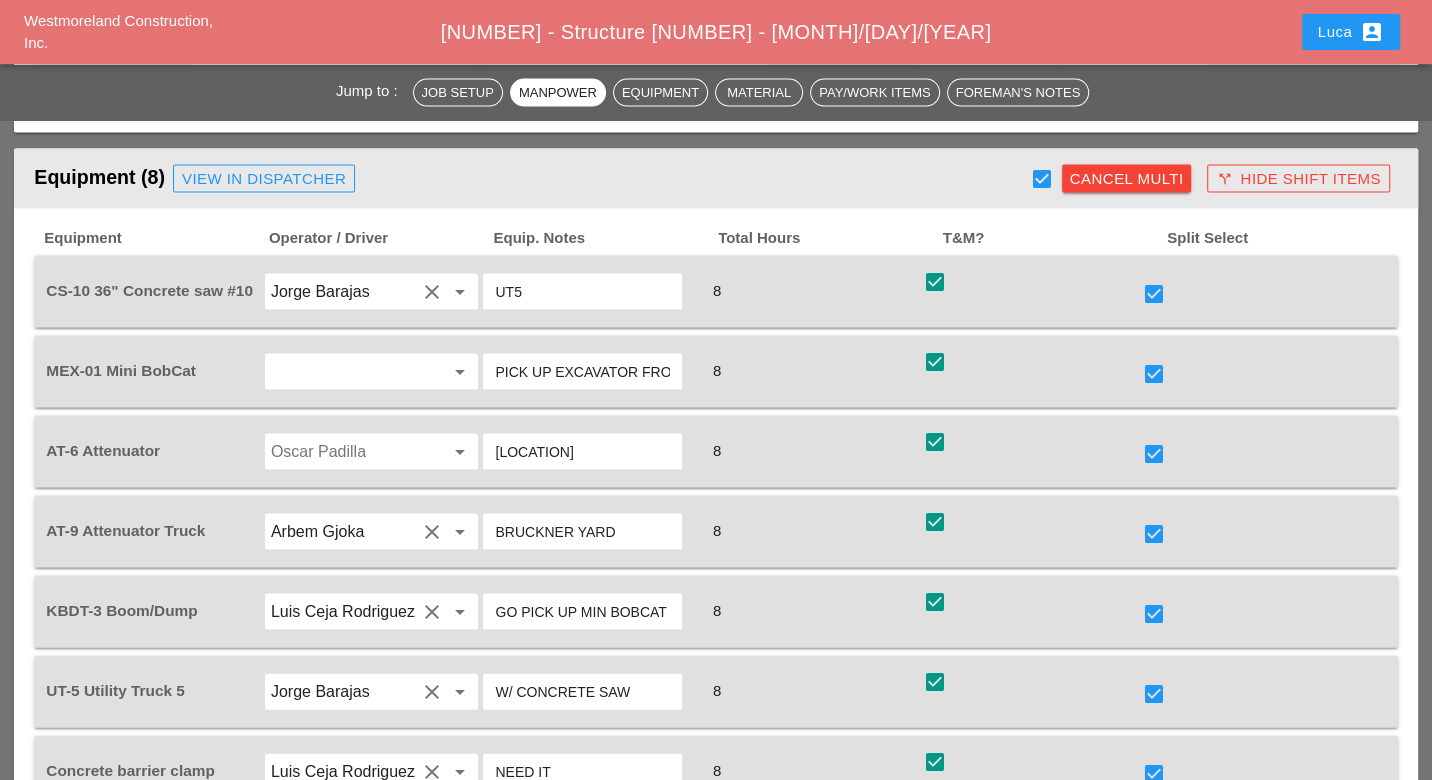 click at bounding box center [1154, 454] 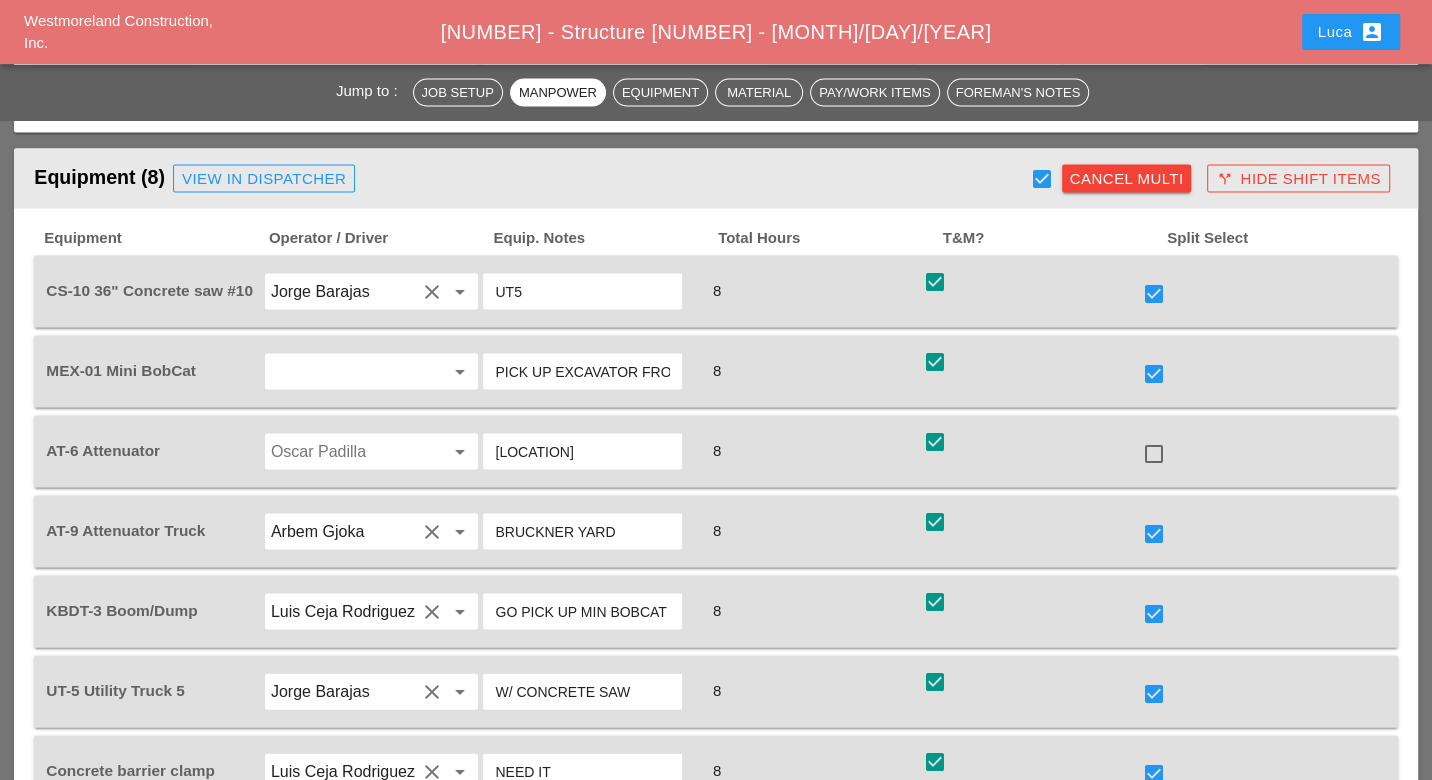 click at bounding box center [1154, 534] 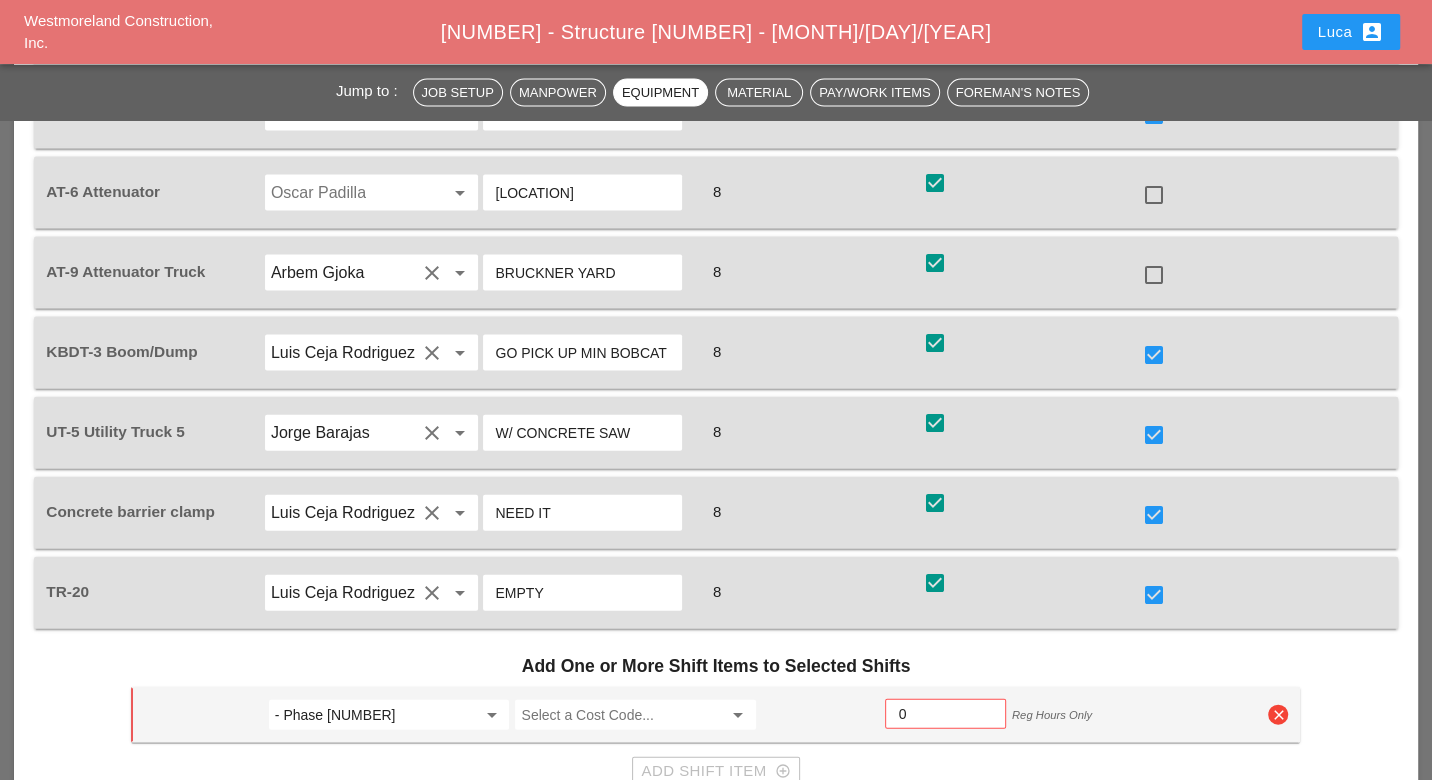 scroll, scrollTop: 3222, scrollLeft: 0, axis: vertical 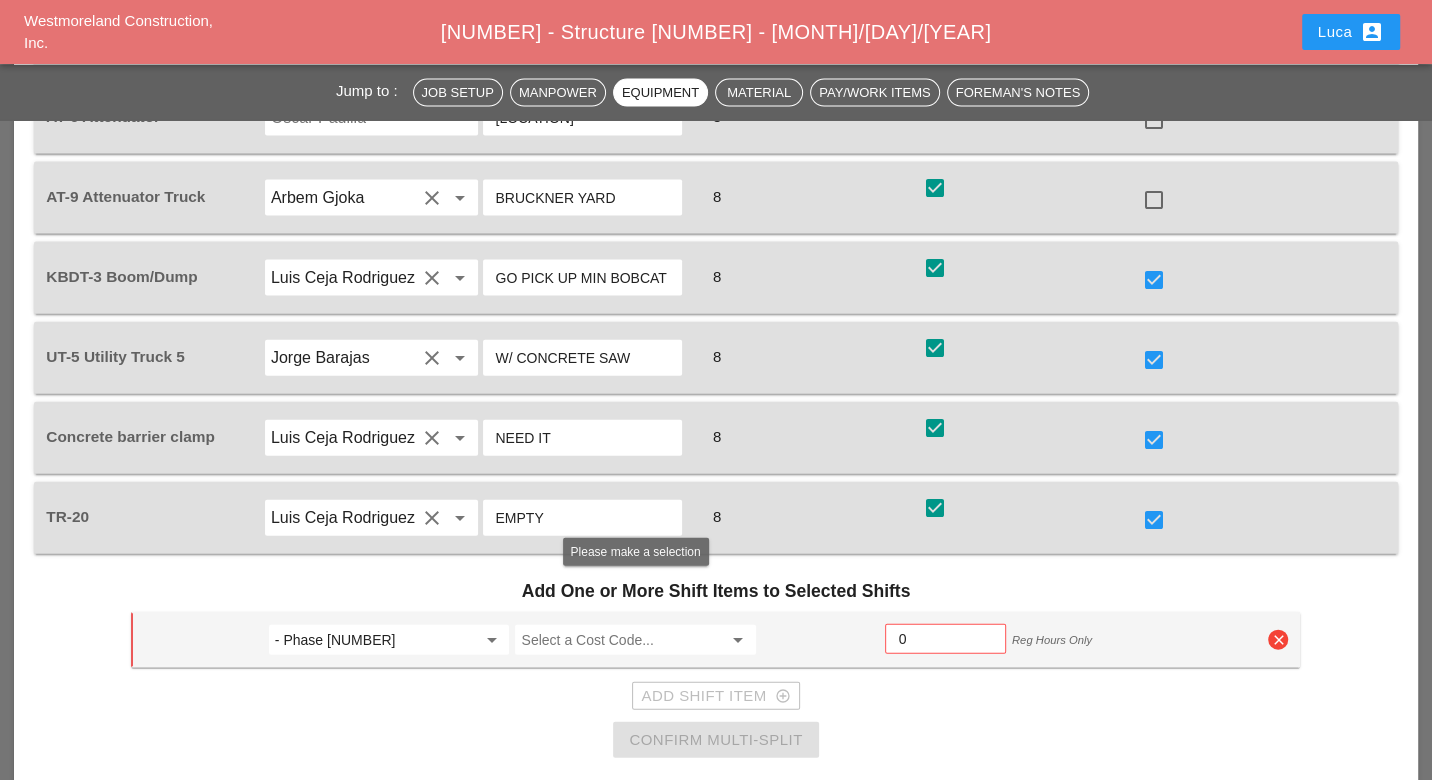 click at bounding box center (621, 640) 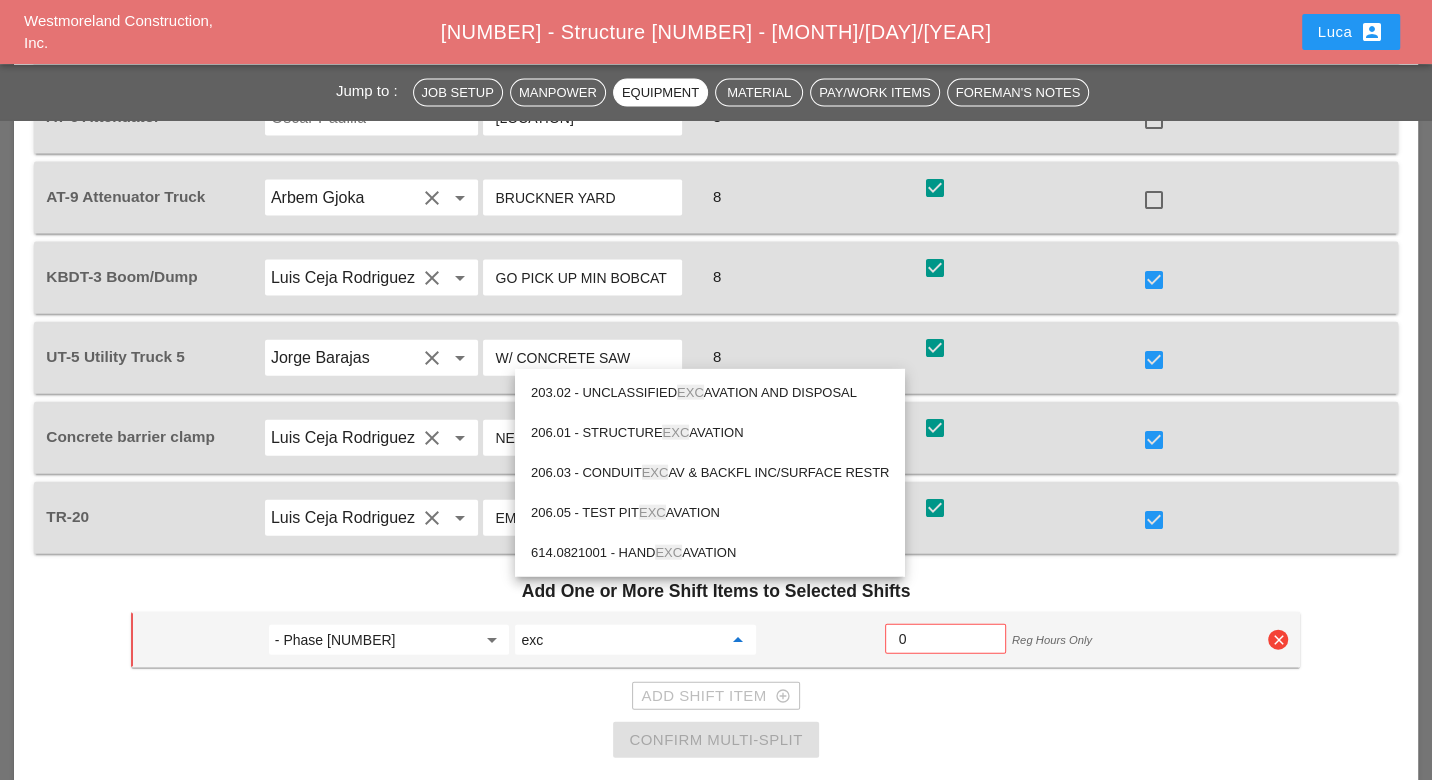 click on "203.02 - UNCLASSIFIED  EXC AVATION AND DISPOSAL" at bounding box center (710, 393) 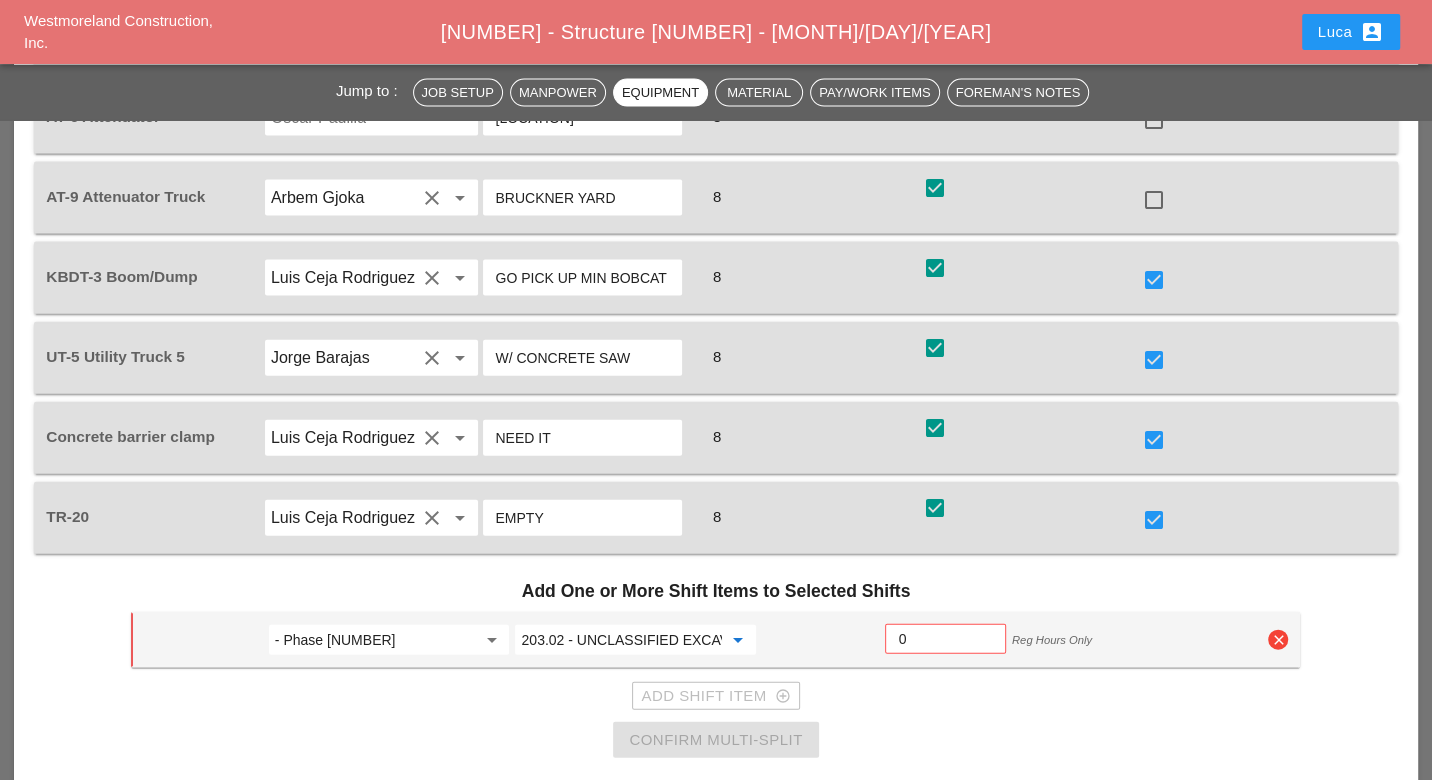 type on "203.02 - UNCLASSIFIED EXCAVATION AND DISPOSAL" 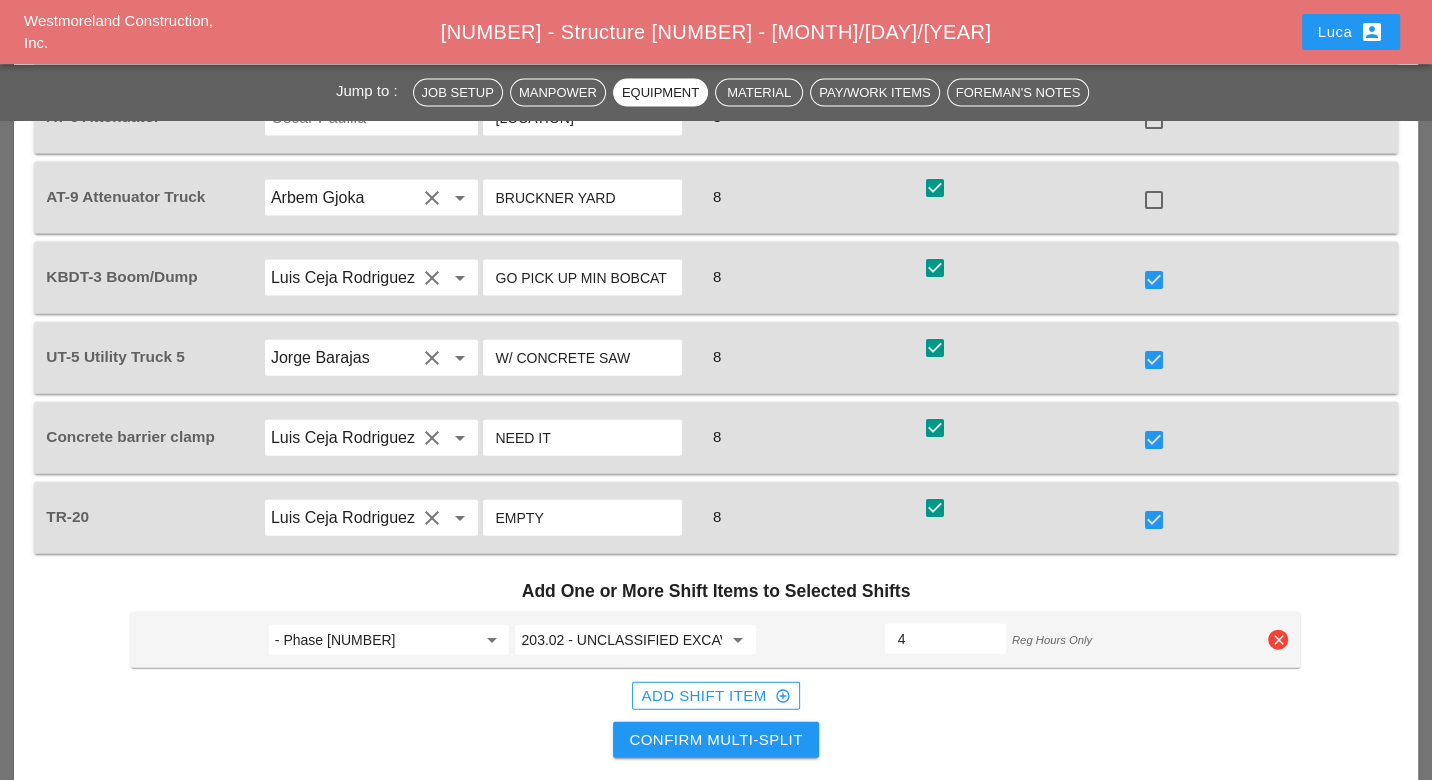 type on "4" 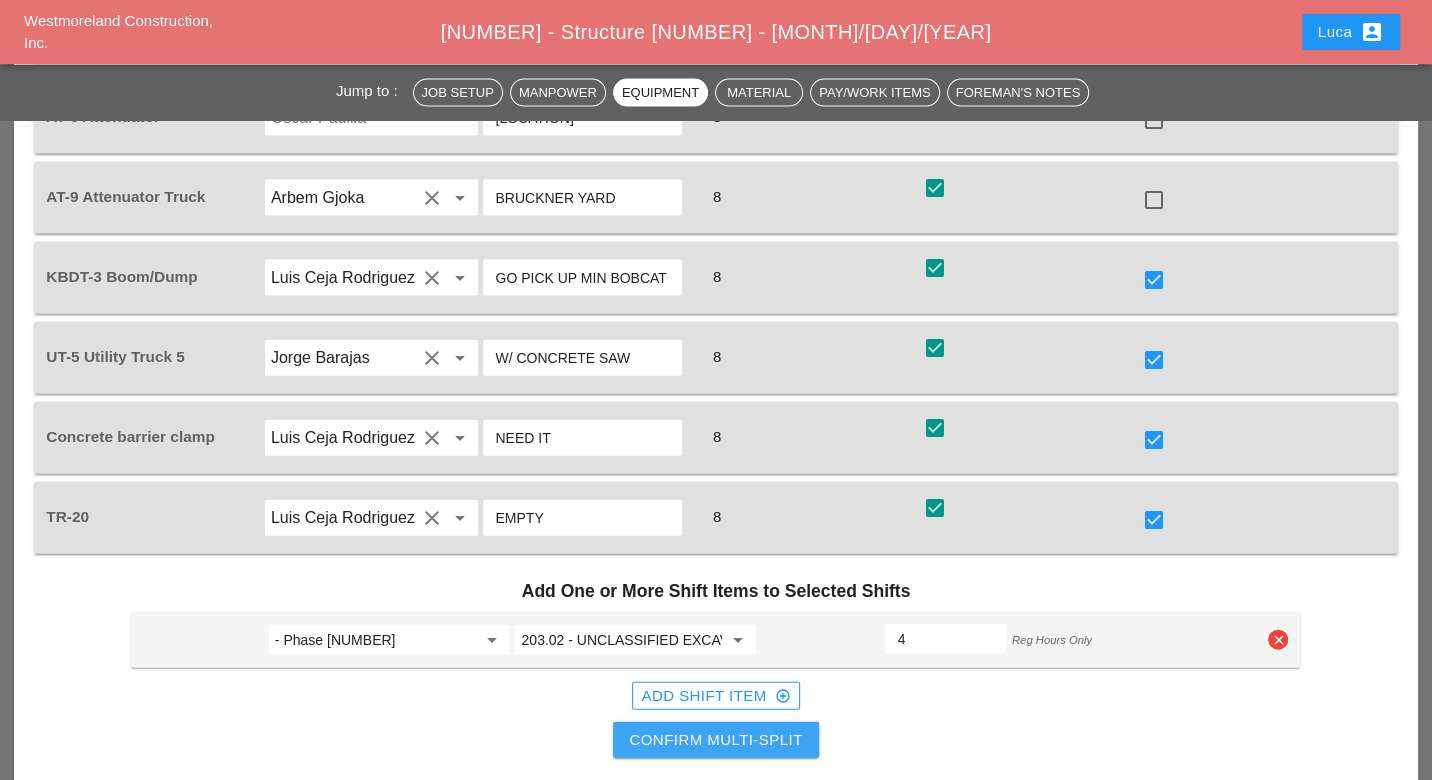 drag, startPoint x: 768, startPoint y: 689, endPoint x: 922, endPoint y: 564, distance: 198.34566 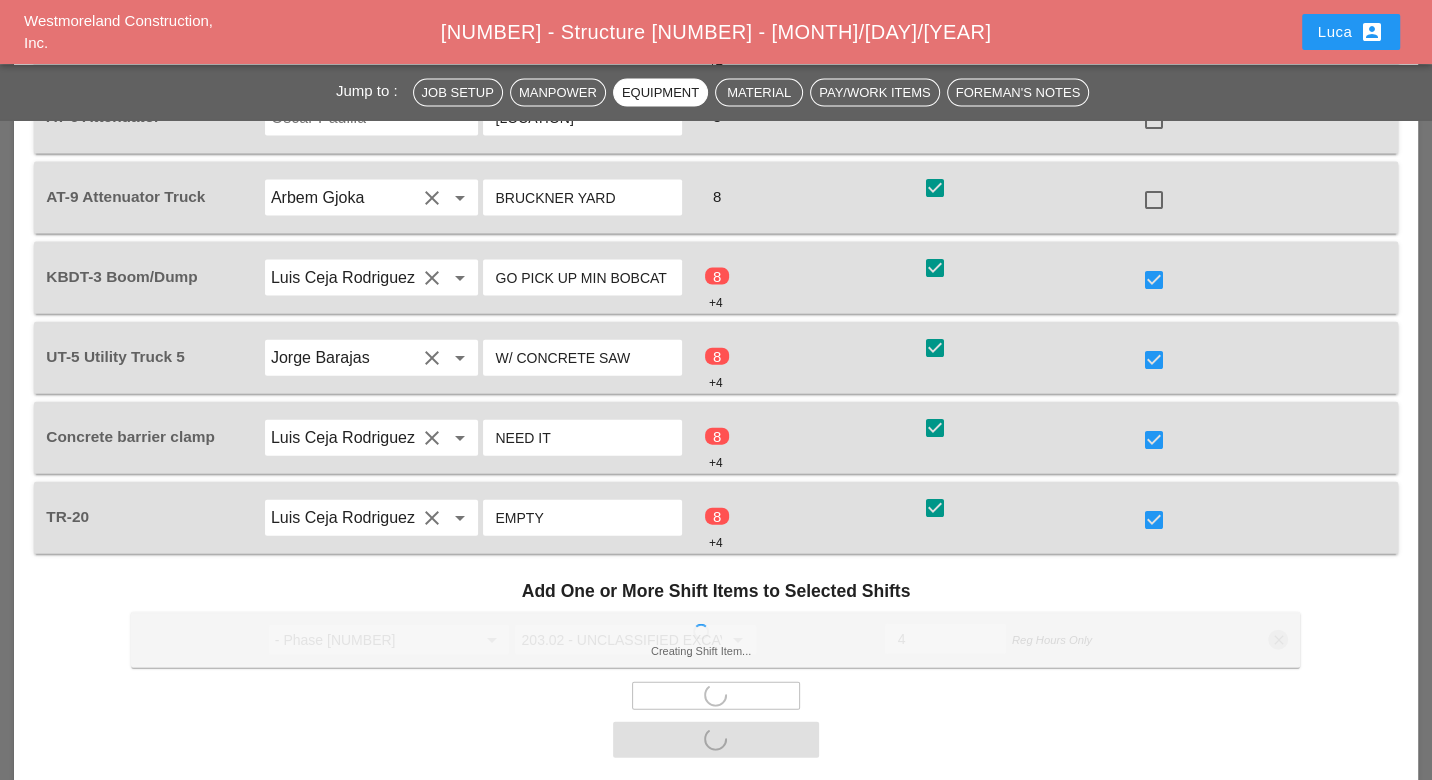checkbox on "false" 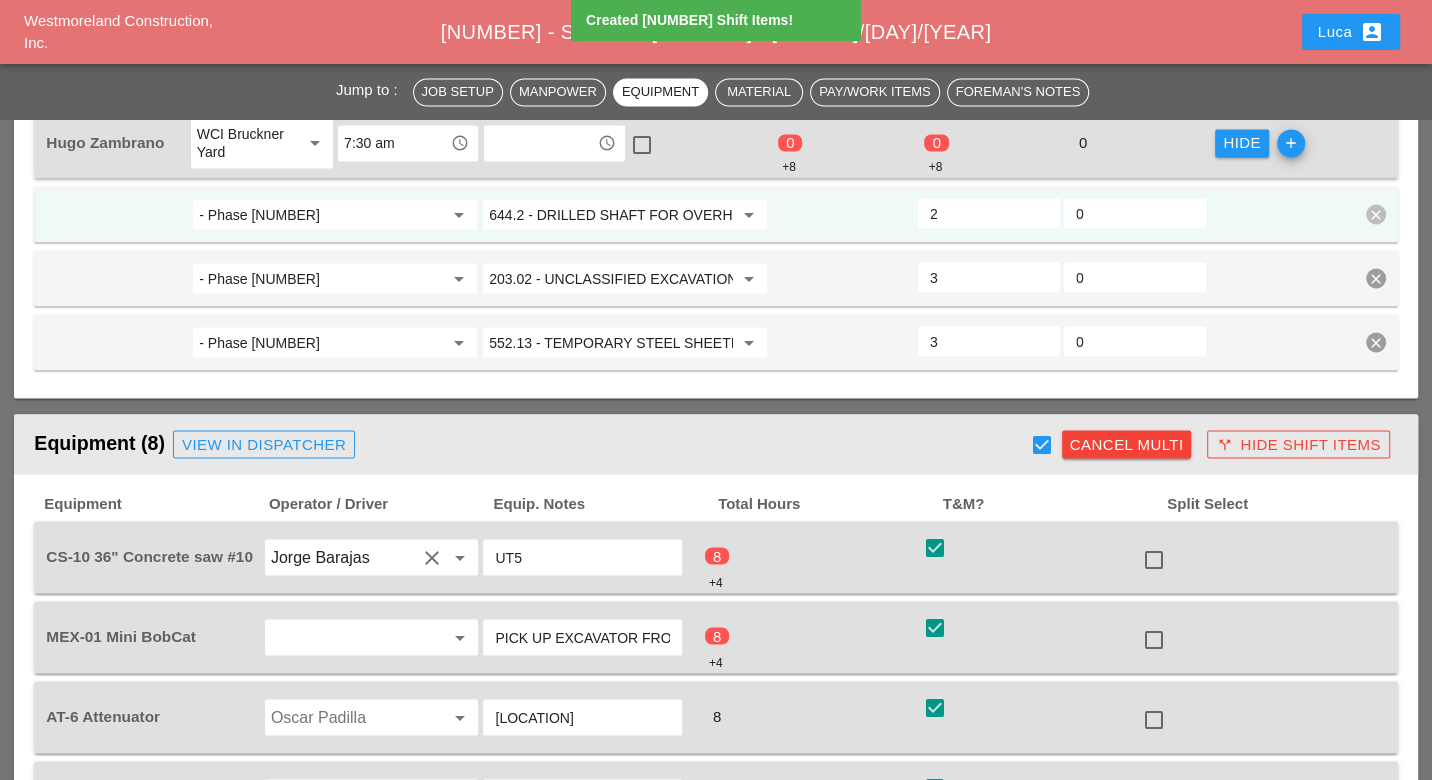 scroll, scrollTop: 2555, scrollLeft: 0, axis: vertical 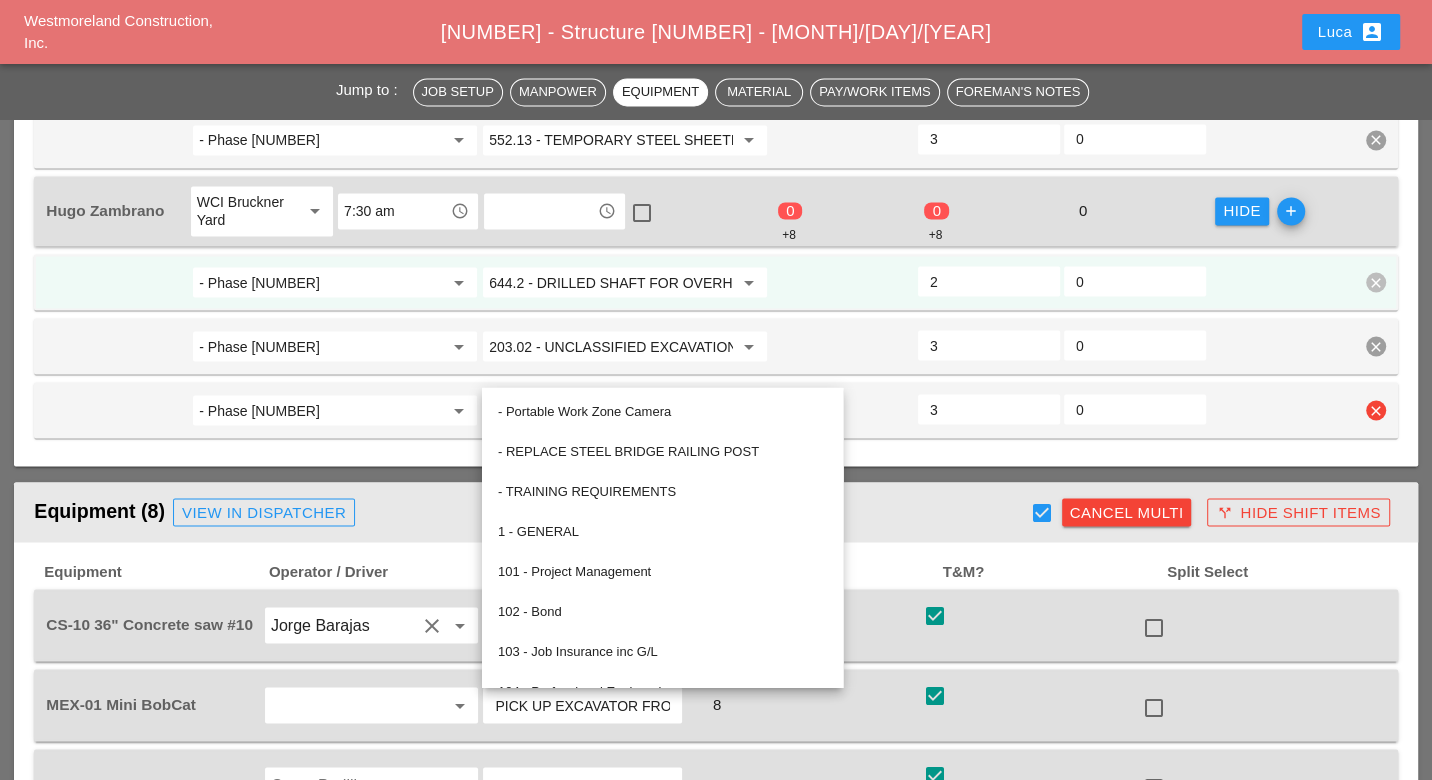 click at bounding box center [843, 410] 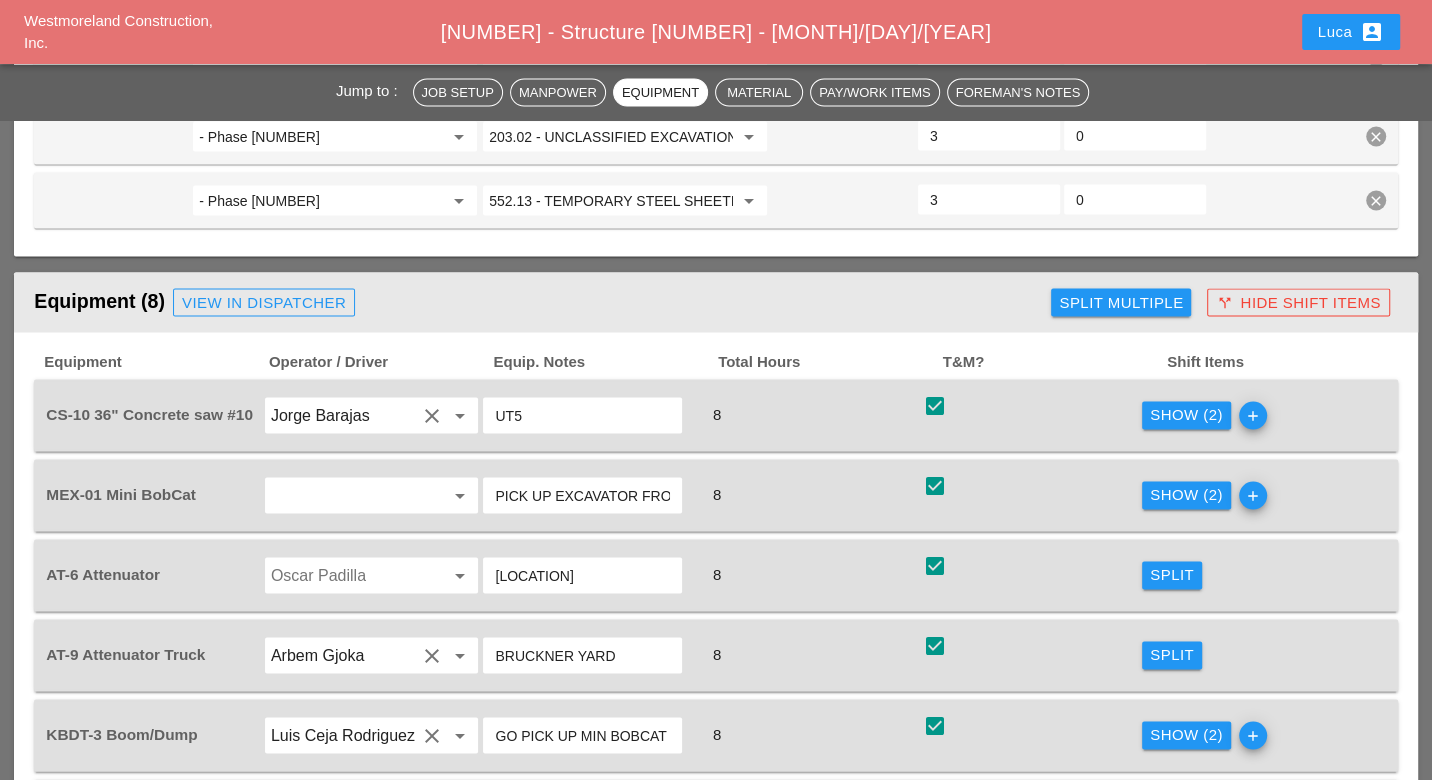 scroll, scrollTop: 2888, scrollLeft: 0, axis: vertical 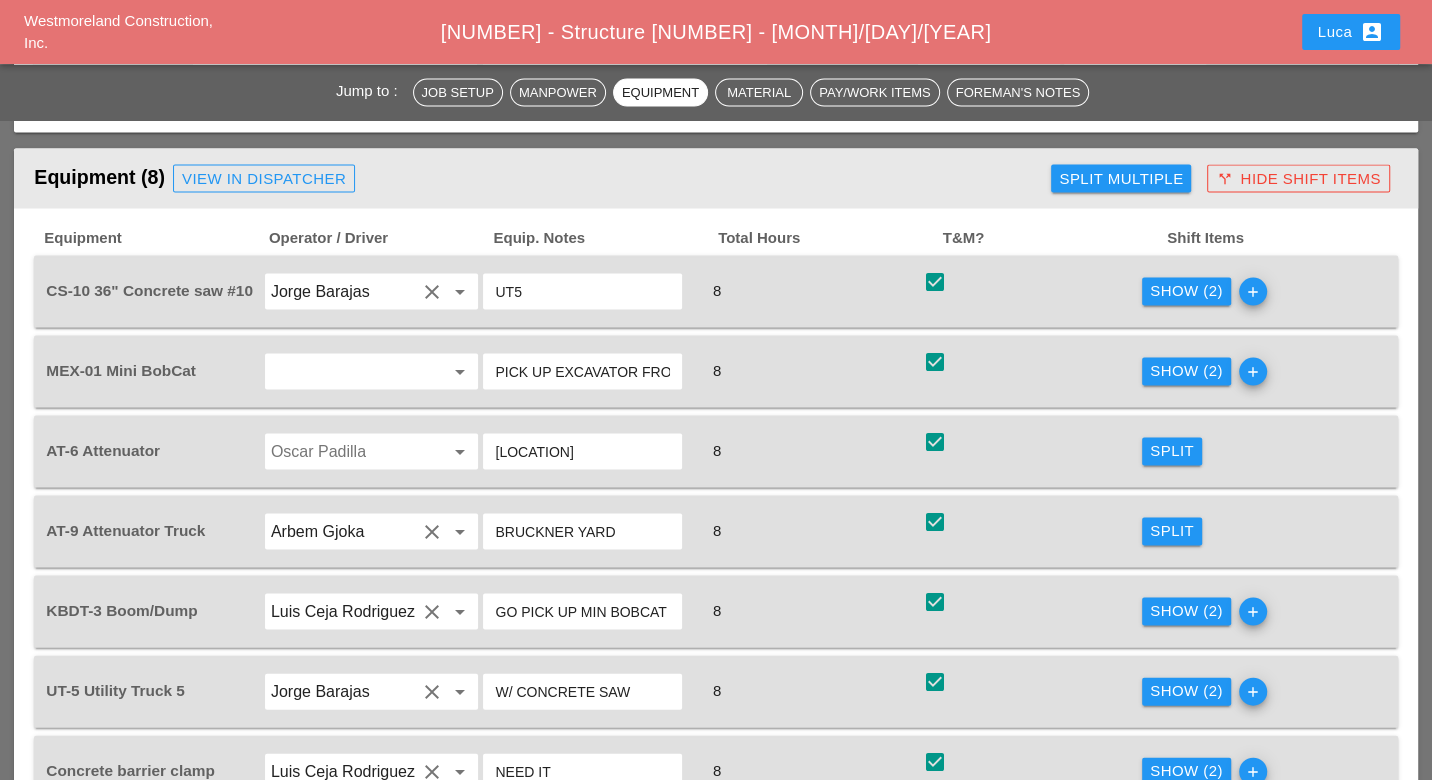 click on "Show (2)" at bounding box center (1186, 291) 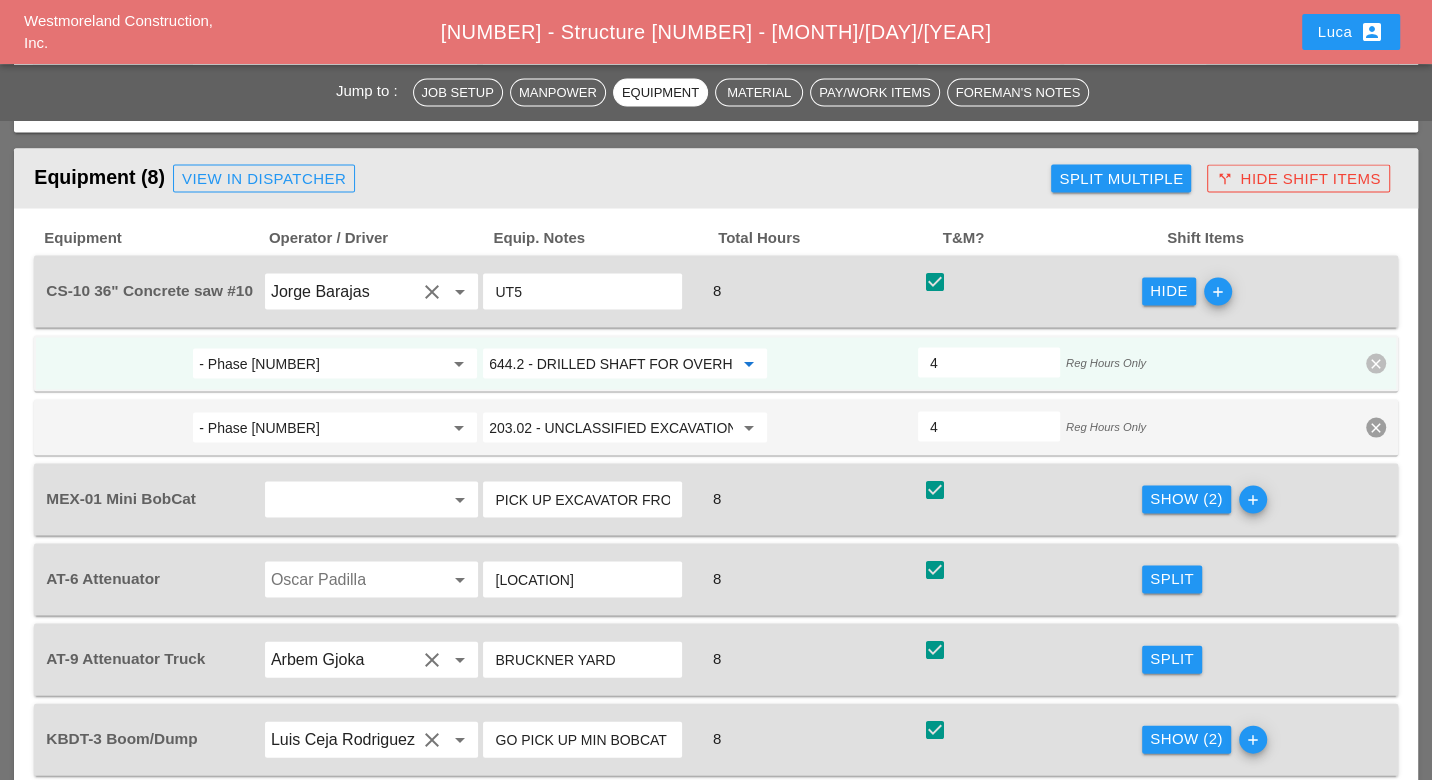 paste on "552.13 - TEMPORARY STEEL SHEETING" 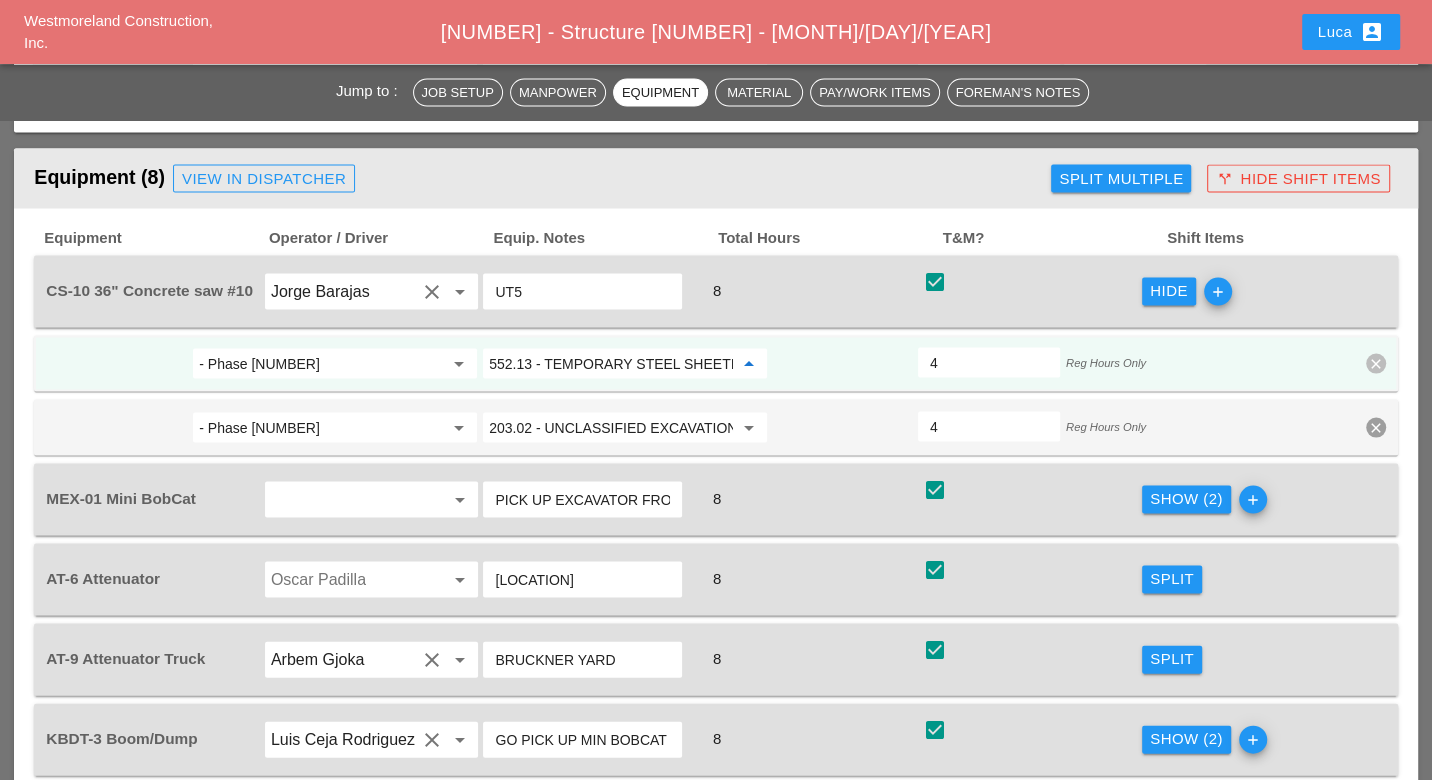 scroll, scrollTop: 0, scrollLeft: 21, axis: horizontal 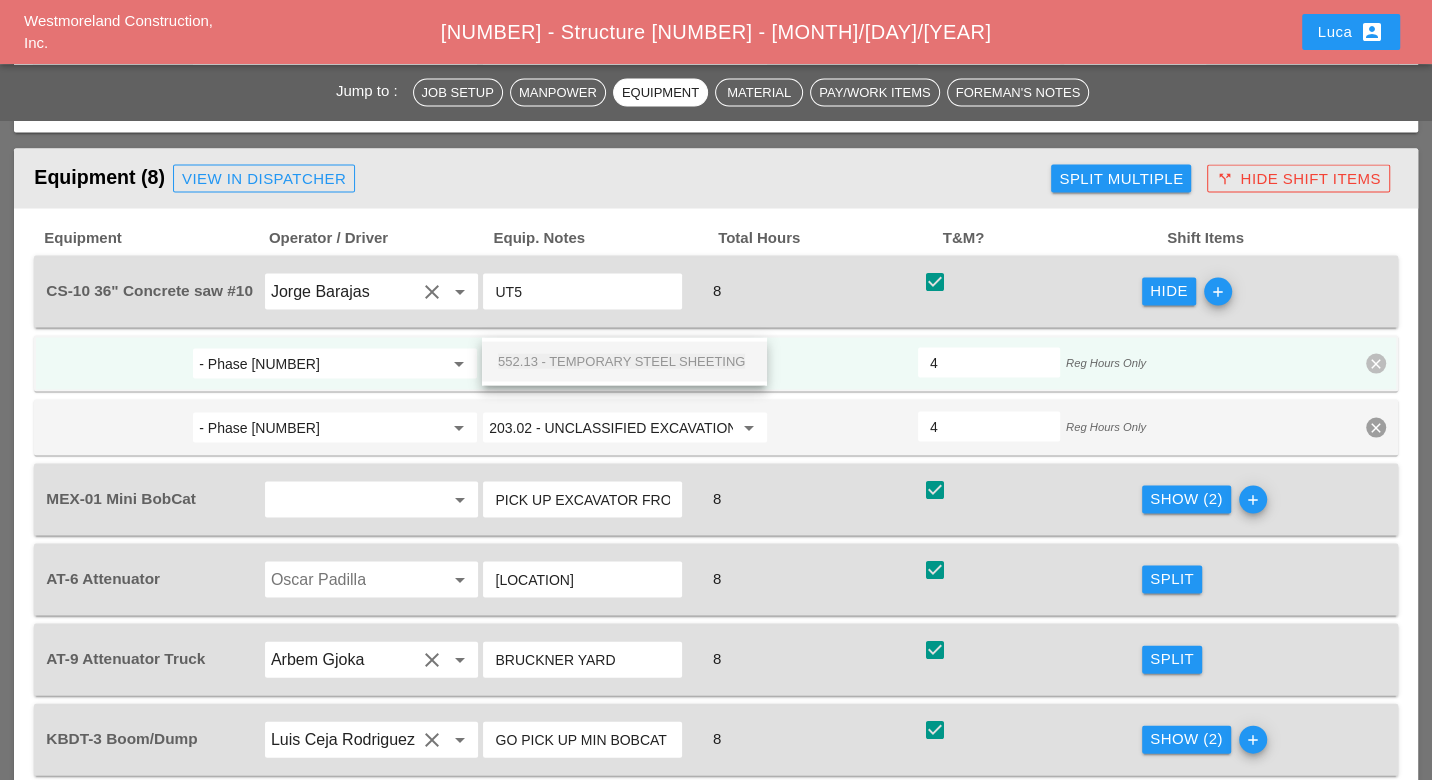click on "552.13 - TEMPORARY STEEL SHEETING" at bounding box center [621, 361] 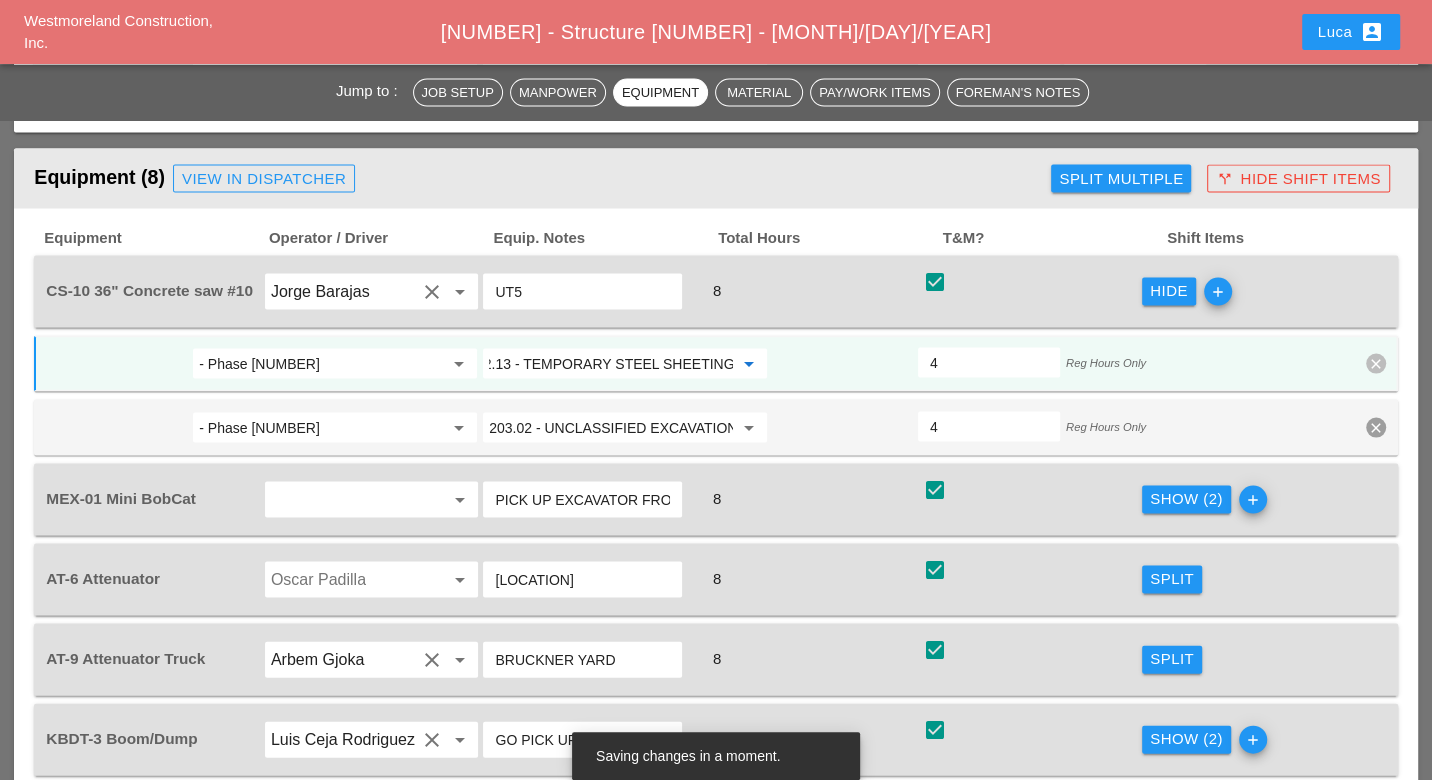 type on "552.13 - TEMPORARY STEEL SHEETING" 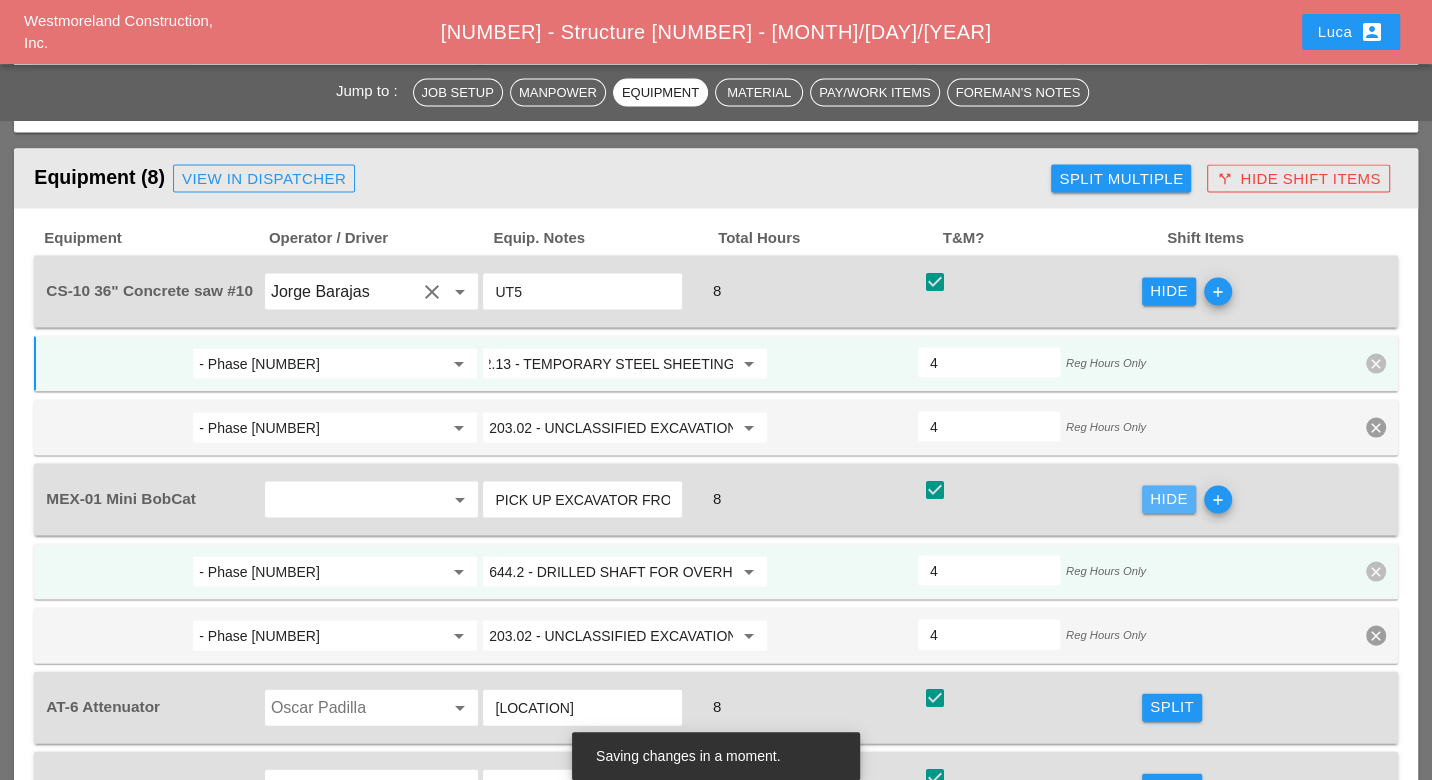 scroll, scrollTop: 0, scrollLeft: 0, axis: both 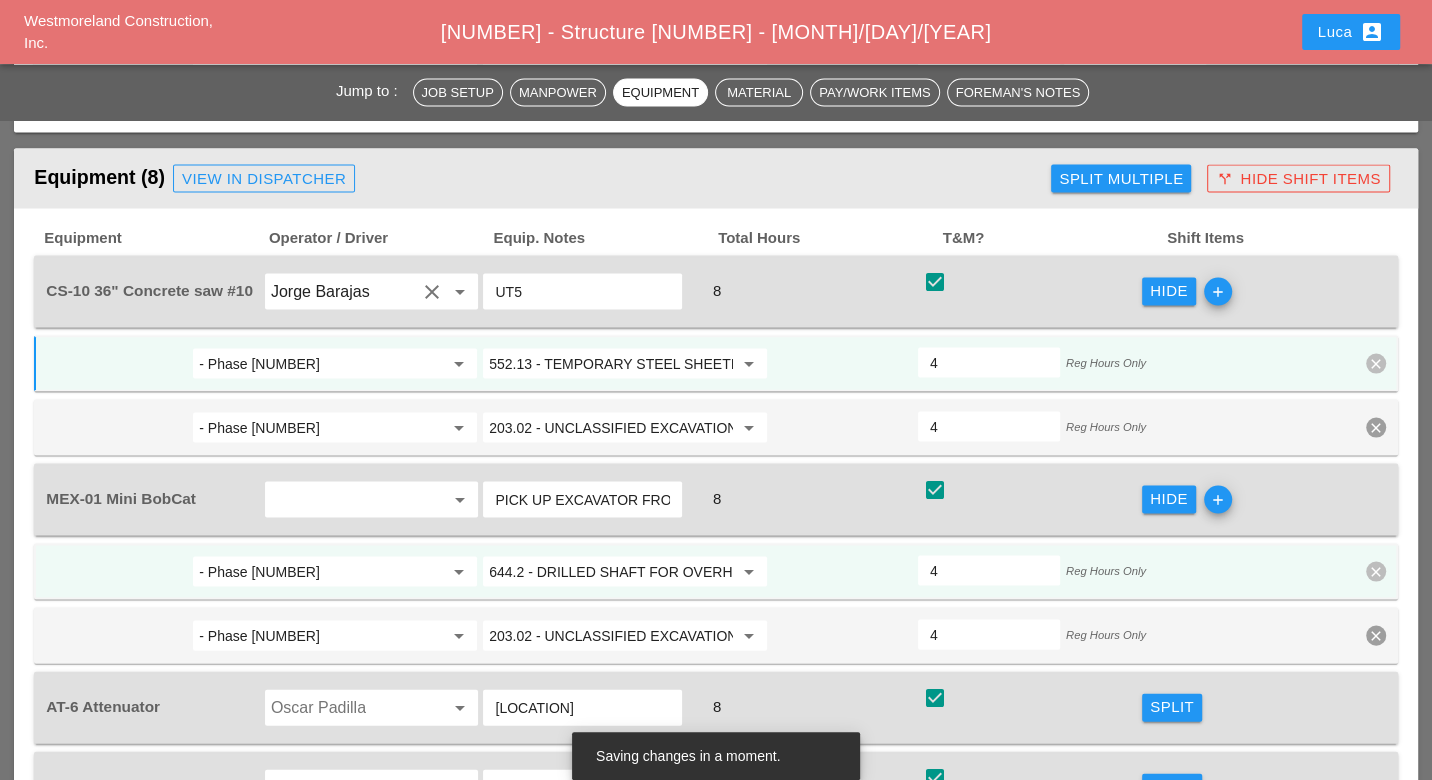 click on "644.2 - DRILLED SHAFT FOR OVERHEAD SIGN STRUCTUR" at bounding box center (611, 572) 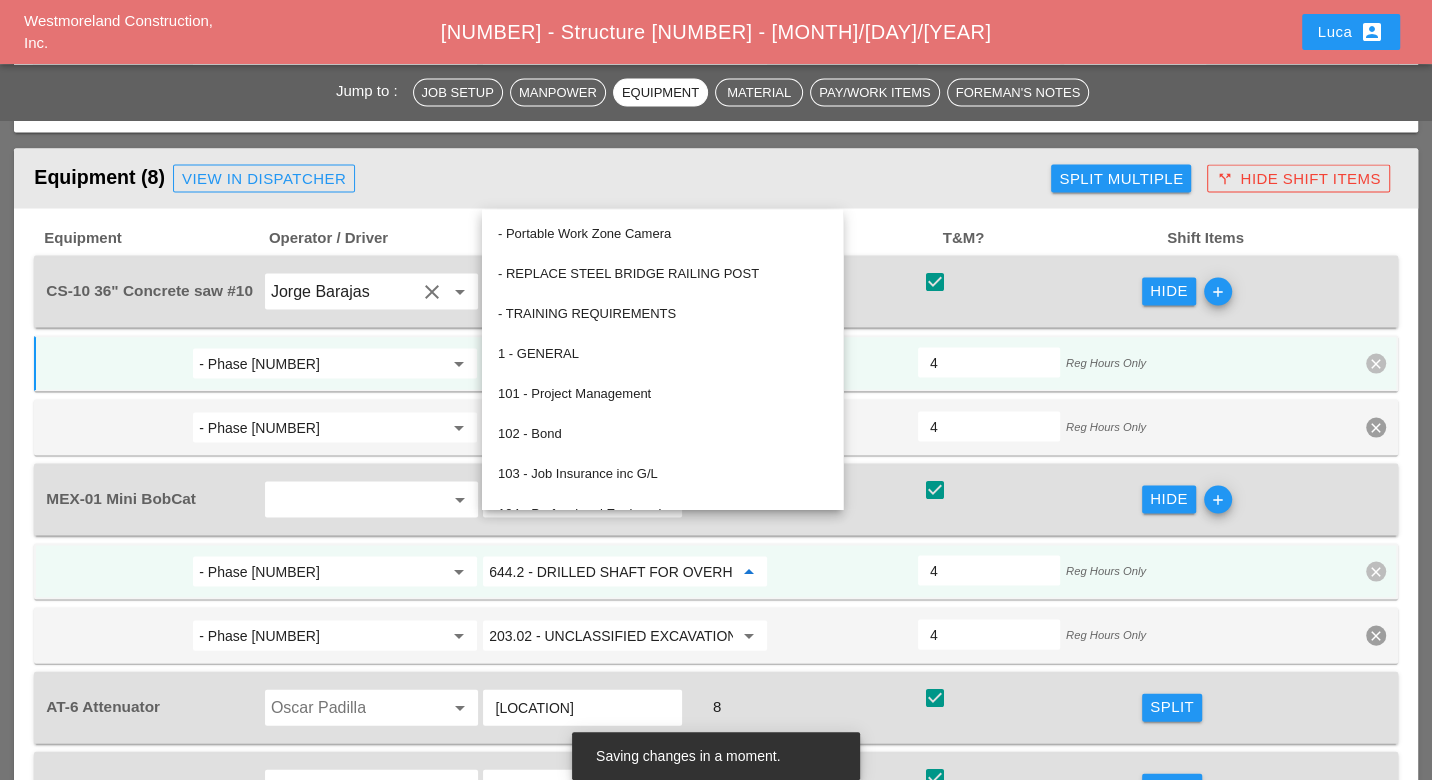 paste on "552.13 - TEMPORARY STEEL SHEETING" 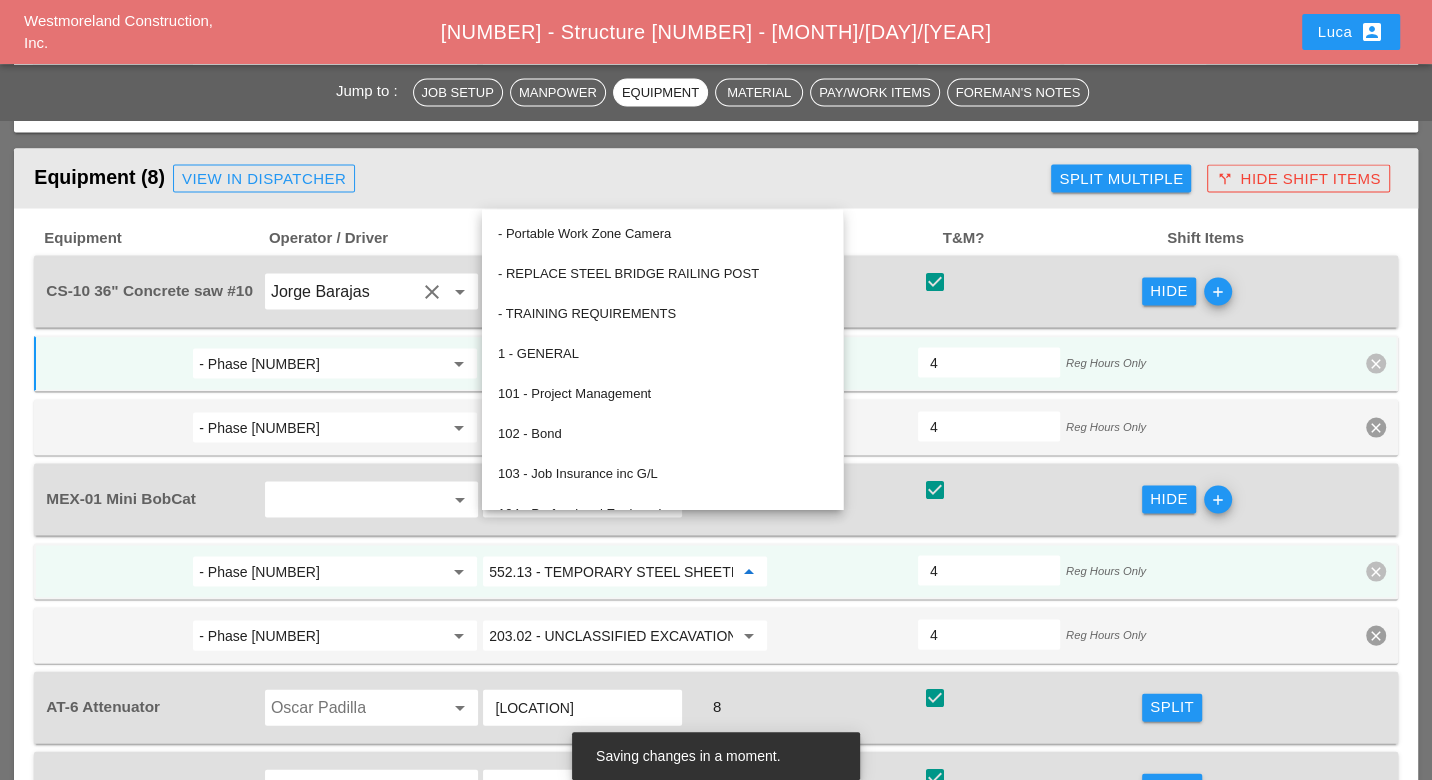 scroll, scrollTop: 0, scrollLeft: 21, axis: horizontal 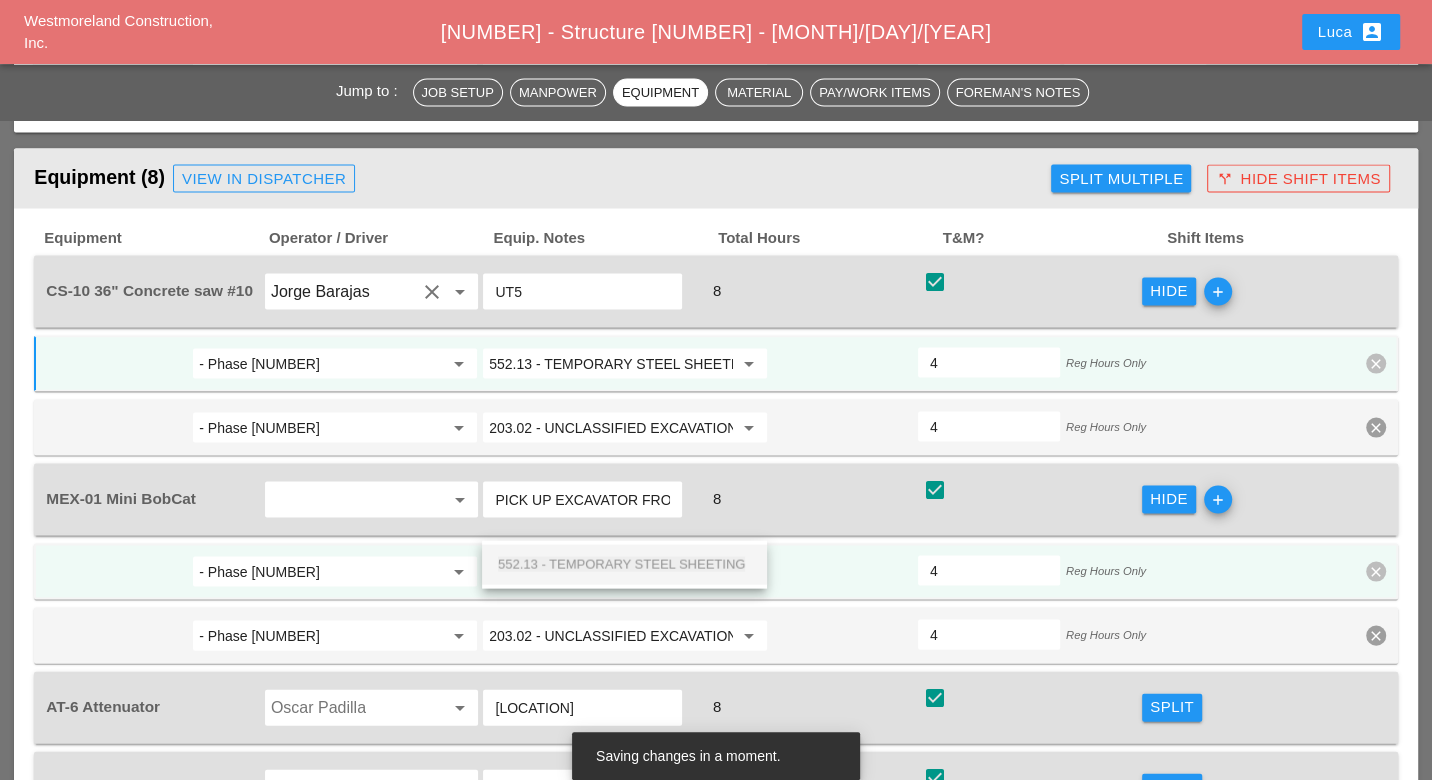 click on "552.13 - TEMPORARY STEEL SHEETING" at bounding box center (621, 564) 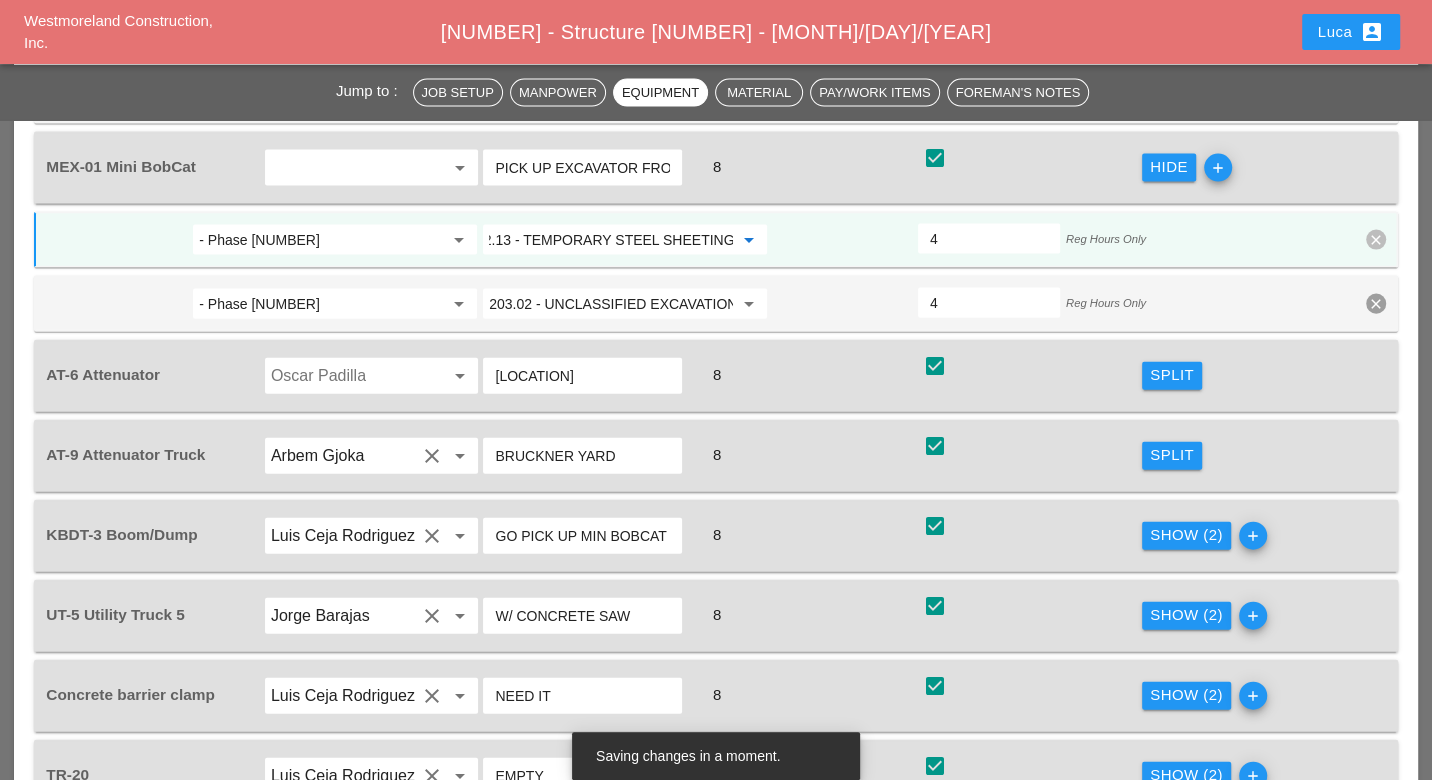 scroll, scrollTop: 3222, scrollLeft: 0, axis: vertical 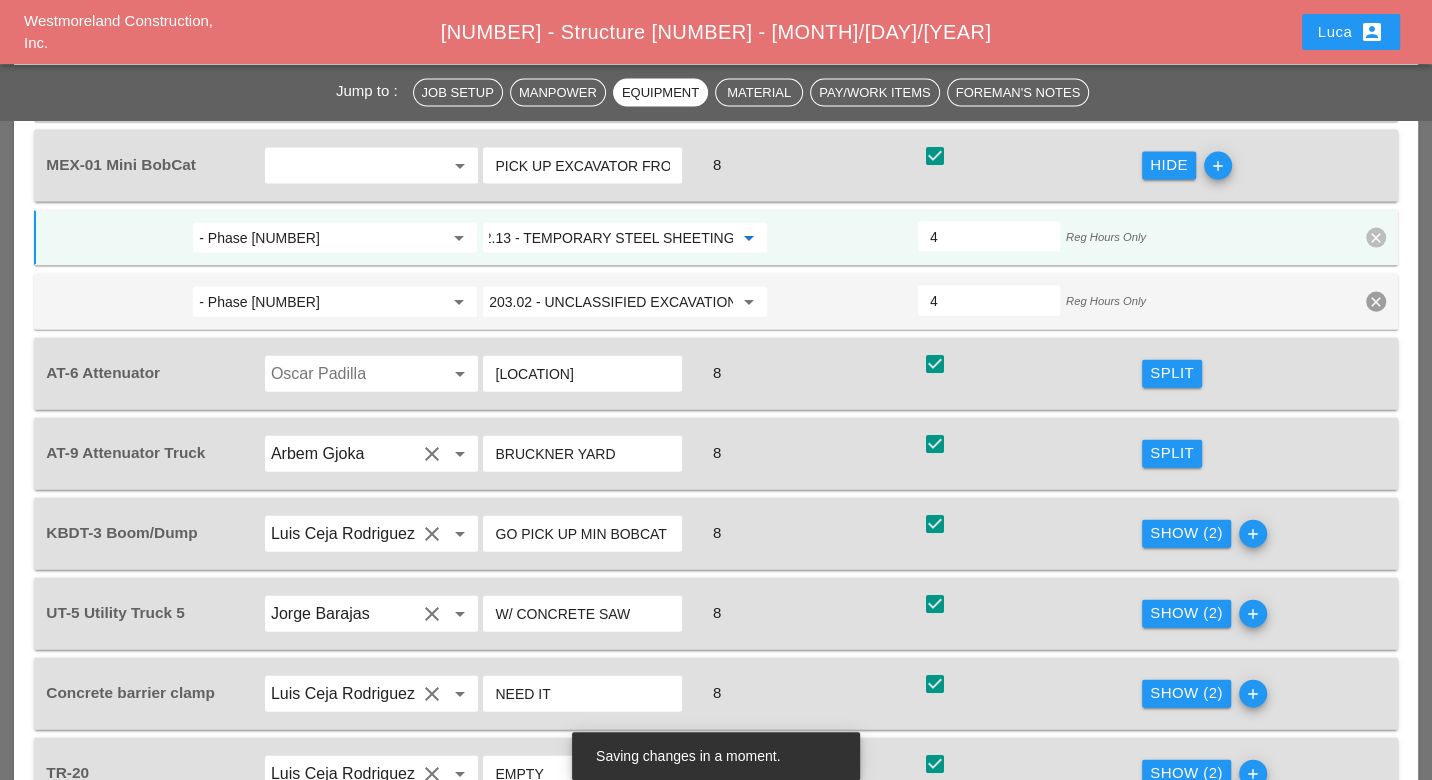 type on "552.13 - TEMPORARY STEEL SHEETING" 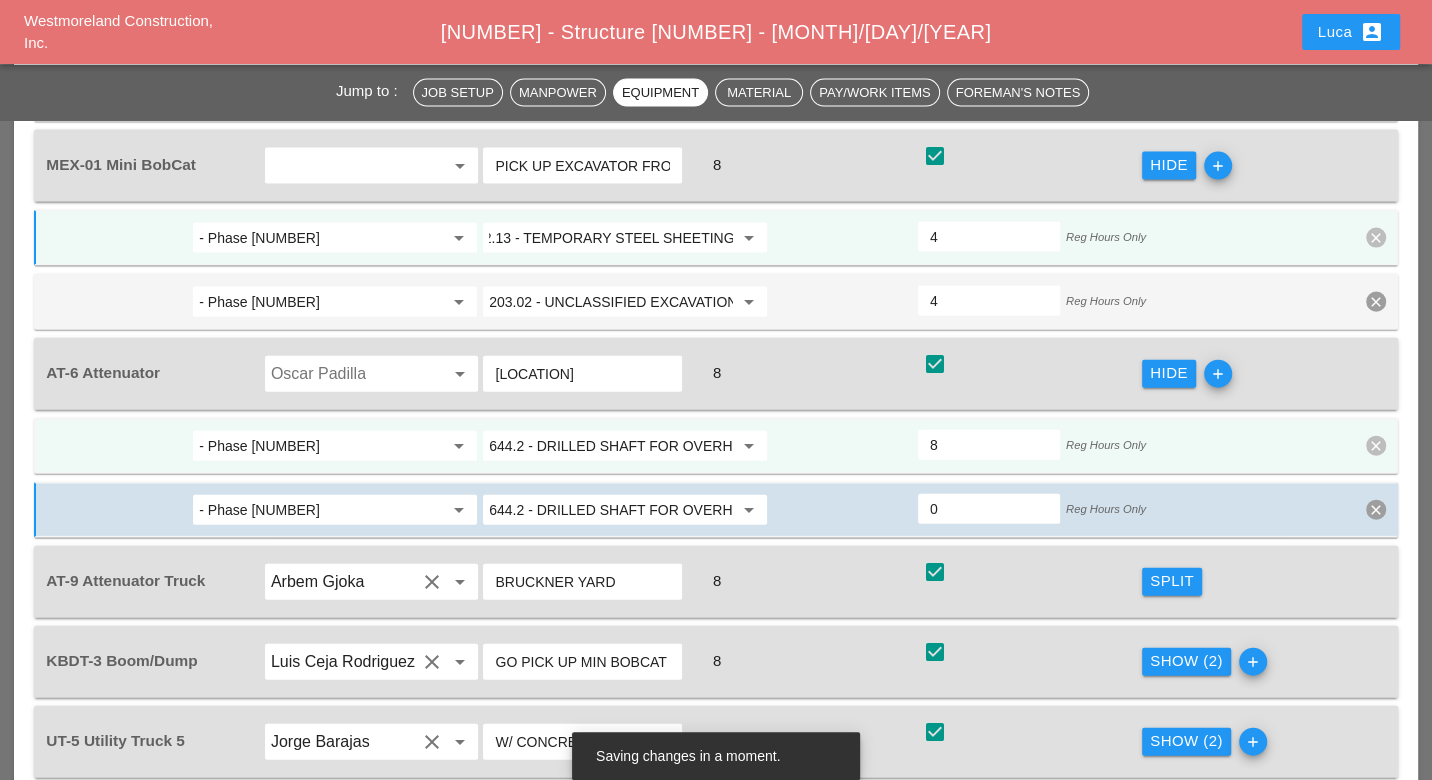 scroll, scrollTop: 0, scrollLeft: 0, axis: both 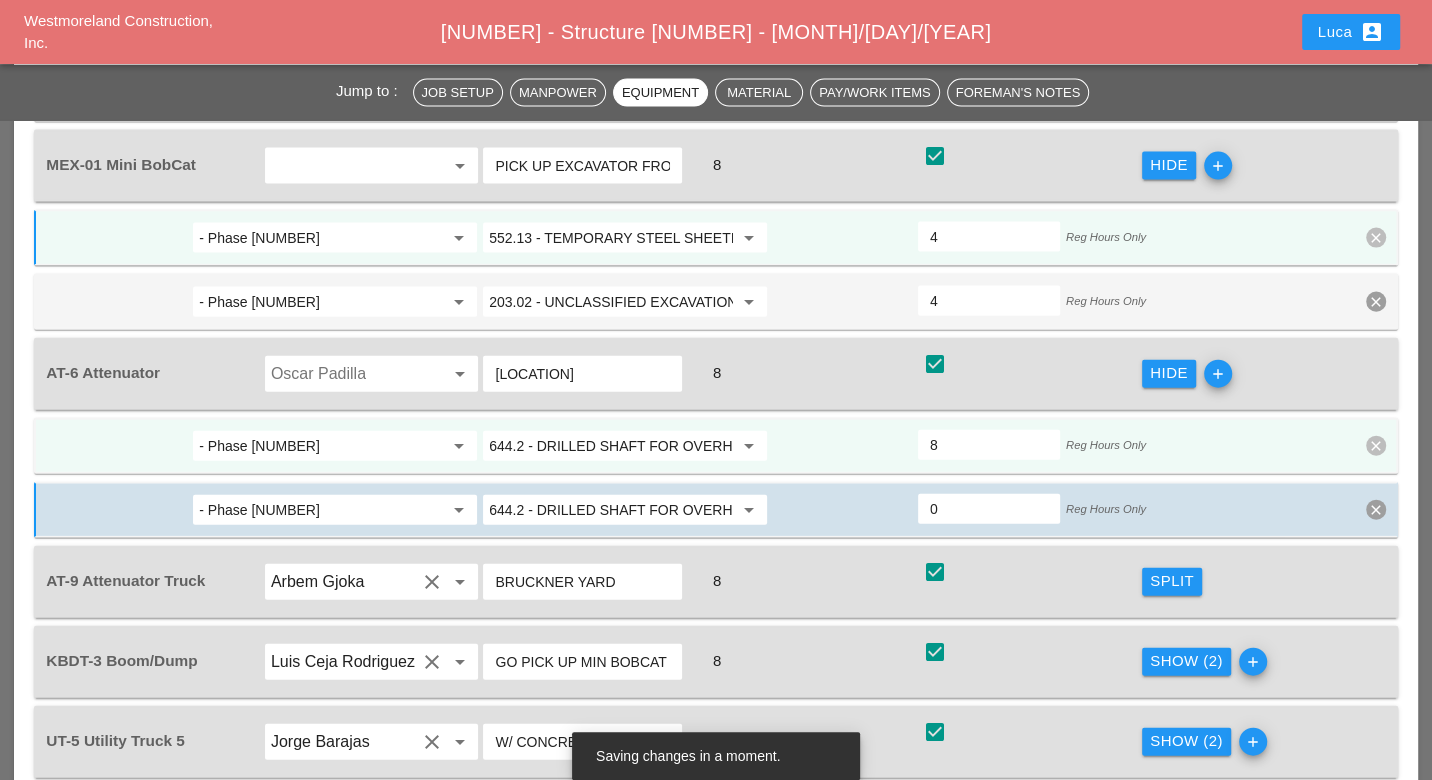 click on "644.2 - DRILLED SHAFT FOR OVERHEAD SIGN STRUCTUR" at bounding box center [611, 446] 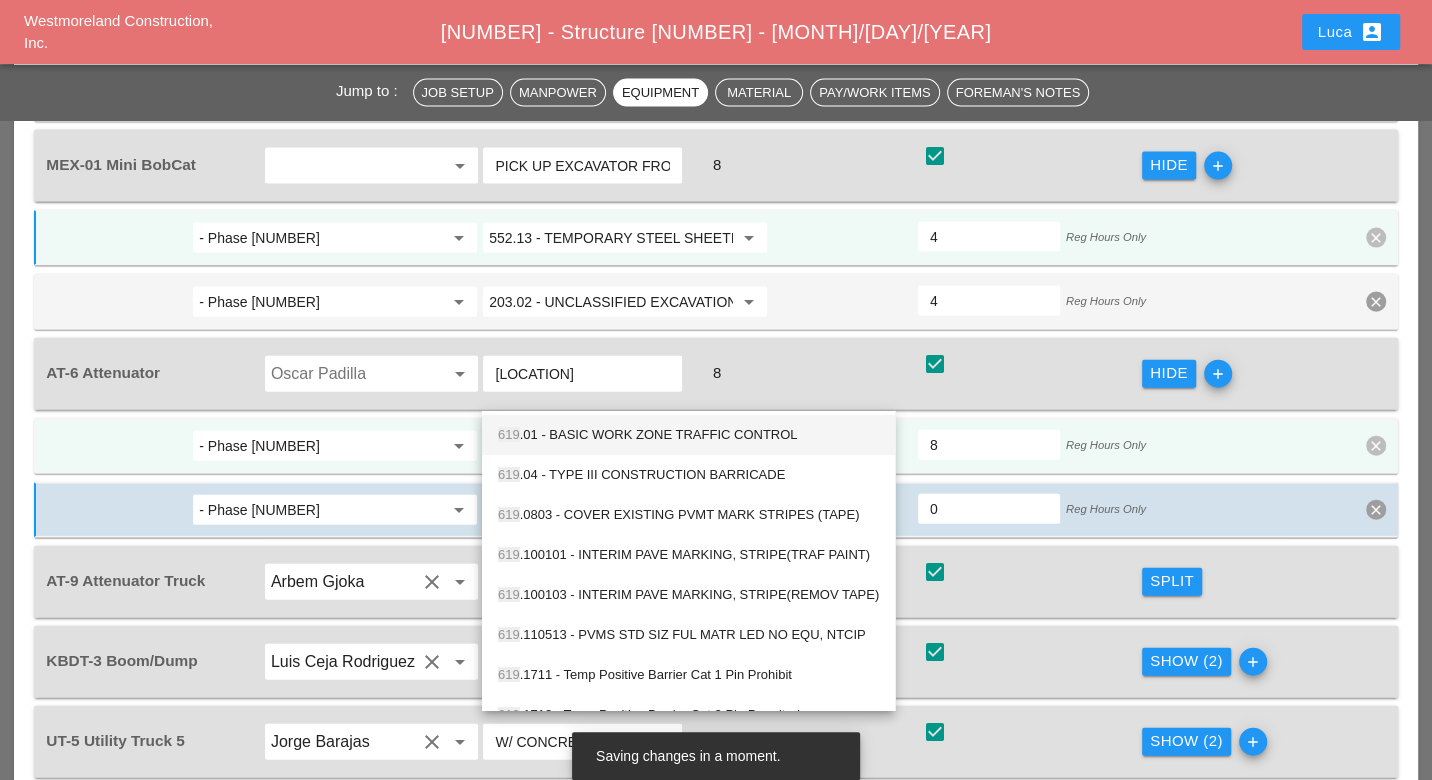 click on "619 .01 - BASIC WORK ZONE TRAFFIC CONTROL" at bounding box center [688, 435] 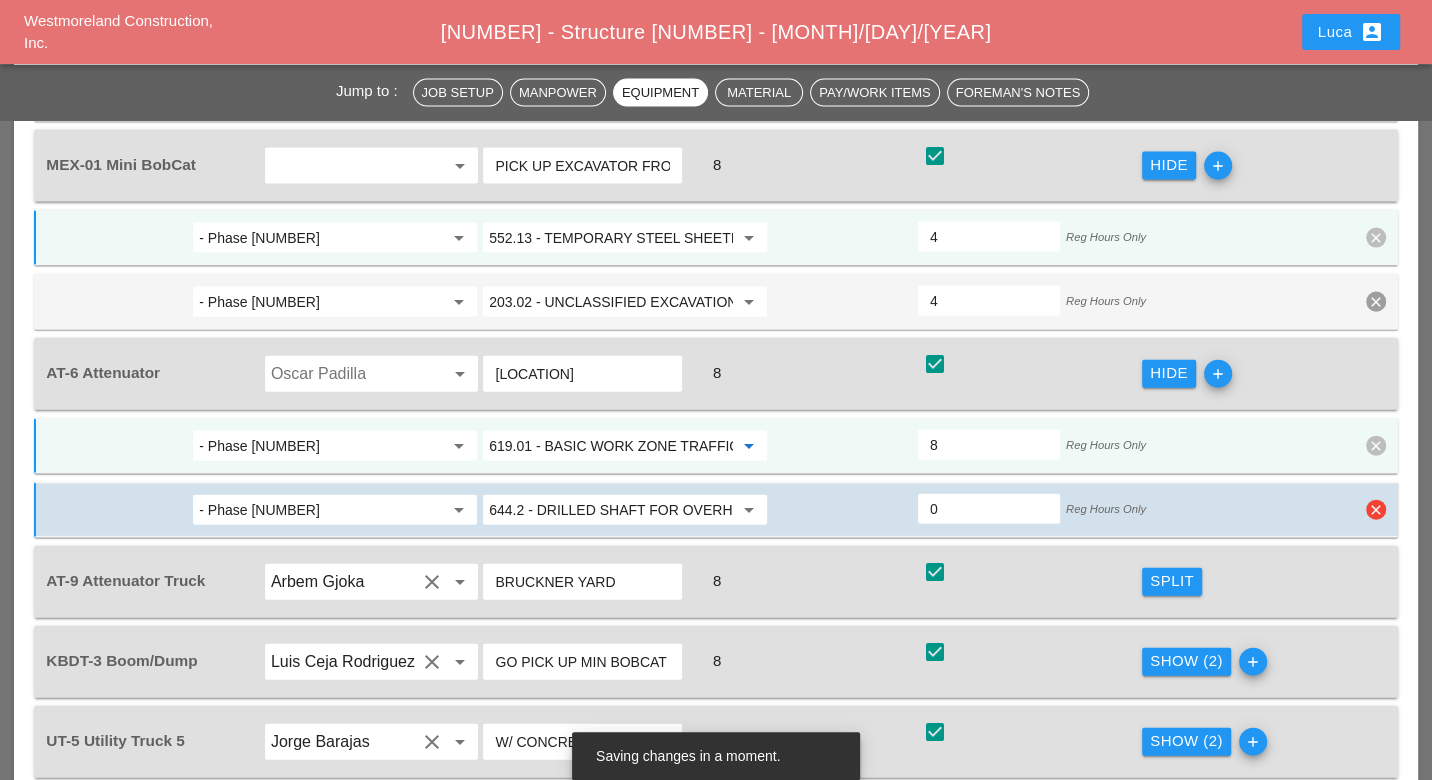 type on "619.01 - BASIC WORK ZONE TRAFFIC CONTROL" 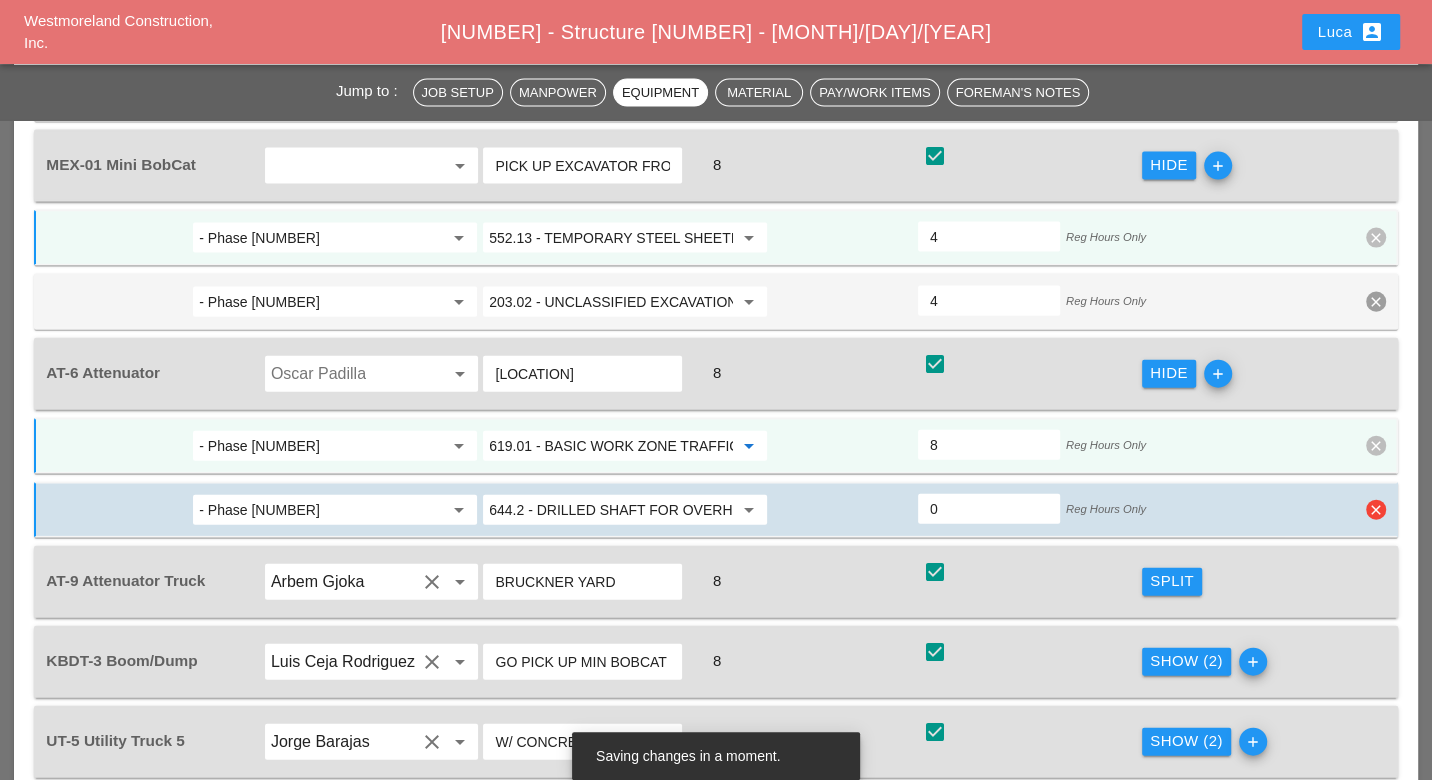 click on "clear" at bounding box center [1376, 510] 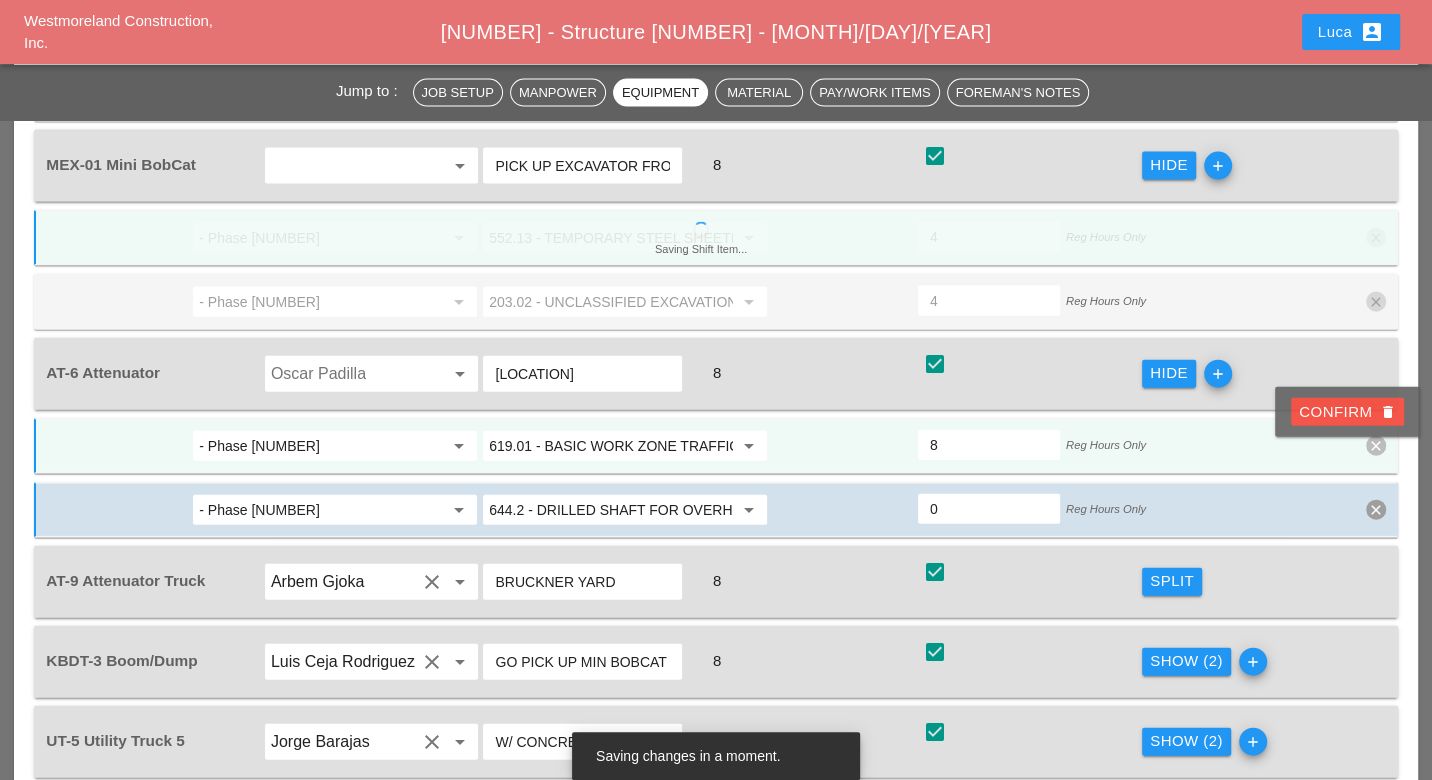 click on "Confirm delete" at bounding box center [1347, 412] 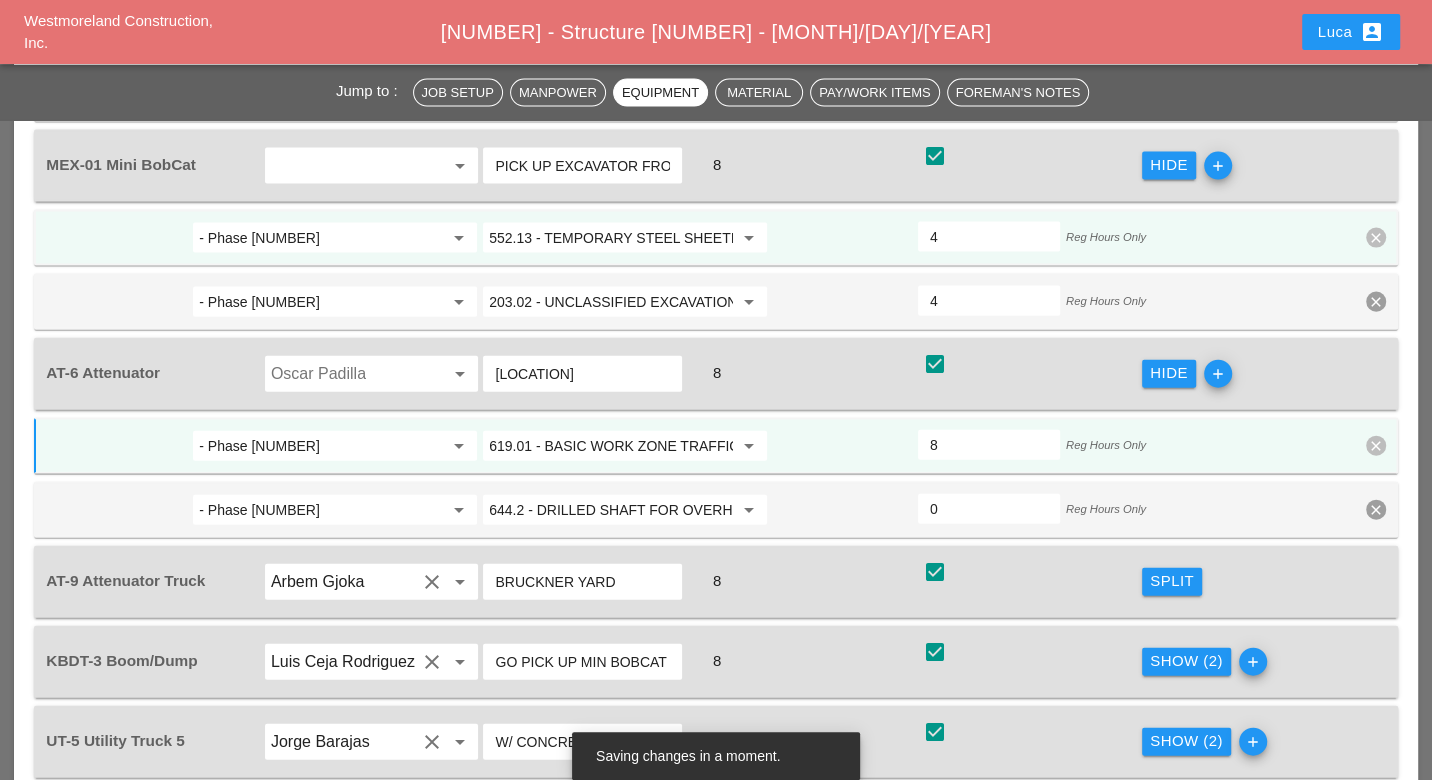 click on "Split" at bounding box center [1172, 581] 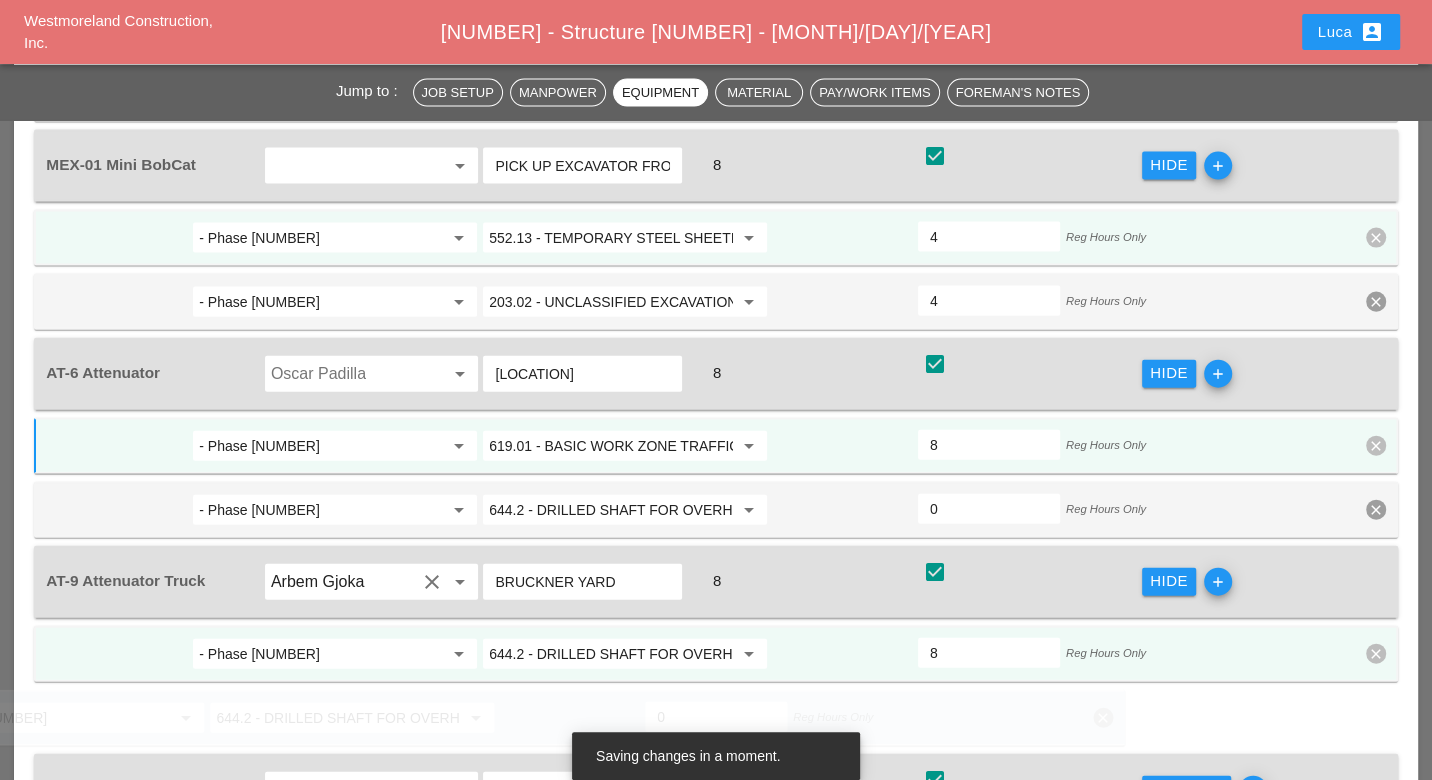 scroll, scrollTop: 3333, scrollLeft: 0, axis: vertical 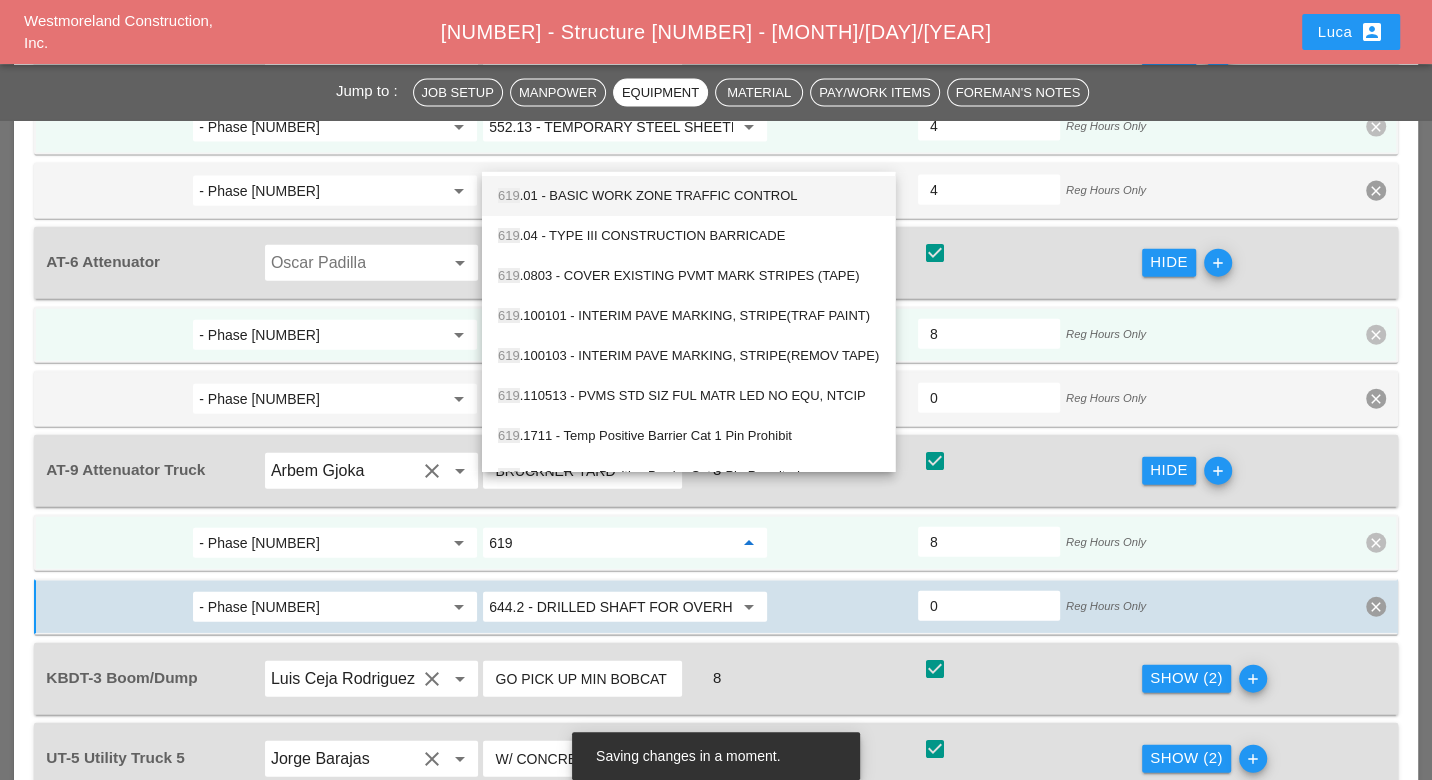click on "619 .01 - BASIC WORK ZONE TRAFFIC CONTROL" at bounding box center [688, 196] 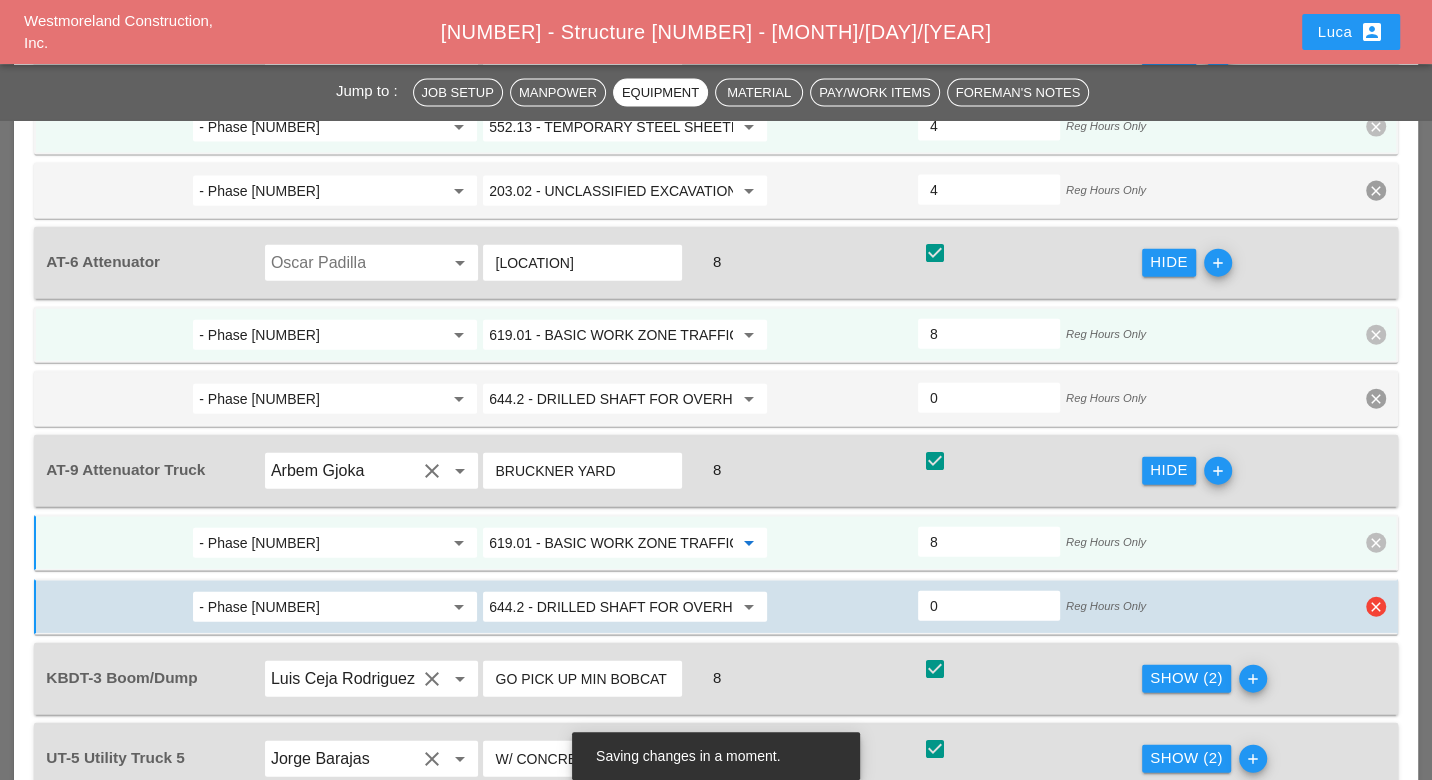 type on "619.01 - BASIC WORK ZONE TRAFFIC CONTROL" 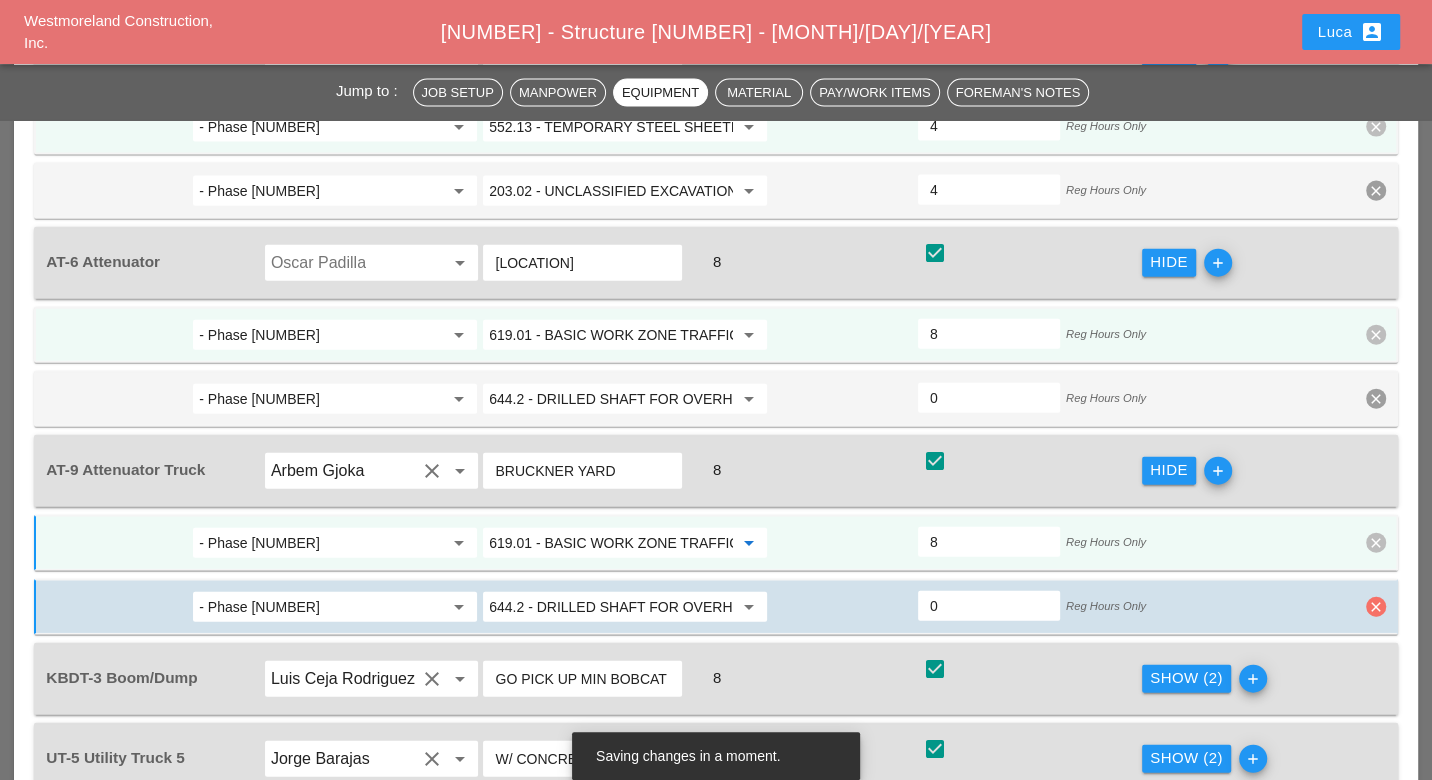 click on "clear" at bounding box center [1376, 607] 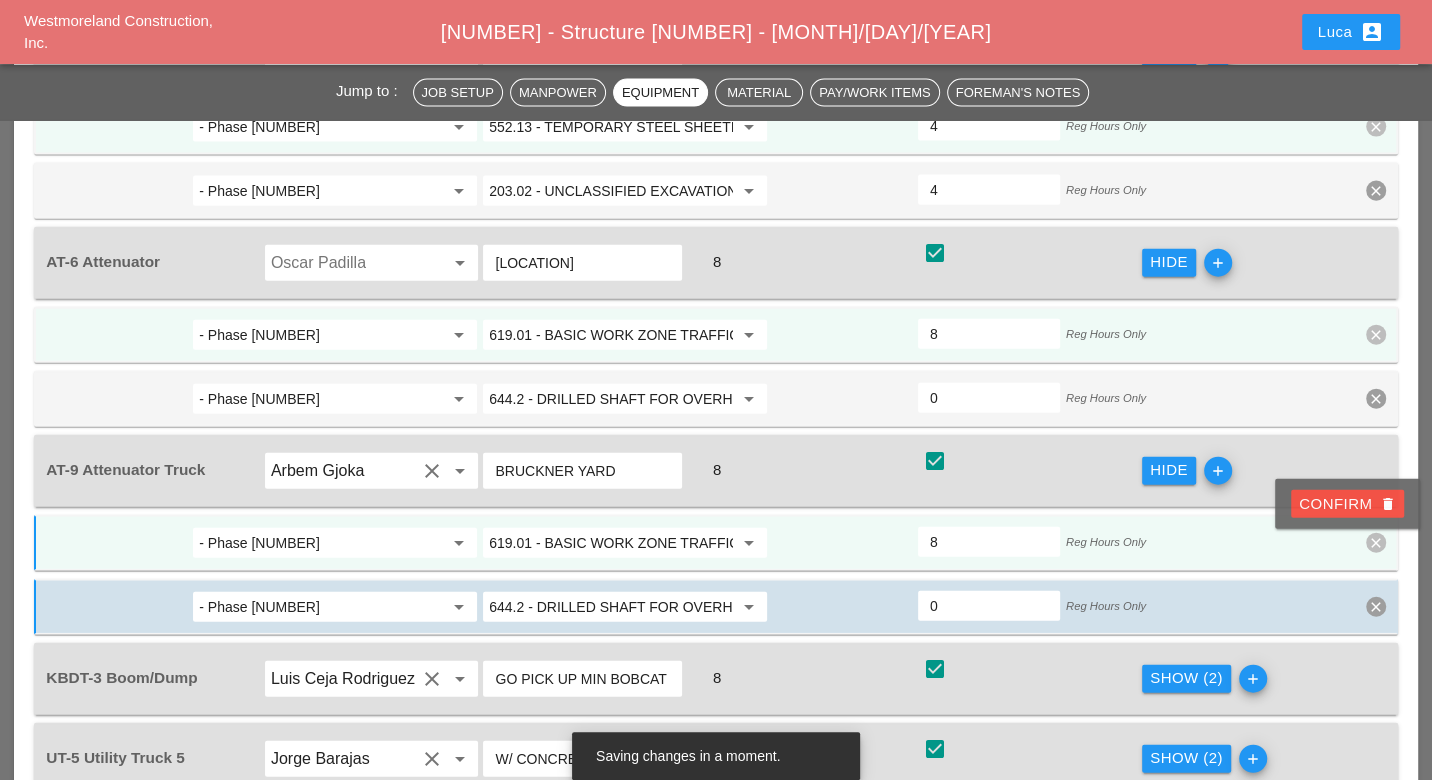 click on "Confirm delete" at bounding box center (1347, 504) 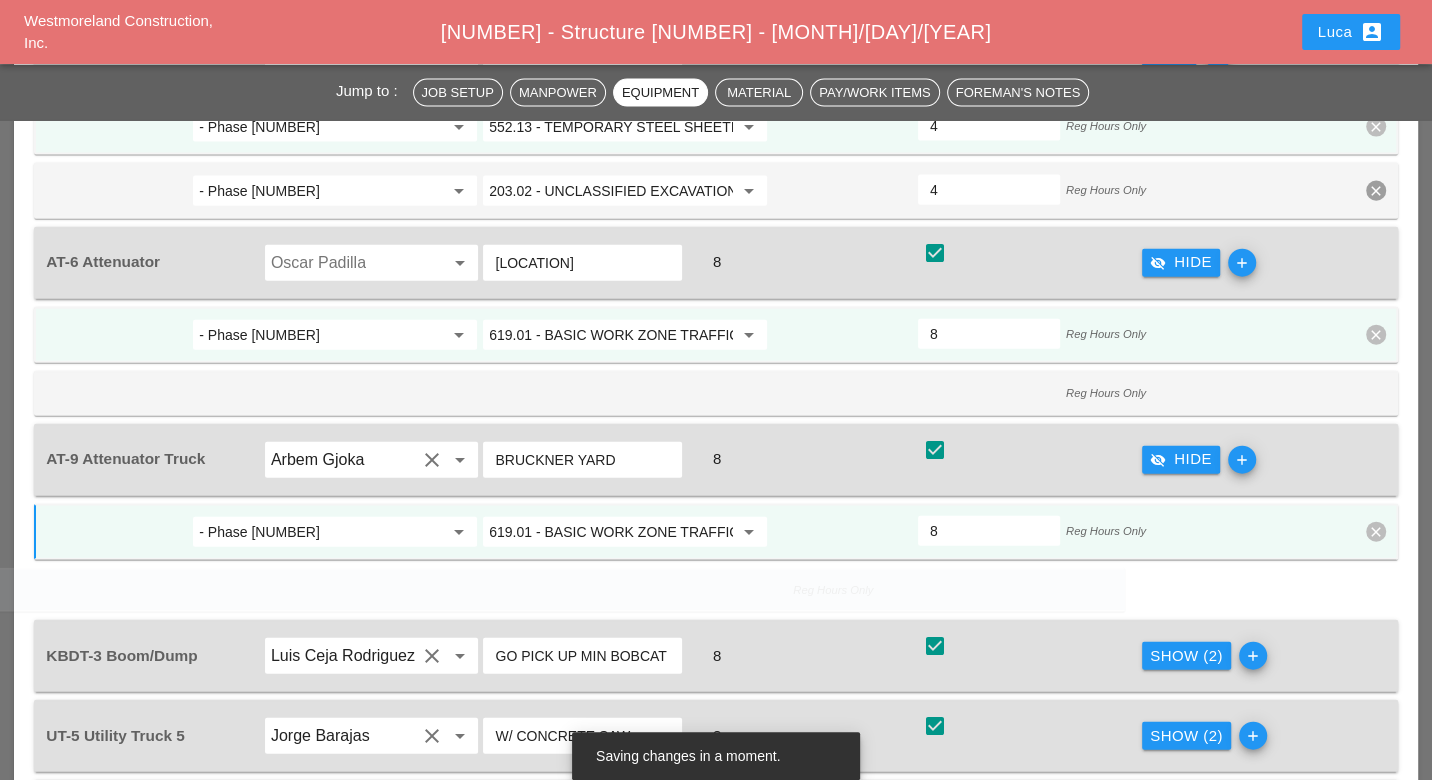 scroll, scrollTop: 3444, scrollLeft: 0, axis: vertical 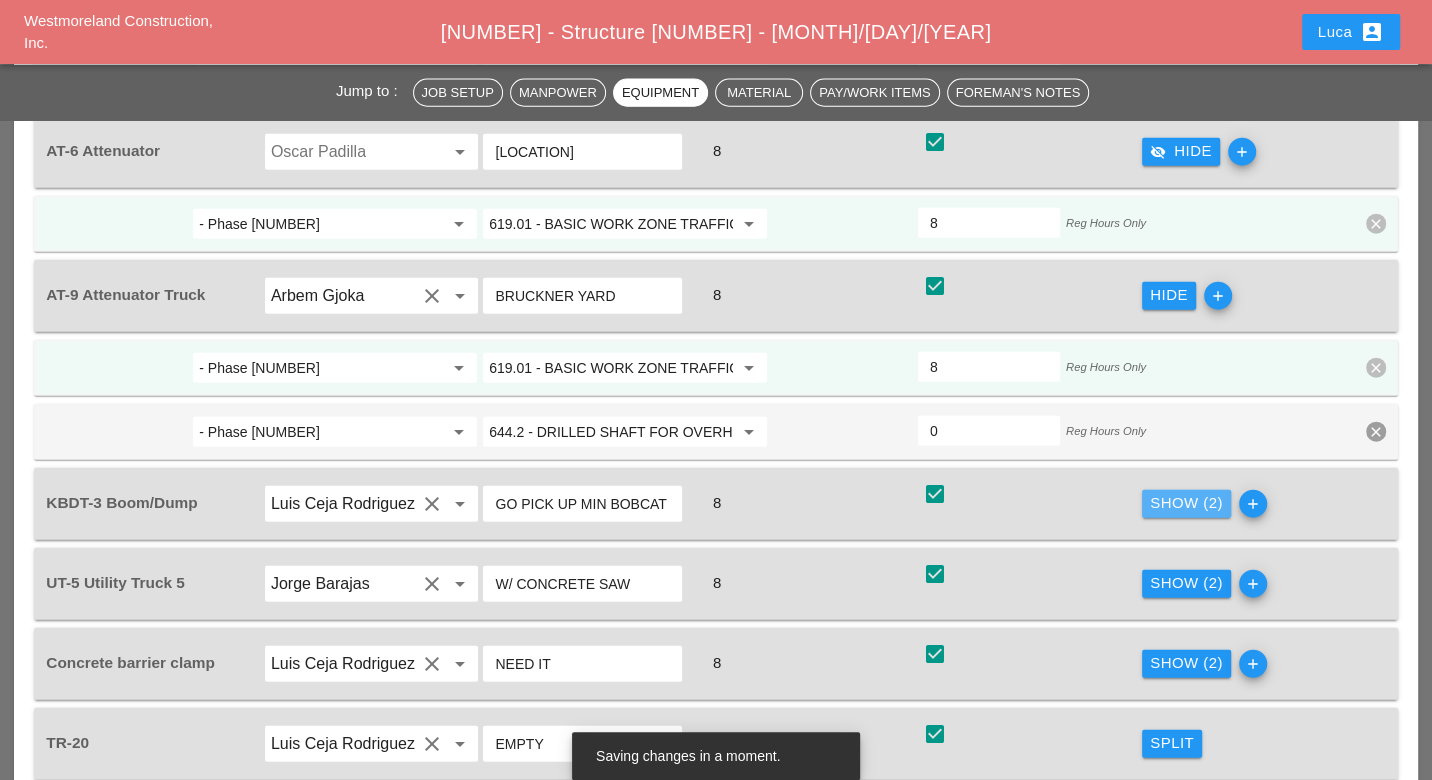 click on "Show (2)" at bounding box center (1186, 503) 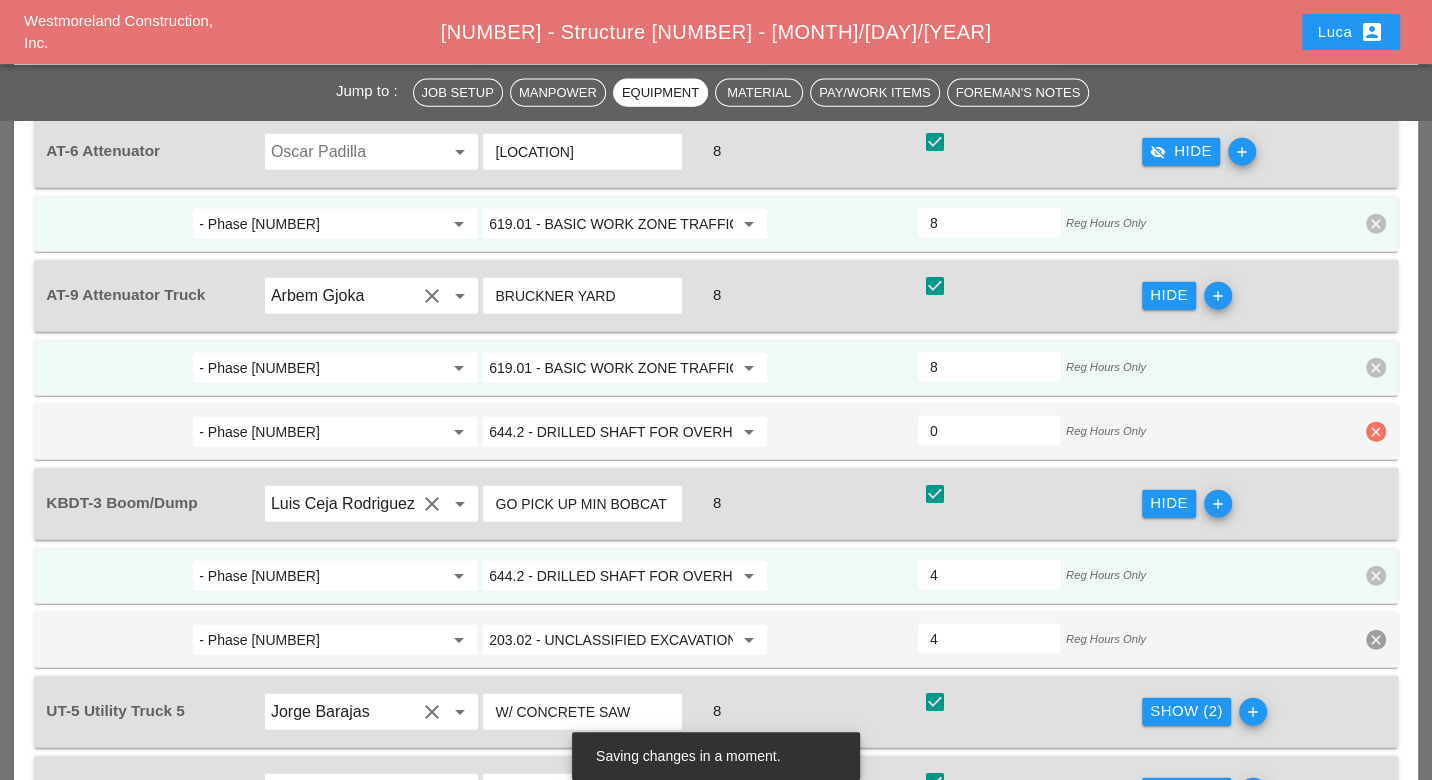 click on "clear" at bounding box center [1376, 432] 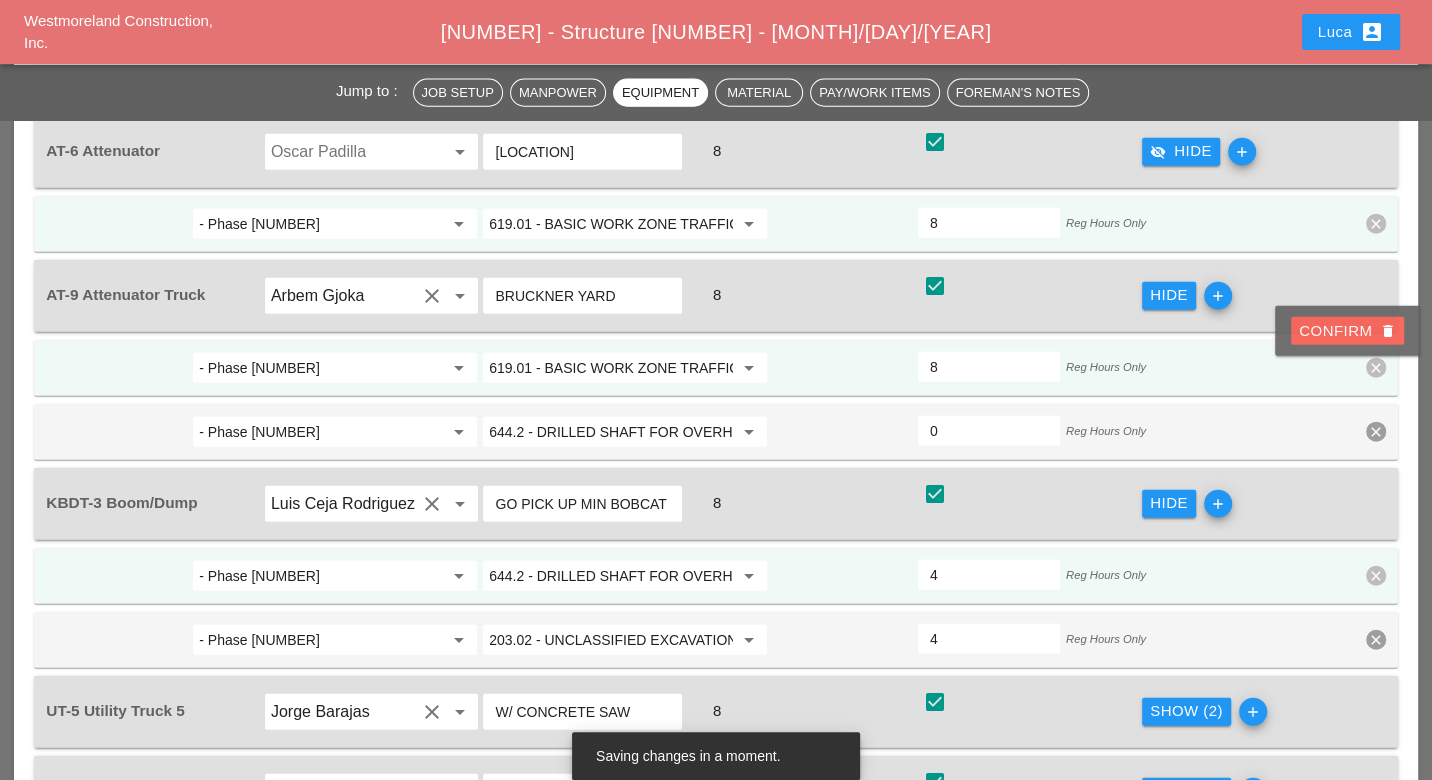drag, startPoint x: 1358, startPoint y: 340, endPoint x: 997, endPoint y: 474, distance: 385.06754 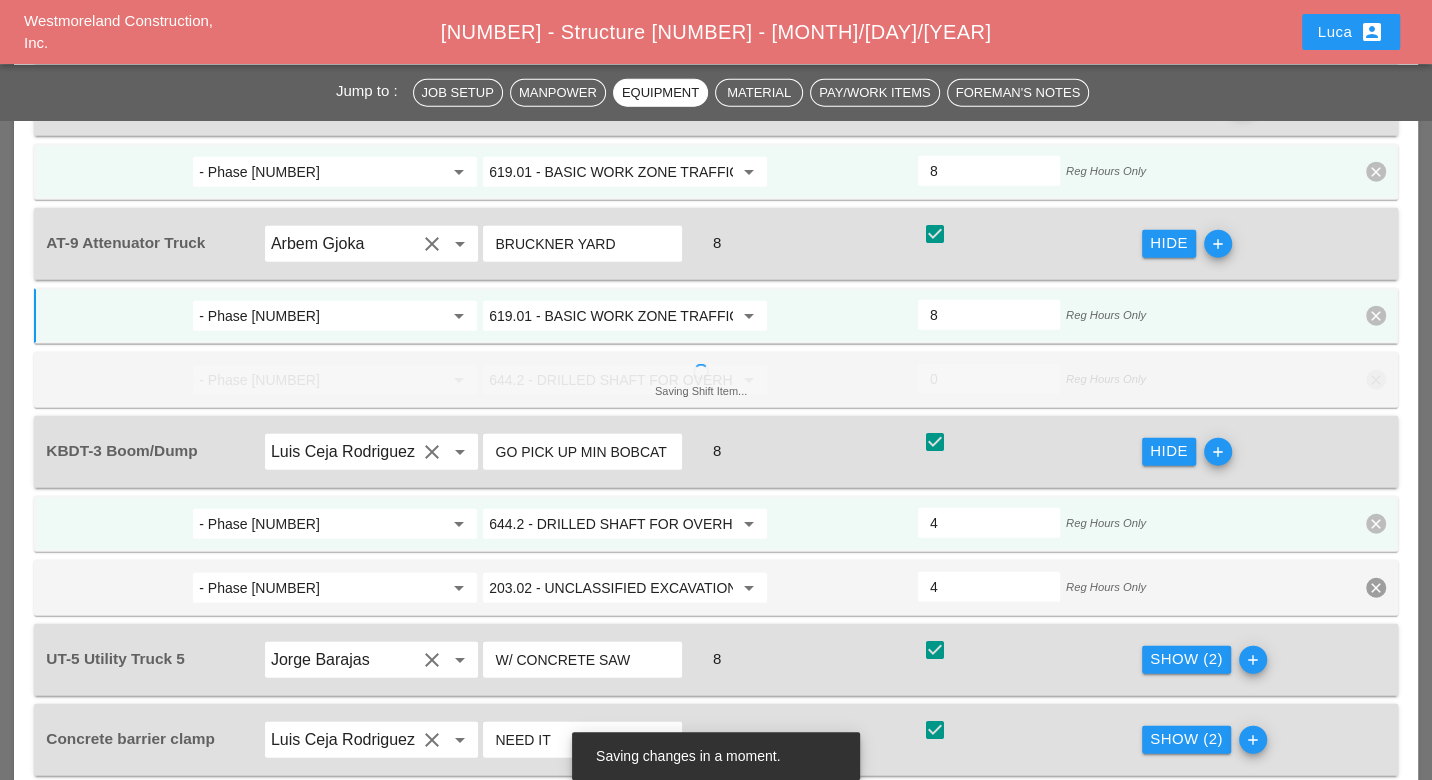 scroll, scrollTop: 3555, scrollLeft: 0, axis: vertical 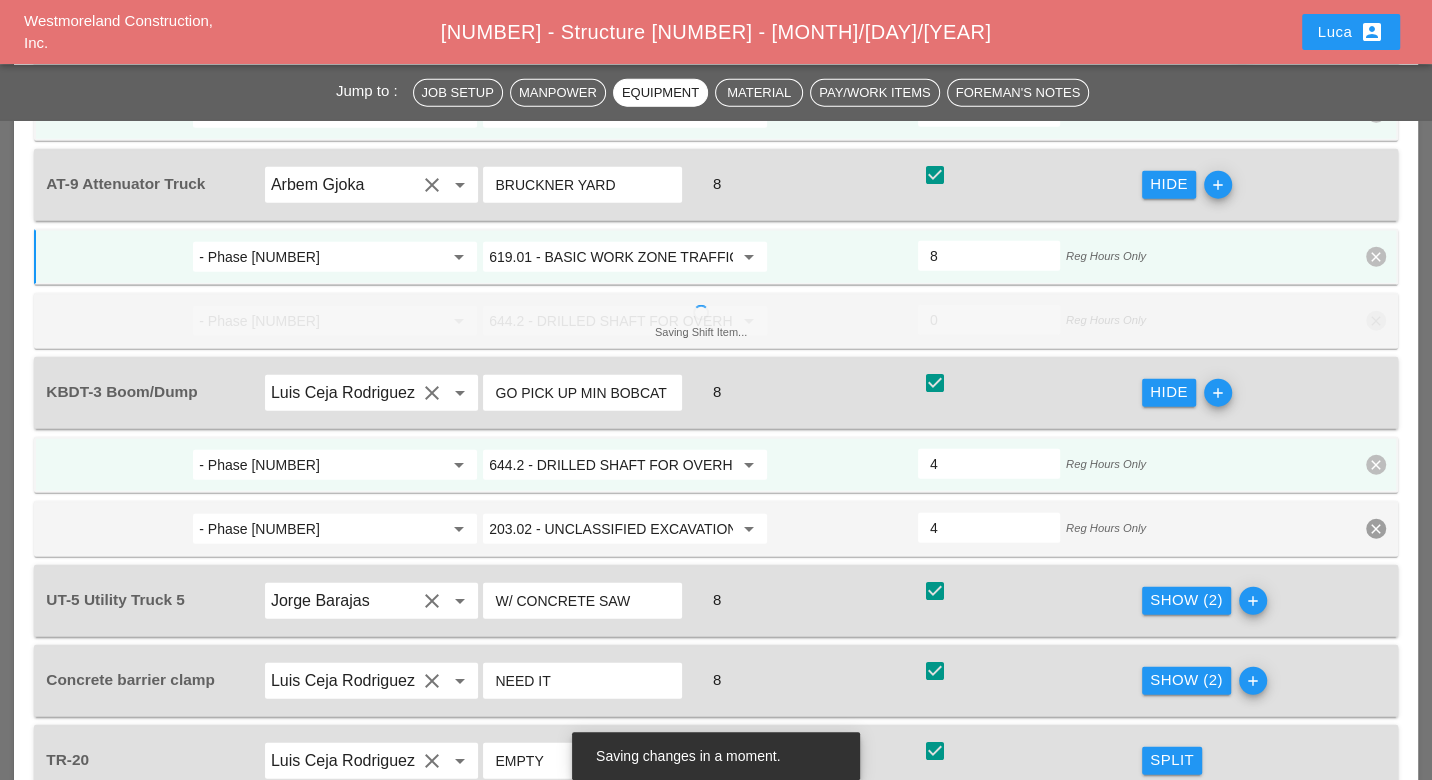 click on "644.2 - DRILLED SHAFT FOR OVERHEAD SIGN STRUCTUR" at bounding box center (611, 465) 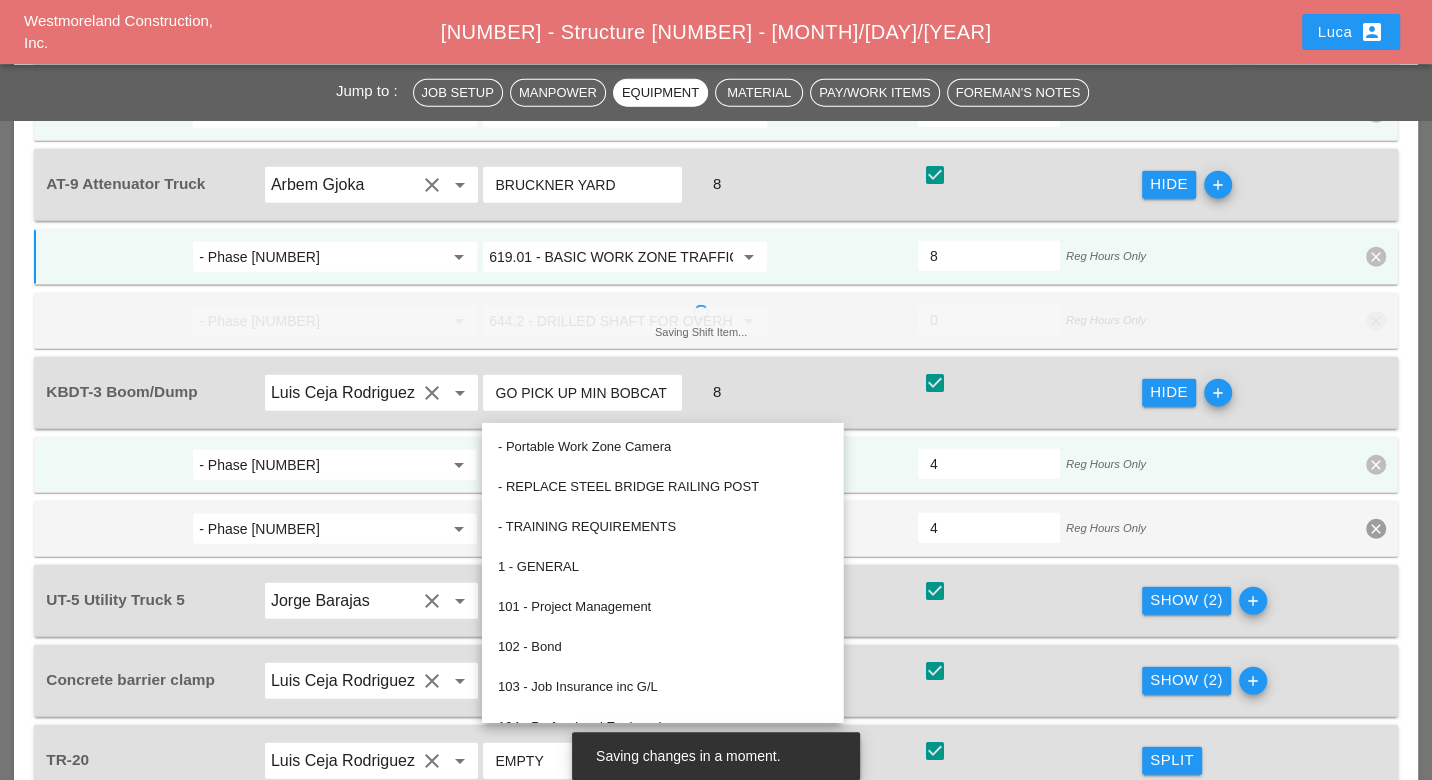 paste on "552.13 - TEMPORARY STEEL SHEETING" 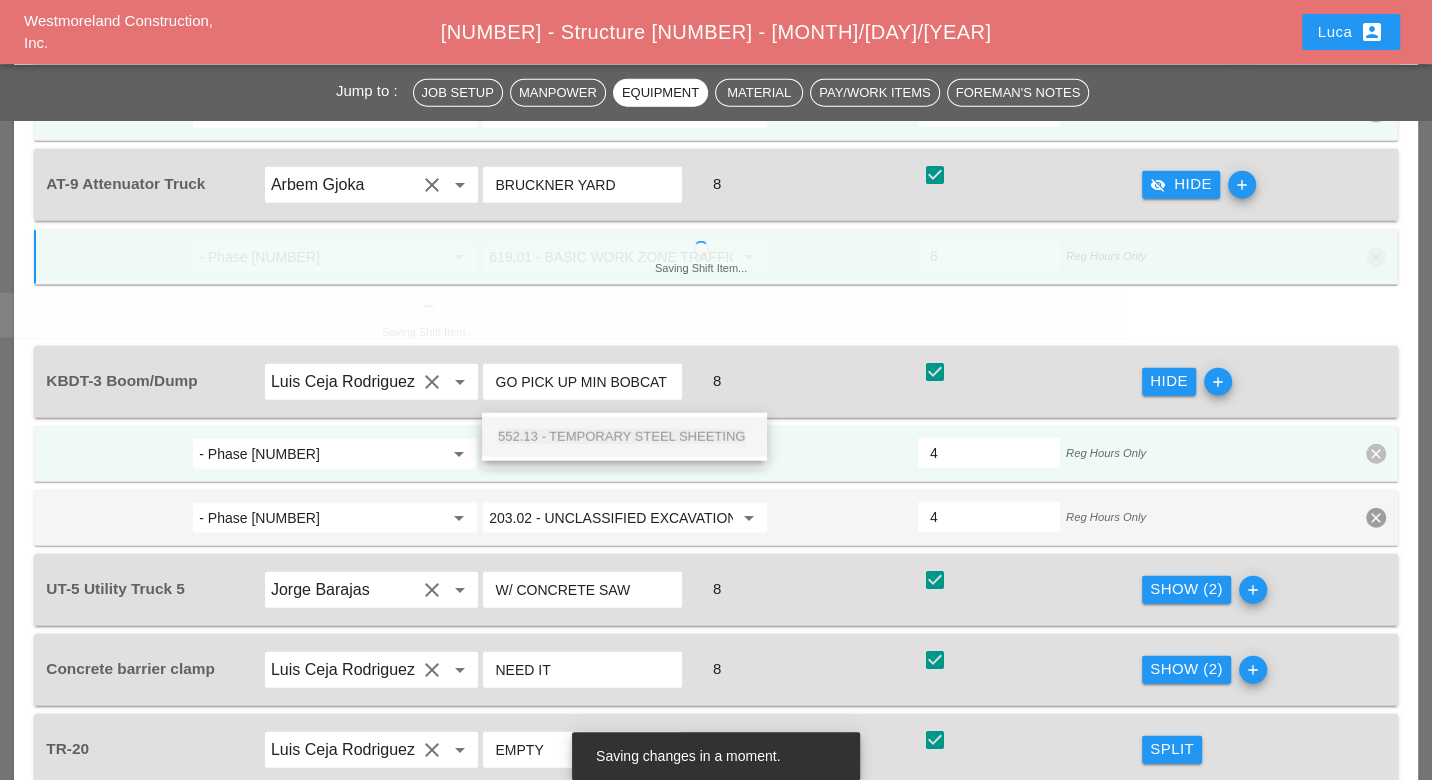 scroll, scrollTop: 0, scrollLeft: 21, axis: horizontal 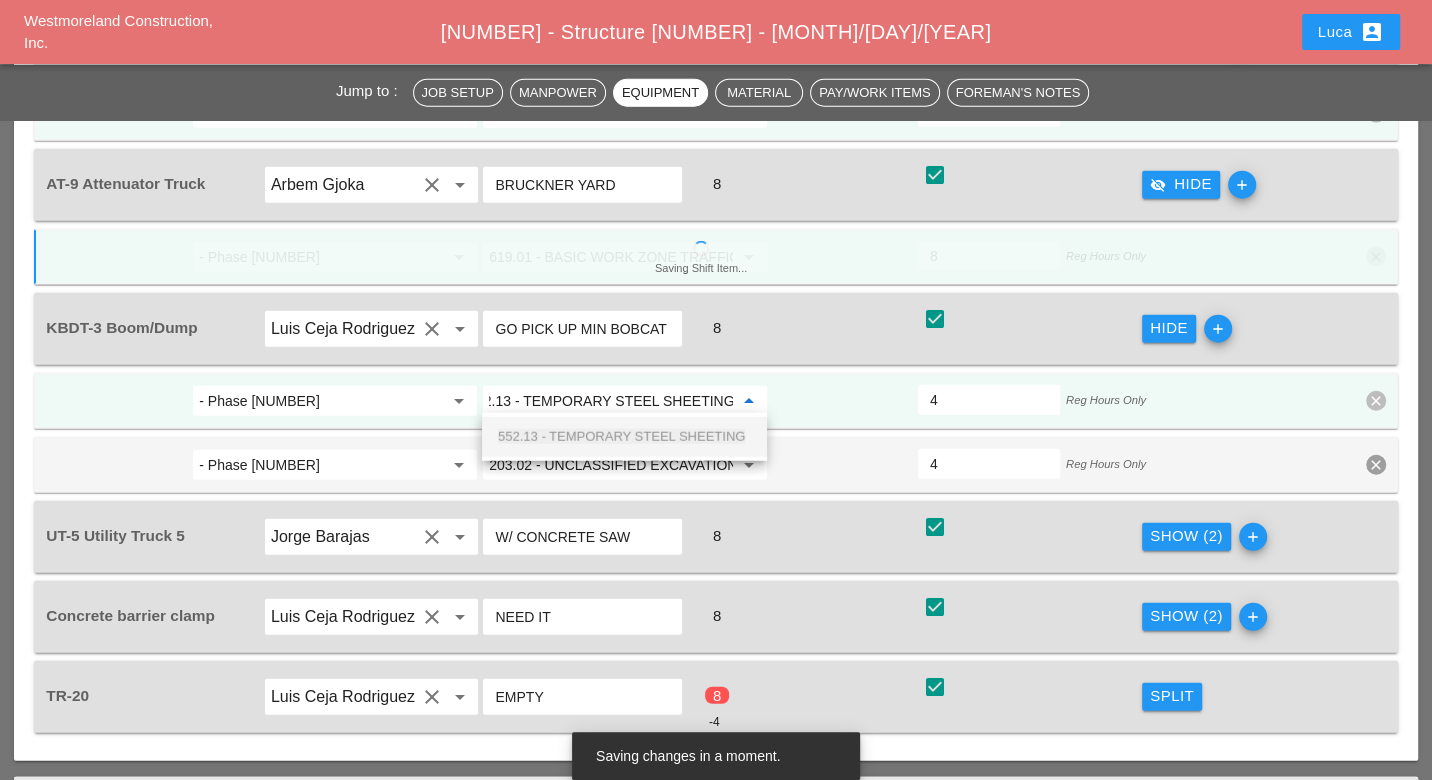 click on "552.13 - TEMPORARY STEEL SHEETING" at bounding box center [621, 436] 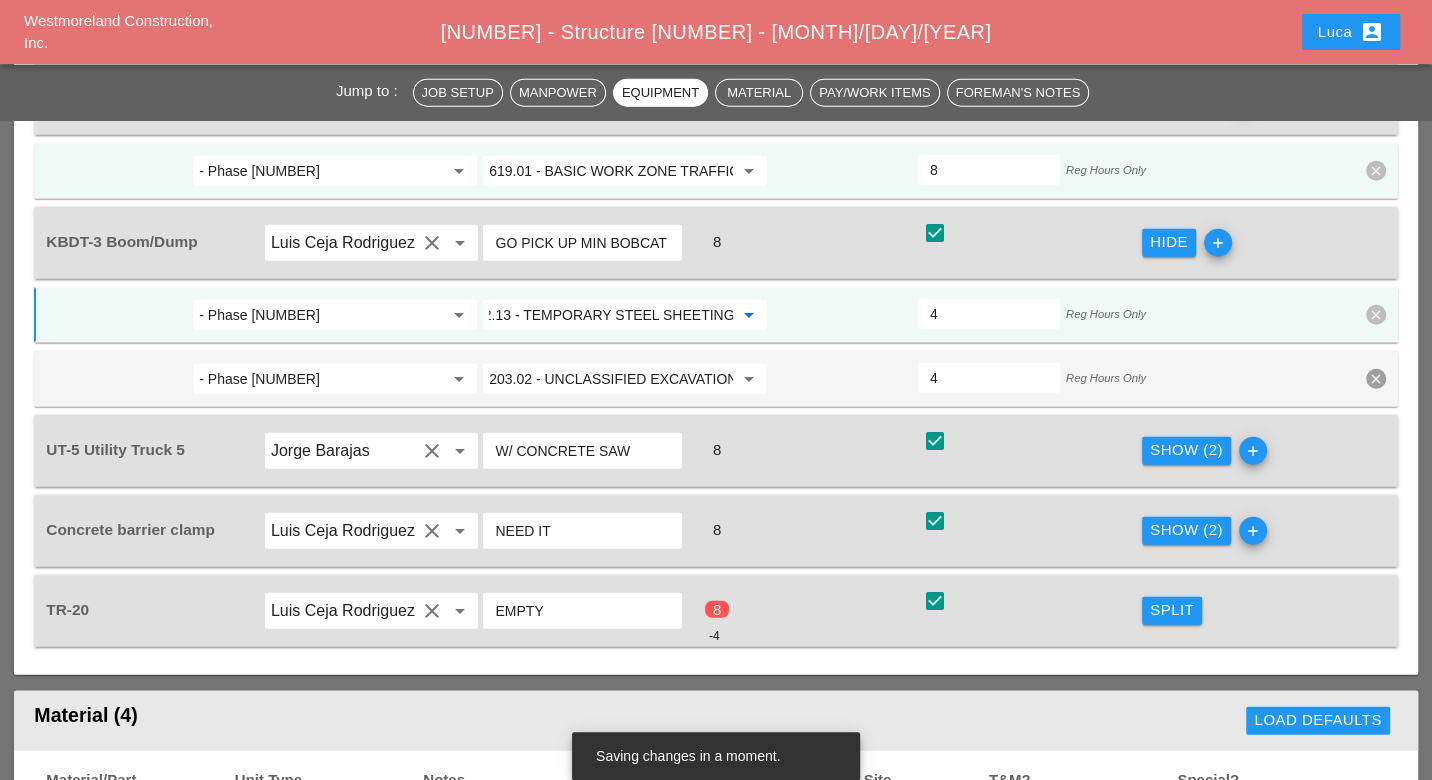 scroll, scrollTop: 3666, scrollLeft: 0, axis: vertical 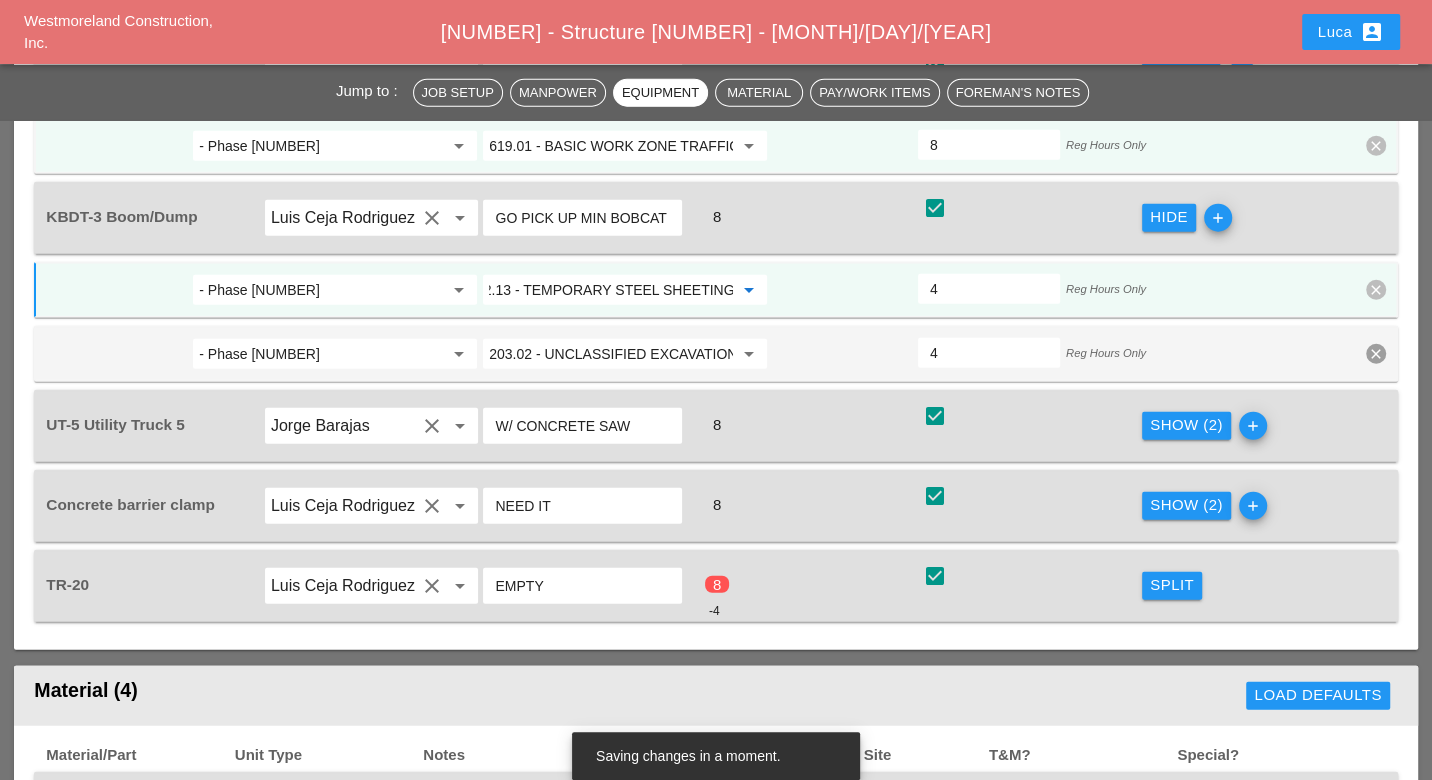 type on "552.13 - TEMPORARY STEEL SHEETING" 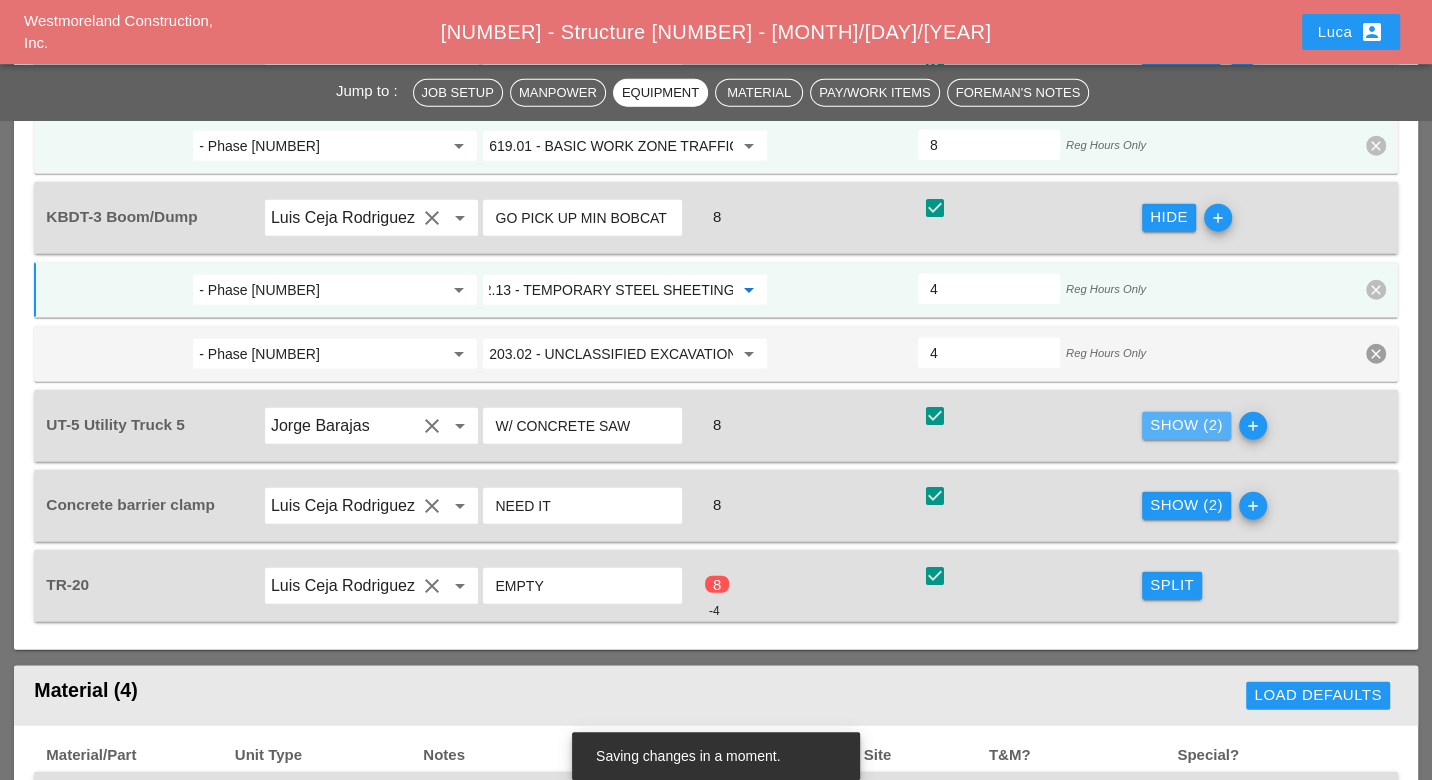 click on "Show (2)" at bounding box center [1186, 425] 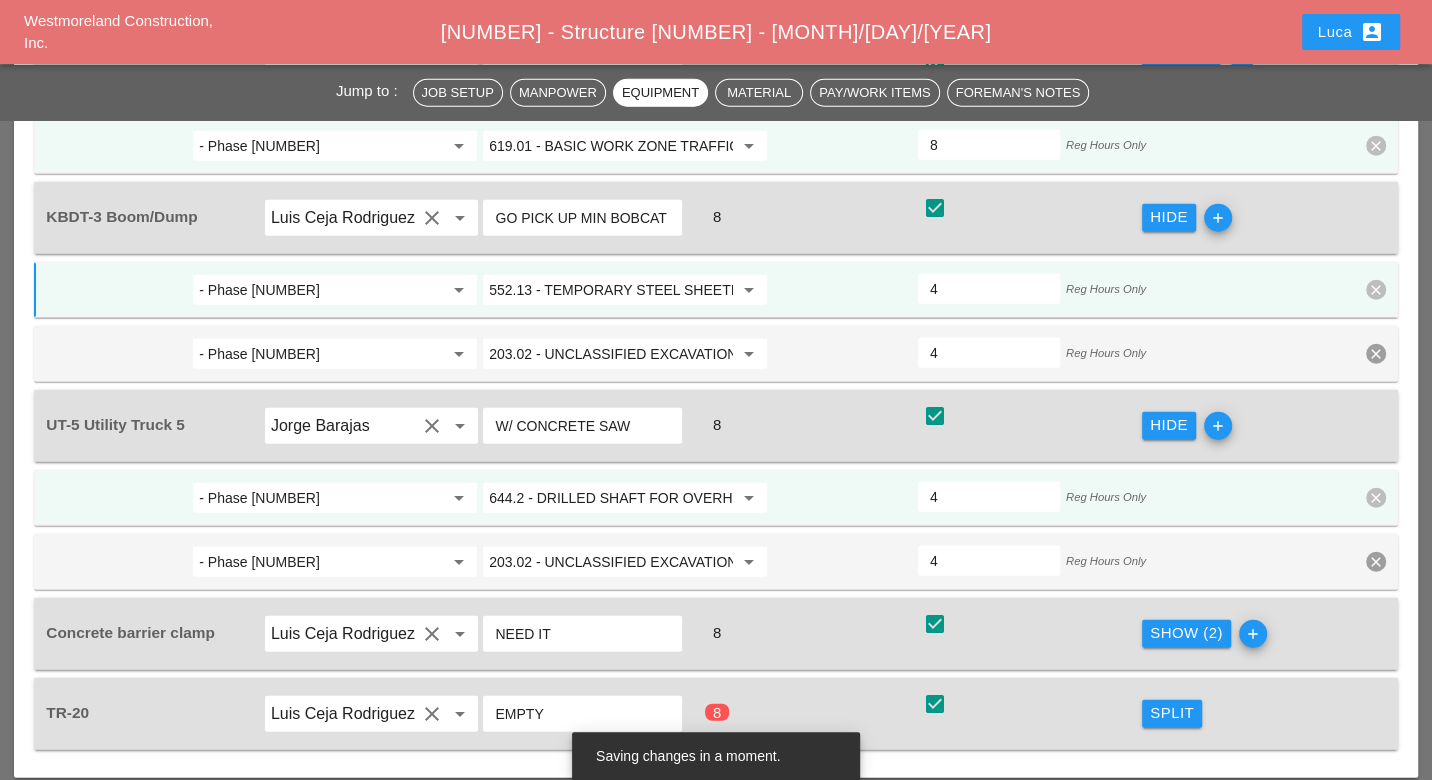 click on "644.2 - DRILLED SHAFT FOR OVERHEAD SIGN STRUCTUR" at bounding box center [611, 498] 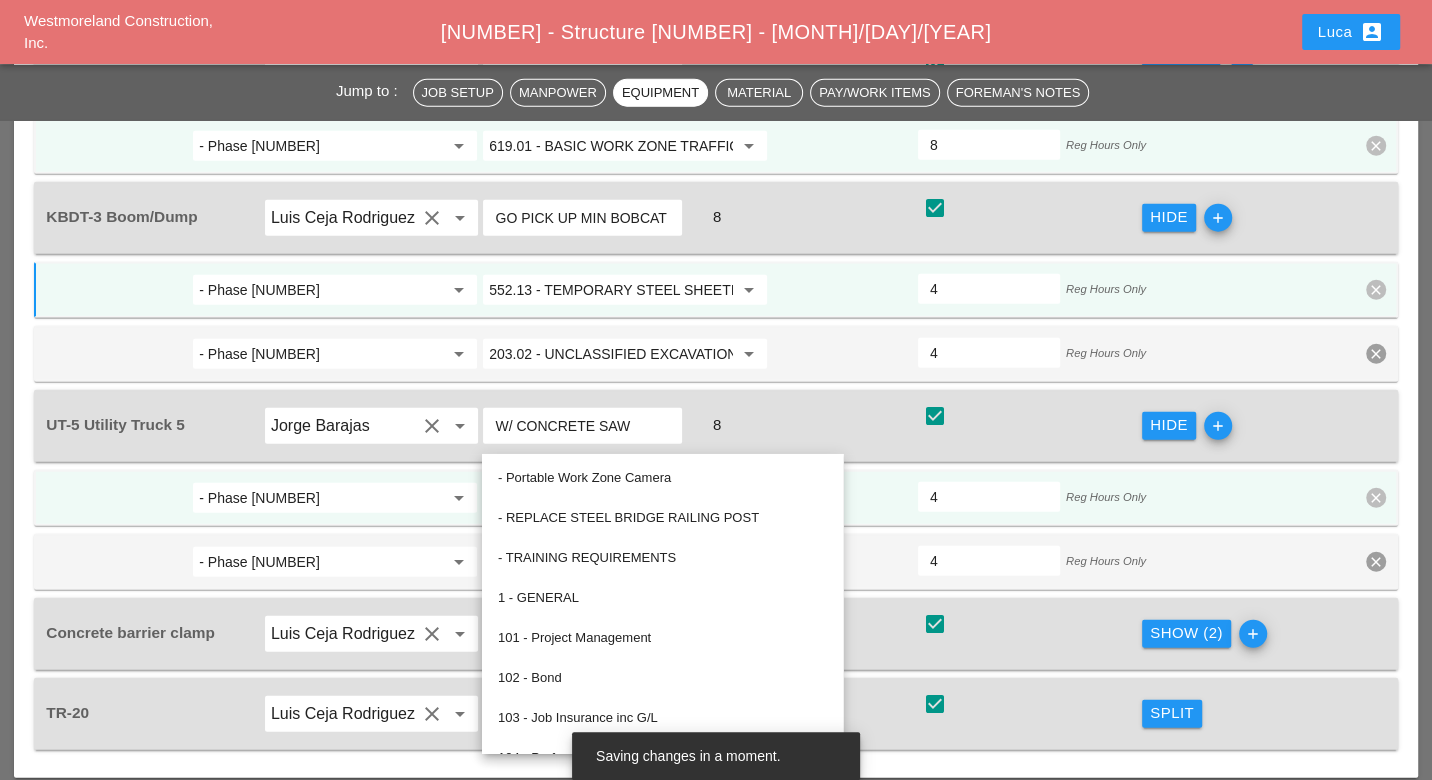 paste on "552.13 - TEMPORARY STEEL SHEETING" 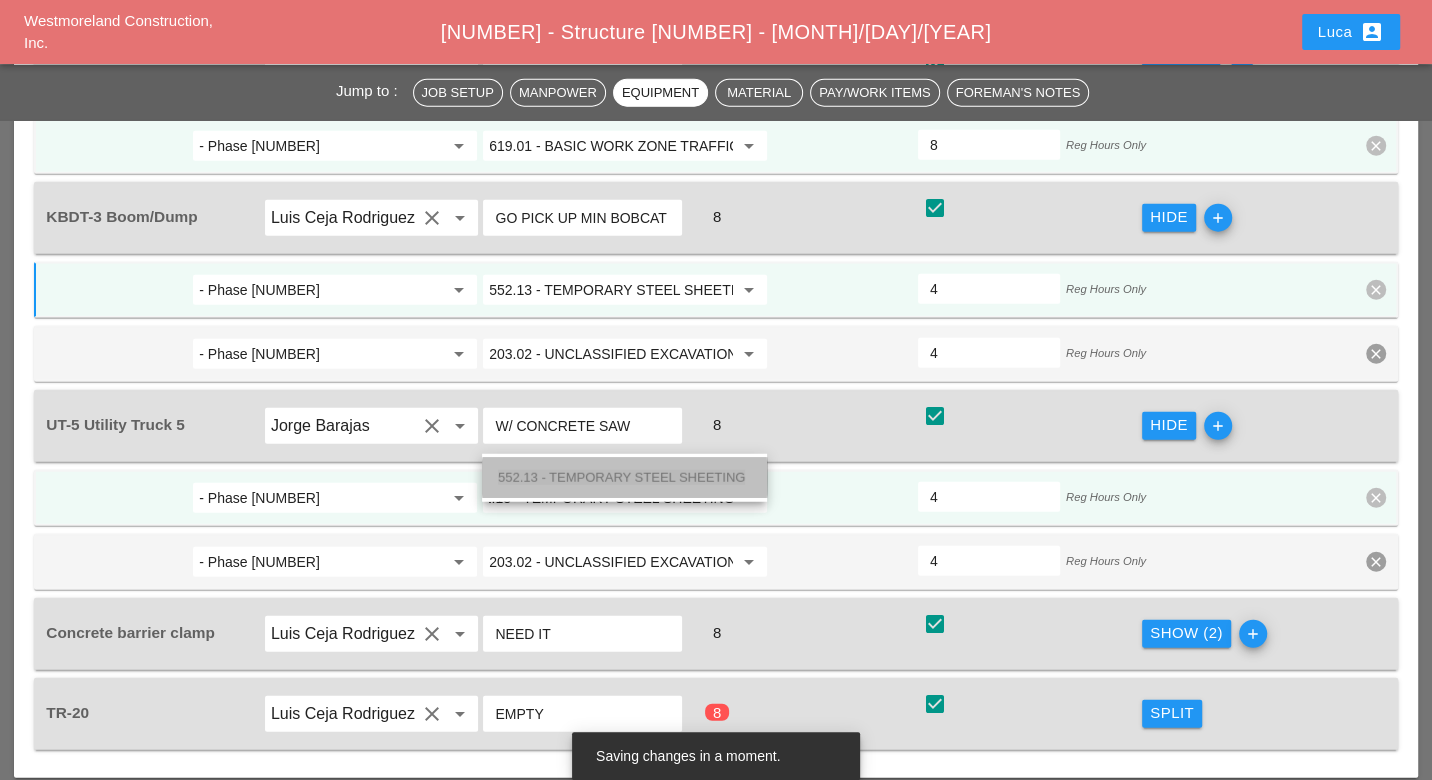 click on "552.13 - TEMPORARY STEEL SHEETING" at bounding box center [621, 477] 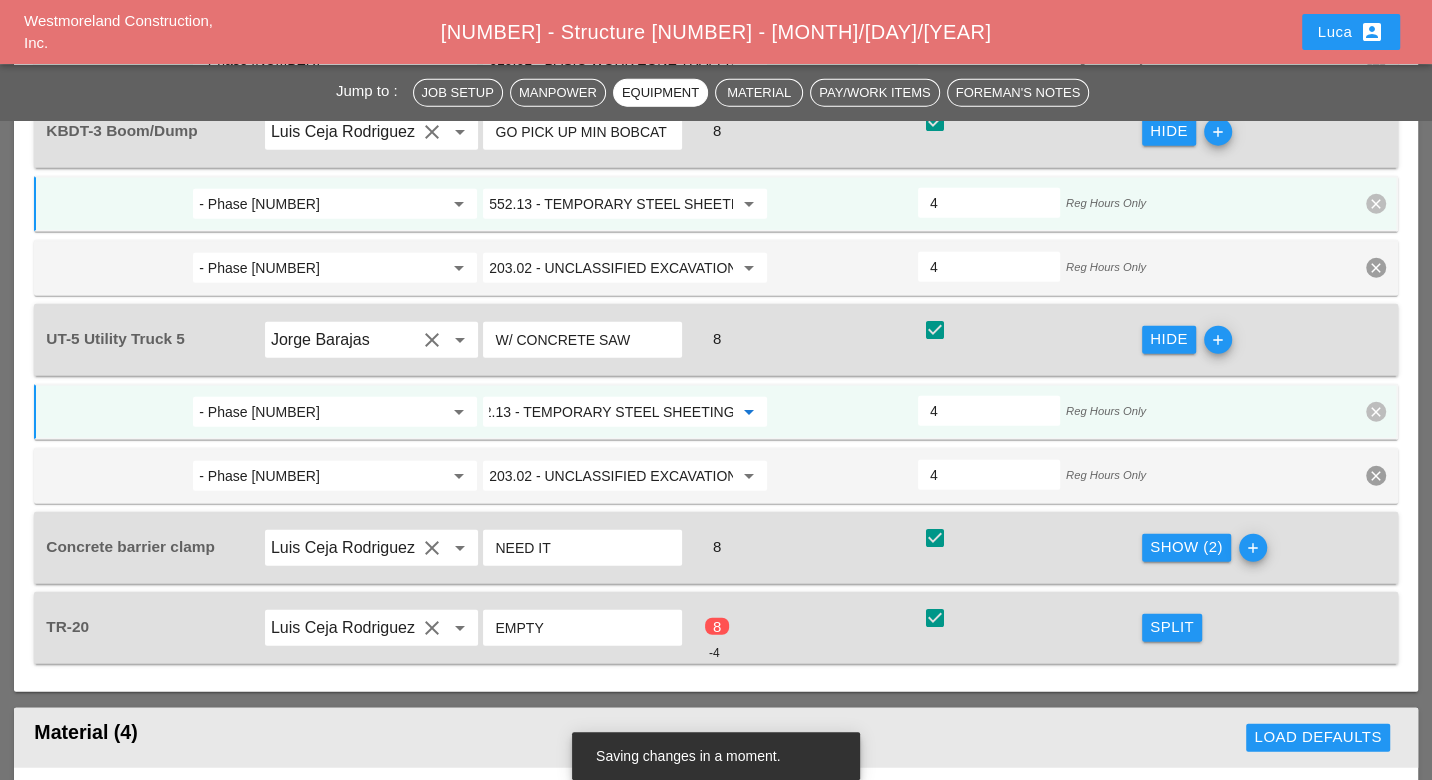 scroll, scrollTop: 3777, scrollLeft: 0, axis: vertical 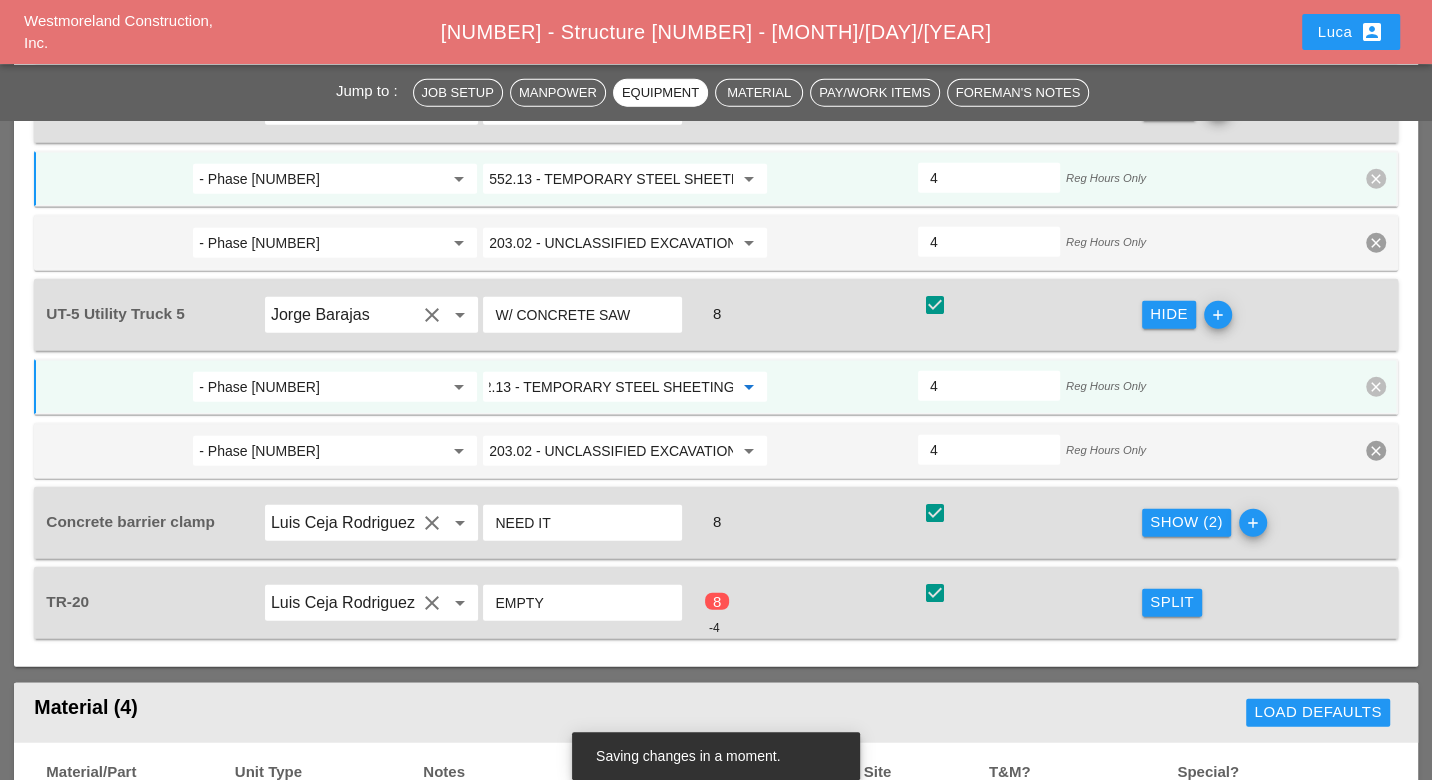 type on "552.13 - TEMPORARY STEEL SHEETING" 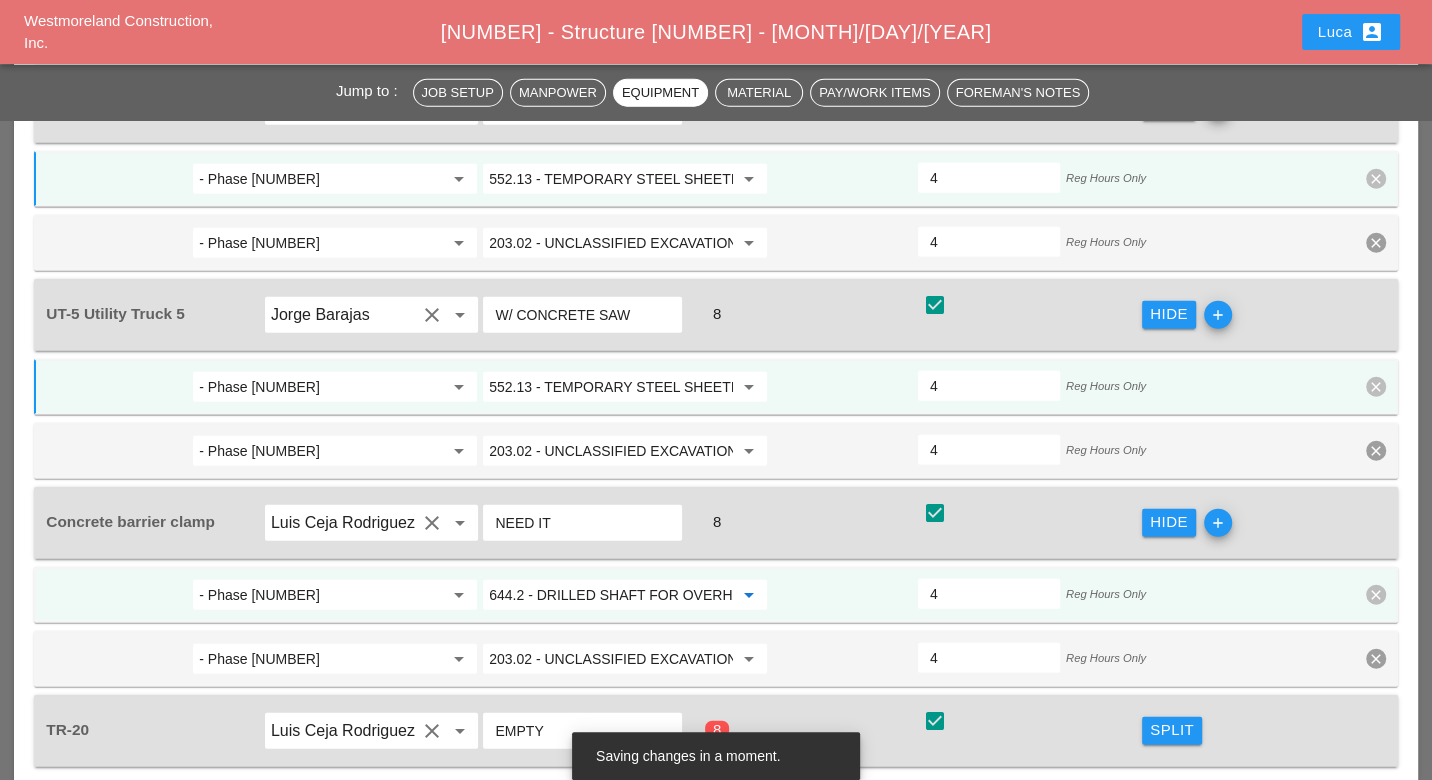 paste on "552.13 - TEMPORARY STEEL SHEETING" 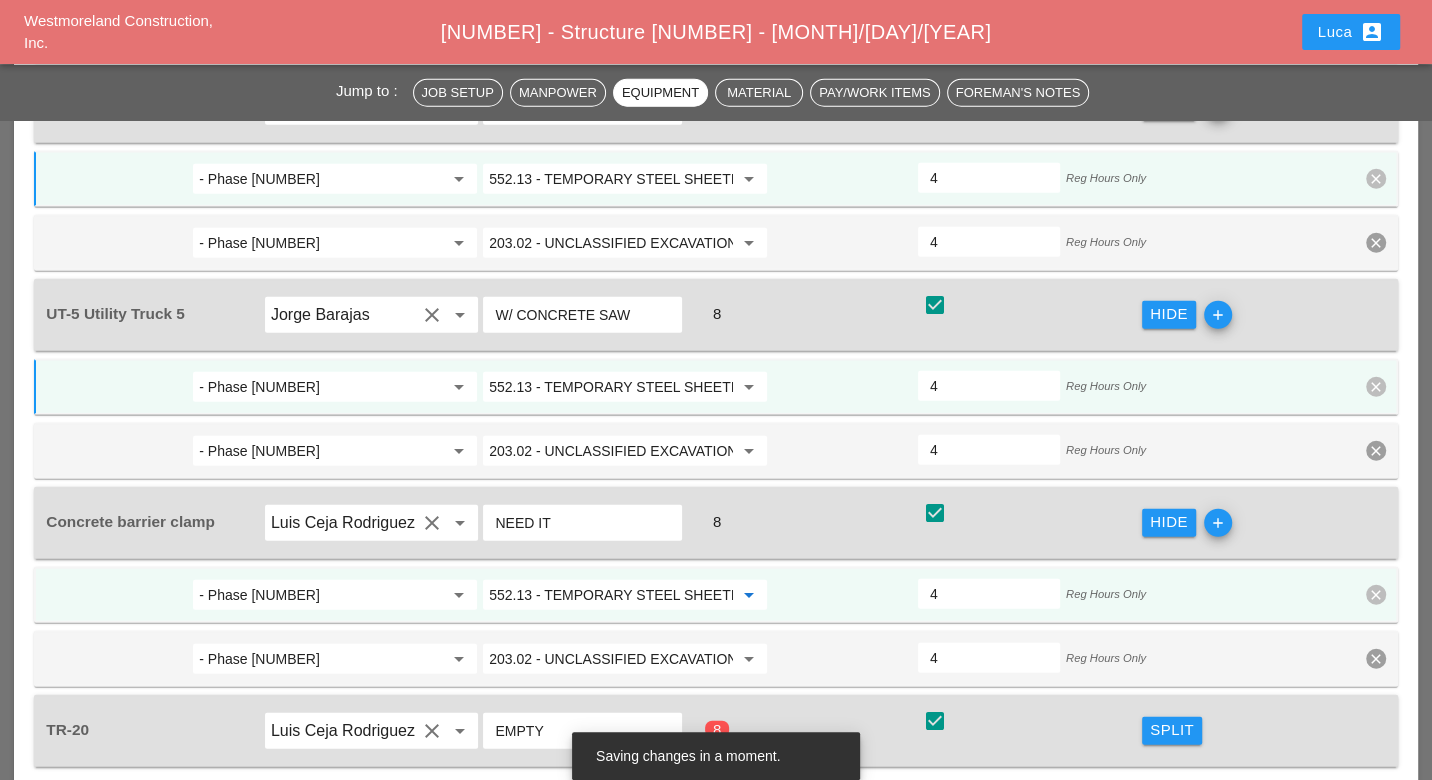 scroll, scrollTop: 0, scrollLeft: 21, axis: horizontal 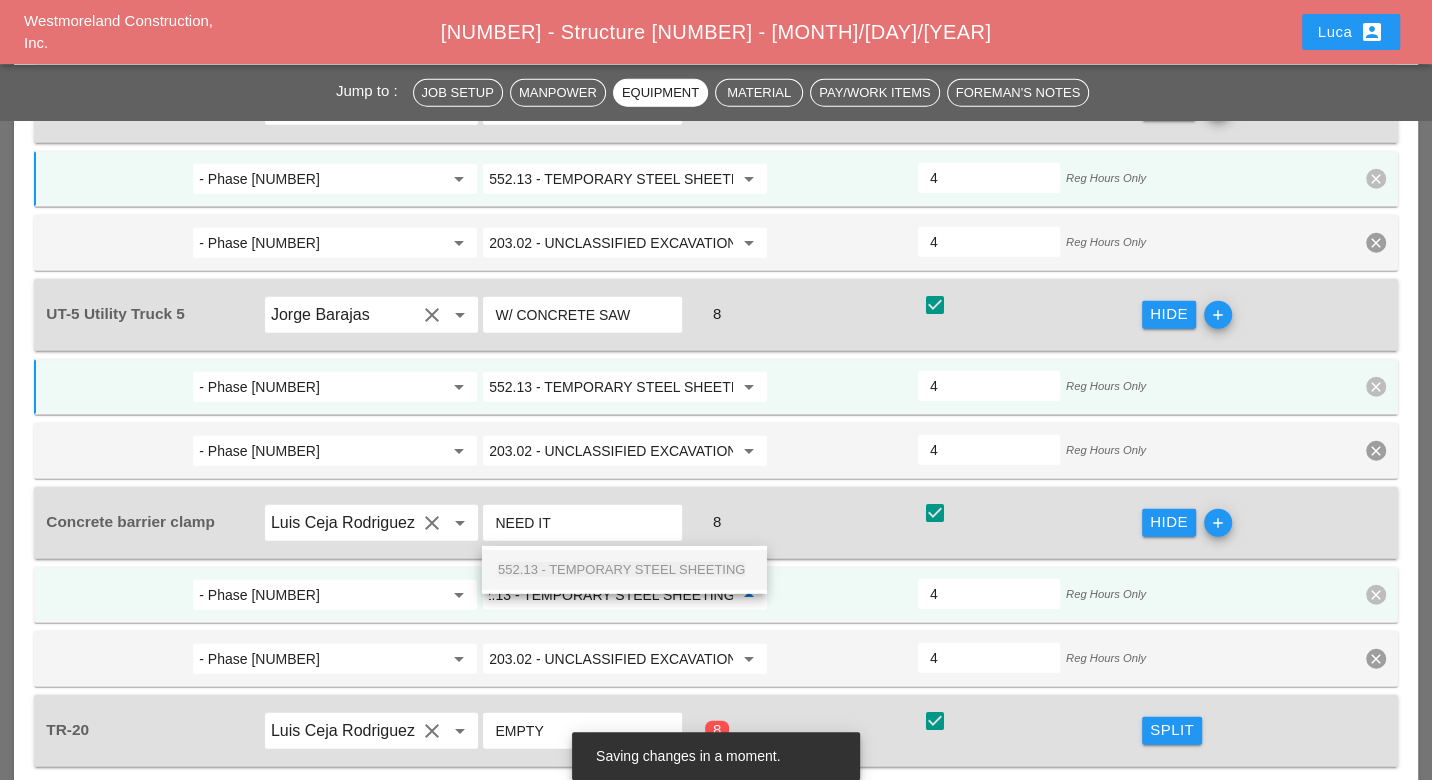 click on "552.13 - TEMPORARY STEEL SHEETING" at bounding box center [624, 570] 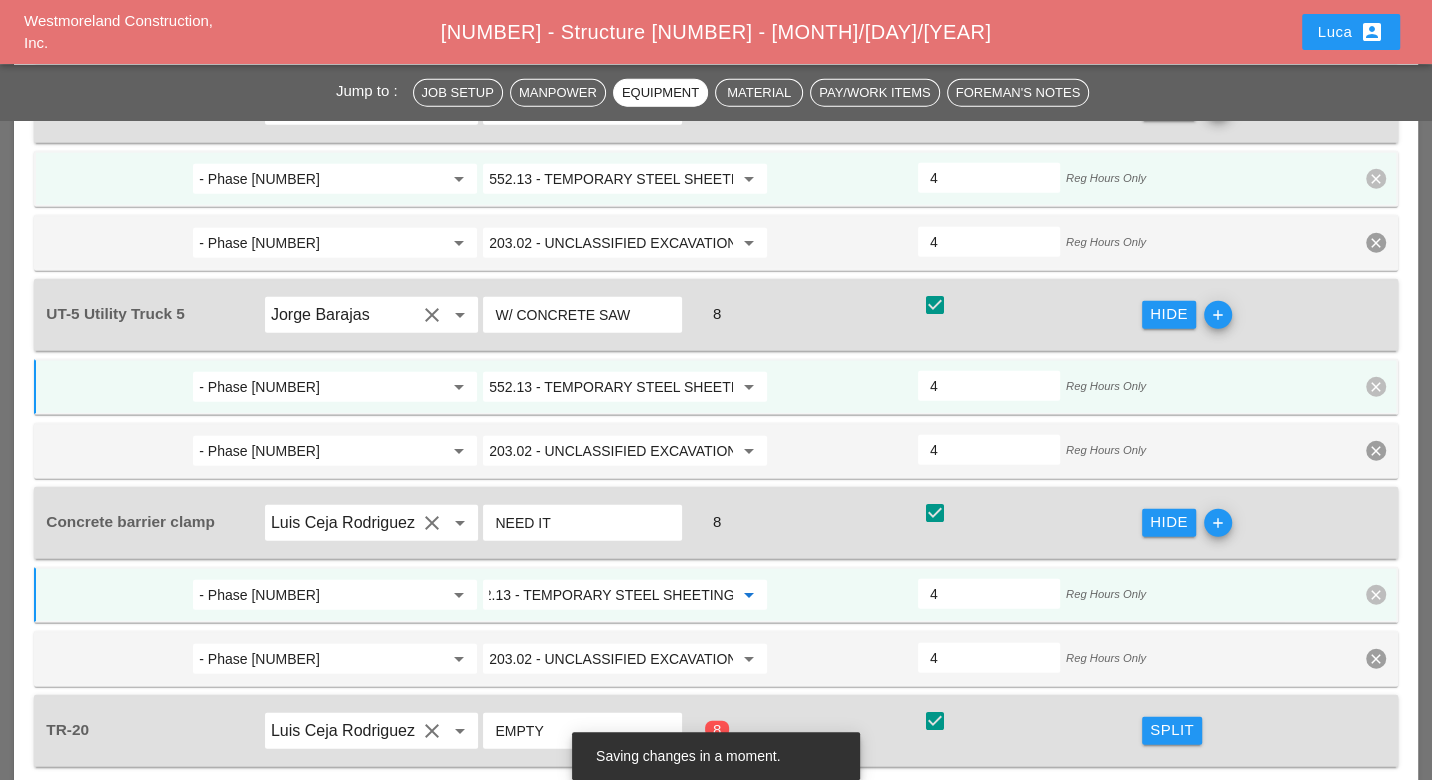 scroll, scrollTop: 4000, scrollLeft: 0, axis: vertical 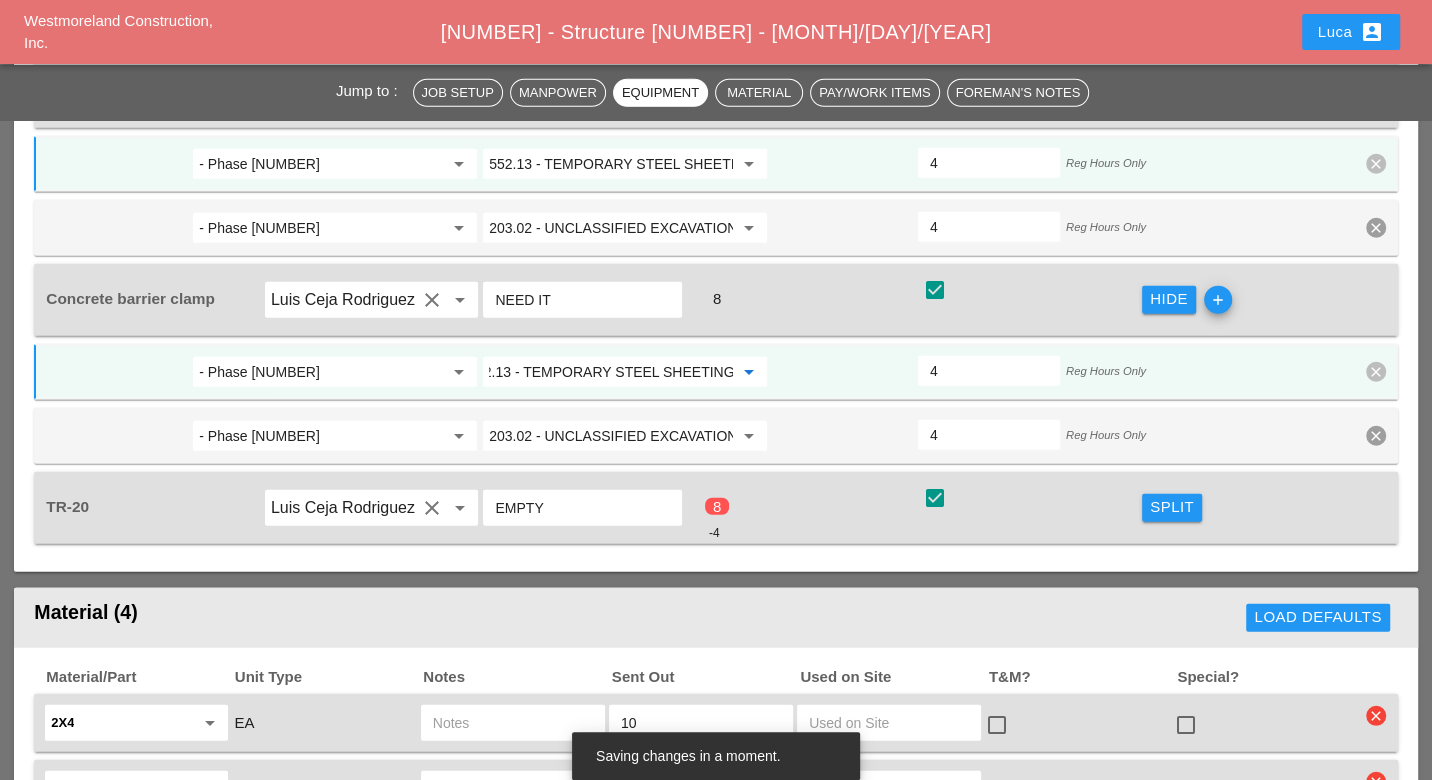 type on "552.13 - TEMPORARY STEEL SHEETING" 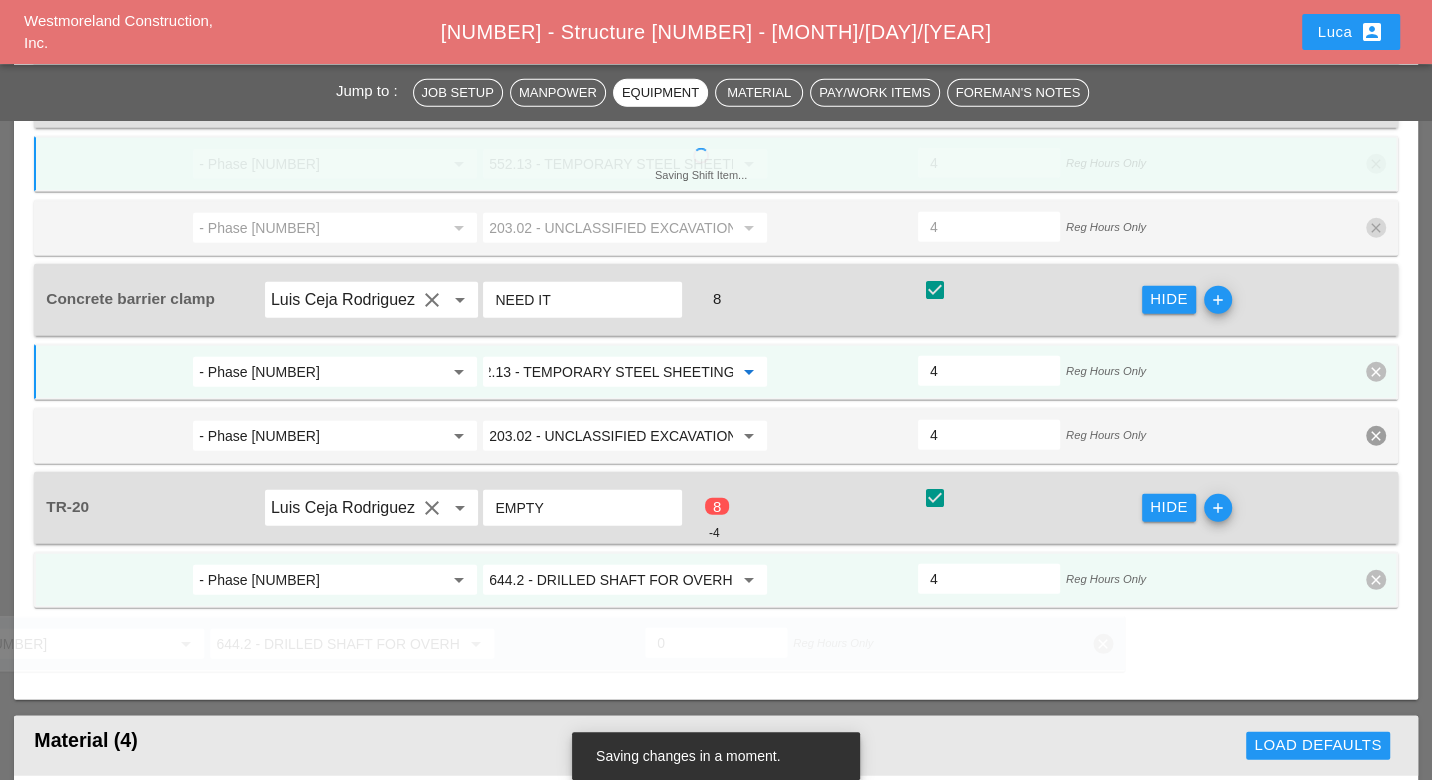scroll, scrollTop: 0, scrollLeft: 0, axis: both 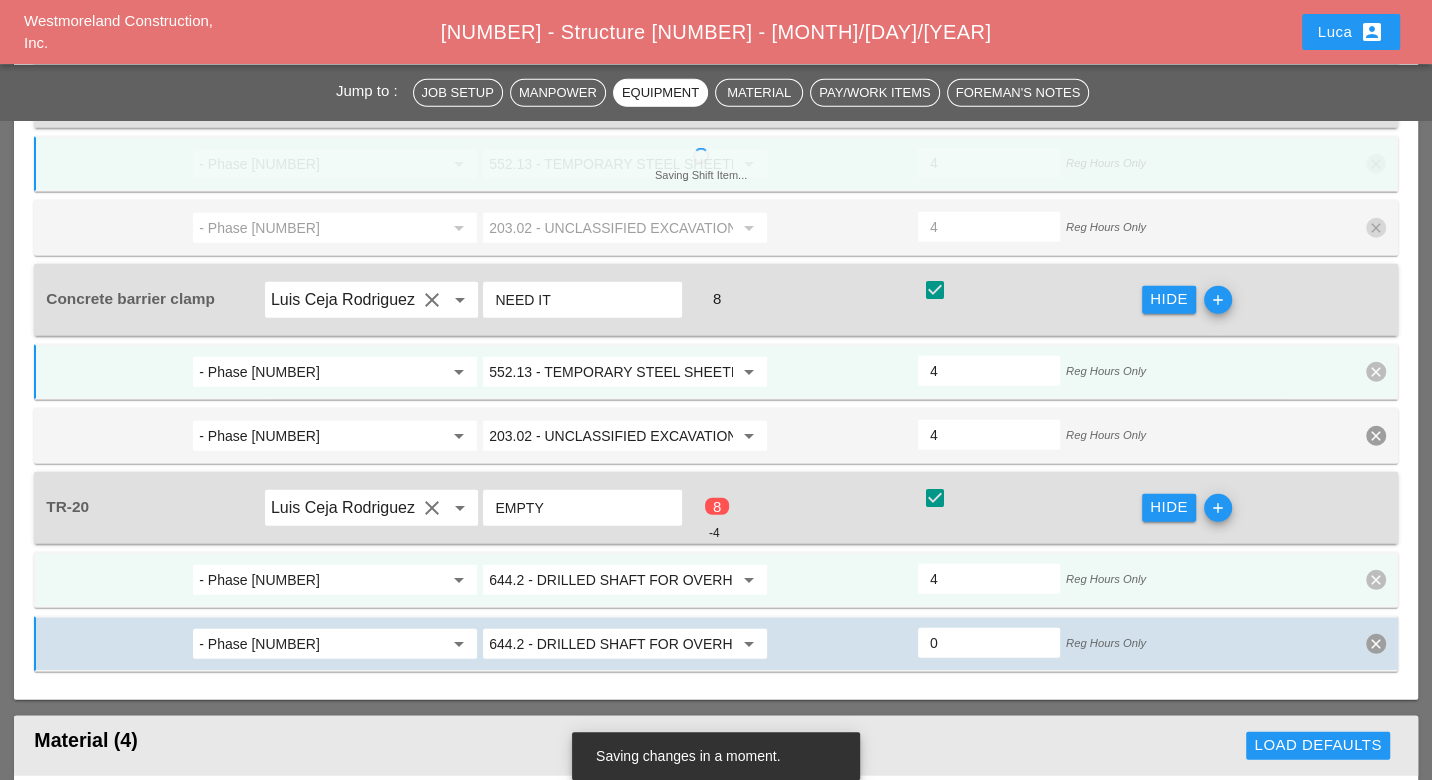 click on "644.2 - DRILLED SHAFT FOR OVERHEAD SIGN STRUCTUR" at bounding box center (611, 580) 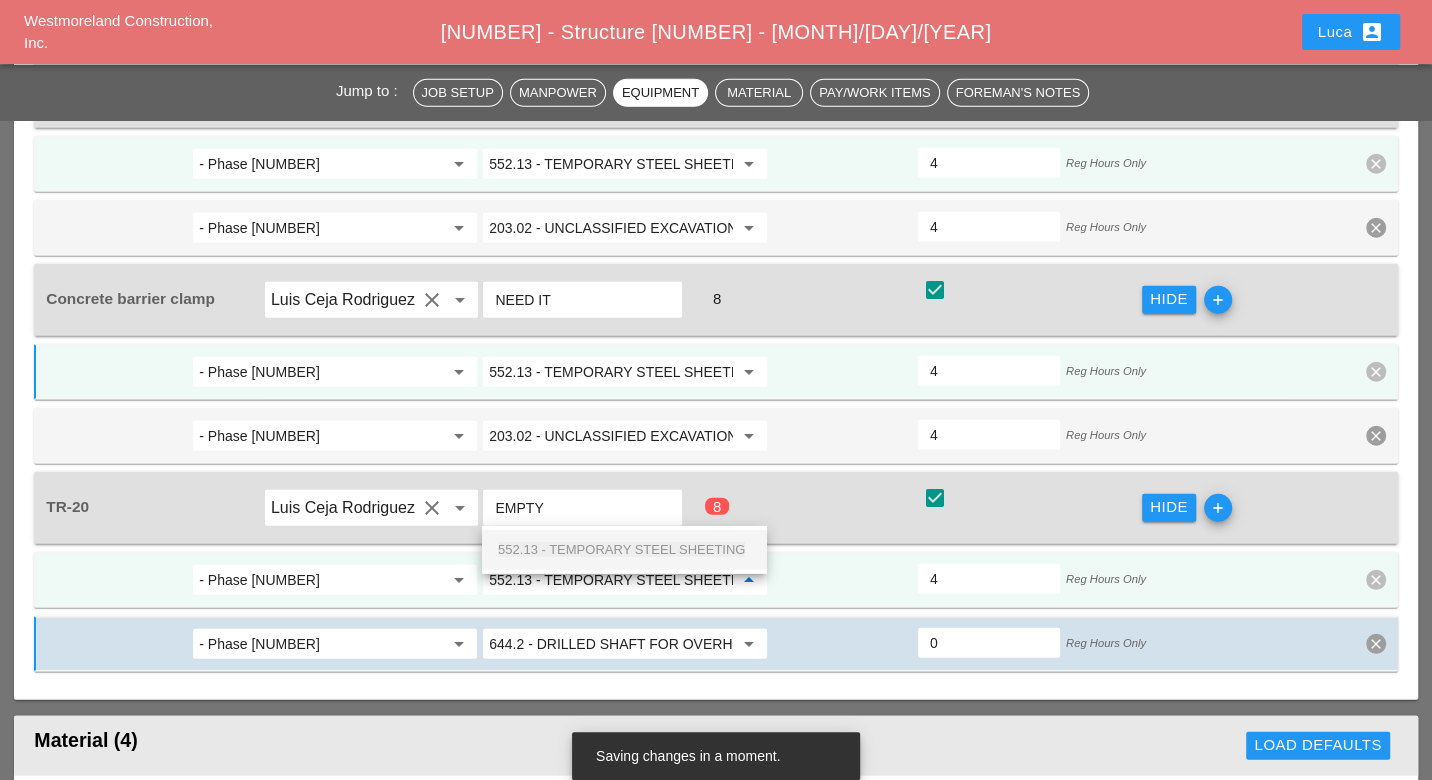 scroll, scrollTop: 0, scrollLeft: 21, axis: horizontal 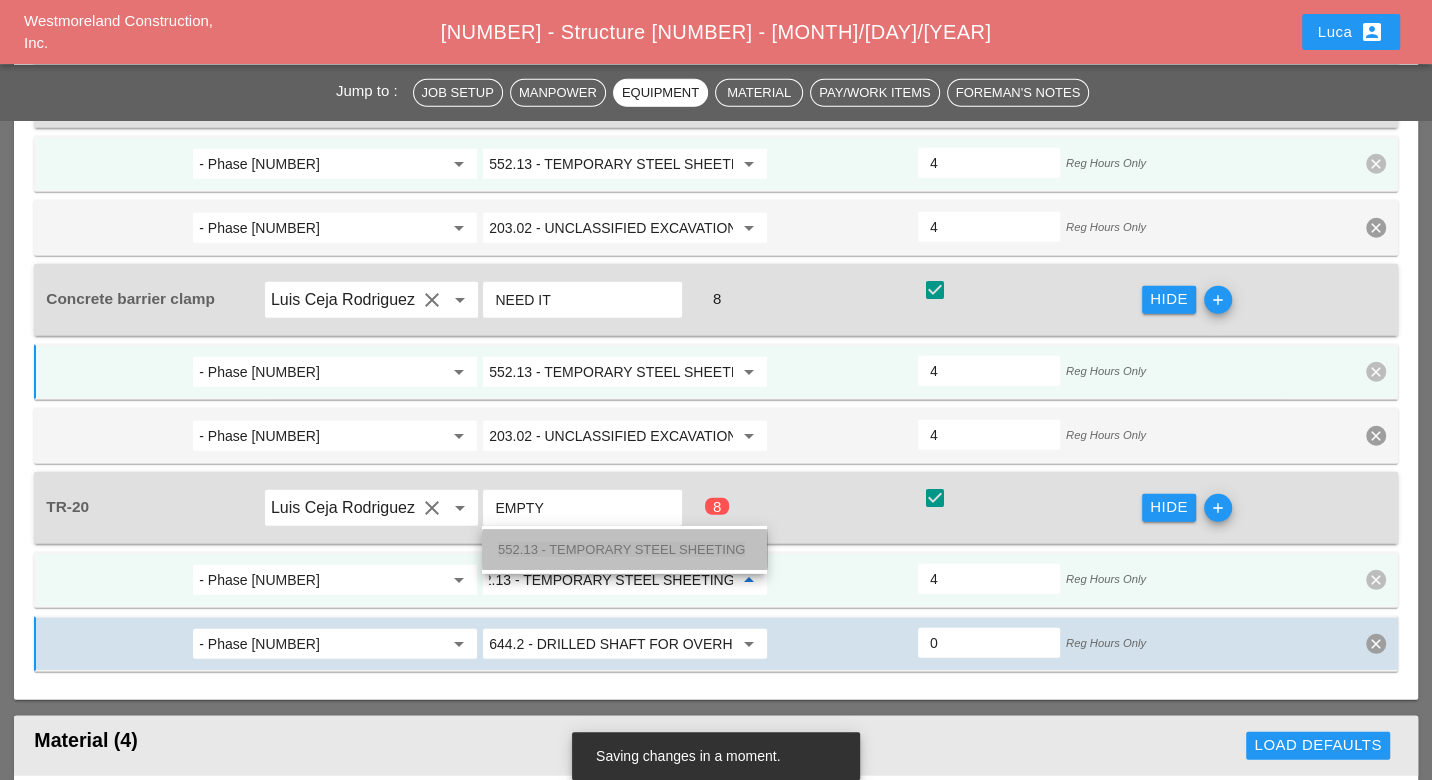 drag, startPoint x: 602, startPoint y: 544, endPoint x: 793, endPoint y: 560, distance: 191.66899 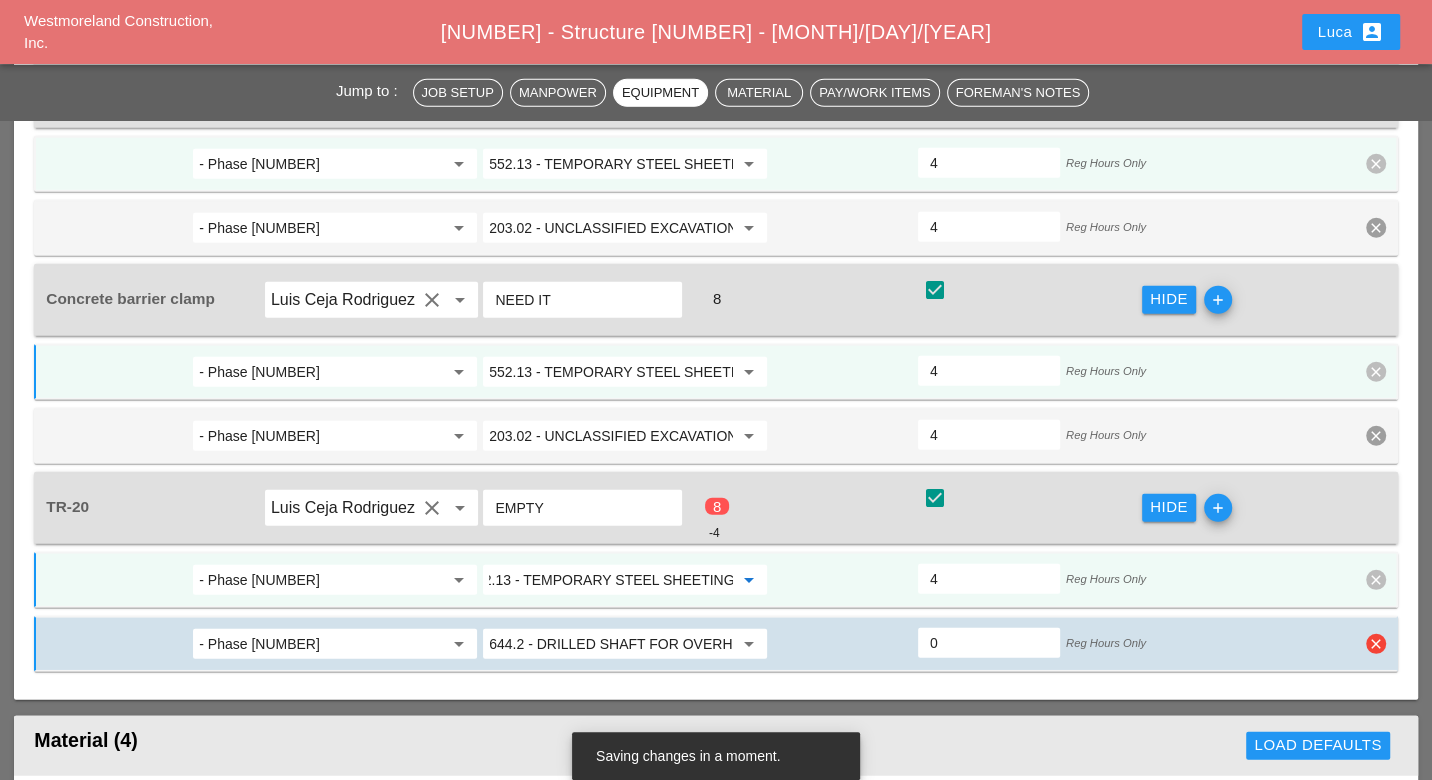 type on "552.13 - TEMPORARY STEEL SHEETING" 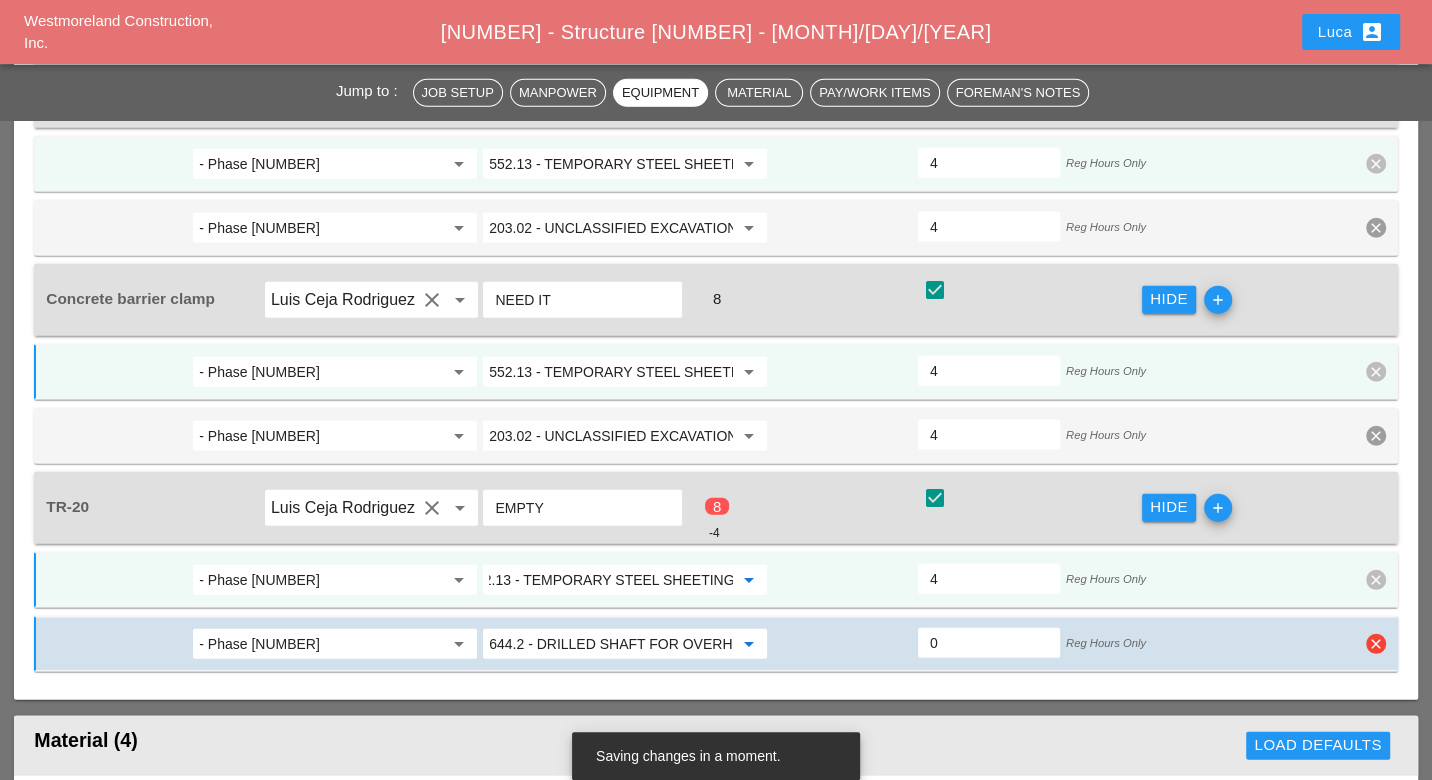 click on "644.2 - DRILLED SHAFT FOR OVERHEAD SIGN STRUCTUR" at bounding box center (611, 644) 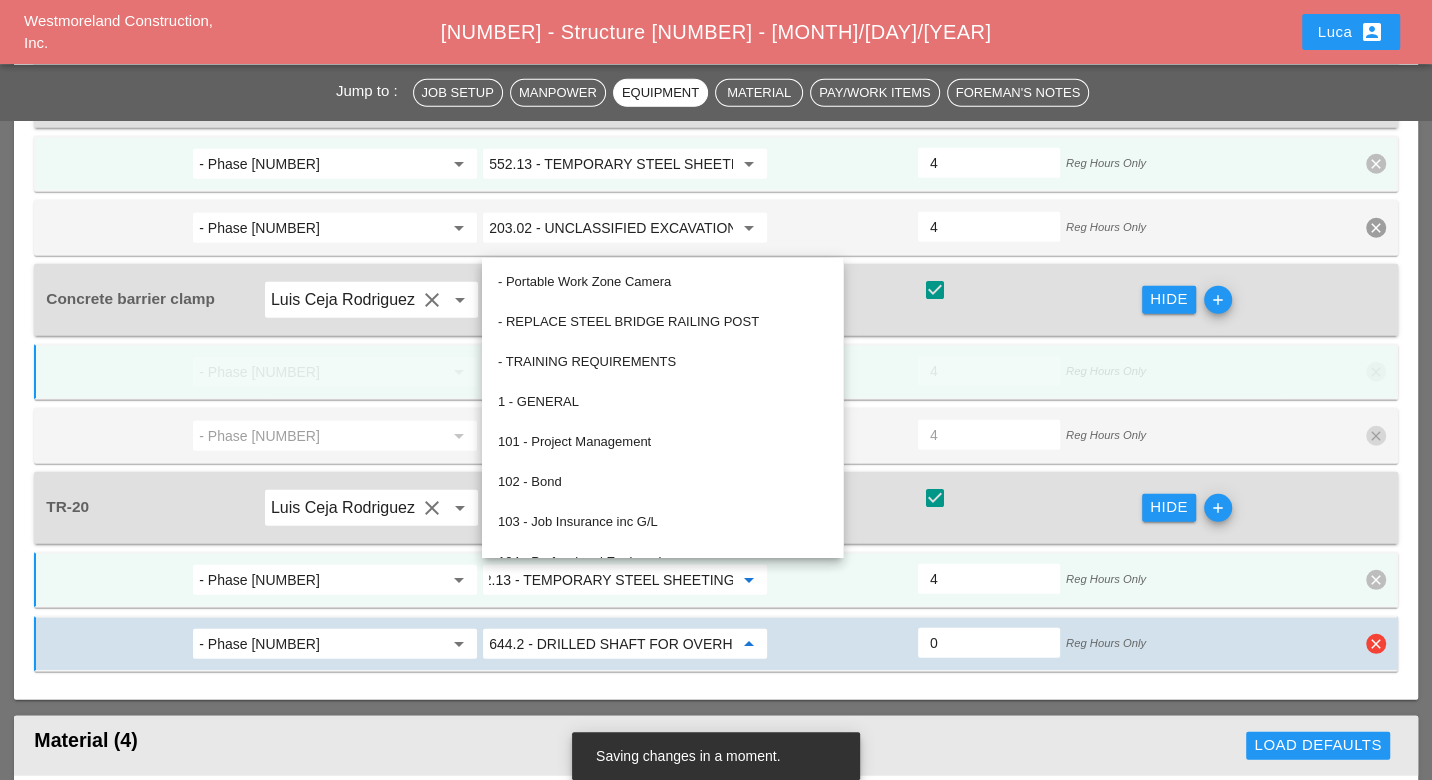 scroll, scrollTop: 0, scrollLeft: 0, axis: both 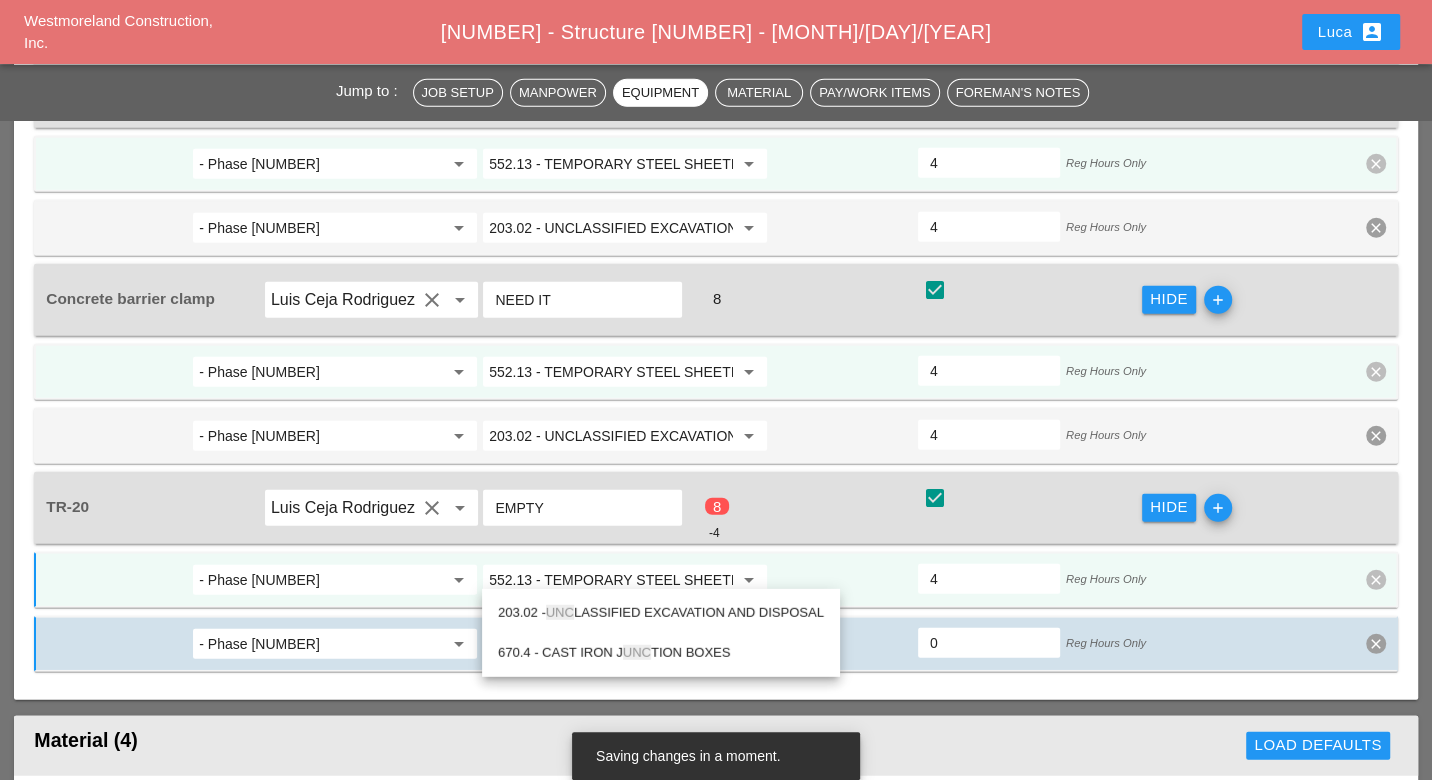 drag, startPoint x: 617, startPoint y: 611, endPoint x: 688, endPoint y: 602, distance: 71.568146 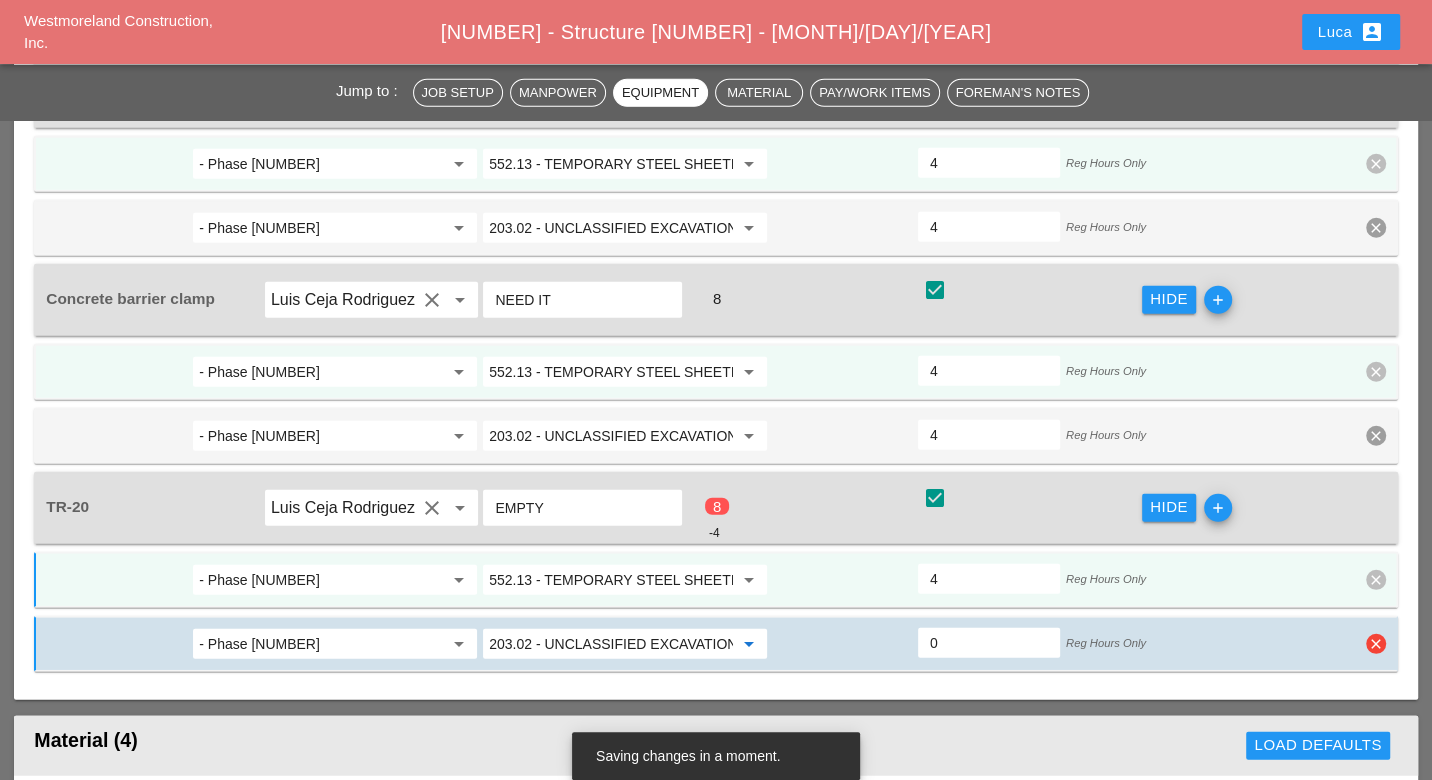 type on "203.02 - UNCLASSIFIED EXCAVATION AND DISPOSAL" 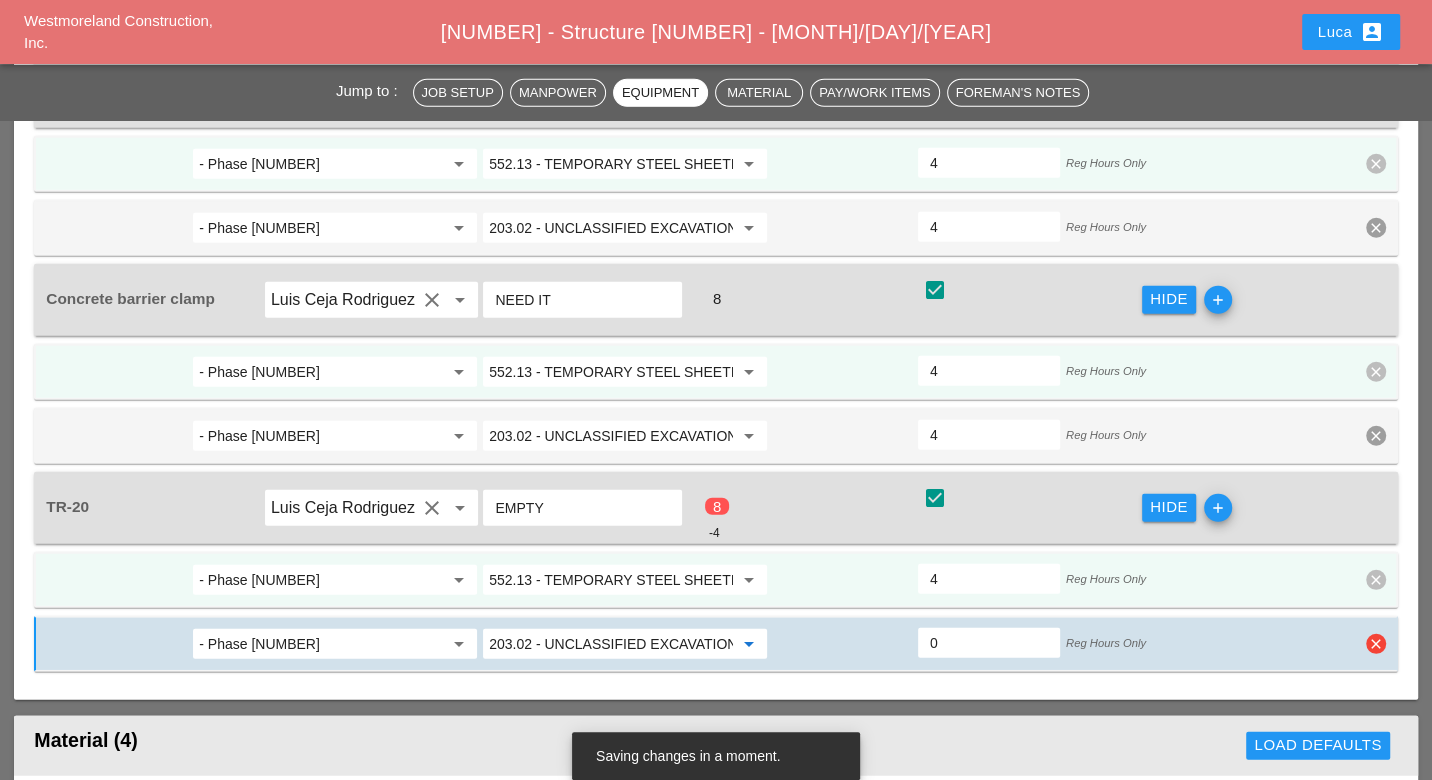 drag, startPoint x: 941, startPoint y: 574, endPoint x: 954, endPoint y: 574, distance: 13 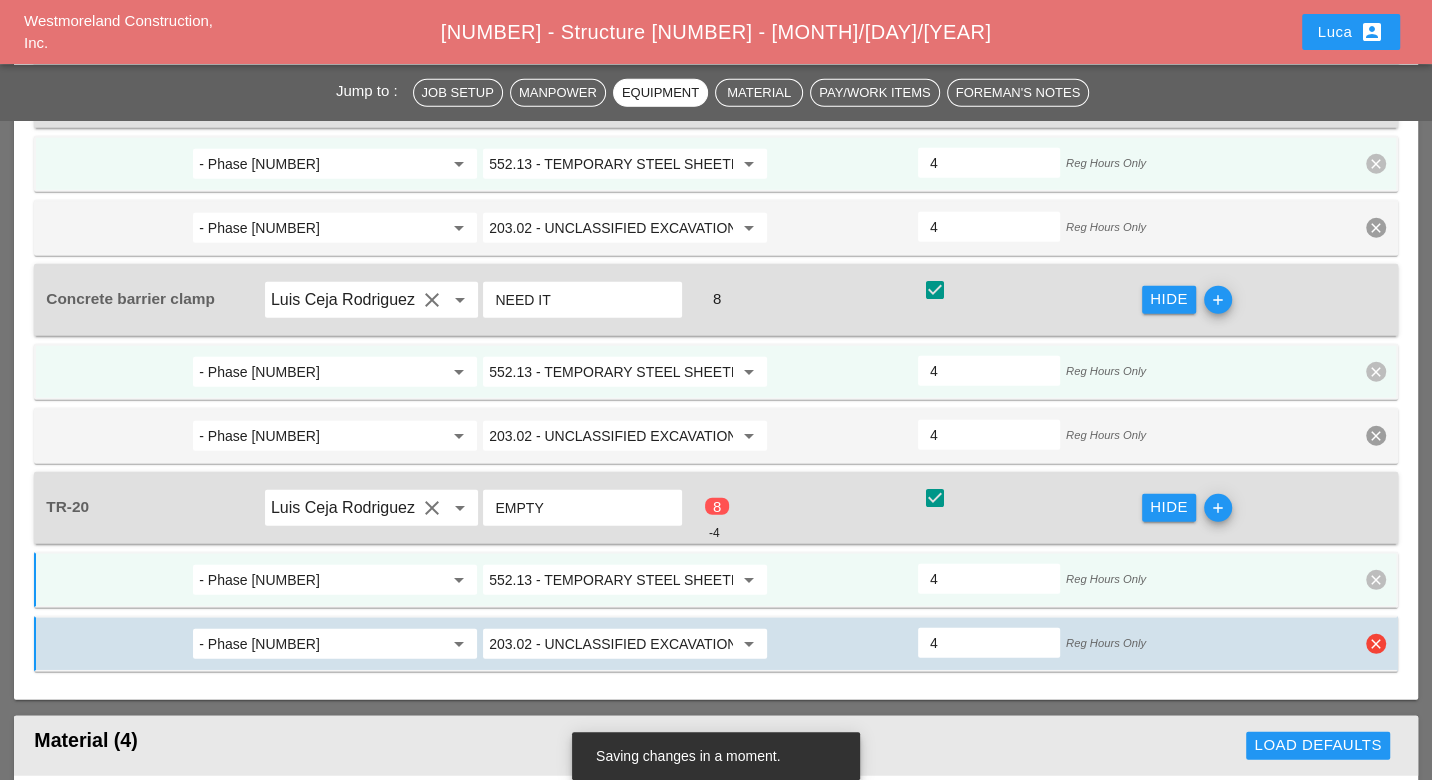 type on "0" 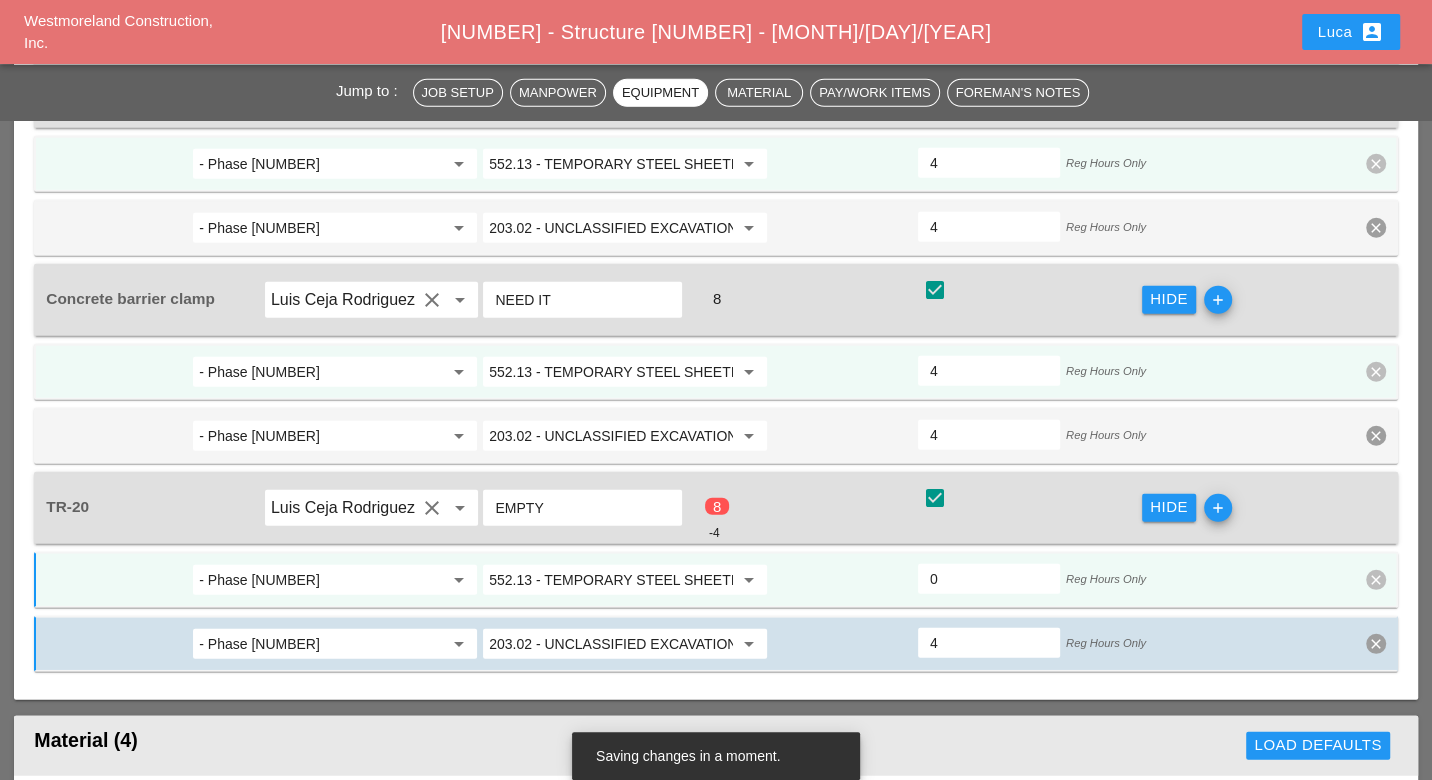 type on "4" 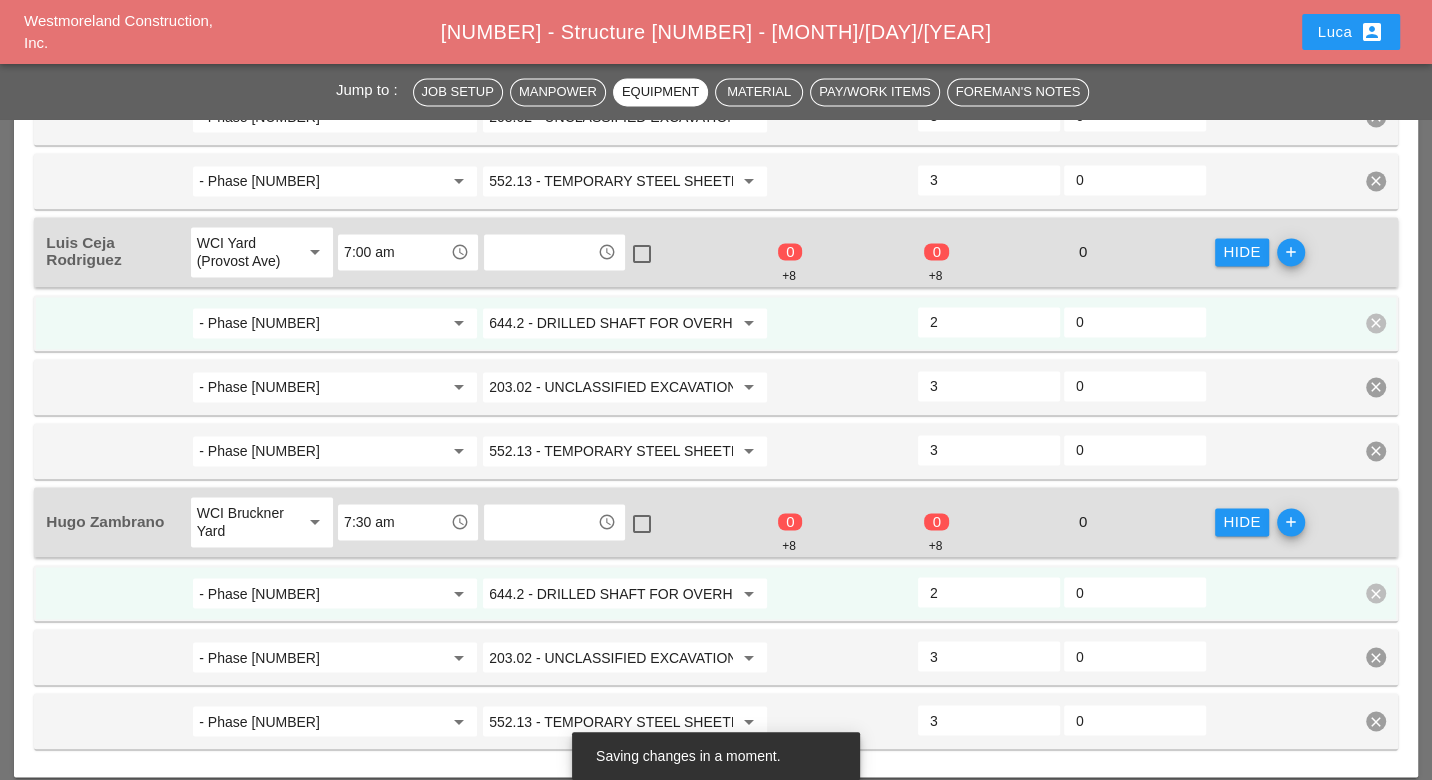 scroll, scrollTop: 2222, scrollLeft: 0, axis: vertical 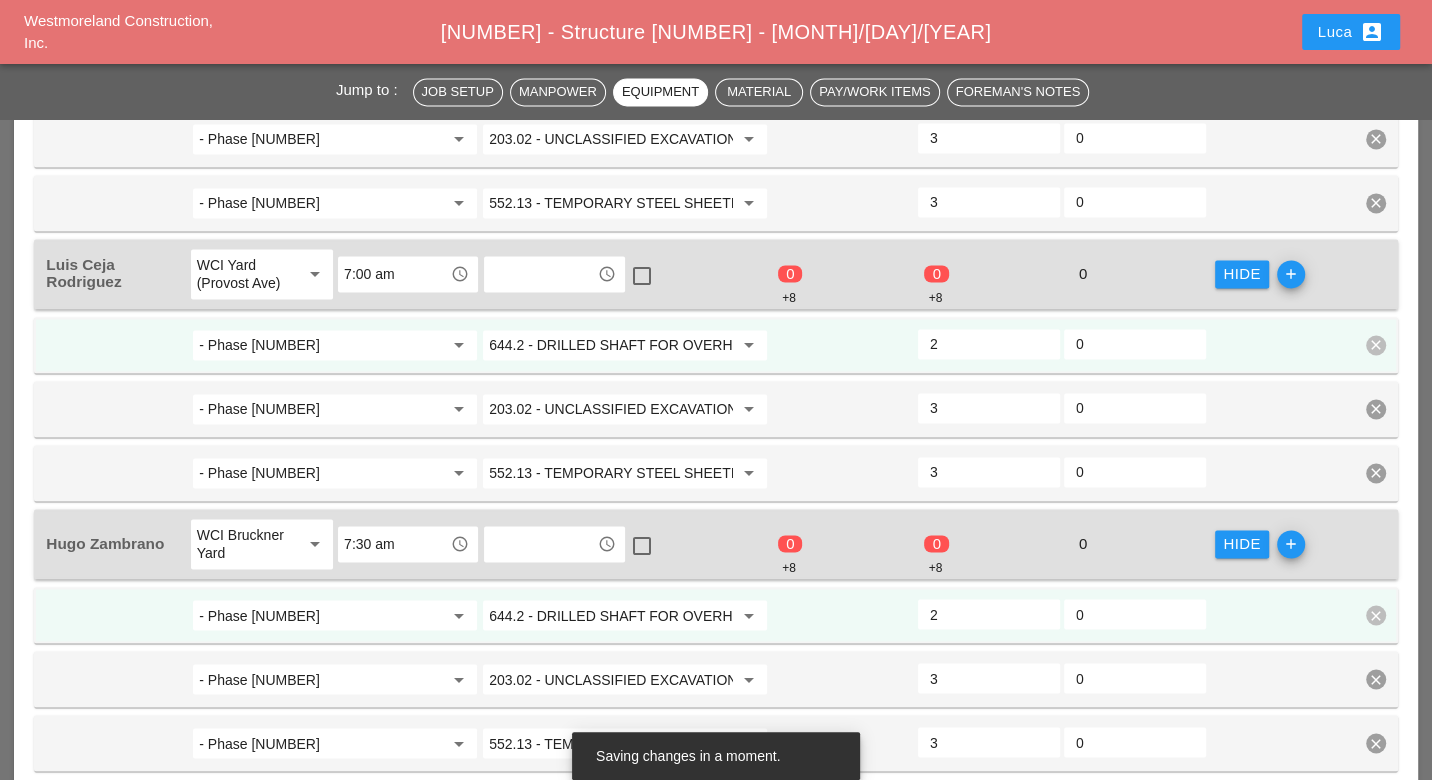 type on "4" 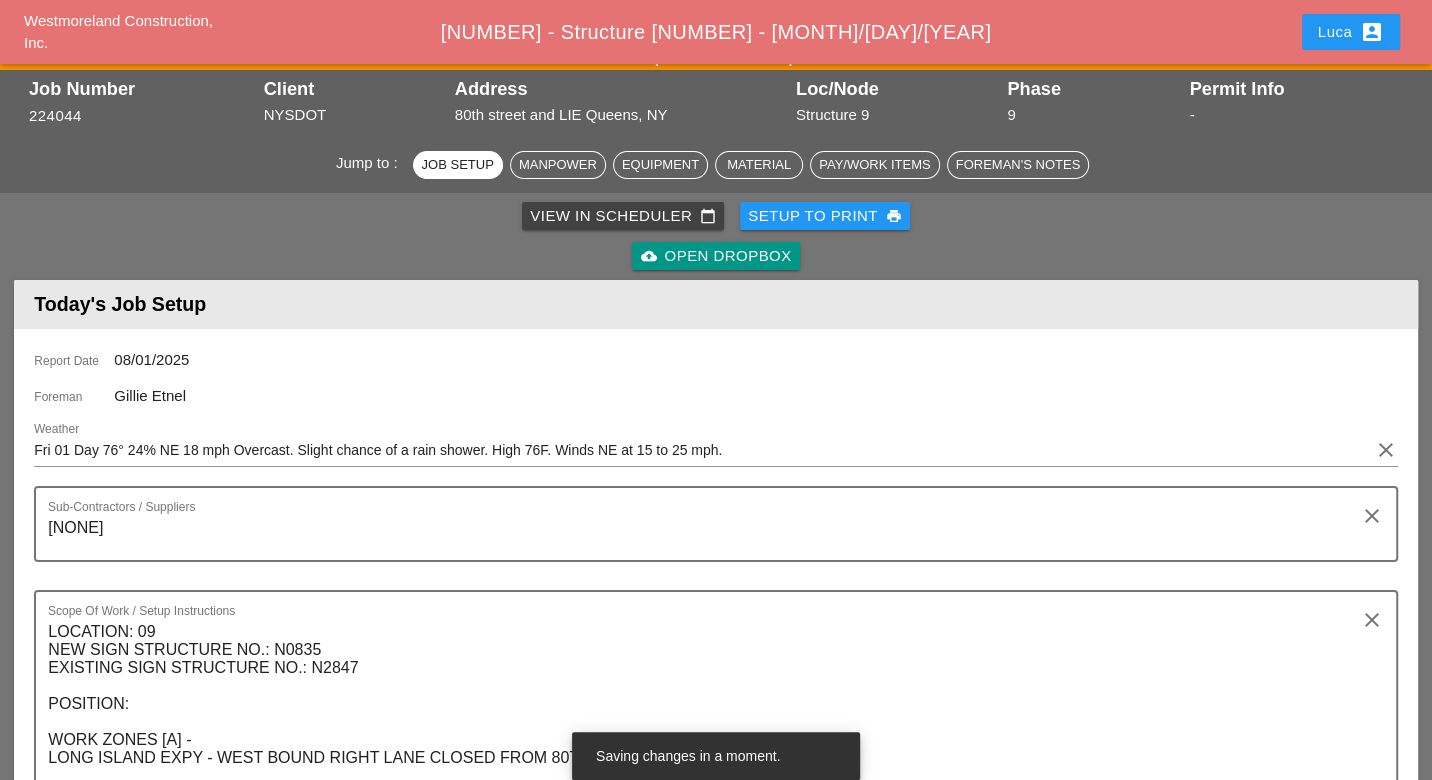 scroll, scrollTop: 0, scrollLeft: 0, axis: both 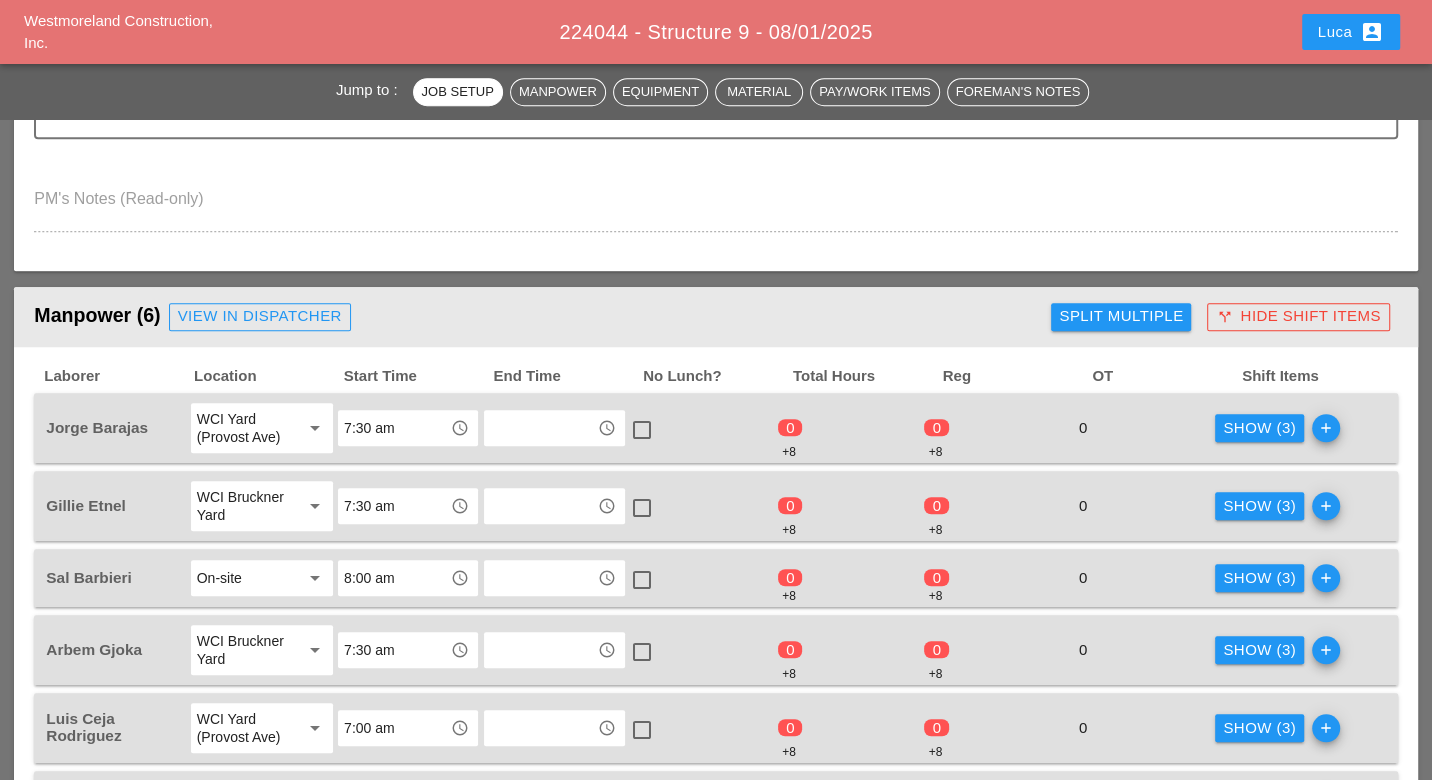click on "Show (3)" at bounding box center [1259, 506] 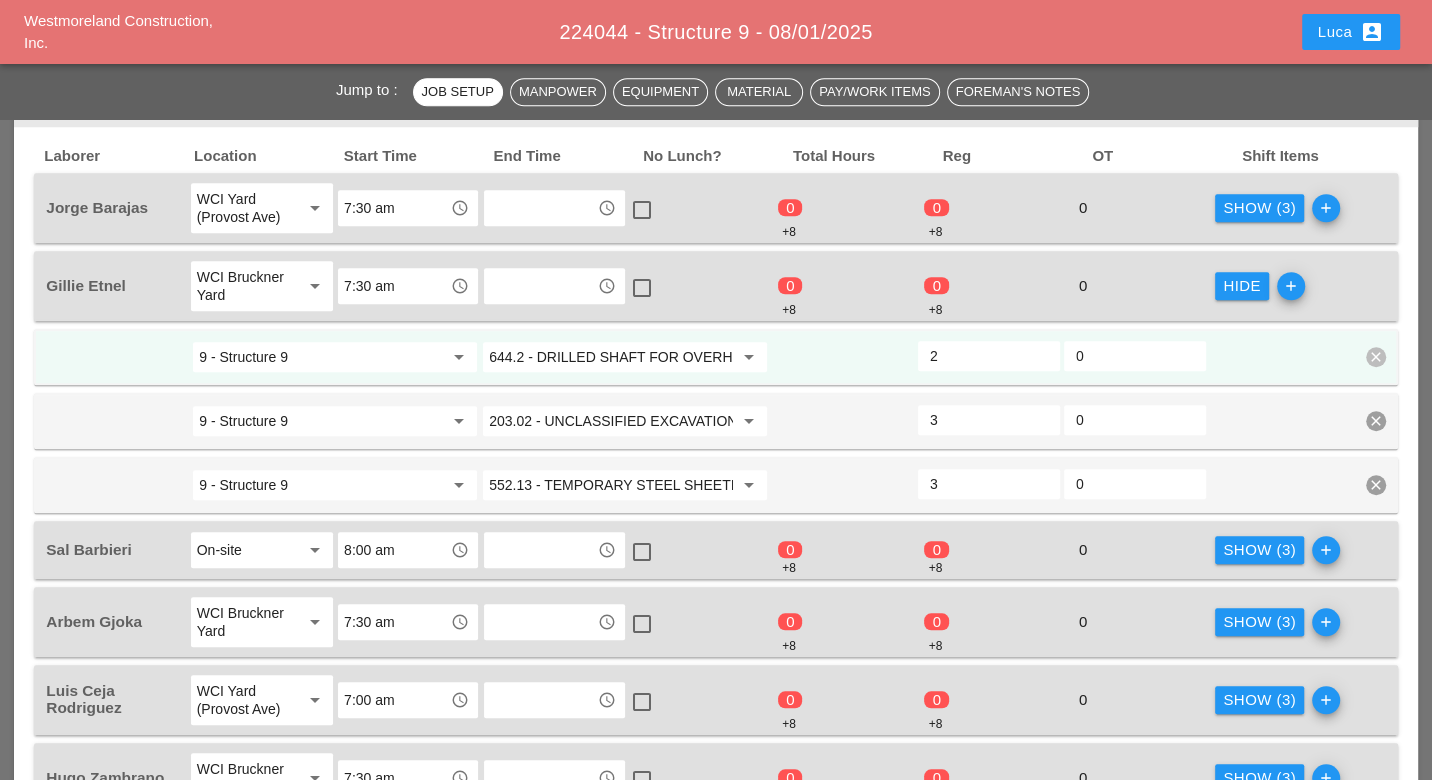 scroll, scrollTop: 1222, scrollLeft: 0, axis: vertical 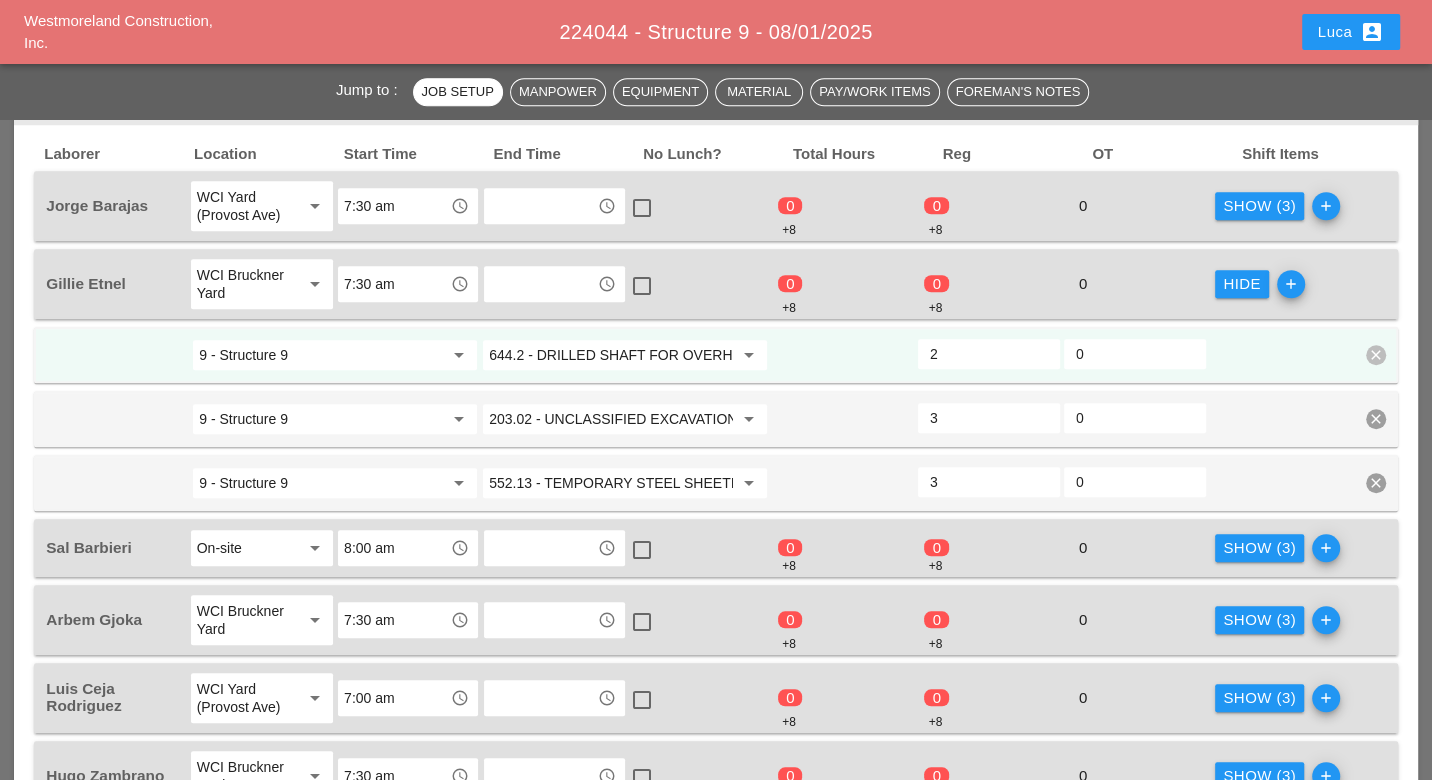 click on "Show (3)" at bounding box center [1259, 776] 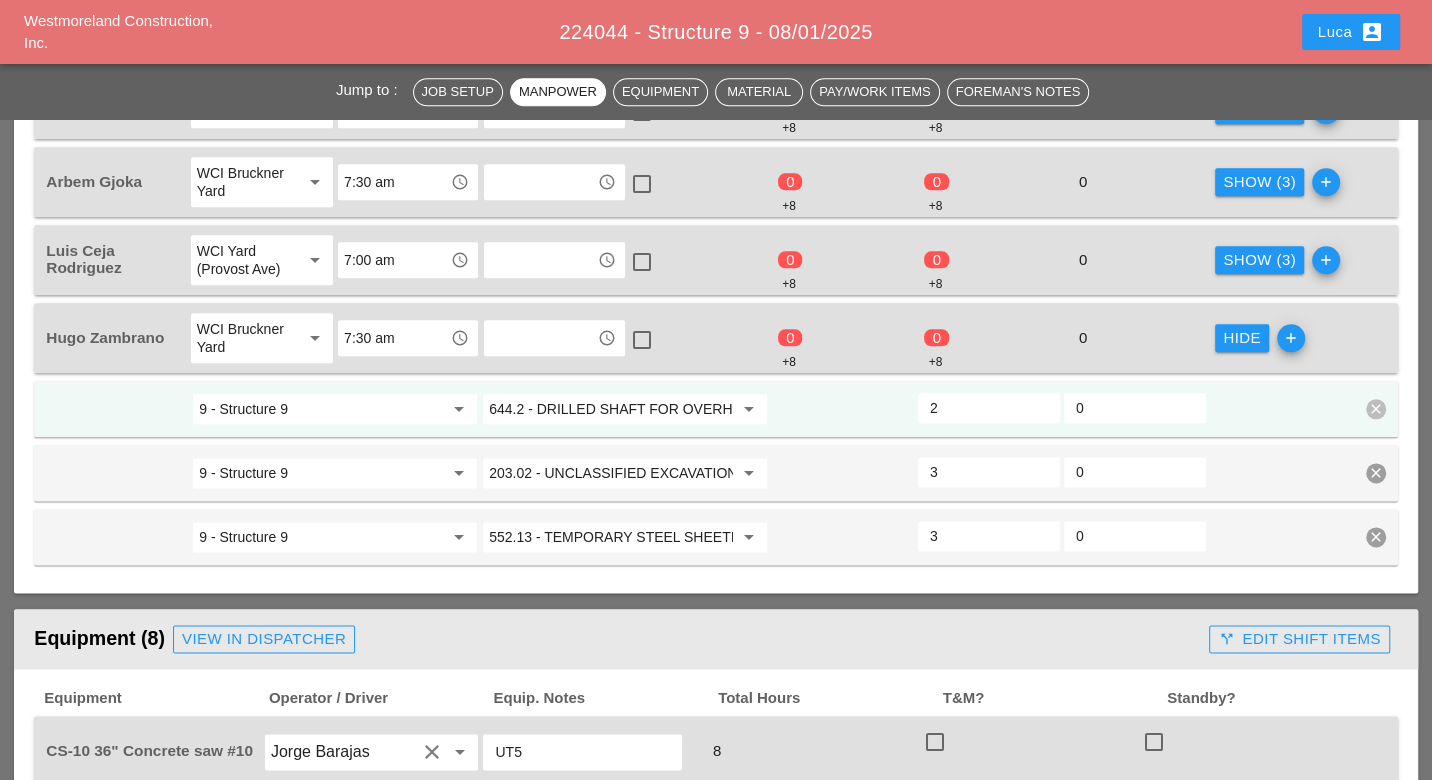 scroll, scrollTop: 1888, scrollLeft: 0, axis: vertical 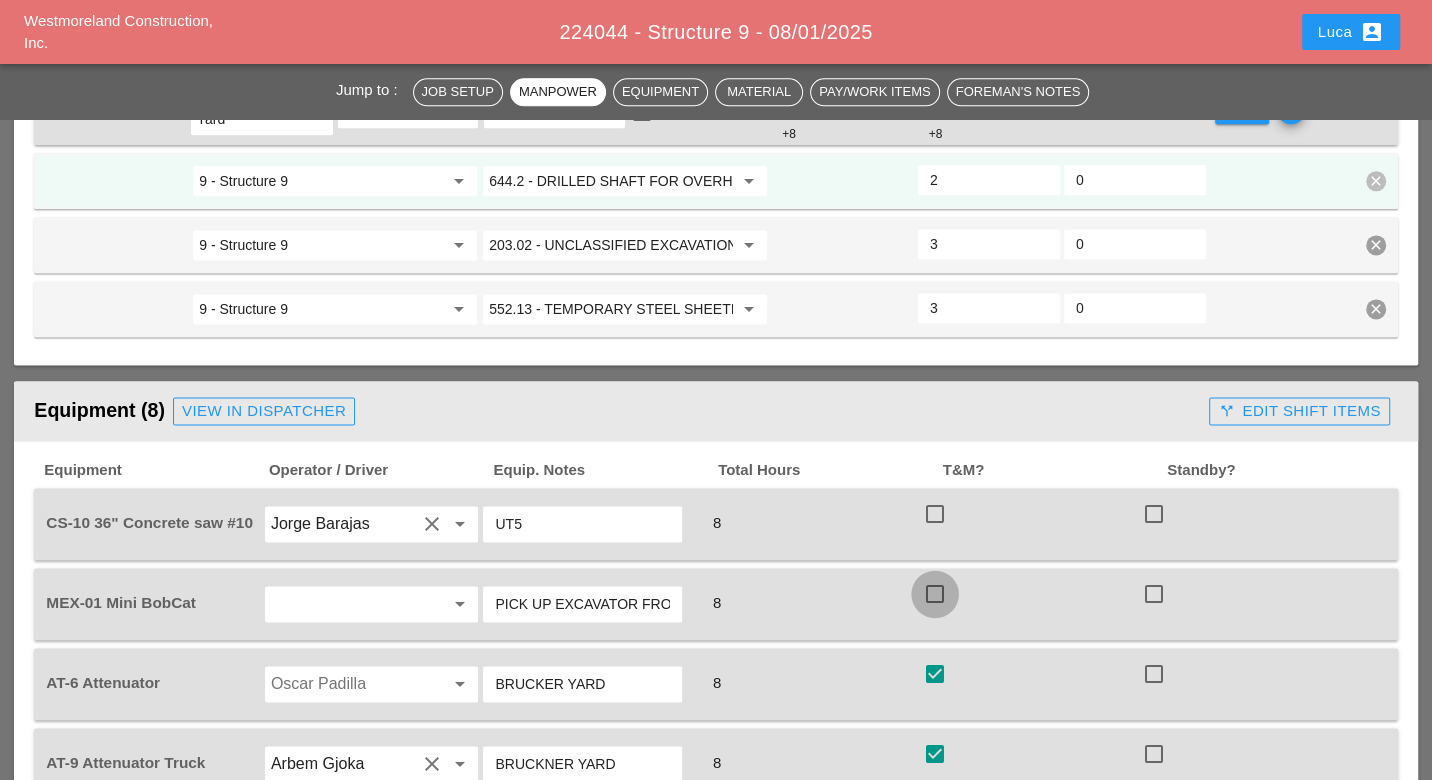 click at bounding box center [935, 594] 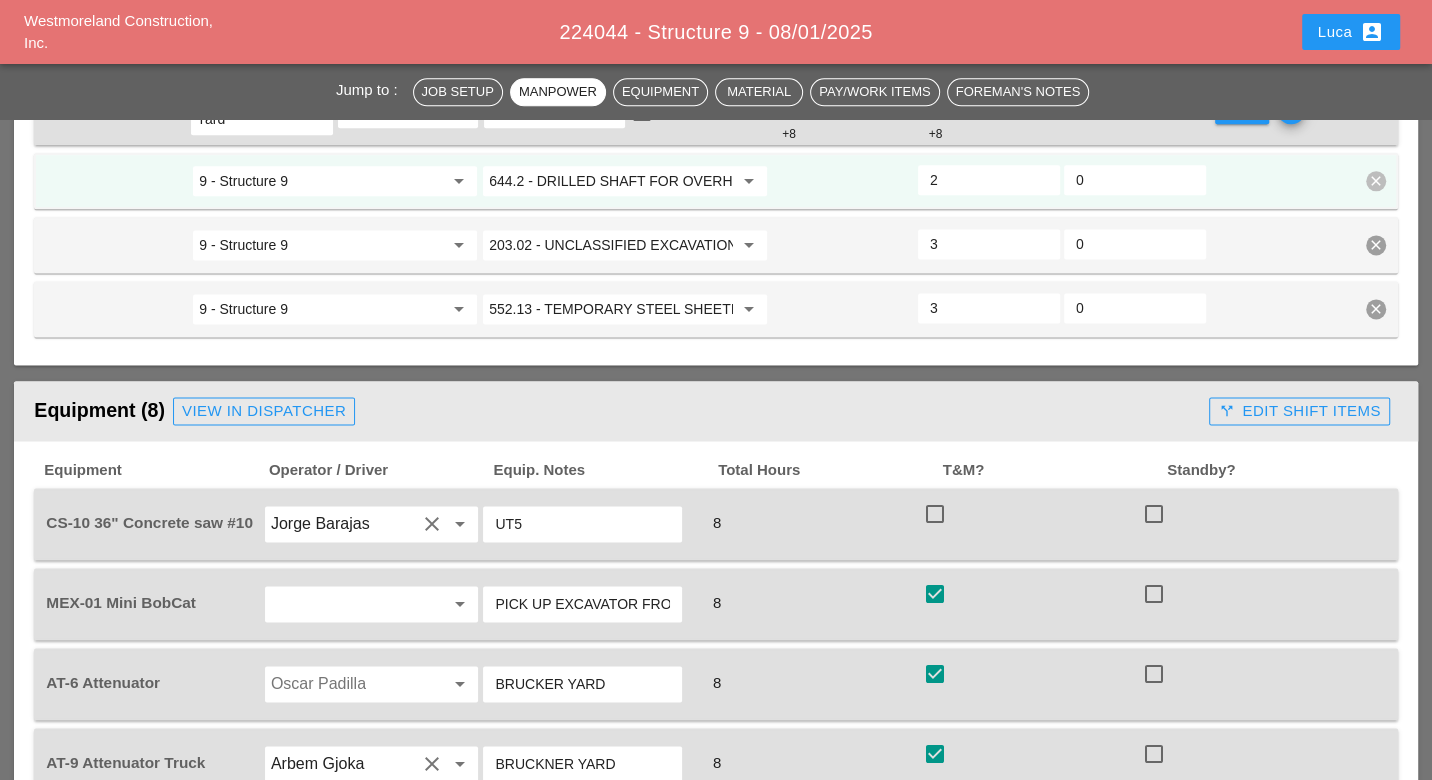 click at bounding box center [935, 514] 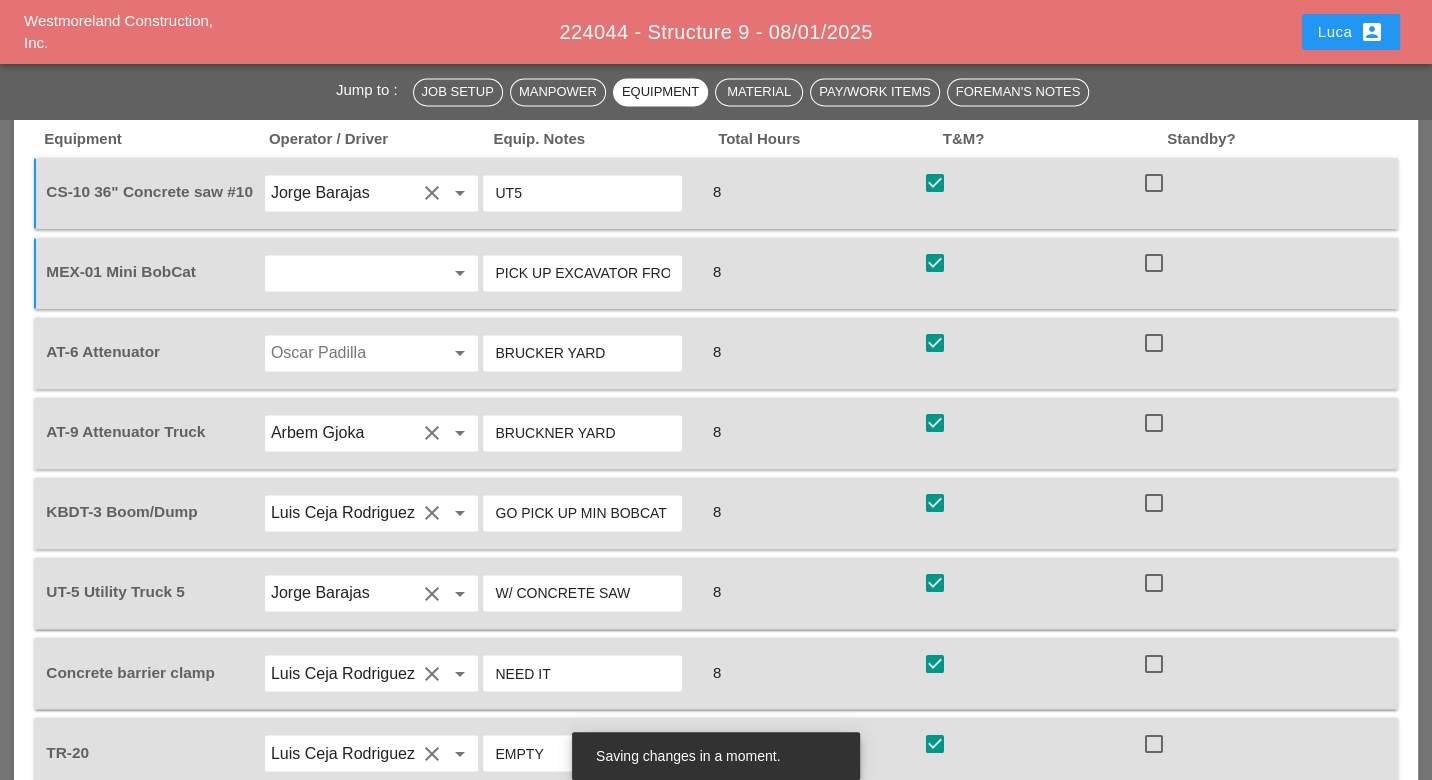 scroll, scrollTop: 2111, scrollLeft: 0, axis: vertical 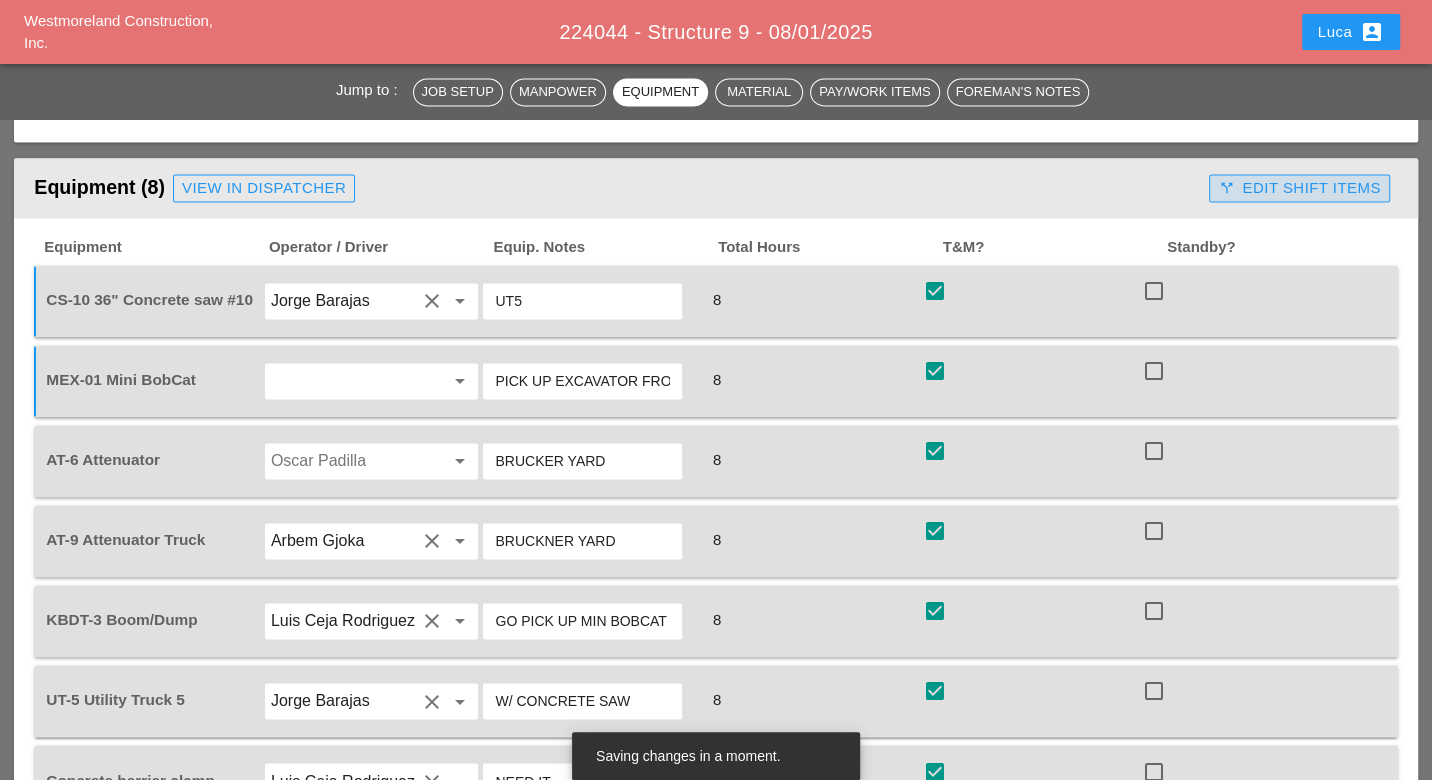drag, startPoint x: 1269, startPoint y: 176, endPoint x: 1222, endPoint y: 243, distance: 81.84131 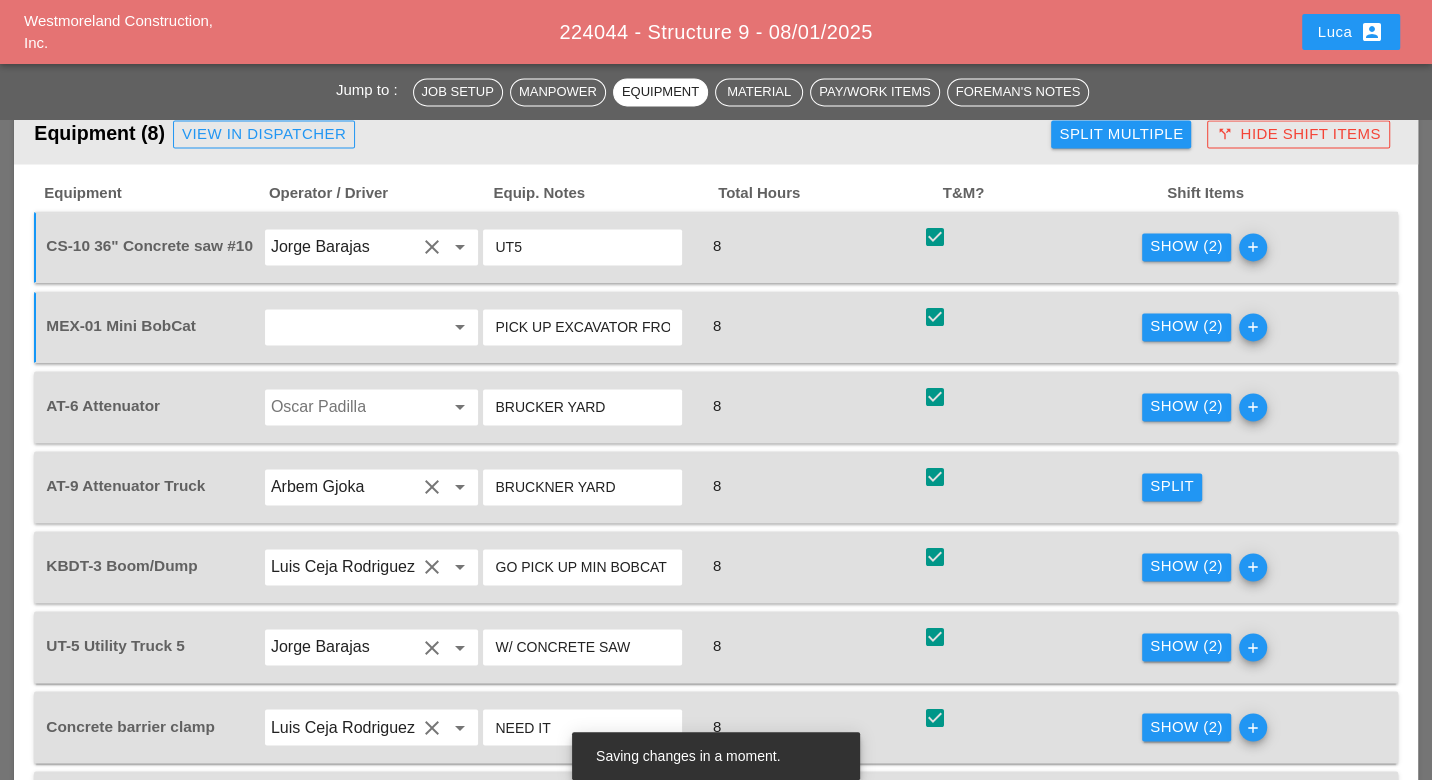 scroll, scrollTop: 2333, scrollLeft: 0, axis: vertical 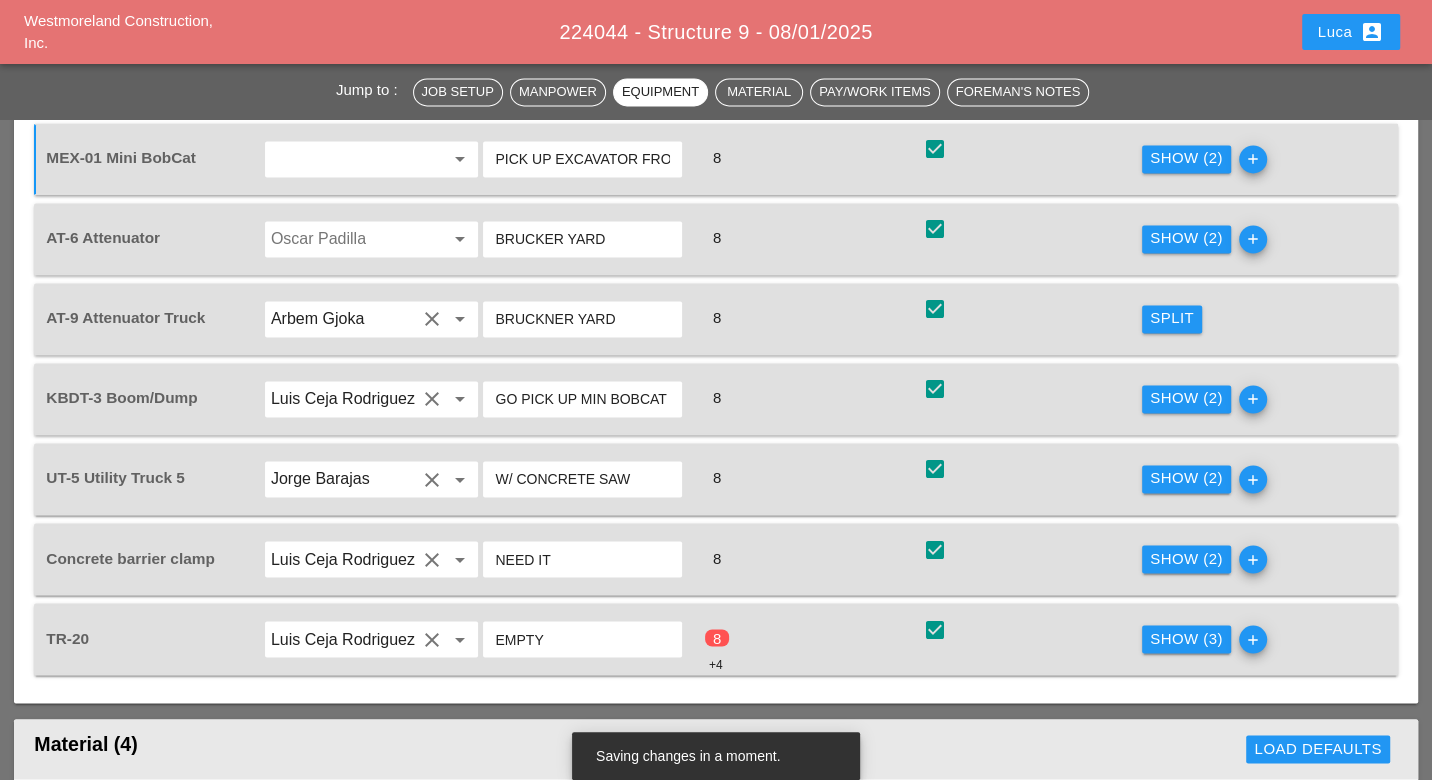 click on "Show (3)" at bounding box center (1186, 638) 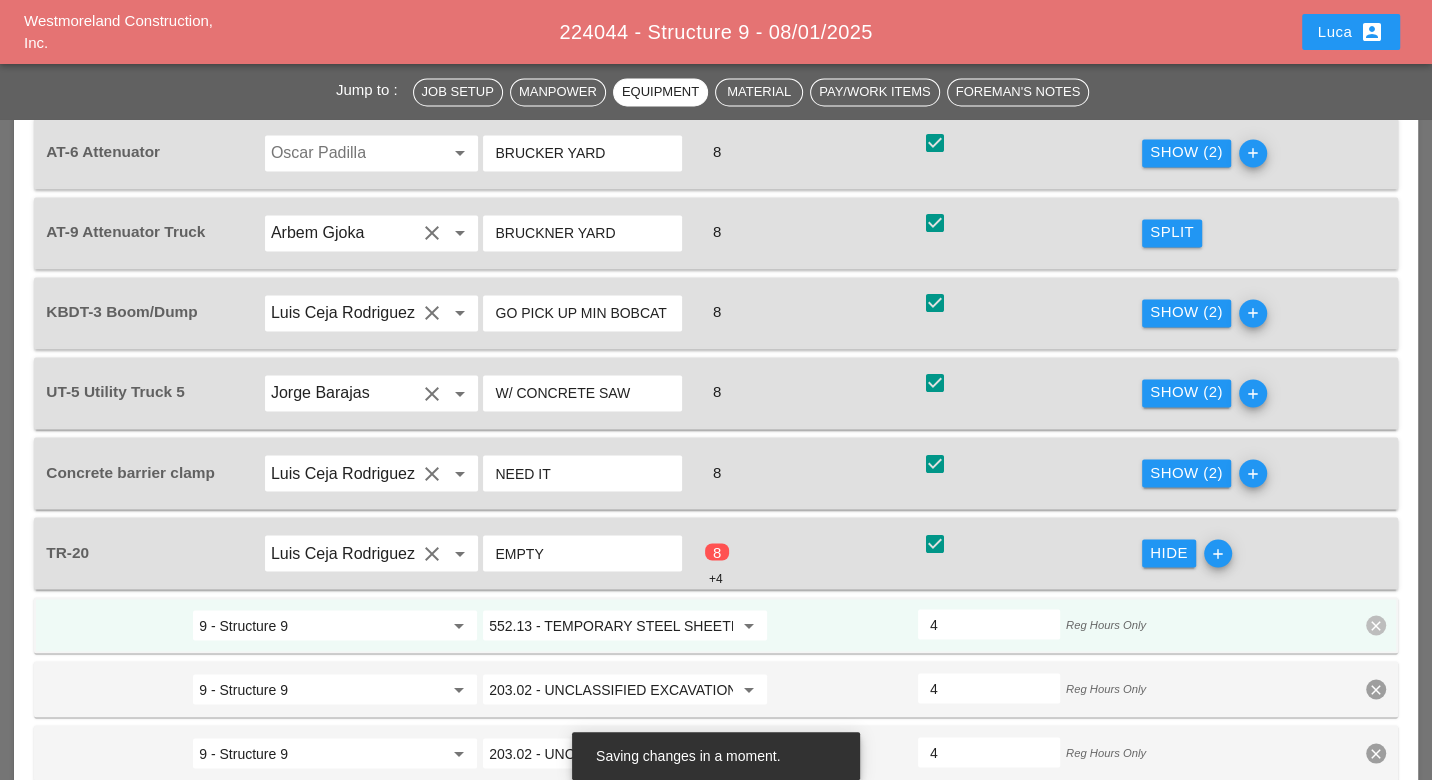 scroll, scrollTop: 2555, scrollLeft: 0, axis: vertical 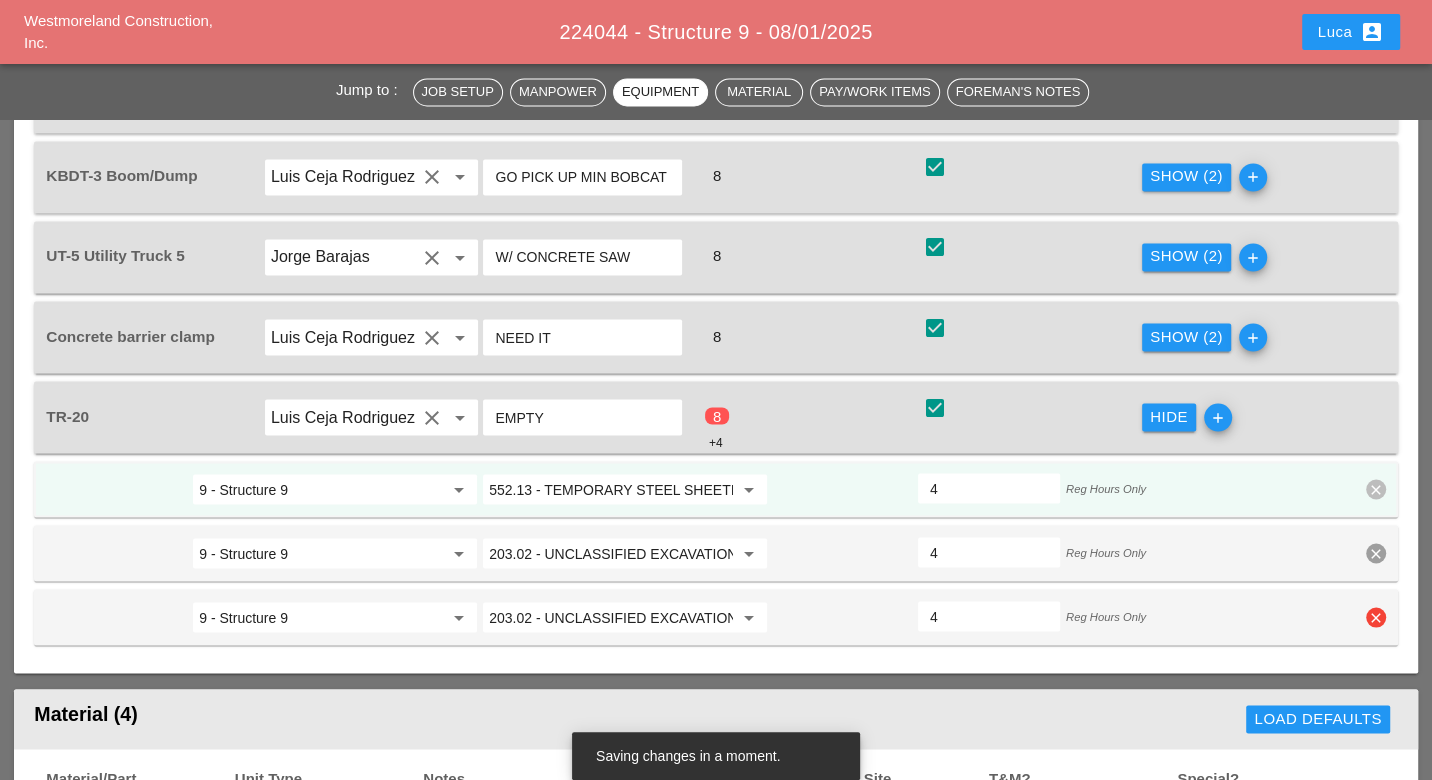 click on "clear" at bounding box center (1376, 617) 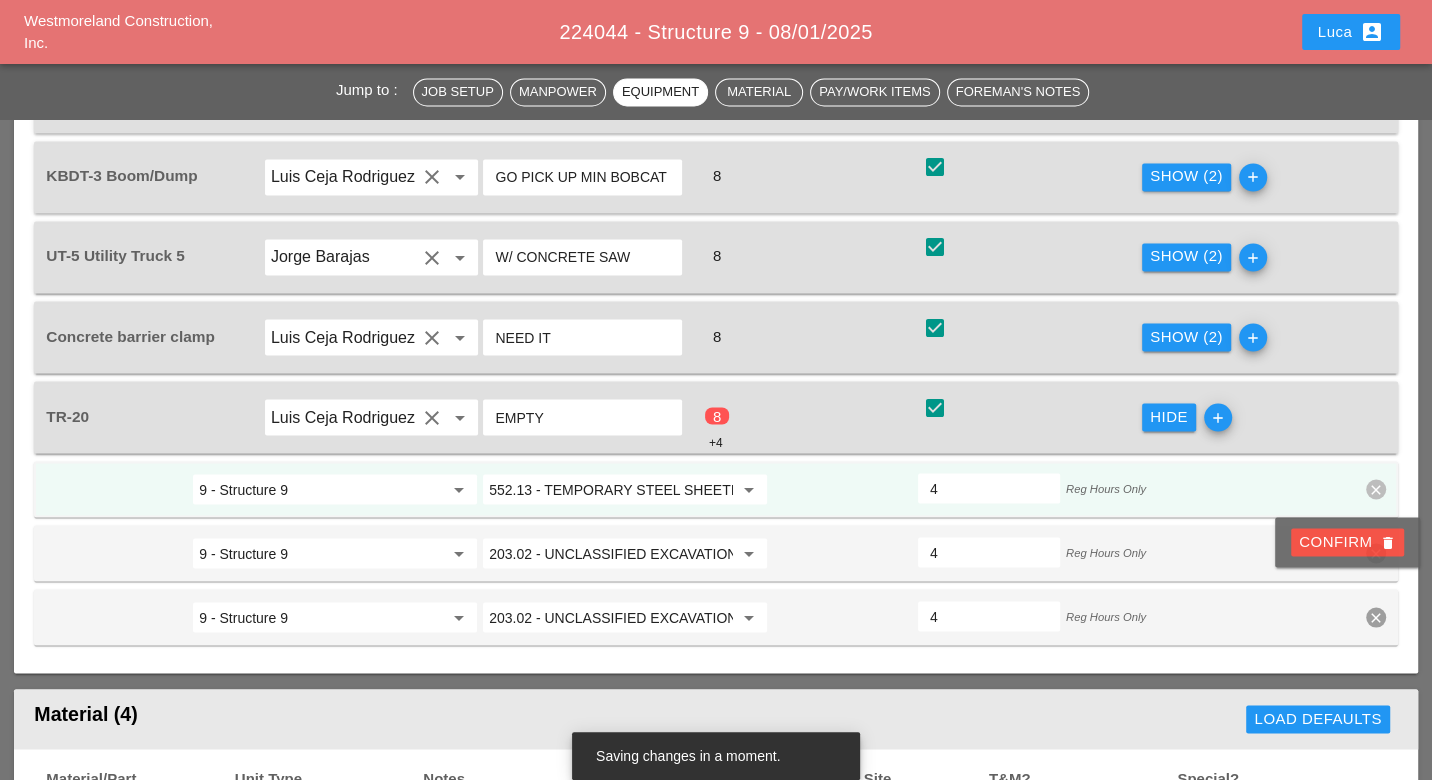 click on "Confirm delete" at bounding box center (1347, 541) 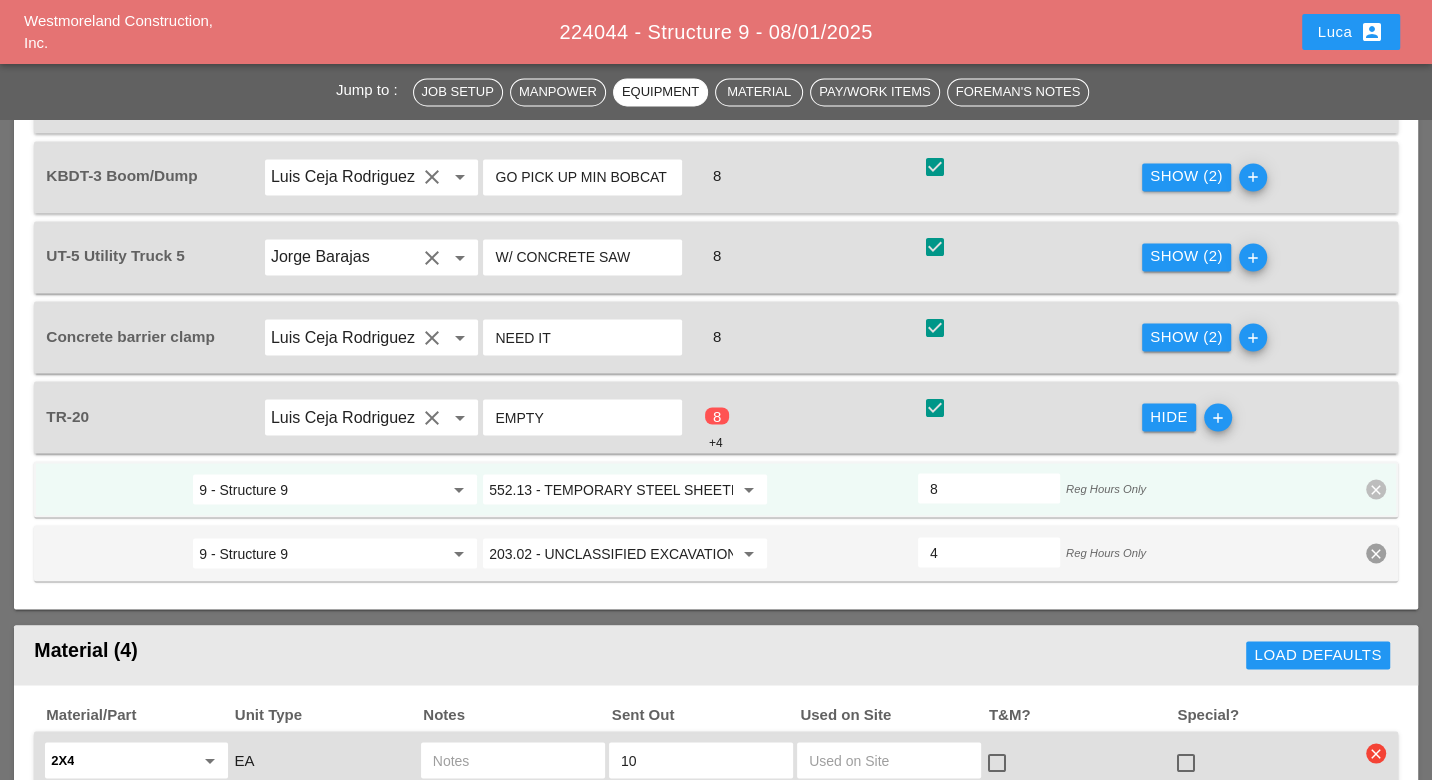 drag, startPoint x: 933, startPoint y: 460, endPoint x: 922, endPoint y: 462, distance: 11.18034 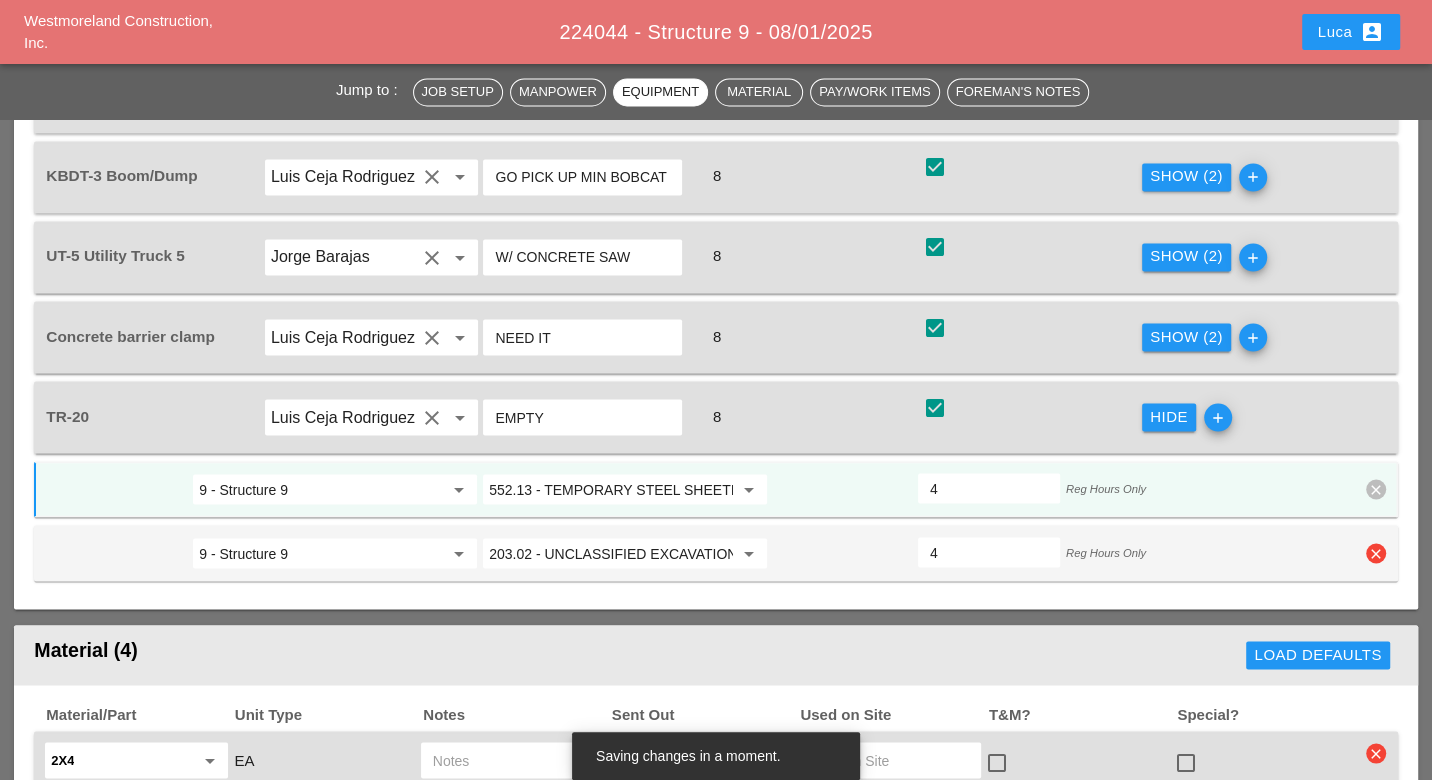 type on "4" 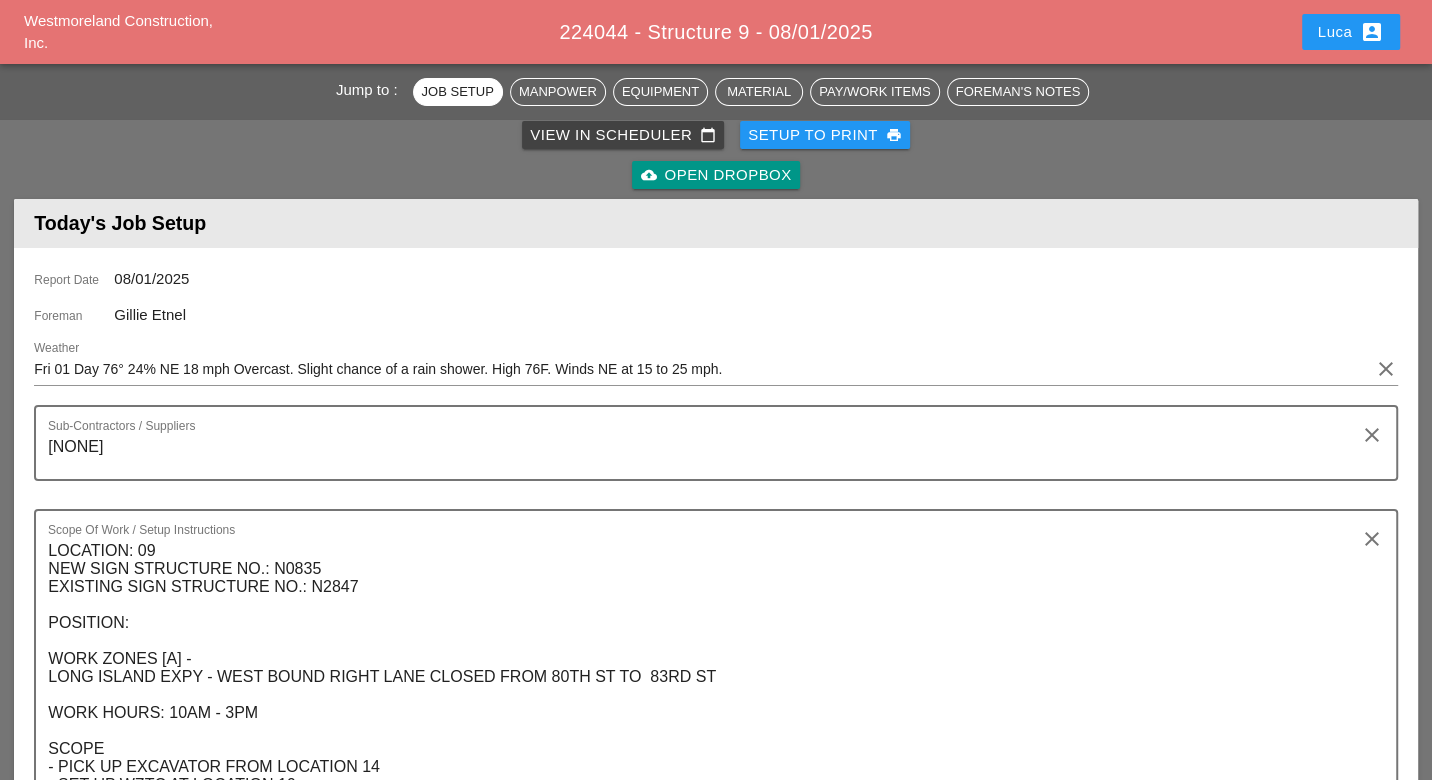 scroll, scrollTop: 0, scrollLeft: 0, axis: both 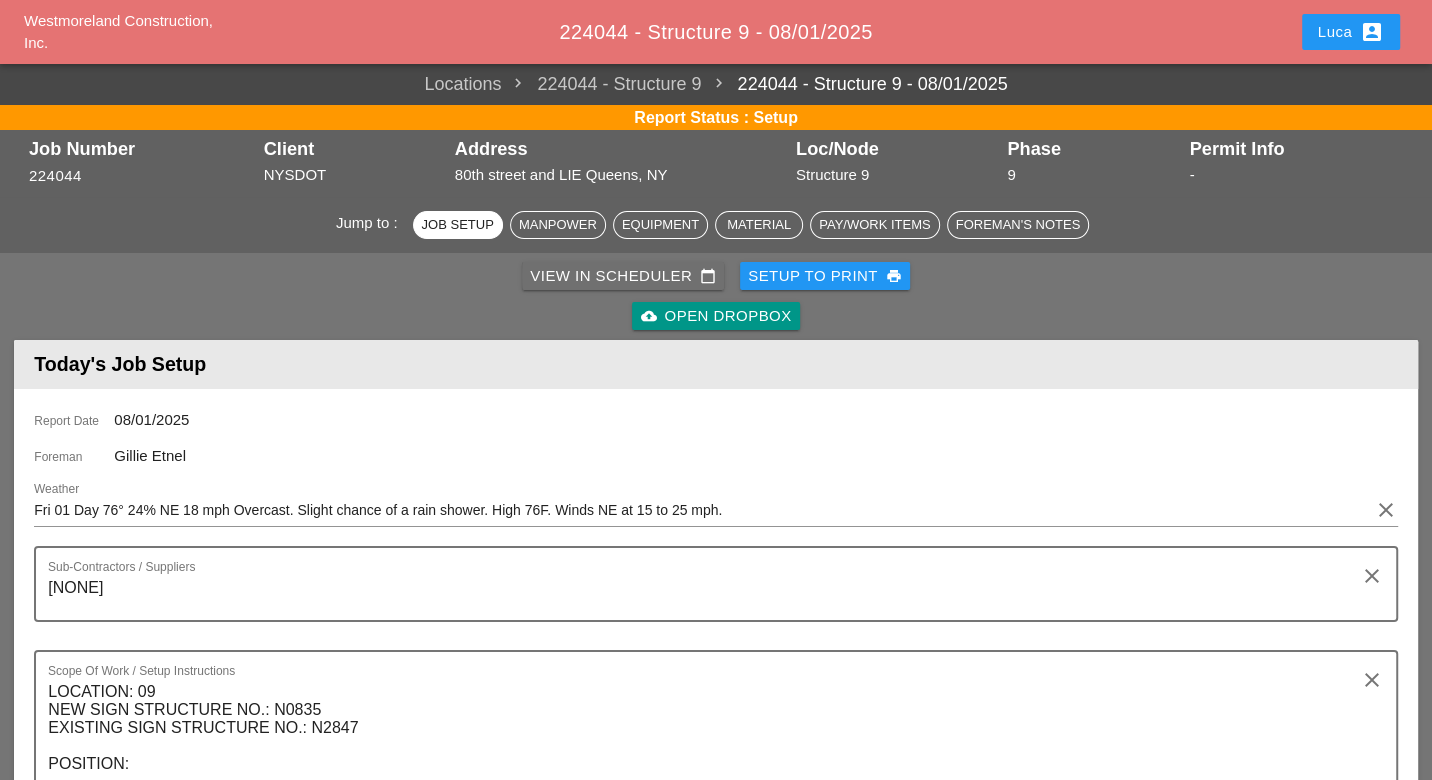 click on "View in Scheduler calendar_today" at bounding box center (623, 276) 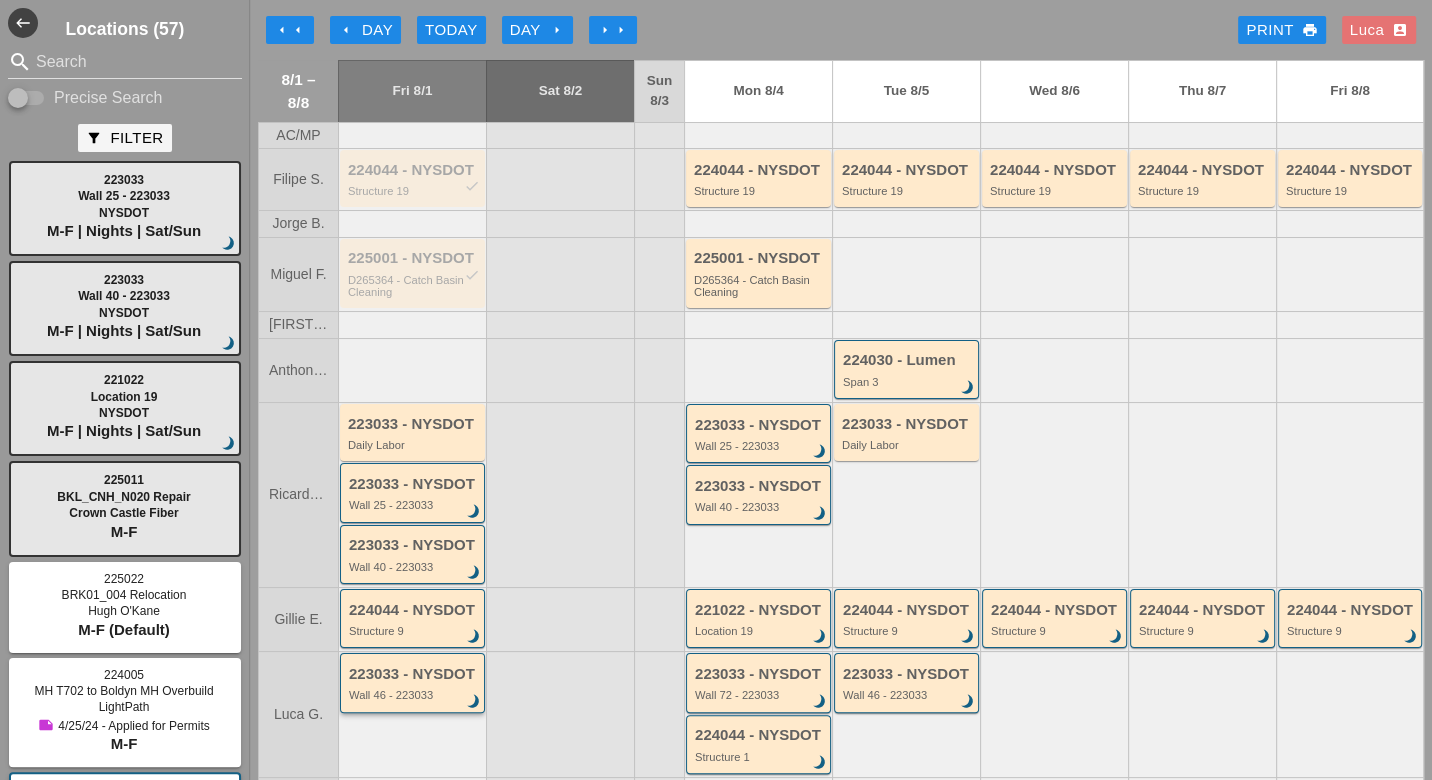 click on "Wall 46 - 223033" at bounding box center (414, 695) 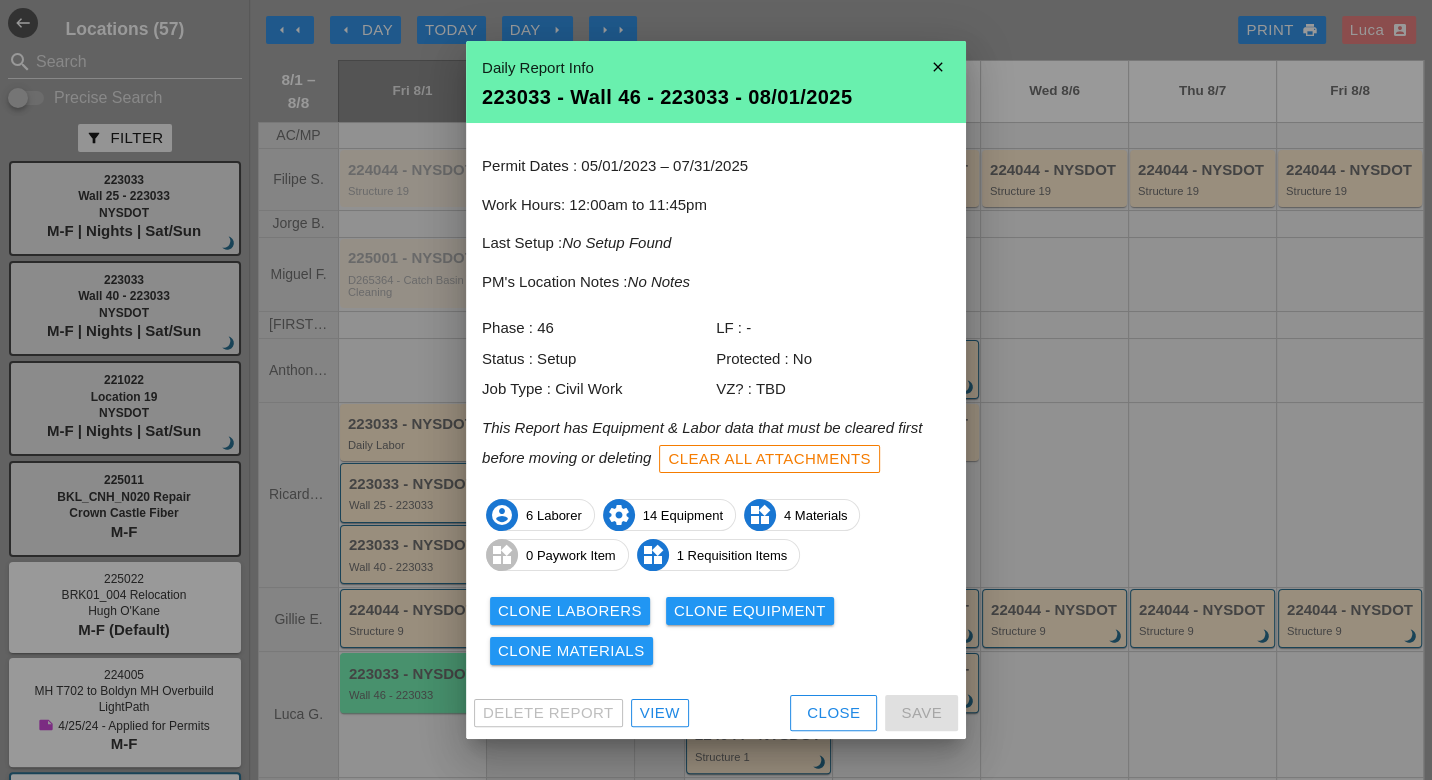 click on "View" at bounding box center (660, 713) 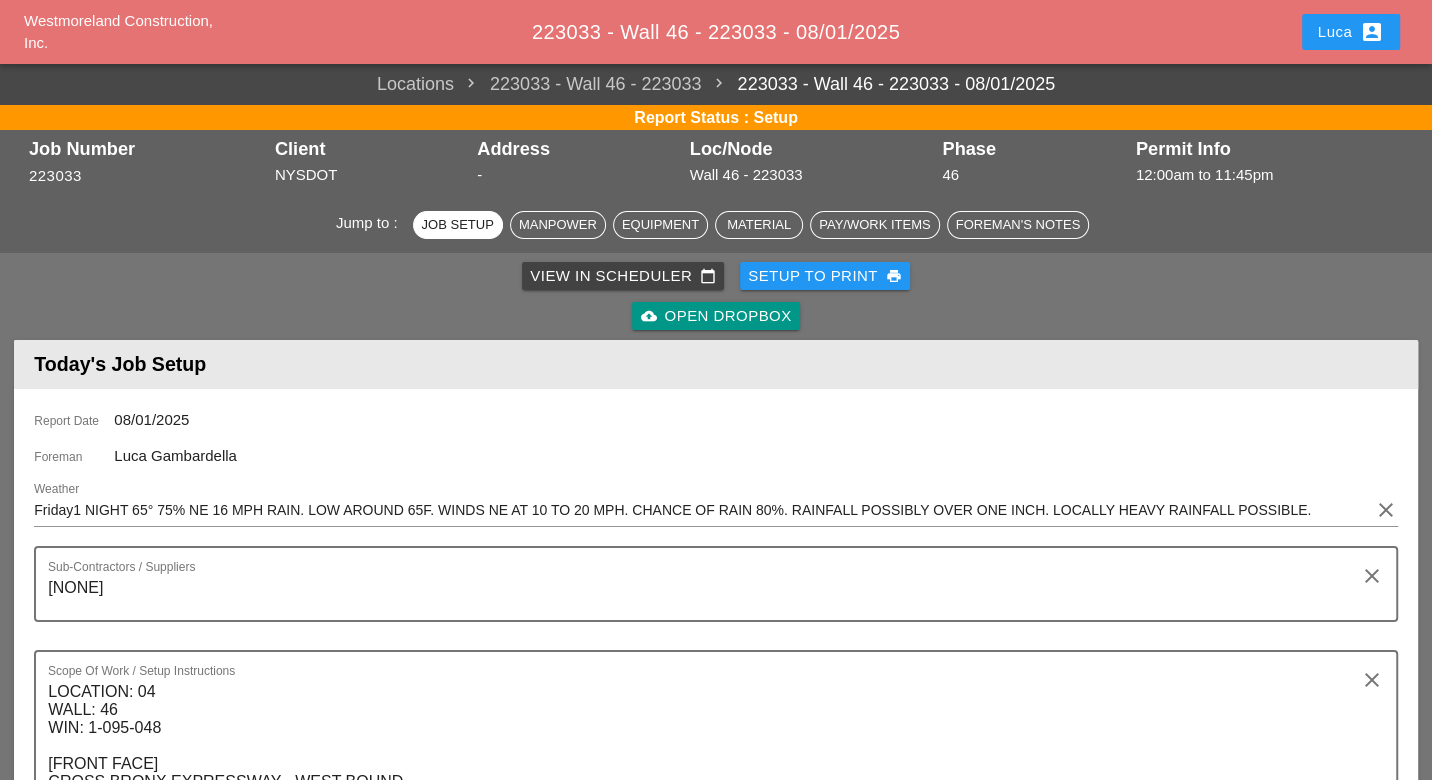scroll, scrollTop: 888, scrollLeft: 0, axis: vertical 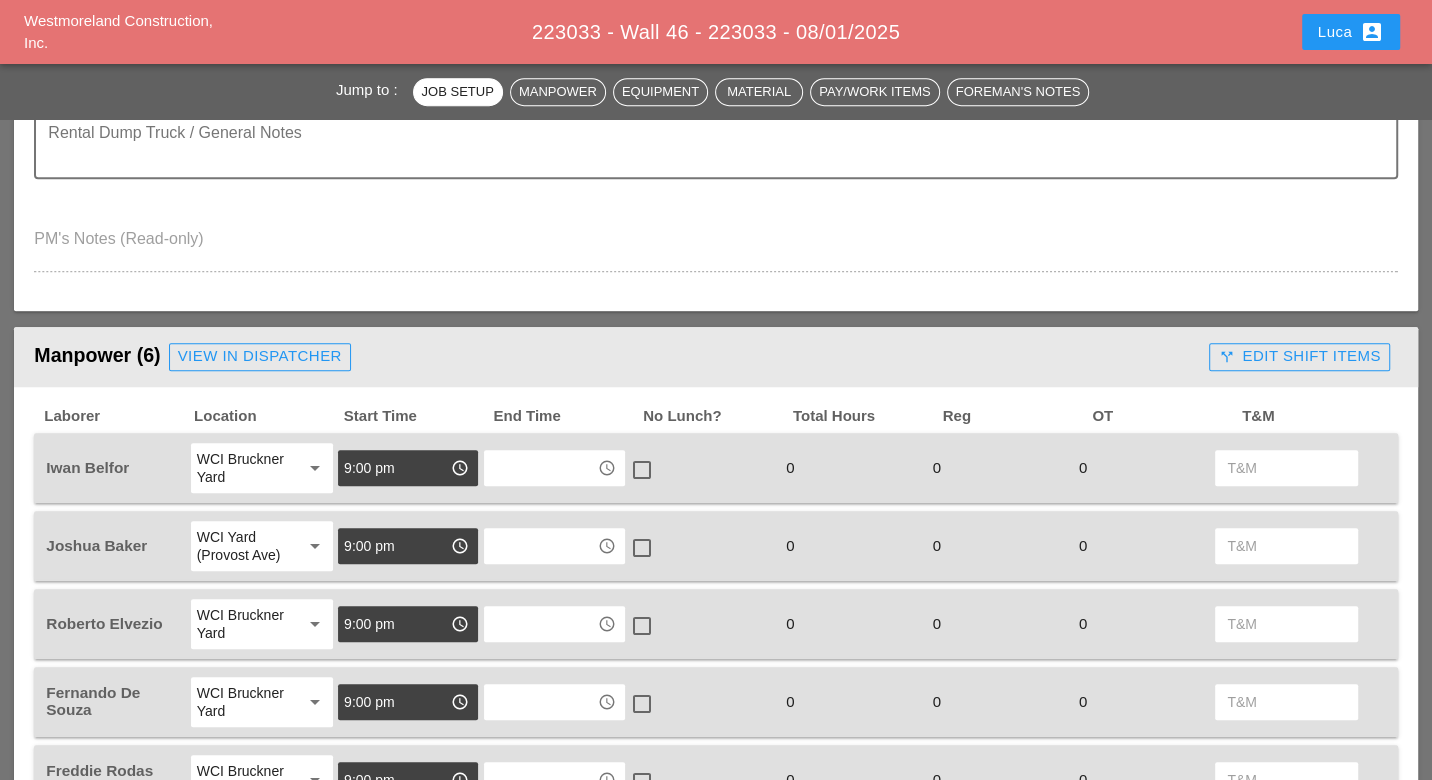 click at bounding box center (540, 468) 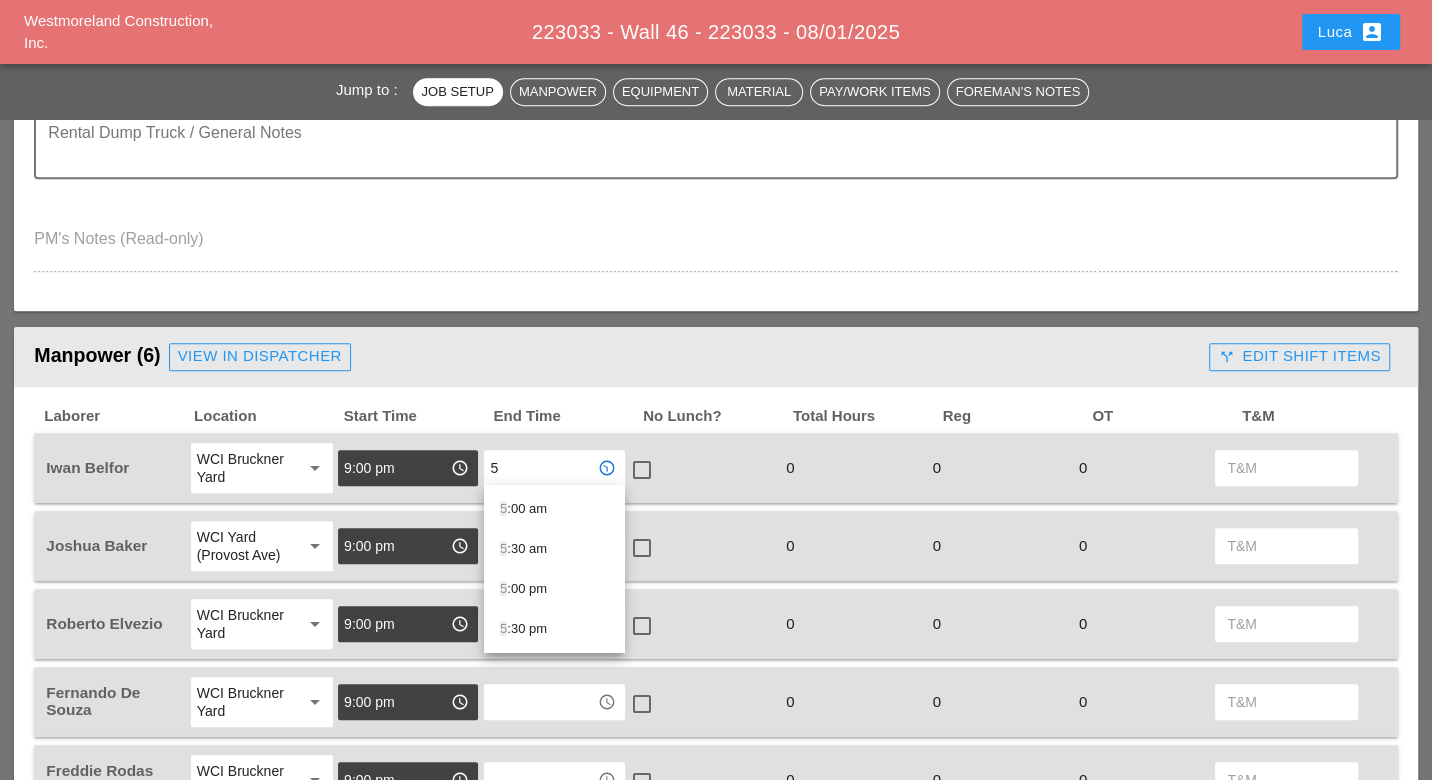 click on "5 :00 am" at bounding box center (554, 509) 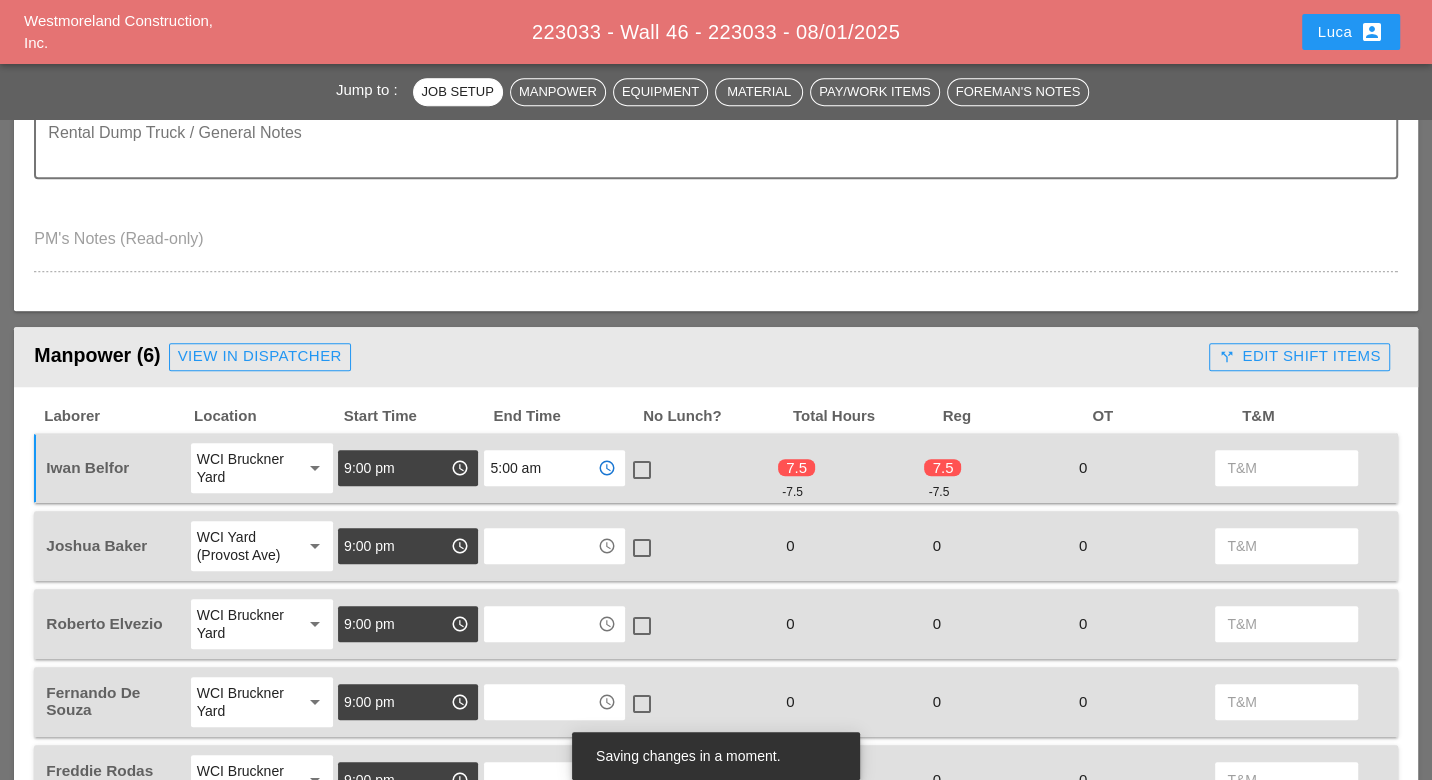 type on "5:00 am" 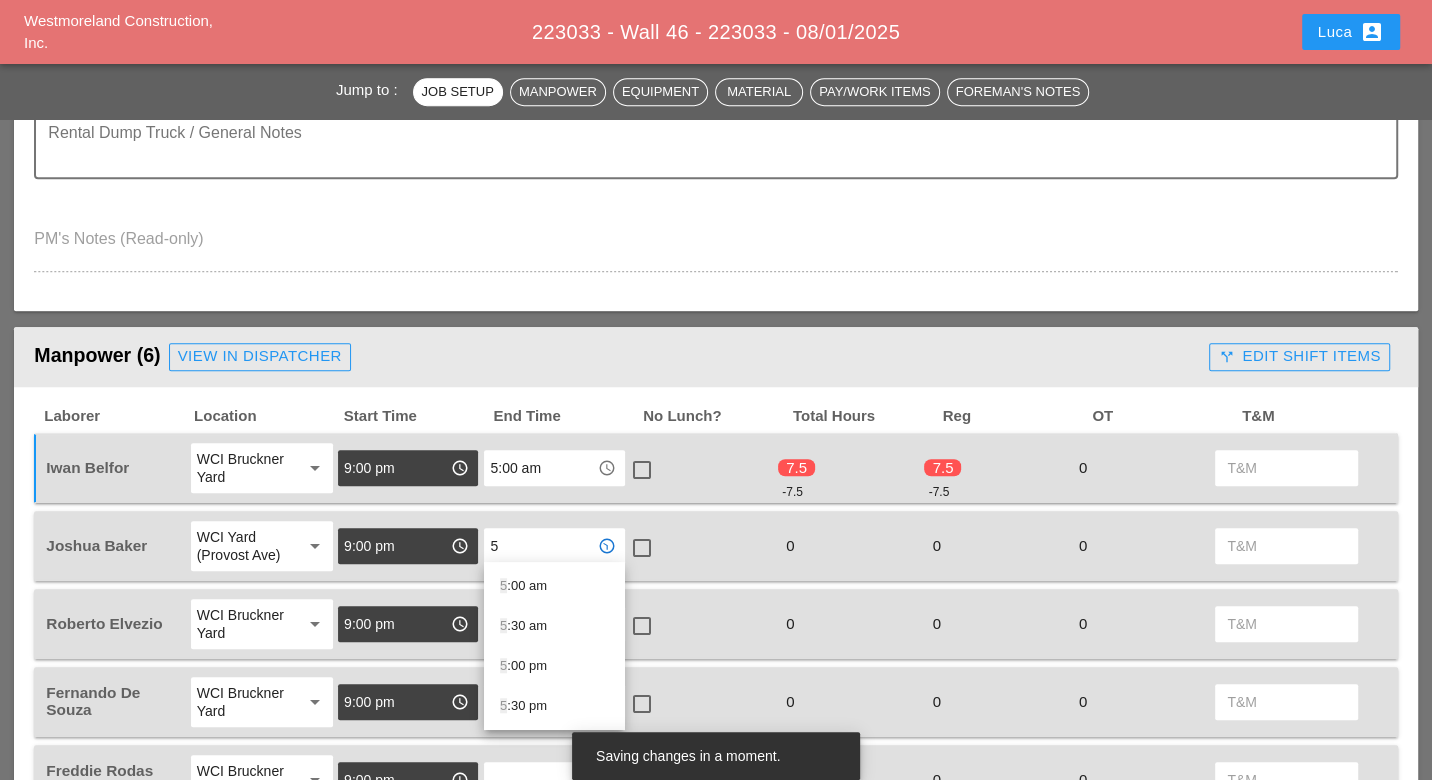 click on "5 :00 am" at bounding box center (554, 586) 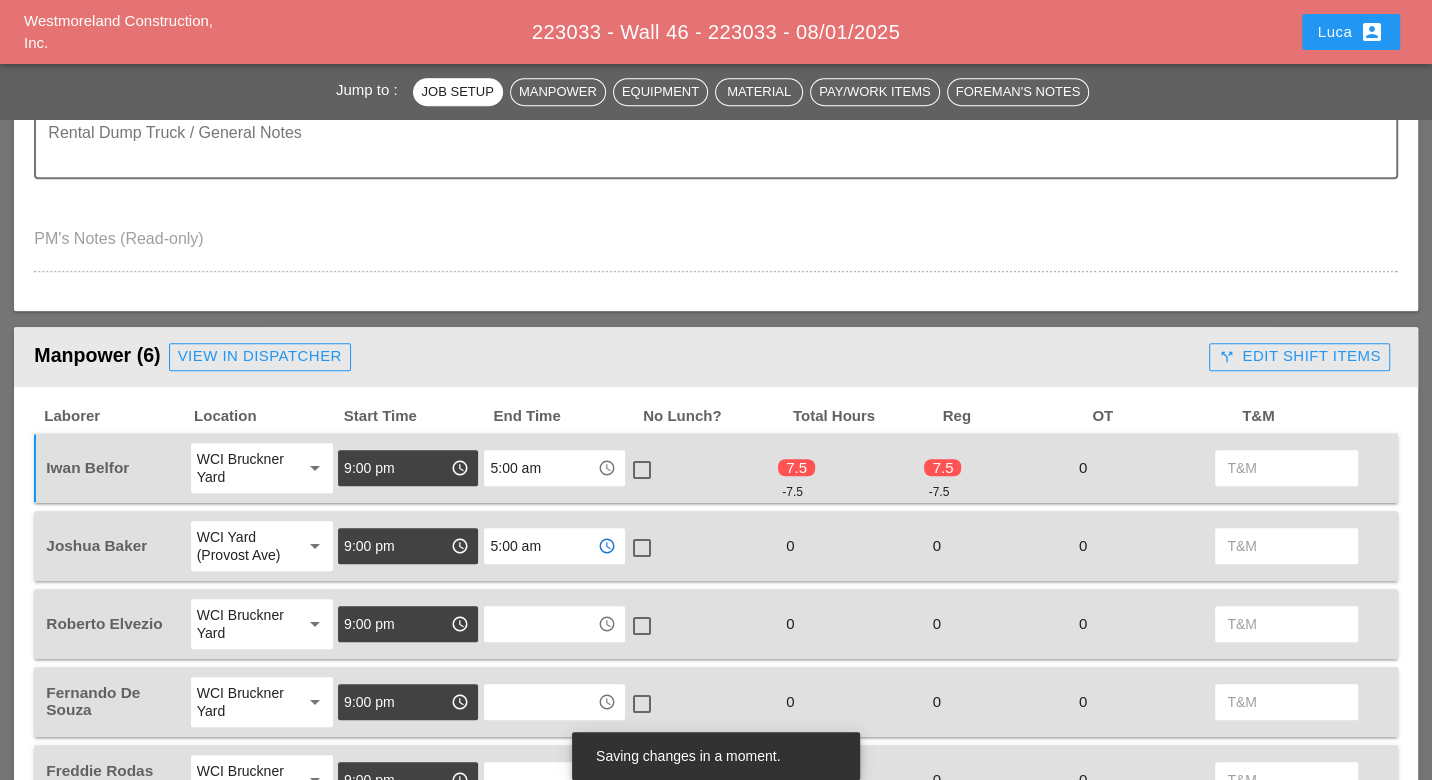 type on "5:00 am" 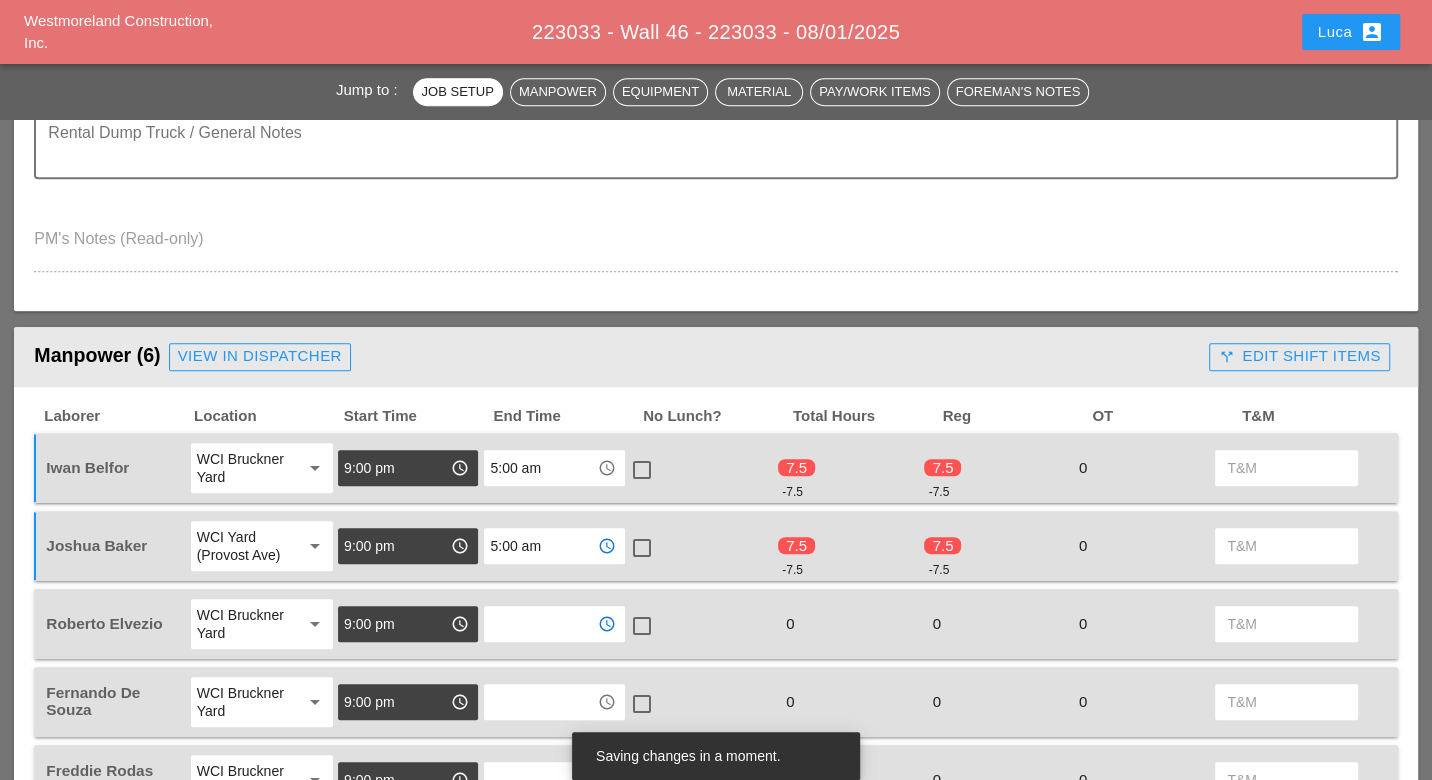 click at bounding box center [540, 624] 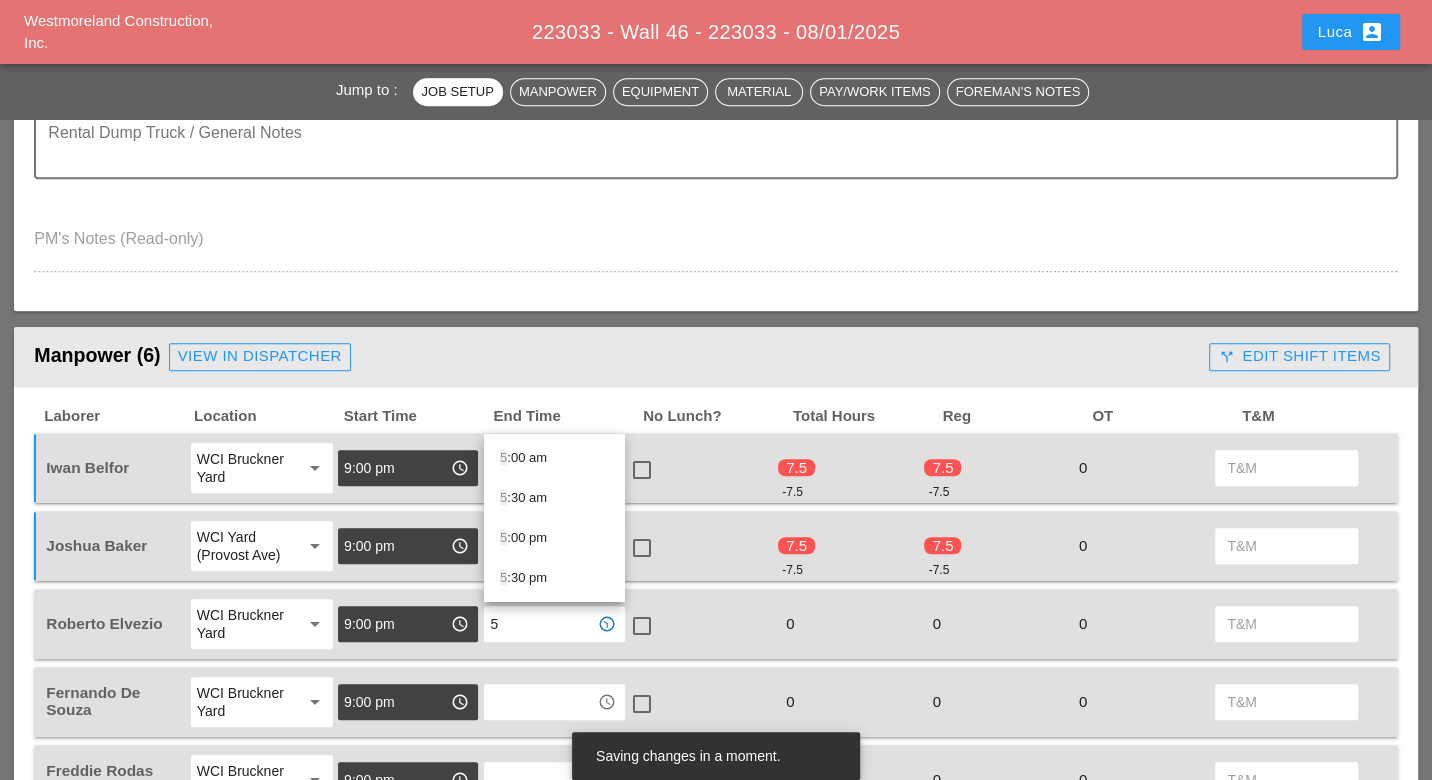 click on "5 :00 am" at bounding box center (554, 458) 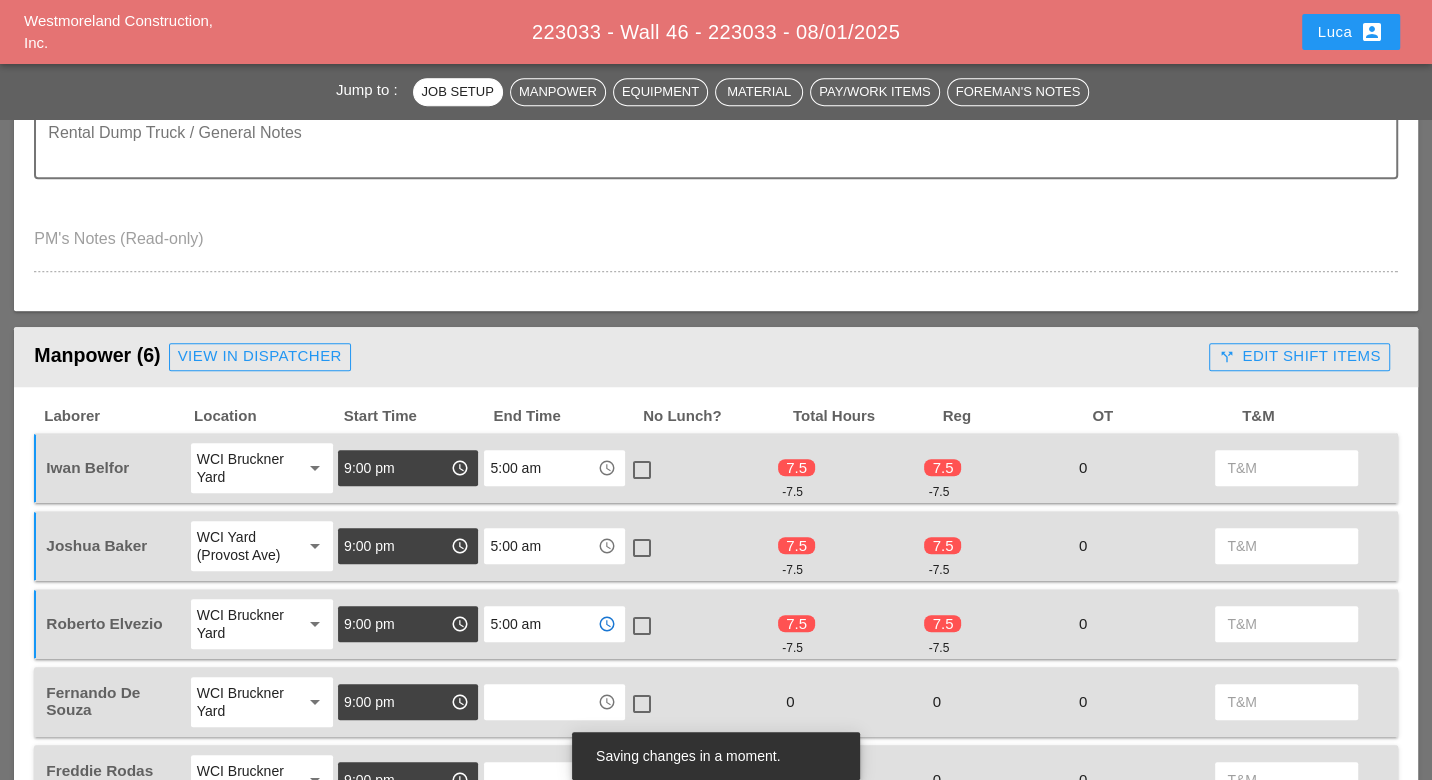 type on "5:00 am" 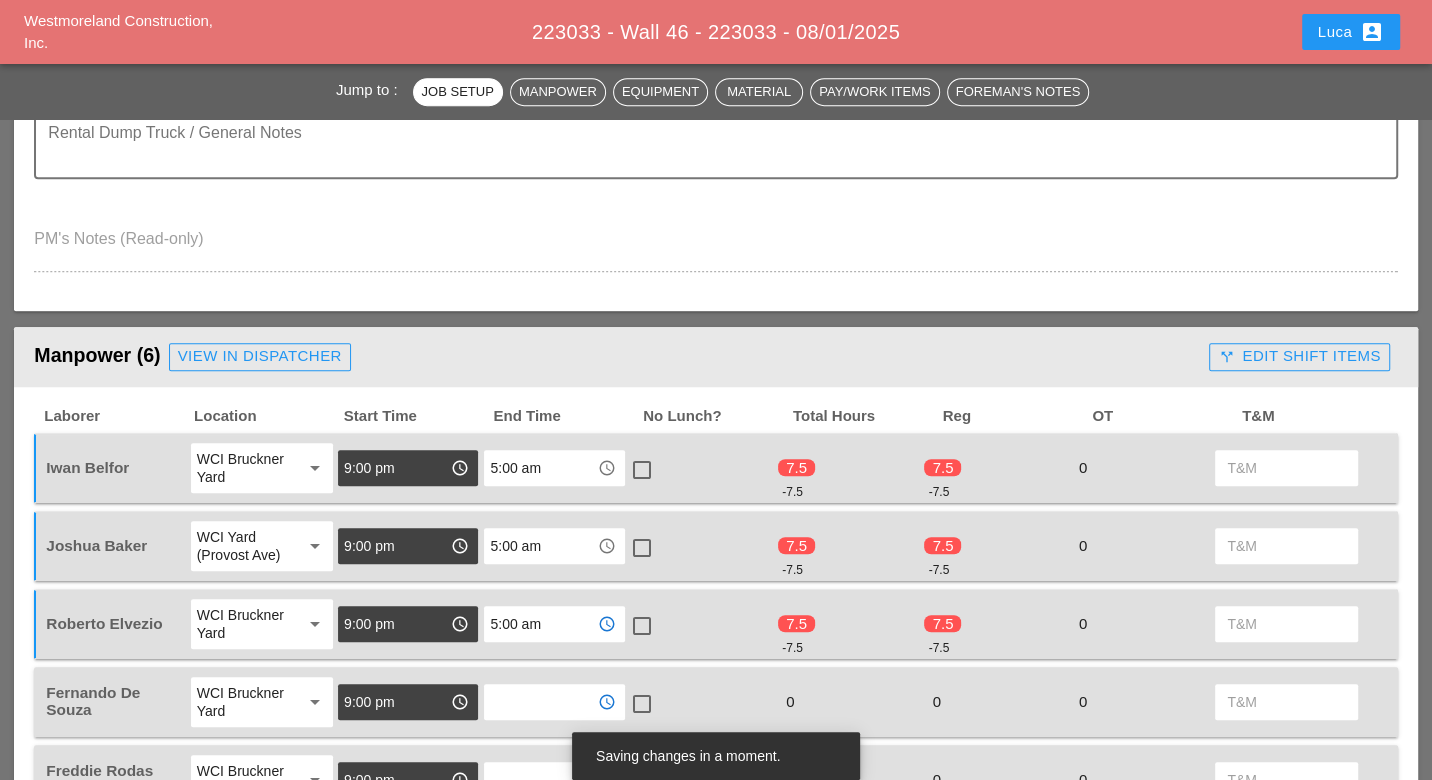 click at bounding box center (540, 702) 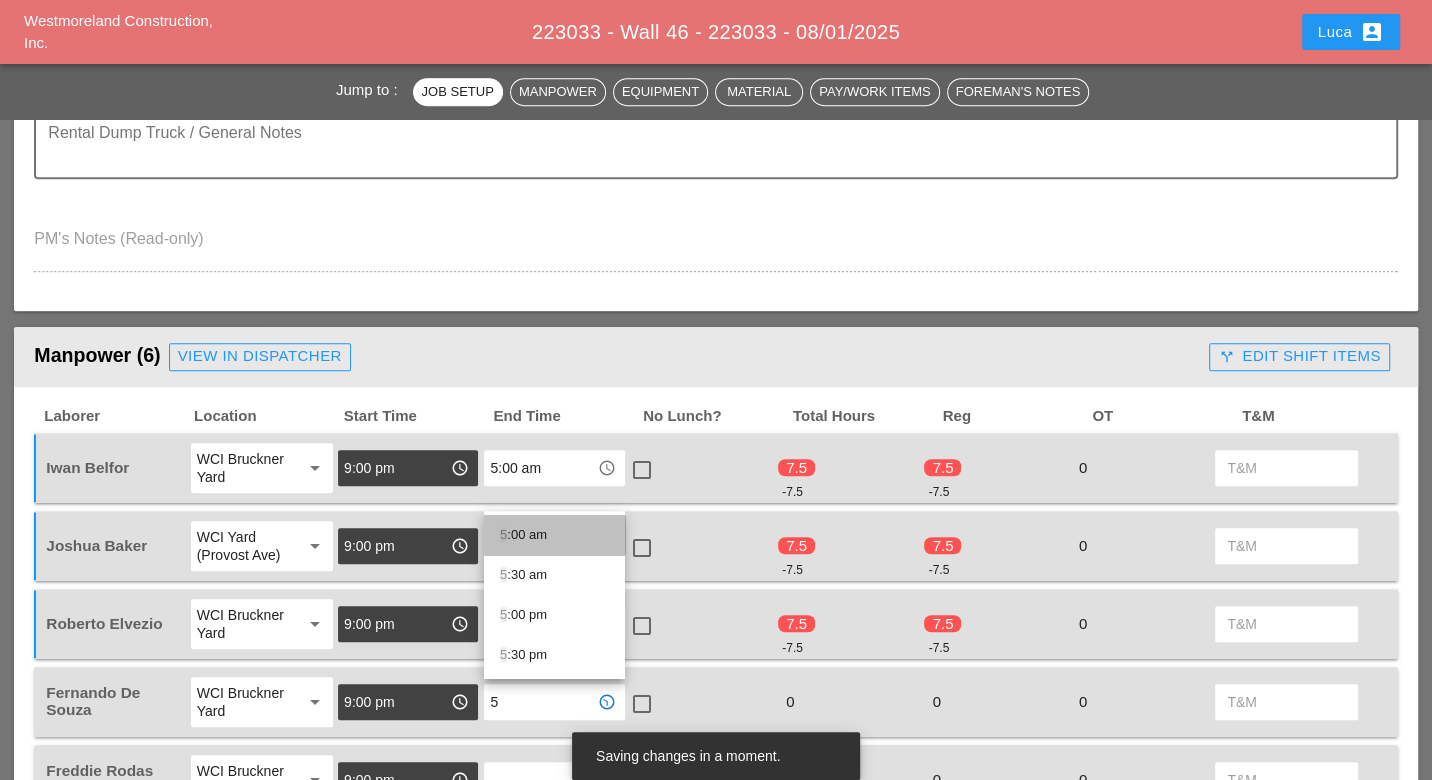 click on "5 :00 am" at bounding box center [554, 535] 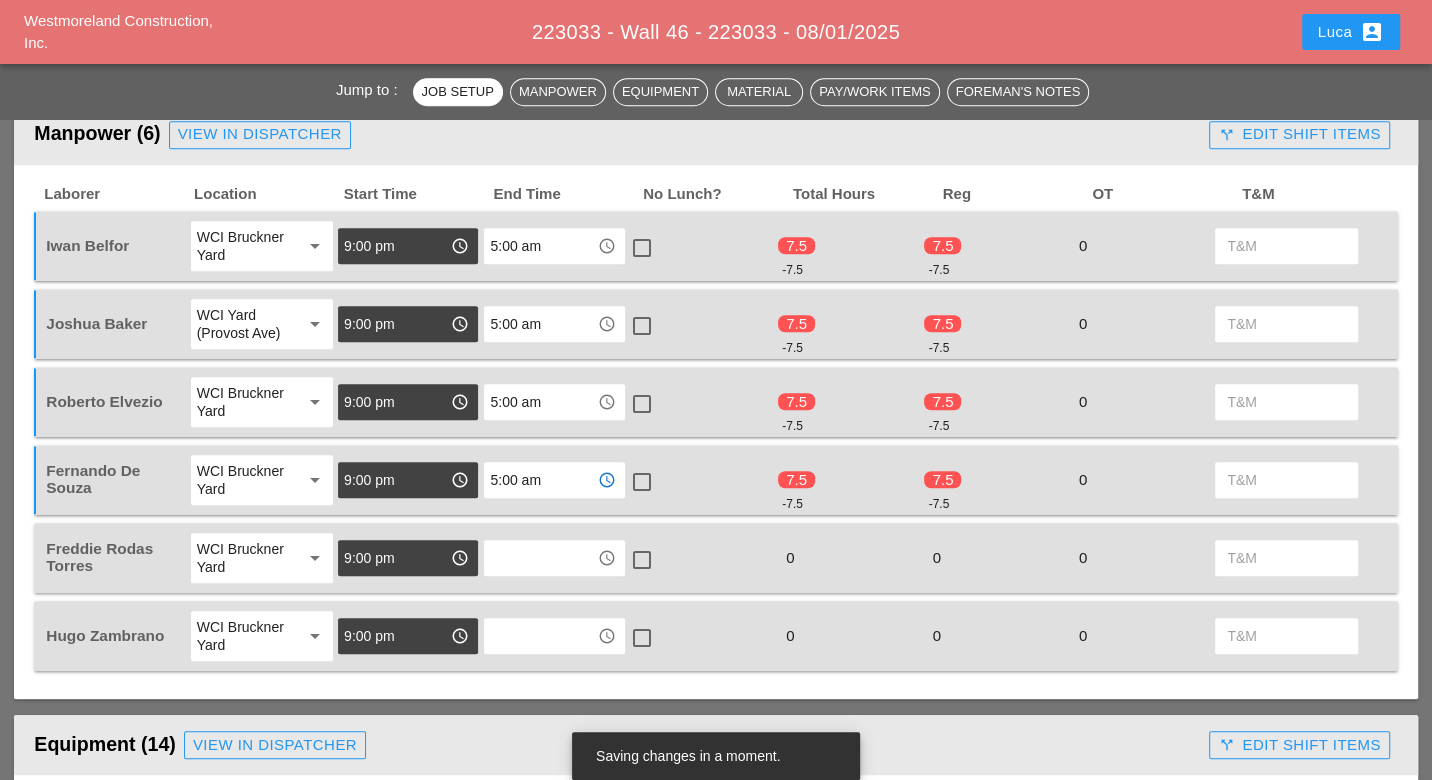scroll, scrollTop: 1111, scrollLeft: 0, axis: vertical 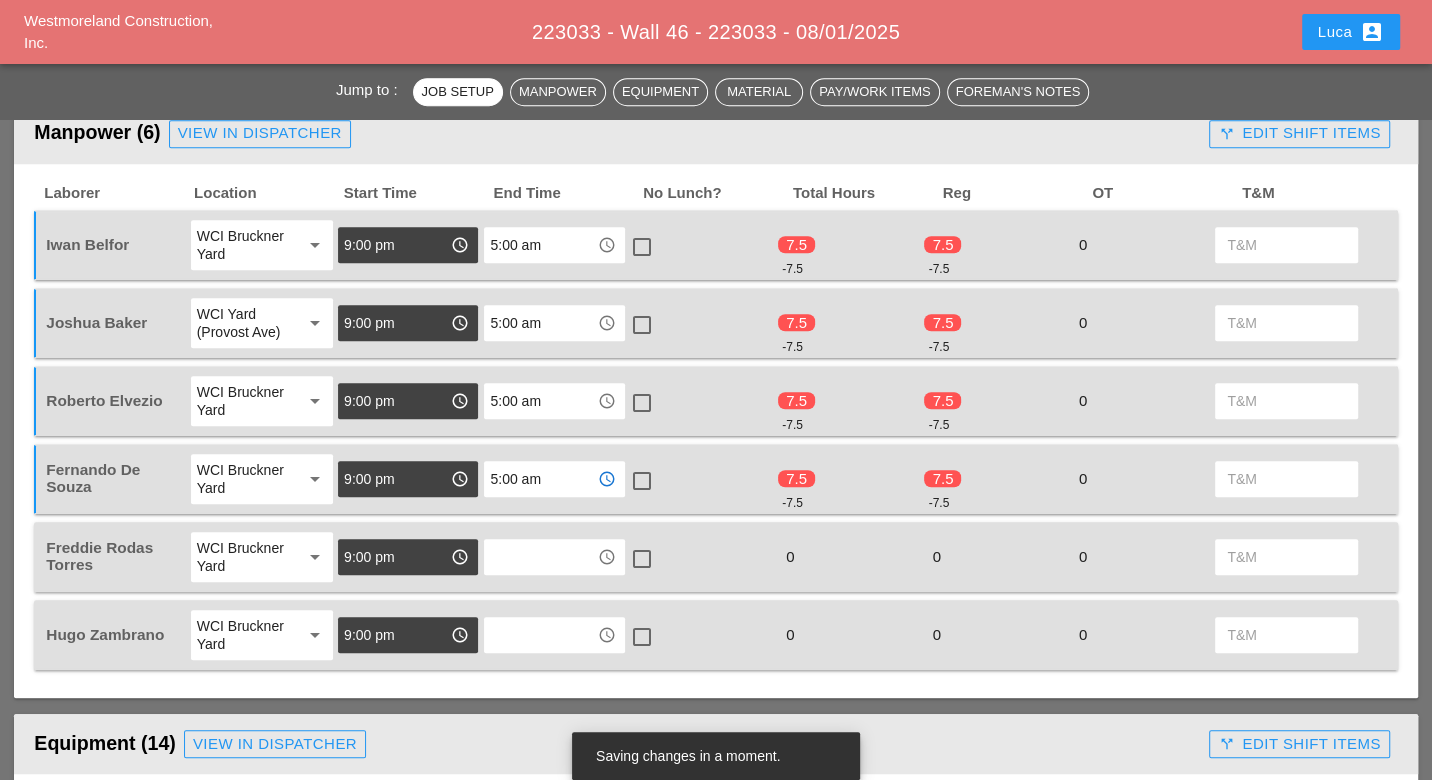type on "5:00 am" 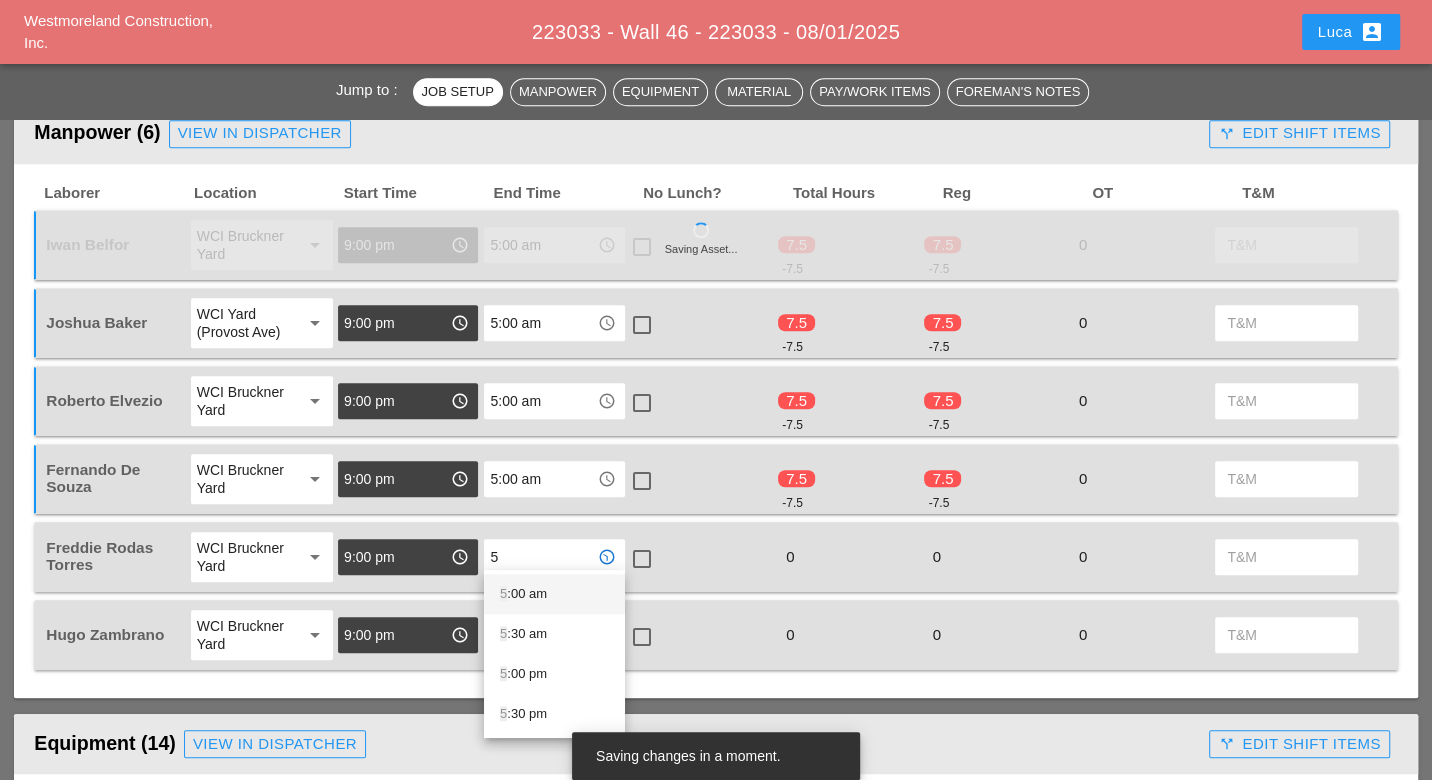 click on "5 :00 am" at bounding box center (554, 594) 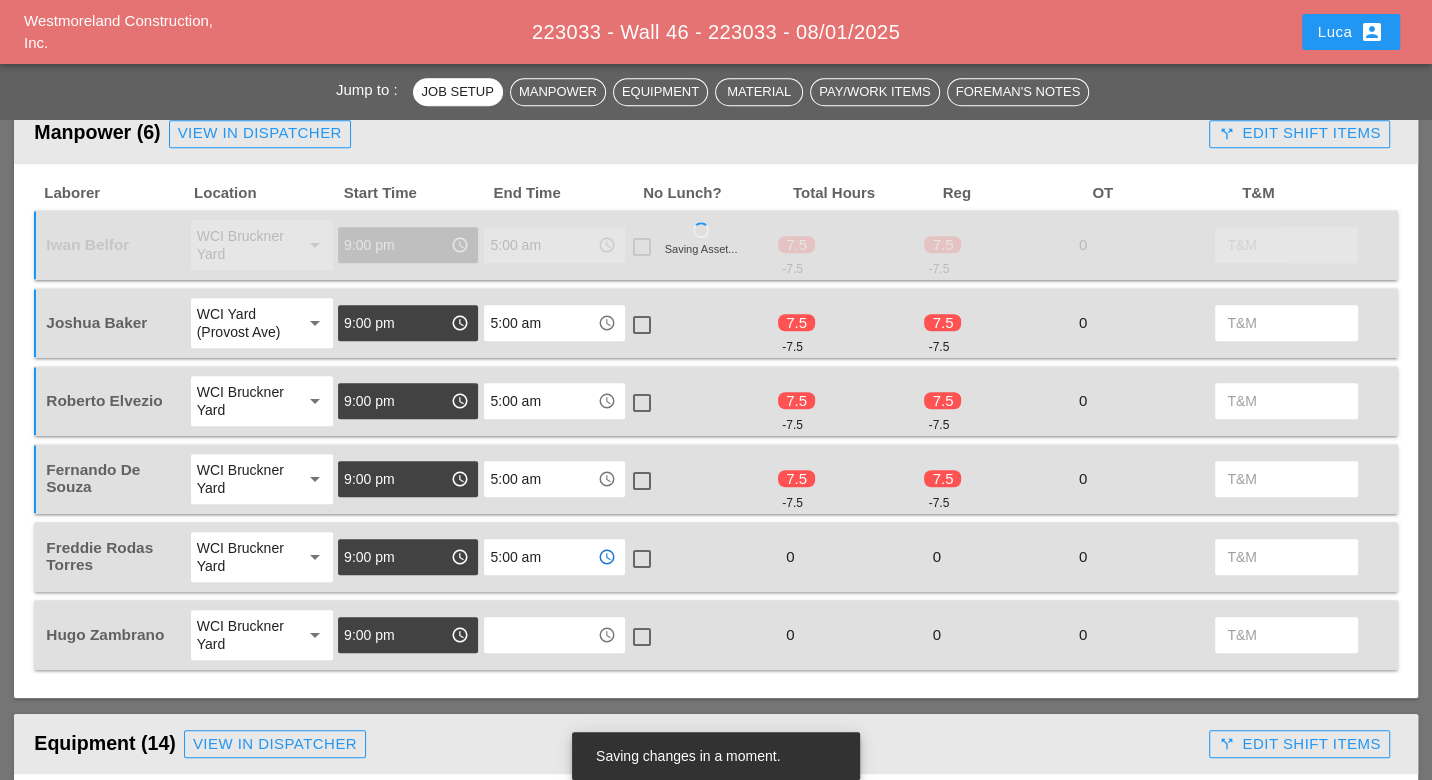 type on "5:00 am" 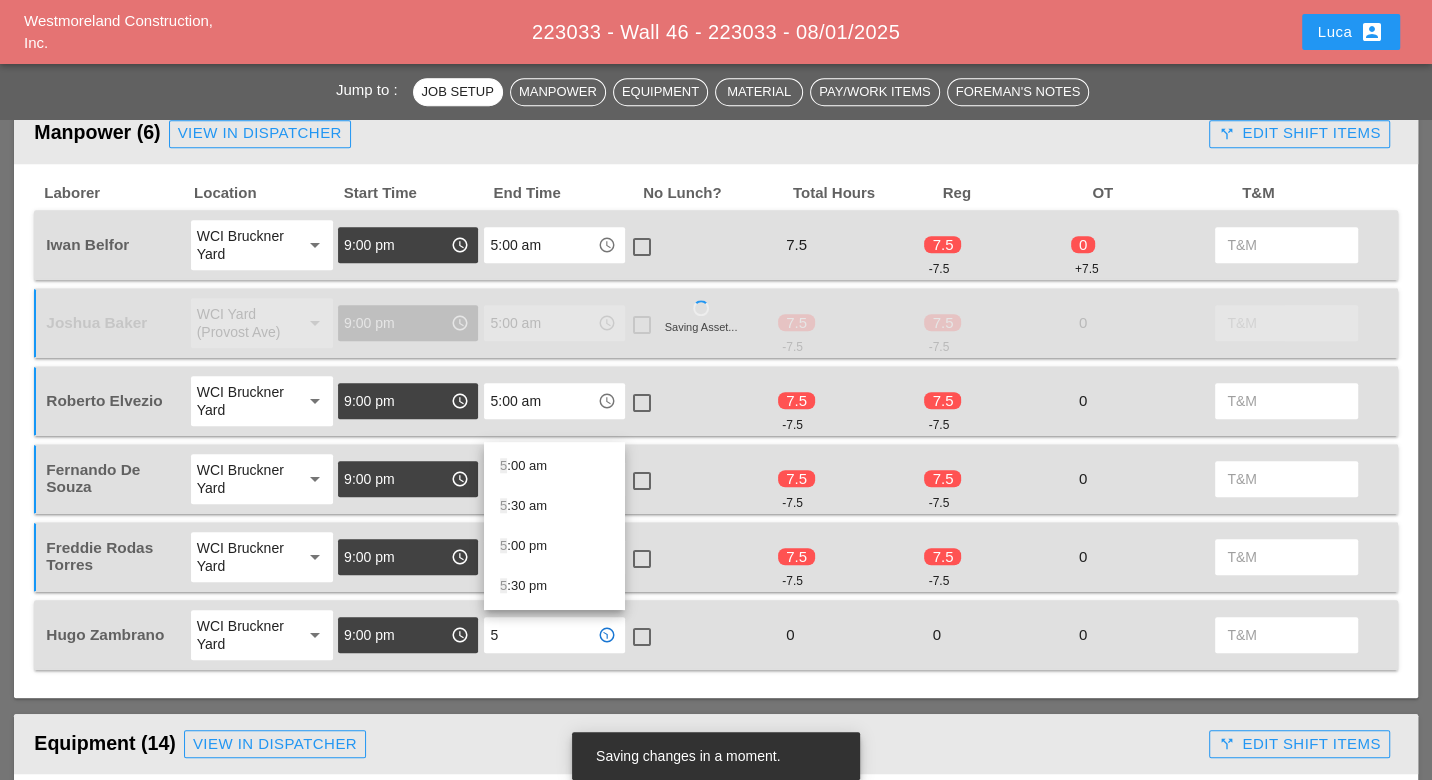 click on "5 :00 am" at bounding box center [554, 466] 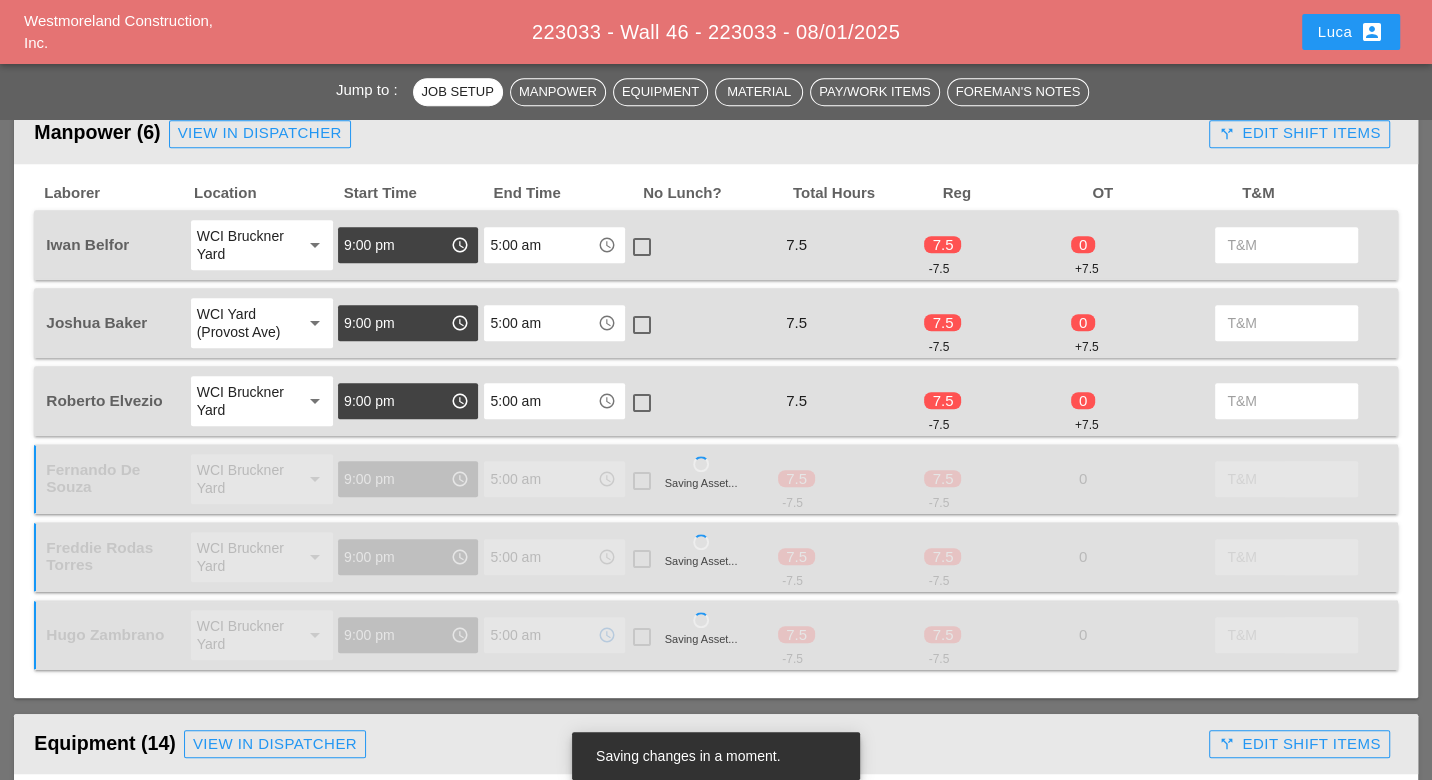 type on "5:00 am" 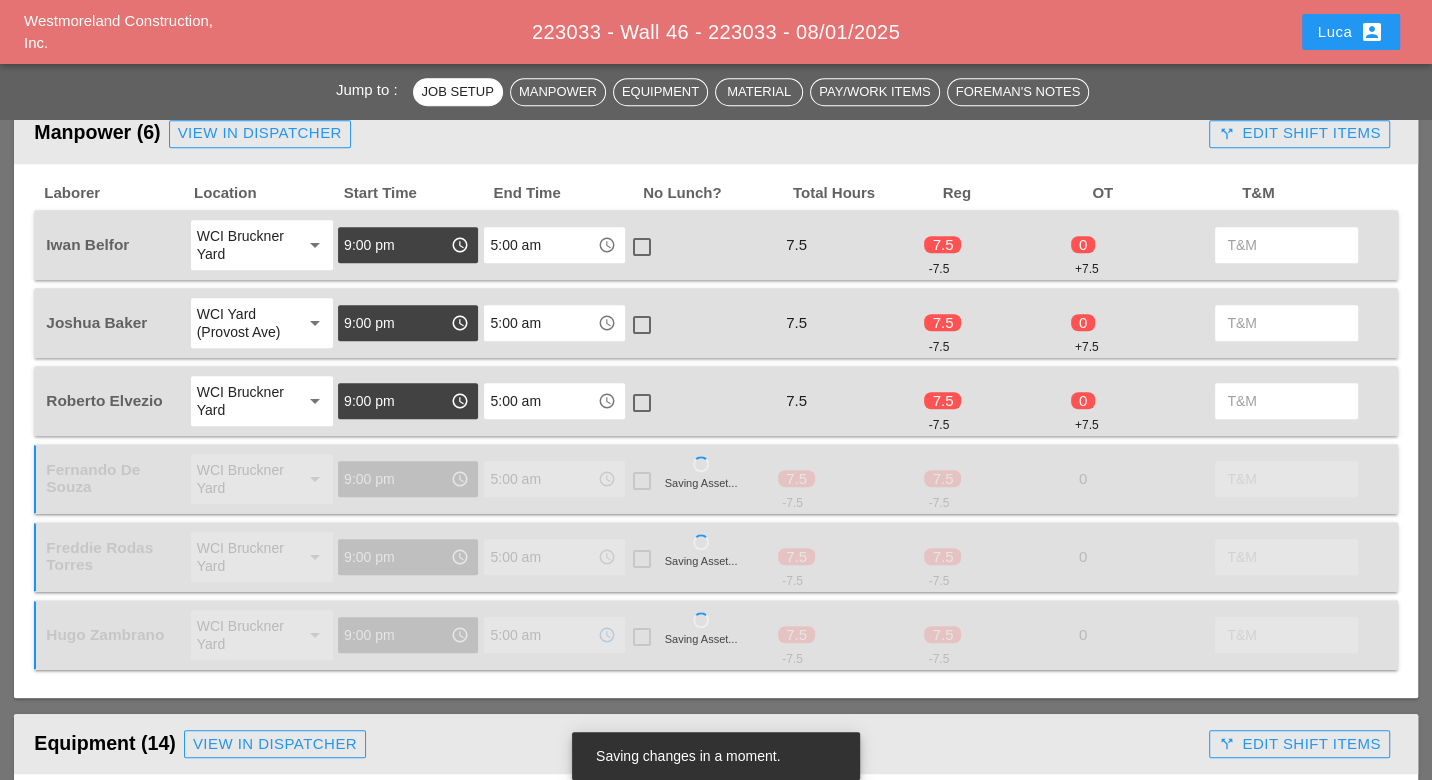 click at bounding box center [642, 403] 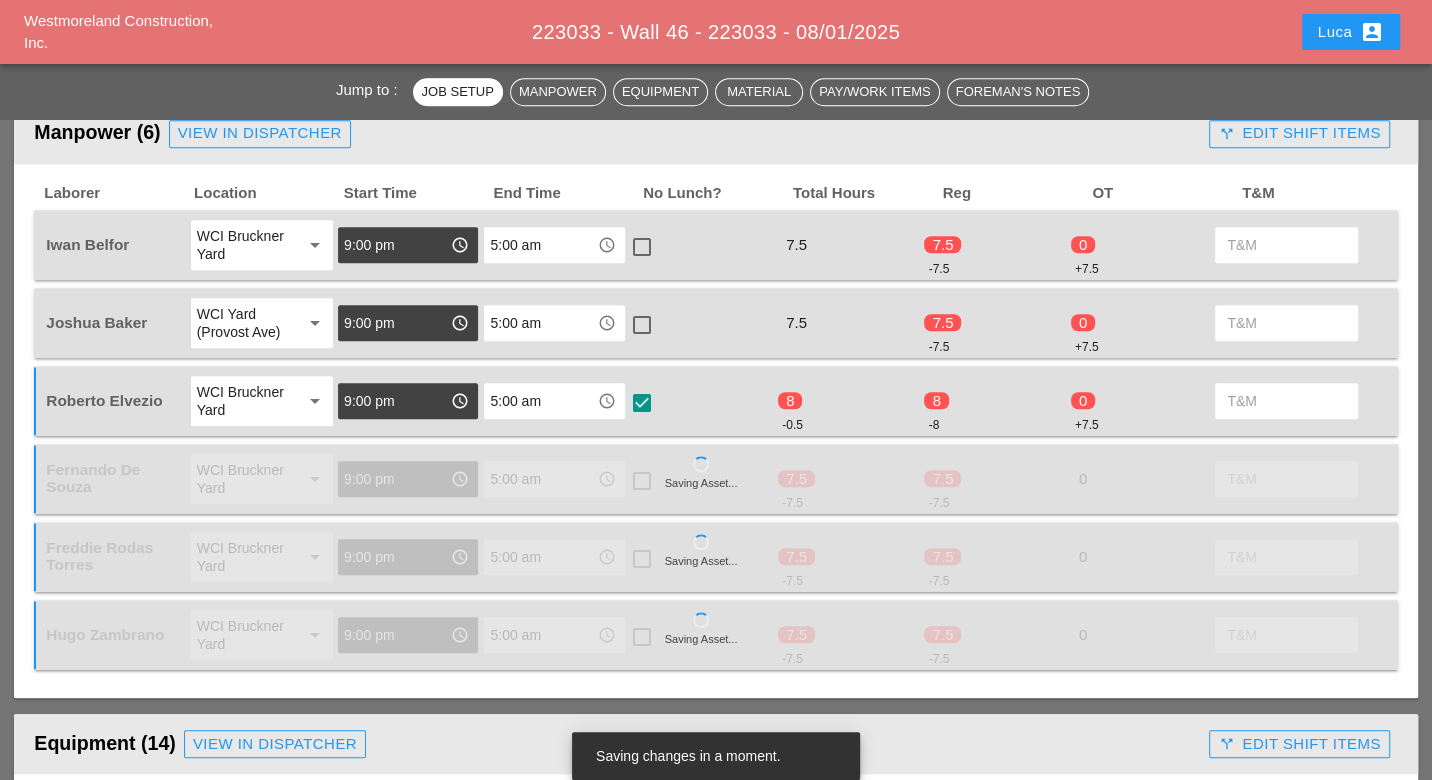 click at bounding box center (642, 325) 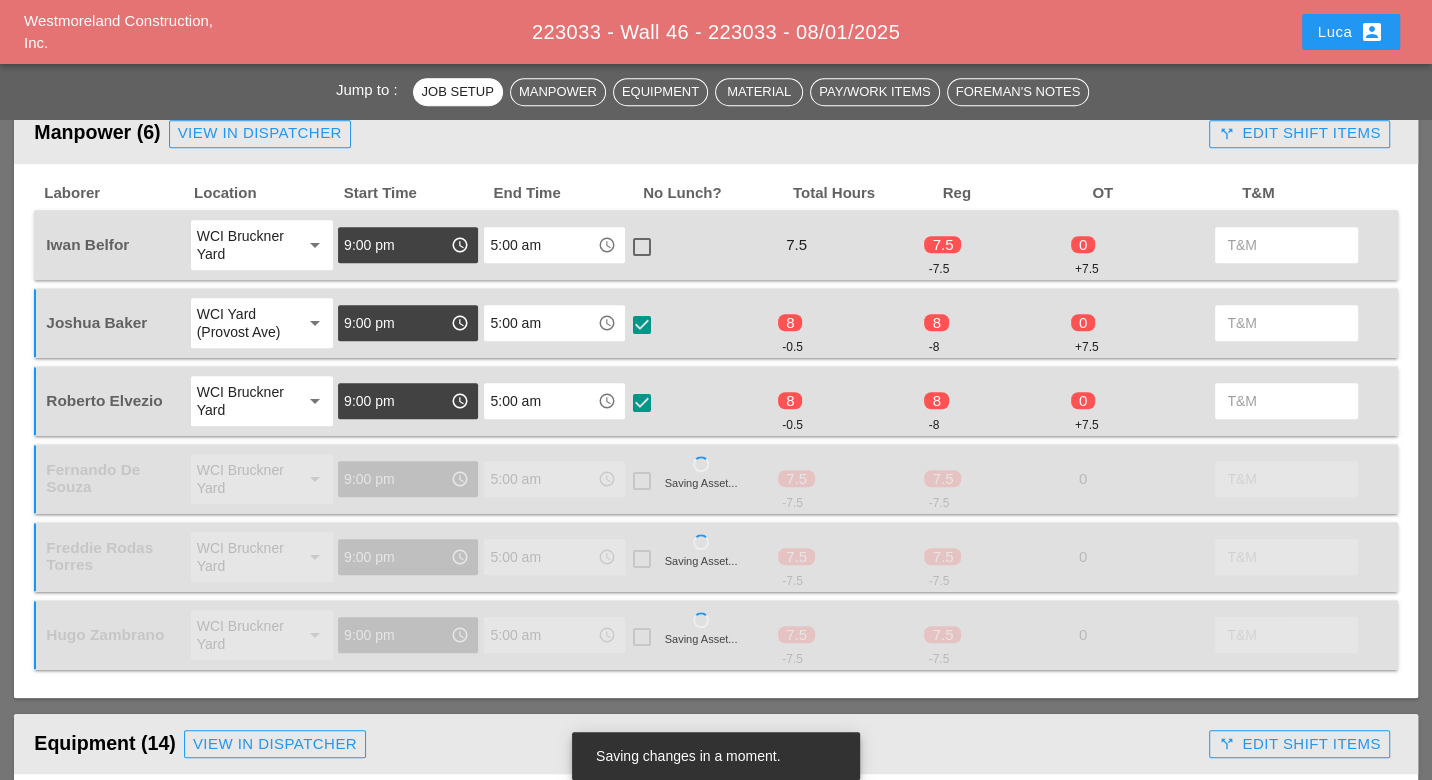click at bounding box center (642, 247) 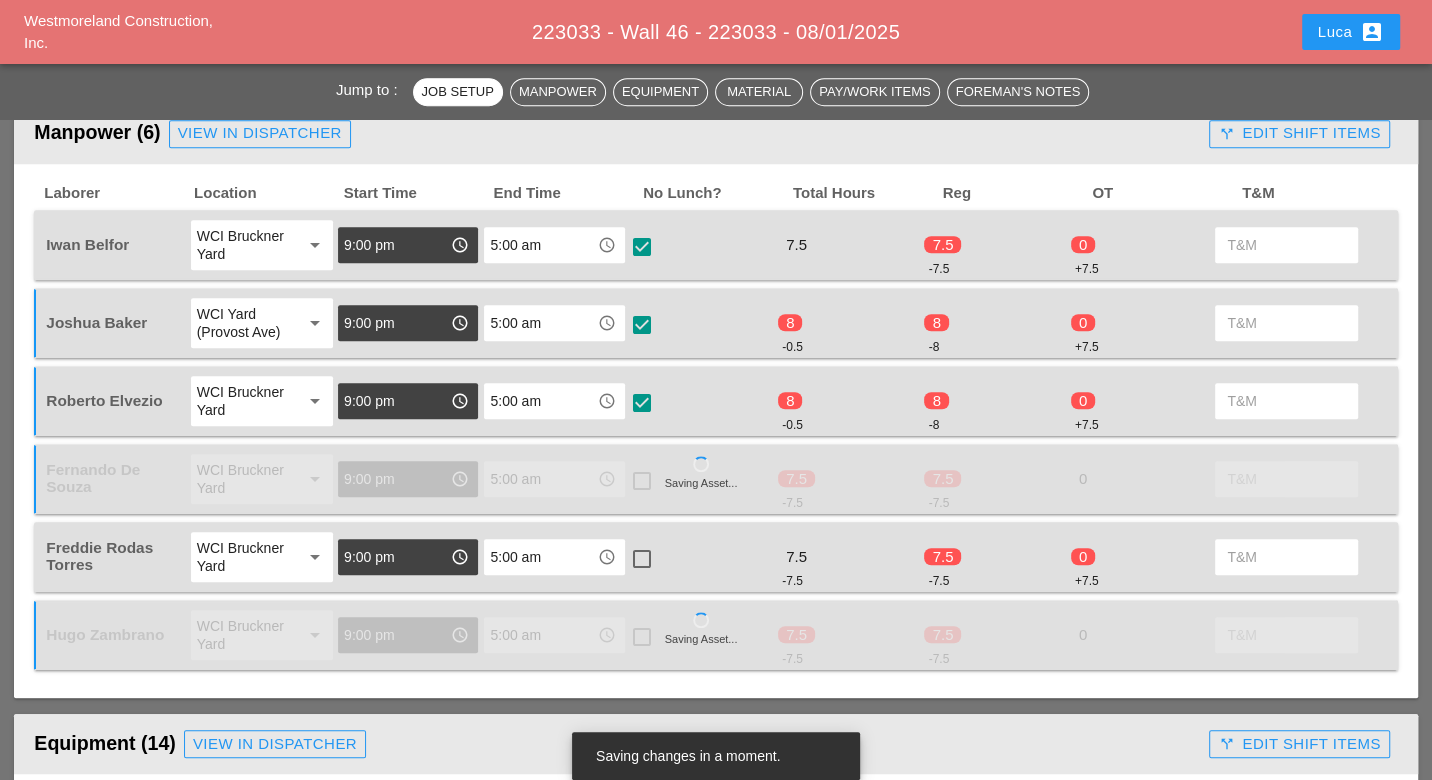 checkbox on "true" 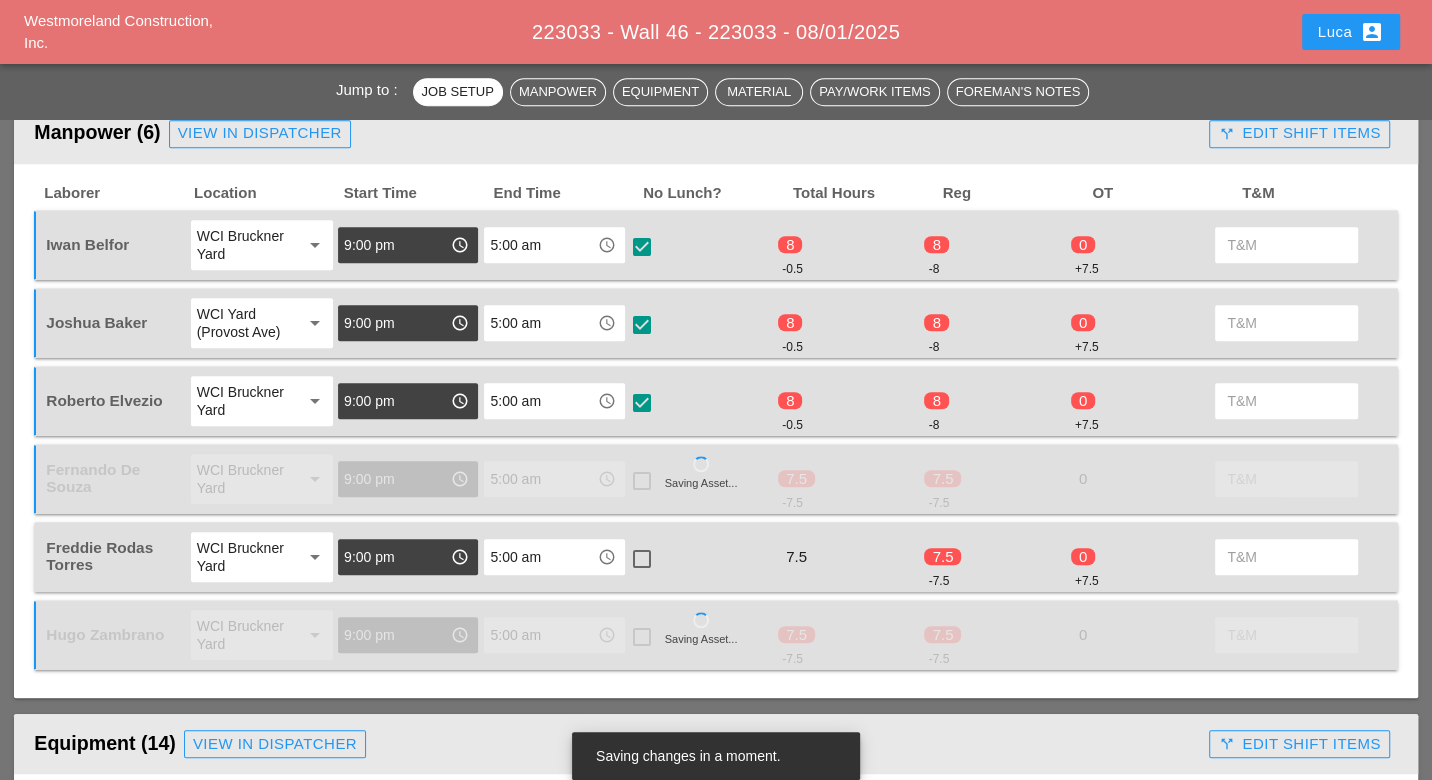 click at bounding box center [642, 559] 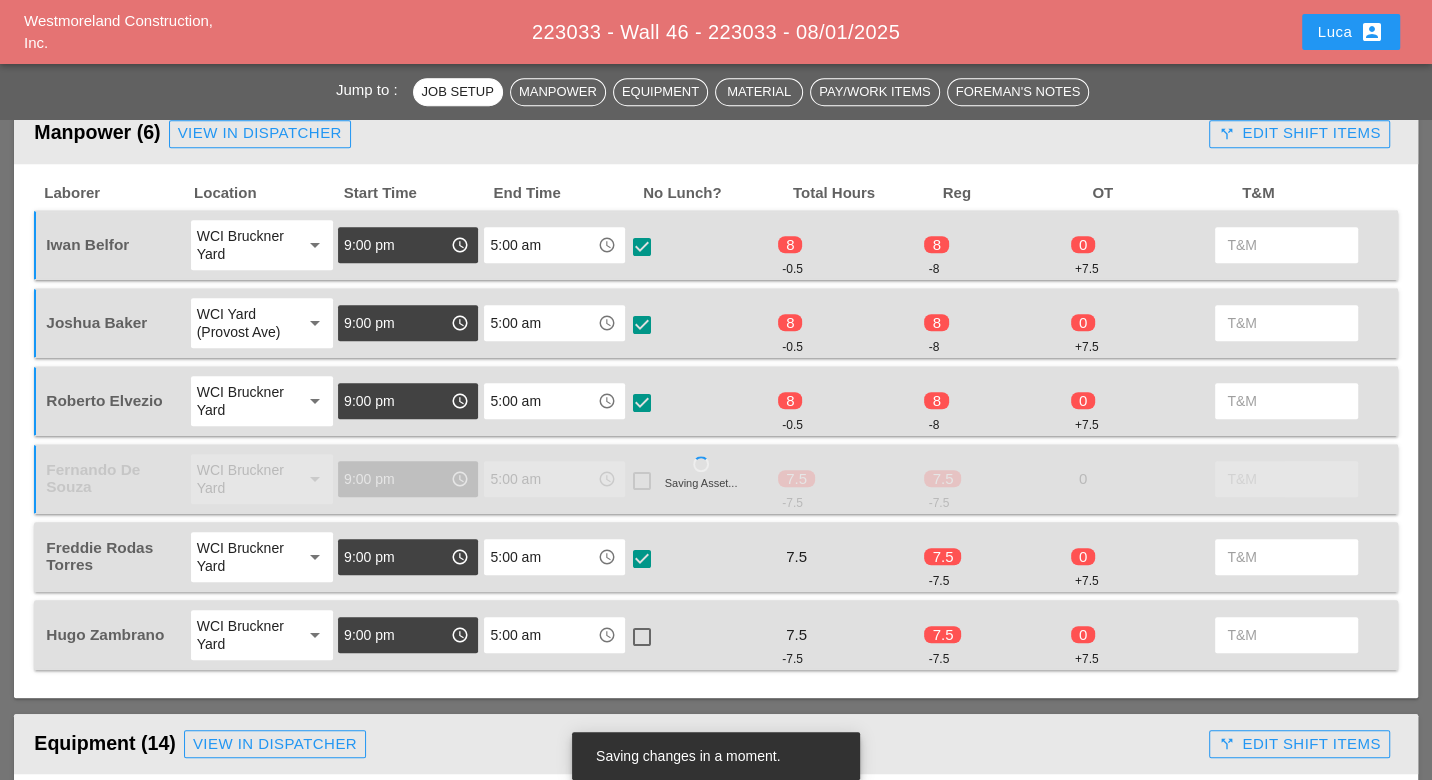 checkbox on "true" 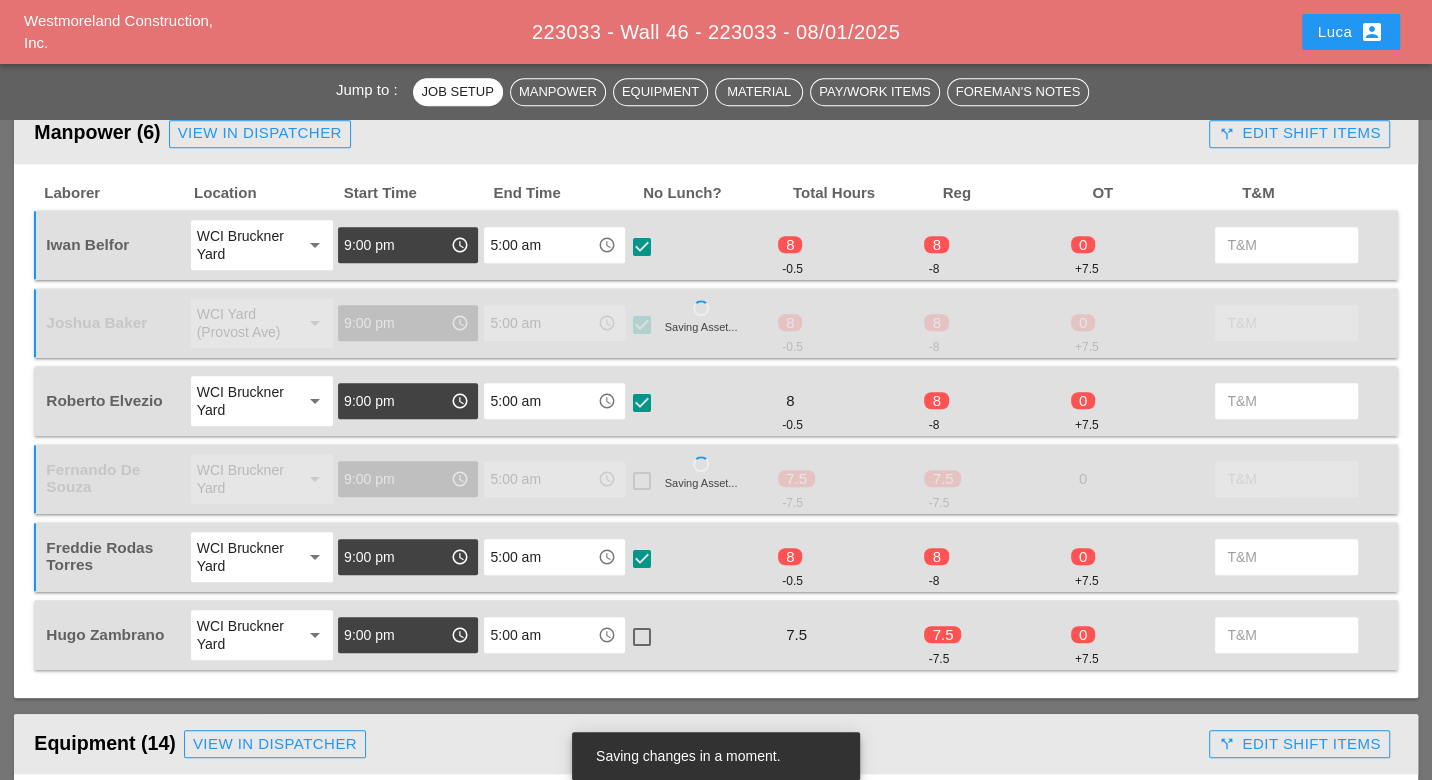 click at bounding box center [642, 637] 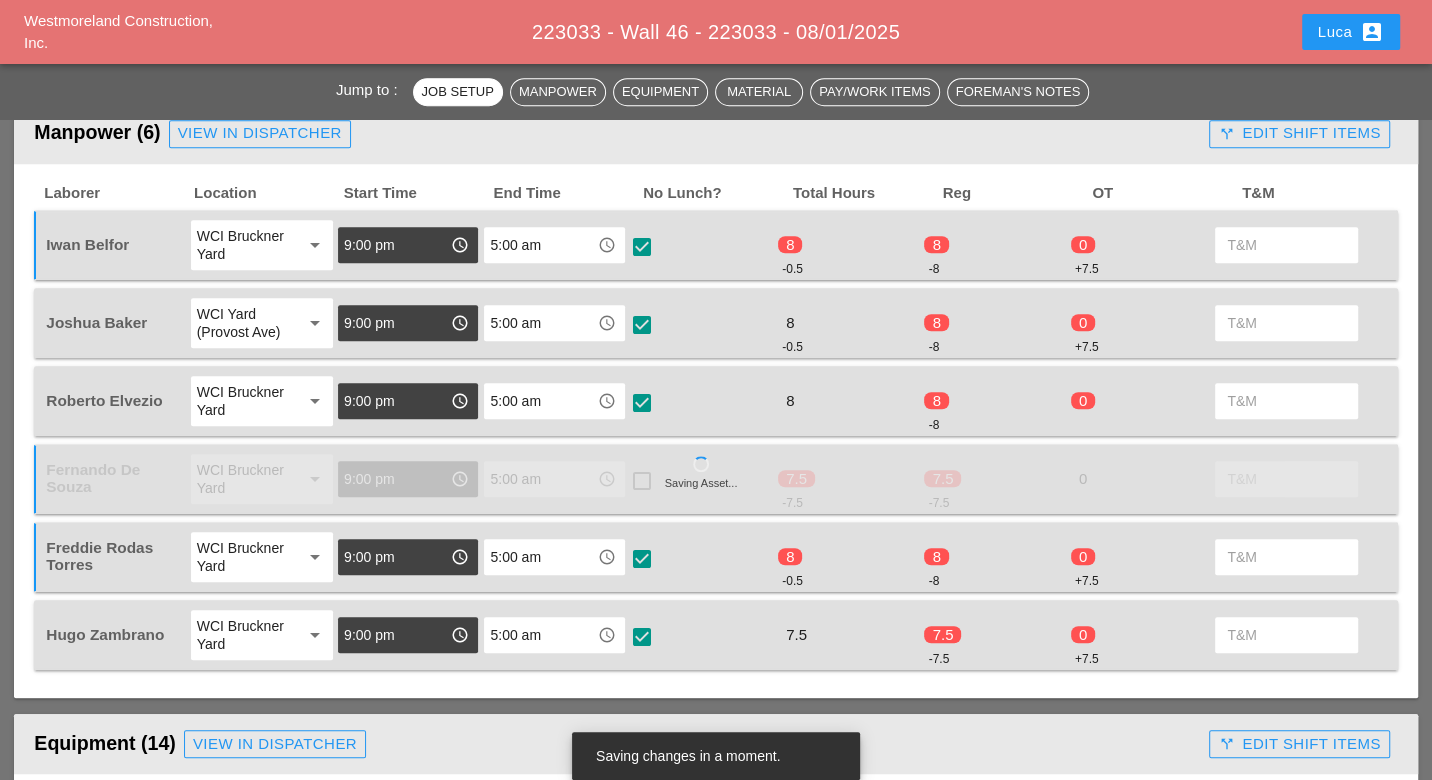 checkbox on "true" 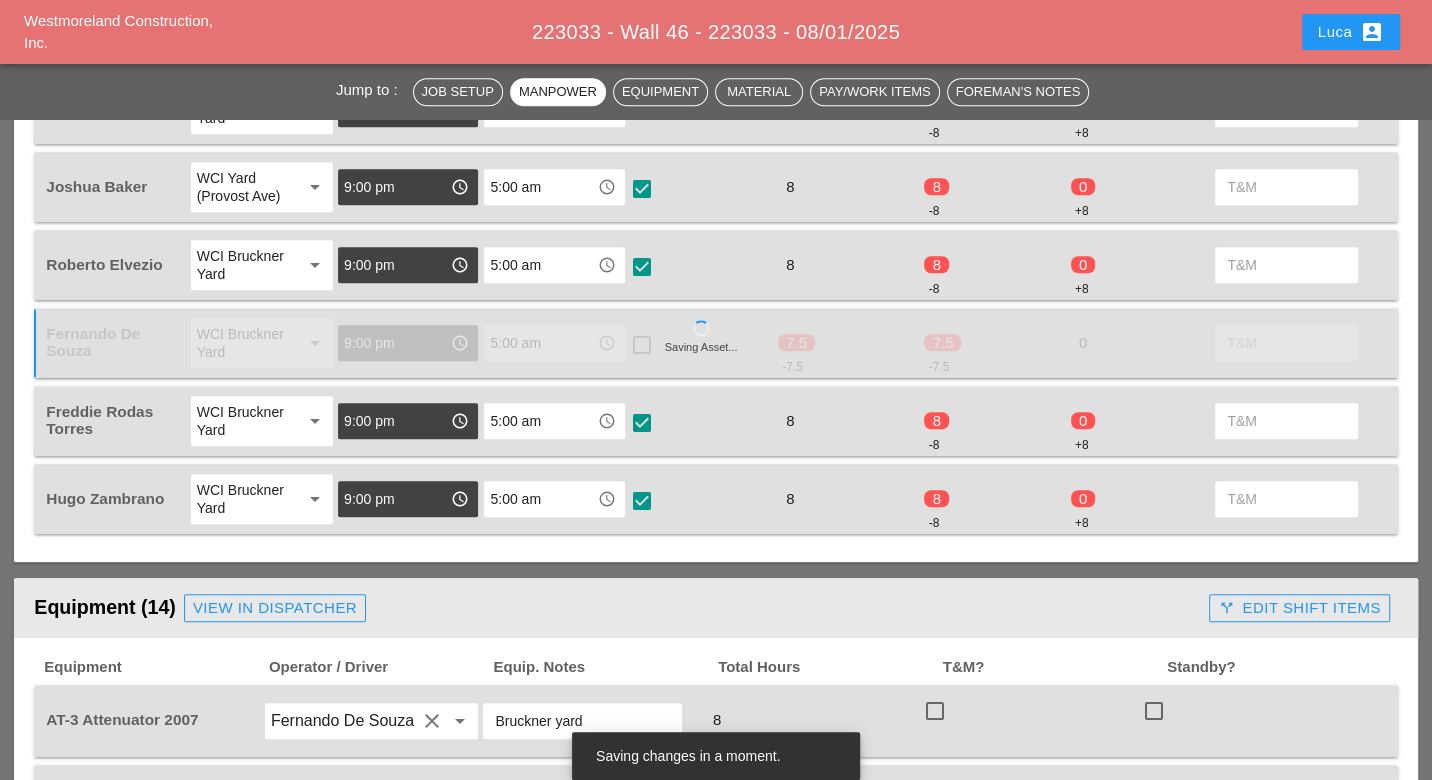 scroll, scrollTop: 1666, scrollLeft: 0, axis: vertical 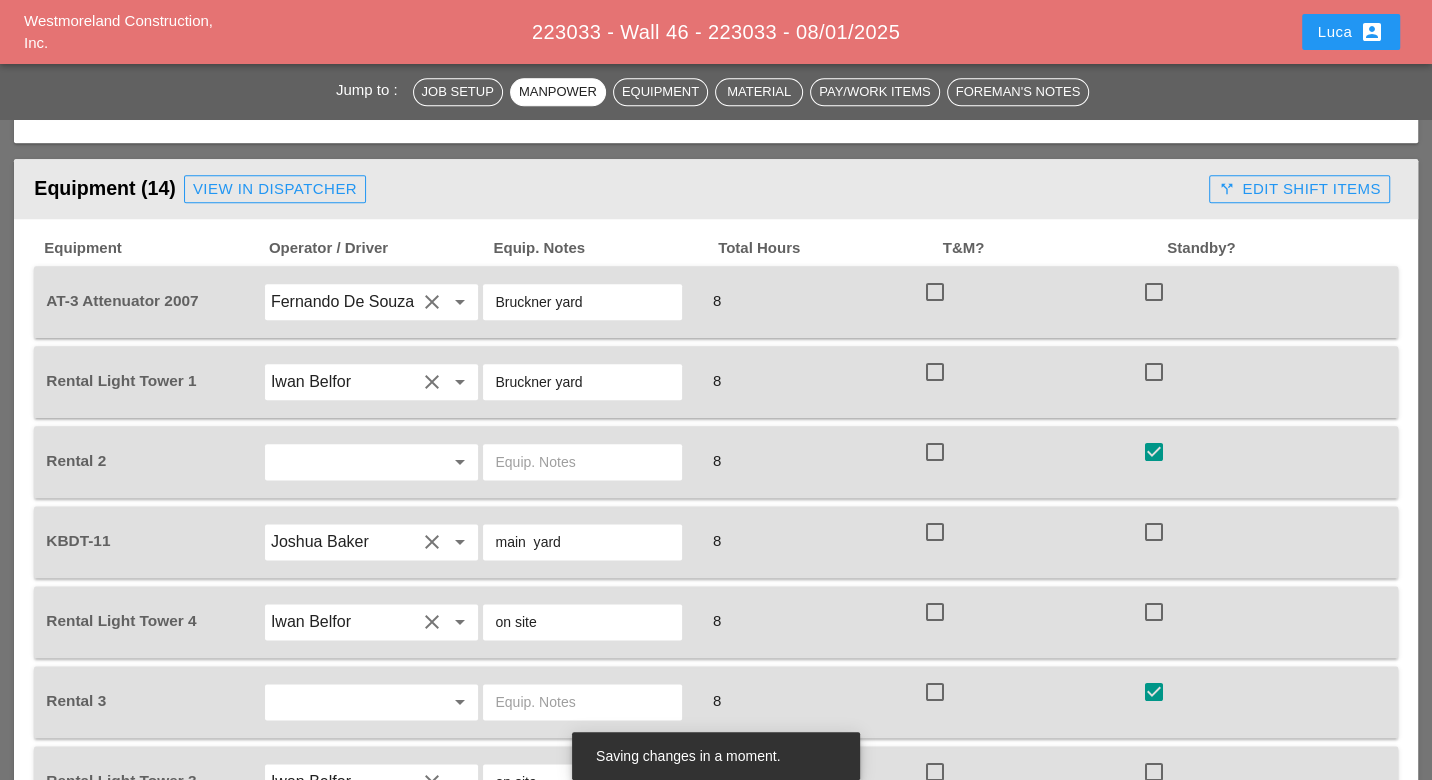 click at bounding box center [935, 292] 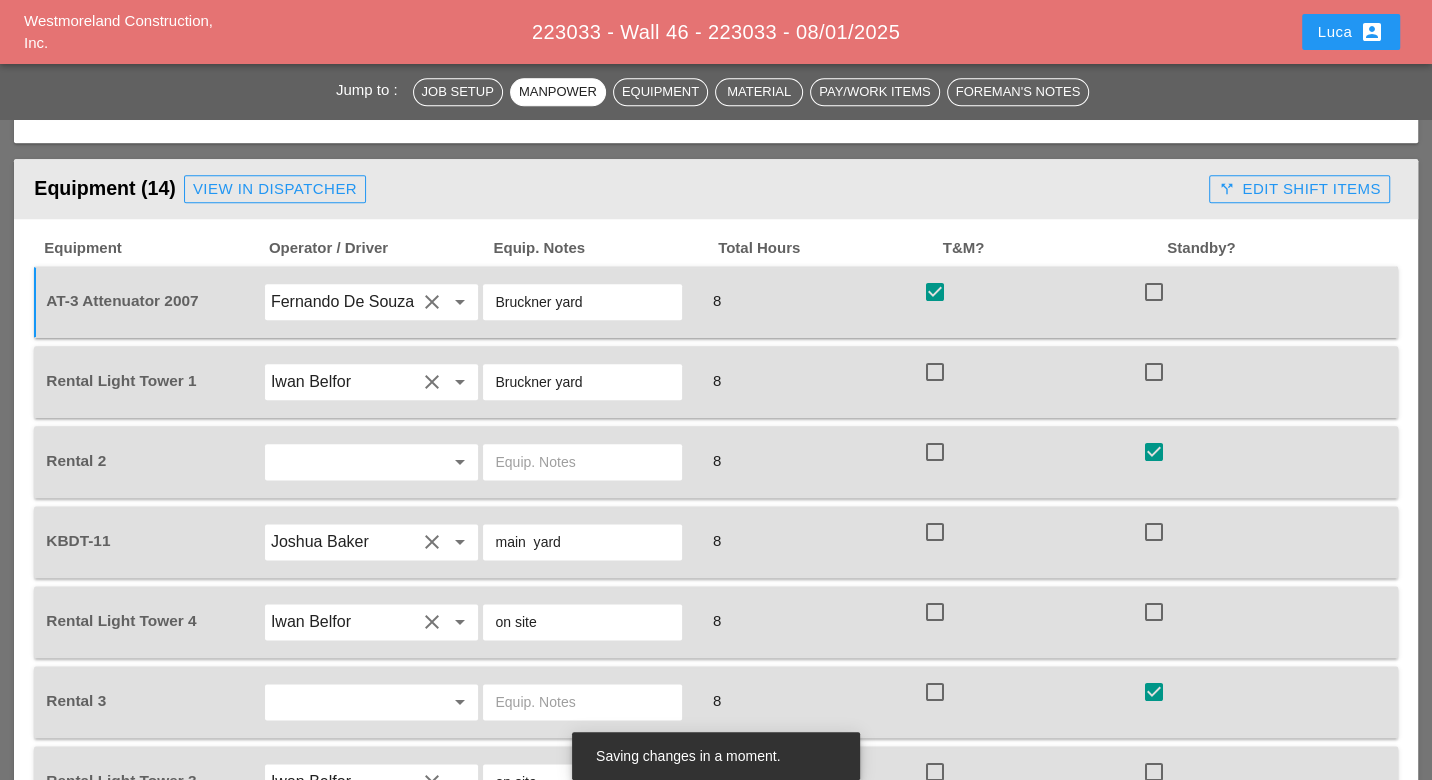 click at bounding box center [935, 372] 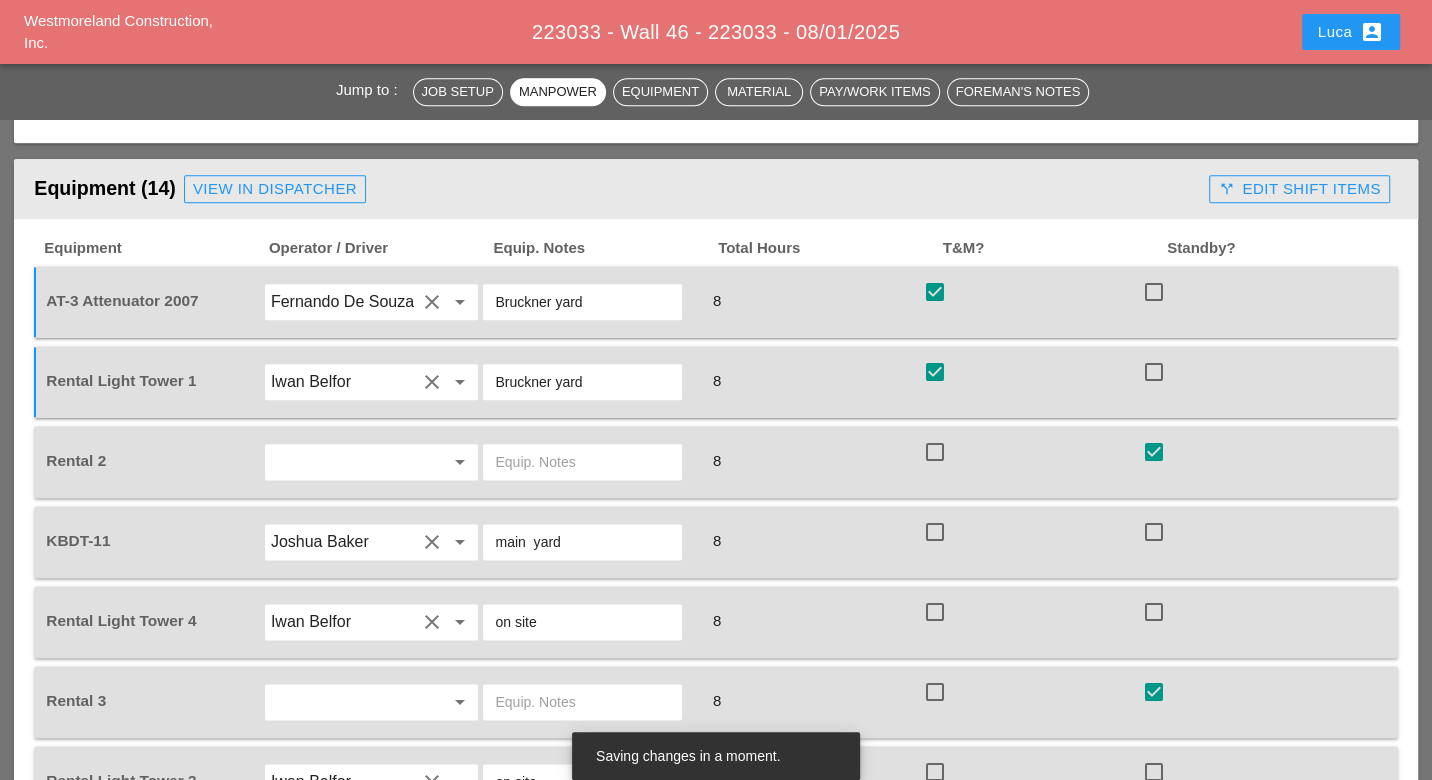 click at bounding box center [935, 532] 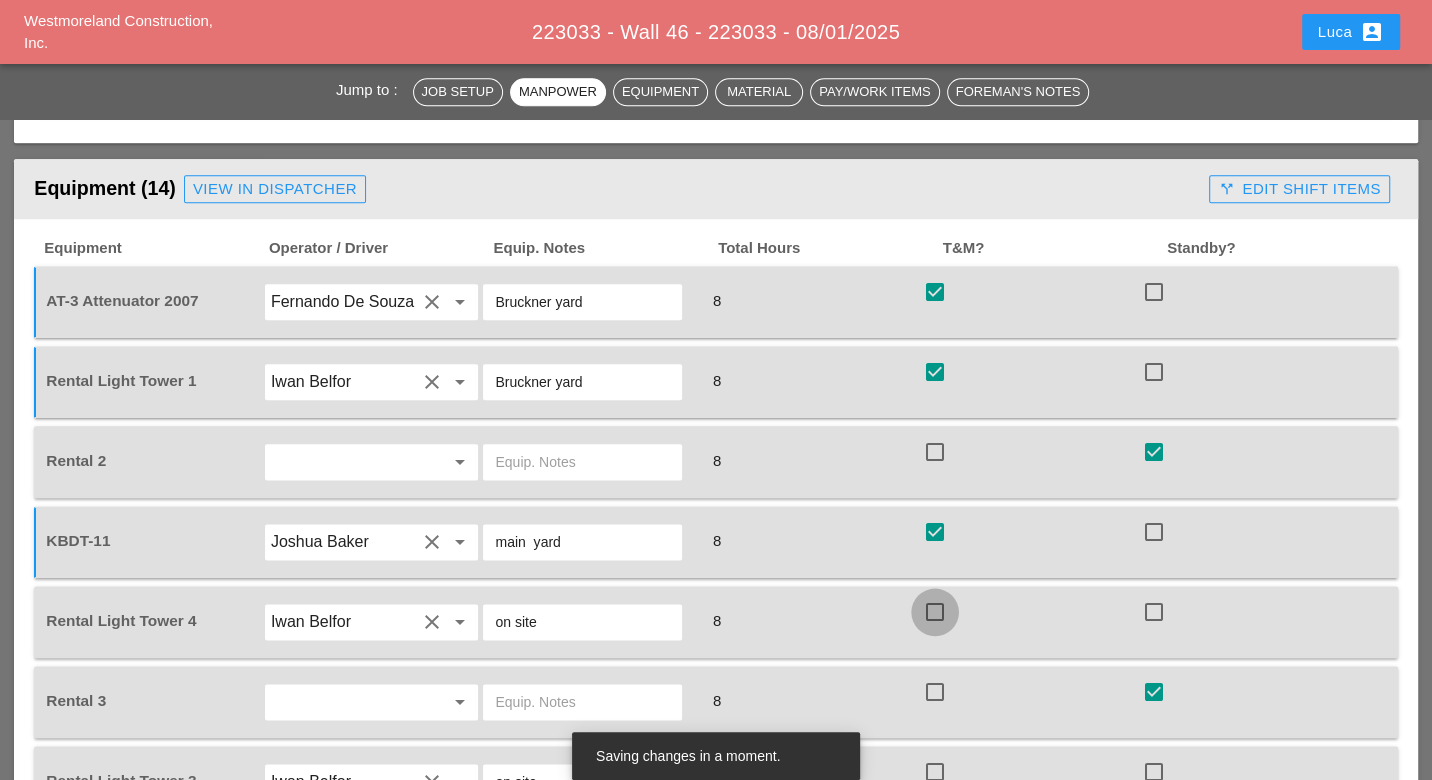 click at bounding box center [935, 612] 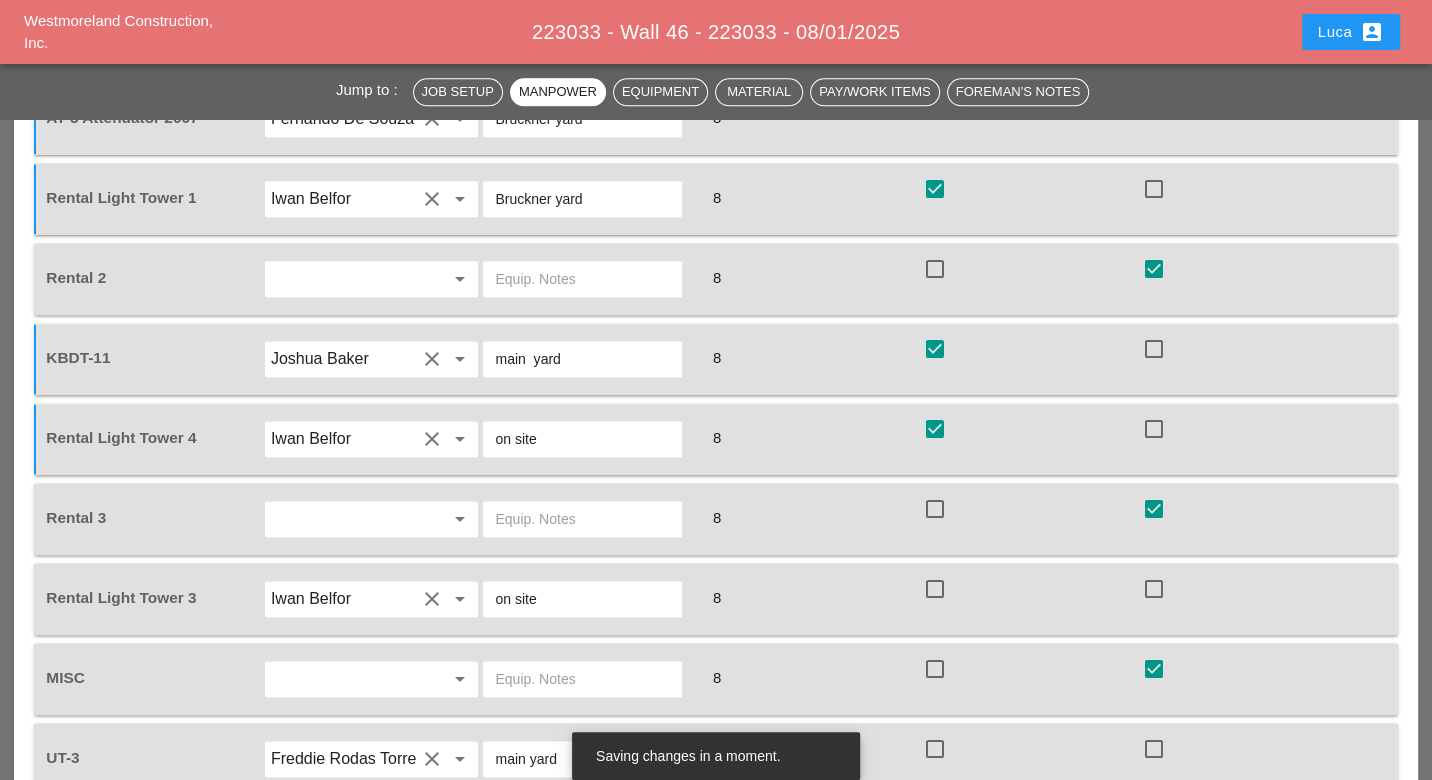 scroll, scrollTop: 1888, scrollLeft: 0, axis: vertical 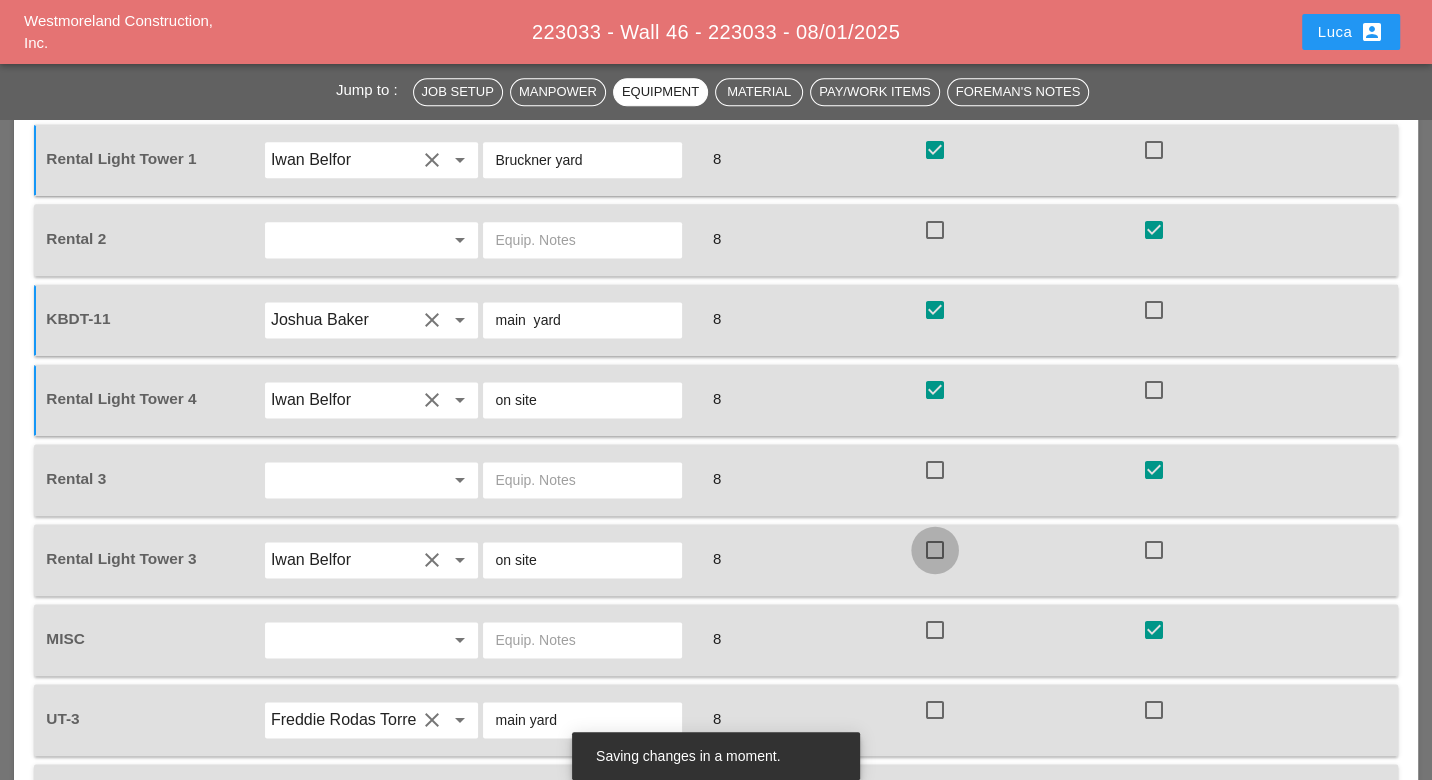 click at bounding box center [935, 550] 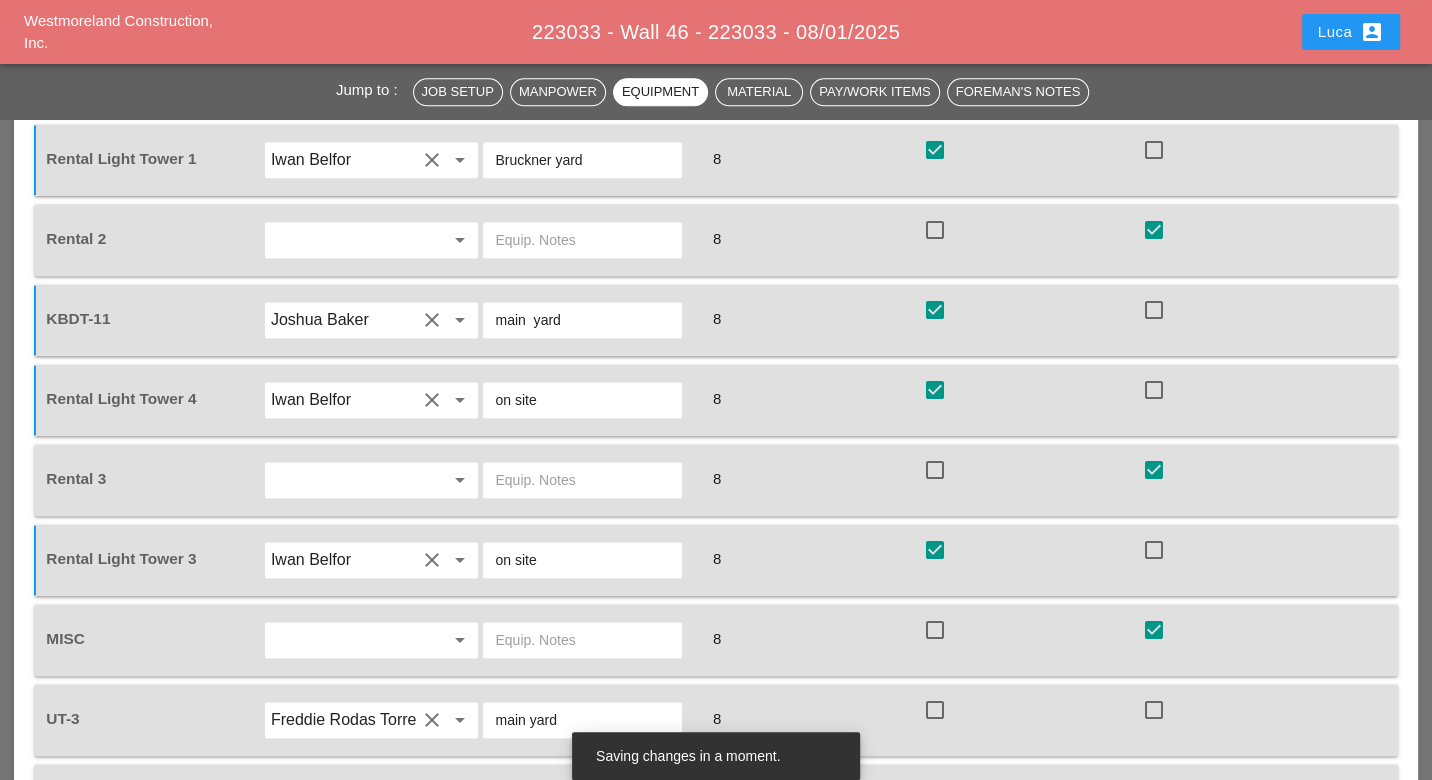 drag, startPoint x: 939, startPoint y: 687, endPoint x: 954, endPoint y: 685, distance: 15.132746 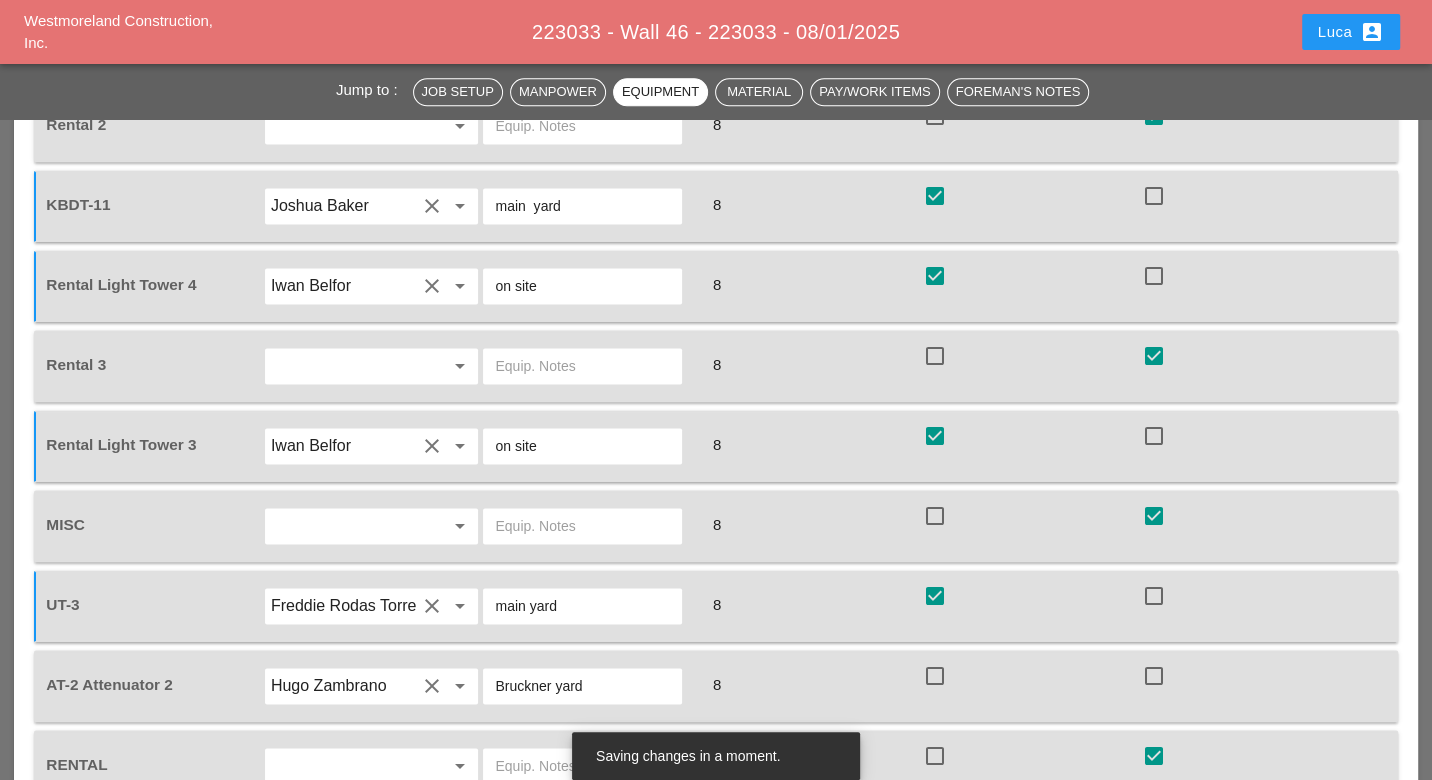 scroll, scrollTop: 2111, scrollLeft: 0, axis: vertical 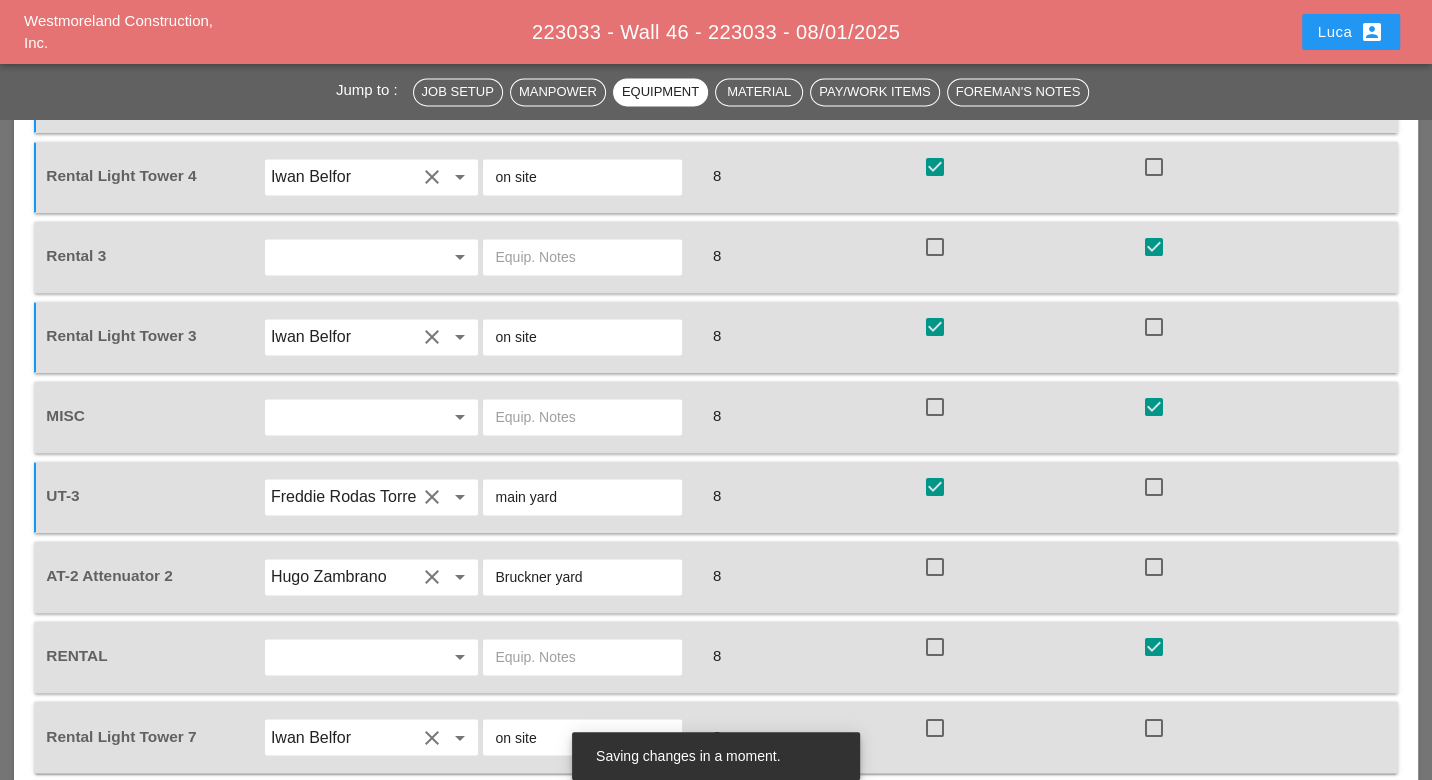 click at bounding box center (935, 567) 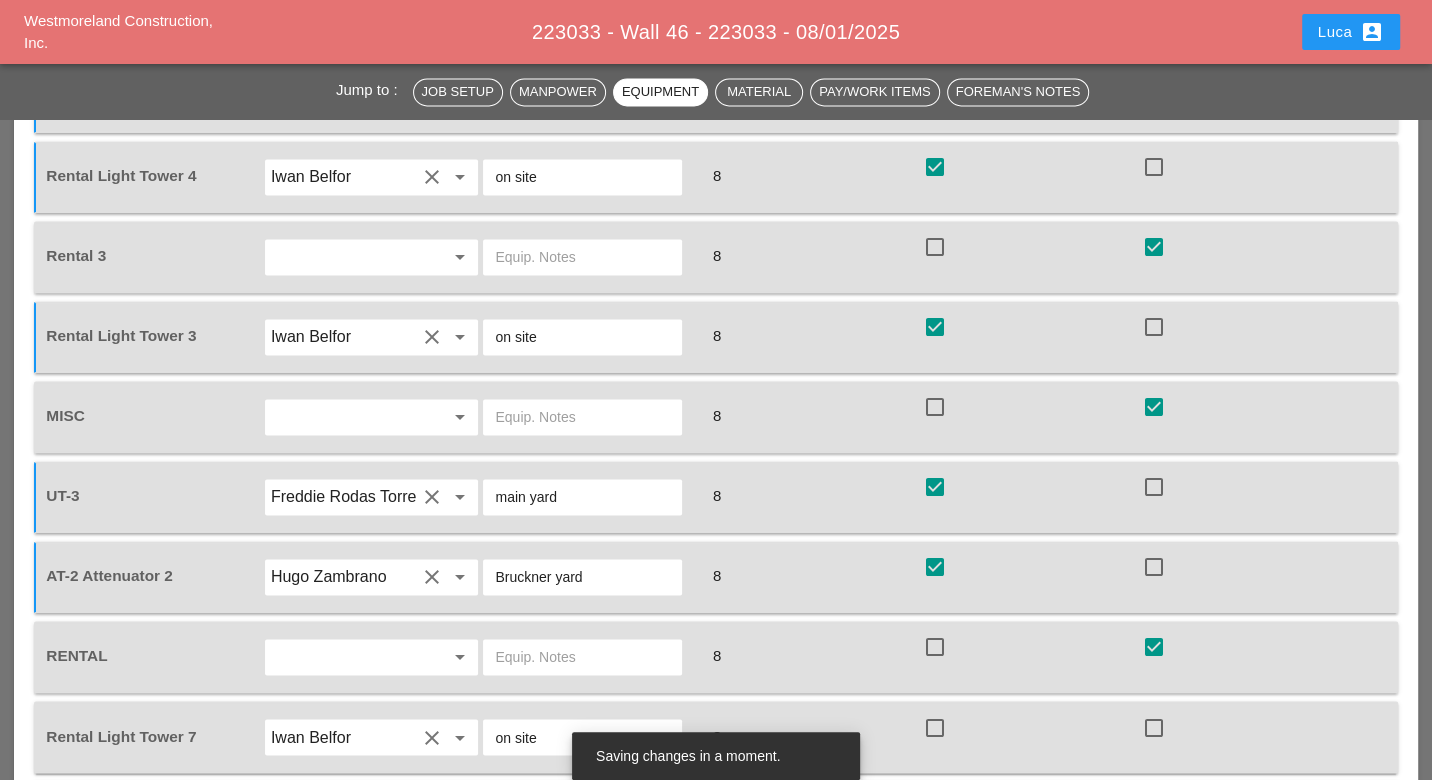 drag, startPoint x: 941, startPoint y: 707, endPoint x: 1010, endPoint y: 659, distance: 84.05355 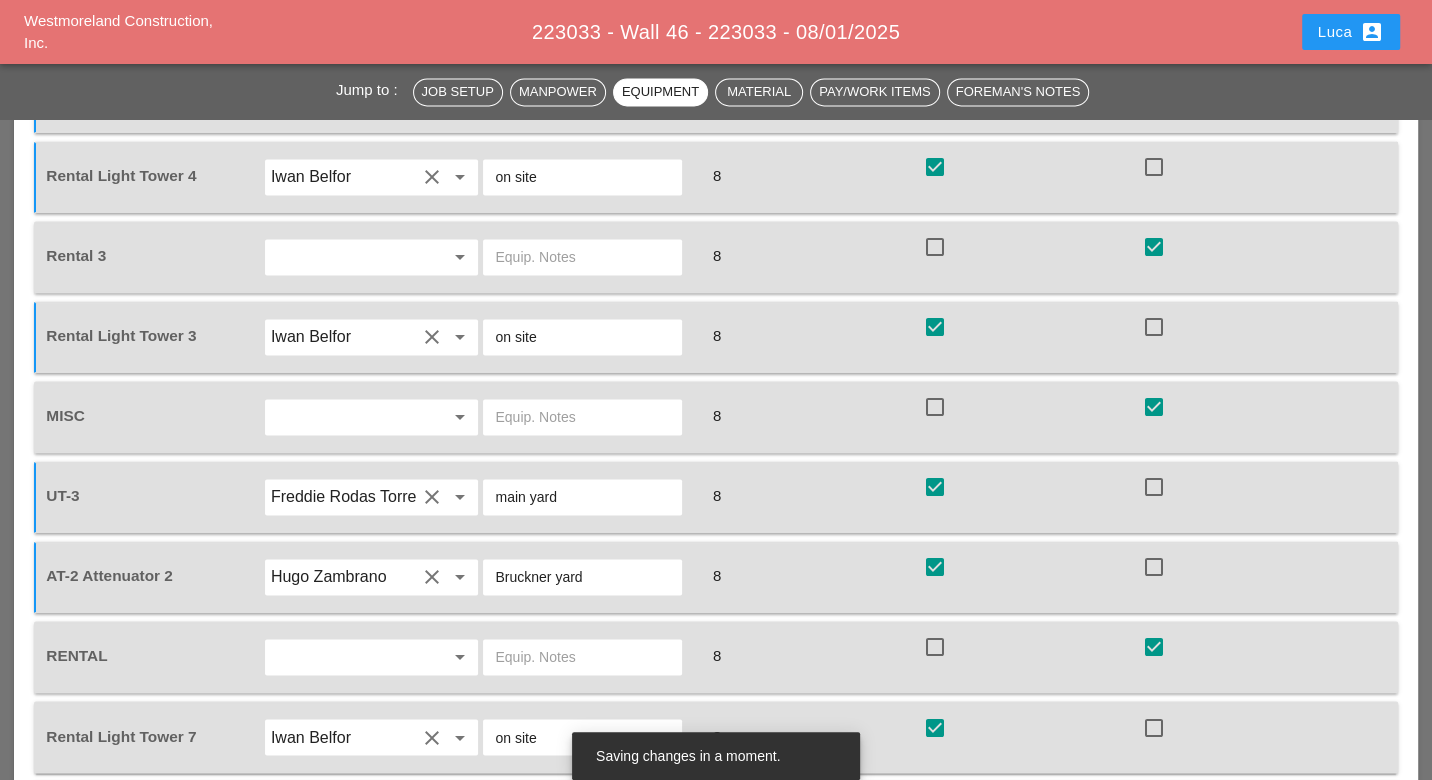 checkbox on "true" 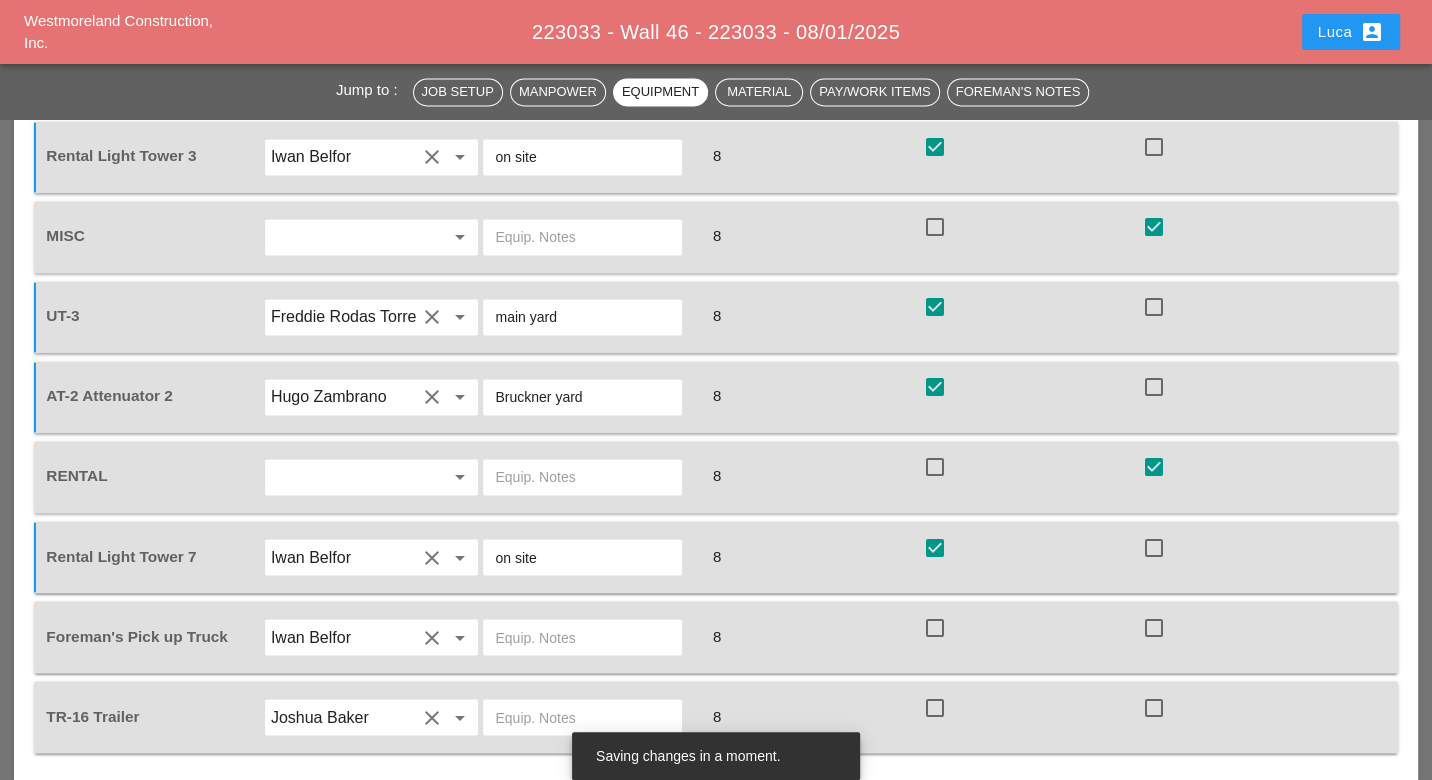 scroll, scrollTop: 2333, scrollLeft: 0, axis: vertical 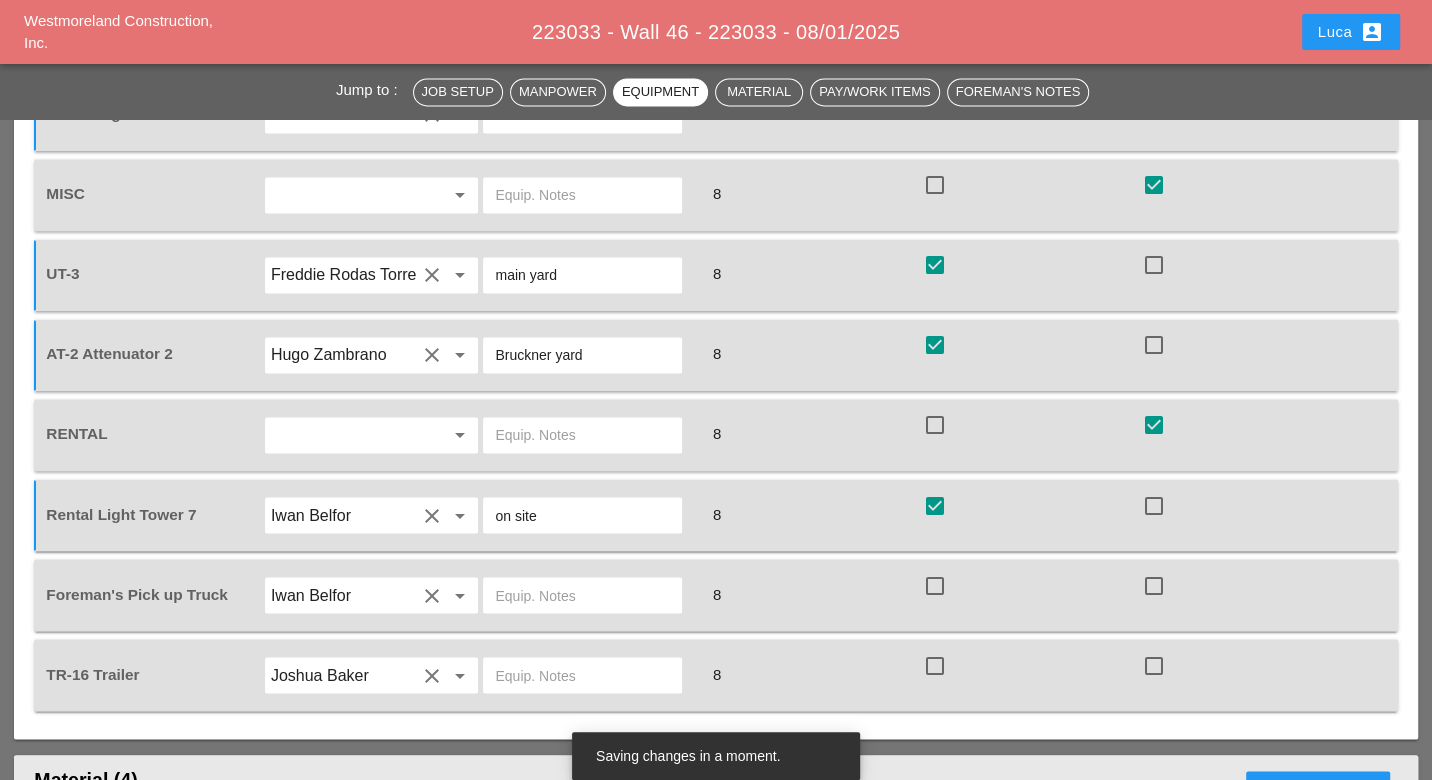 click at bounding box center (935, 585) 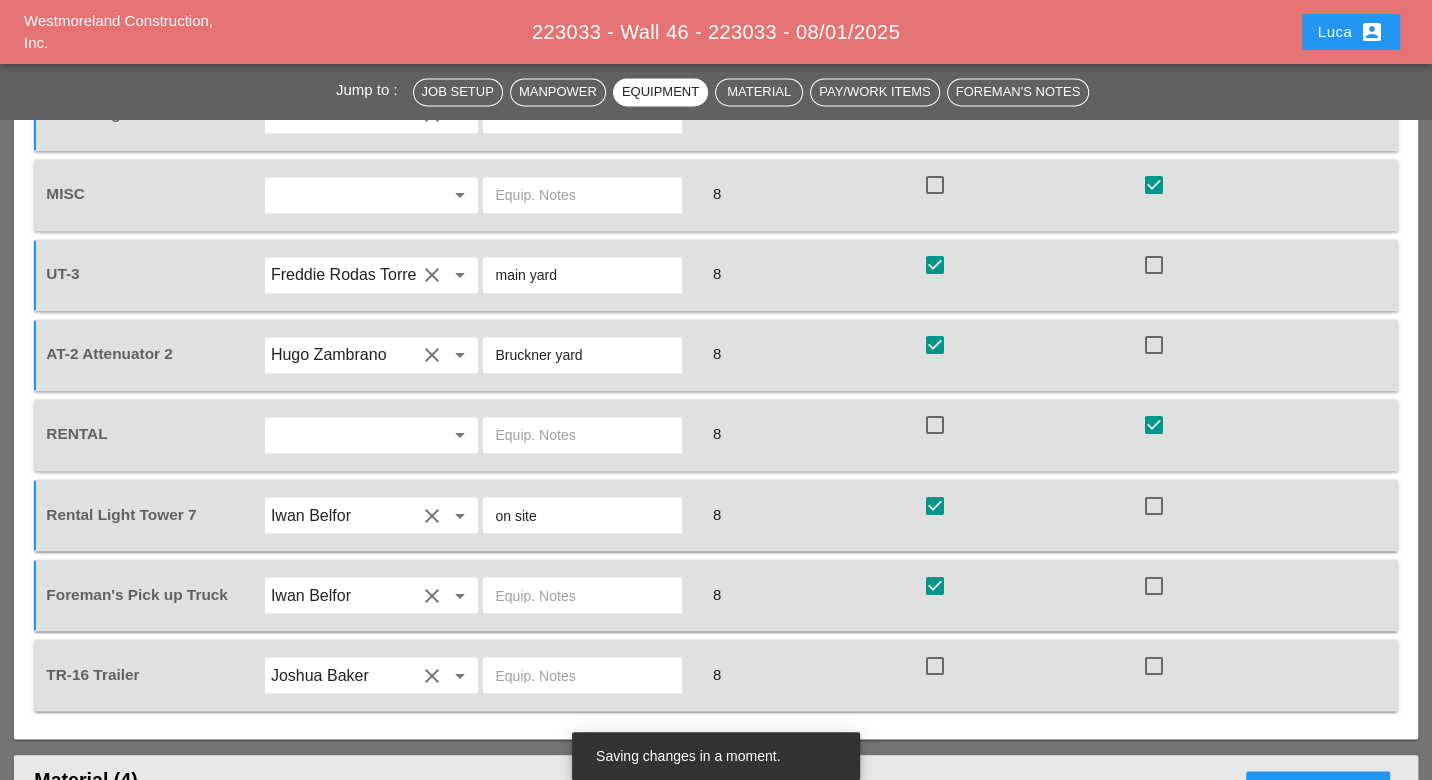 click at bounding box center (935, 665) 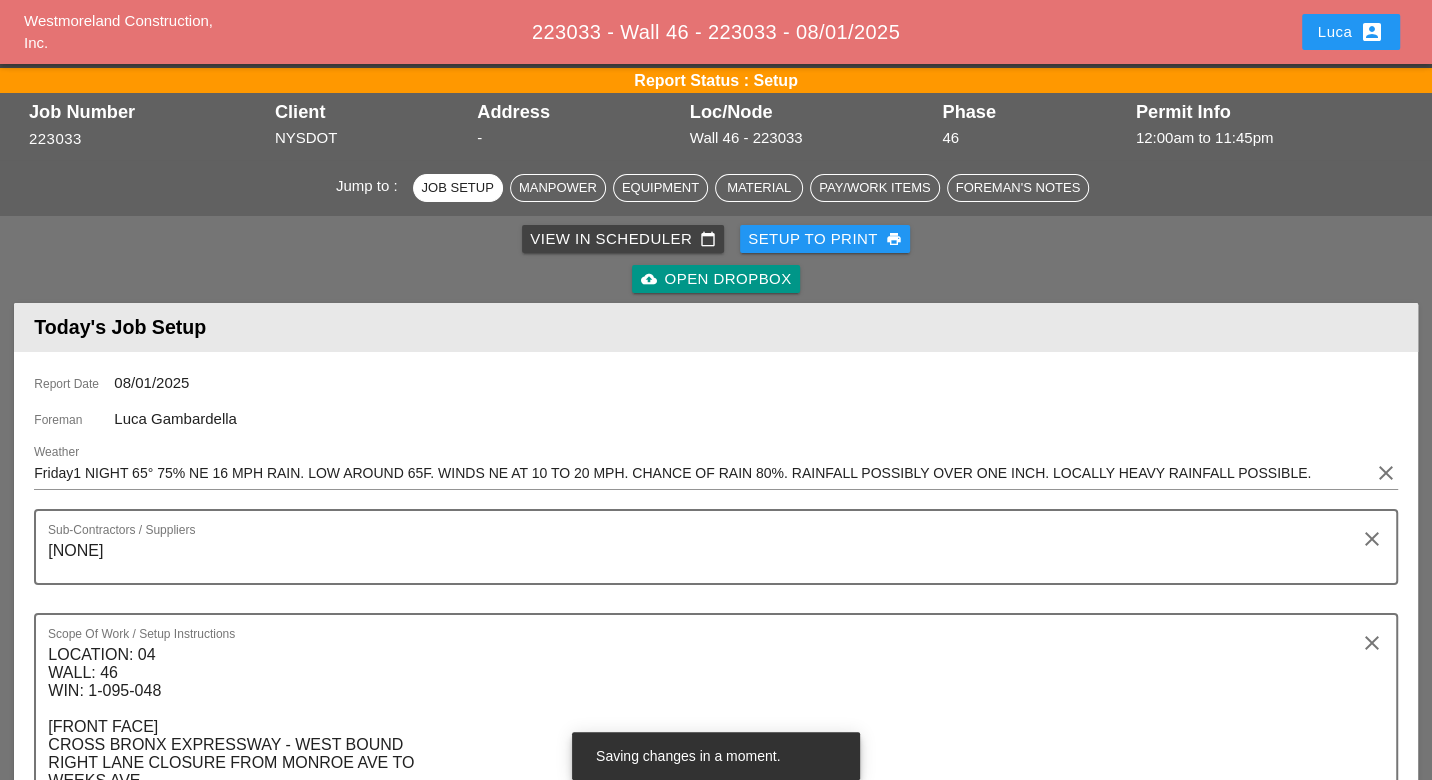 scroll, scrollTop: 0, scrollLeft: 0, axis: both 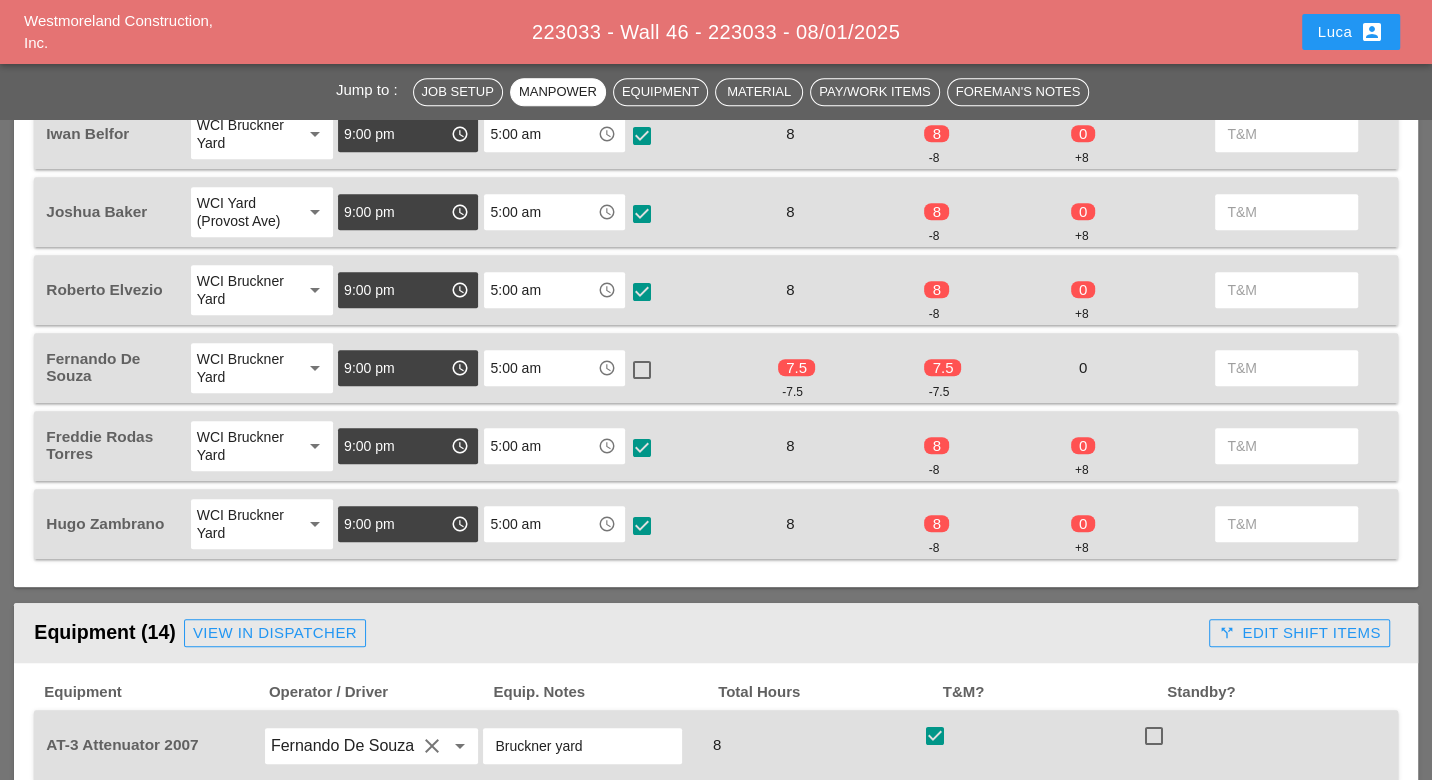 click at bounding box center (642, 370) 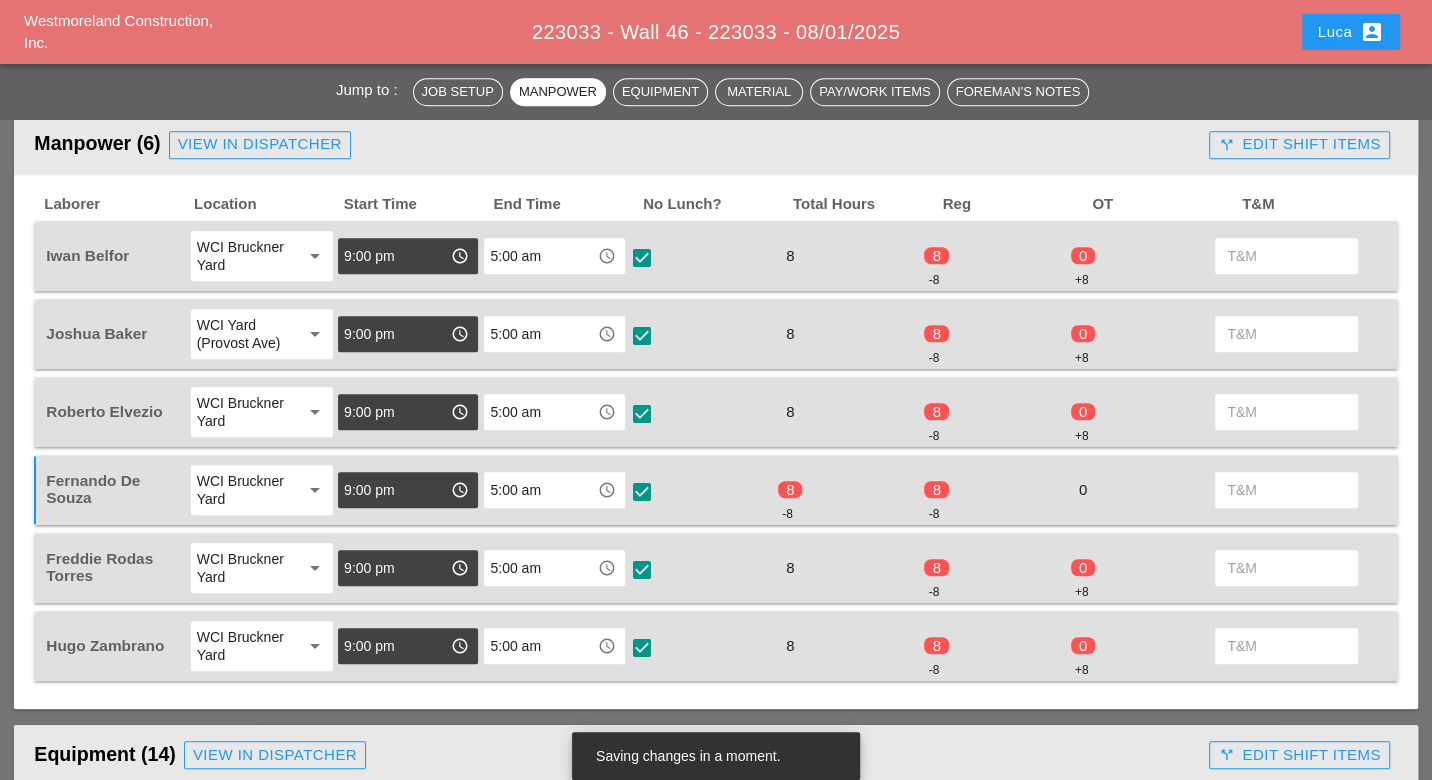 scroll, scrollTop: 888, scrollLeft: 0, axis: vertical 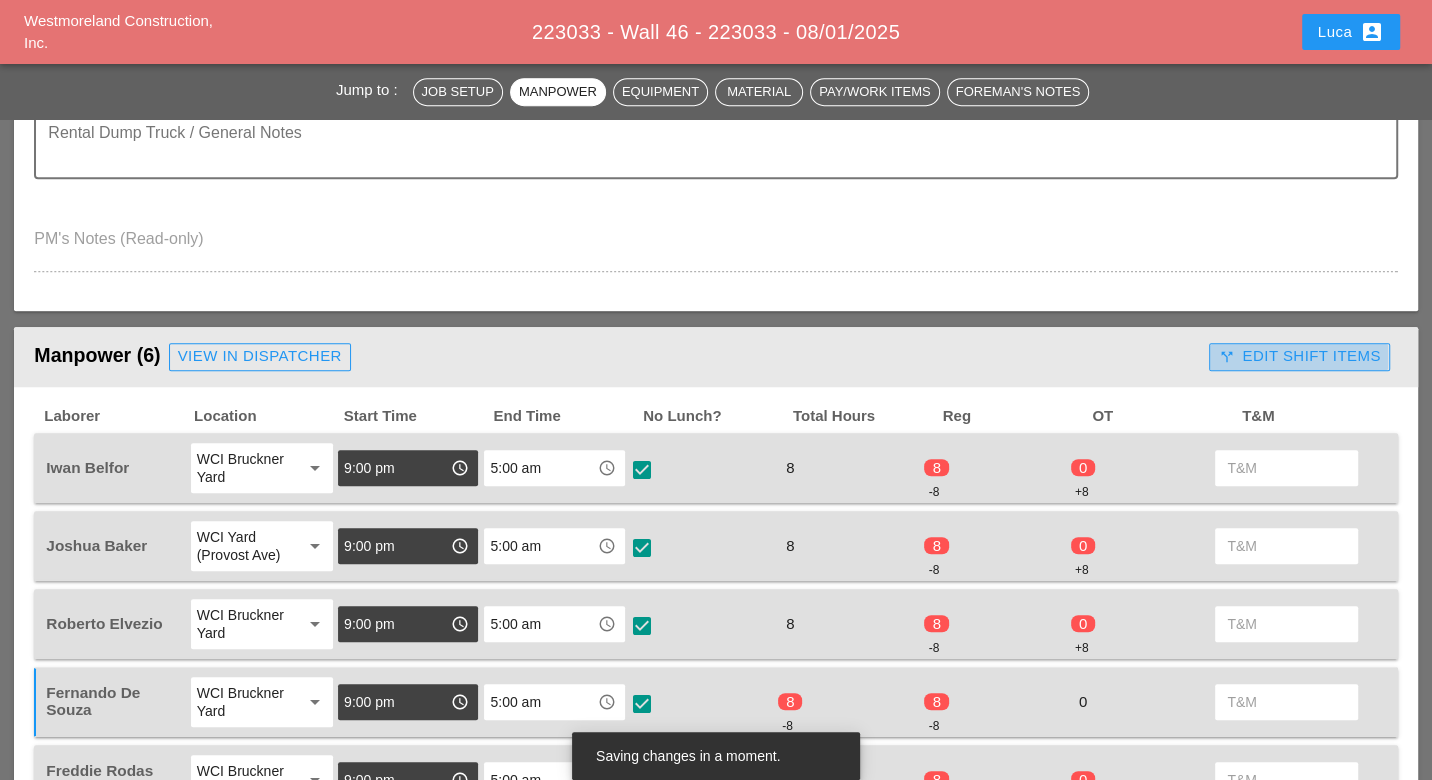click on "call_split Edit Shift Items" at bounding box center (1299, 356) 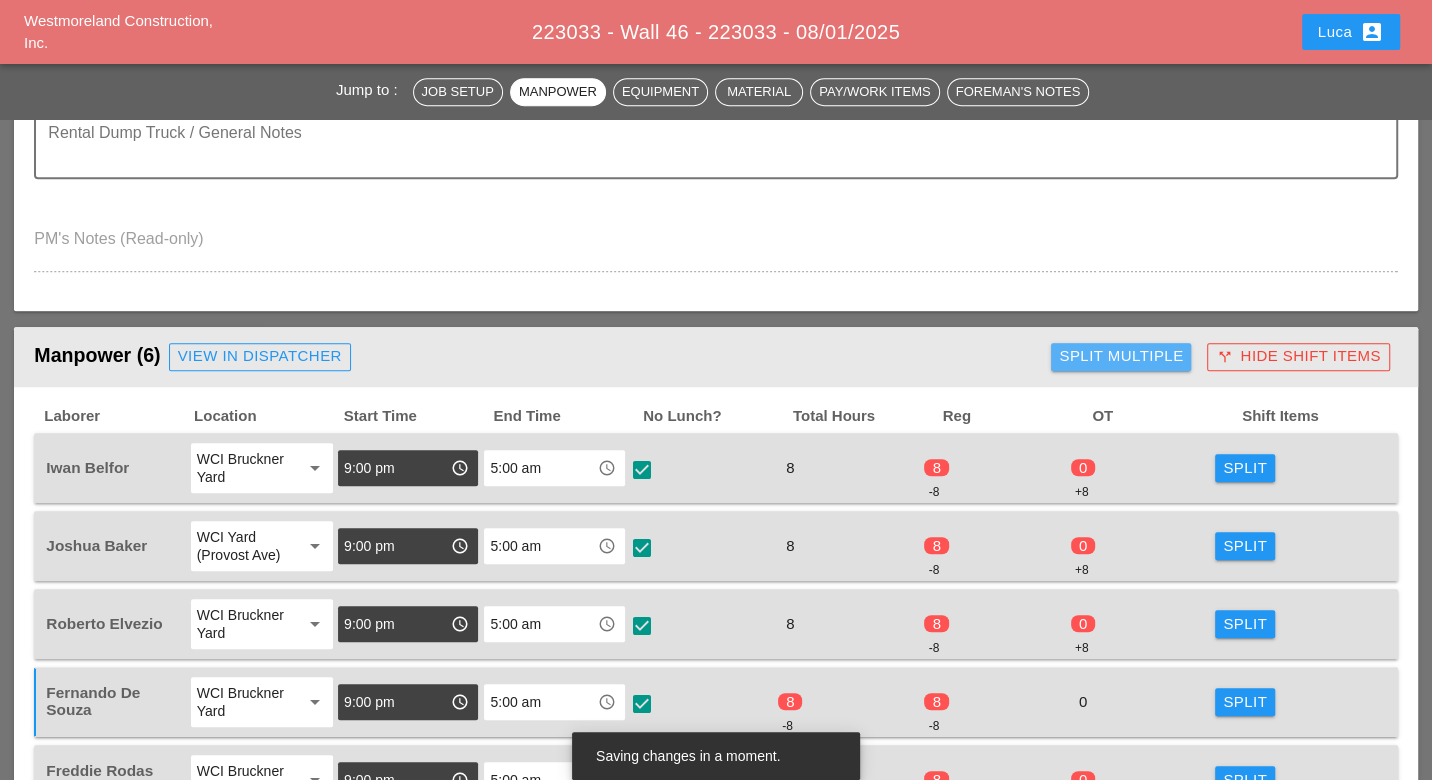 click on "Split Multiple" at bounding box center (1121, 356) 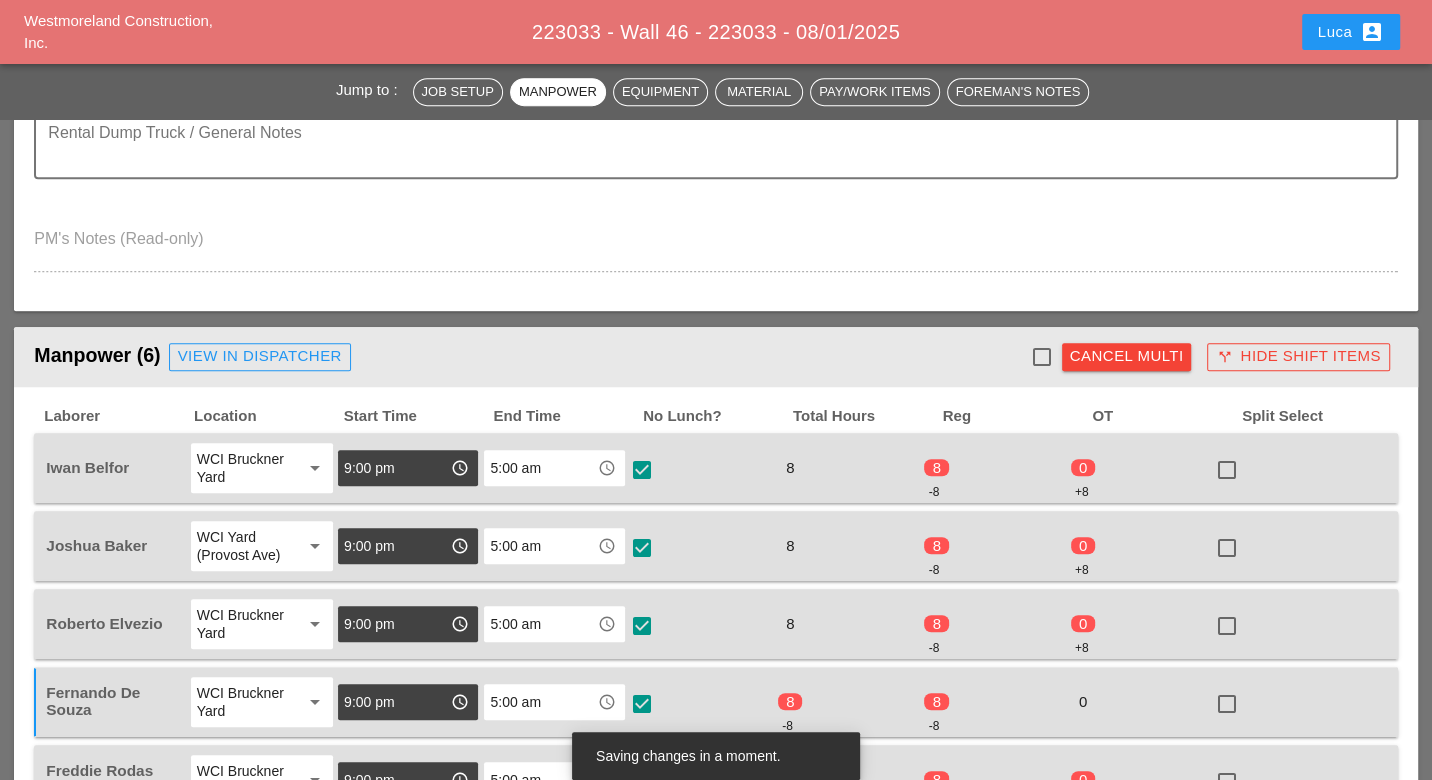 click at bounding box center (1042, 357) 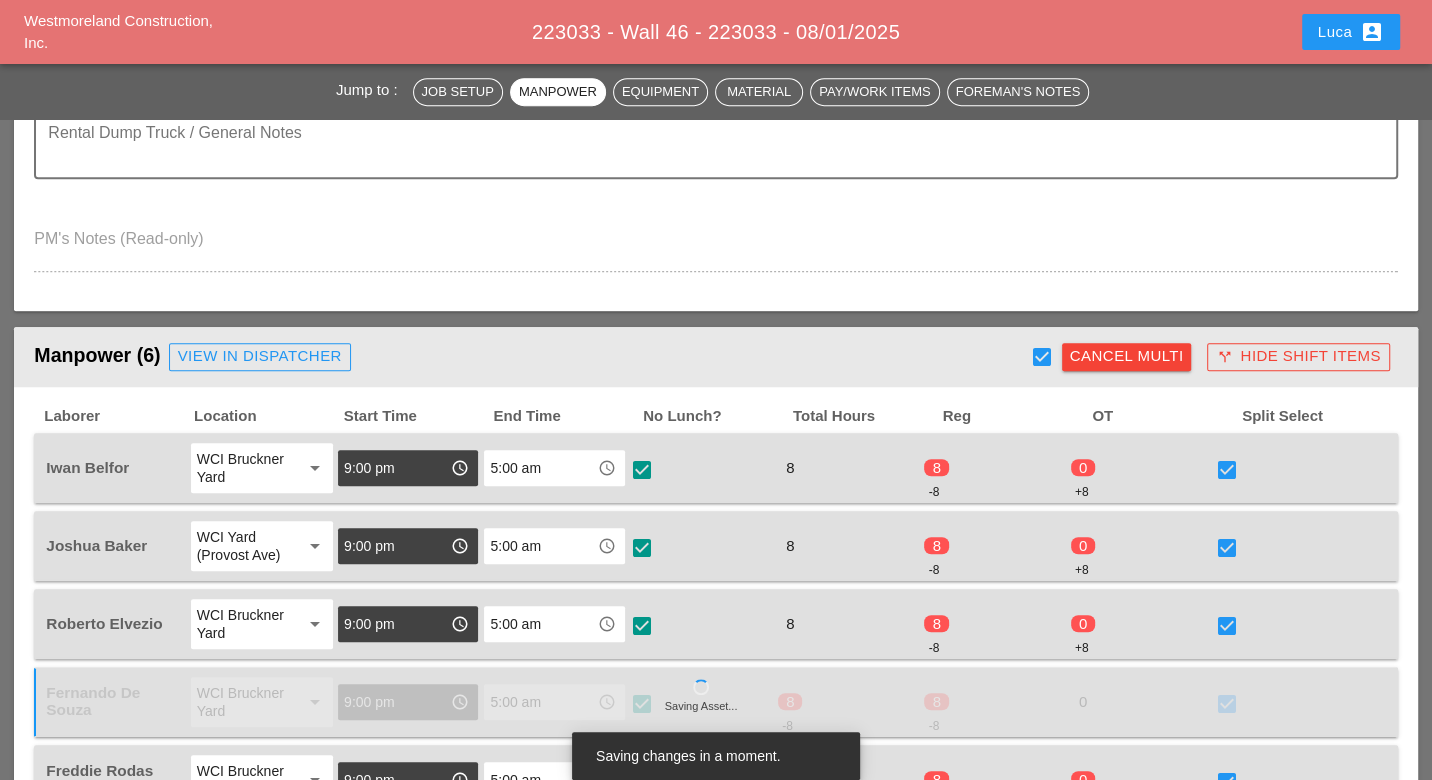 checkbox on "true" 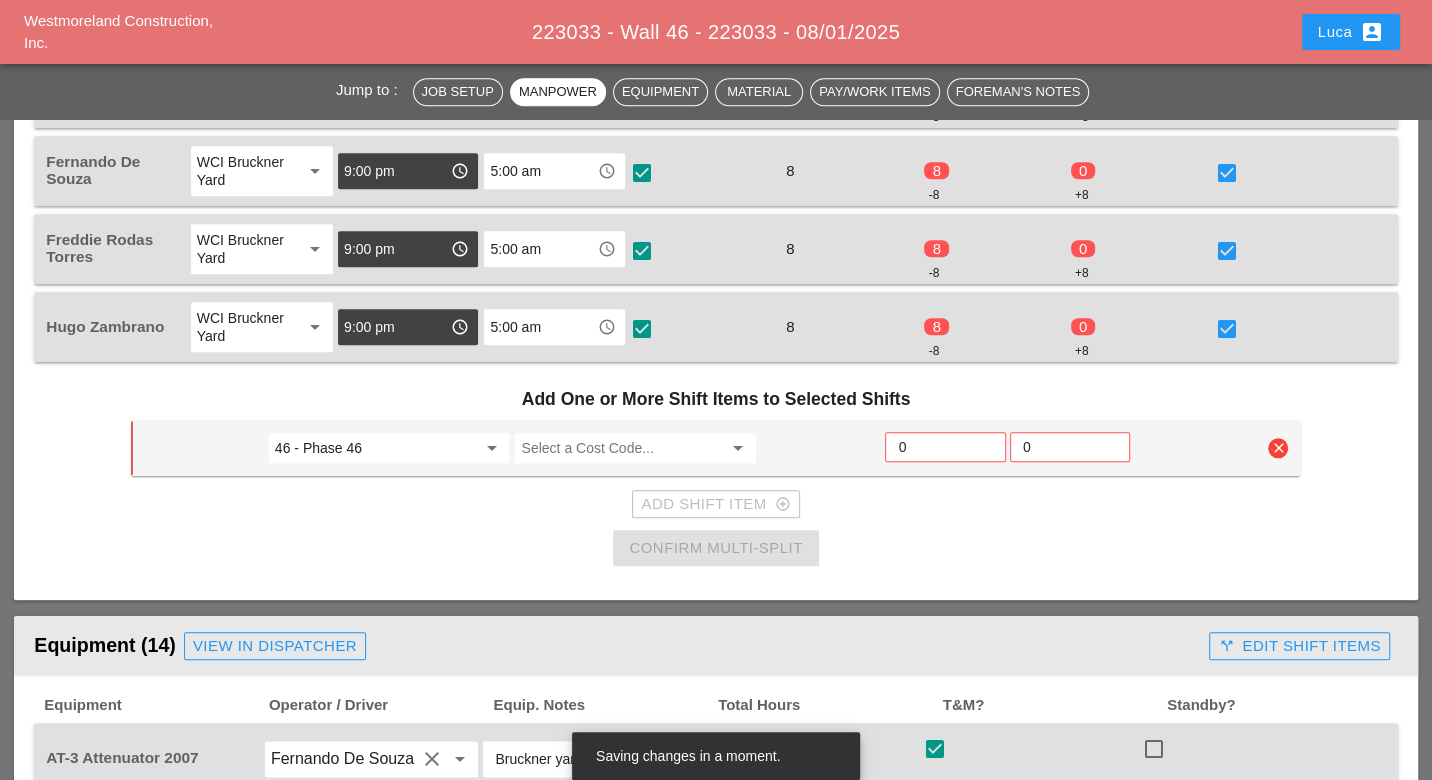scroll, scrollTop: 1444, scrollLeft: 0, axis: vertical 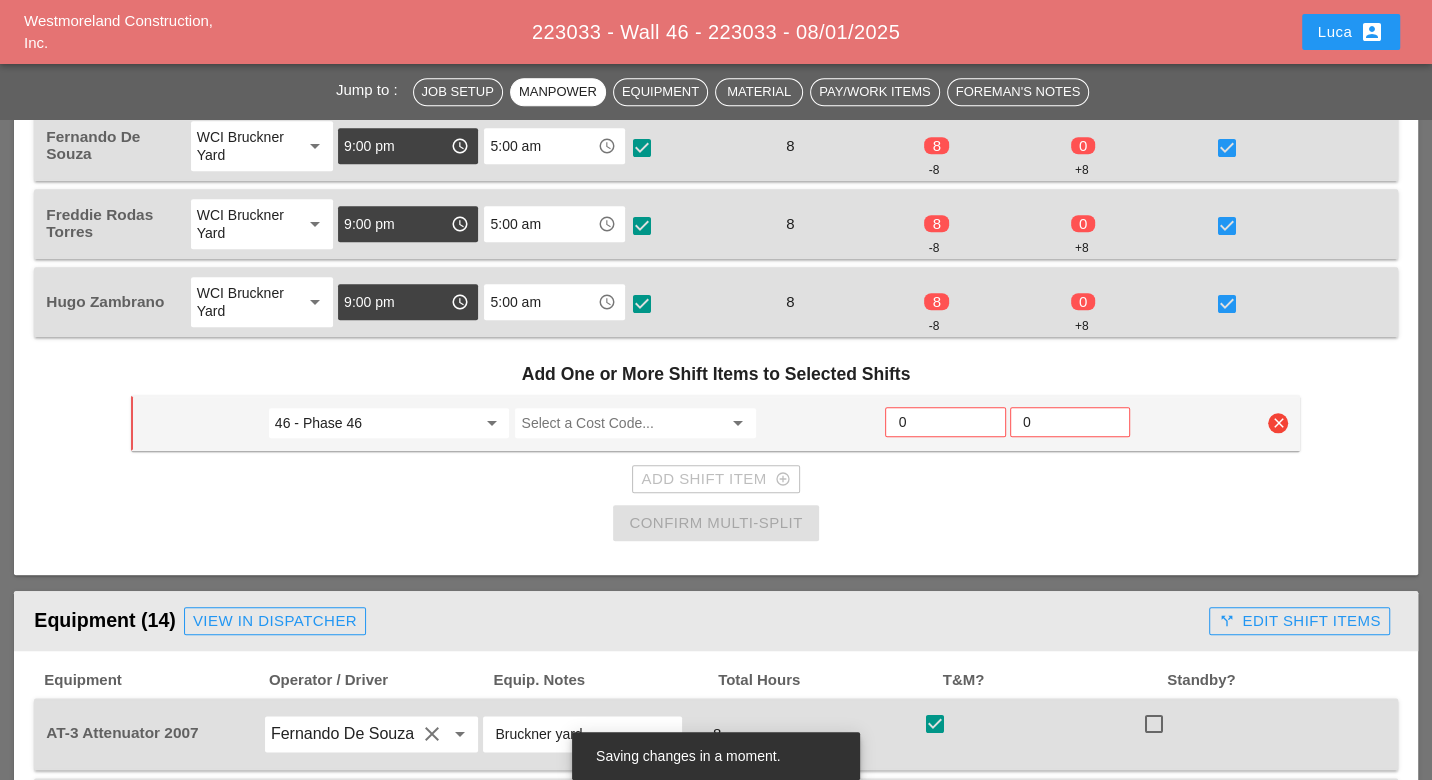 click at bounding box center [621, 423] 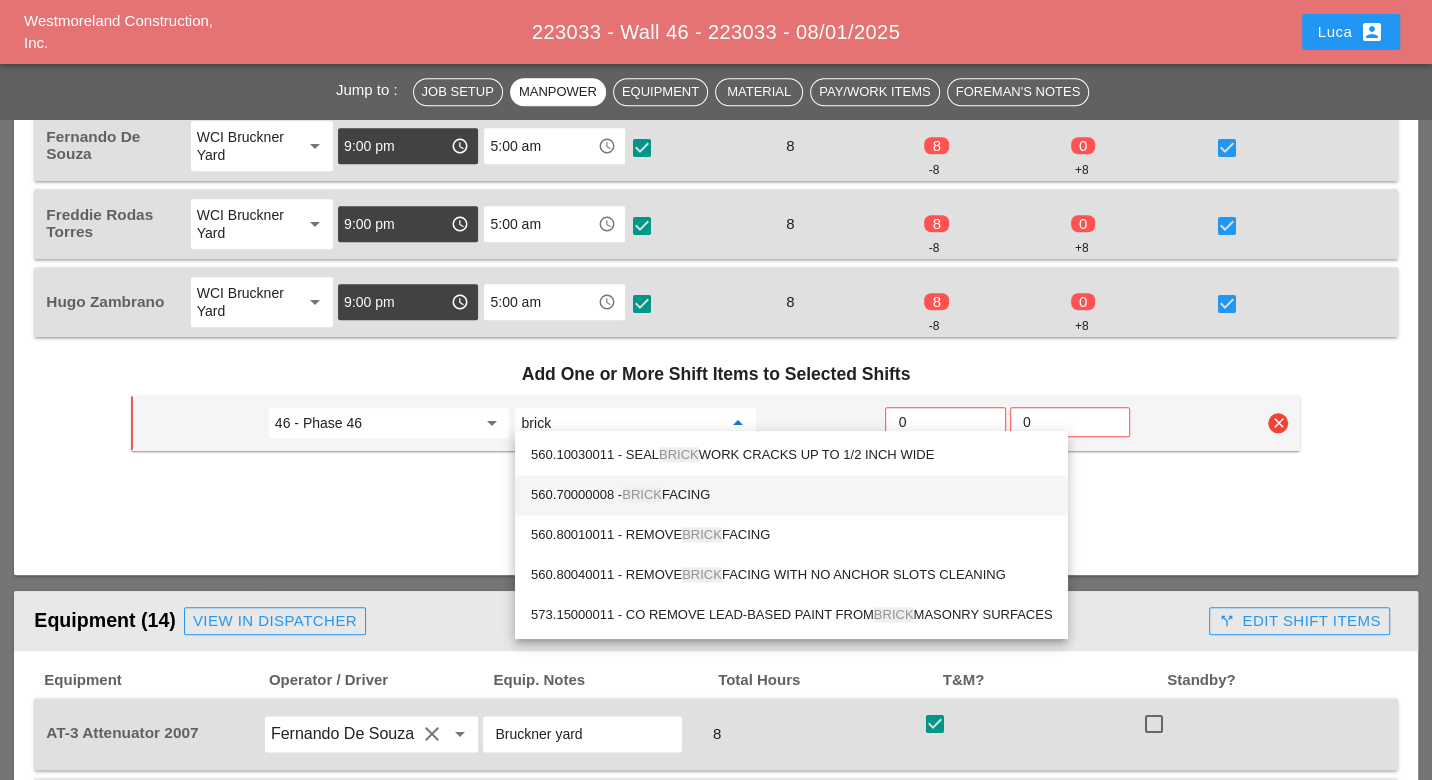 click on "BRICK" at bounding box center (642, 494) 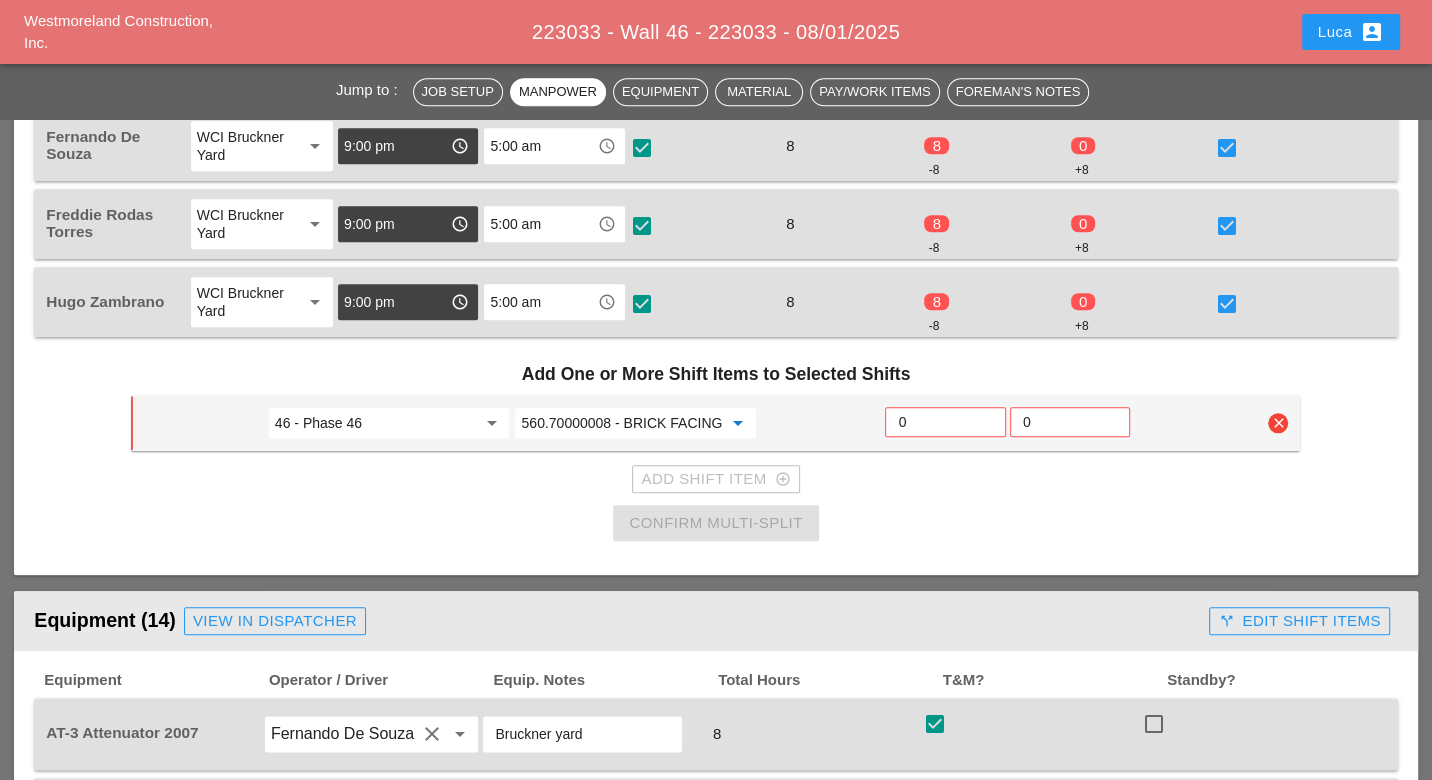 type on "560.70000008 - BRICK FACING" 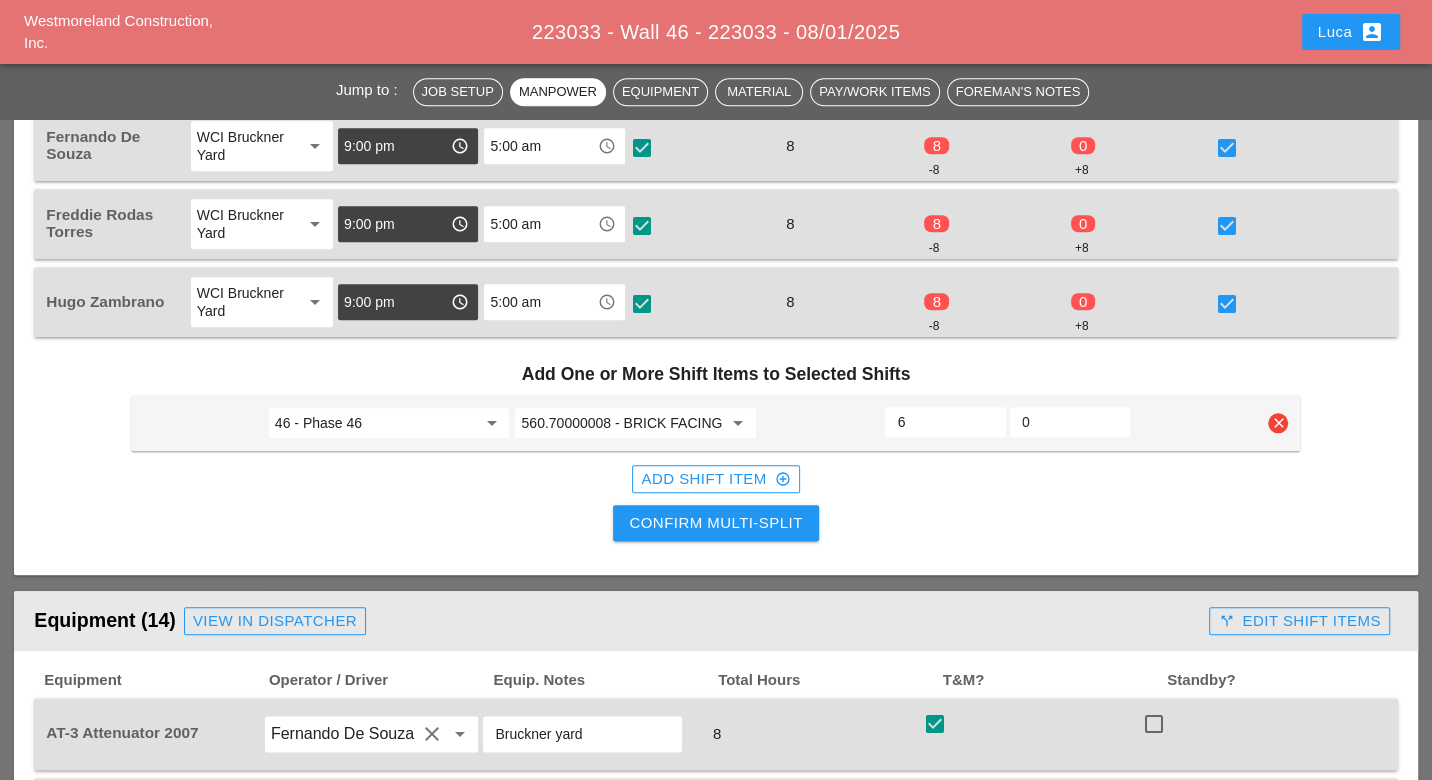 type on "6" 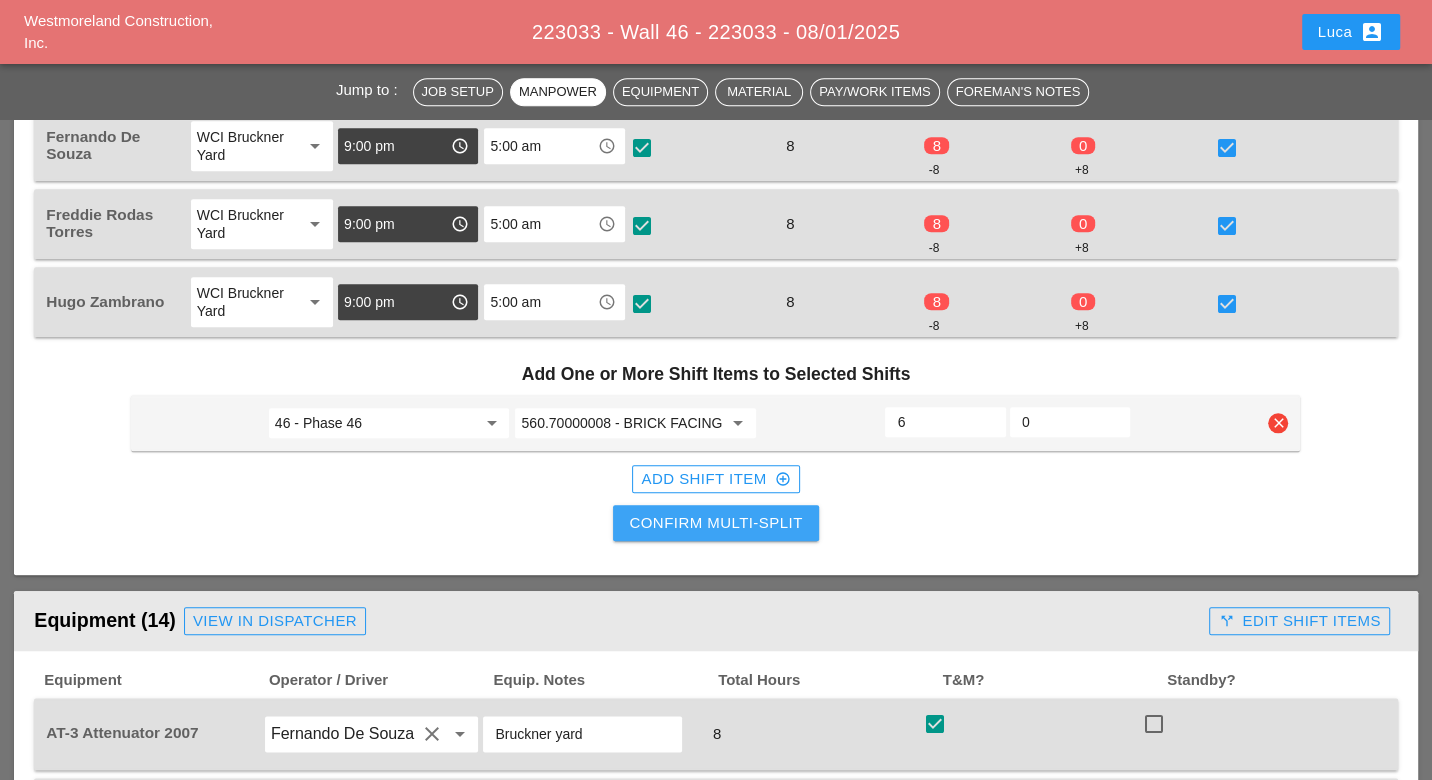 click on "Confirm Multi-Split" at bounding box center (715, 523) 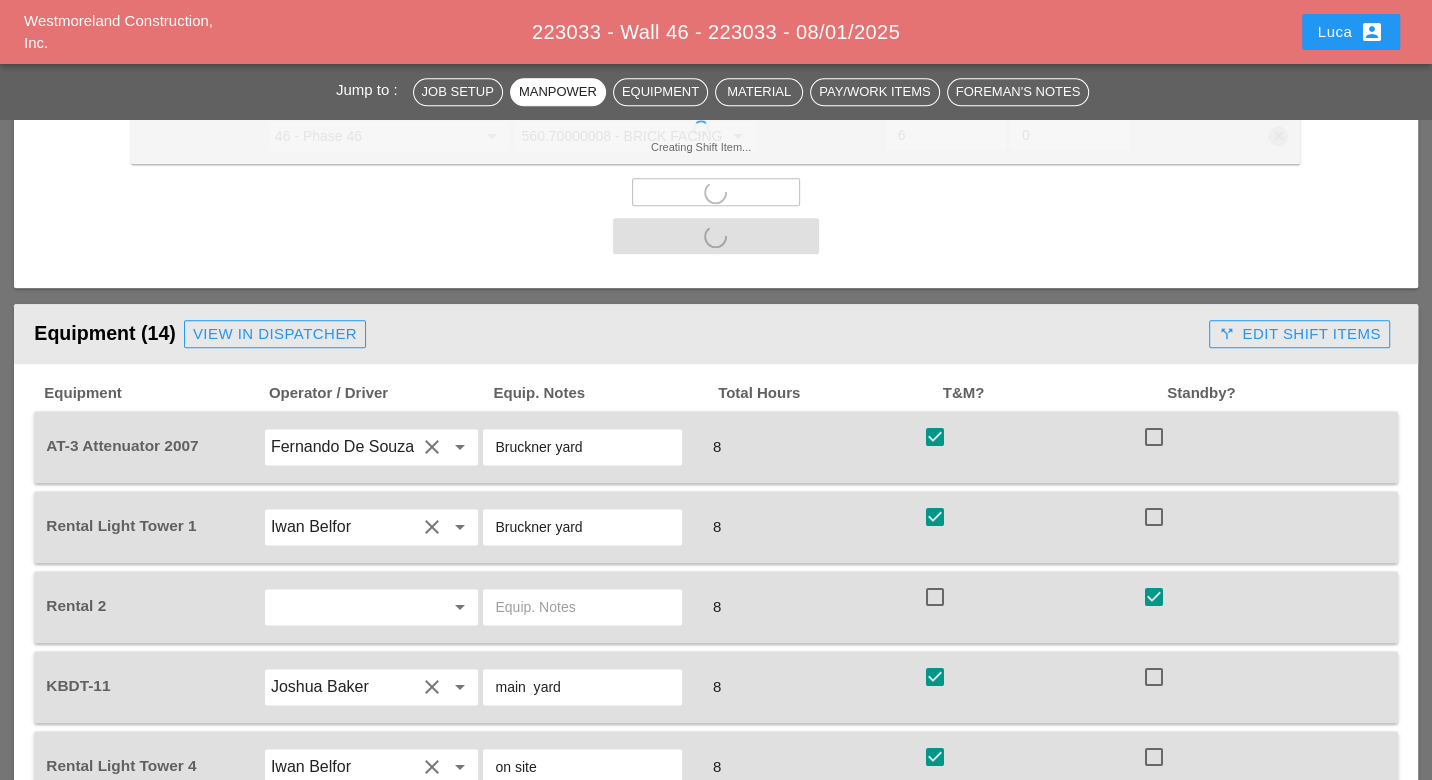 scroll, scrollTop: 1777, scrollLeft: 0, axis: vertical 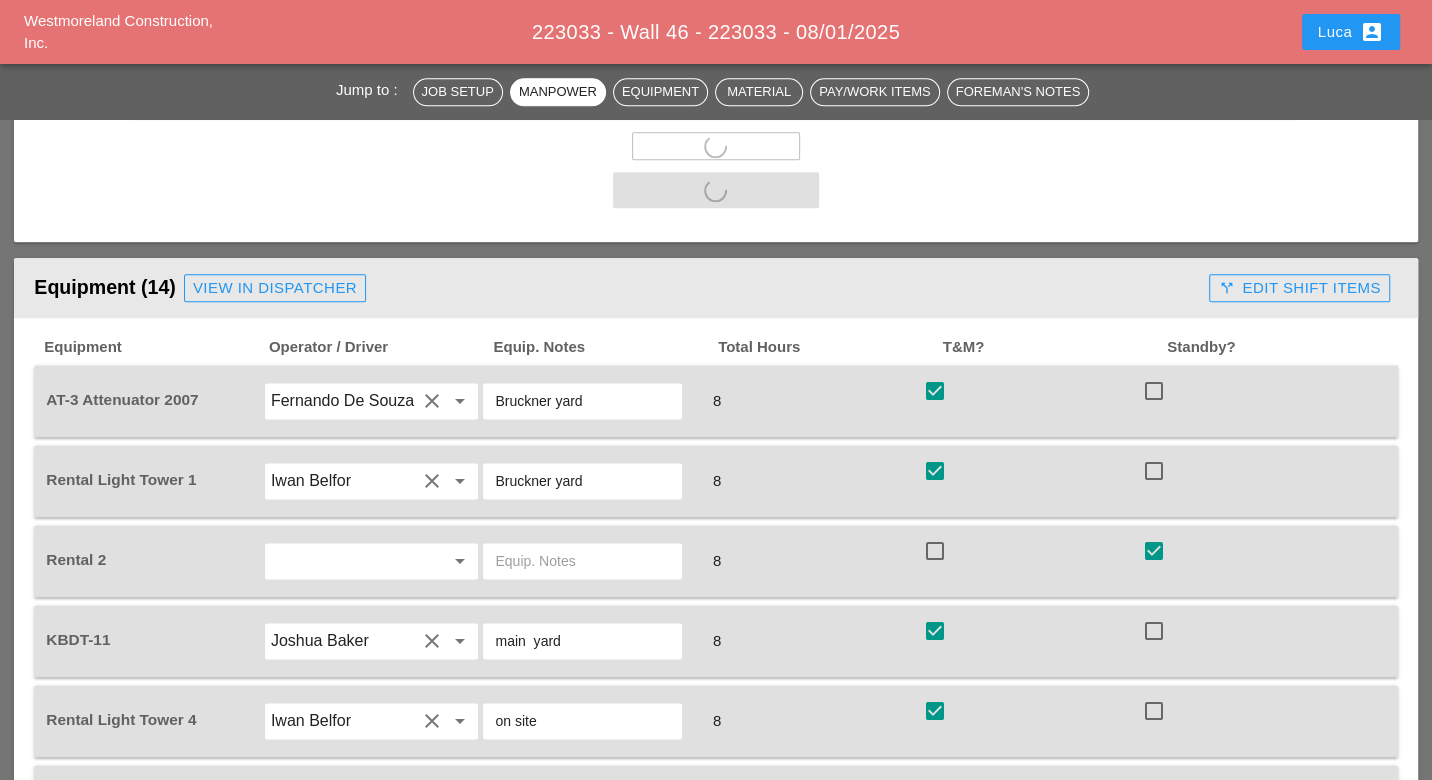 checkbox on "false" 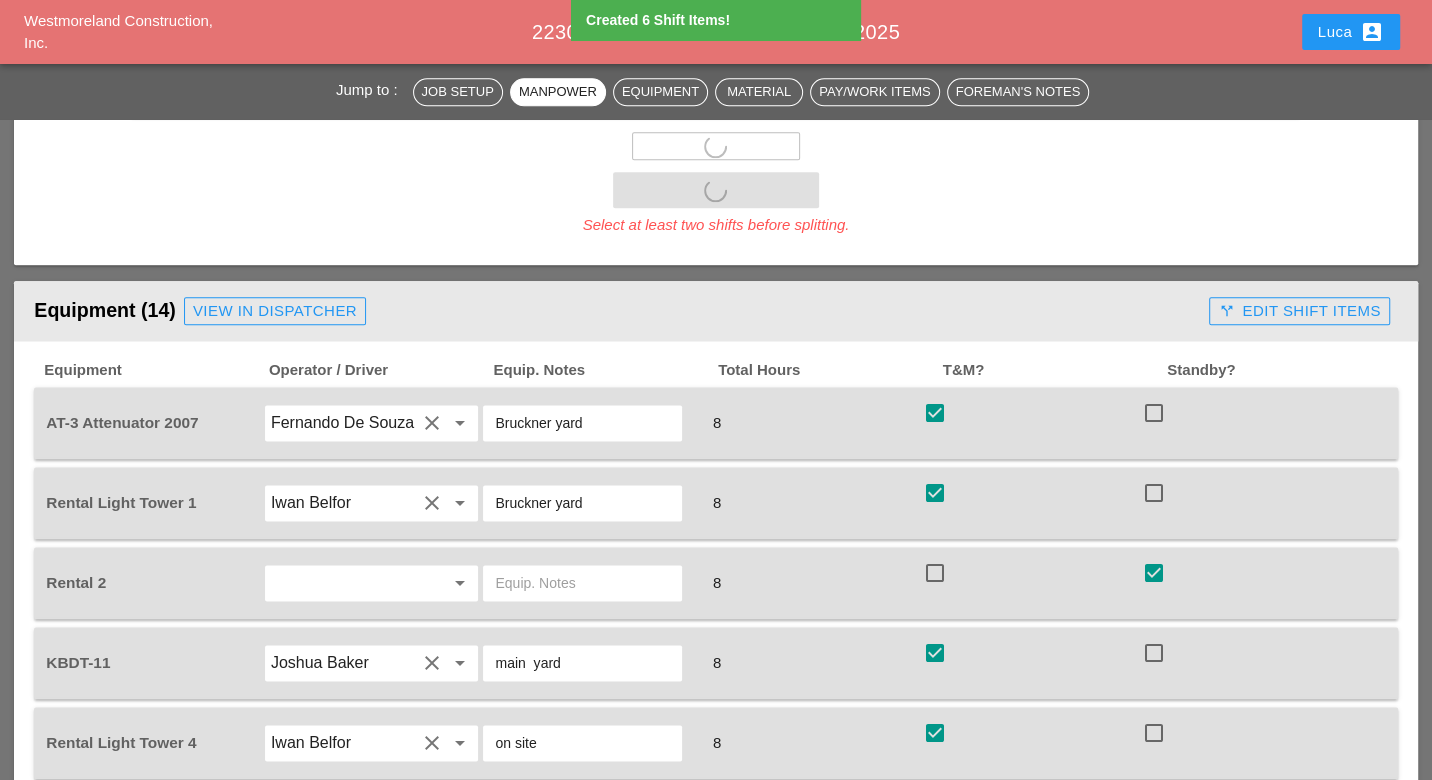 click on "call_split Edit Shift Items" at bounding box center (1299, 311) 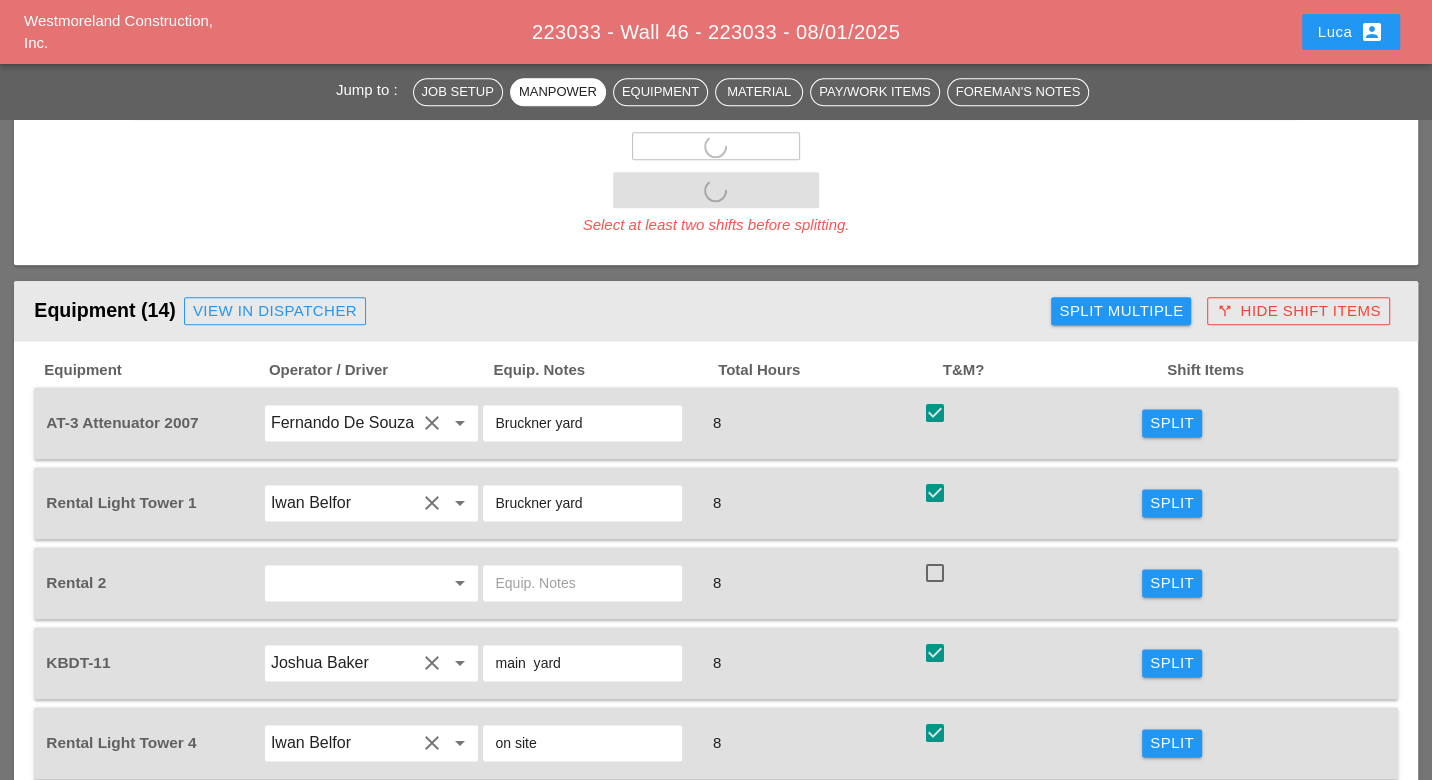 click on "Split" at bounding box center [1172, 503] 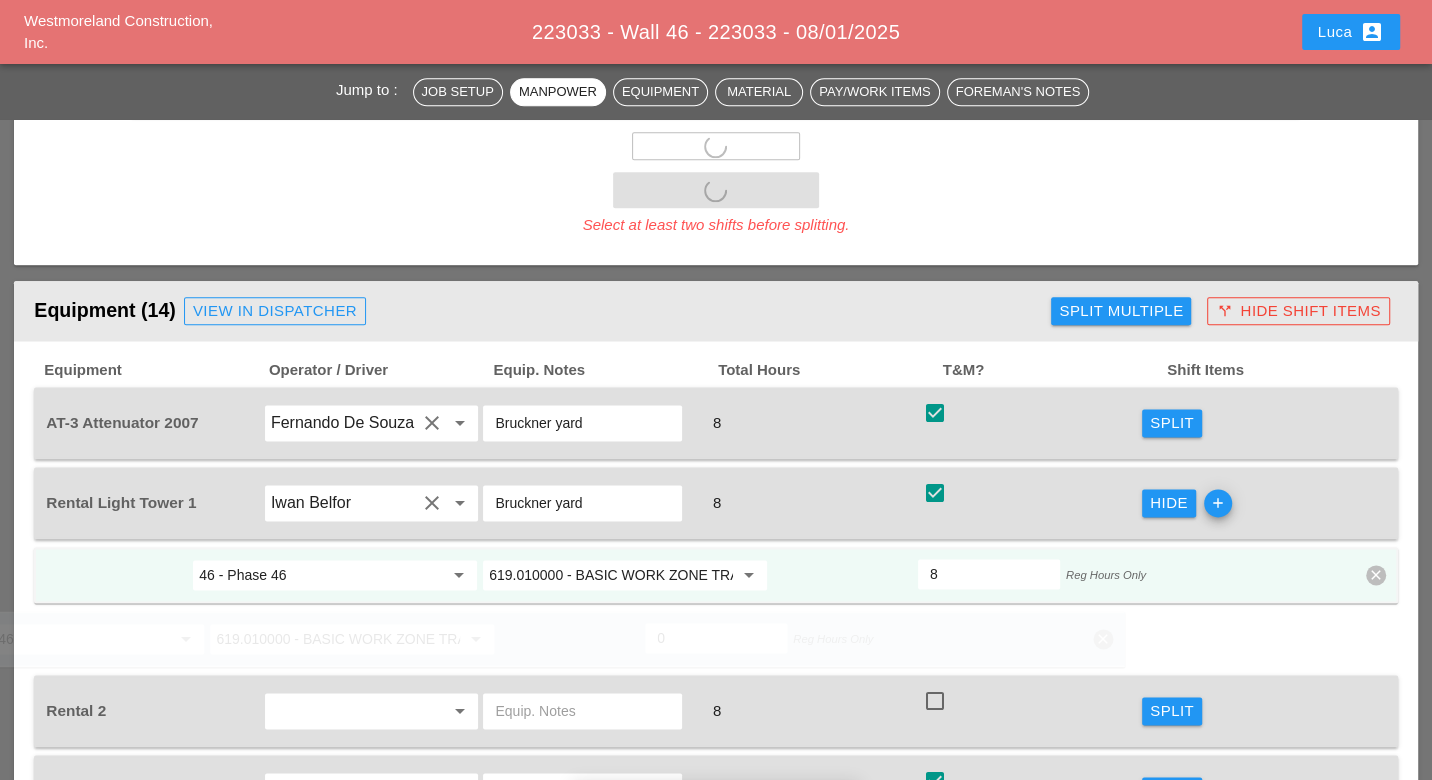click on "main  yard" at bounding box center [591, 791] 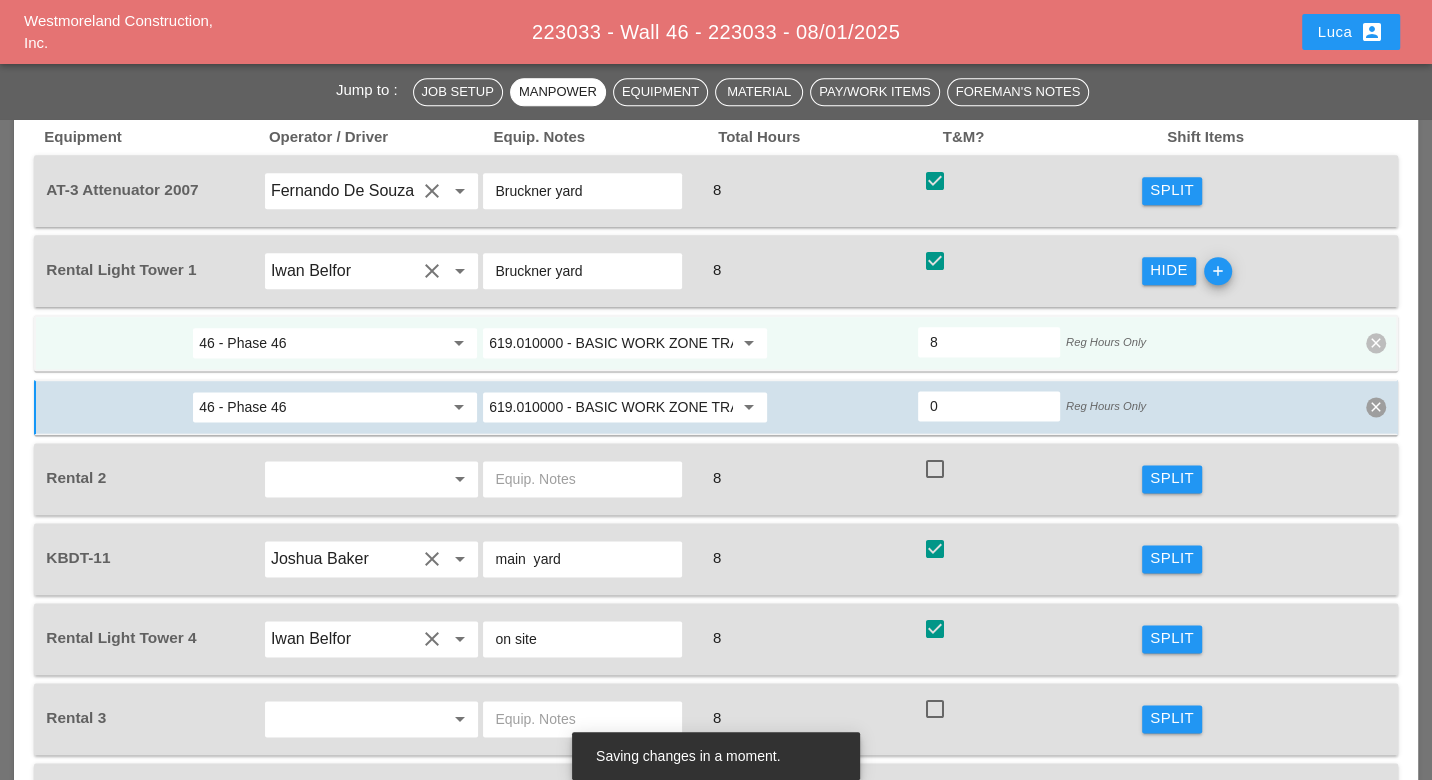 click on "619.010000 - BASIC WORK ZONE TRAFFIC CONTROL" at bounding box center [611, 343] 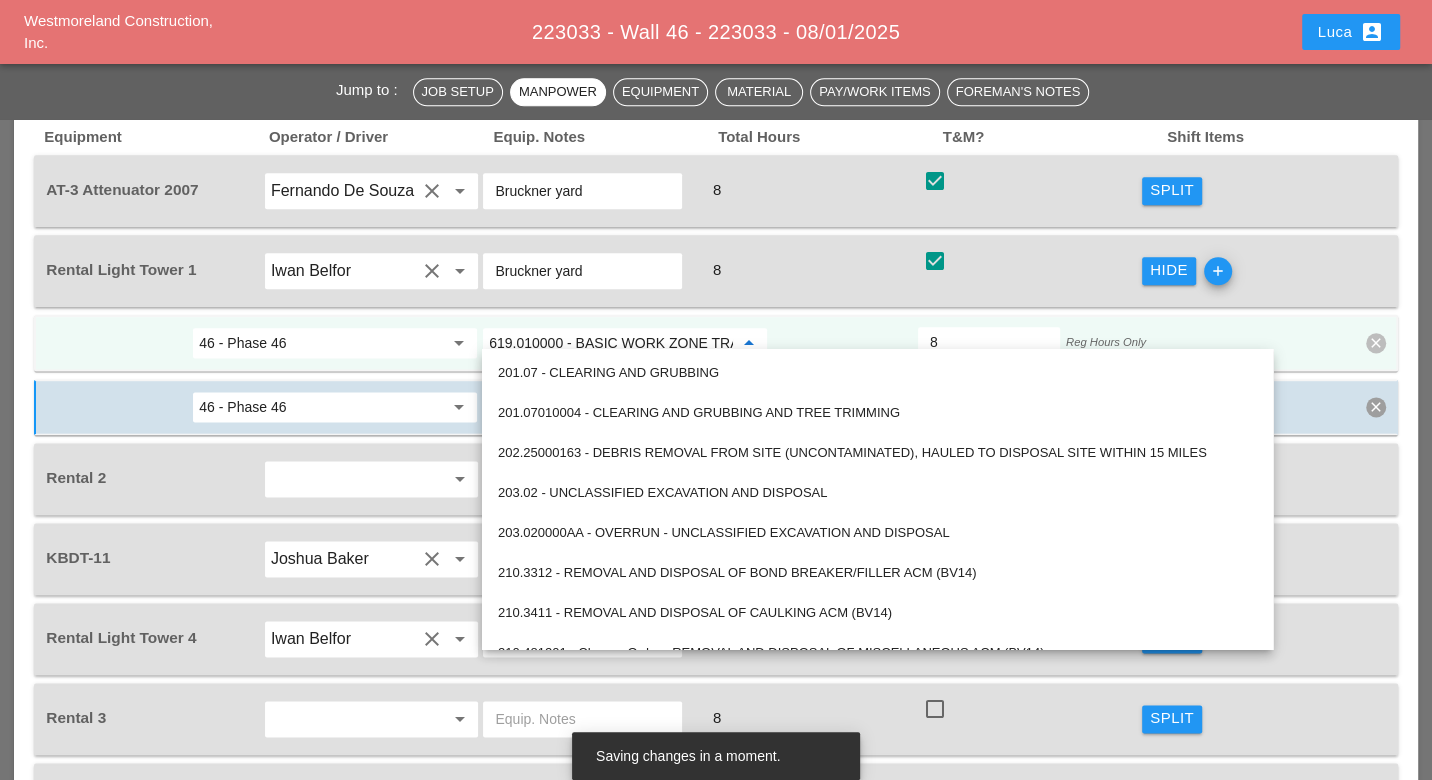 paste on "552.13 - TEMPORARY STEEL SHEETING" 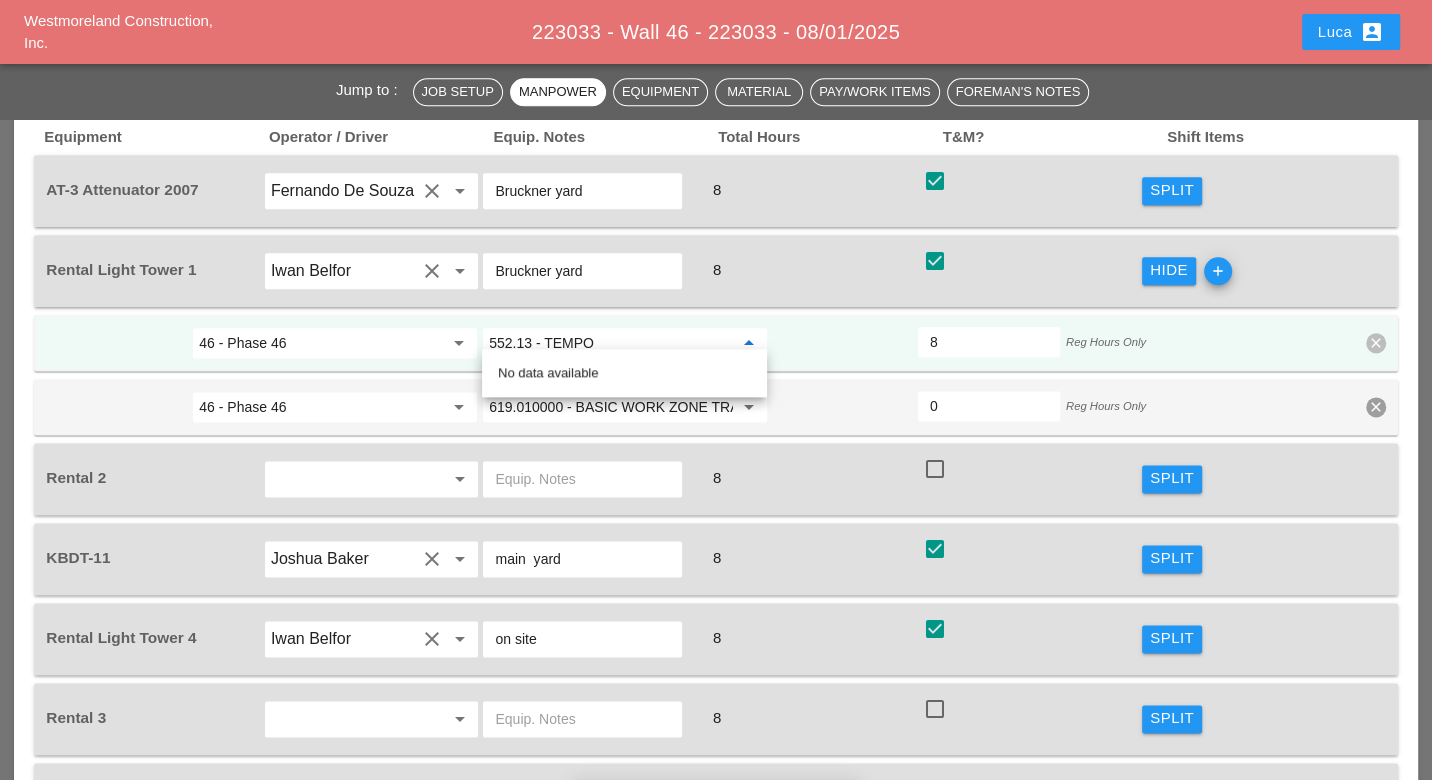 scroll, scrollTop: 0, scrollLeft: 0, axis: both 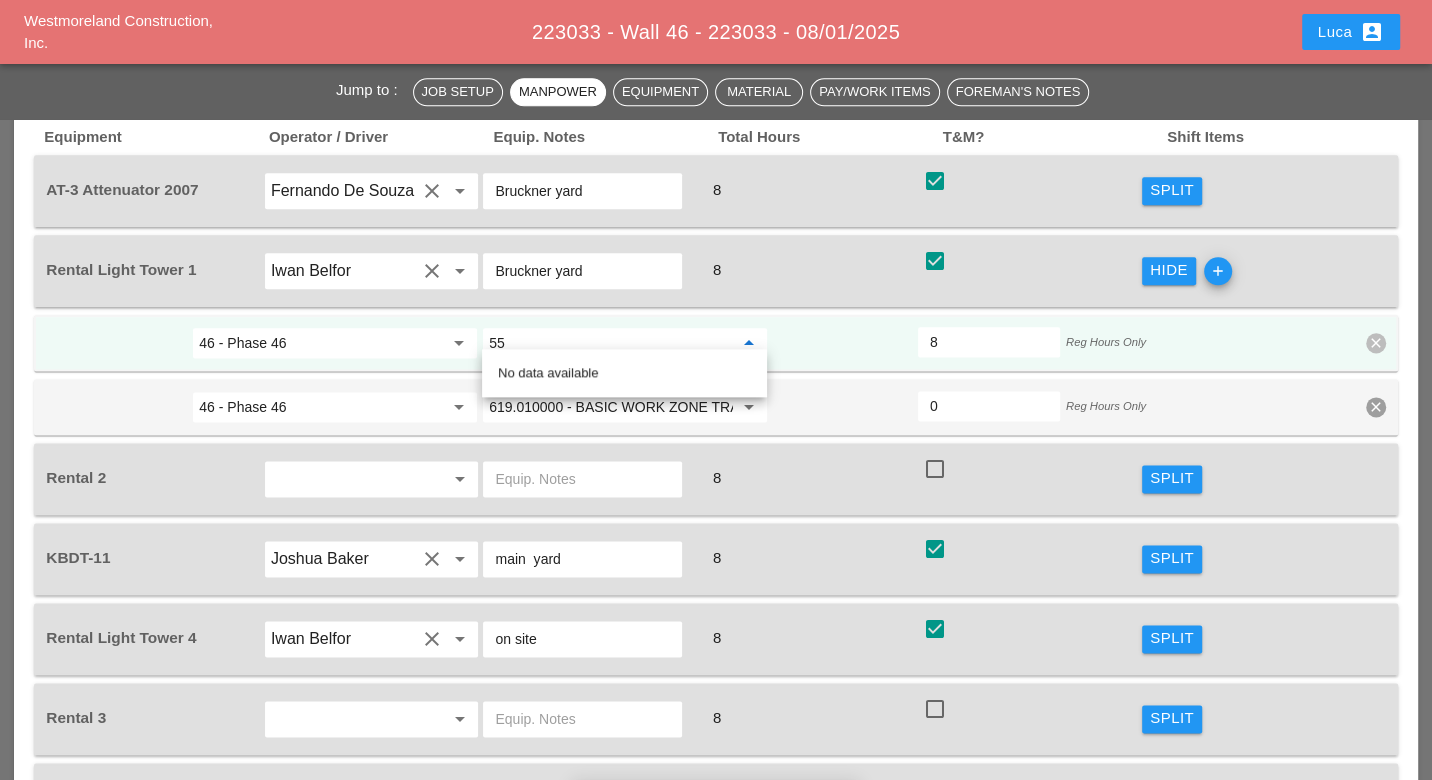 type on "5" 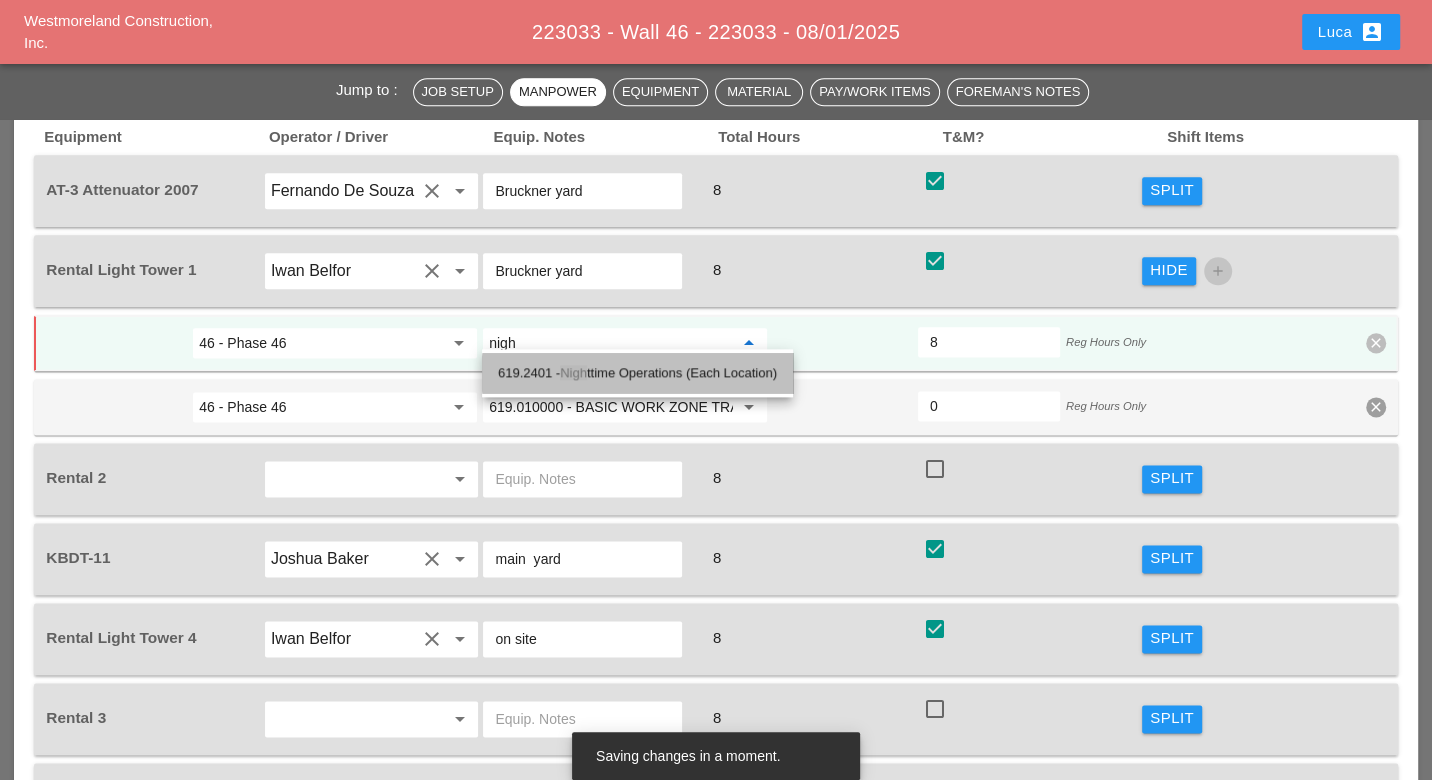 click on "619.2401 -  Nigh ttime Operations (Each Location)" at bounding box center [637, 373] 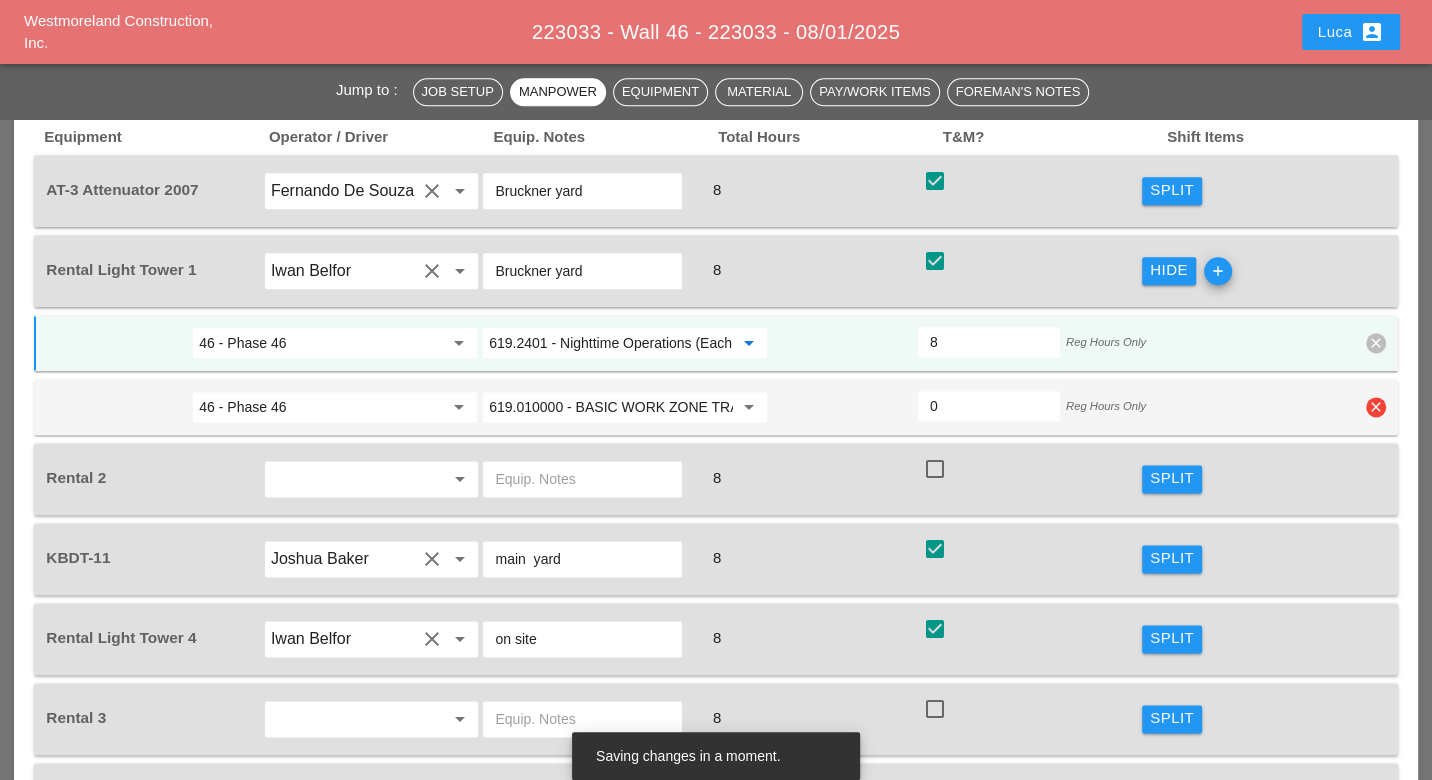 type on "619.2401 - Nighttime Operations (Each Location)" 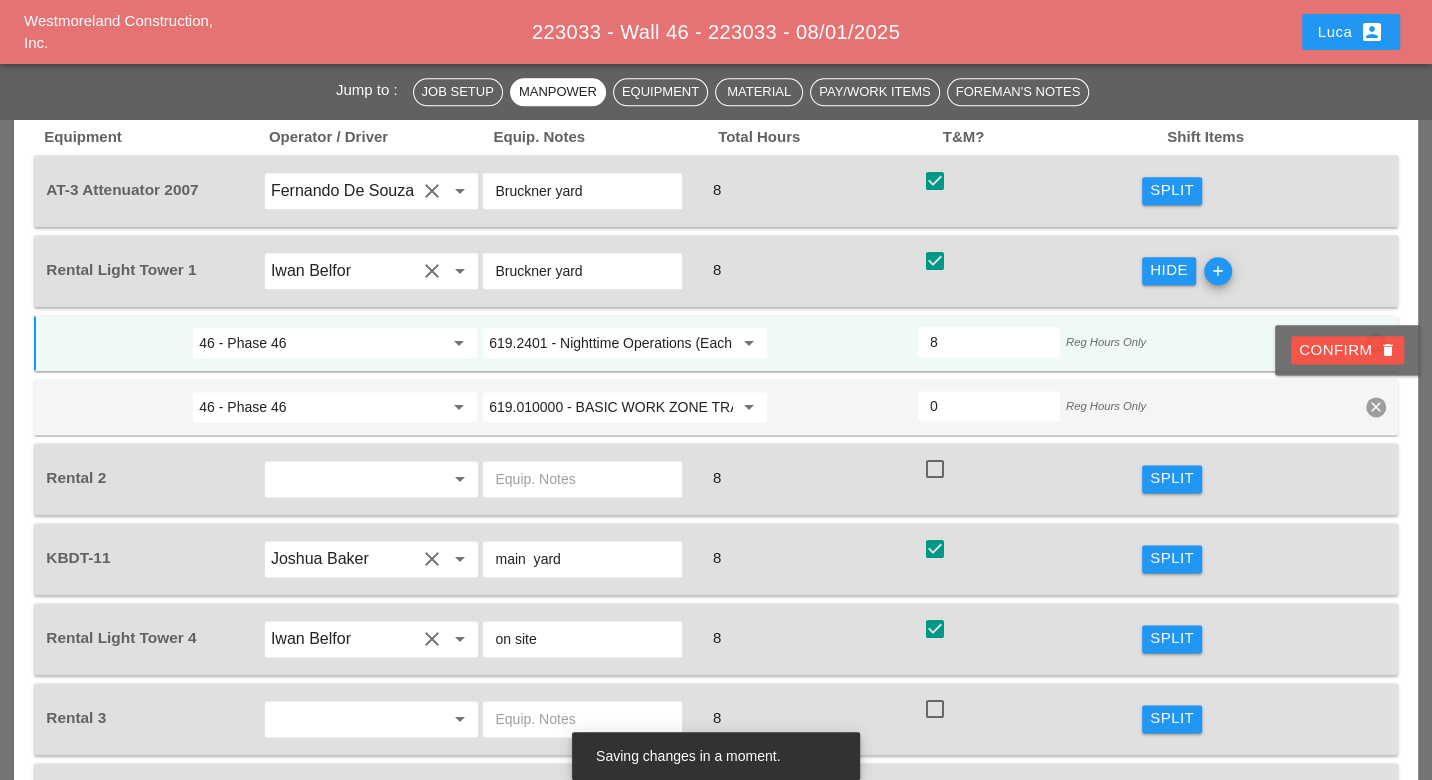 click on "Confirm delete" at bounding box center [1347, 350] 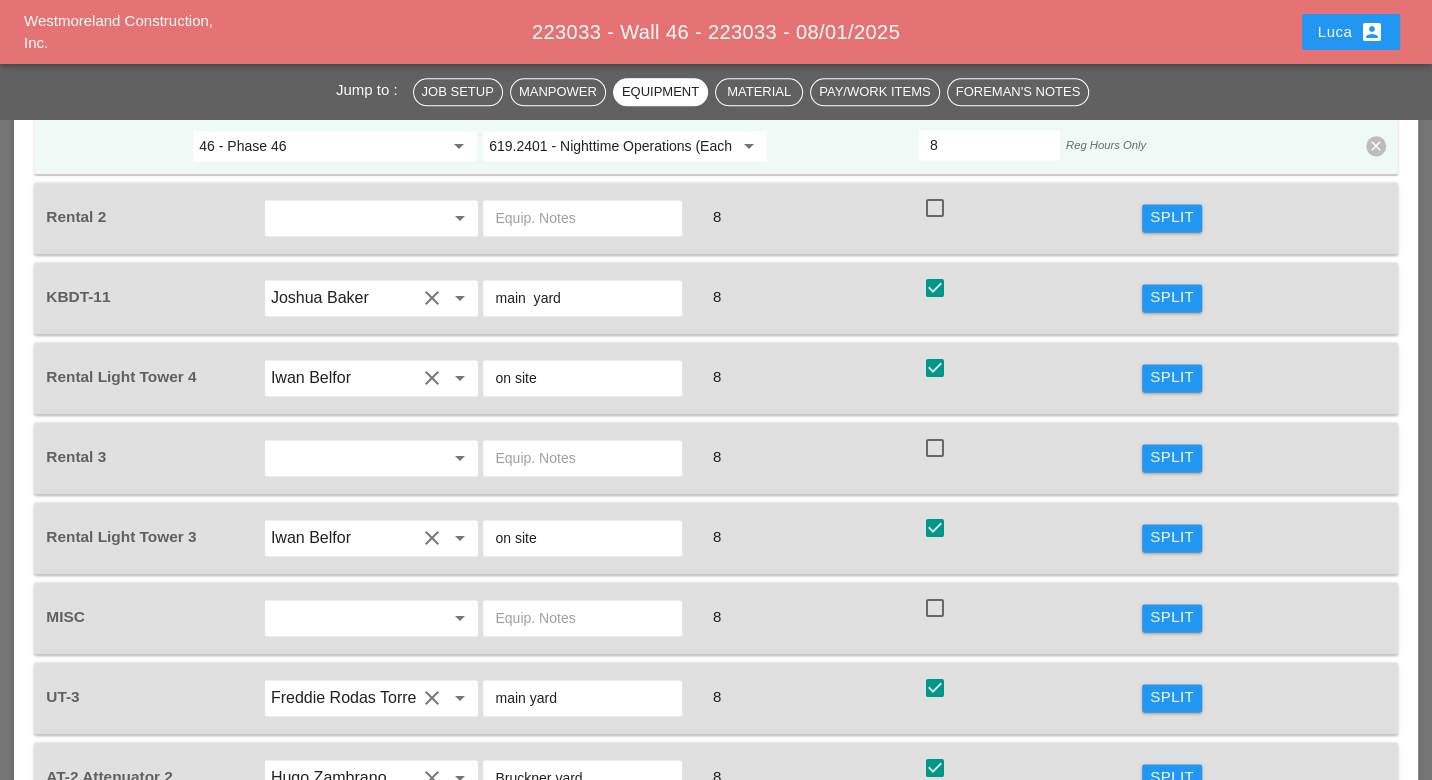 scroll, scrollTop: 2000, scrollLeft: 0, axis: vertical 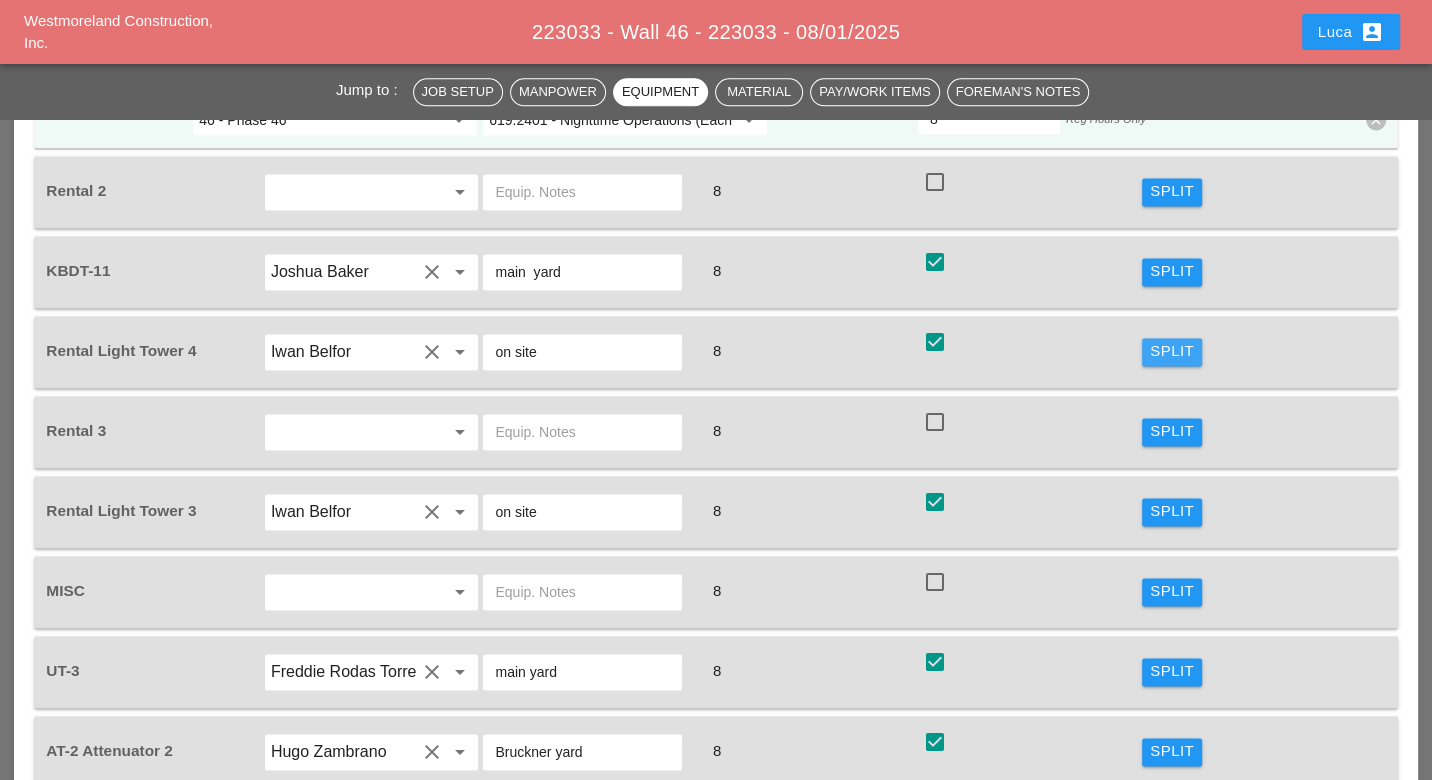click on "Split" at bounding box center [1172, 351] 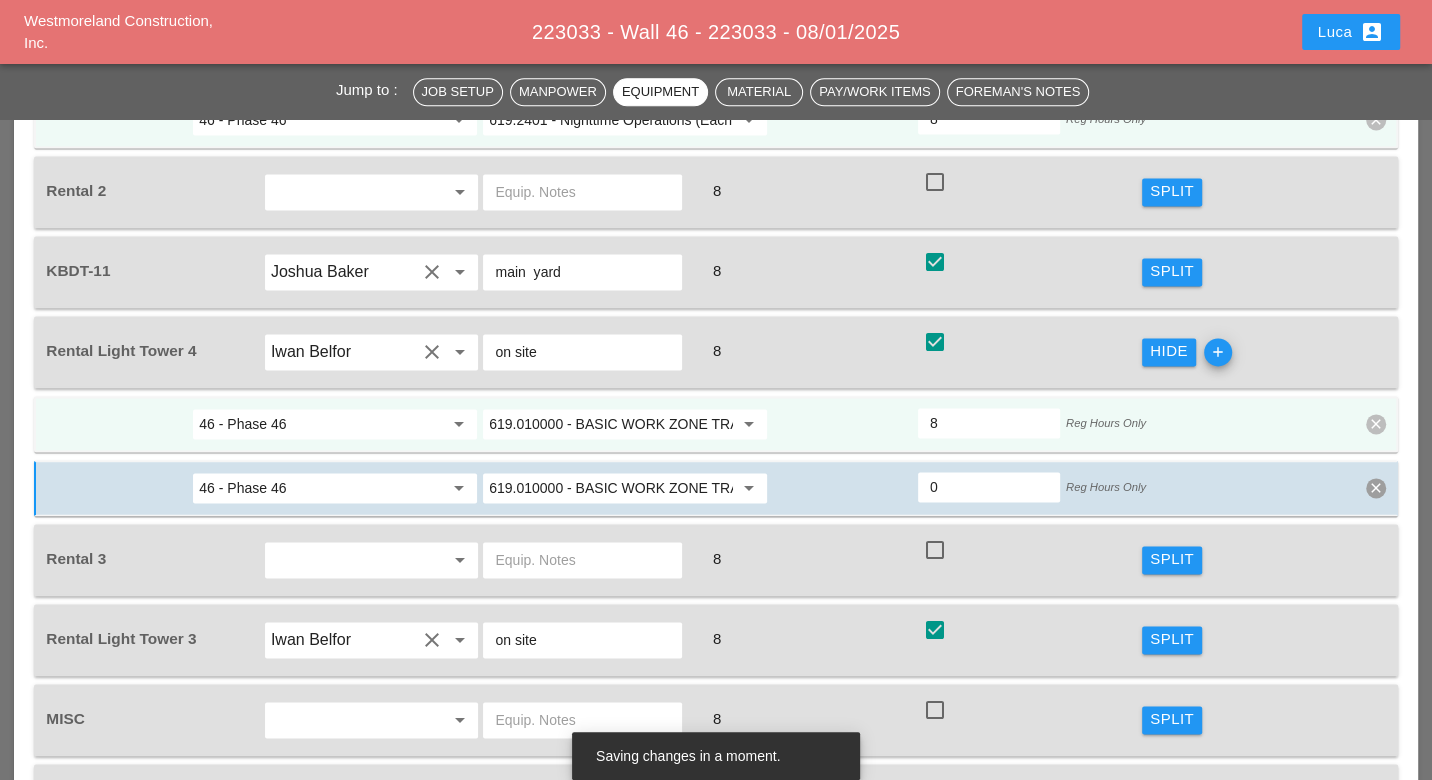 click on "619.010000 - BASIC WORK ZONE TRAFFIC CONTROL" at bounding box center (611, 424) 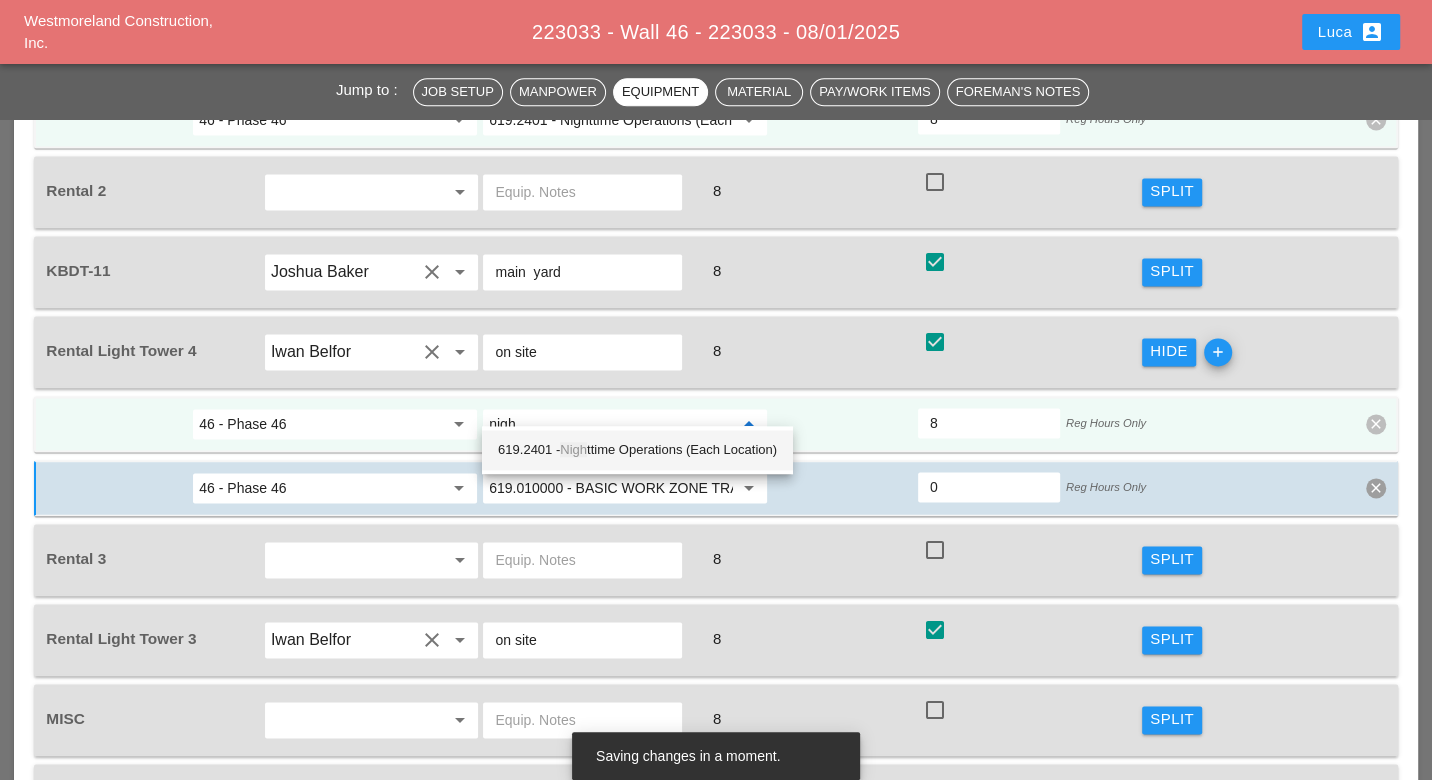 click on "619.2401 -  Nigh ttime Operations (Each Location)" at bounding box center (637, 450) 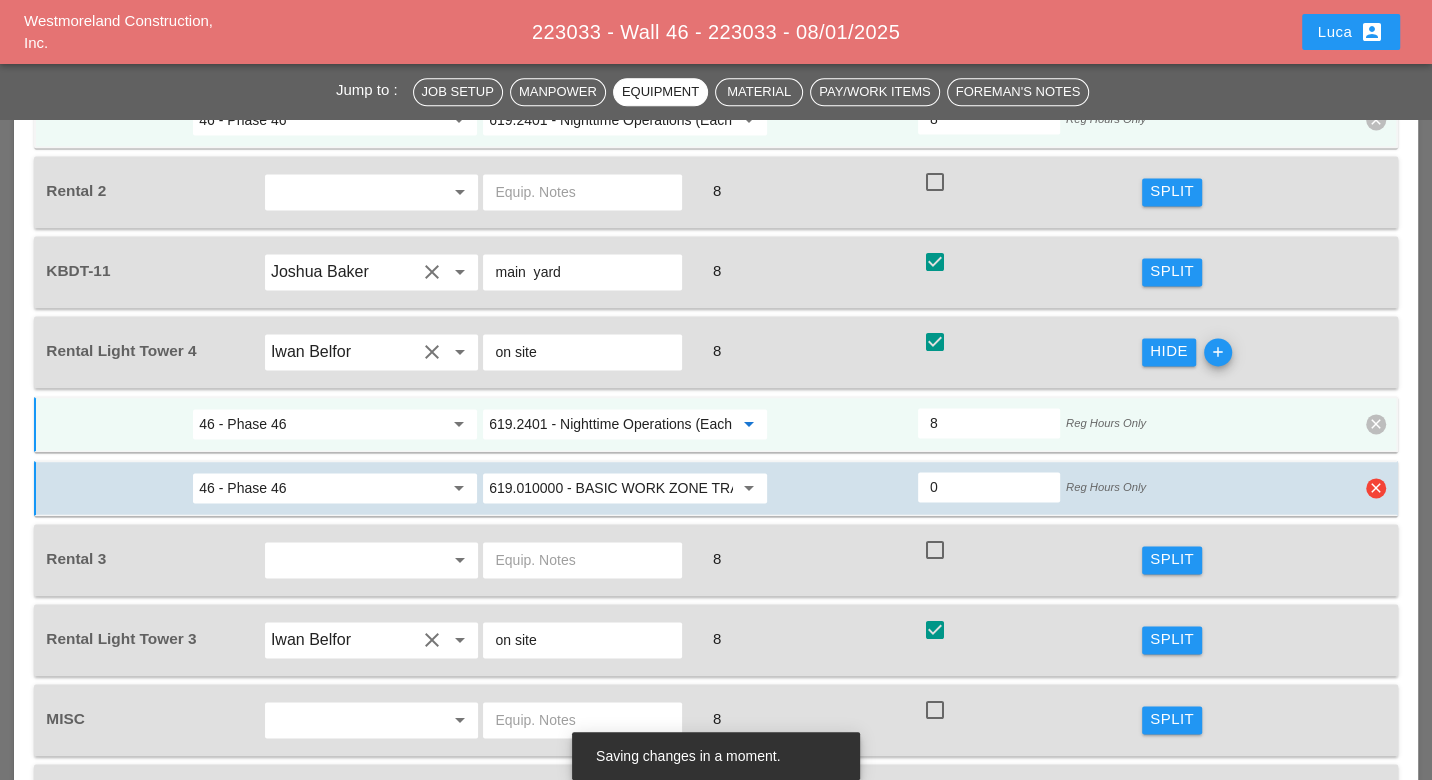 type on "619.2401 - Nighttime Operations (Each Location)" 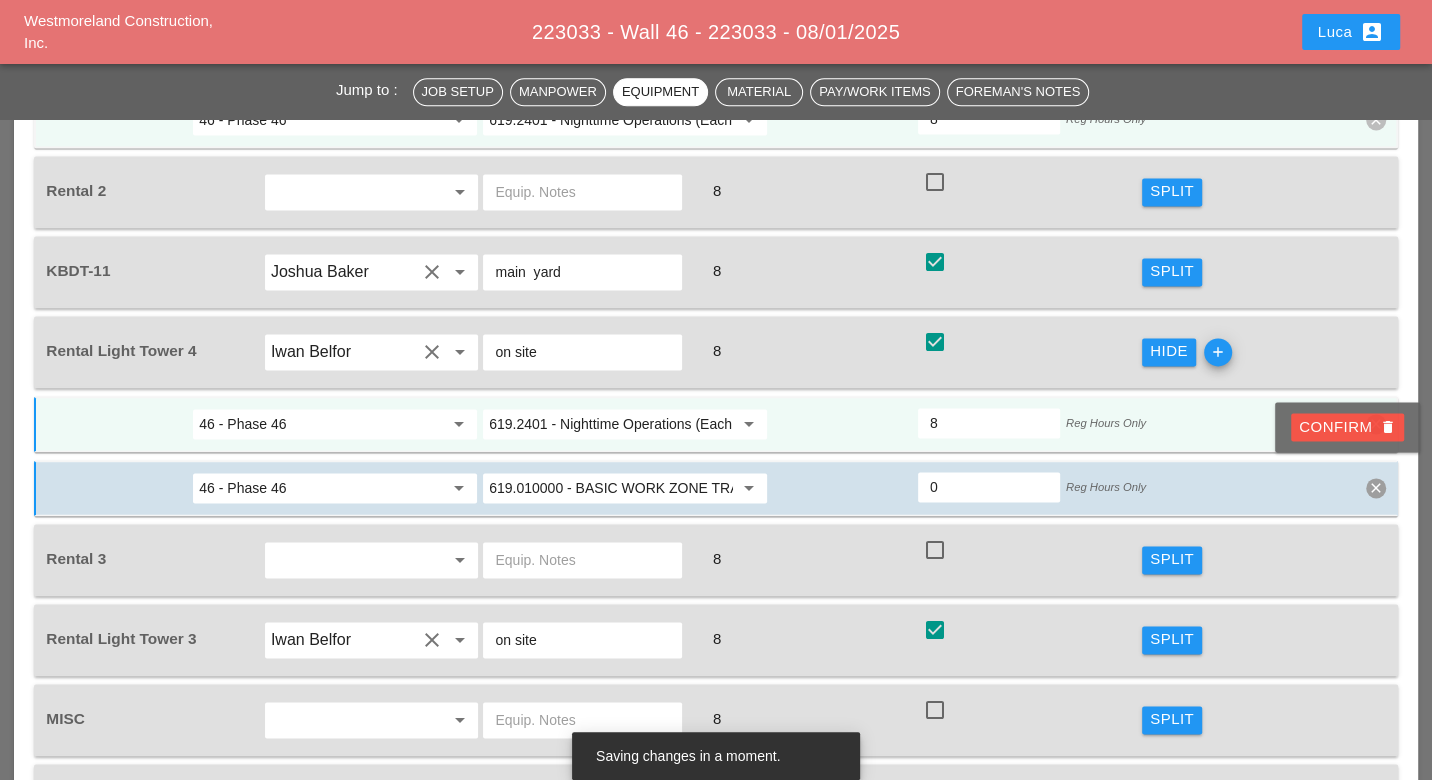 click on "Confirm delete" at bounding box center [1347, 427] 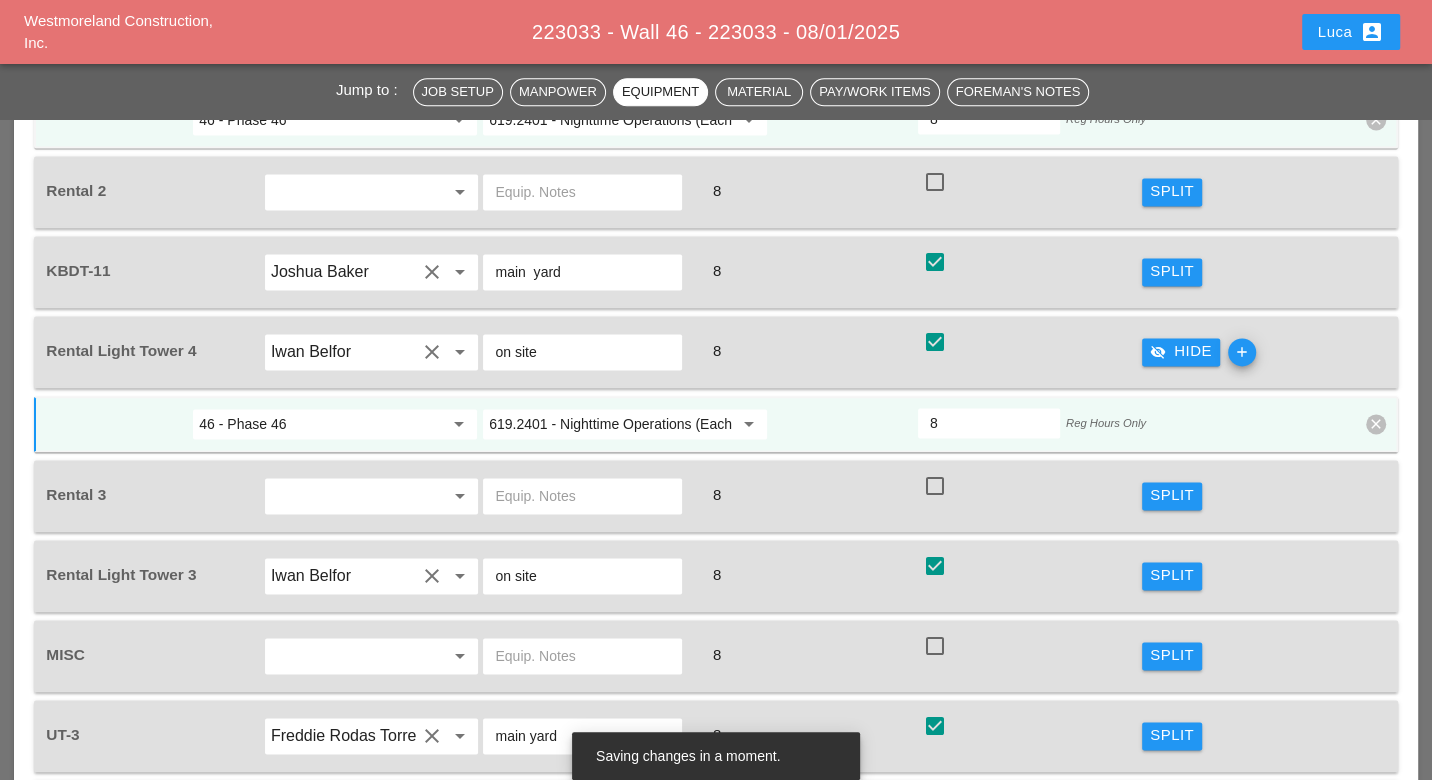 scroll, scrollTop: 2111, scrollLeft: 0, axis: vertical 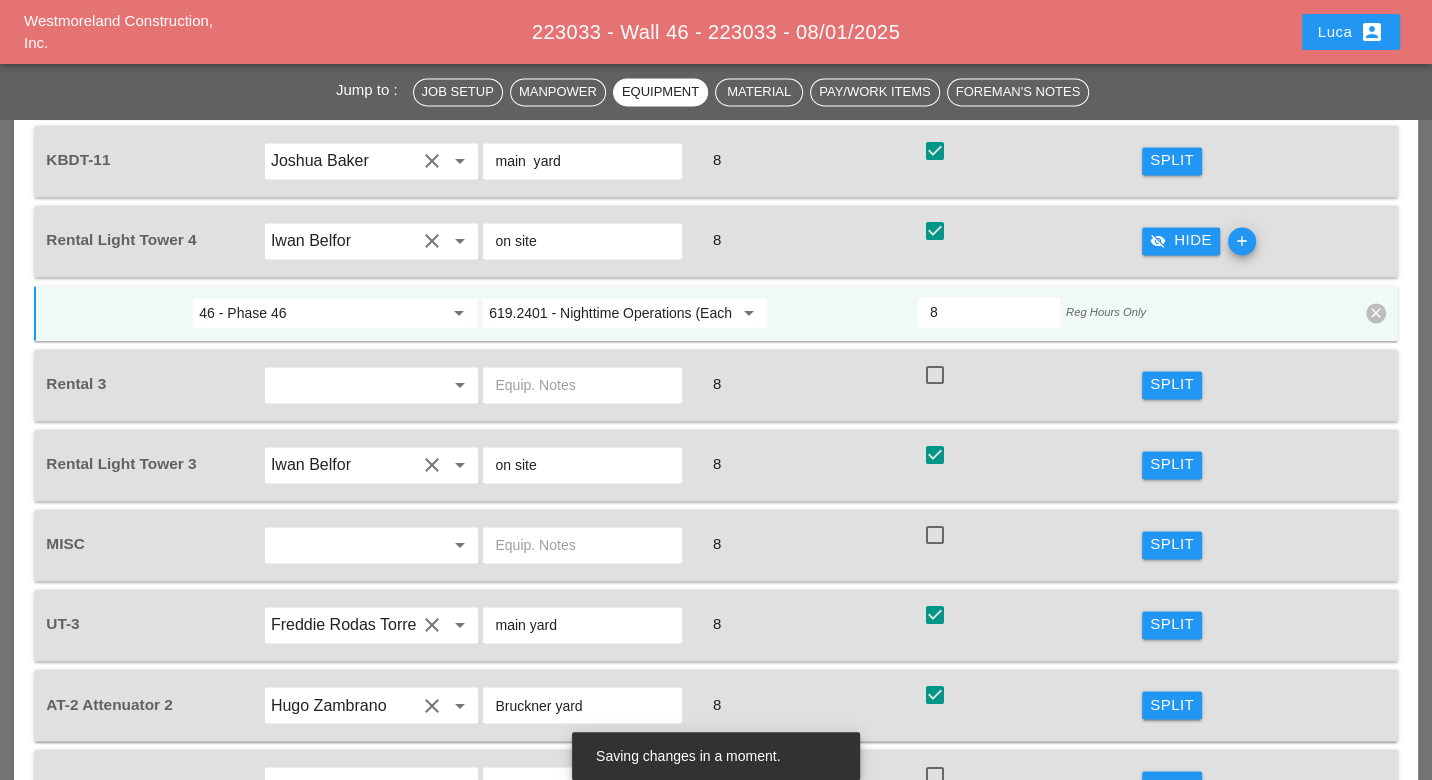 click on "Equipment Operator / Driver Equip. Notes Total Hours T&M? Shift Items AT-3  Attenuator 2007 Fernando De Souza clear arrow_drop_down Bruckner yard 8  check_box check Fix Default Reg Hours Only Rental Light Tower 1 Iwan Belfor clear arrow_drop_down Bruckner yard 8  check_box check visibility_off Hide add 46 - Phase 46 arrow_drop_down 619.2401 - Nighttime Operations (Each Location) arrow_drop_down 8 Reg Hours Only clear Rental 2 arrow_drop_down 8  check_box_outline_blank Split 46 - Phase 46 arrow_drop_down 619.010000 - BASIC WORK ZONE TRAFFIC CONTROL arrow_drop_down 8 Reg Hours Only clear KBDT-11 Joshua Baker clear arrow_drop_down main  yard 8  check_box check Split 46 - Phase 46 arrow_drop_down 619.010000 - BASIC WORK ZONE TRAFFIC CONTROL arrow_drop_down 8 Reg Hours Only clear Rental Light Tower 4 Iwan Belfor clear arrow_drop_down on site 8  check_box check visibility_off Hide add 46 - Phase 46 arrow_drop_down 619.2401 - Nighttime Operations (Each Location) arrow_drop_down 8 Reg Hours Only clear Rental 3 8  8 8" at bounding box center [715, 427] 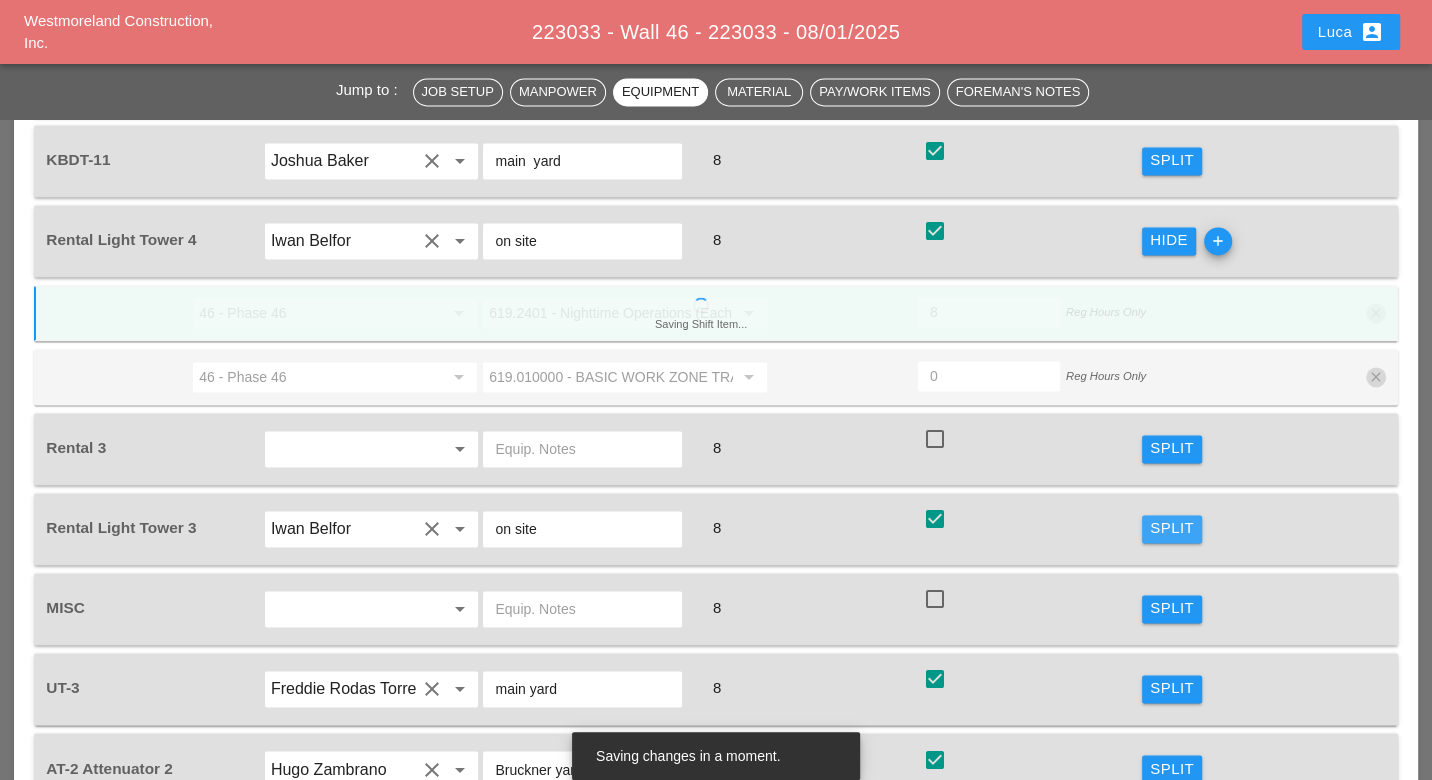 click on "Split" at bounding box center (1172, 528) 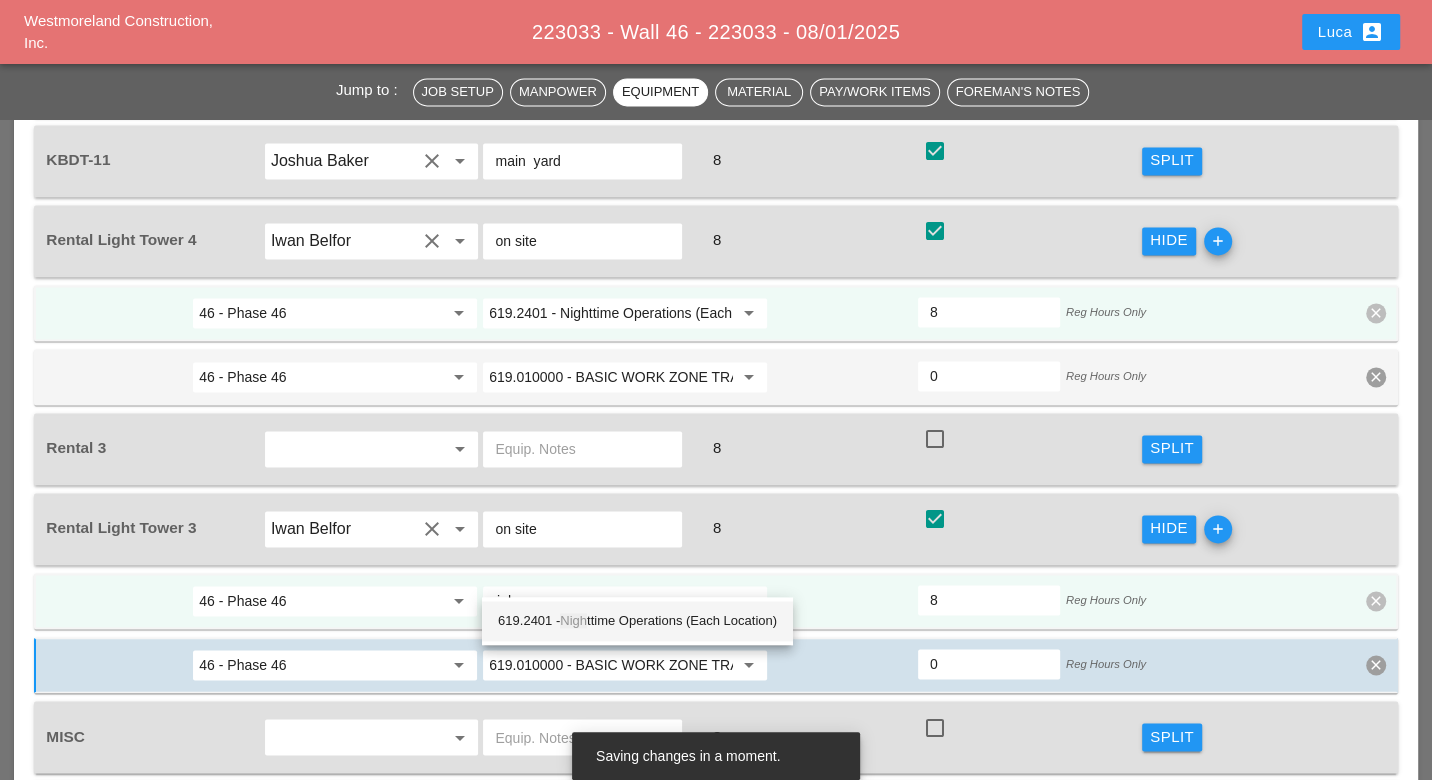click on "619.2401 -  Nigh ttime Operations (Each Location)" at bounding box center (637, 621) 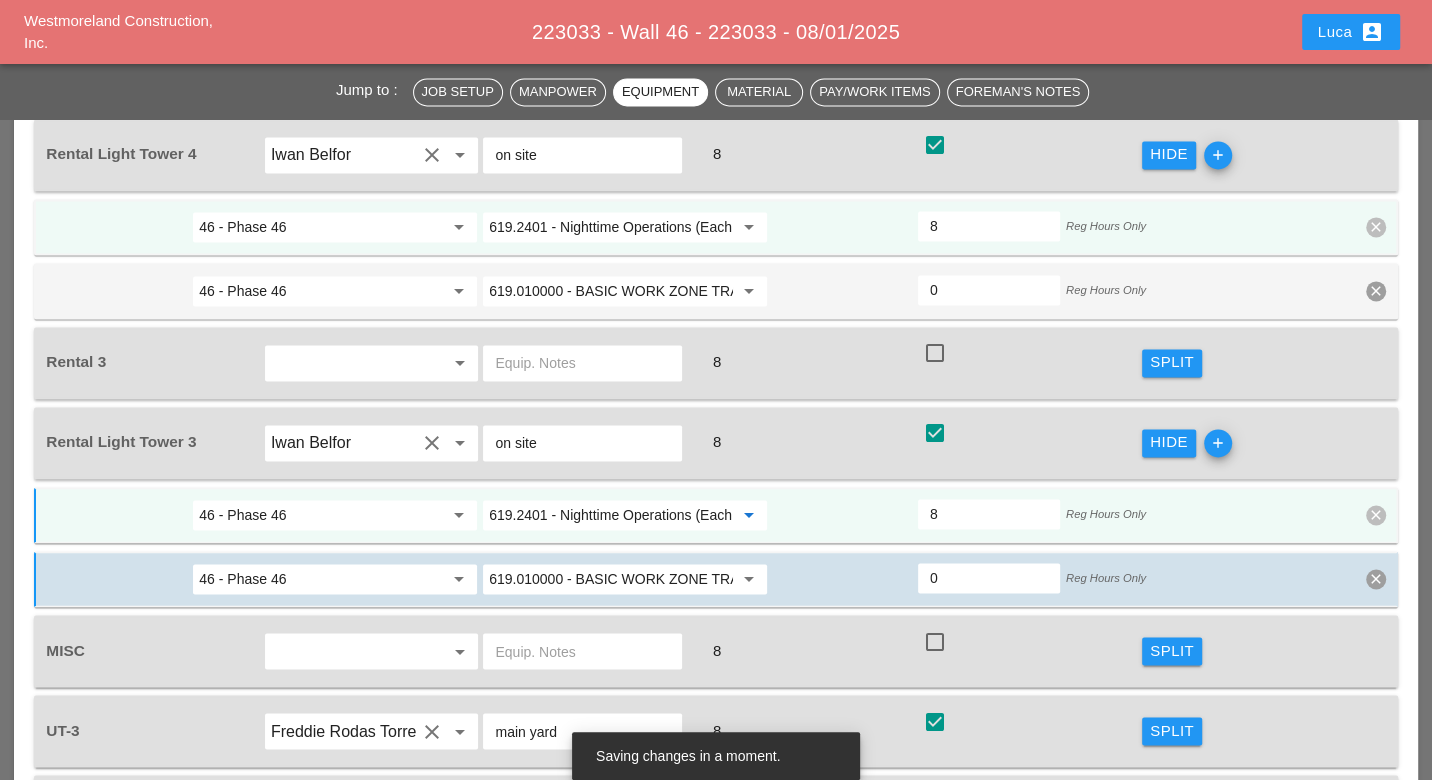 scroll, scrollTop: 2222, scrollLeft: 0, axis: vertical 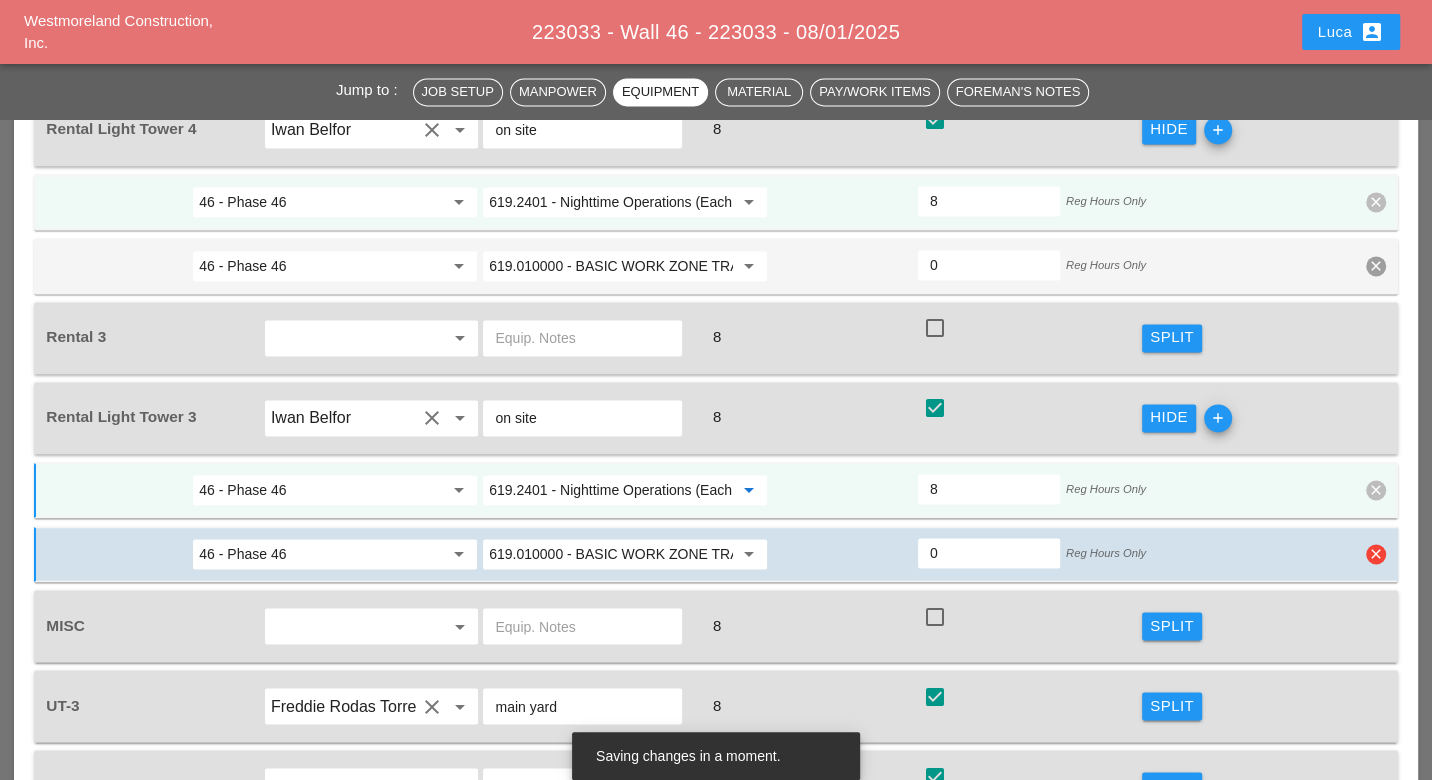 type on "619.2401 - Nighttime Operations (Each Location)" 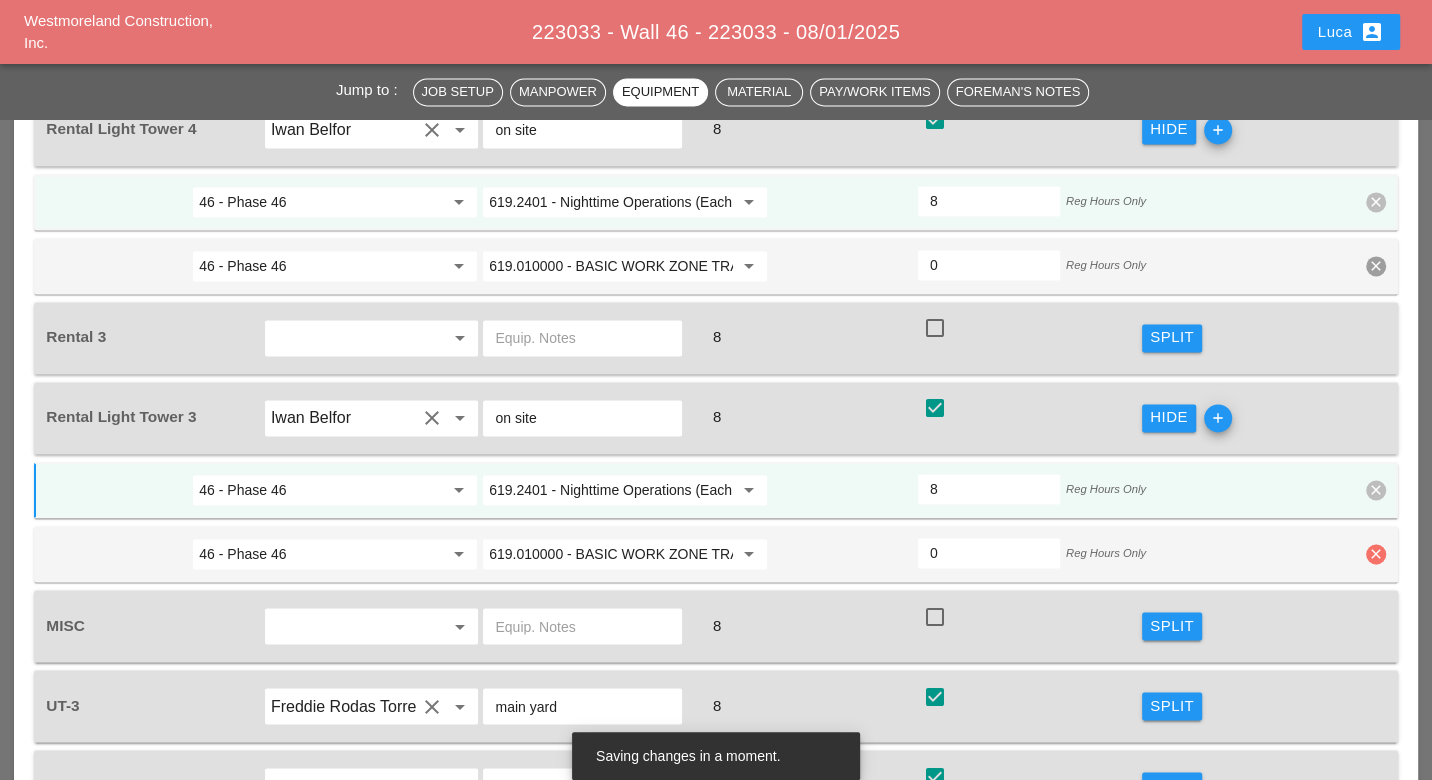 click on "clear" at bounding box center [1376, 554] 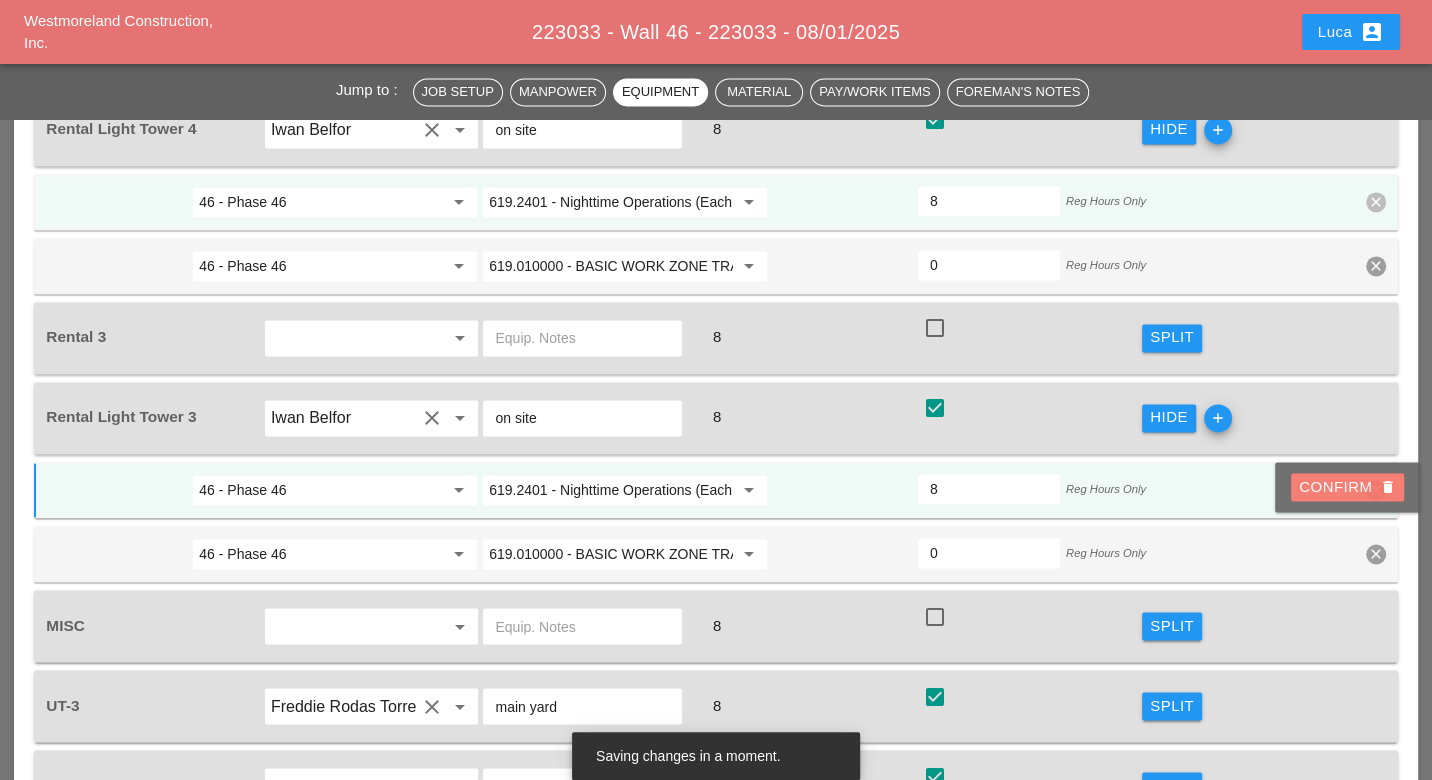 click on "Confirm delete" at bounding box center (1347, 487) 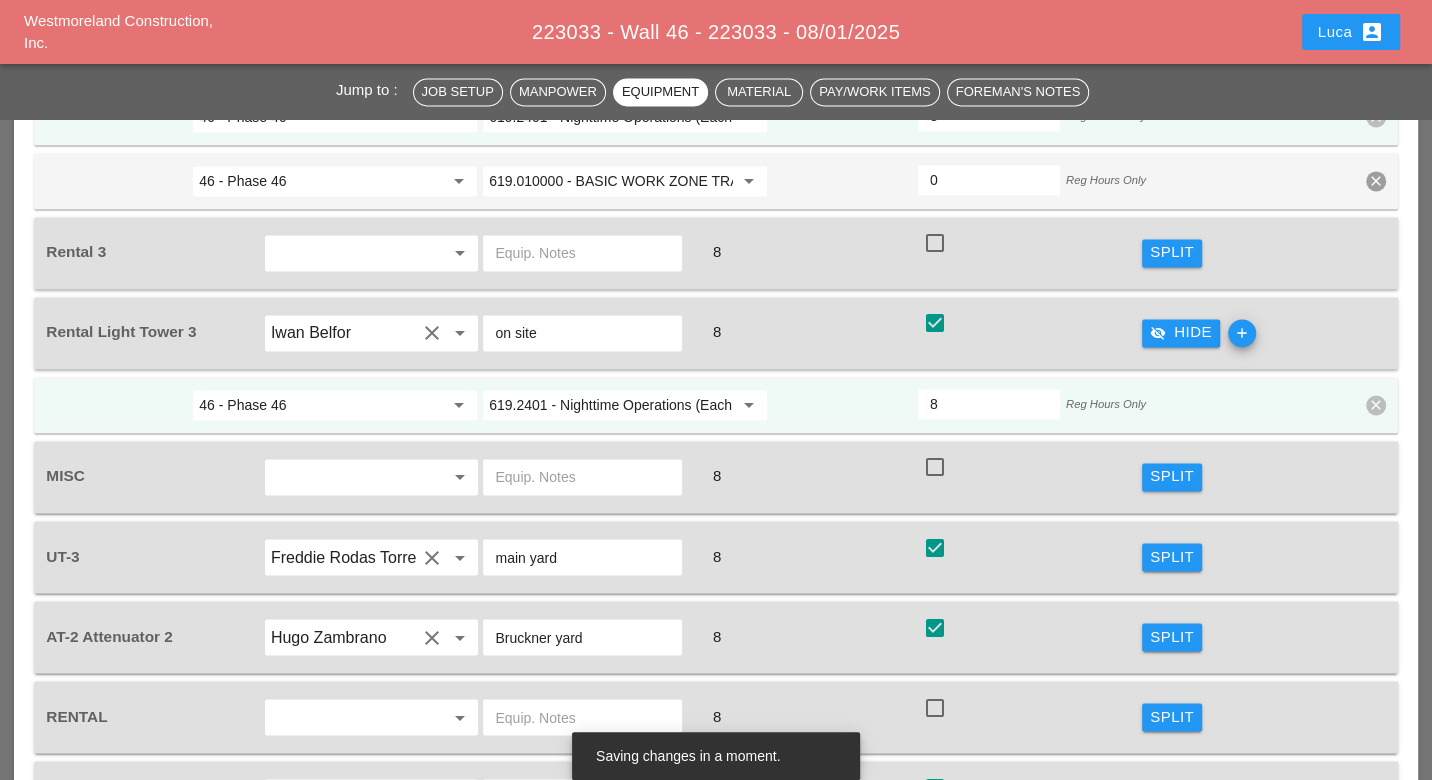 scroll, scrollTop: 2333, scrollLeft: 0, axis: vertical 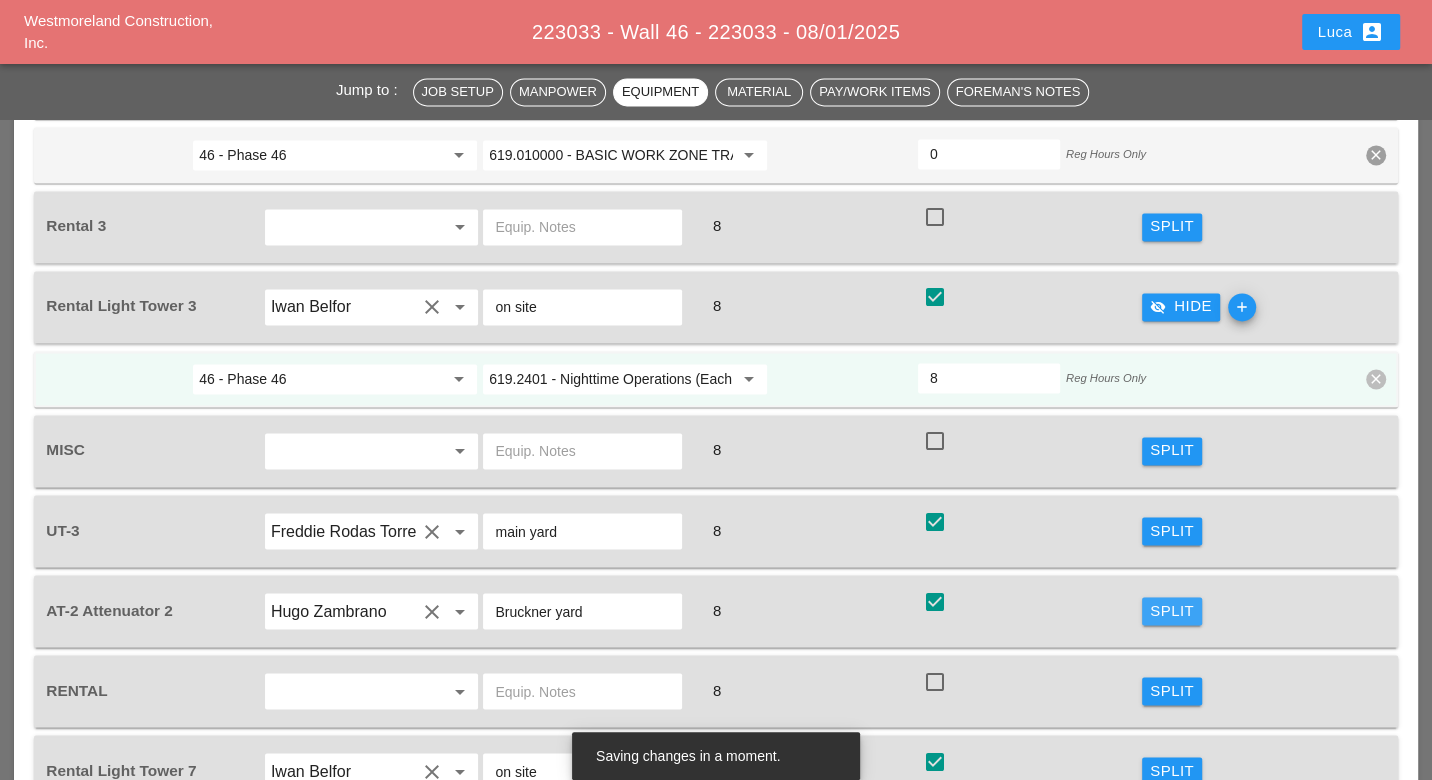 drag, startPoint x: 1170, startPoint y: 579, endPoint x: 1094, endPoint y: 583, distance: 76.105194 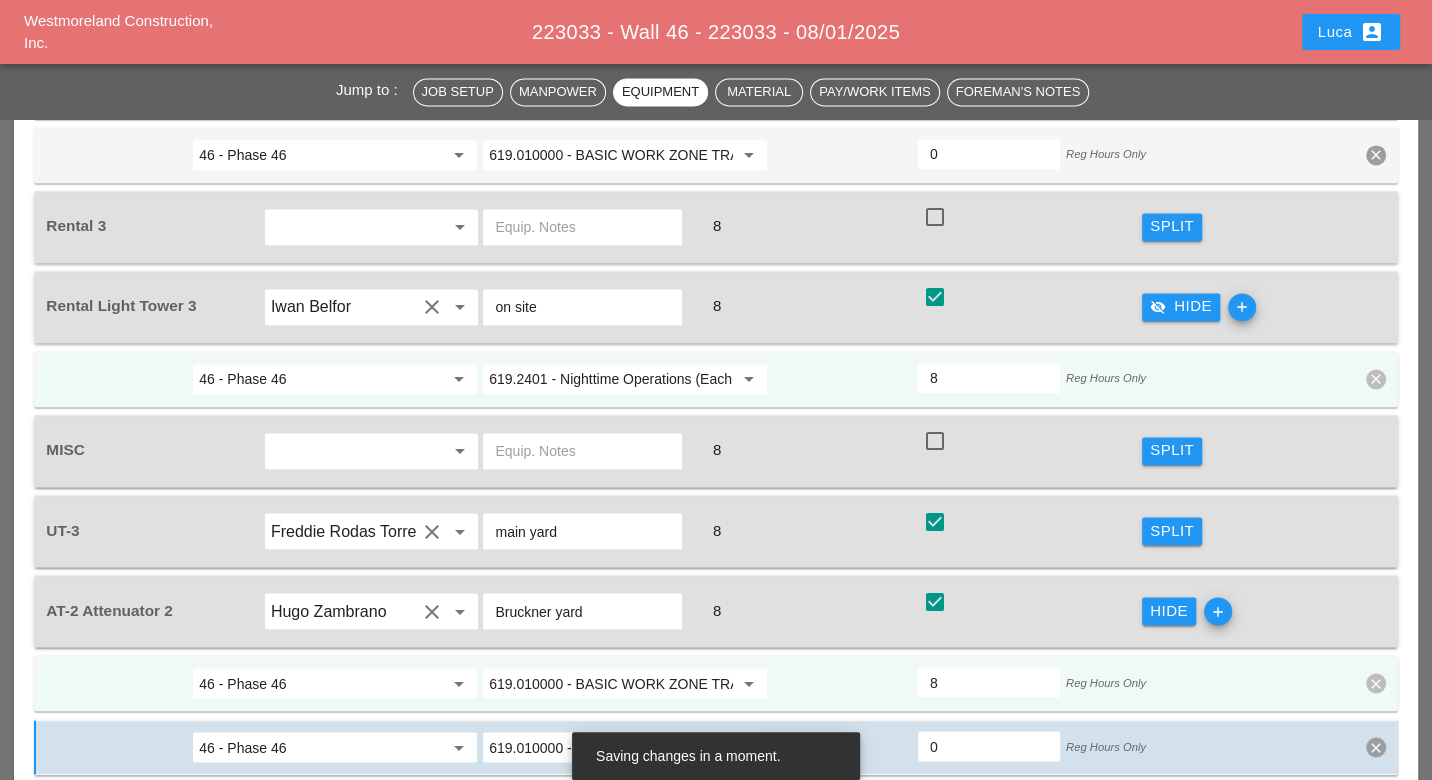 scroll, scrollTop: 2444, scrollLeft: 0, axis: vertical 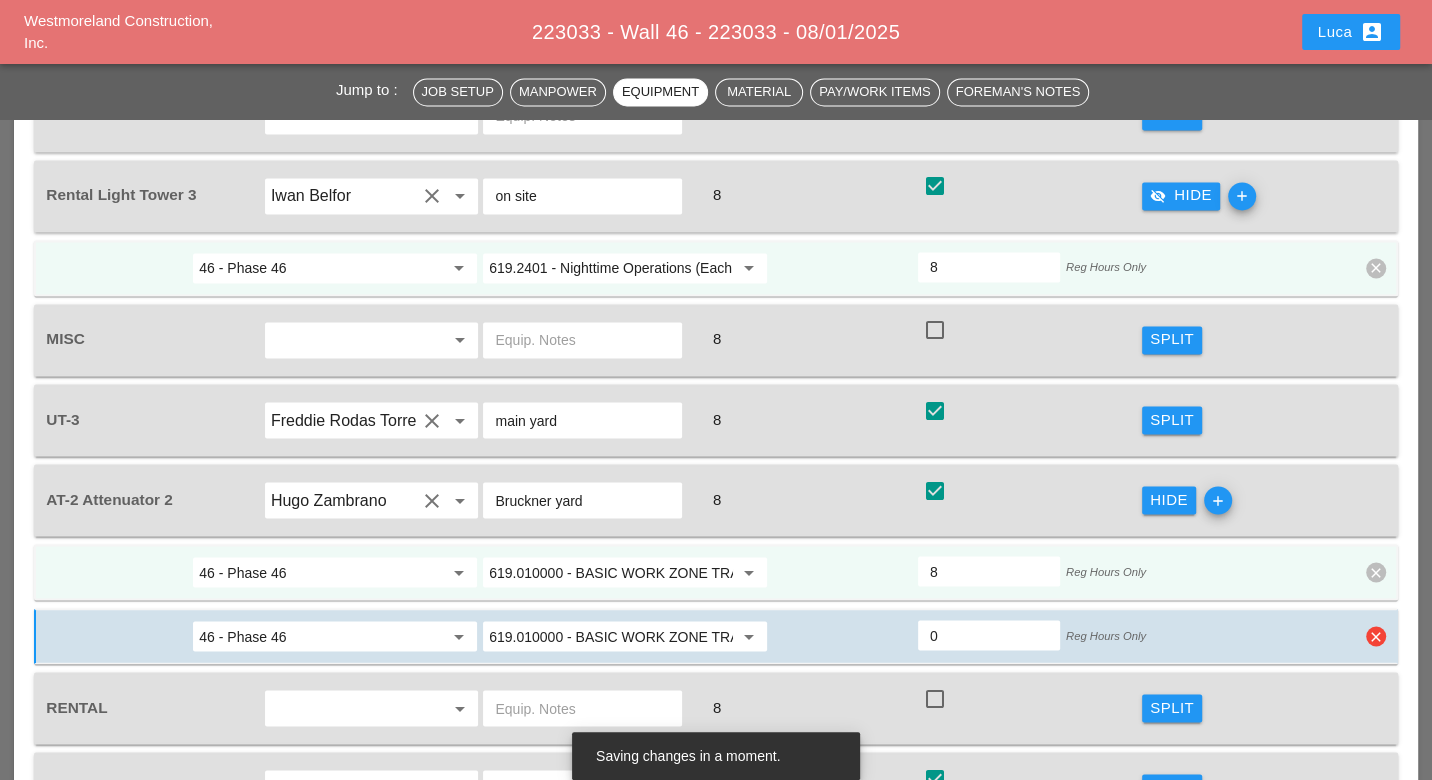 click on "clear" at bounding box center [1376, 636] 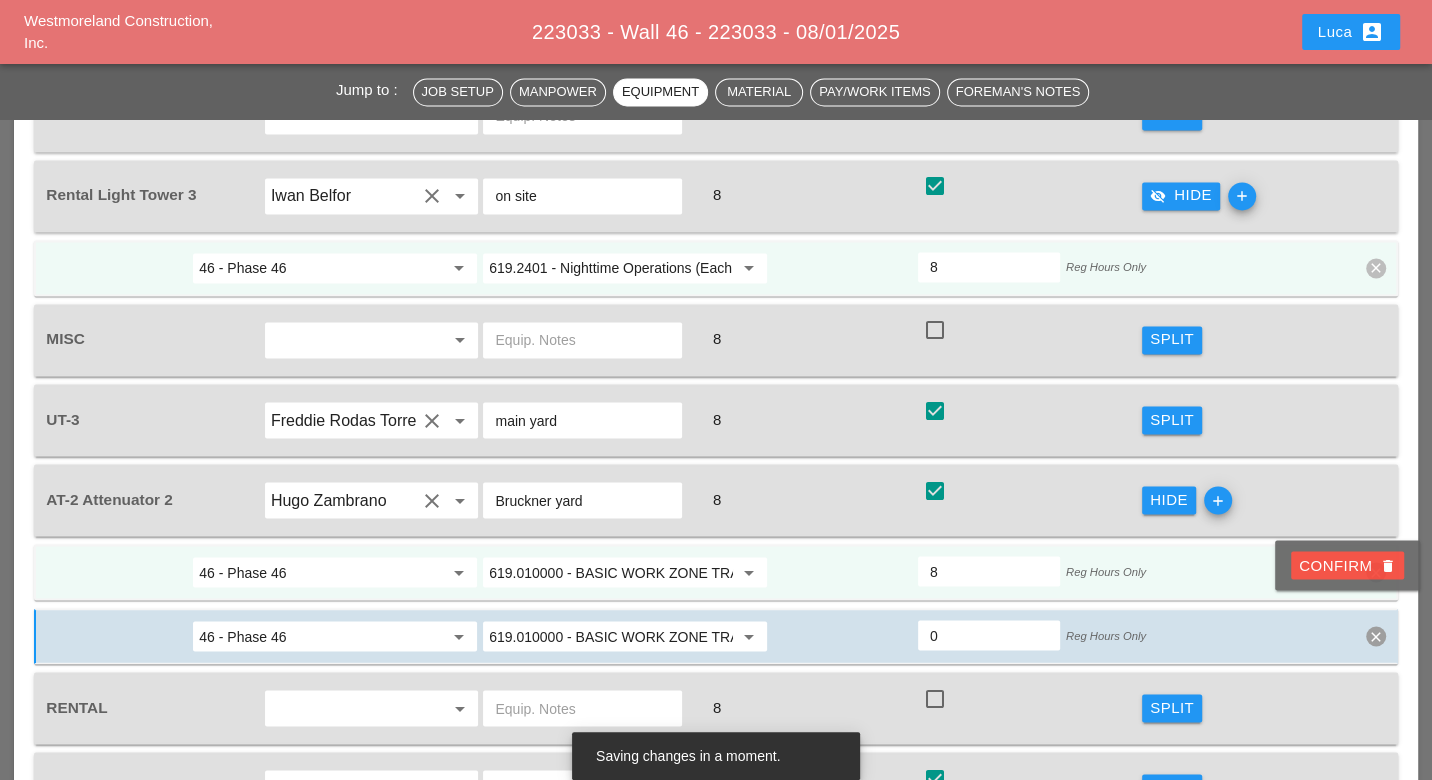 click on "Confirm delete" at bounding box center (1347, 565) 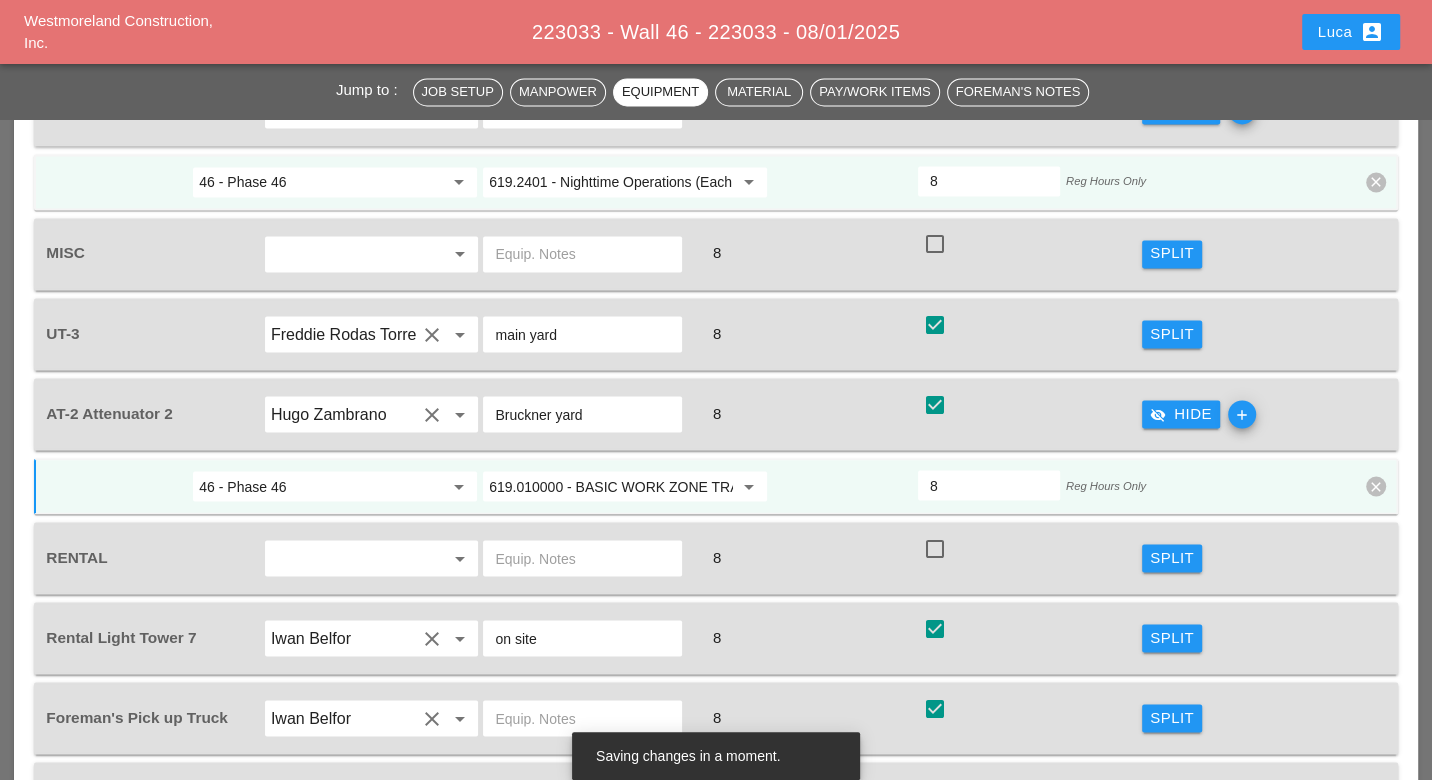 scroll, scrollTop: 2555, scrollLeft: 0, axis: vertical 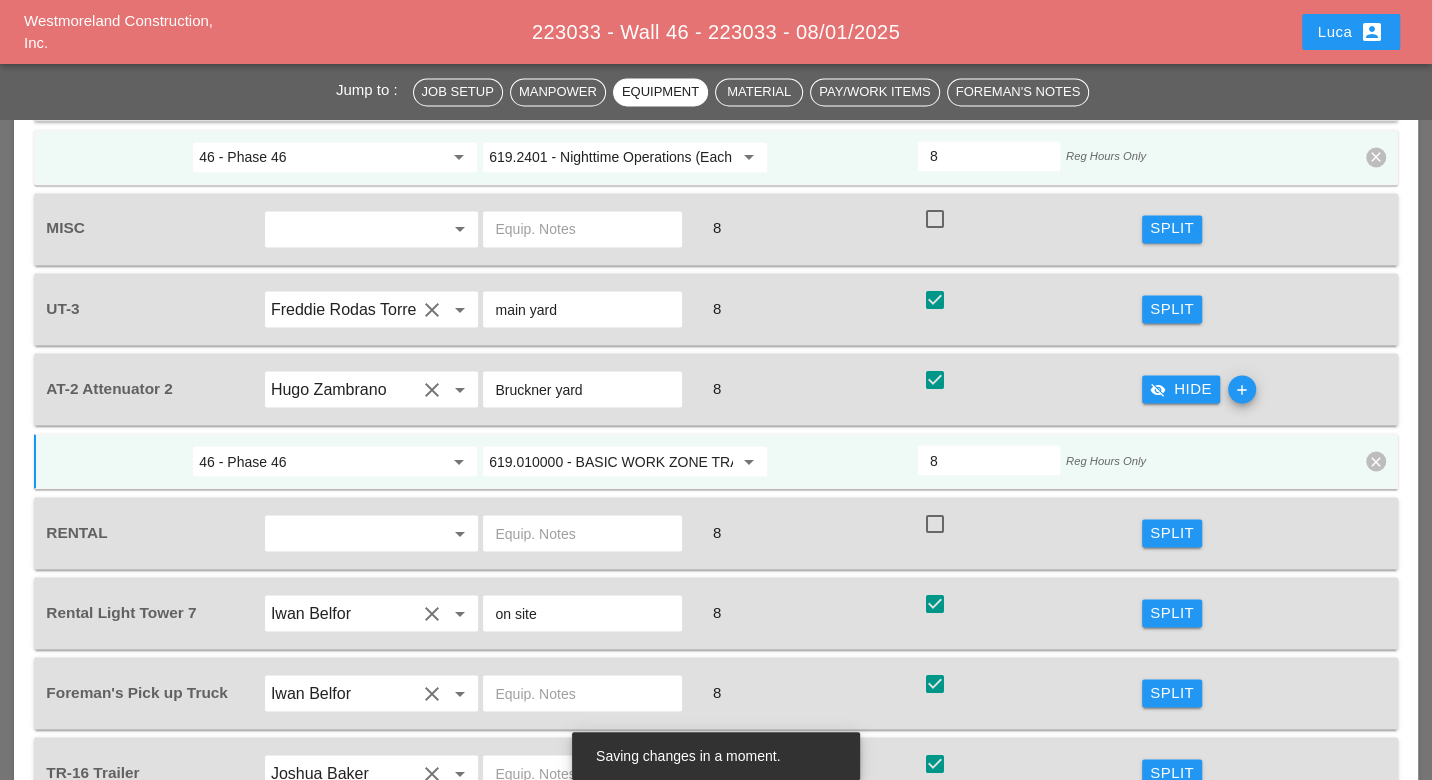 drag, startPoint x: 1159, startPoint y: 579, endPoint x: 1038, endPoint y: 605, distance: 123.76187 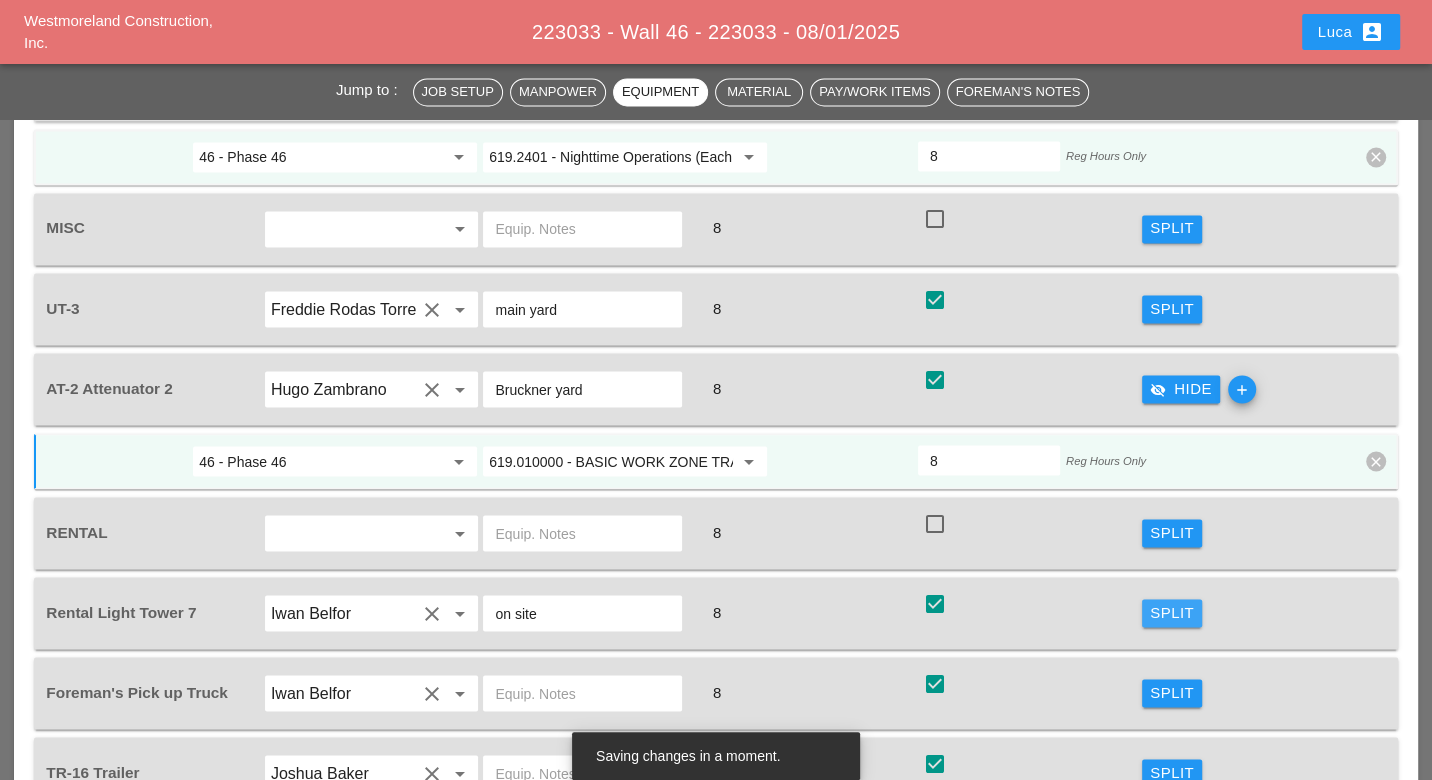 click on "Split" at bounding box center (1172, 612) 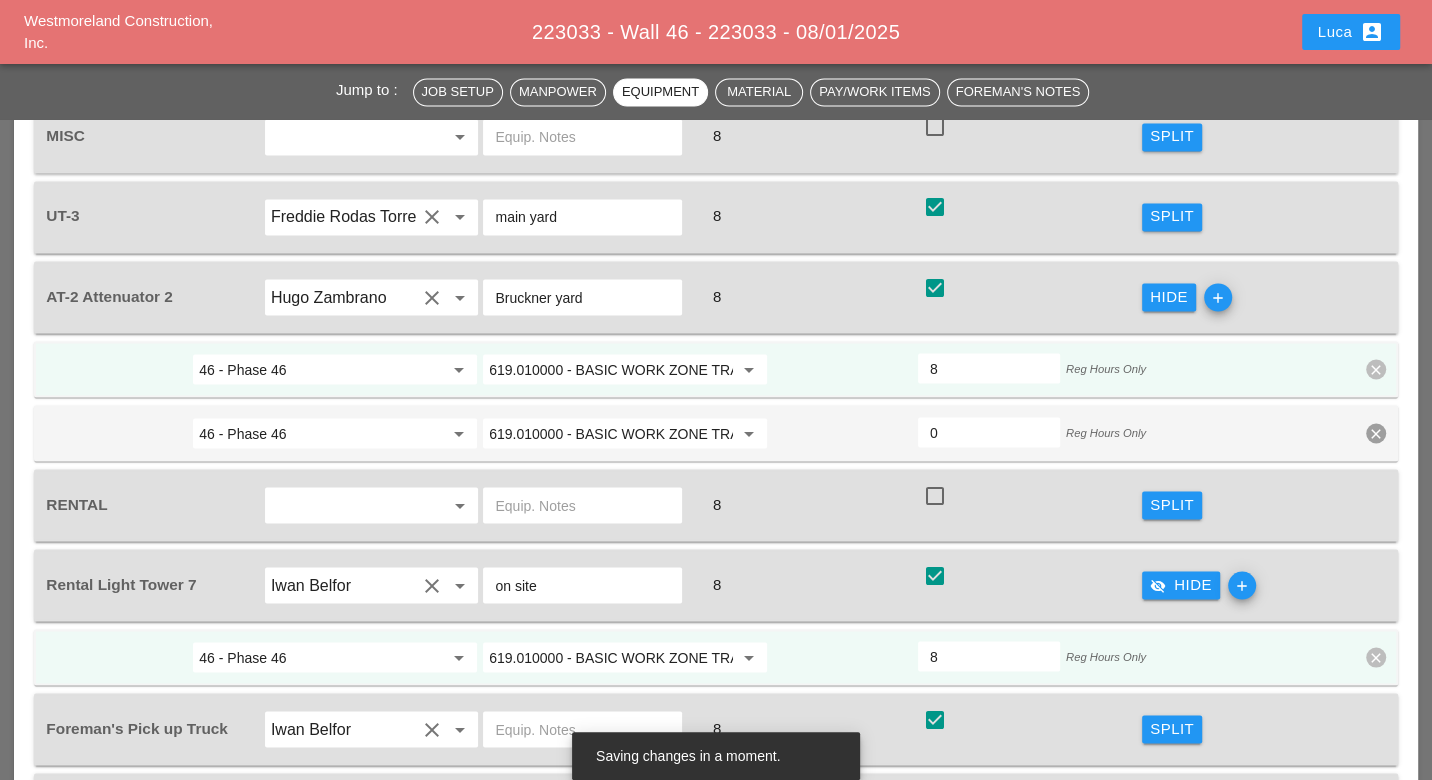 scroll, scrollTop: 2604, scrollLeft: 0, axis: vertical 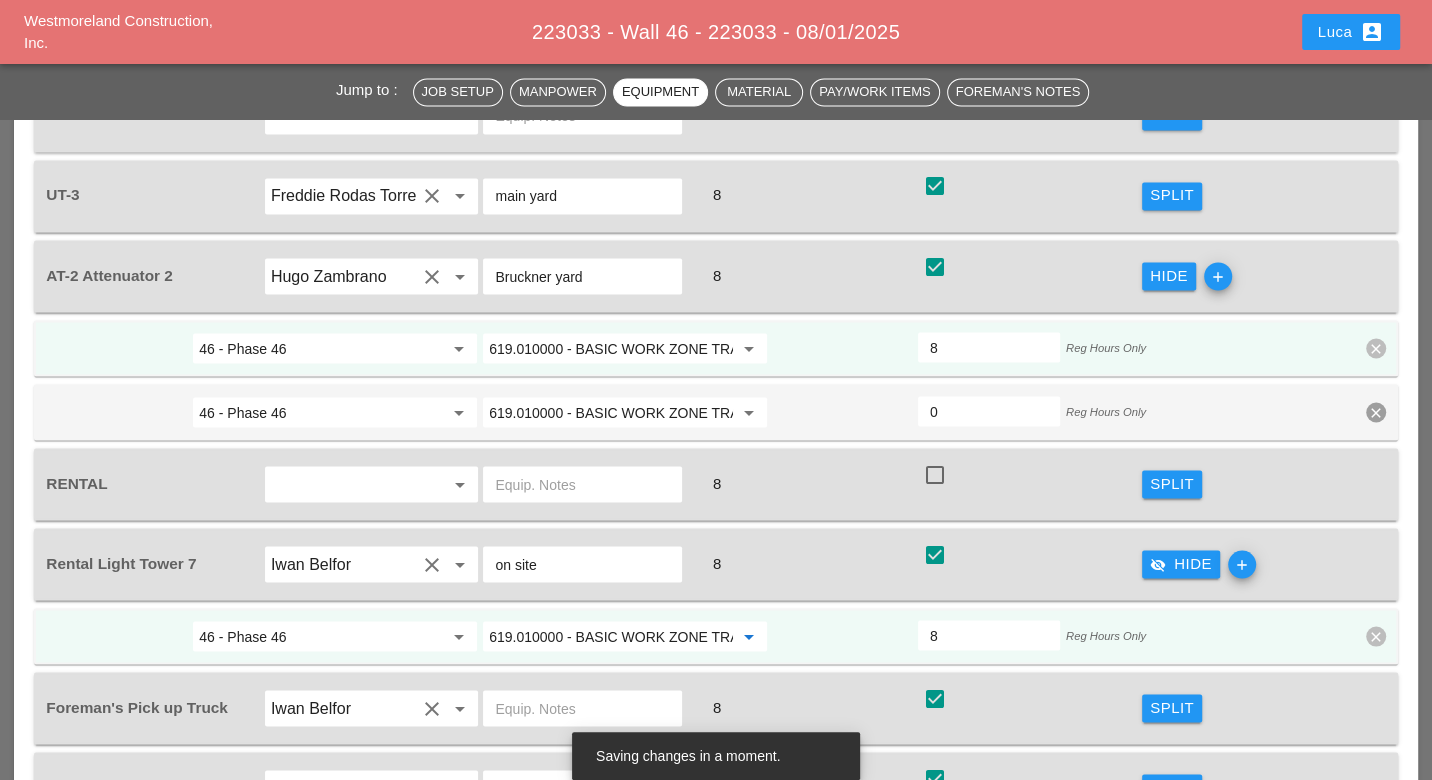 click on "619.010000 - BASIC WORK ZONE TRAFFIC CONTROL" at bounding box center (611, 636) 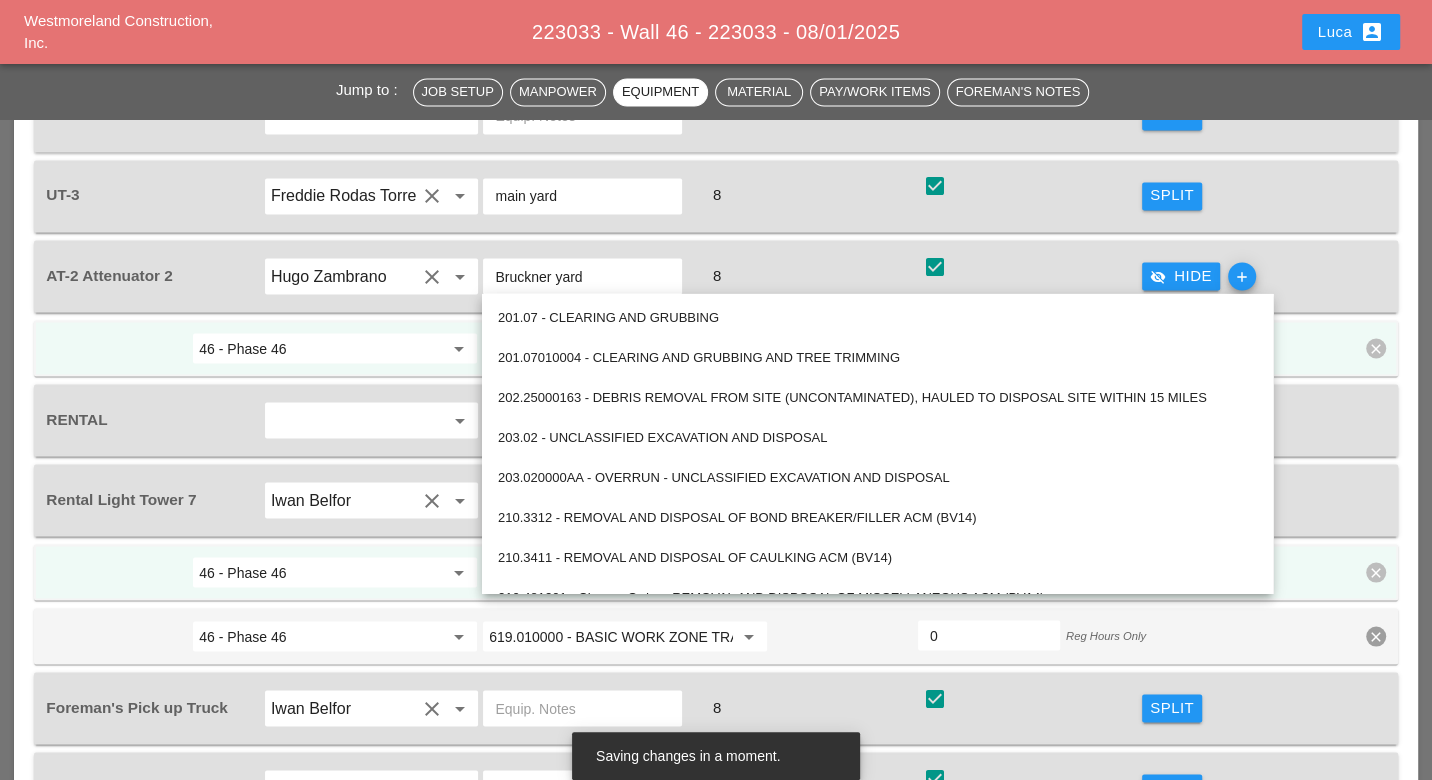 click on "46 - Phase 46" at bounding box center [321, 572] 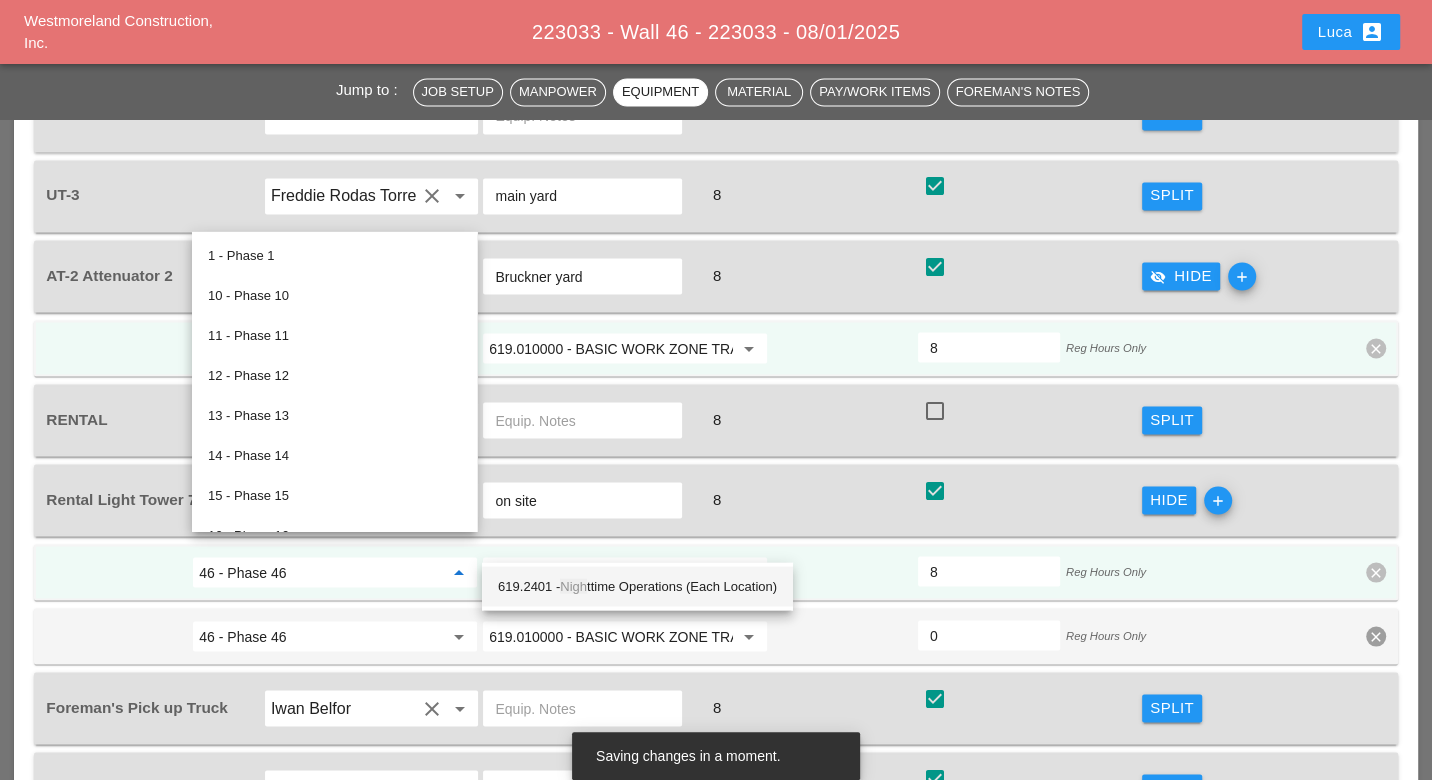 click on "Nigh" at bounding box center [573, 585] 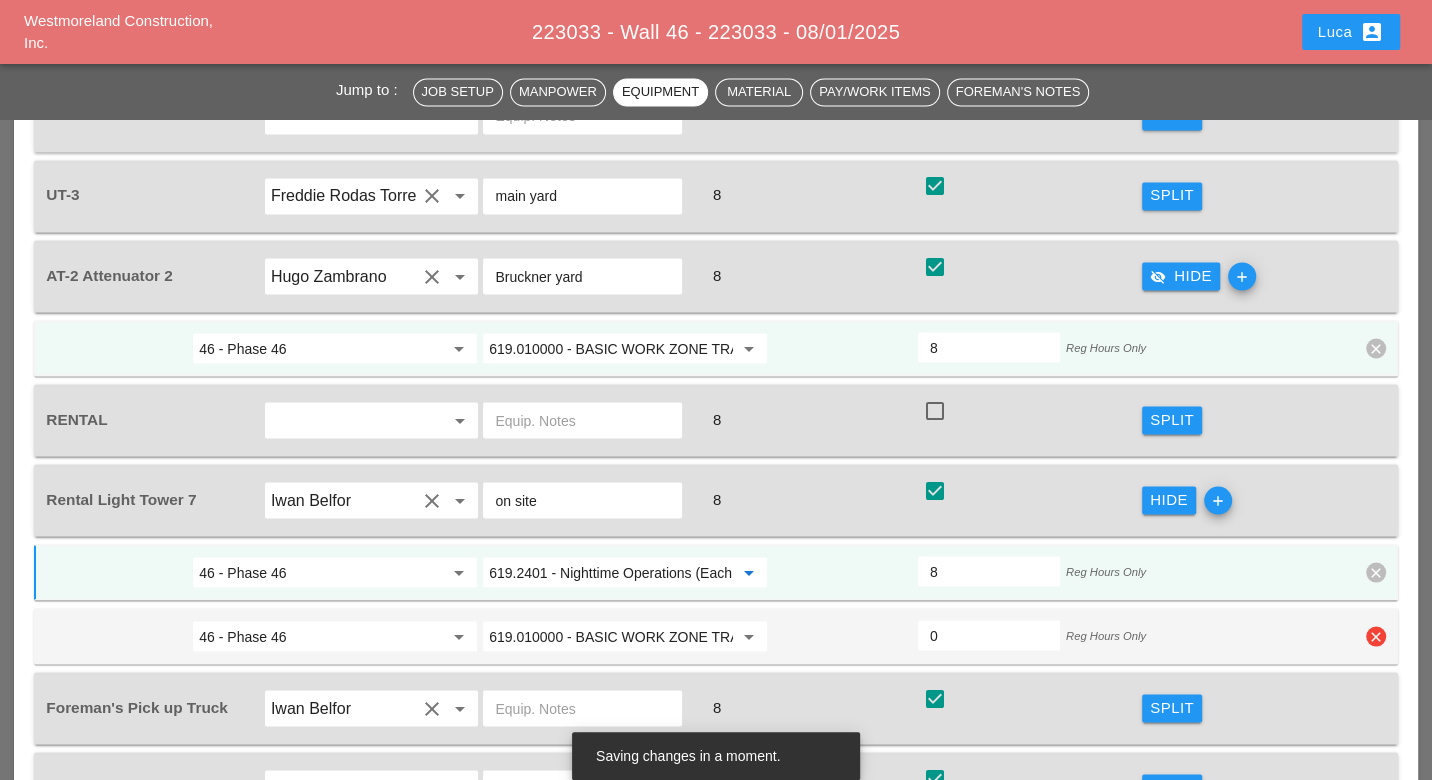 type on "619.2401 - Nighttime Operations (Each Location)" 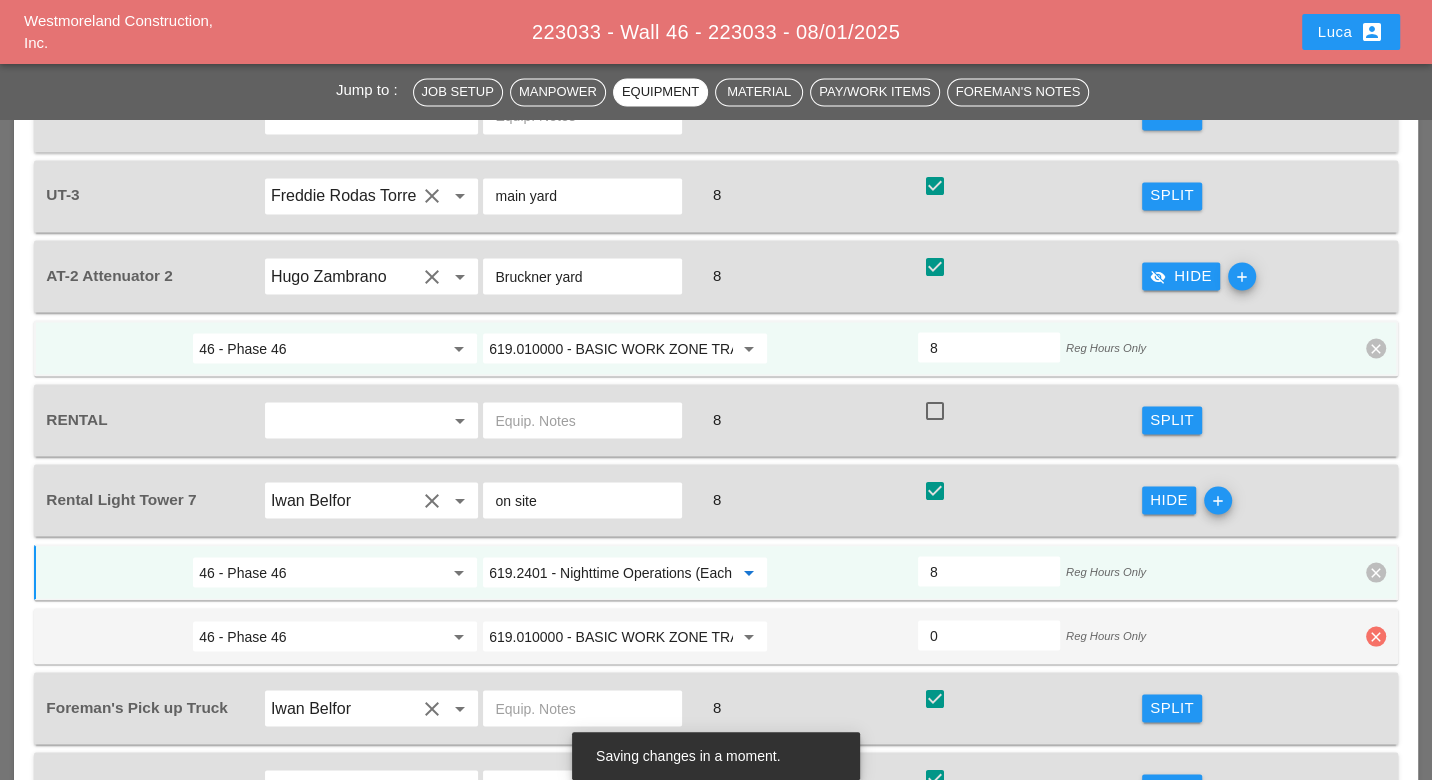 click on "clear" at bounding box center [1376, 636] 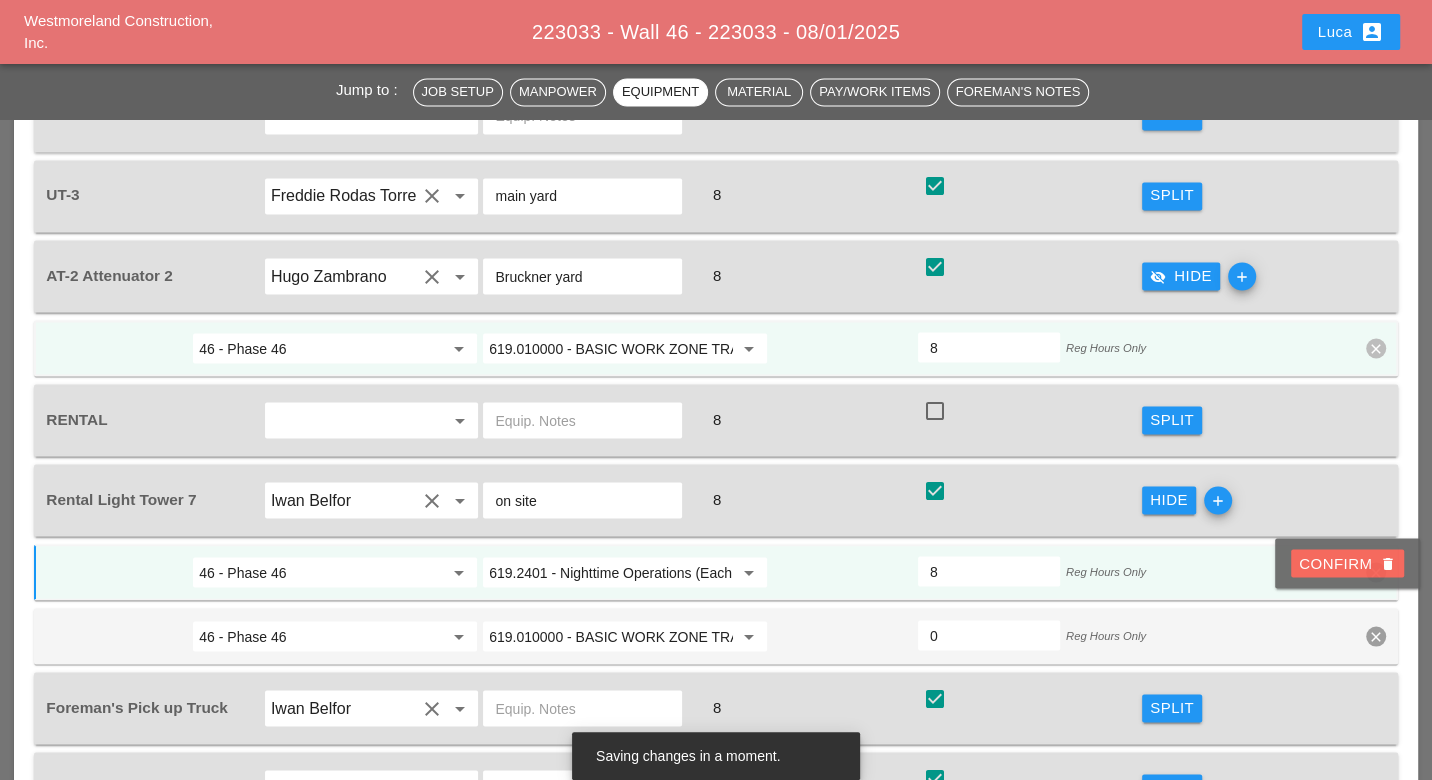 click on "Confirm delete" at bounding box center (1347, 563) 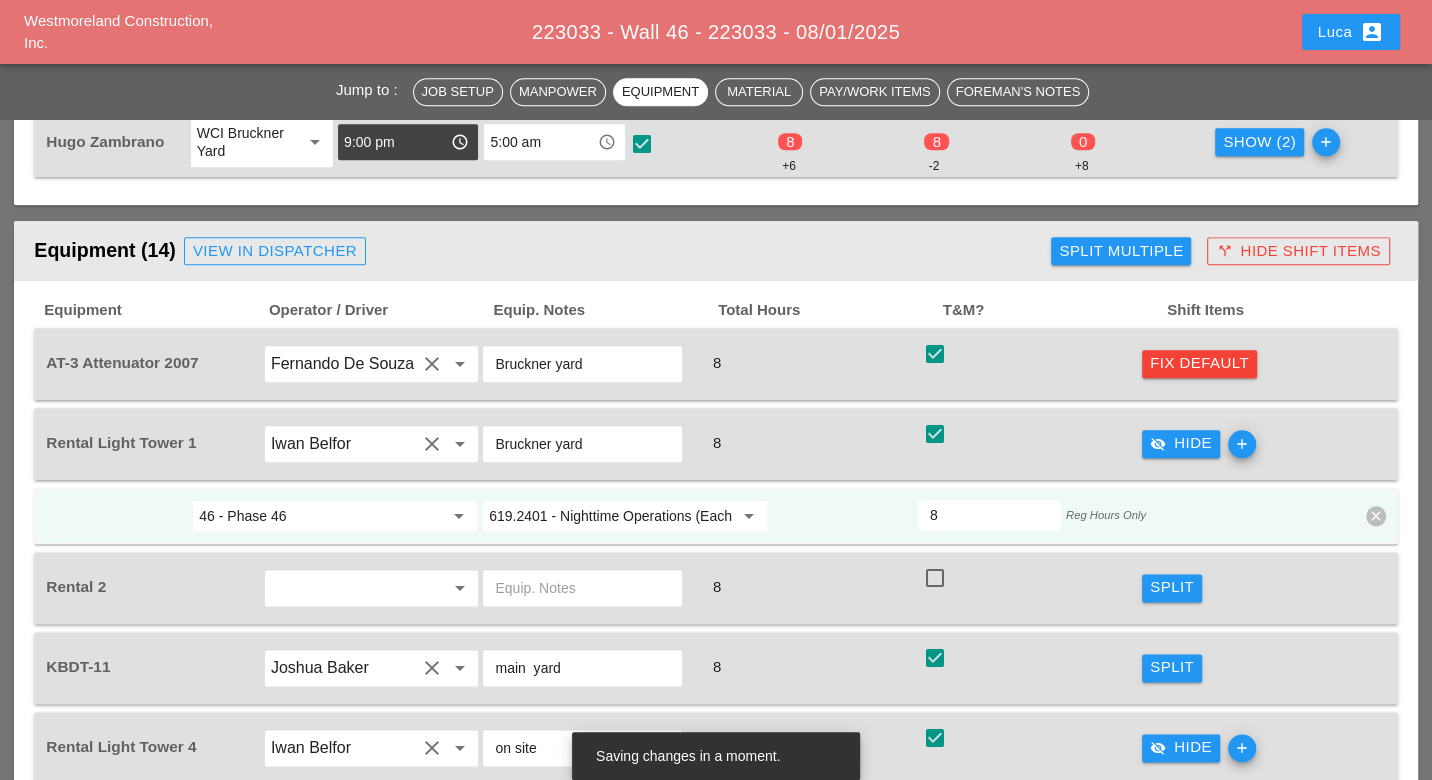 scroll, scrollTop: 1604, scrollLeft: 0, axis: vertical 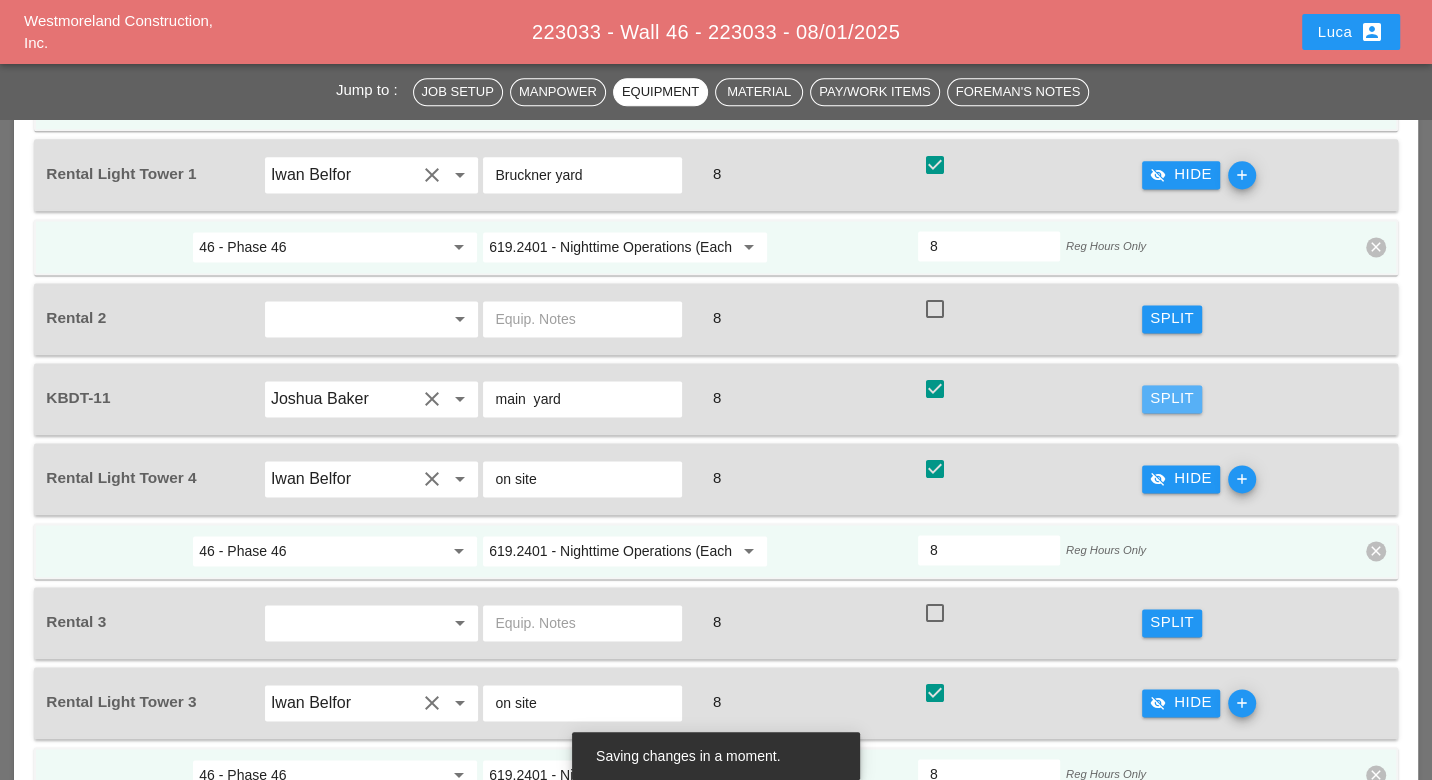 click on "Split" at bounding box center [1172, 398] 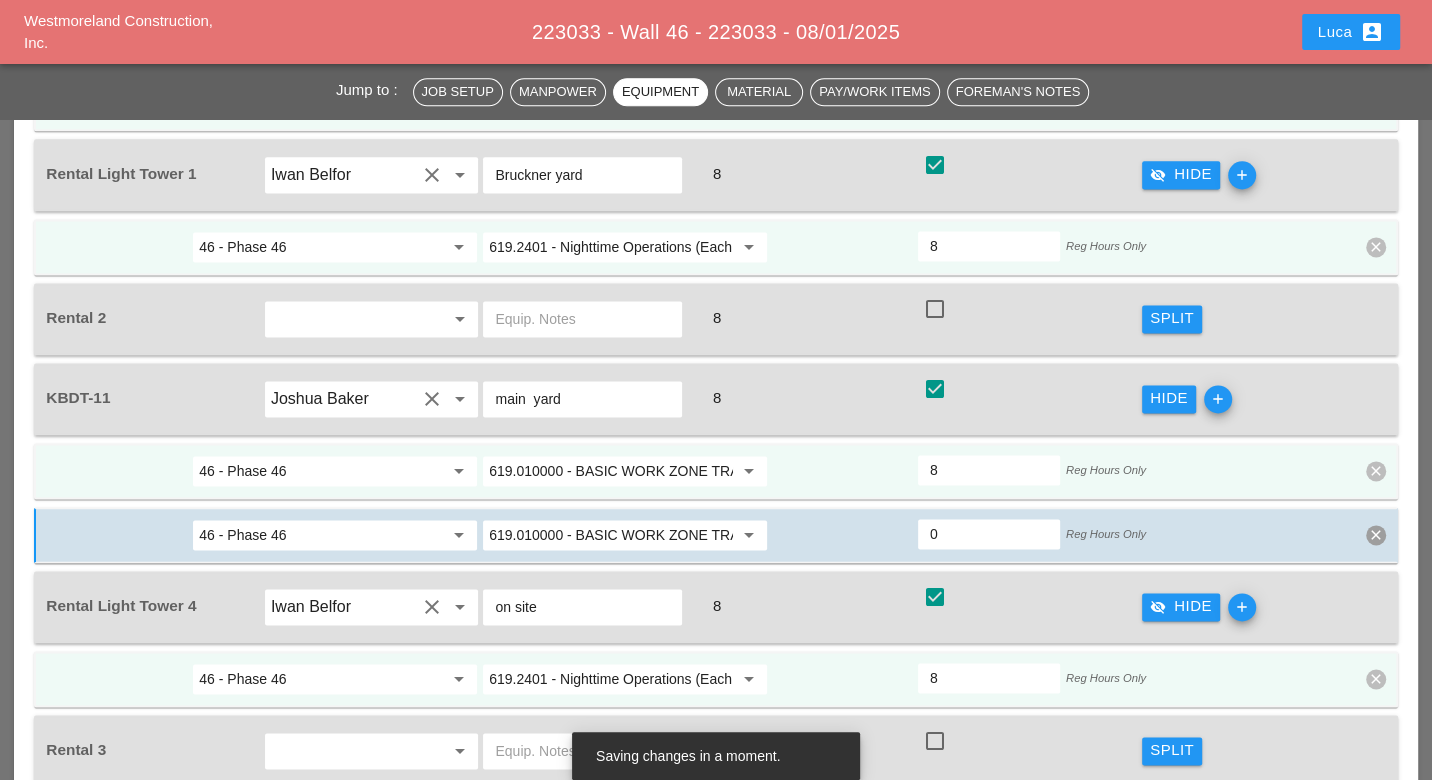 click on "619.010000 - BASIC WORK ZONE TRAFFIC CONTROL" at bounding box center [611, 471] 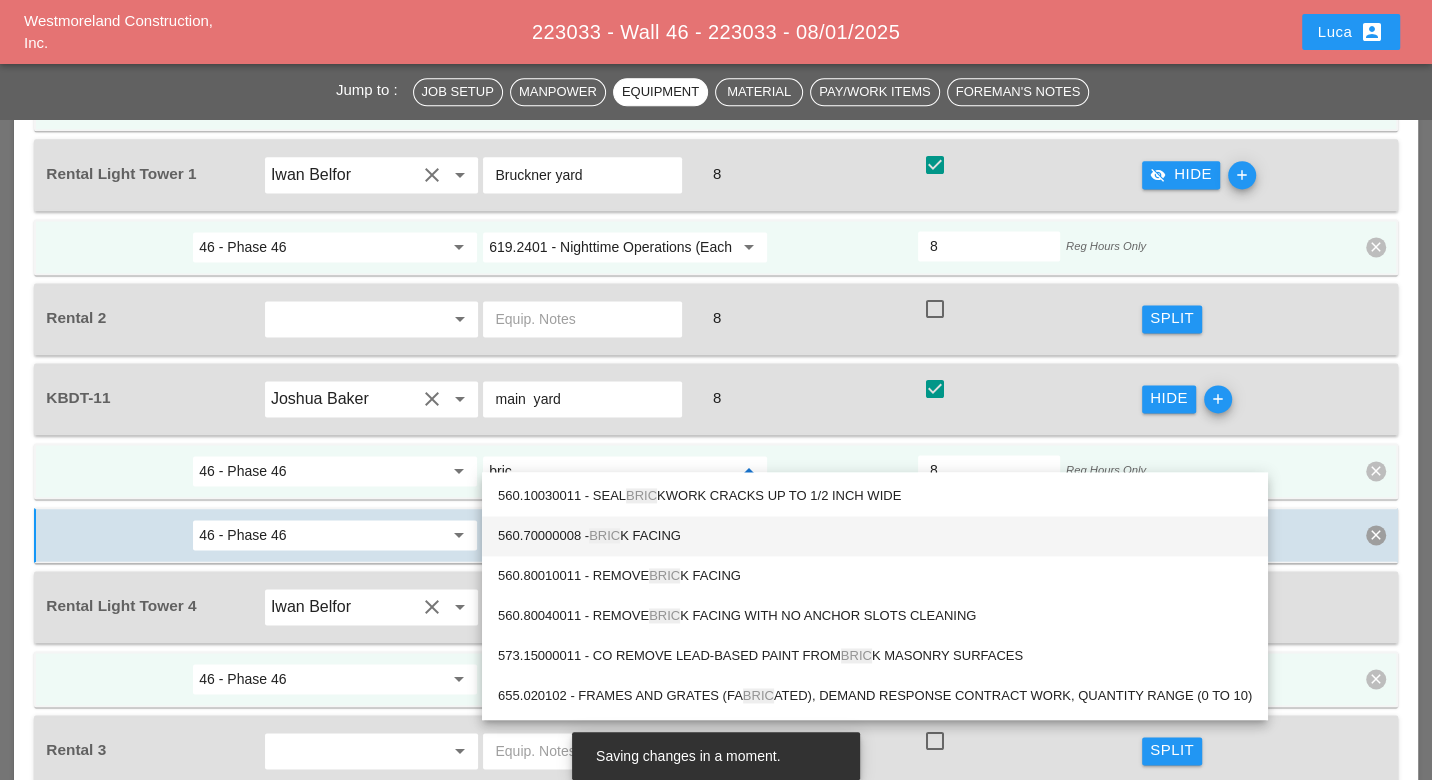 click on "560.70000008 -  BRIC K FACING" at bounding box center [875, 536] 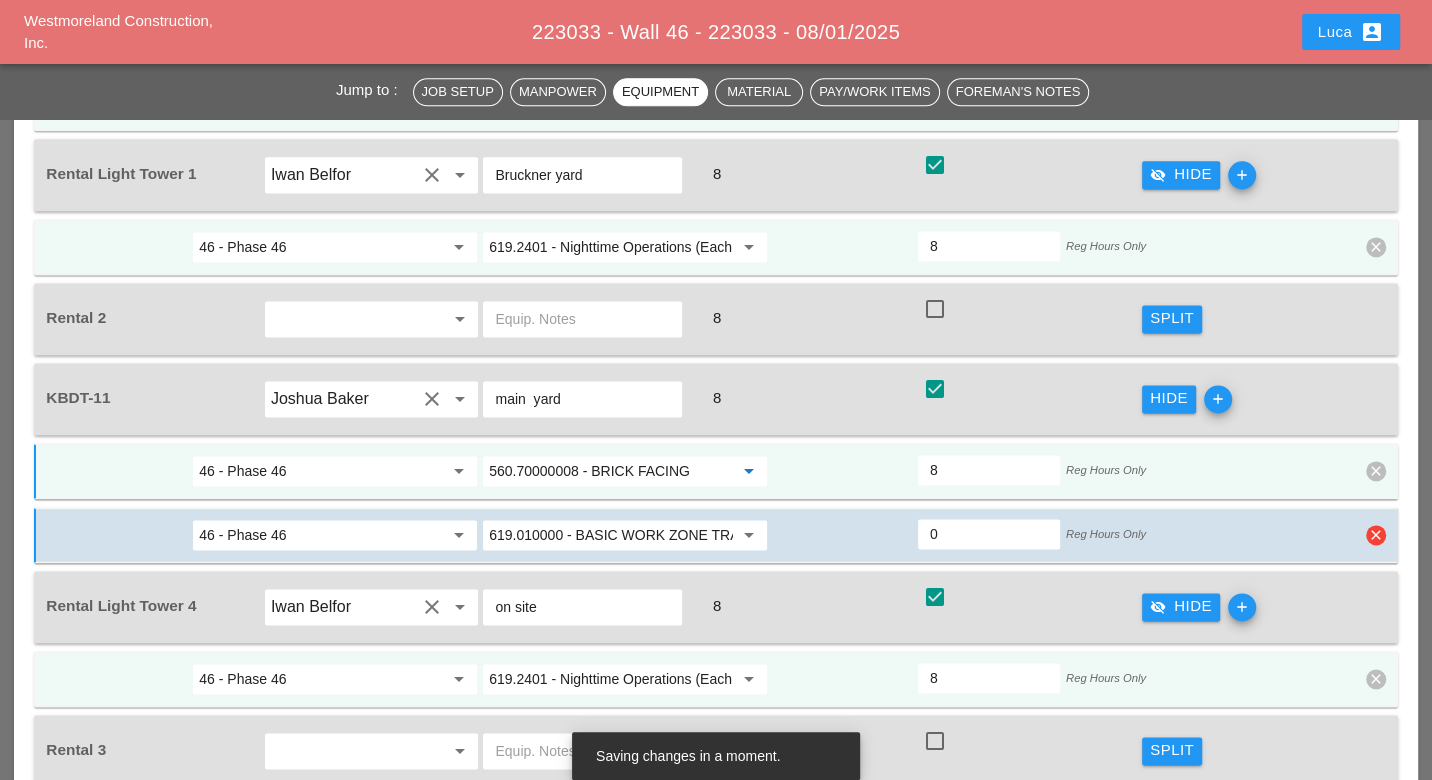 type on "560.70000008 - BRICK FACING" 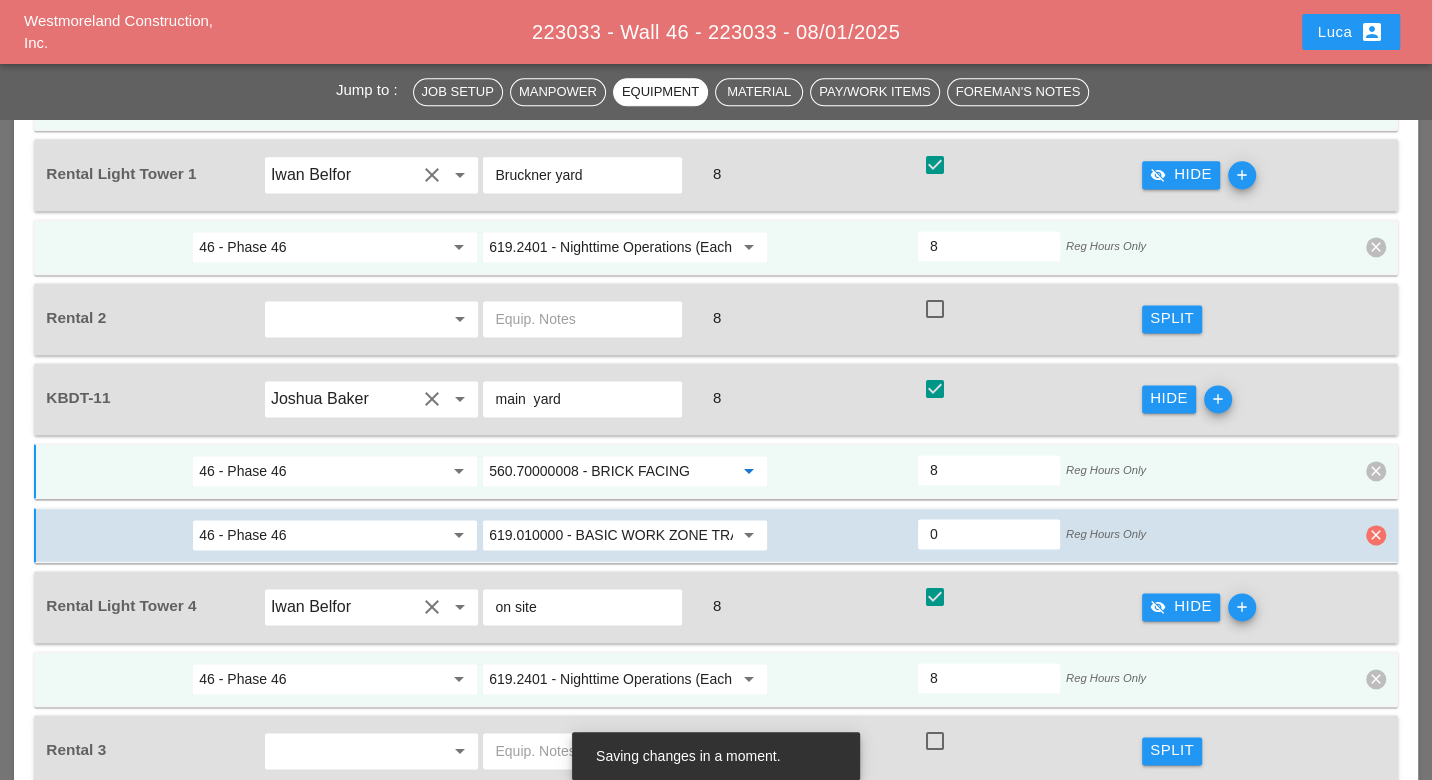 click on "clear" at bounding box center [1376, 535] 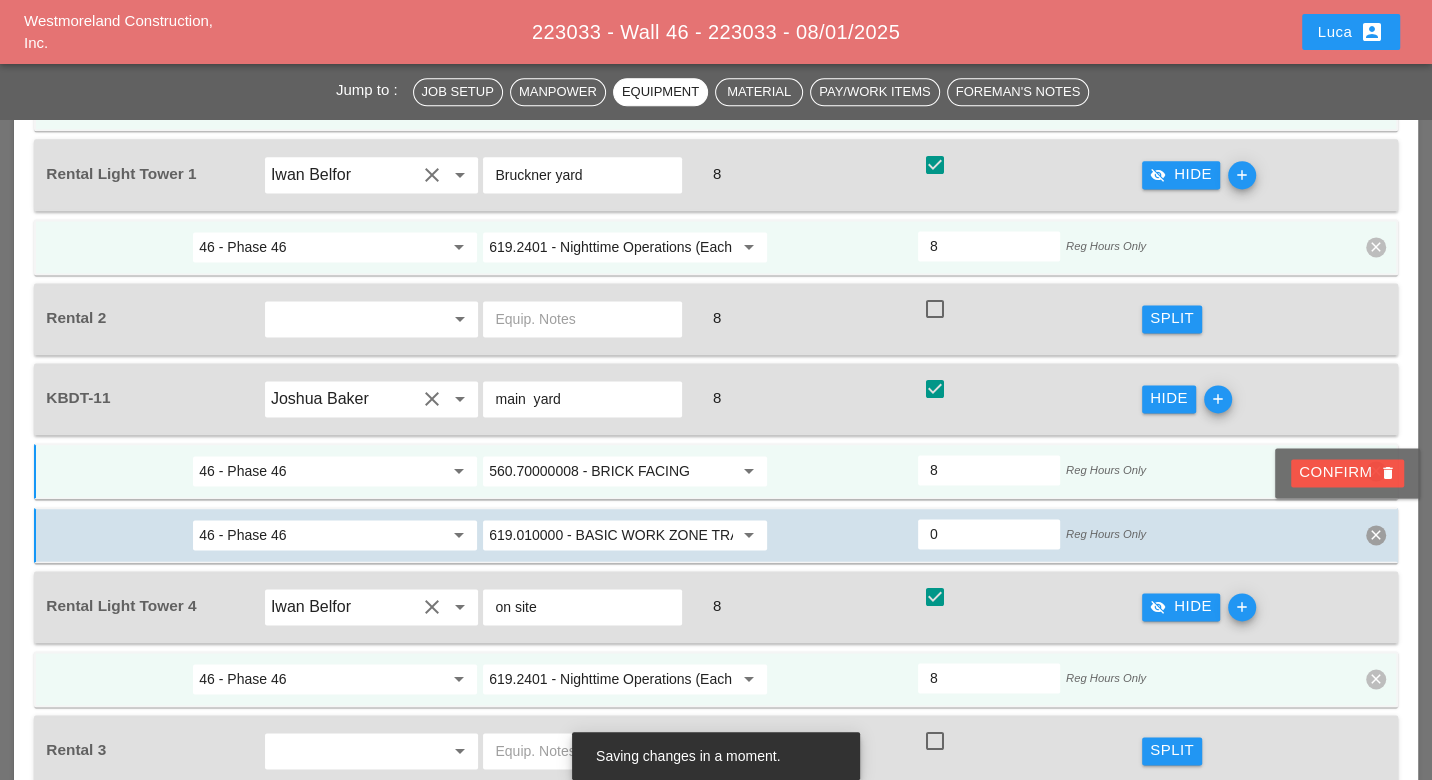 click on "Confirm delete" at bounding box center (1347, 472) 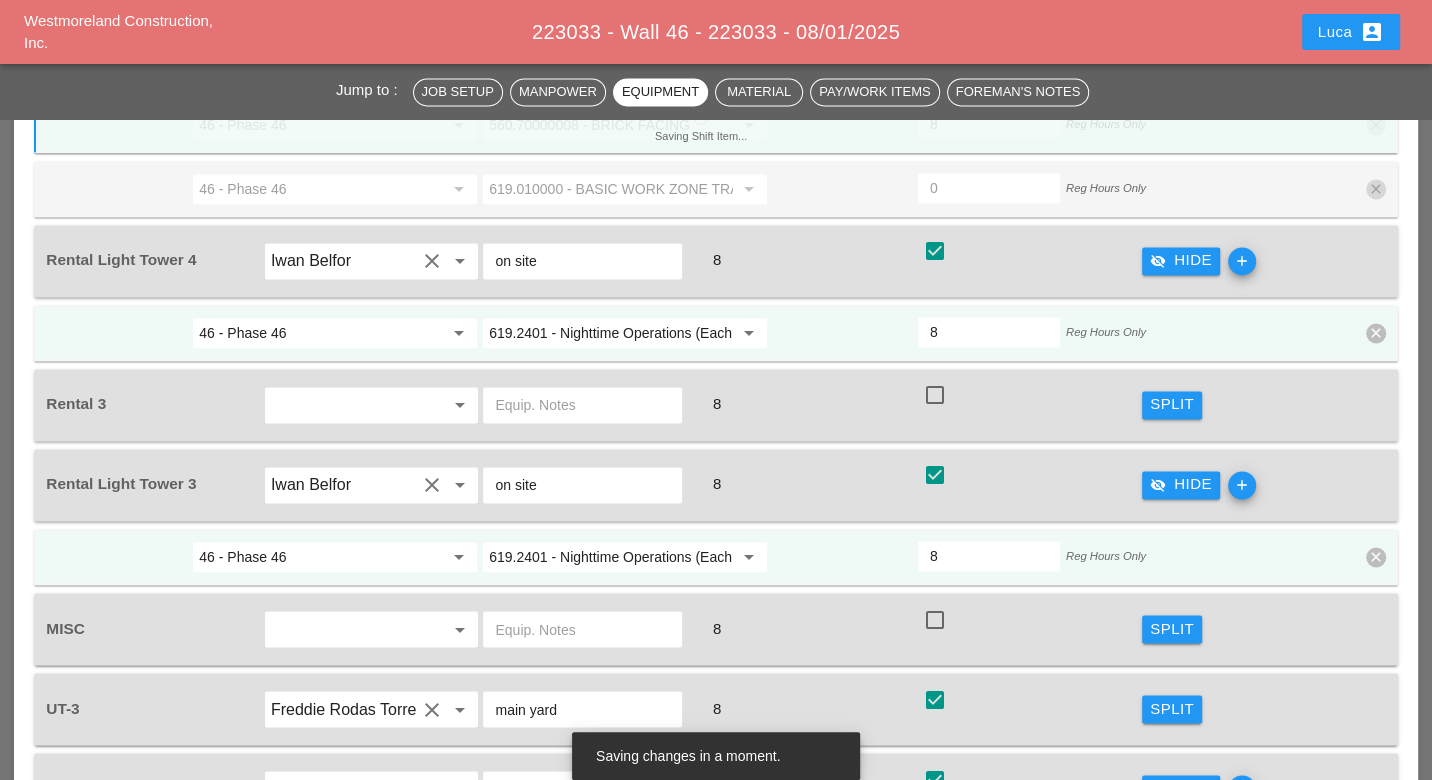 scroll, scrollTop: 2330, scrollLeft: 0, axis: vertical 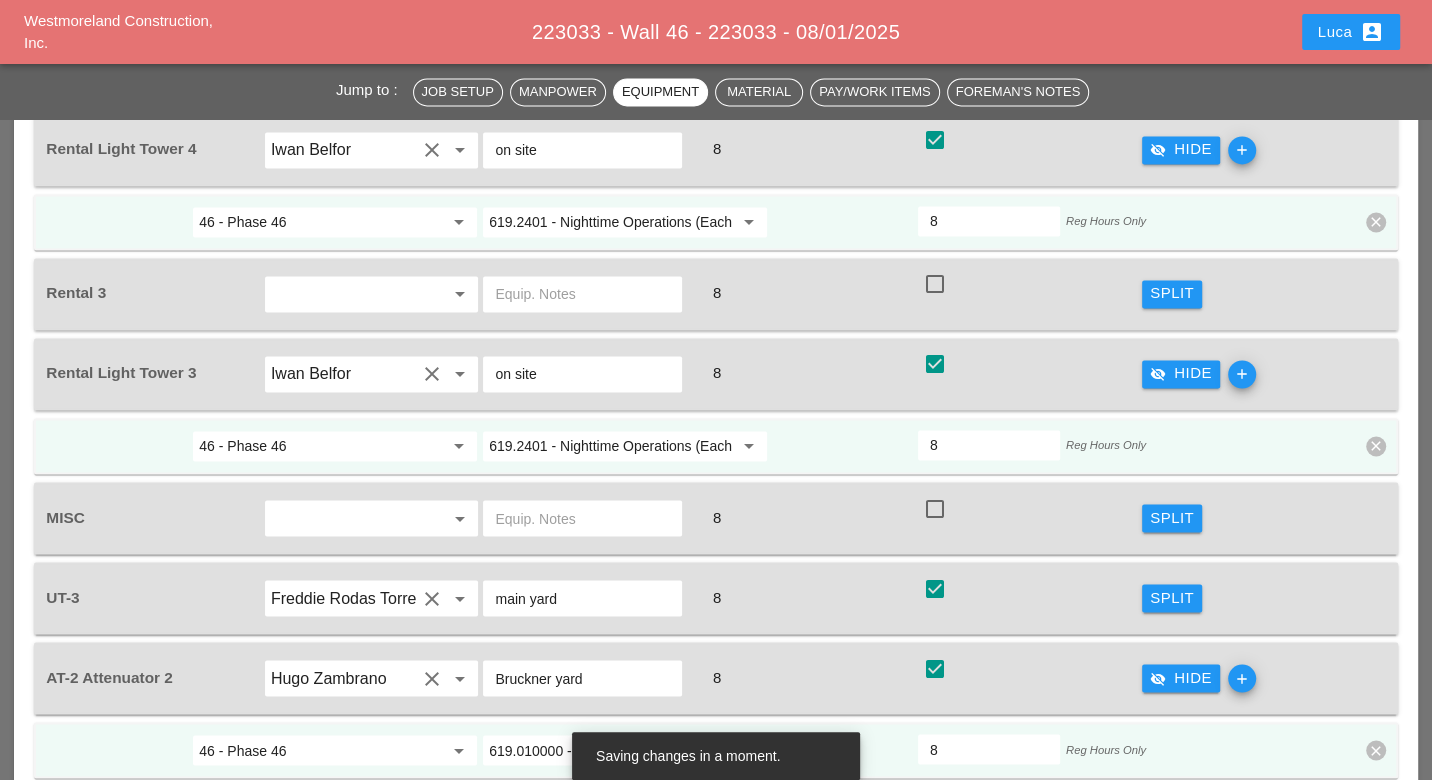 click on "Split" at bounding box center [1172, 597] 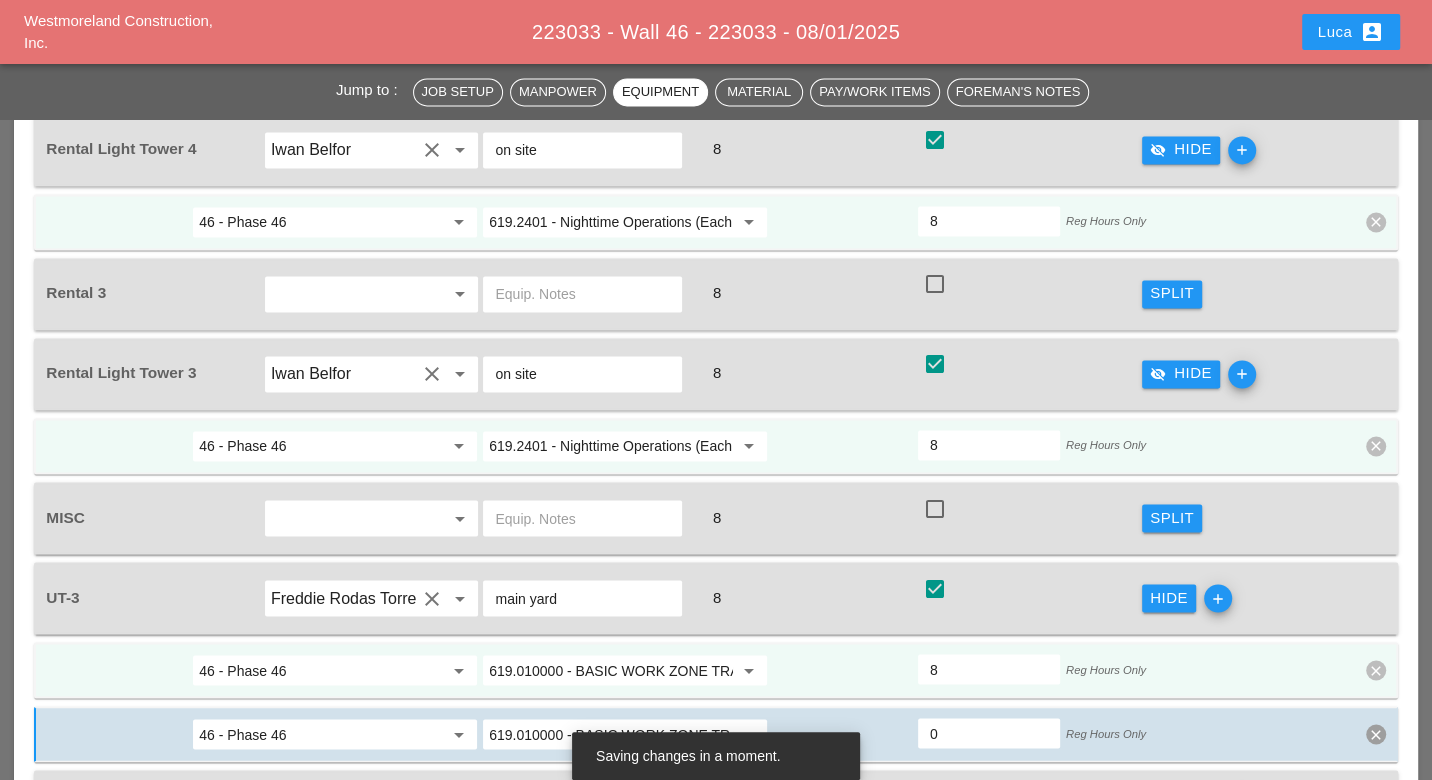 click on "619.010000 - BASIC WORK ZONE TRAFFIC CONTROL" at bounding box center [611, 670] 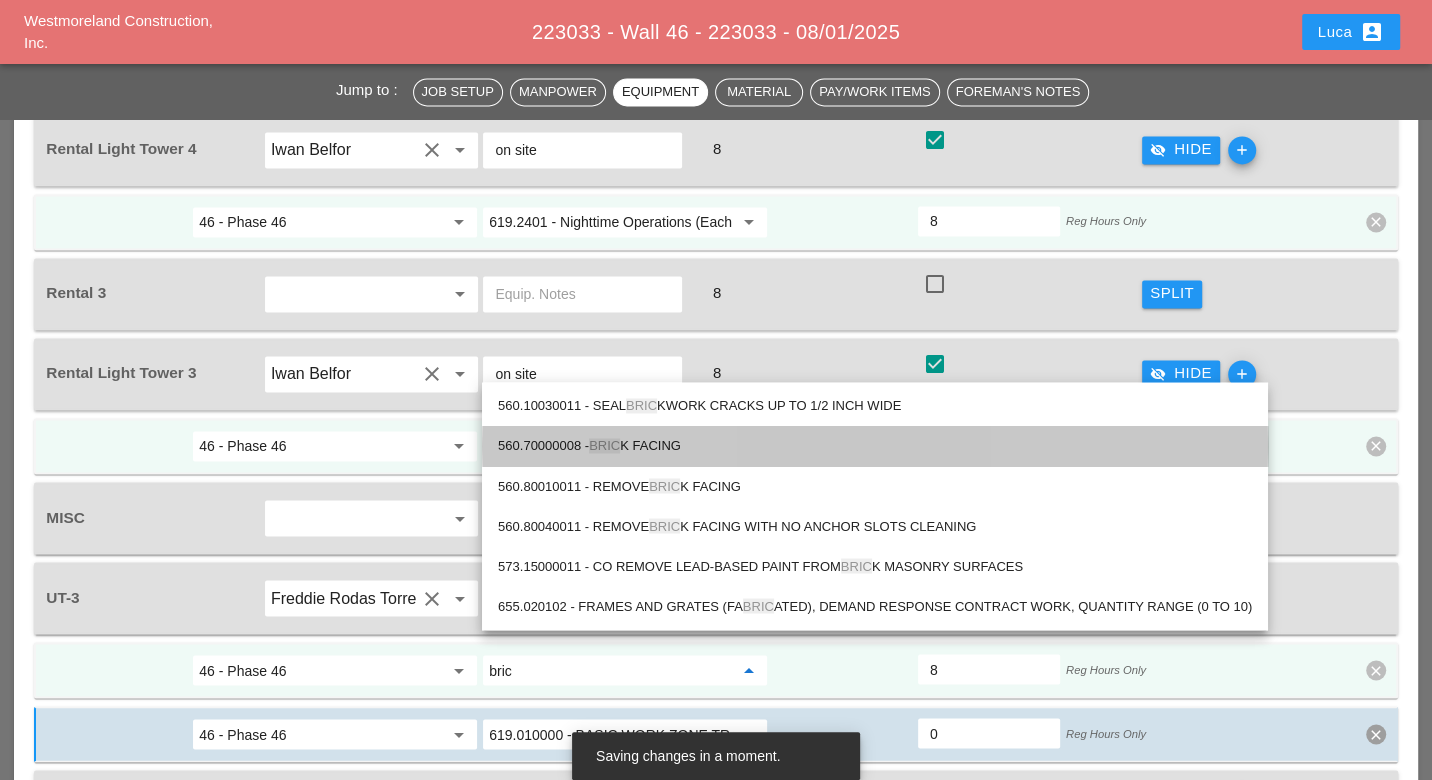 drag, startPoint x: 653, startPoint y: 447, endPoint x: 656, endPoint y: 495, distance: 48.09366 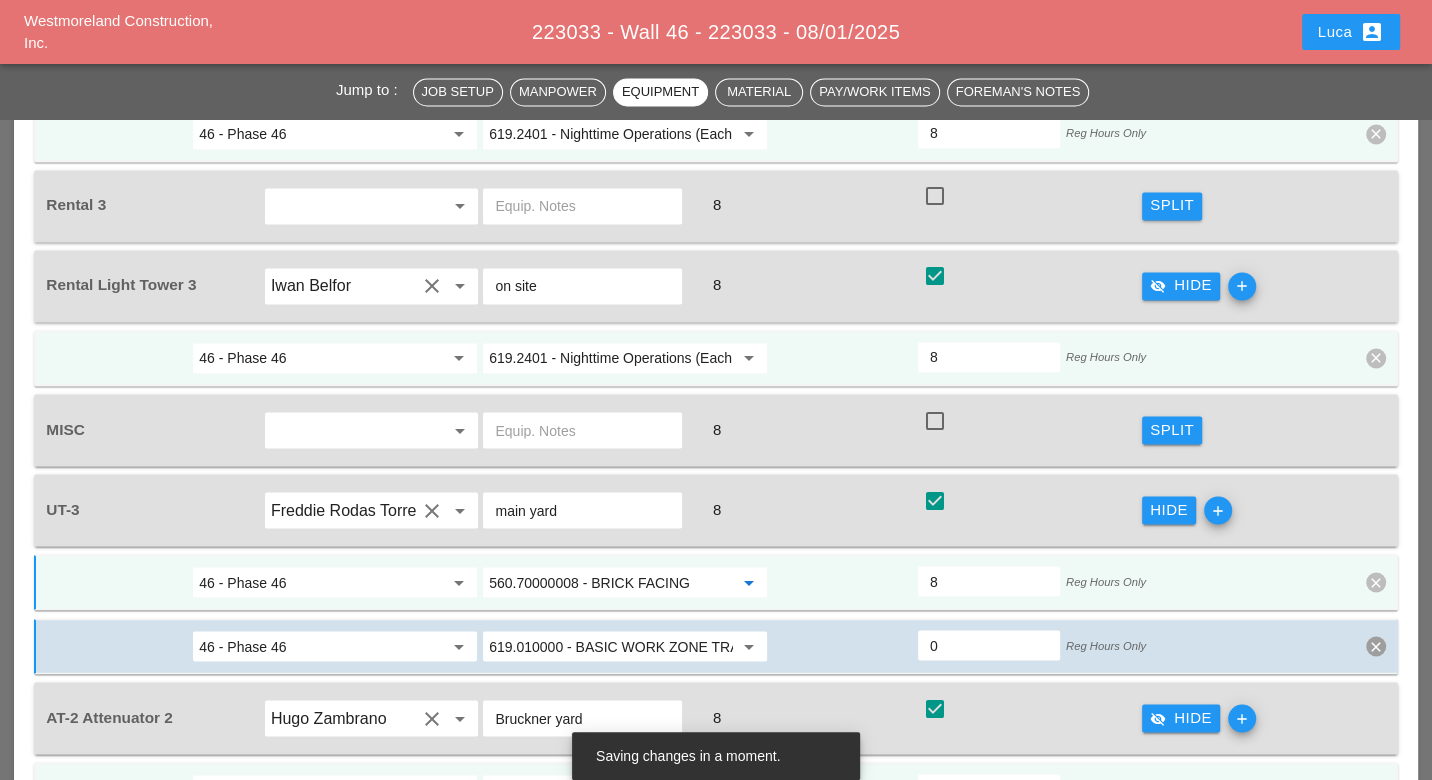scroll, scrollTop: 2441, scrollLeft: 0, axis: vertical 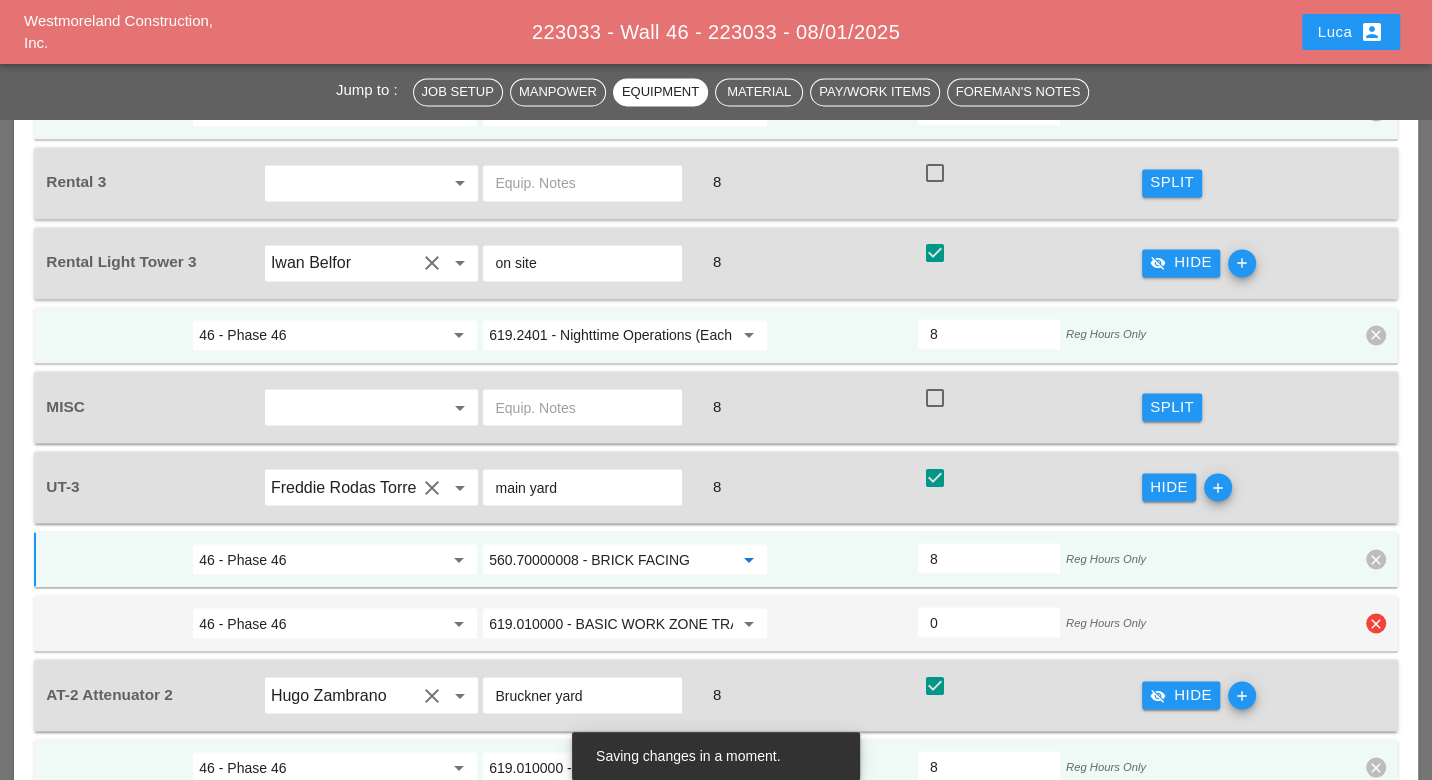 type on "560.70000008 - BRICK FACING" 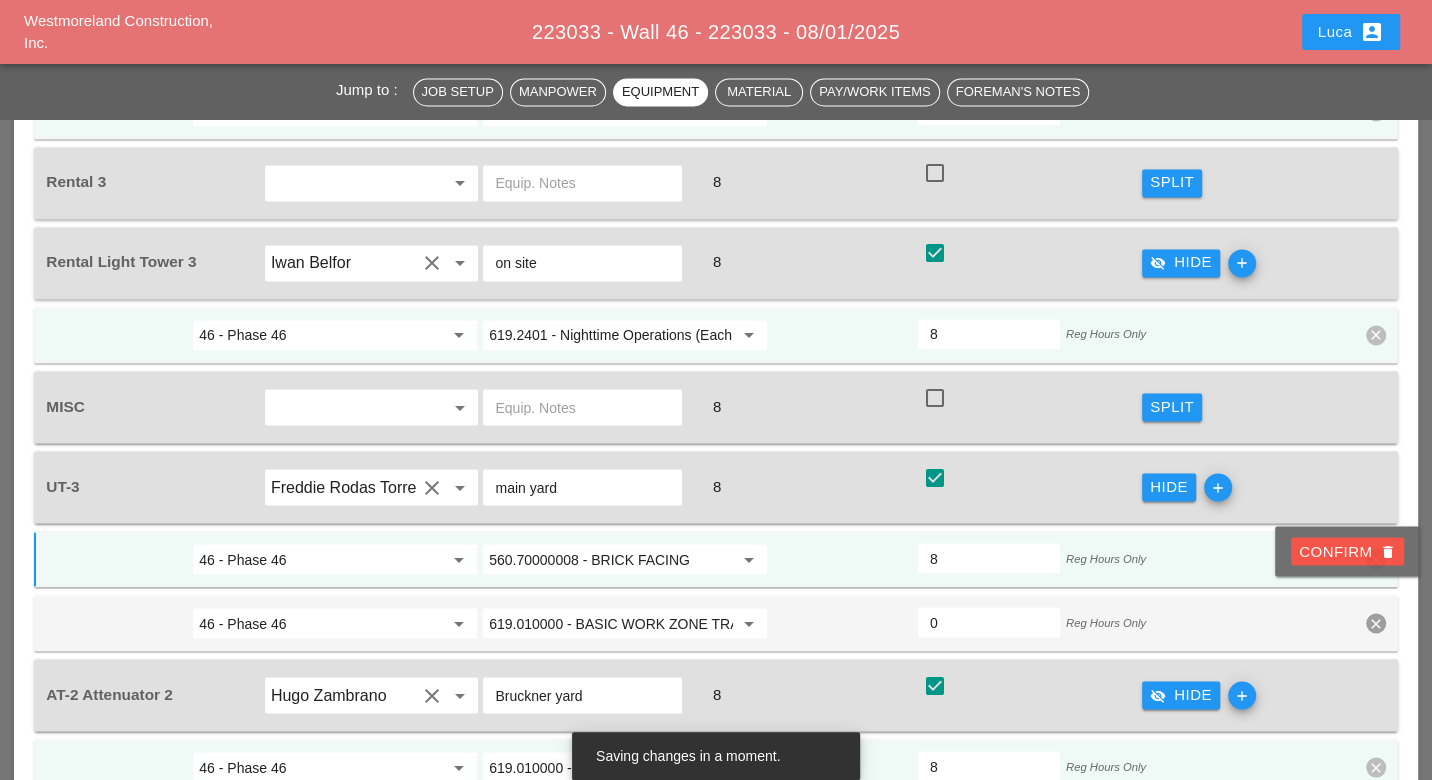 click on "Confirm delete" at bounding box center [1347, 551] 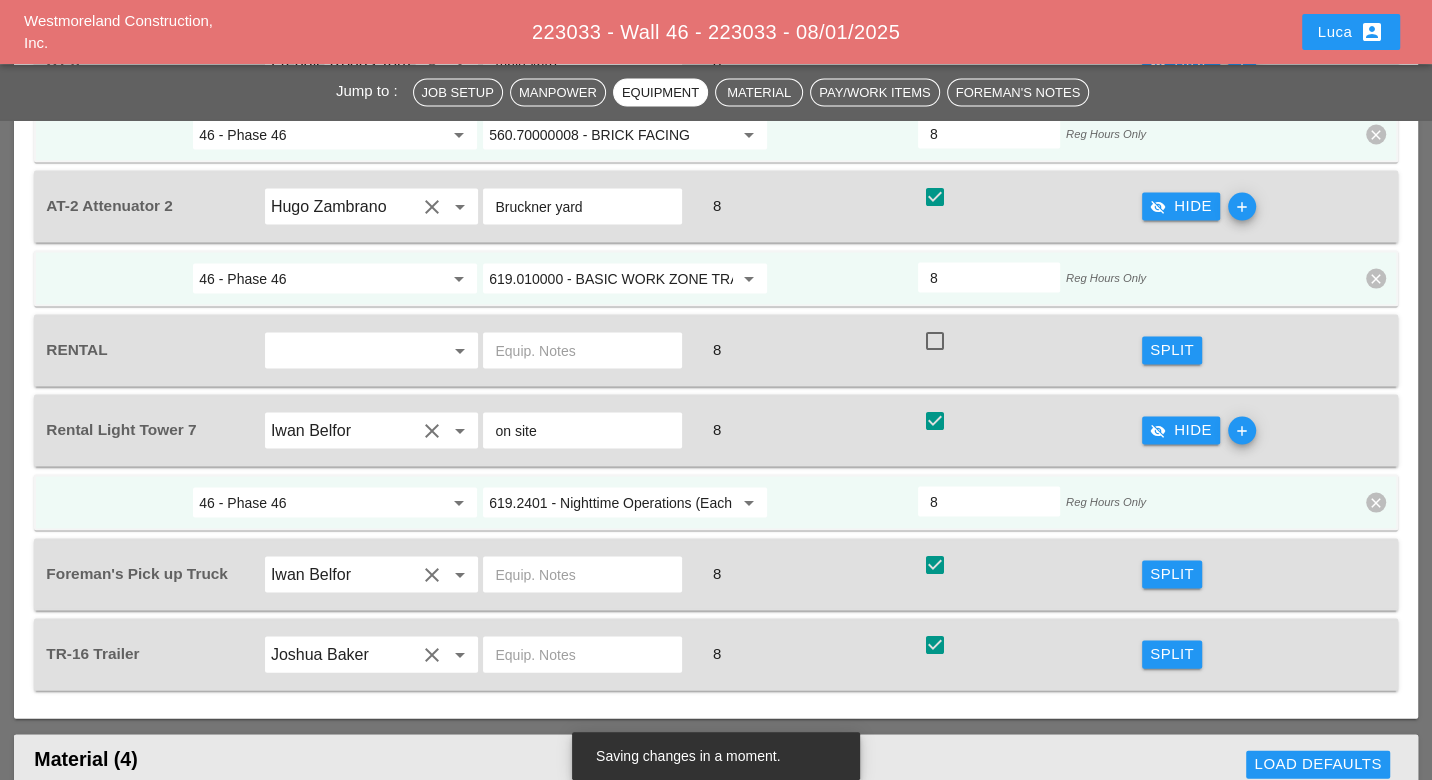 scroll, scrollTop: 2885, scrollLeft: 0, axis: vertical 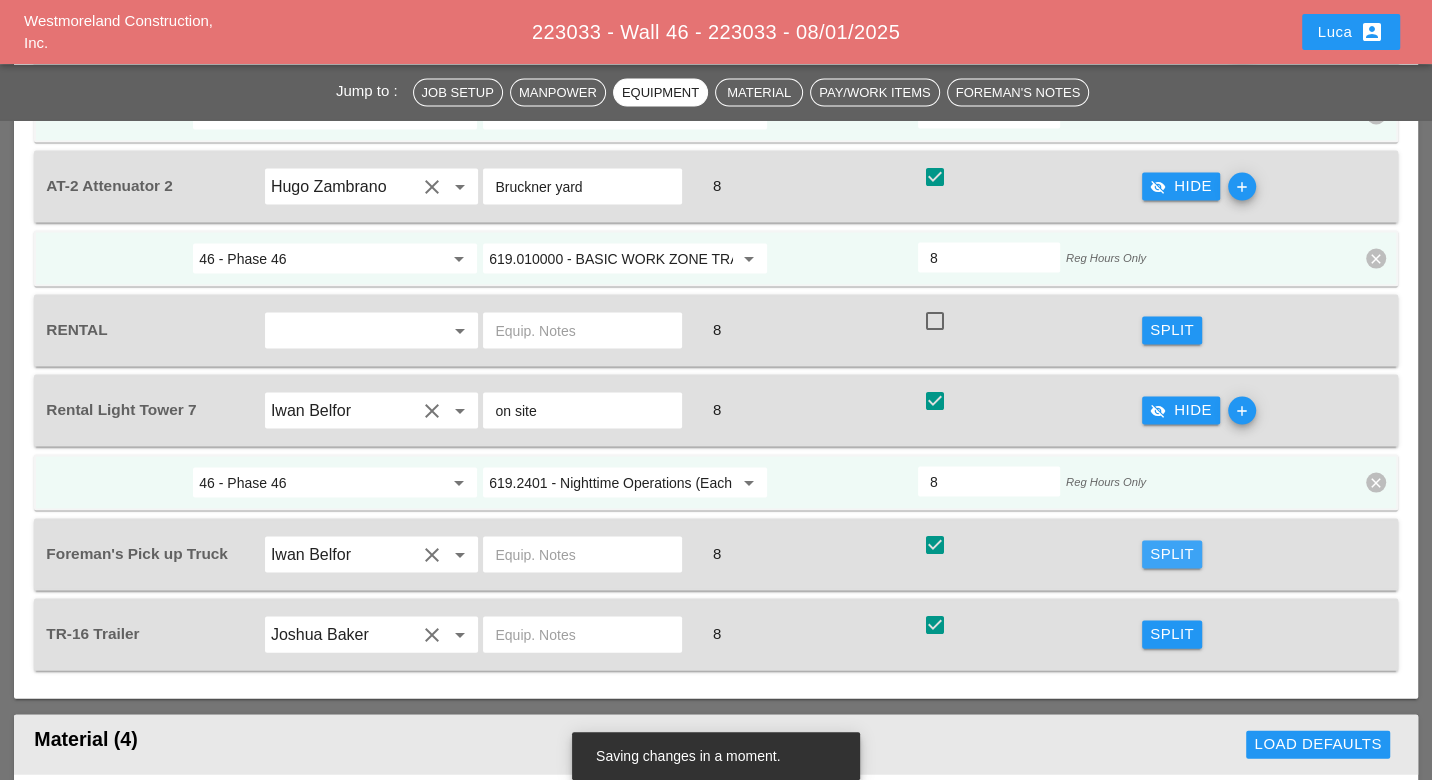click on "Split" at bounding box center (1172, 554) 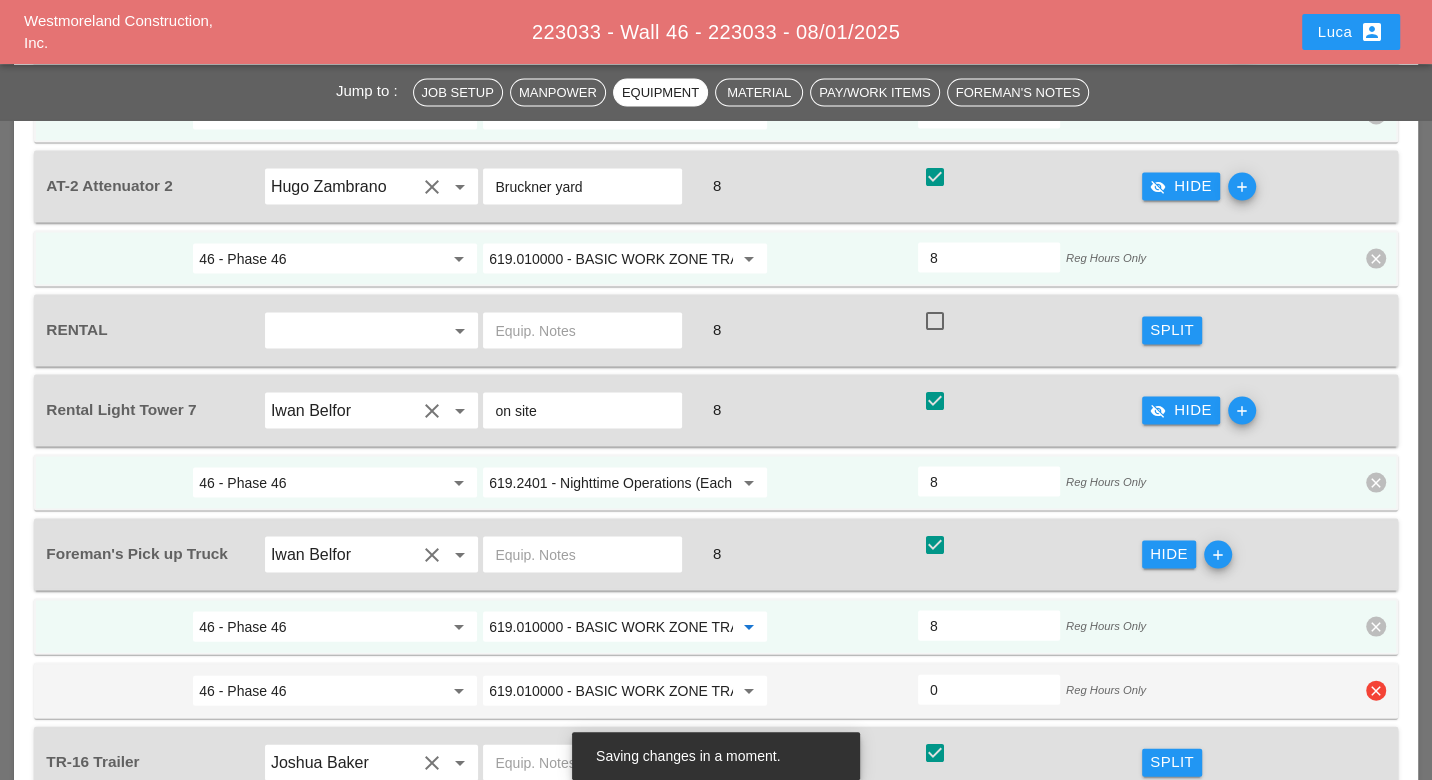 click on "clear" at bounding box center [1376, 691] 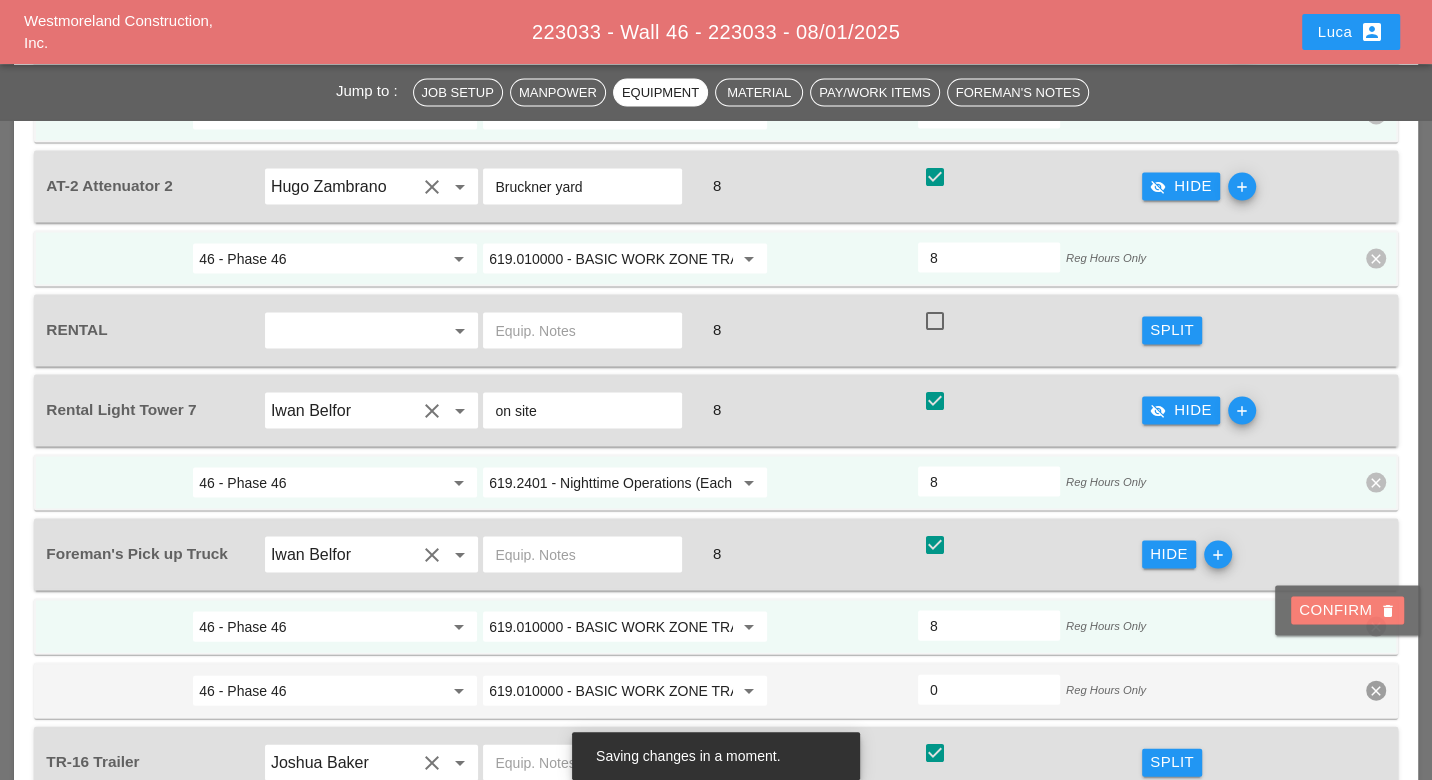 click on "Confirm delete" at bounding box center [1347, 610] 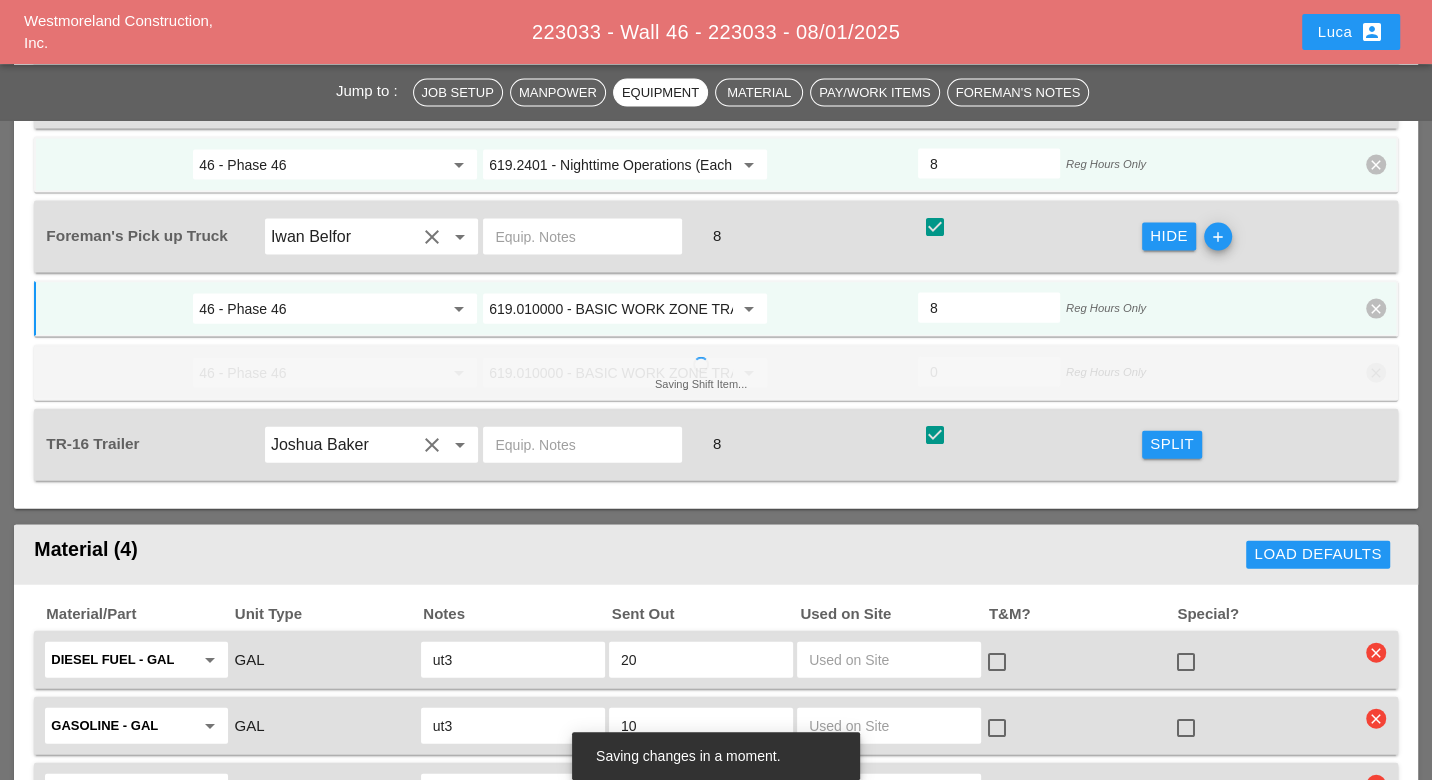 scroll, scrollTop: 3219, scrollLeft: 0, axis: vertical 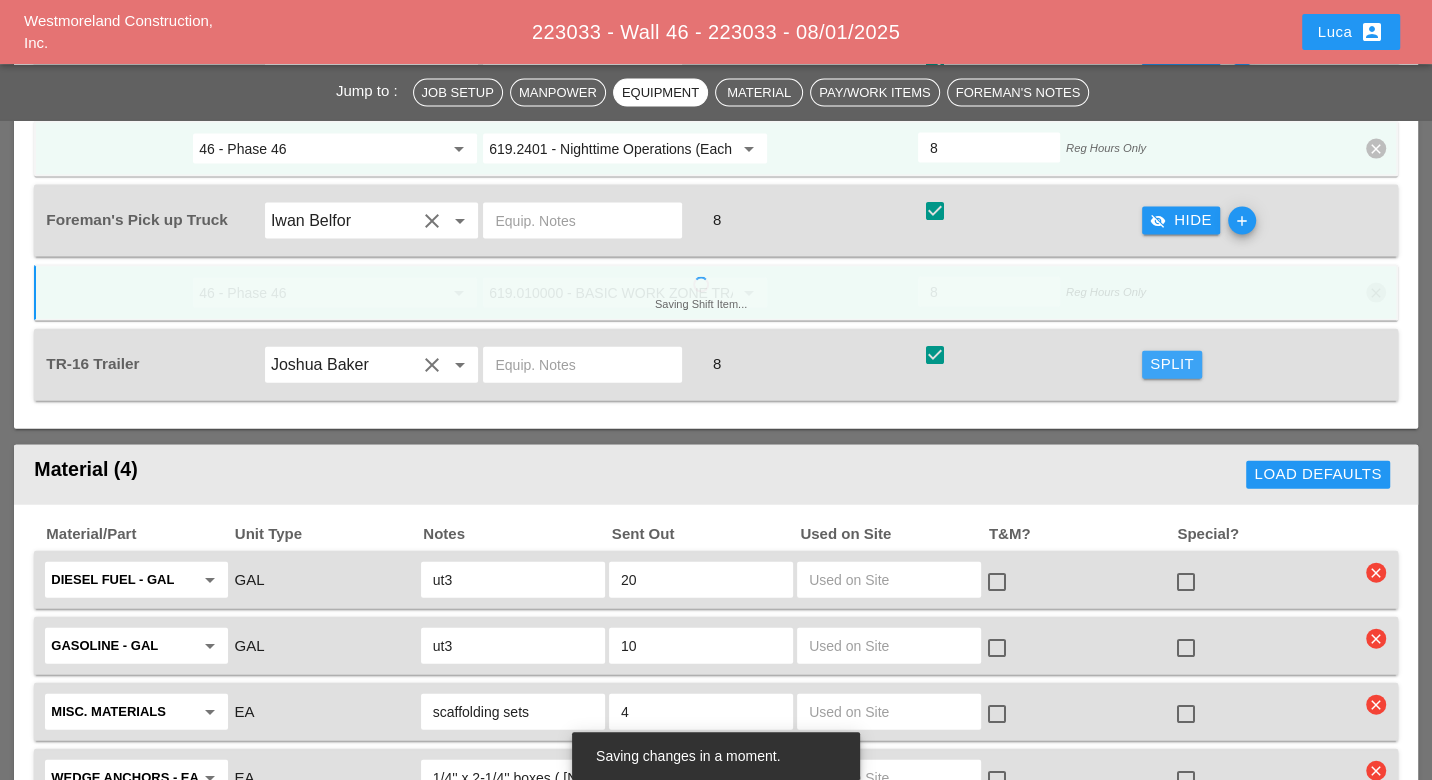click on "Split" at bounding box center [1172, 364] 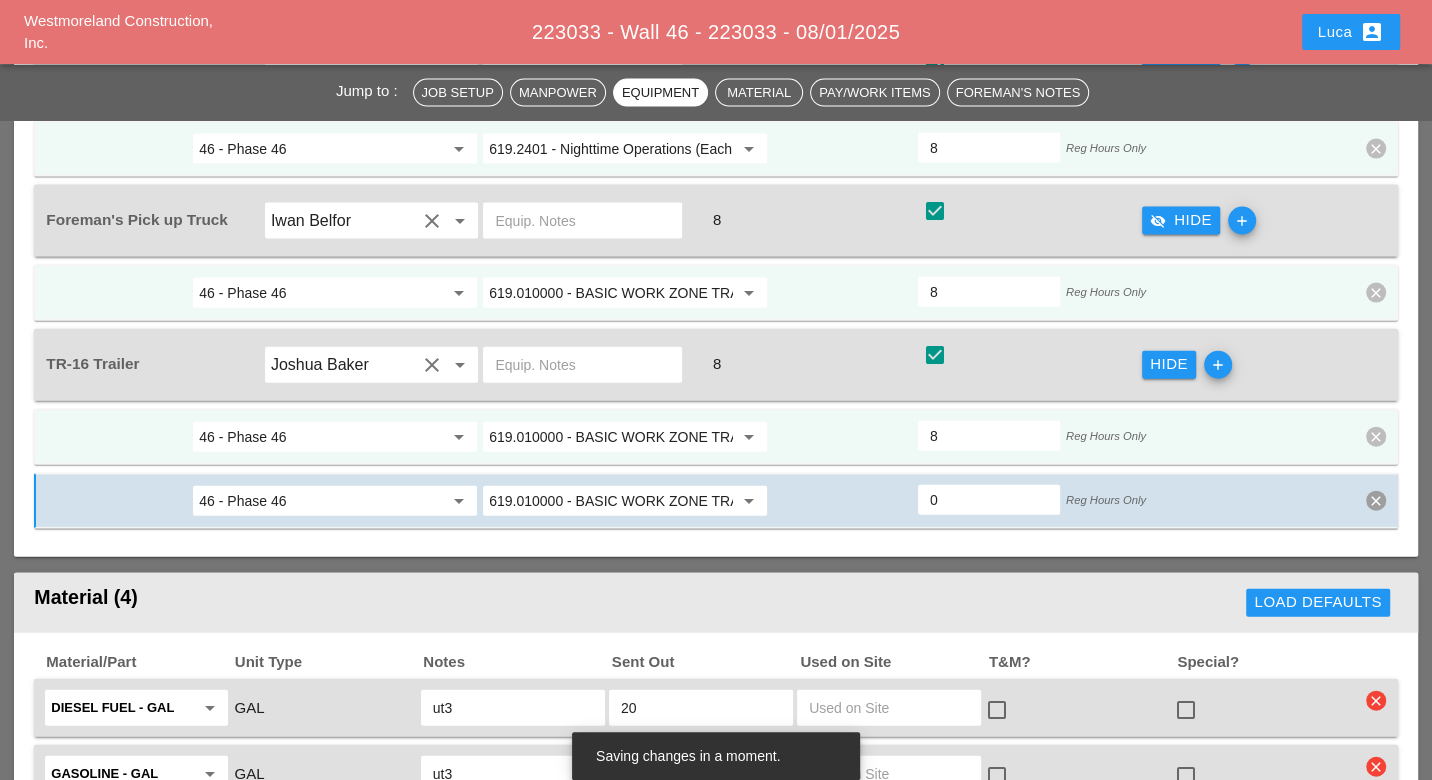 click on "619.010000 - BASIC WORK ZONE TRAFFIC CONTROL" at bounding box center [611, 437] 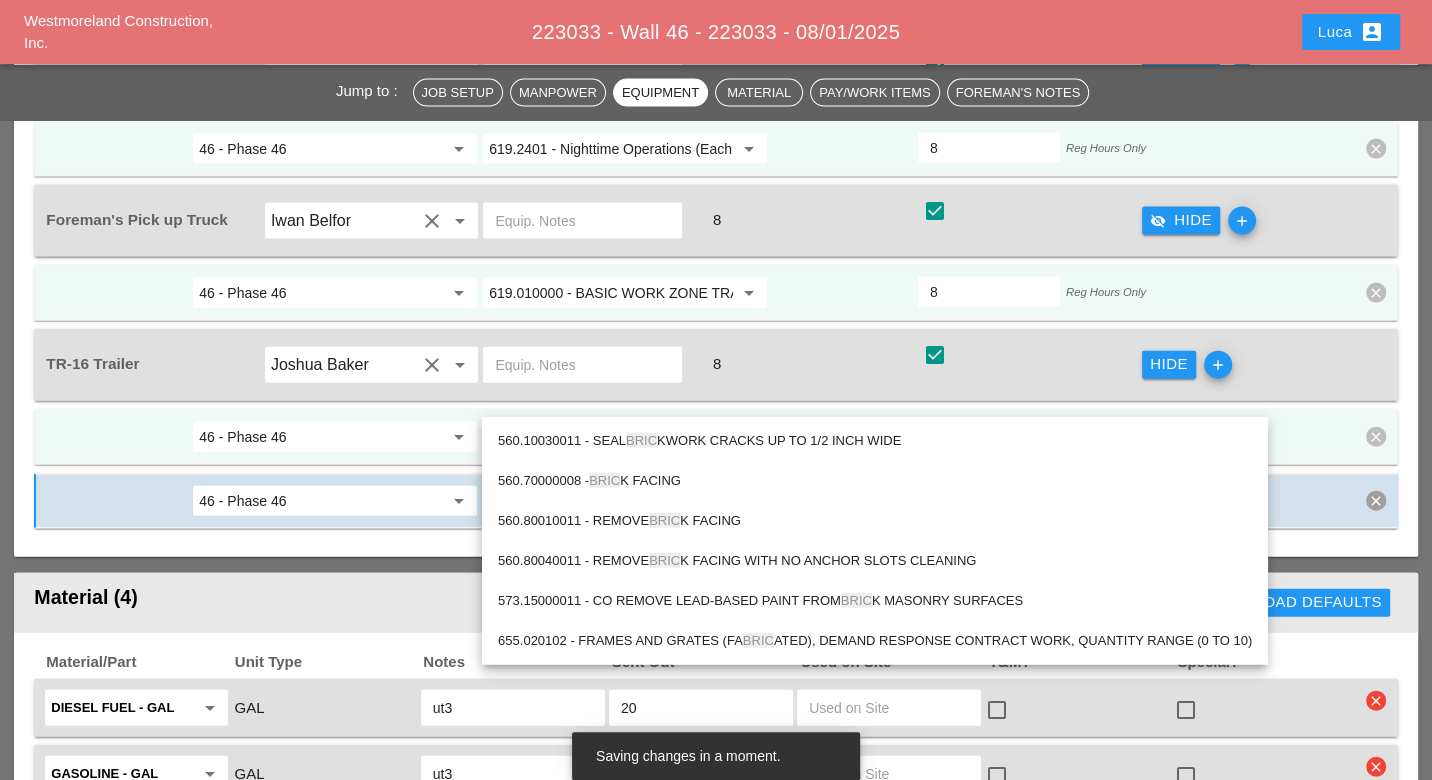 click on "560.70000008 -  BRIC K FACING" at bounding box center (875, 481) 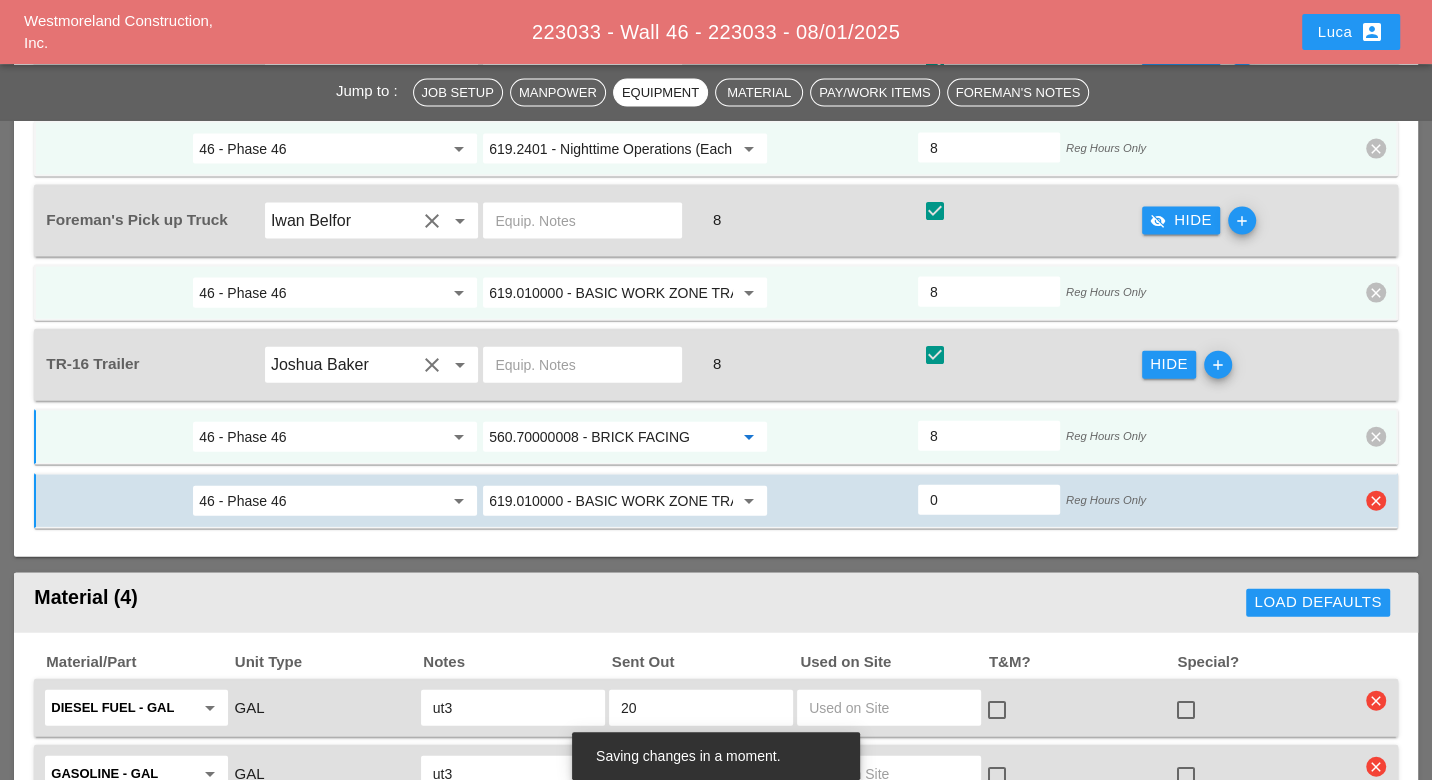 type on "560.70000008 - BRICK FACING" 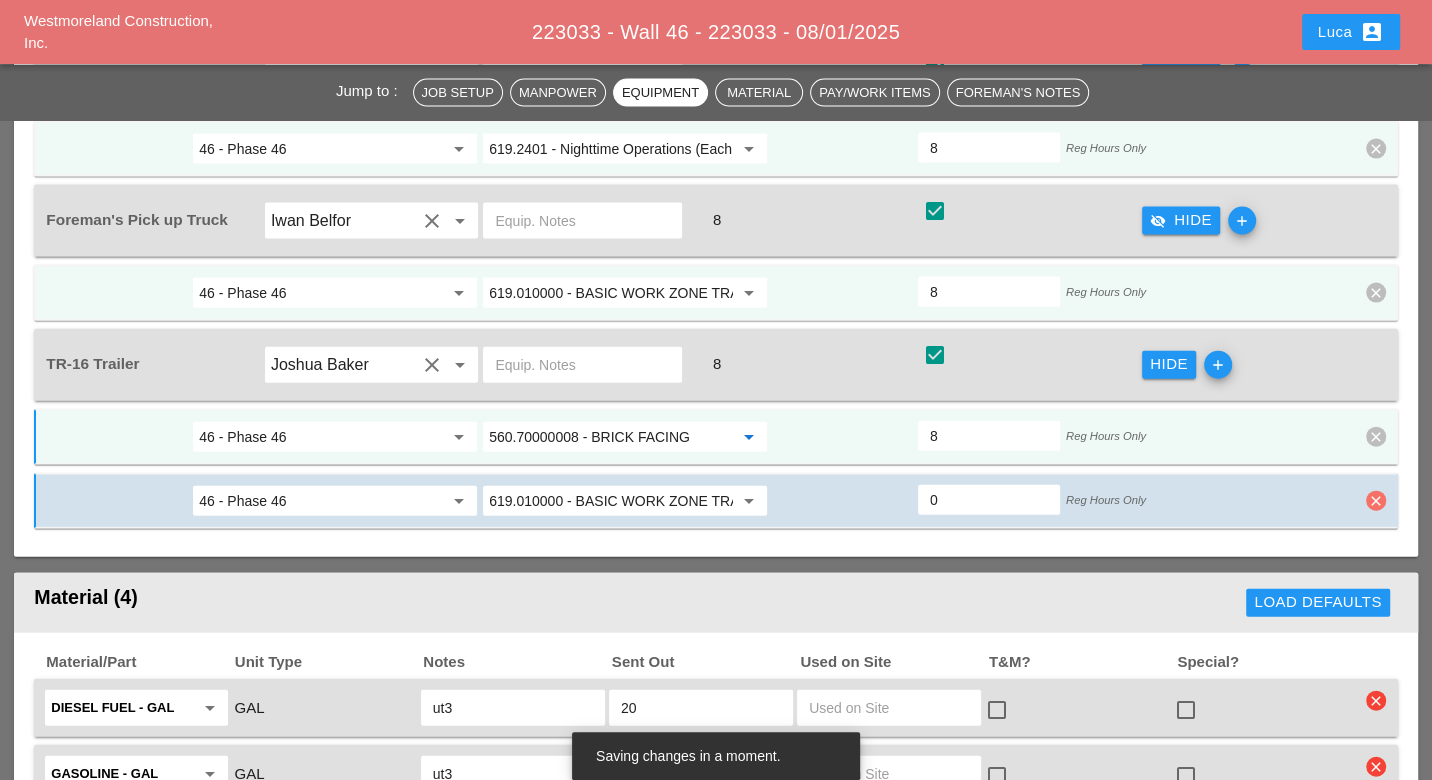 click on "clear" at bounding box center (1376, 501) 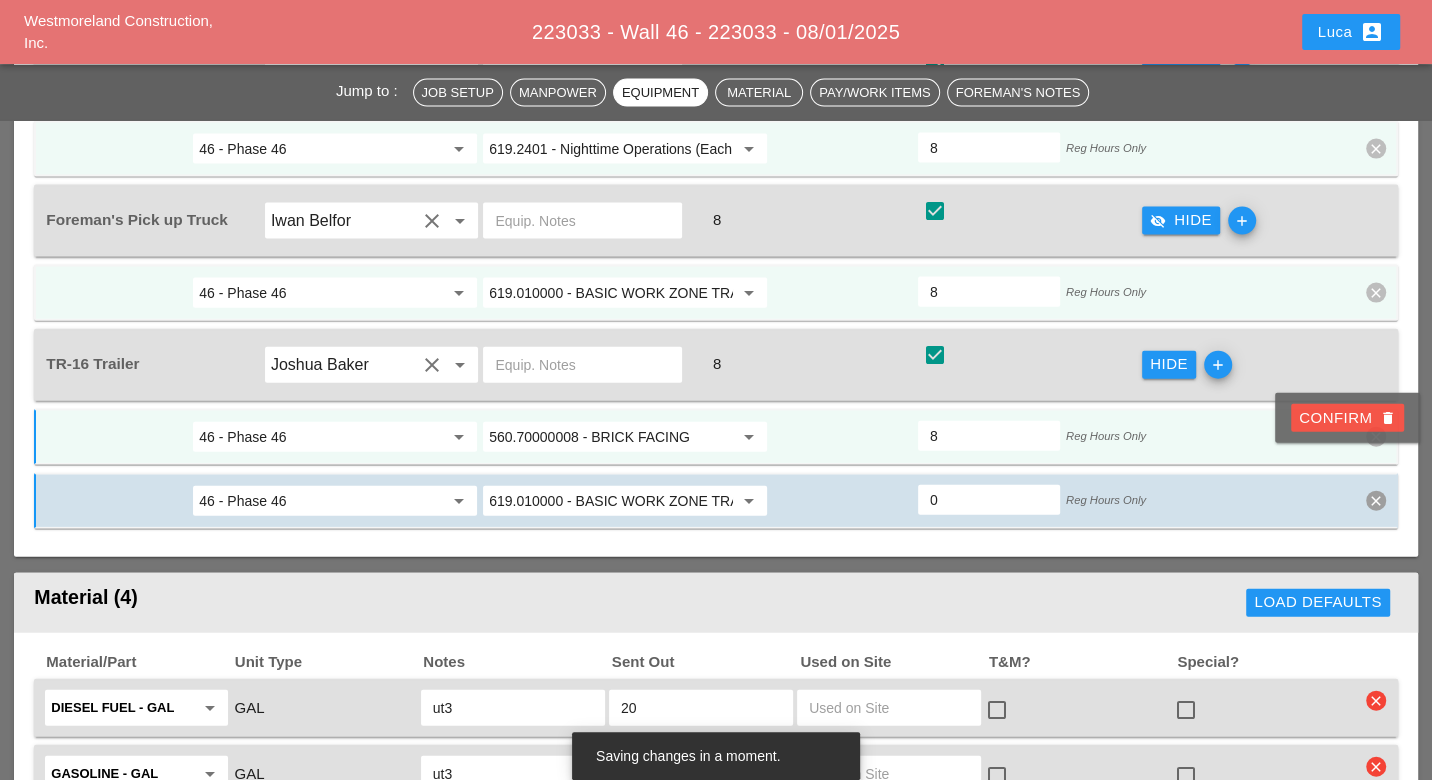 click on "Confirm delete" at bounding box center (1347, 418) 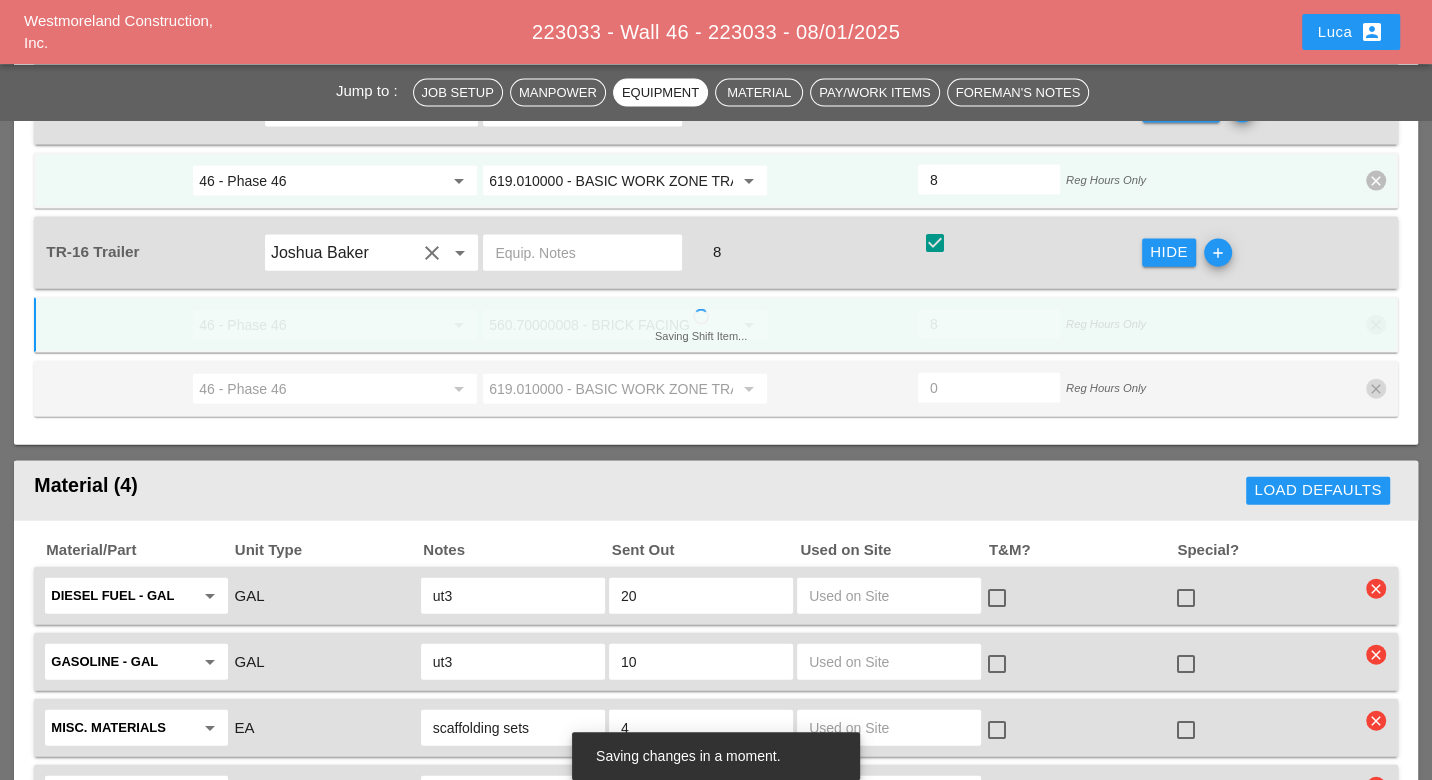 scroll, scrollTop: 3156, scrollLeft: 0, axis: vertical 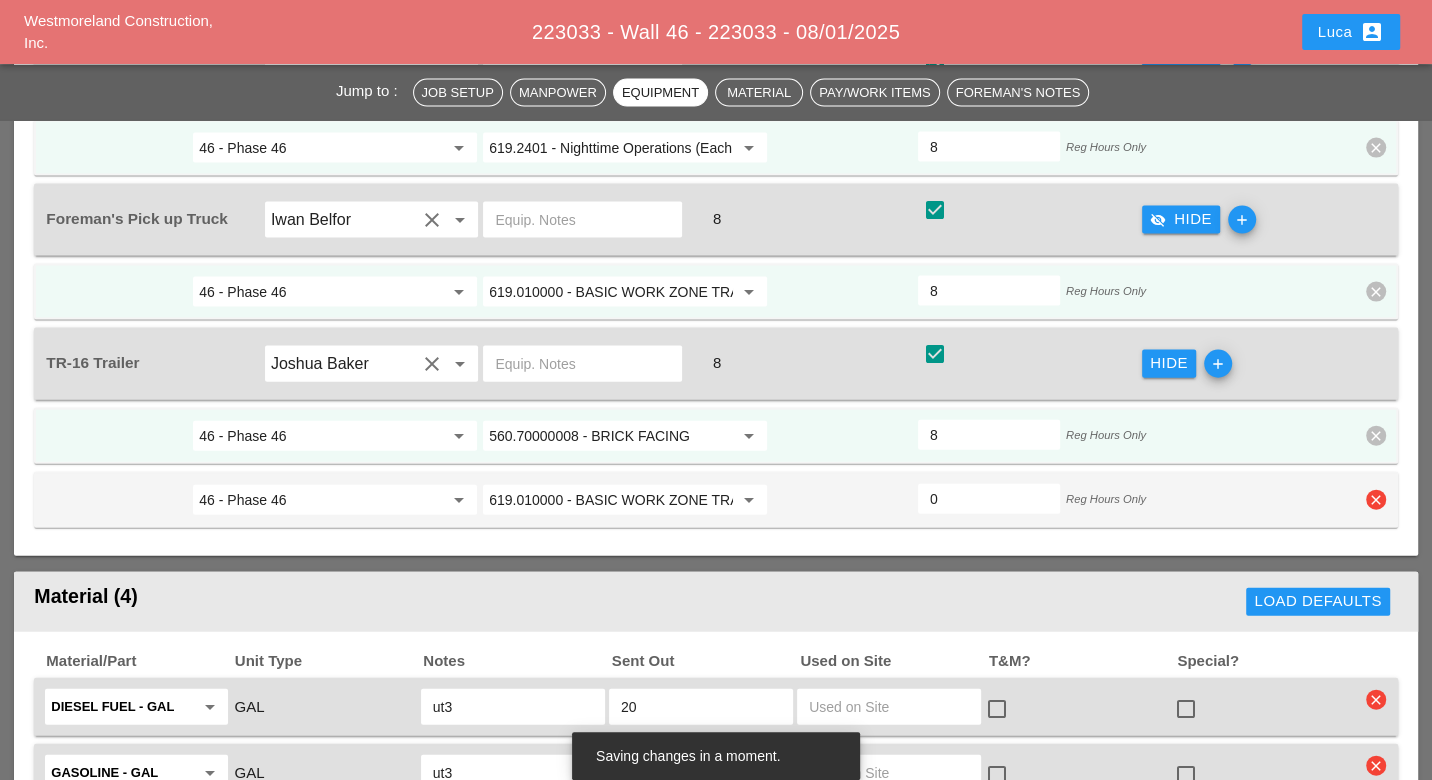 click on "clear" at bounding box center [1376, 500] 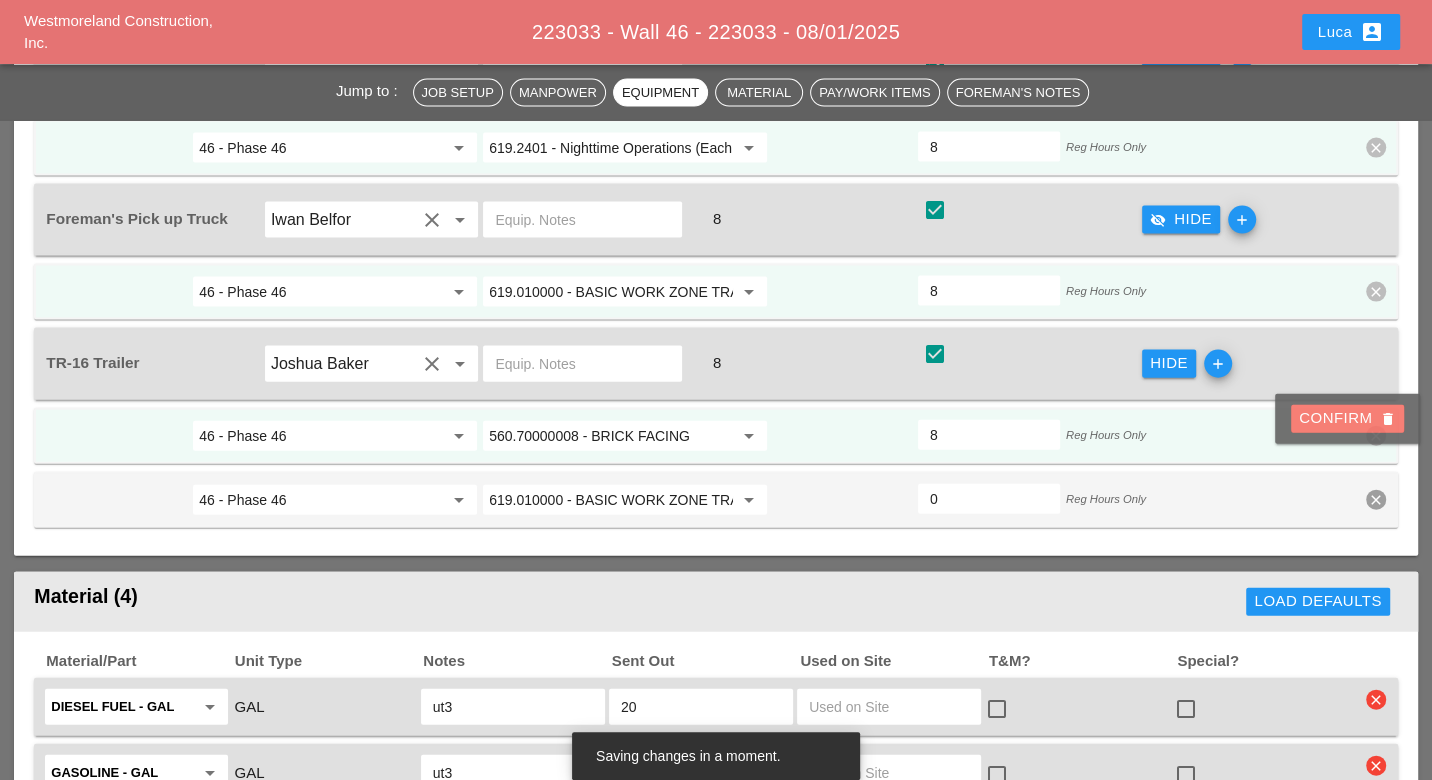 click on "Confirm delete" at bounding box center (1347, 418) 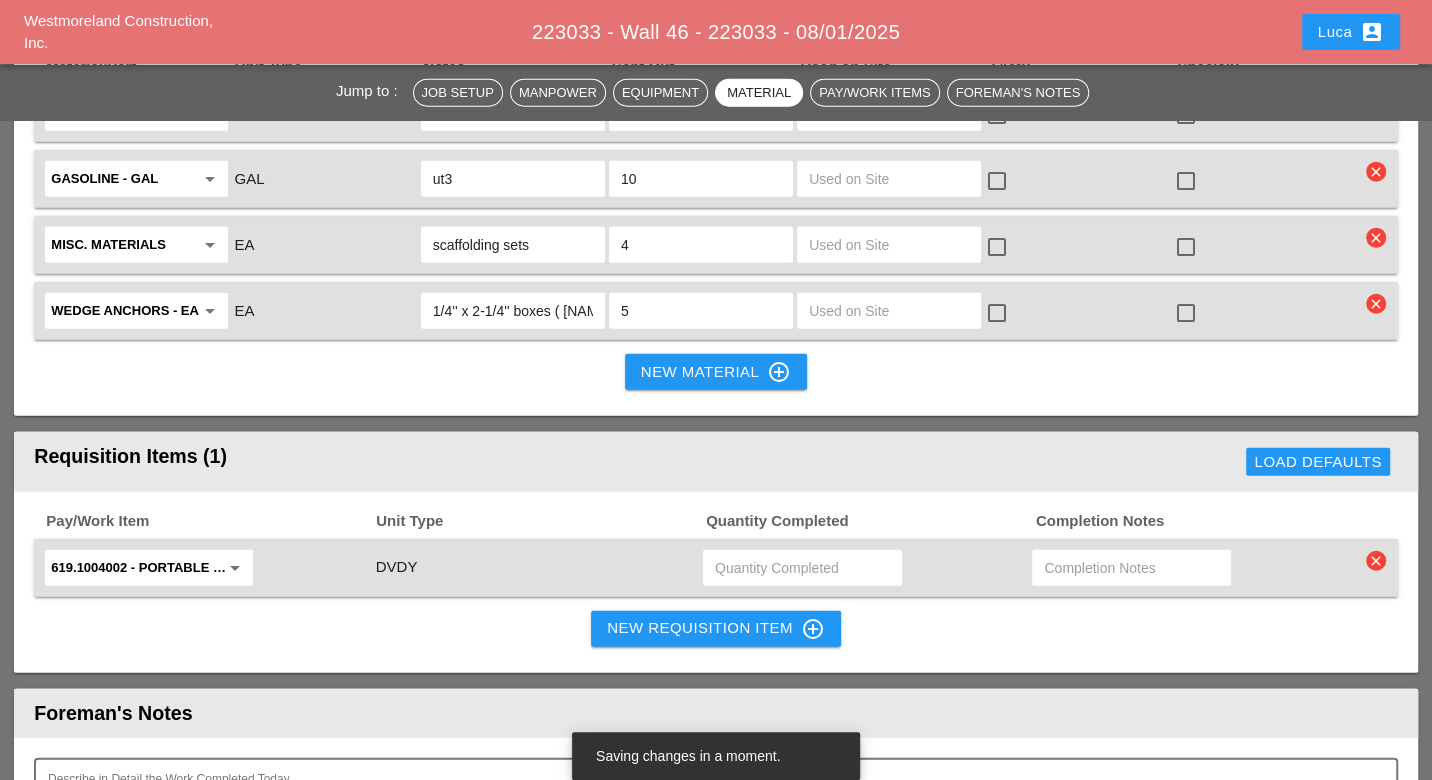 scroll, scrollTop: 3712, scrollLeft: 0, axis: vertical 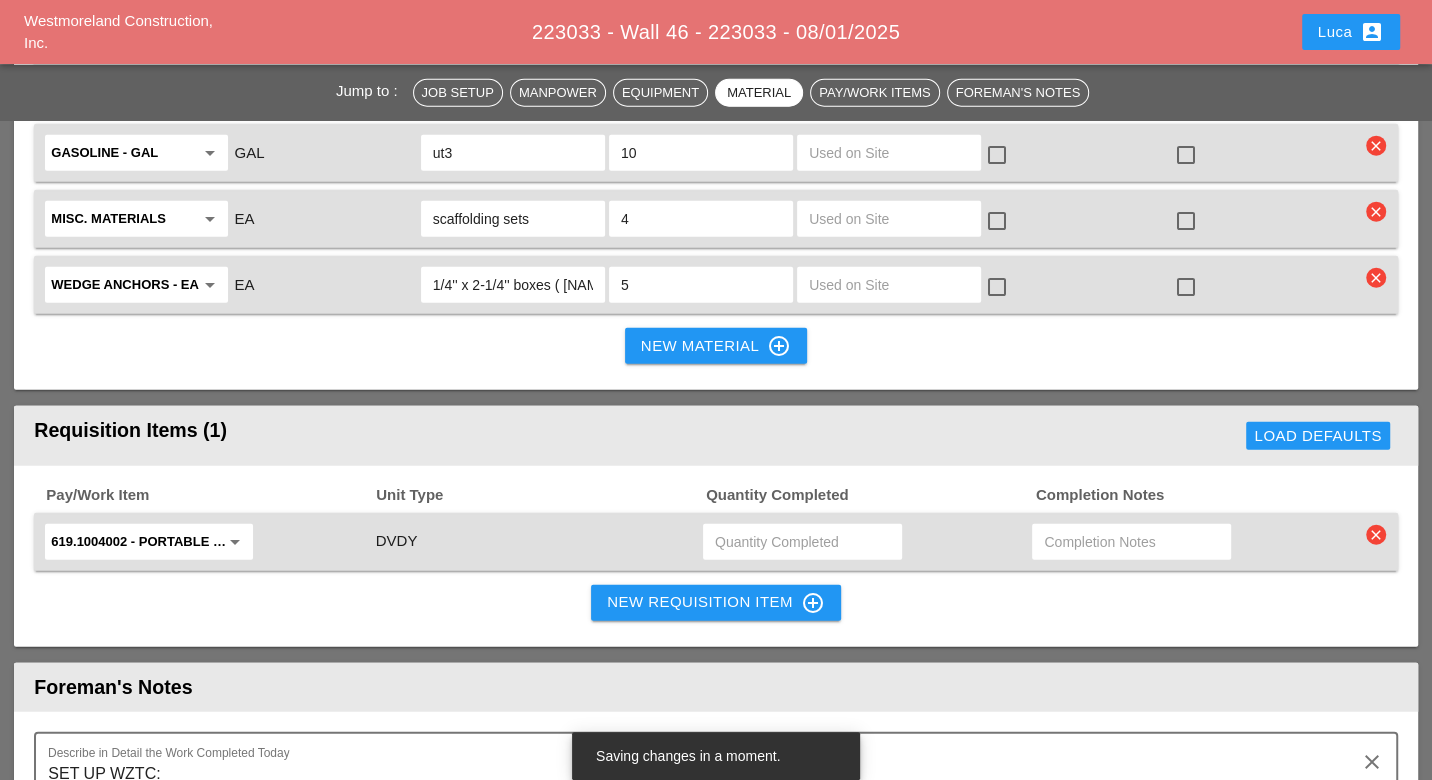 click at bounding box center (802, 542) 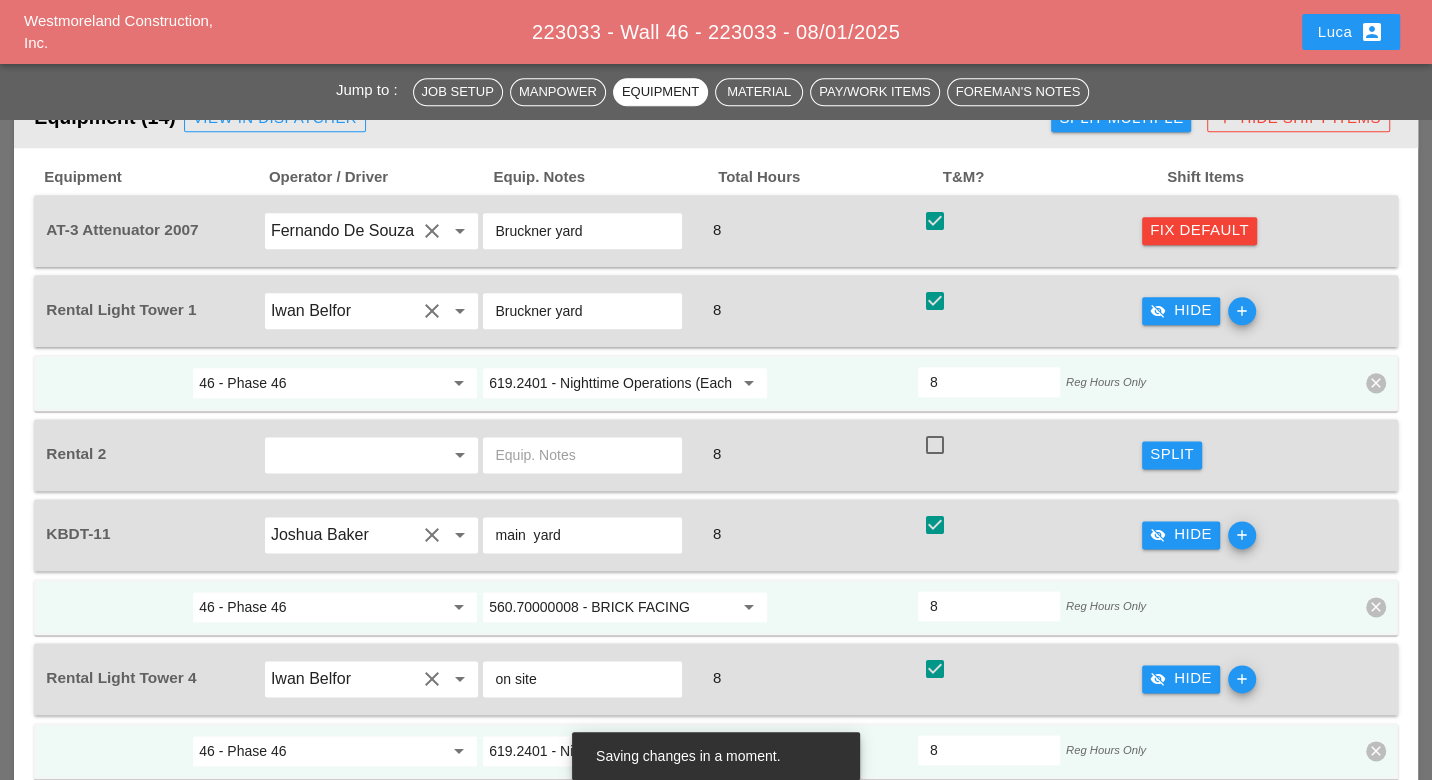 scroll, scrollTop: 1601, scrollLeft: 0, axis: vertical 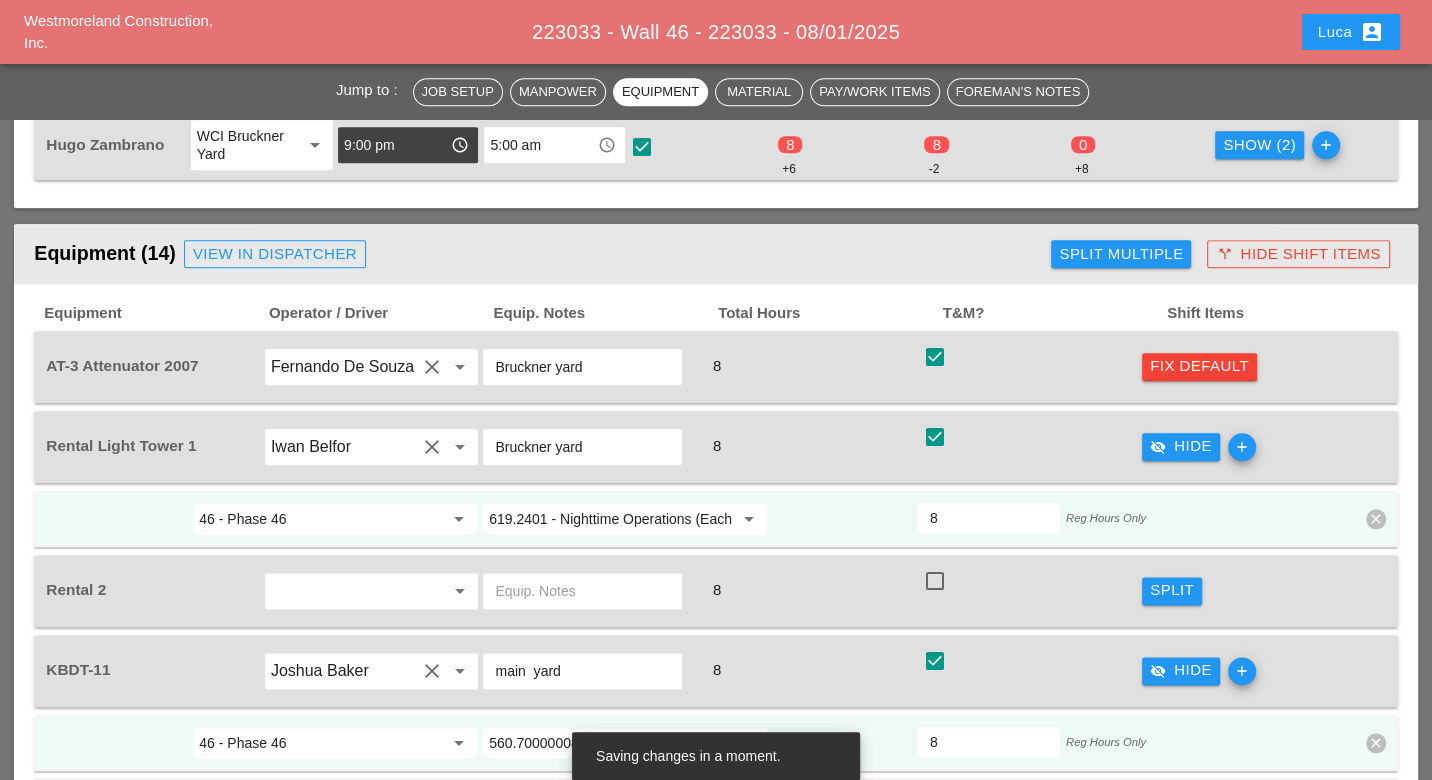 type on "4" 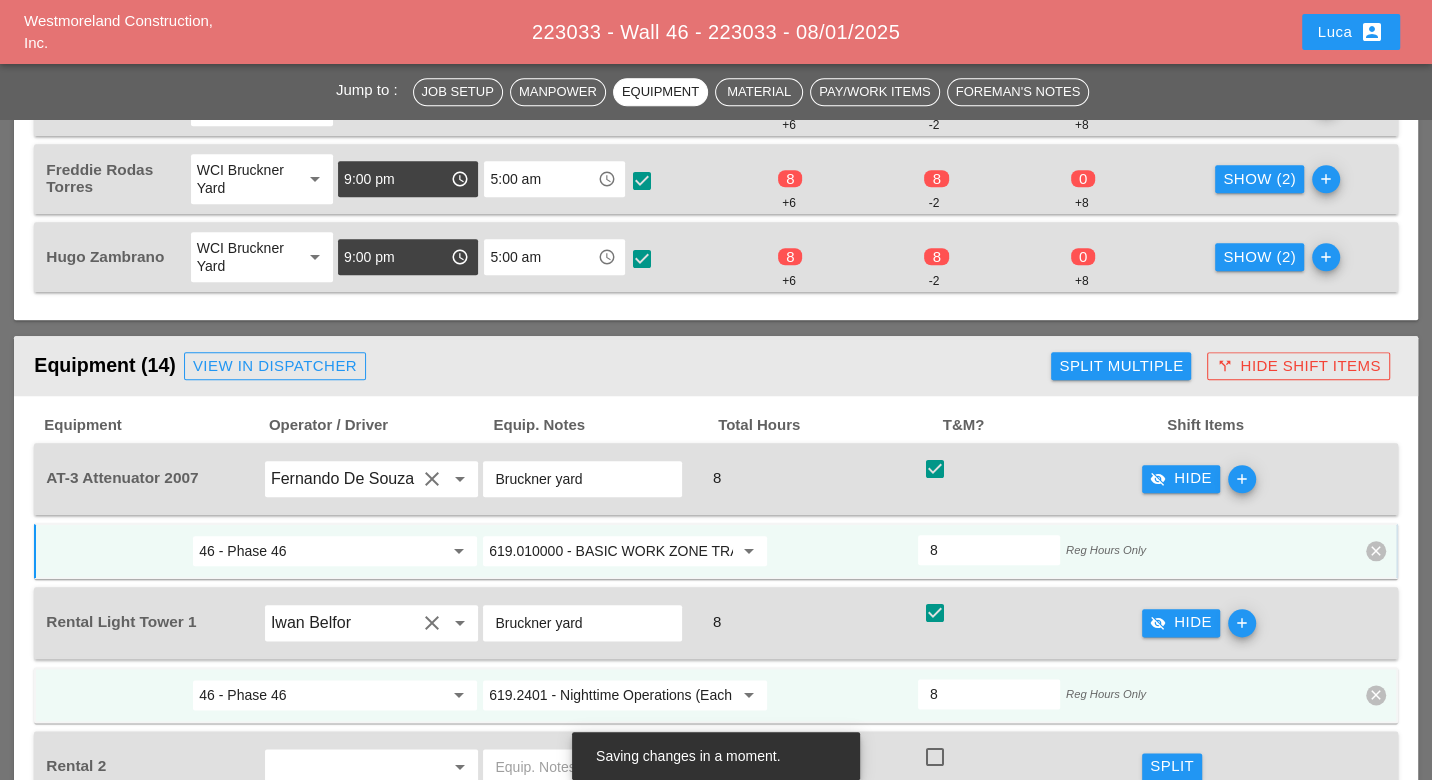 scroll, scrollTop: 1378, scrollLeft: 0, axis: vertical 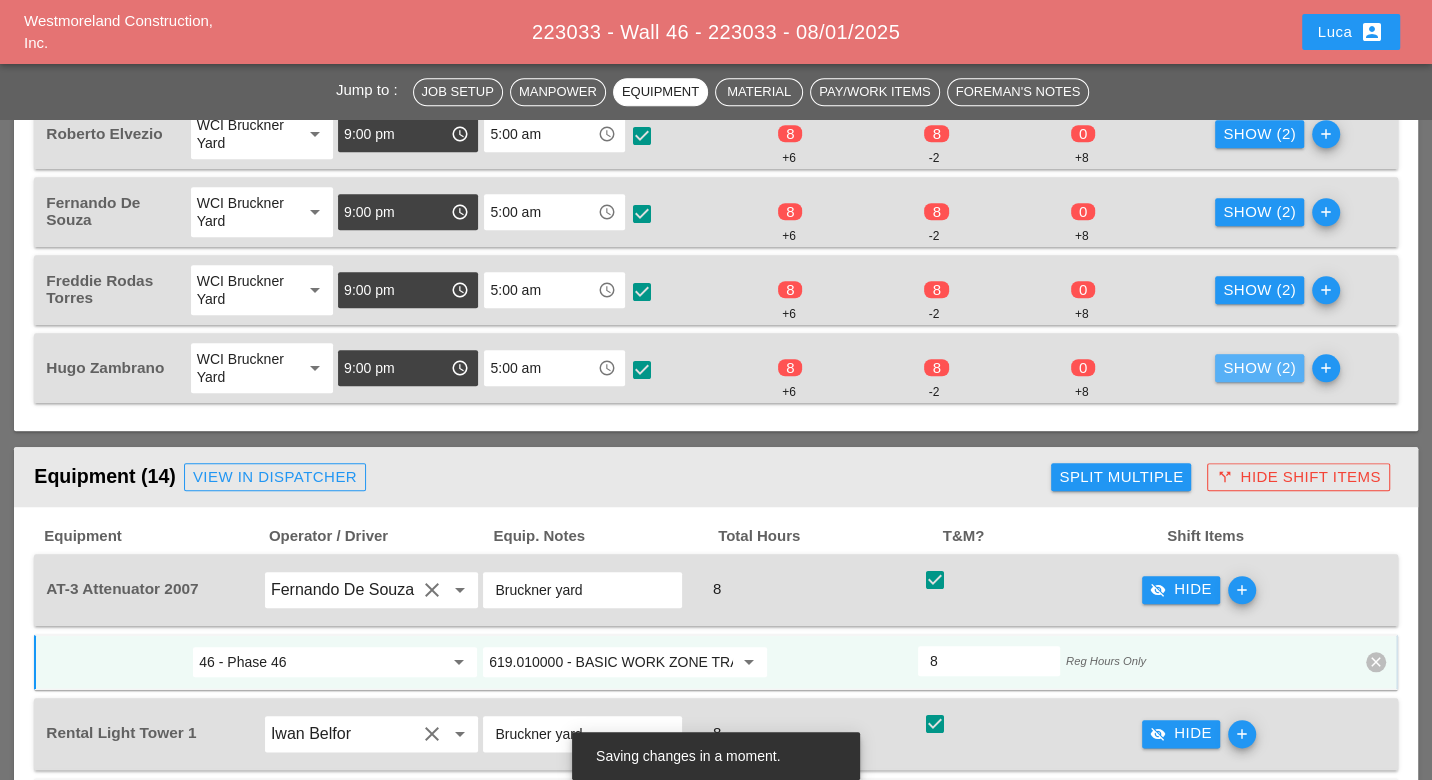 click on "Show (2)" at bounding box center (1259, 368) 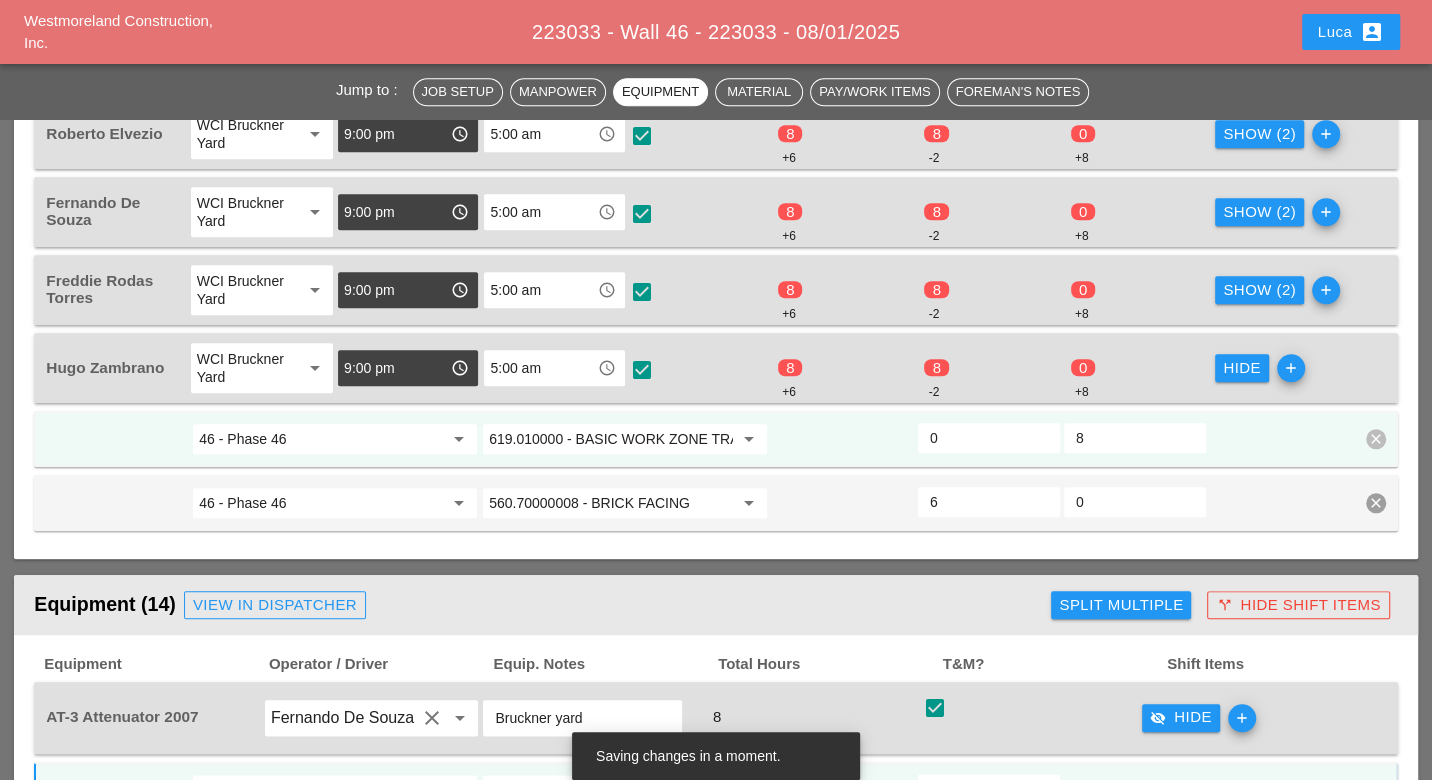 click on "0" at bounding box center (989, 438) 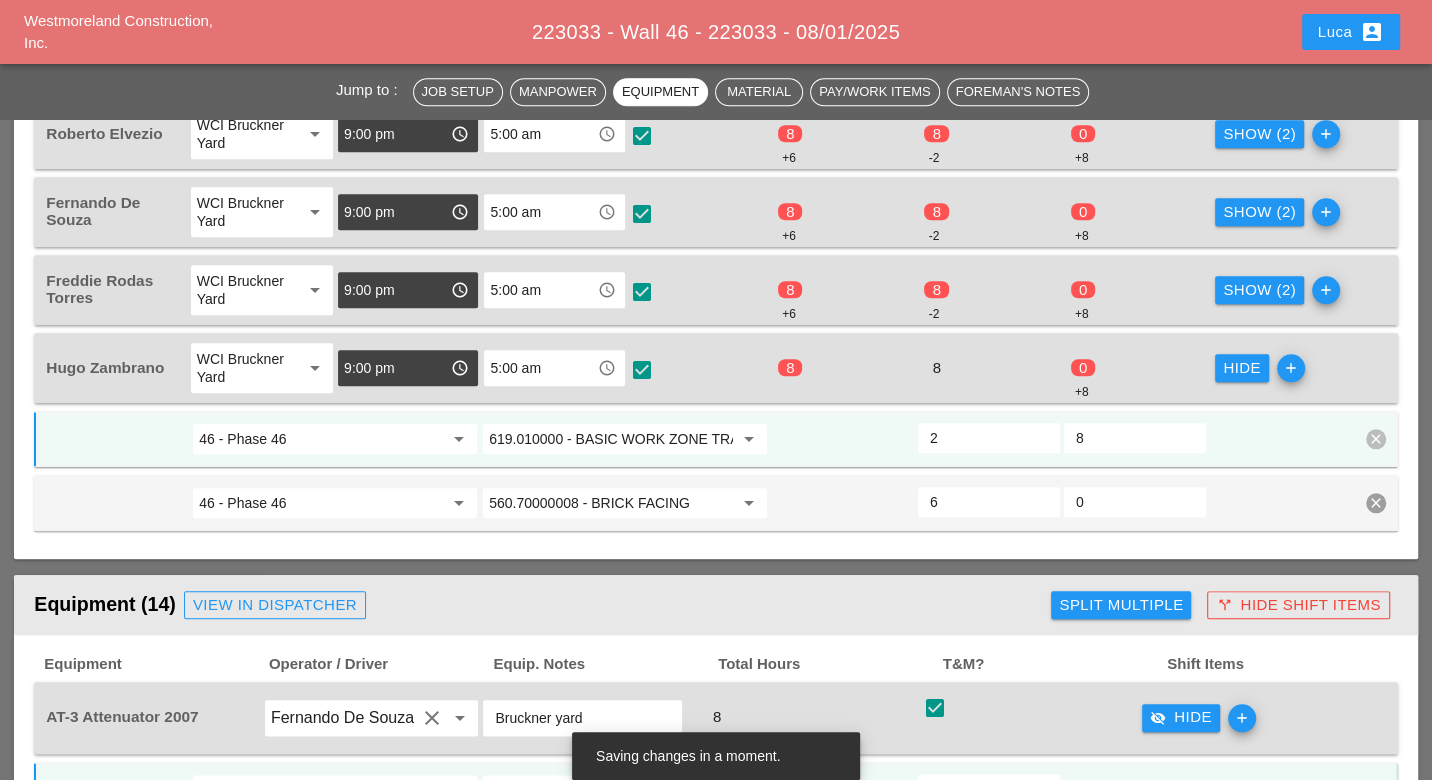 scroll, scrollTop: 1267, scrollLeft: 0, axis: vertical 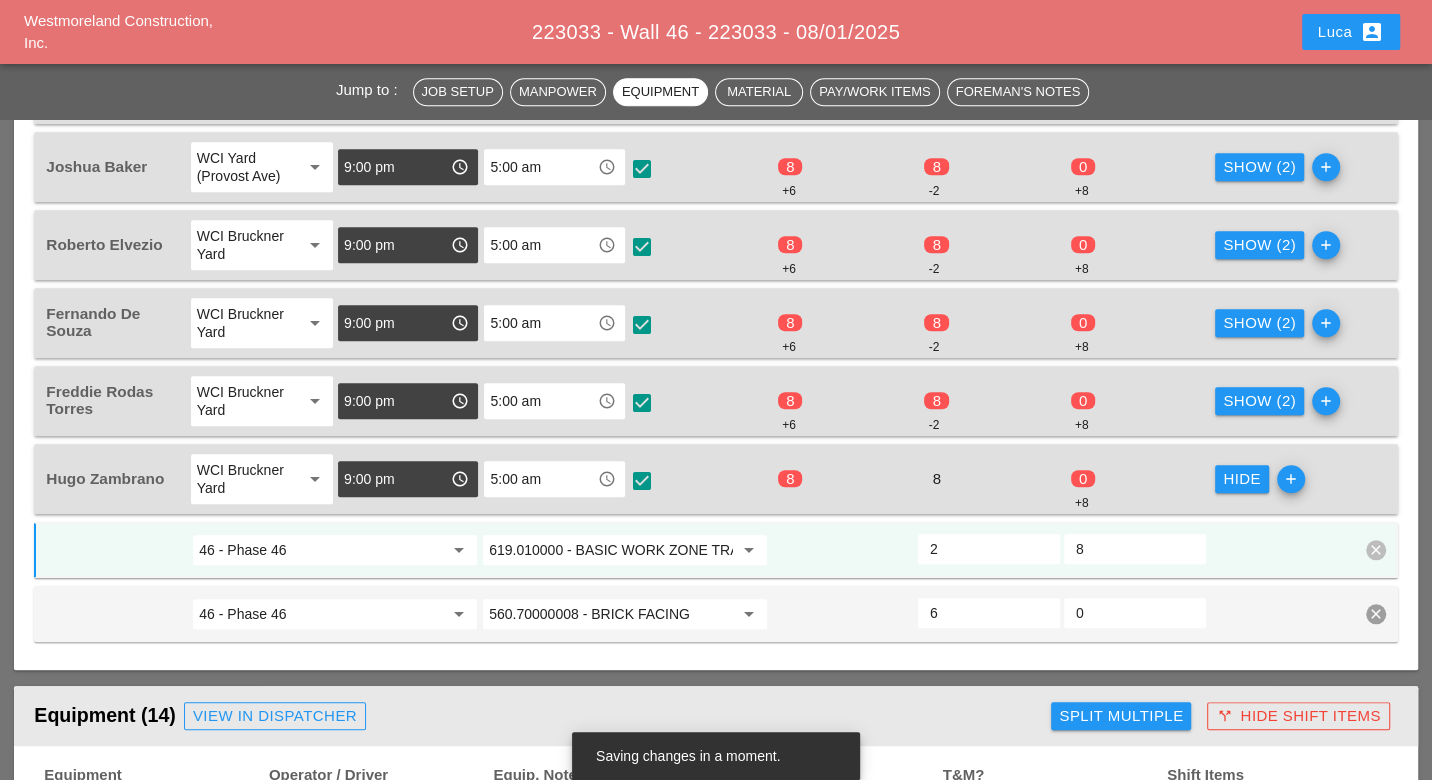 type on "2" 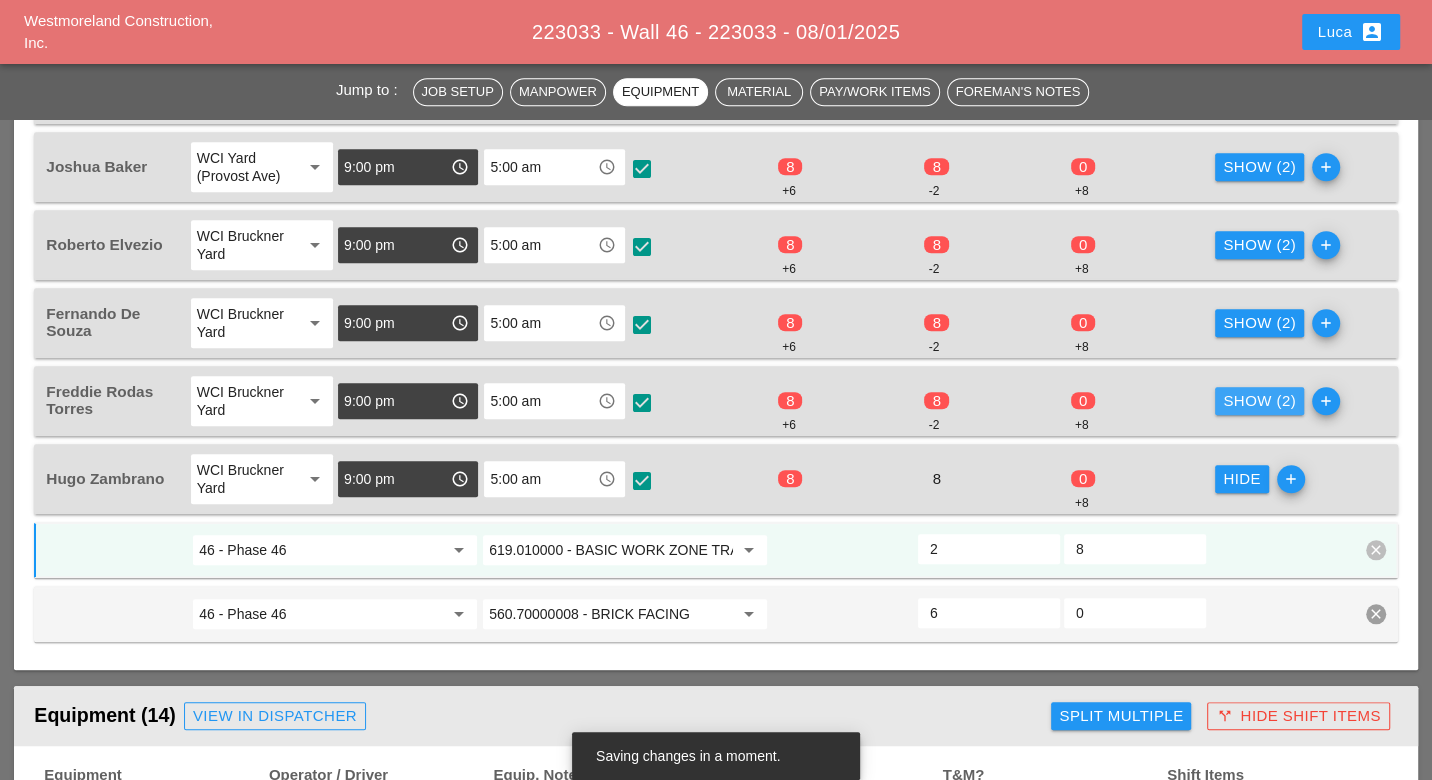 click on "Show (2)" at bounding box center [1259, 401] 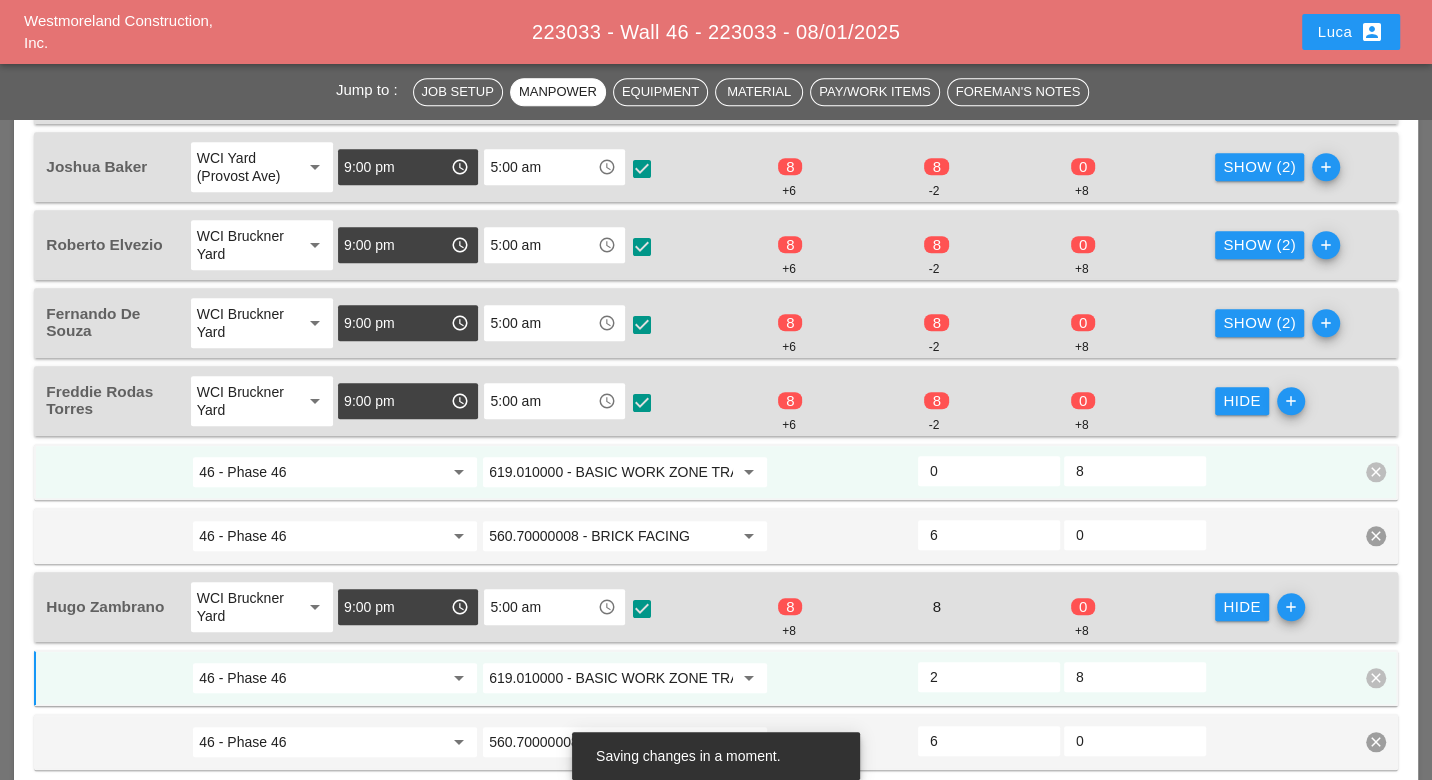 click on "0" at bounding box center [989, 471] 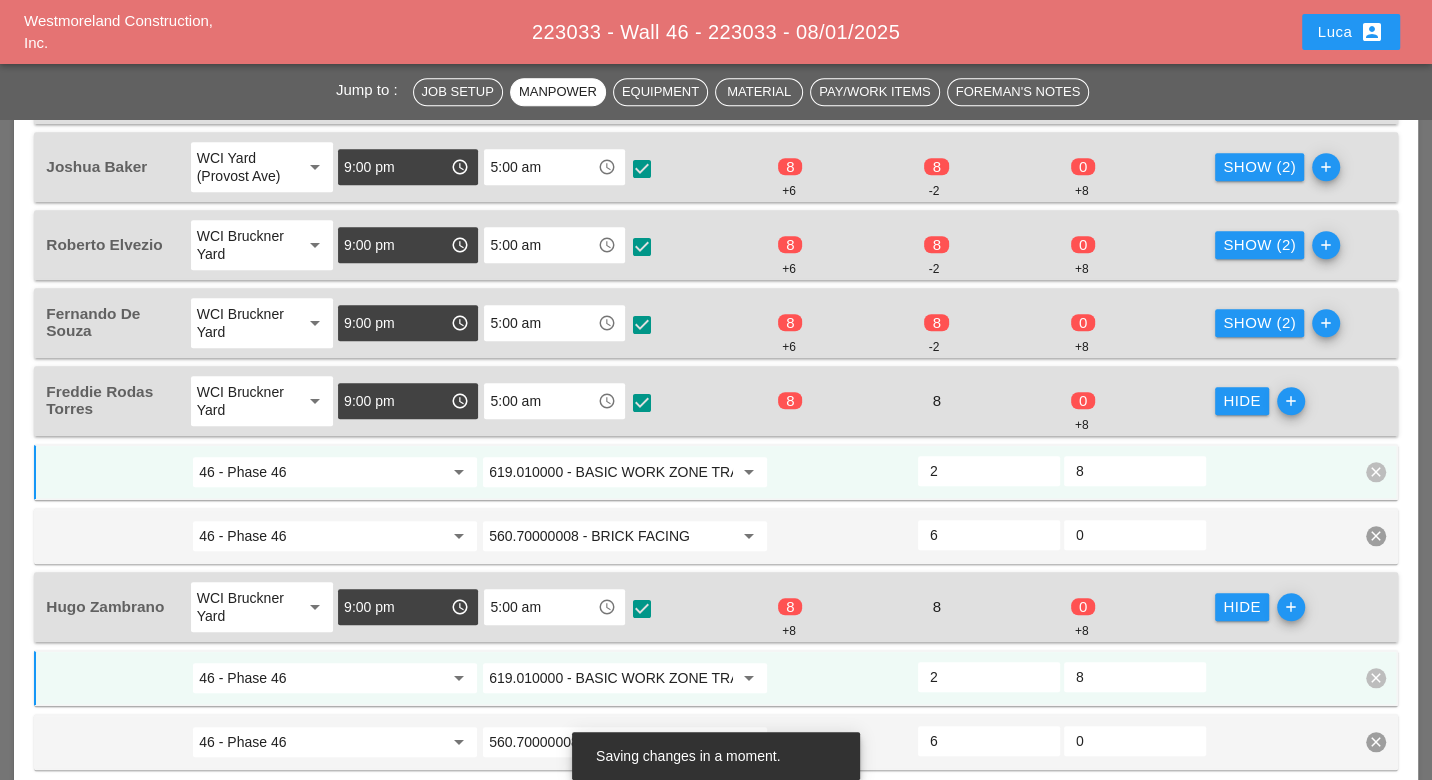 scroll, scrollTop: 1156, scrollLeft: 0, axis: vertical 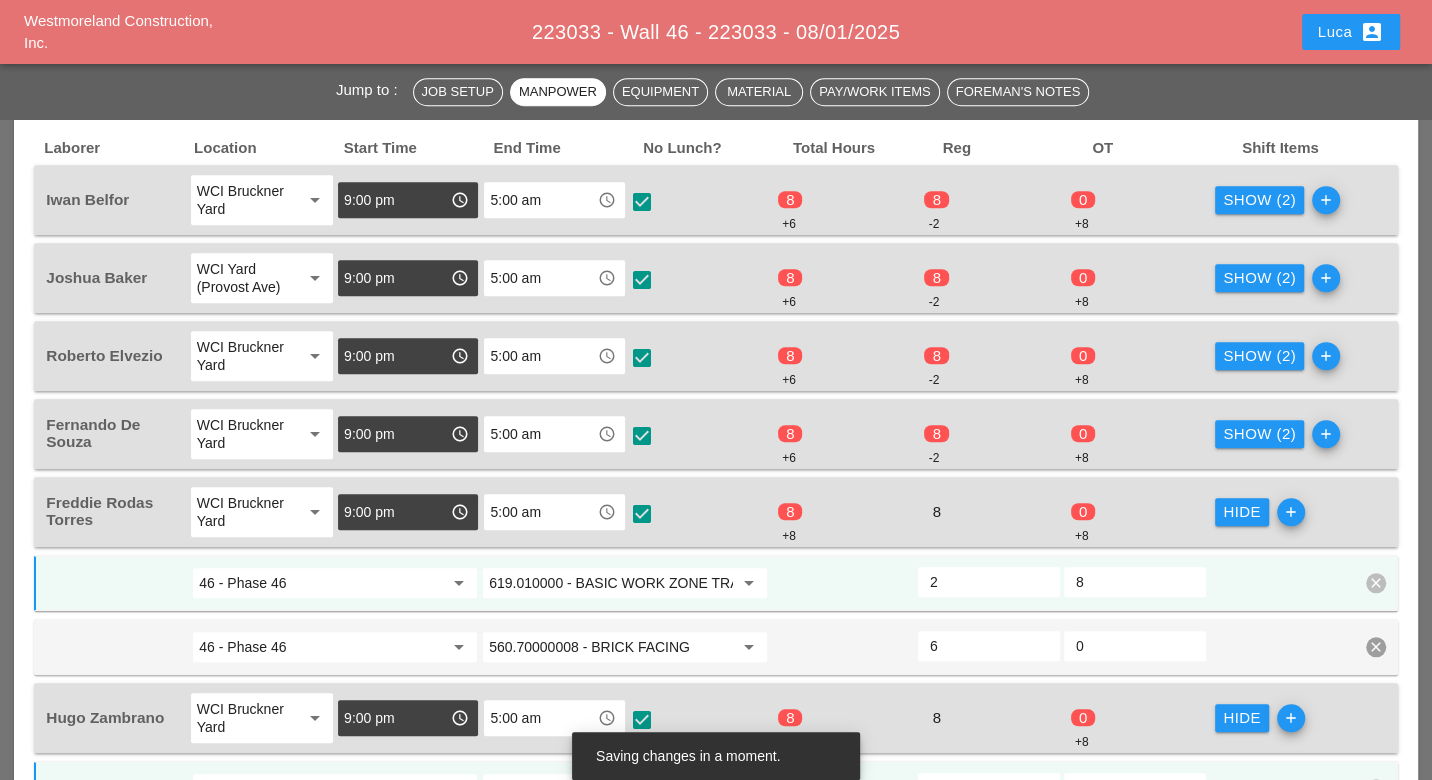 type on "2" 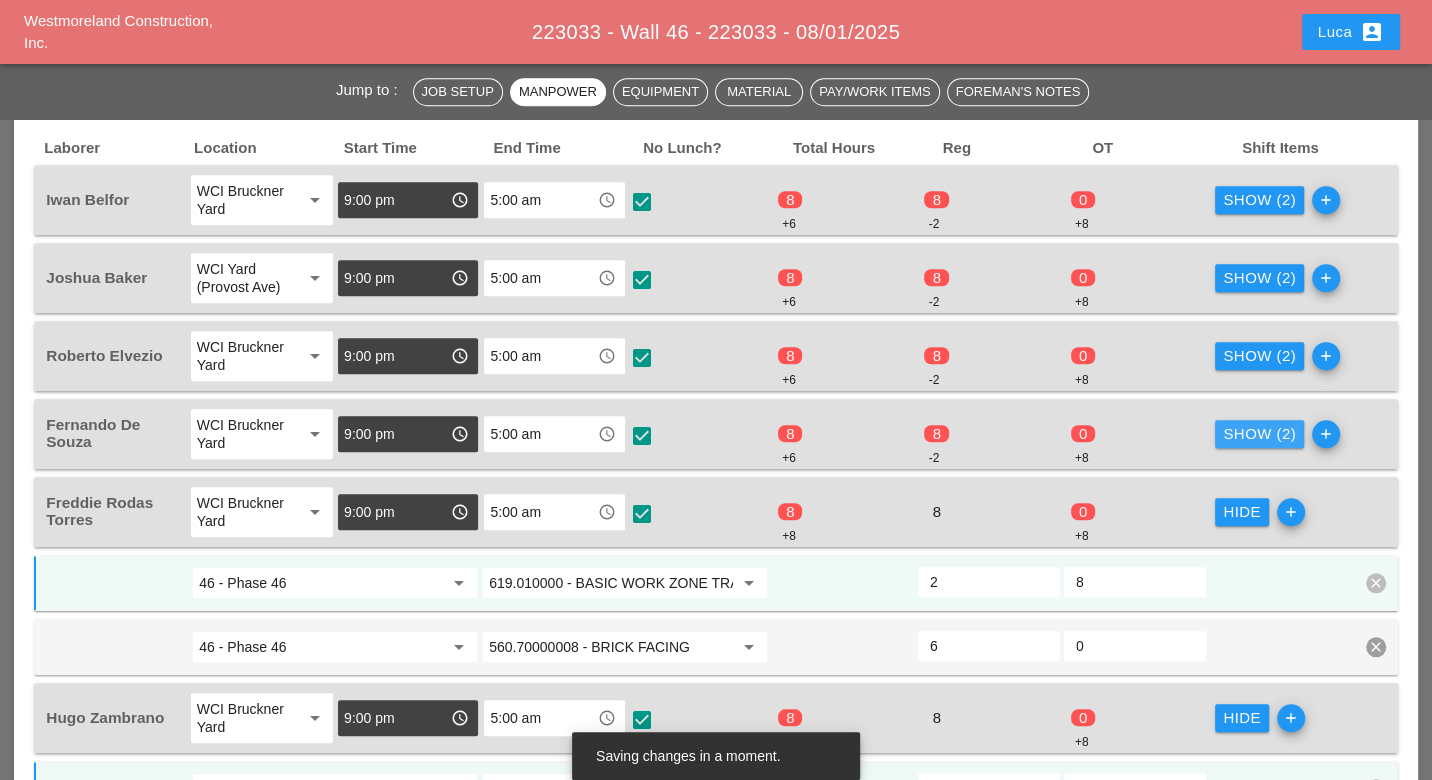 click on "Show (2)" at bounding box center [1259, 434] 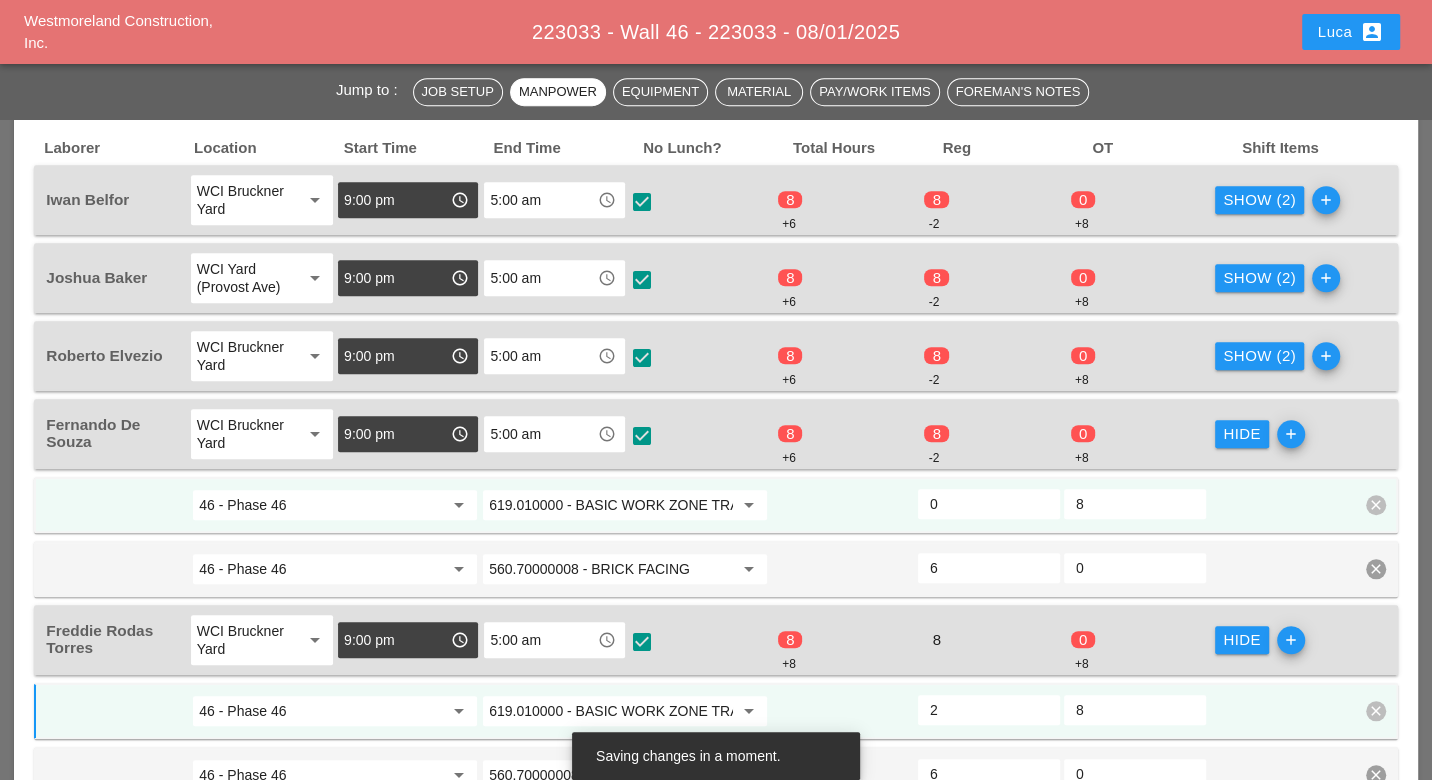 click on "0" at bounding box center (989, 504) 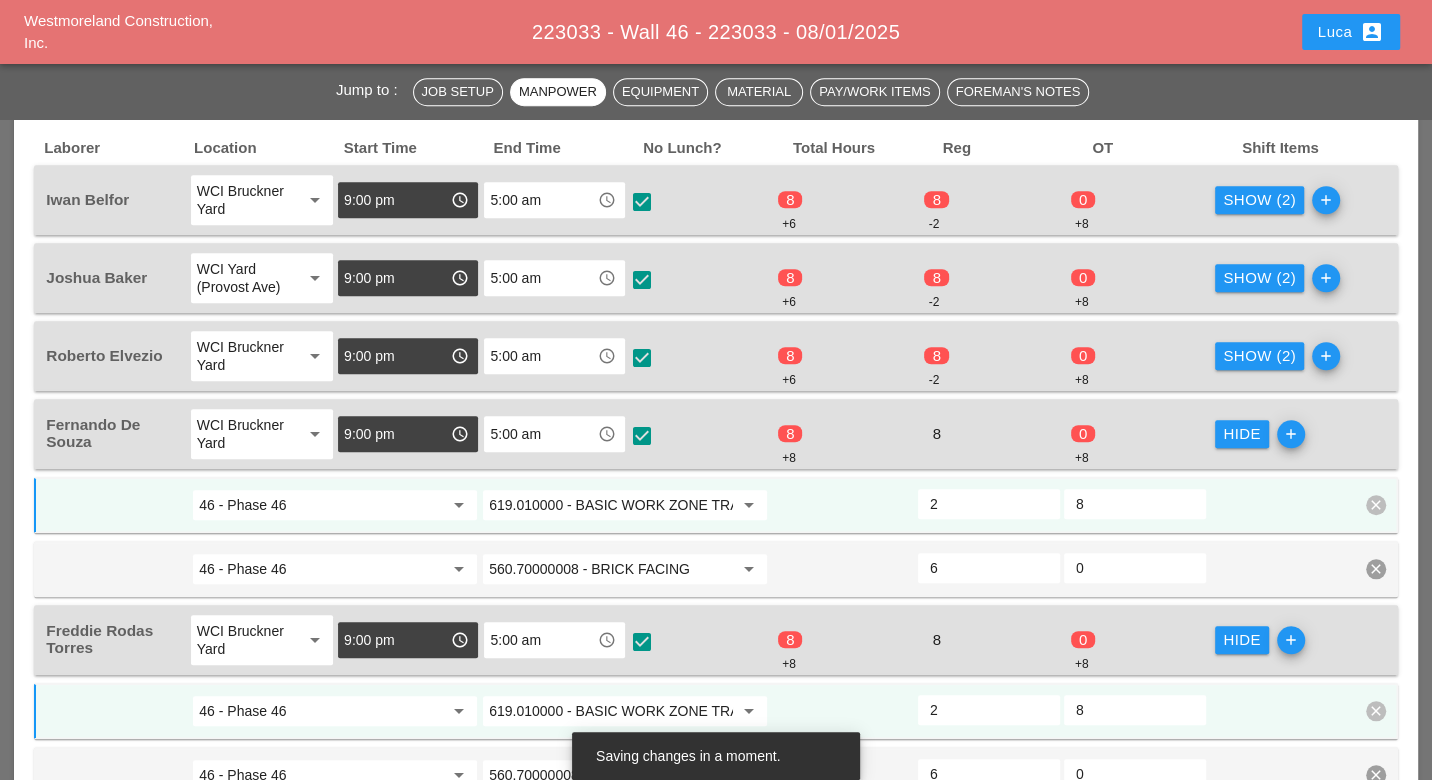 scroll, scrollTop: 1045, scrollLeft: 0, axis: vertical 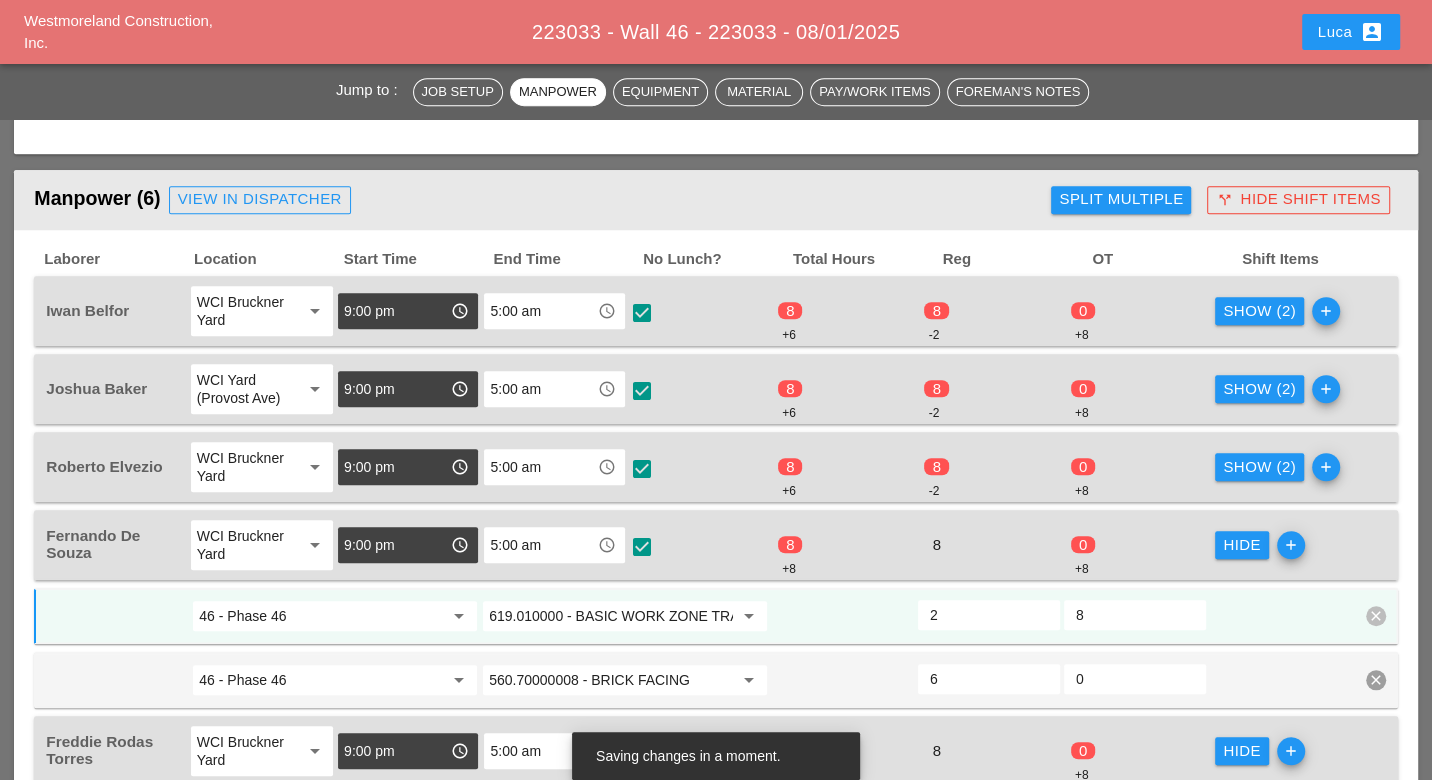 type on "2" 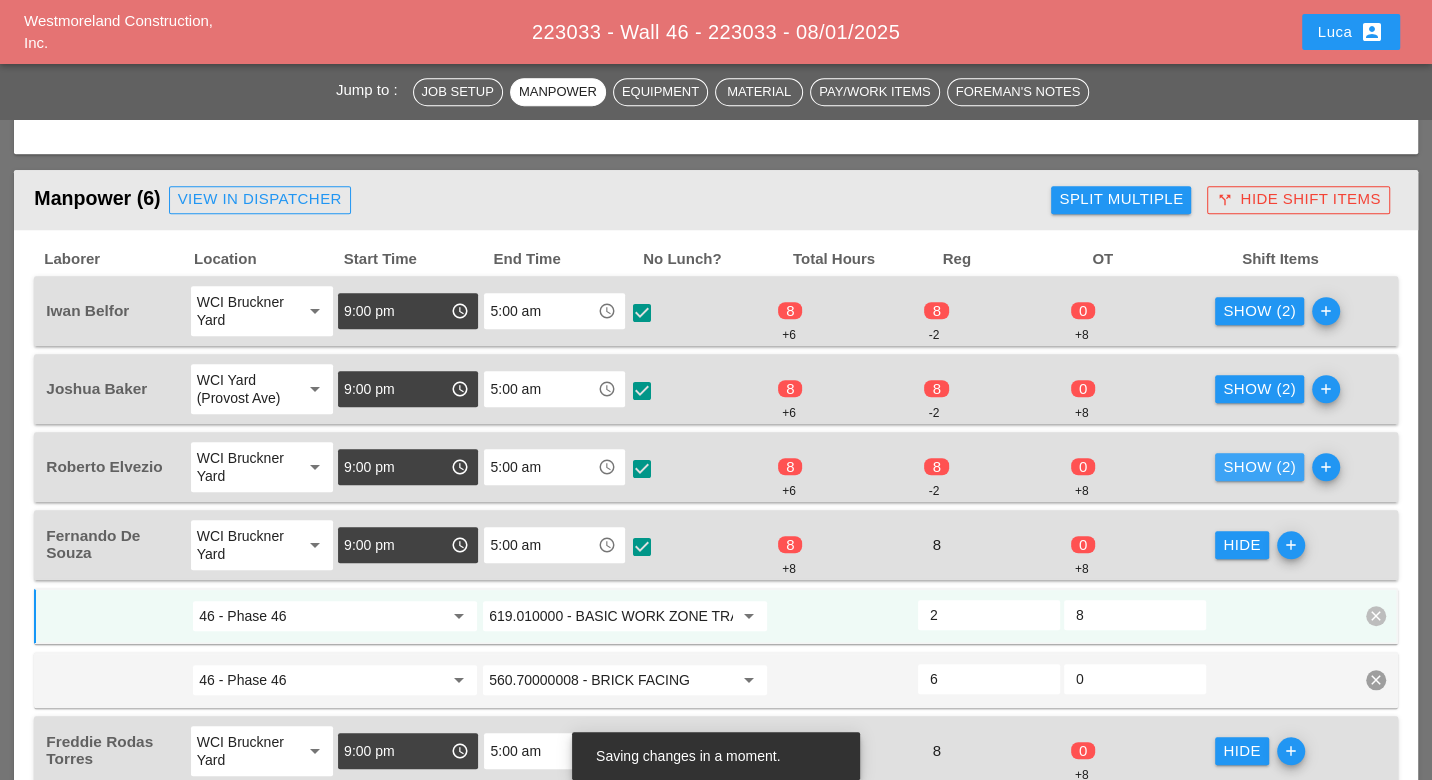 click on "Show (2)" at bounding box center [1259, 467] 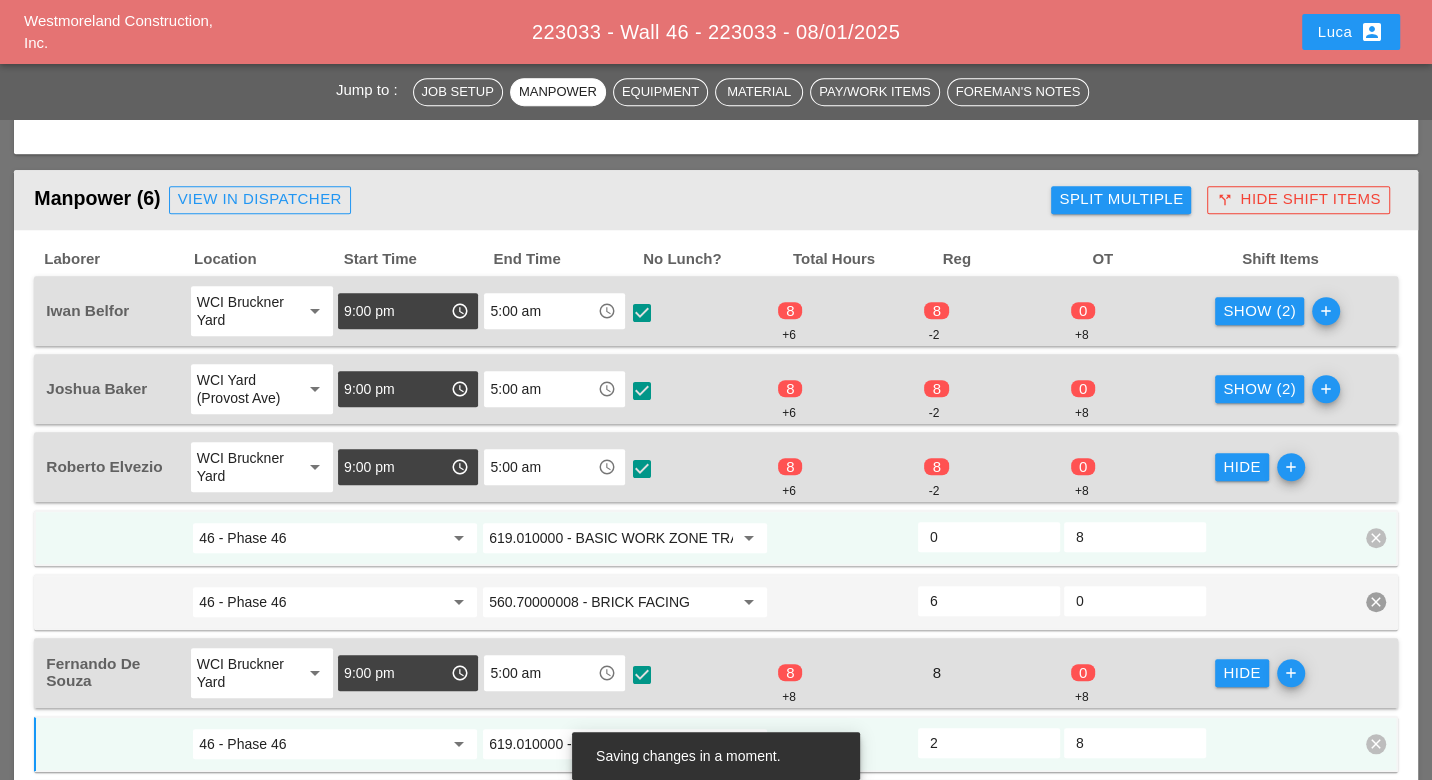 click on "0" at bounding box center [989, 537] 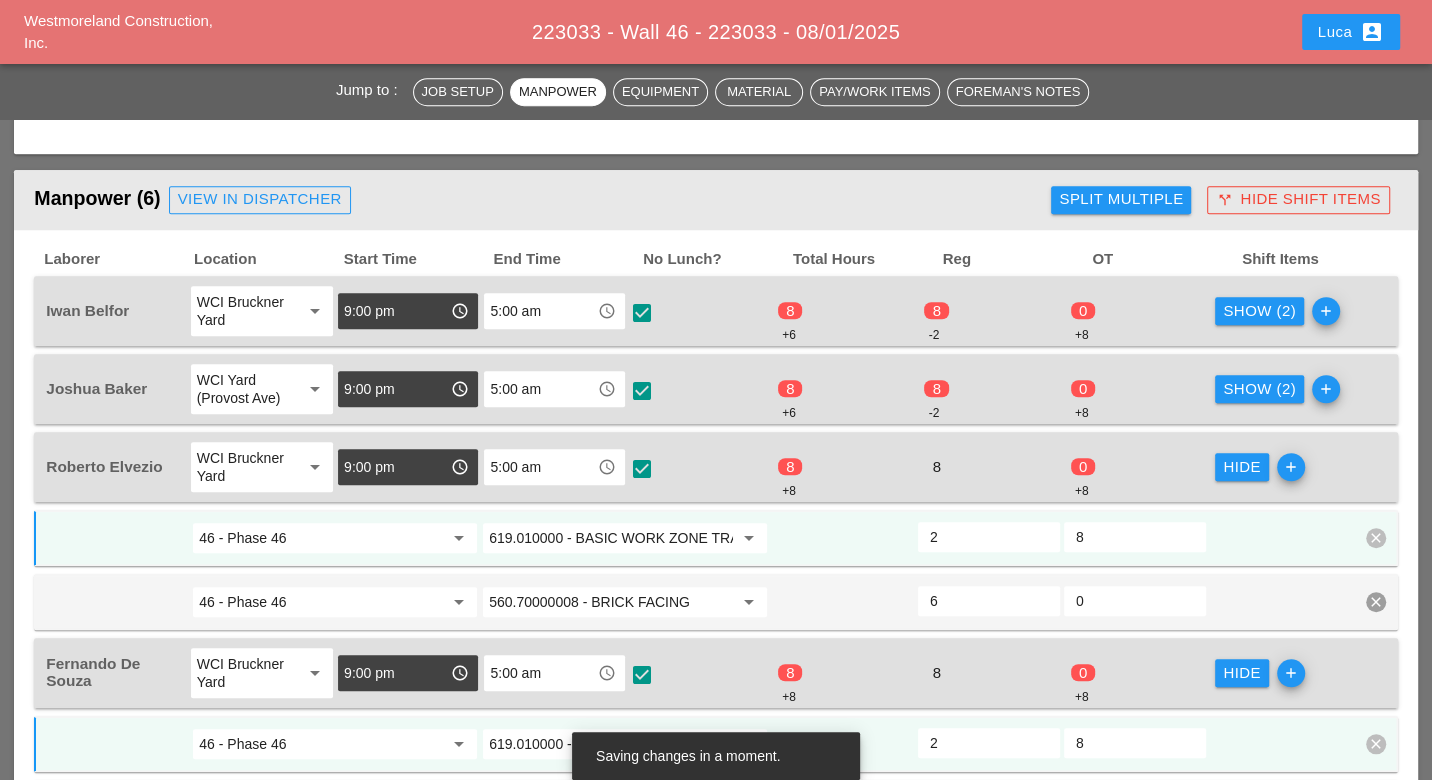 type on "2" 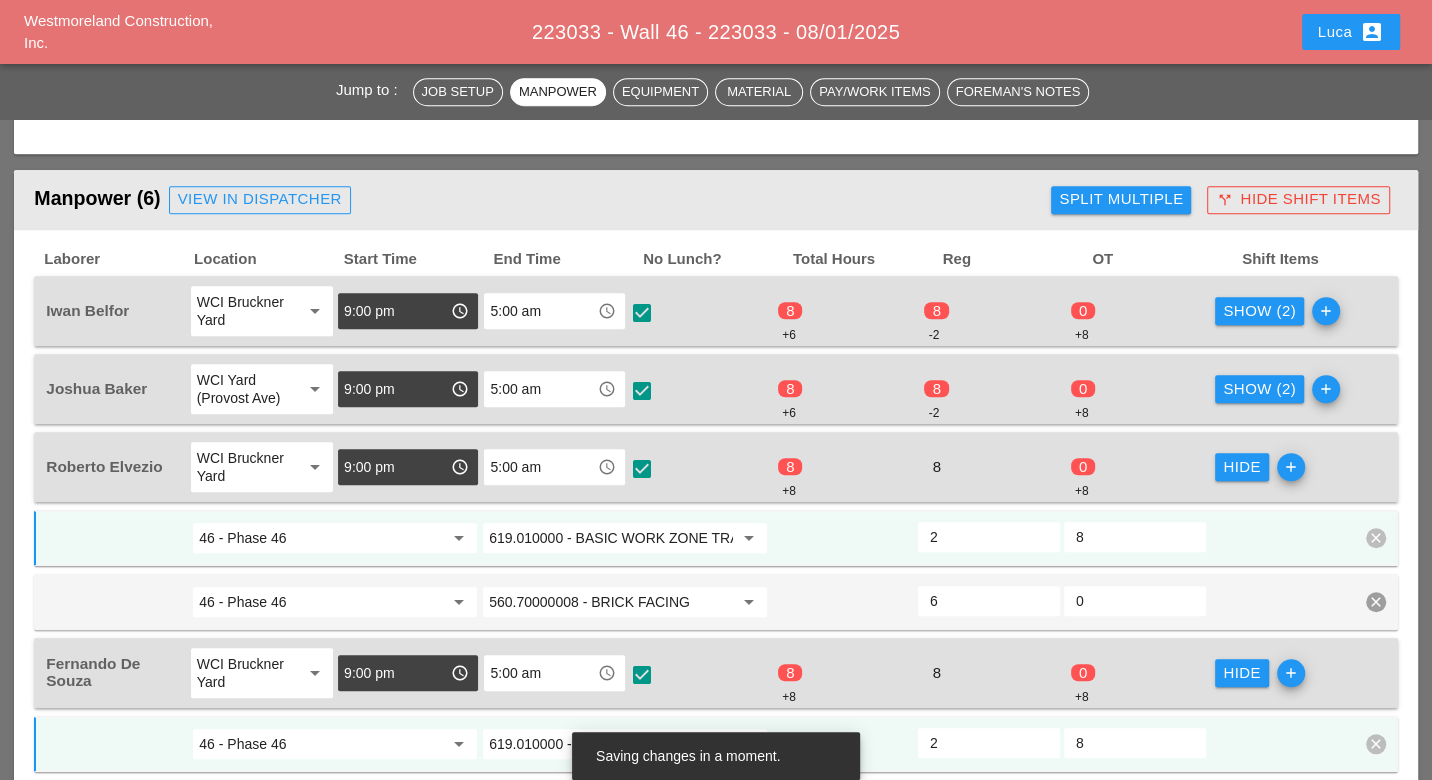click on "Show (2)" at bounding box center (1259, 389) 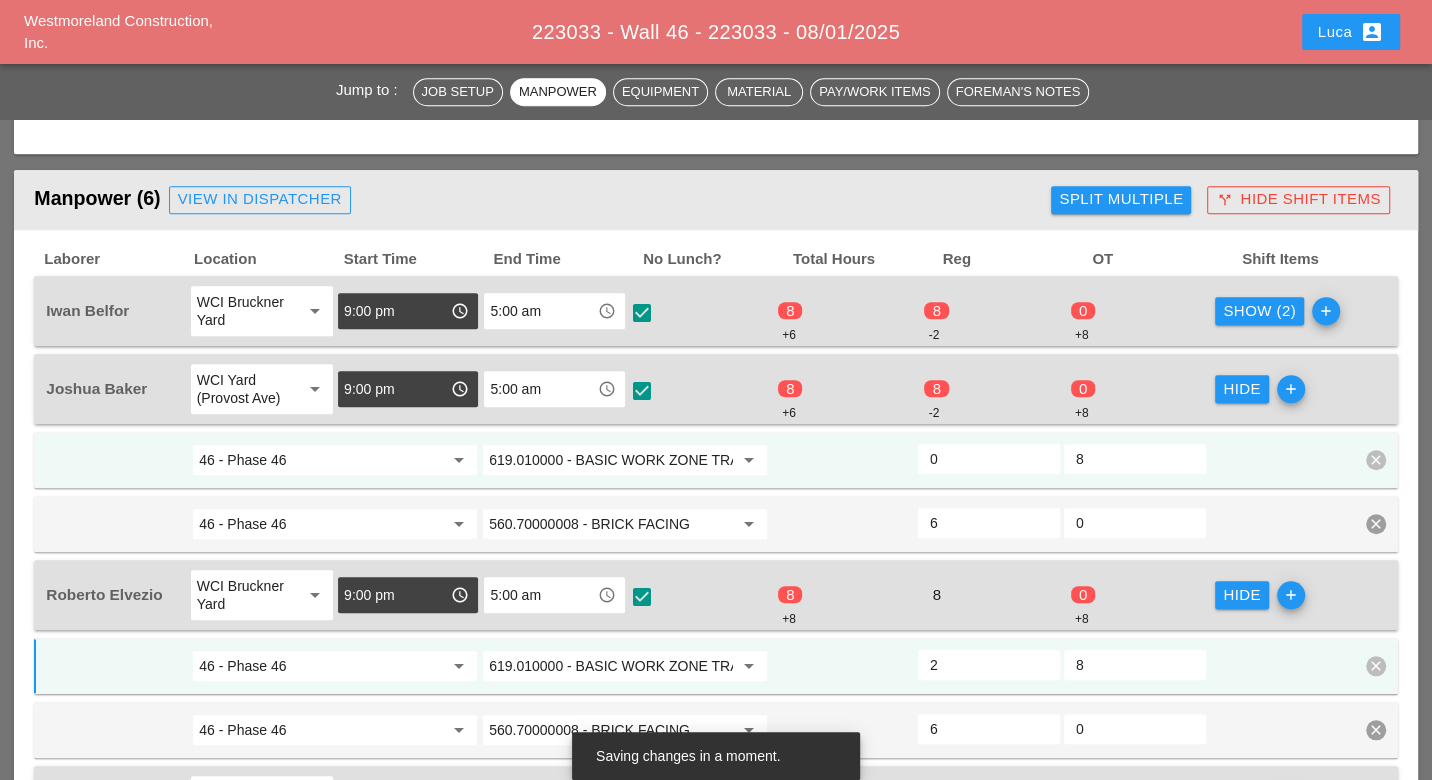 click on "0" at bounding box center [989, 459] 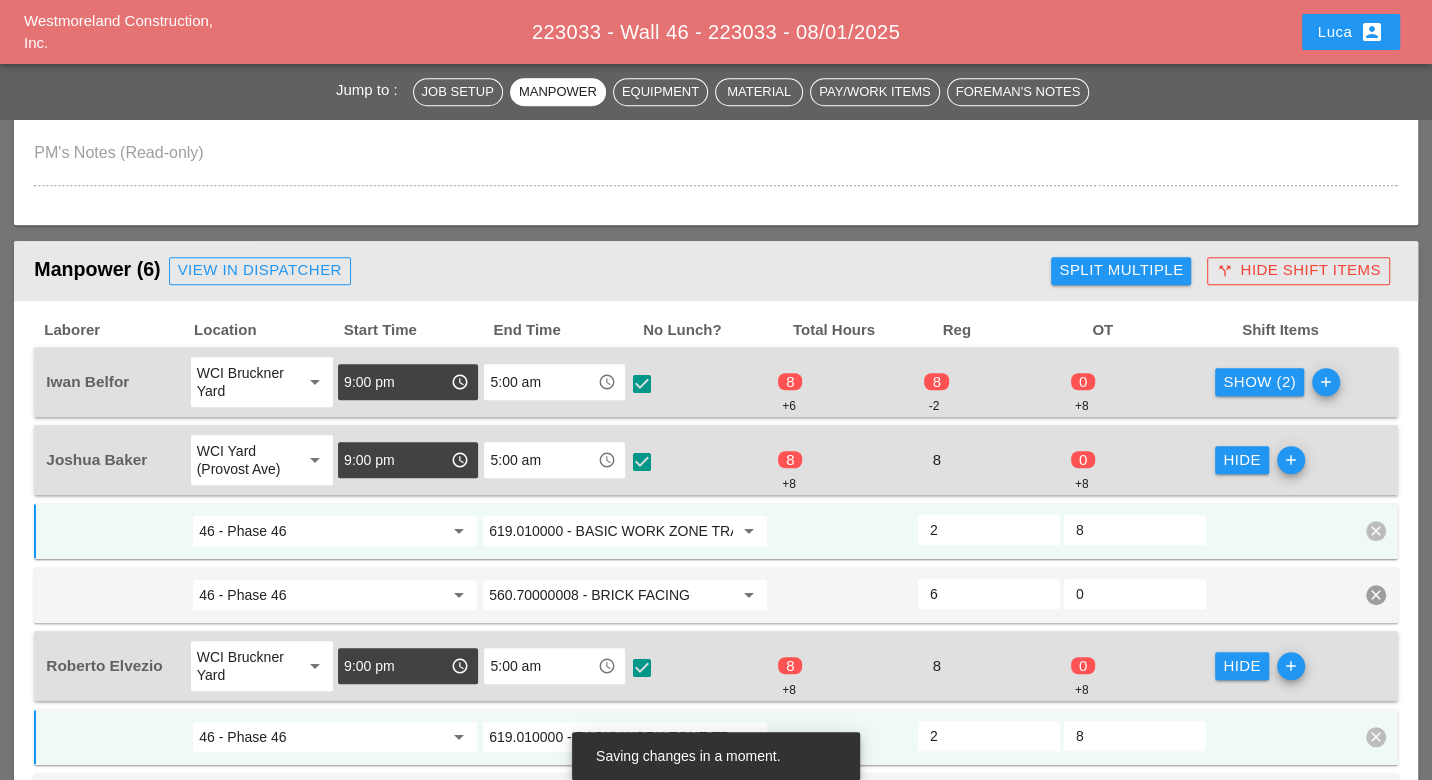 scroll, scrollTop: 934, scrollLeft: 0, axis: vertical 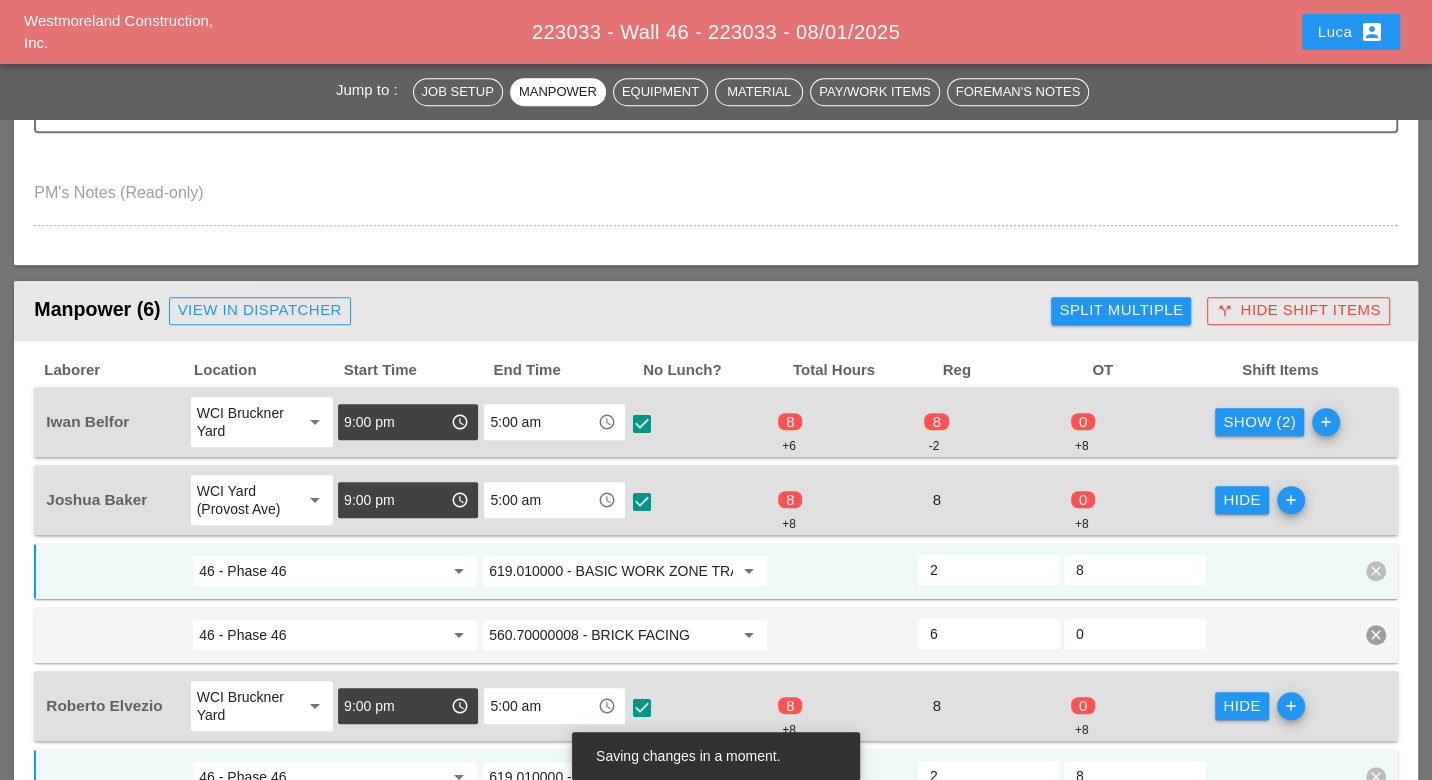 type on "2" 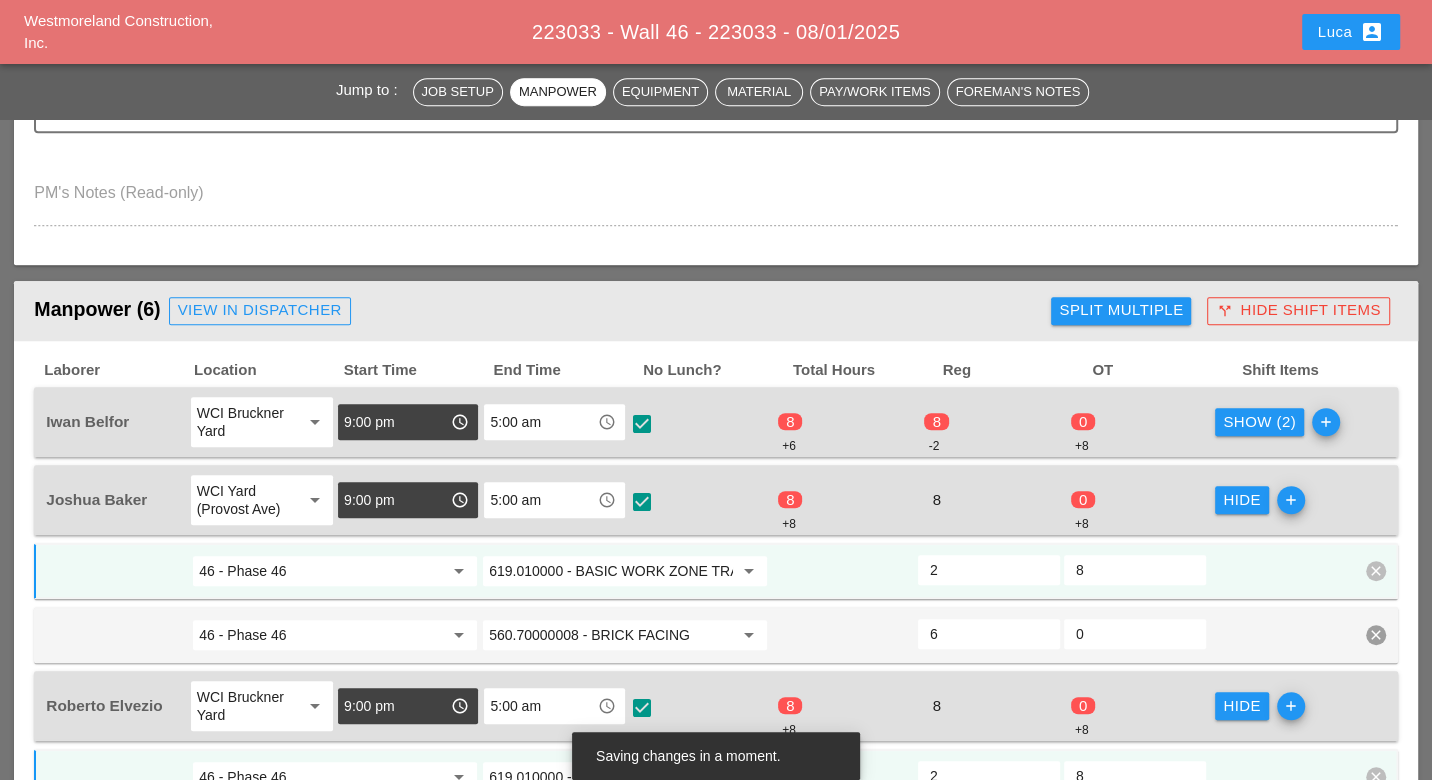 click on "Show (2)" at bounding box center (1259, 422) 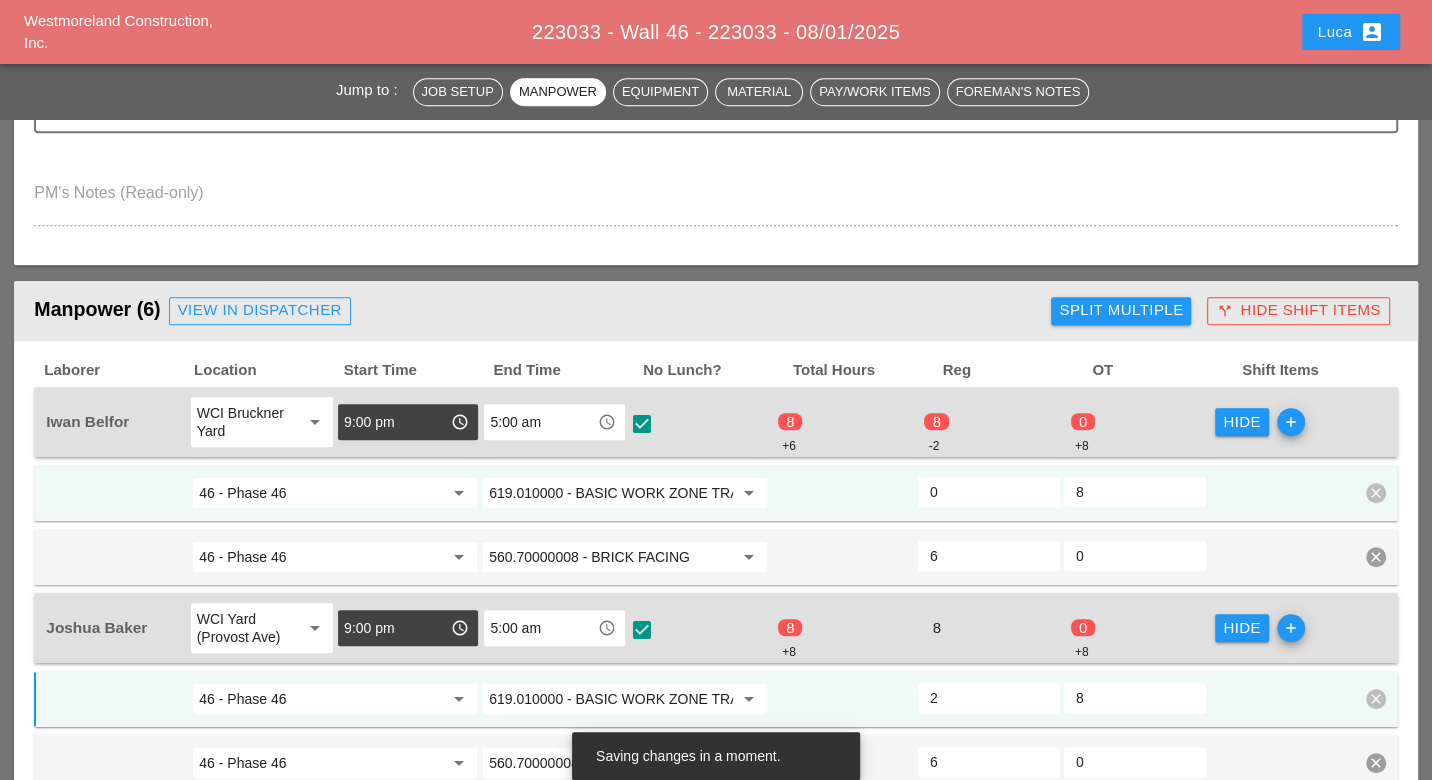 click on "0" at bounding box center (989, 492) 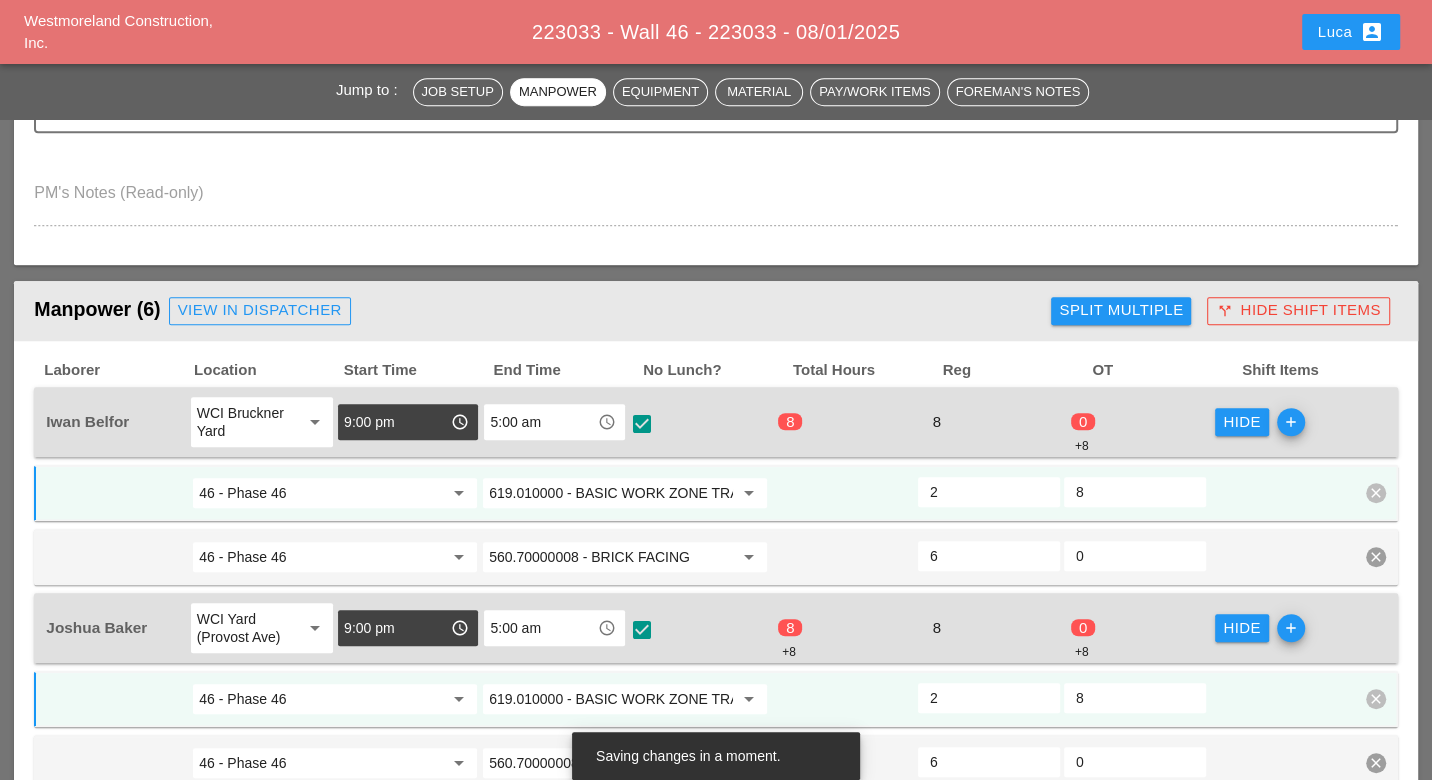 type on "2" 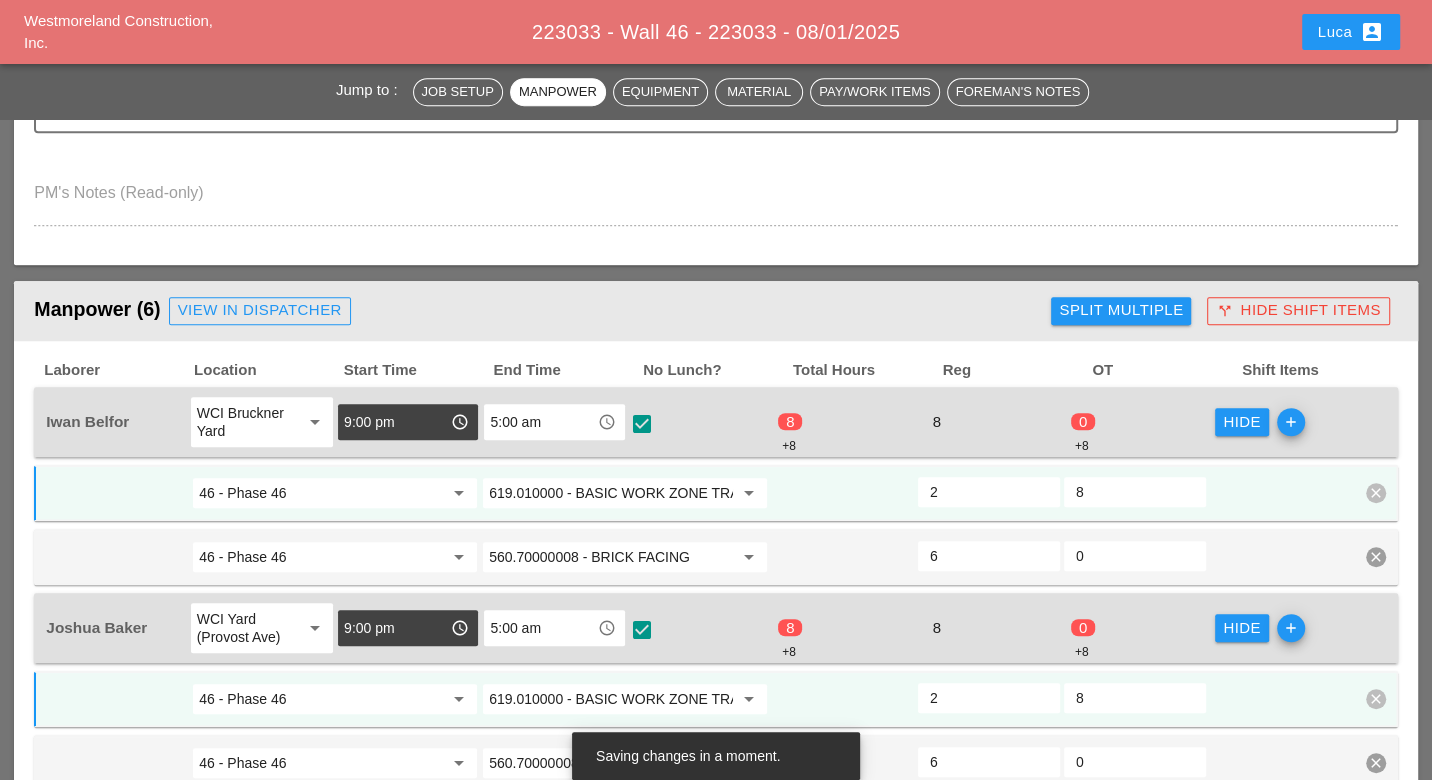 drag, startPoint x: 1093, startPoint y: 487, endPoint x: 1068, endPoint y: 486, distance: 25.019993 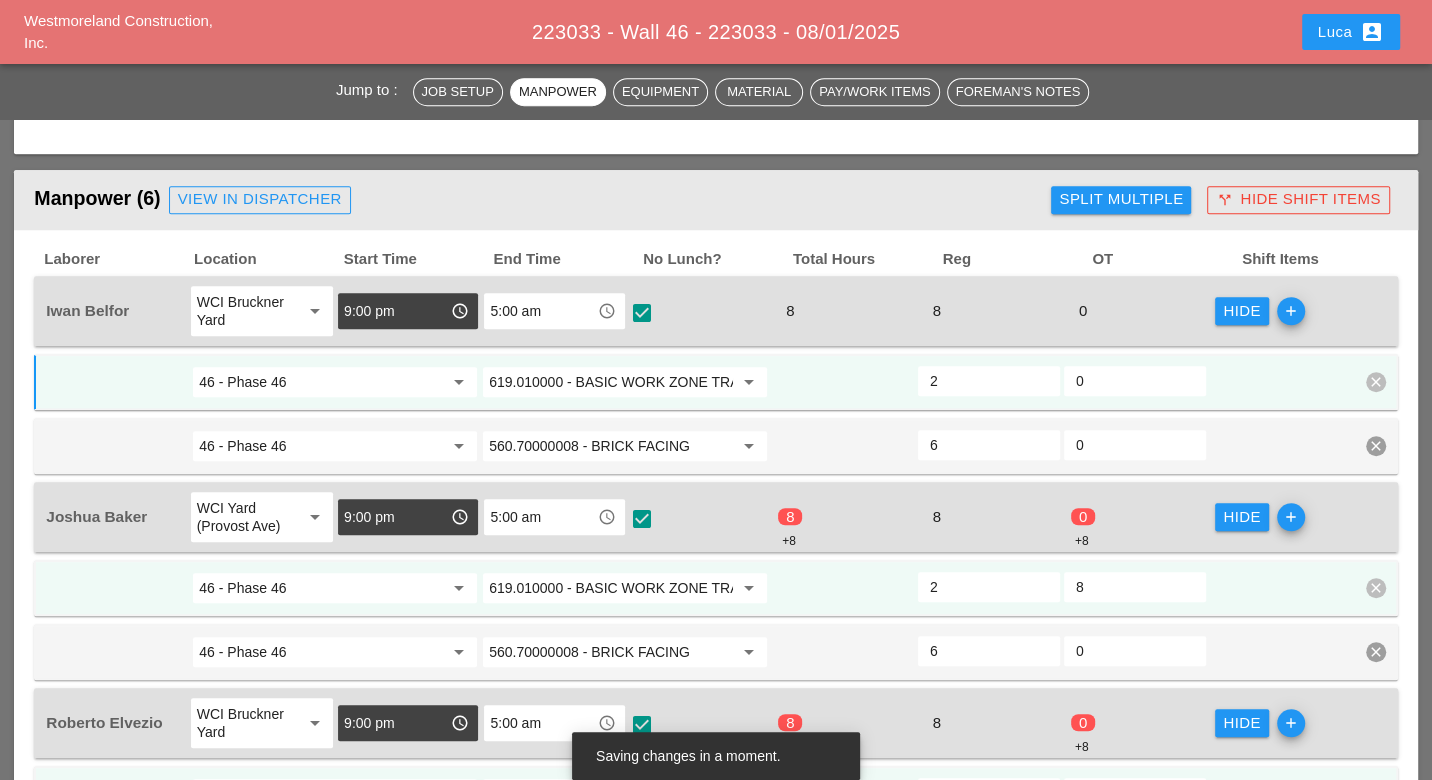 scroll, scrollTop: 1156, scrollLeft: 0, axis: vertical 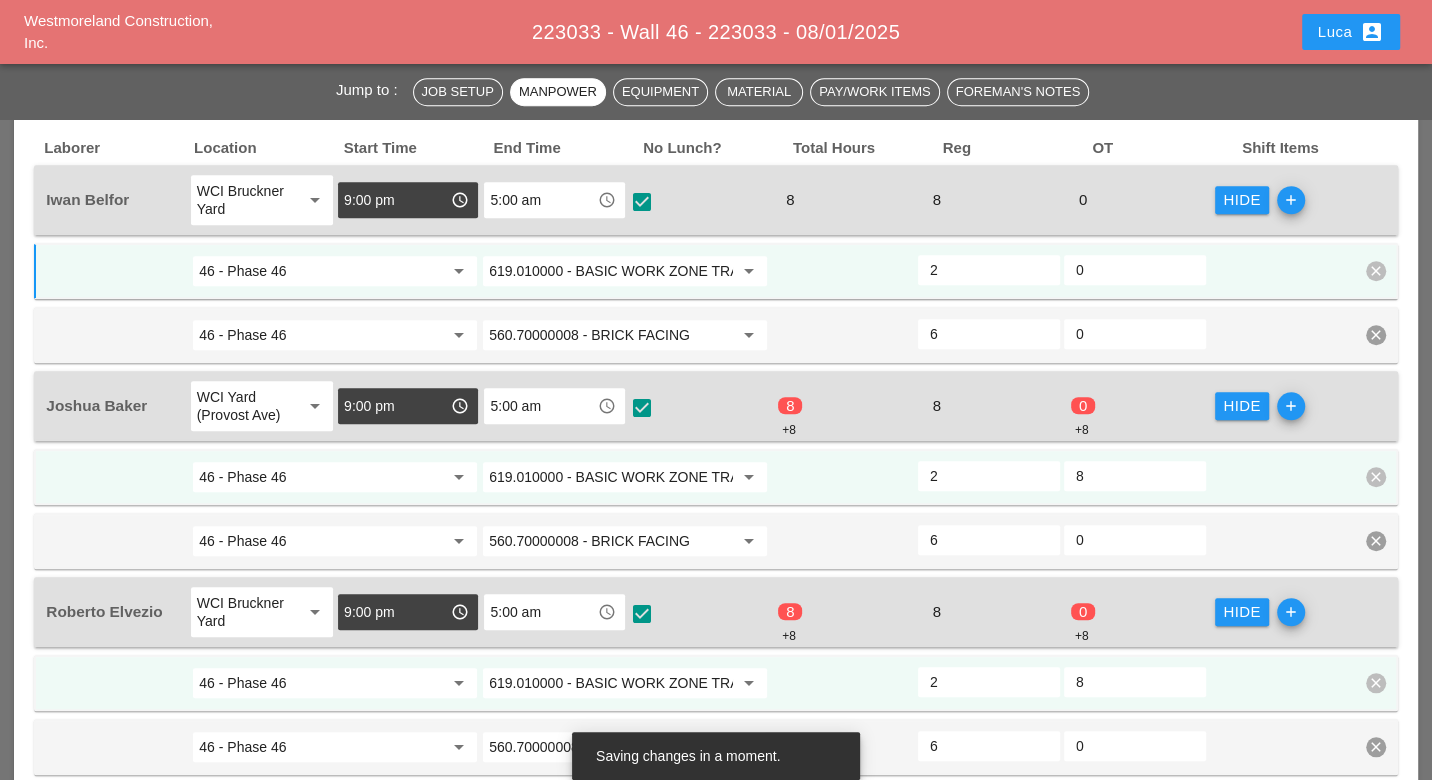 type on "0" 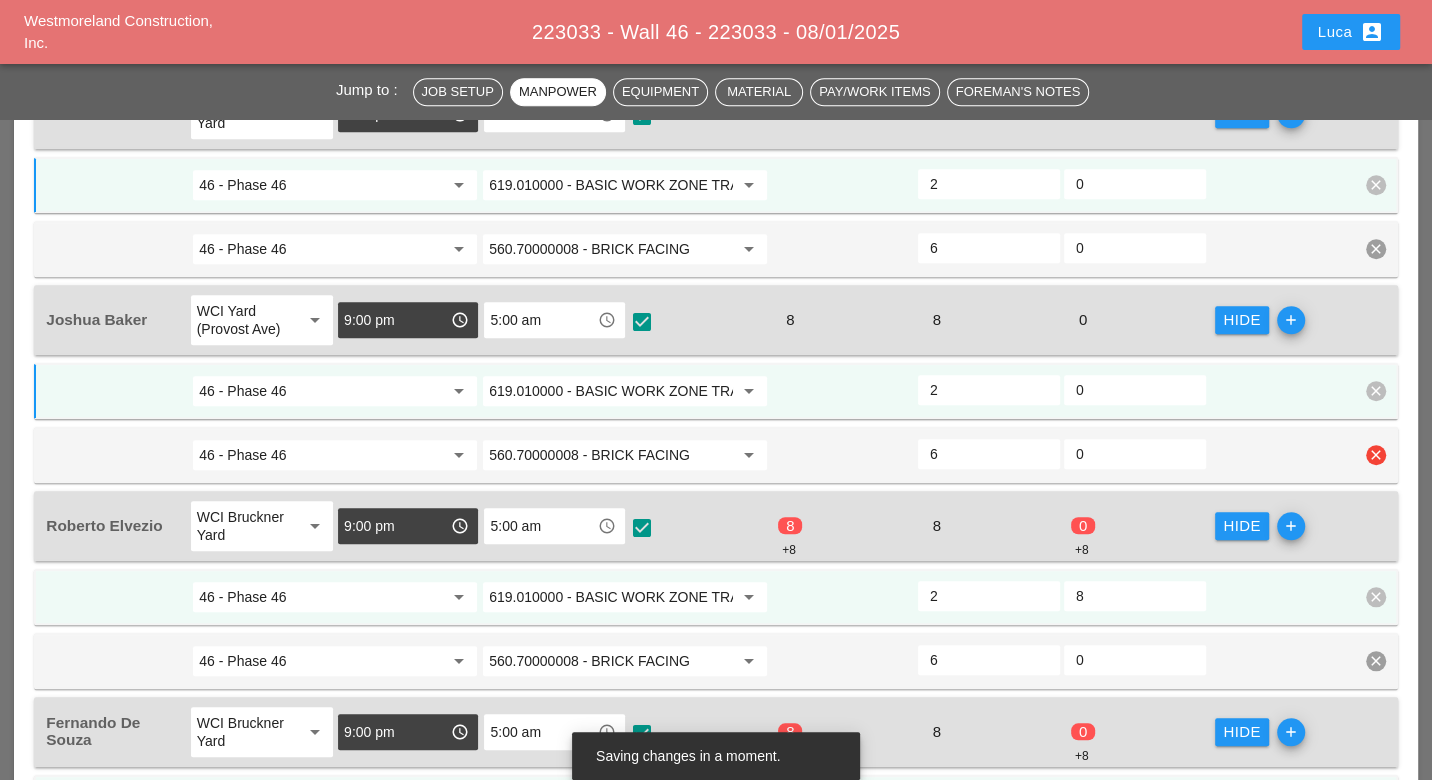 scroll, scrollTop: 1267, scrollLeft: 0, axis: vertical 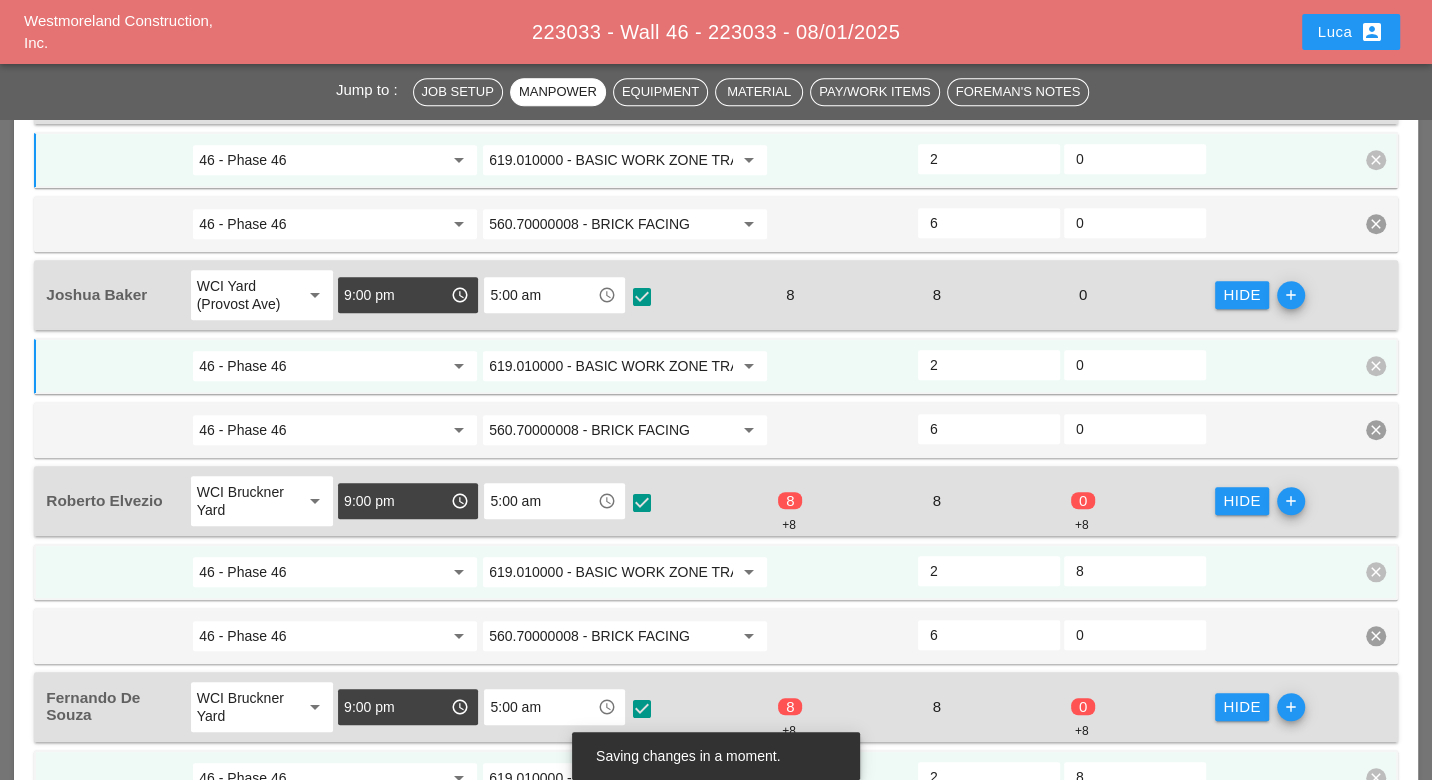 type on "0" 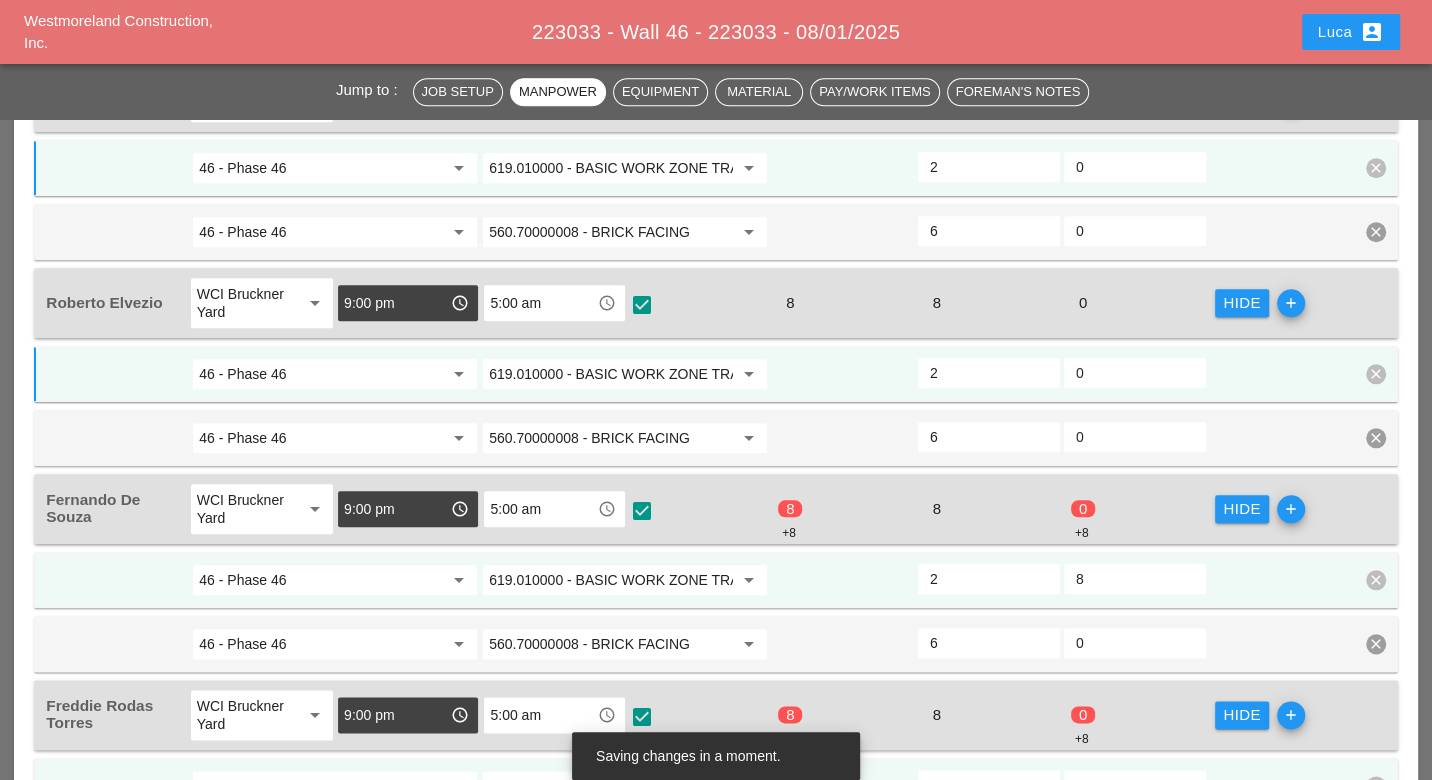 scroll, scrollTop: 1489, scrollLeft: 0, axis: vertical 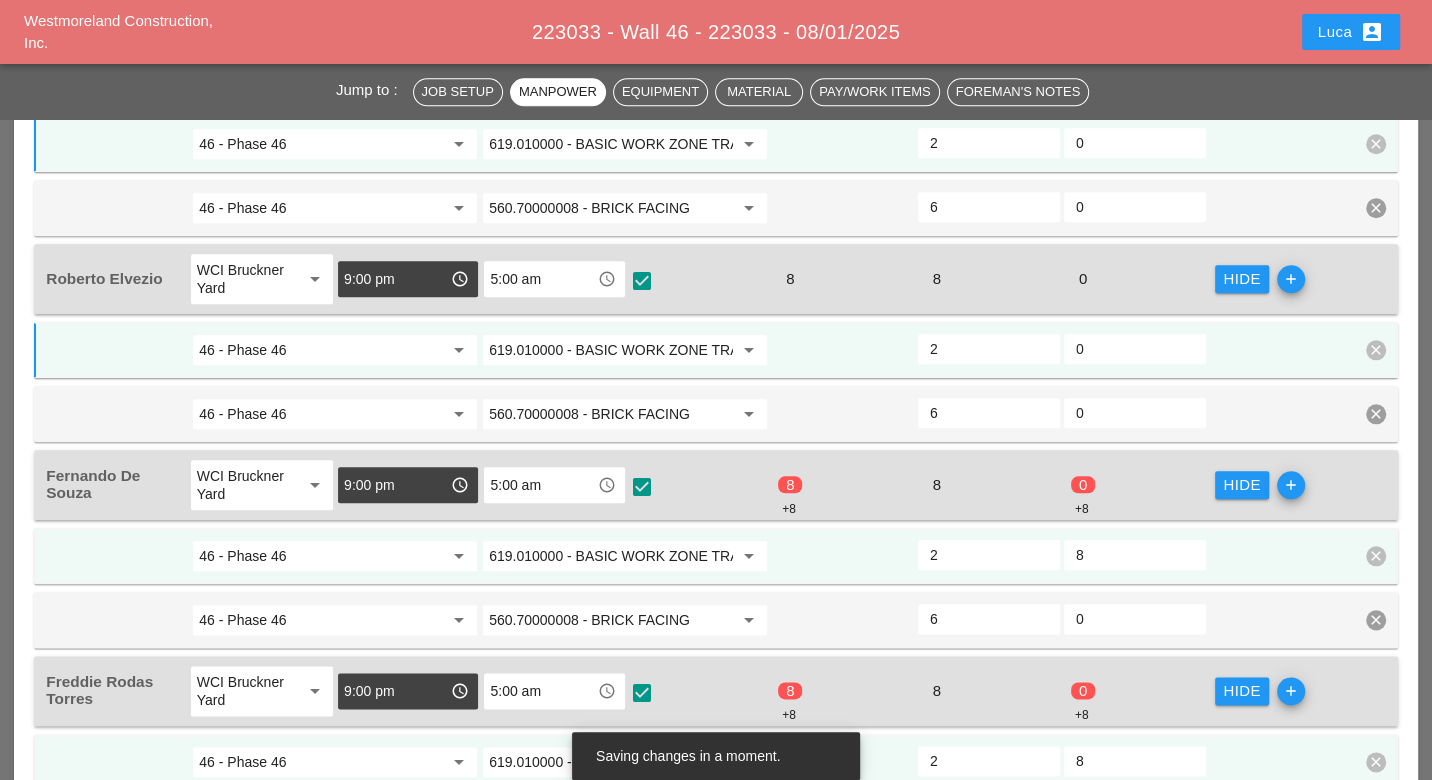 type on "0" 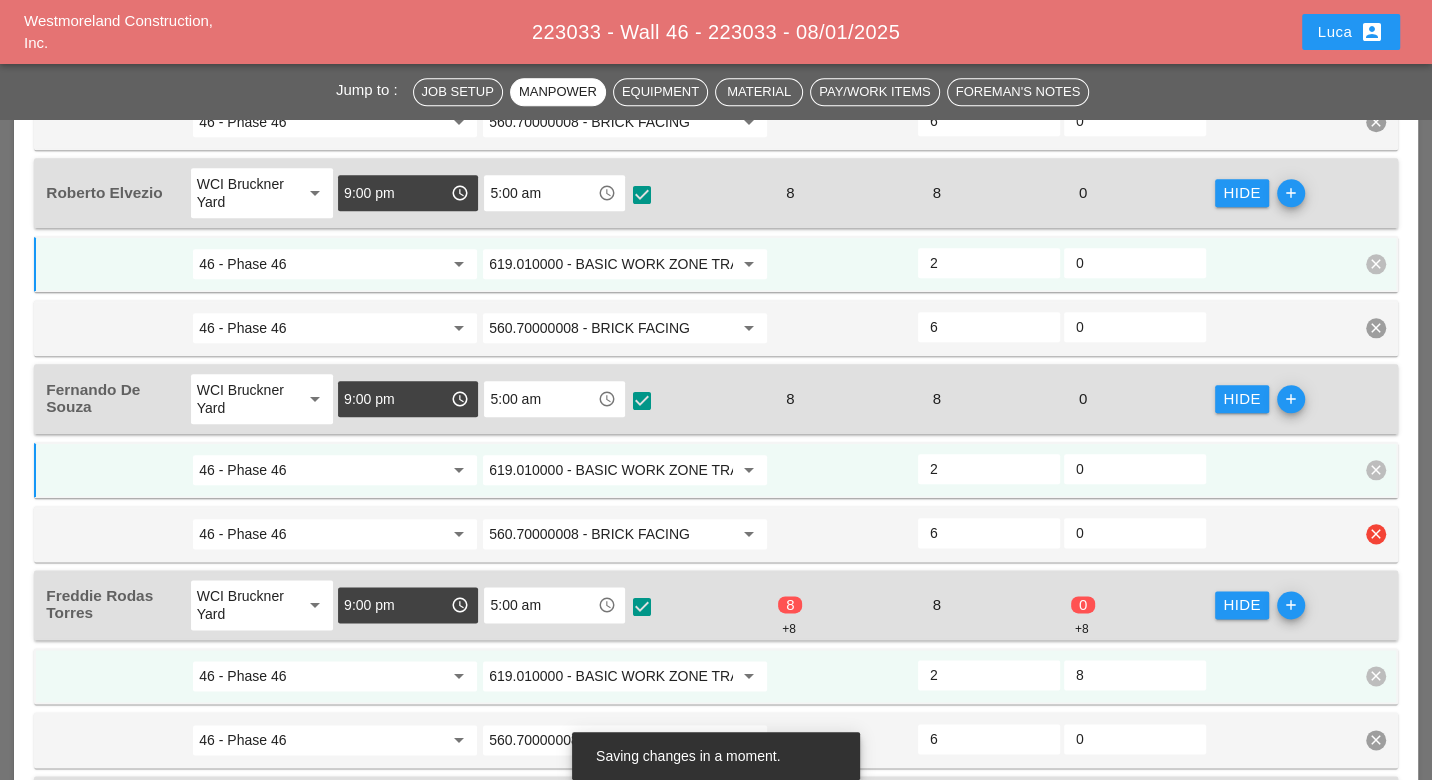 scroll, scrollTop: 1601, scrollLeft: 0, axis: vertical 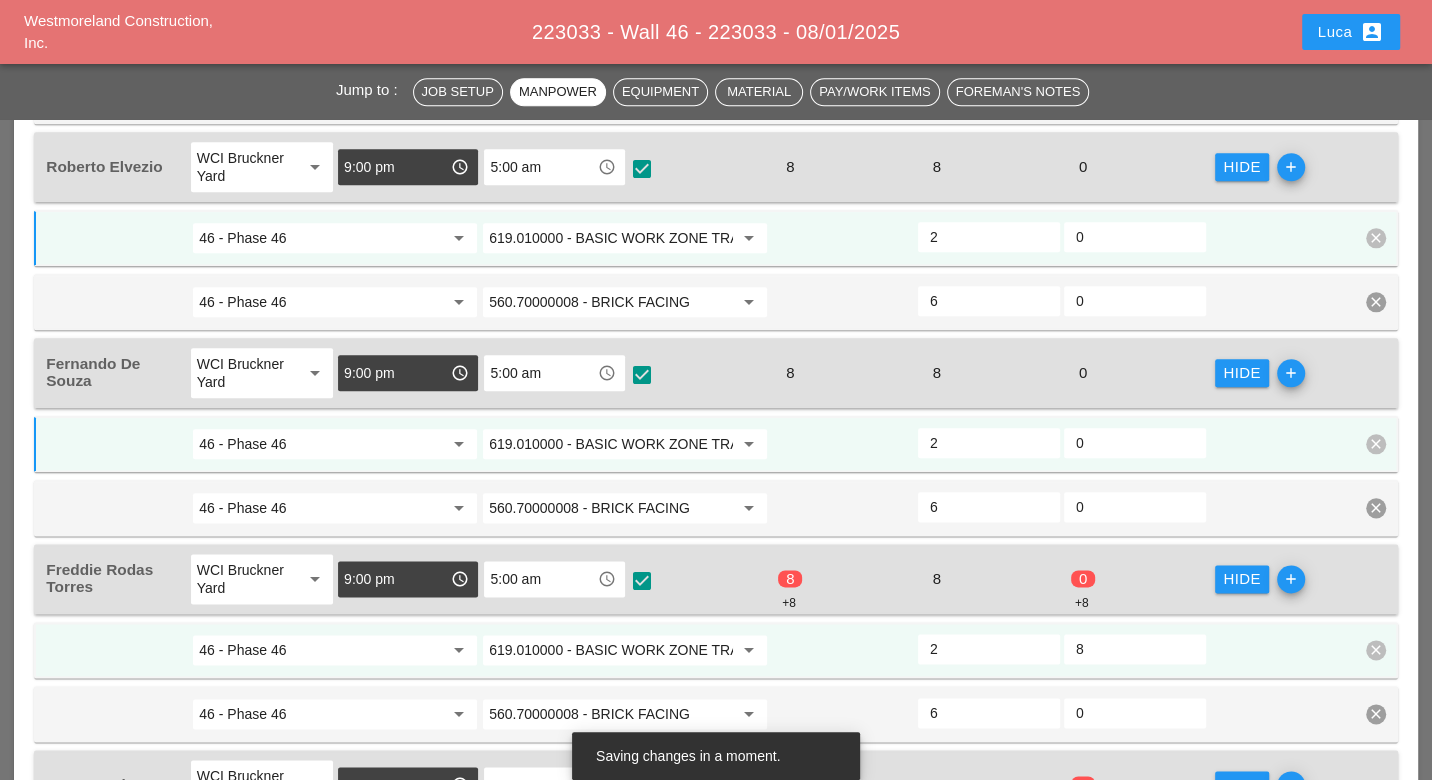 type on "0" 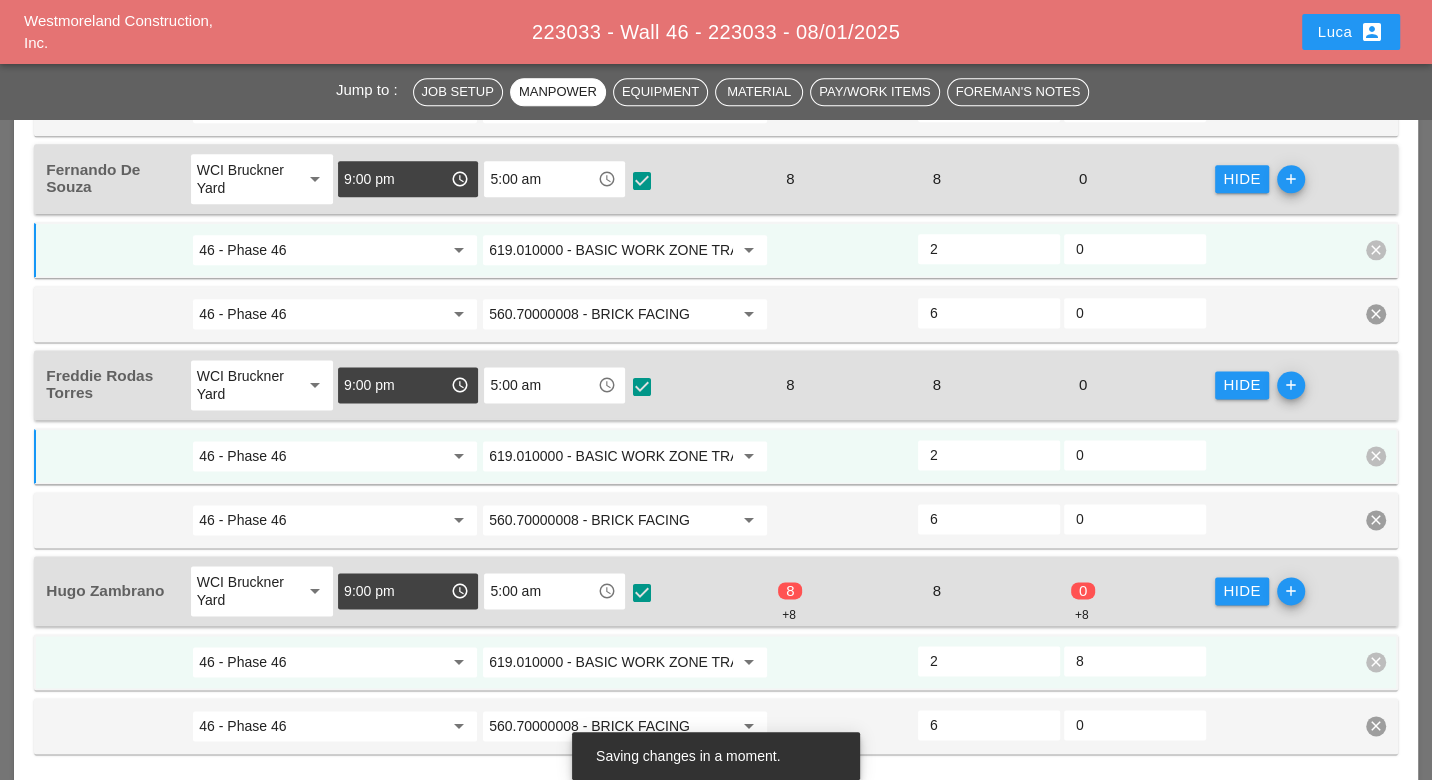 scroll, scrollTop: 1934, scrollLeft: 0, axis: vertical 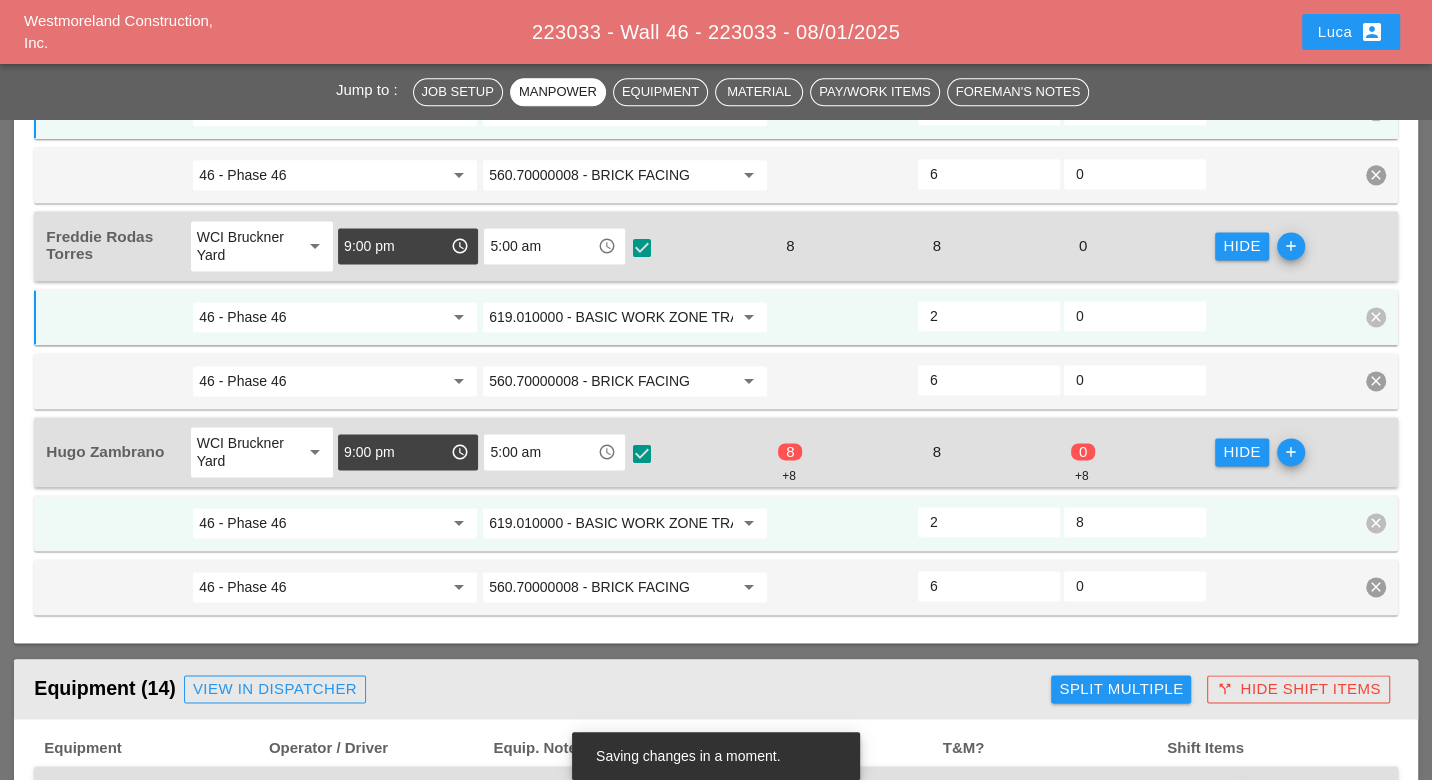 type on "0" 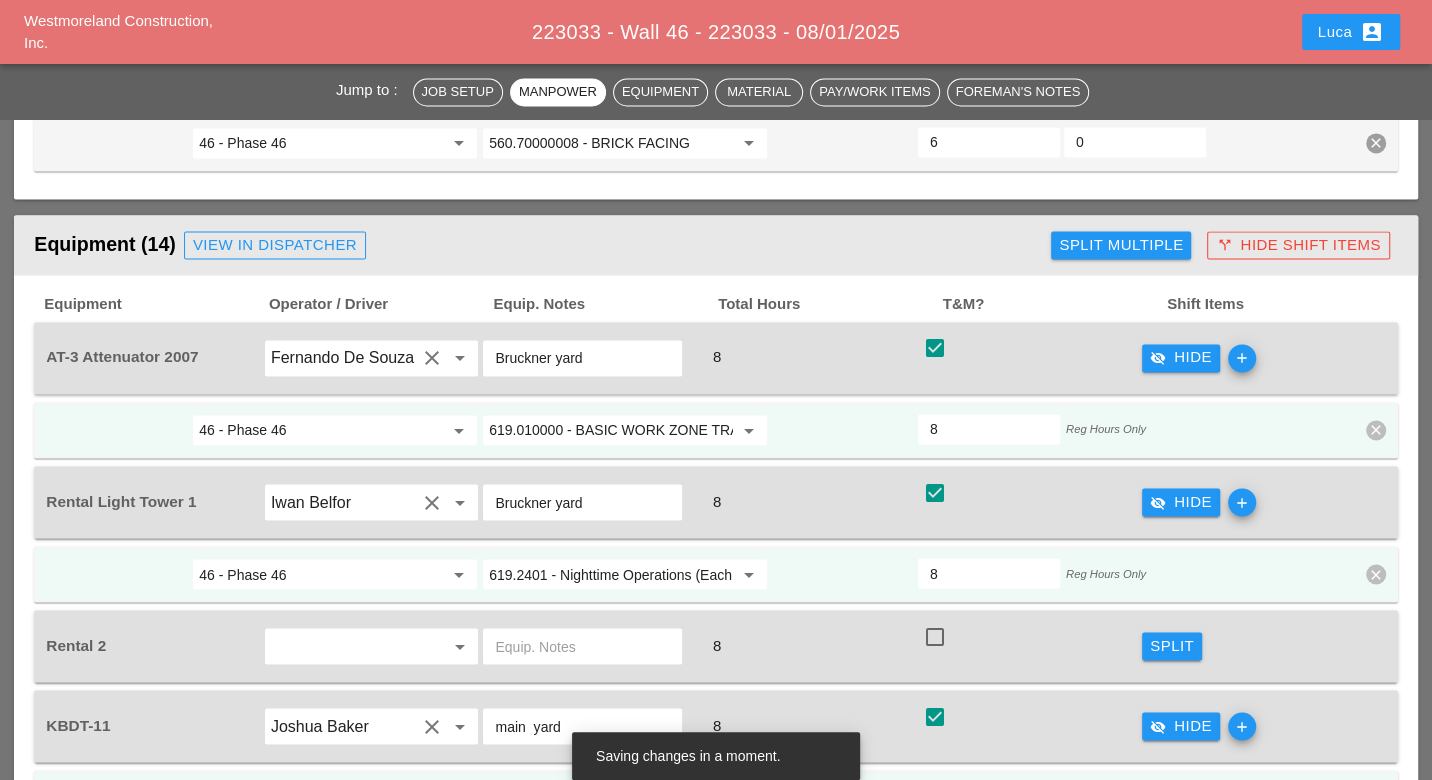 scroll, scrollTop: 2601, scrollLeft: 0, axis: vertical 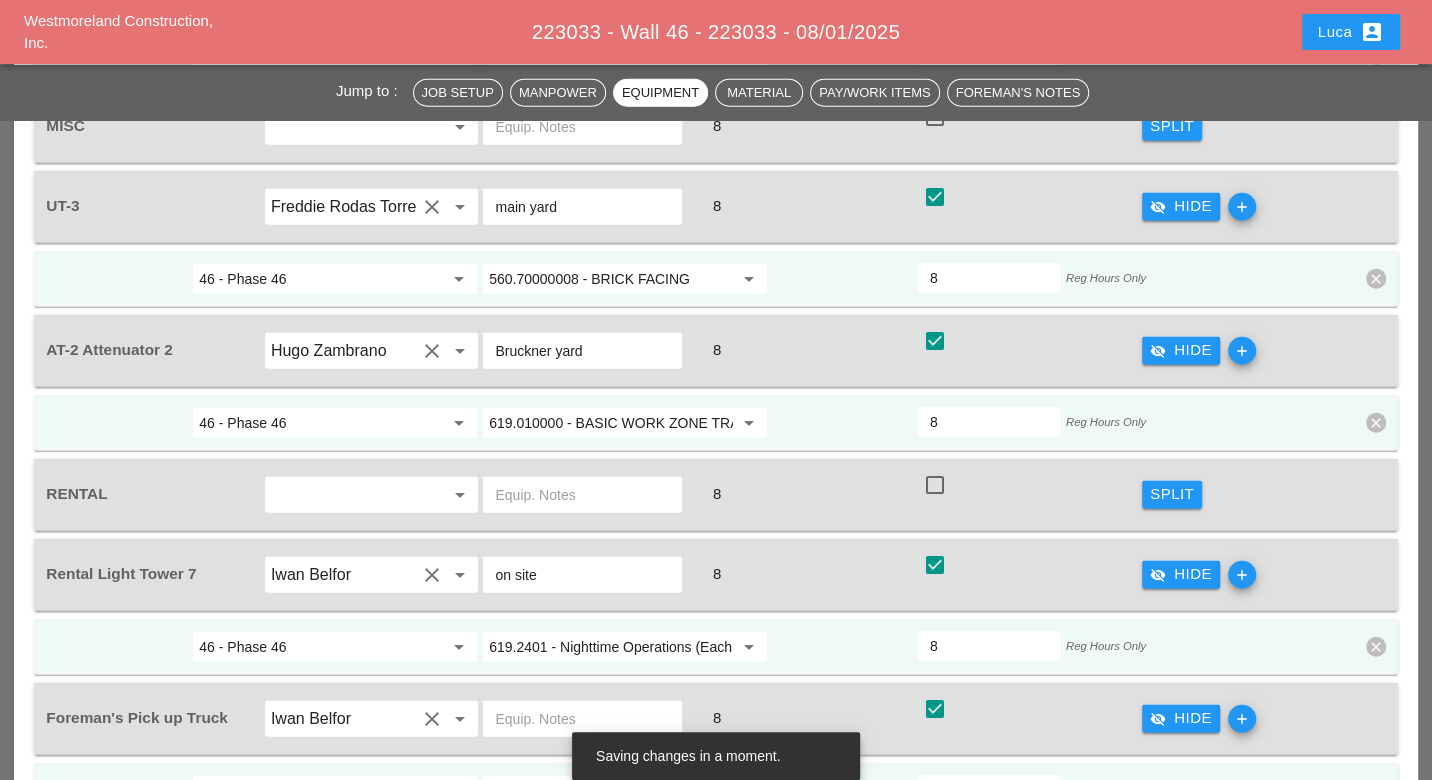 type on "0" 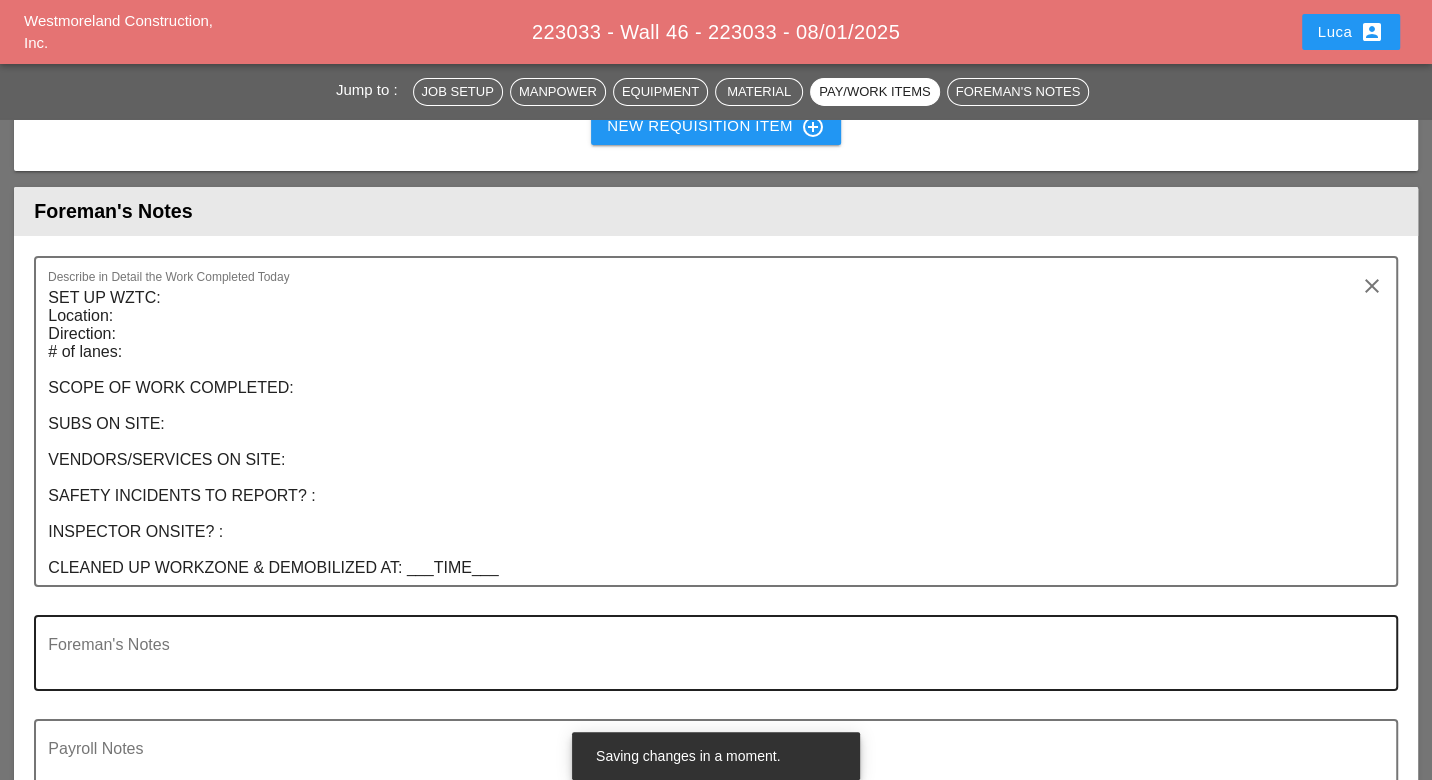 scroll, scrollTop: 5045, scrollLeft: 0, axis: vertical 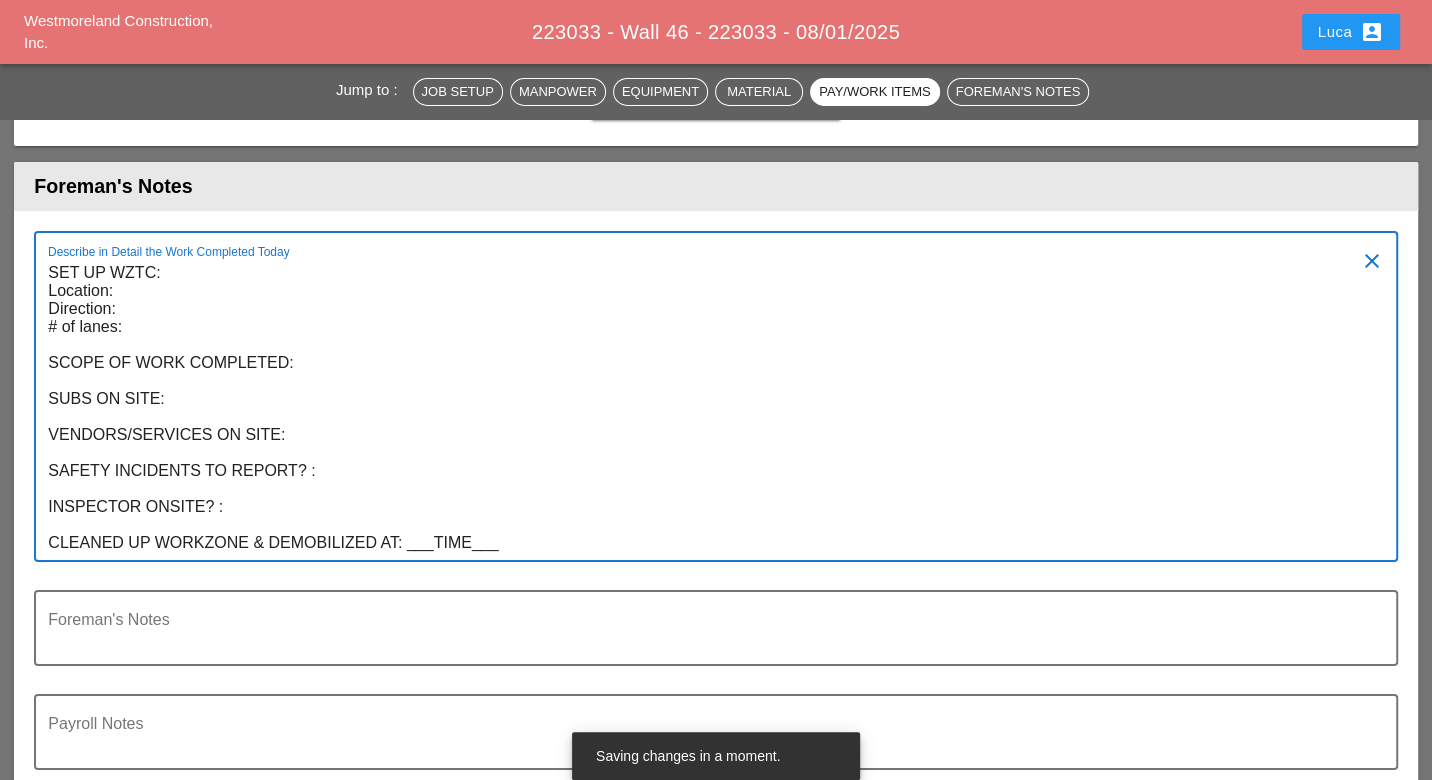 click on "SET UP WZTC:
Location:
Direction:
# of lanes:
SCOPE OF WORK COMPLETED:
SUBS ON SITE:
VENDORS/SERVICES ON SITE:
SAFETY INCIDENTS TO REPORT? :
INSPECTOR ONSITE? :
CLEANED UP WORKZONE & DEMOBILIZED AT: ___TIME___" at bounding box center [707, 408] 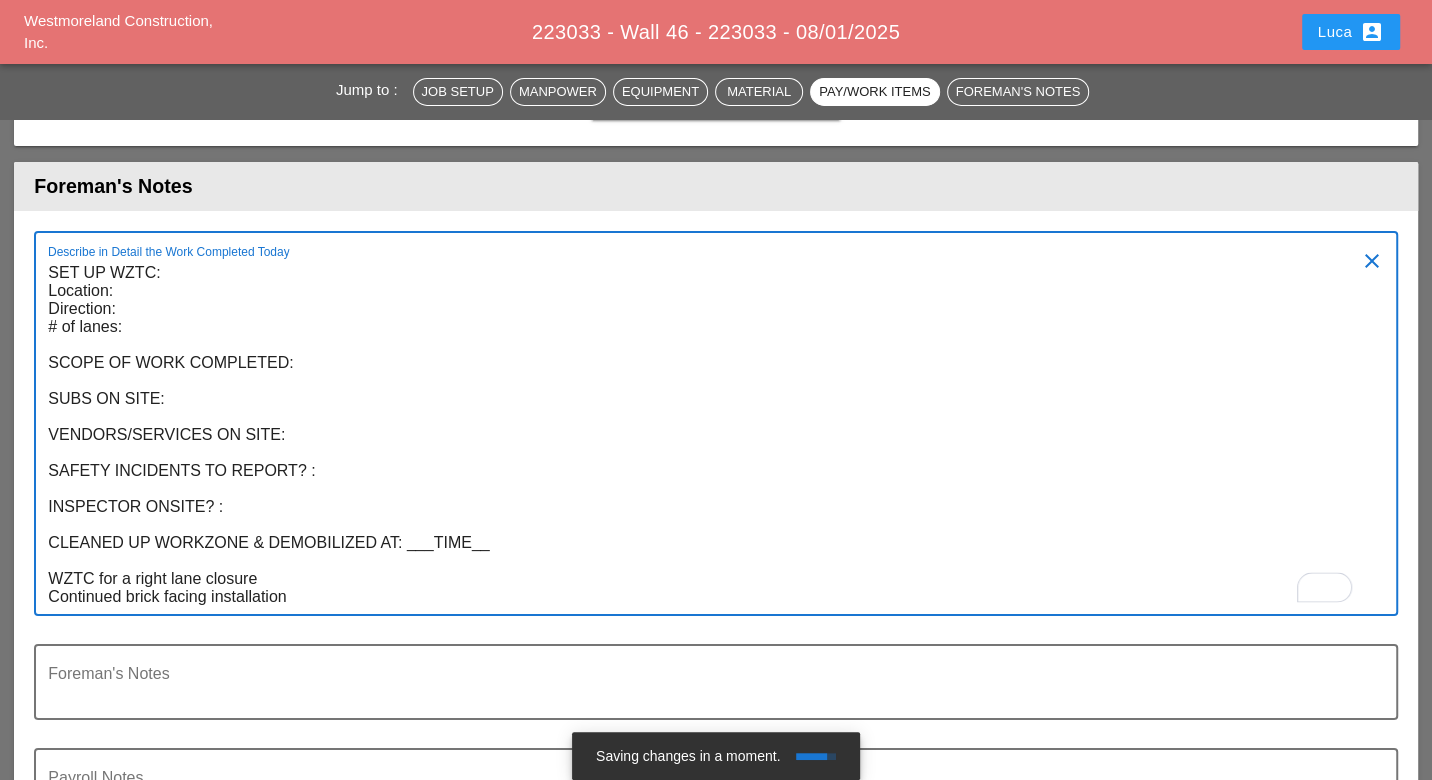 click on "SET UP WZTC:
Location:
Direction:
# of lanes:
SCOPE OF WORK COMPLETED:
SUBS ON SITE:
VENDORS/SERVICES ON SITE:
SAFETY INCIDENTS TO REPORT? :
INSPECTOR ONSITE? :
CLEANED UP WORKZONE & DEMOBILIZED AT: ___TIME__
WZTC for a right lane closure
Continued brick facing installation" at bounding box center [707, 435] 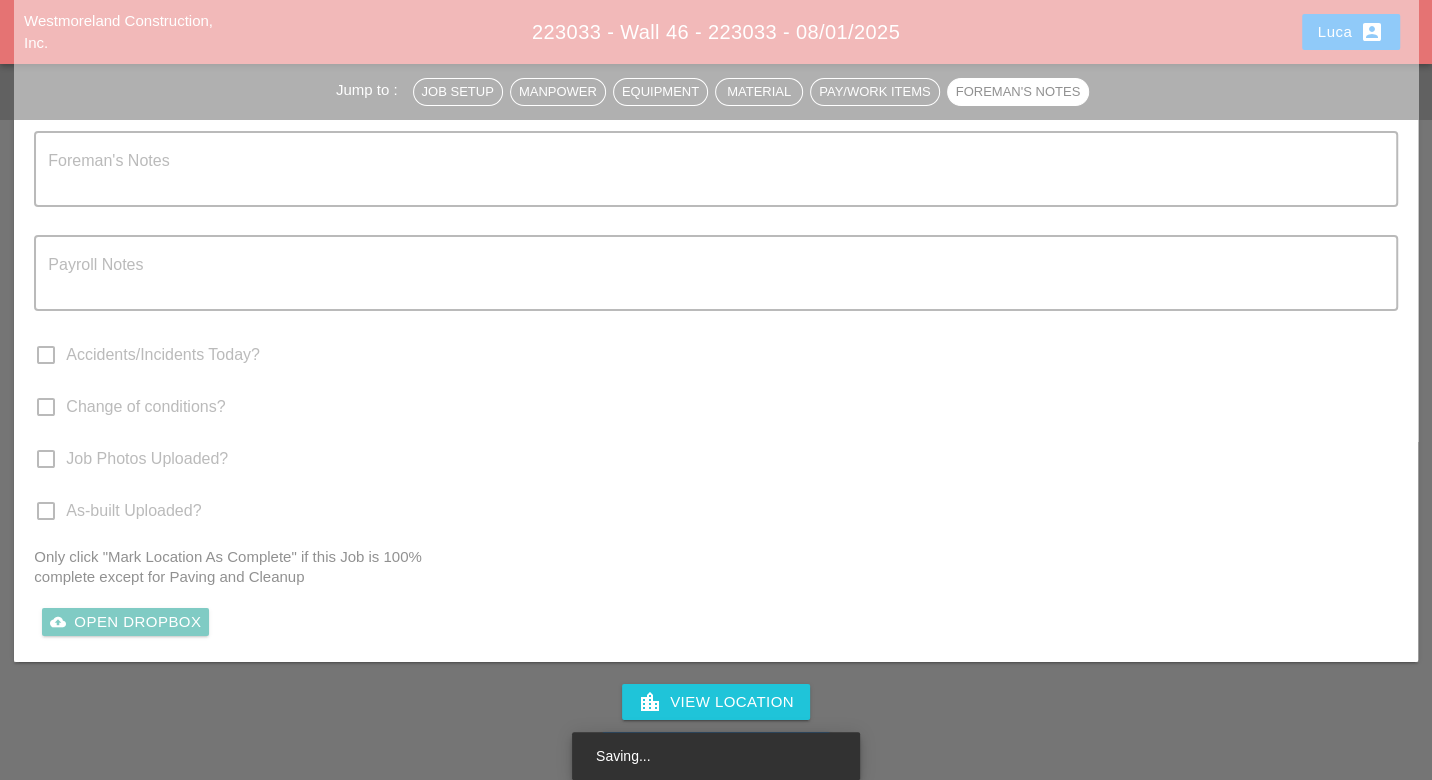 scroll, scrollTop: 5601, scrollLeft: 0, axis: vertical 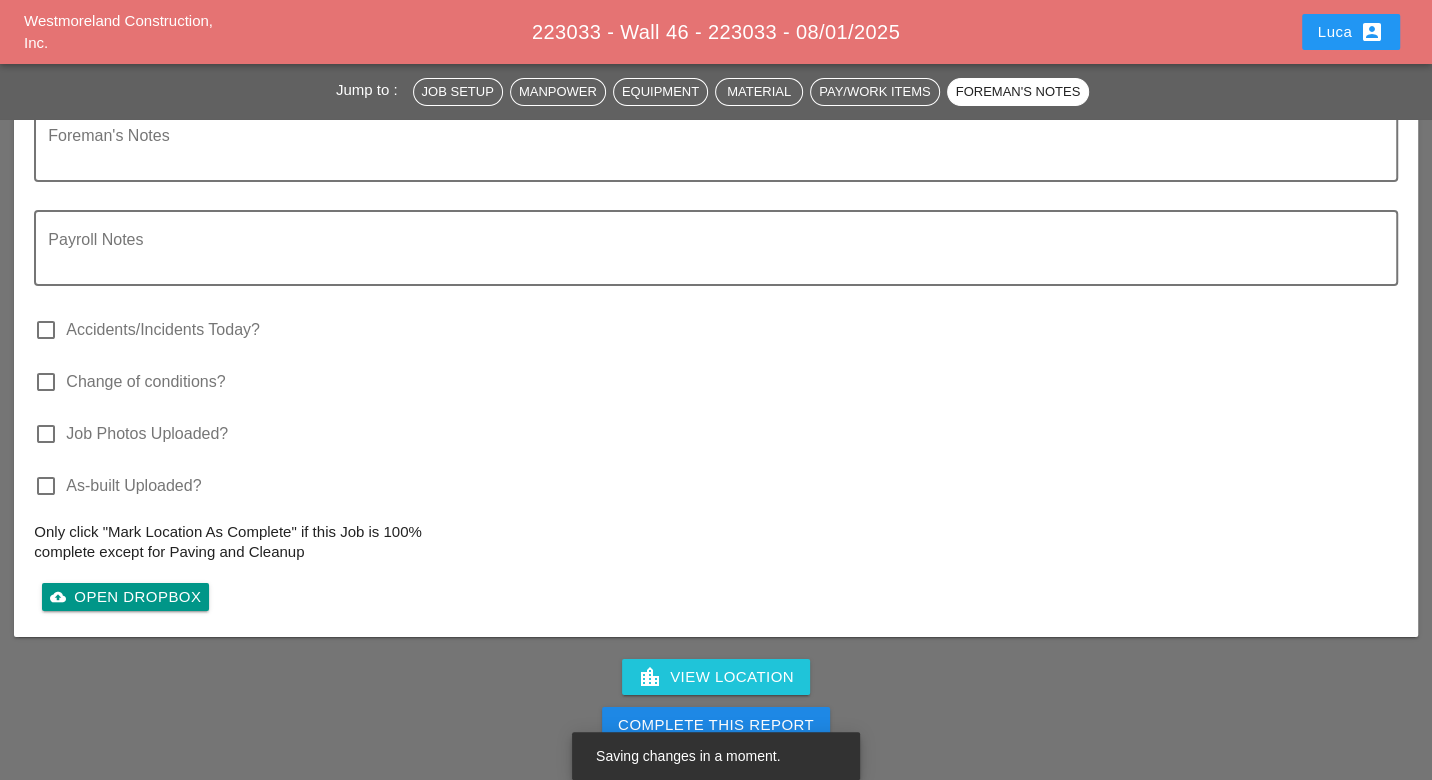 type on "SET UP WZTC:
Location:
Direction:
# of lanes:
SCOPE OF WORK COMPLETED:
SUBS ON SITE:
VENDORS/SERVICES ON SITE:
SAFETY INCIDENTS TO REPORT? :
INSPECTOR ONSITE? :
CLEANED UP WORKZONE & DEMOBILIZED AT: ___TIME__
WZTC for a right lane closure
Continued brick facing installation" 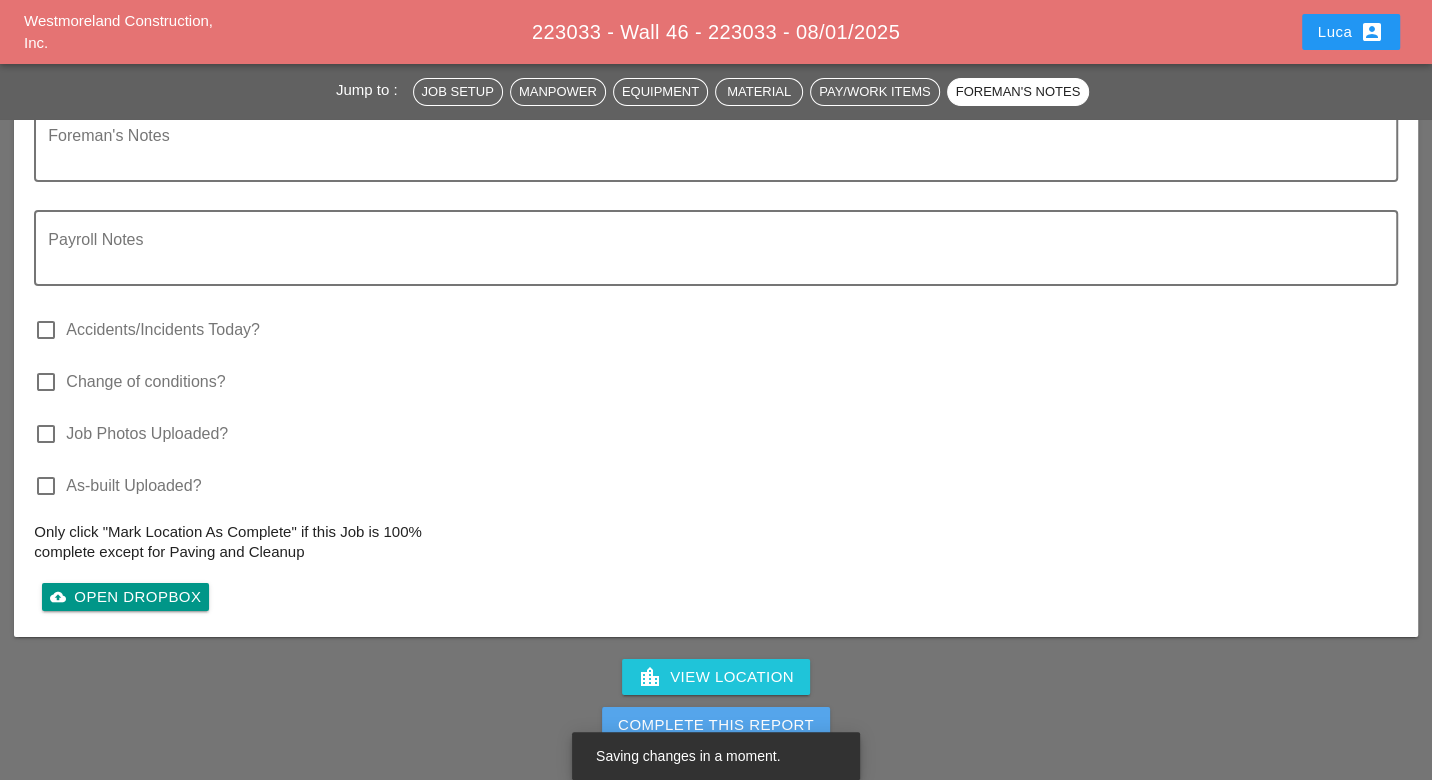 click on "Complete This Report" at bounding box center [716, 725] 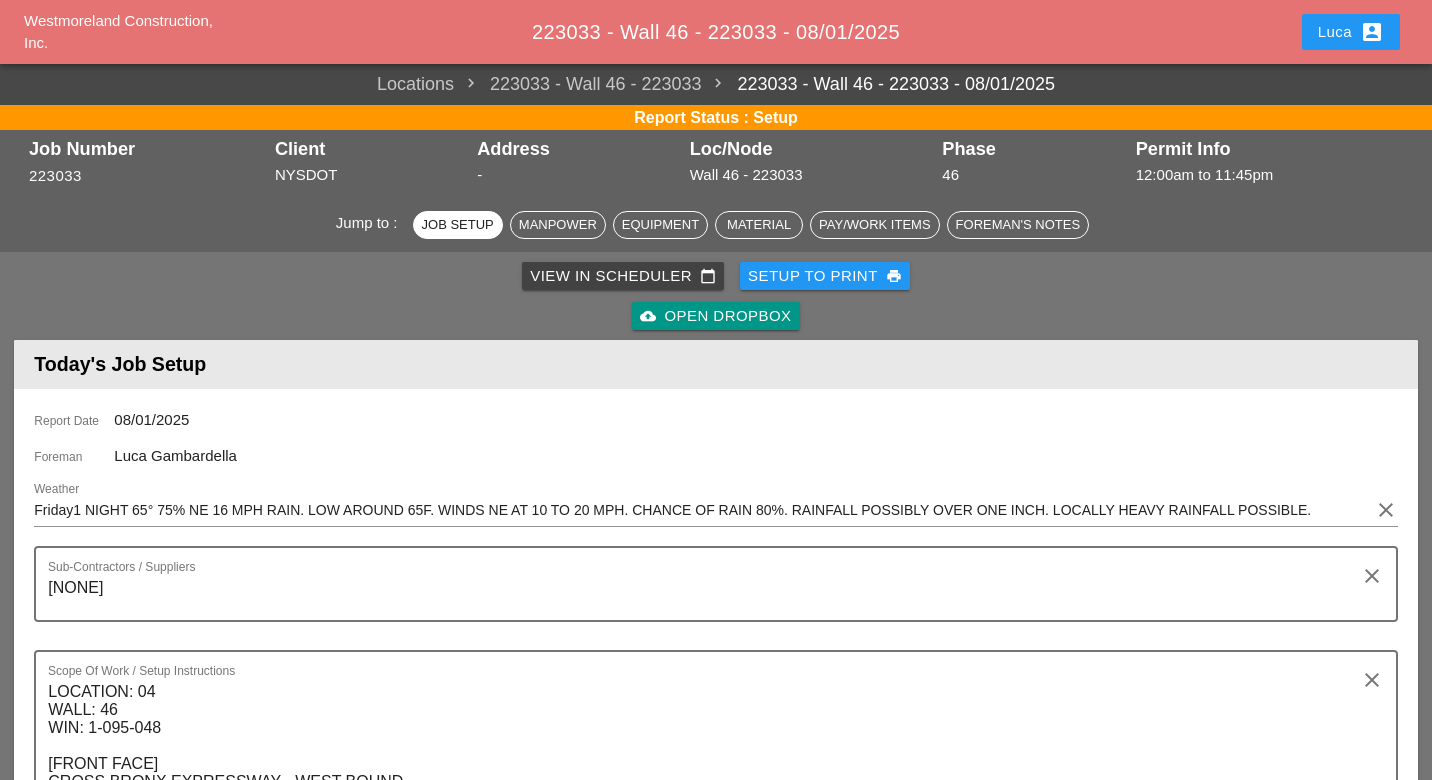 scroll, scrollTop: 1000, scrollLeft: 0, axis: vertical 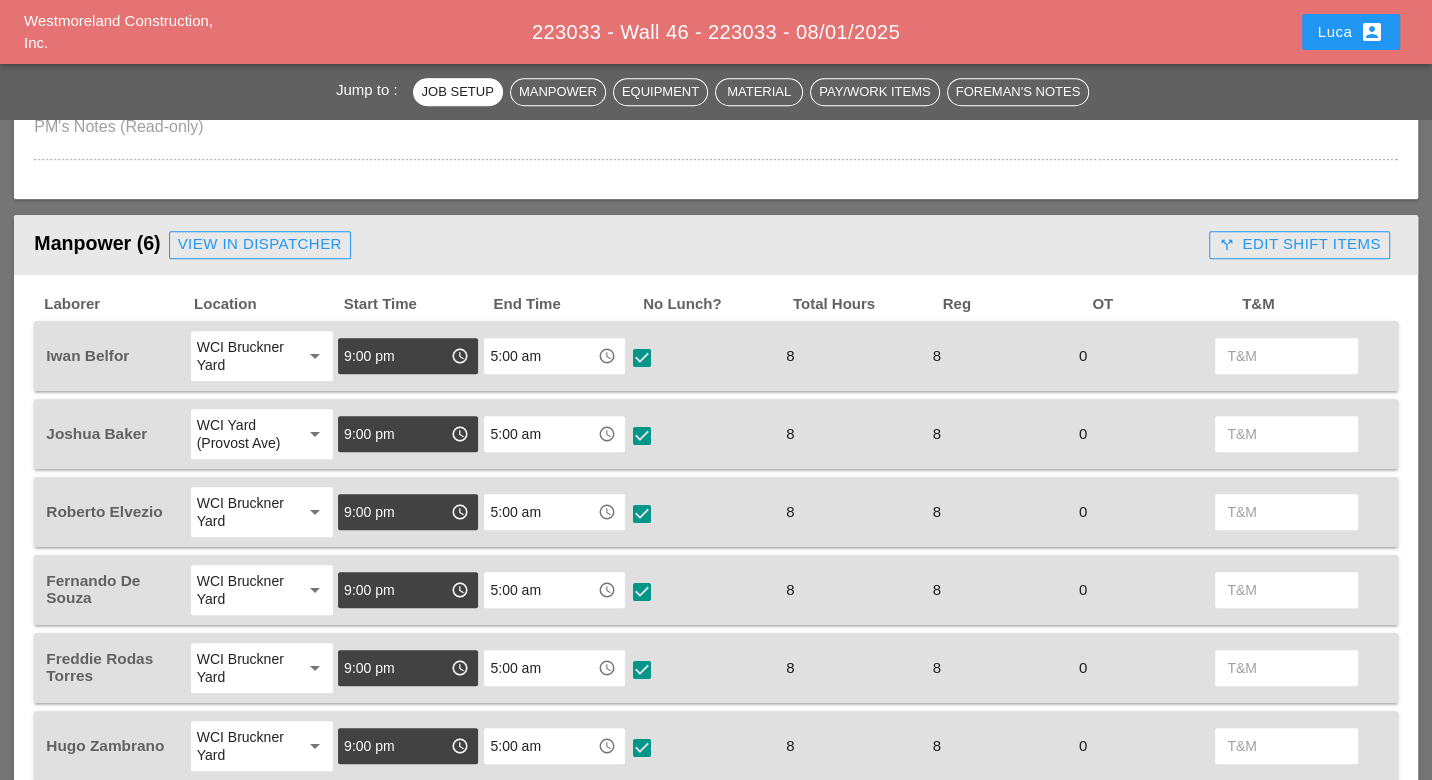 click on "call_split Edit Shift Items" at bounding box center [1299, 244] 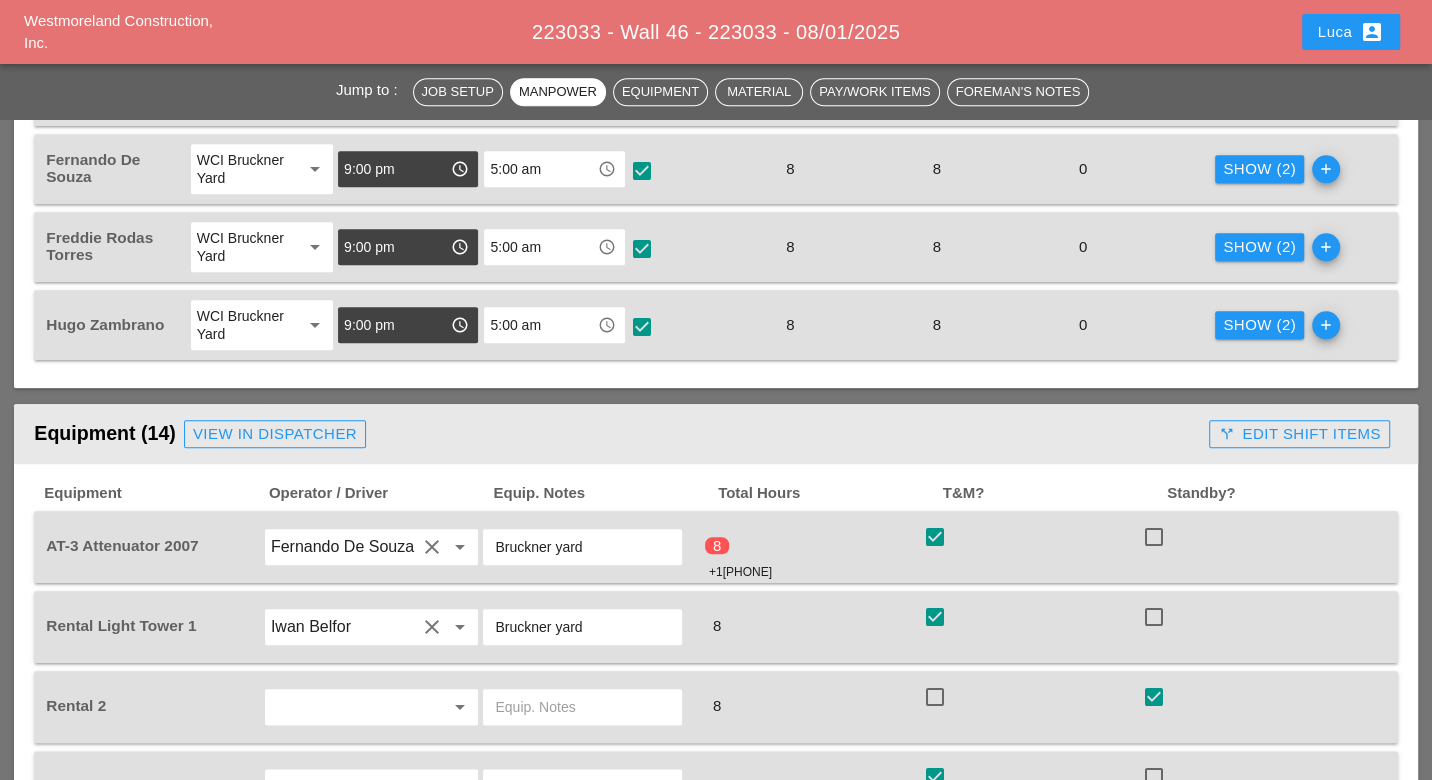 scroll, scrollTop: 1444, scrollLeft: 0, axis: vertical 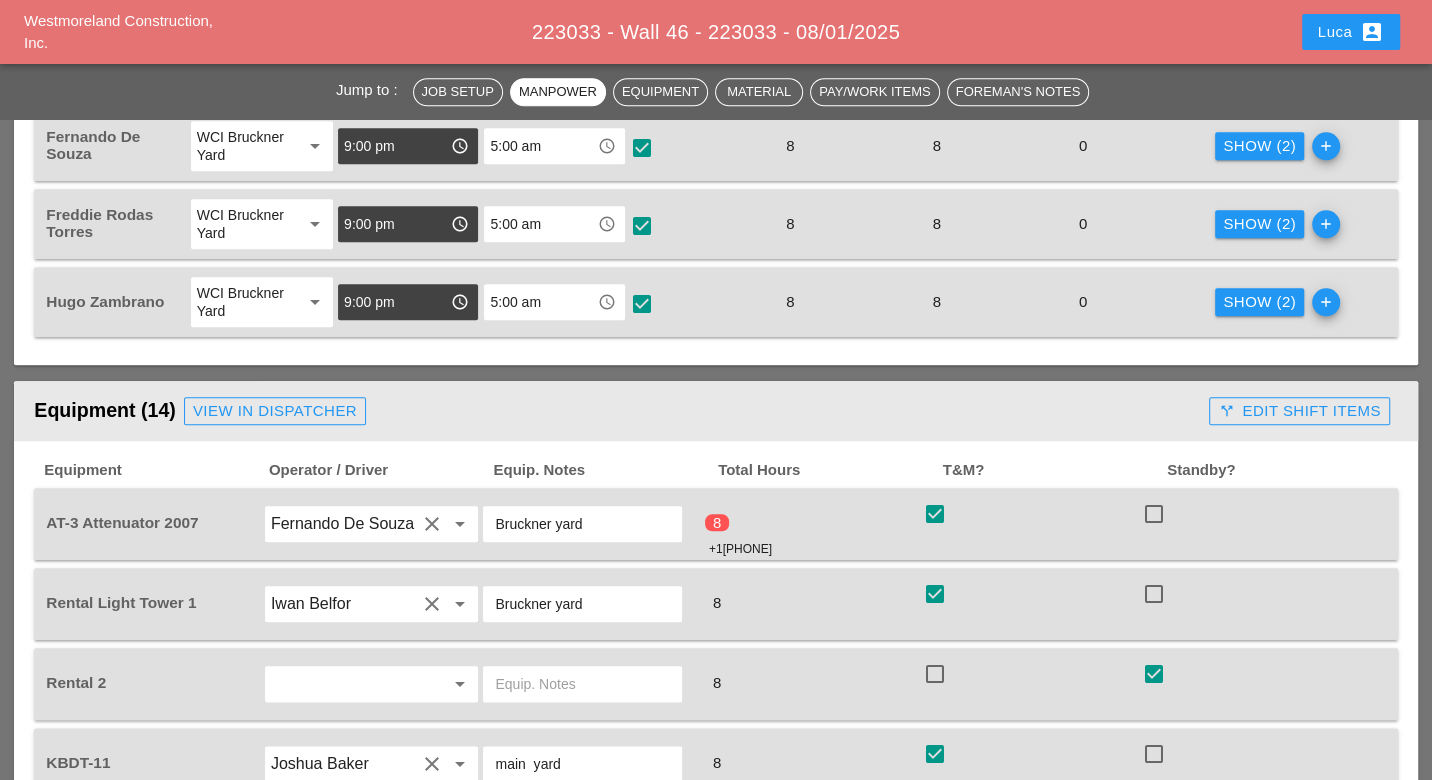 click on "call_split Edit Shift Items" at bounding box center (1299, 411) 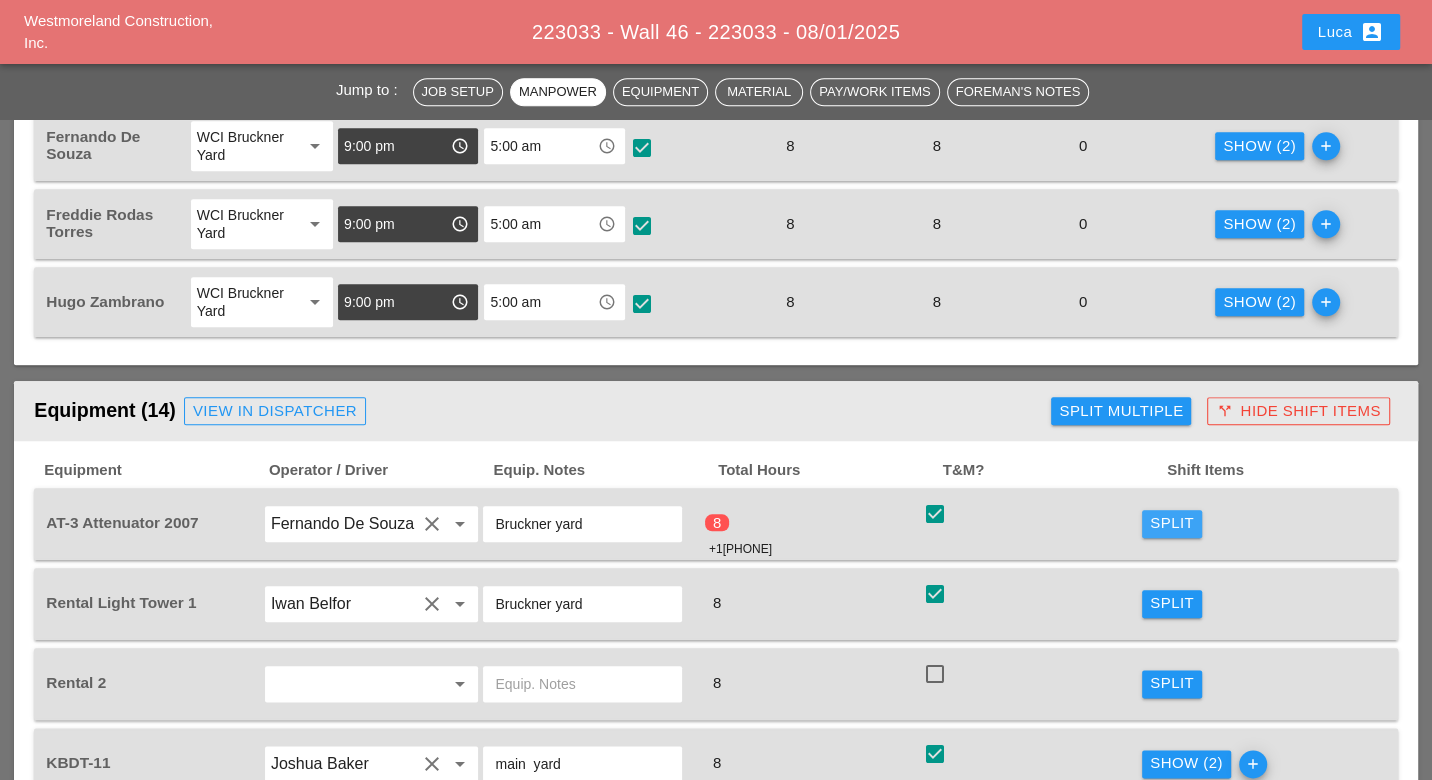click on "Split" at bounding box center (1172, 523) 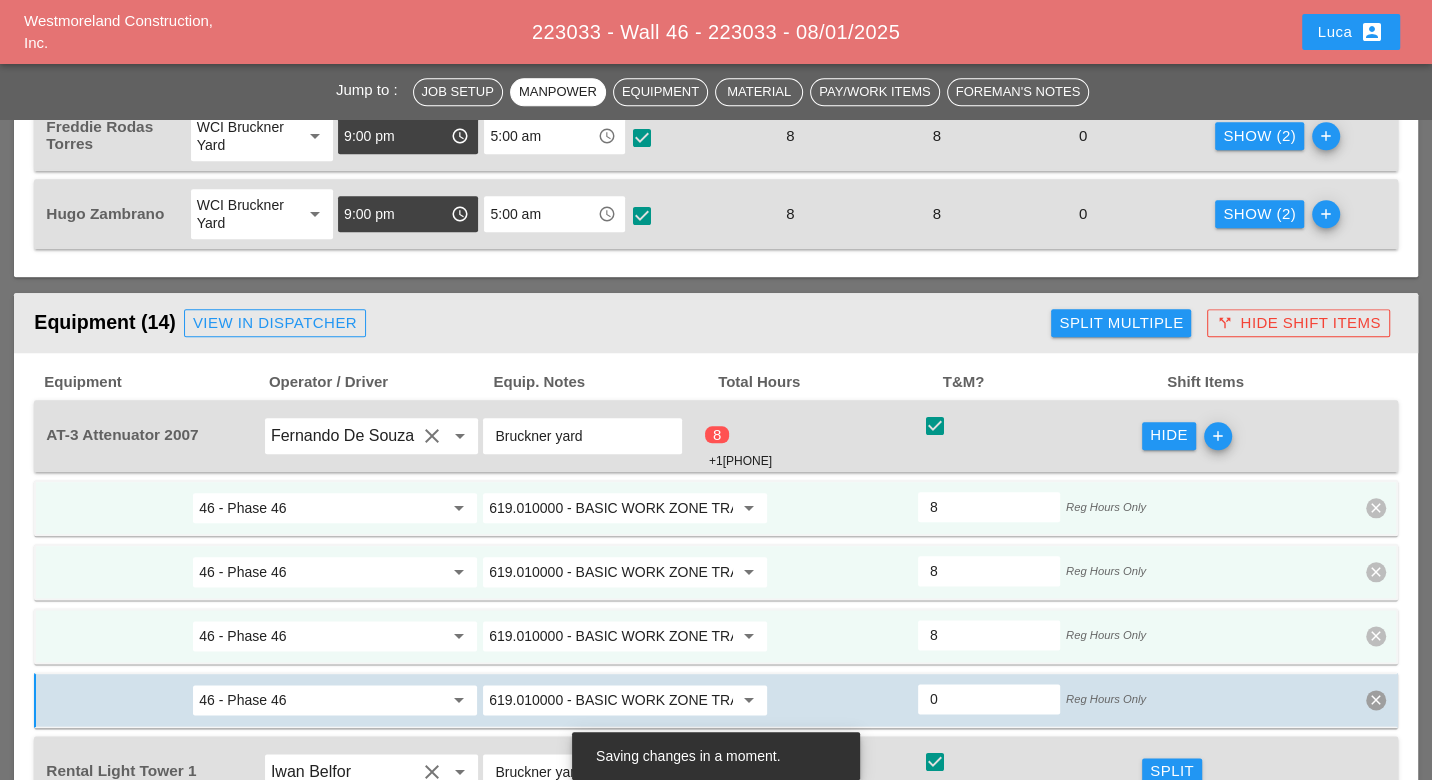 scroll, scrollTop: 1555, scrollLeft: 0, axis: vertical 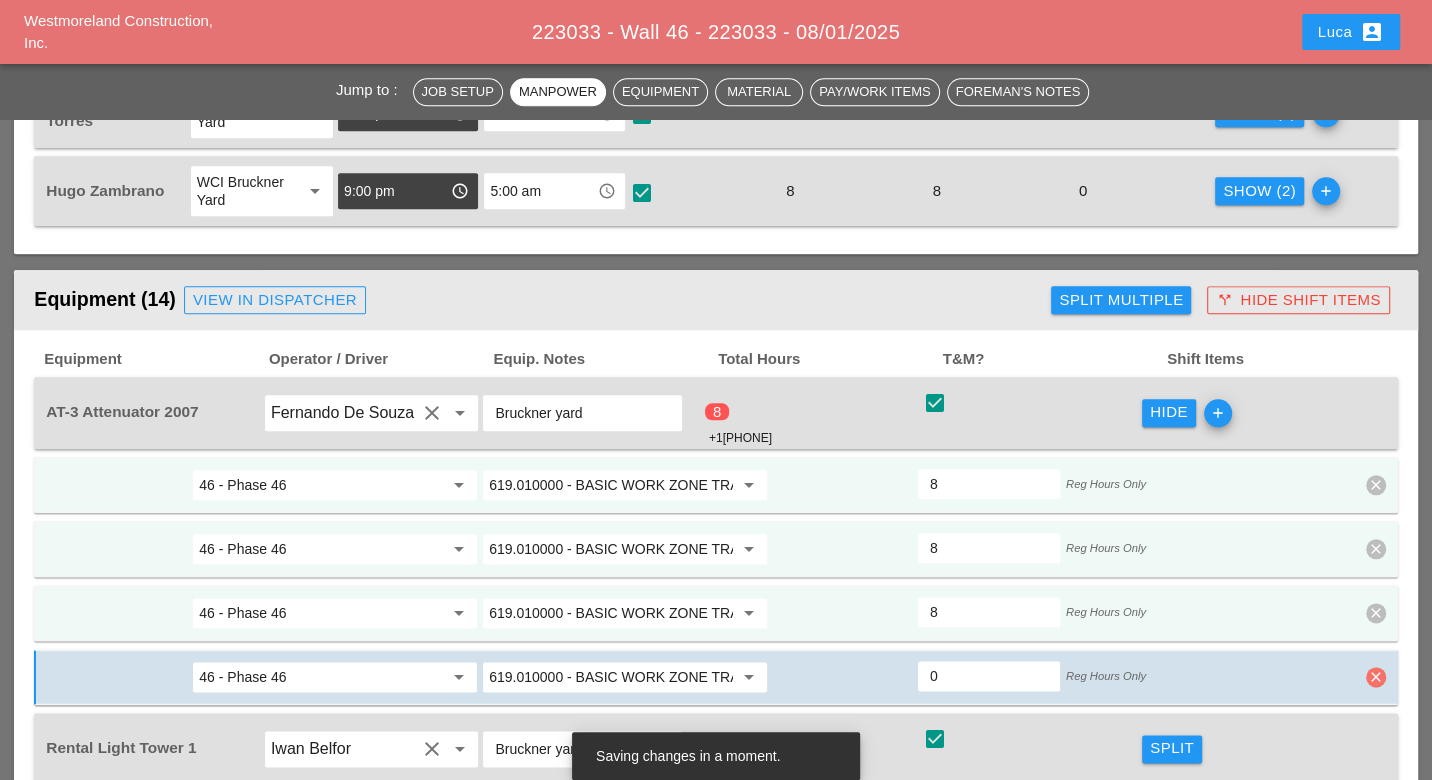 click on "clear" at bounding box center (1376, 677) 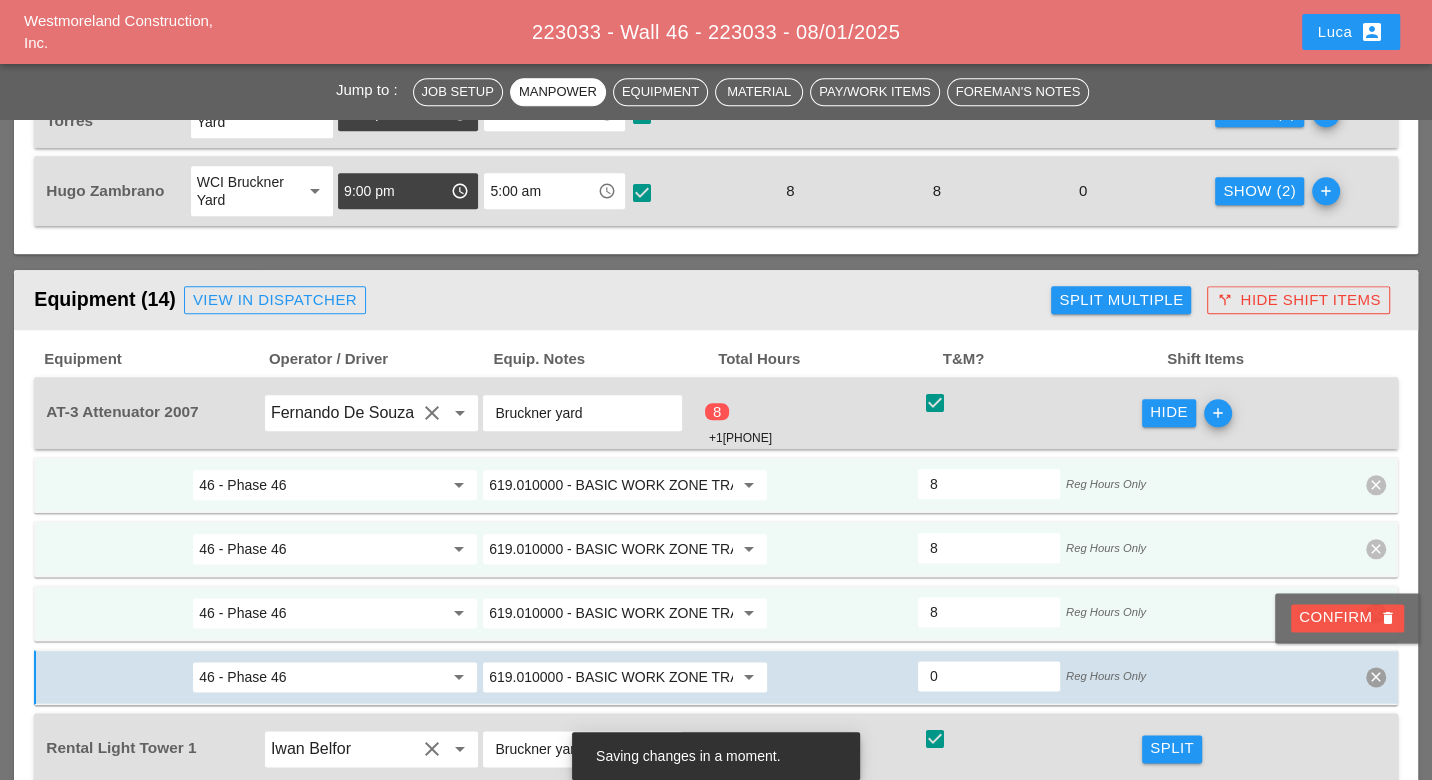 click on "Confirm delete" at bounding box center (1347, 617) 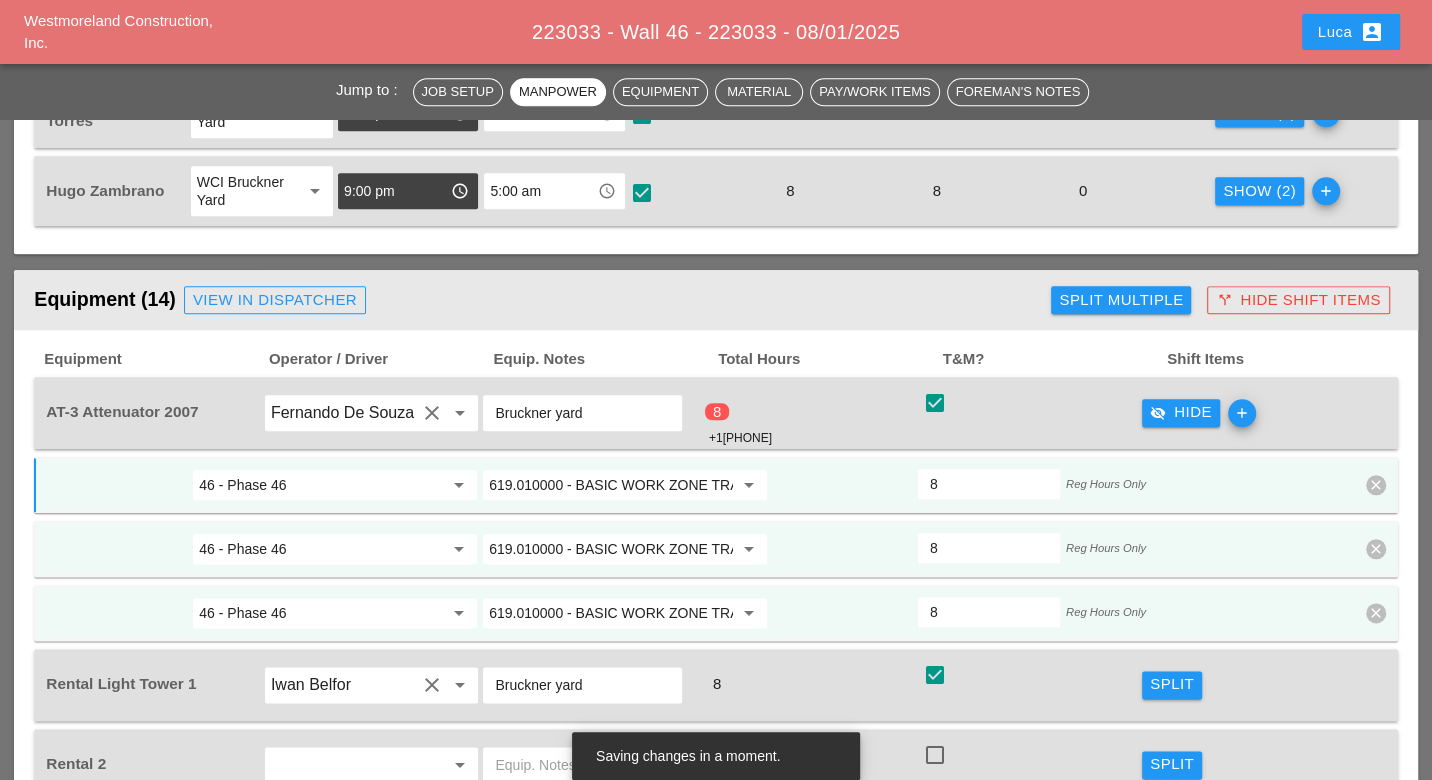 drag, startPoint x: 943, startPoint y: 596, endPoint x: 912, endPoint y: 597, distance: 31.016125 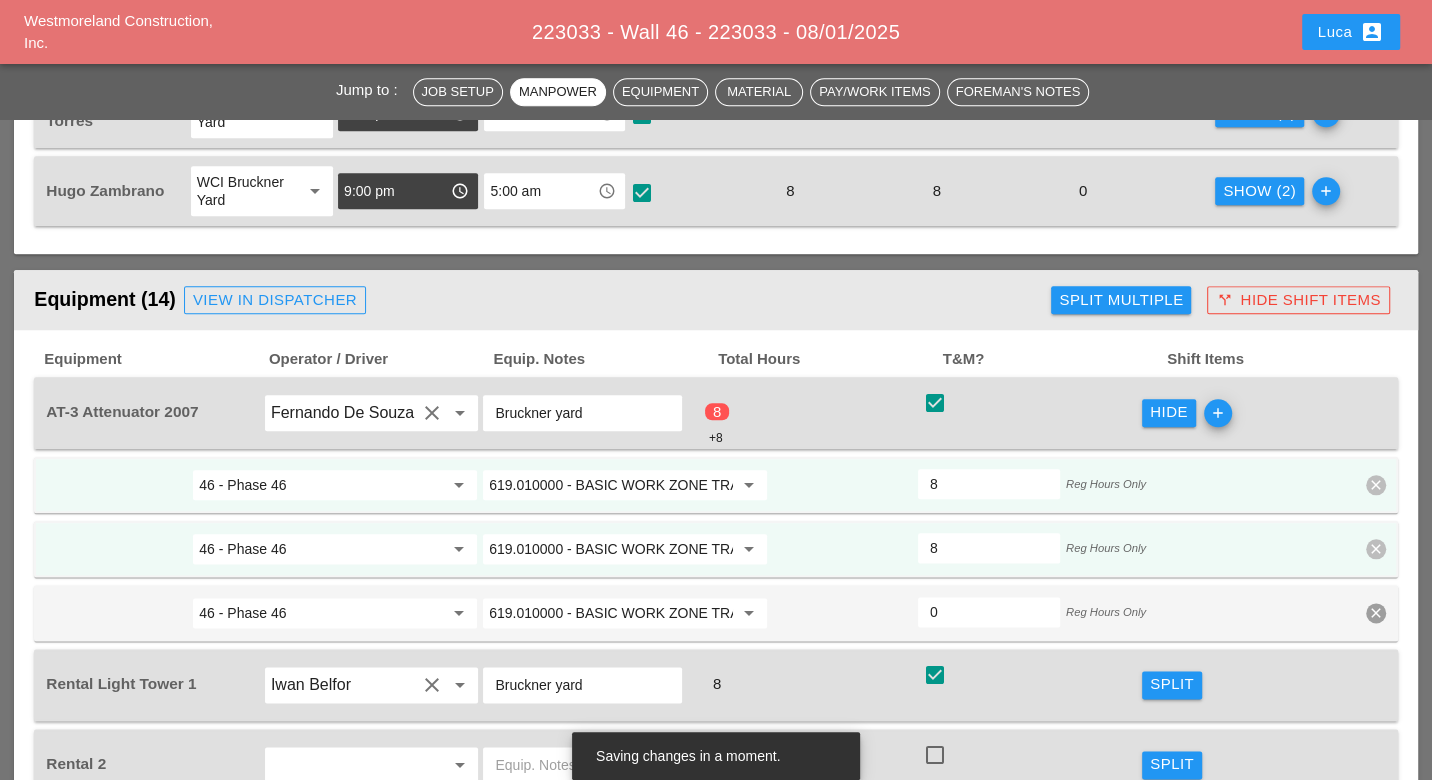 drag, startPoint x: 950, startPoint y: 537, endPoint x: 917, endPoint y: 534, distance: 33.13608 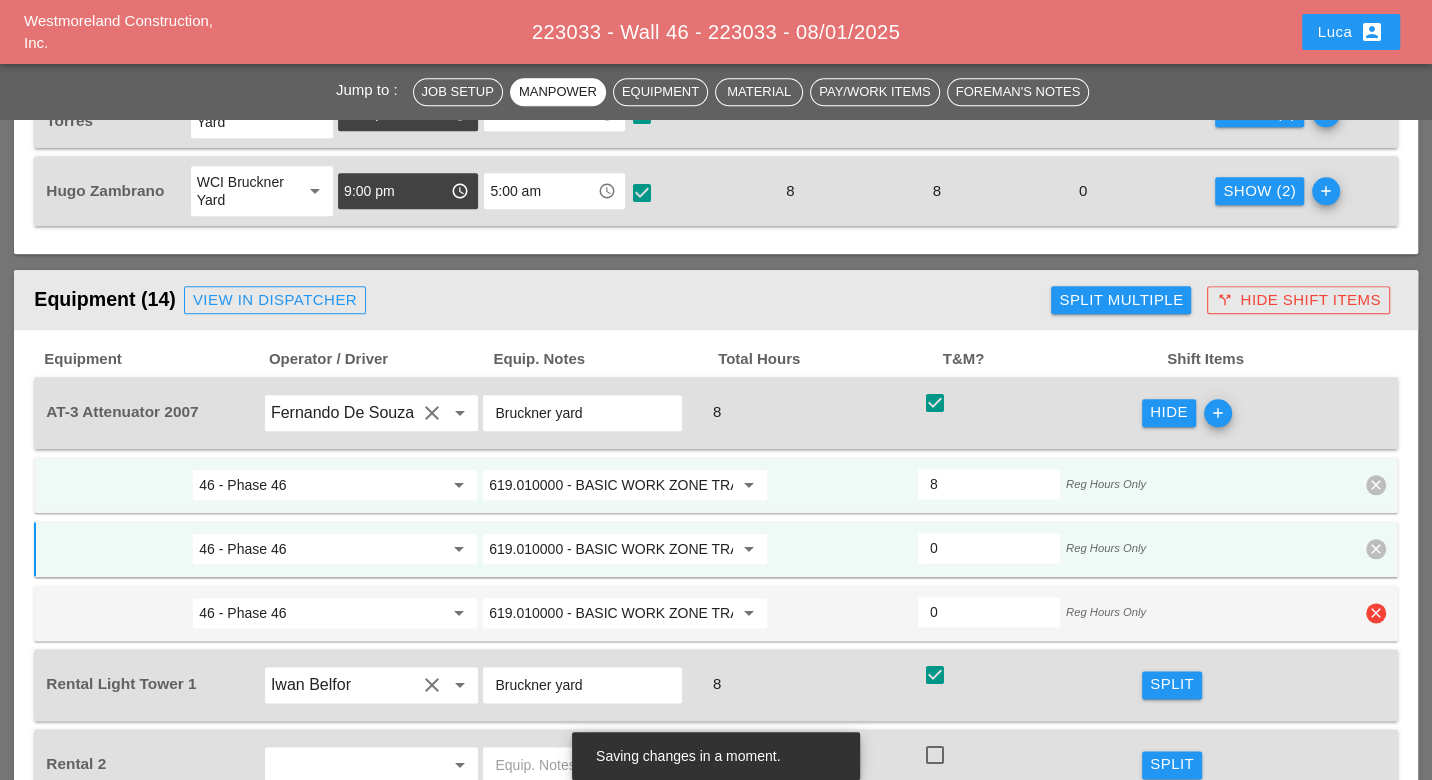type on "0" 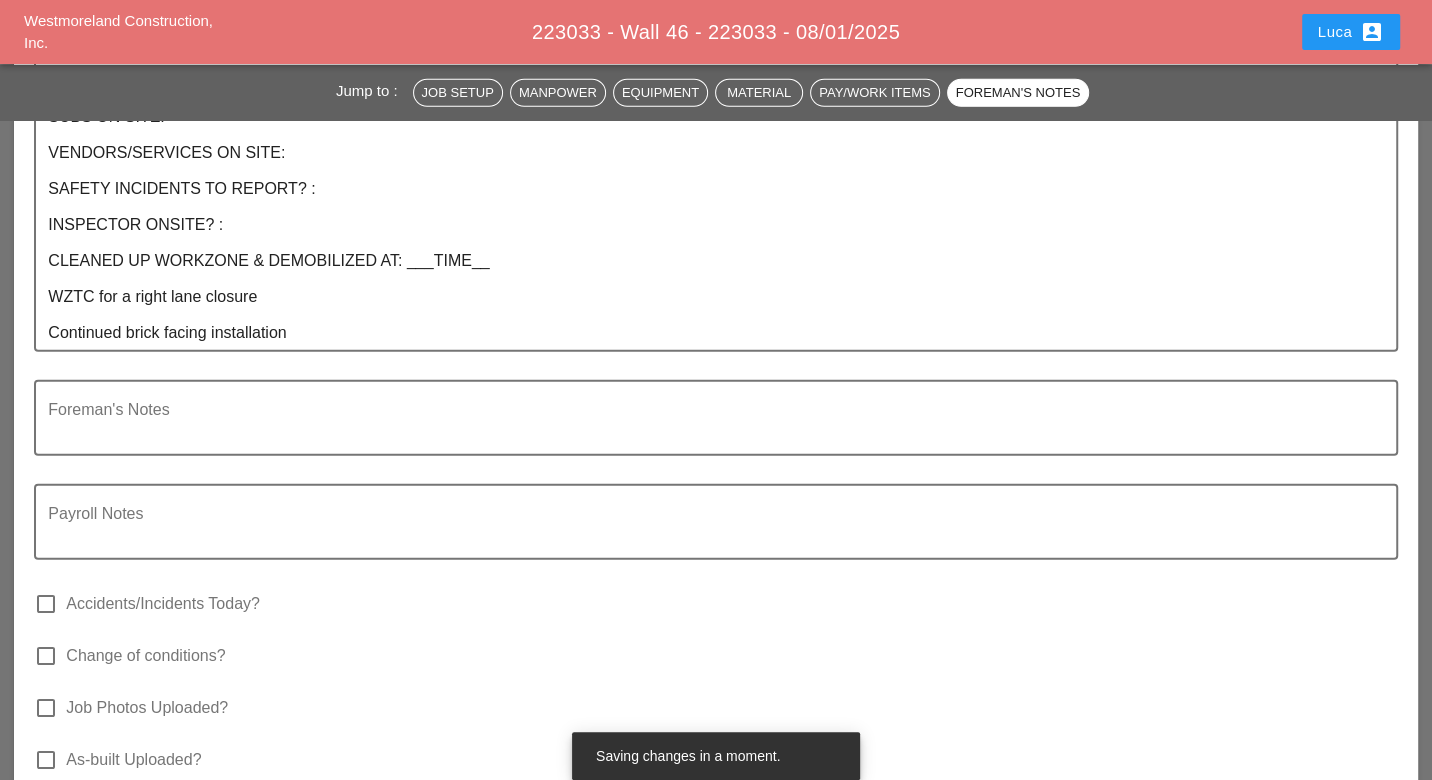 scroll, scrollTop: 4777, scrollLeft: 0, axis: vertical 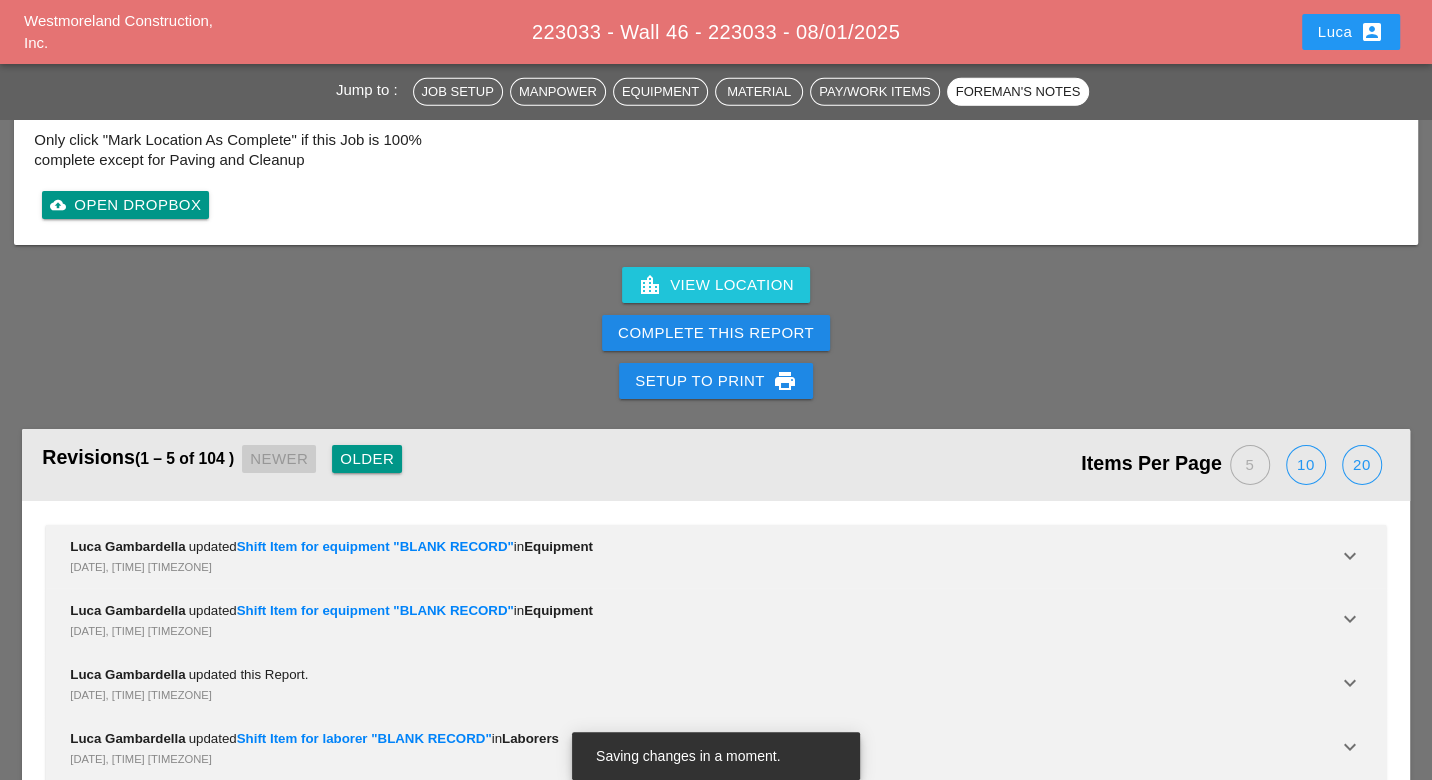 click on "Complete This Report" at bounding box center [716, 333] 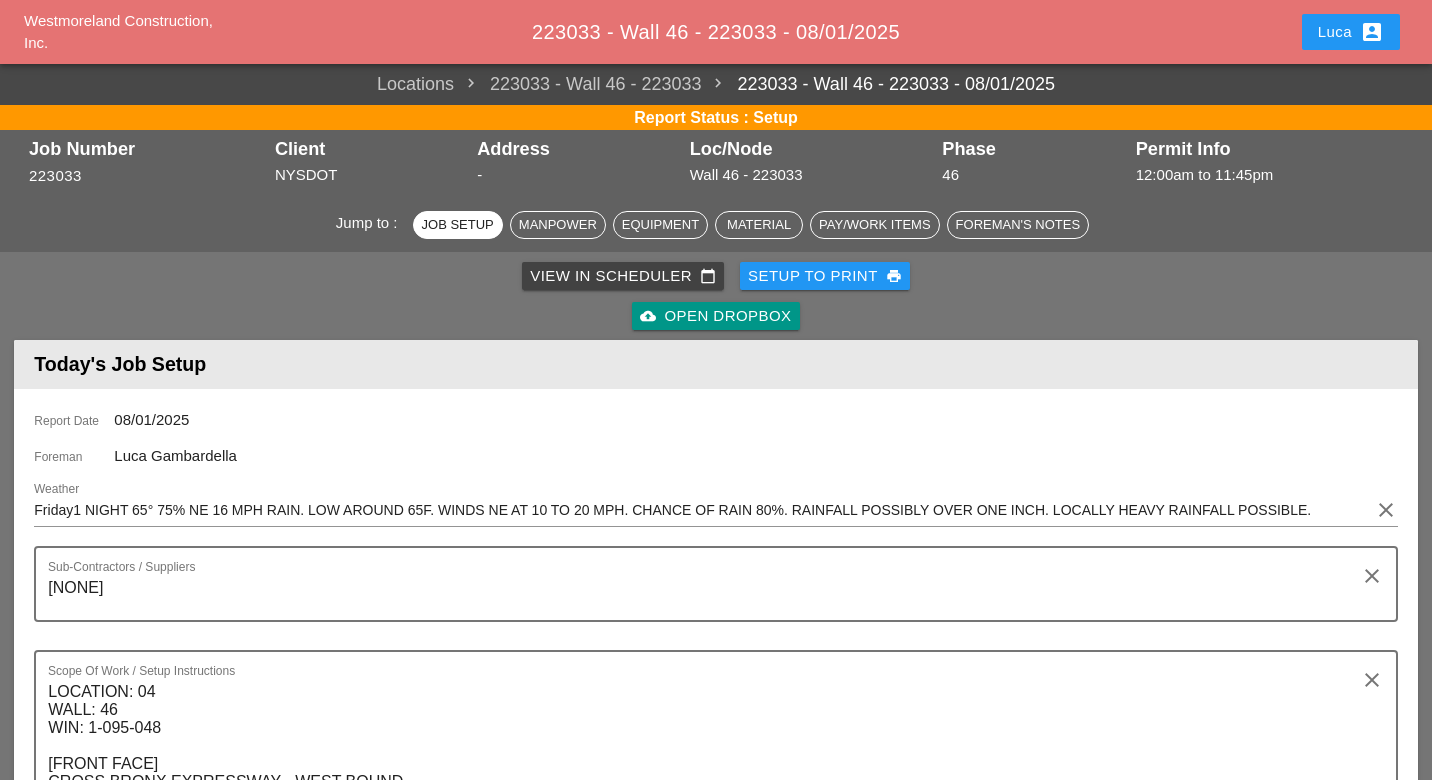 scroll, scrollTop: 666, scrollLeft: 0, axis: vertical 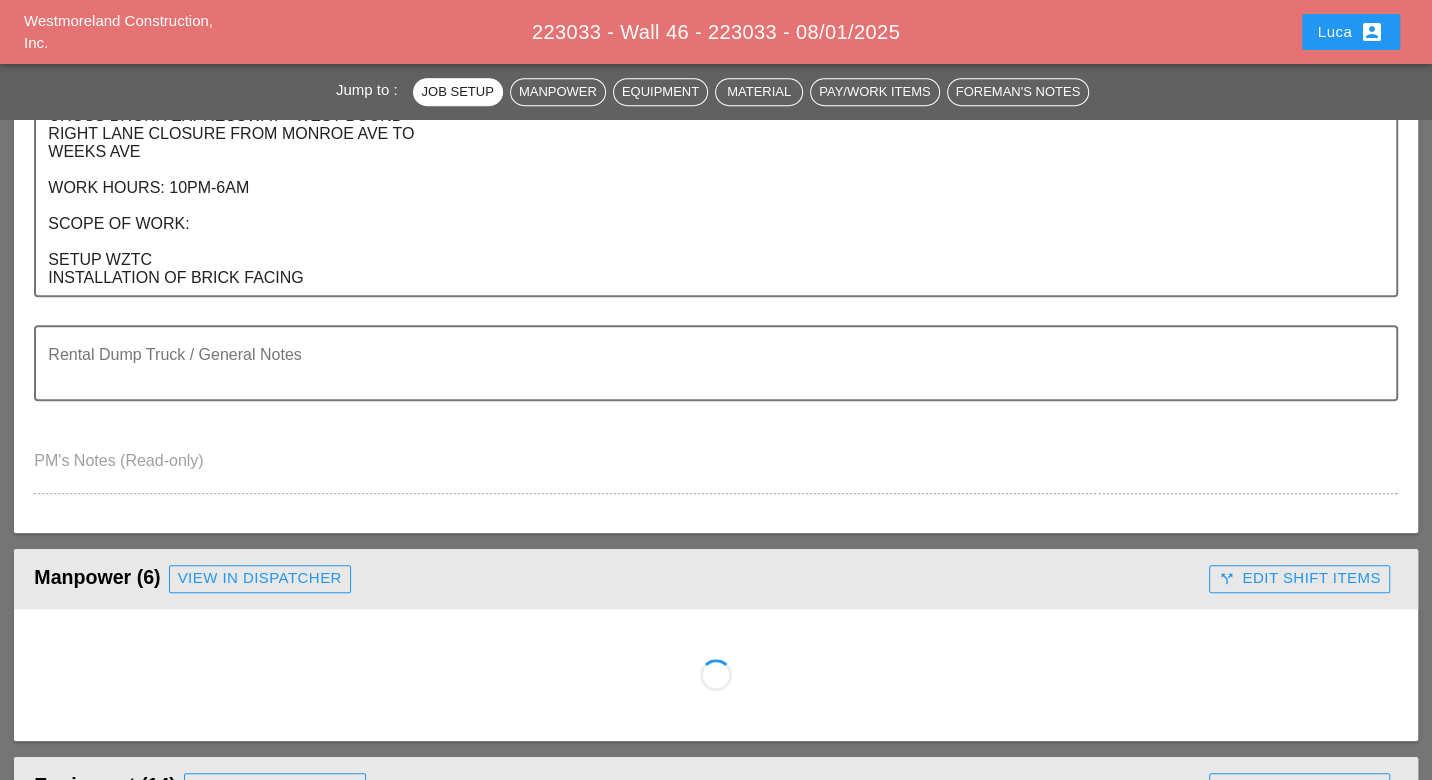 click on "Load Defaults" at bounding box center (1065, 1449) 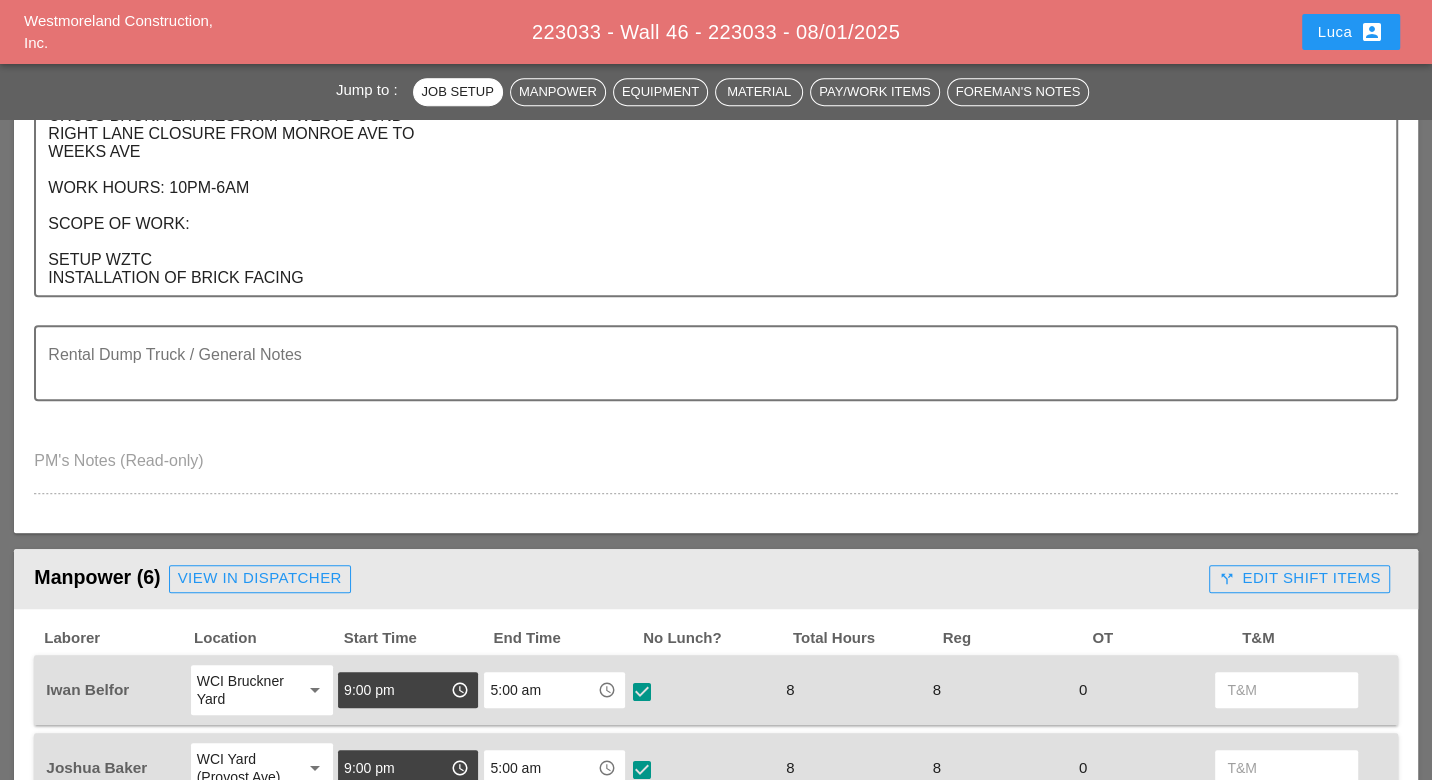 click on "Complete This Report" at bounding box center (716, 3197) 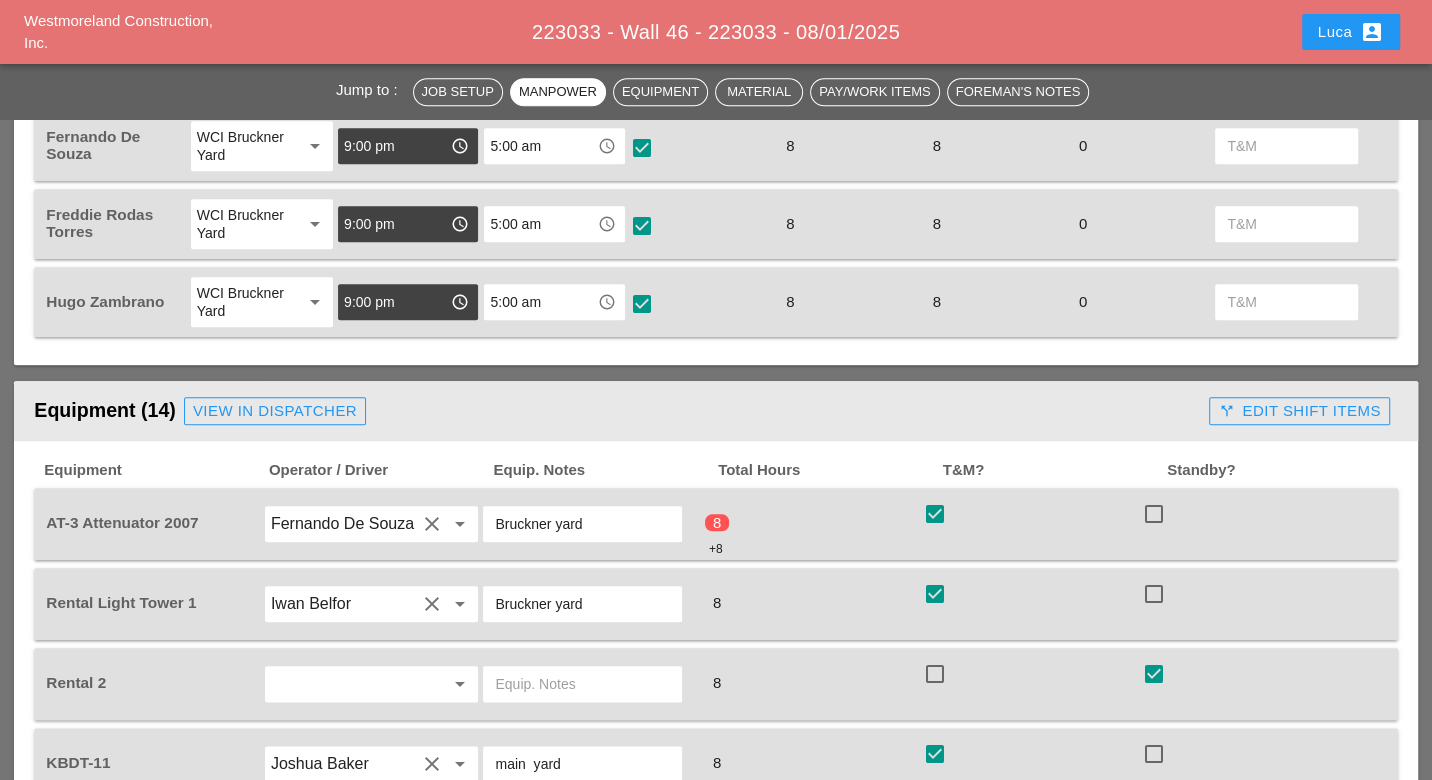 scroll, scrollTop: 1444, scrollLeft: 0, axis: vertical 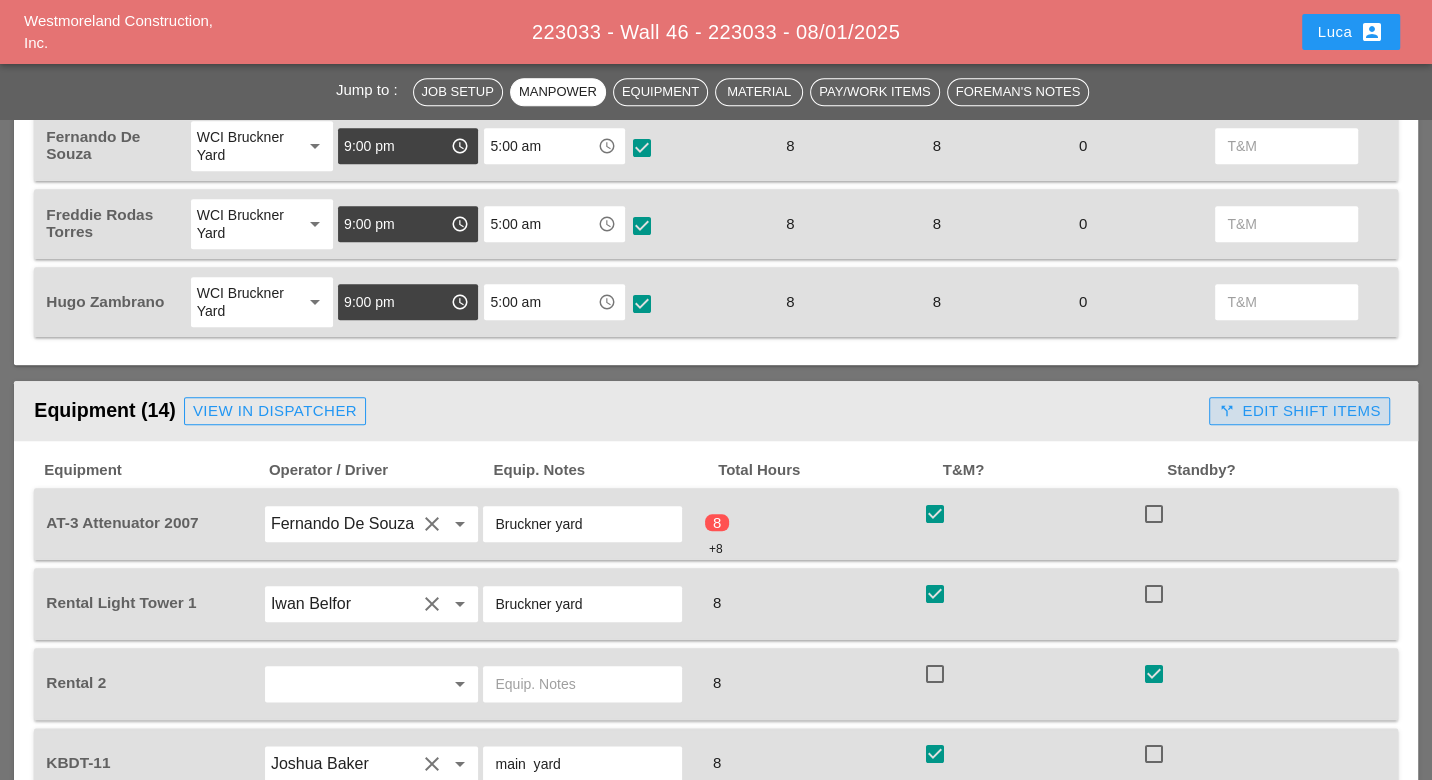 drag, startPoint x: 1266, startPoint y: 414, endPoint x: 1253, endPoint y: 421, distance: 14.764823 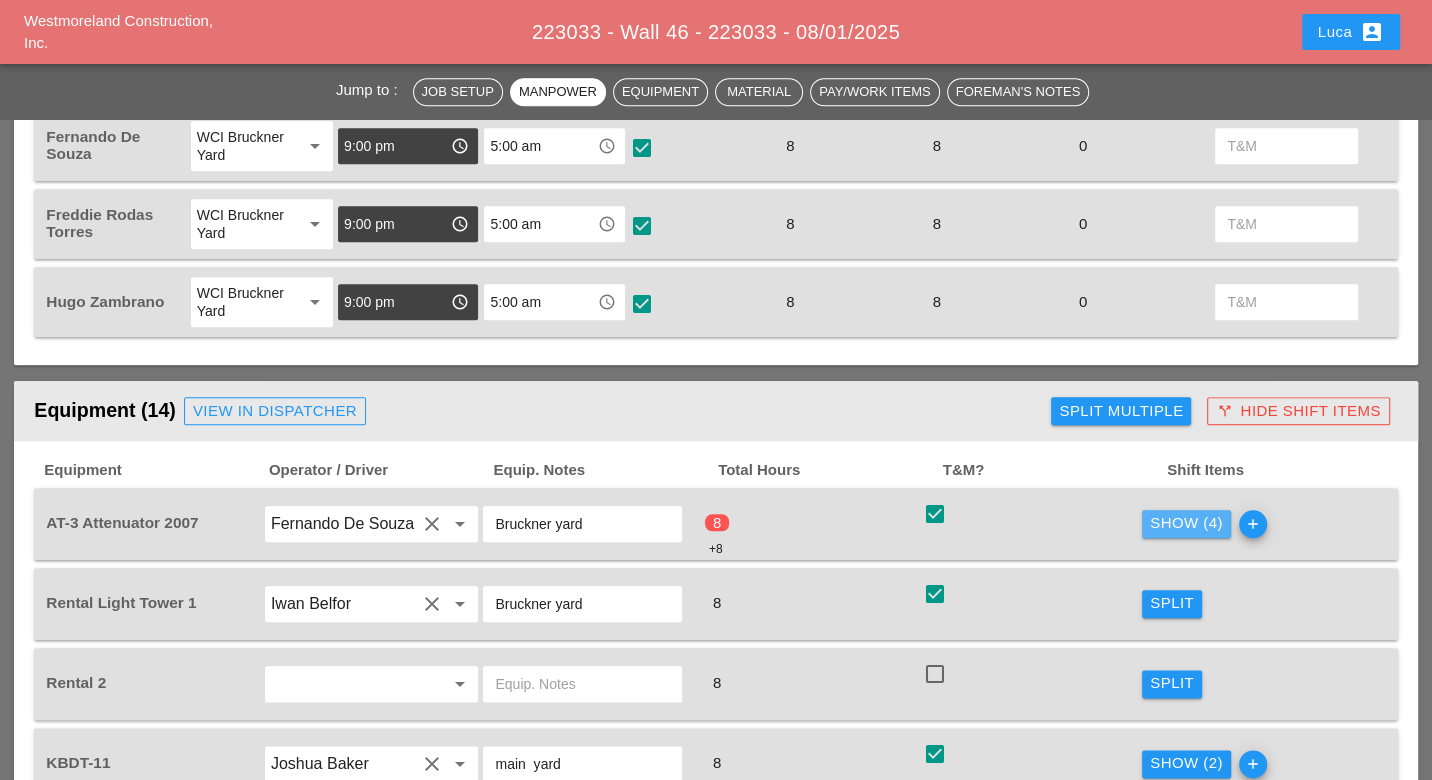 click on "Show (4)" at bounding box center [1186, 523] 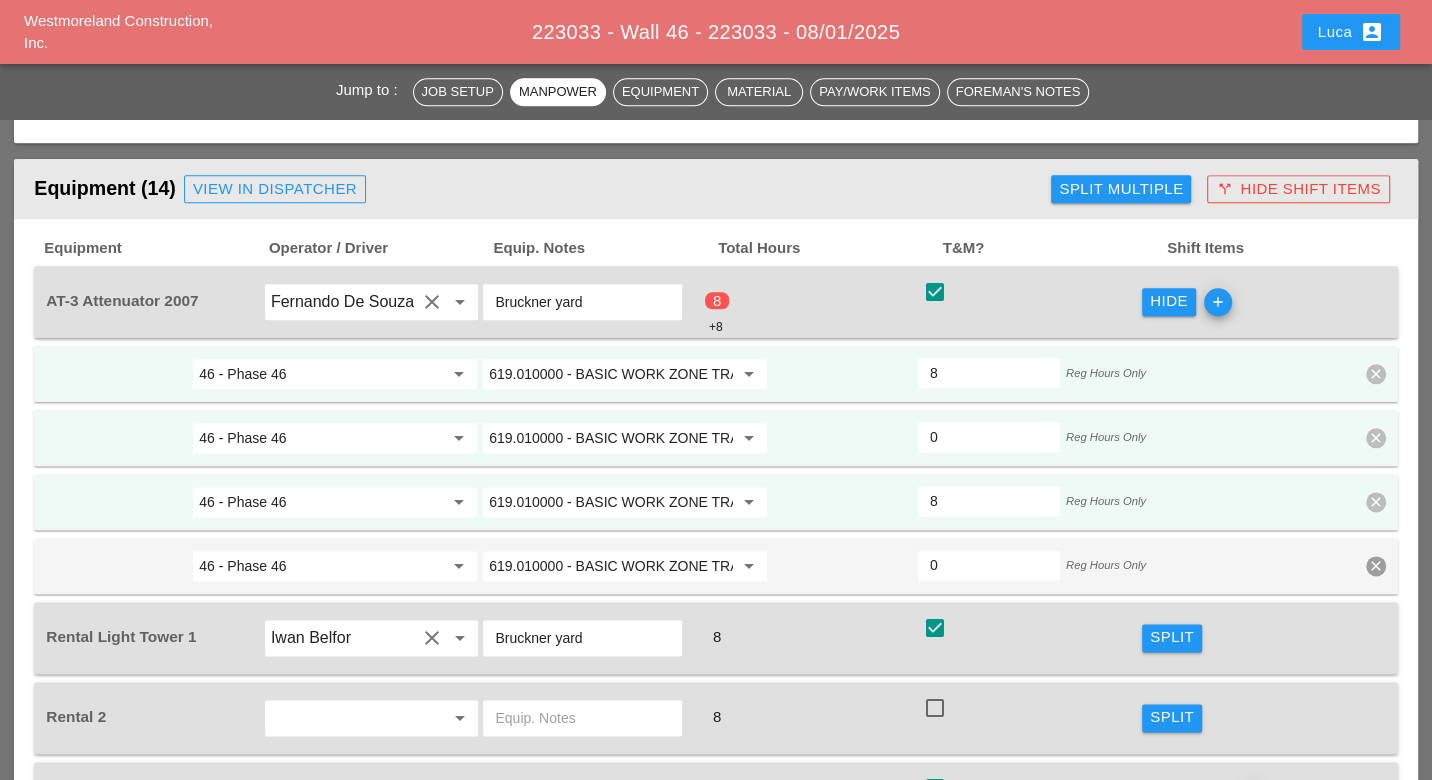 scroll, scrollTop: 1666, scrollLeft: 0, axis: vertical 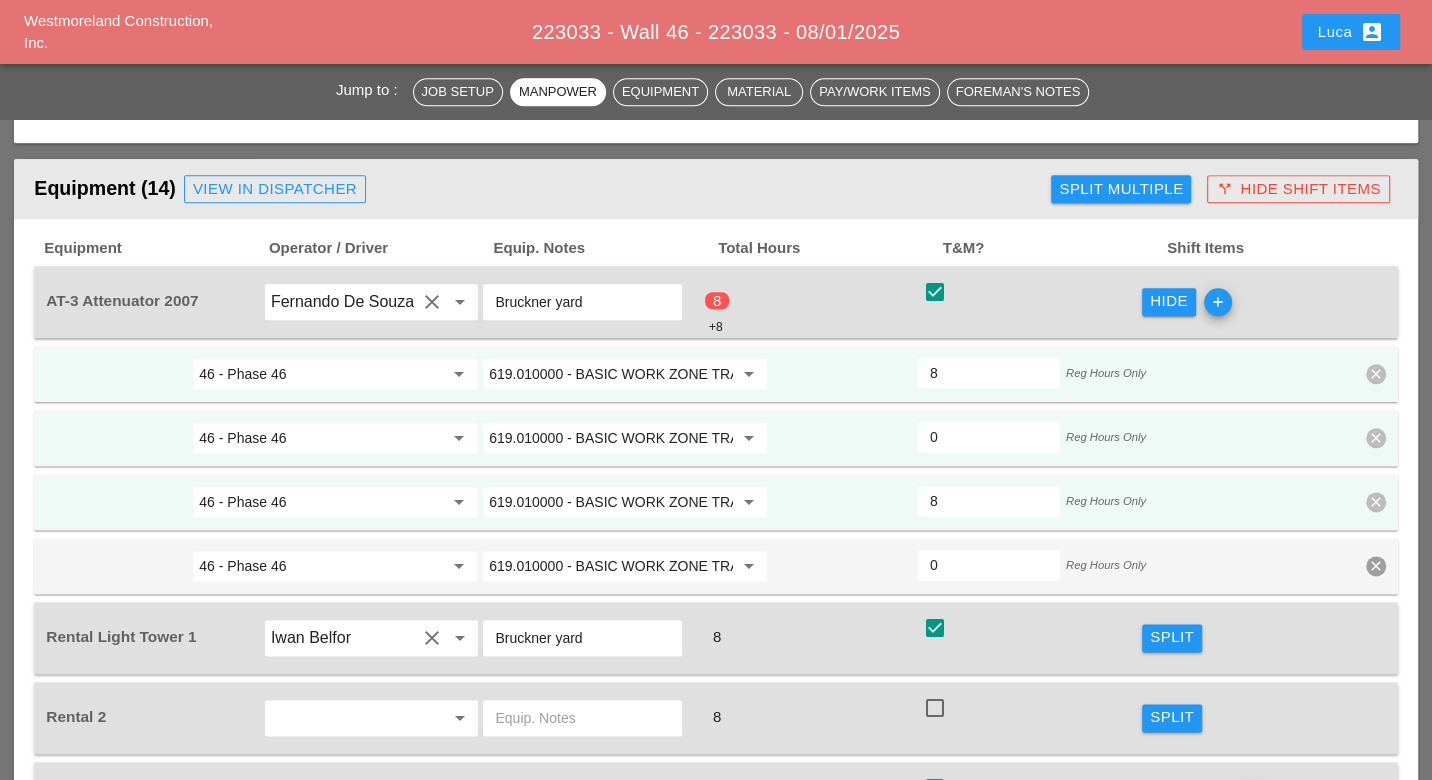 drag, startPoint x: 952, startPoint y: 487, endPoint x: 915, endPoint y: 485, distance: 37.054016 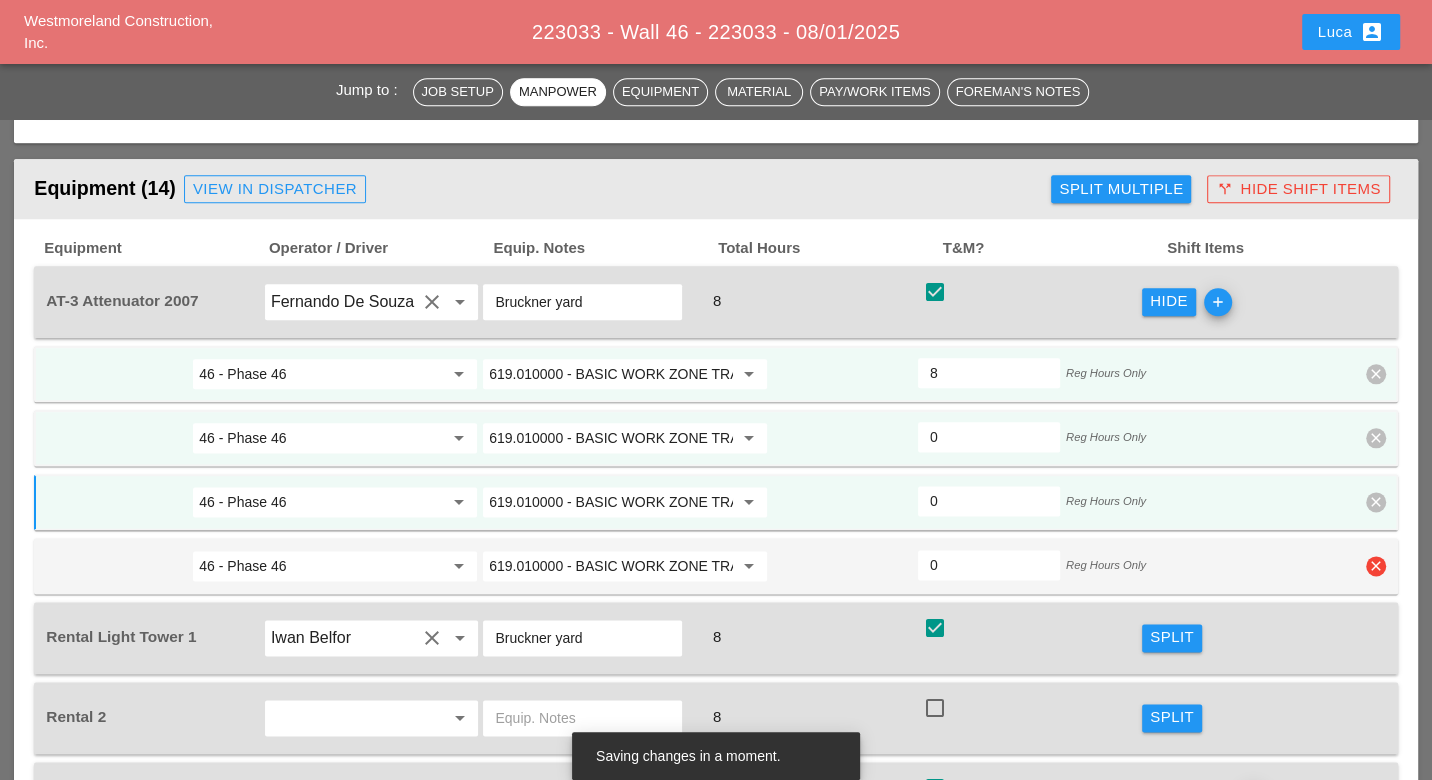 type on "0" 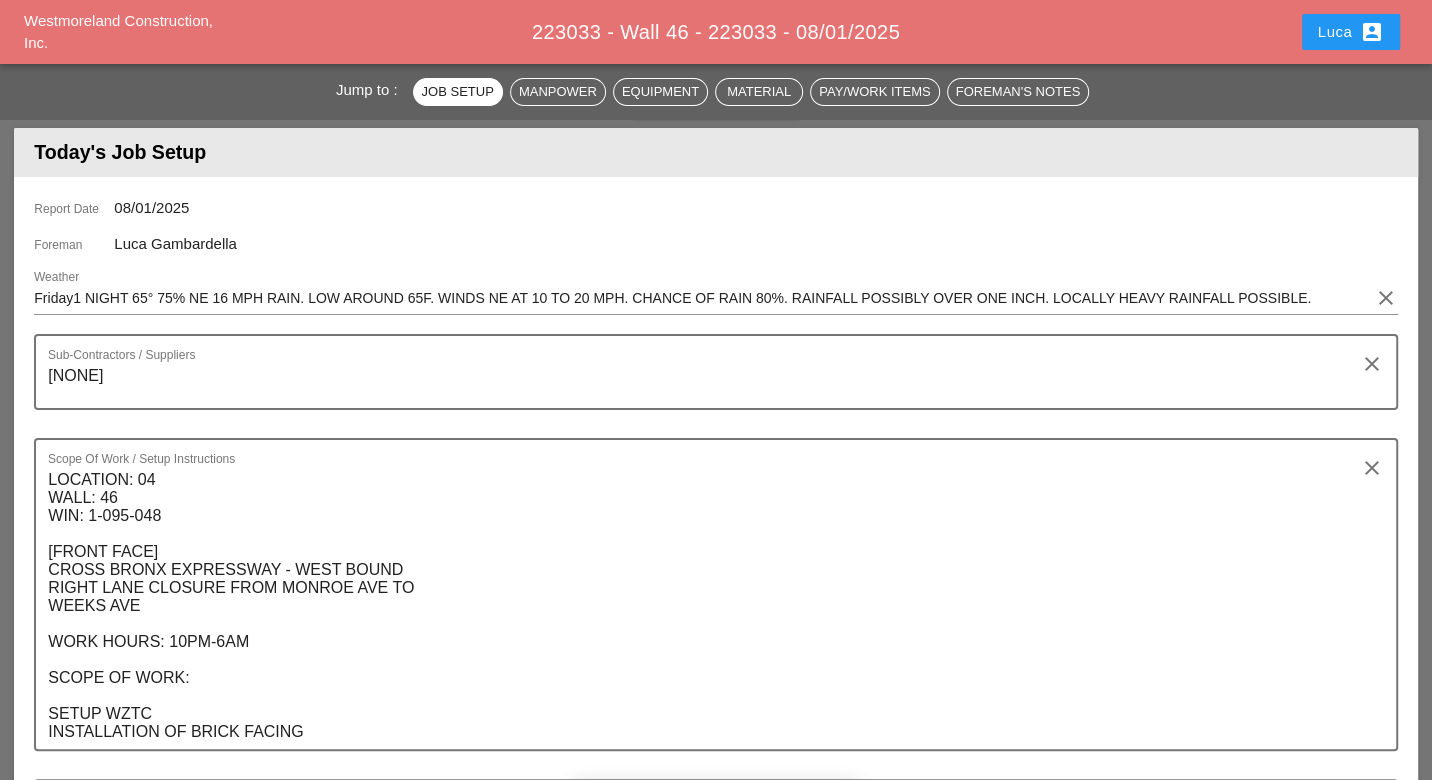 scroll, scrollTop: 0, scrollLeft: 0, axis: both 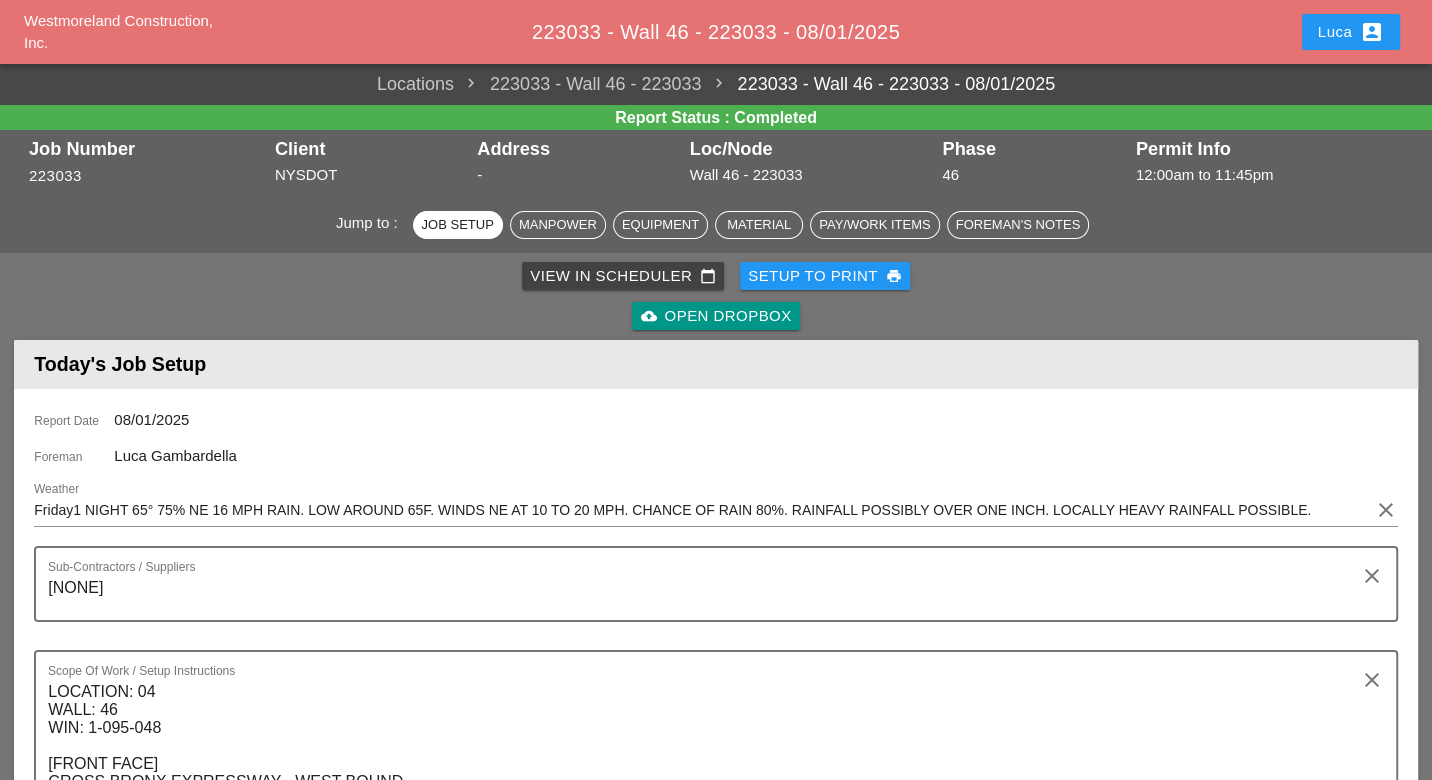 click on "View in Scheduler calendar_today" at bounding box center [623, 276] 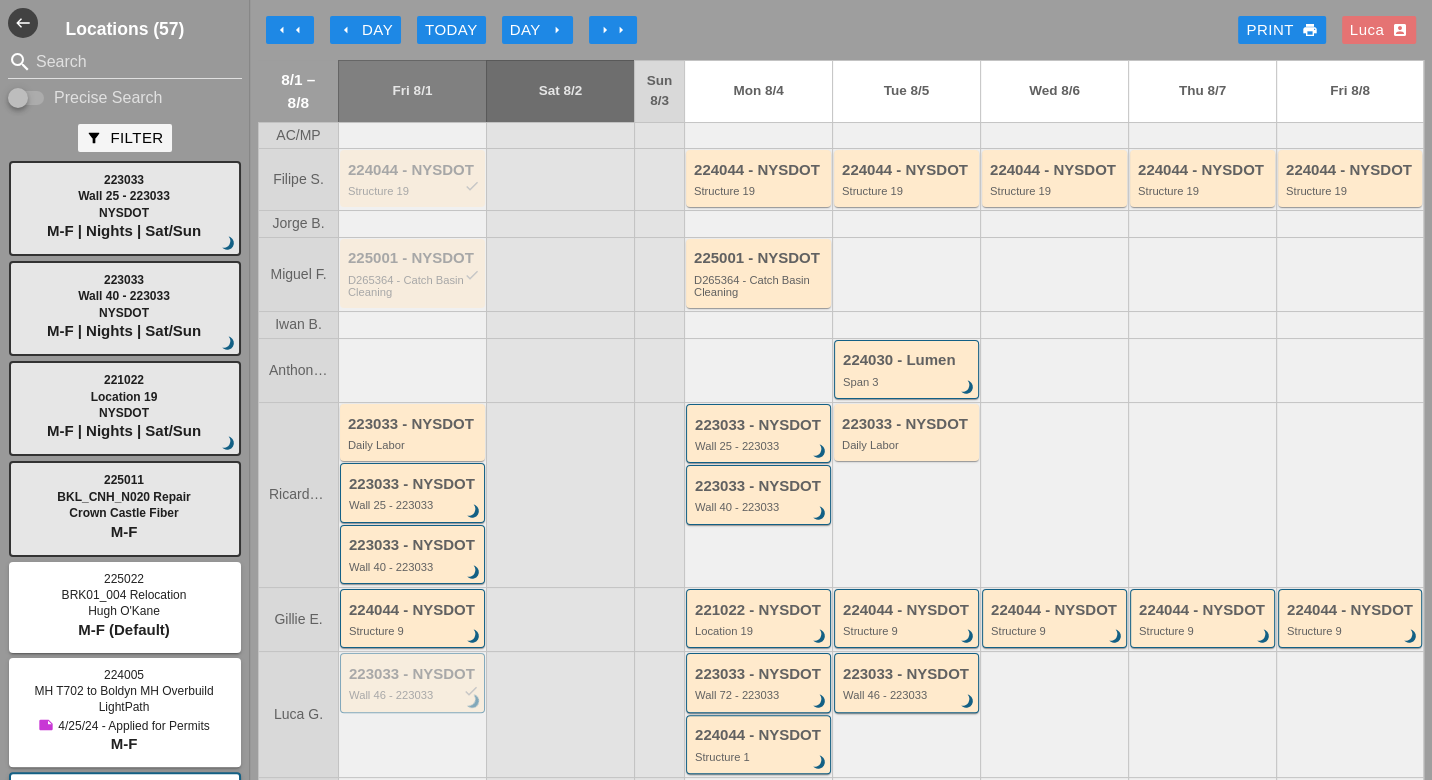 scroll, scrollTop: 0, scrollLeft: 0, axis: both 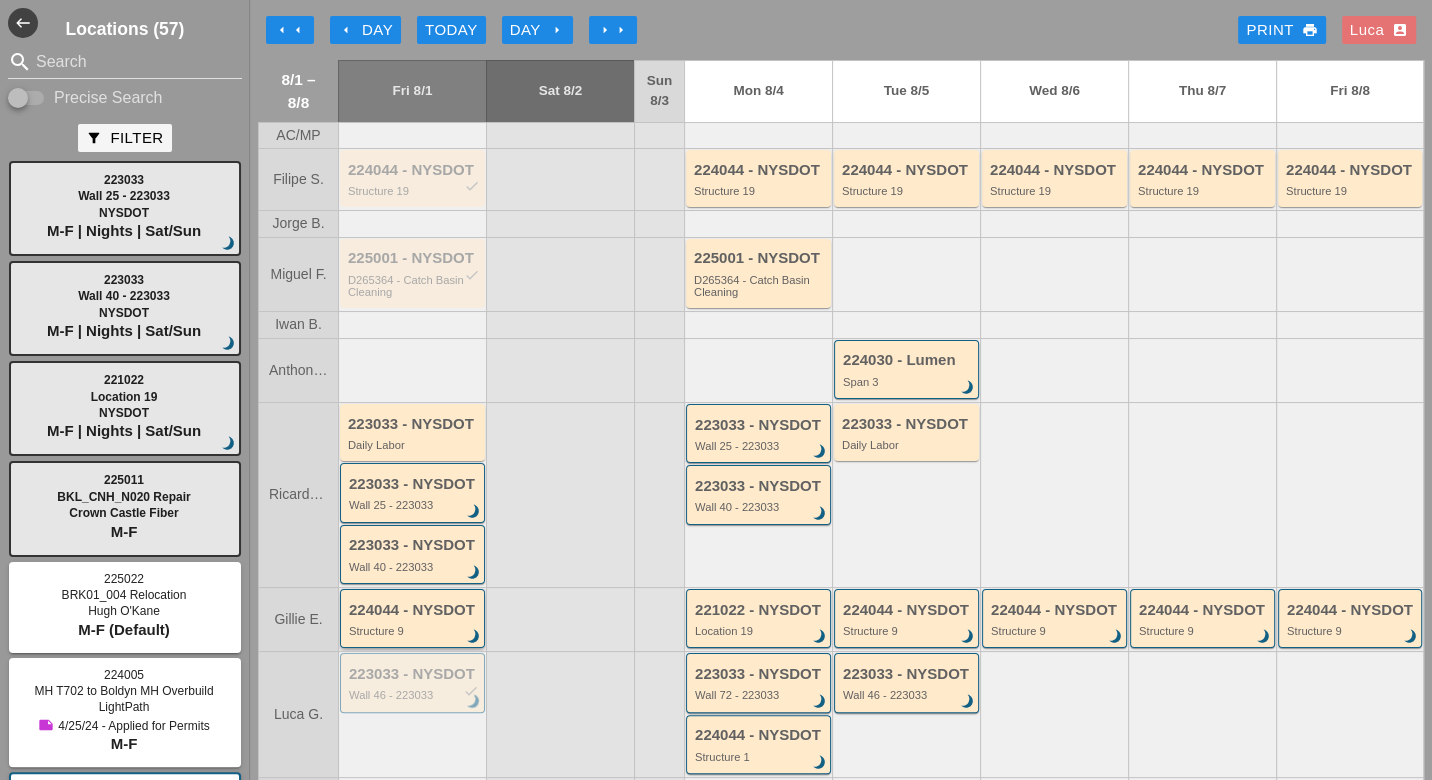 click on "Structure 9" at bounding box center [414, 631] 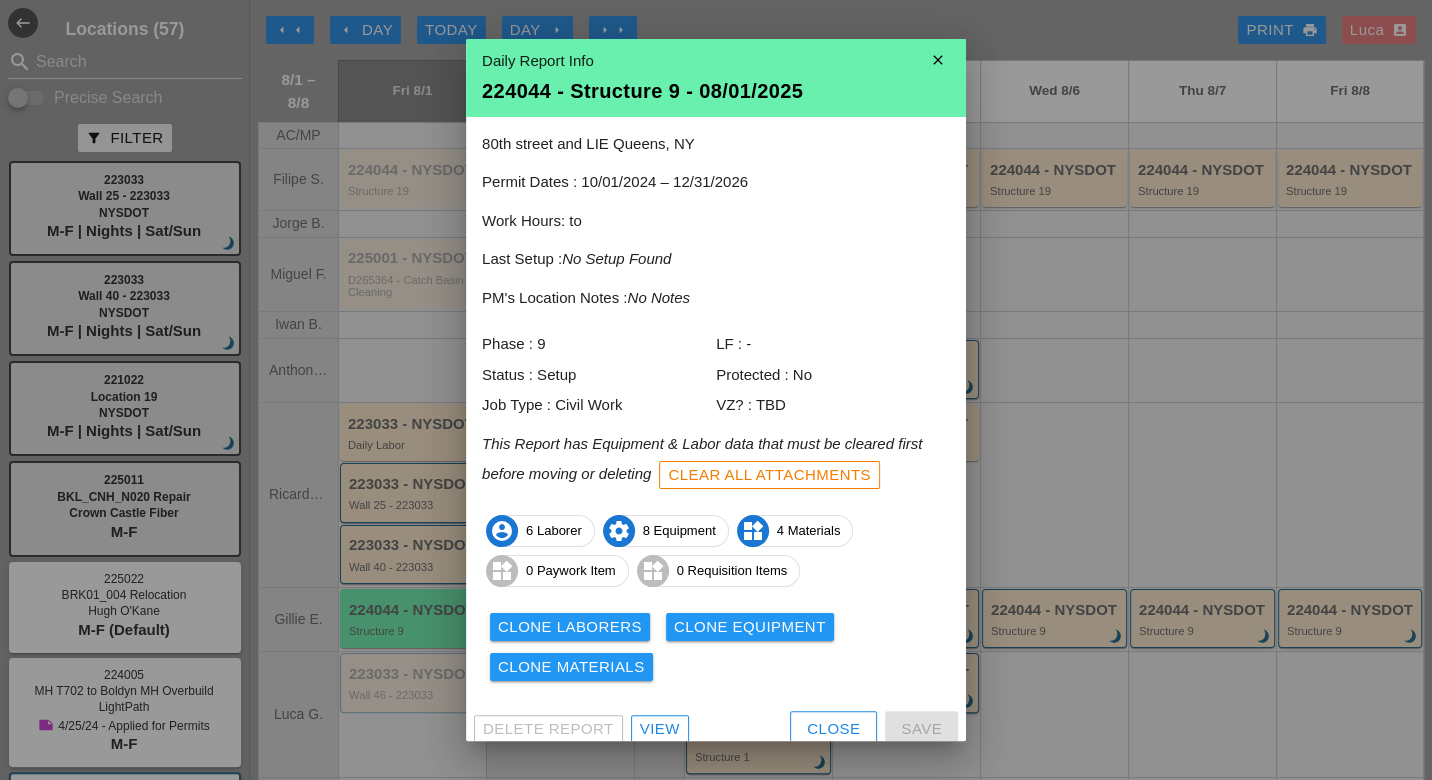 scroll, scrollTop: 17, scrollLeft: 0, axis: vertical 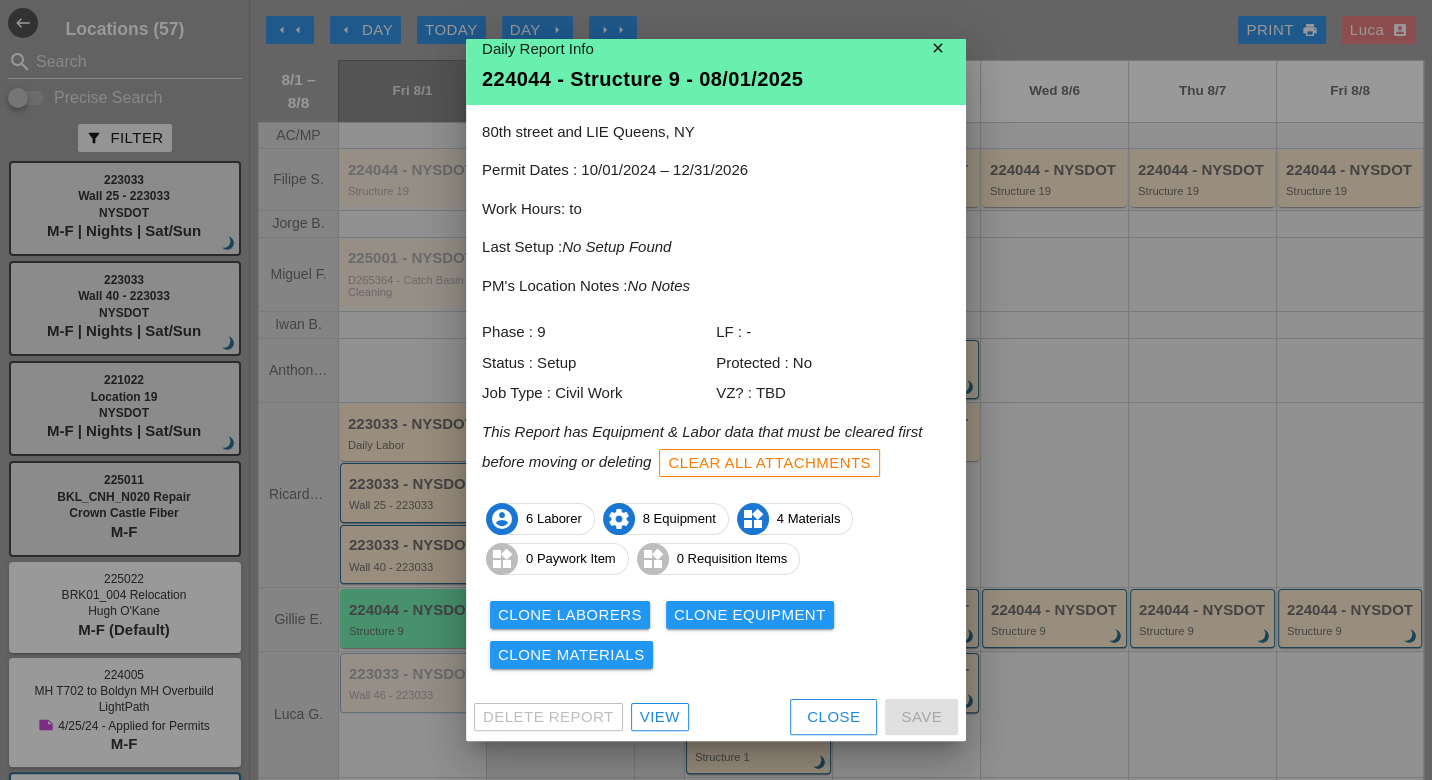 click on "View" at bounding box center [660, 717] 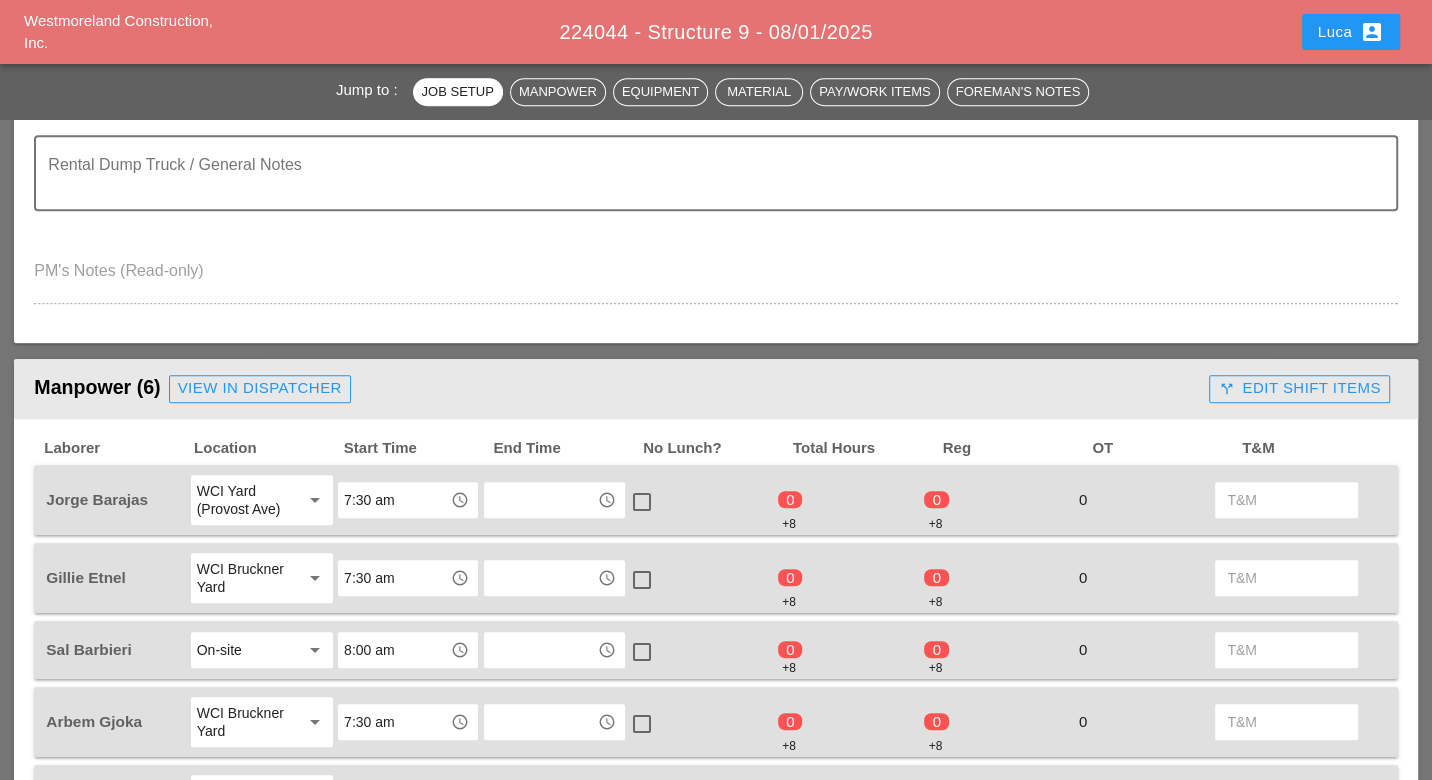 scroll, scrollTop: 888, scrollLeft: 0, axis: vertical 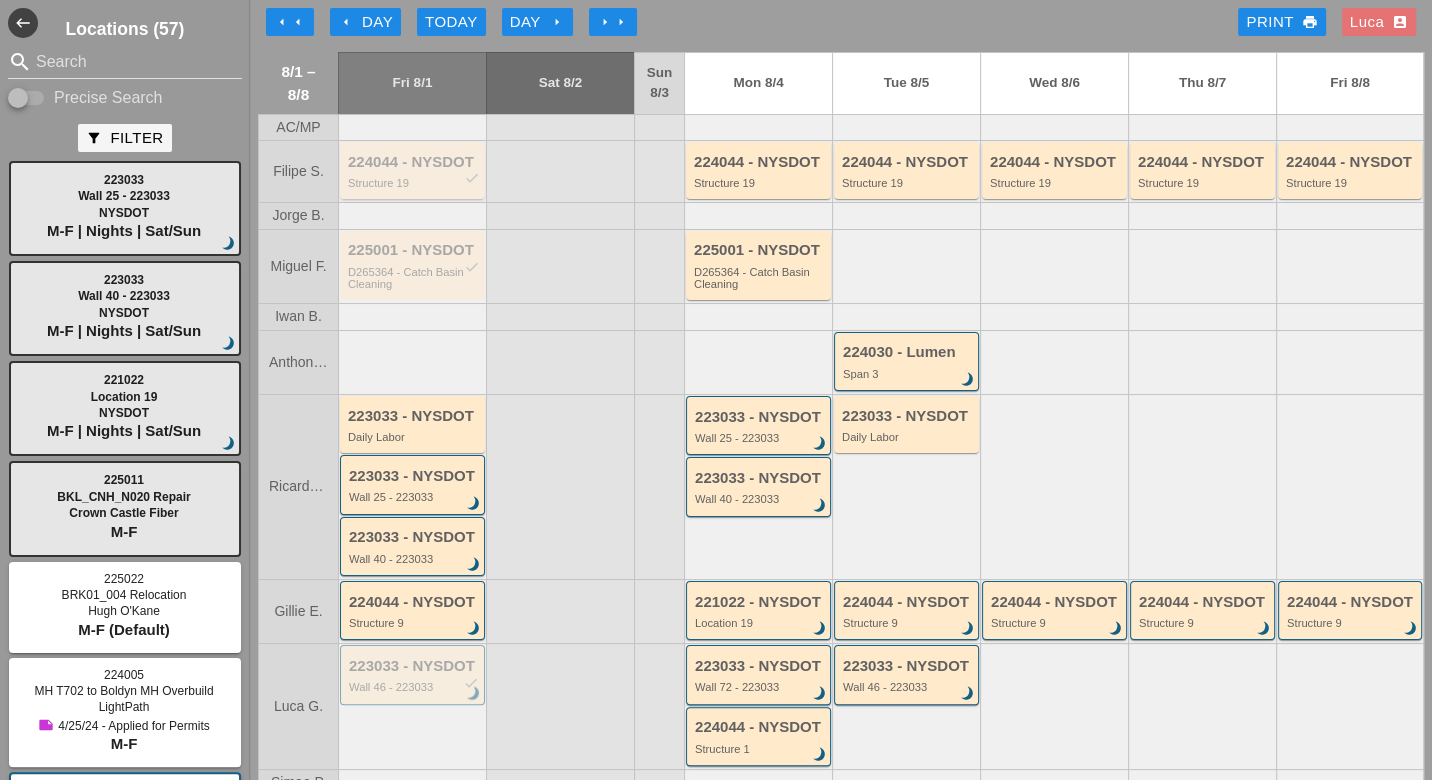 click on "224044 - NYSDOT  check Structure 19" at bounding box center (414, 172) 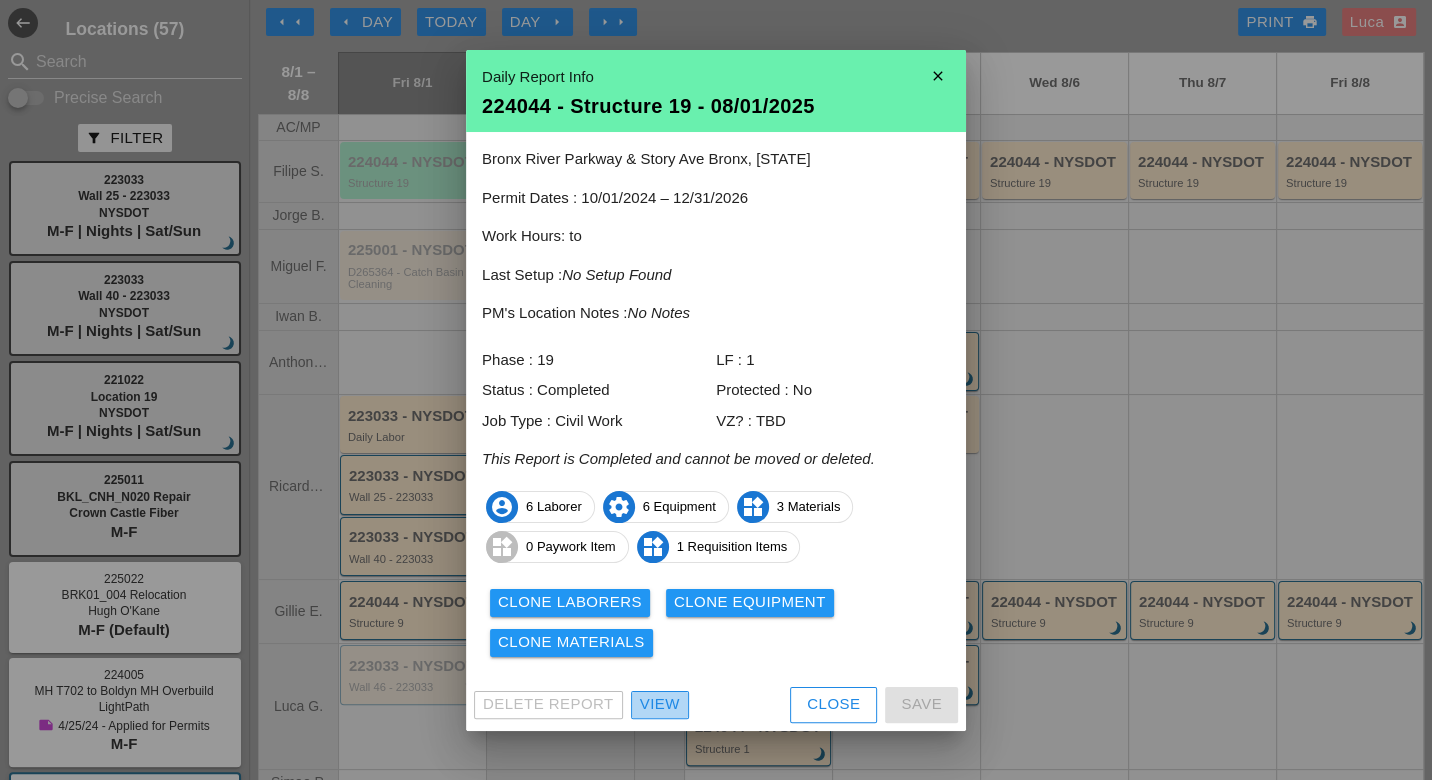click on "View" at bounding box center [660, 704] 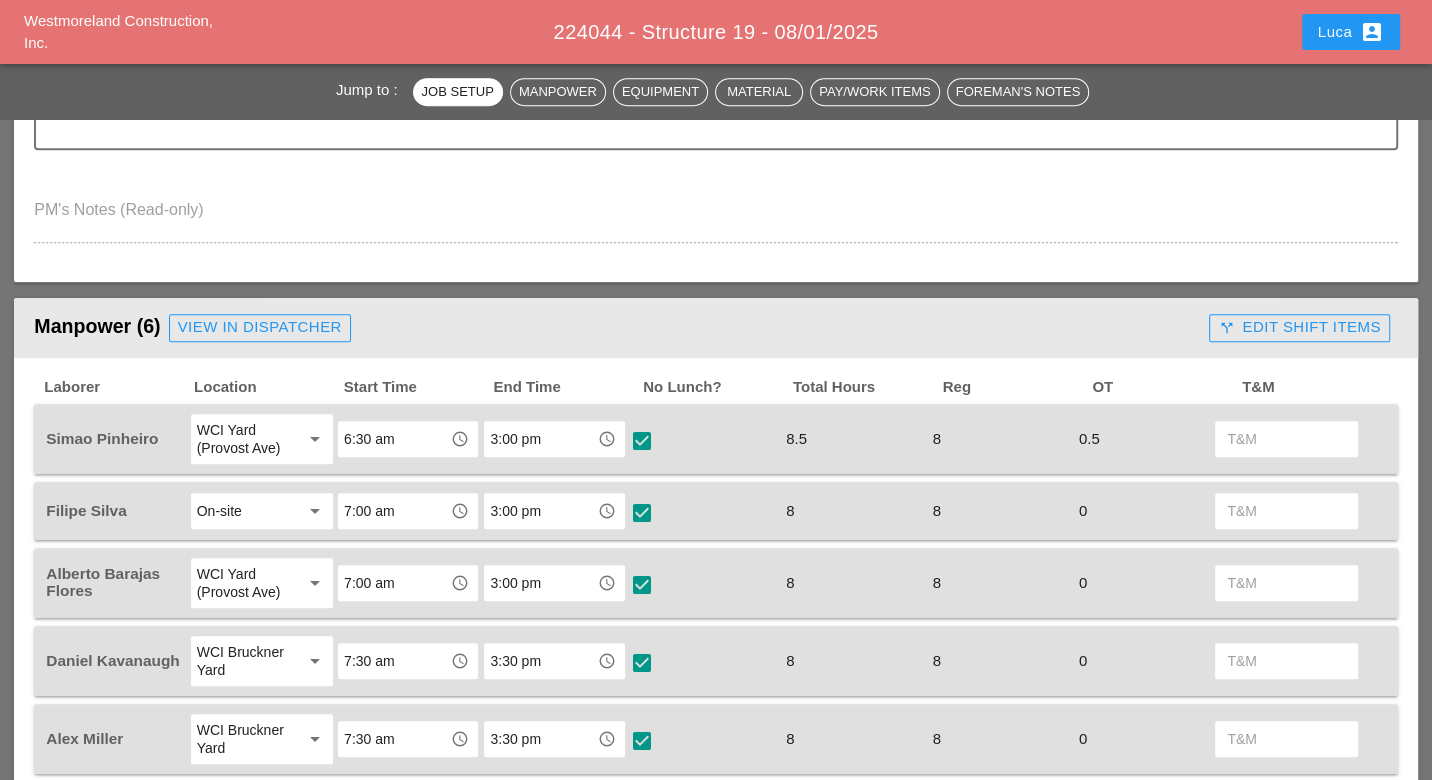 scroll, scrollTop: 888, scrollLeft: 0, axis: vertical 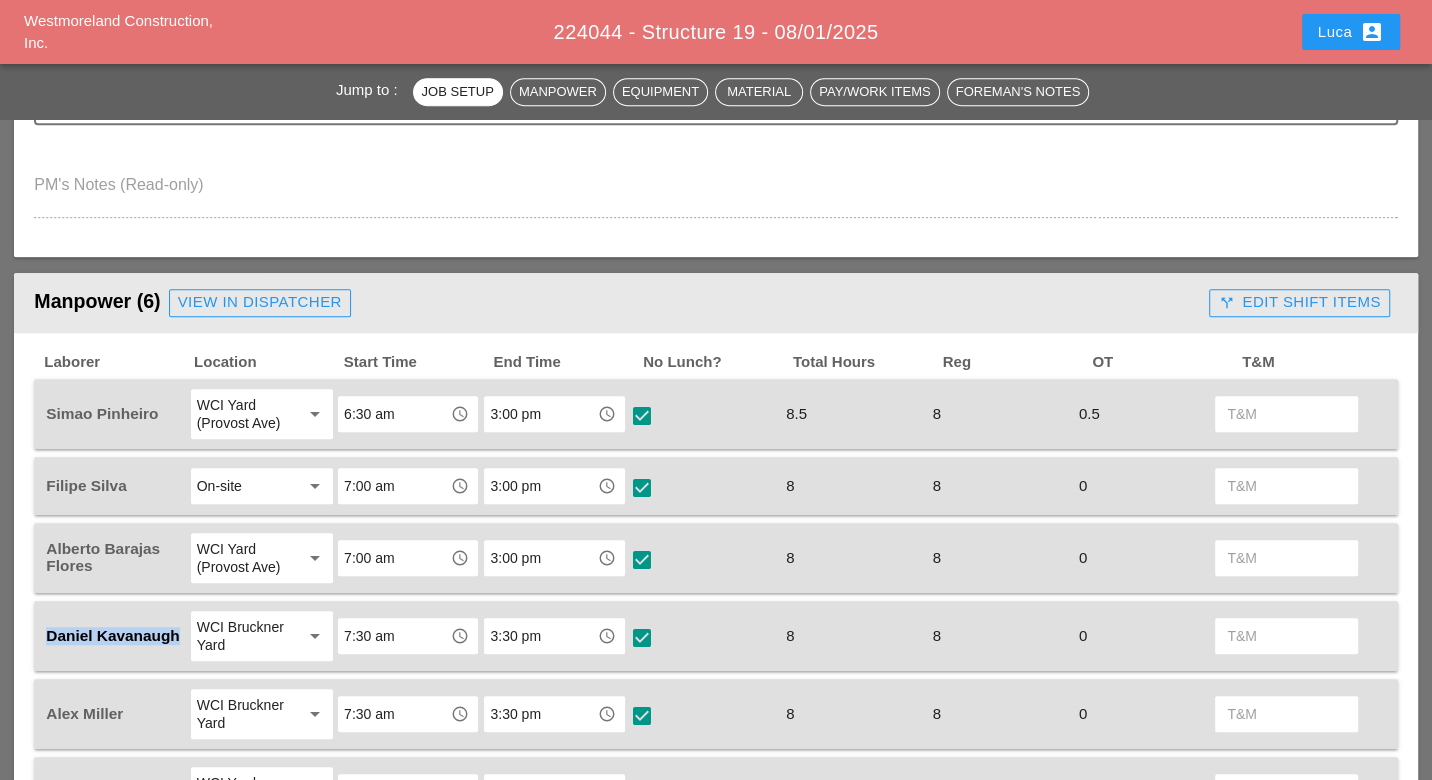 drag, startPoint x: 180, startPoint y: 631, endPoint x: 63, endPoint y: 623, distance: 117.273186 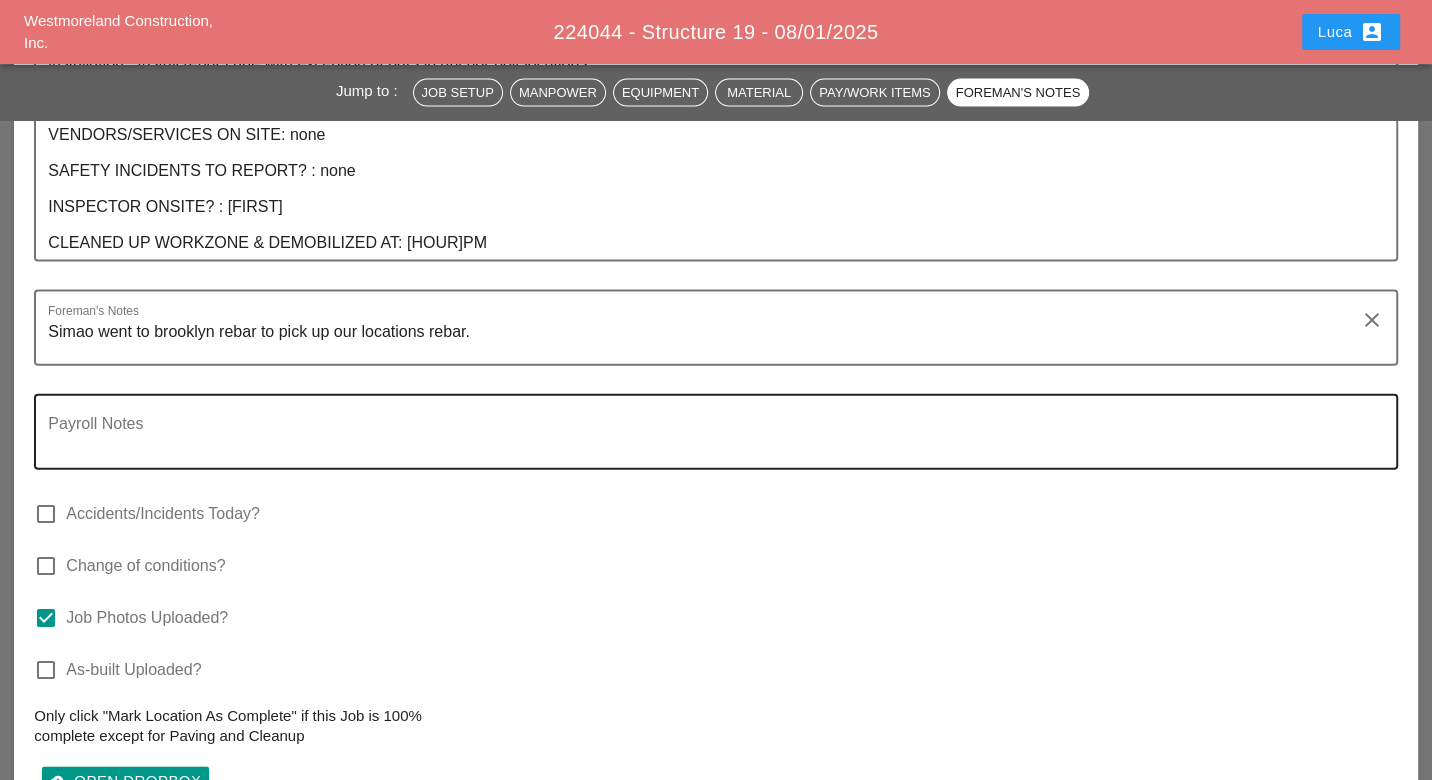 scroll, scrollTop: 3111, scrollLeft: 0, axis: vertical 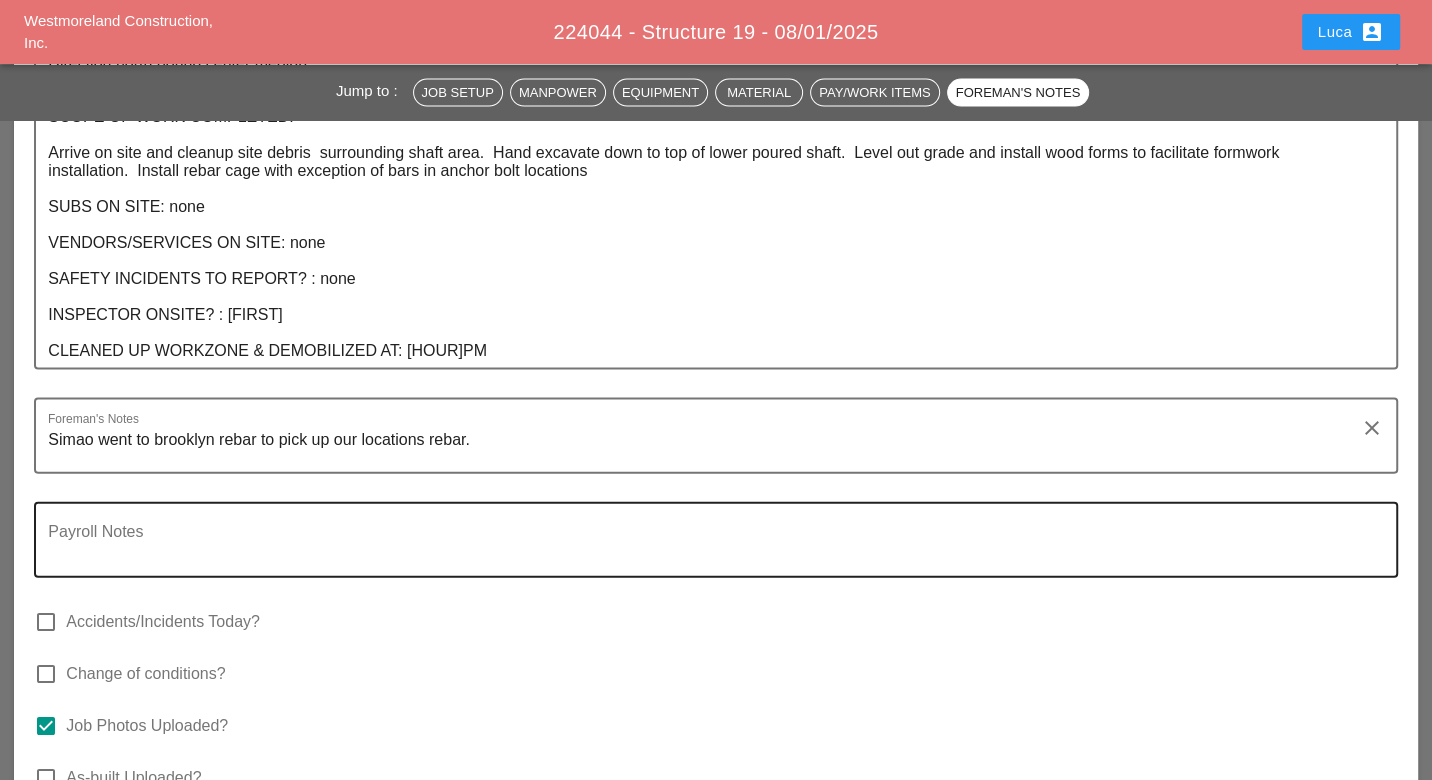 click at bounding box center [707, 552] 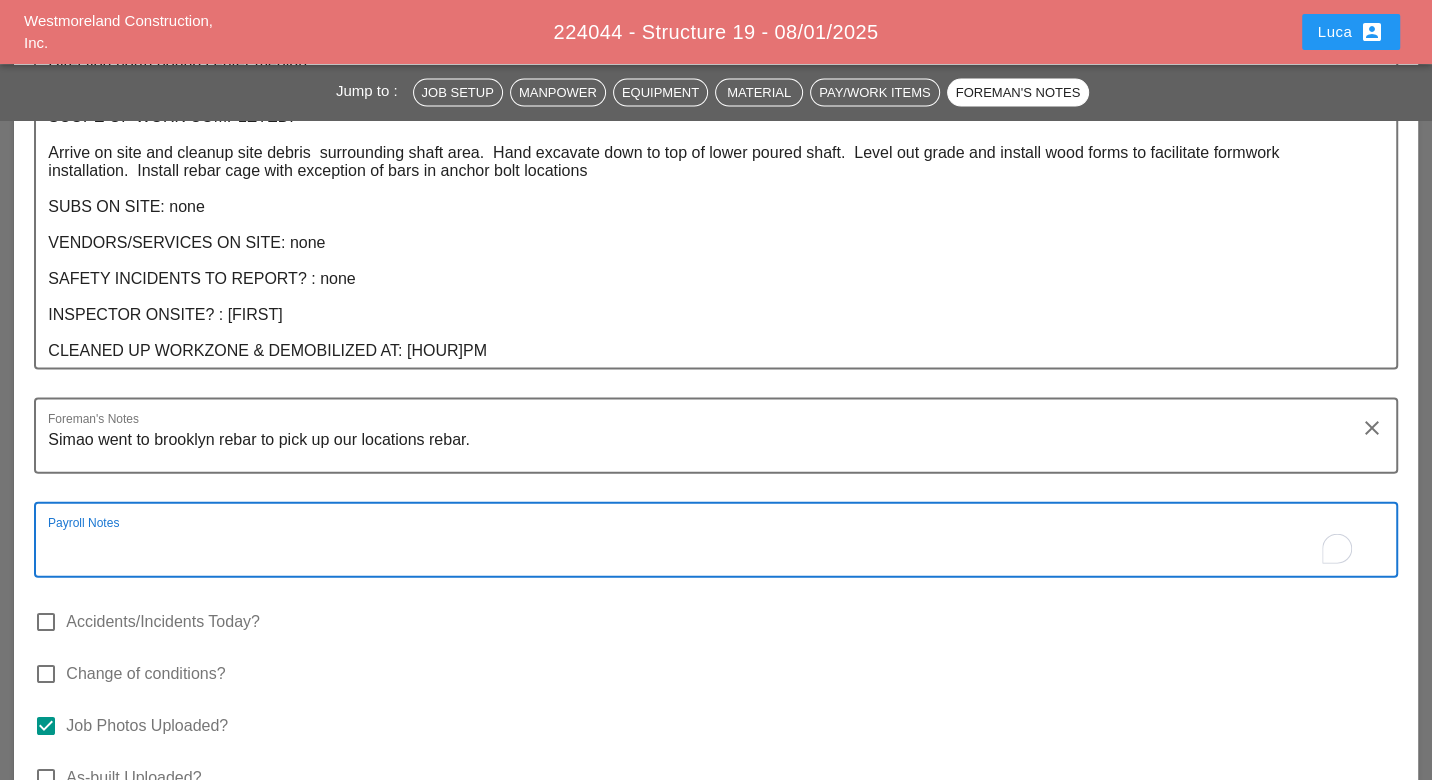 paste on "Daniel Kavanaugh" 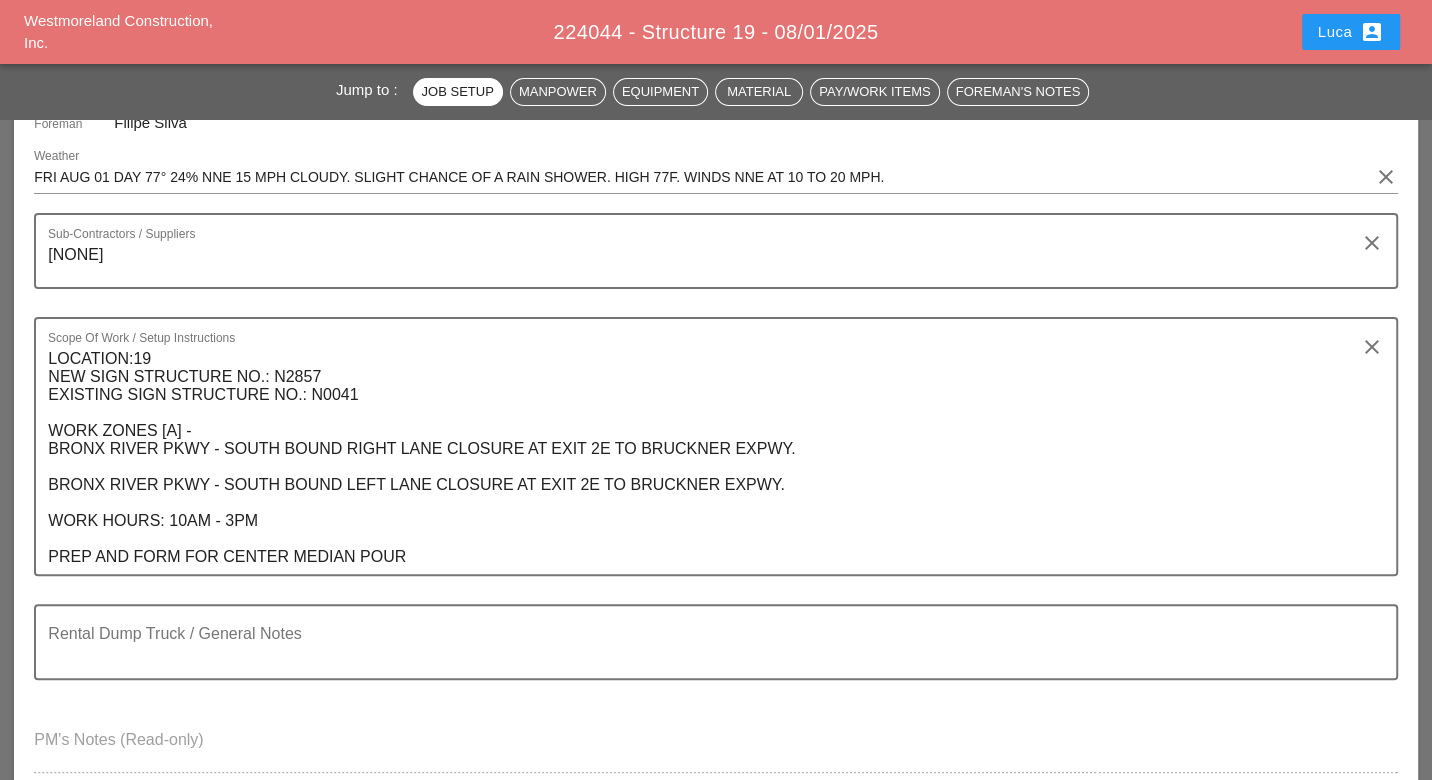 scroll, scrollTop: 0, scrollLeft: 0, axis: both 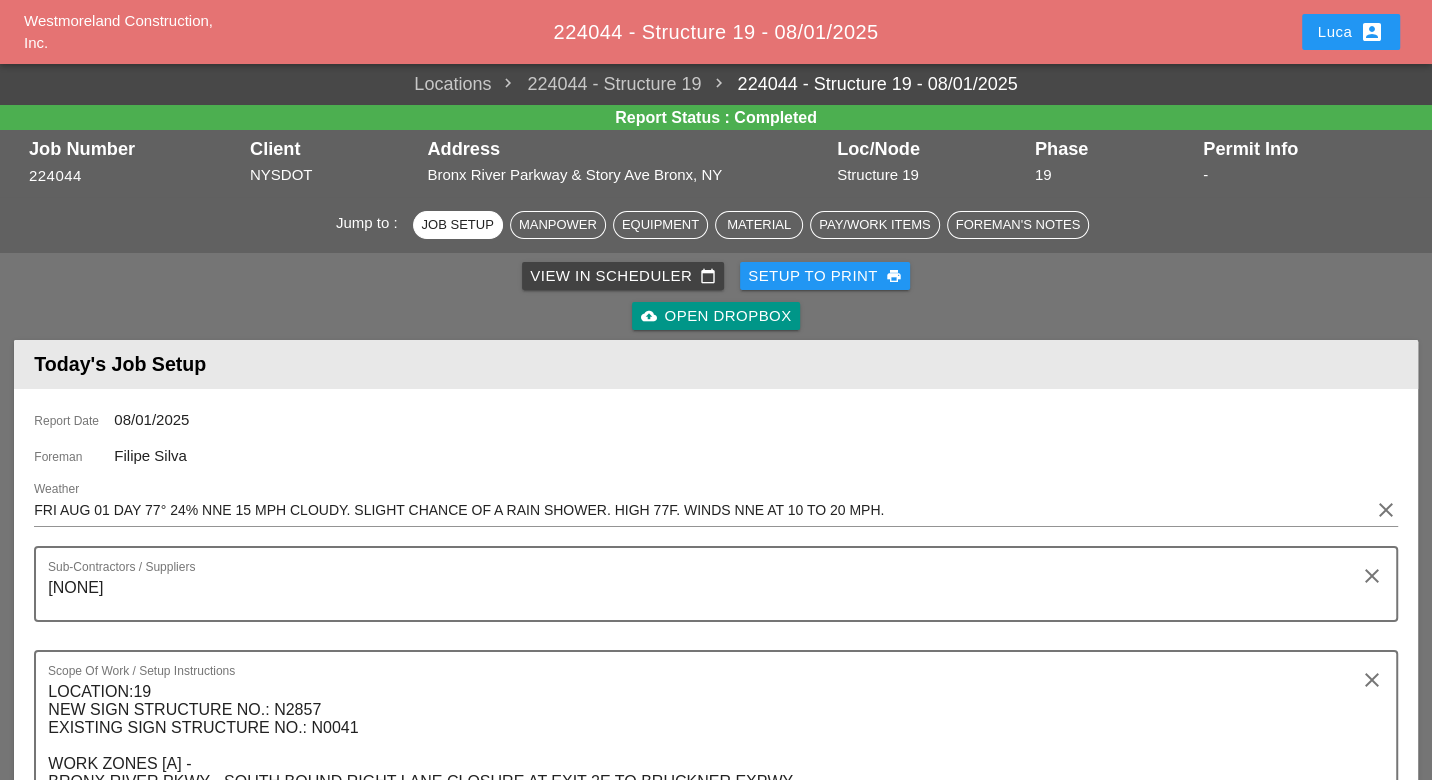 type on "[FIRST] [LAST] not an operator" 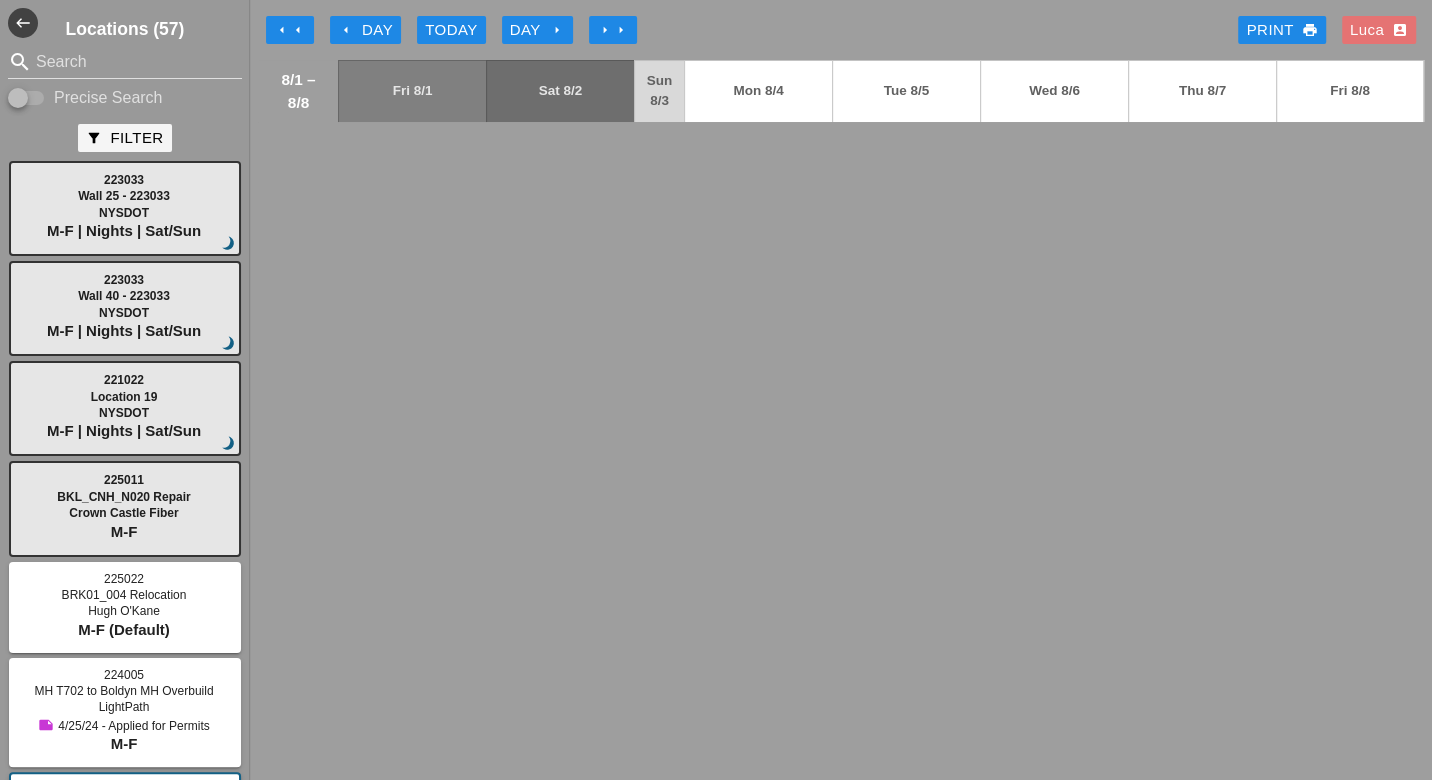 click on "arrow_left Day" at bounding box center (365, 30) 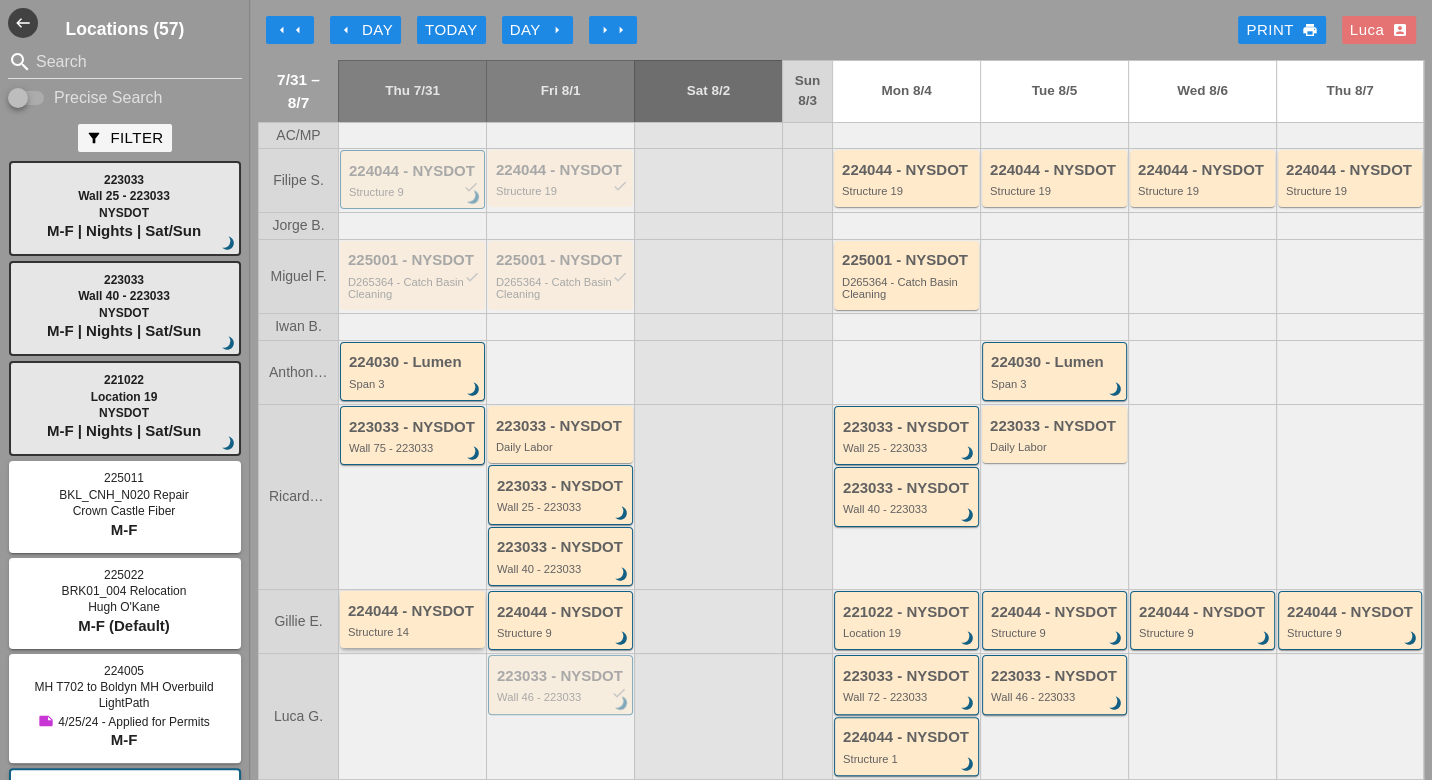 click on "224044 - NYSDOT  Structure 14" at bounding box center (414, 621) 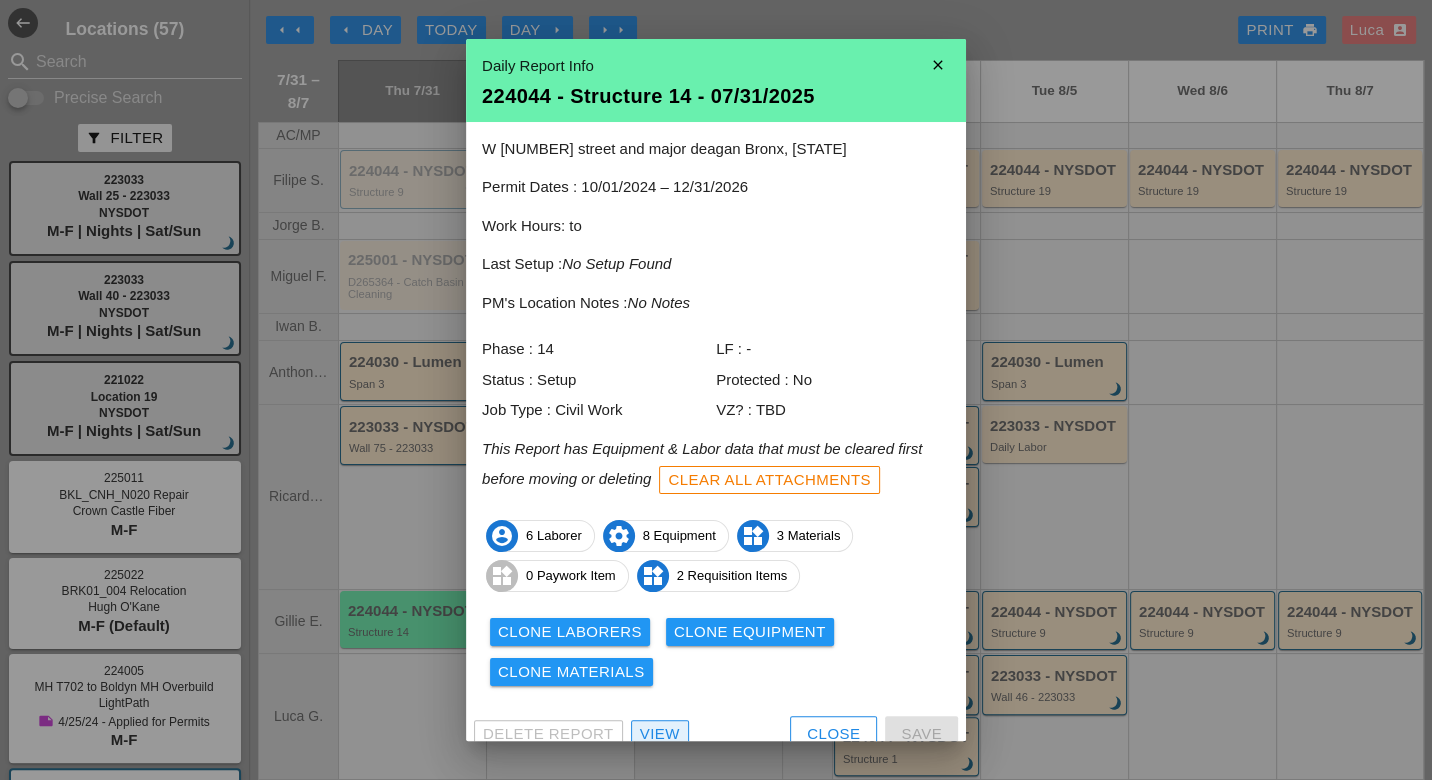 click on "View" at bounding box center [660, 734] 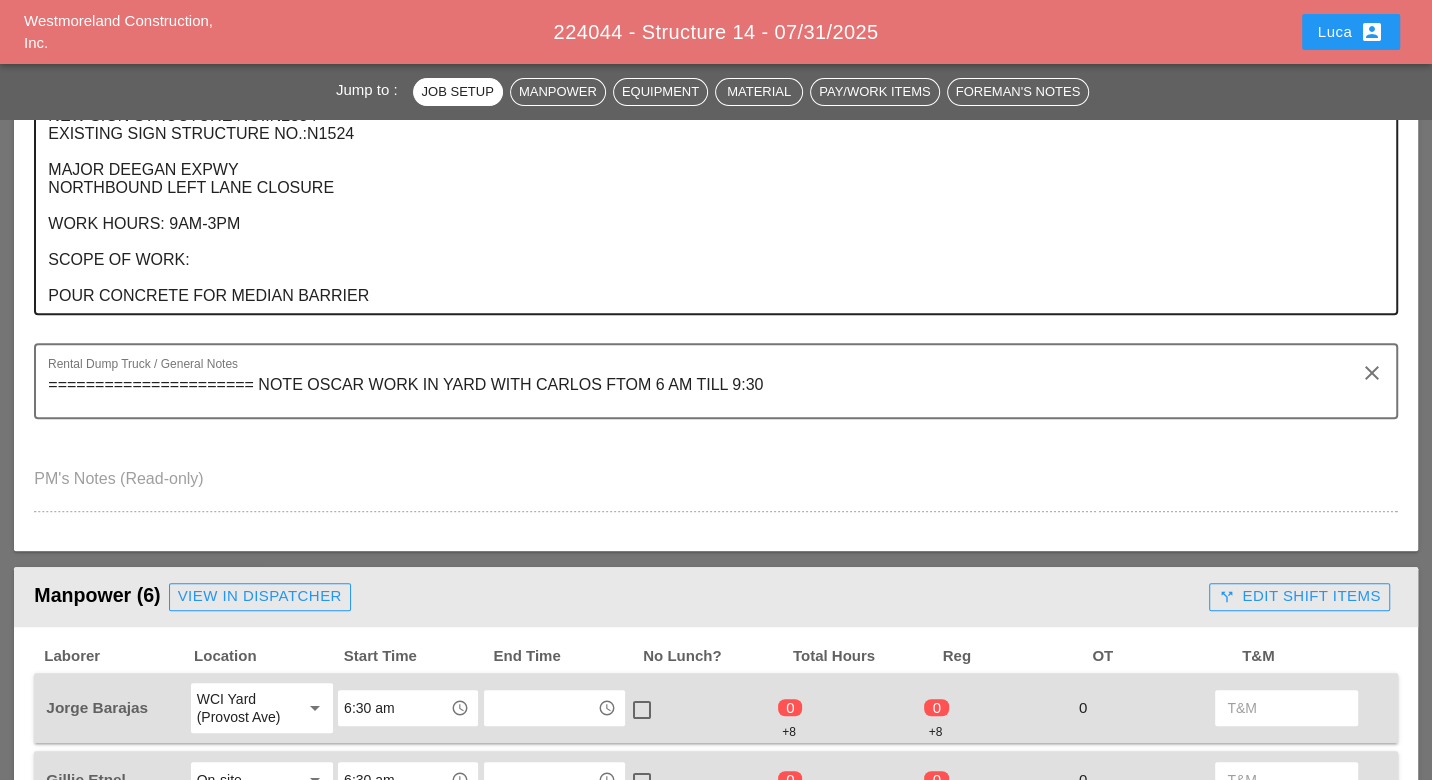 scroll, scrollTop: 444, scrollLeft: 0, axis: vertical 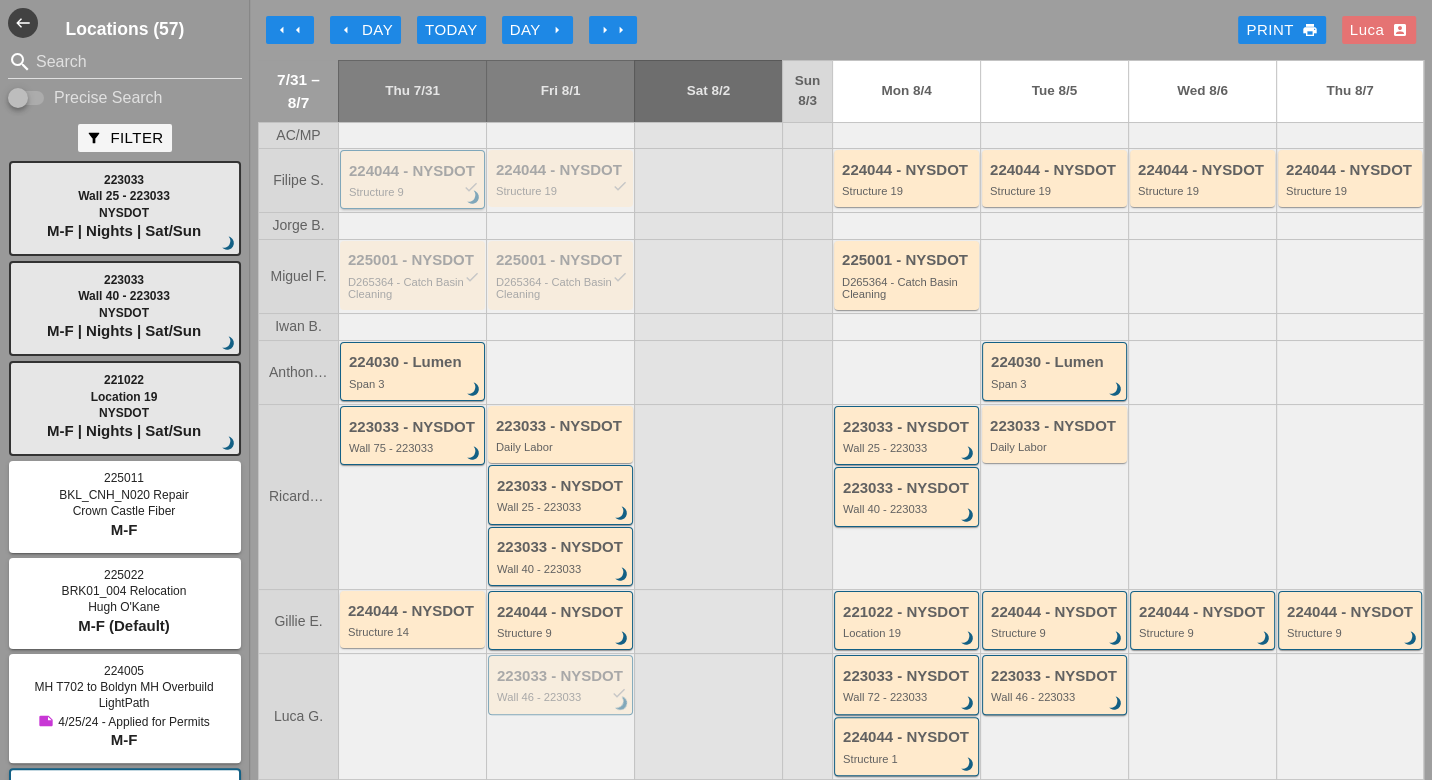 click on "224044 - NYSDOT  check Structure 9 brightness_3" at bounding box center (414, 181) 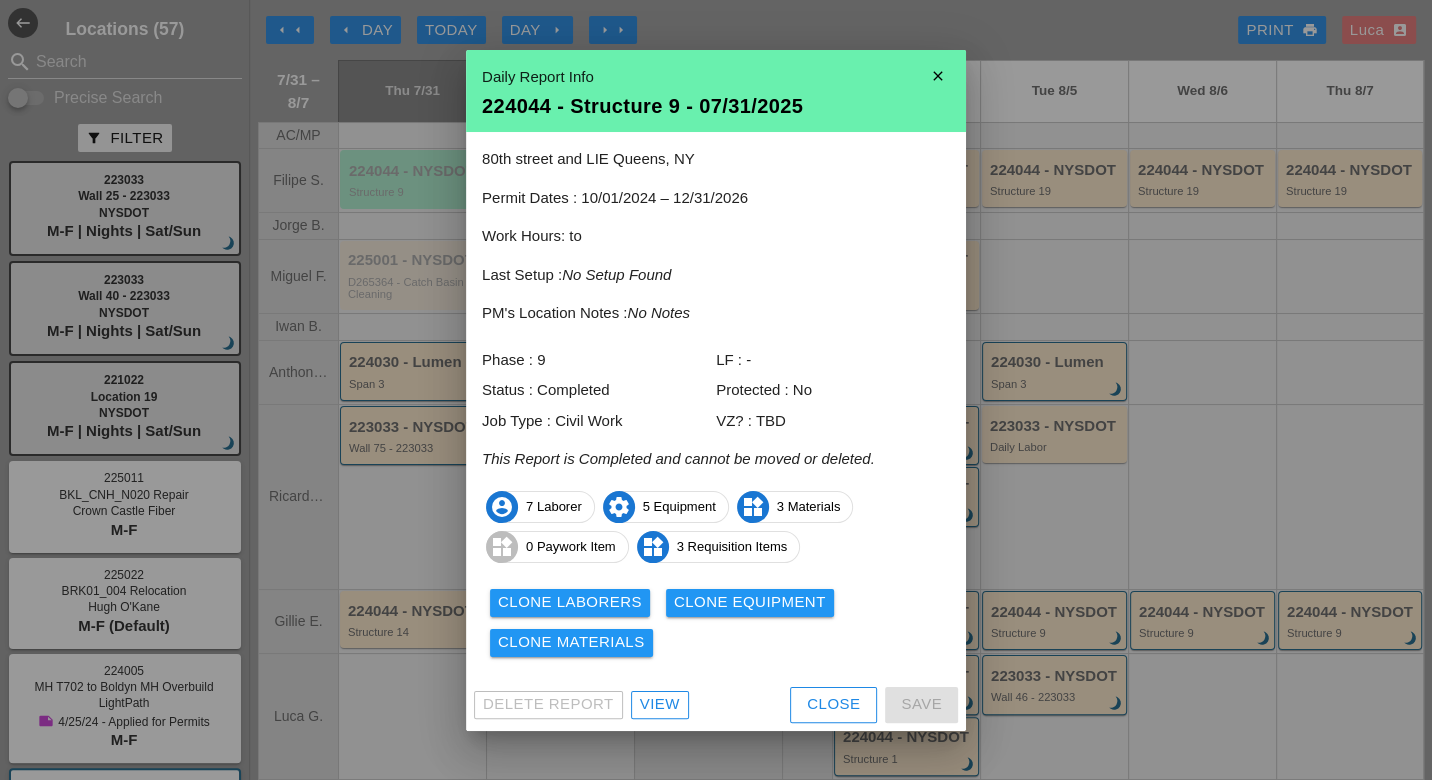 click on "View" at bounding box center (660, 704) 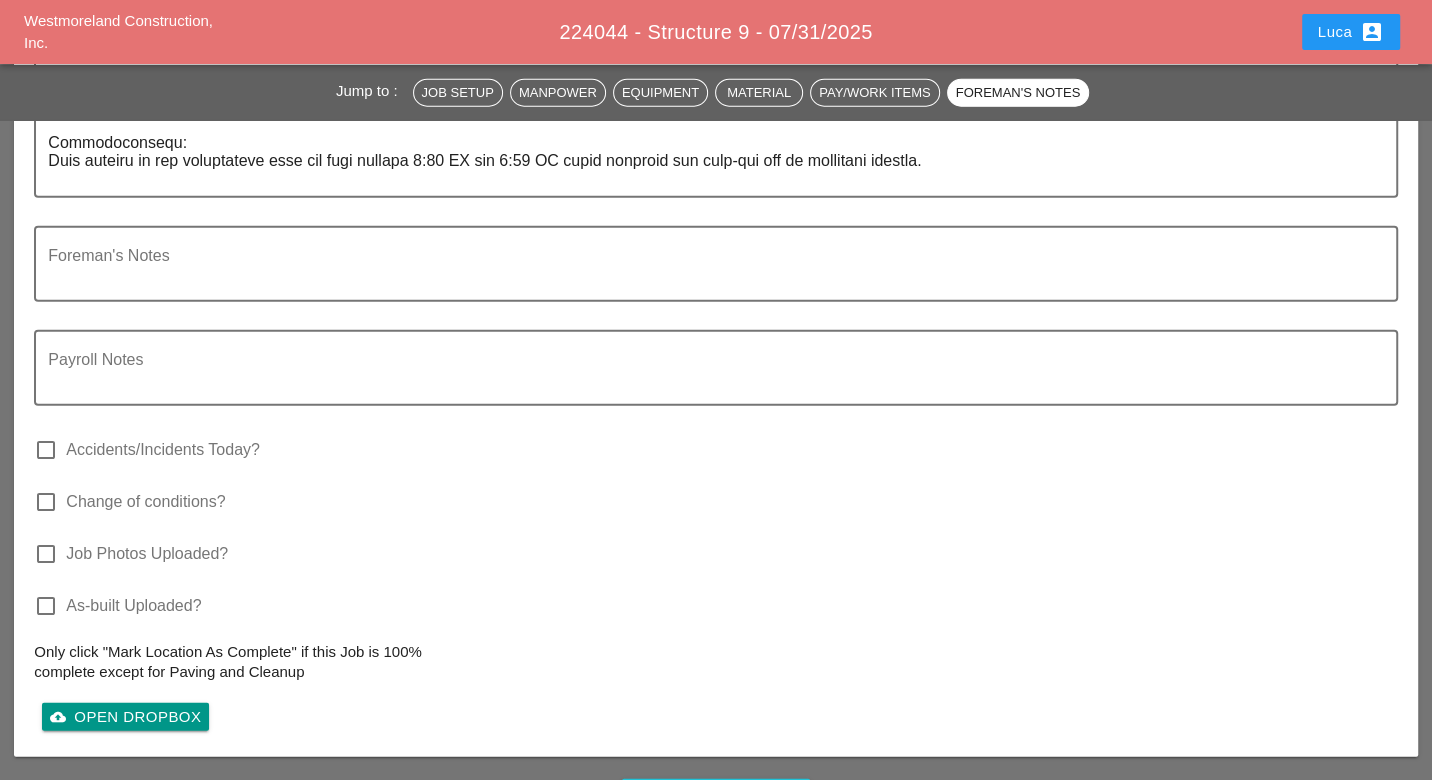 scroll, scrollTop: 3552, scrollLeft: 0, axis: vertical 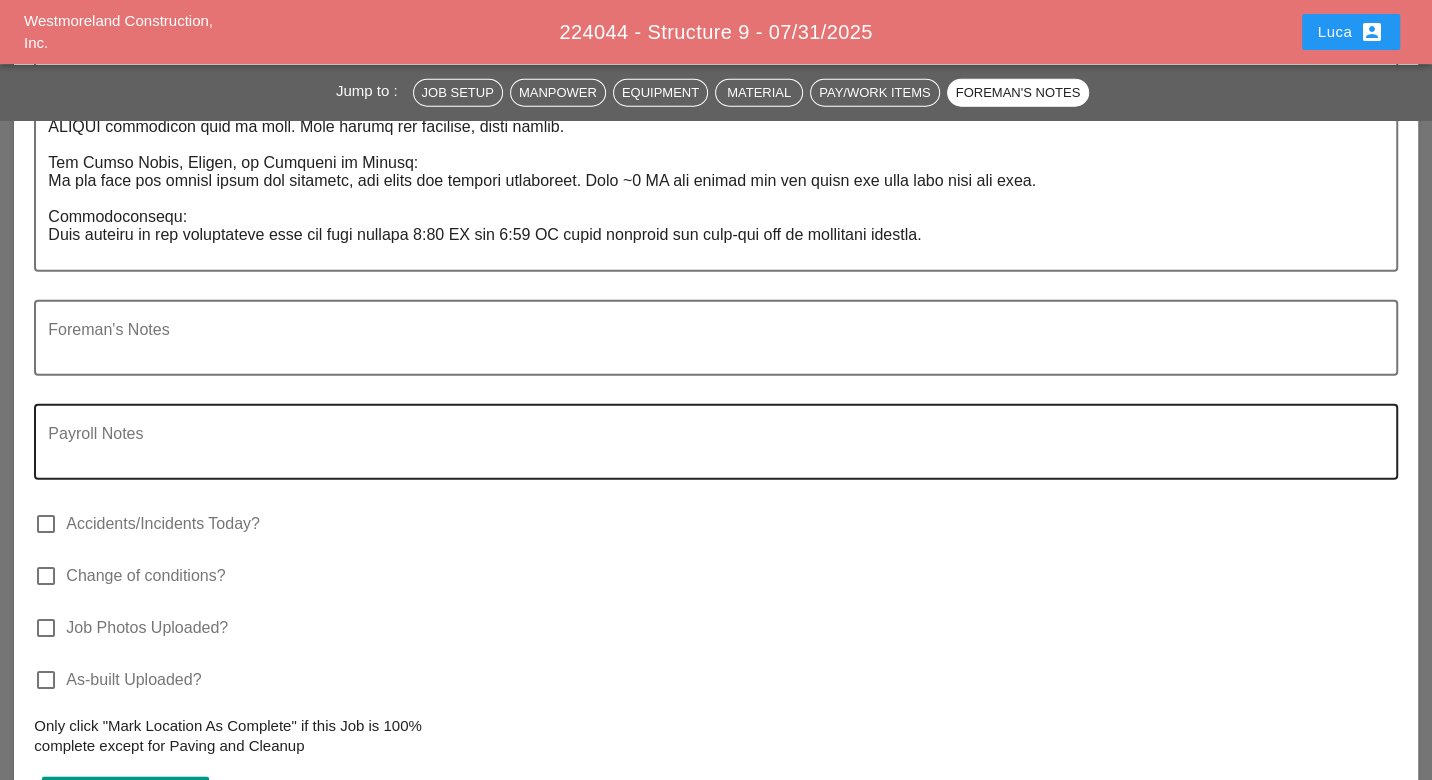 click at bounding box center [707, 454] 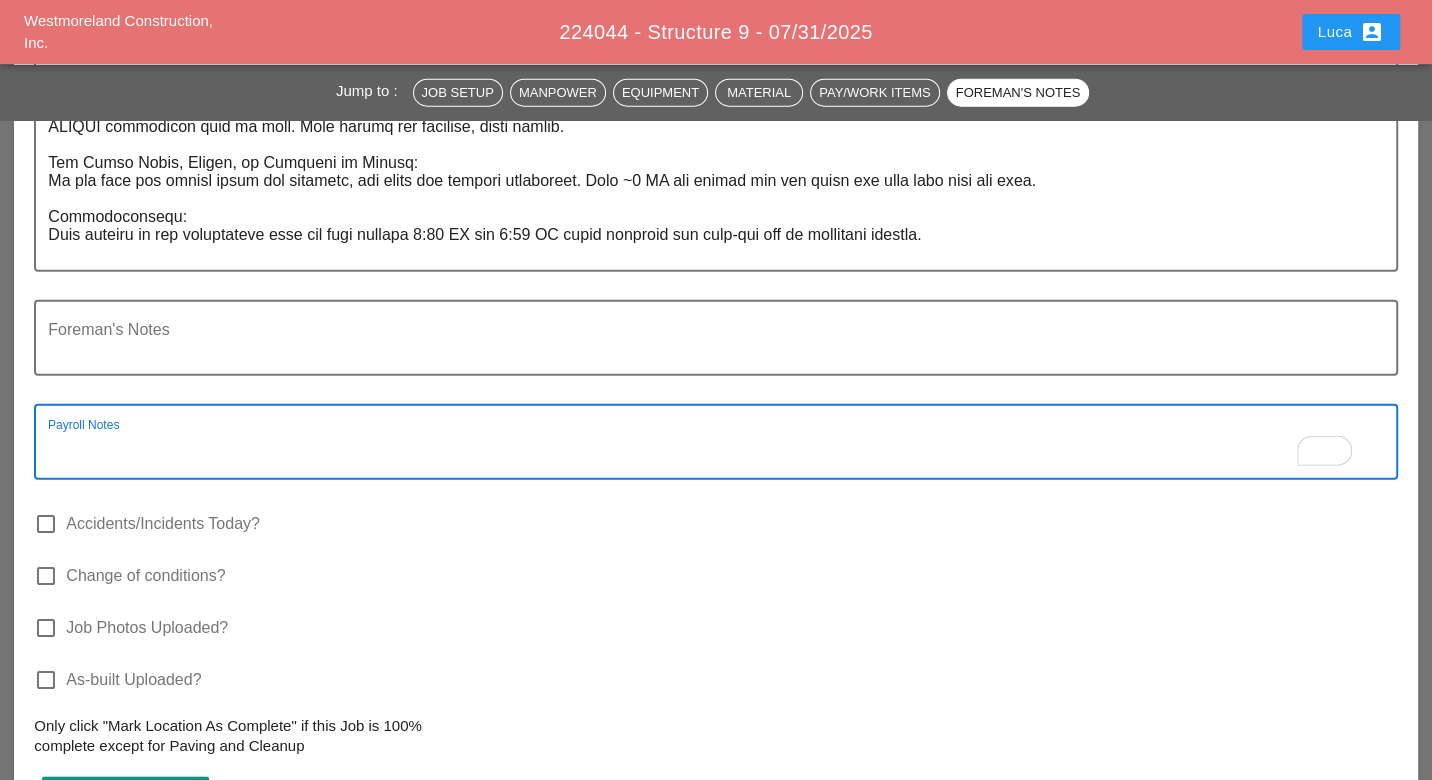 paste on "Daniel Kavanaugh" 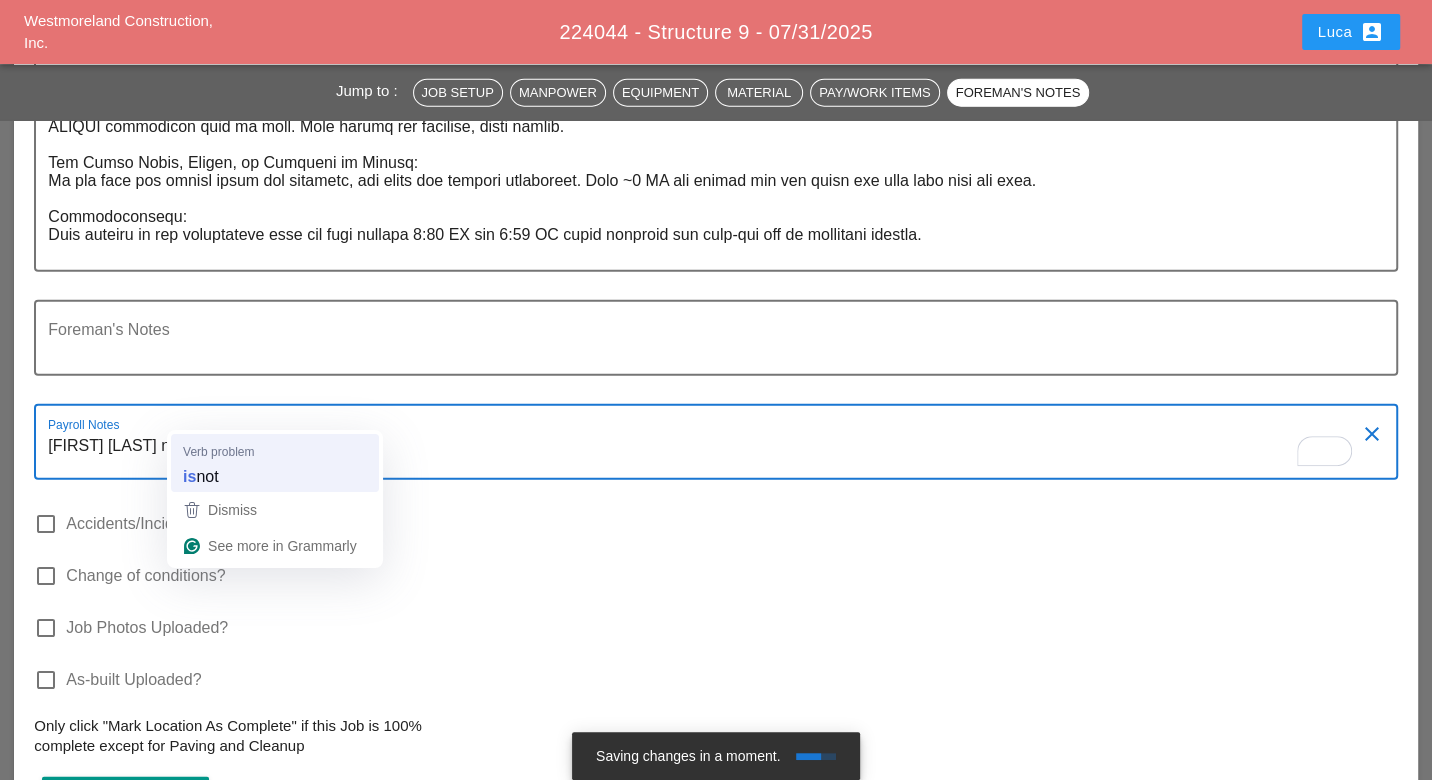 type on "[FIRST] [LAST] is not an operator" 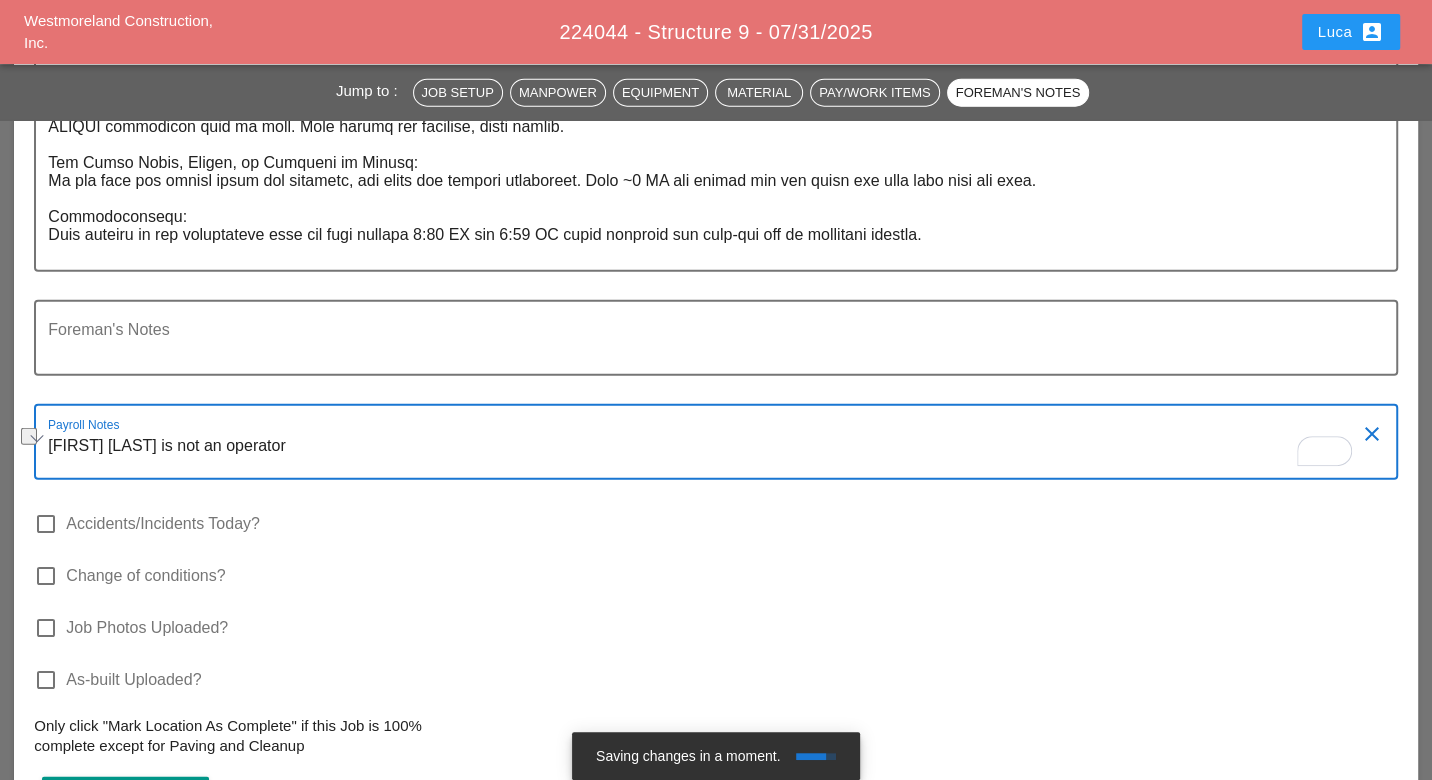 drag, startPoint x: 304, startPoint y: 415, endPoint x: 46, endPoint y: 416, distance: 258.00195 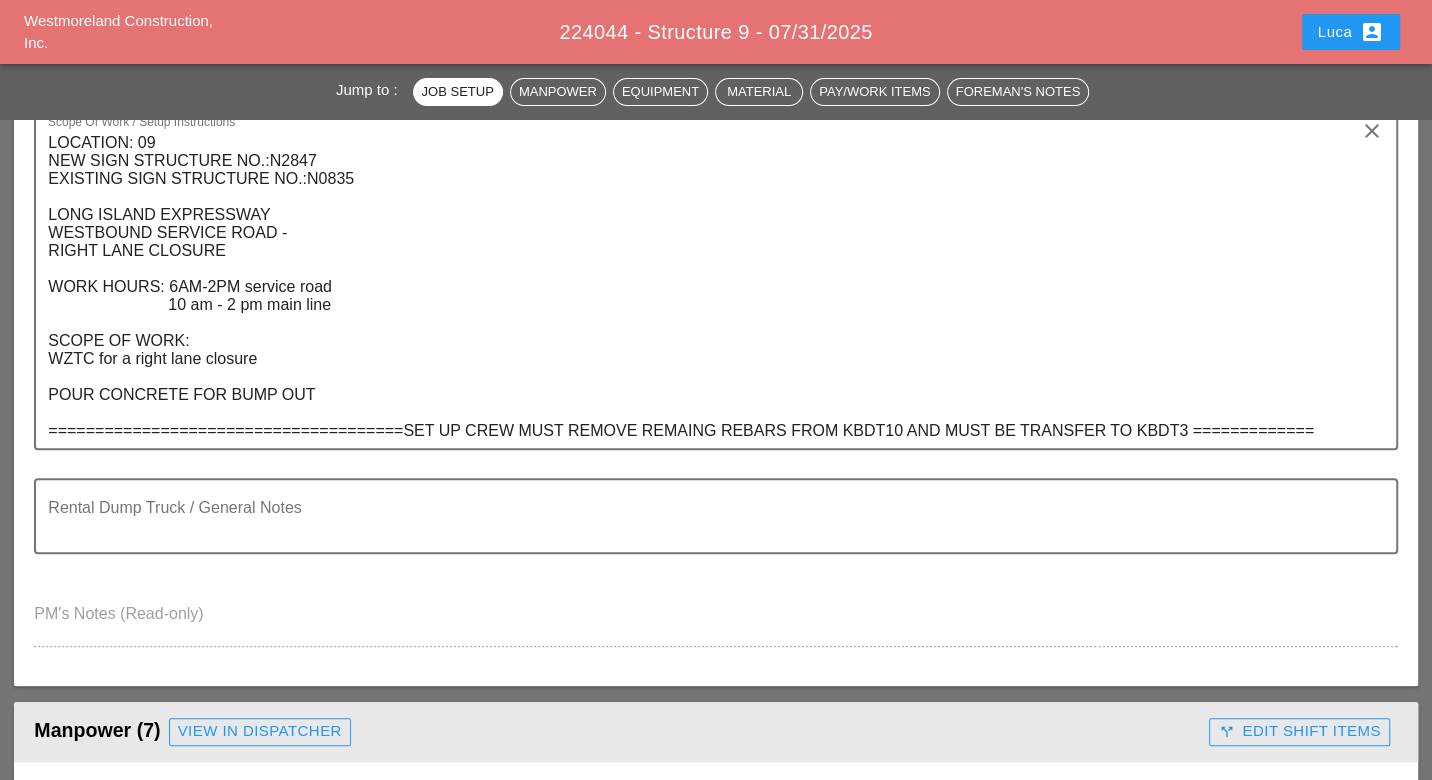 scroll, scrollTop: 0, scrollLeft: 0, axis: both 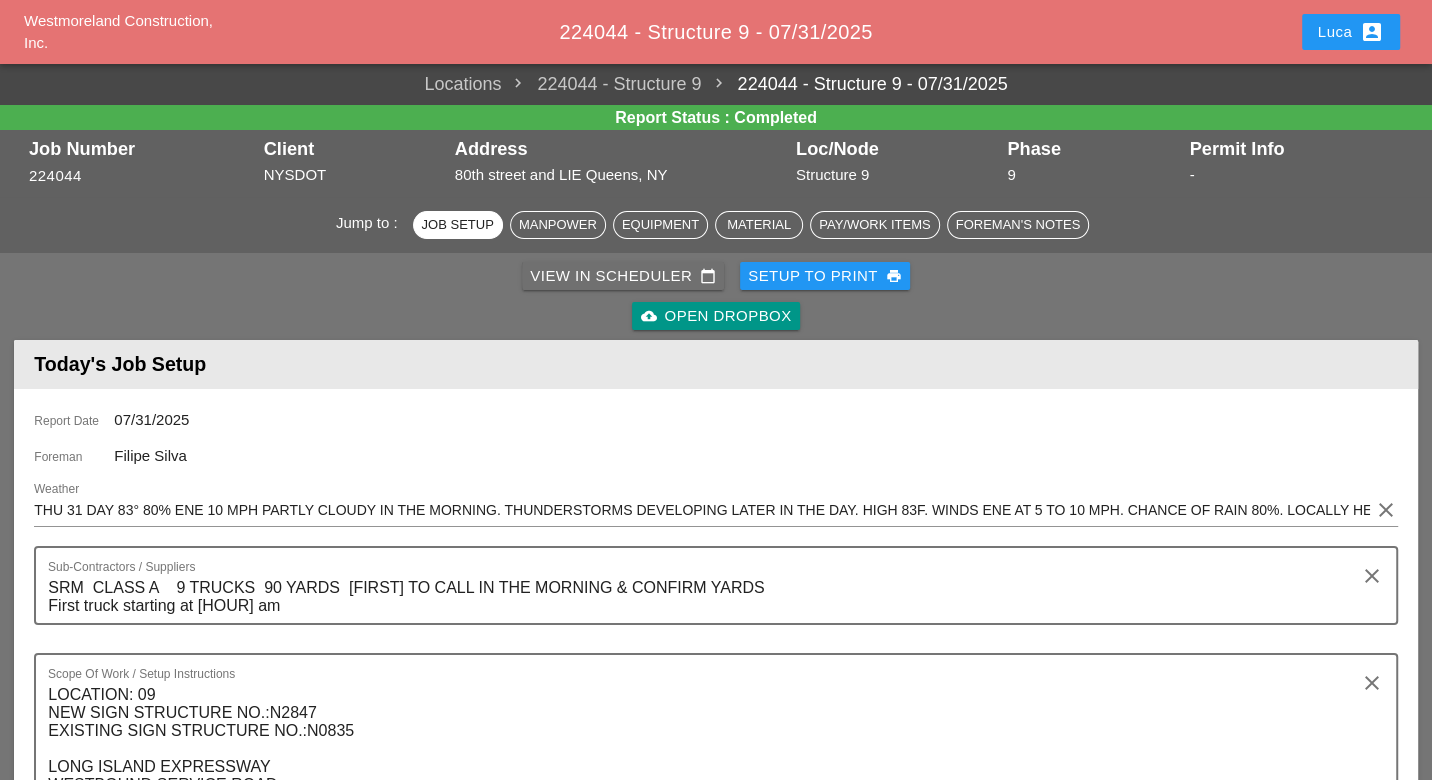 click on "View in Scheduler calendar_today" at bounding box center [623, 276] 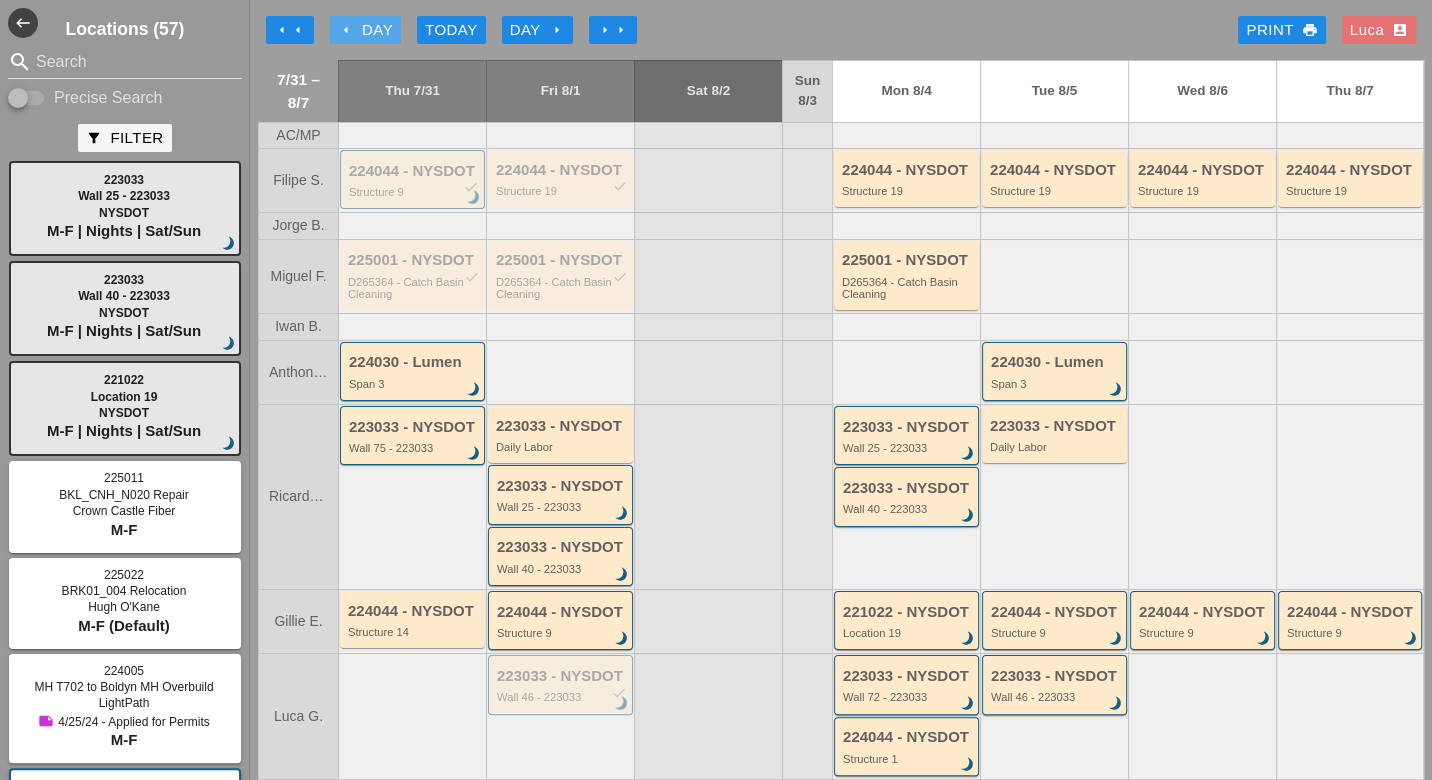 click on "arrow_left Day" at bounding box center [365, 30] 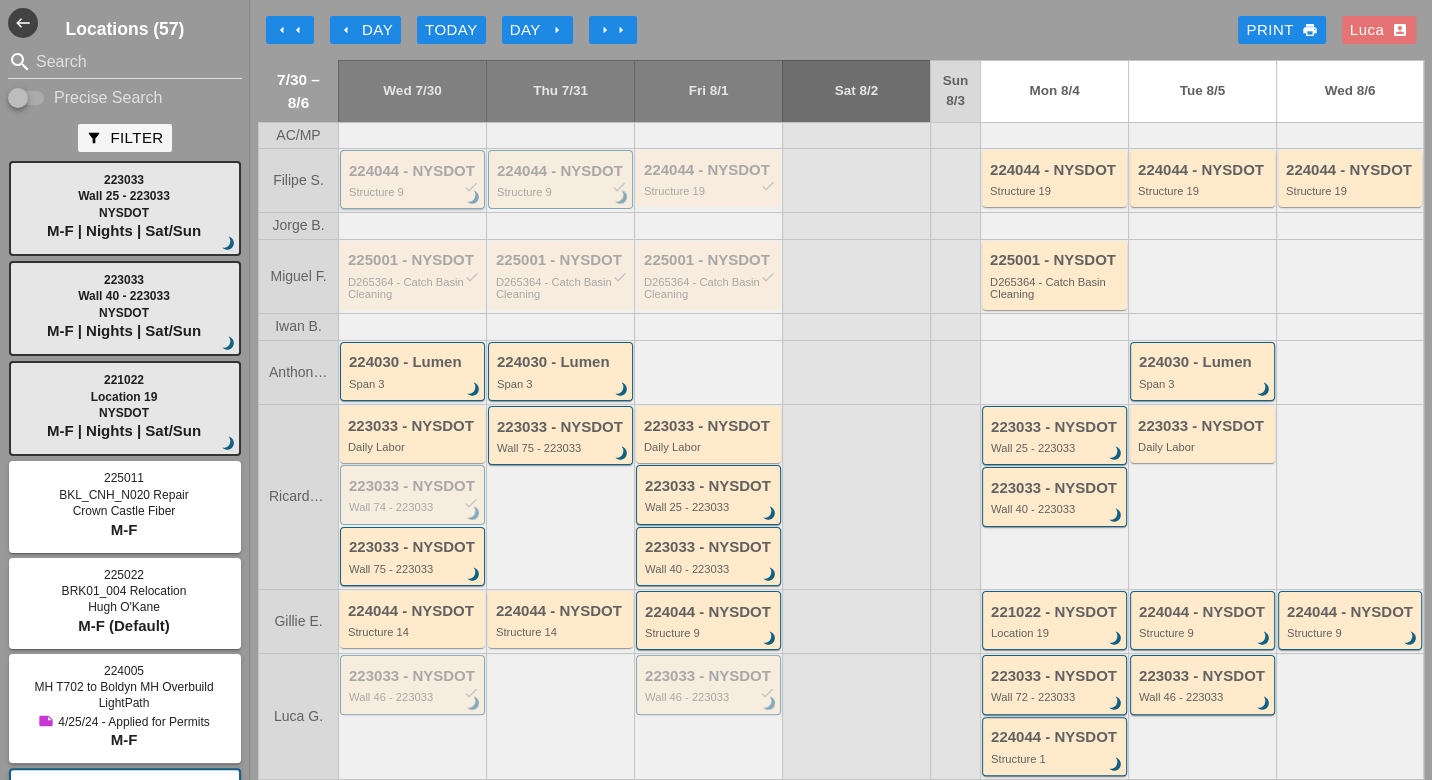 click on "224044 - NYSDOT  check" at bounding box center (414, 171) 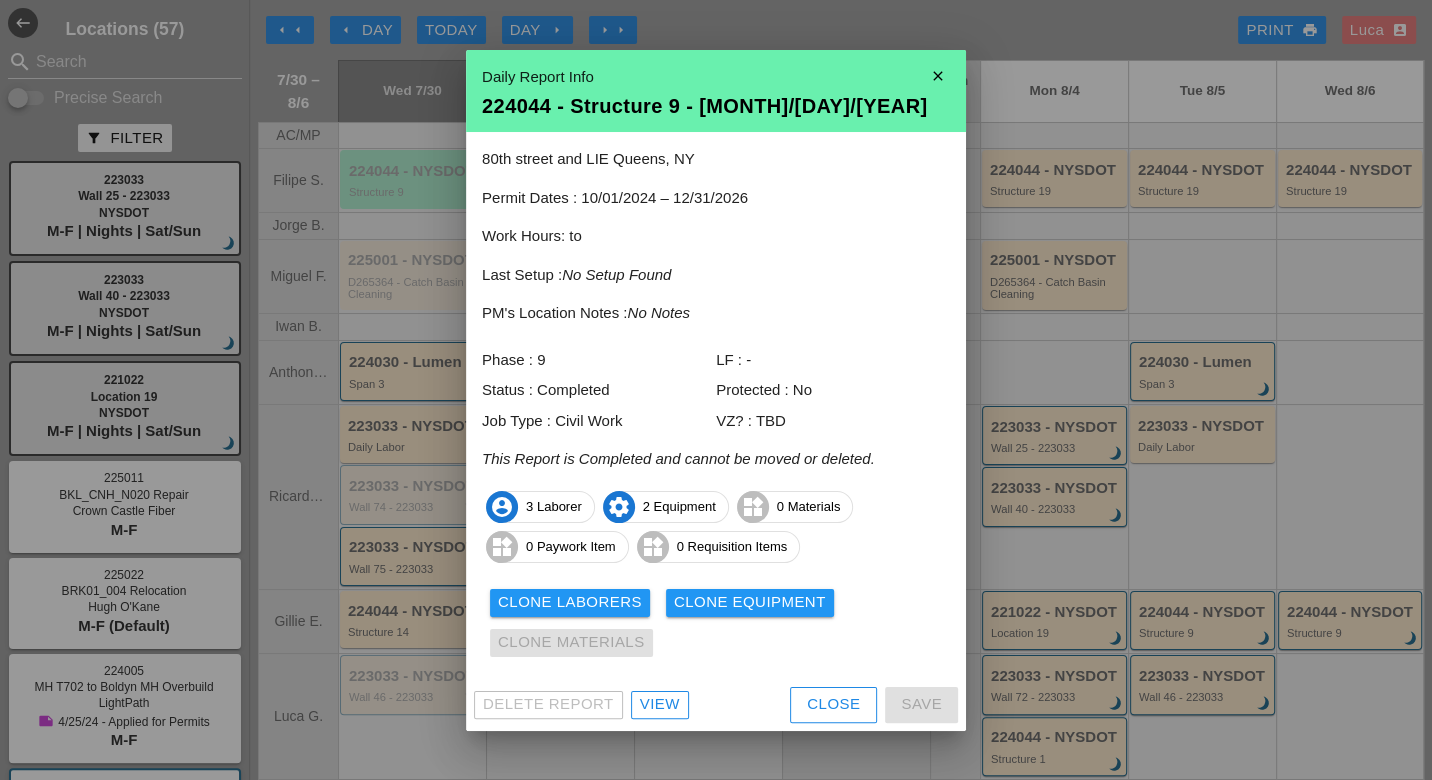click on "View" at bounding box center (660, 704) 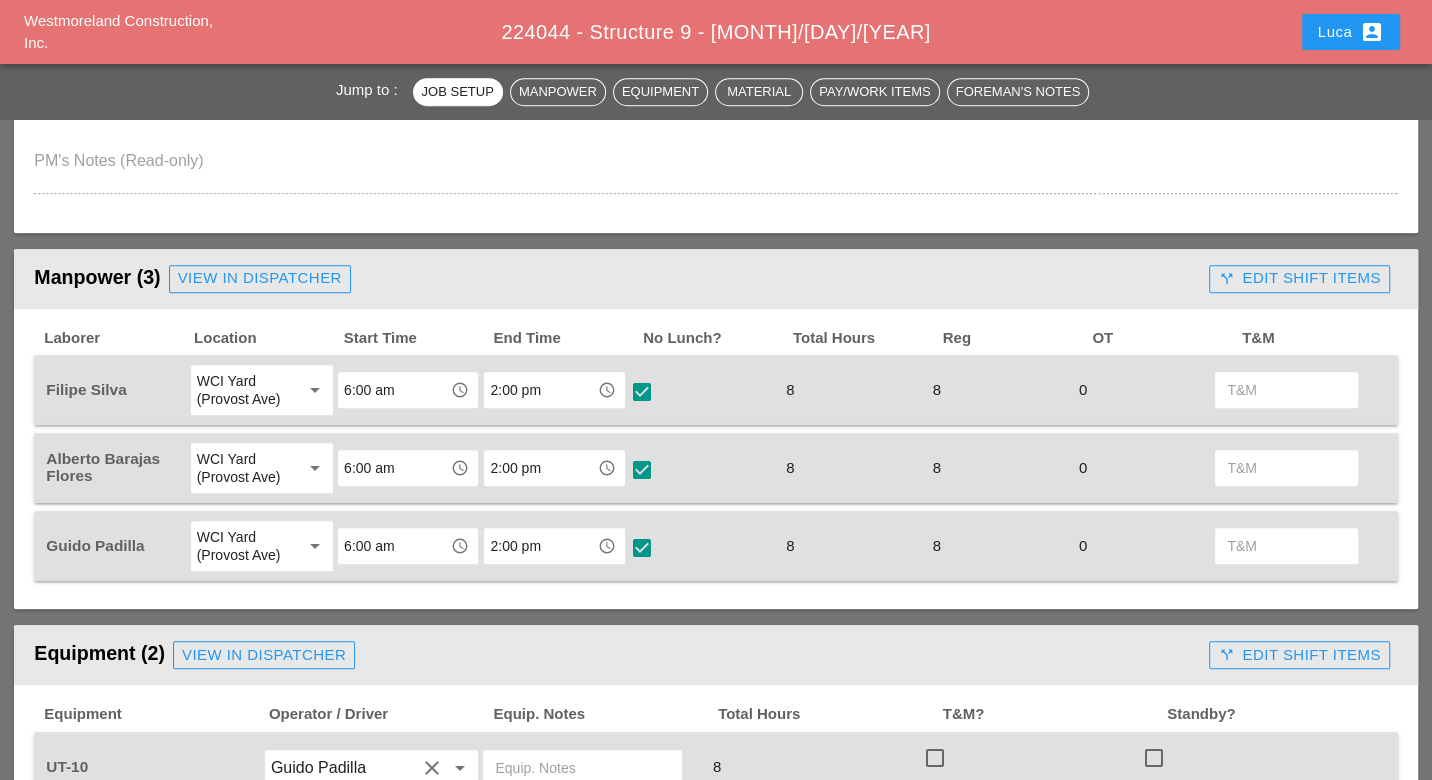 scroll, scrollTop: 1000, scrollLeft: 0, axis: vertical 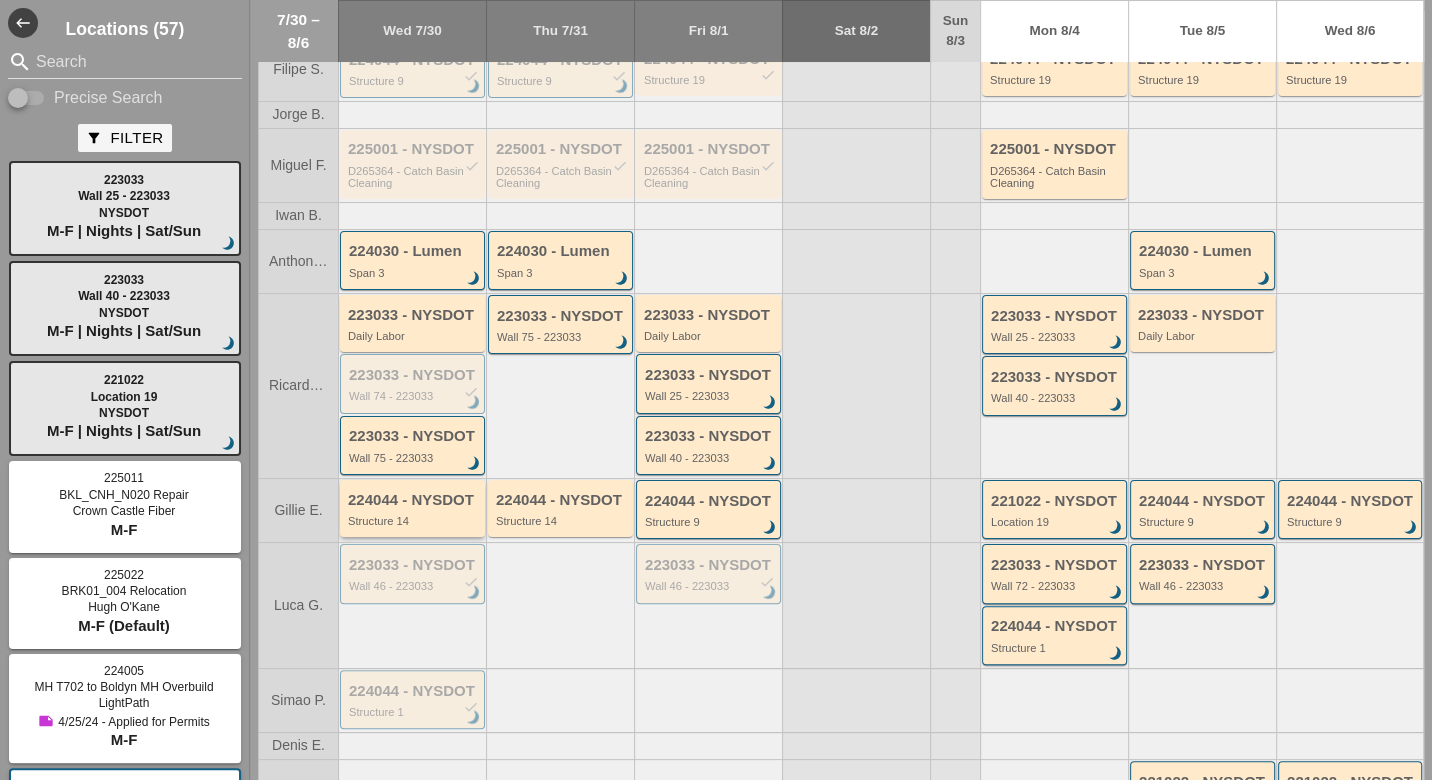 click on "224044 - NYSDOT  Structure 14" at bounding box center (412, 508) 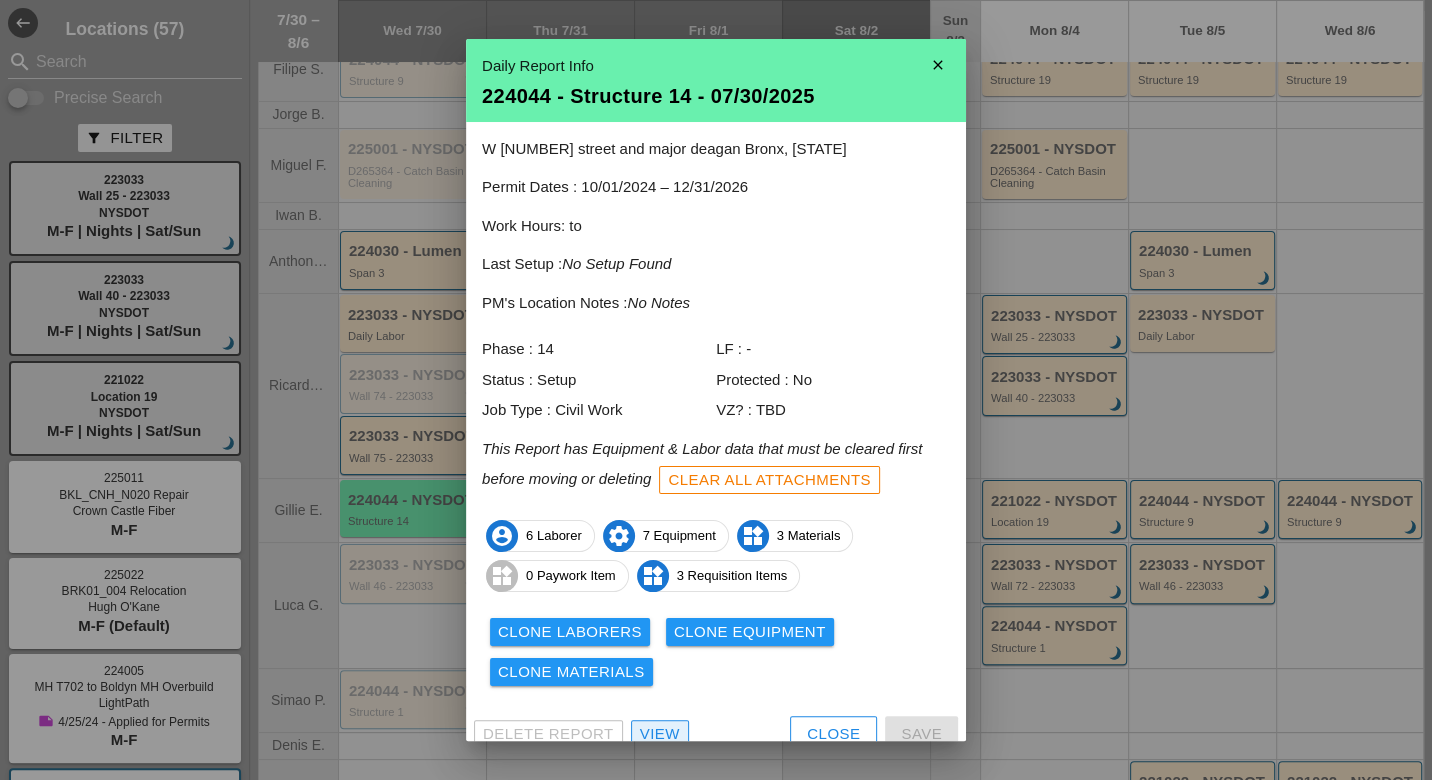 click on "View" at bounding box center [660, 734] 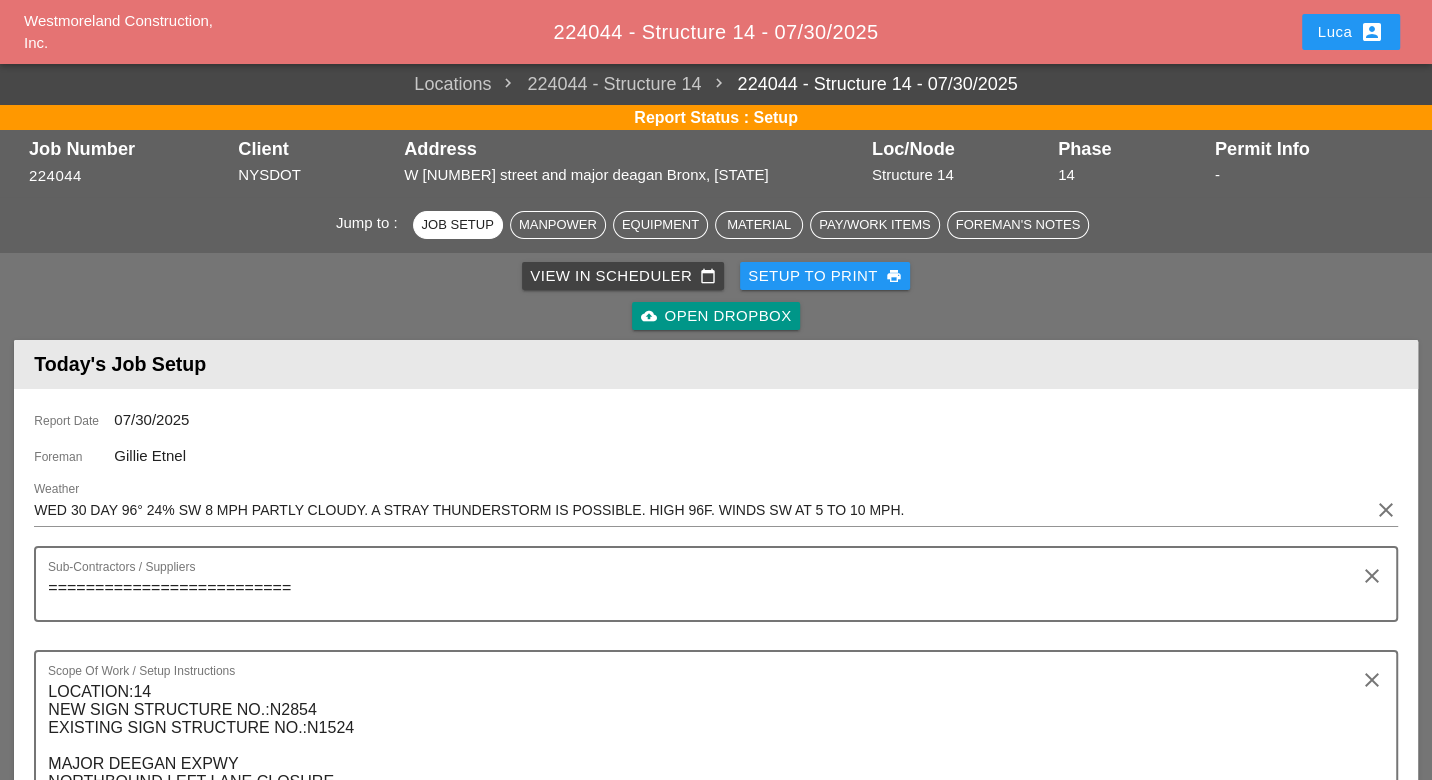 scroll, scrollTop: 1000, scrollLeft: 0, axis: vertical 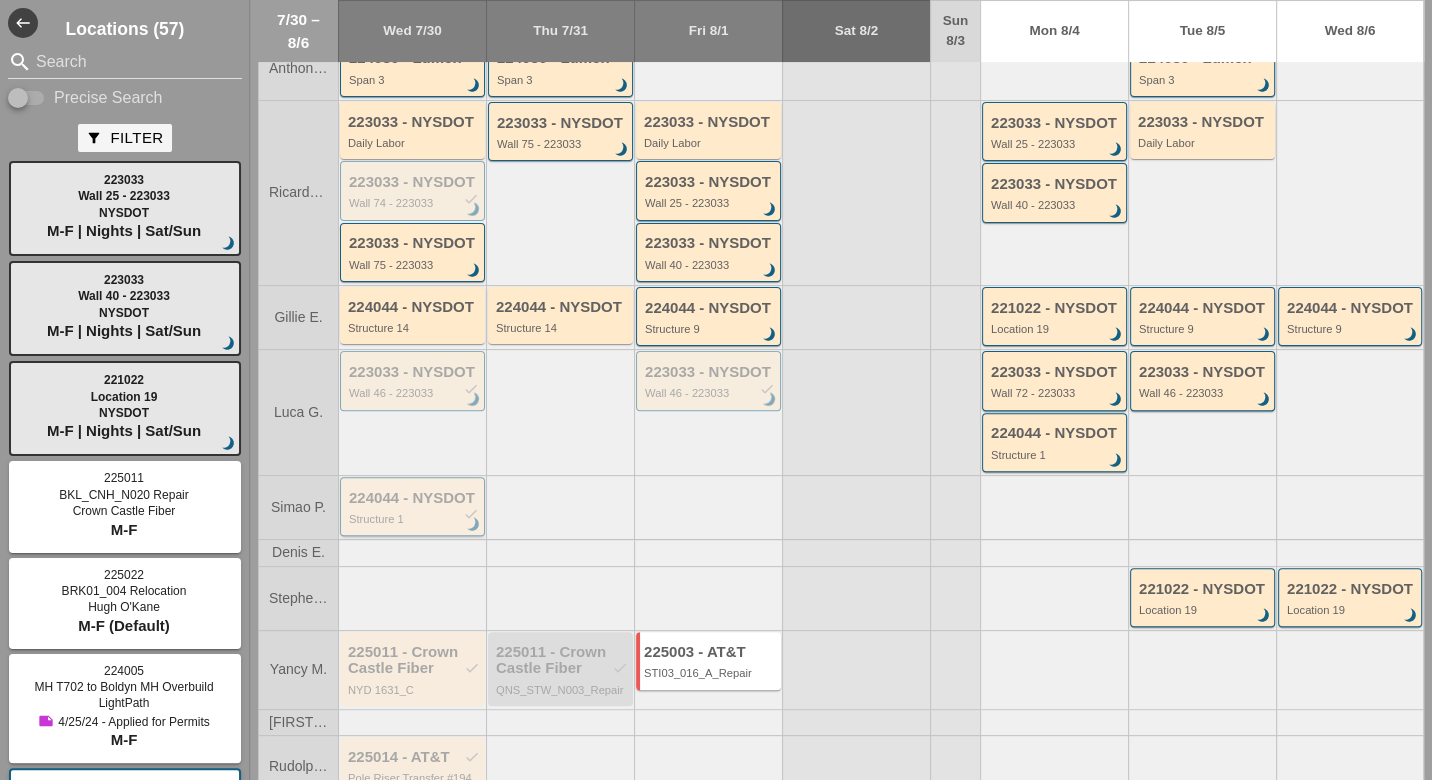 click on "224044 - NYSDOT  check Structure 1 brightness_3" at bounding box center [414, 508] 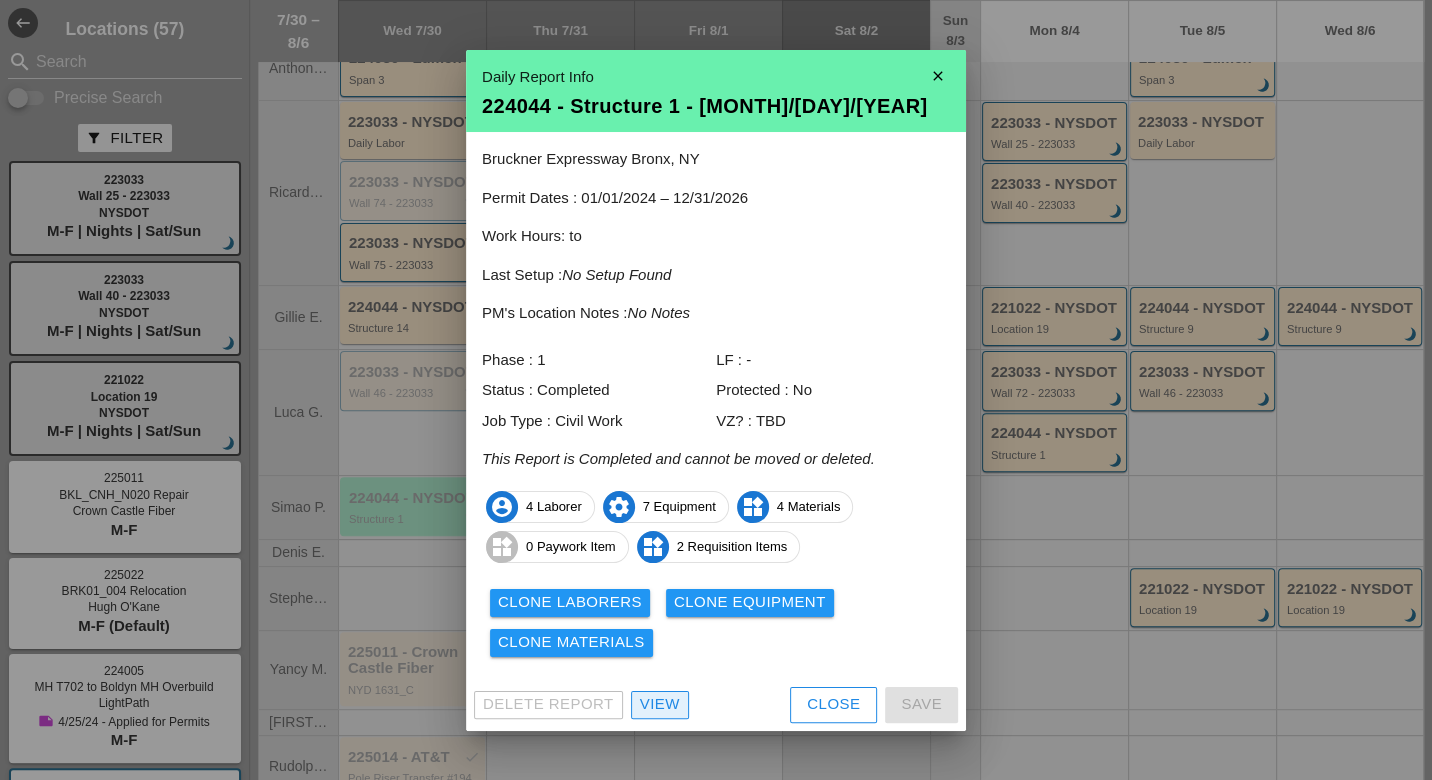 click on "View" at bounding box center [660, 704] 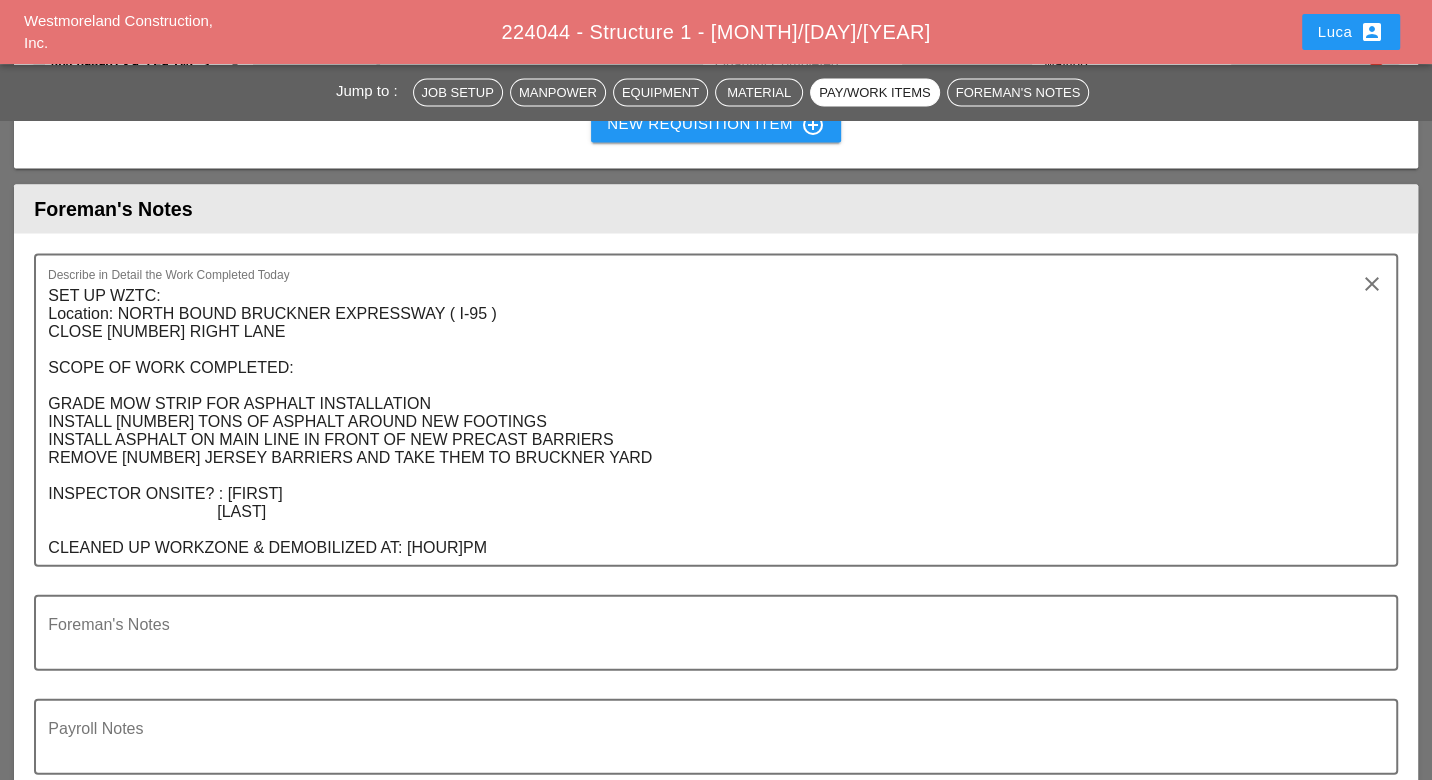 scroll, scrollTop: 3444, scrollLeft: 0, axis: vertical 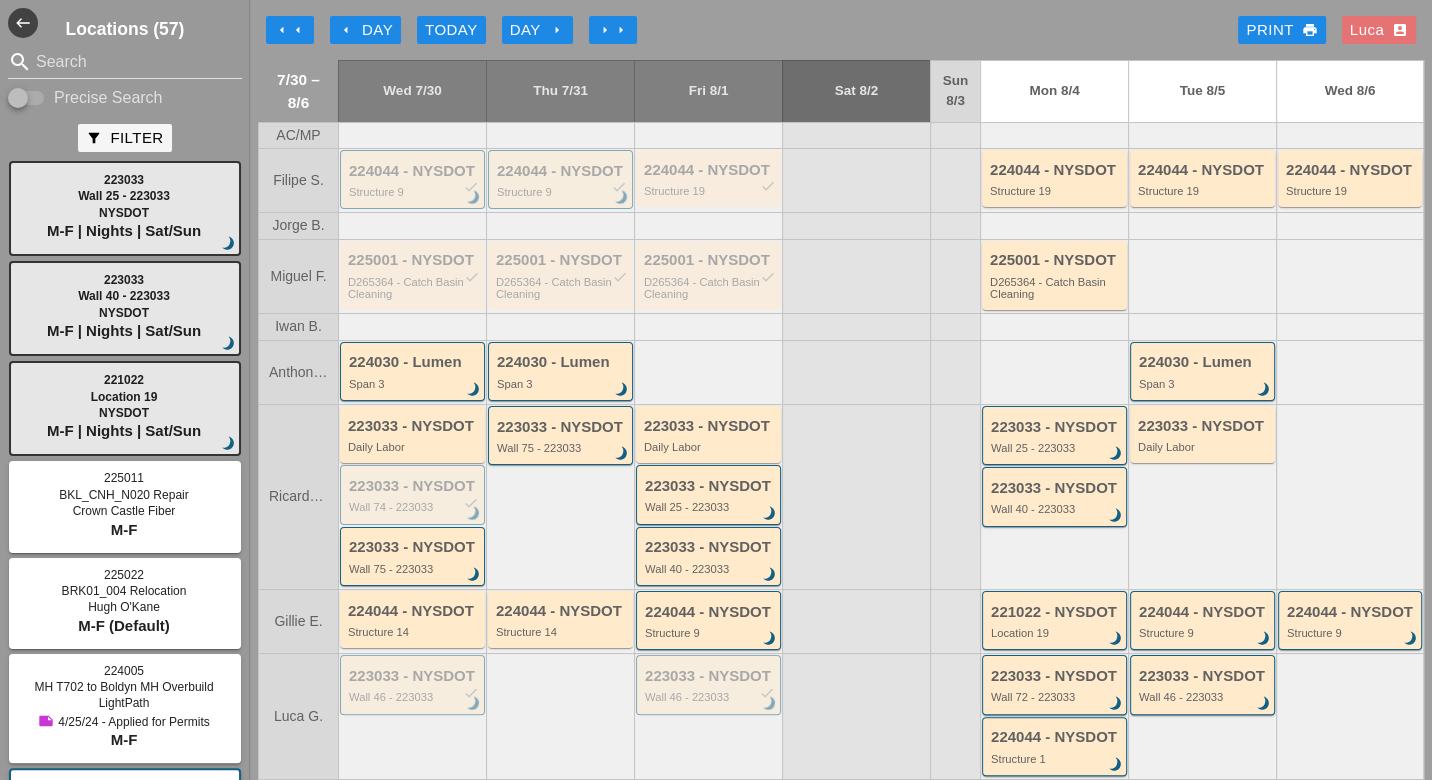 click on "arrow_left Day" at bounding box center (365, 30) 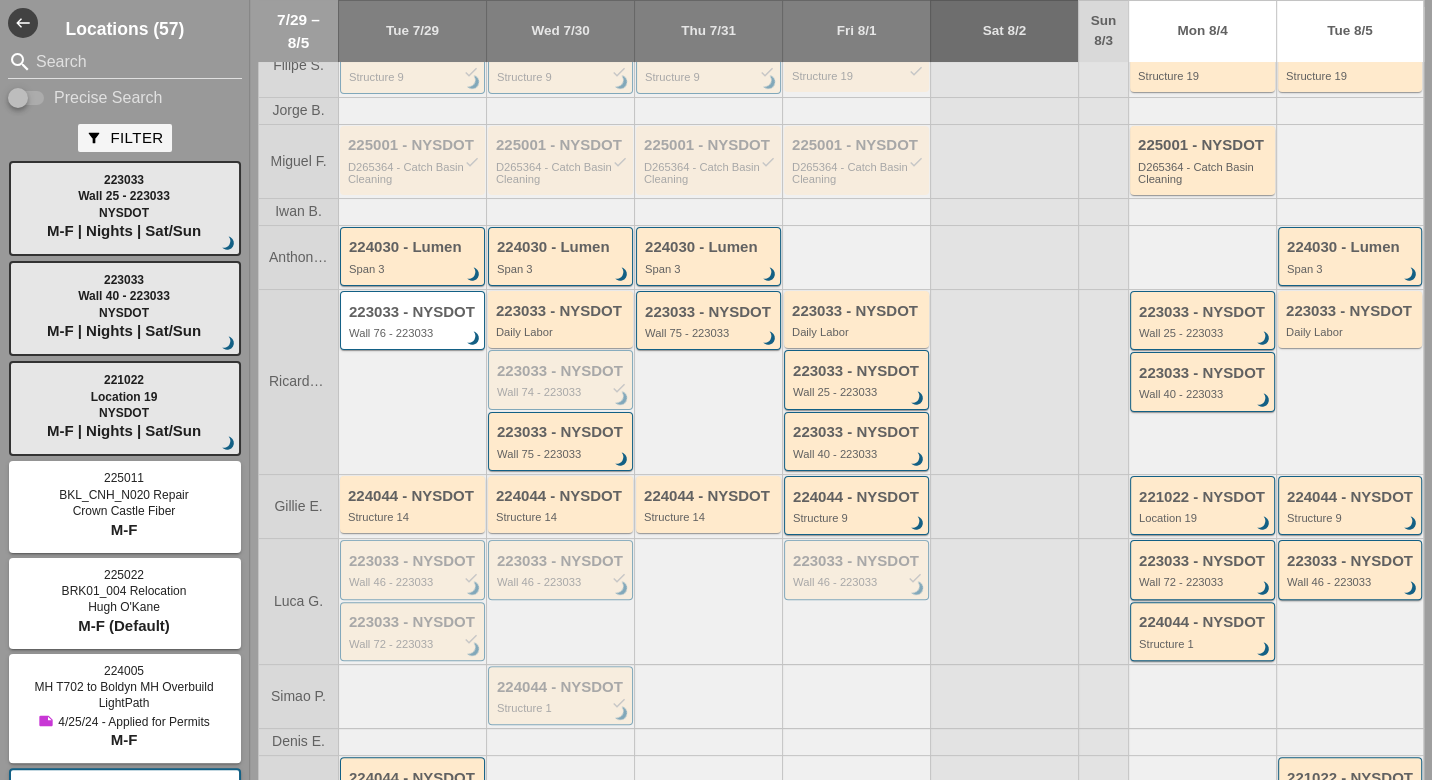 scroll, scrollTop: 304, scrollLeft: 0, axis: vertical 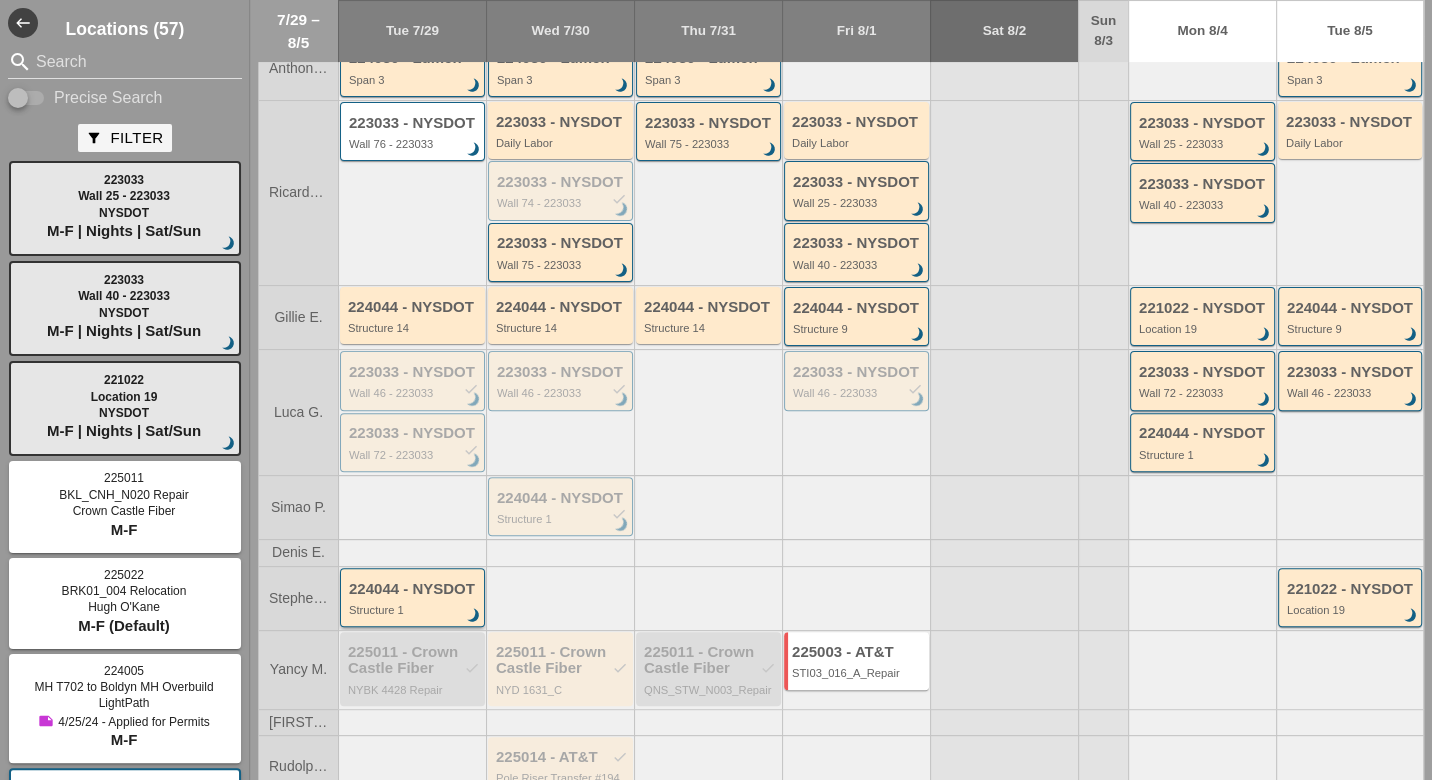 click on "Structure 1" at bounding box center (414, 610) 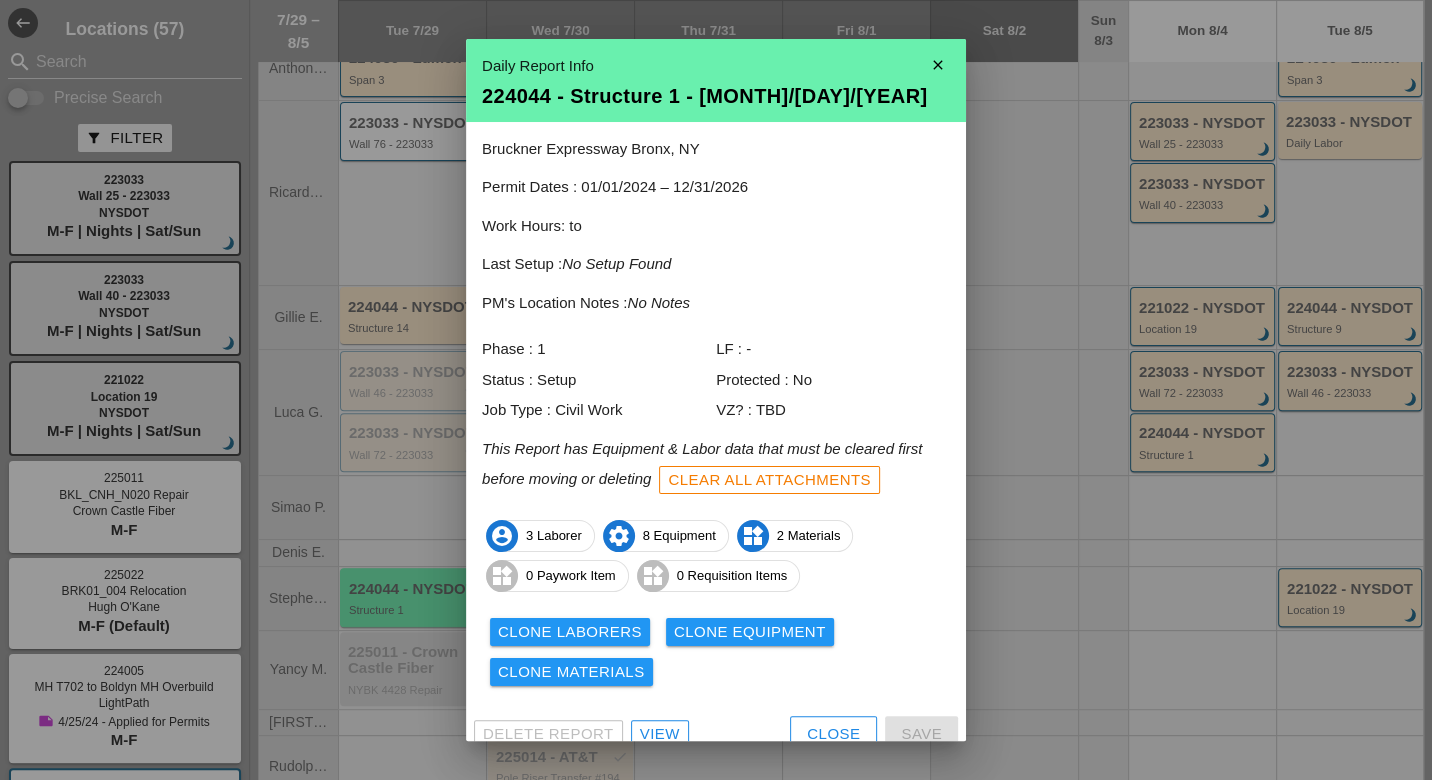 click on "View" at bounding box center (660, 734) 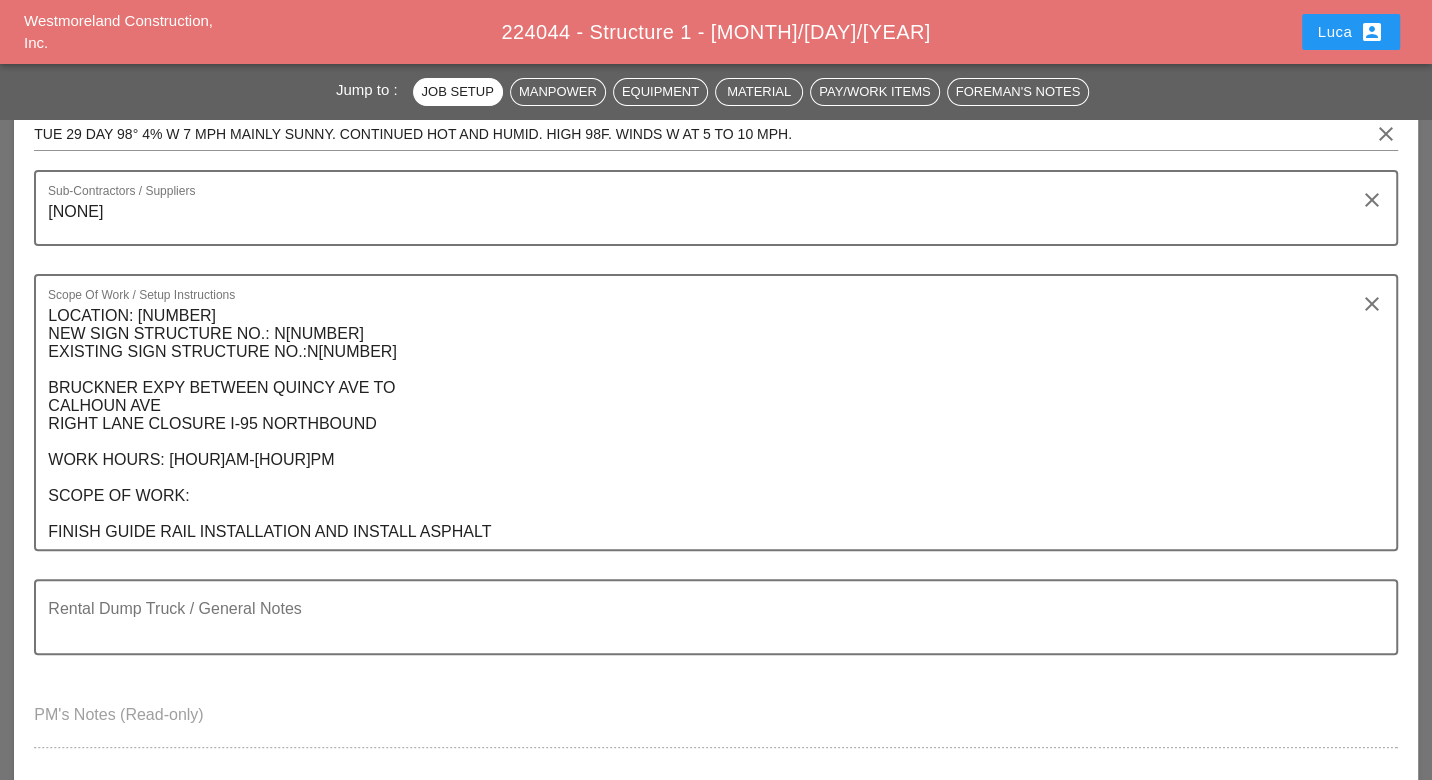 scroll, scrollTop: 444, scrollLeft: 0, axis: vertical 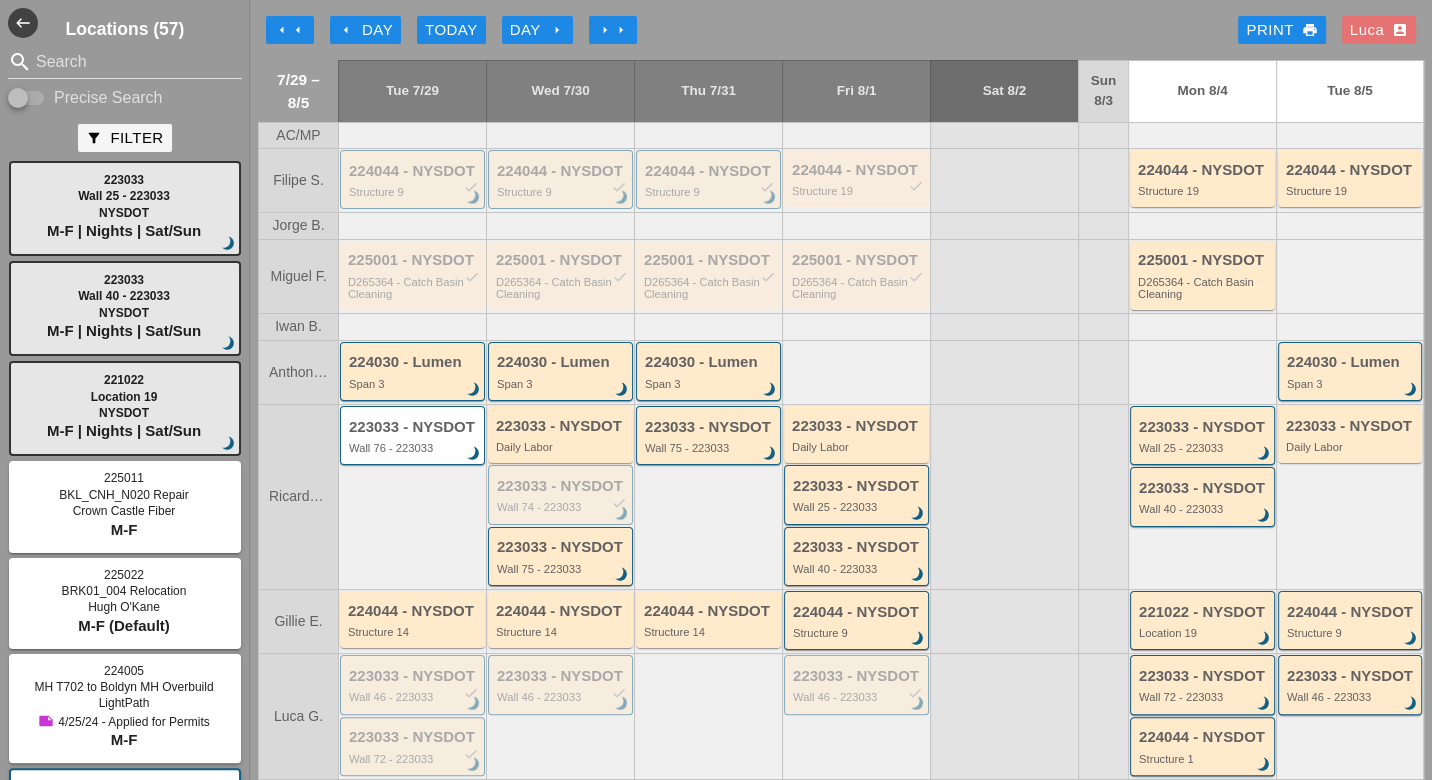 click on "arrow_left" at bounding box center (346, 30) 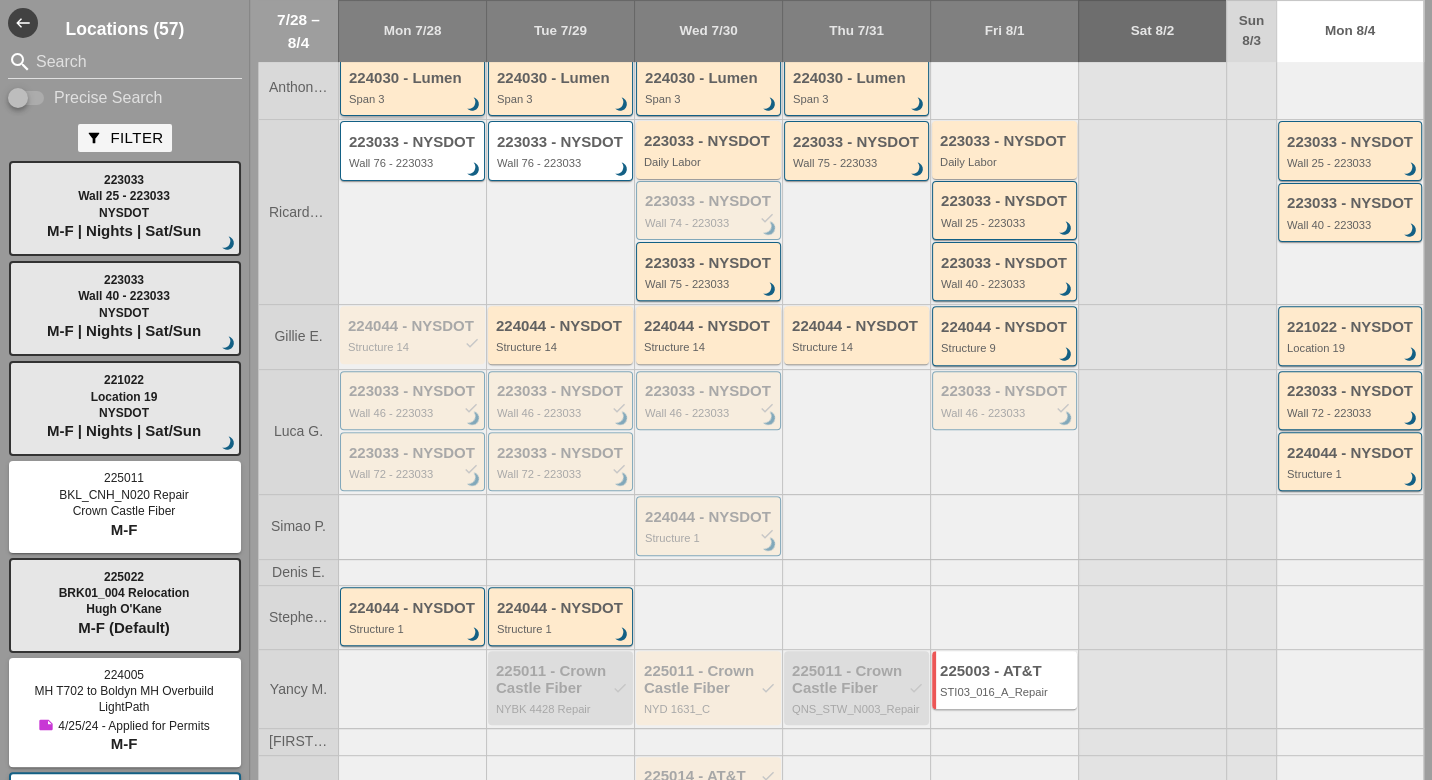 scroll, scrollTop: 432, scrollLeft: 0, axis: vertical 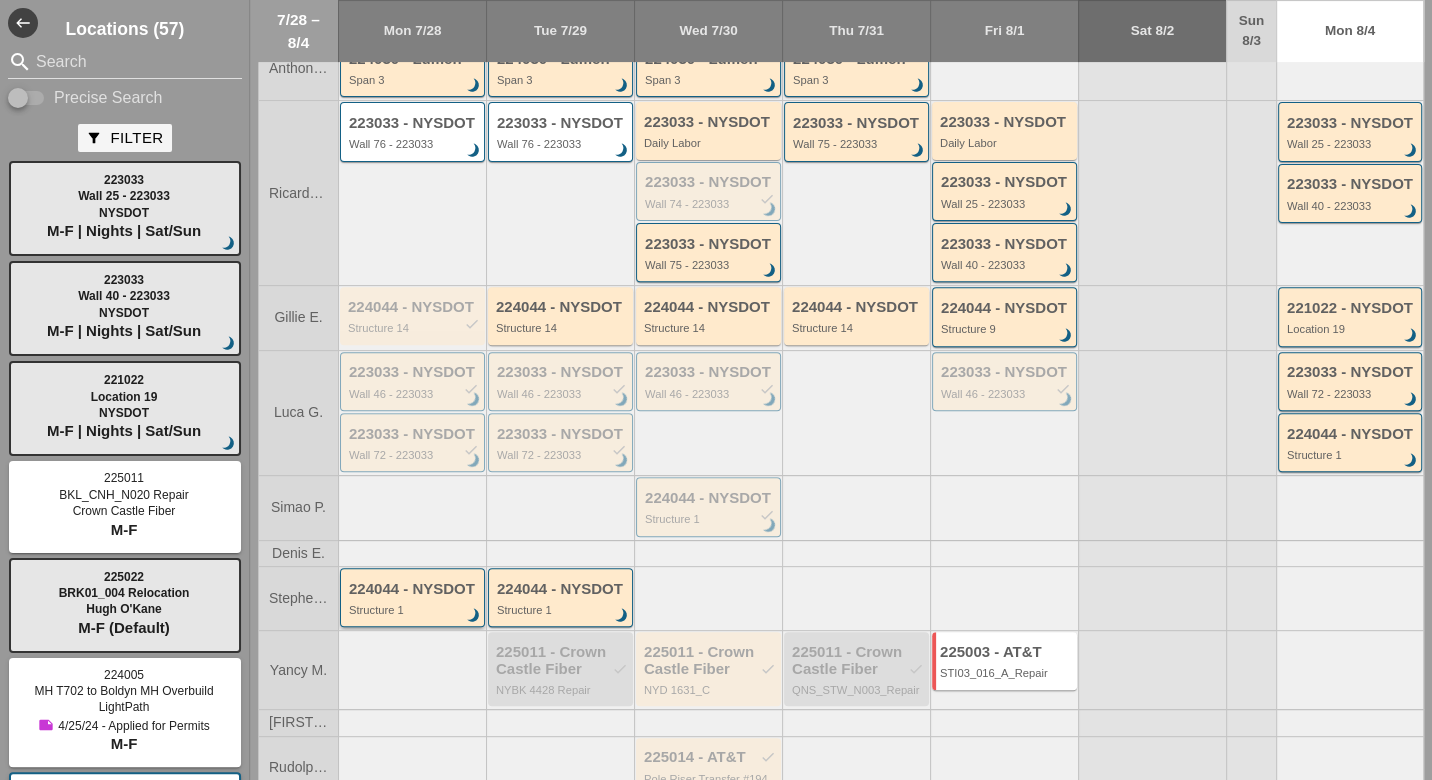 click on "224044 - NYSDOT" at bounding box center [414, 589] 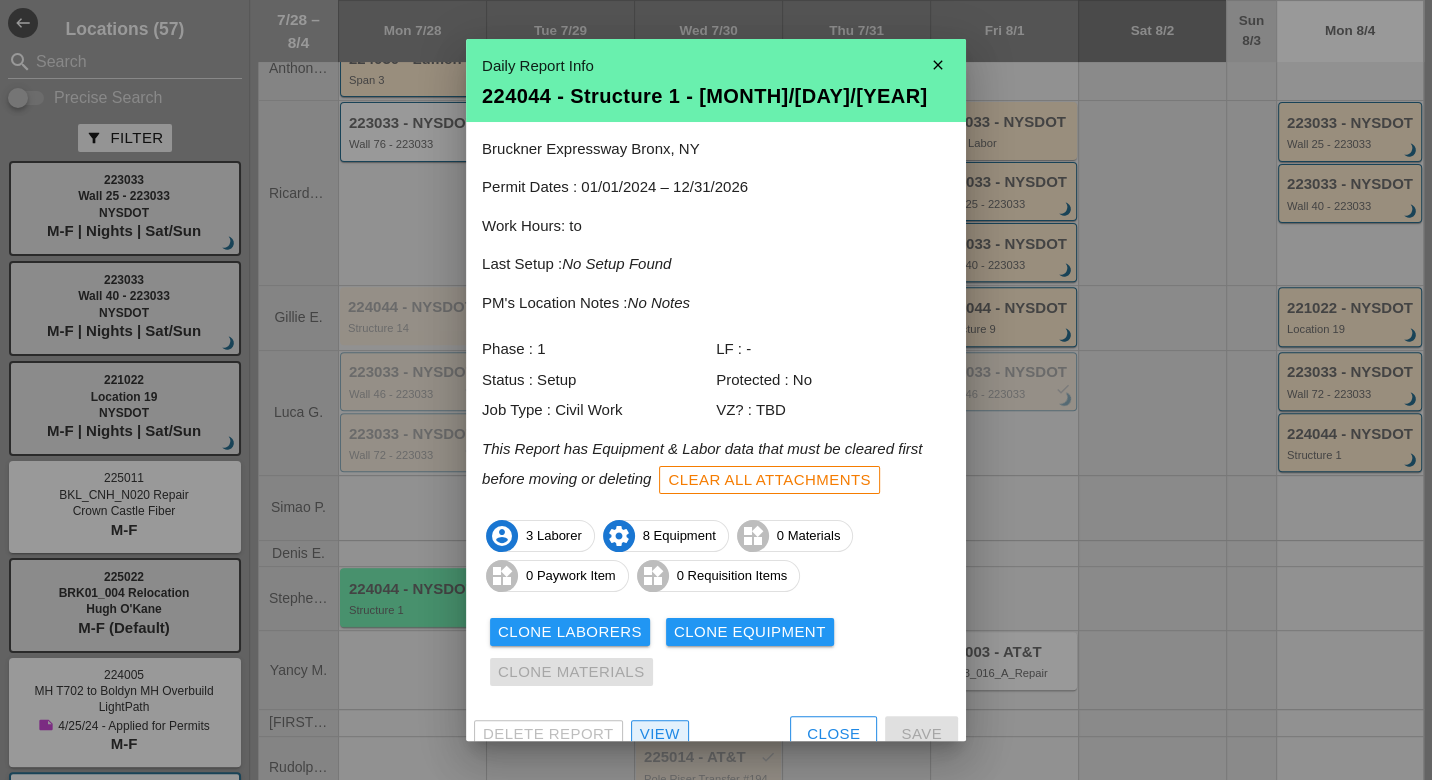 click on "View" at bounding box center (660, 734) 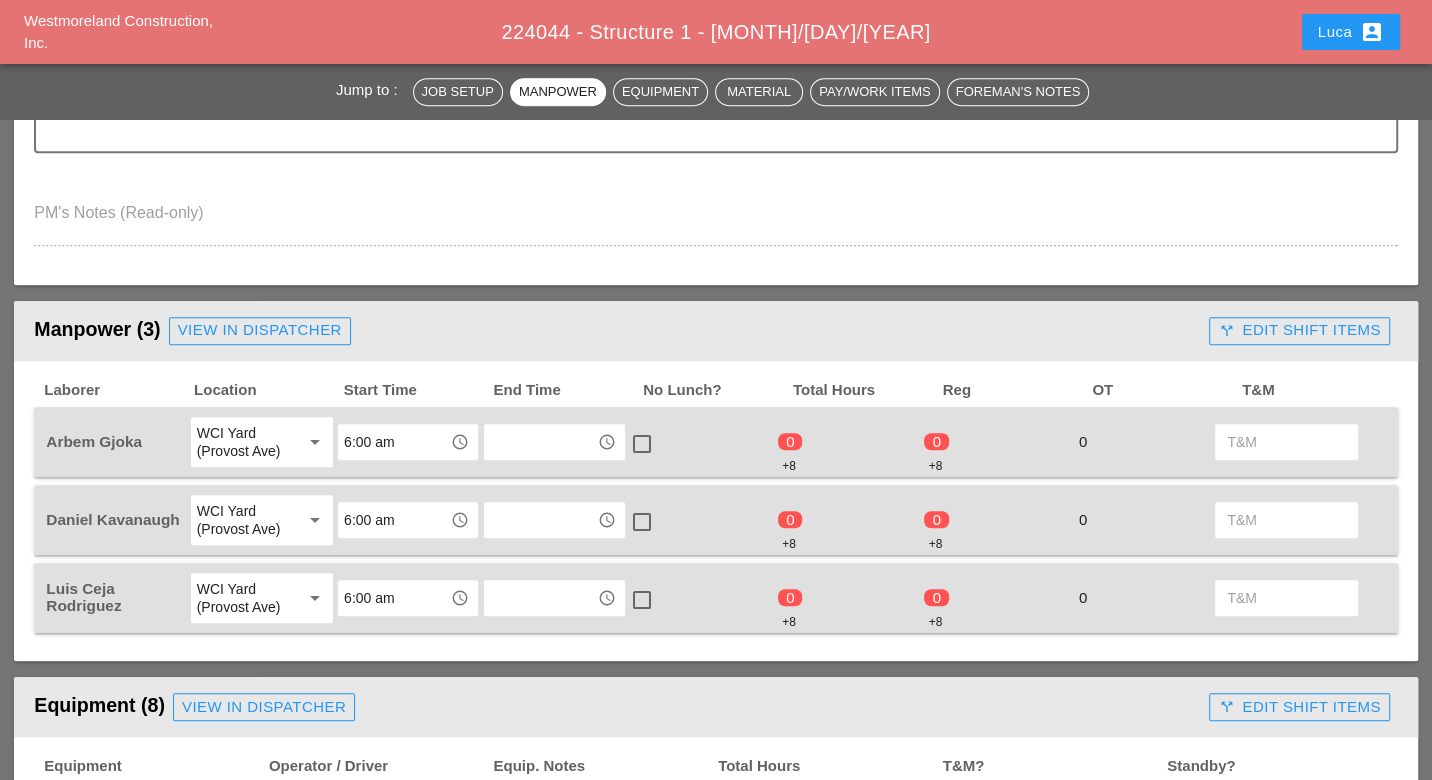 scroll, scrollTop: 888, scrollLeft: 0, axis: vertical 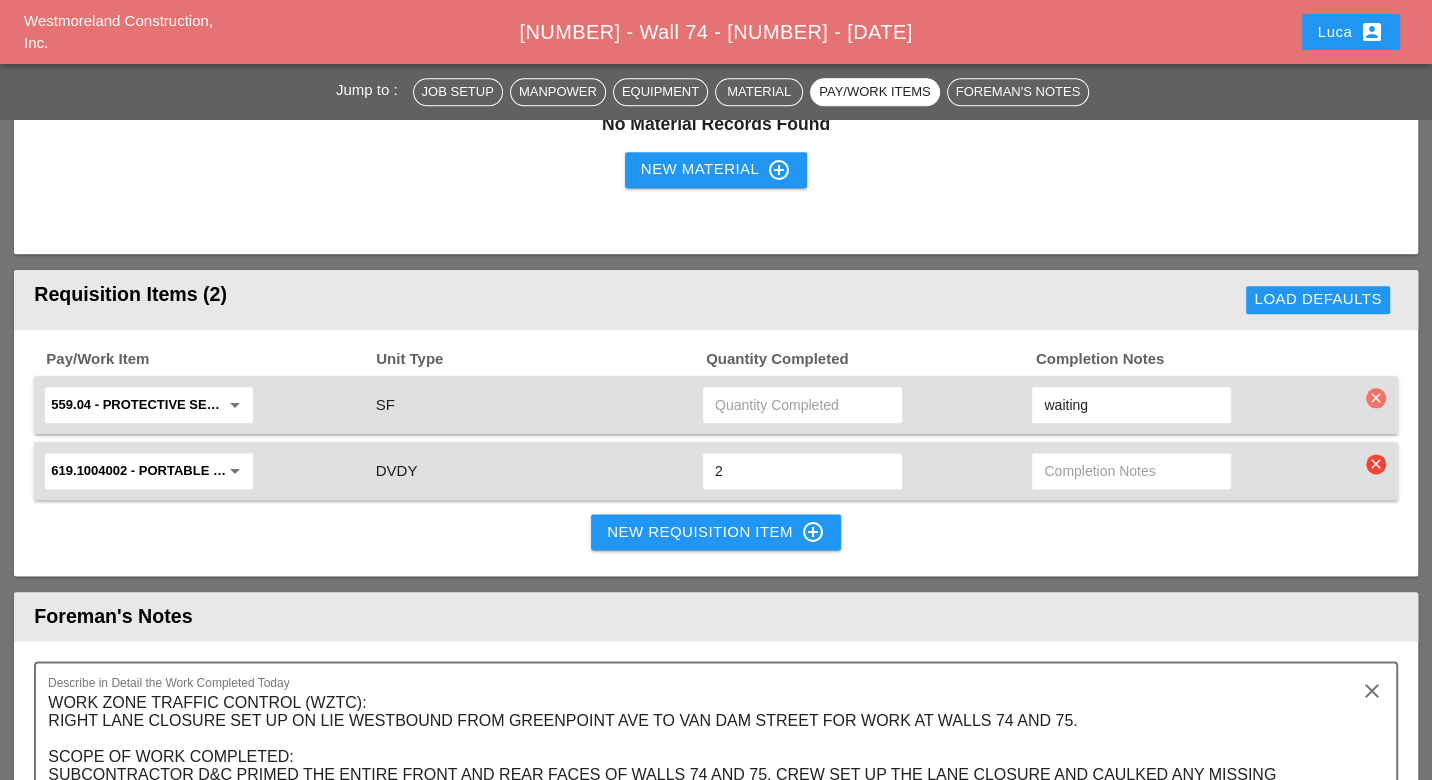 click on "clear" at bounding box center [1376, 398] 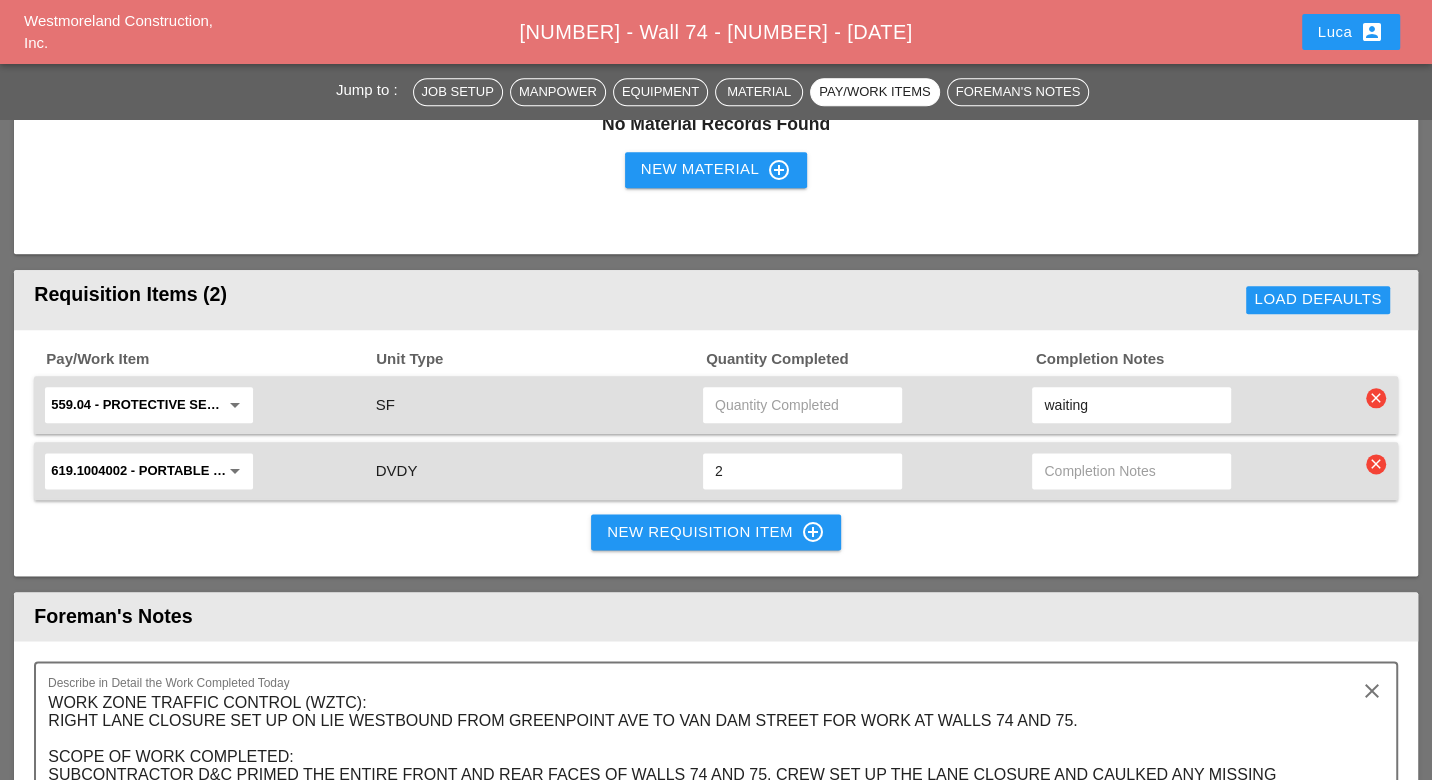 click on "clear" at bounding box center (1376, 398) 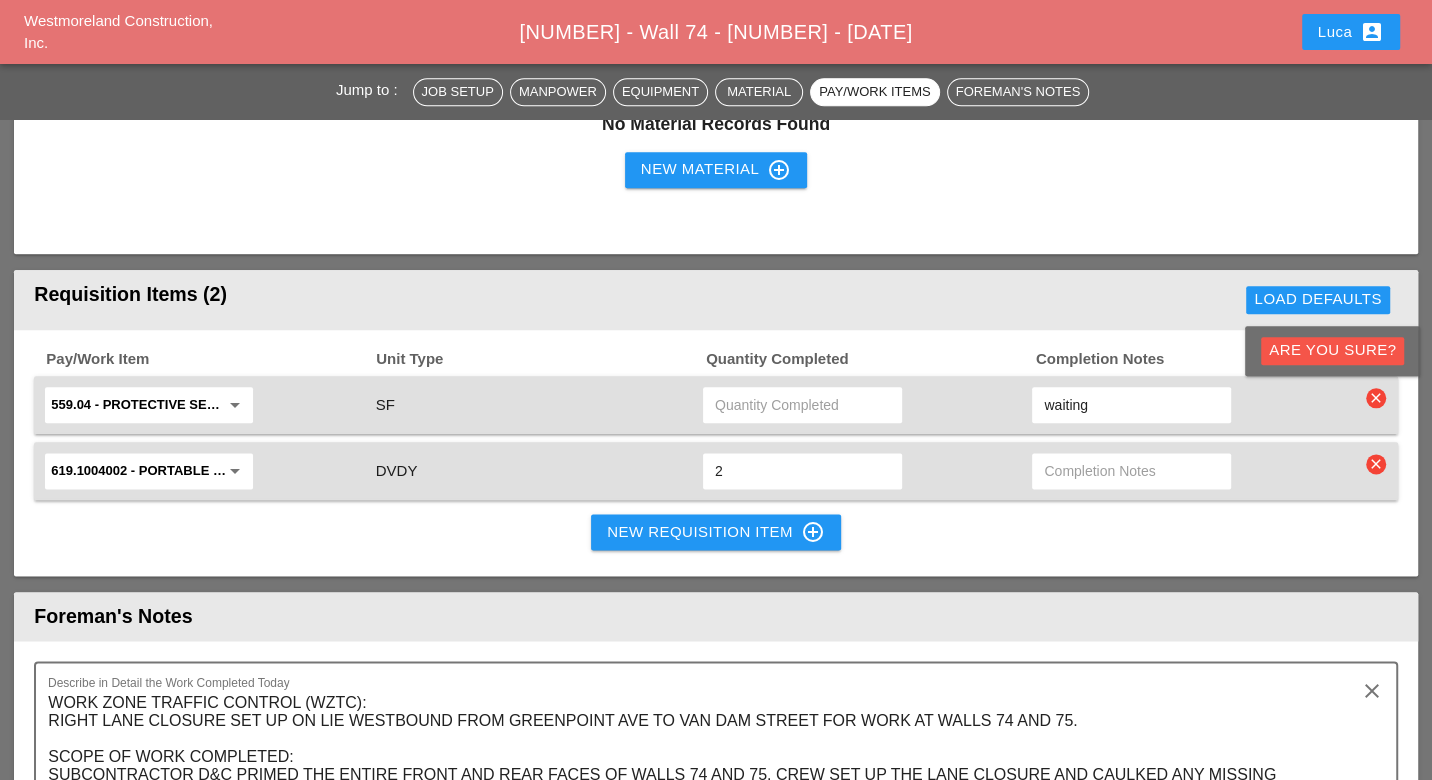 click on "Are you Sure?" at bounding box center (1332, 350) 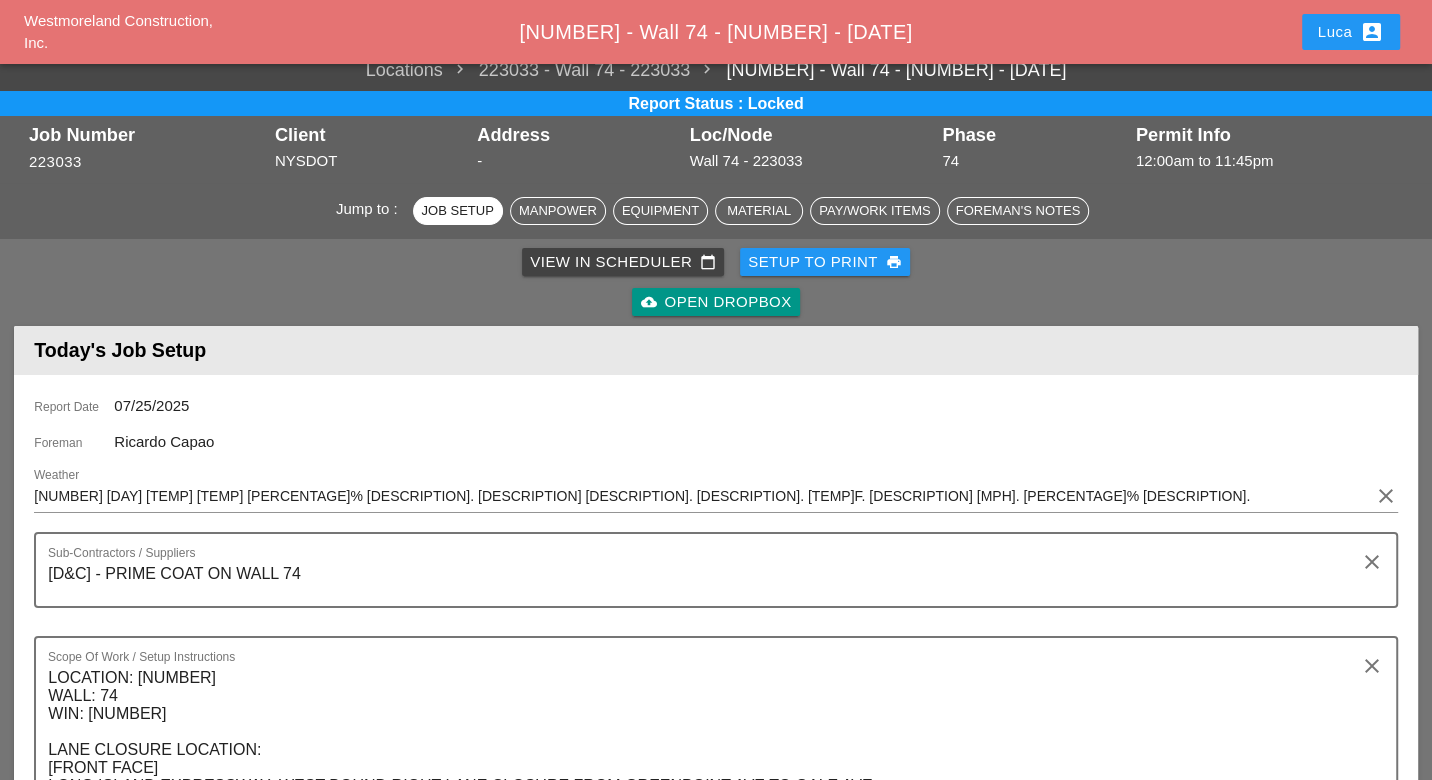 scroll, scrollTop: 0, scrollLeft: 0, axis: both 